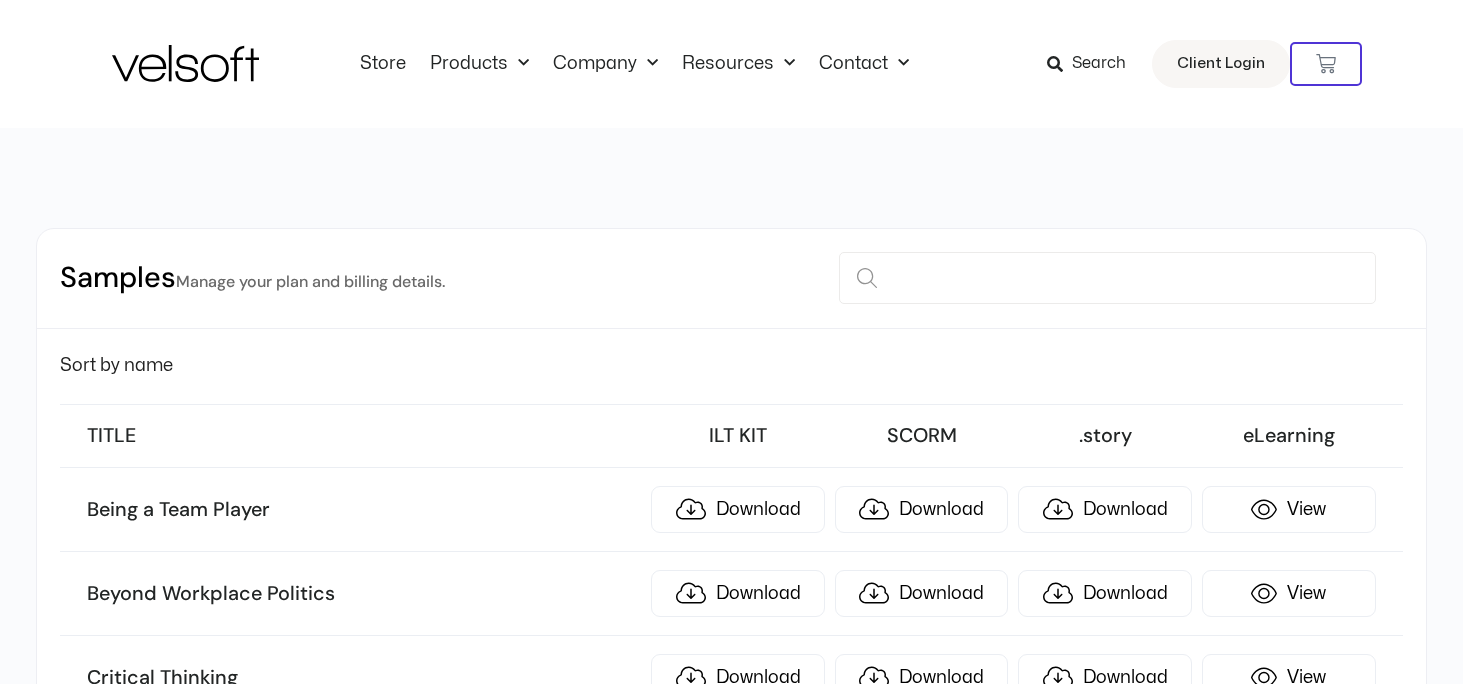 drag, startPoint x: 0, startPoint y: 0, endPoint x: 628, endPoint y: 18, distance: 628.25793 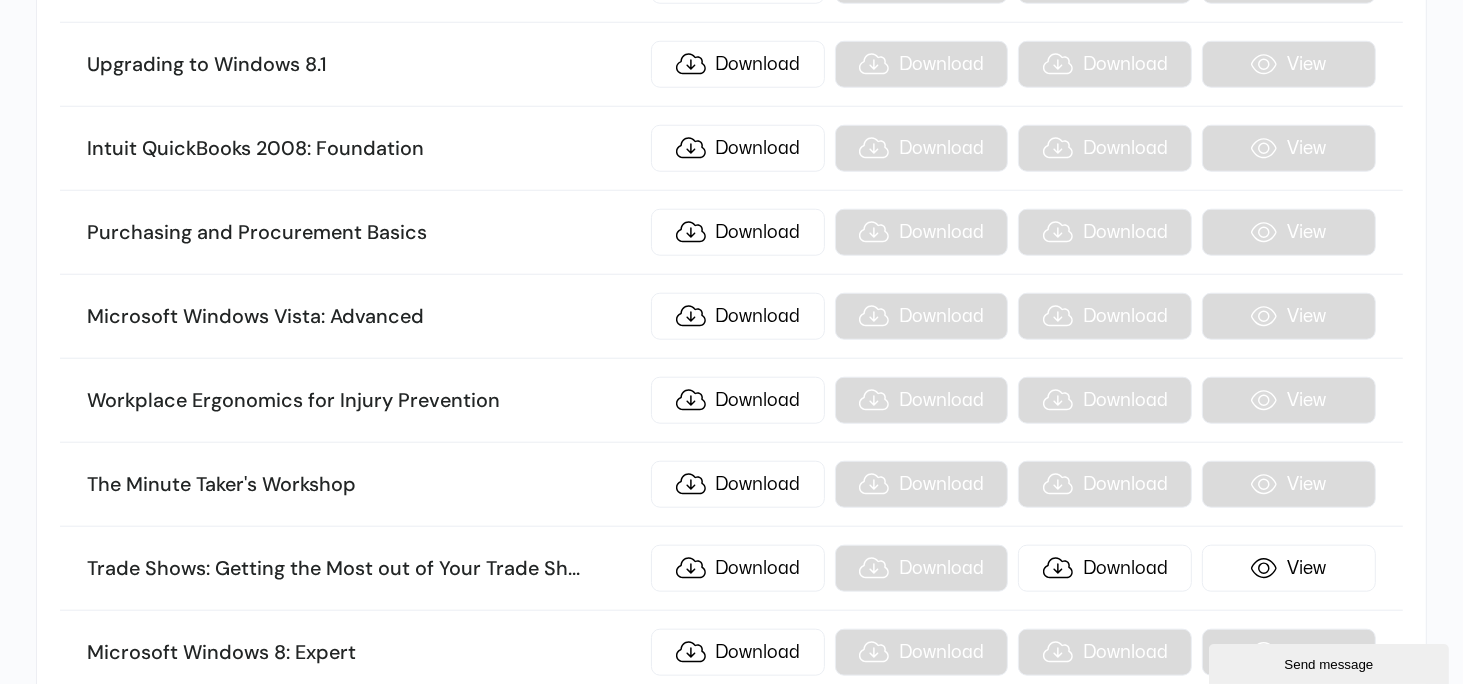 scroll, scrollTop: 0, scrollLeft: 0, axis: both 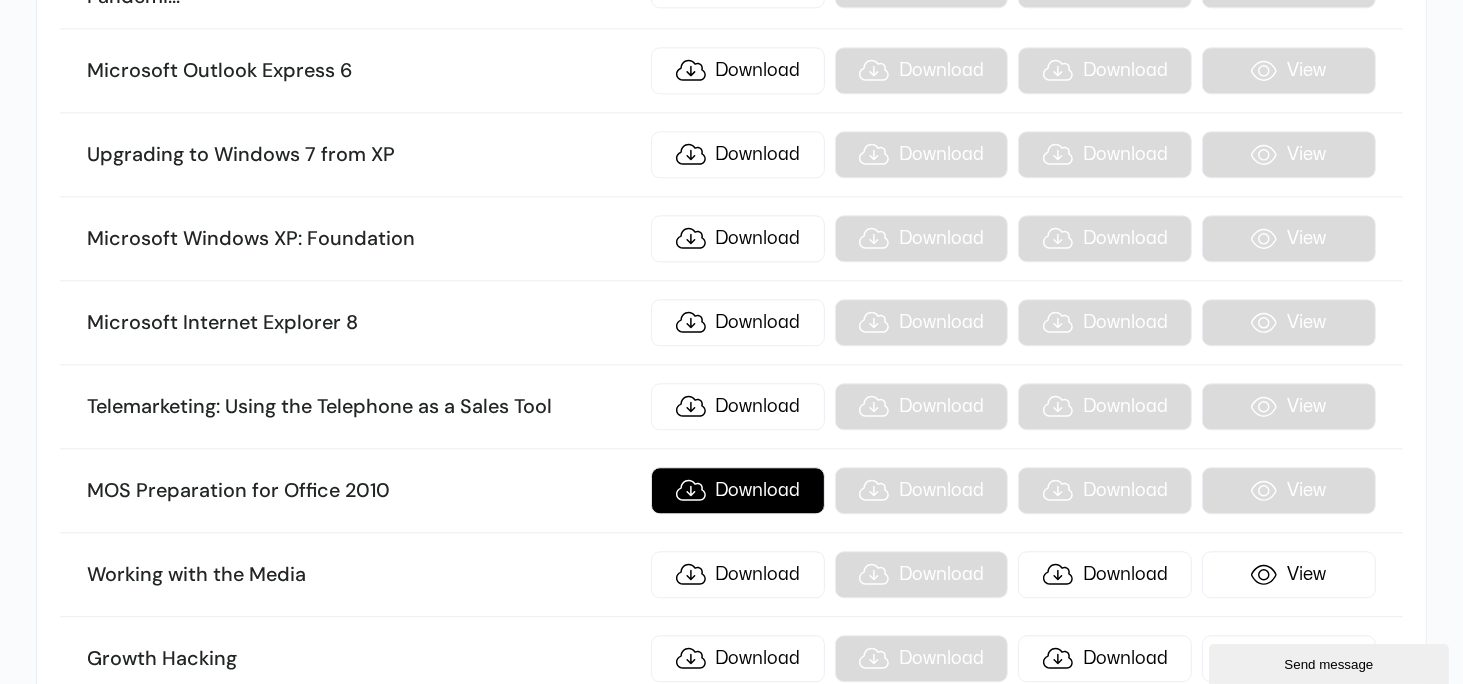 click on "Download" at bounding box center [738, 490] 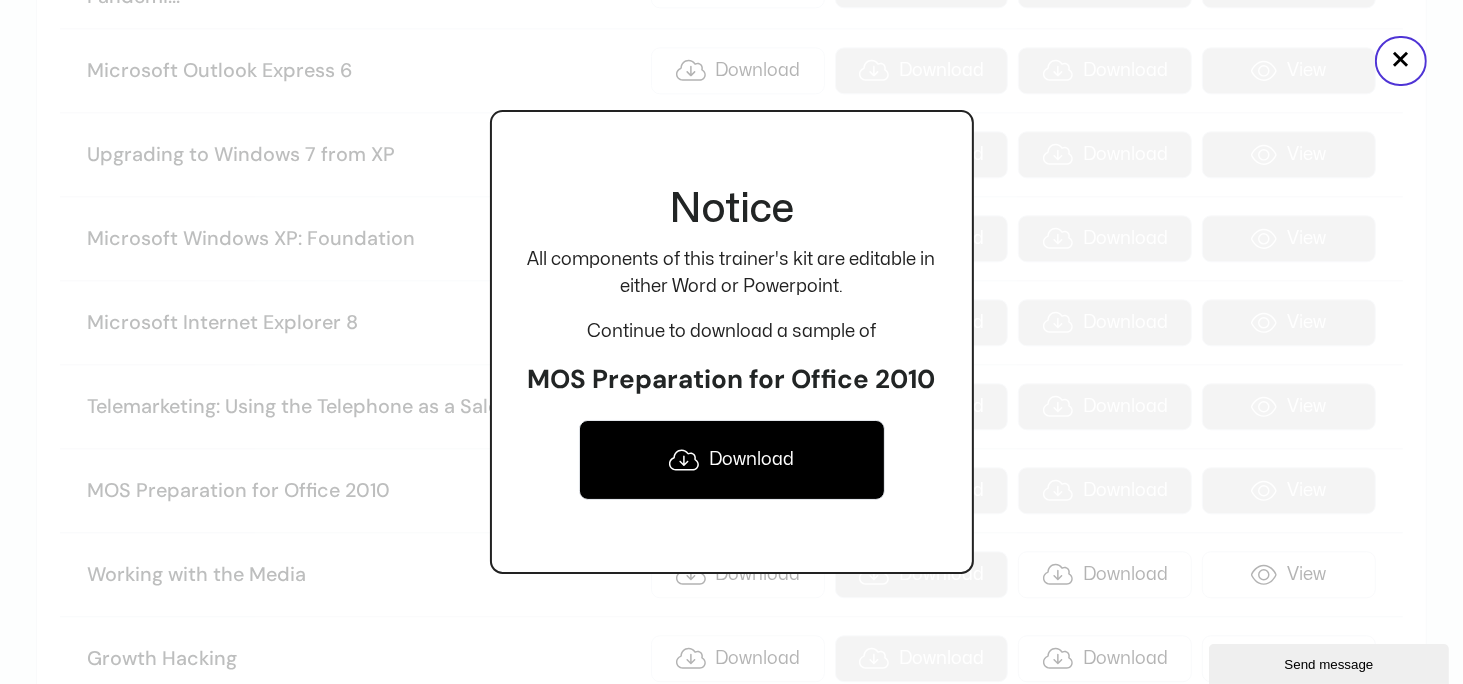 click 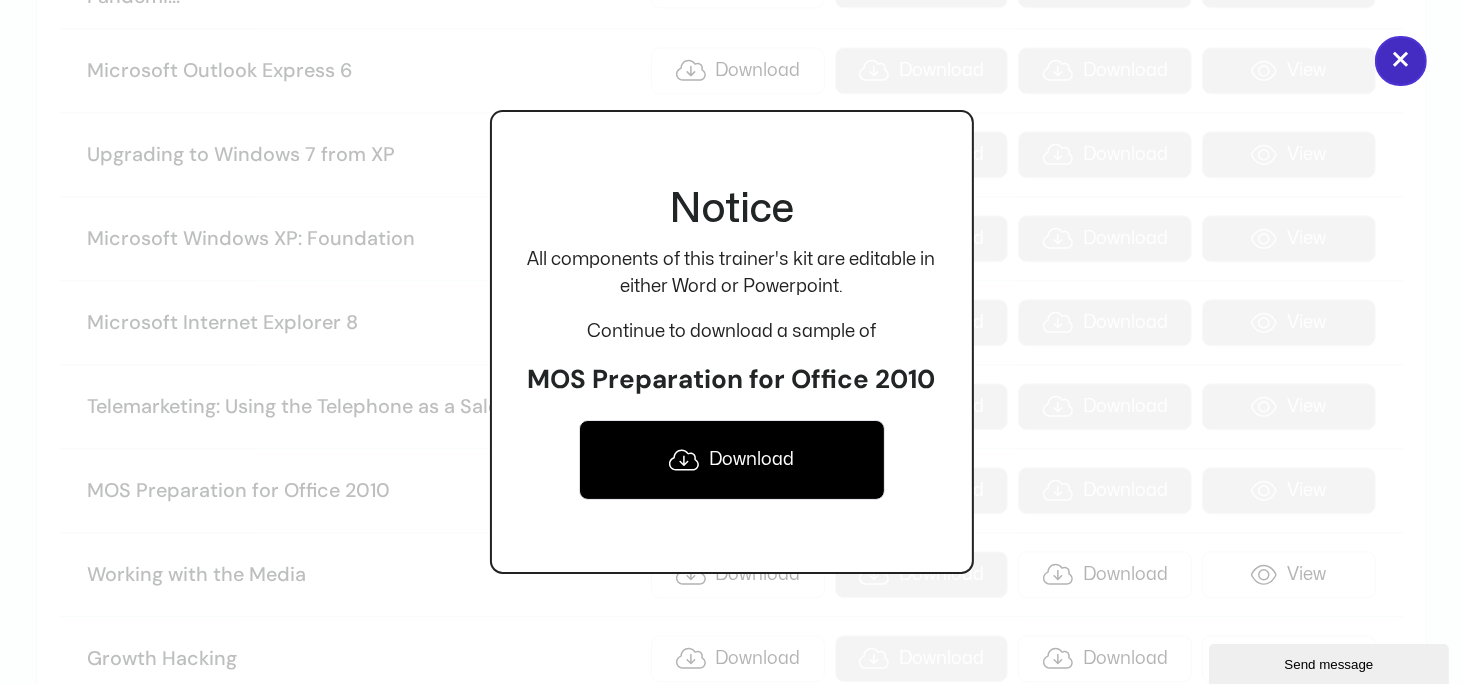 click on "×" at bounding box center [1401, 61] 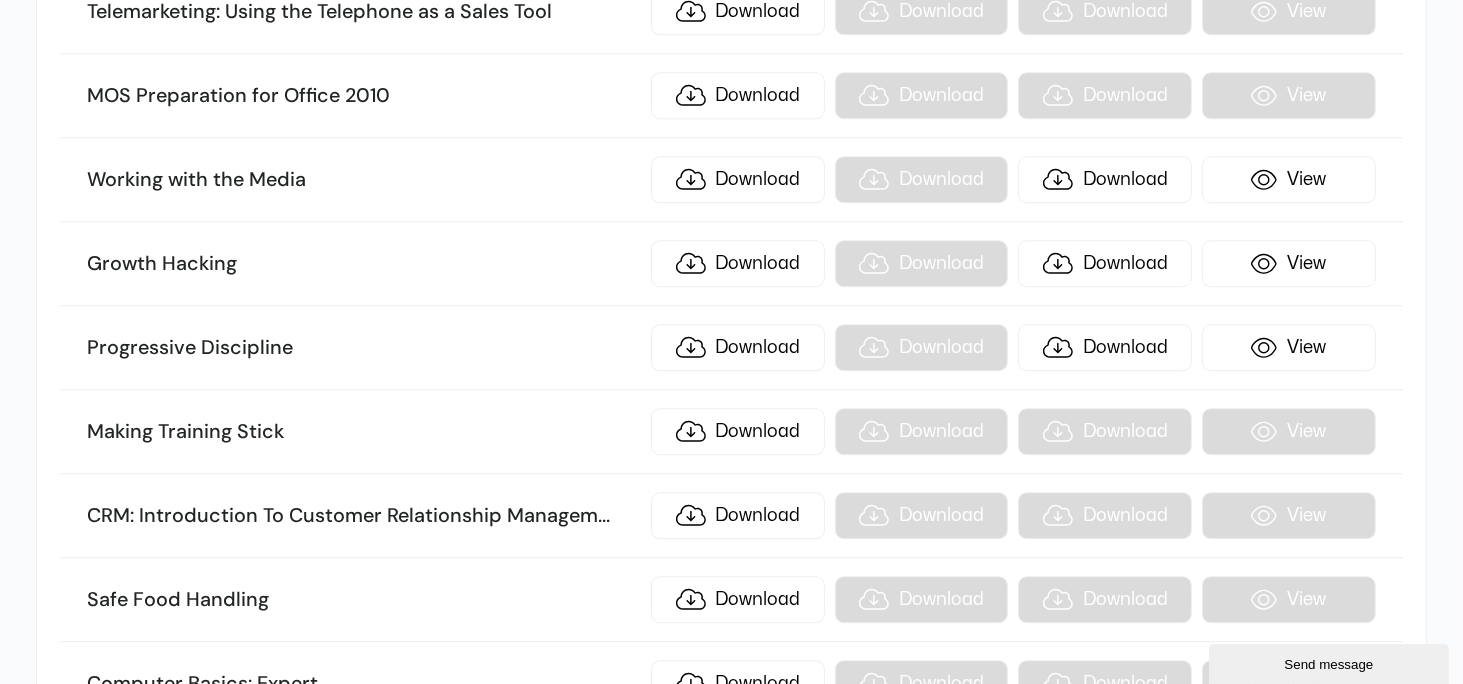 scroll, scrollTop: 19748, scrollLeft: 0, axis: vertical 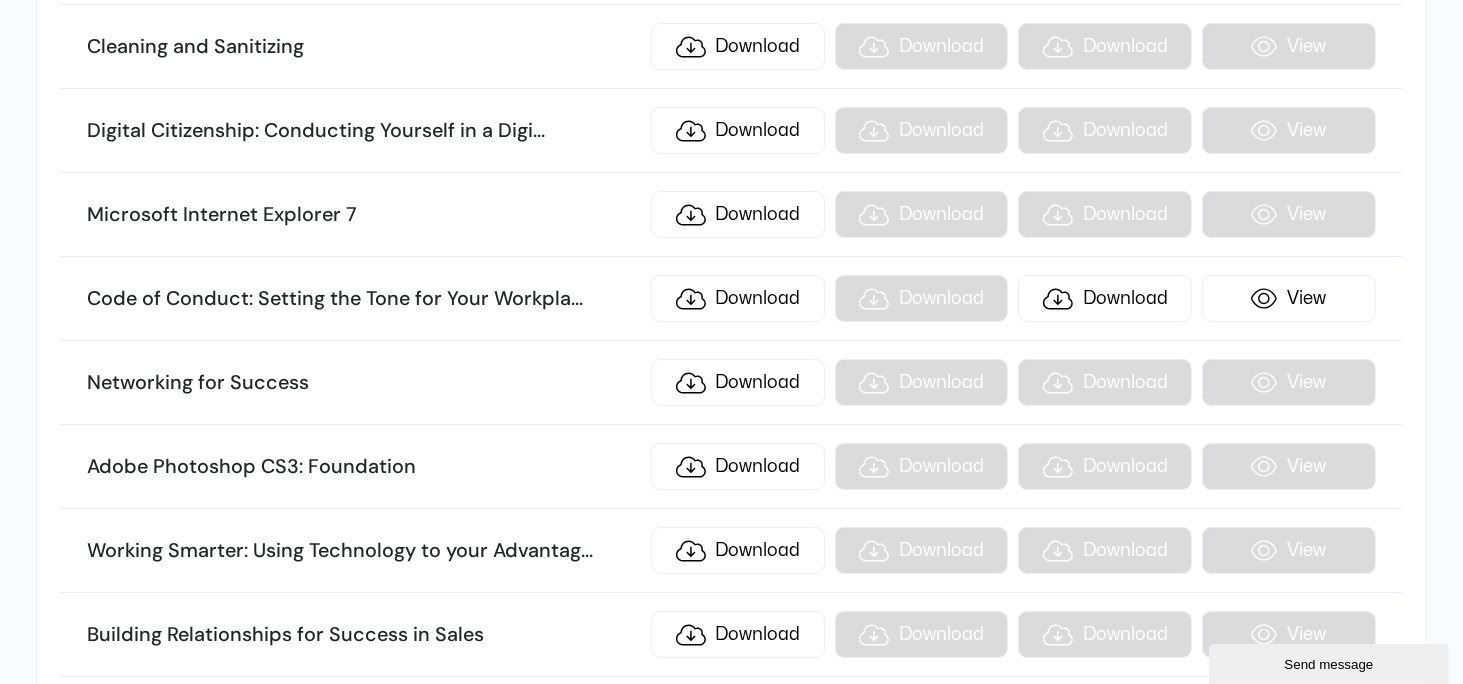 click on "Samples  Manage your plan and billing details.
Sort by name TITLE ILT KIT SCORM .story eLearning Being a Team Player Download Download Download View Beyond Workplace Politics Download Download Download View Critical Thinking Download Download Download View Closing the Generation Gap in the Workplace Download Download Download View Creative Thinking And Innovation Download Download Download View Digital Transformation: Organization and People Download Download Download View Personal Brand: Maximizing Personal Impact Download Download Download View Accounting Skills for the New Supervisor Download Download Download View Design Thinking: An Introduction Download Download Download View Business Writing That Works Download Download Download View Continuous Improvement with Lean Download Download Download View Conducting Effective Performance Reviews Download Download Download View ... t" at bounding box center (731, -2370) 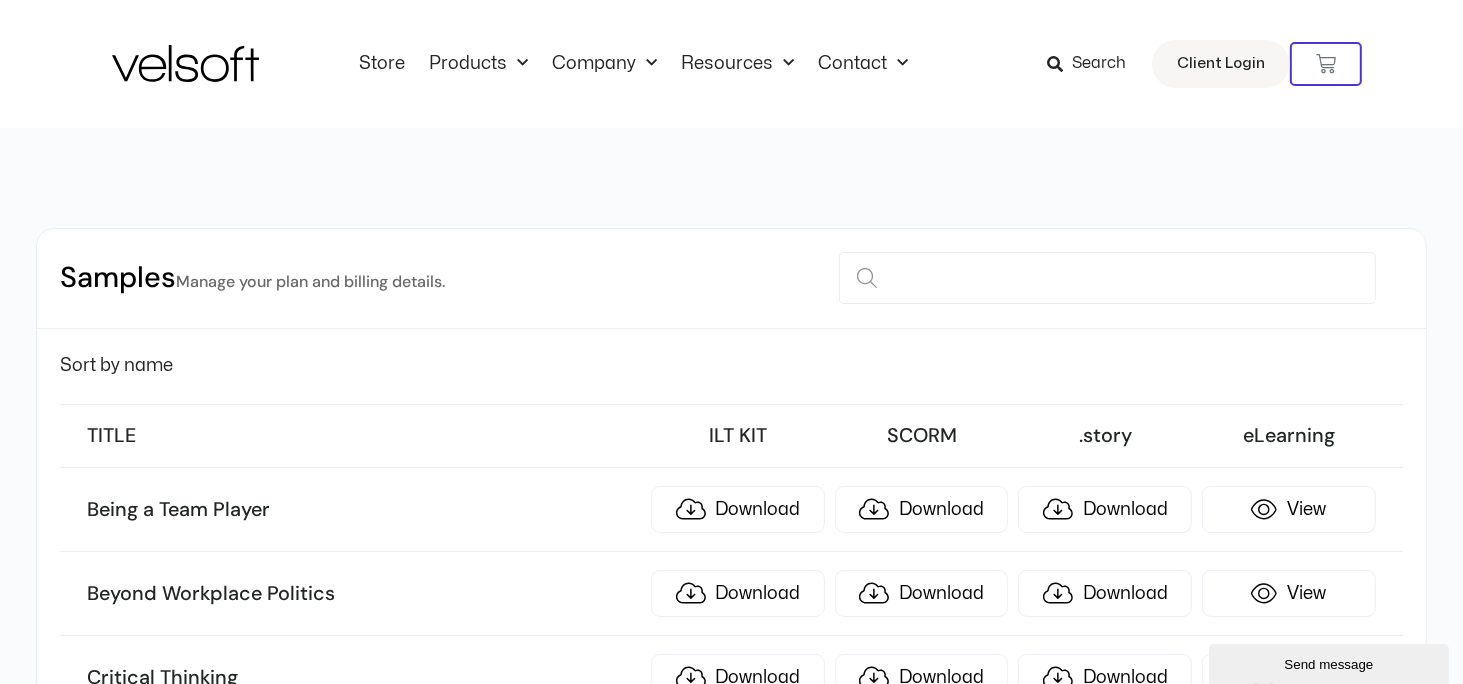 scroll, scrollTop: 330, scrollLeft: 0, axis: vertical 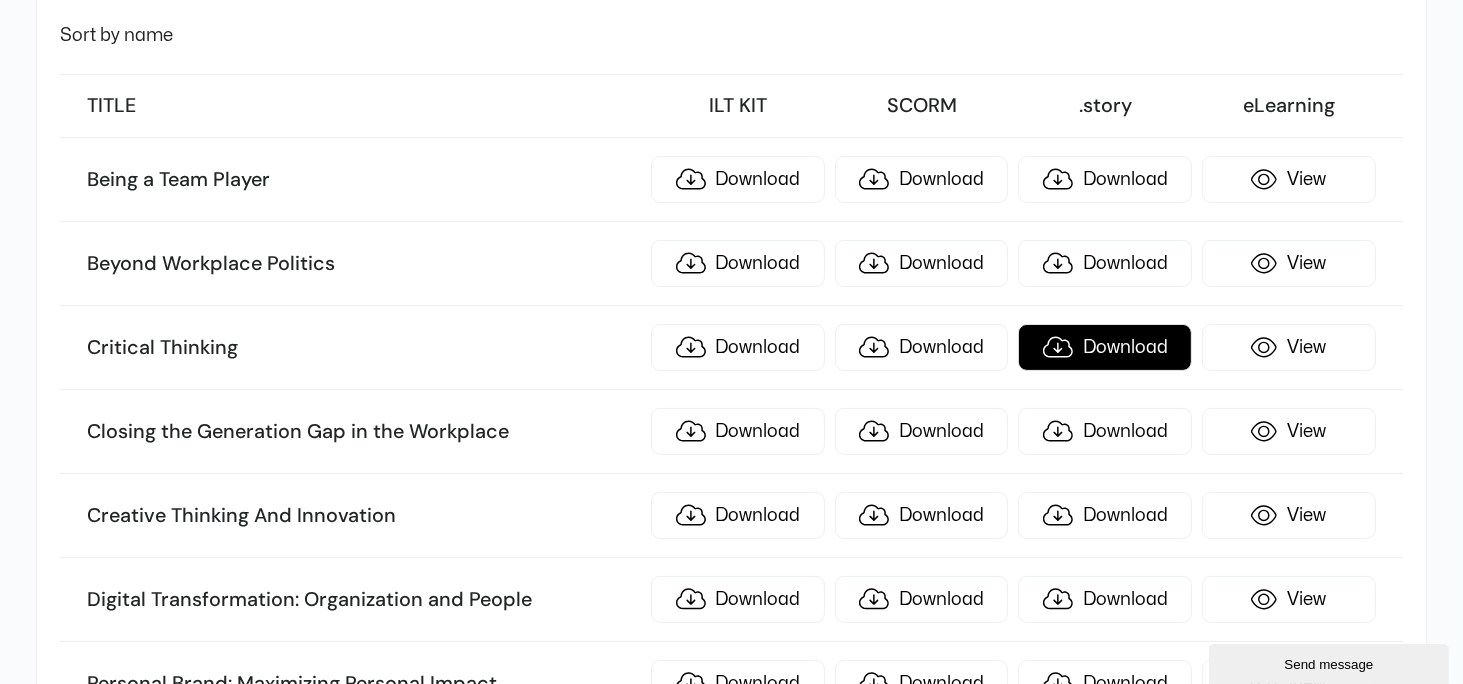 click on "Download" at bounding box center [1105, 347] 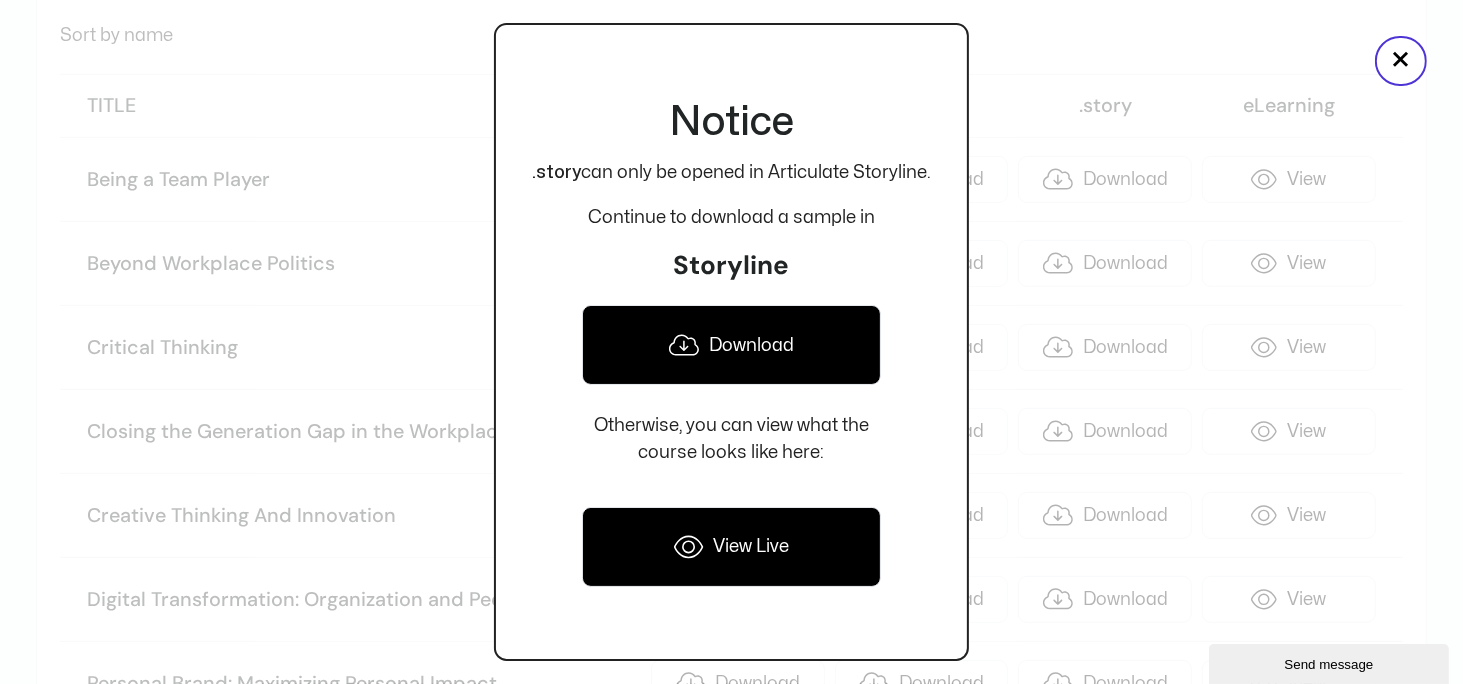 click on "View Live" at bounding box center [731, 547] 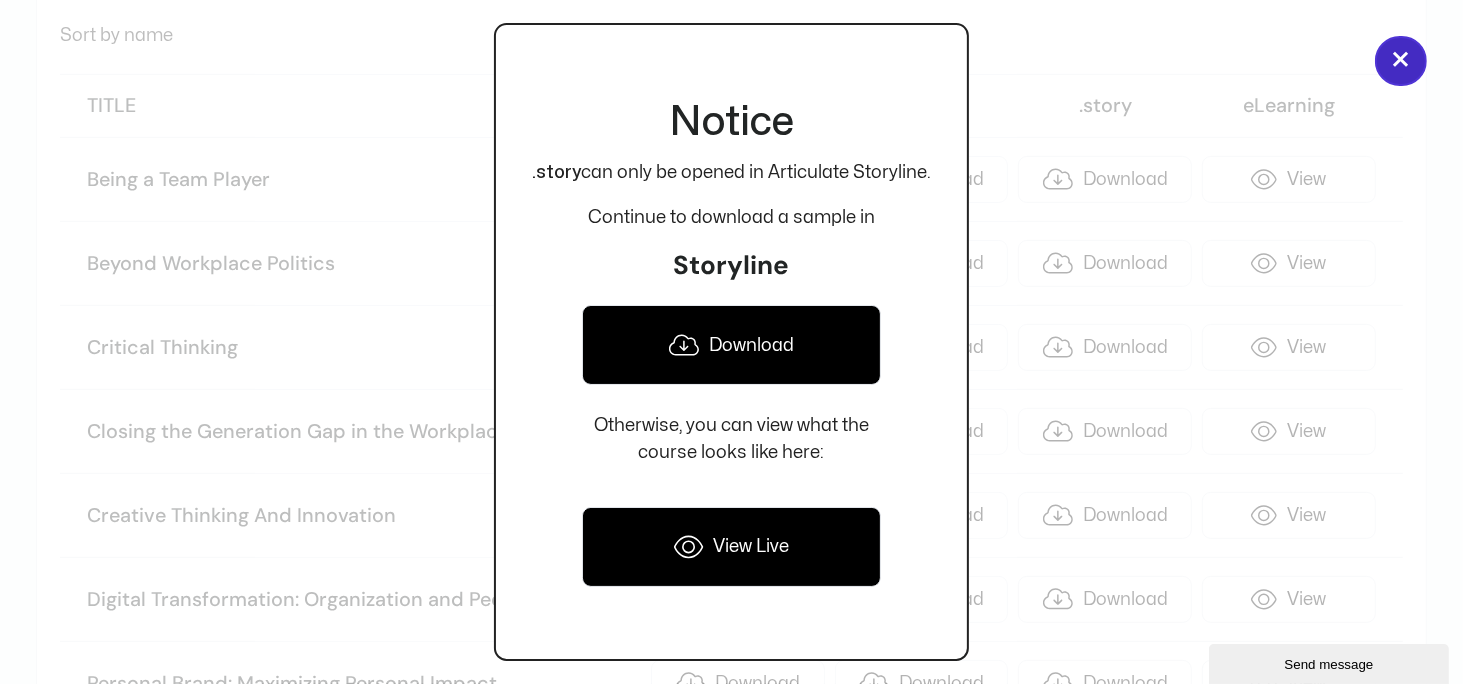 click on "×" at bounding box center [1401, 61] 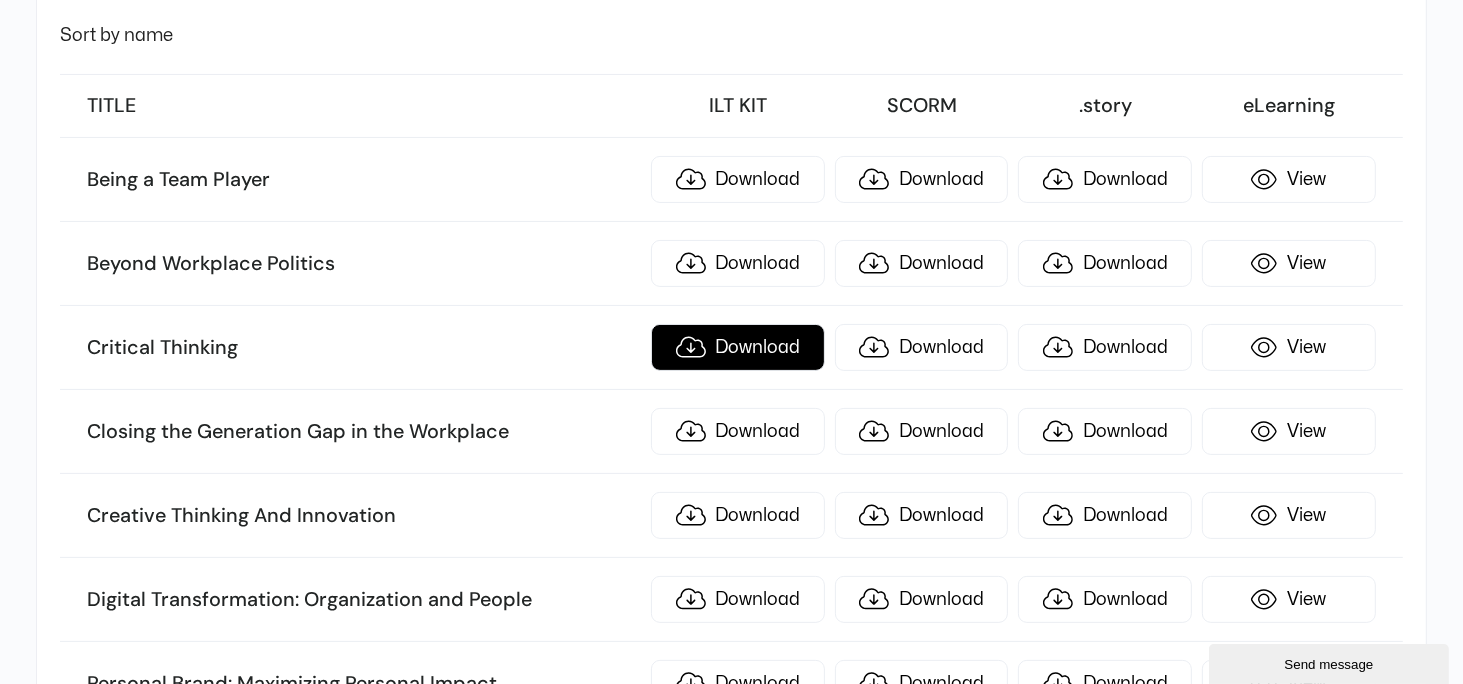 click on "Download" at bounding box center (738, 347) 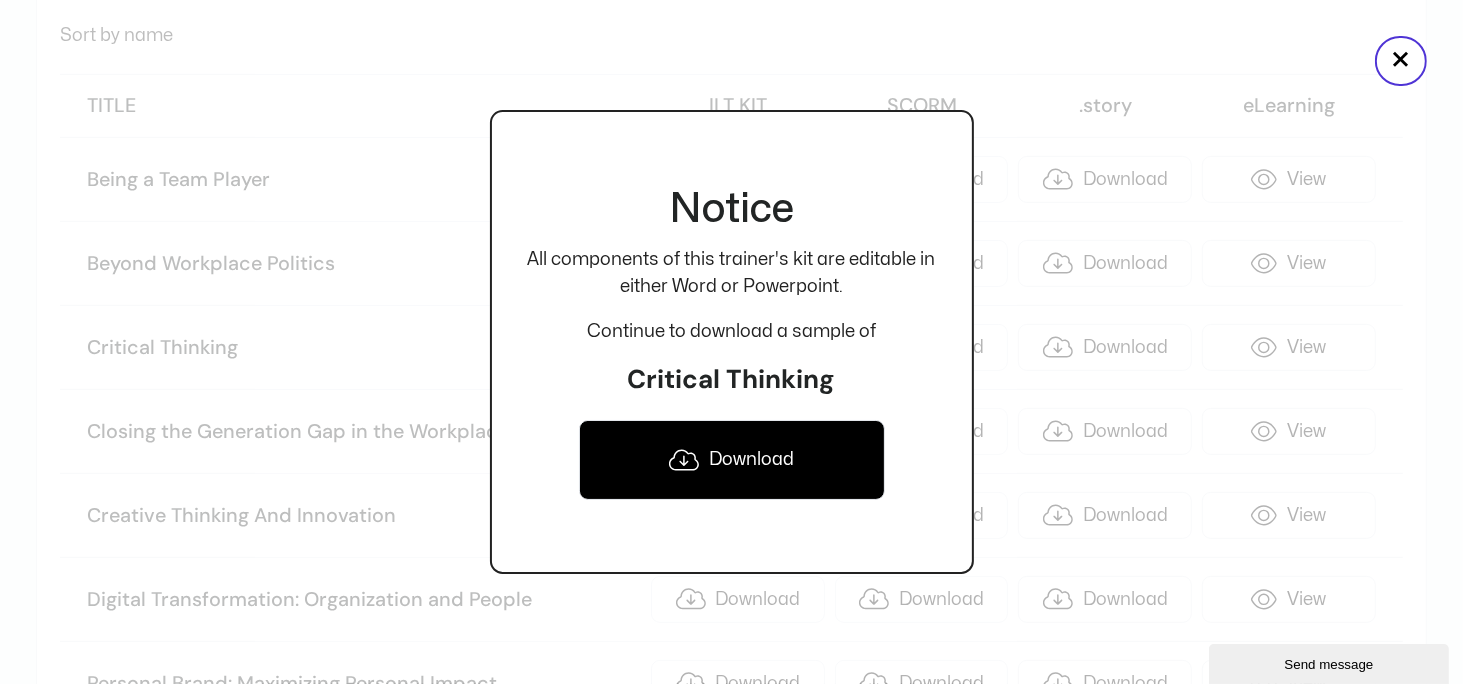 click on "Download" at bounding box center [732, 460] 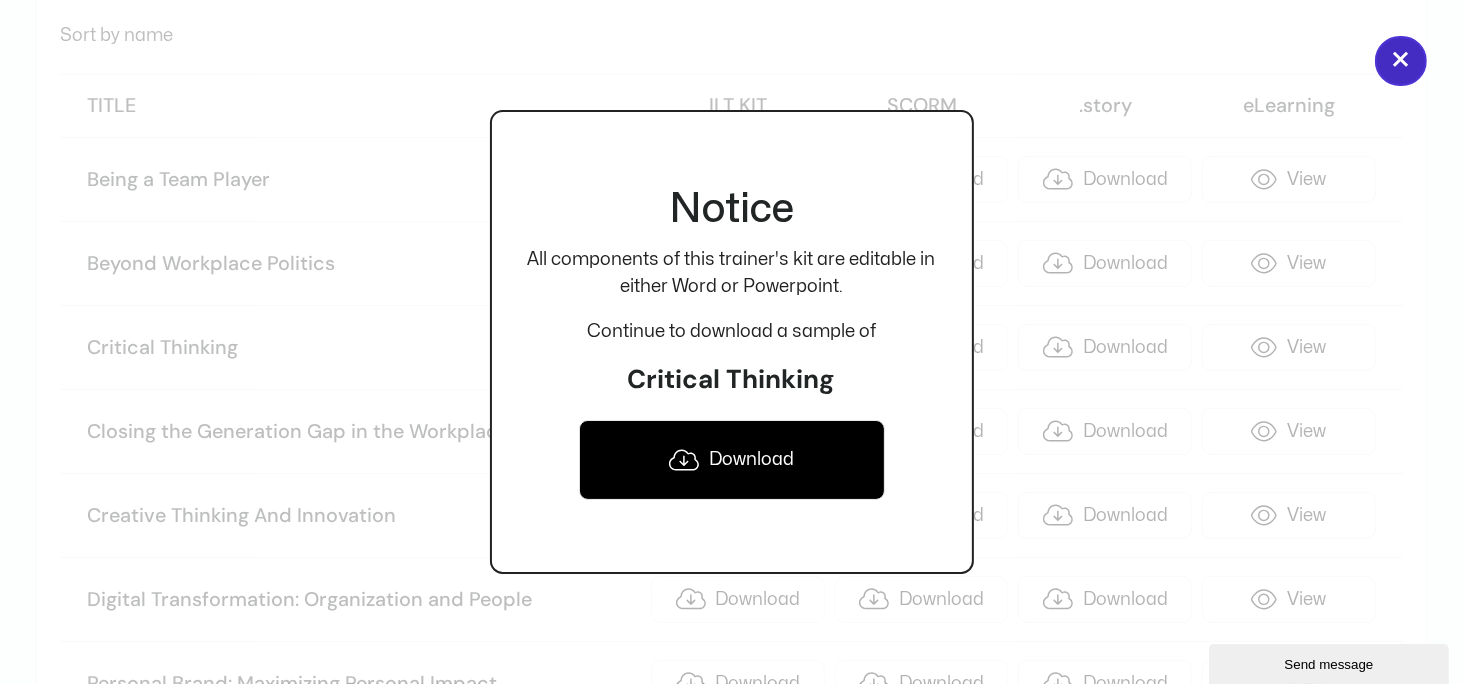 drag, startPoint x: 1396, startPoint y: 51, endPoint x: 1304, endPoint y: 67, distance: 93.38094 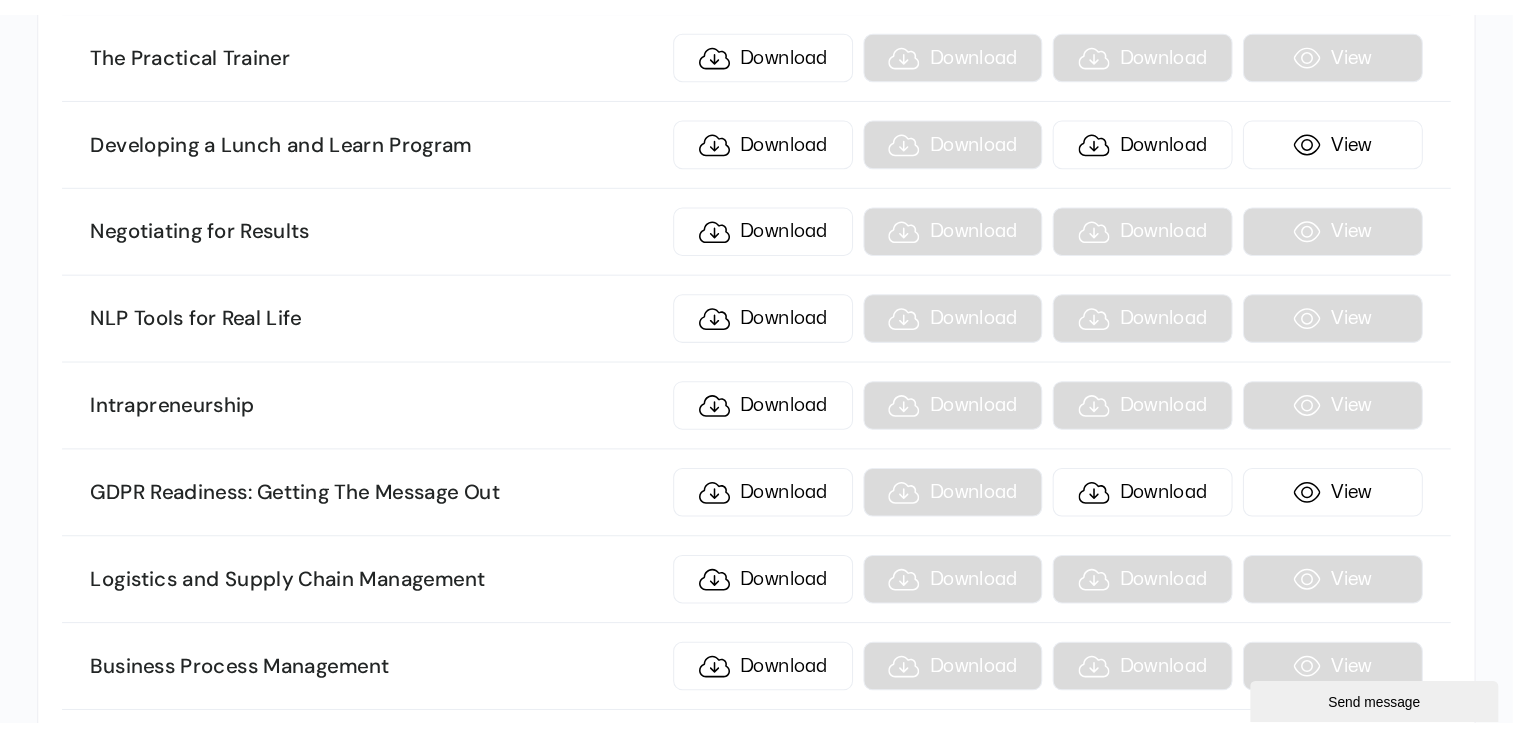 scroll, scrollTop: 9840, scrollLeft: 0, axis: vertical 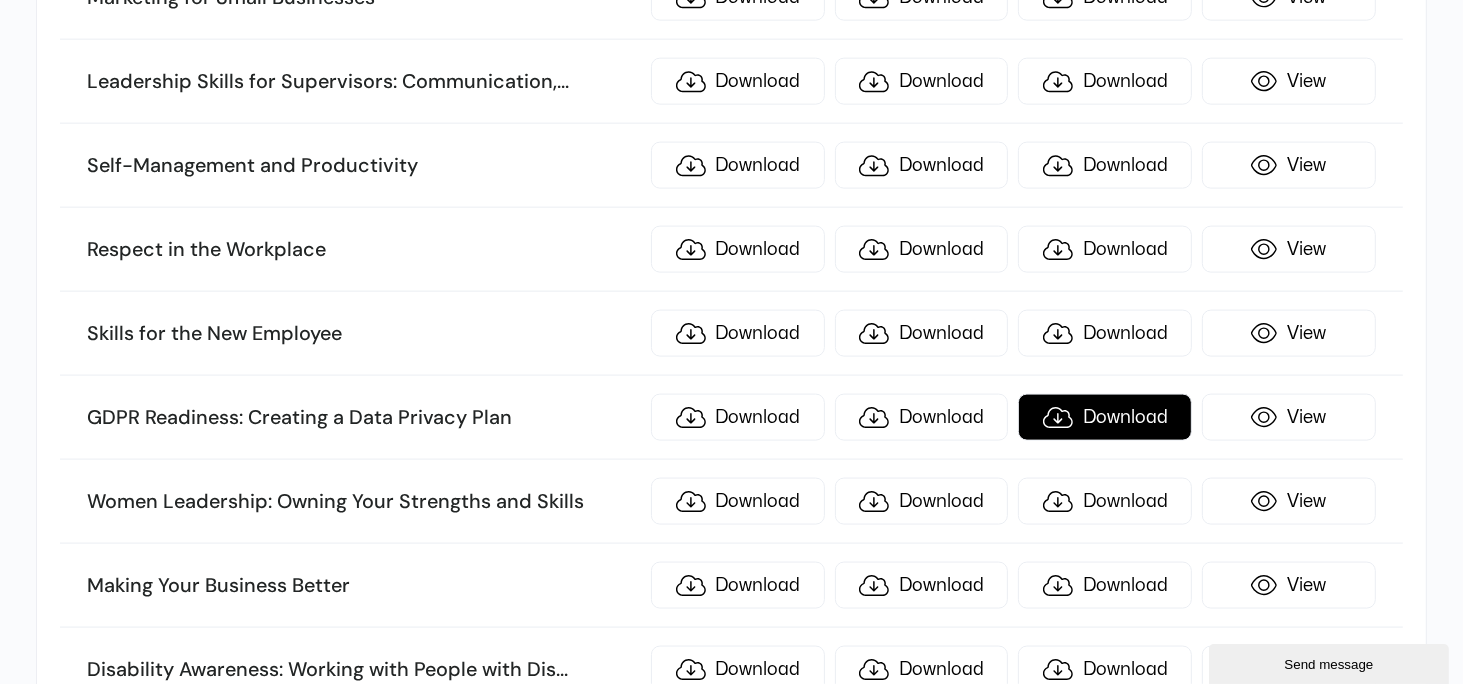 click on "Download" at bounding box center [1105, 417] 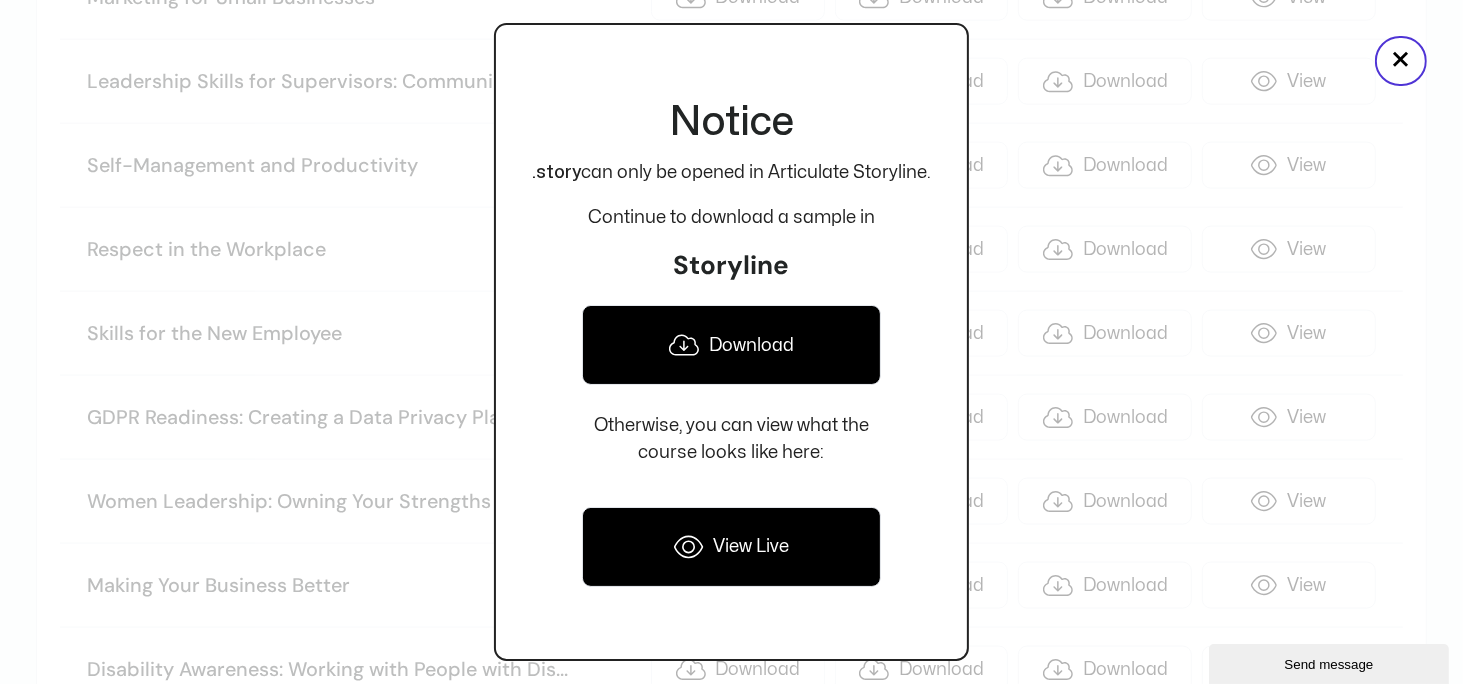 click on "Notice
.story  can only be opened in Articulate Storyline.
Continue to download a sample in
Storyline
Download
Otherwise, you can view what the  course looks like here:
View Live" at bounding box center [731, 342] 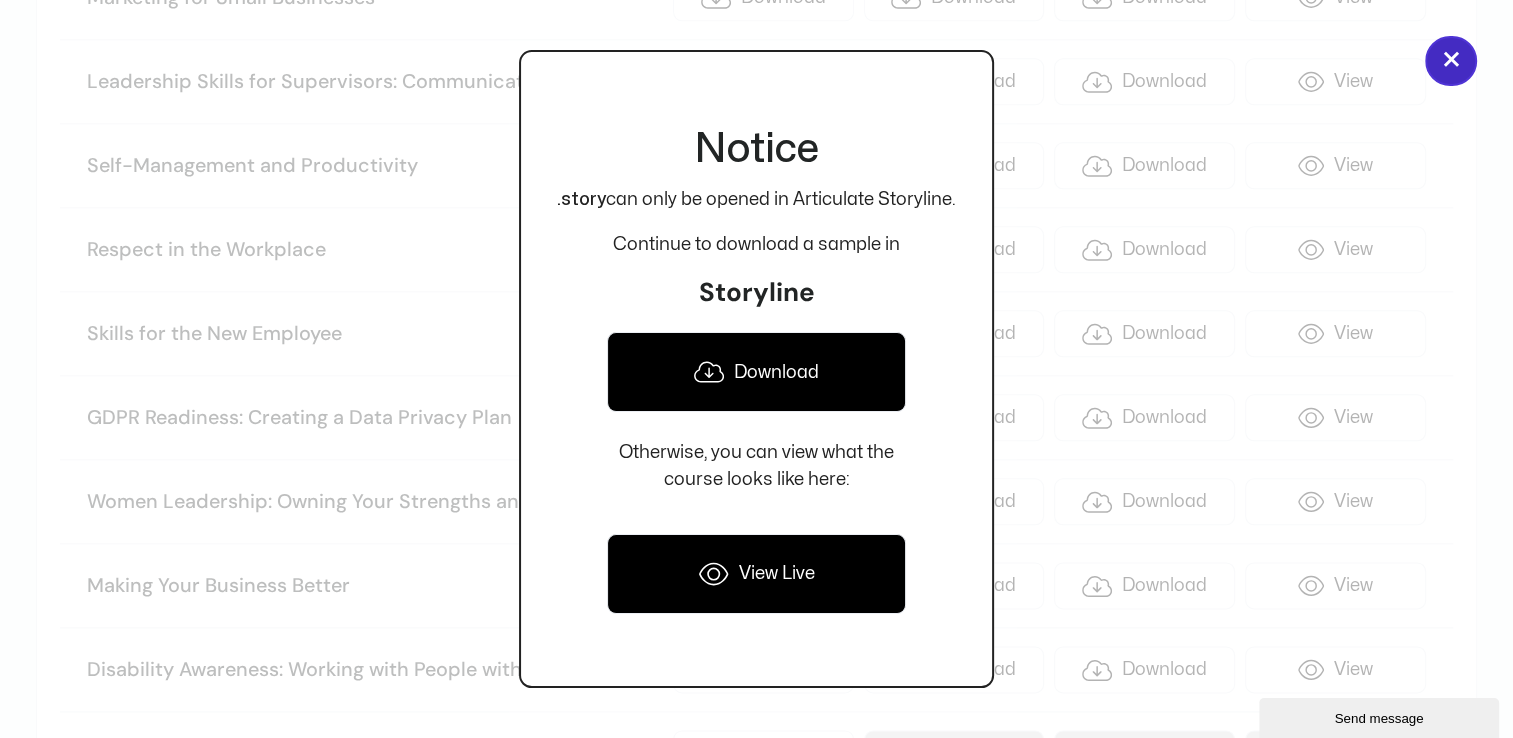 click on "×" at bounding box center (1451, 61) 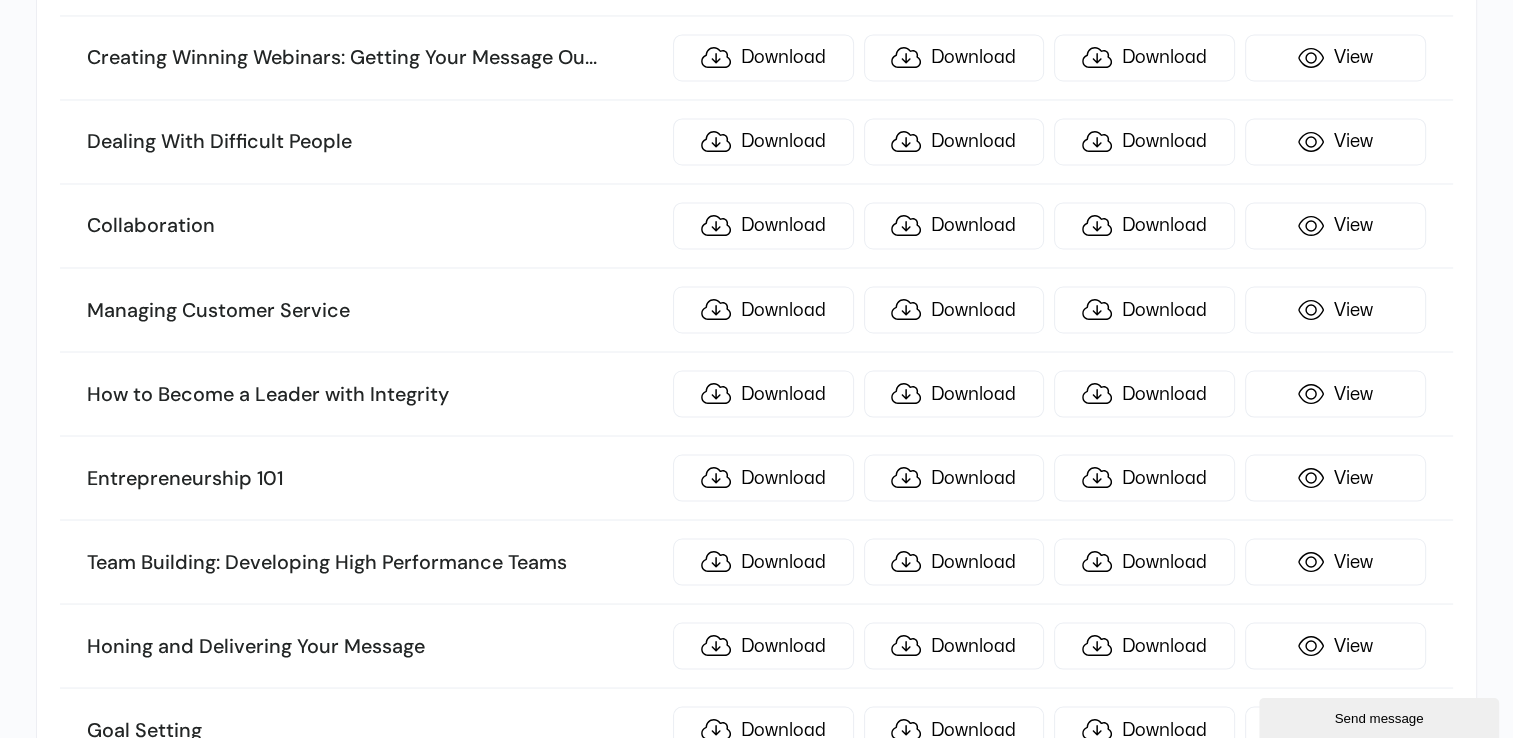 scroll, scrollTop: 3340, scrollLeft: 0, axis: vertical 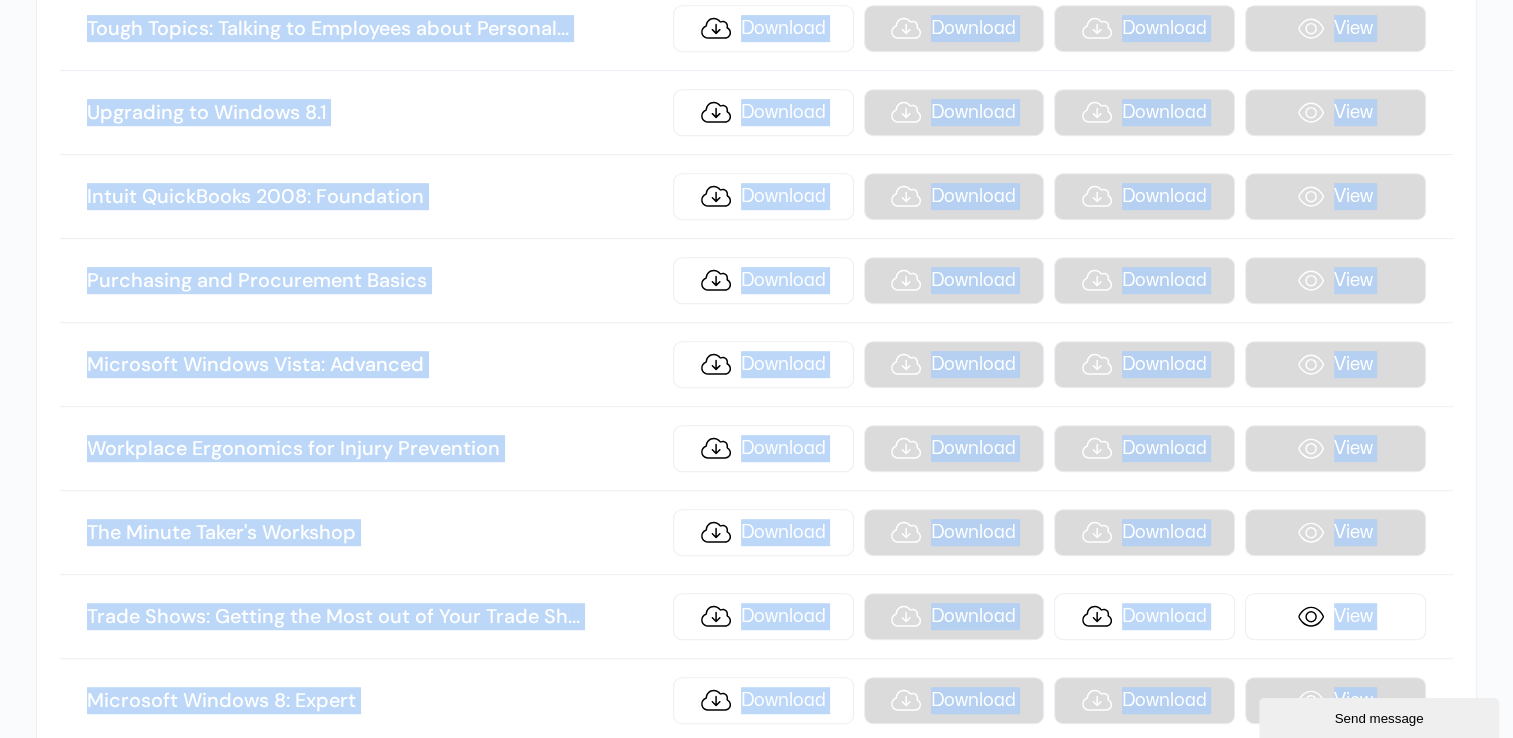 drag, startPoint x: 77, startPoint y: 419, endPoint x: 1431, endPoint y: 623, distance: 1369.2816 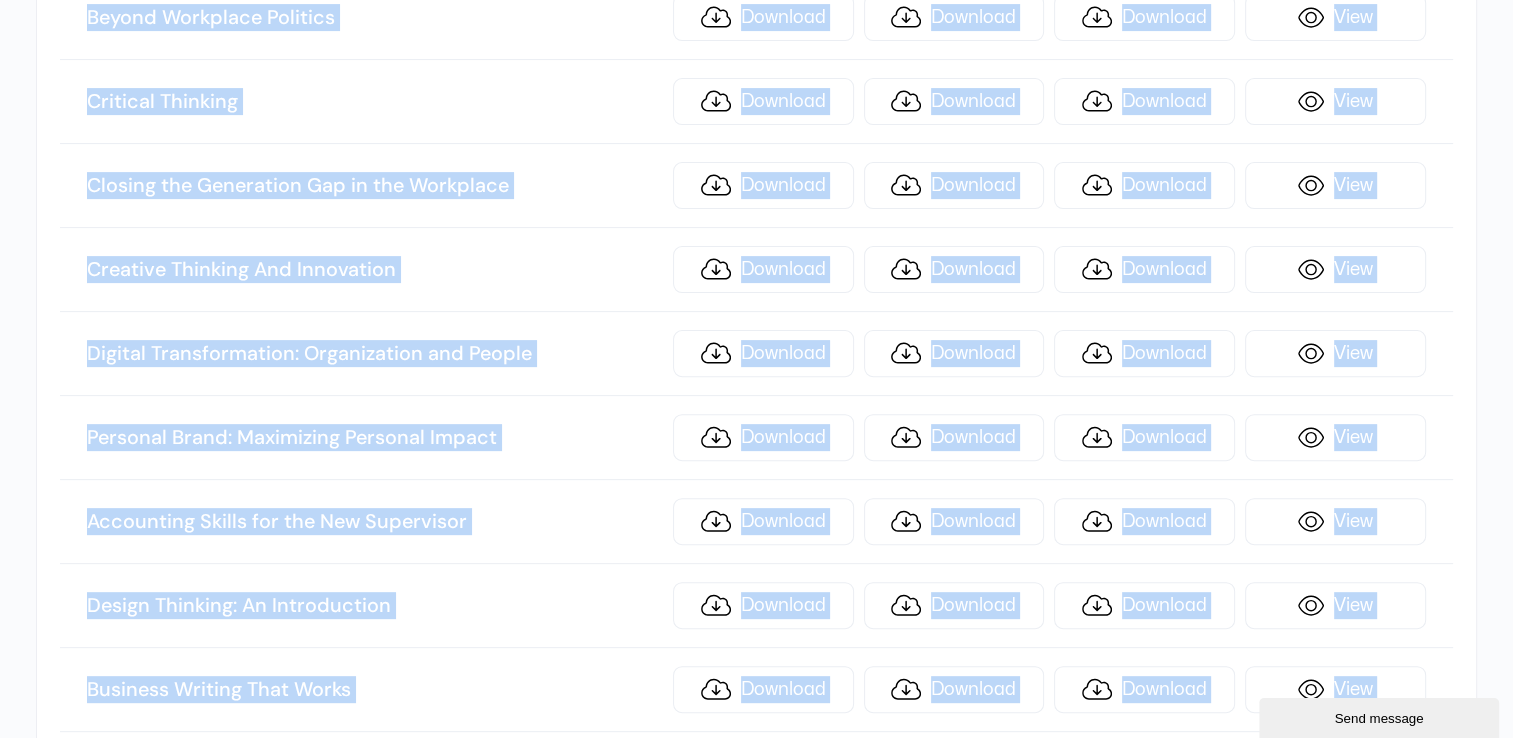 scroll, scrollTop: 0, scrollLeft: 0, axis: both 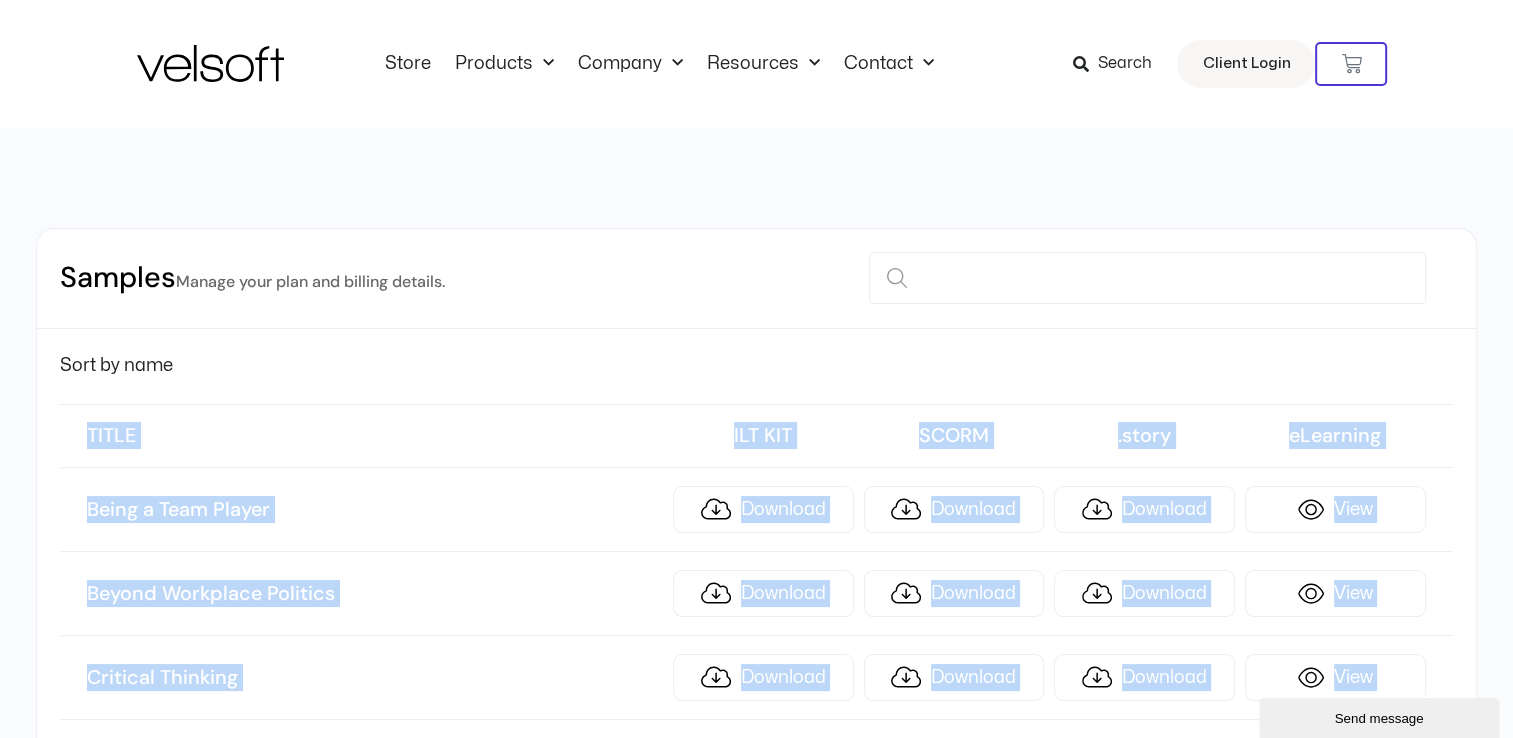 drag, startPoint x: 1474, startPoint y: 610, endPoint x: 2, endPoint y: 462, distance: 1479.4215 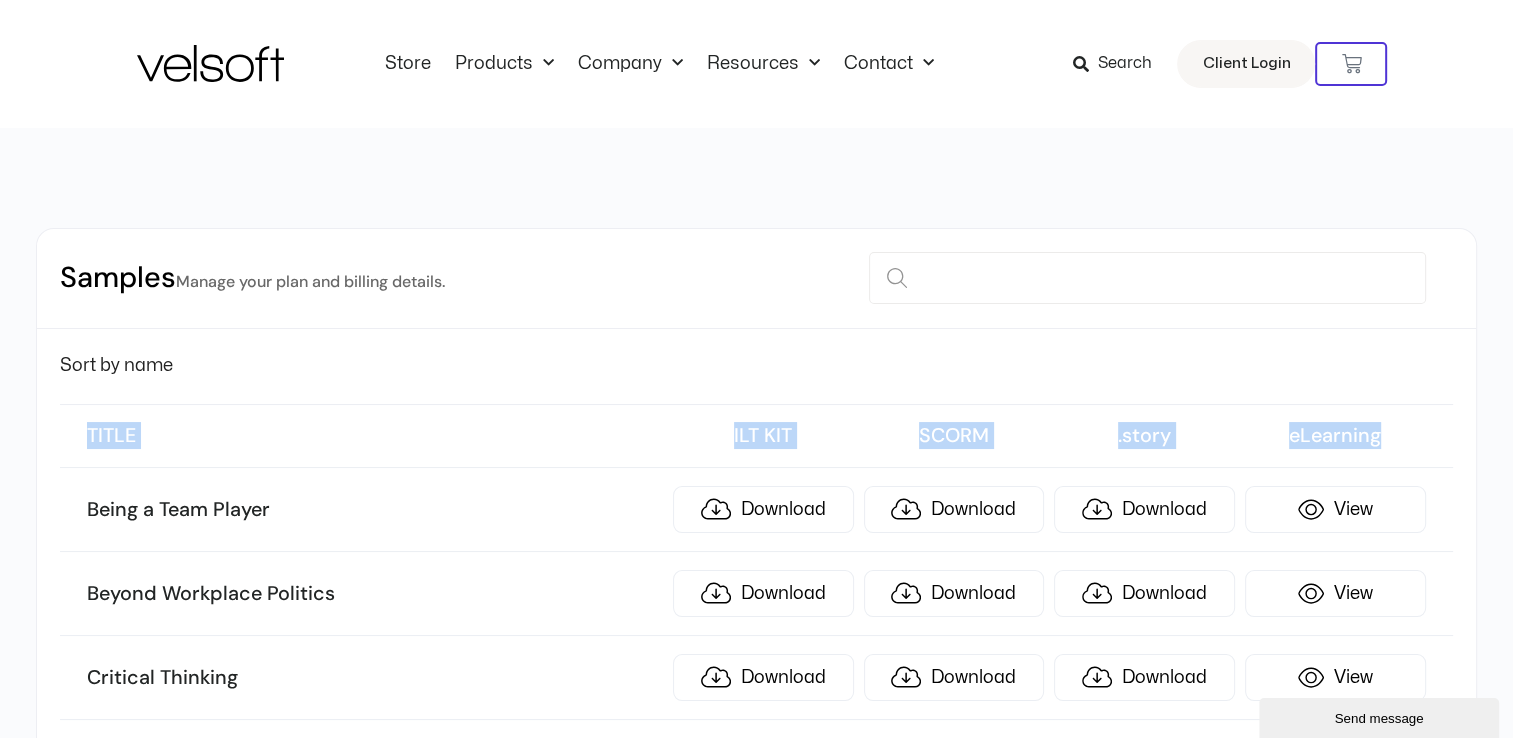 drag, startPoint x: 78, startPoint y: 415, endPoint x: 1488, endPoint y: 438, distance: 1410.1876 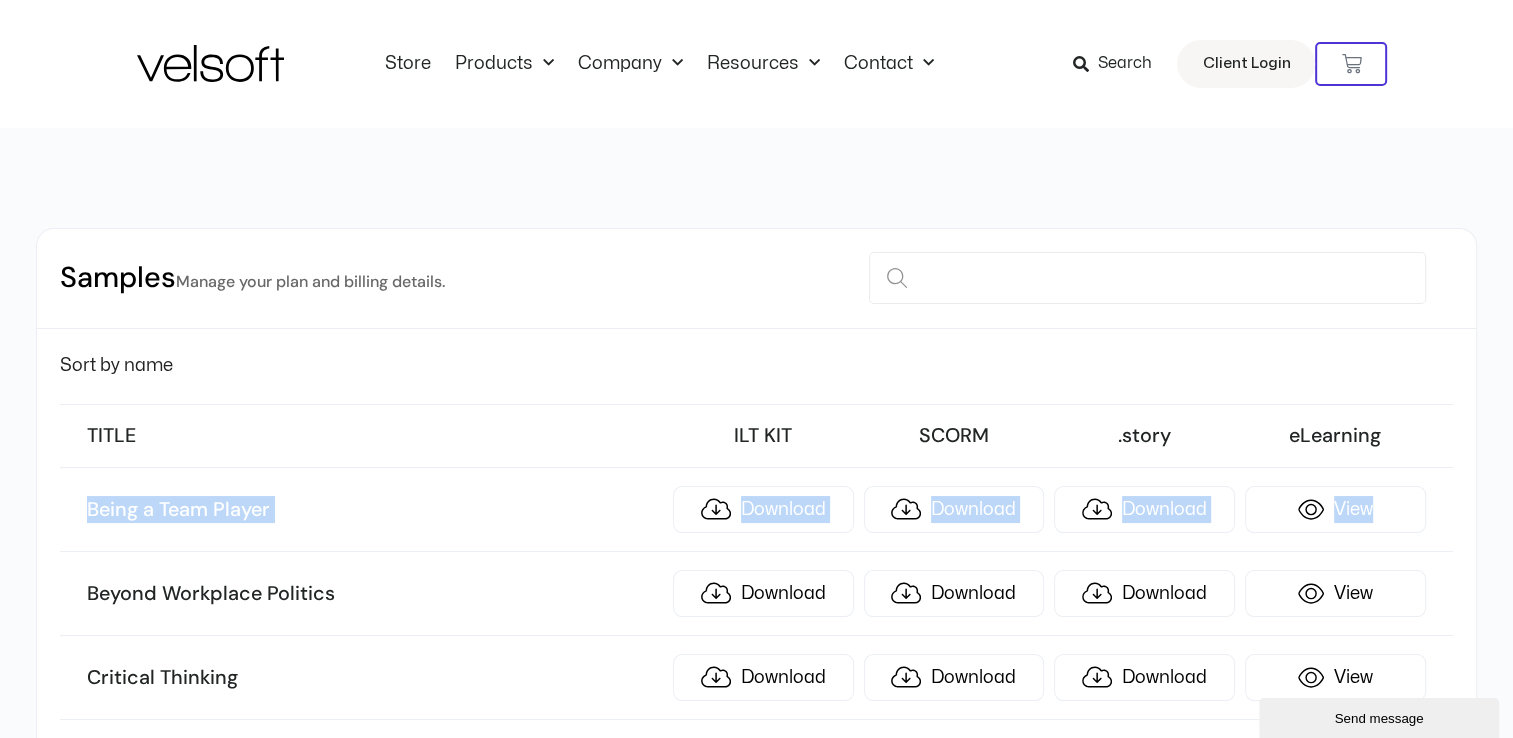 drag, startPoint x: 78, startPoint y: 490, endPoint x: 1485, endPoint y: 522, distance: 1407.3639 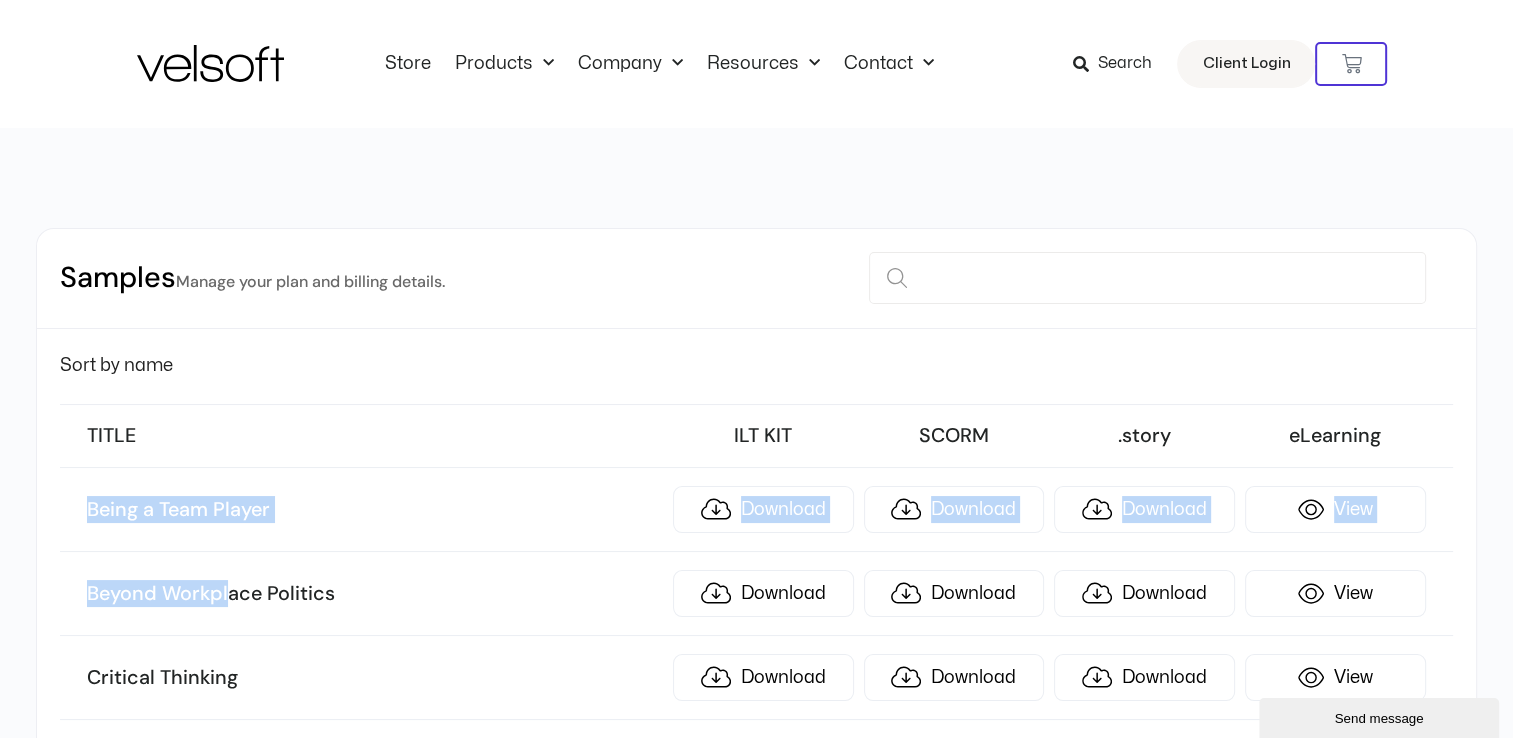 drag, startPoint x: 80, startPoint y: 488, endPoint x: 232, endPoint y: 616, distance: 198.71588 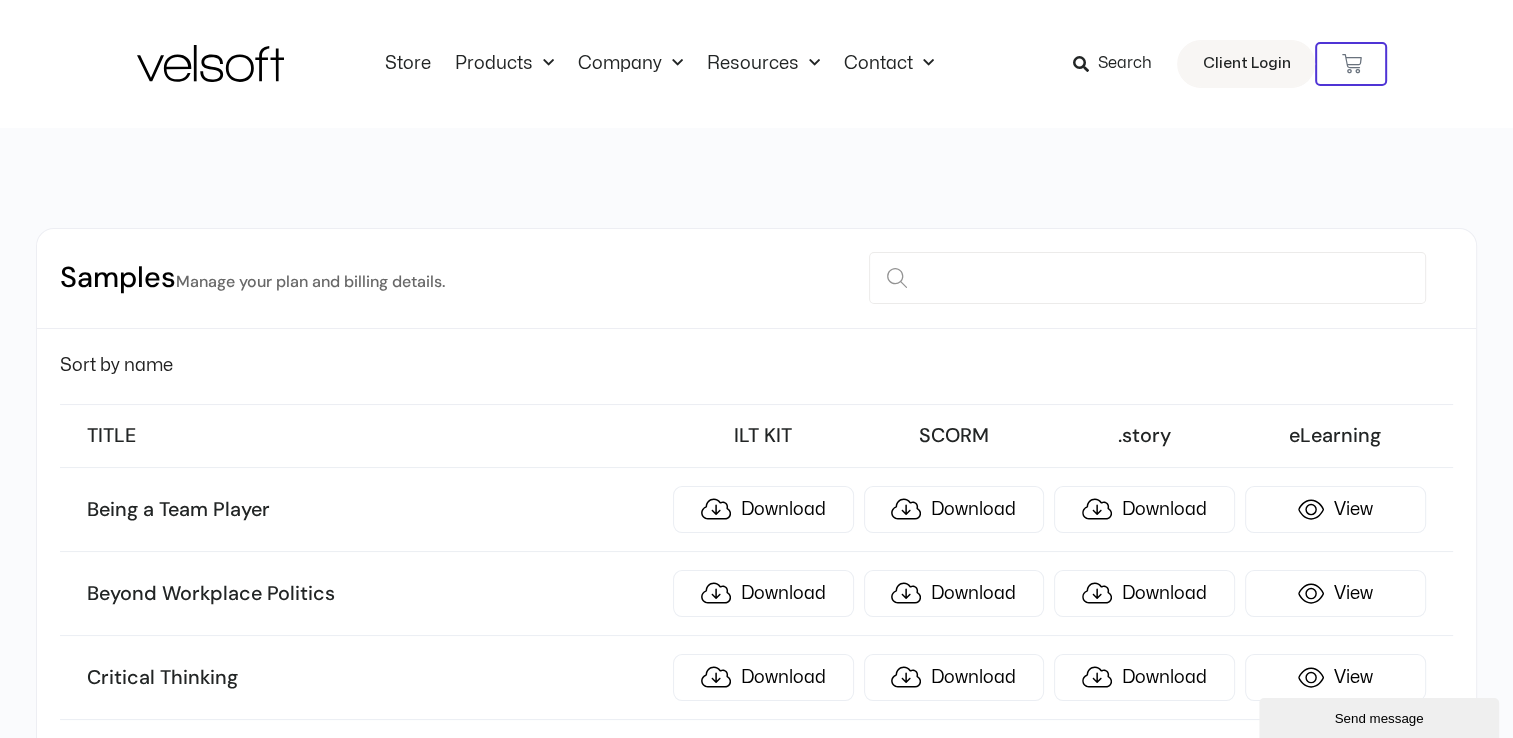 drag, startPoint x: 232, startPoint y: 616, endPoint x: 339, endPoint y: 586, distance: 111.12605 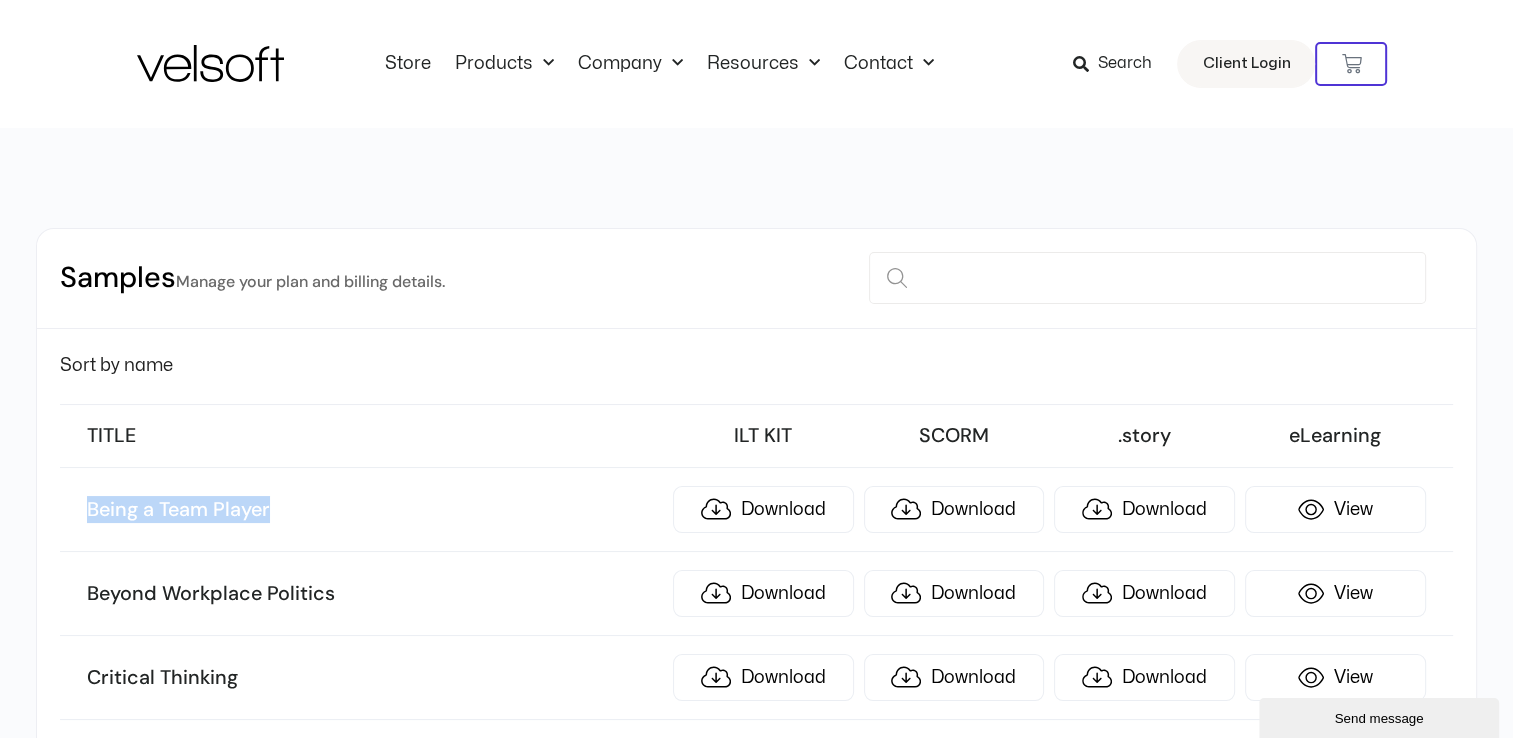drag, startPoint x: 86, startPoint y: 500, endPoint x: 303, endPoint y: 520, distance: 217.91971 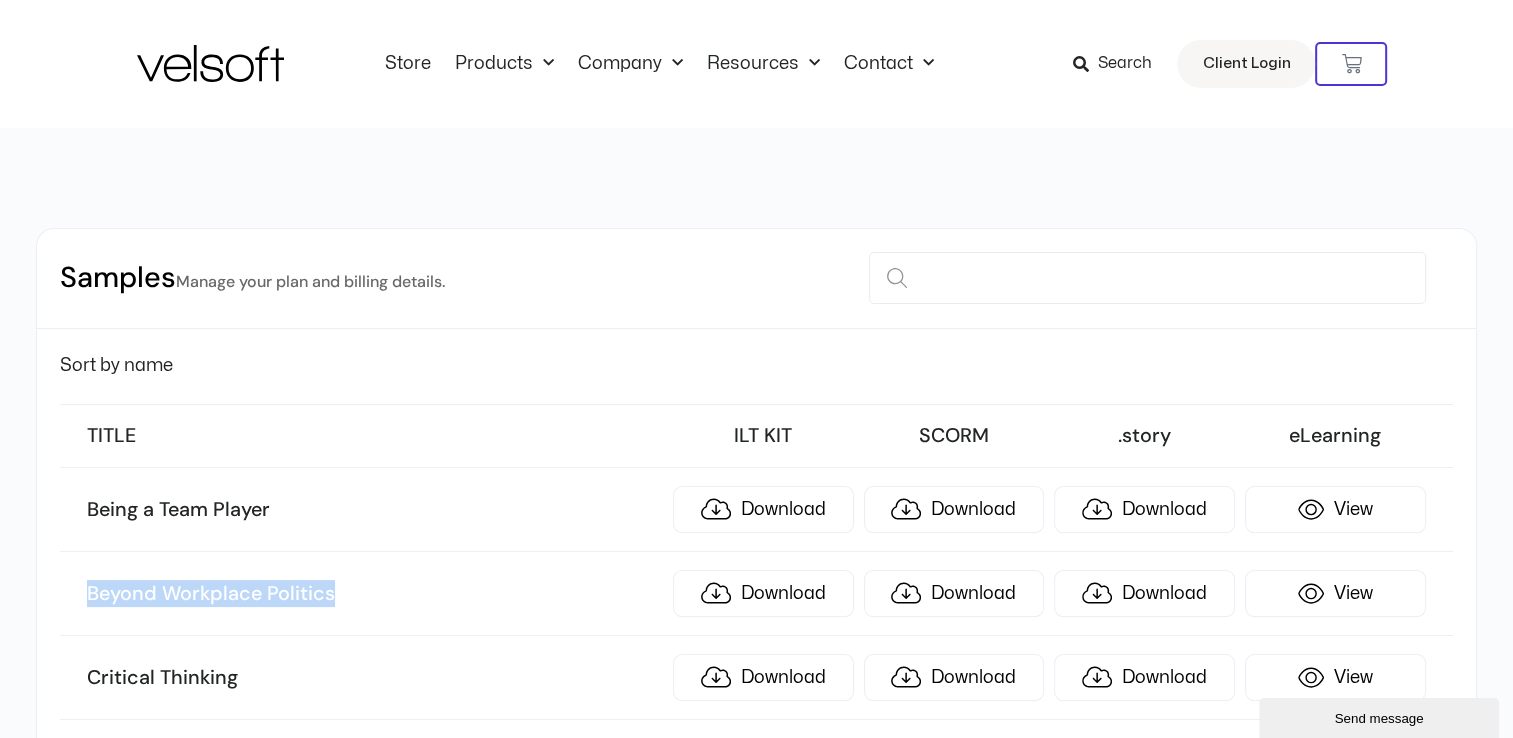 drag, startPoint x: 66, startPoint y: 583, endPoint x: 404, endPoint y: 579, distance: 338.02368 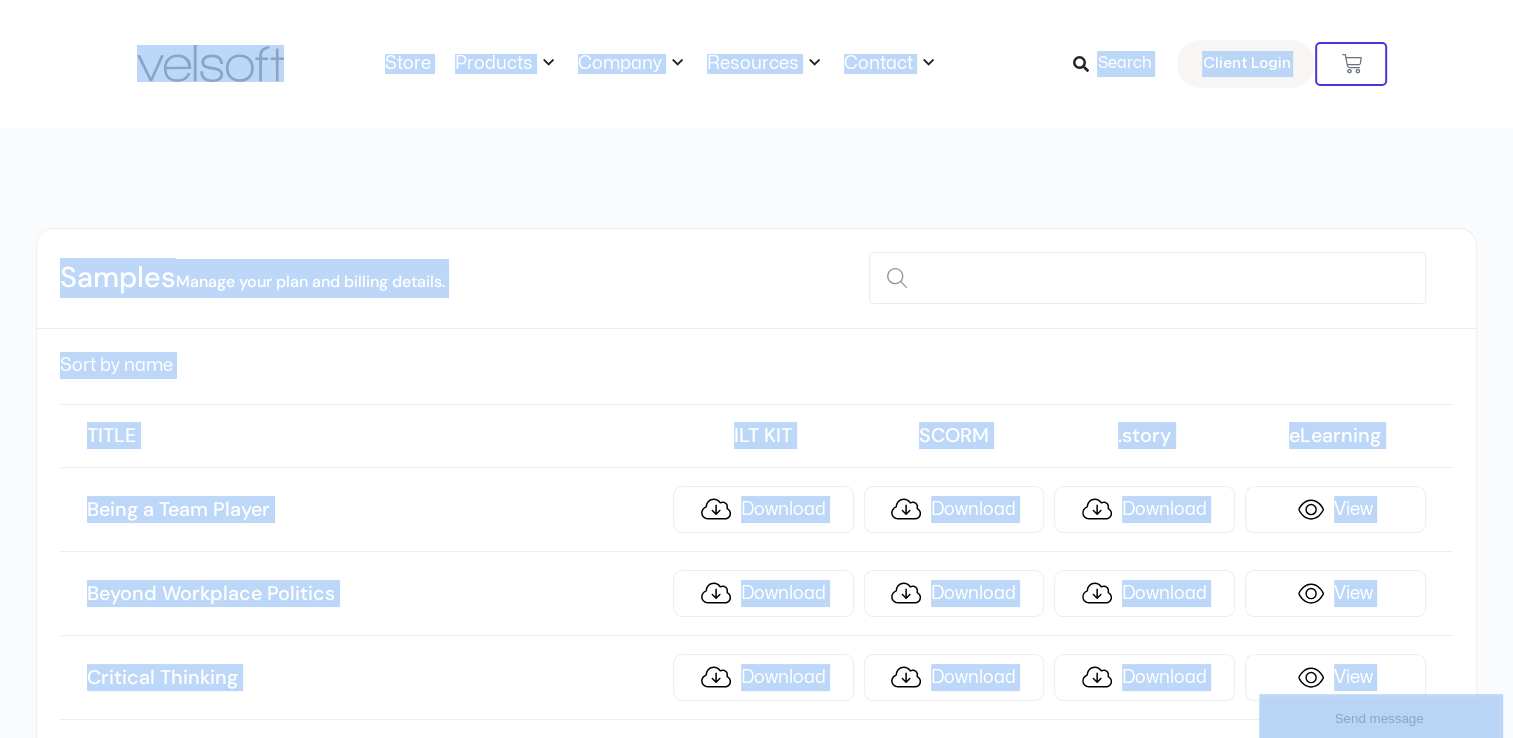 click on "TITLE ILT KIT SCORM .story eLearning" at bounding box center [756, 436] 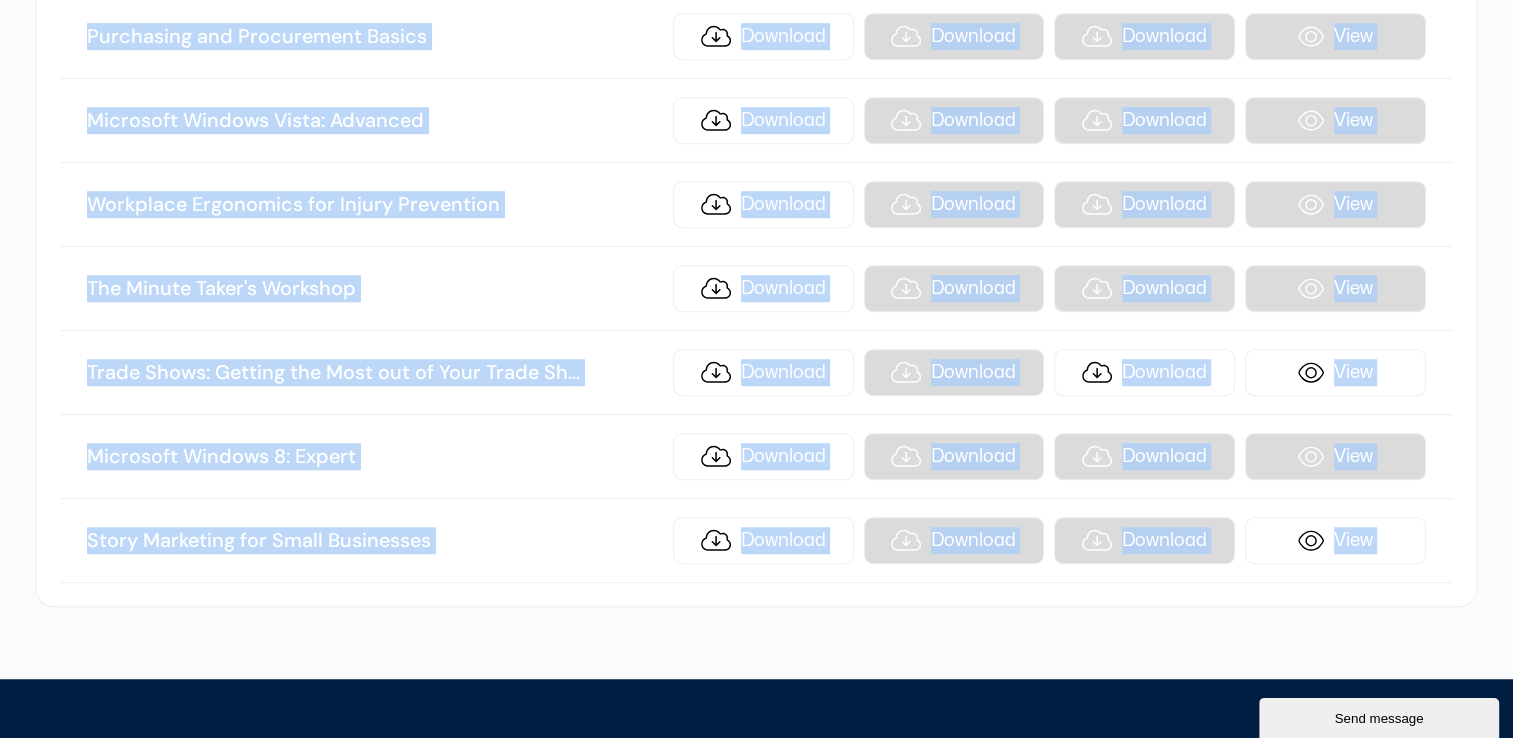 scroll, scrollTop: 24185, scrollLeft: 0, axis: vertical 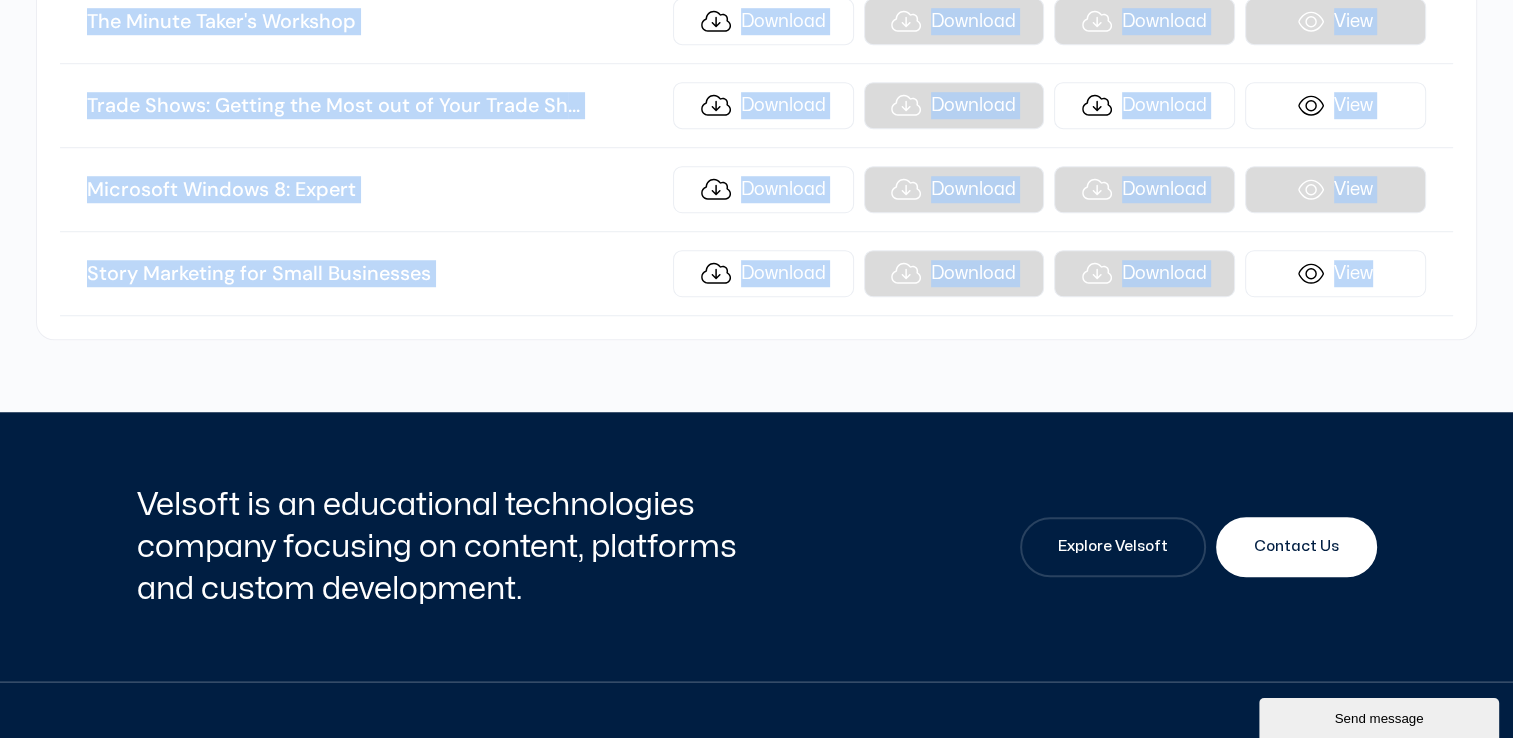 drag, startPoint x: 76, startPoint y: 429, endPoint x: 1440, endPoint y: 204, distance: 1382.433 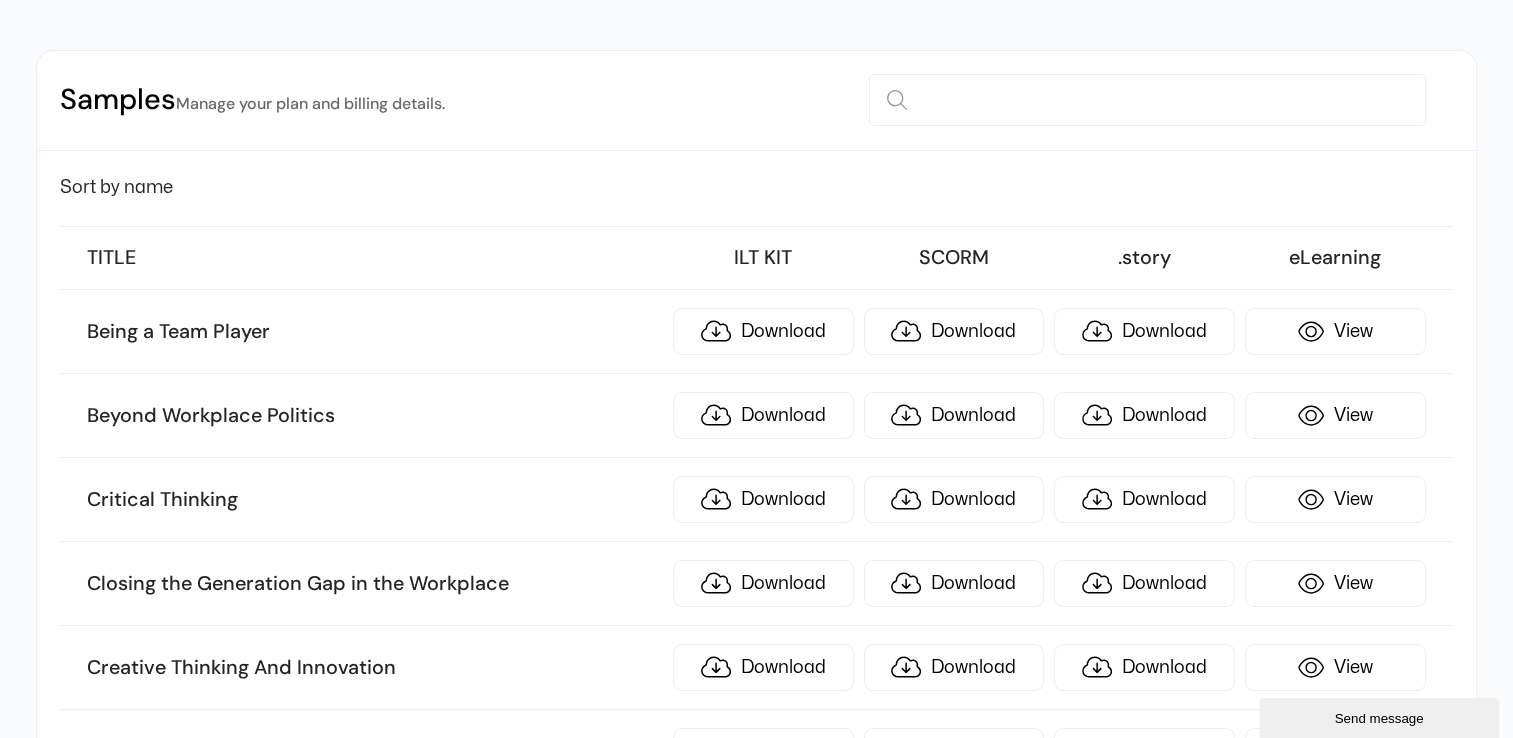 scroll, scrollTop: 0, scrollLeft: 0, axis: both 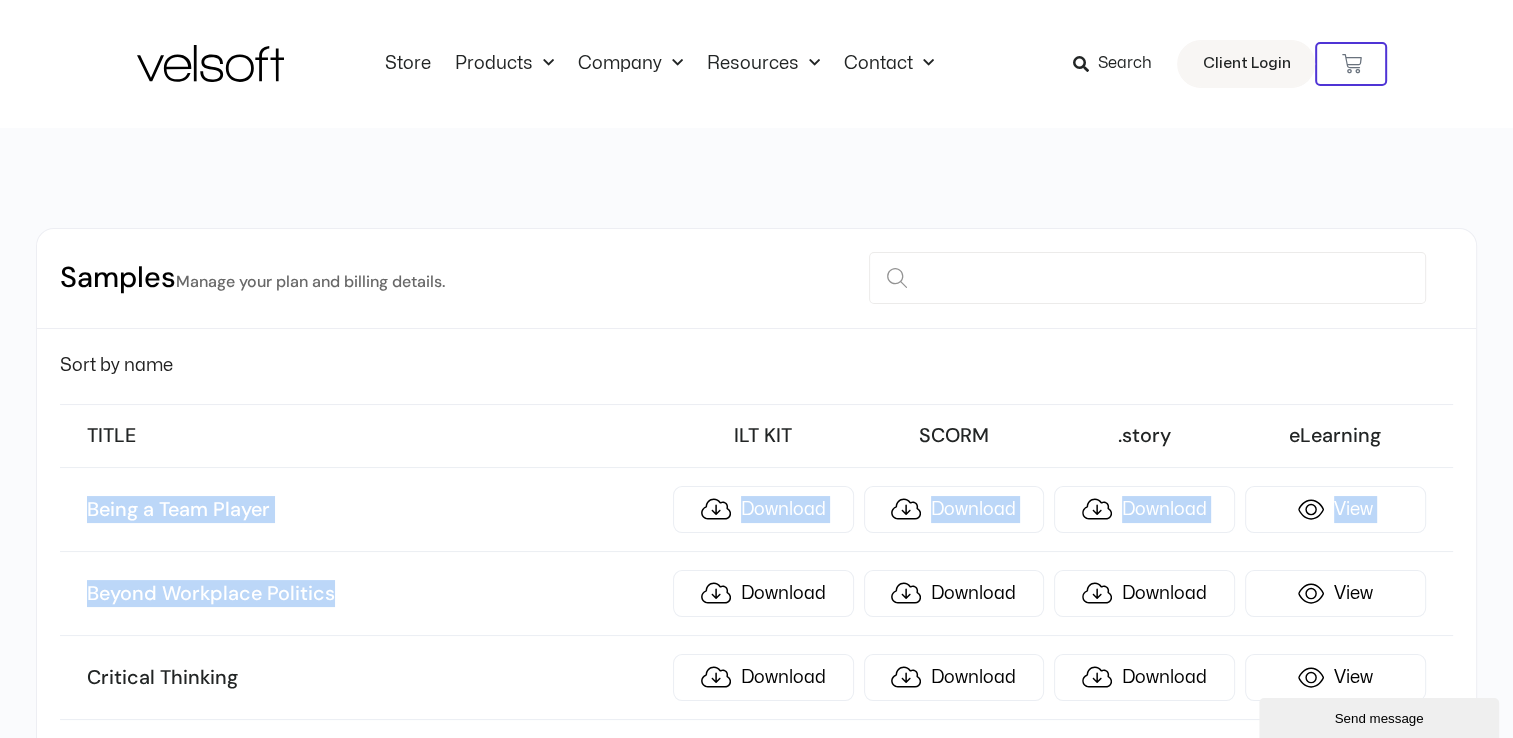drag, startPoint x: 82, startPoint y: 490, endPoint x: 360, endPoint y: 601, distance: 299.34094 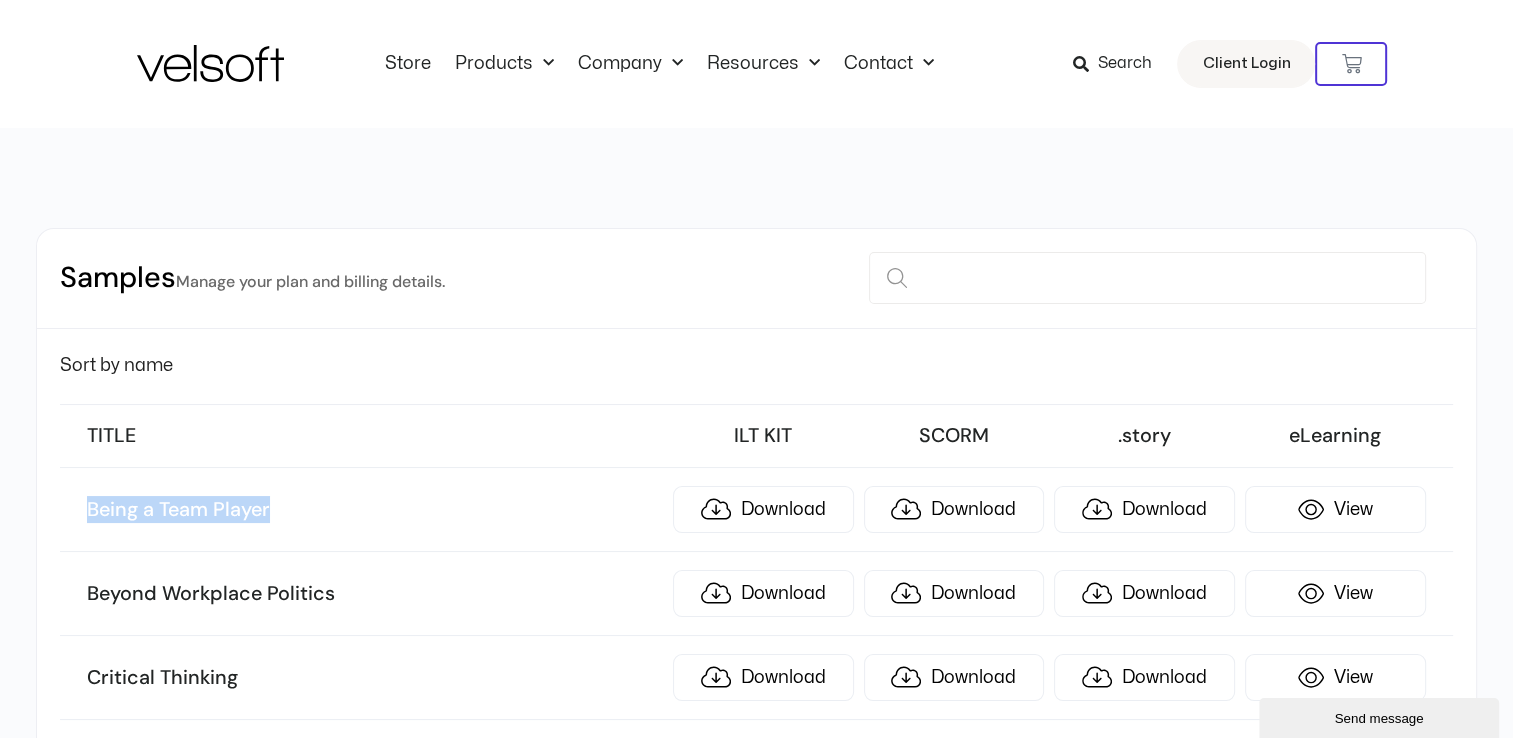 drag, startPoint x: 69, startPoint y: 510, endPoint x: 276, endPoint y: 508, distance: 207.00966 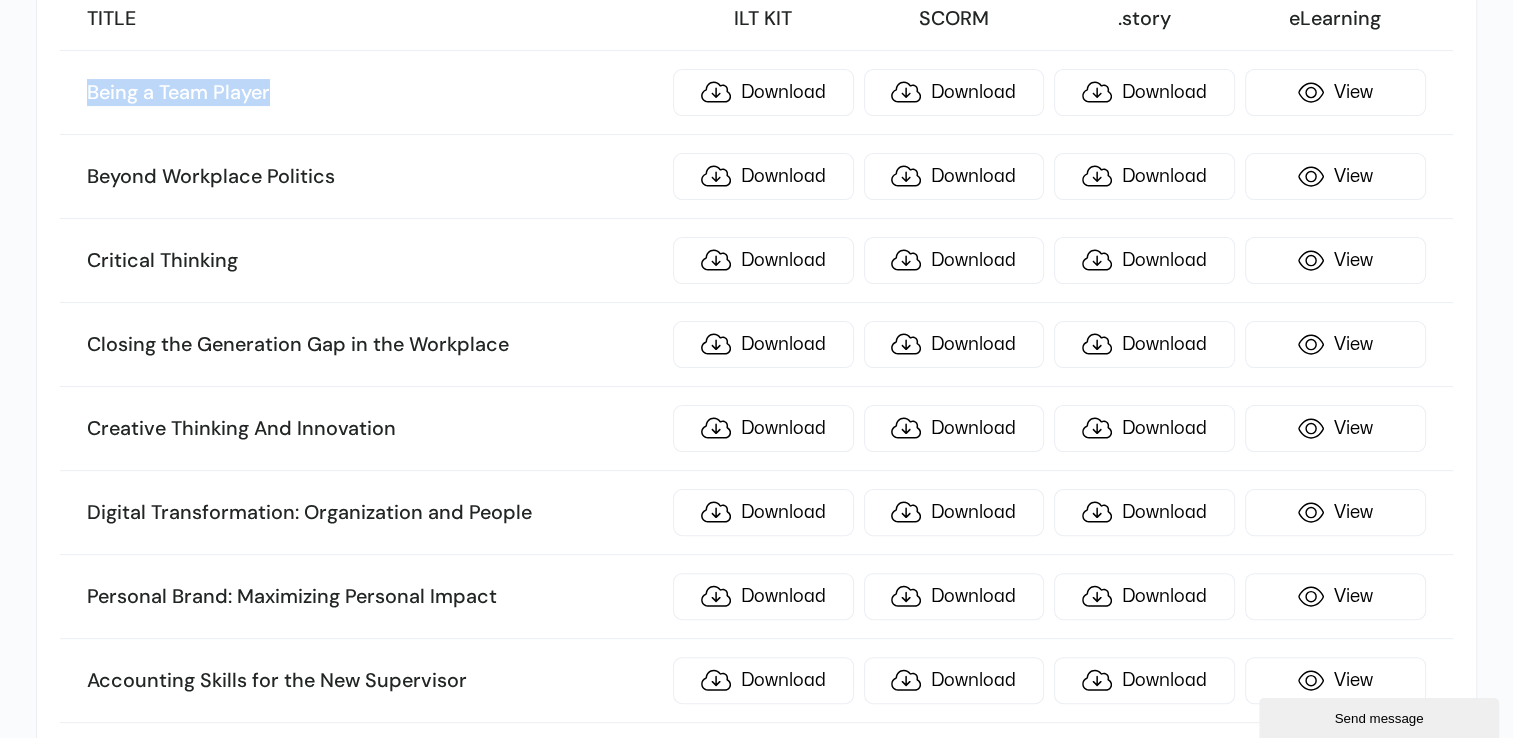 scroll, scrollTop: 600, scrollLeft: 0, axis: vertical 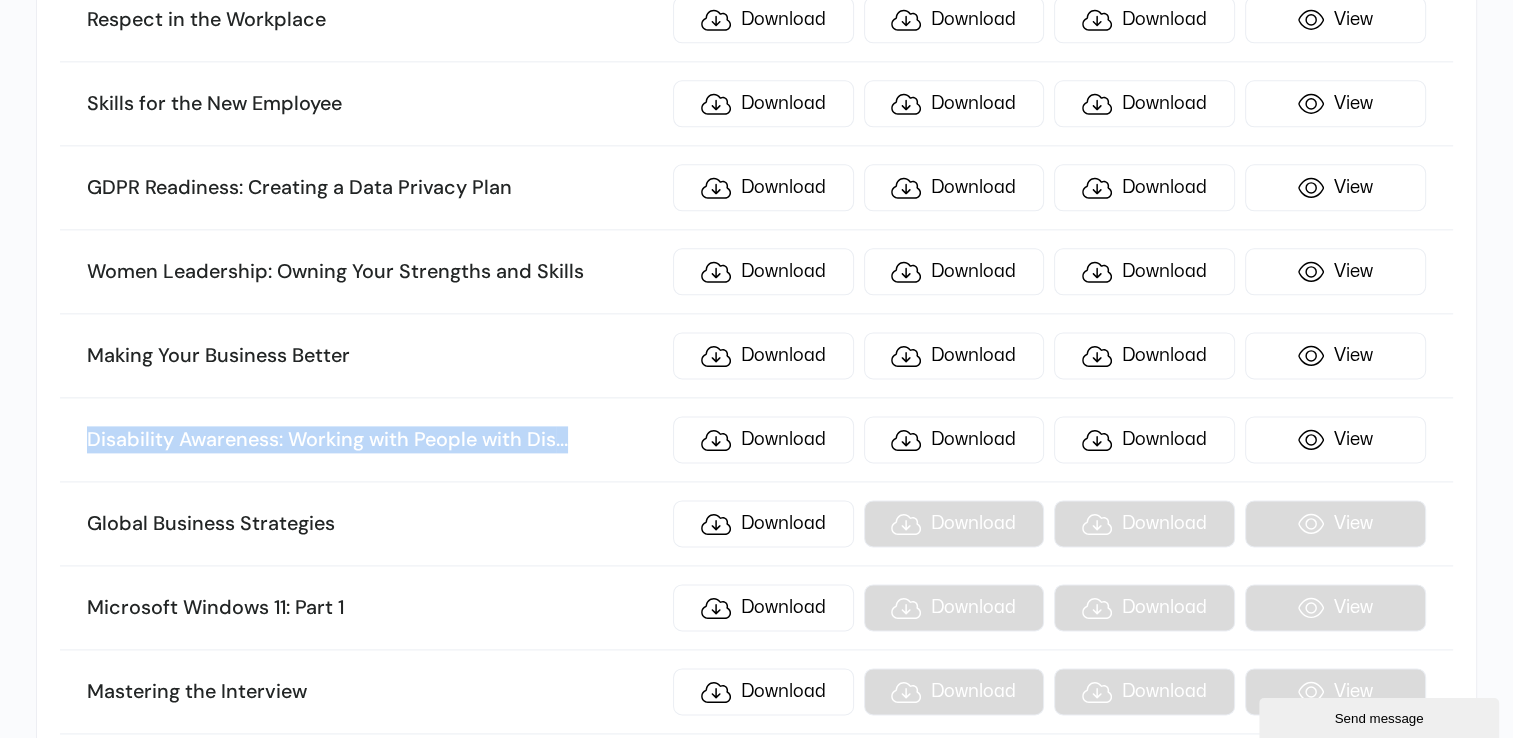 drag, startPoint x: 86, startPoint y: 354, endPoint x: 568, endPoint y: 350, distance: 482.0166 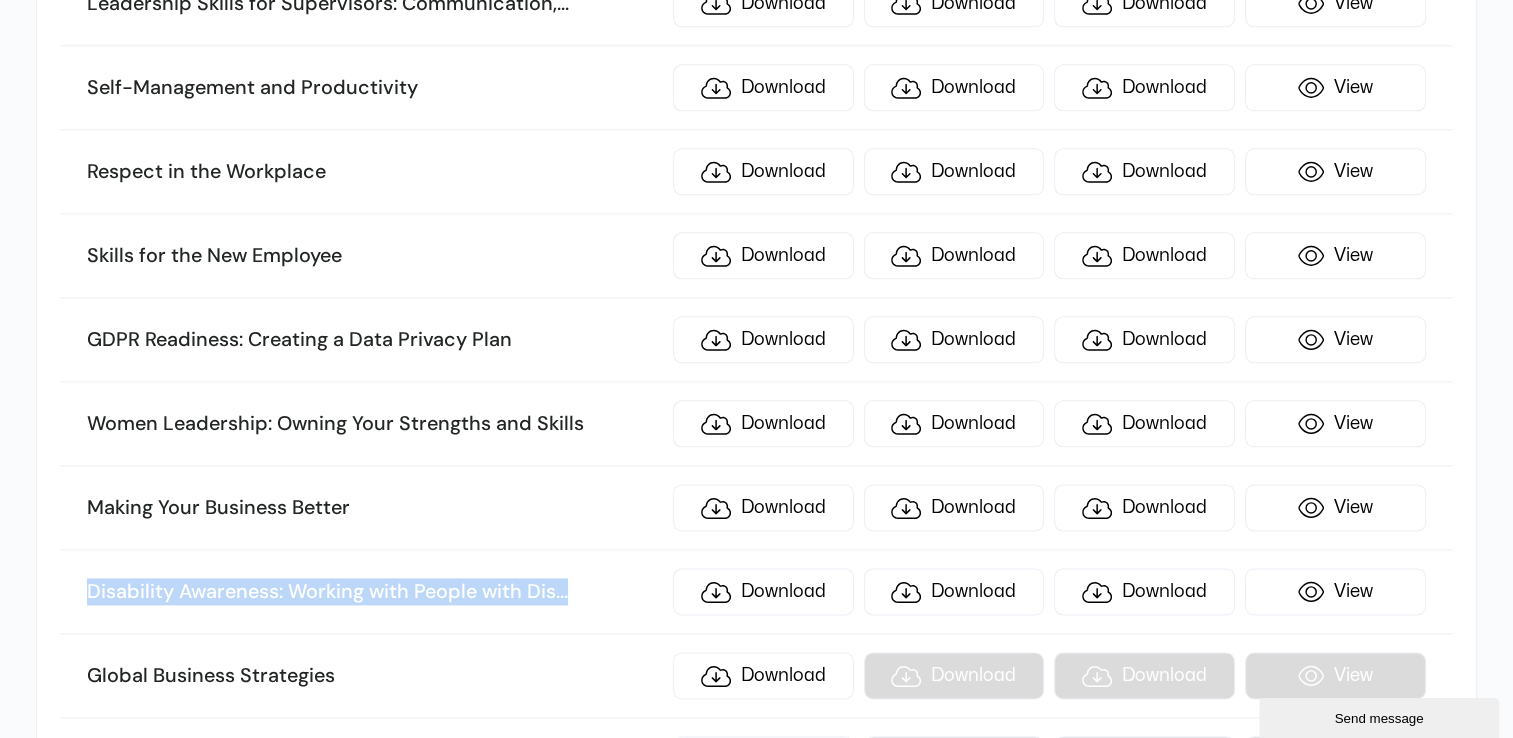 scroll, scrollTop: 9870, scrollLeft: 0, axis: vertical 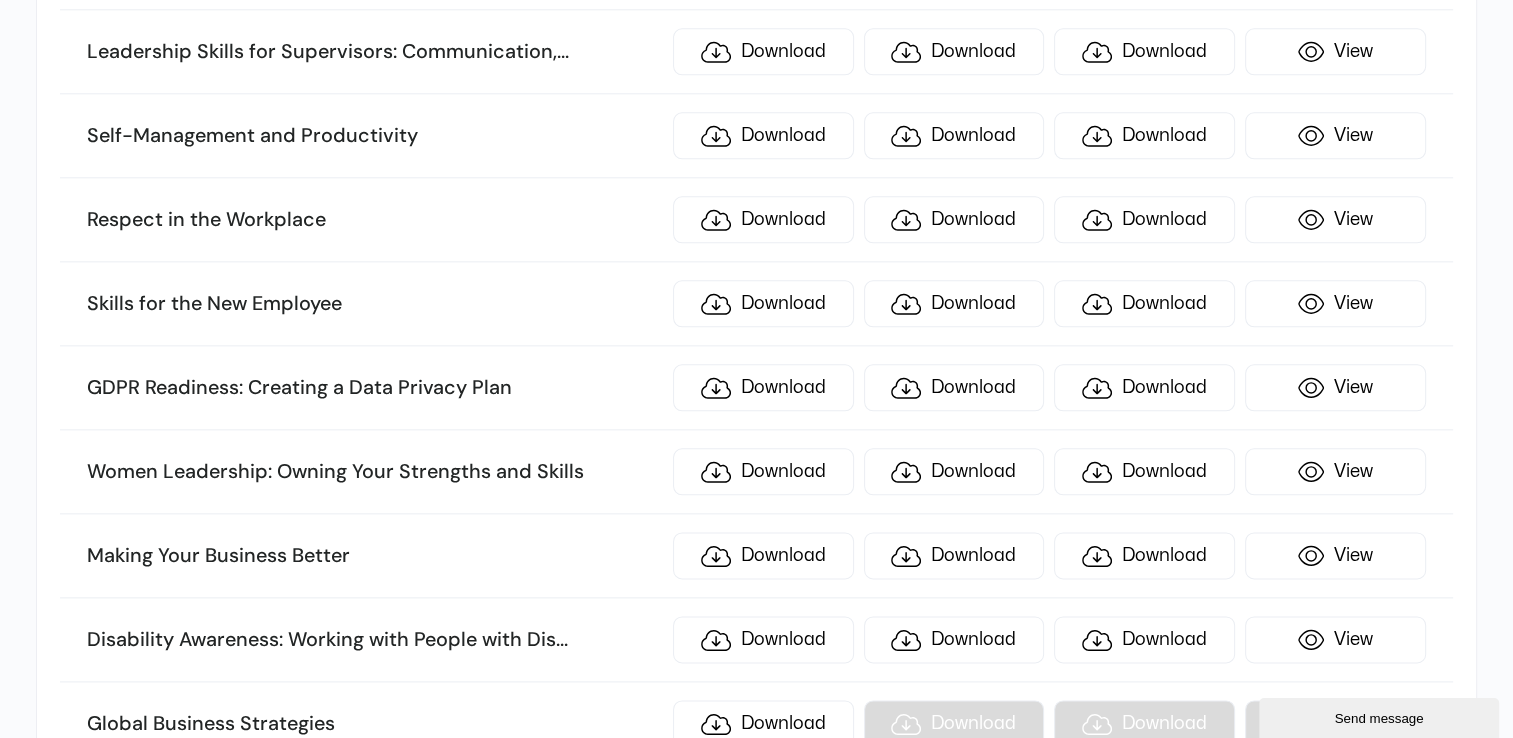 click on "Making Your Business Better" at bounding box center [374, 556] 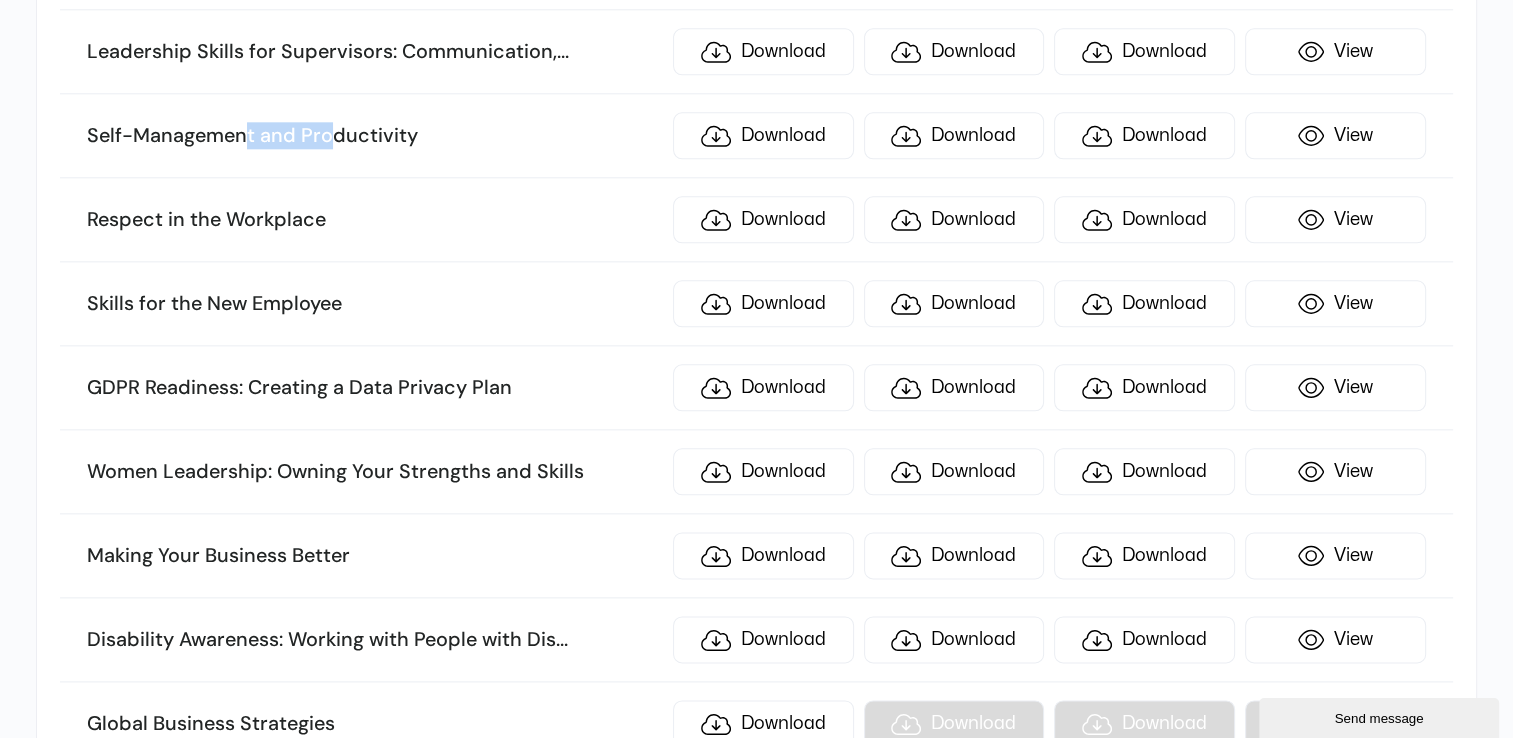 drag, startPoint x: 243, startPoint y: 65, endPoint x: 334, endPoint y: 65, distance: 91 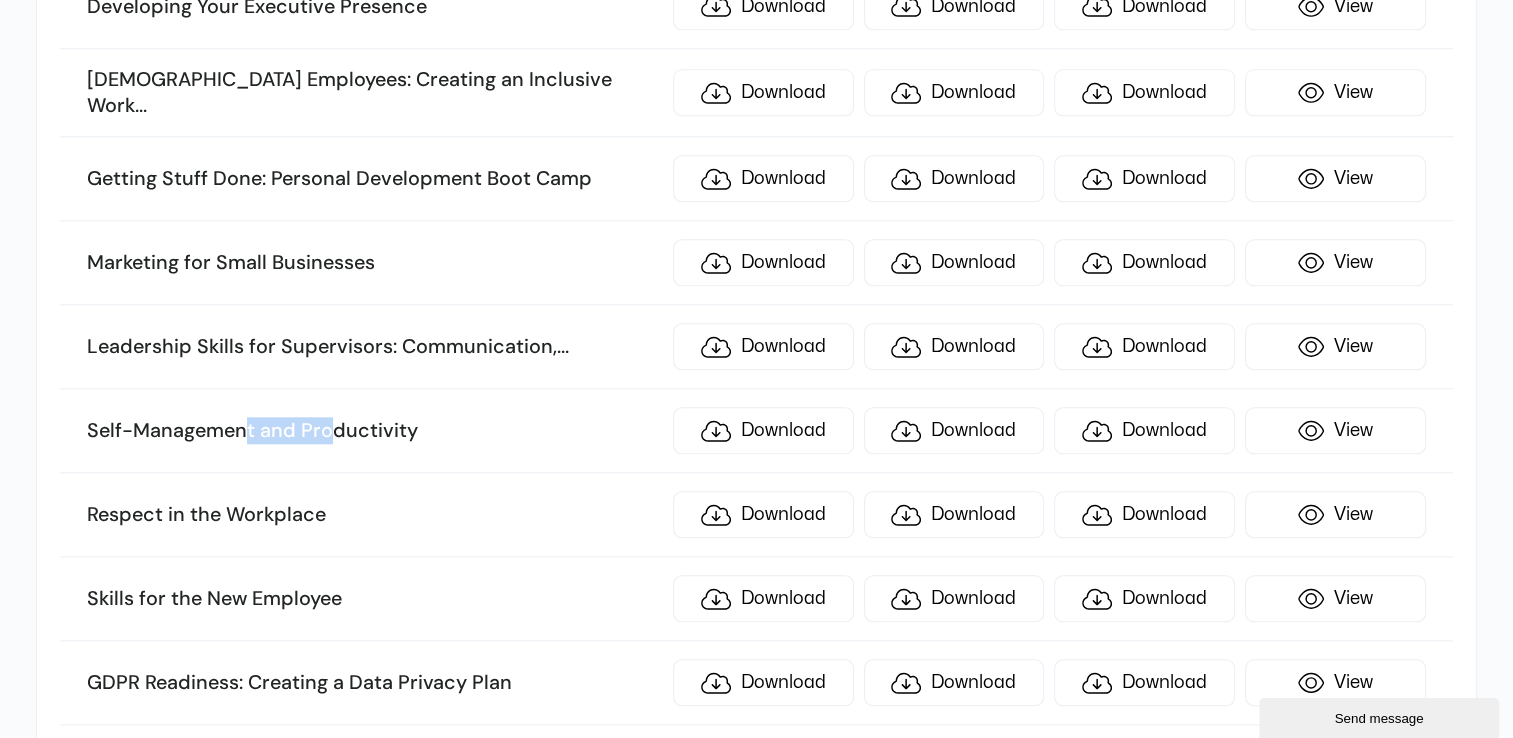 scroll, scrollTop: 9570, scrollLeft: 0, axis: vertical 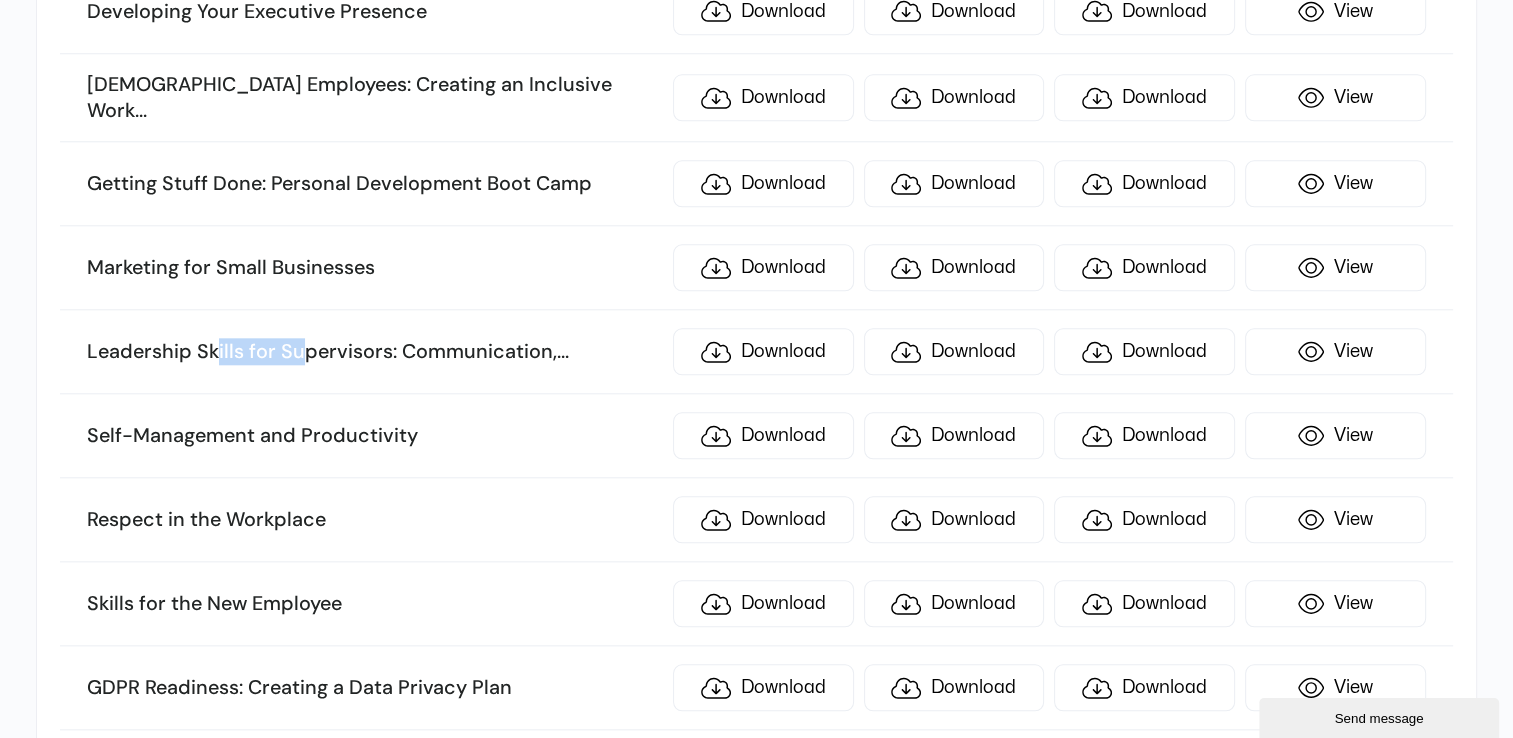 drag, startPoint x: 220, startPoint y: 276, endPoint x: 304, endPoint y: 277, distance: 84.00595 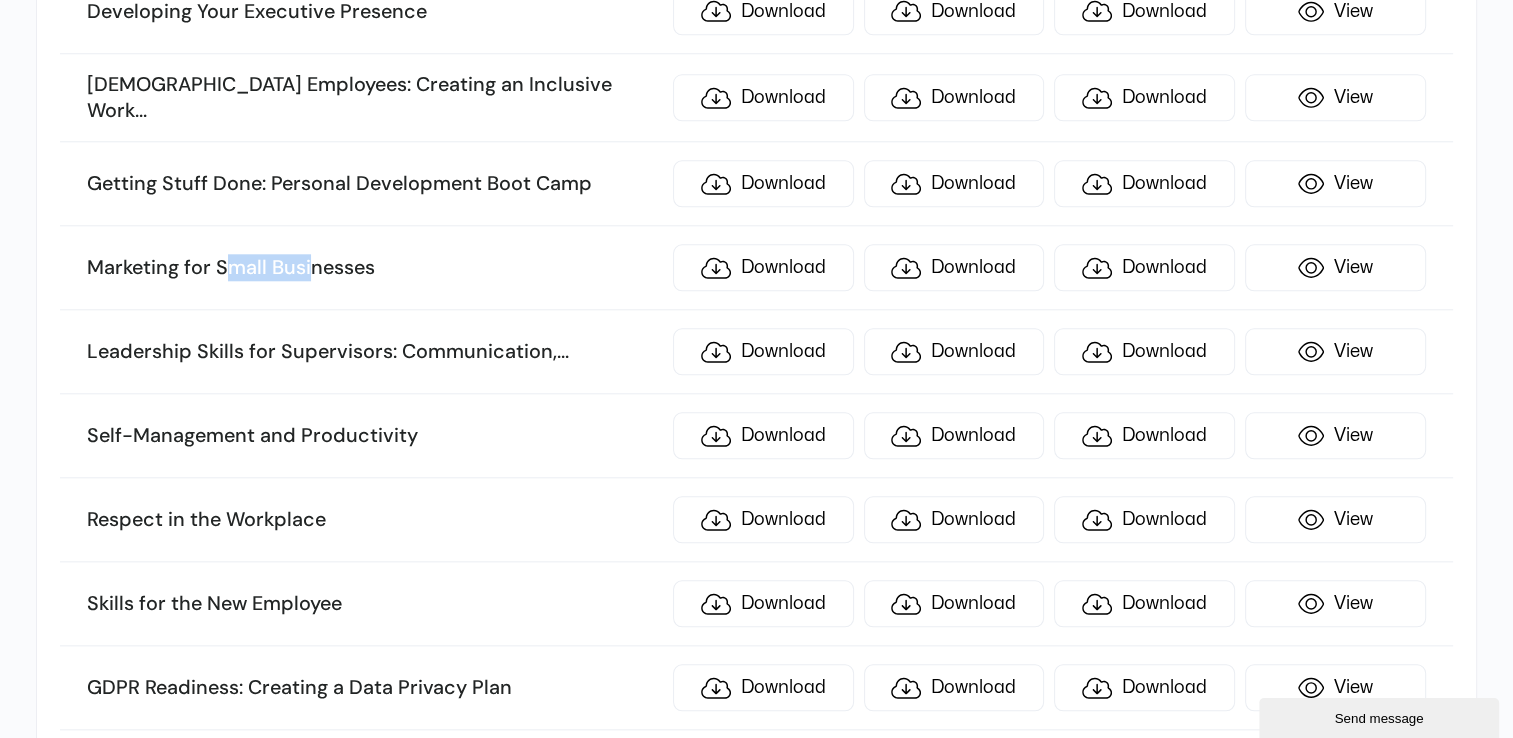 drag, startPoint x: 304, startPoint y: 277, endPoint x: 308, endPoint y: 173, distance: 104.0769 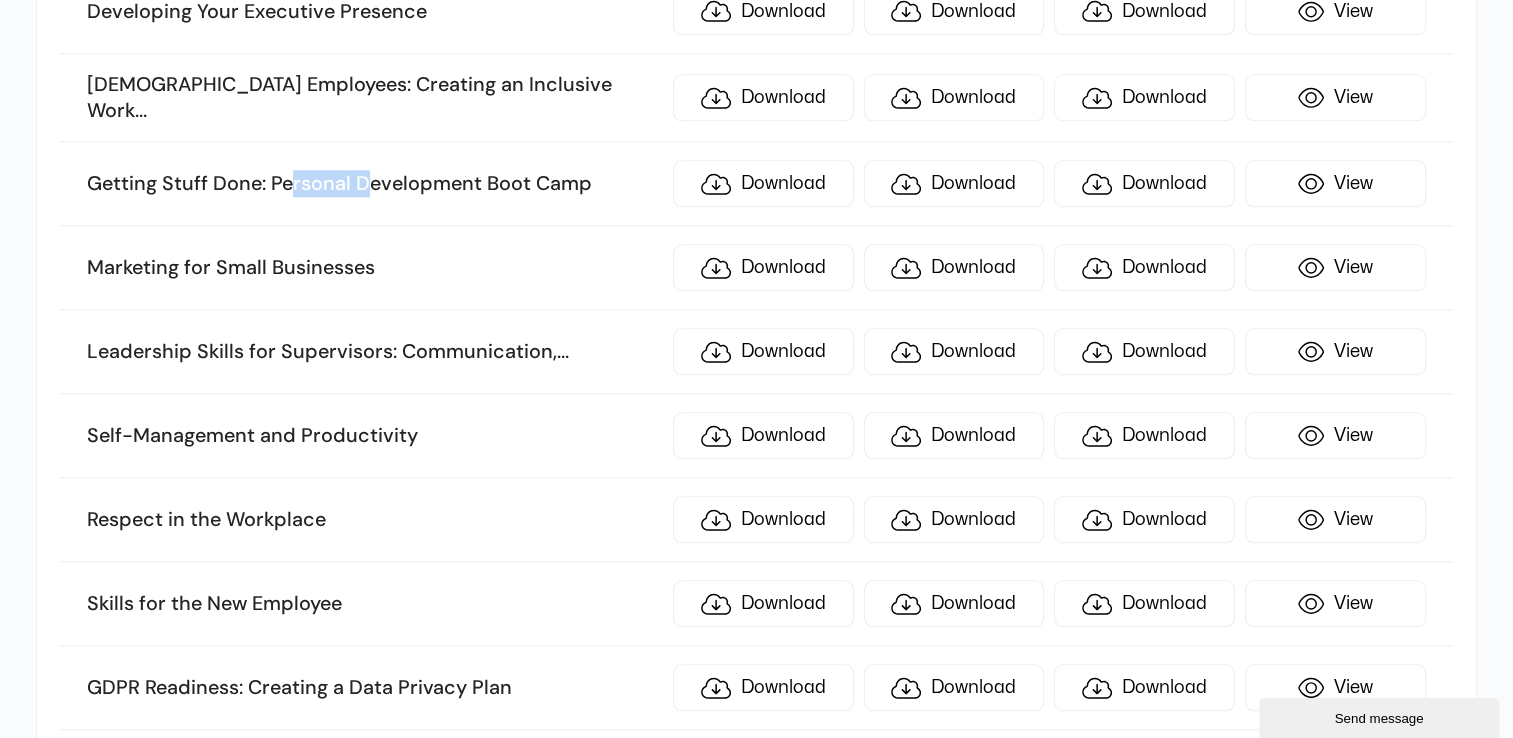 drag, startPoint x: 308, startPoint y: 173, endPoint x: 369, endPoint y: 93, distance: 100.60318 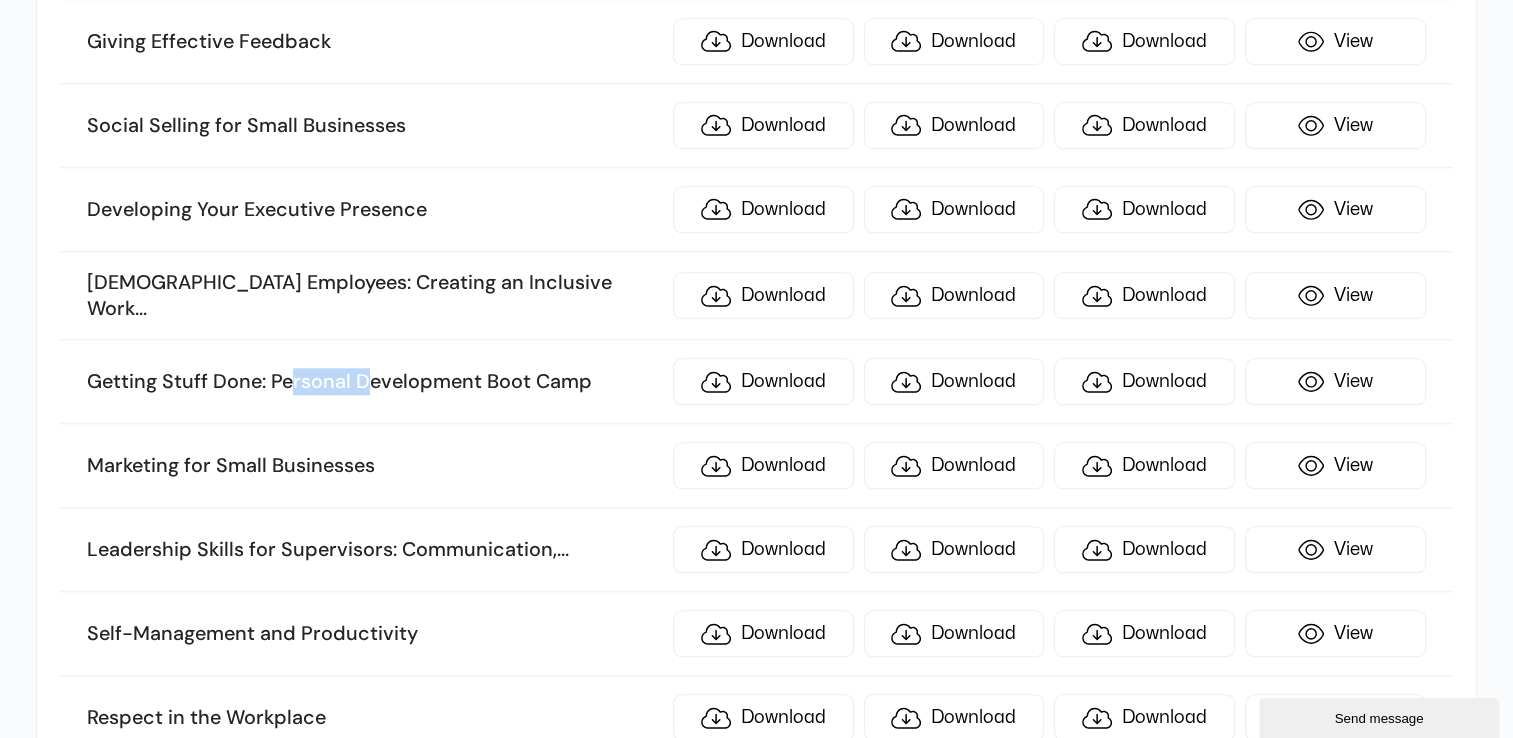 scroll, scrollTop: 9370, scrollLeft: 0, axis: vertical 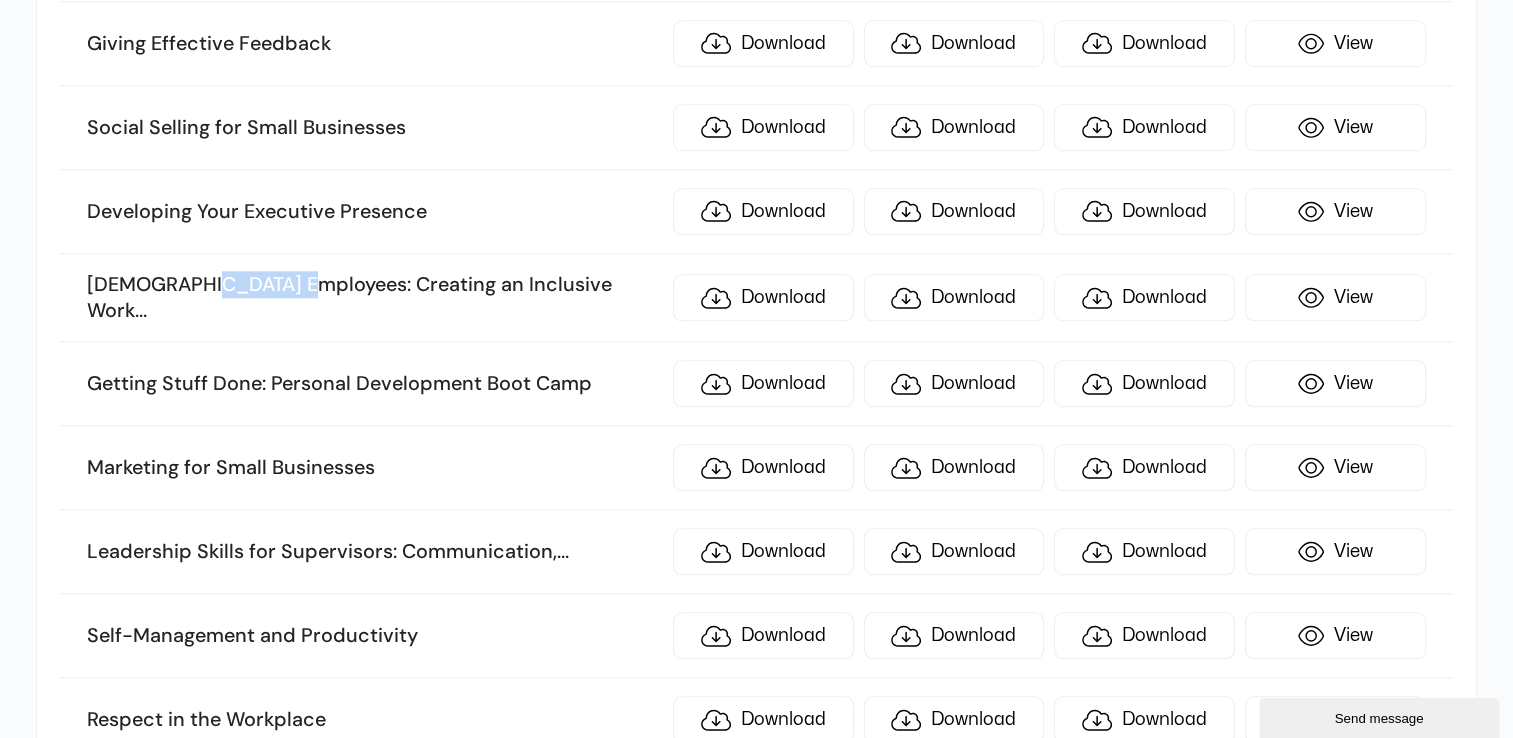 drag, startPoint x: 204, startPoint y: 231, endPoint x: 303, endPoint y: 222, distance: 99.40825 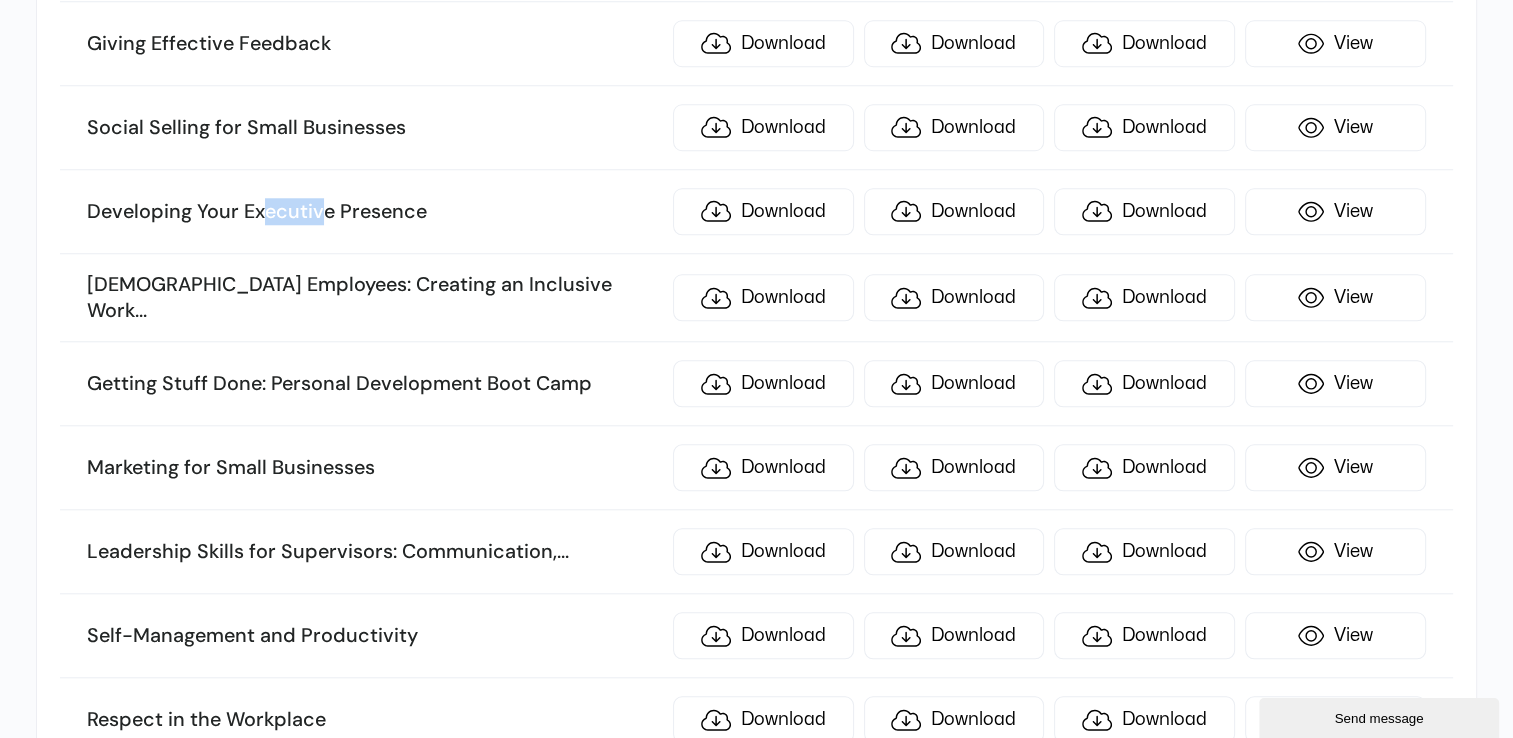 drag, startPoint x: 303, startPoint y: 222, endPoint x: 326, endPoint y: 130, distance: 94.83143 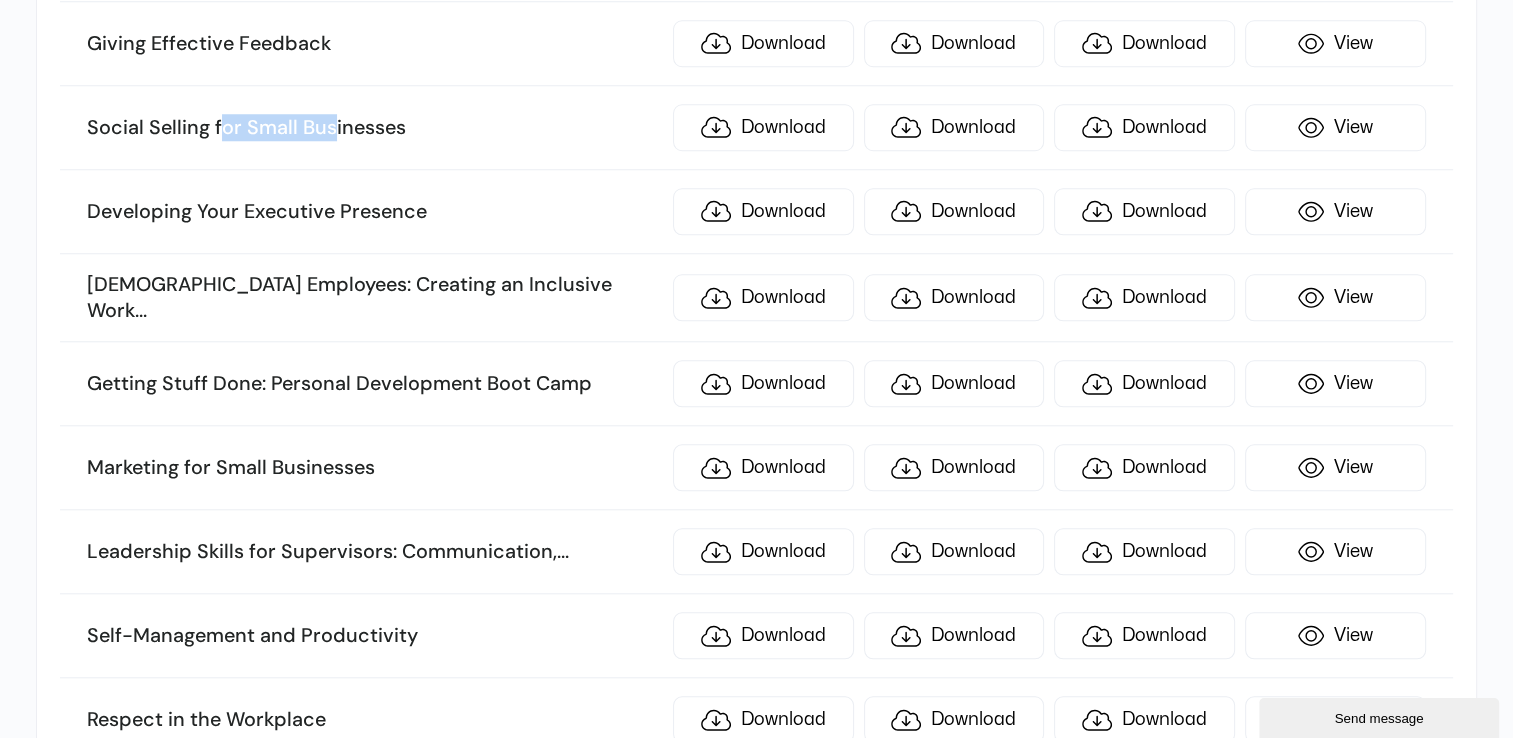 drag, startPoint x: 326, startPoint y: 130, endPoint x: 328, endPoint y: 47, distance: 83.02409 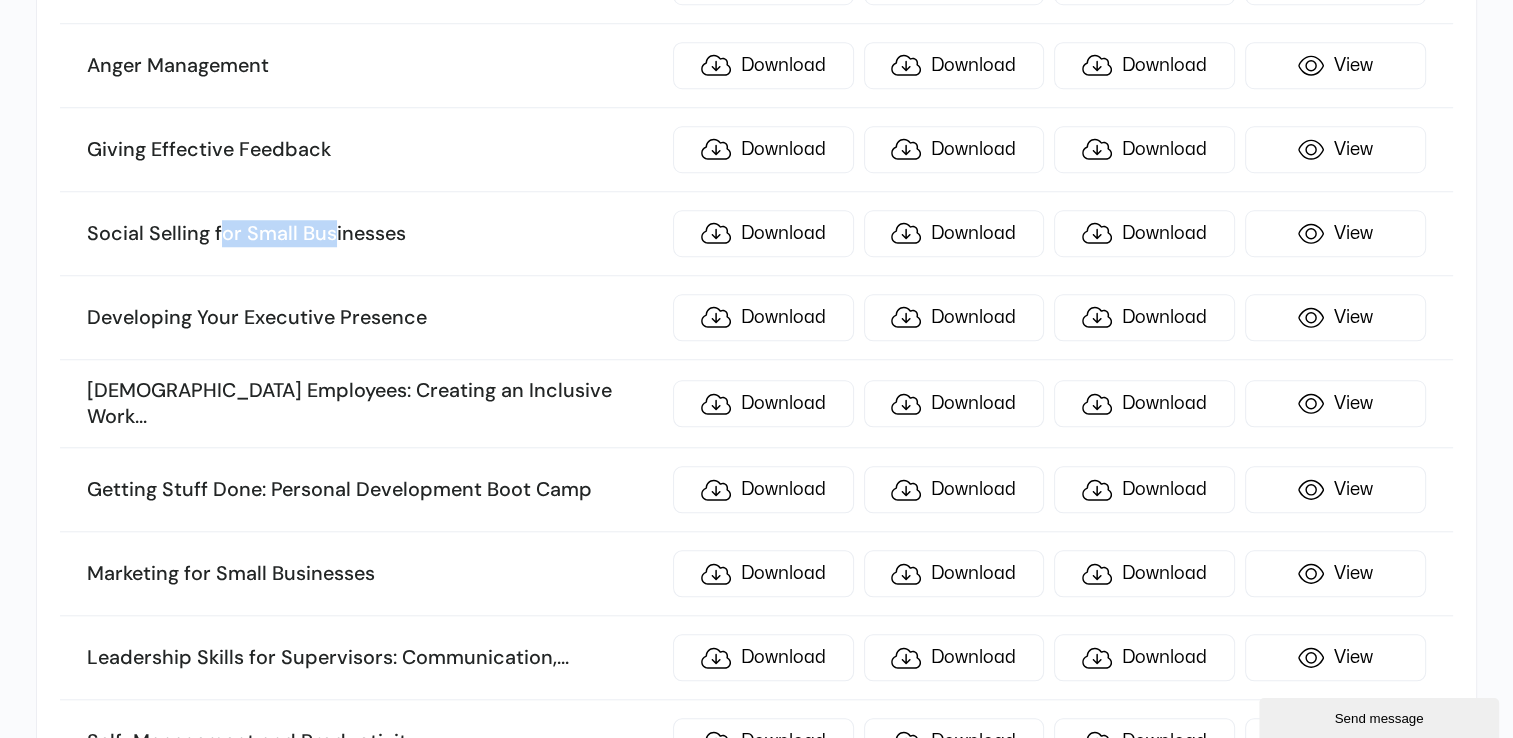scroll, scrollTop: 9070, scrollLeft: 0, axis: vertical 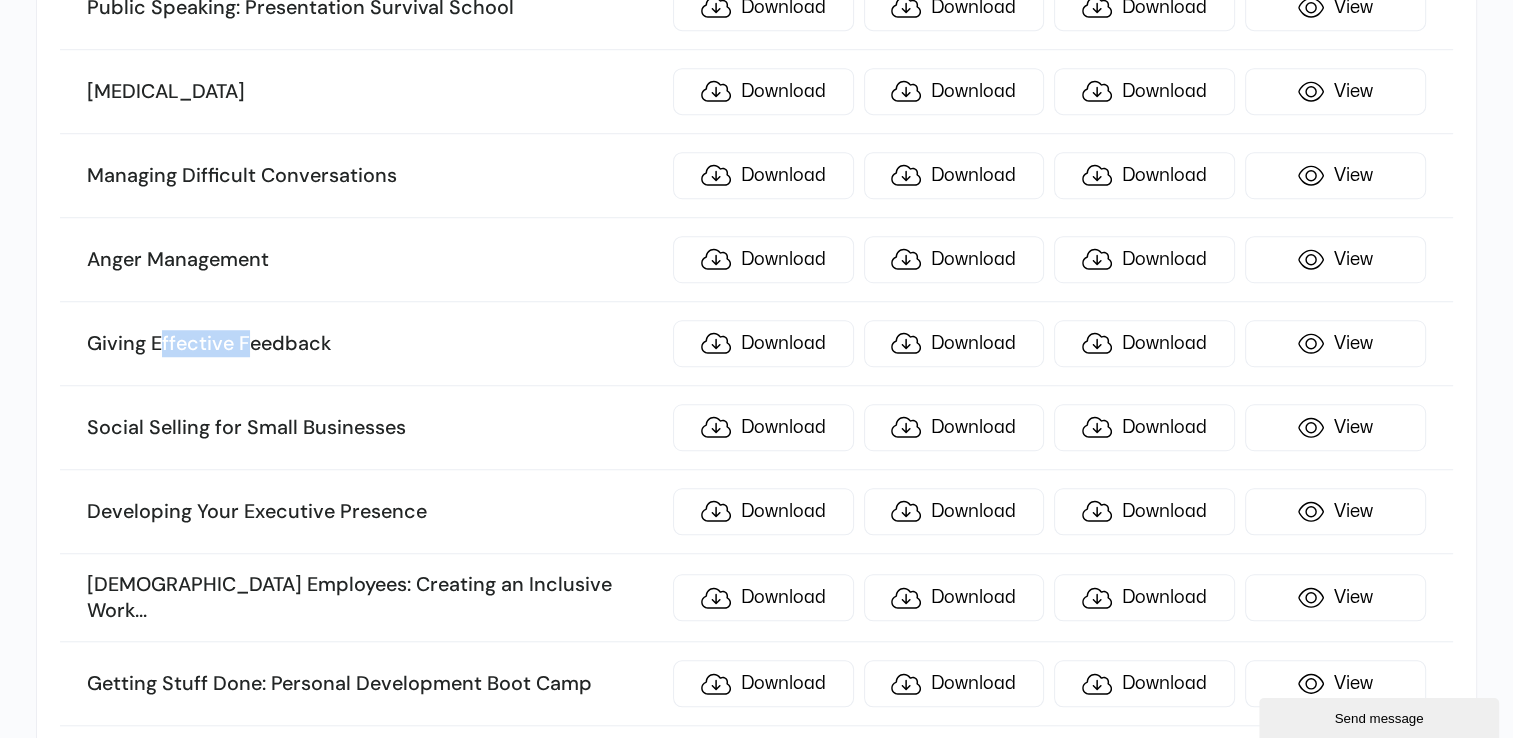 drag, startPoint x: 157, startPoint y: 286, endPoint x: 248, endPoint y: 274, distance: 91.787796 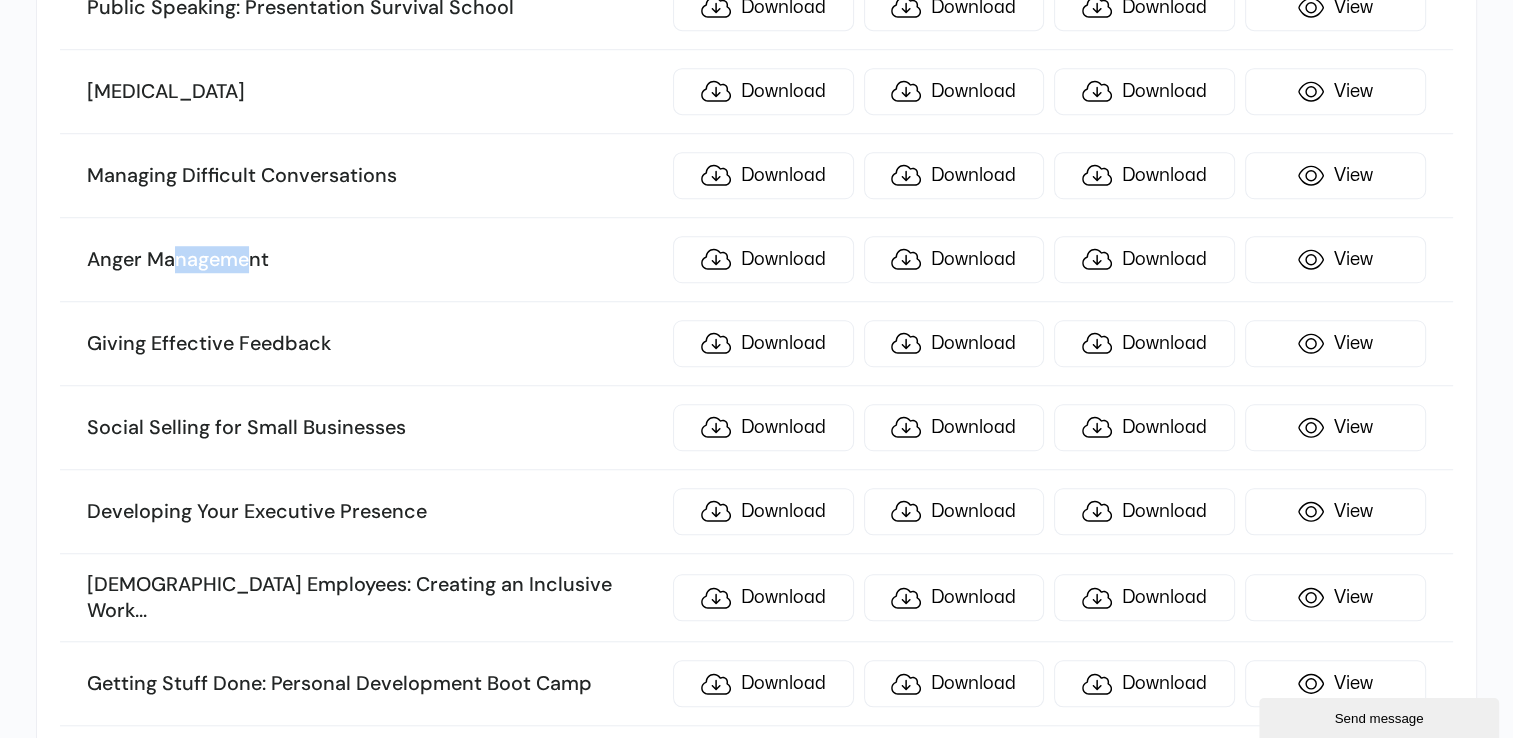 drag, startPoint x: 248, startPoint y: 274, endPoint x: 248, endPoint y: 185, distance: 89 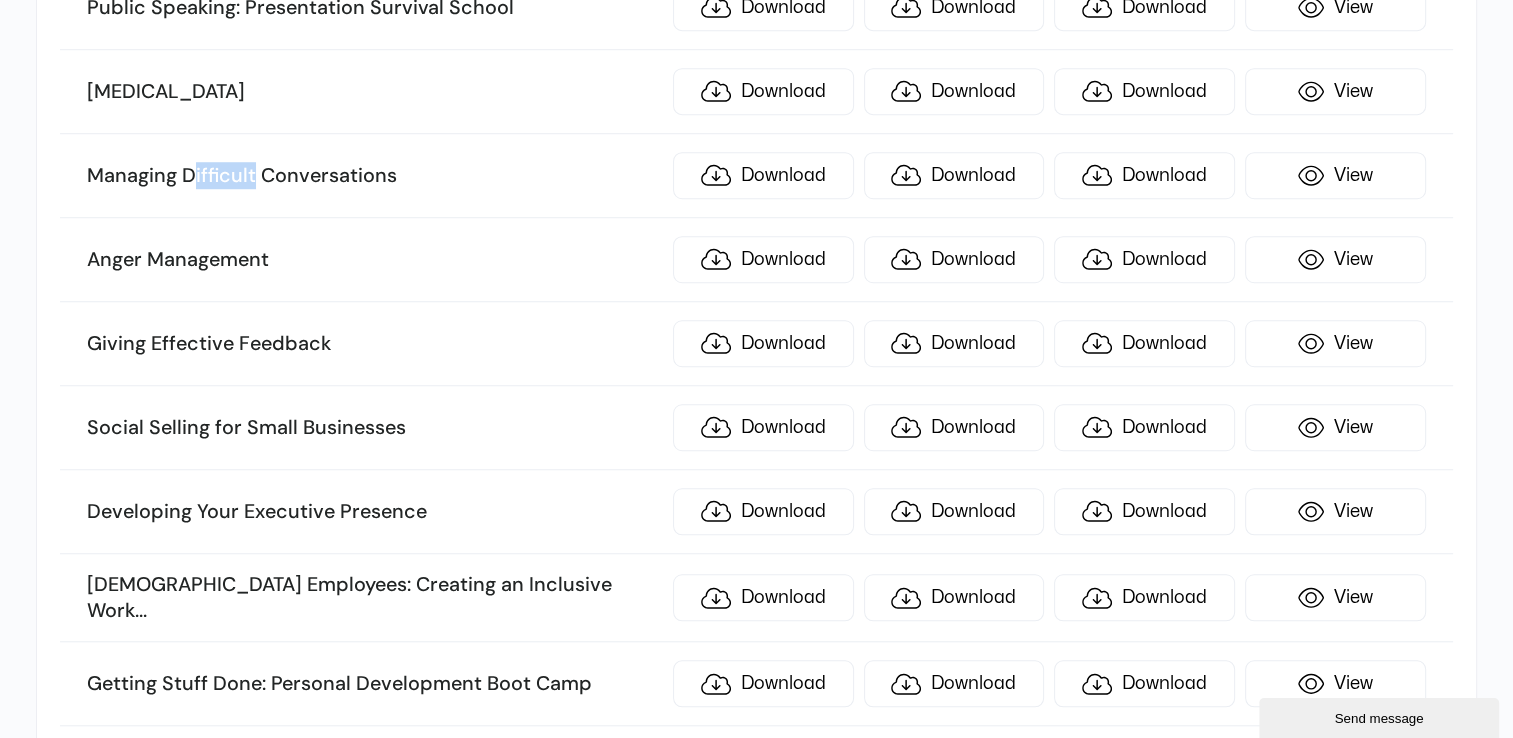 drag, startPoint x: 248, startPoint y: 185, endPoint x: 254, endPoint y: 126, distance: 59.3043 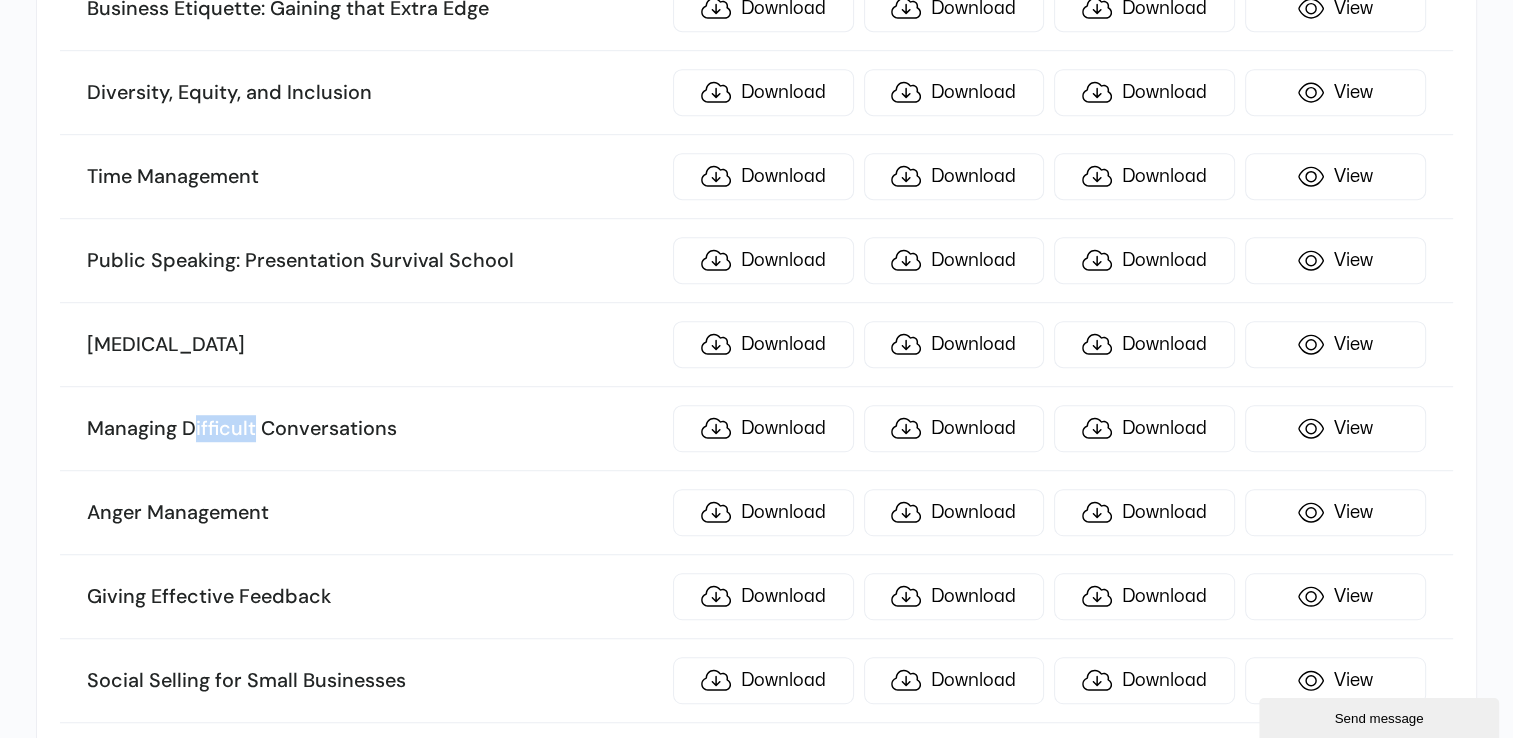 scroll, scrollTop: 8670, scrollLeft: 0, axis: vertical 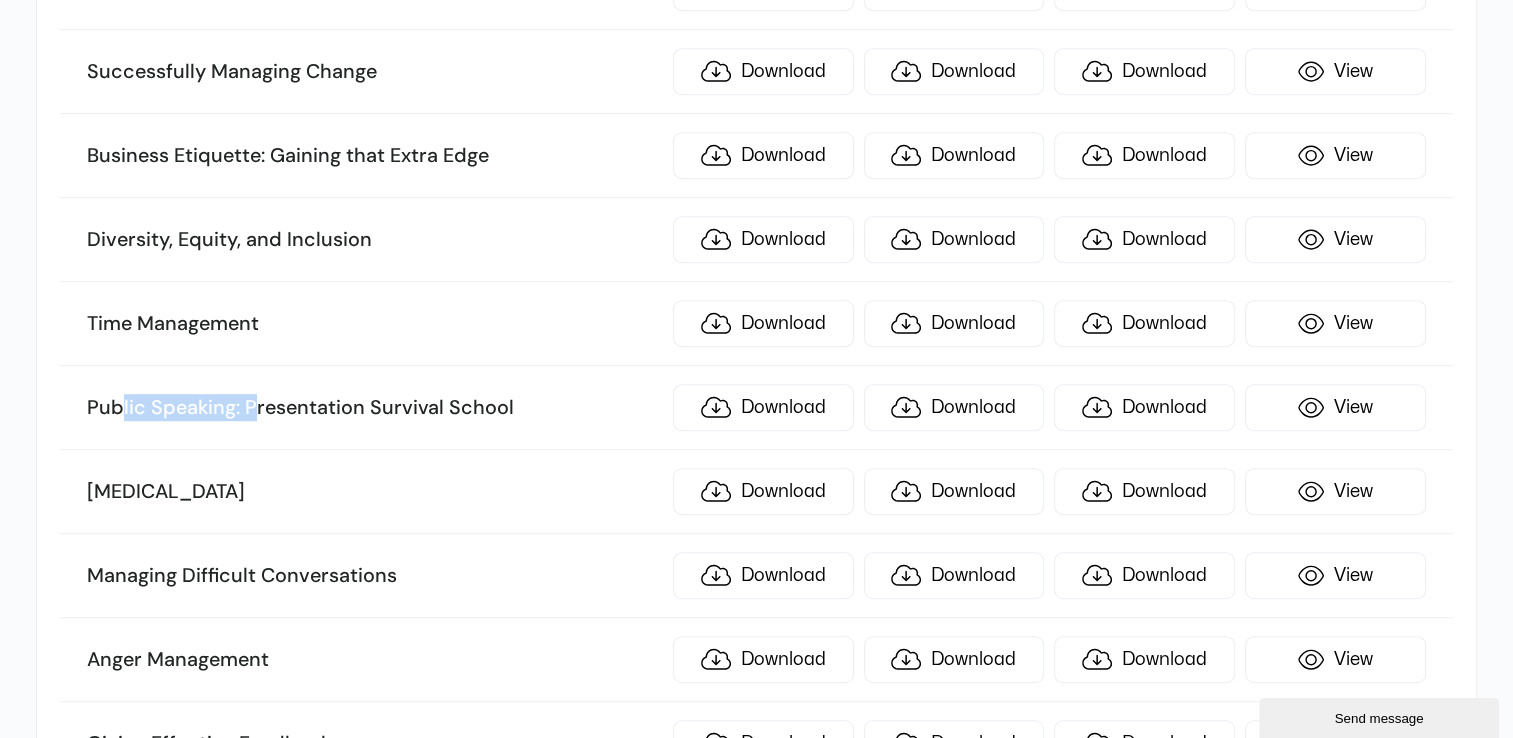 drag, startPoint x: 119, startPoint y: 348, endPoint x: 256, endPoint y: 350, distance: 137.0146 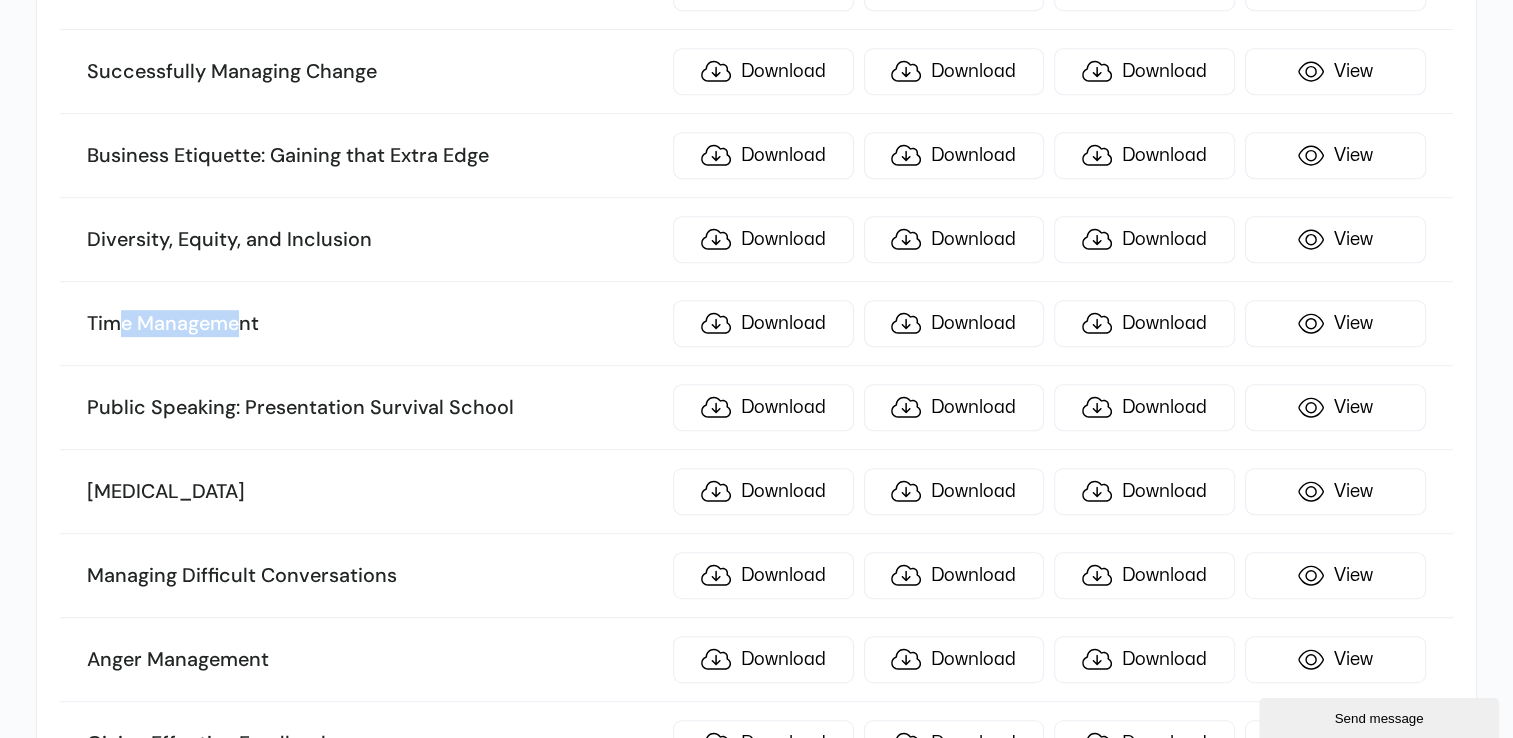 drag, startPoint x: 256, startPoint y: 350, endPoint x: 239, endPoint y: 255, distance: 96.50906 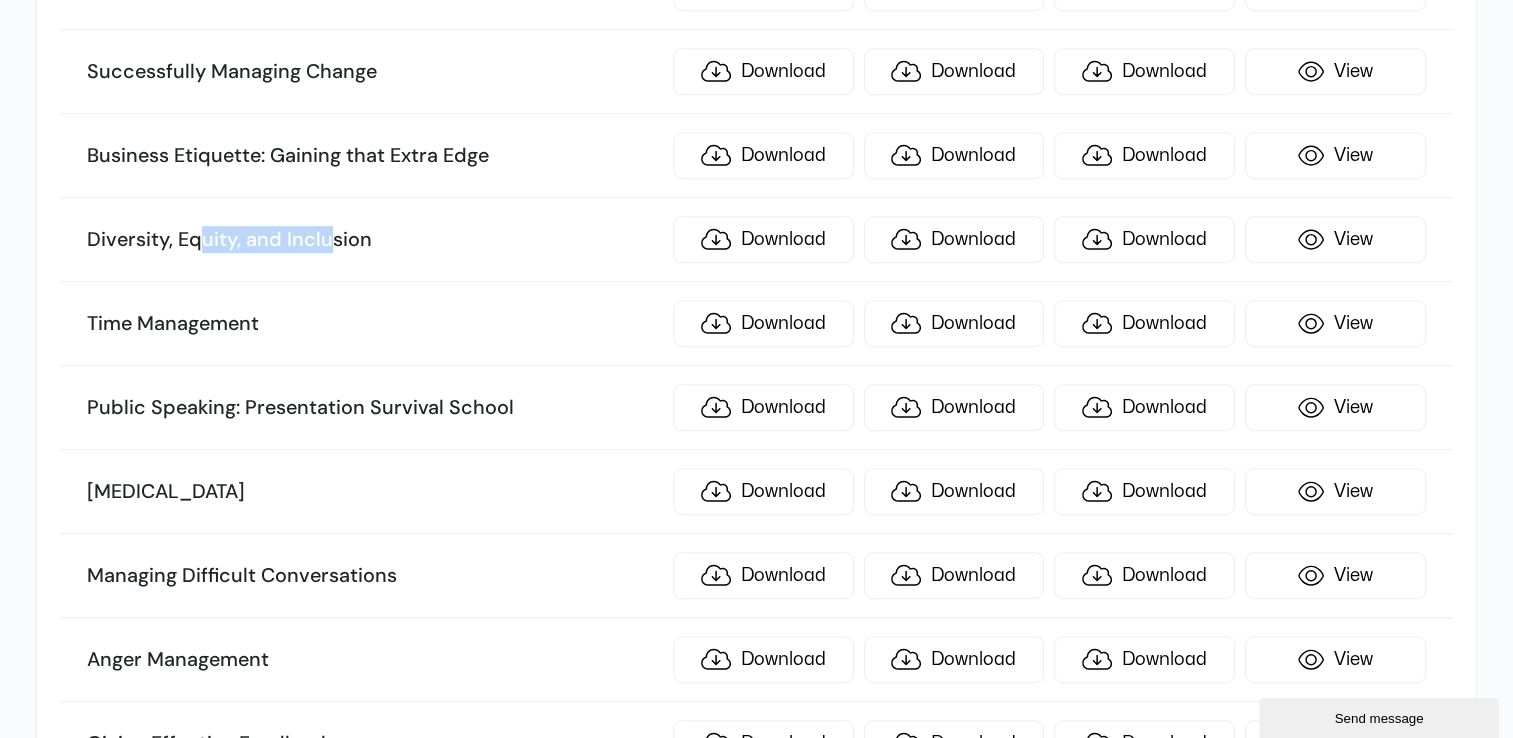 drag, startPoint x: 239, startPoint y: 255, endPoint x: 333, endPoint y: 170, distance: 126.732 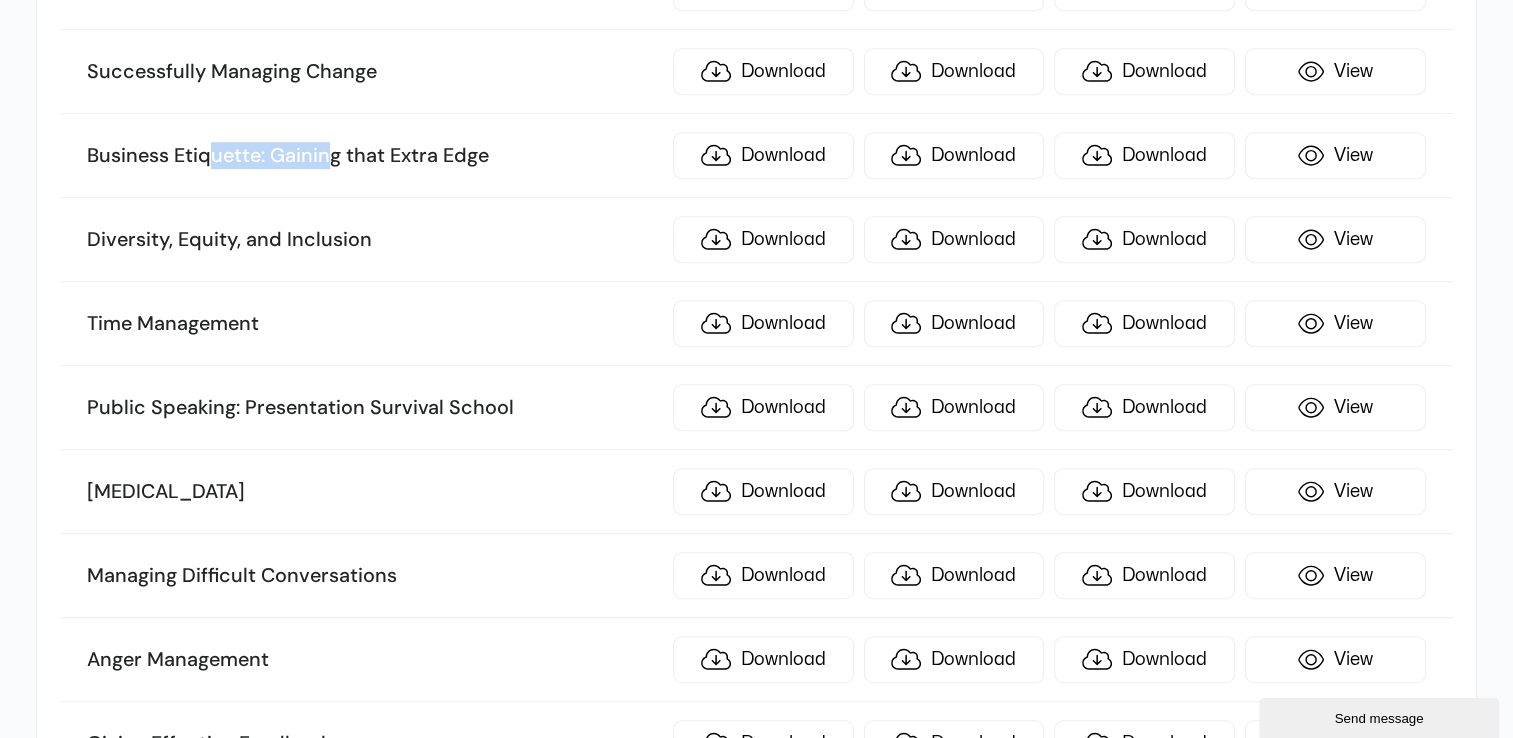 drag, startPoint x: 333, startPoint y: 170, endPoint x: 332, endPoint y: 84, distance: 86.00581 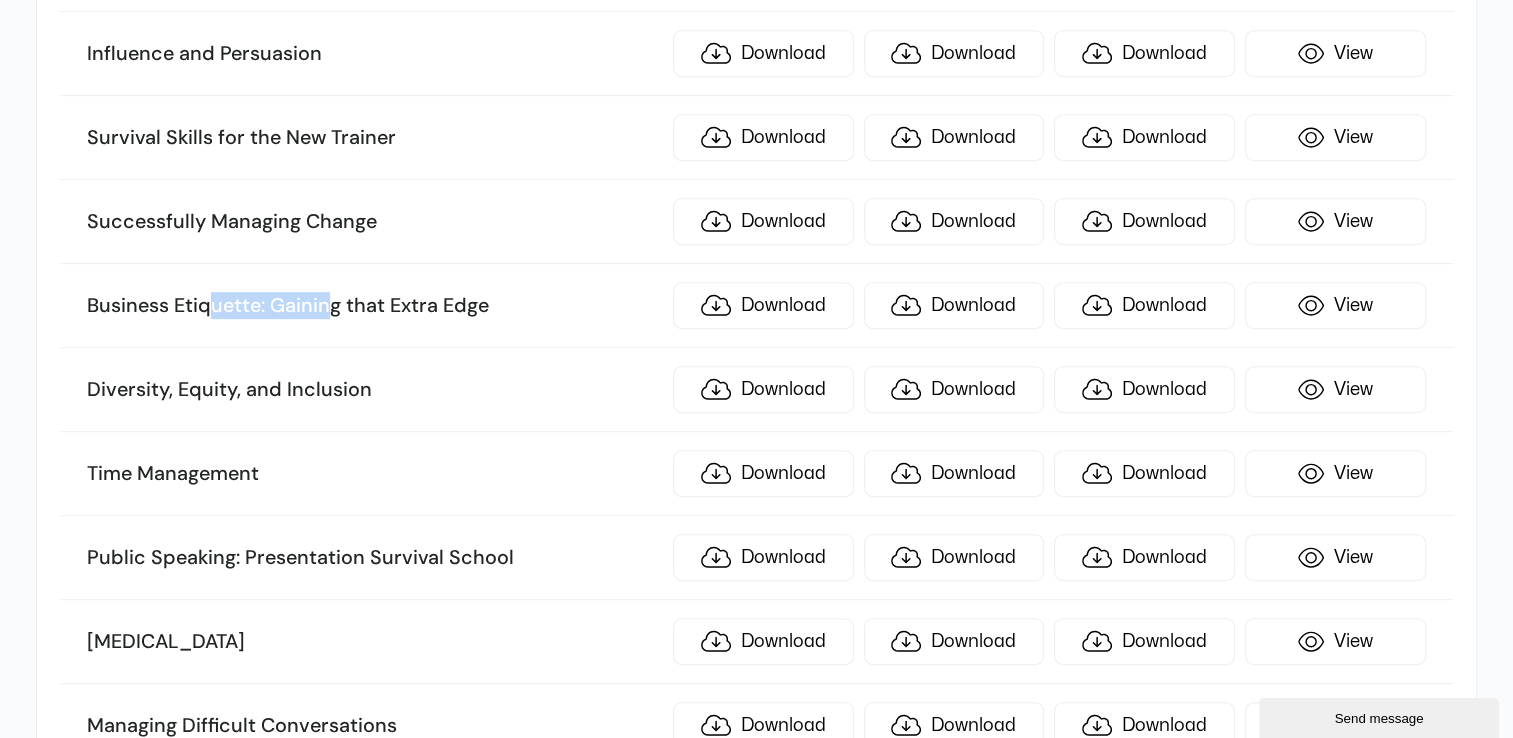 scroll, scrollTop: 8270, scrollLeft: 0, axis: vertical 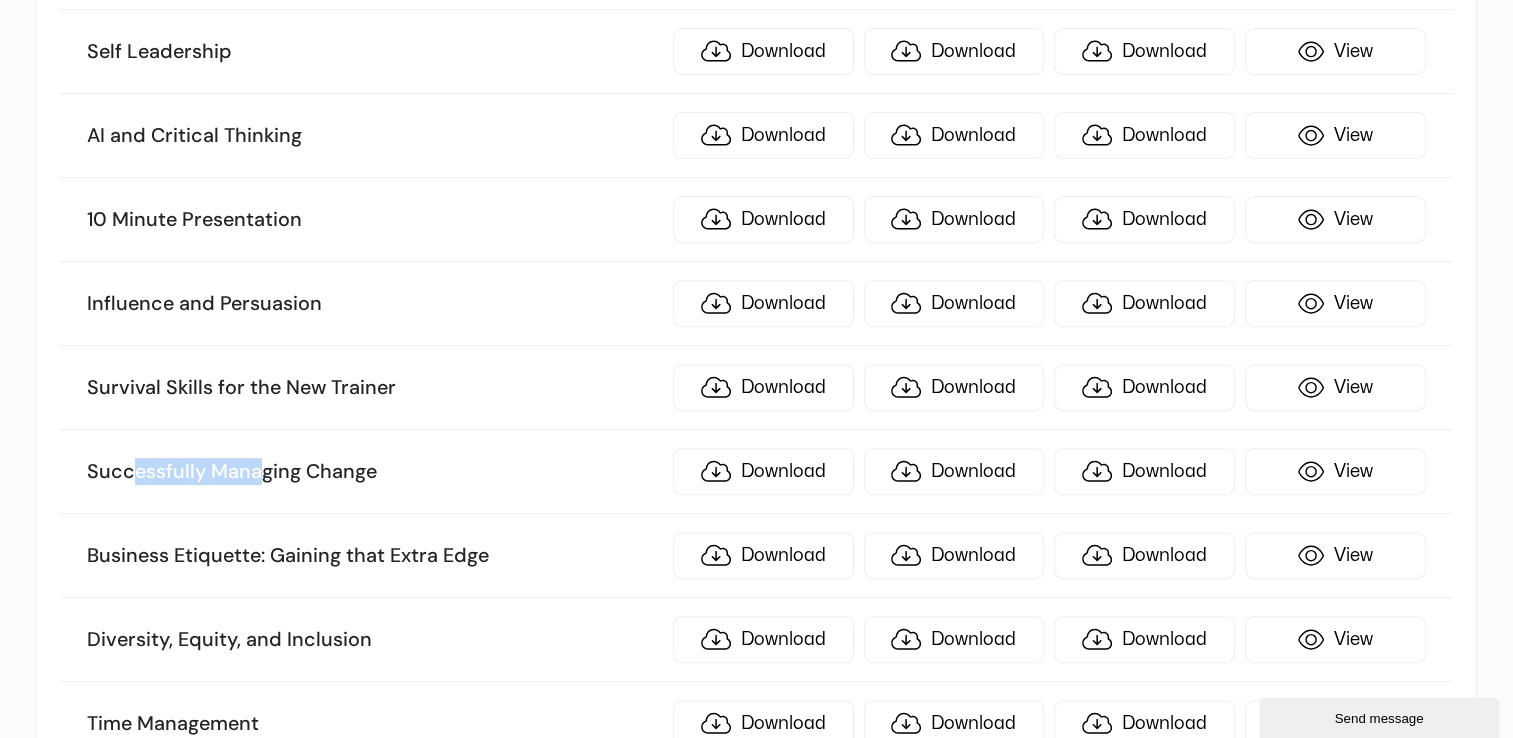 drag, startPoint x: 132, startPoint y: 413, endPoint x: 263, endPoint y: 413, distance: 131 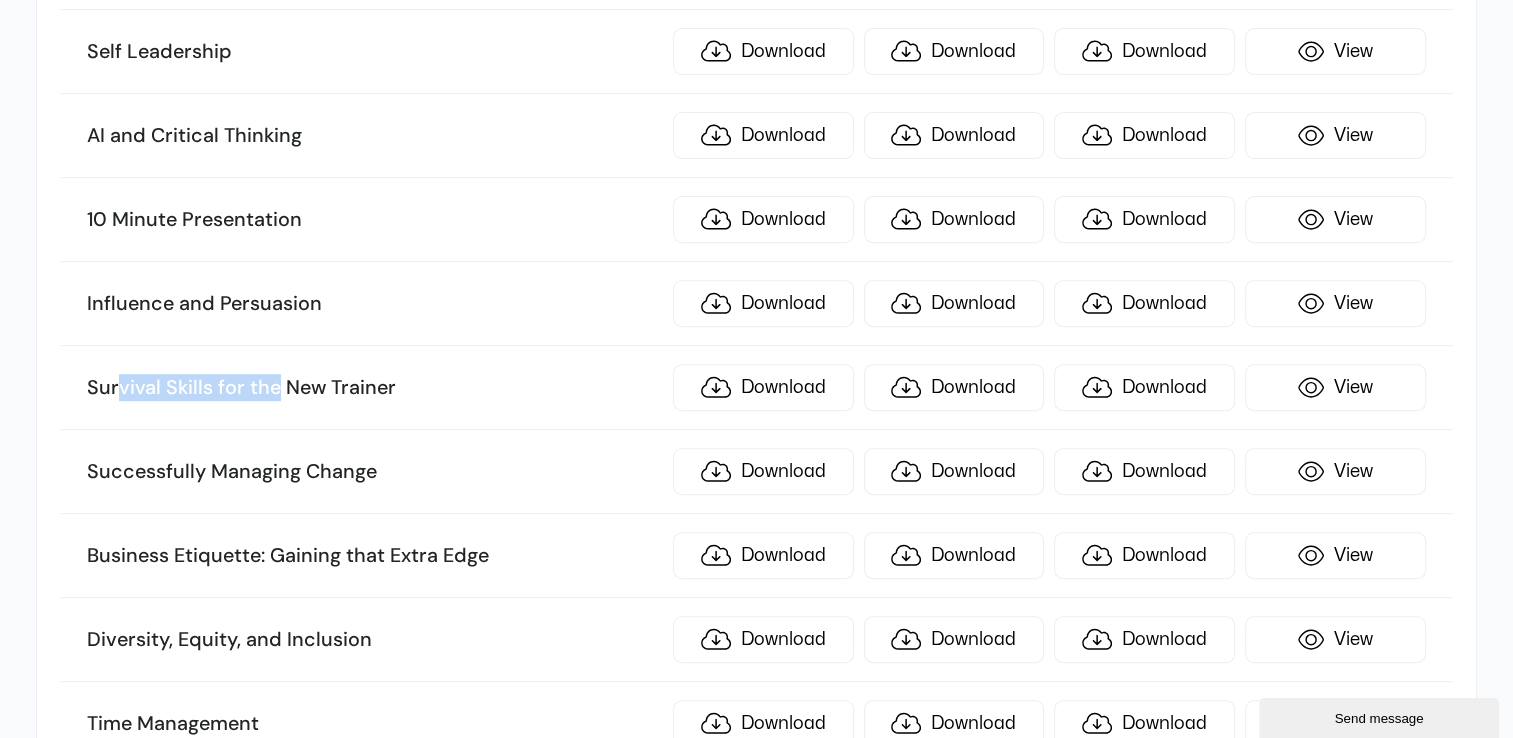 drag, startPoint x: 263, startPoint y: 413, endPoint x: 278, endPoint y: 326, distance: 88.28363 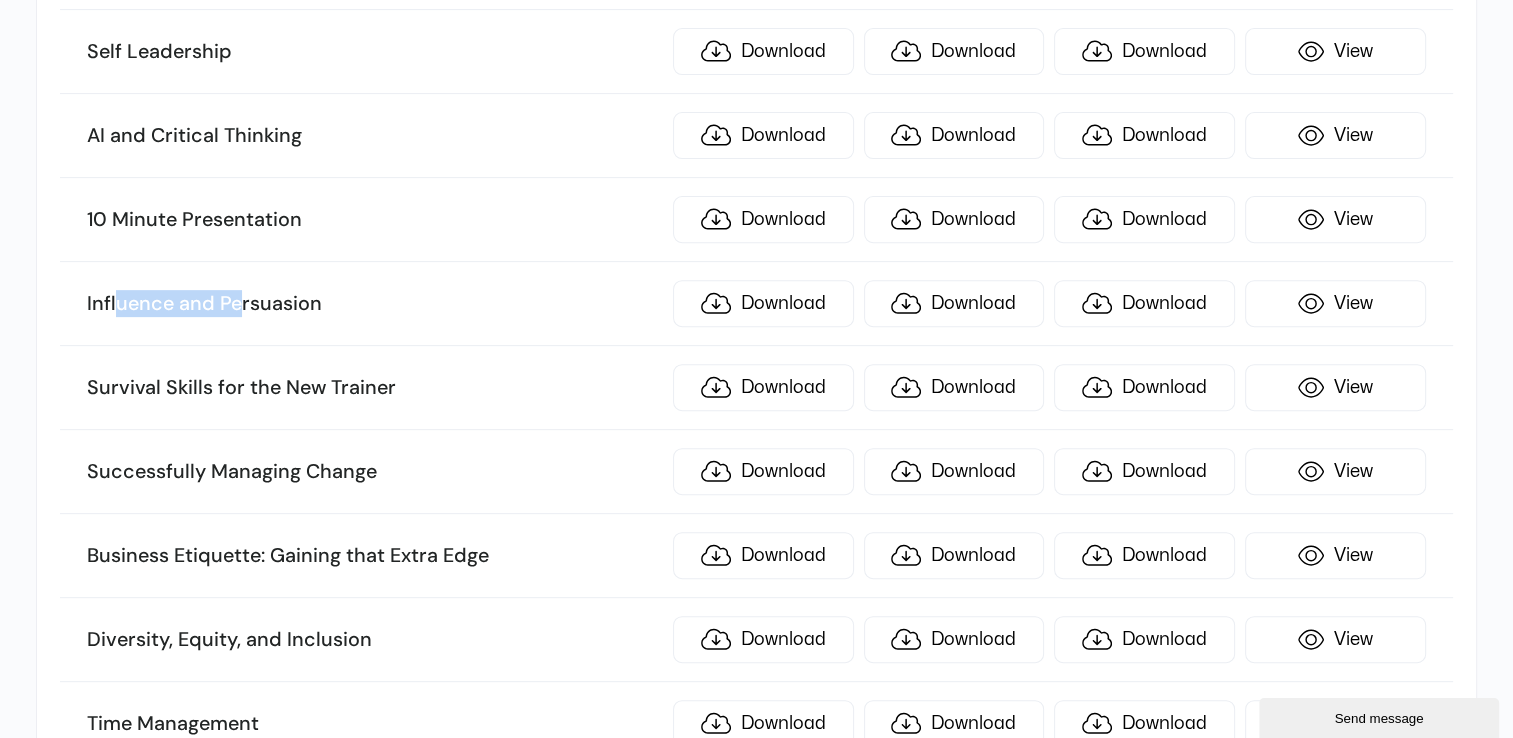 drag, startPoint x: 278, startPoint y: 326, endPoint x: 238, endPoint y: 231, distance: 103.077644 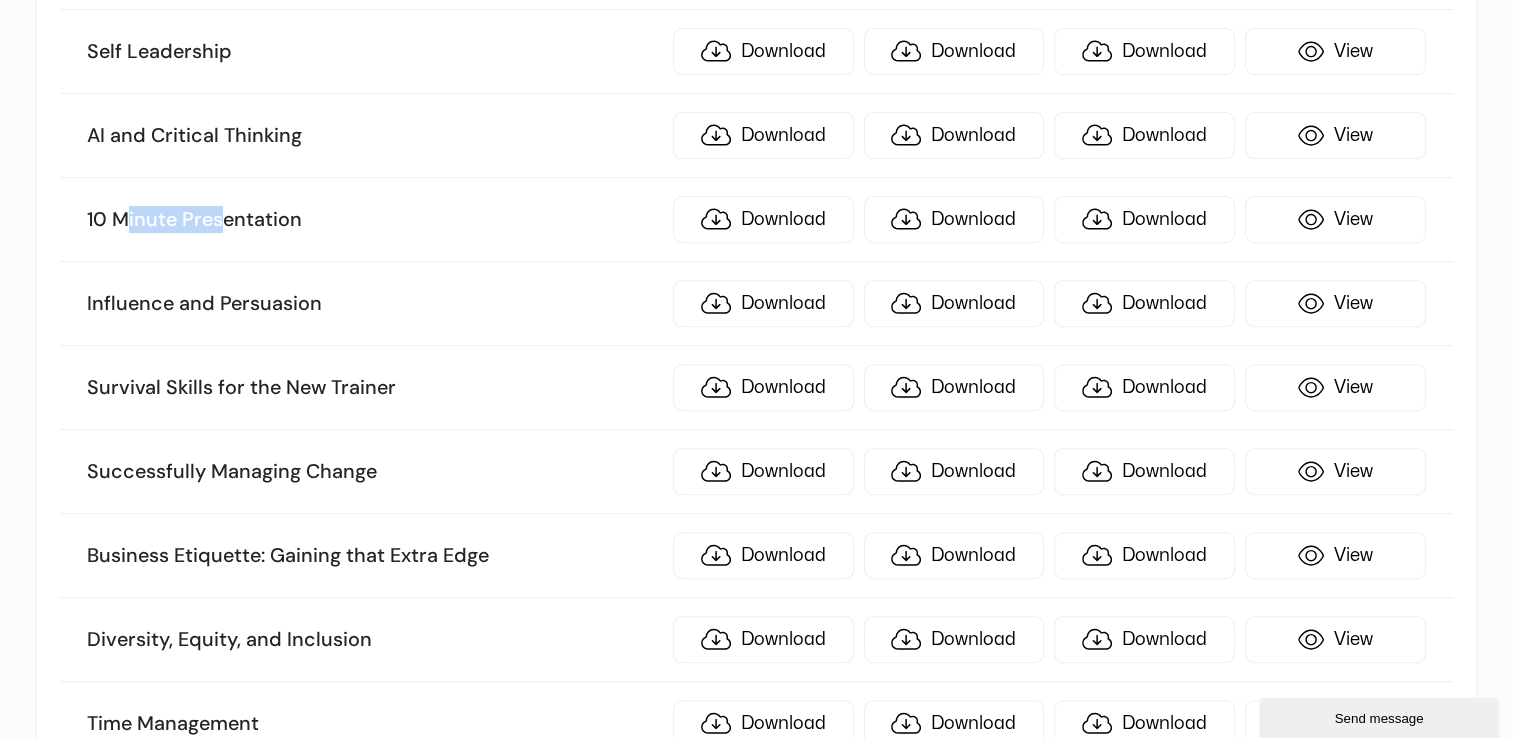 drag, startPoint x: 238, startPoint y: 231, endPoint x: 222, endPoint y: 136, distance: 96.337944 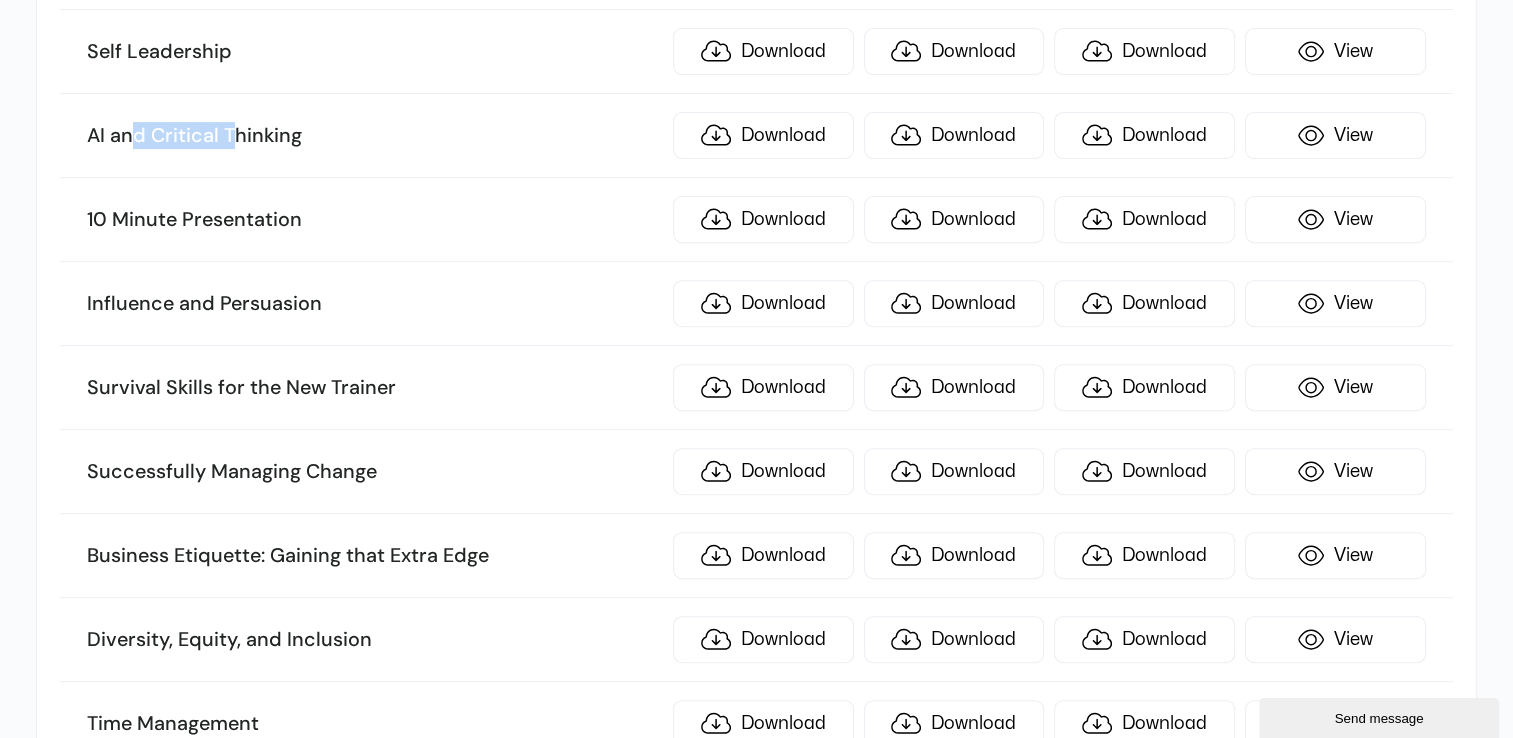 drag, startPoint x: 222, startPoint y: 136, endPoint x: 235, endPoint y: 74, distance: 63.348244 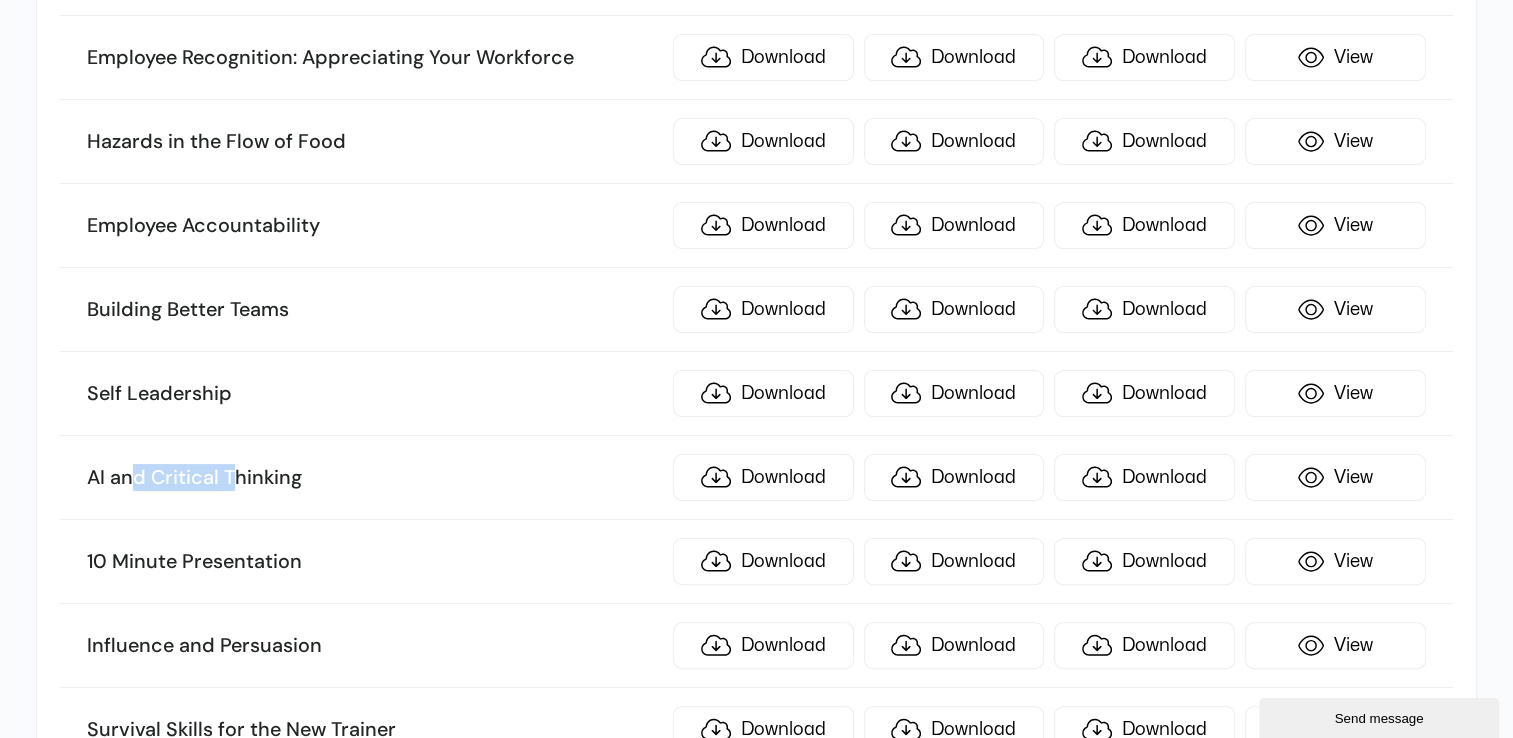 scroll, scrollTop: 7870, scrollLeft: 0, axis: vertical 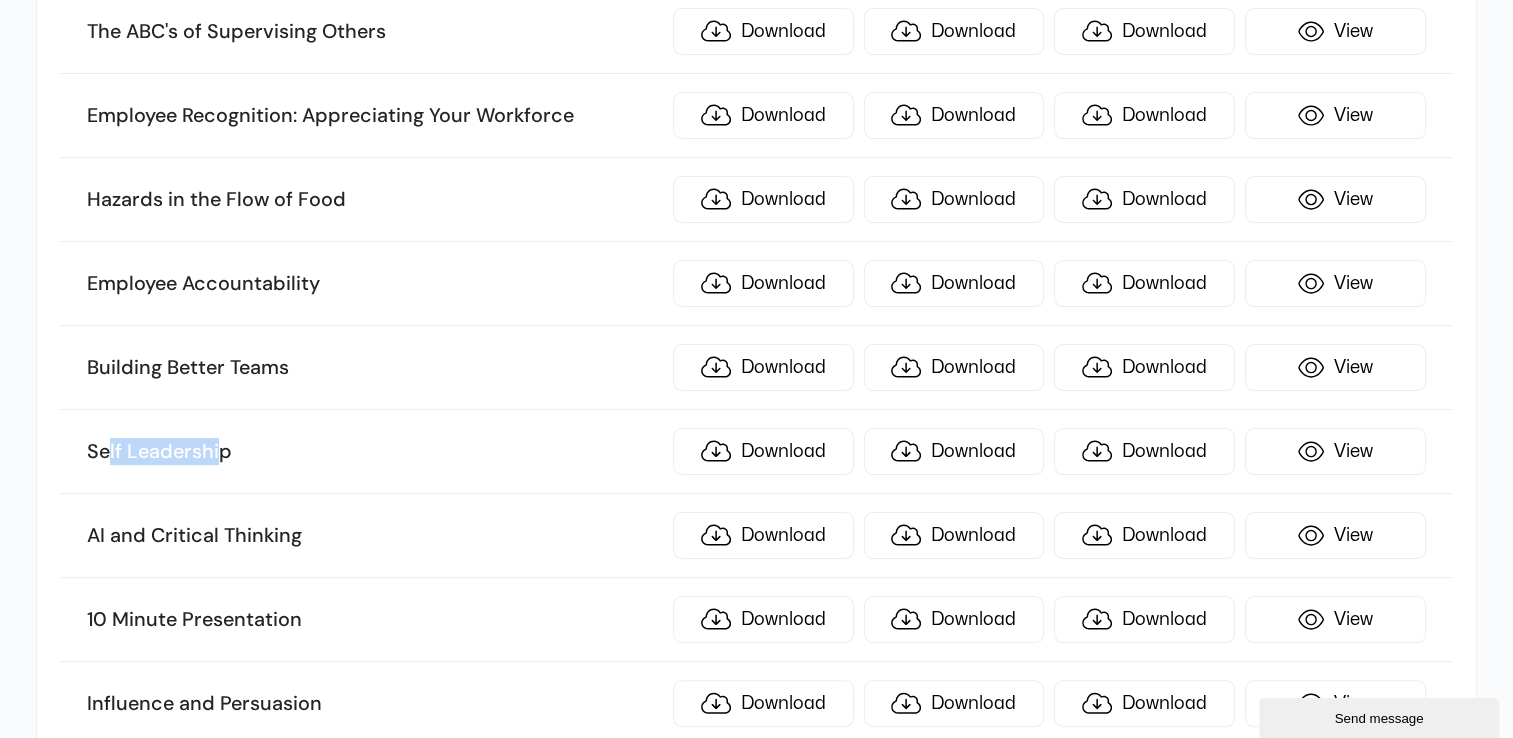 drag, startPoint x: 109, startPoint y: 400, endPoint x: 220, endPoint y: 400, distance: 111 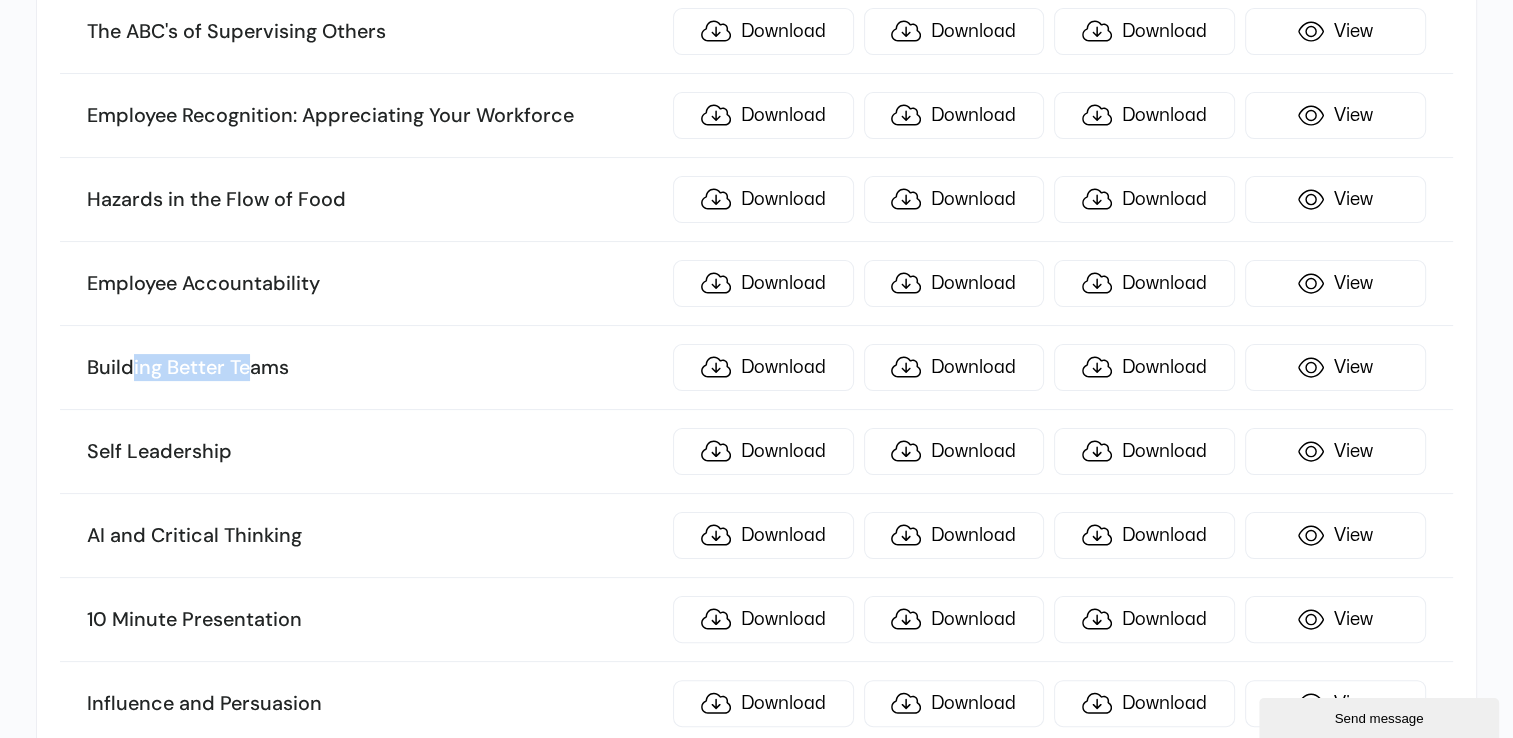 drag, startPoint x: 220, startPoint y: 400, endPoint x: 250, endPoint y: 301, distance: 103.44564 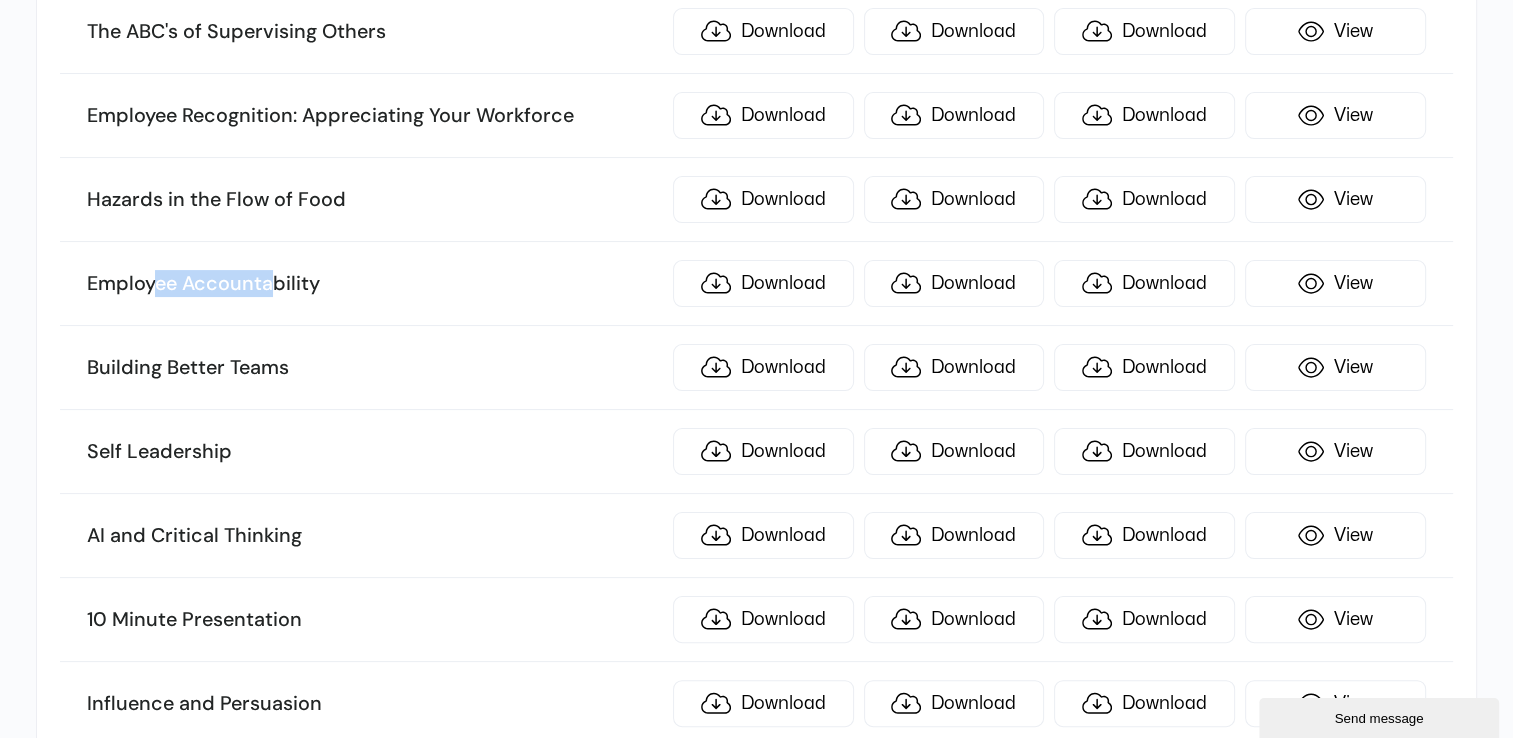drag, startPoint x: 250, startPoint y: 301, endPoint x: 279, endPoint y: 220, distance: 86.034874 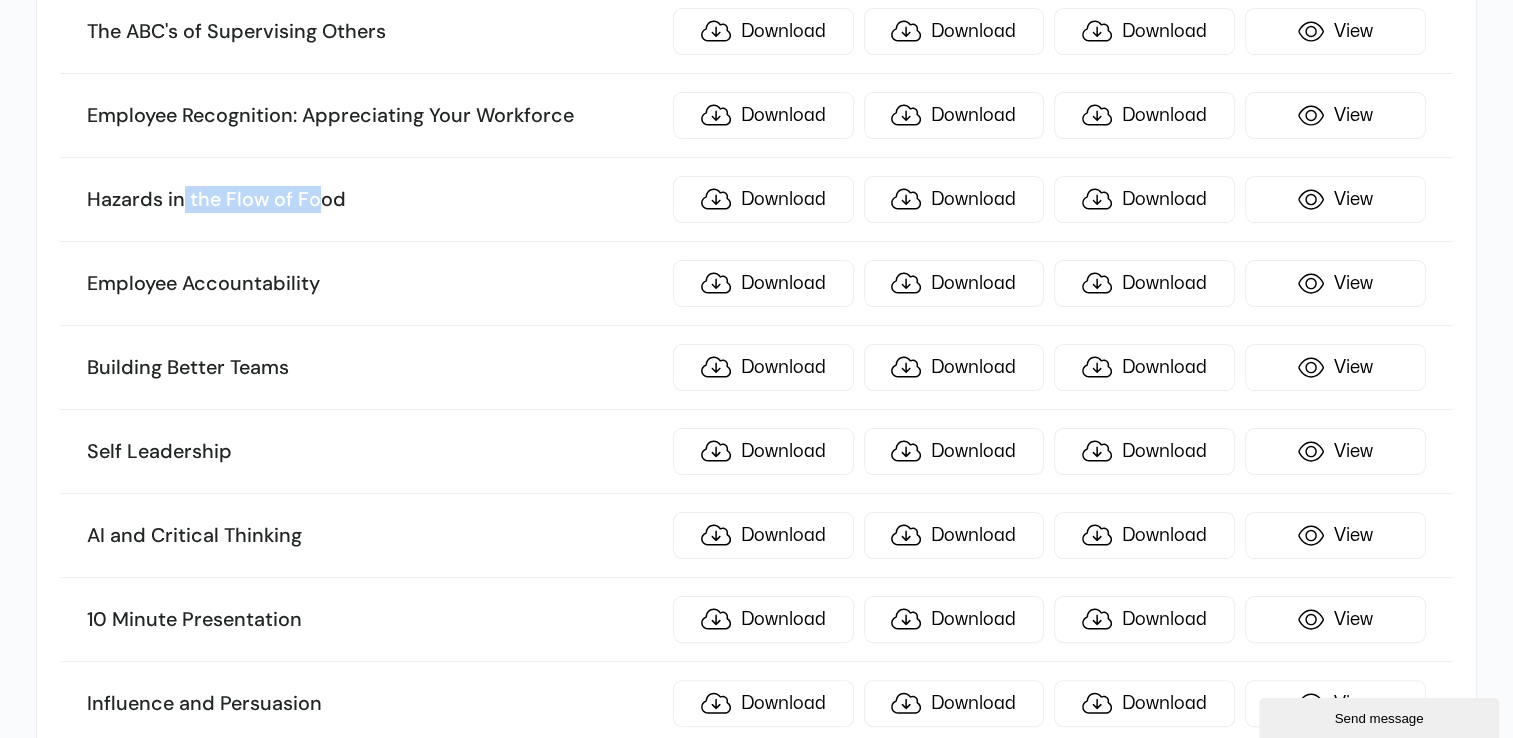 drag, startPoint x: 279, startPoint y: 220, endPoint x: 323, endPoint y: 145, distance: 86.95401 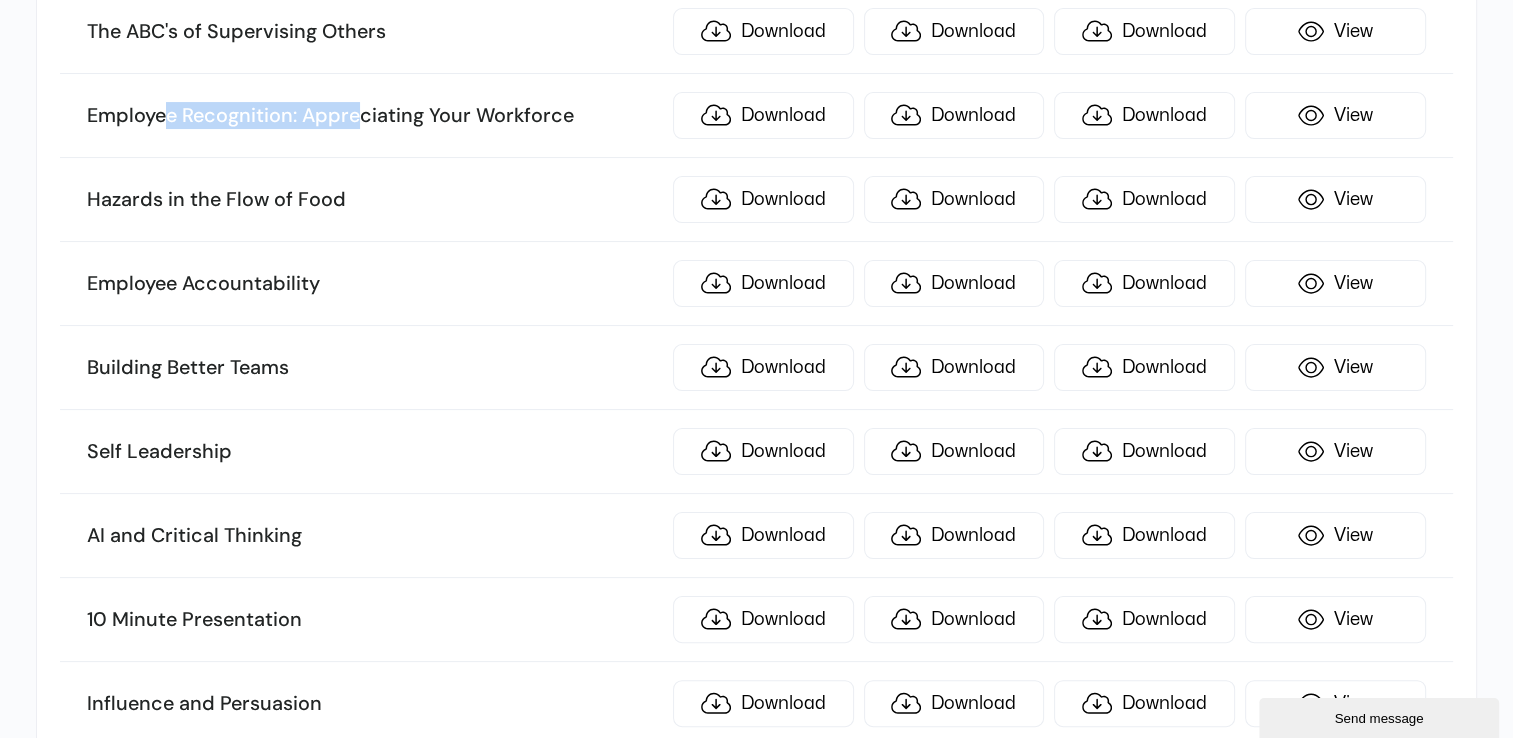 drag, startPoint x: 323, startPoint y: 145, endPoint x: 359, endPoint y: 59, distance: 93.230896 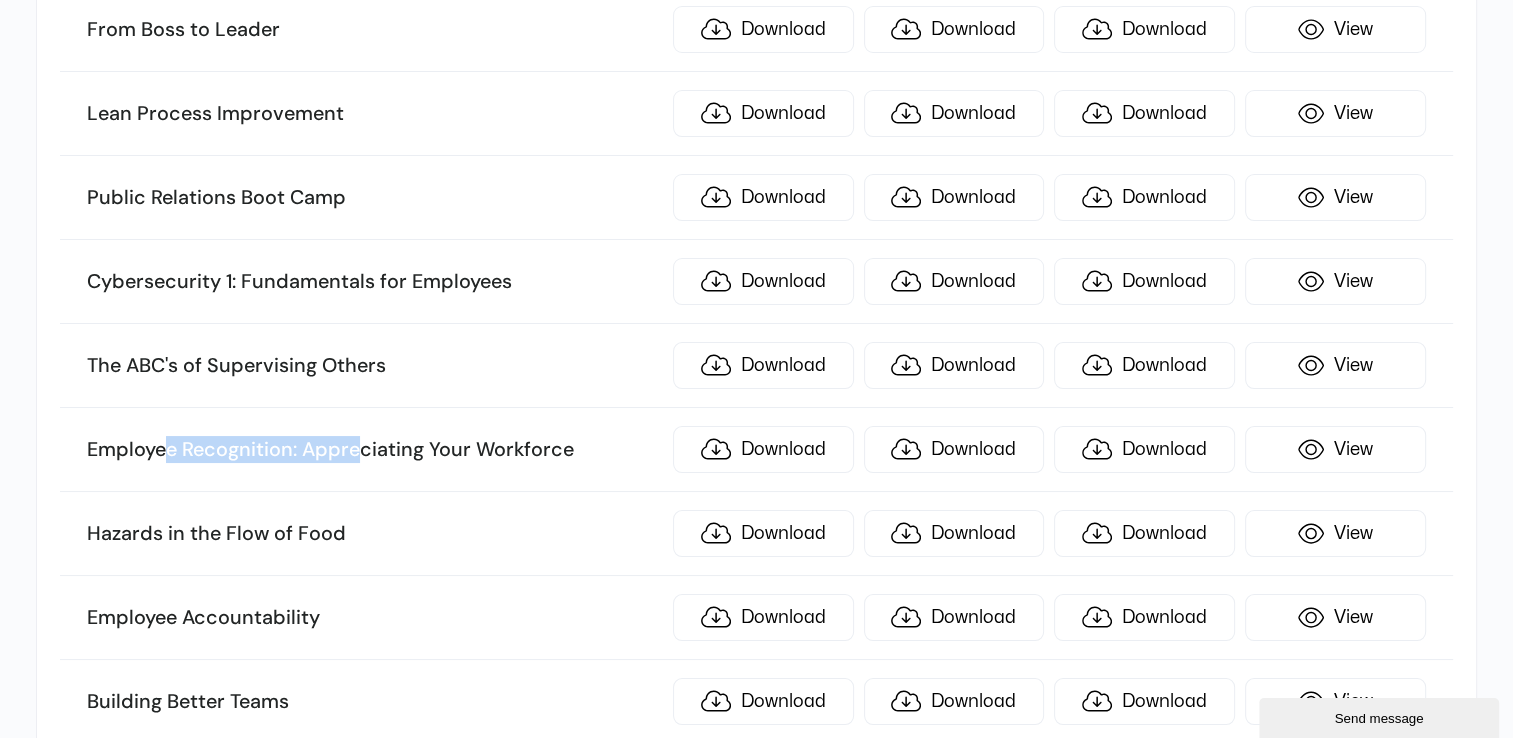 scroll, scrollTop: 7470, scrollLeft: 0, axis: vertical 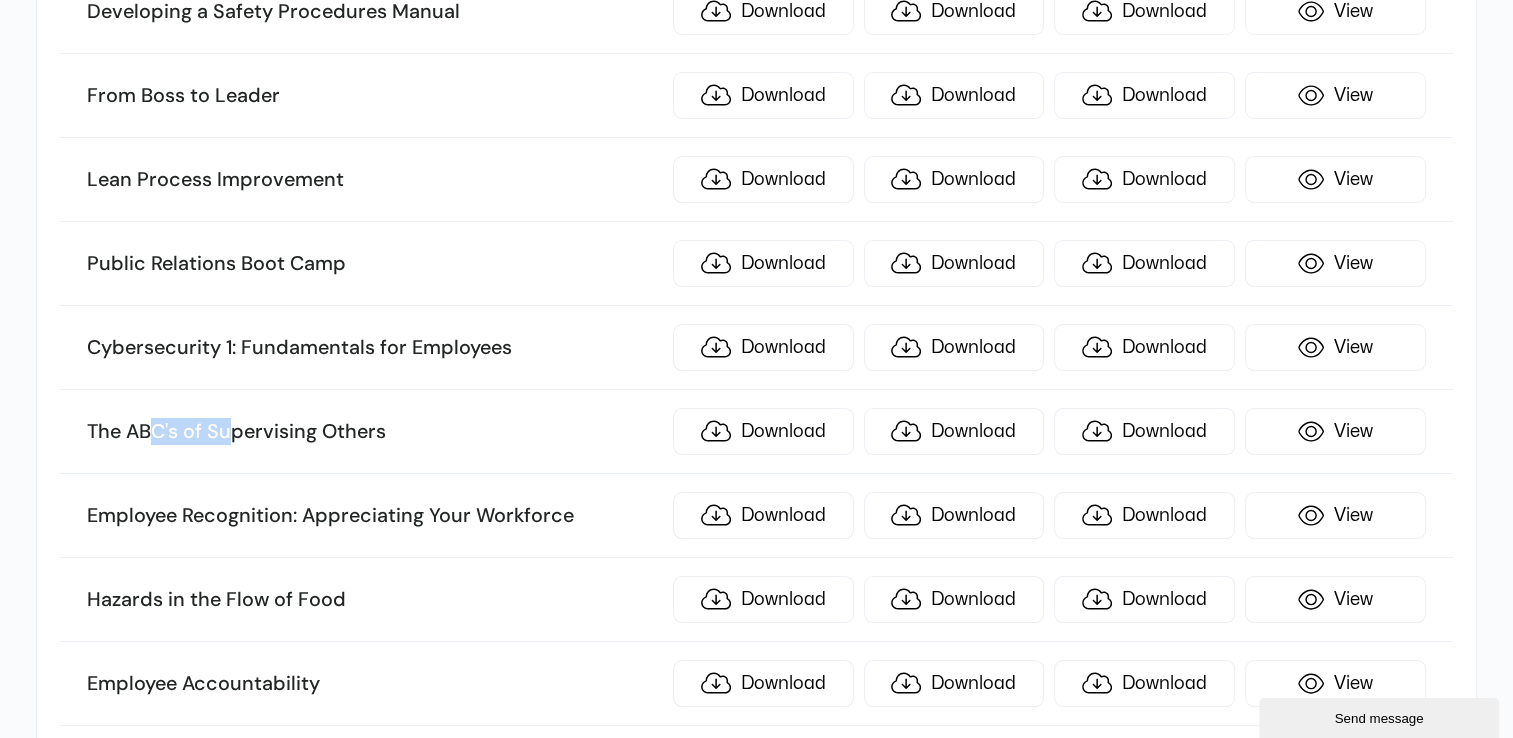 drag, startPoint x: 152, startPoint y: 363, endPoint x: 229, endPoint y: 363, distance: 77 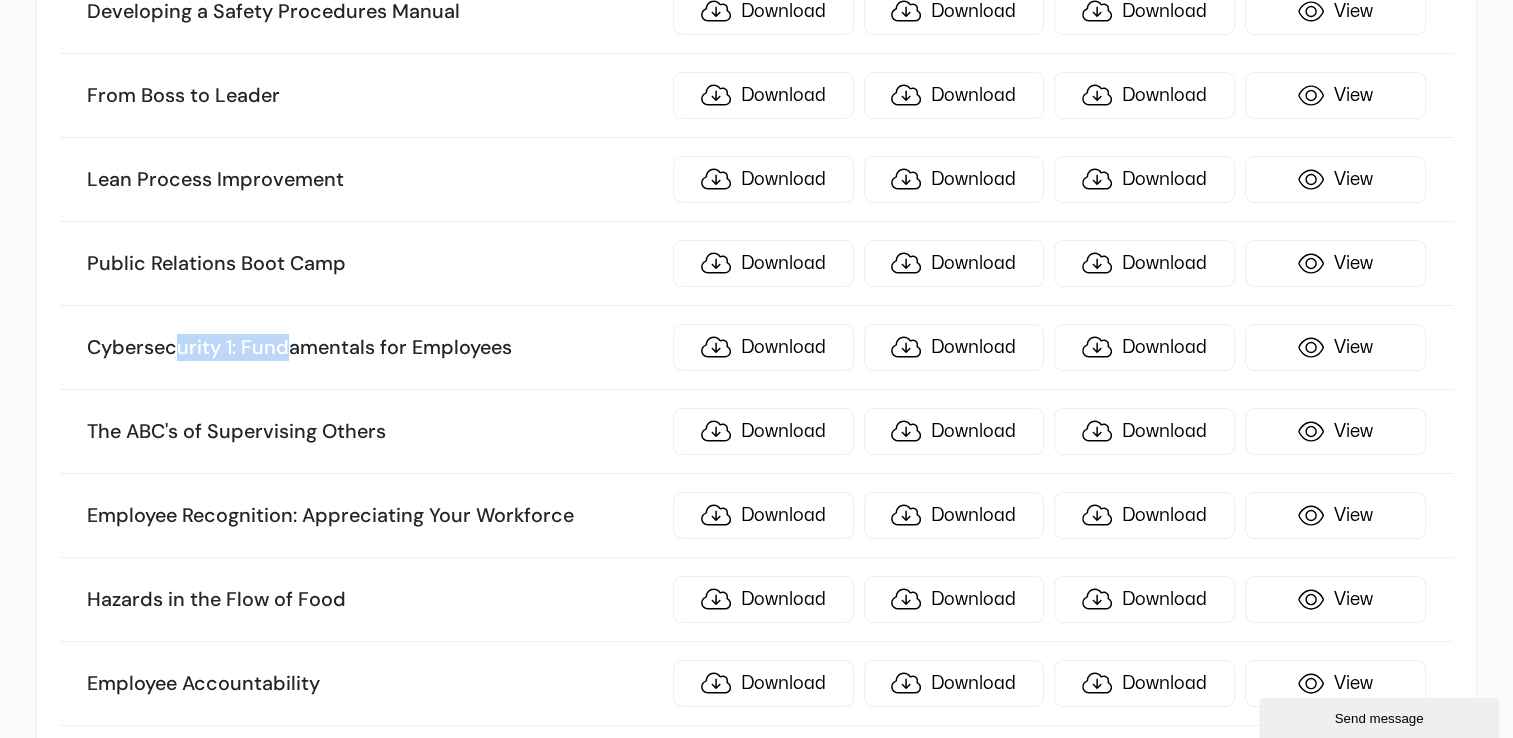 drag, startPoint x: 229, startPoint y: 363, endPoint x: 292, endPoint y: 294, distance: 93.43447 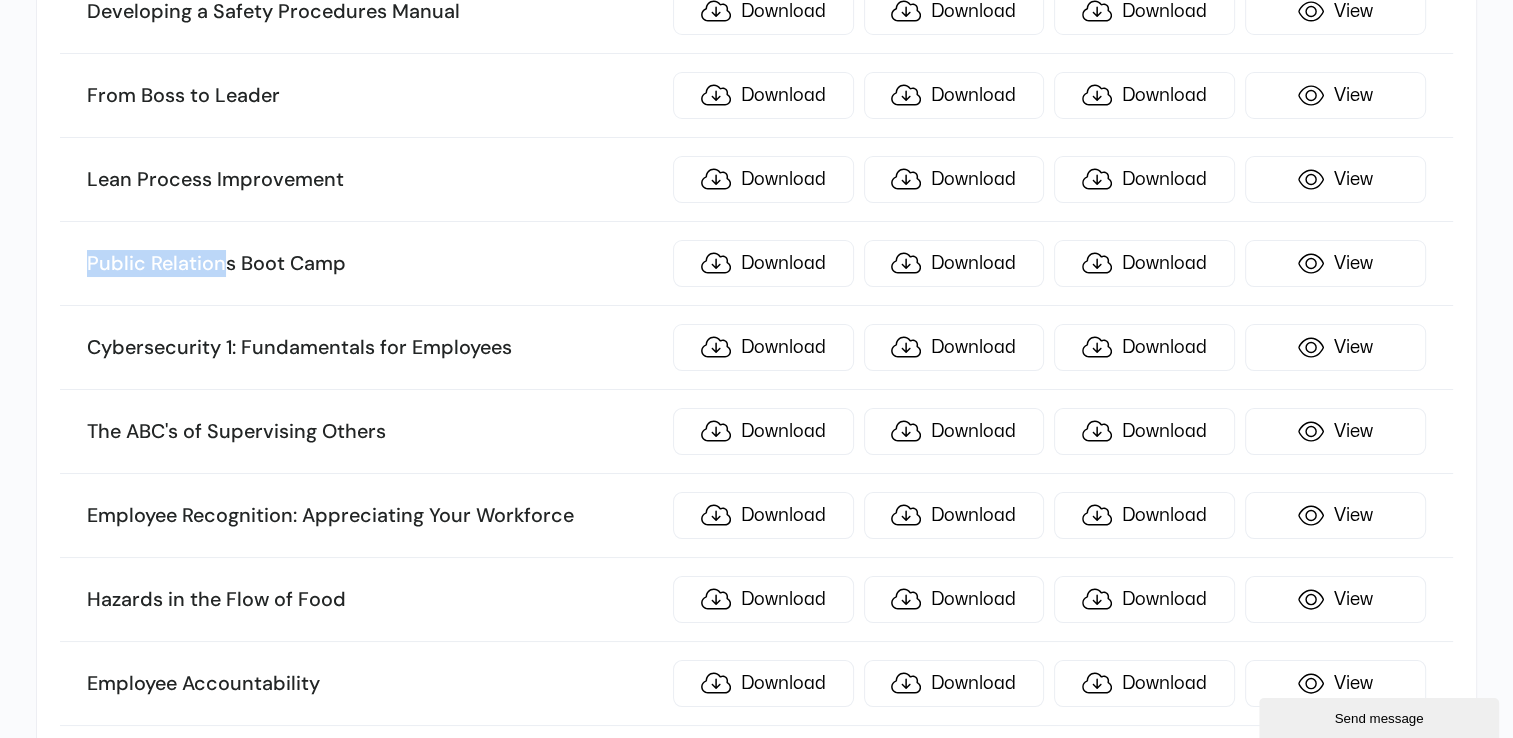 drag, startPoint x: 292, startPoint y: 294, endPoint x: 225, endPoint y: 201, distance: 114.62112 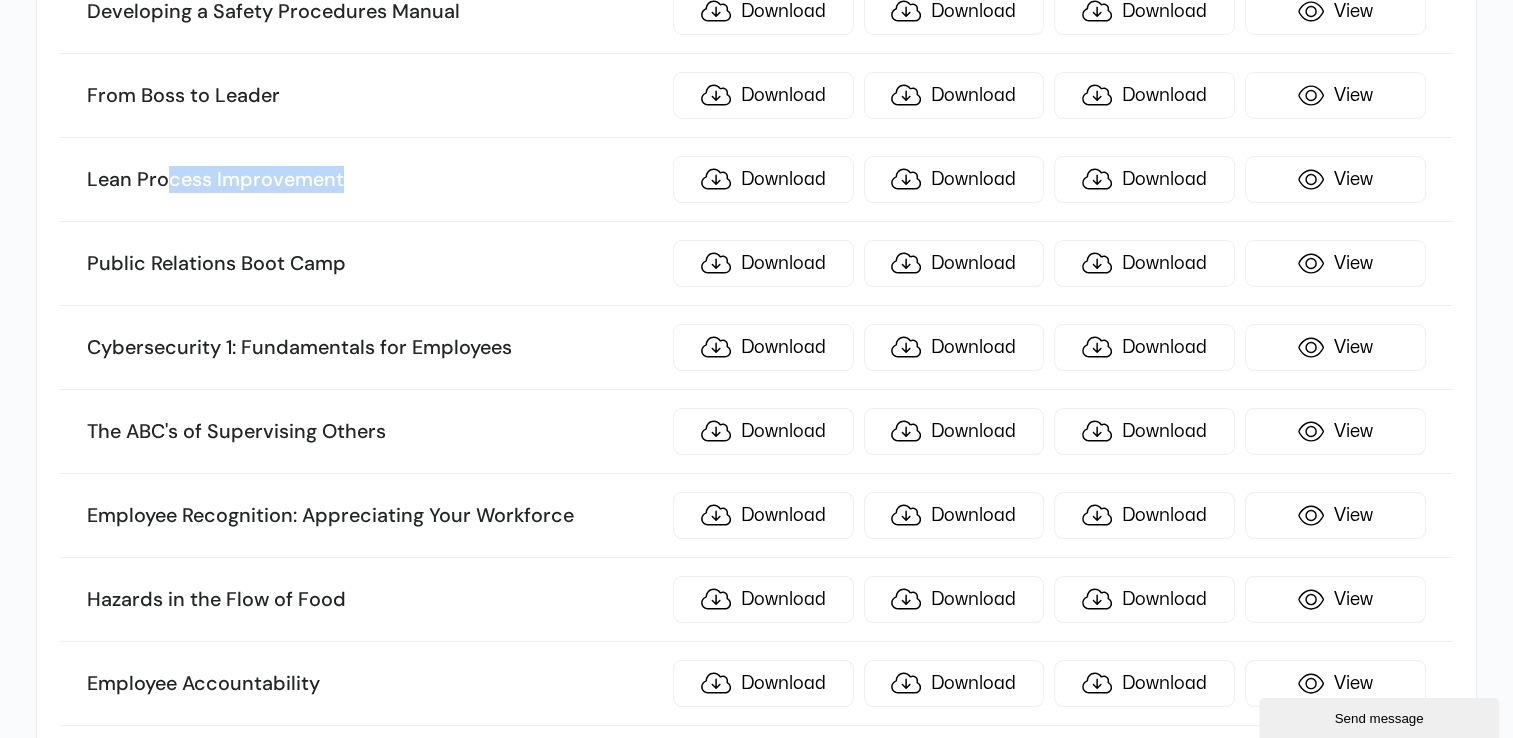 drag, startPoint x: 225, startPoint y: 201, endPoint x: 340, endPoint y: 128, distance: 136.21307 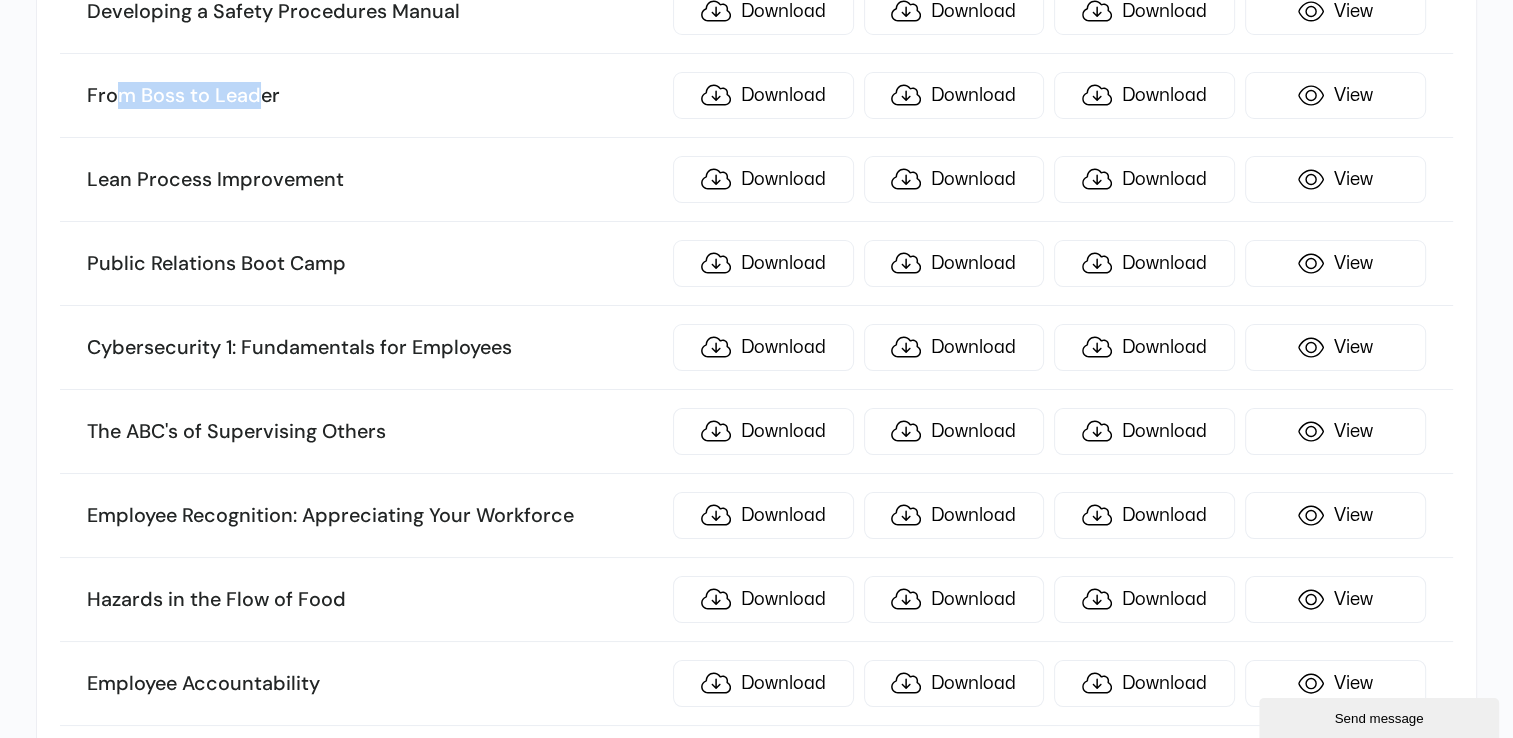 drag 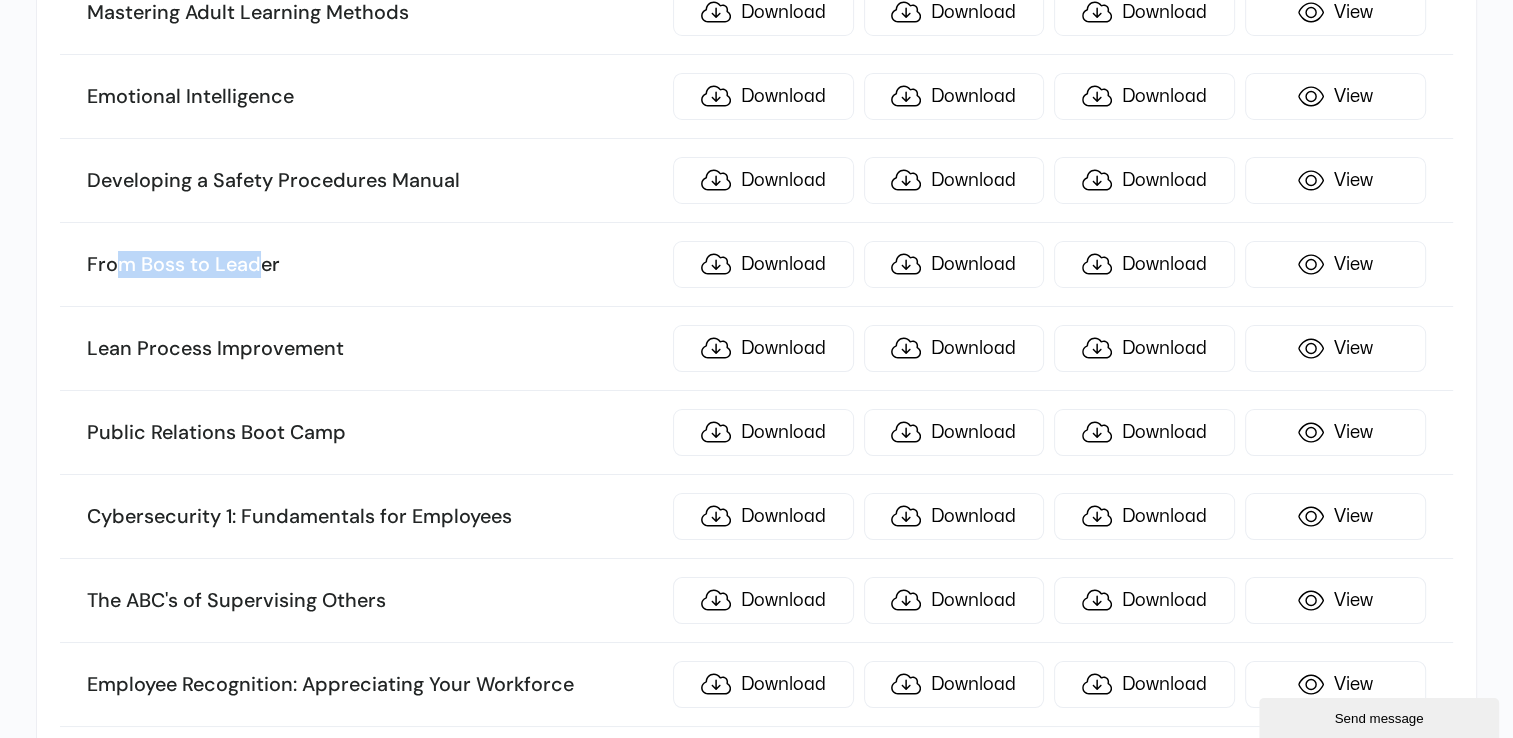 scroll, scrollTop: 7070, scrollLeft: 0, axis: vertical 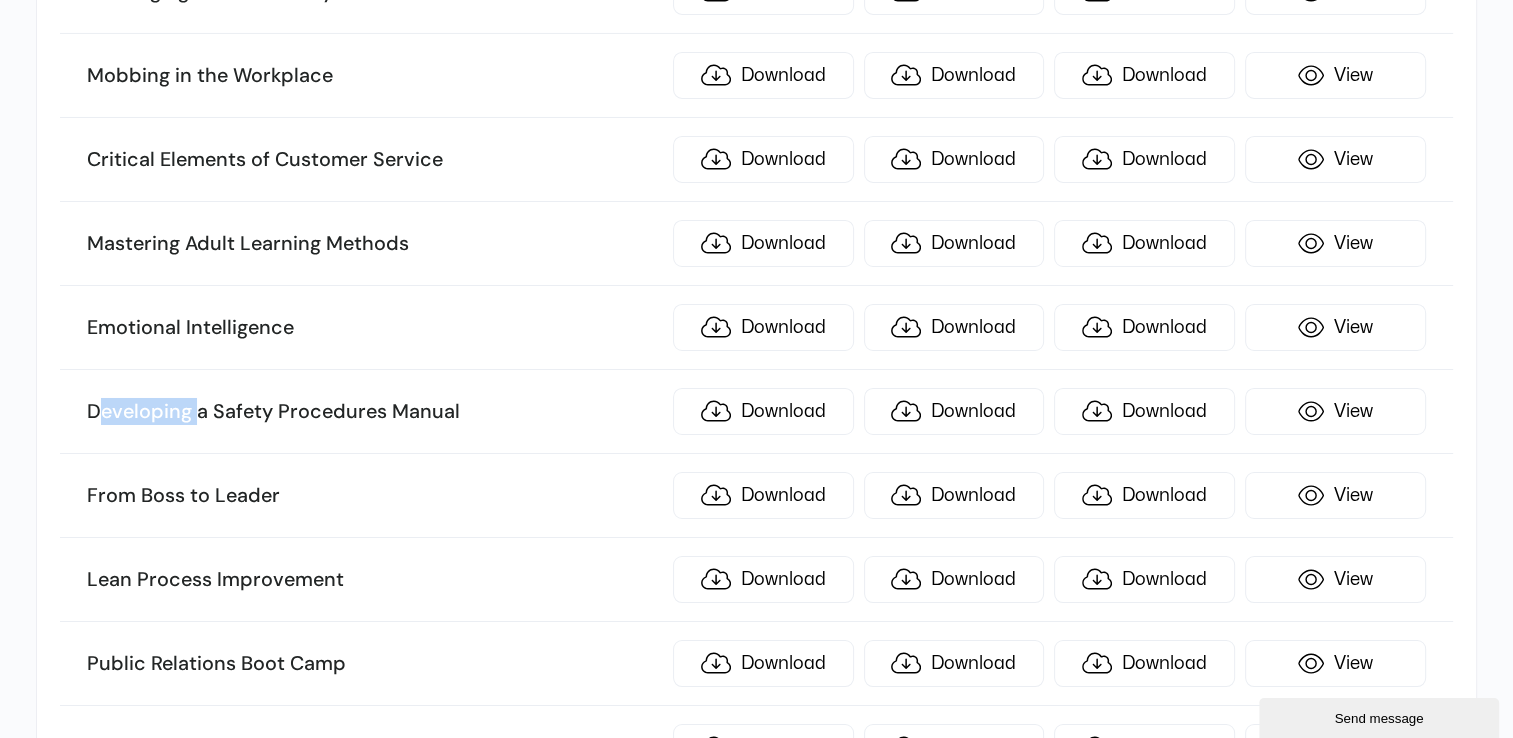 click on "Developing a Safety Procedures Manual" at bounding box center [374, 412] 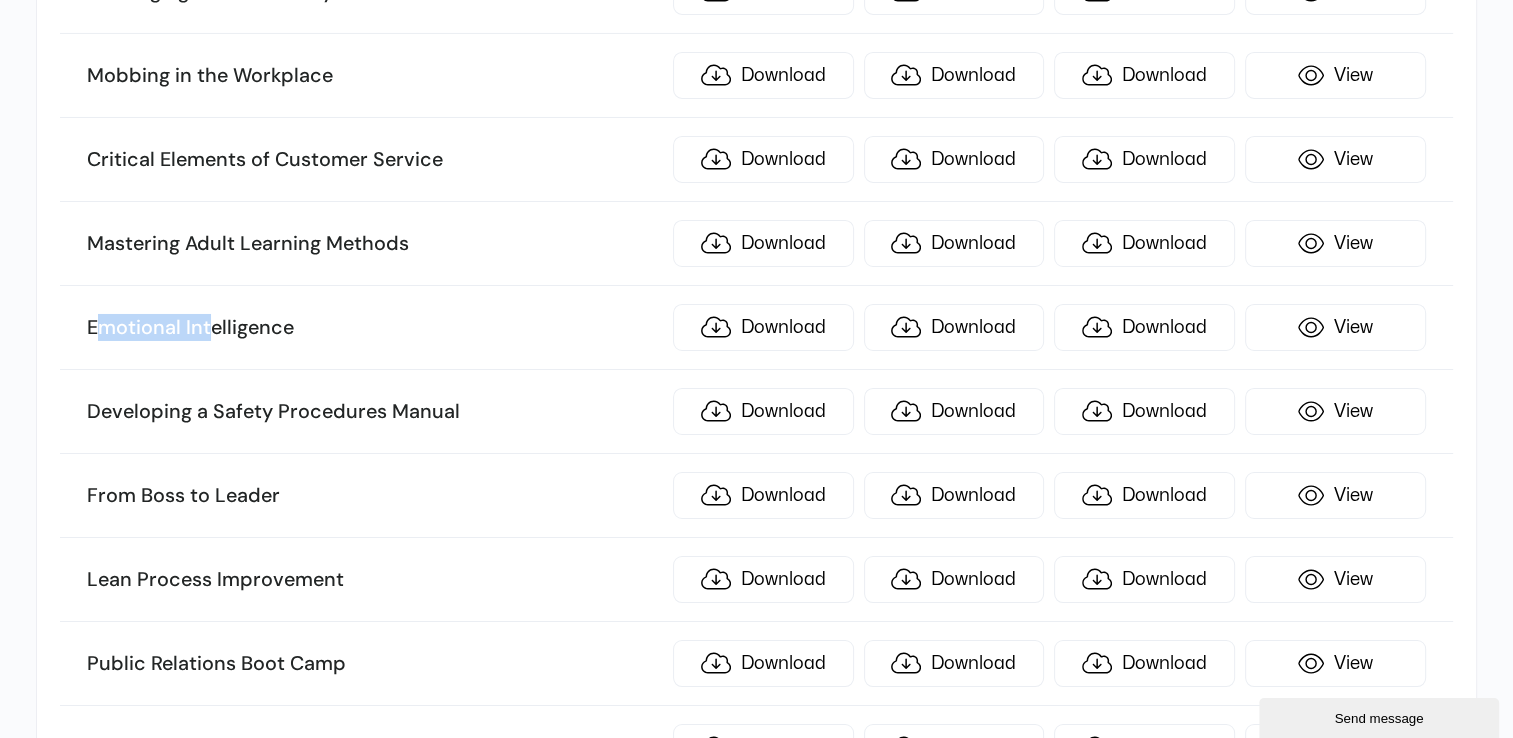 click on "Emotional Intelligence Download Download Download View" at bounding box center (756, 328) 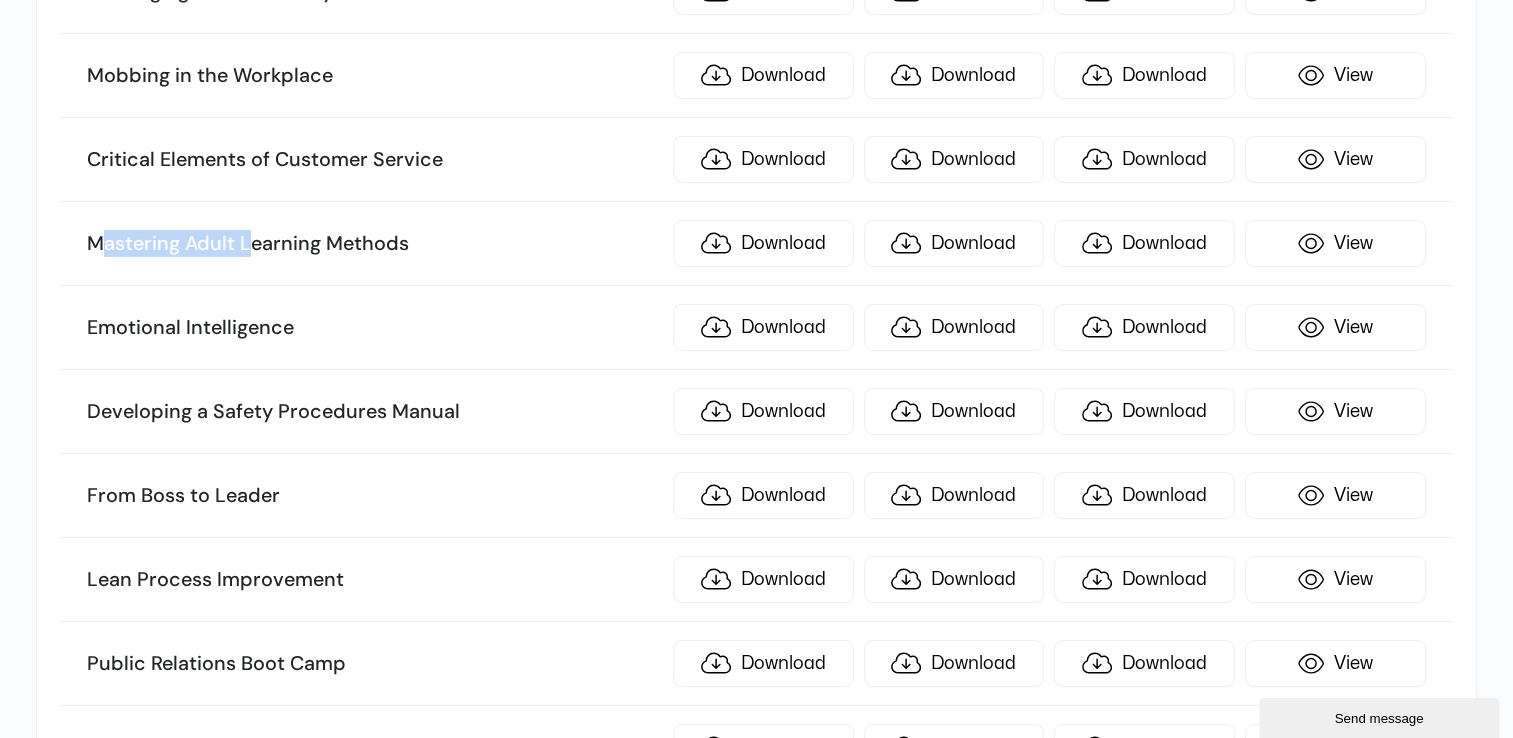 click on "Mastering Adult Learning Methods Download Download Download View" at bounding box center [756, 244] 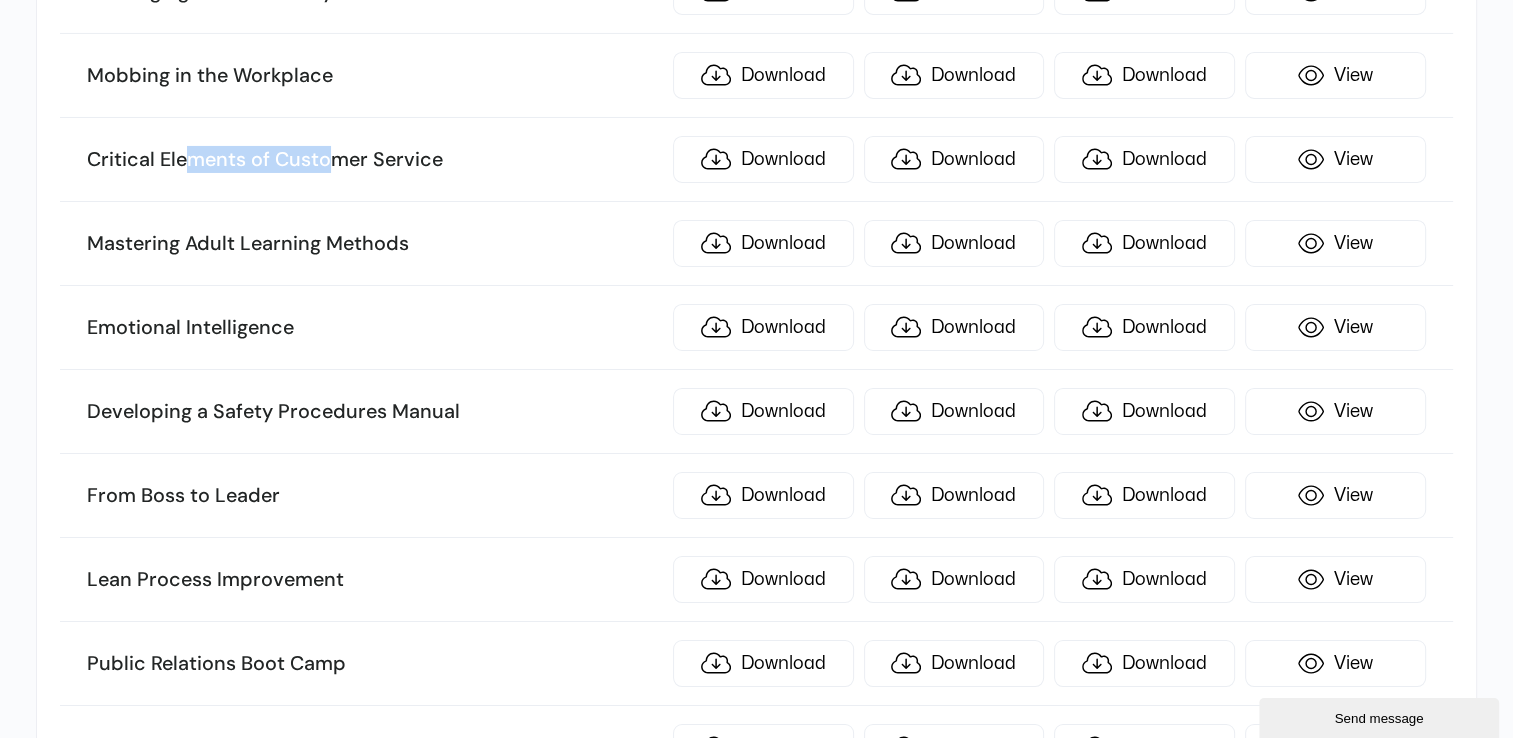 click on "Critical Elements of Customer Service" at bounding box center (374, 160) 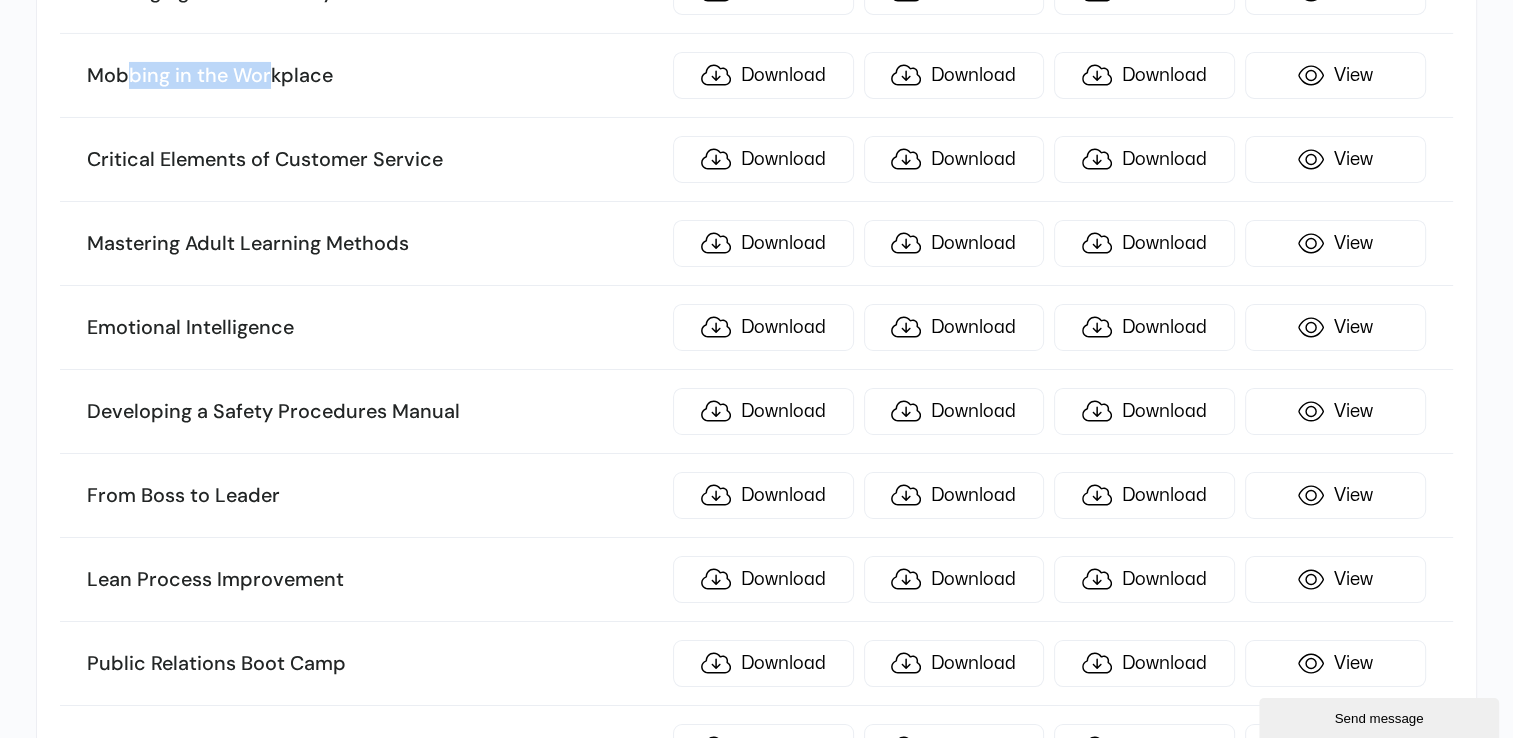 click on "Mobbing in the Workplace" at bounding box center [374, 76] 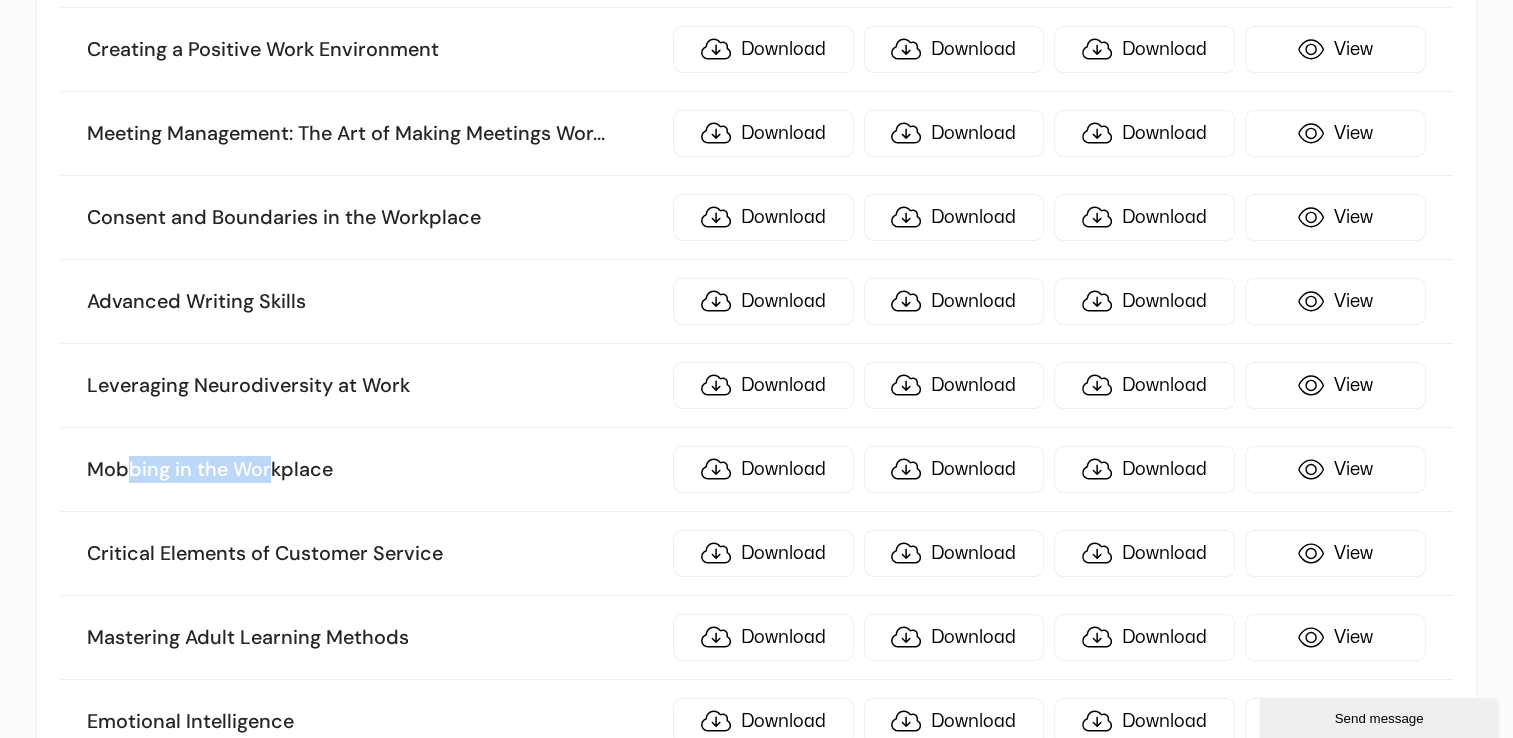 scroll, scrollTop: 6670, scrollLeft: 0, axis: vertical 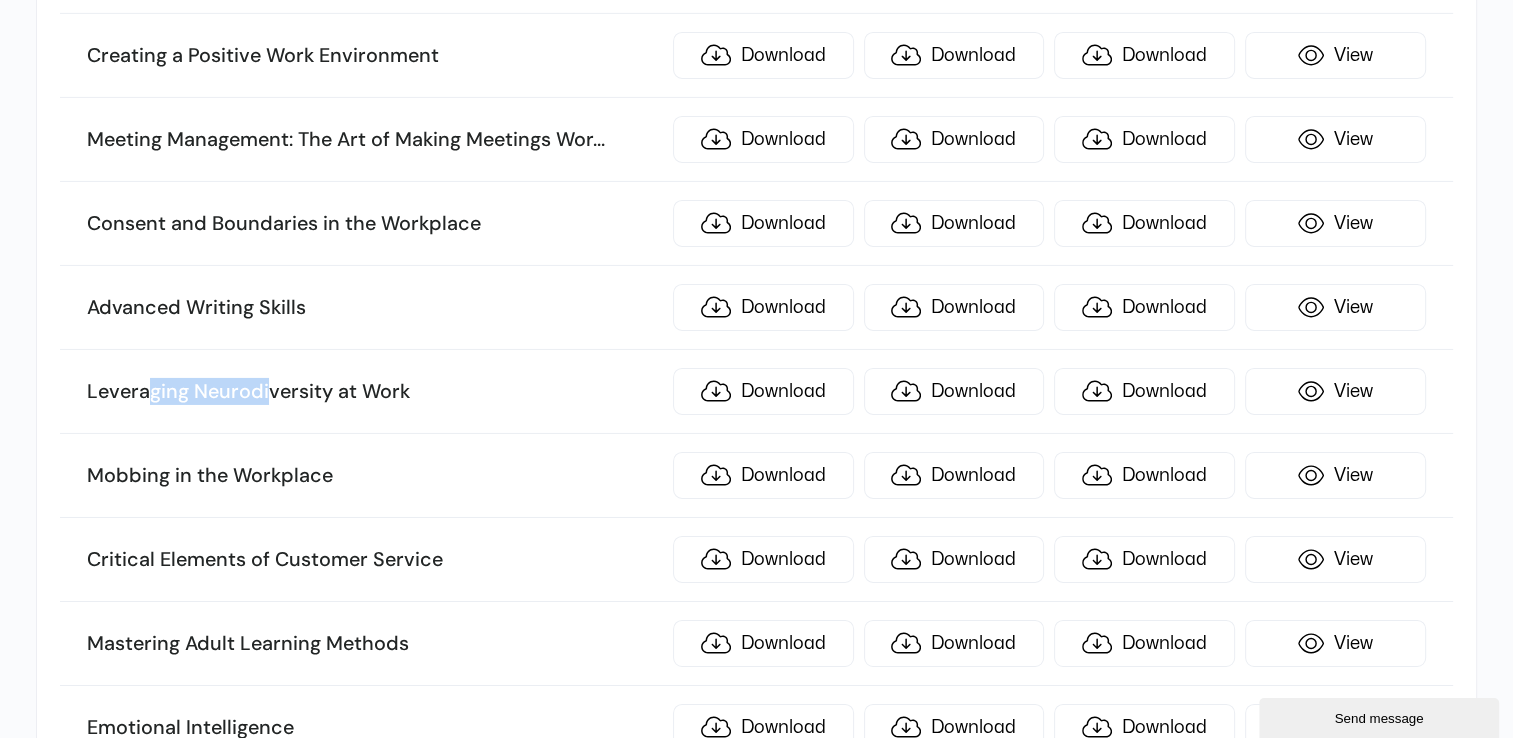 click on "Leveraging Neurodiversity at Work" at bounding box center (374, 392) 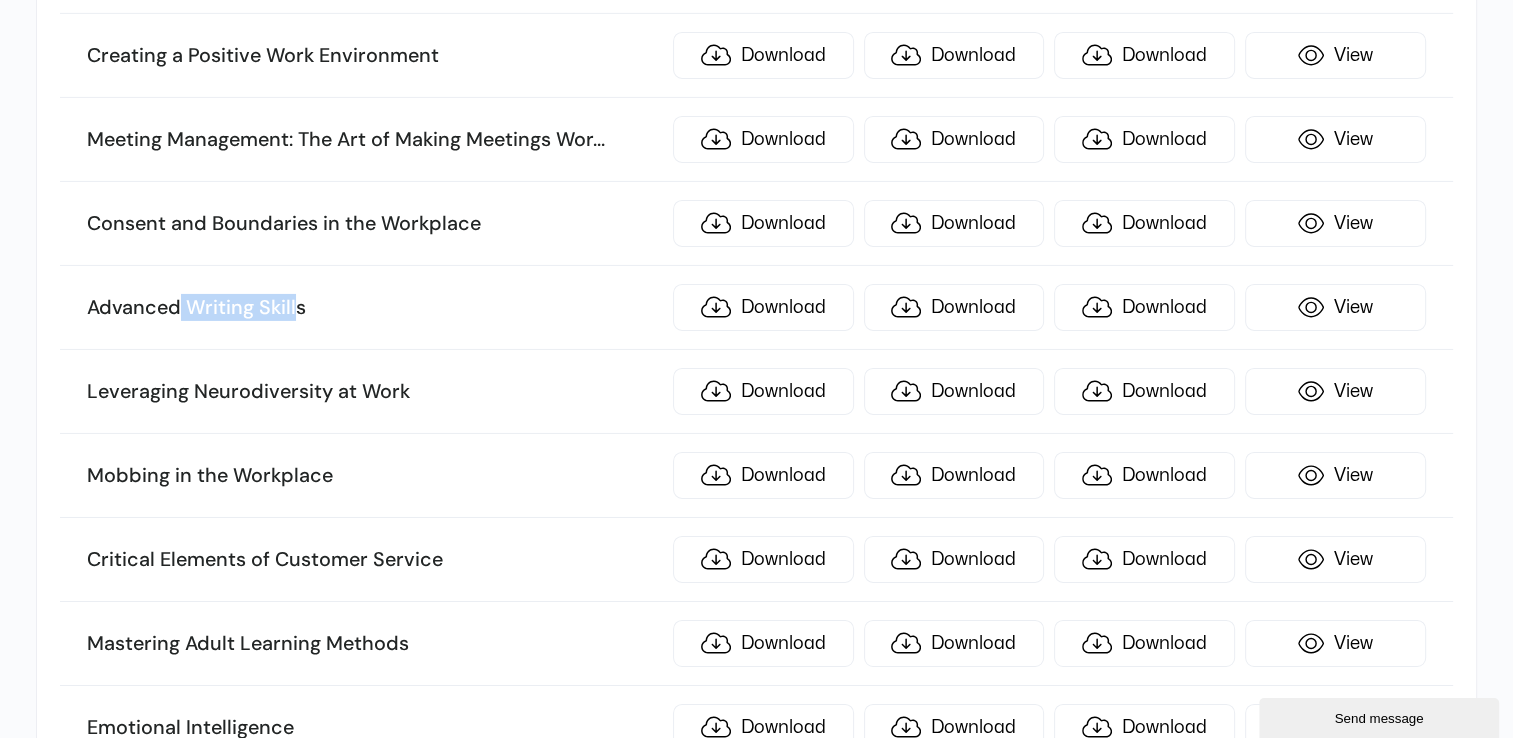 click on "Advanced Writing Skills Download Download Download View" at bounding box center [756, 308] 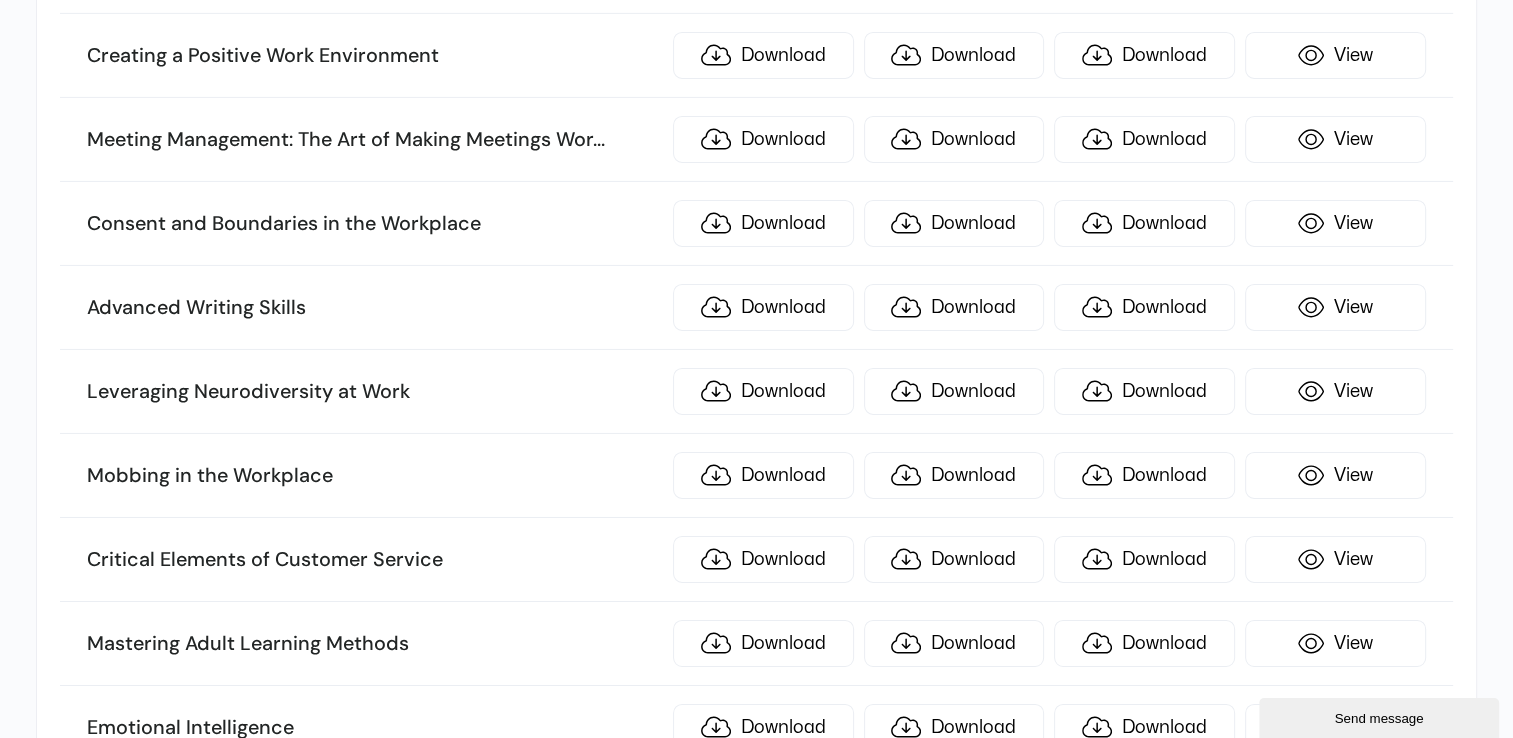 click on "Consent and Boundaries in the Workplace Download Download Download View" at bounding box center (756, 224) 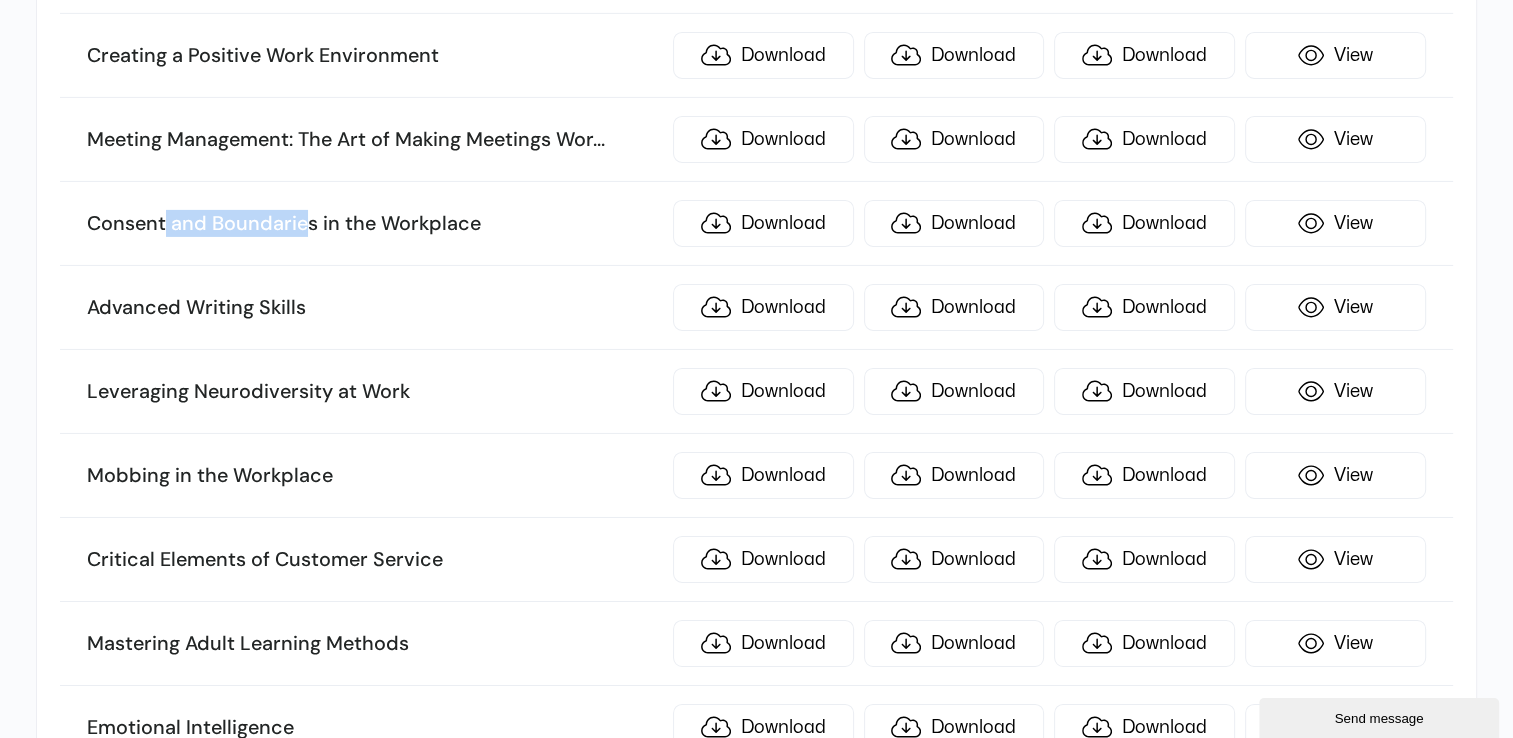 click on "Consent and Boundaries in the Workplace" at bounding box center [374, 224] 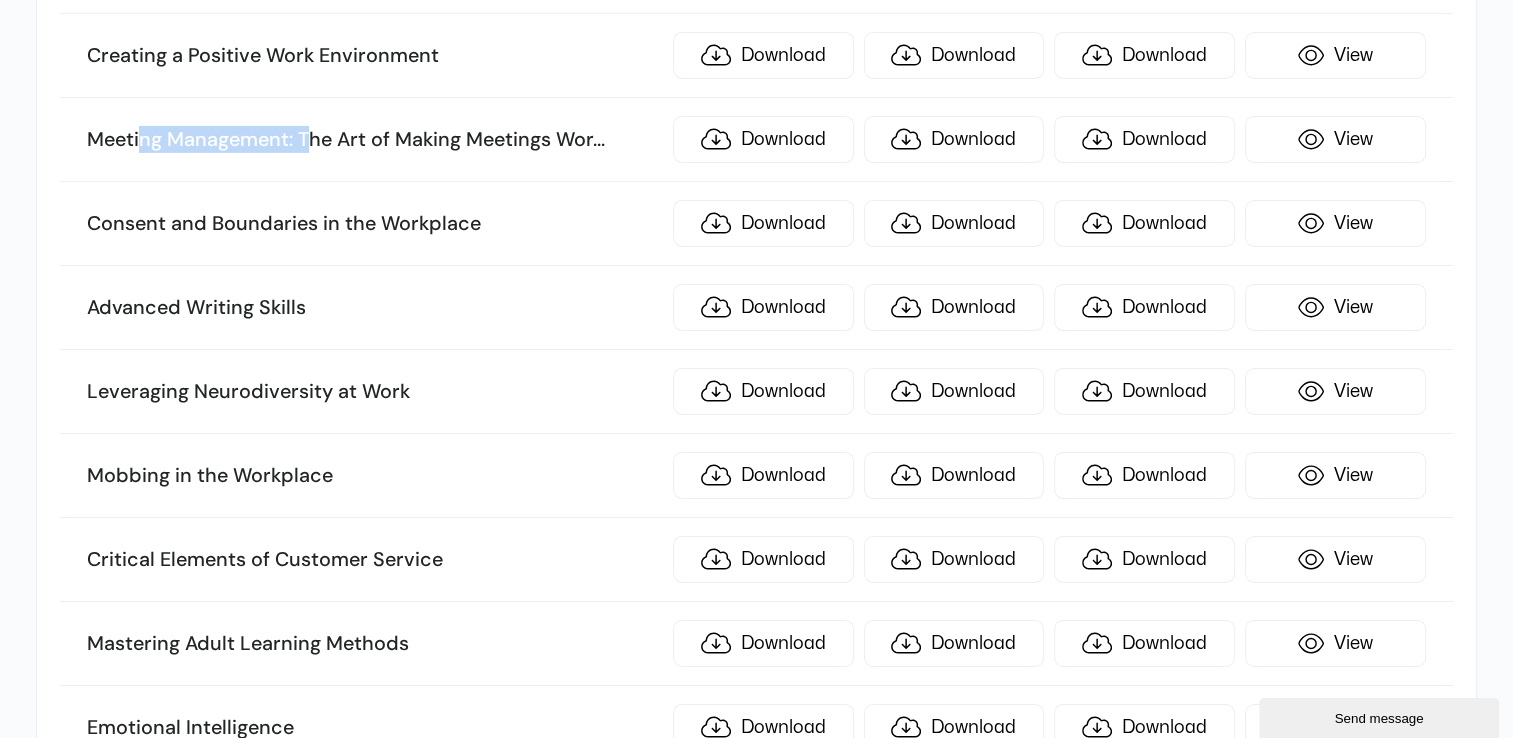 click on "Meeting Management: The Art of Making Meetings Wor ... k" at bounding box center [374, 140] 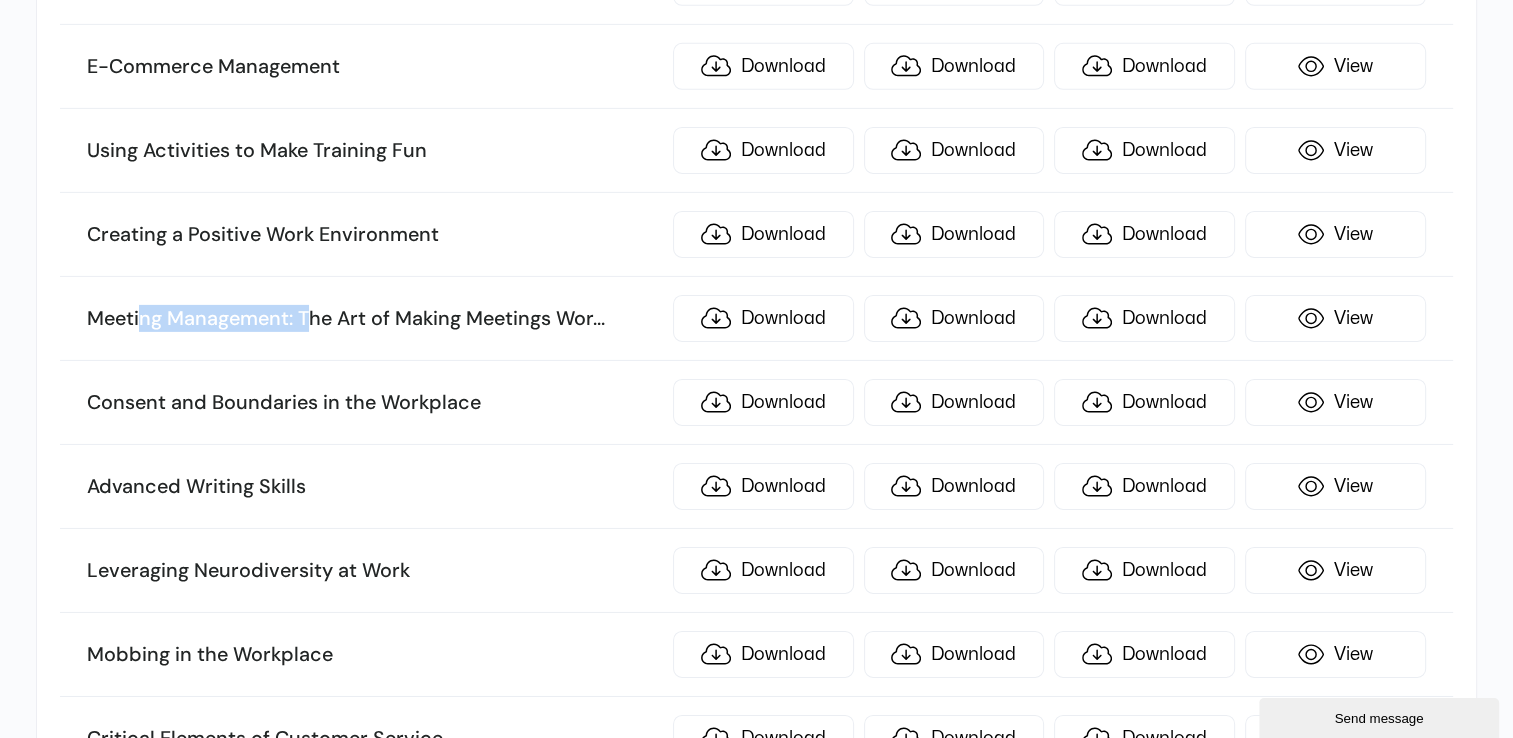 scroll, scrollTop: 6270, scrollLeft: 0, axis: vertical 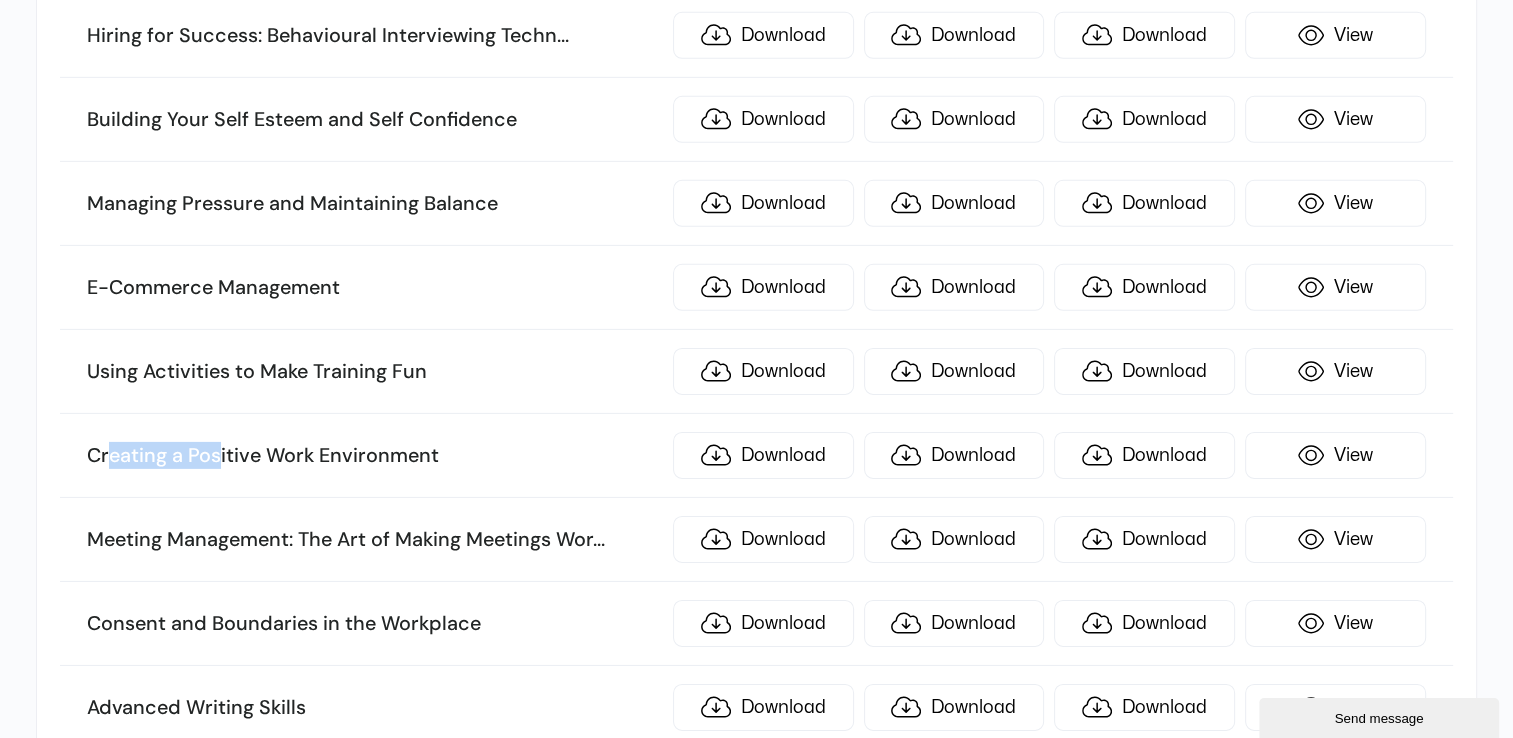 click on "Creating a Positive Work Environment" at bounding box center [374, 456] 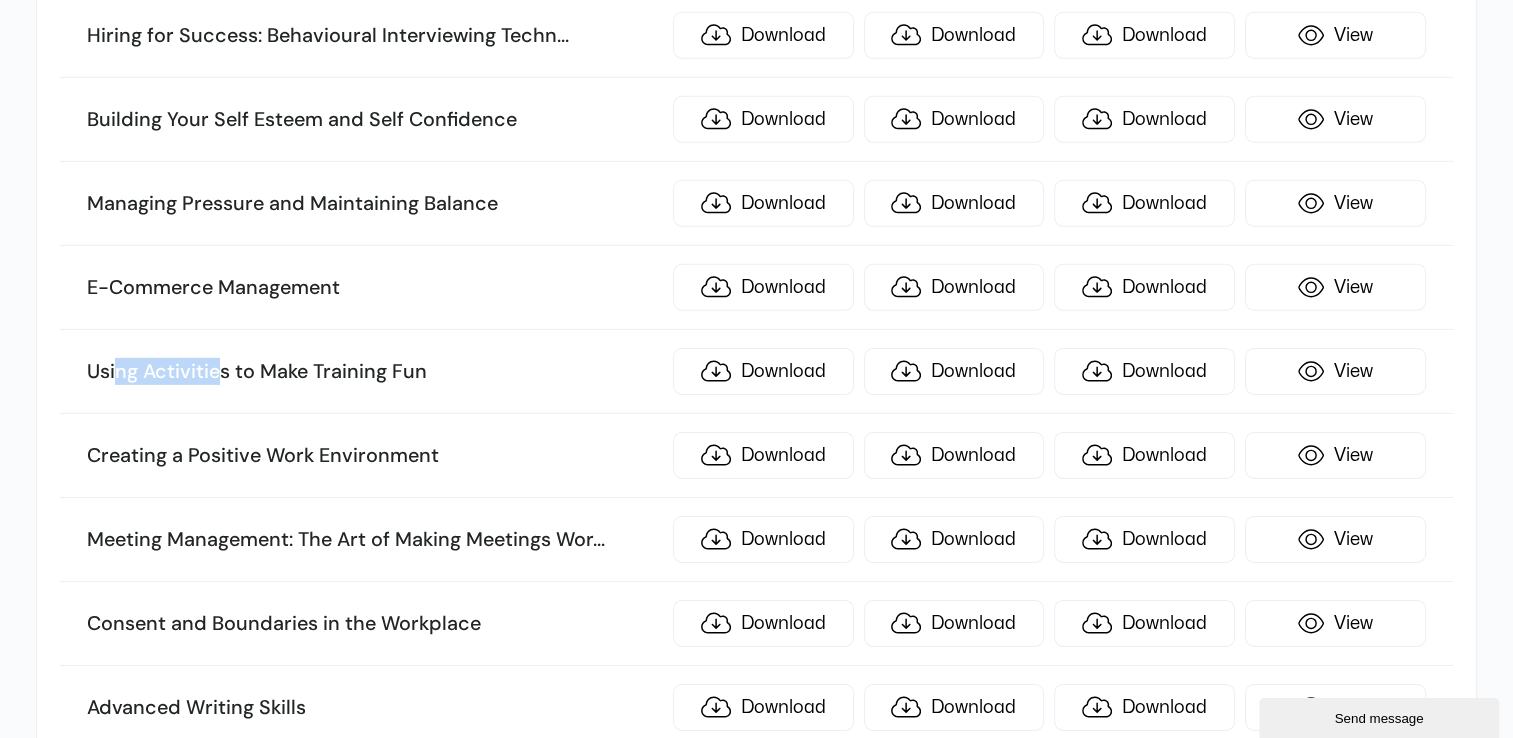 click on "Using Activities to Make Training Fun" at bounding box center [374, 372] 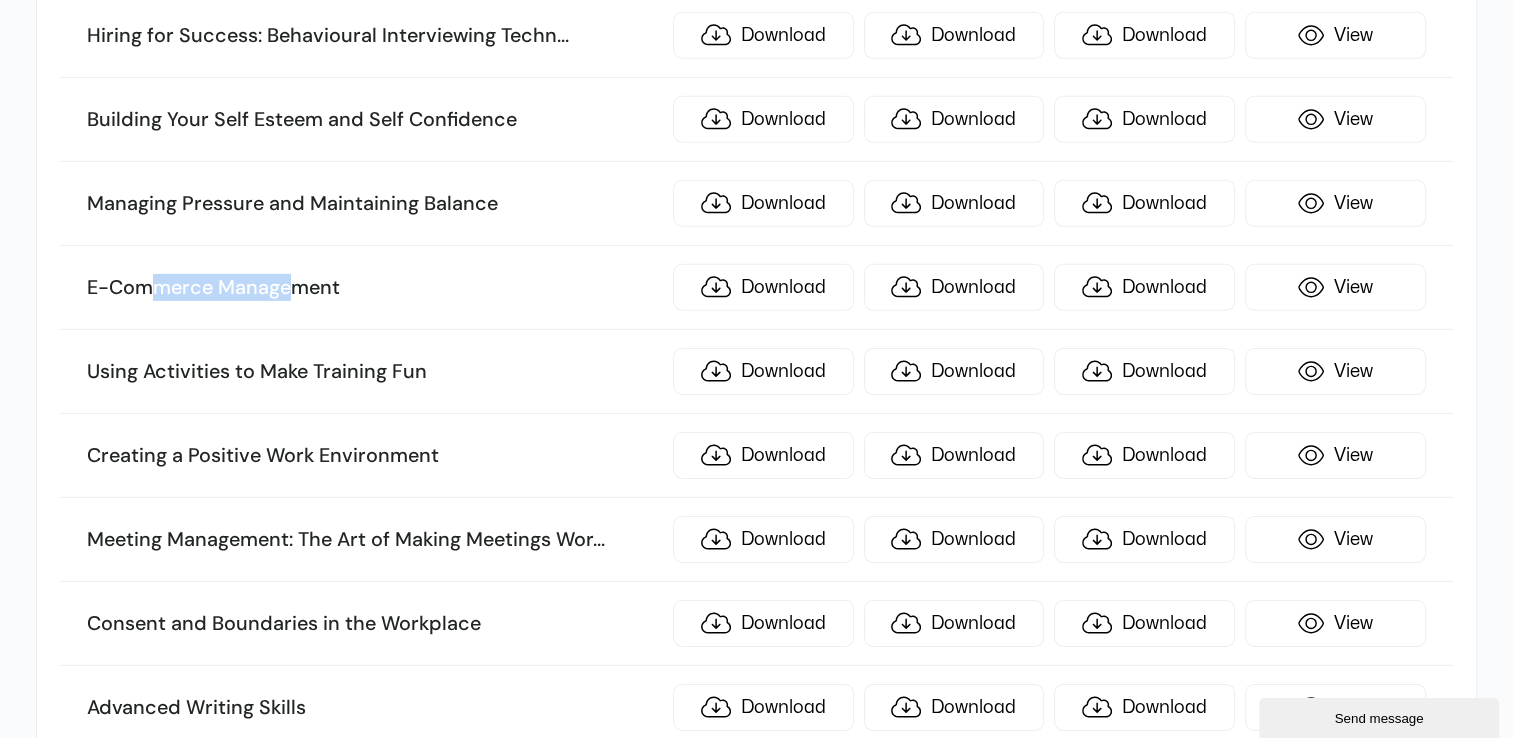 click on "E-Commerce Management Download Download Download View" at bounding box center (756, 288) 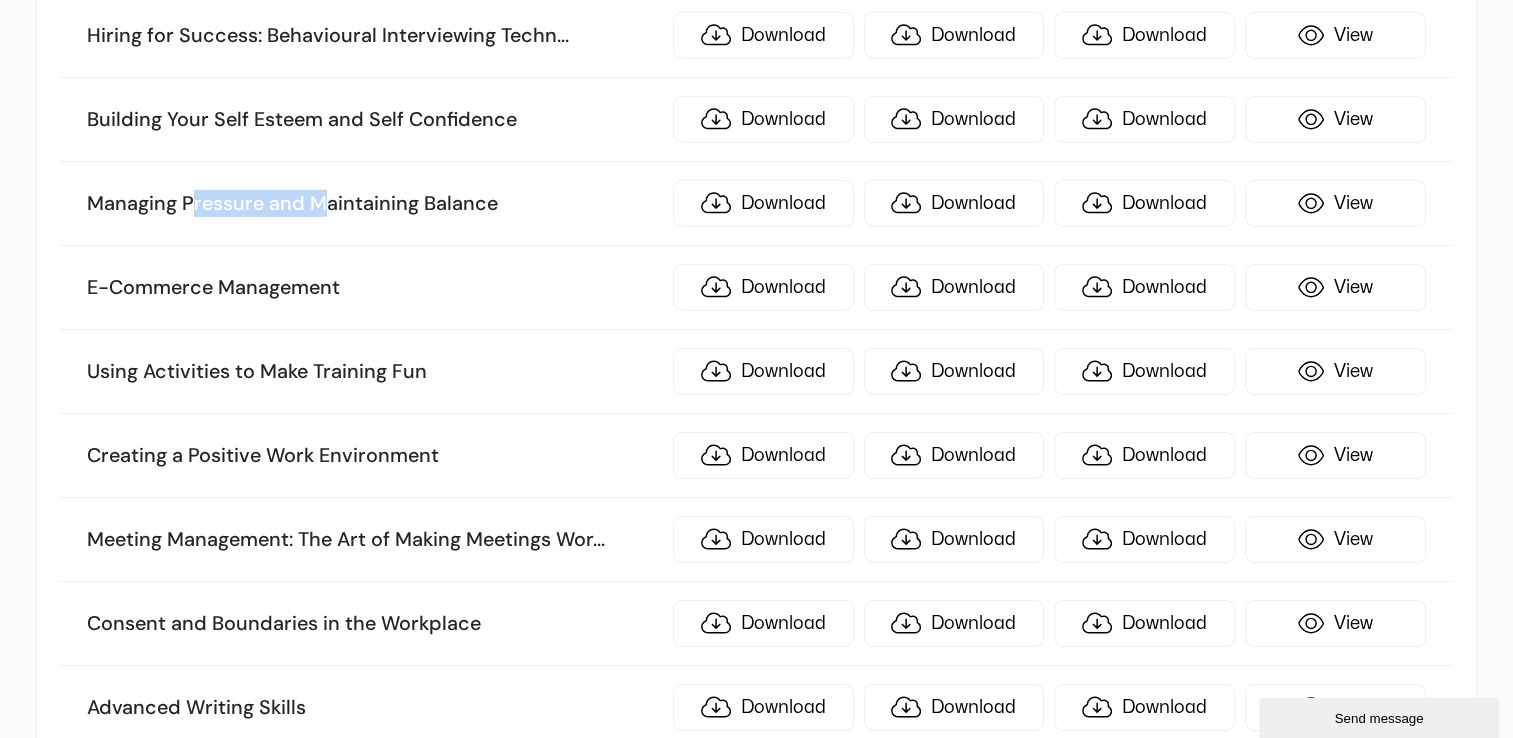 click on "Managing Pressure and Maintaining Balance Download Download Download View" at bounding box center [756, 204] 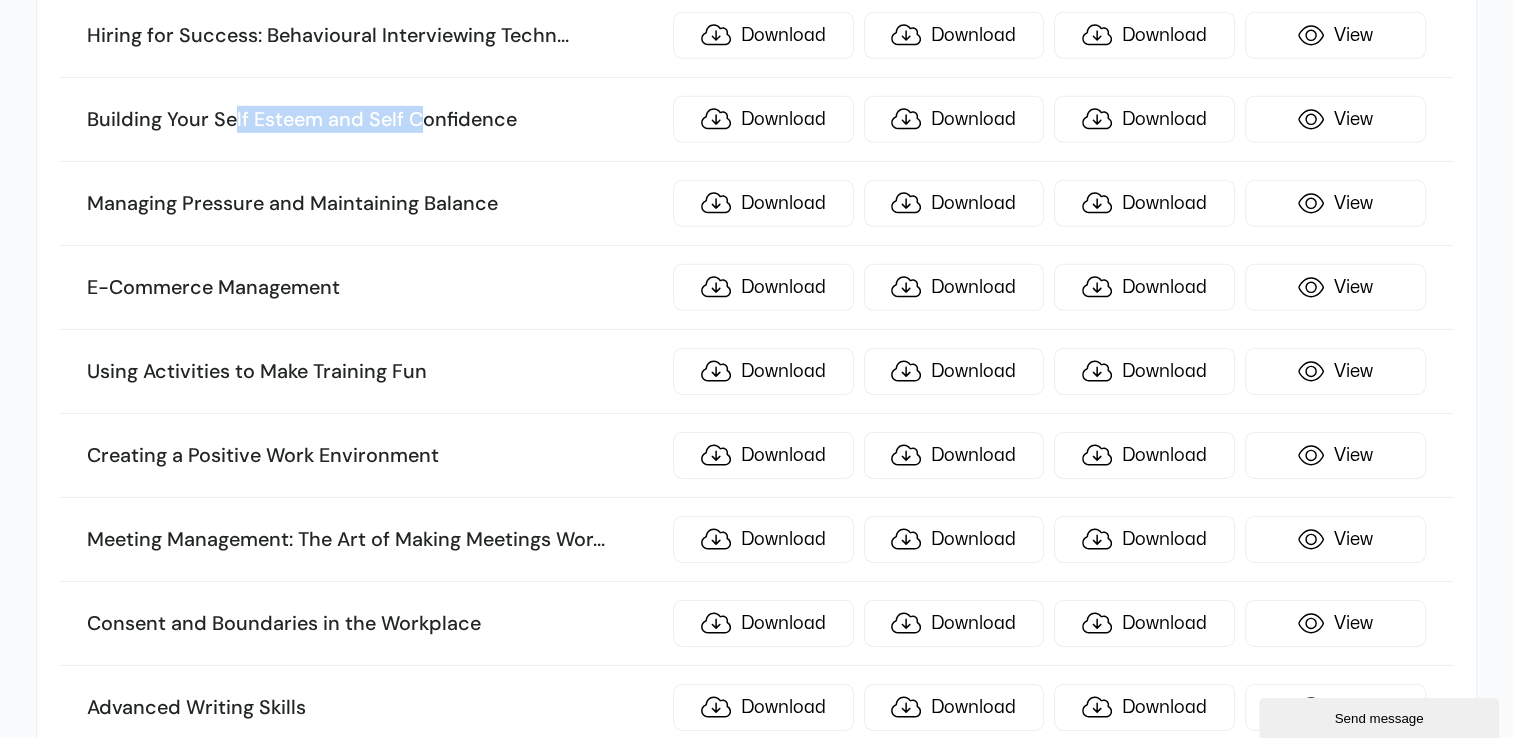 click on "Building Your Self Esteem and Self Confidence" at bounding box center [374, 120] 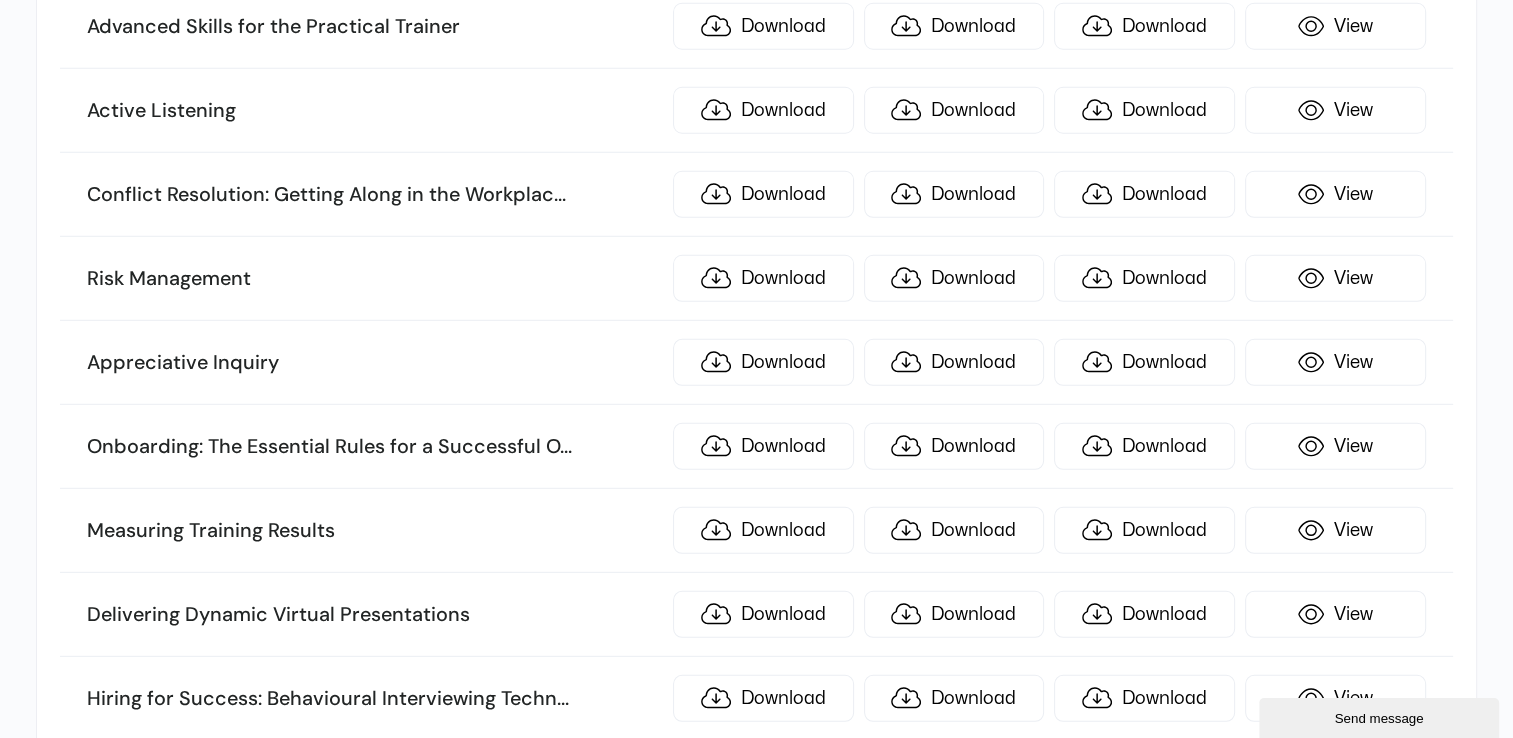 scroll, scrollTop: 5870, scrollLeft: 0, axis: vertical 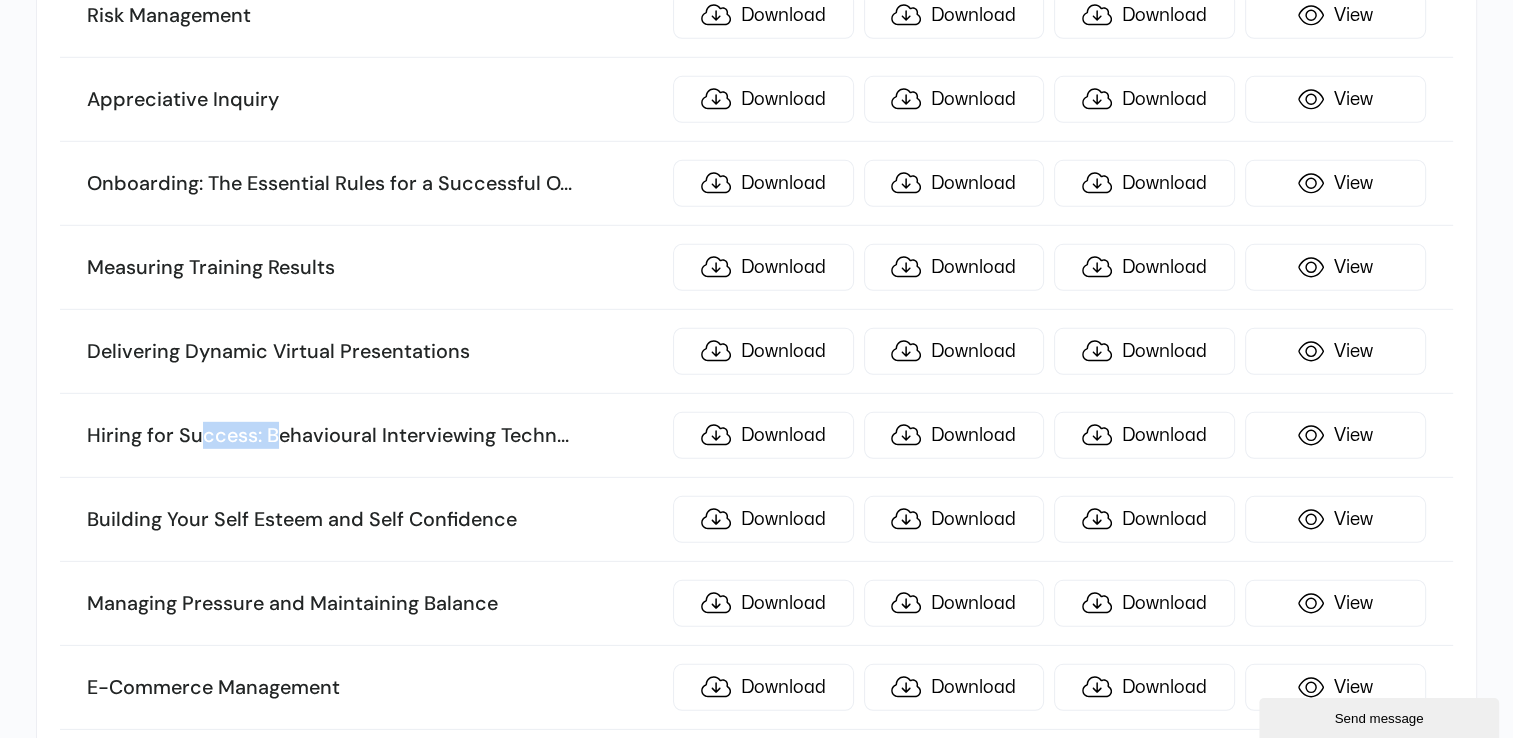 click on "Hiring for Success: Behavioural Interviewing Techn ... iques Download Download Download View" at bounding box center (756, 436) 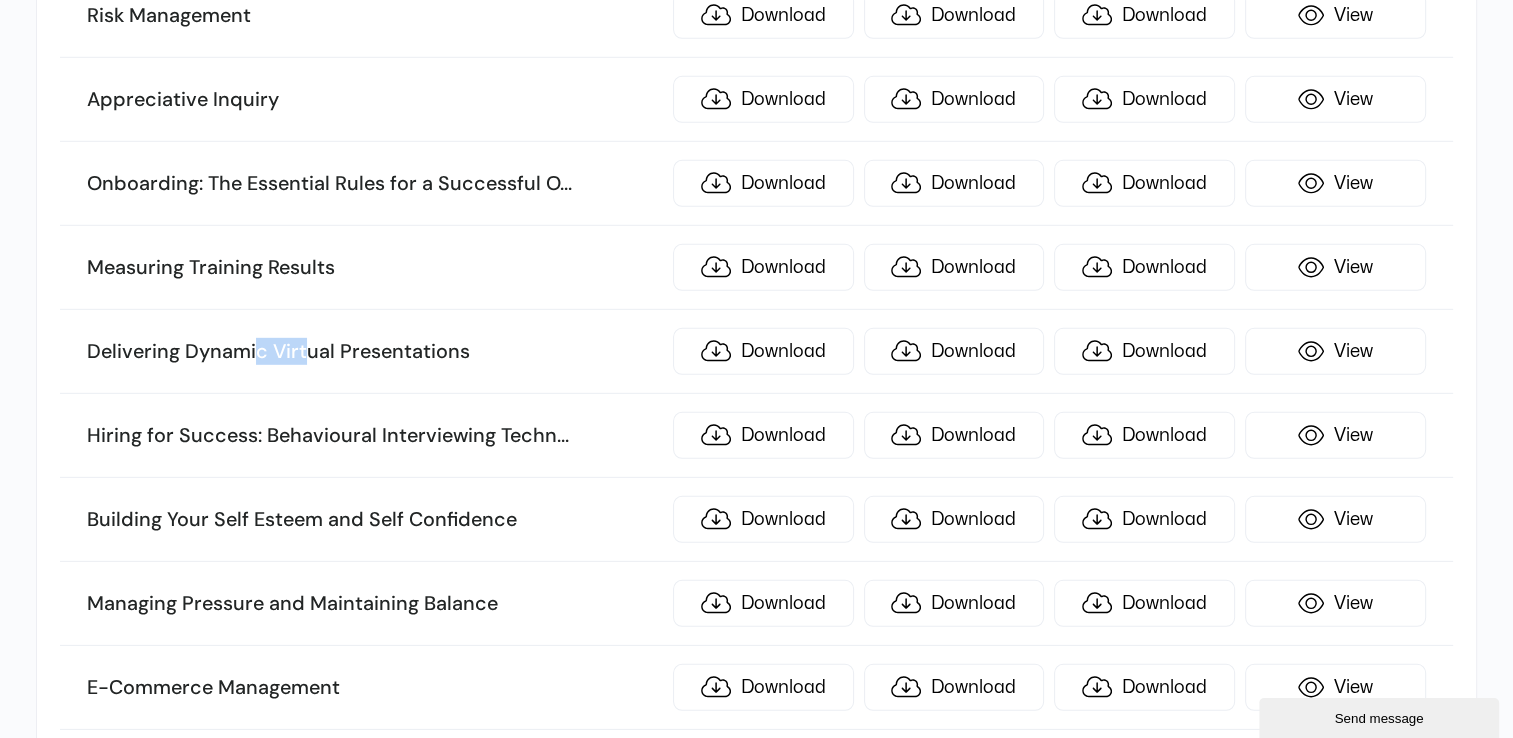 click on "Delivering Dynamic Virtual Presentations Download Download Download View" at bounding box center [756, 352] 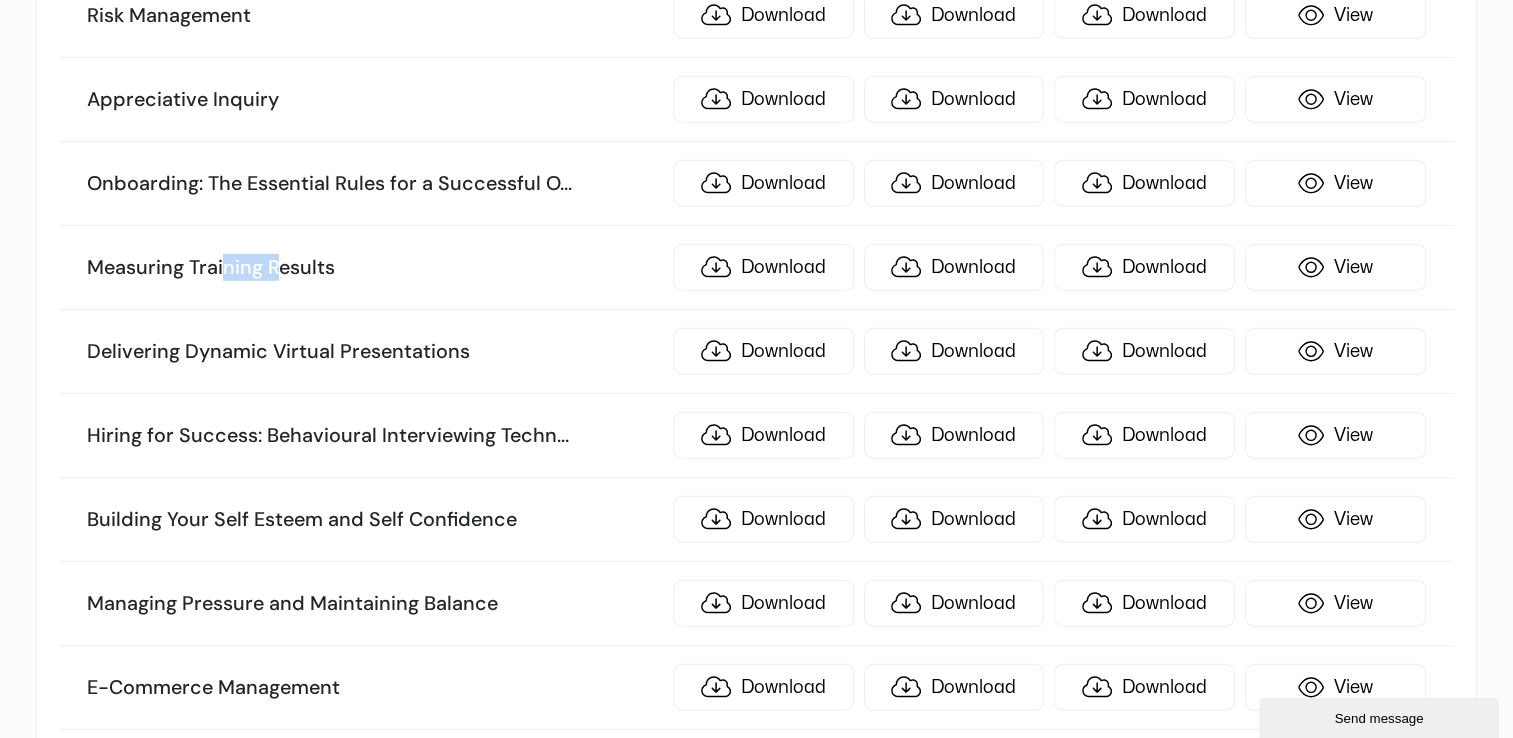click on "Measuring Training Results" at bounding box center (374, 268) 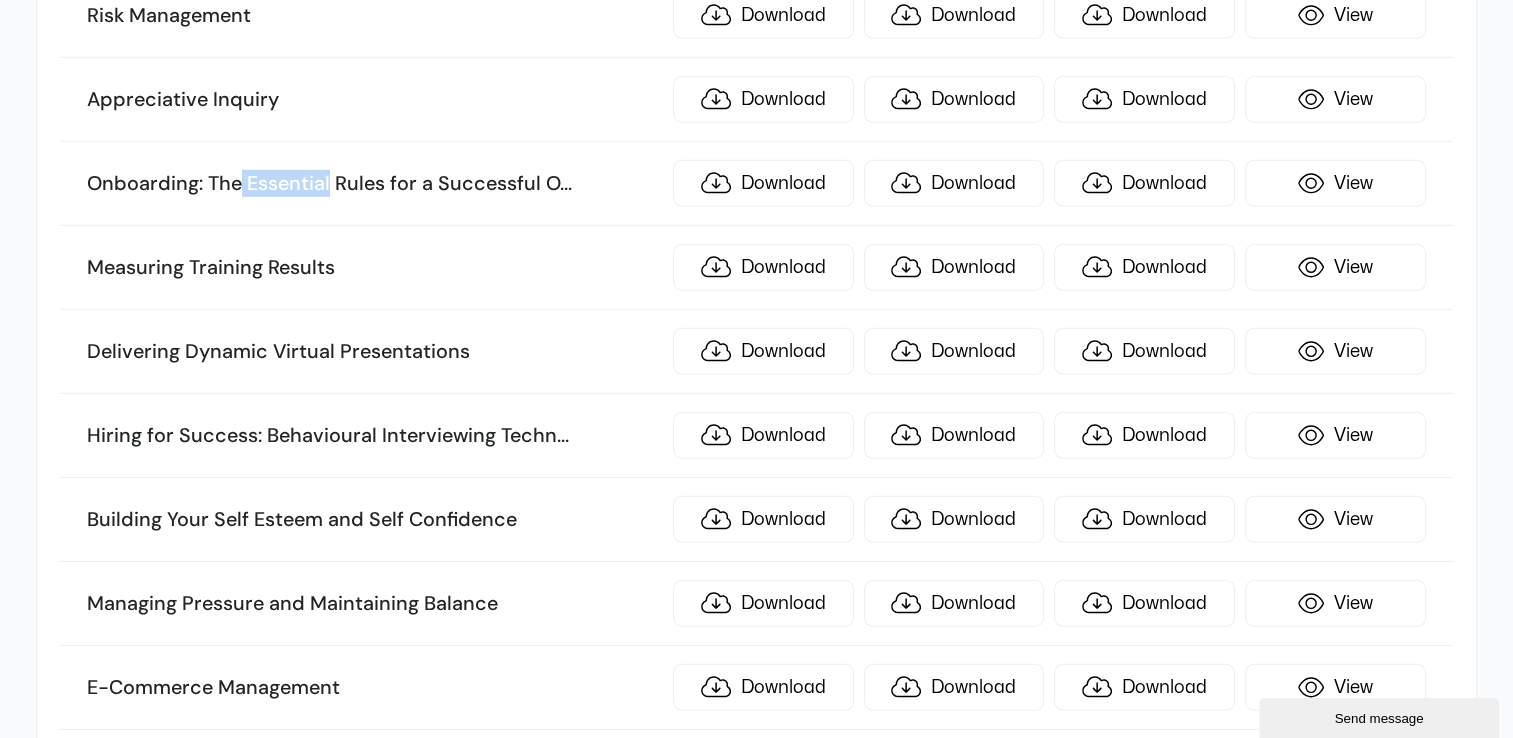 click on "Onboarding: The Essential Rules for a Successful O ... nboarding Program" at bounding box center [374, 184] 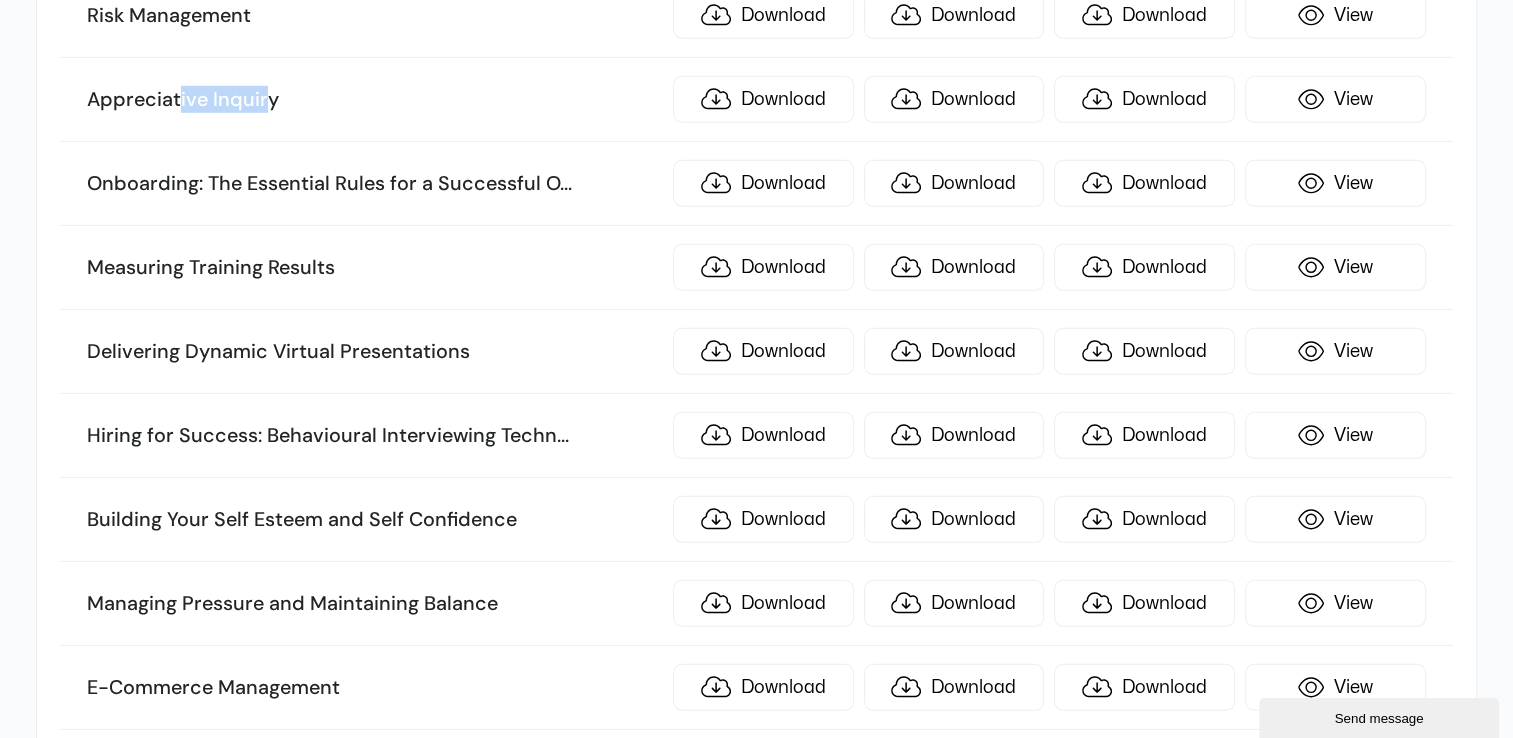 click on "Appreciative Inquiry Download Download Download View" at bounding box center (756, 100) 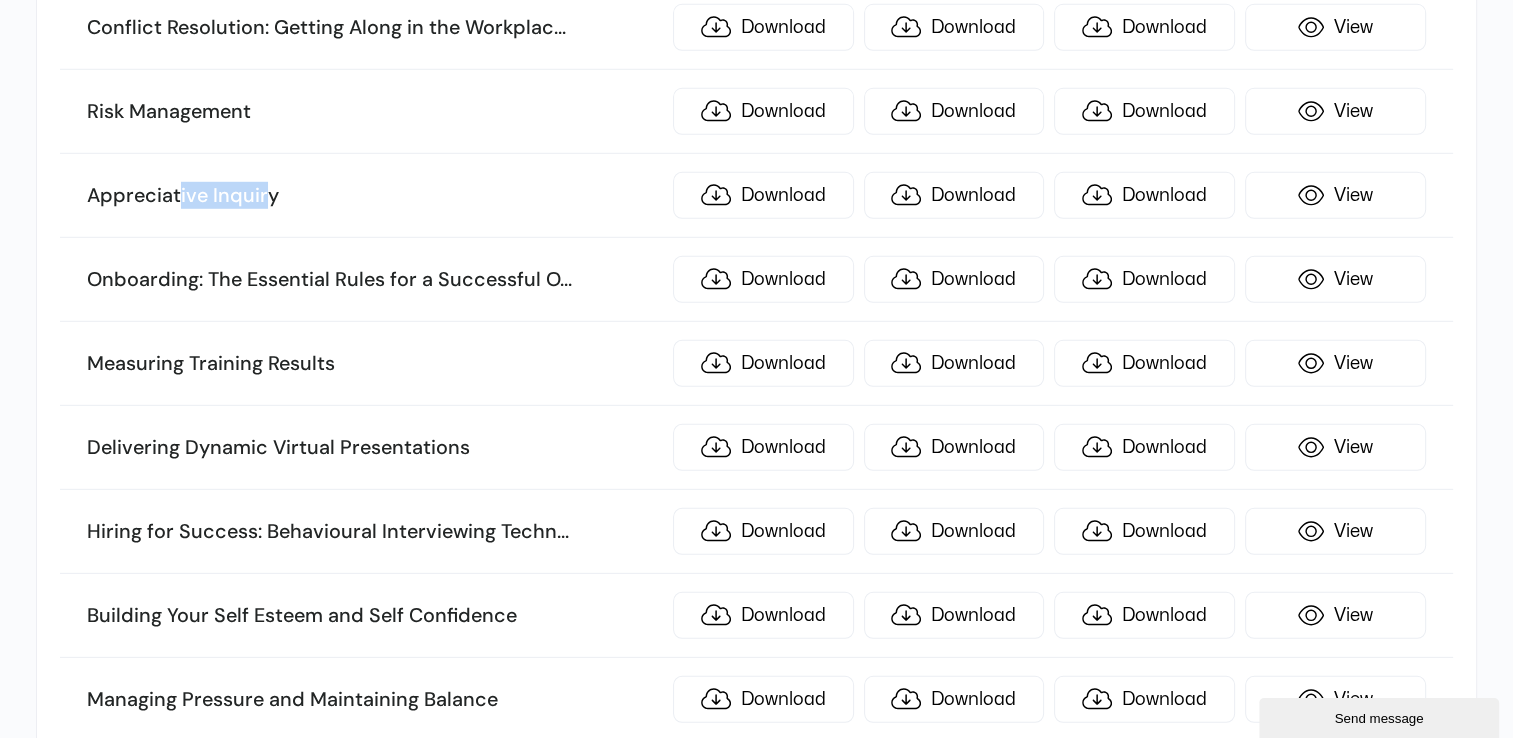 scroll, scrollTop: 5570, scrollLeft: 0, axis: vertical 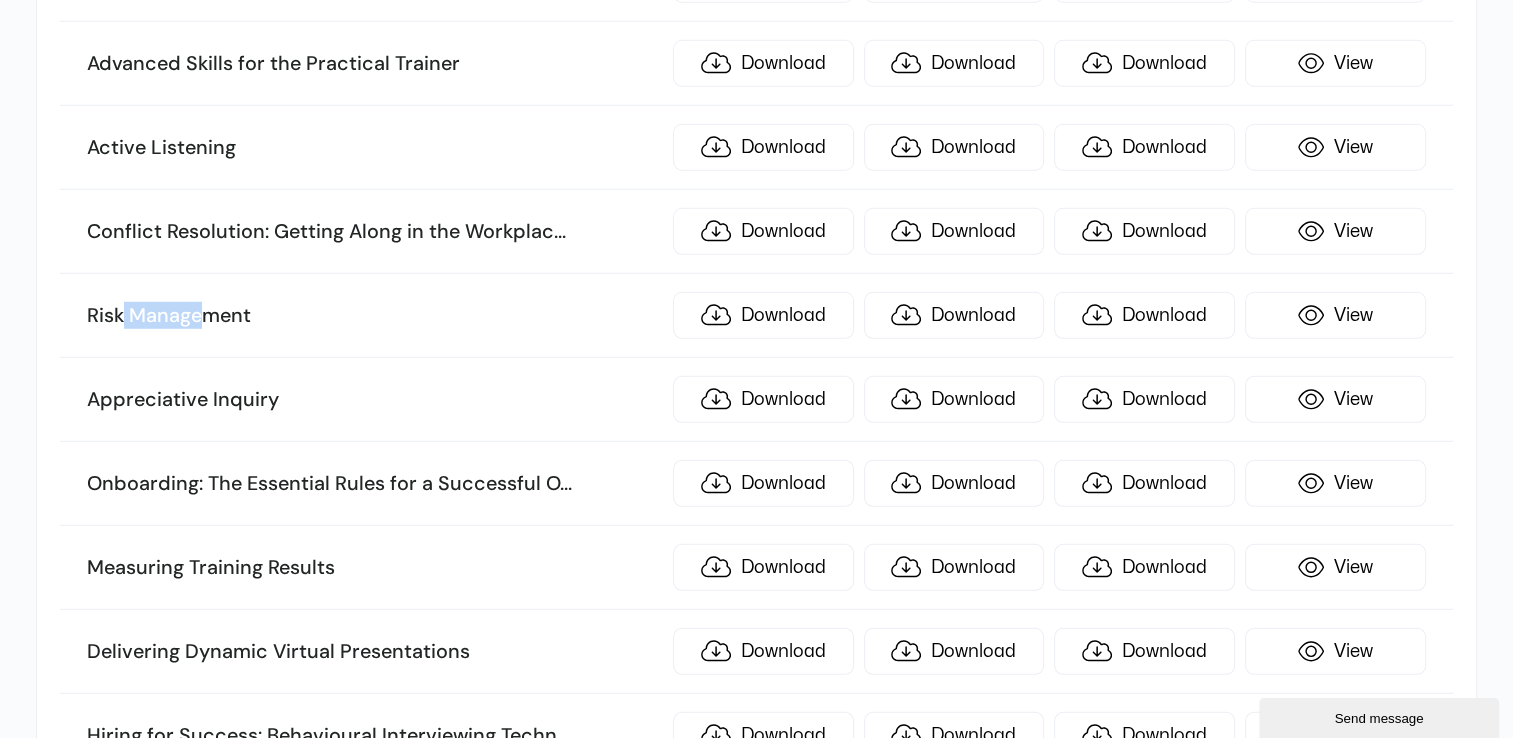 click on "Risk Management" at bounding box center [374, 316] 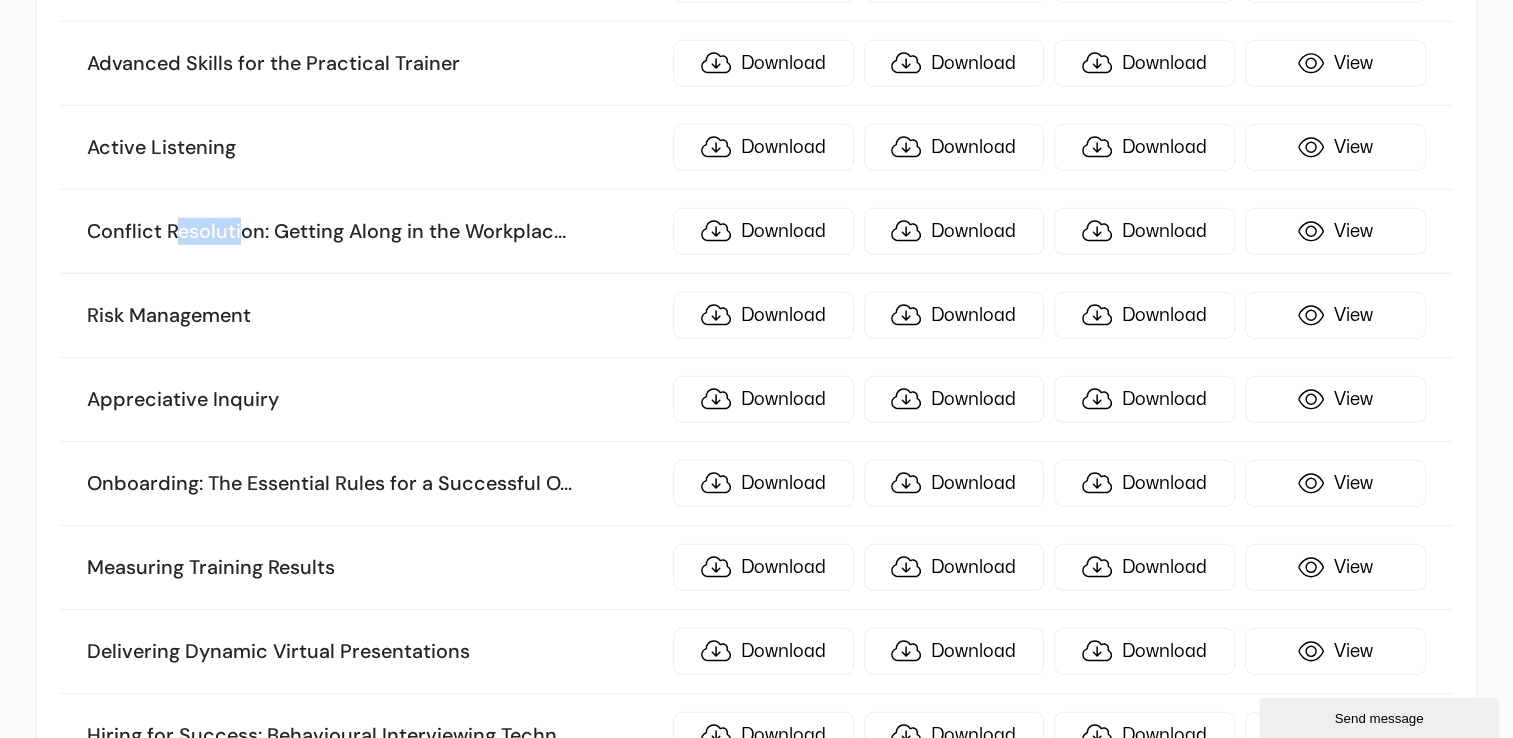 click on "Conflict Resolution: Getting Along in the Workplac ... e" at bounding box center [374, 232] 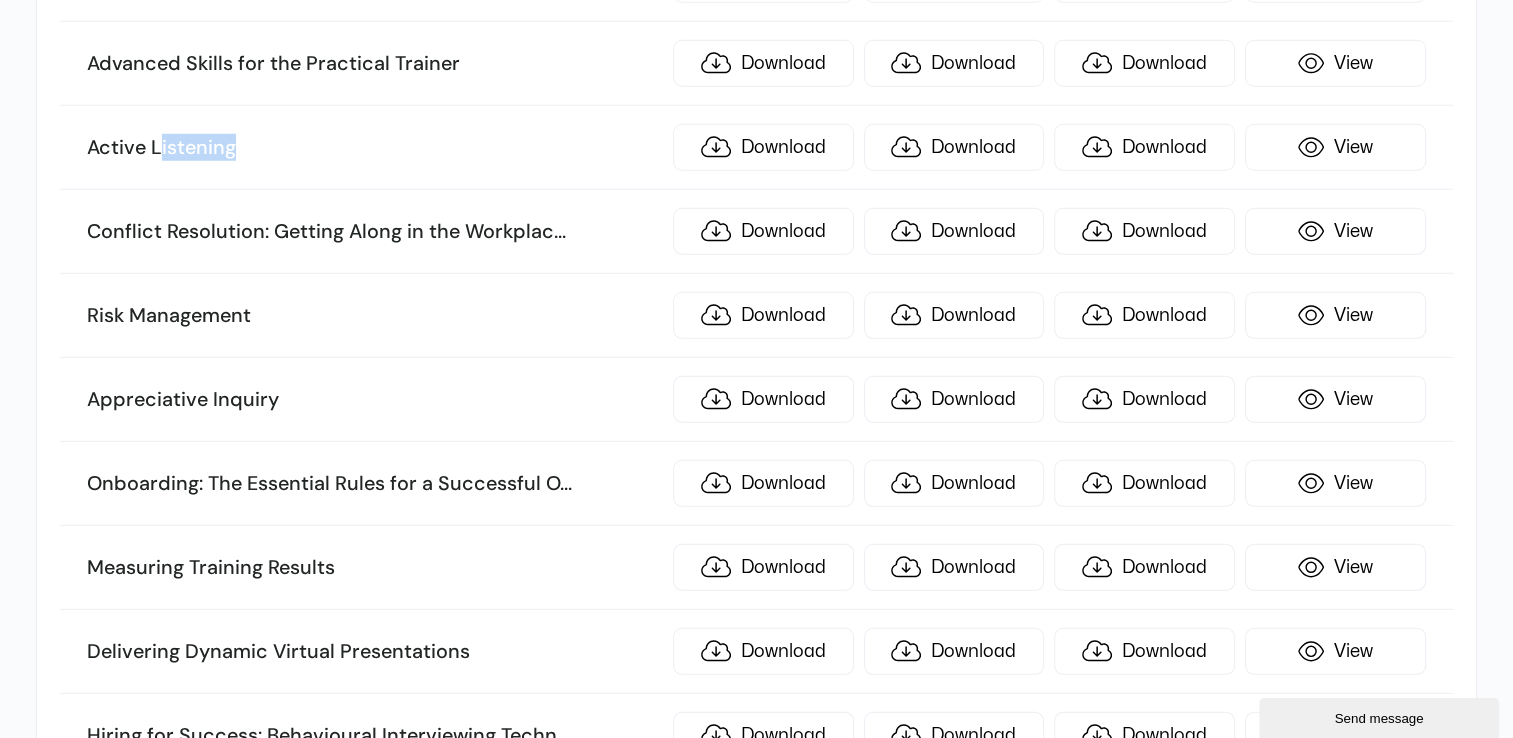click on "Active Listening" at bounding box center [374, 148] 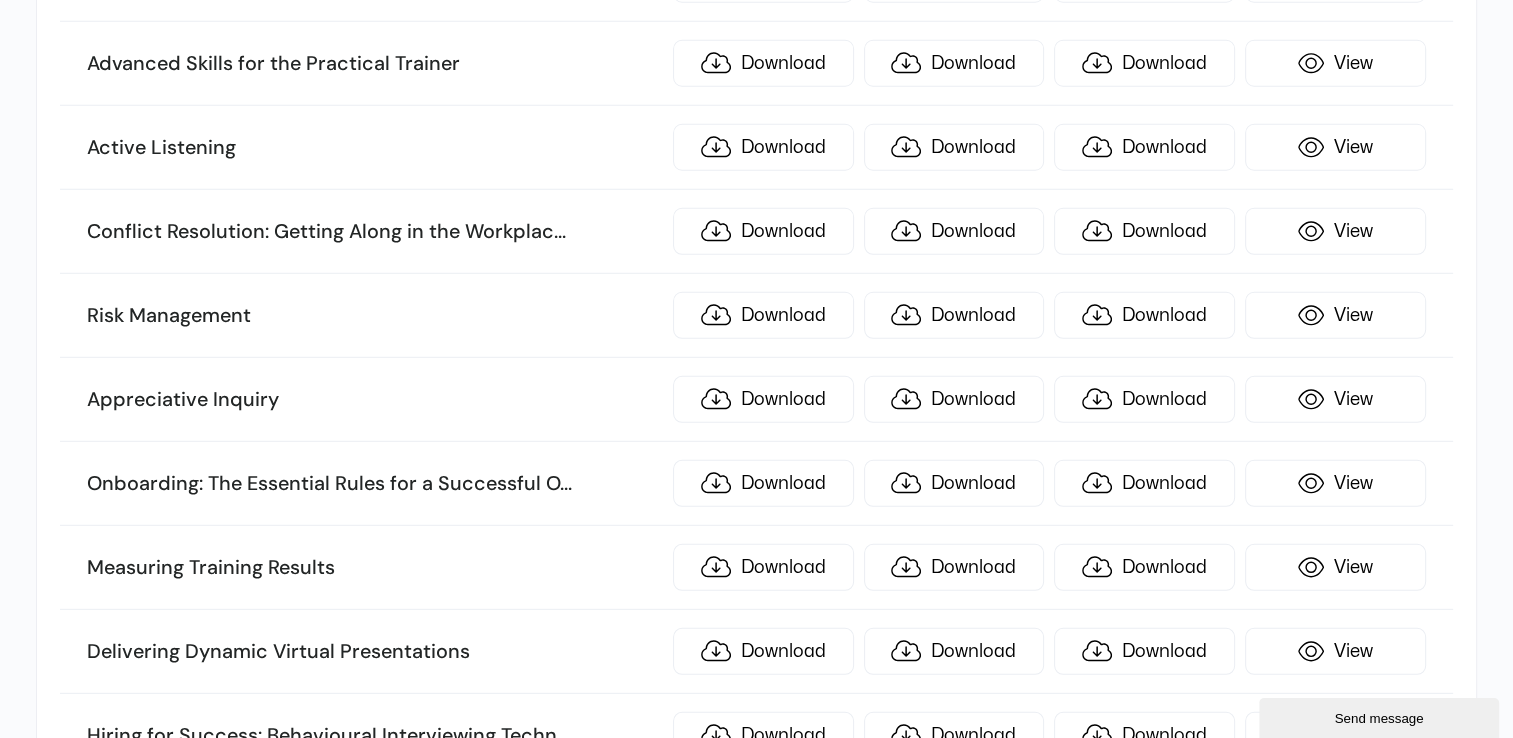 click on "Advanced Skills for the Practical Trainer Download Download Download View" at bounding box center (756, 64) 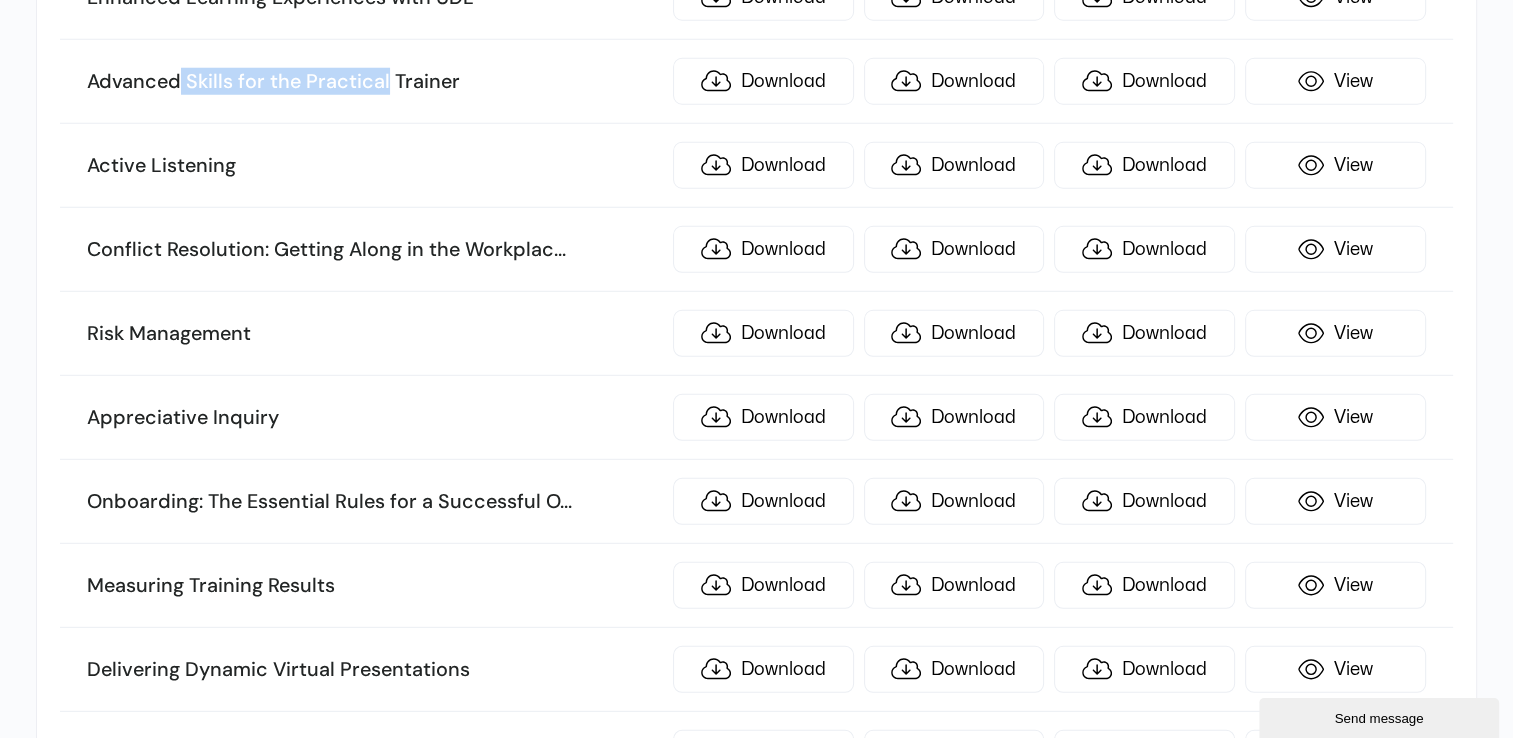 click on "Advanced Skills for the Practical Trainer Download Download Download View" at bounding box center (756, 82) 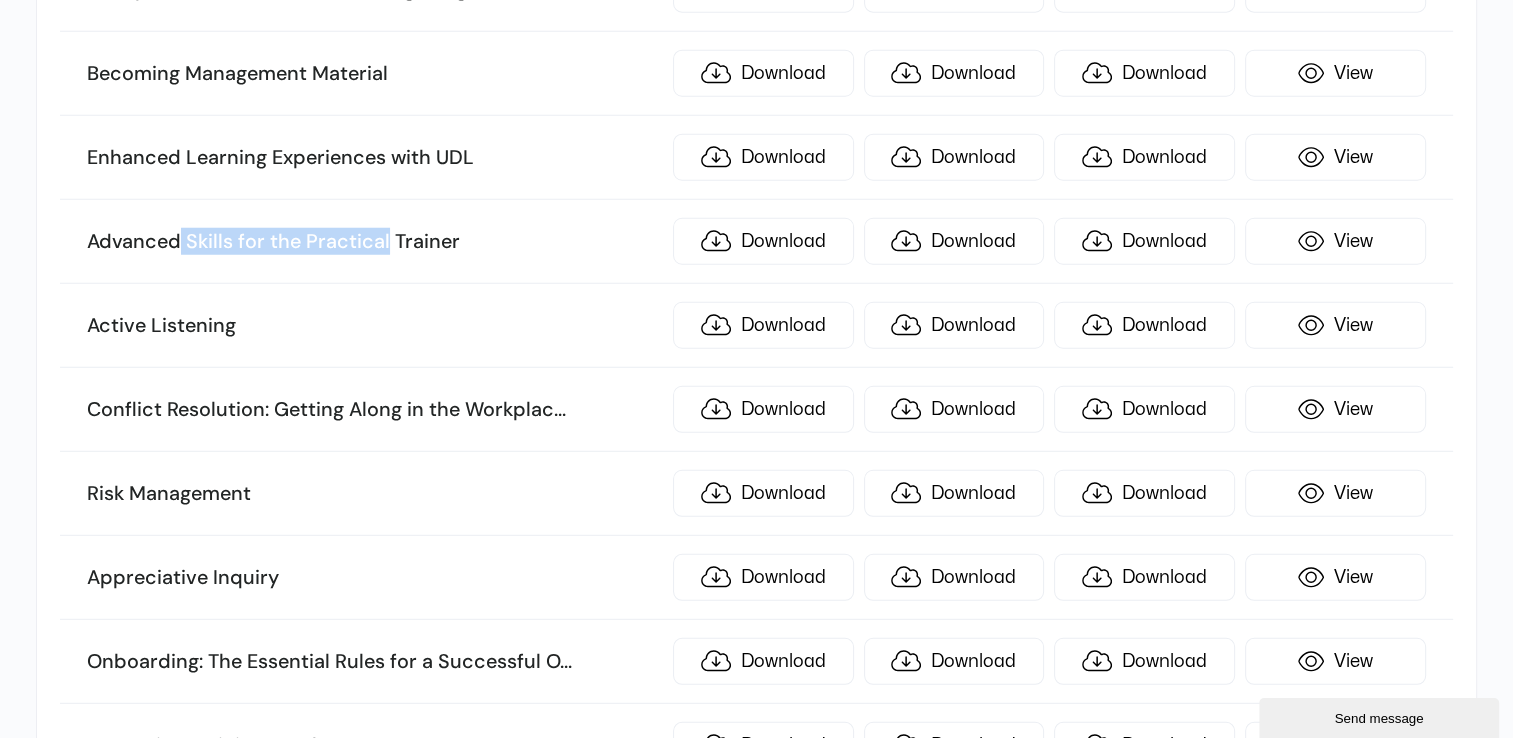 scroll, scrollTop: 5152, scrollLeft: 0, axis: vertical 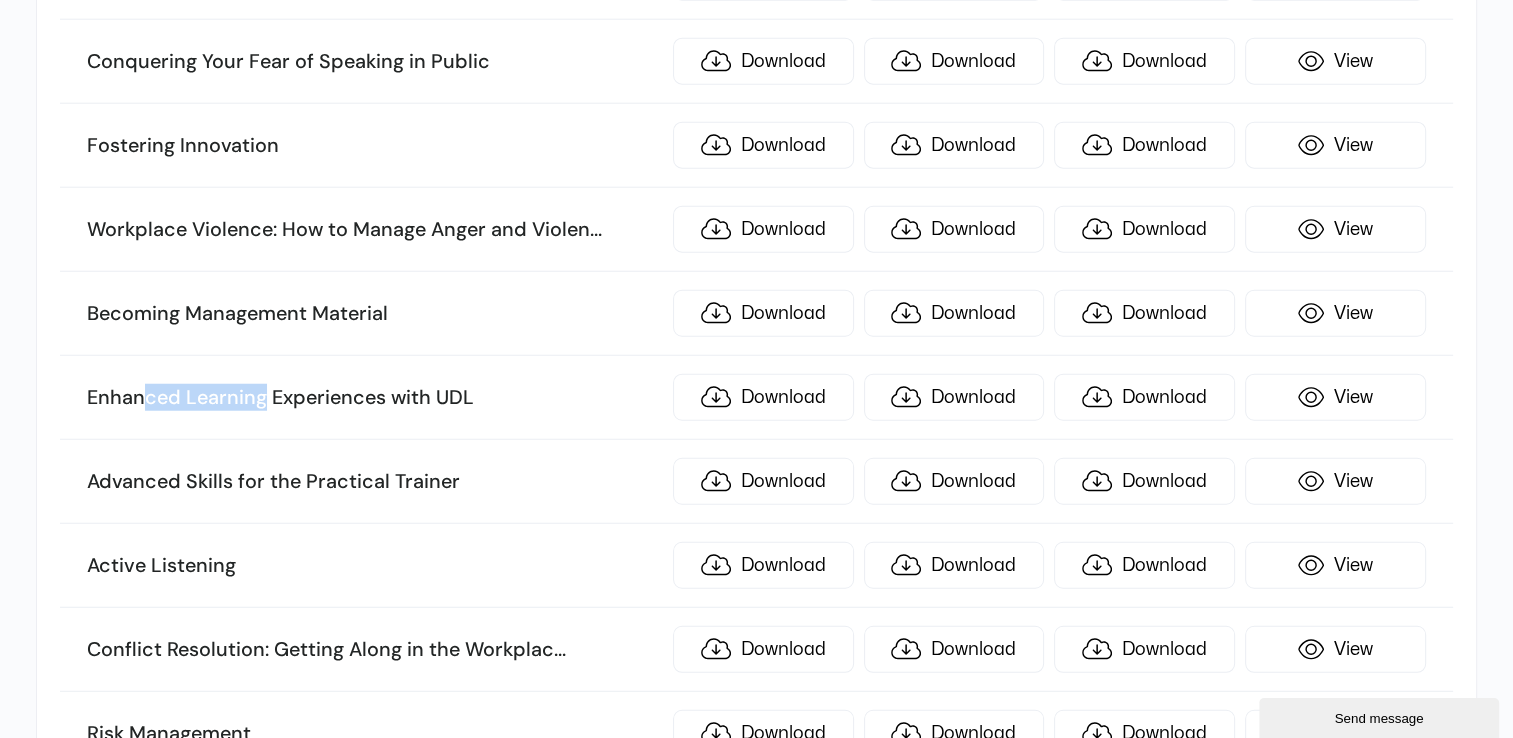 click on "Enhanced Learning Experiences with UDL Download Download Download View" at bounding box center (756, 398) 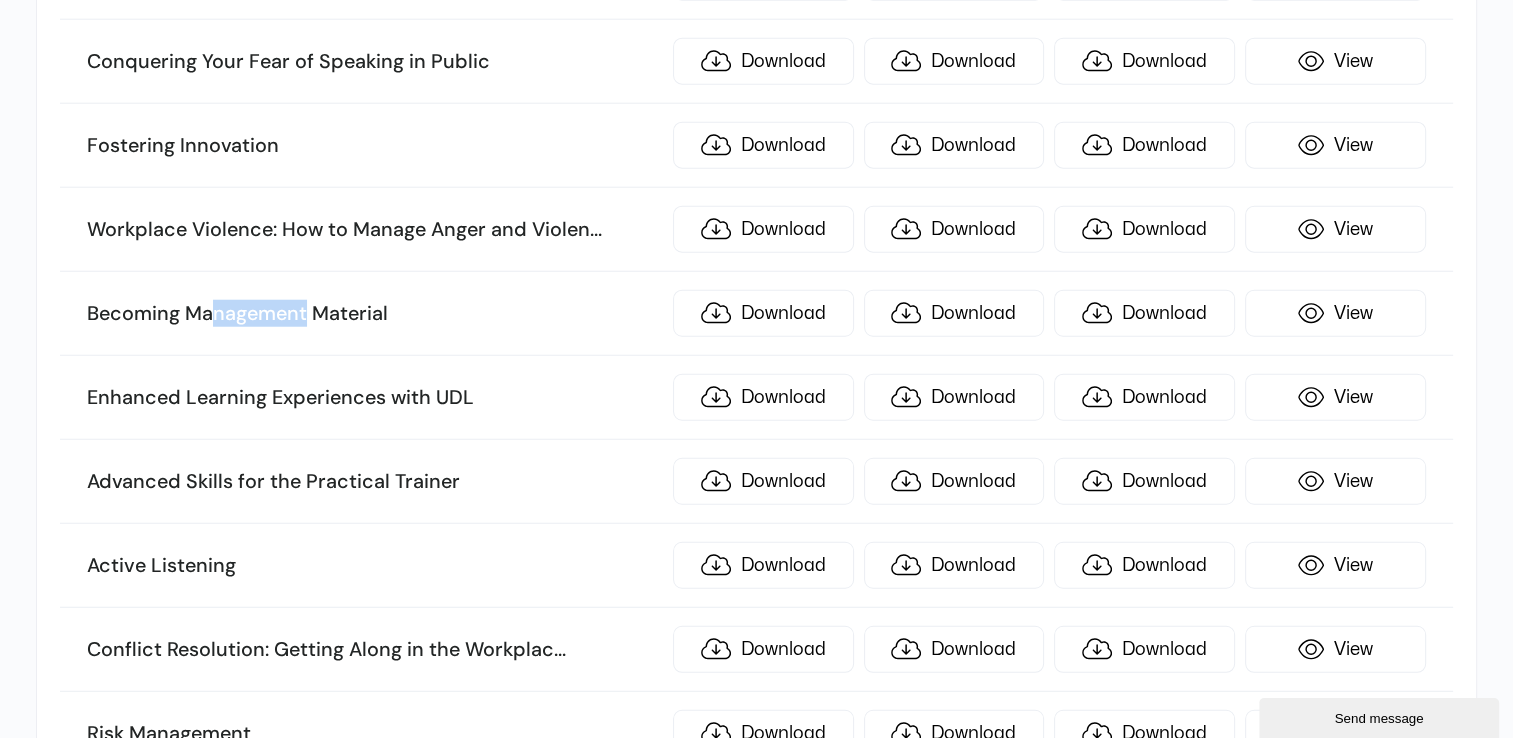 click on "Becoming Management Material" at bounding box center [374, 314] 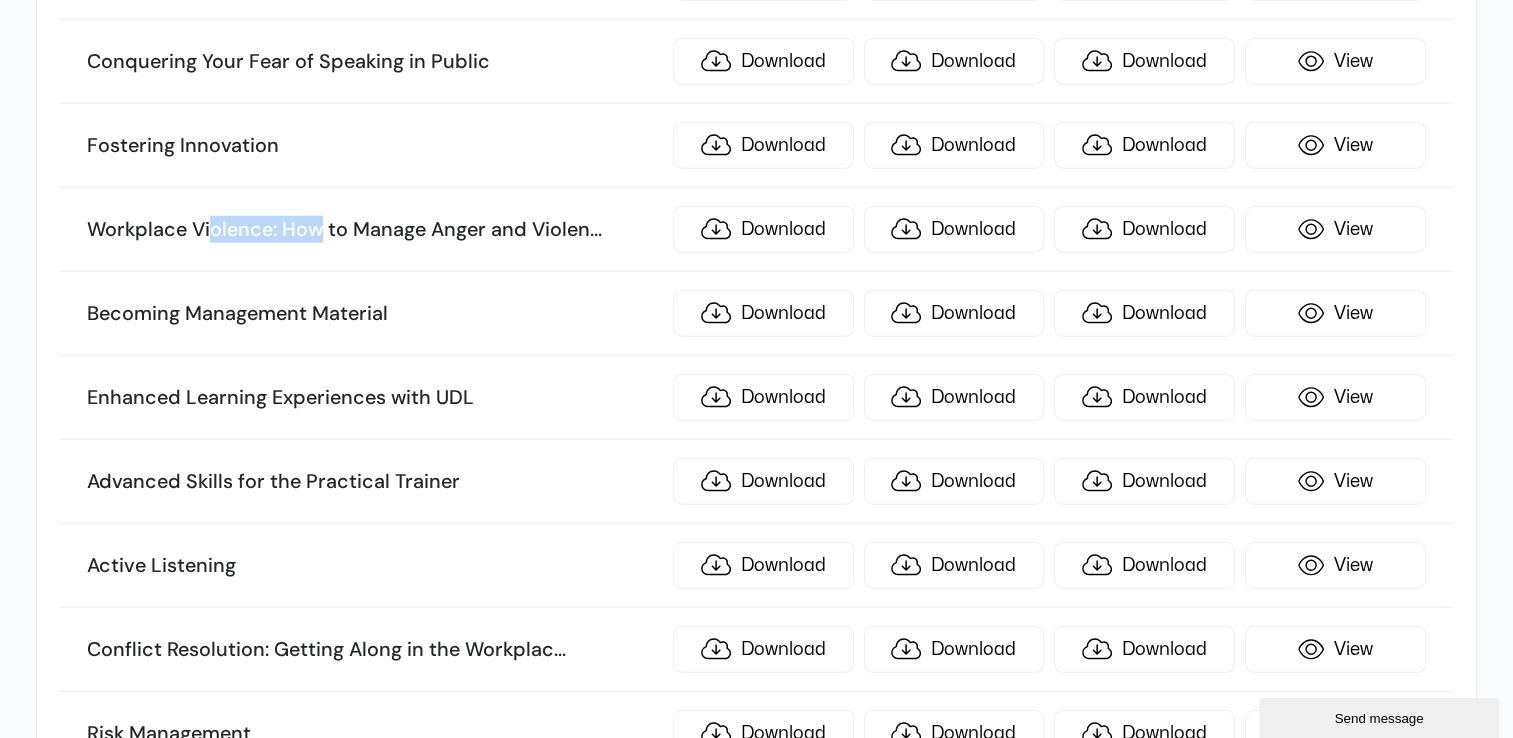 click on "Workplace Violence: How to Manage Anger and Violen ... ce in the Workplace" at bounding box center [374, 230] 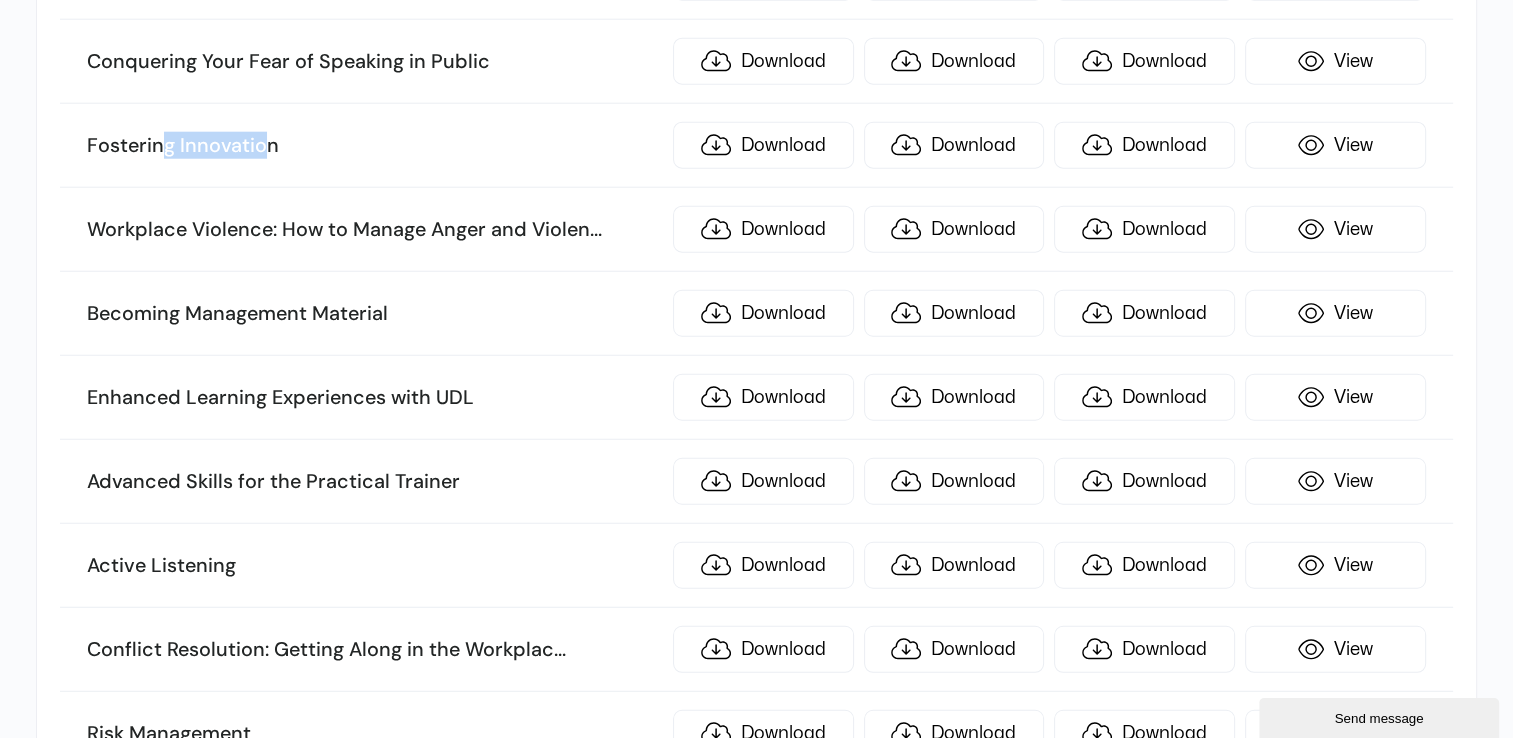 click on "Fostering Innovation" at bounding box center (374, 146) 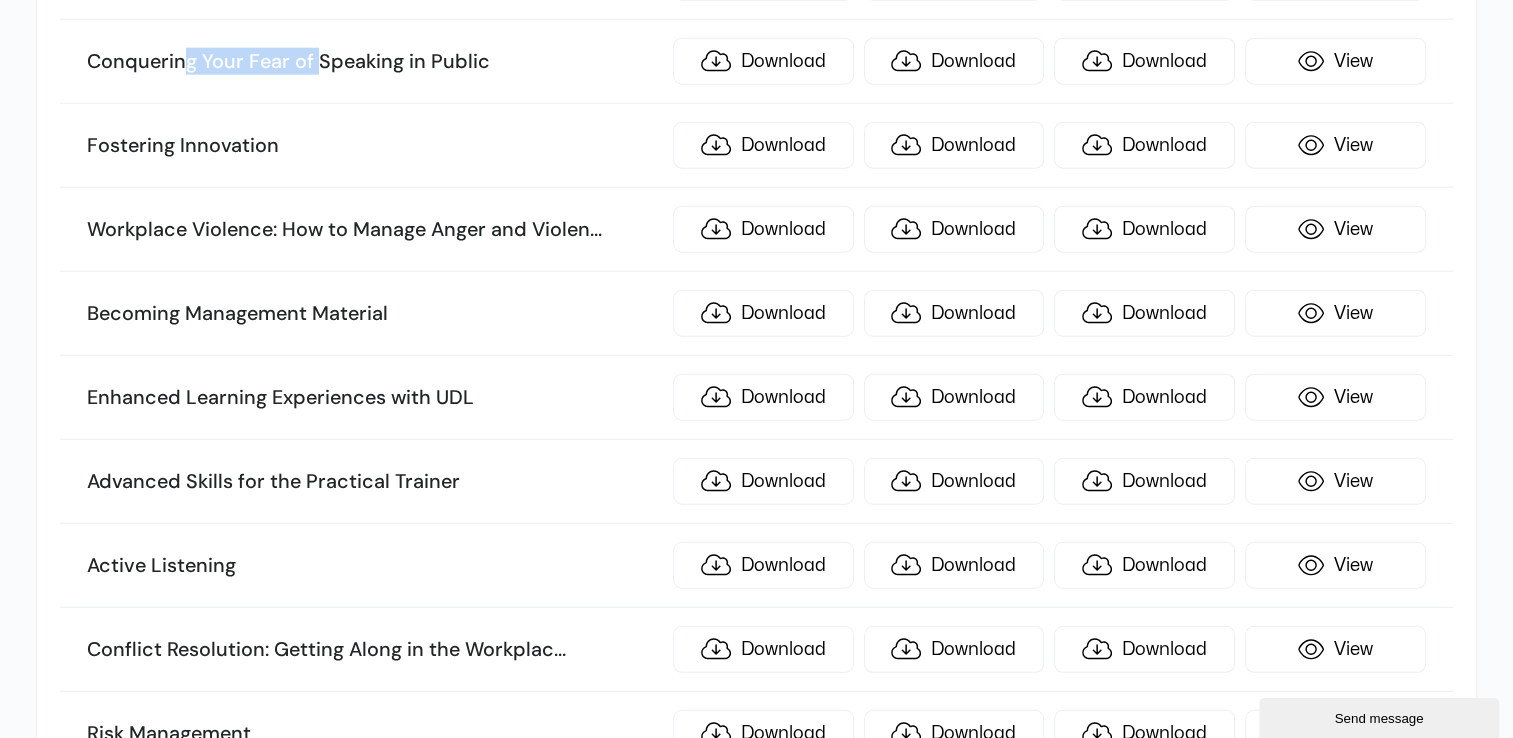 click on "Conquering Your Fear of Speaking in Public Download Download Download View" at bounding box center [756, 62] 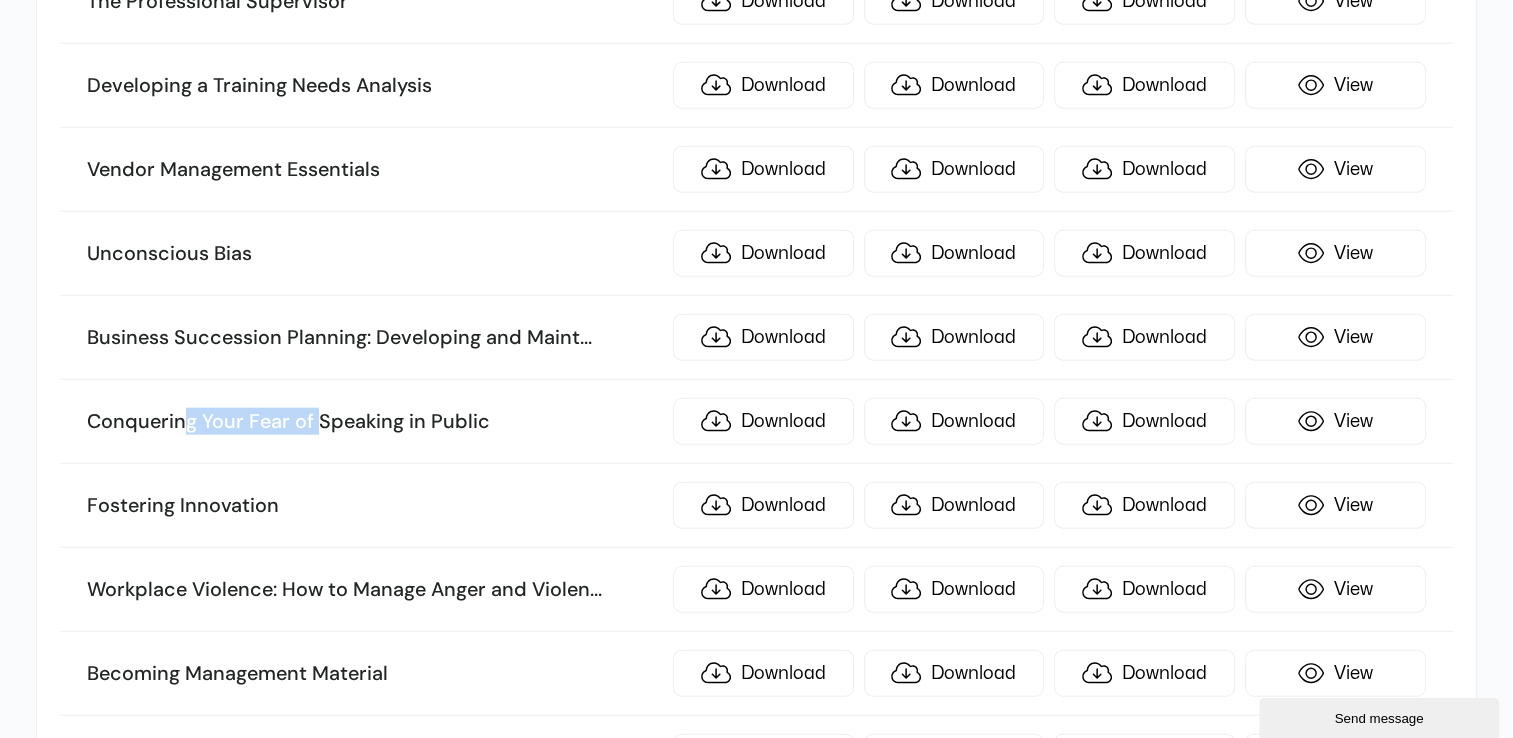scroll, scrollTop: 4752, scrollLeft: 0, axis: vertical 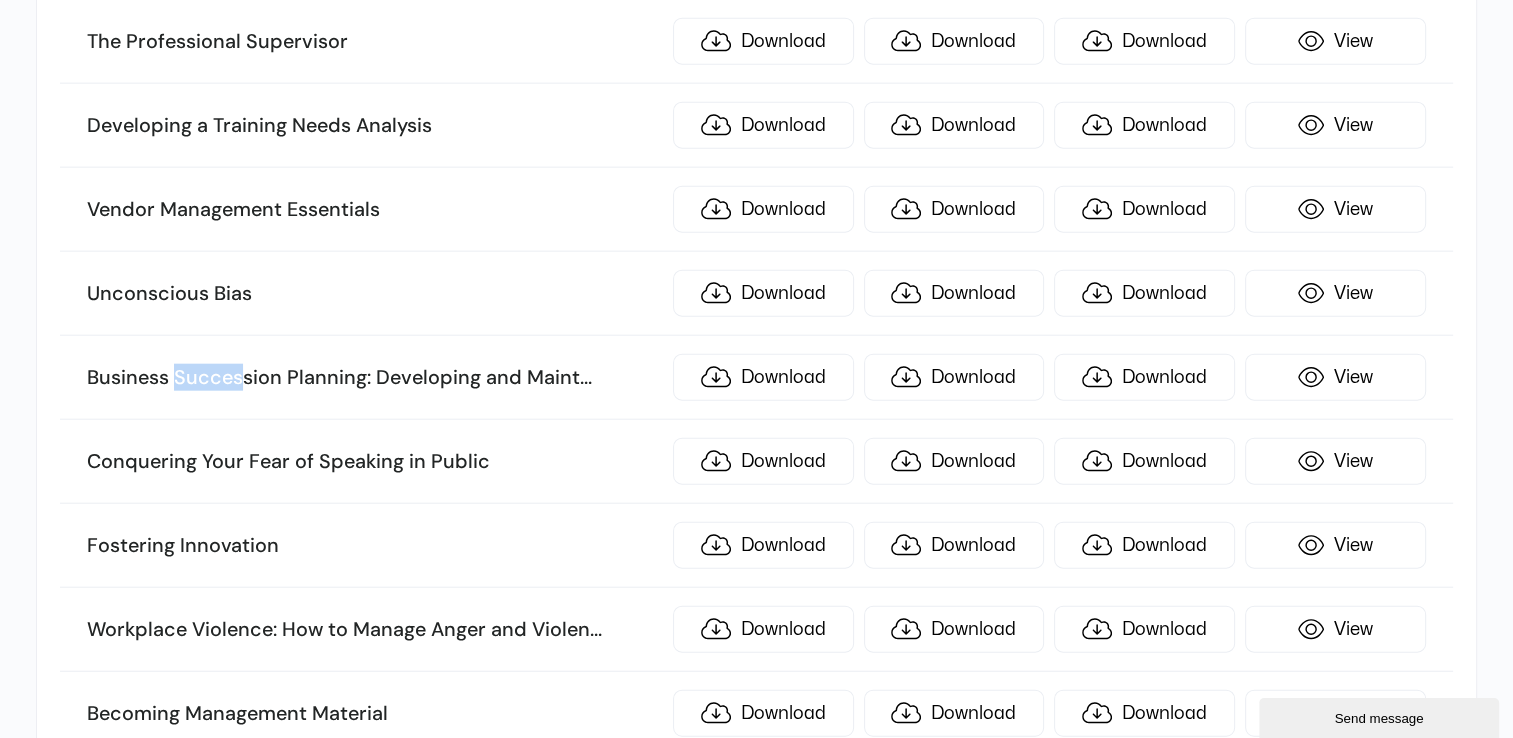 click on "Business Succession Planning: Developing and Maint ... aining a Succession Plan" at bounding box center [374, 378] 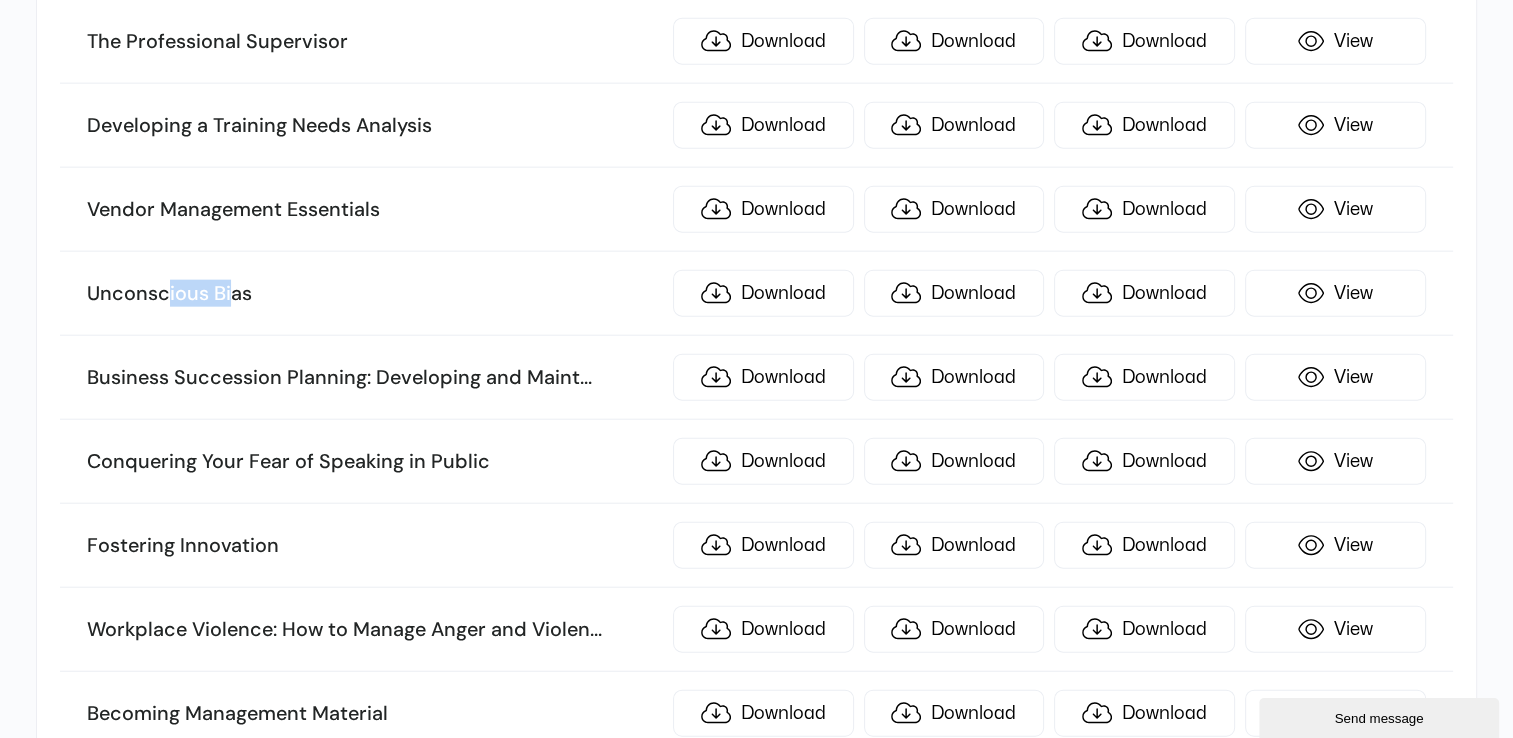 click on "Unconscious Bias Download Download Download View" at bounding box center (756, 294) 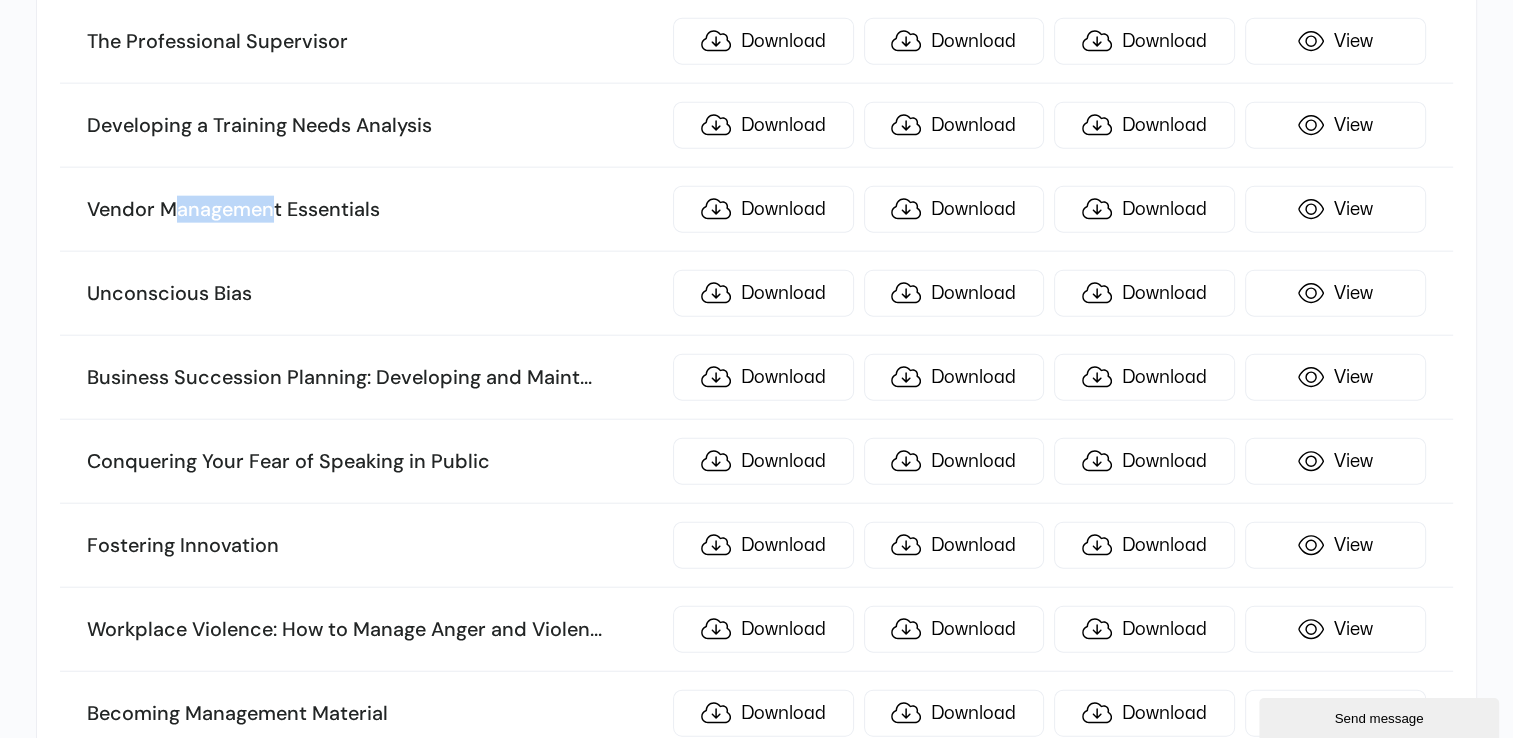 click on "Vendor Management Essentials" at bounding box center [374, 210] 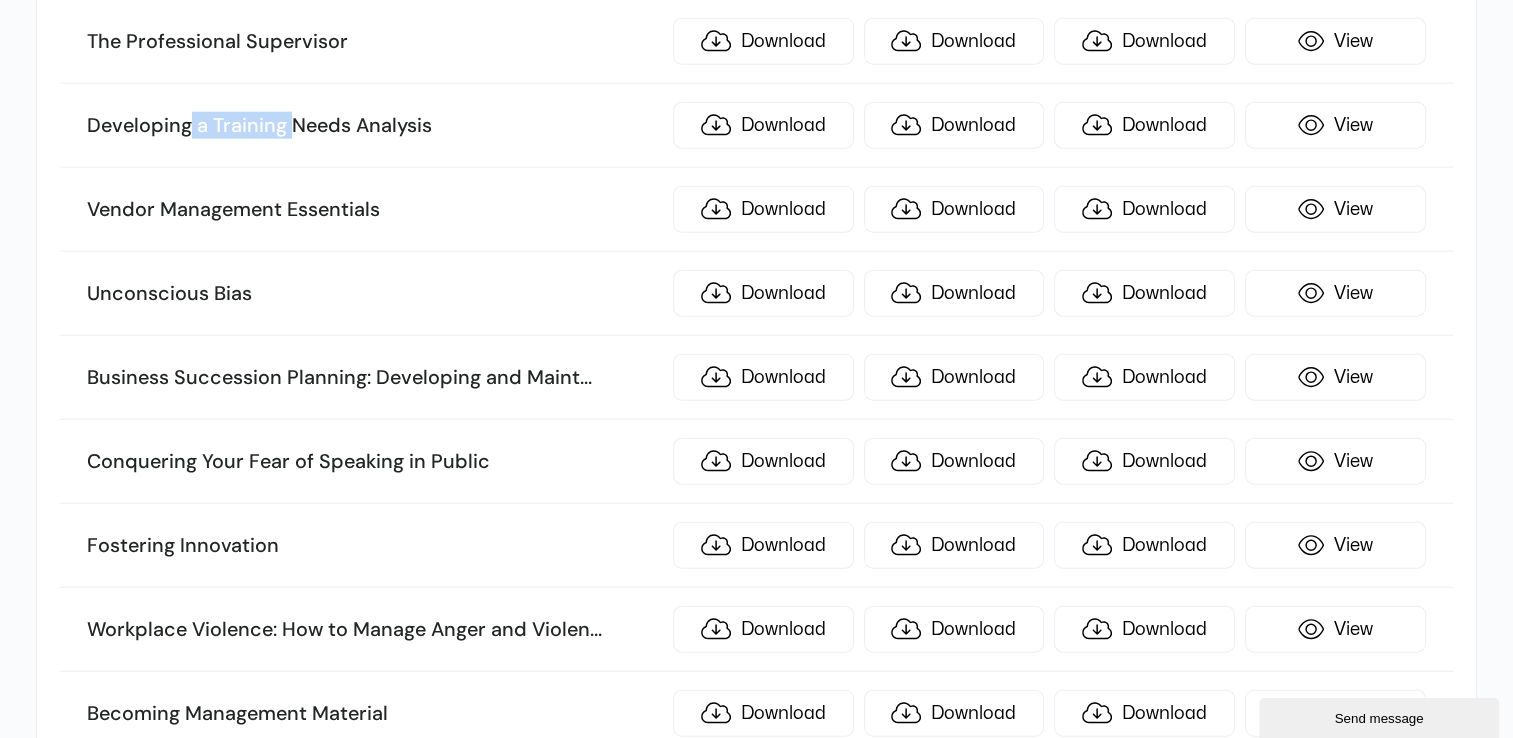 click on "Developing a Training Needs Analysis" at bounding box center (374, 126) 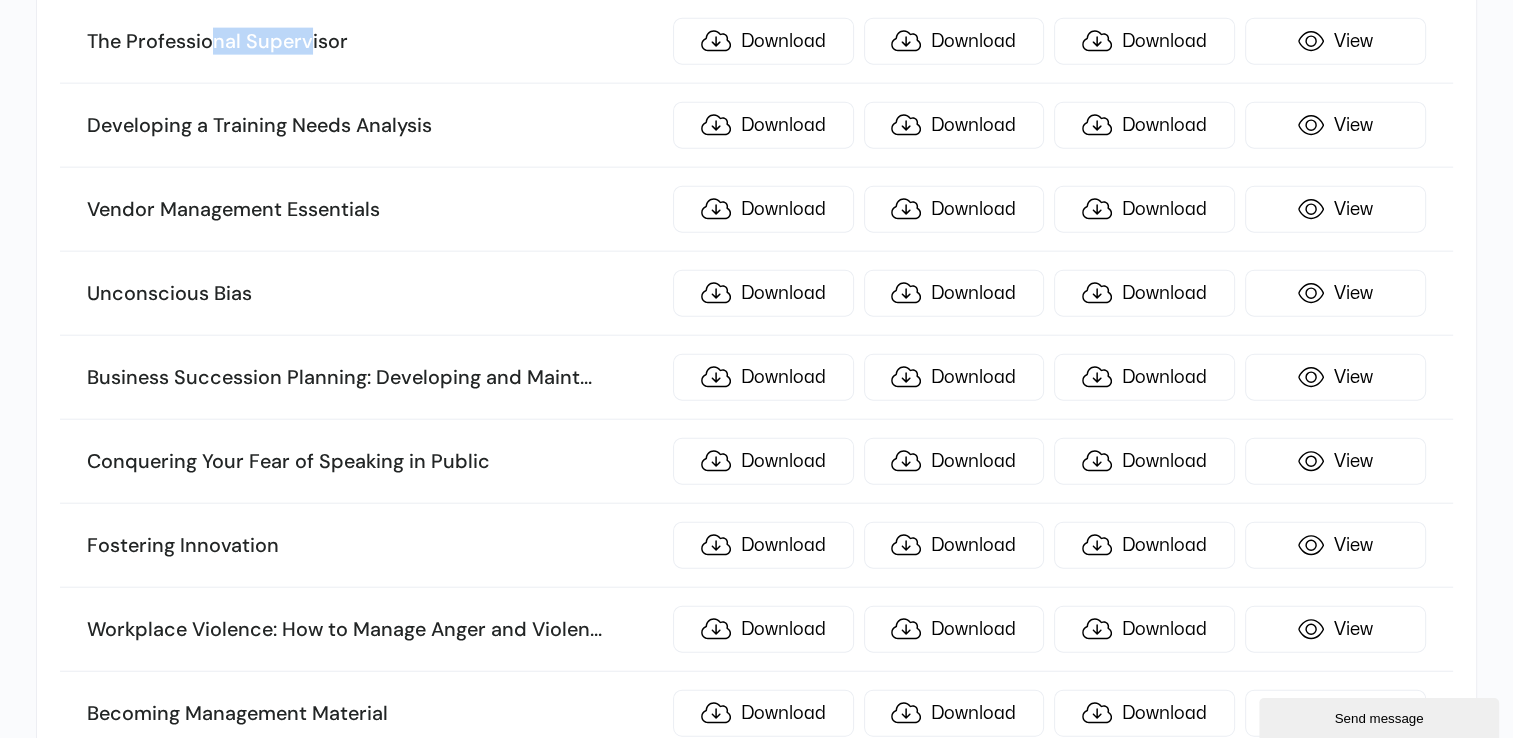 click on "The Professional Supervisor Download Download Download View" at bounding box center (756, 42) 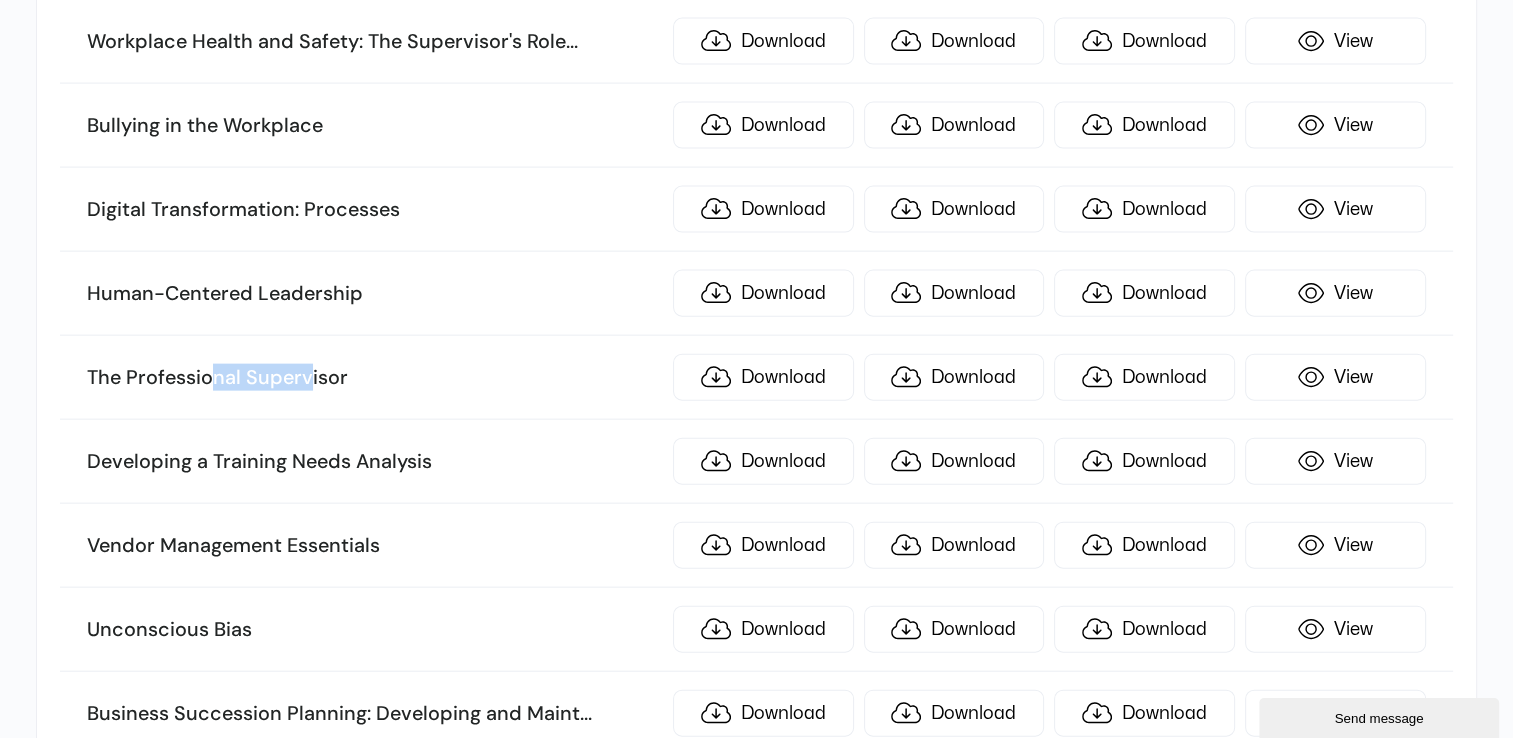 scroll, scrollTop: 4352, scrollLeft: 0, axis: vertical 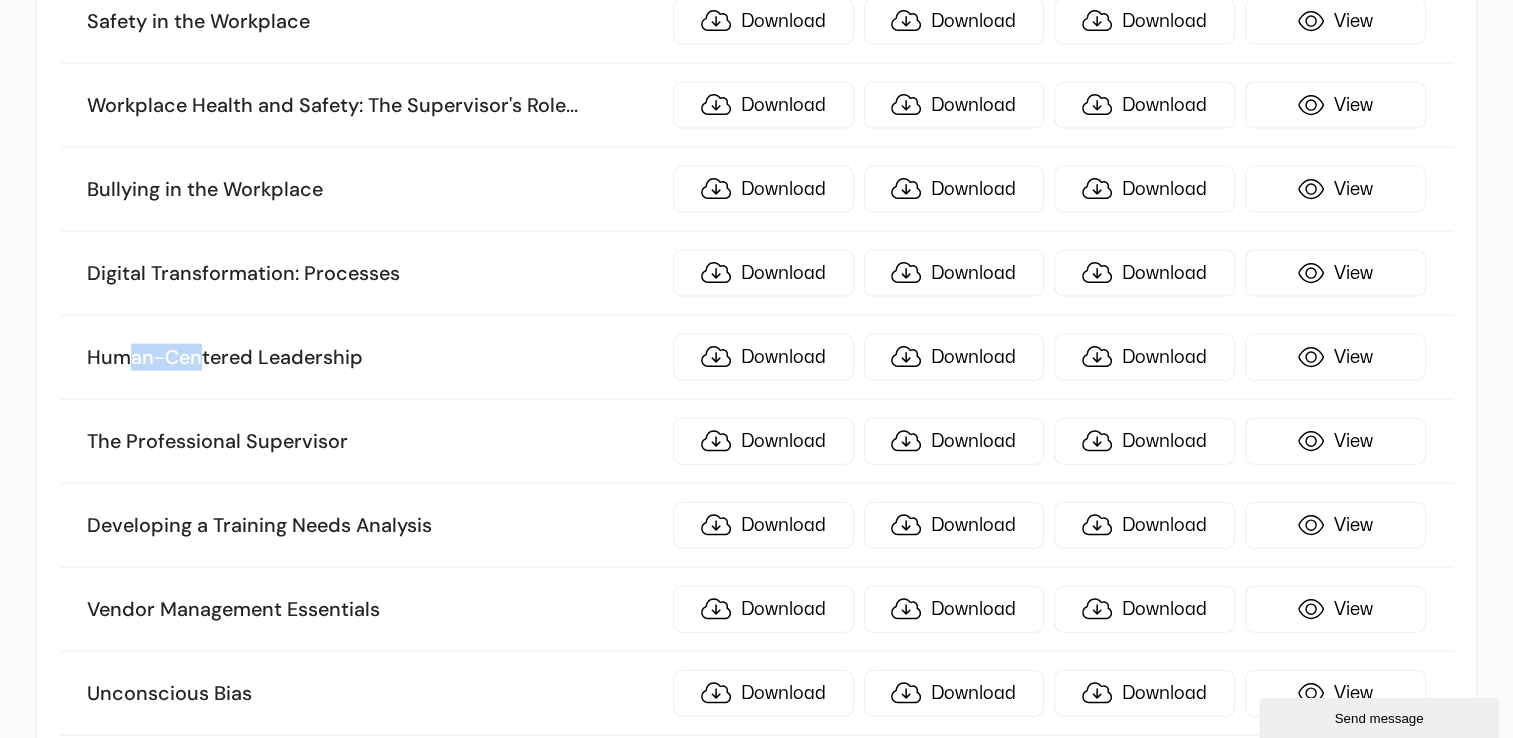 click on "Human-Centered Leadership Download Download Download View" at bounding box center (756, 358) 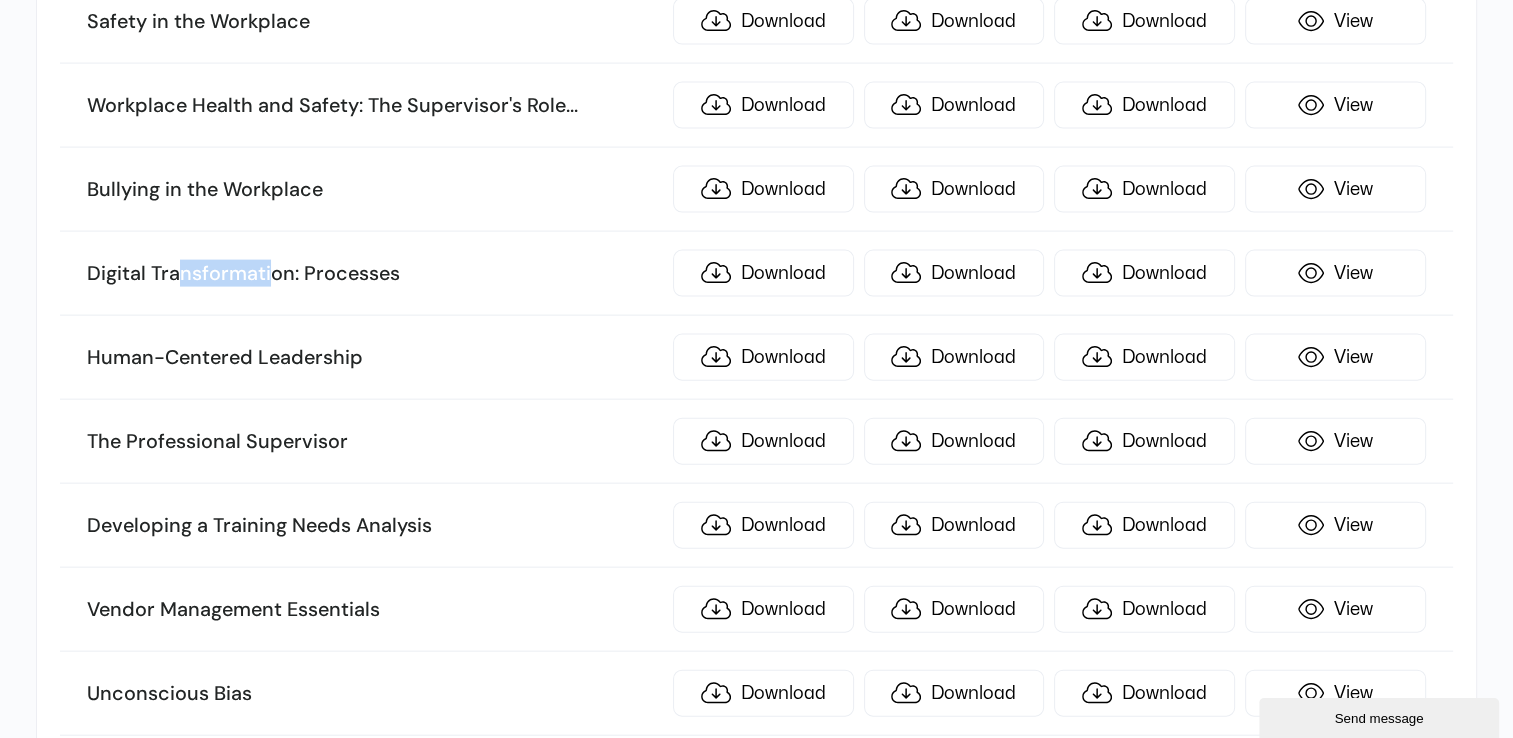 click on "Digital Transformation: Processes" at bounding box center (374, 274) 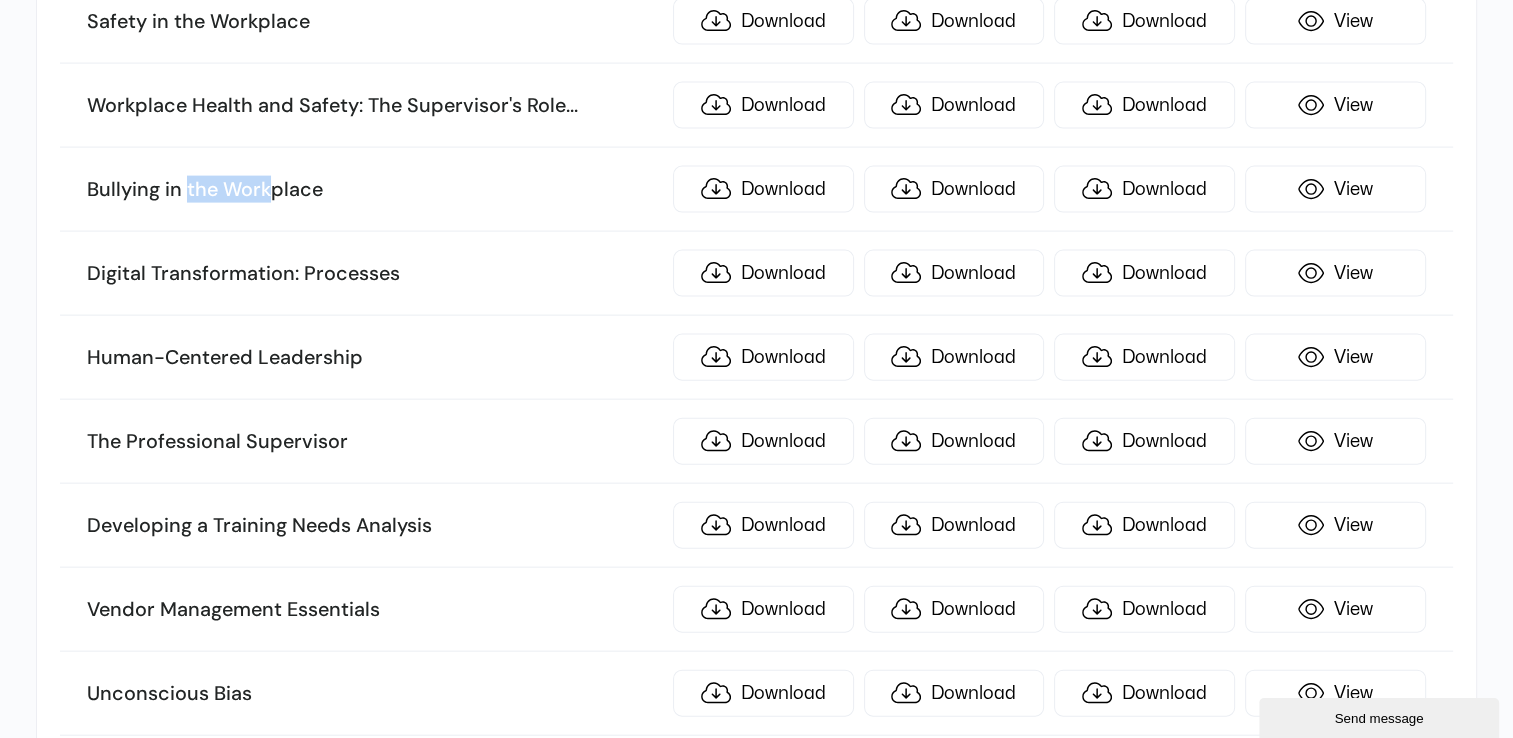 click on "Bullying in the Workplace Download Download Download View" at bounding box center (756, 190) 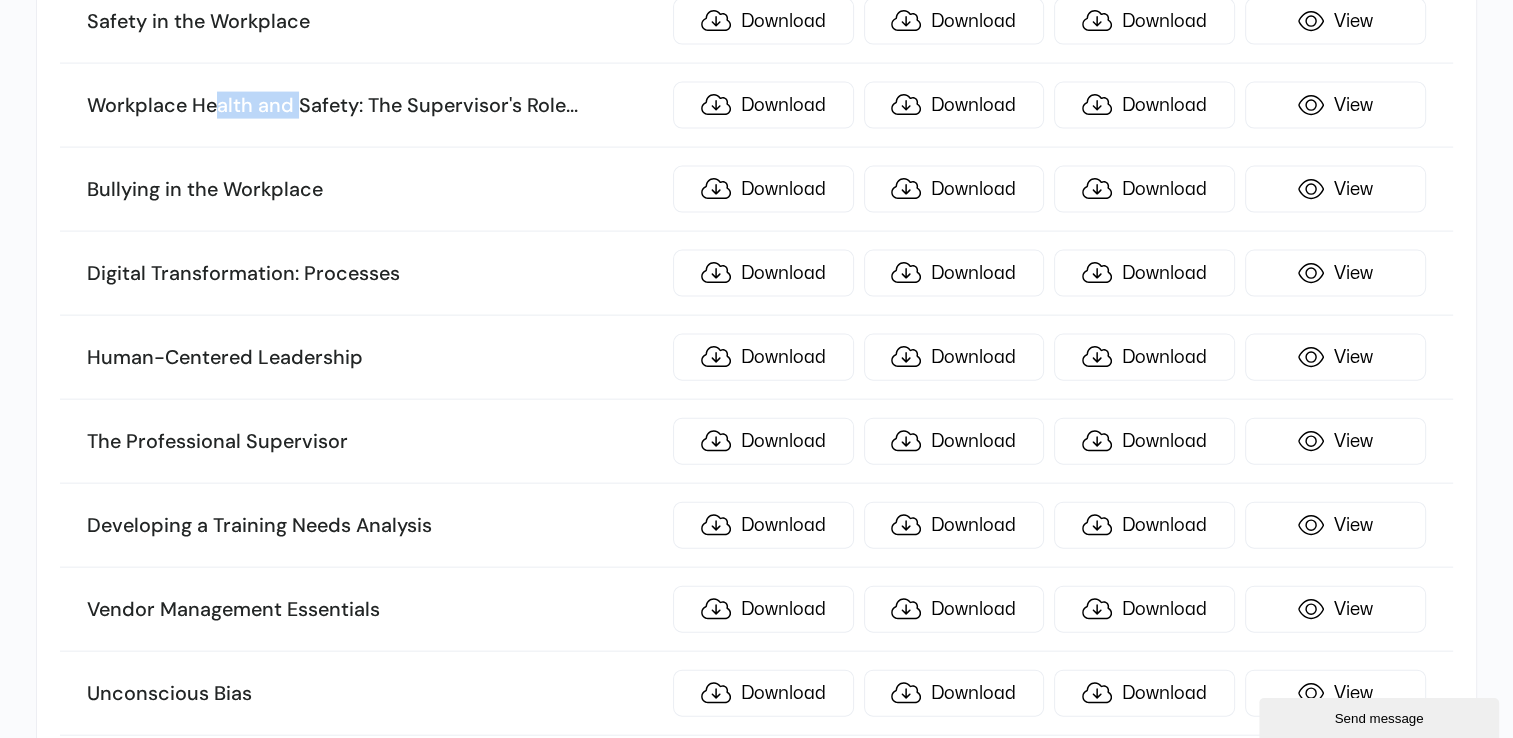 click on "Workplace Health and Safety: The Supervisor's Role ...  and Responsibilities Download Download Download View" at bounding box center (756, 106) 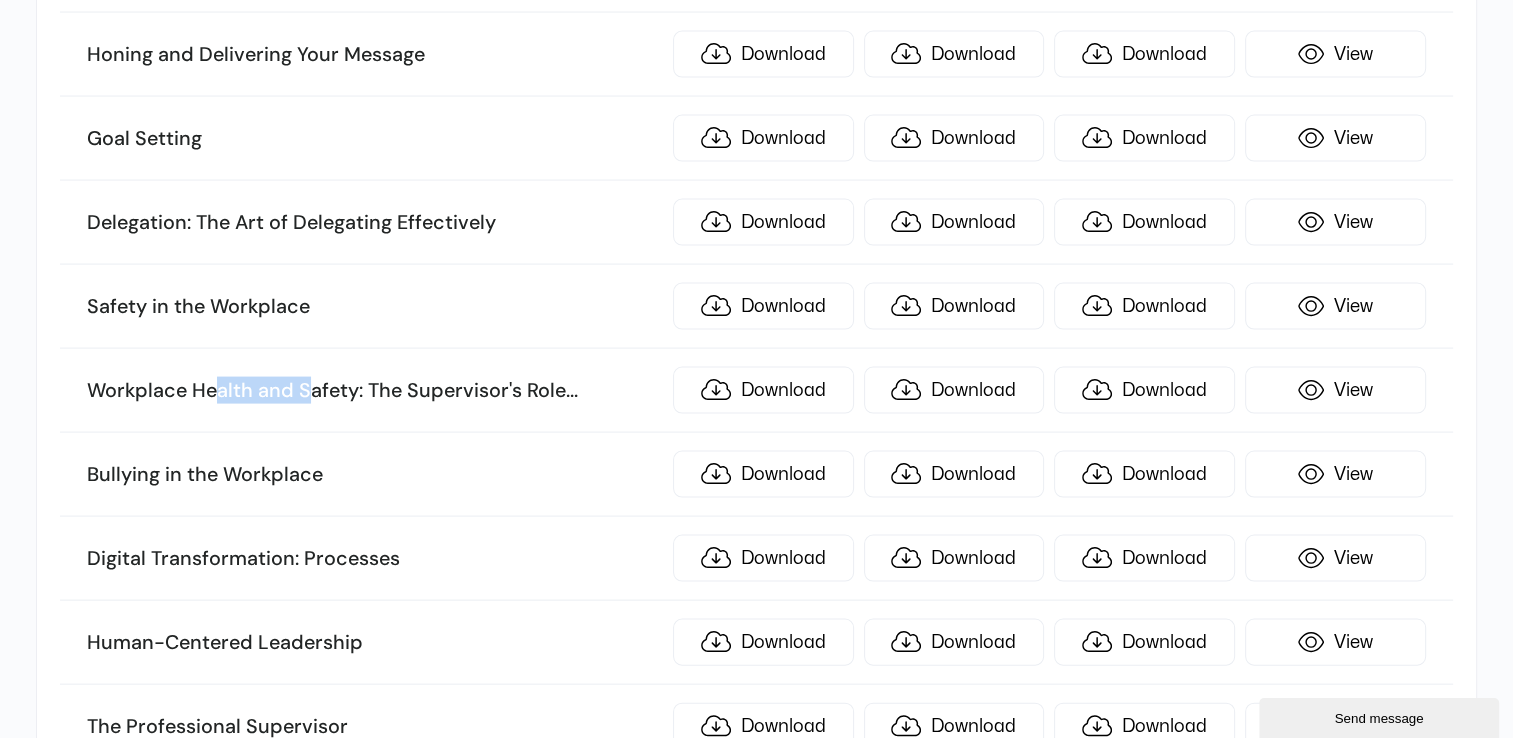 scroll, scrollTop: 4052, scrollLeft: 0, axis: vertical 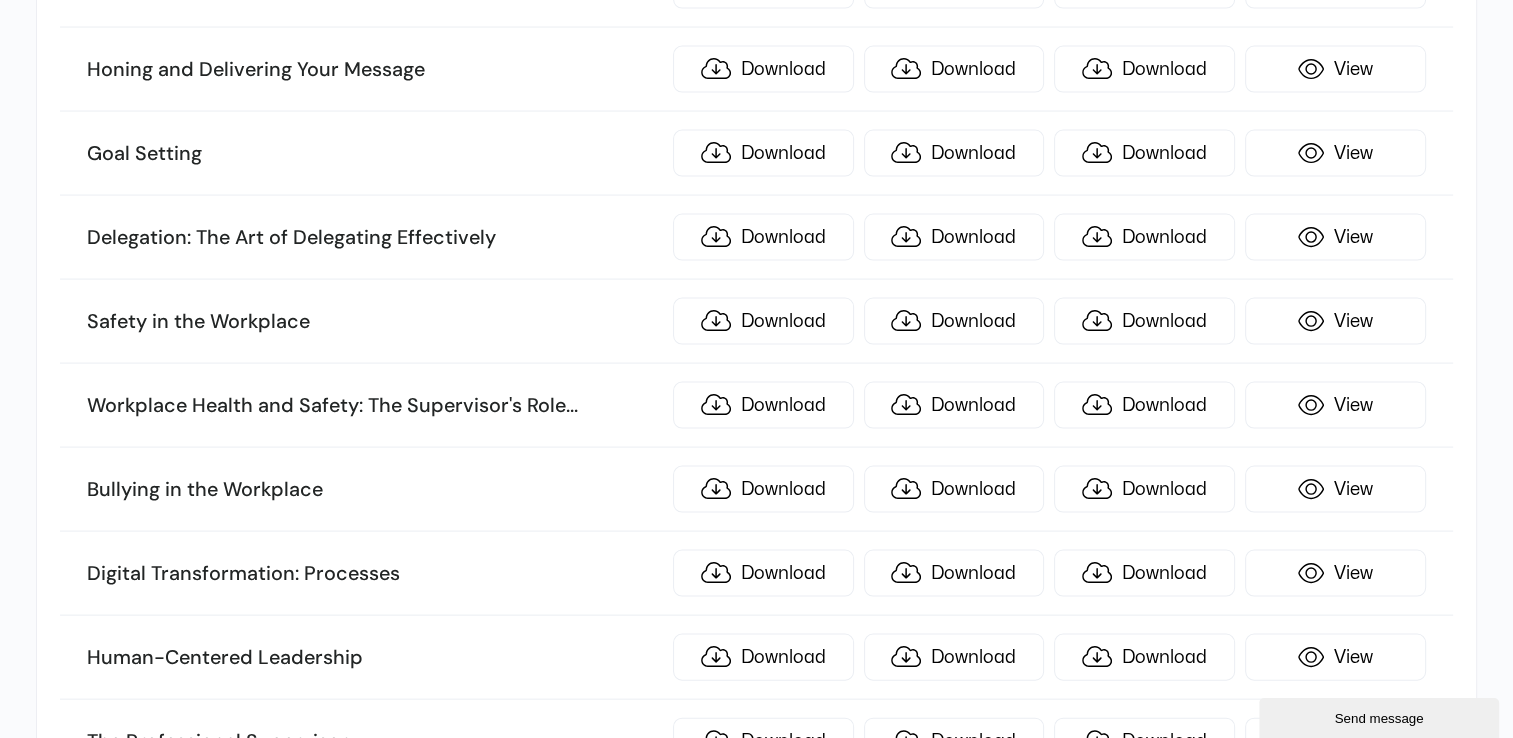 click on "Safety in the Workplace Download Download Download View" at bounding box center [756, 322] 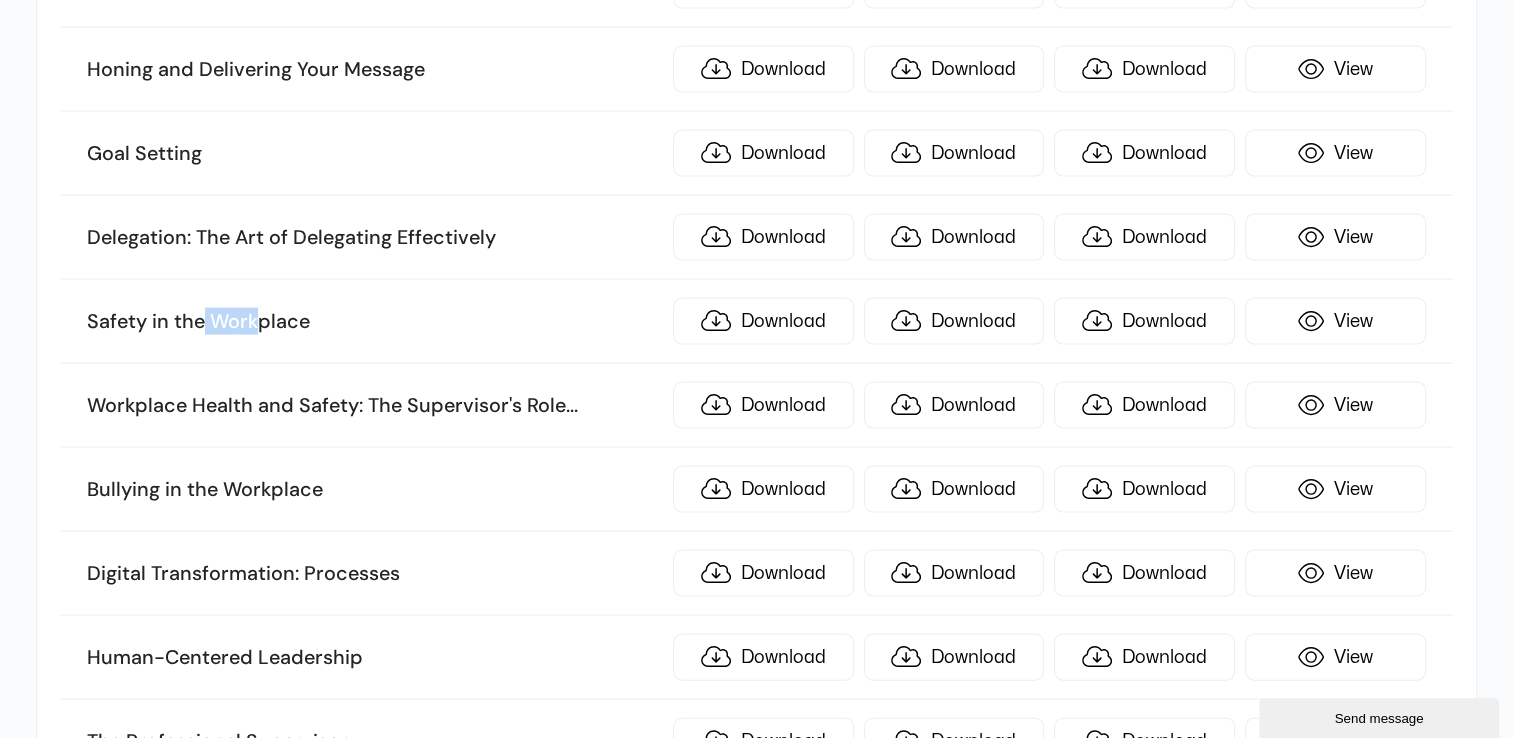 click on "Safety in the Workplace Download Download Download View" at bounding box center [756, 322] 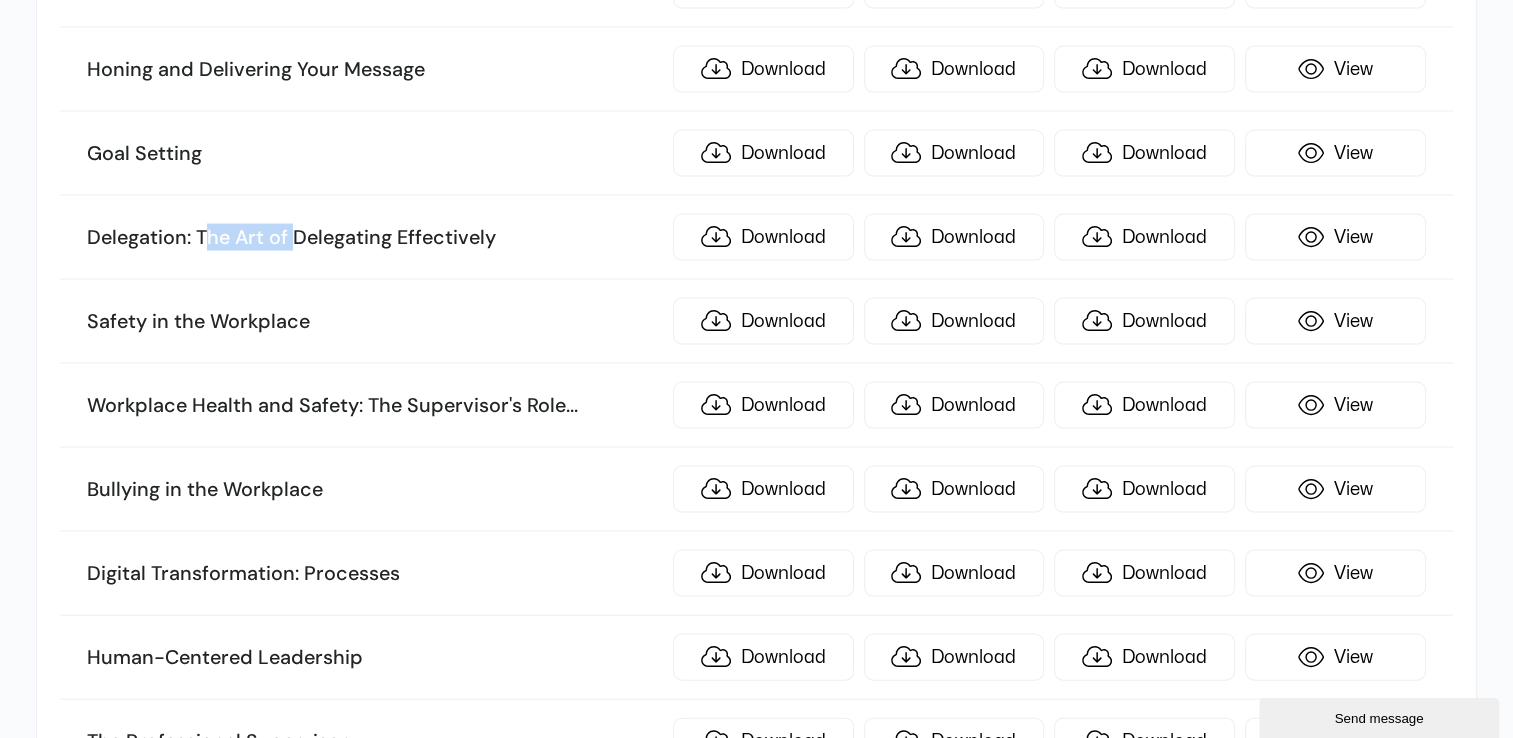 click on "Delegation: The Art of Delegating Effectively" at bounding box center [374, 238] 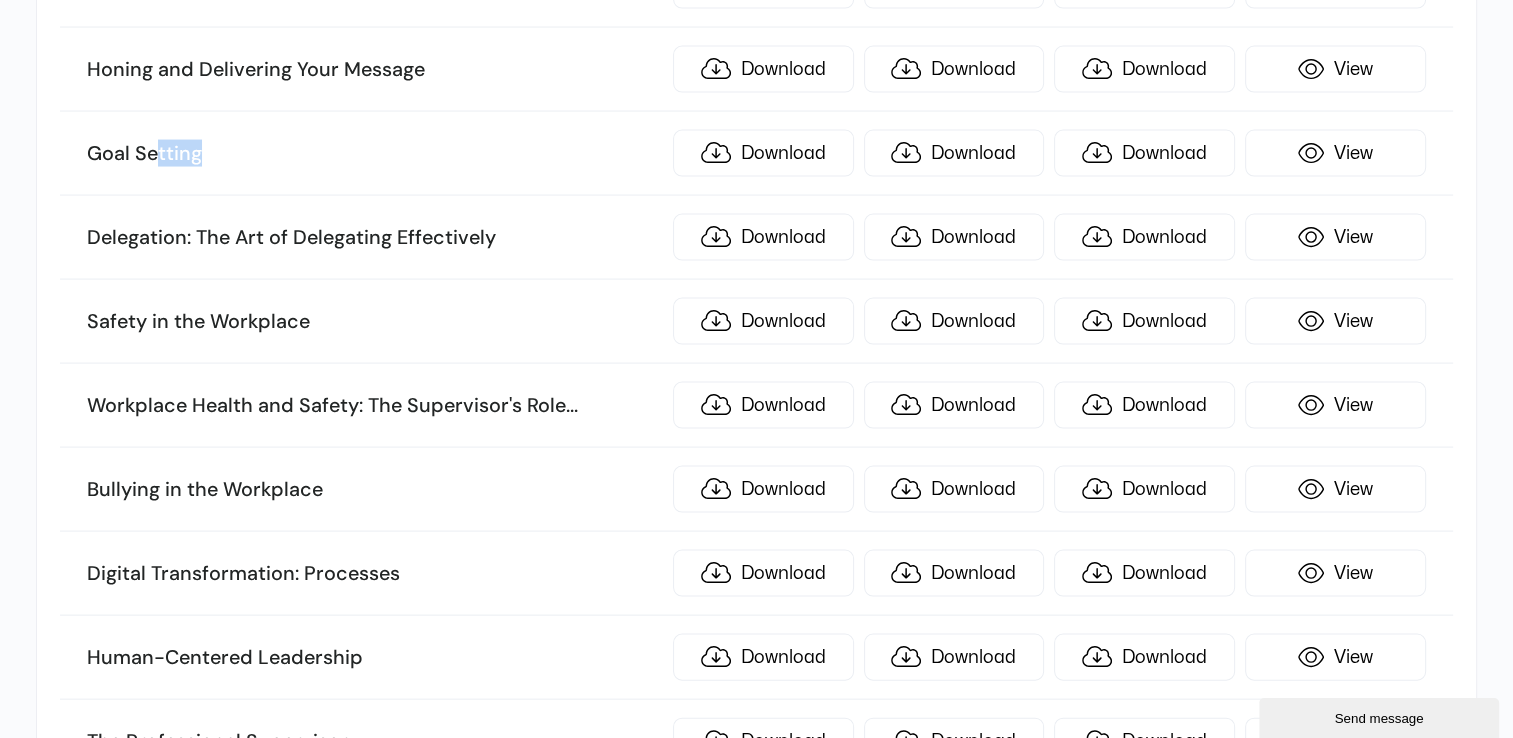 click on "Goal Setting" at bounding box center (374, 154) 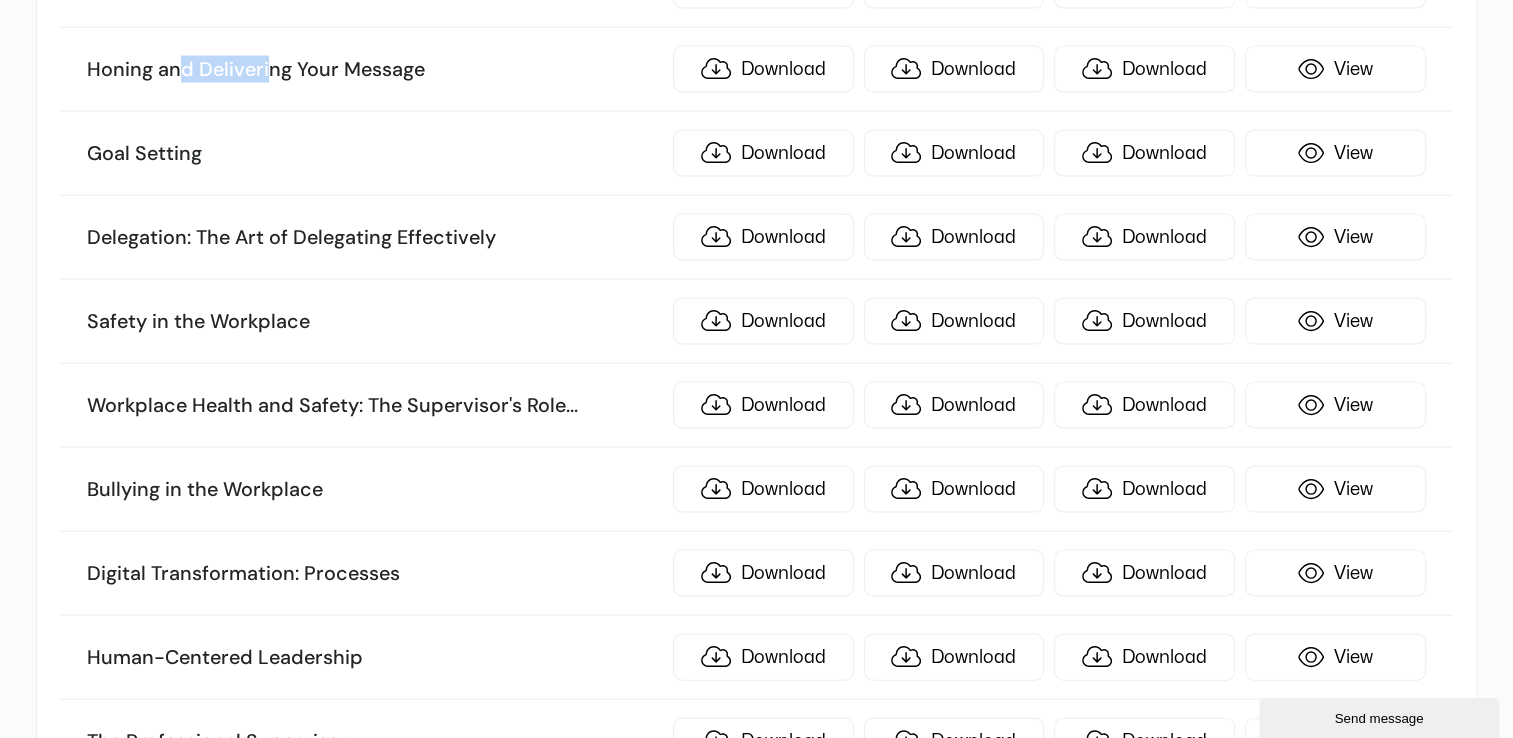 click on "Honing and Delivering Your Message" at bounding box center [374, 70] 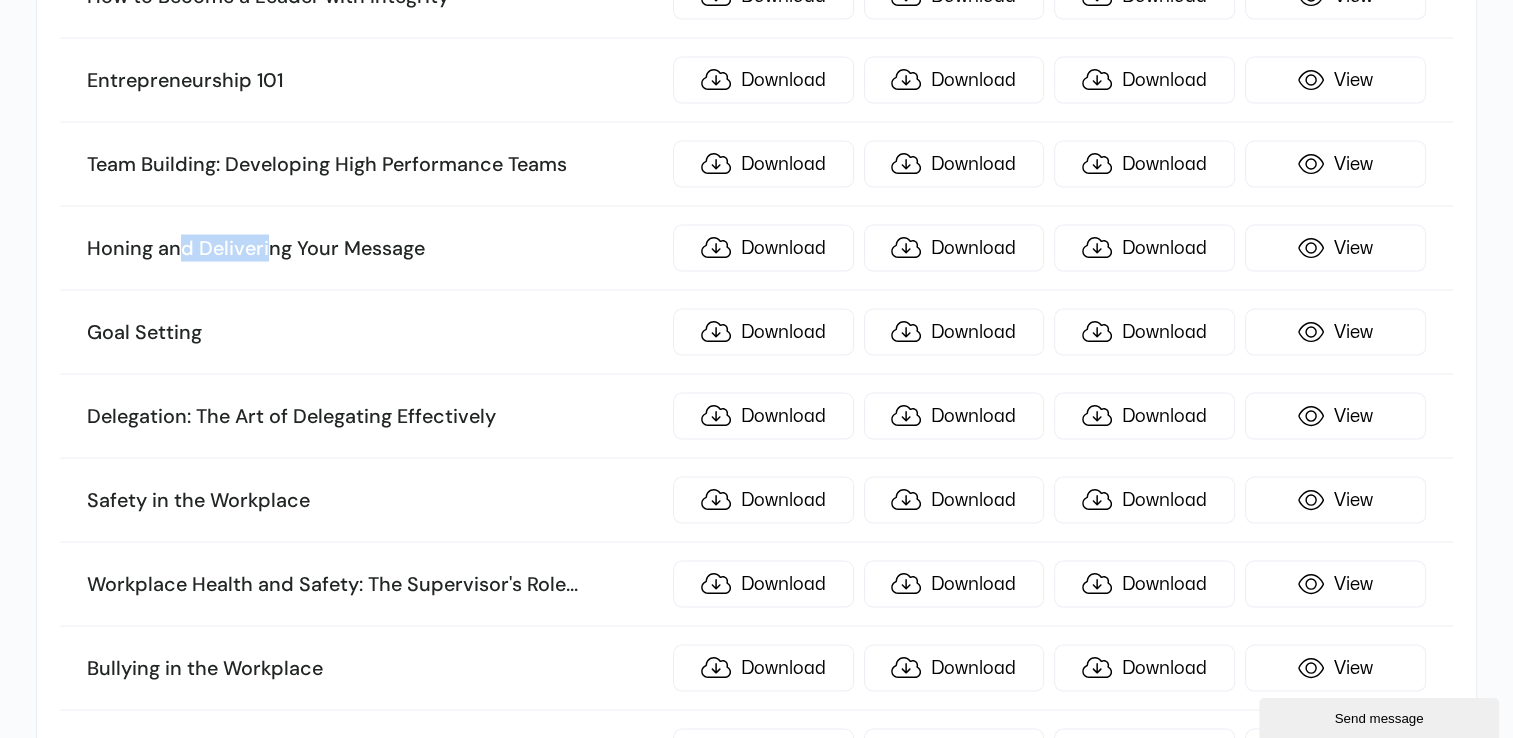 scroll, scrollTop: 3652, scrollLeft: 0, axis: vertical 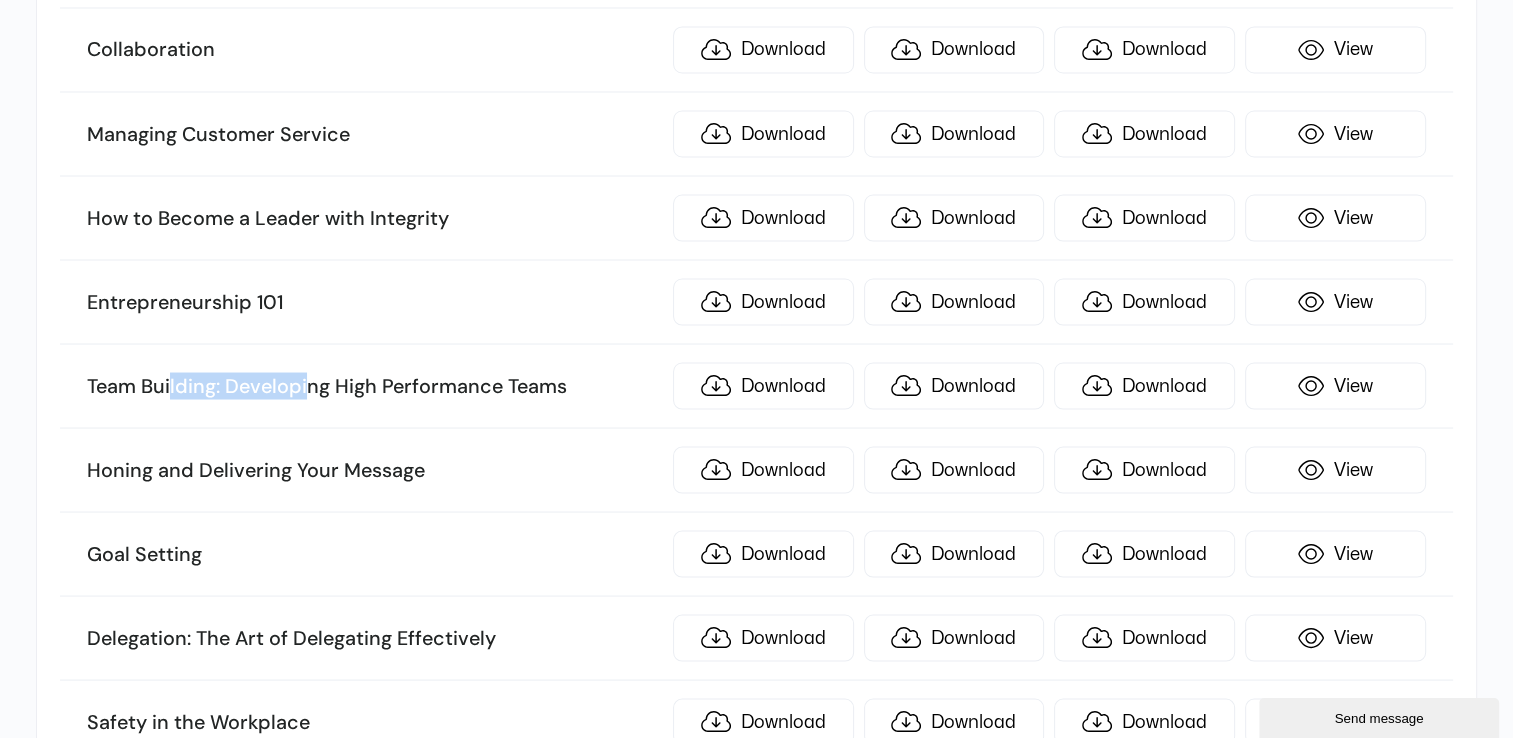 click on "Team Building: Developing High Performance Teams" at bounding box center (374, 386) 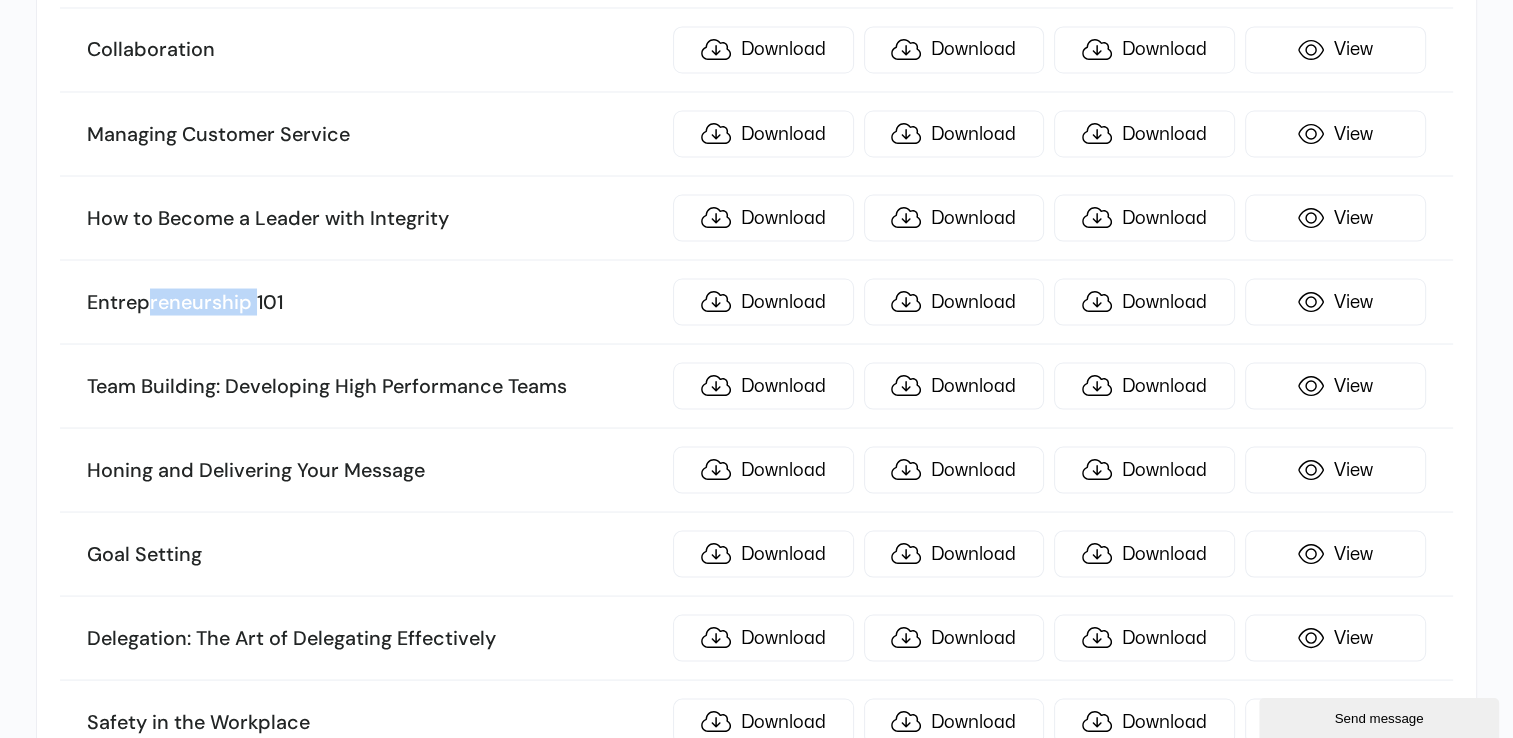 click on "Entrepreneurship 101 Download Download Download View" at bounding box center (756, 302) 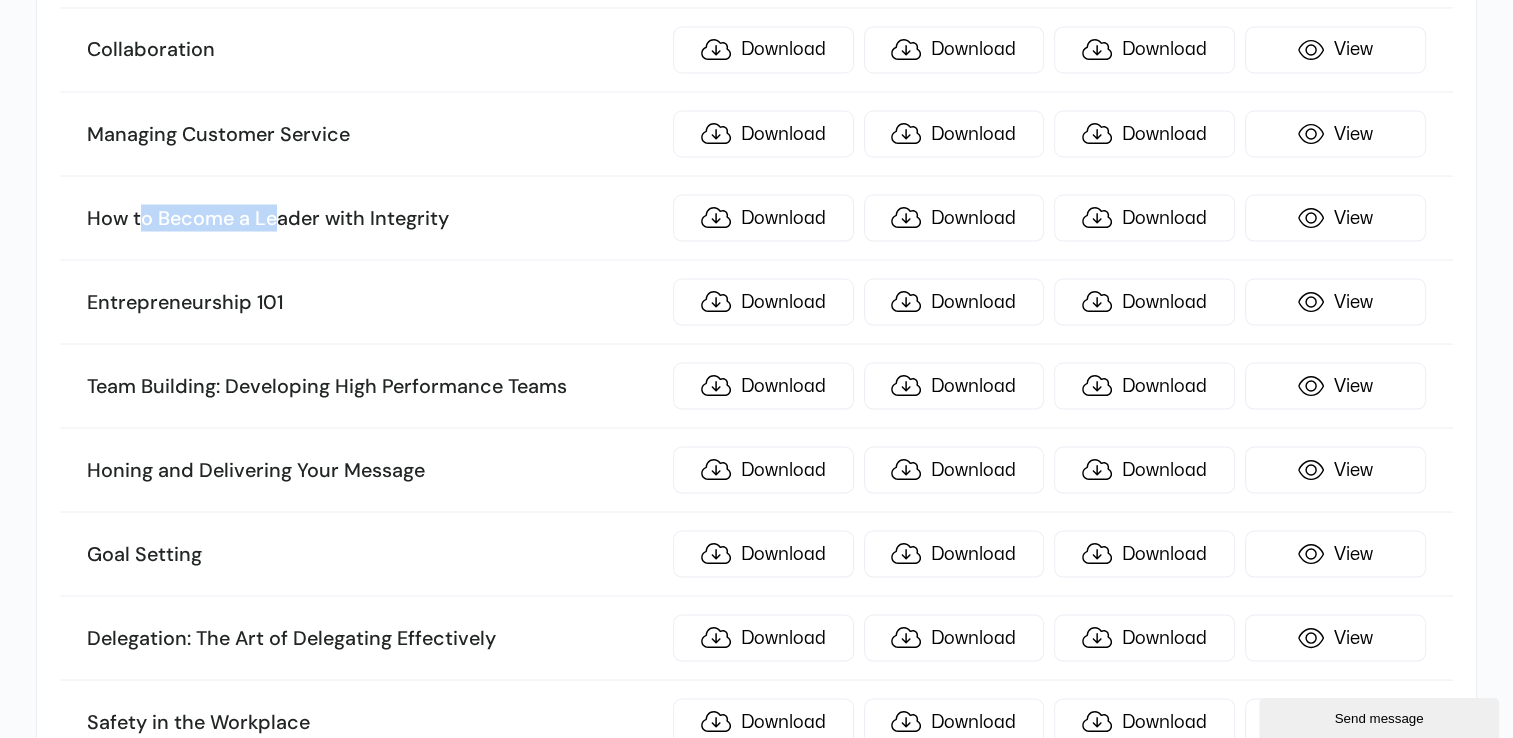 click on "How to Become a Leader with Integrity" at bounding box center (374, 218) 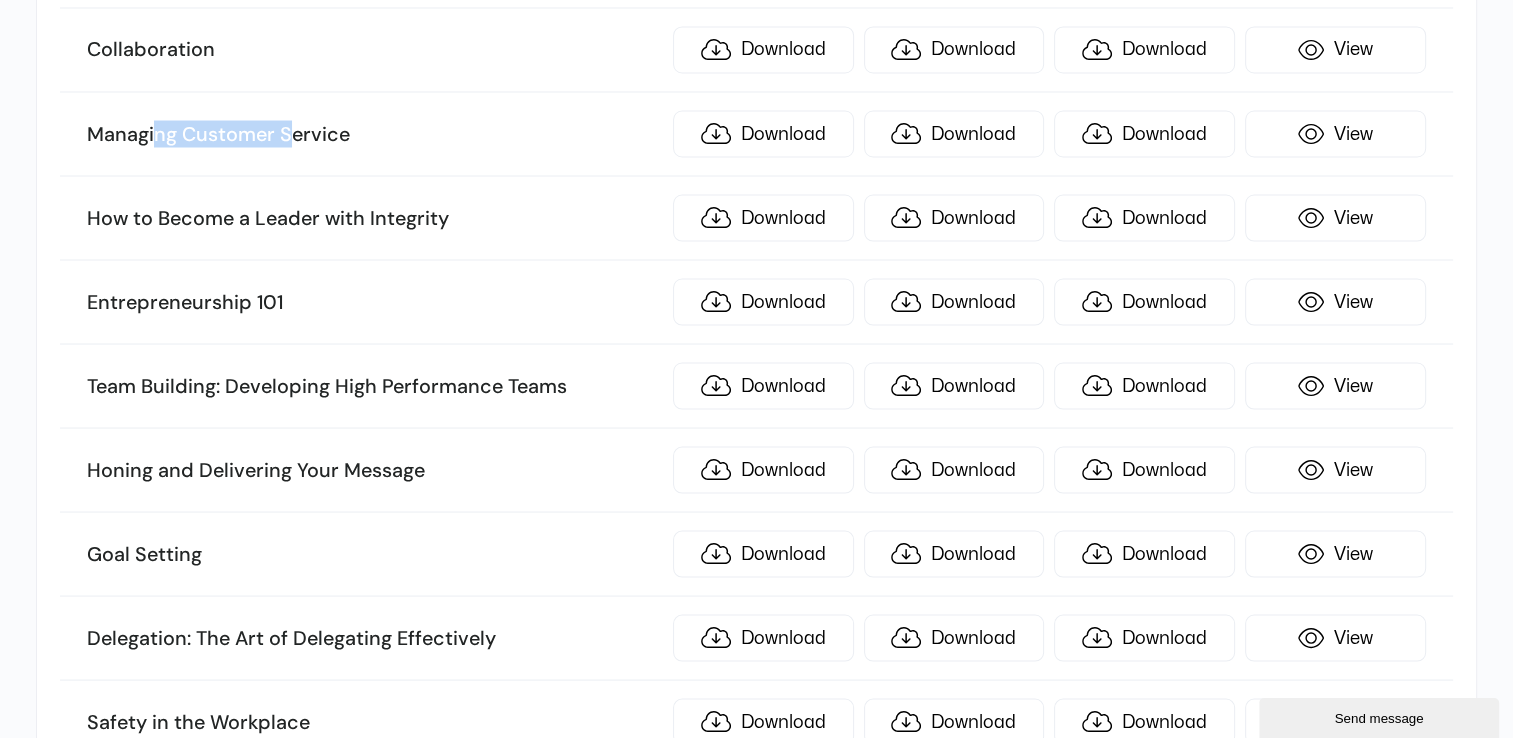 click on "Managing Customer Service Download Download Download View" at bounding box center (756, 134) 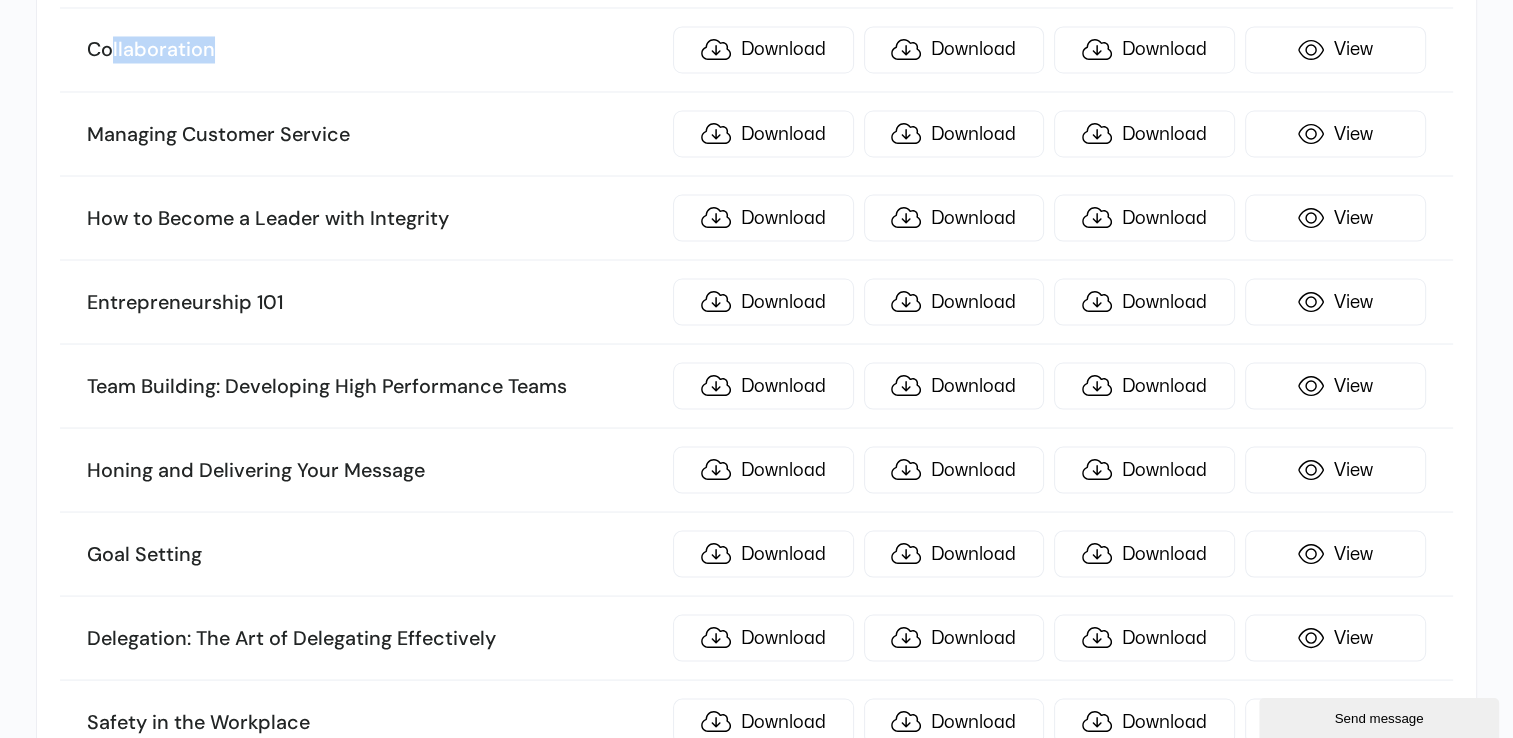 click on "Collaboration Download Download Download View" at bounding box center [756, 50] 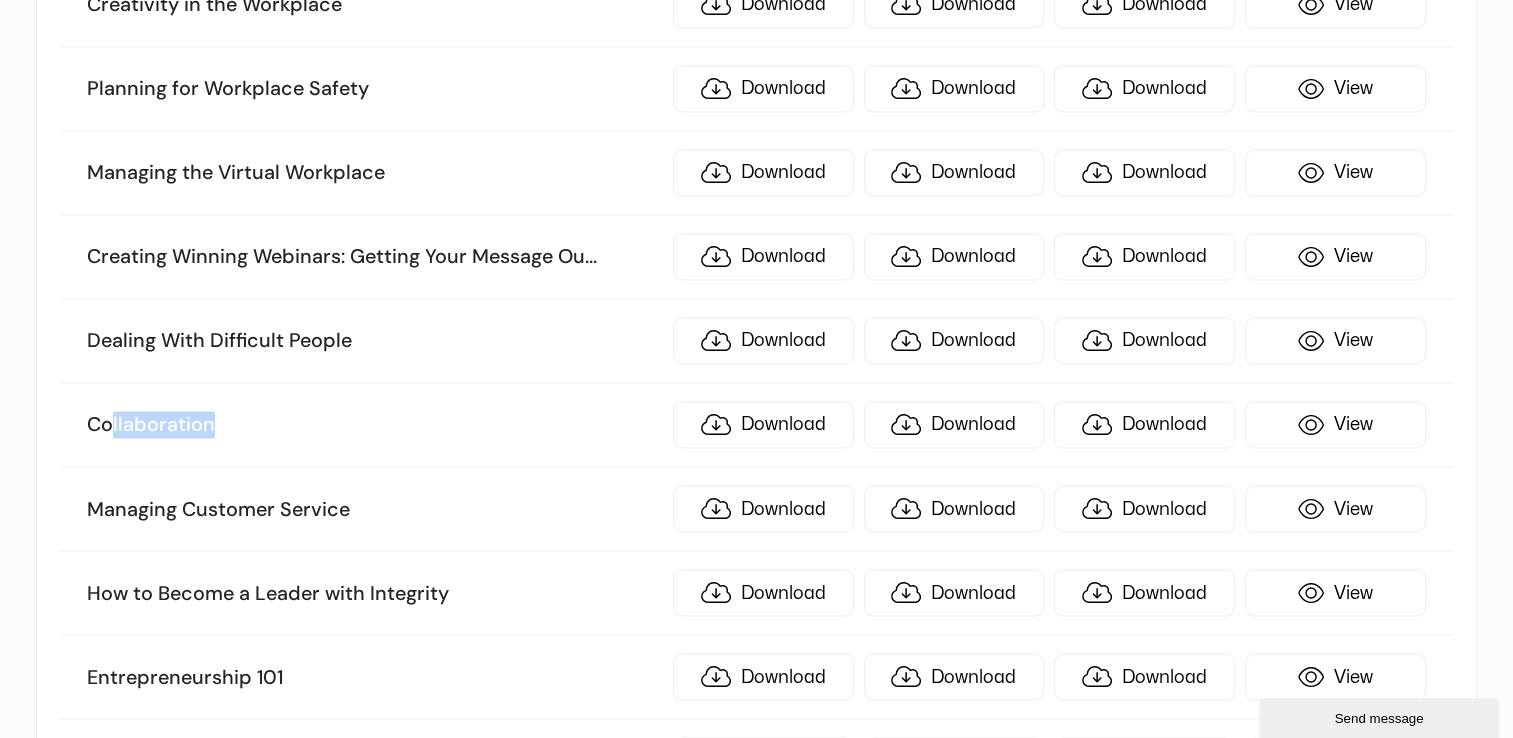 scroll, scrollTop: 3252, scrollLeft: 0, axis: vertical 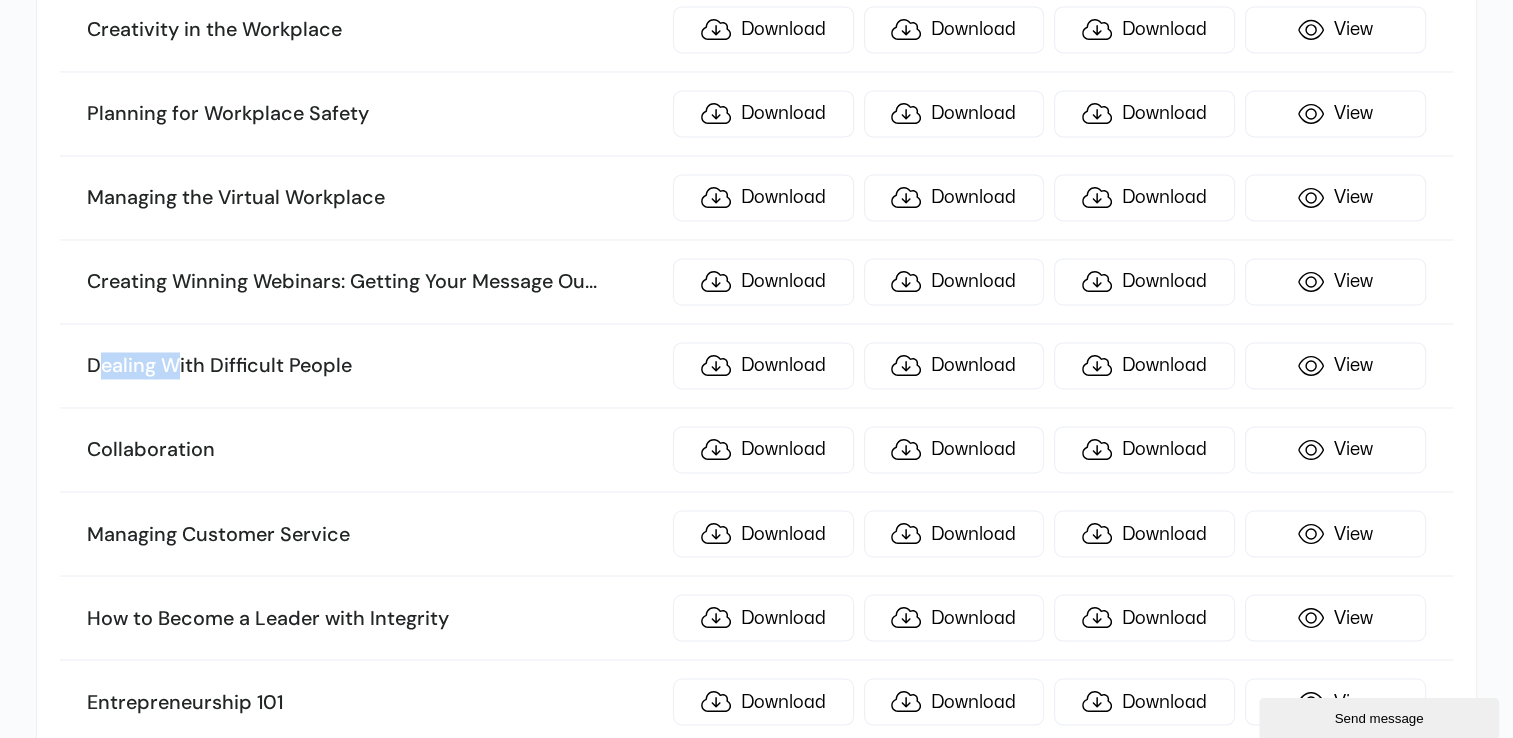 click on "Dealing With Difficult People Download Download Download View" at bounding box center [756, 366] 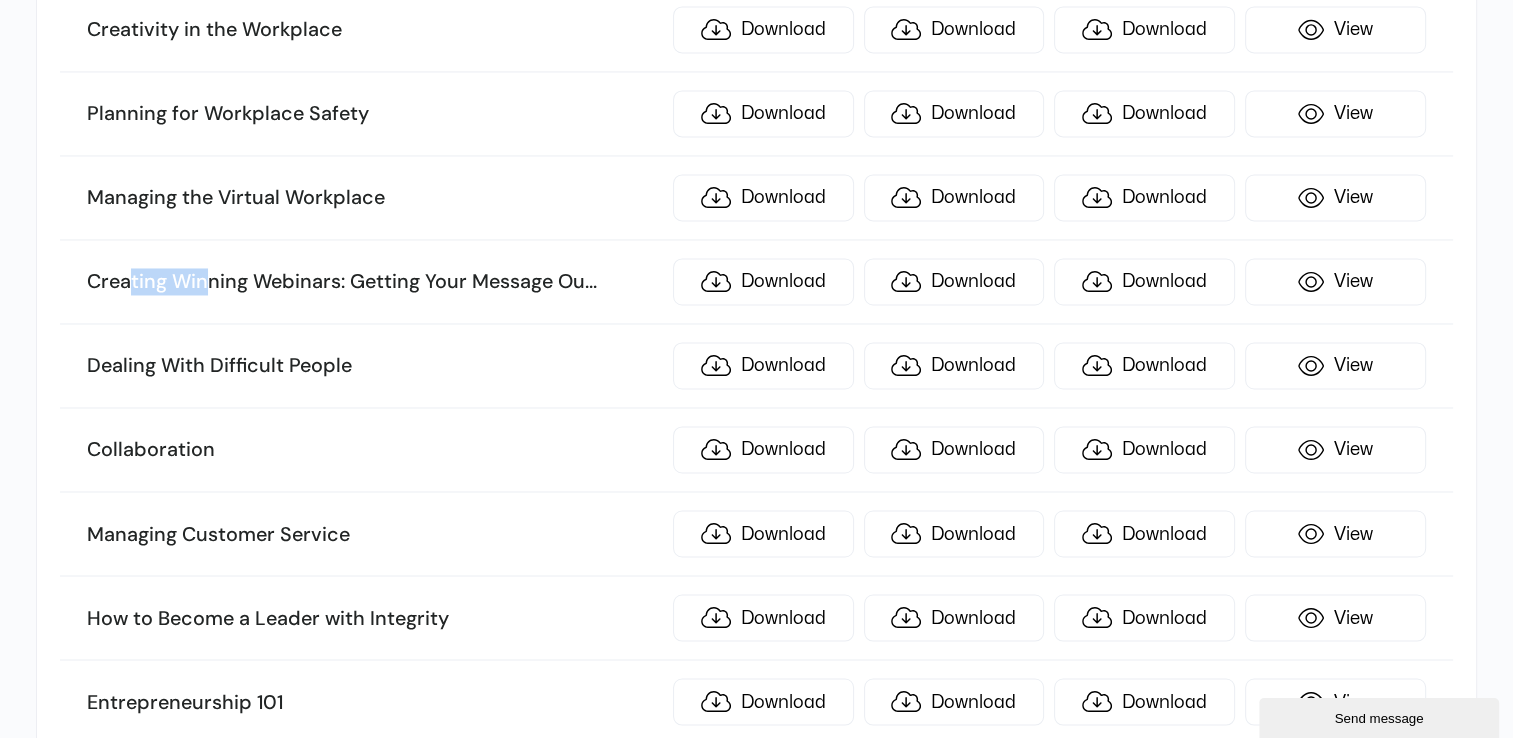 click on "Creating Winning Webinars: Getting Your Message Ou ... t" at bounding box center [374, 282] 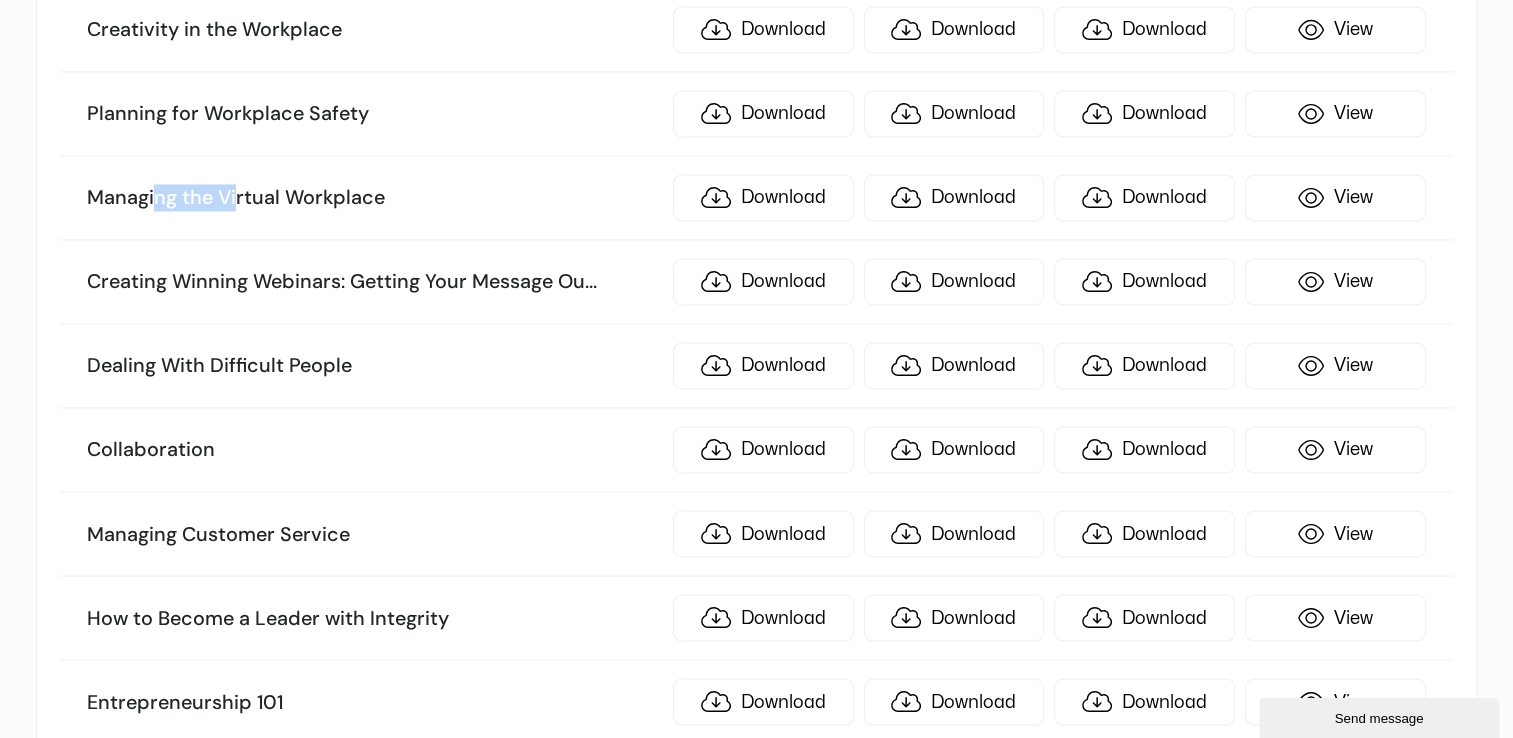 click on "Managing the Virtual Workplace" at bounding box center (374, 198) 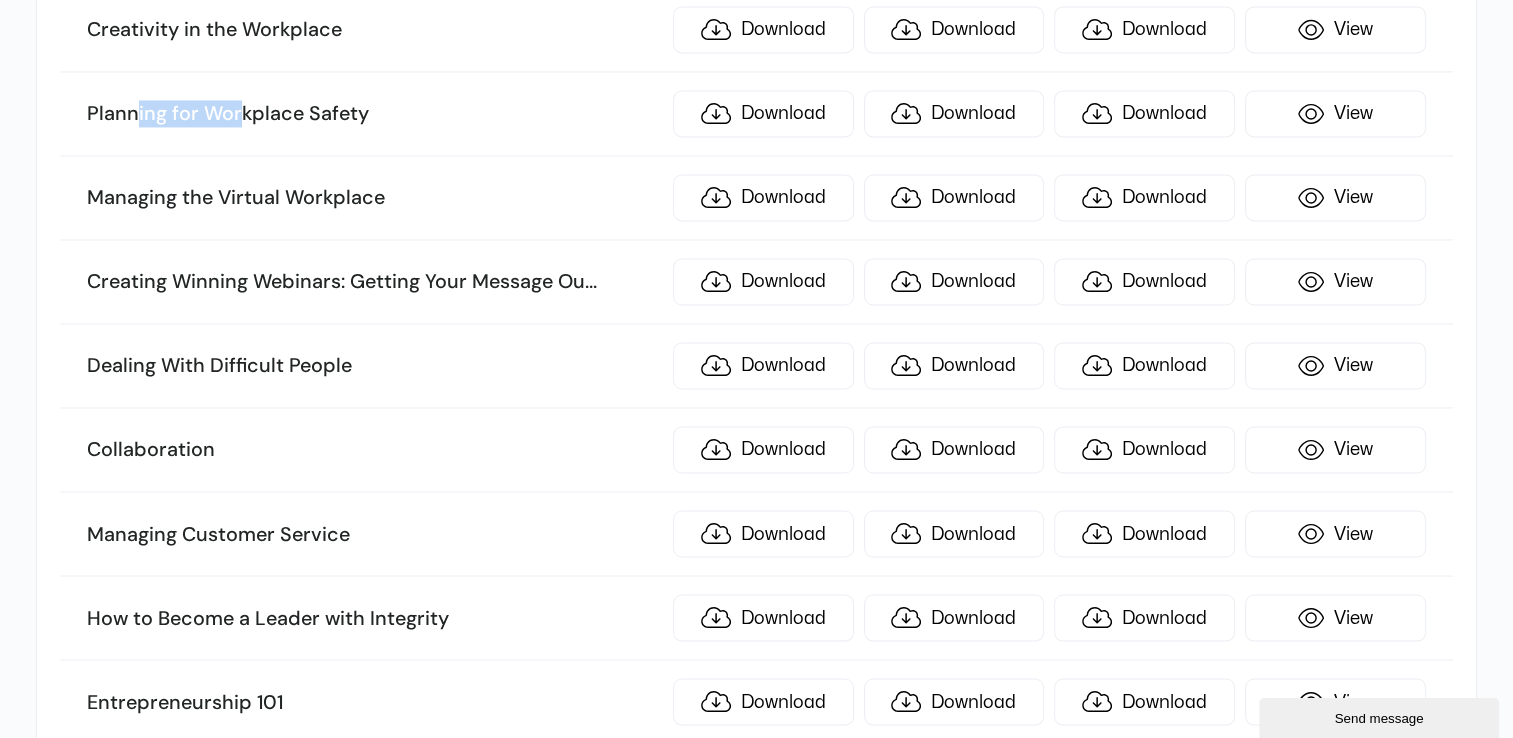 click on "Planning for Workplace Safety" at bounding box center (374, 114) 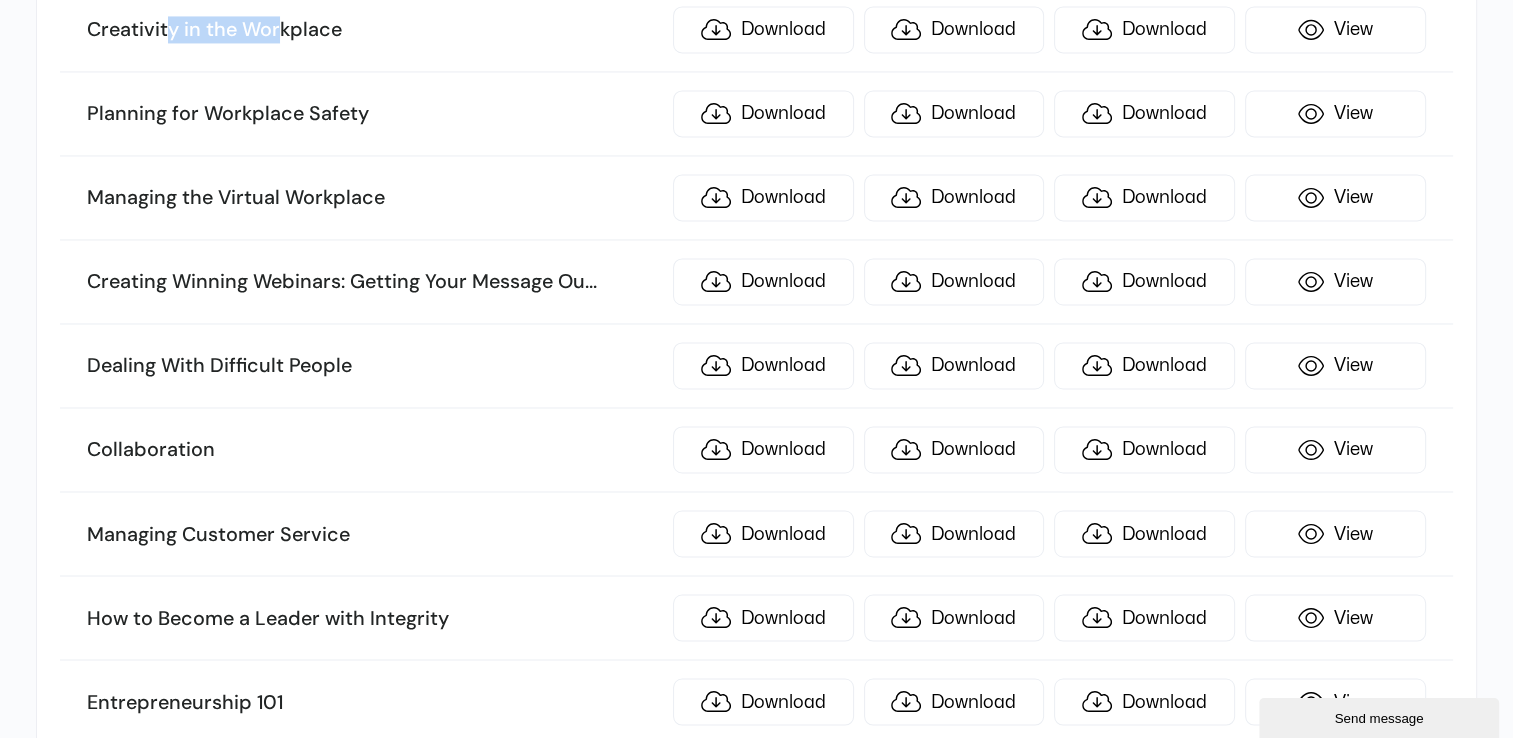 click on "Creativity in the Workplace Download Download Download View" at bounding box center (756, 30) 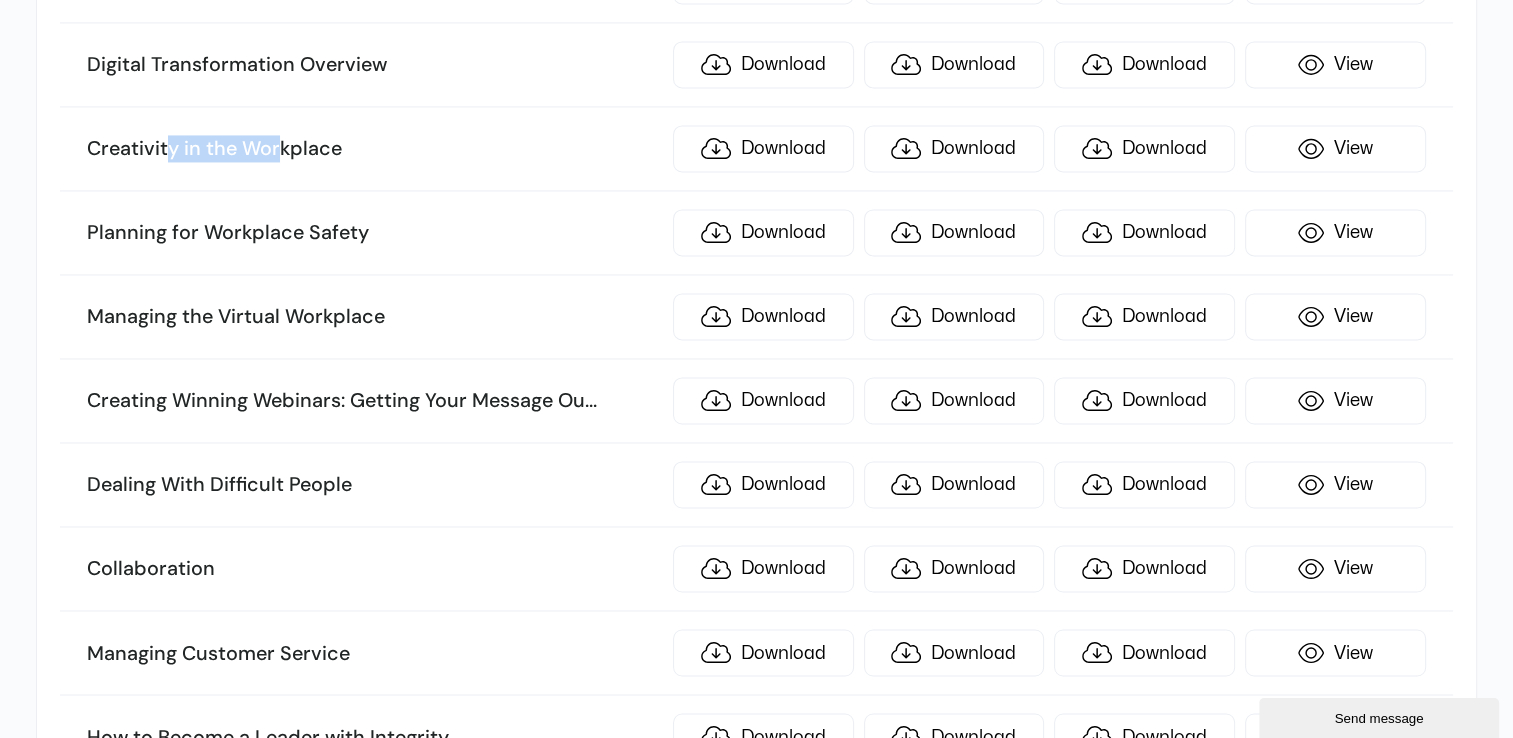 scroll, scrollTop: 2952, scrollLeft: 0, axis: vertical 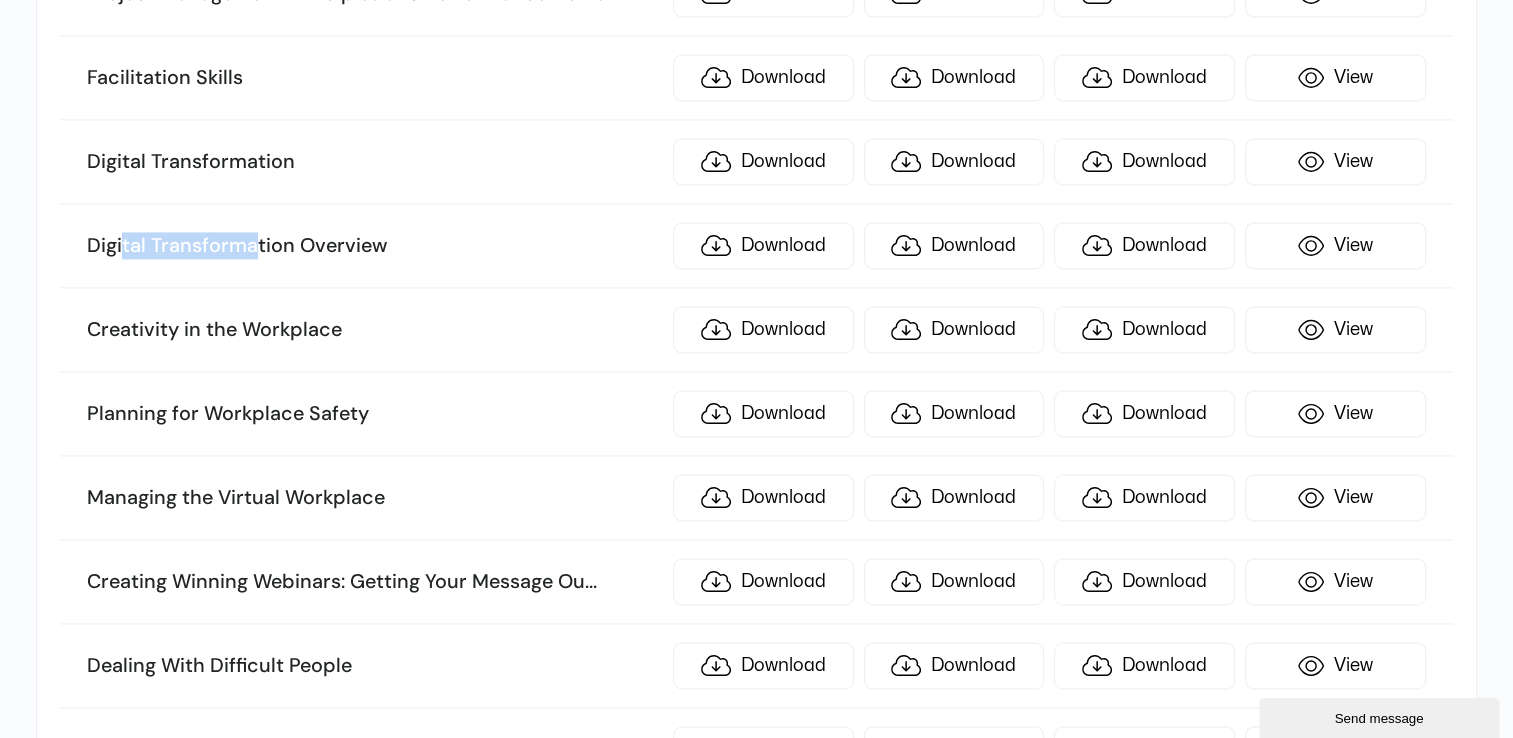 click on "Digital Transformation Overview" at bounding box center [374, 246] 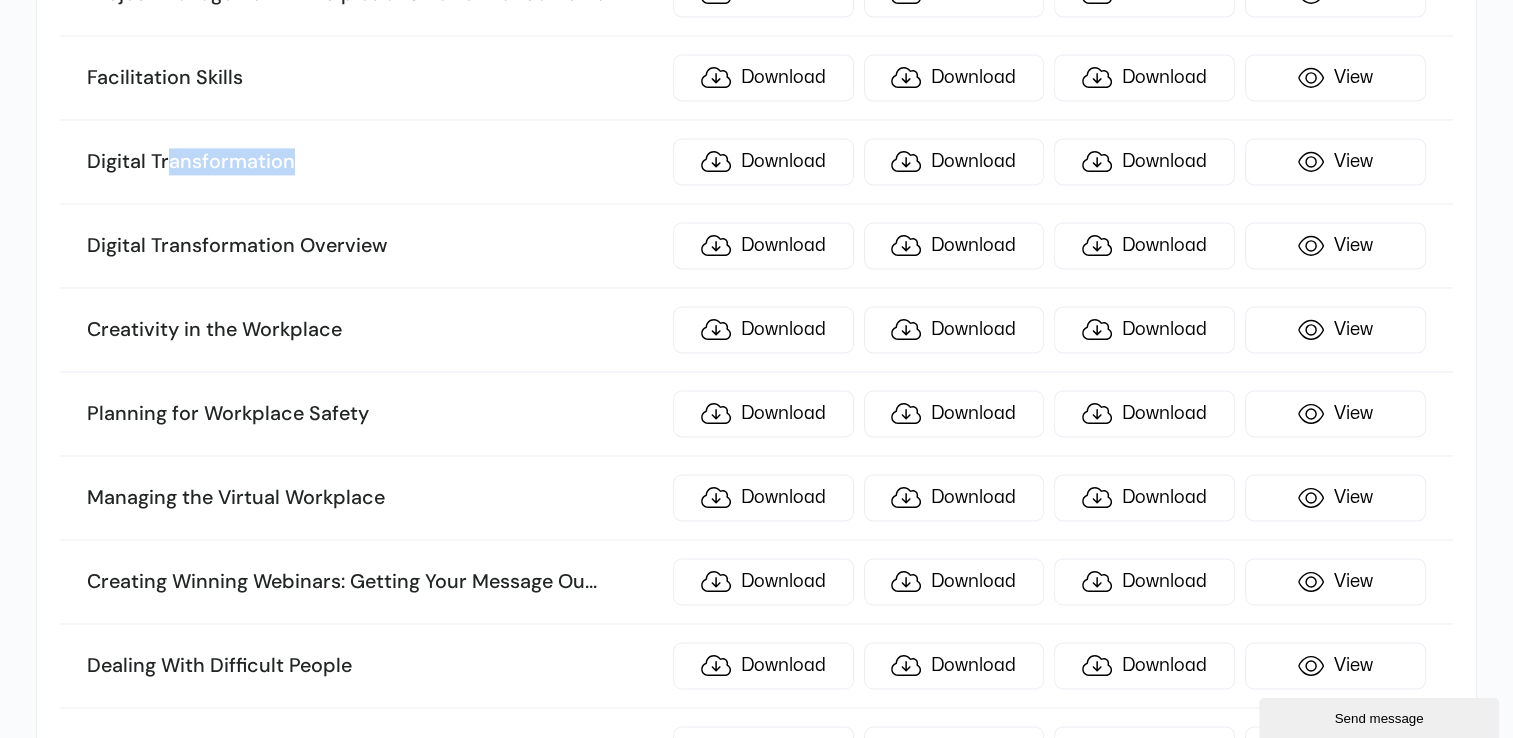 click on "Digital Transformation" at bounding box center (374, 162) 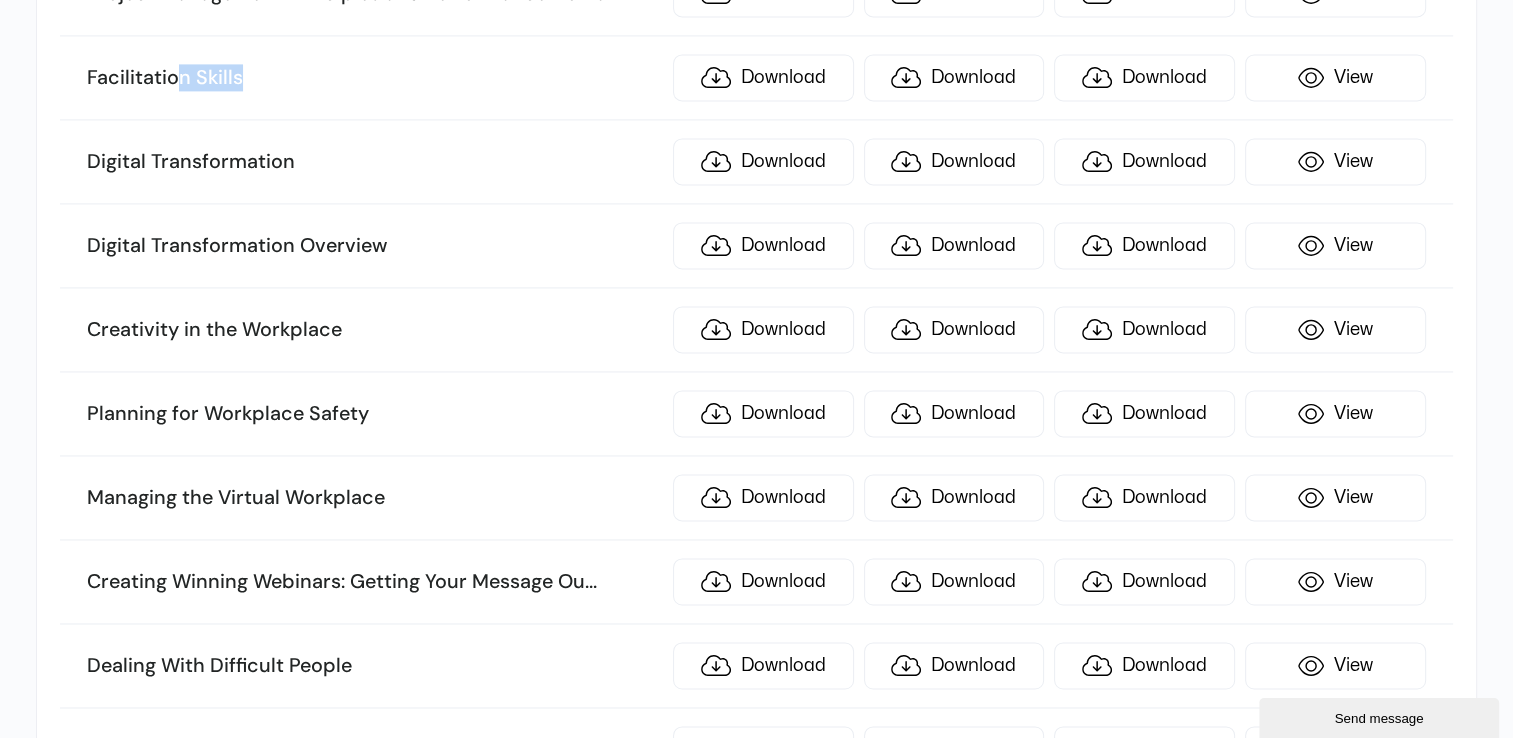 click on "Facilitation Skills" at bounding box center (374, 78) 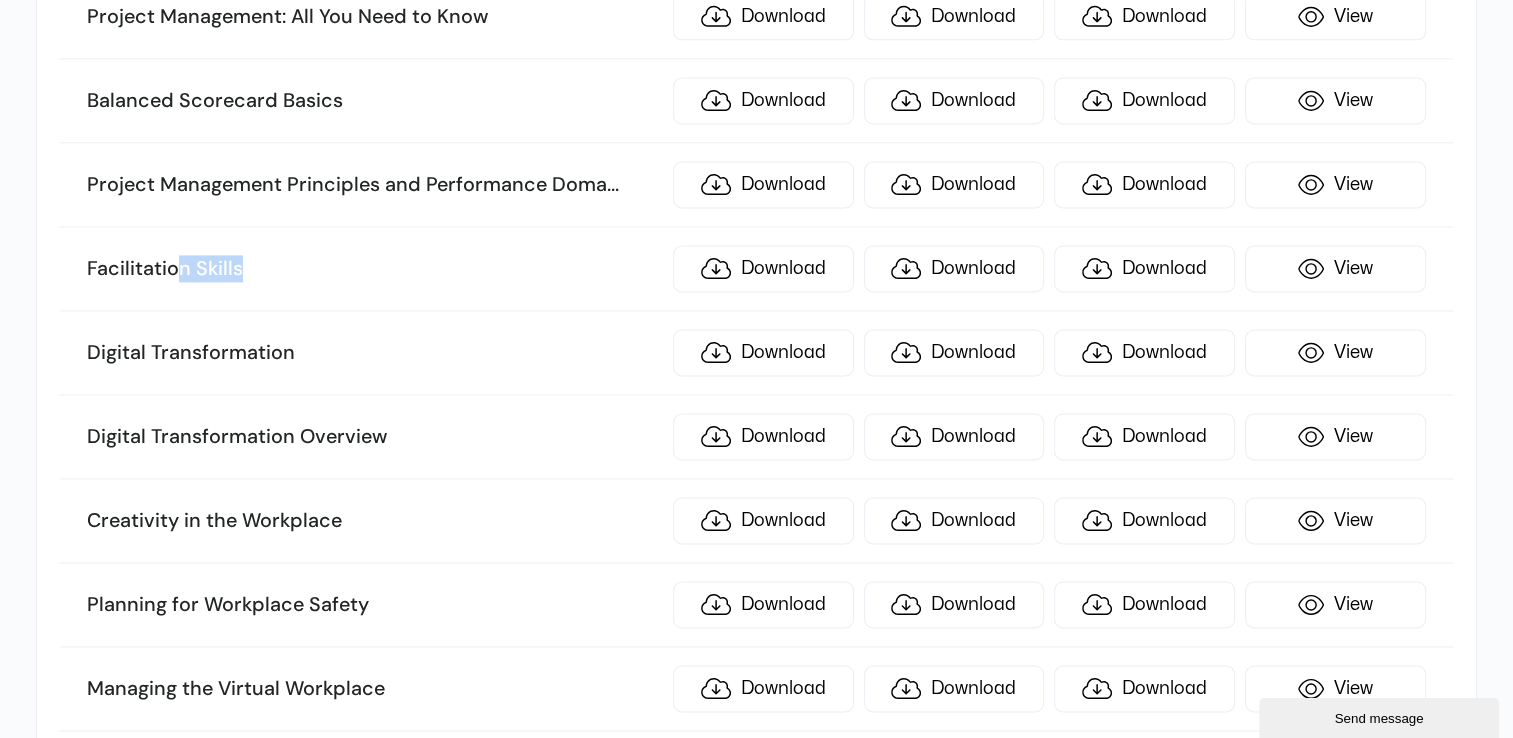 scroll, scrollTop: 2552, scrollLeft: 0, axis: vertical 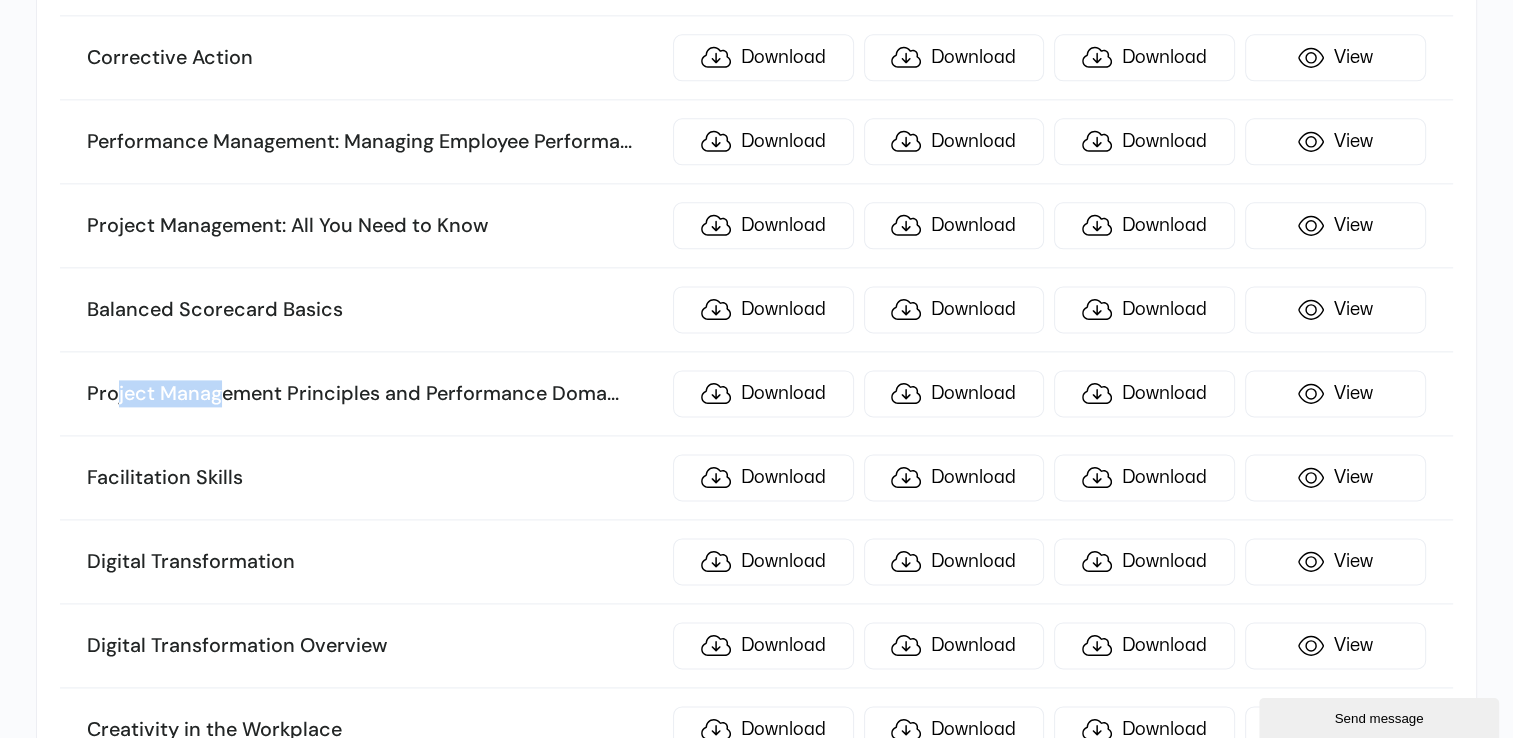 click on "Project Management Principles and Performance Doma ... ins Download Download Download View" at bounding box center (756, 394) 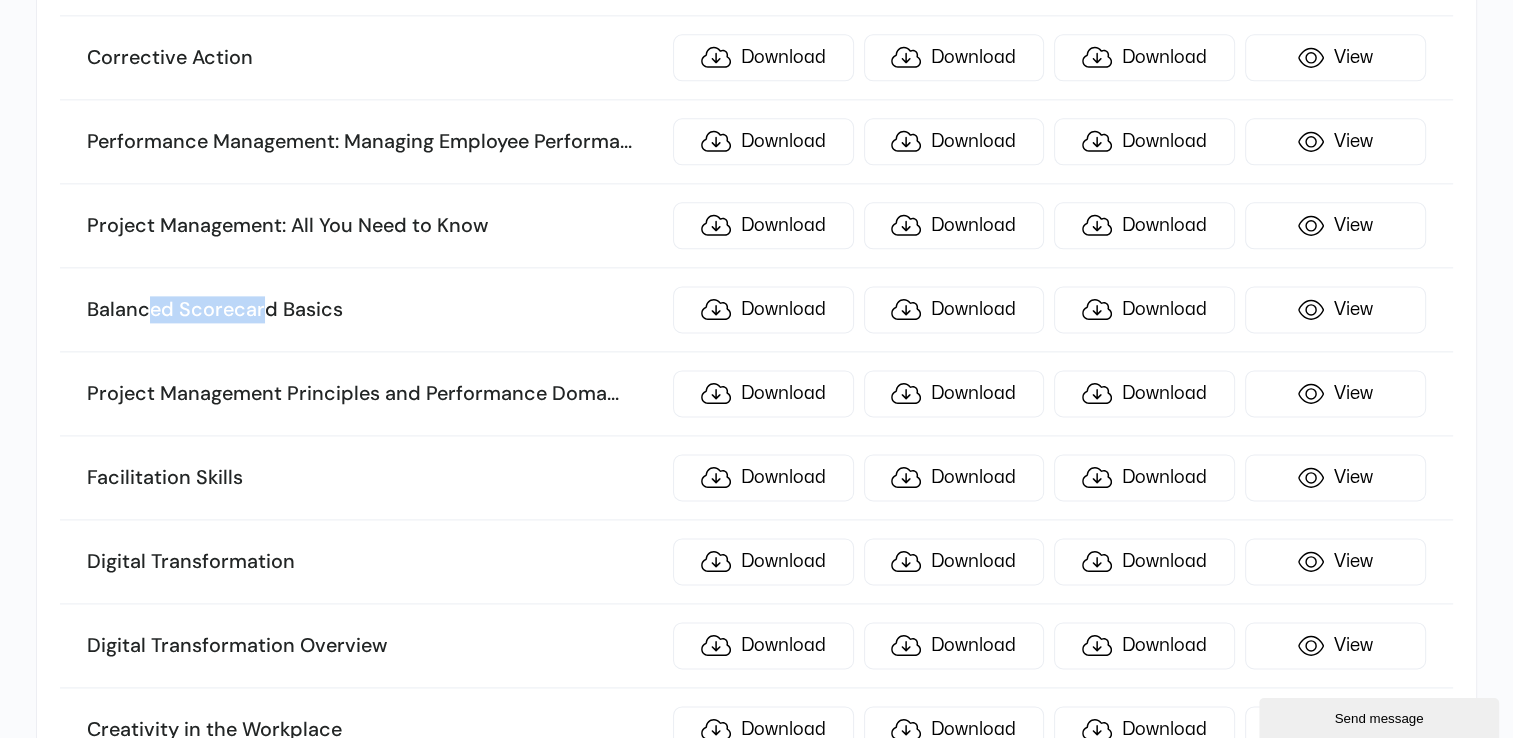 click on "Balanced Scorecard Basics" at bounding box center (374, 310) 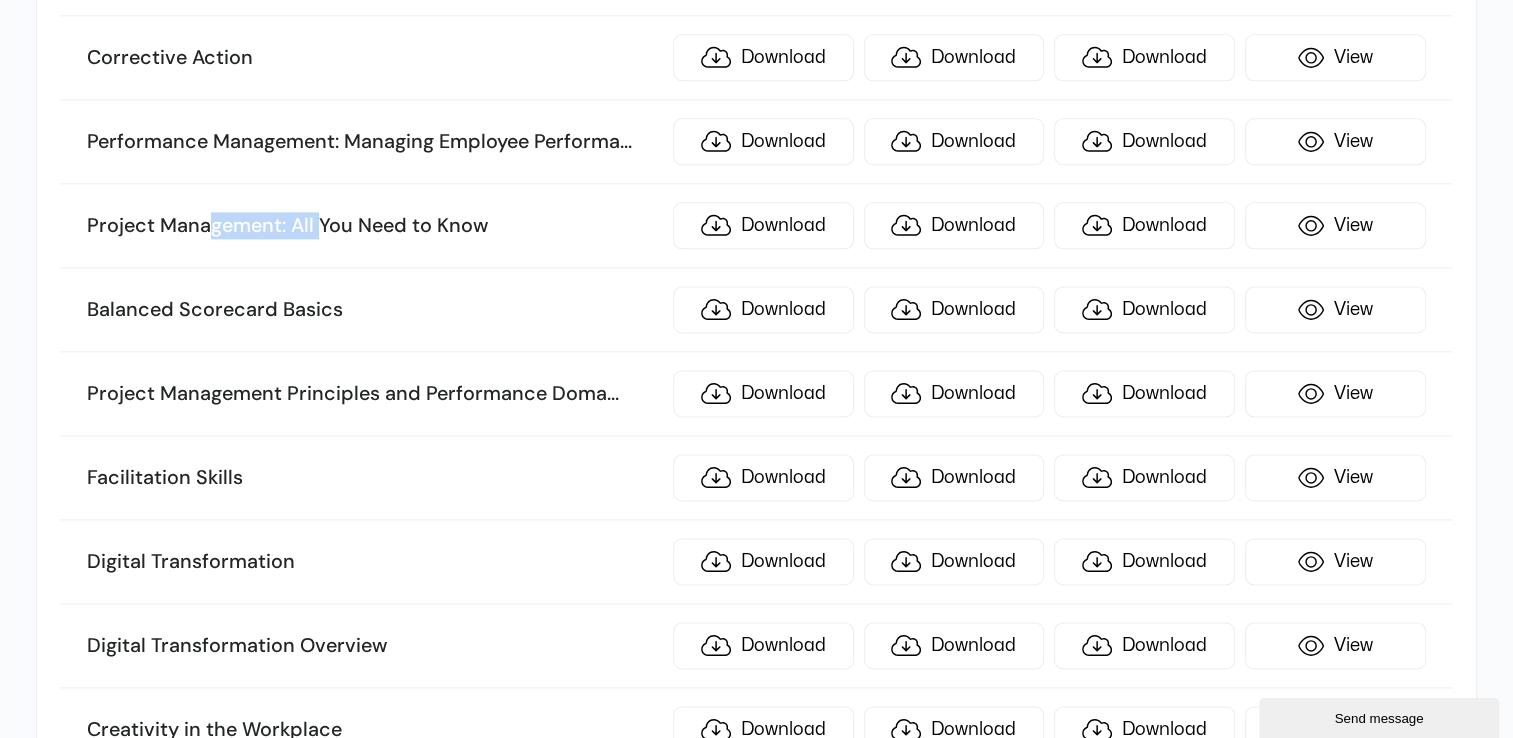 click on "Project Management: All You Need to Know Download Download Download View" at bounding box center [756, 226] 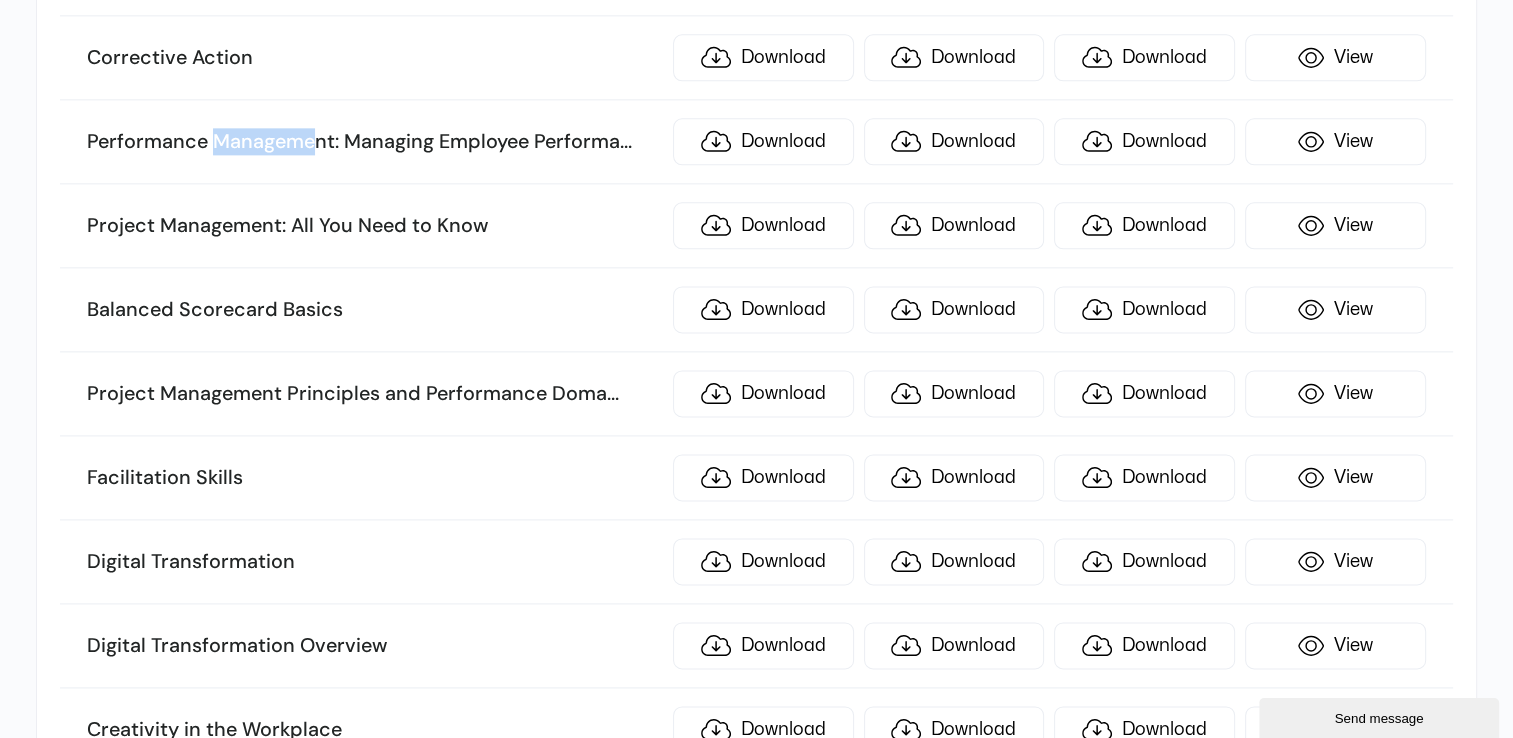 click on "Performance Management: Managing Employee Performa ... nce Download Download Download View" at bounding box center (756, 142) 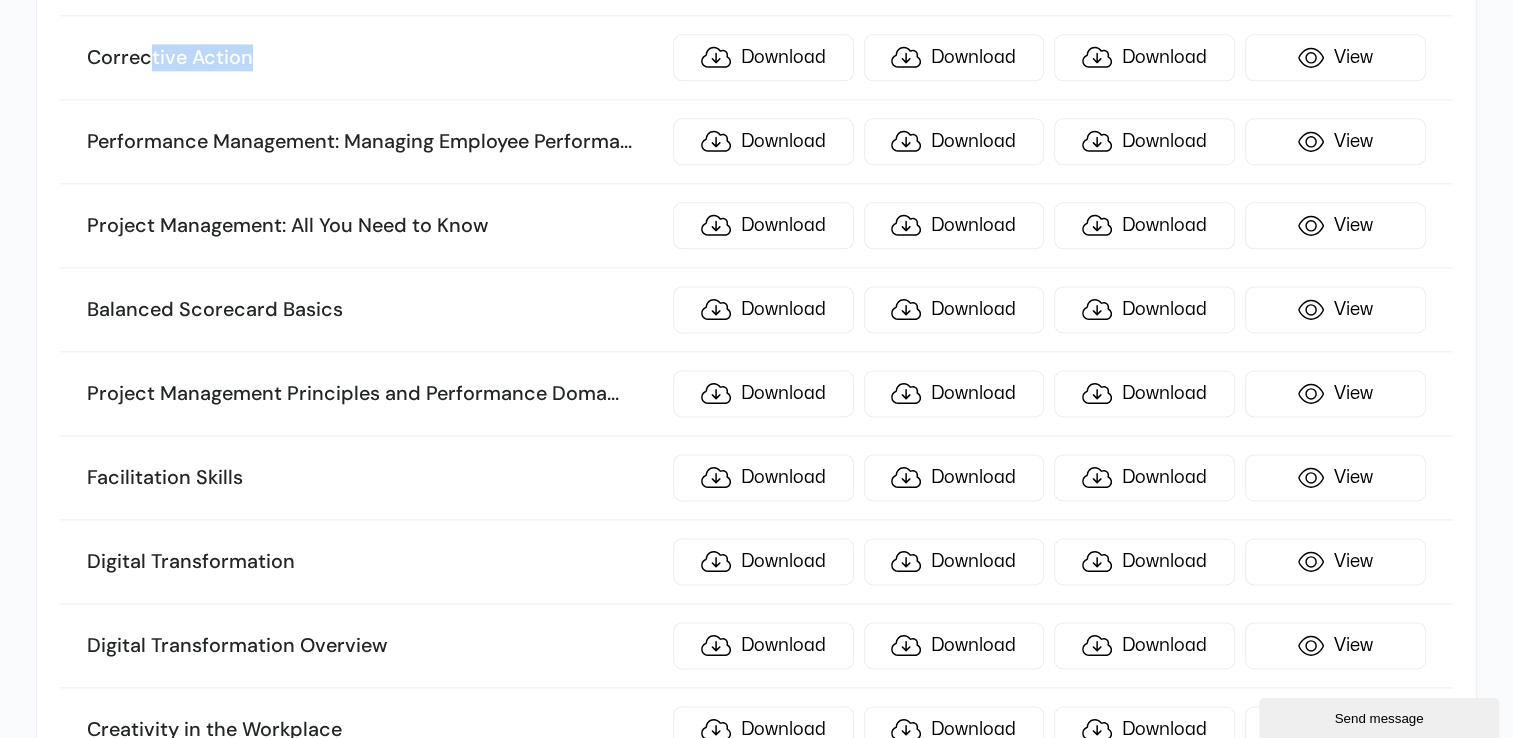click on "Corrective Action" at bounding box center [374, 58] 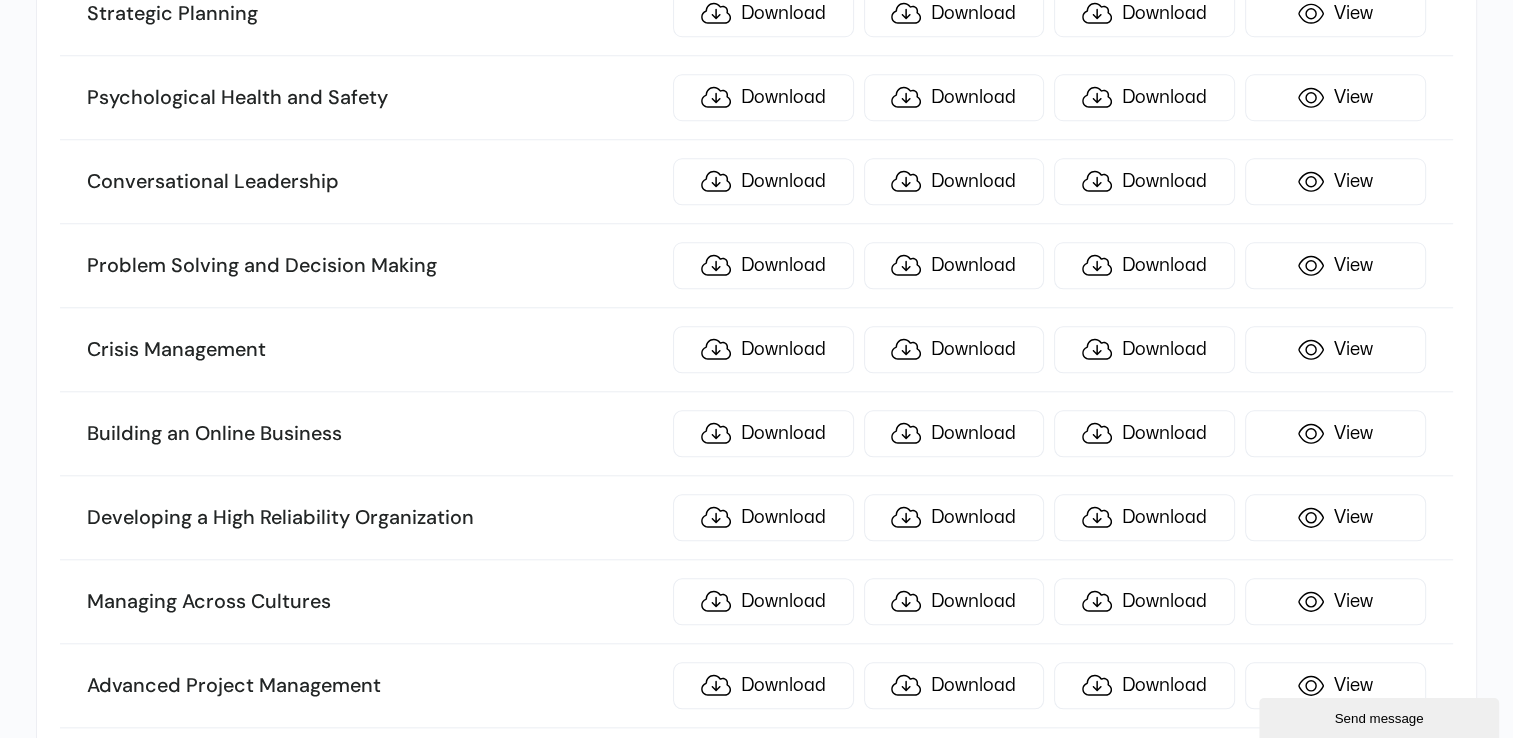 scroll, scrollTop: 2152, scrollLeft: 0, axis: vertical 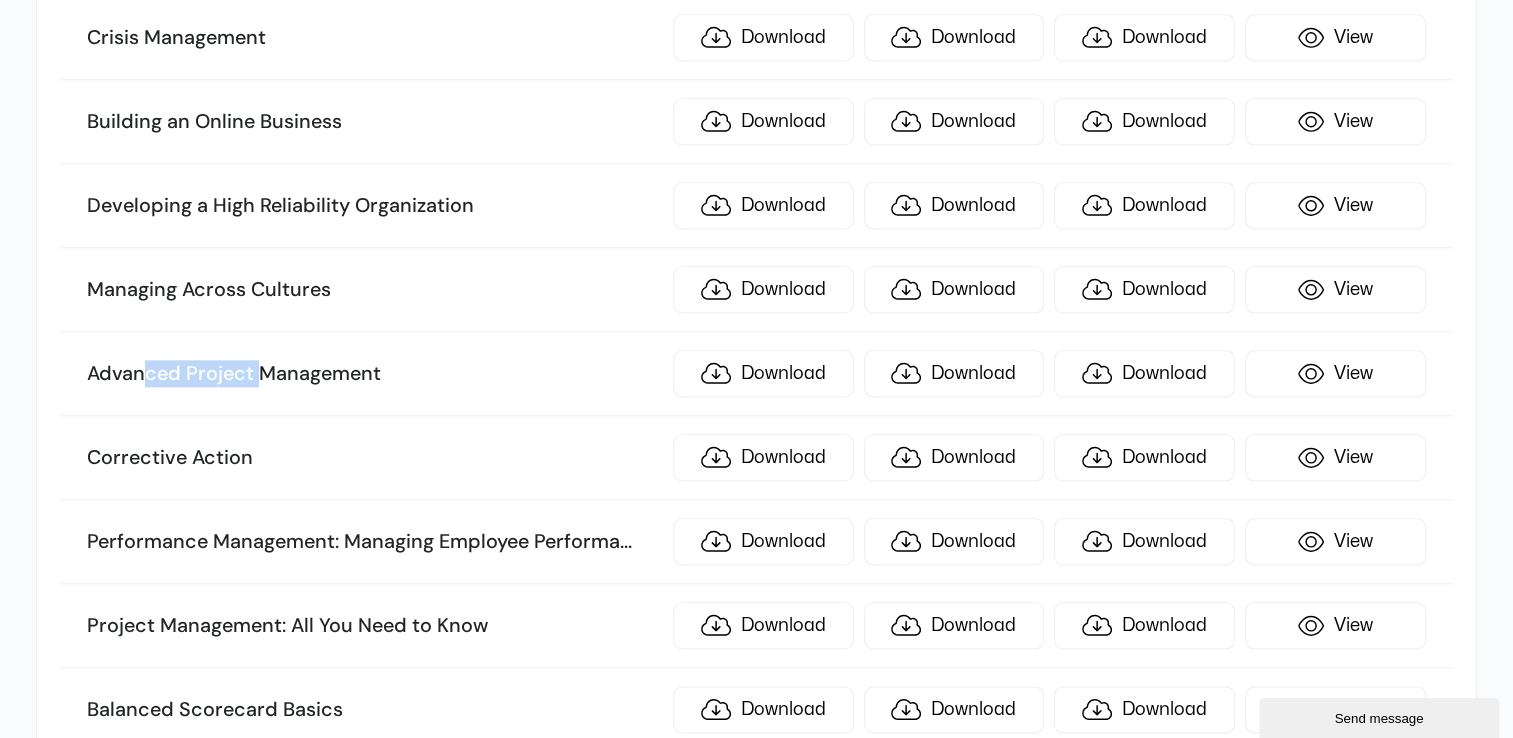 click on "Advanced Project Management Download Download Download View" at bounding box center (756, 374) 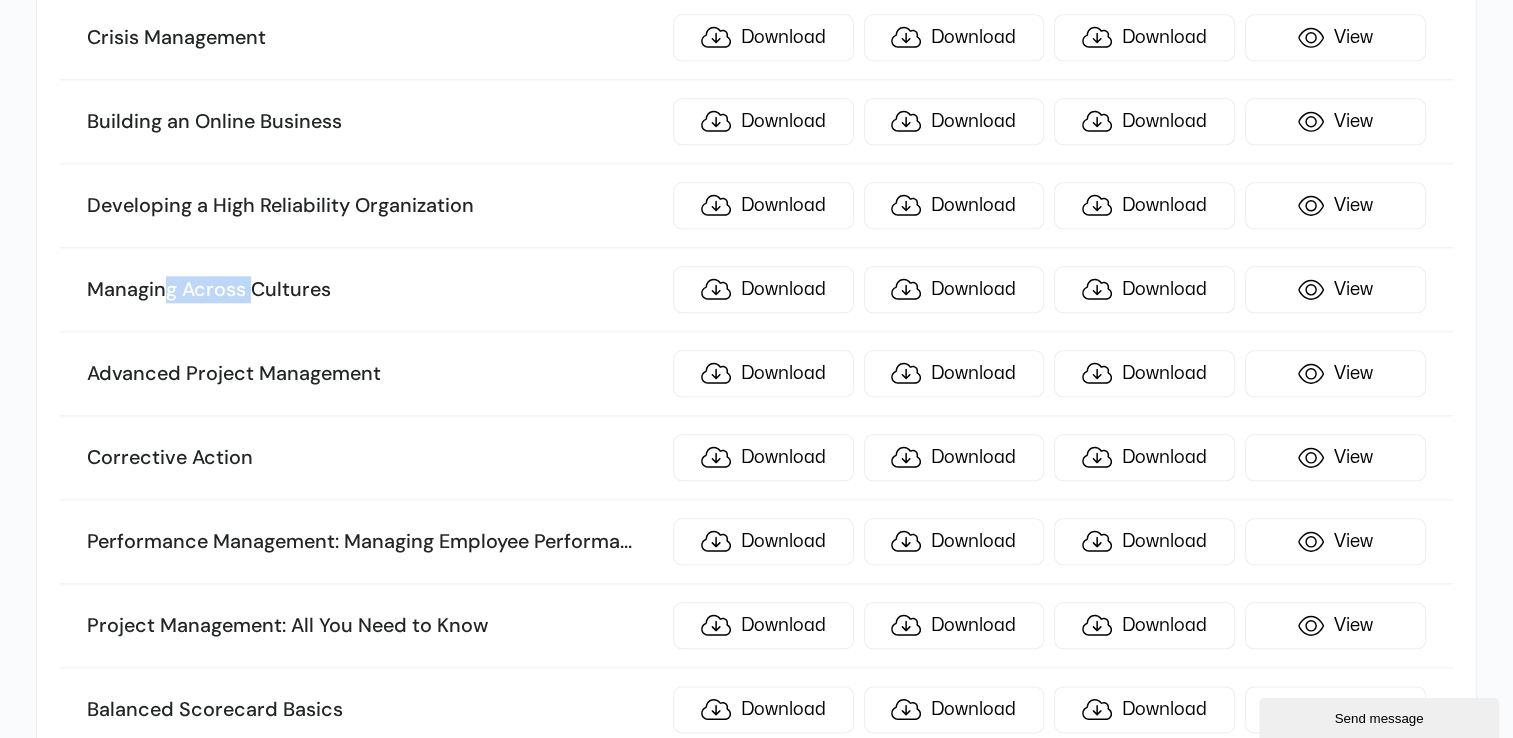 click on "Managing Across Cultures" at bounding box center (374, 290) 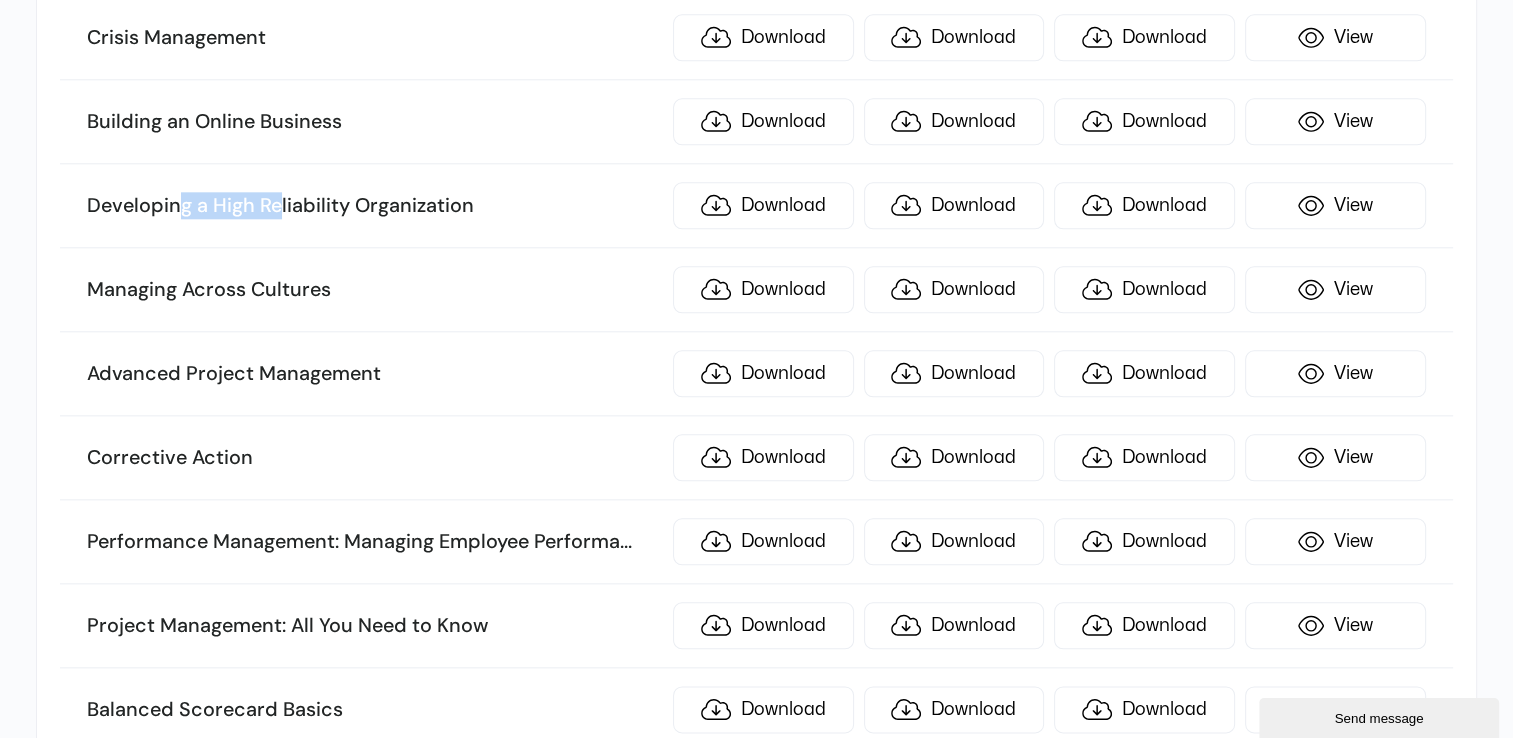 click on "Developing a High Reliability Organization" at bounding box center [374, 206] 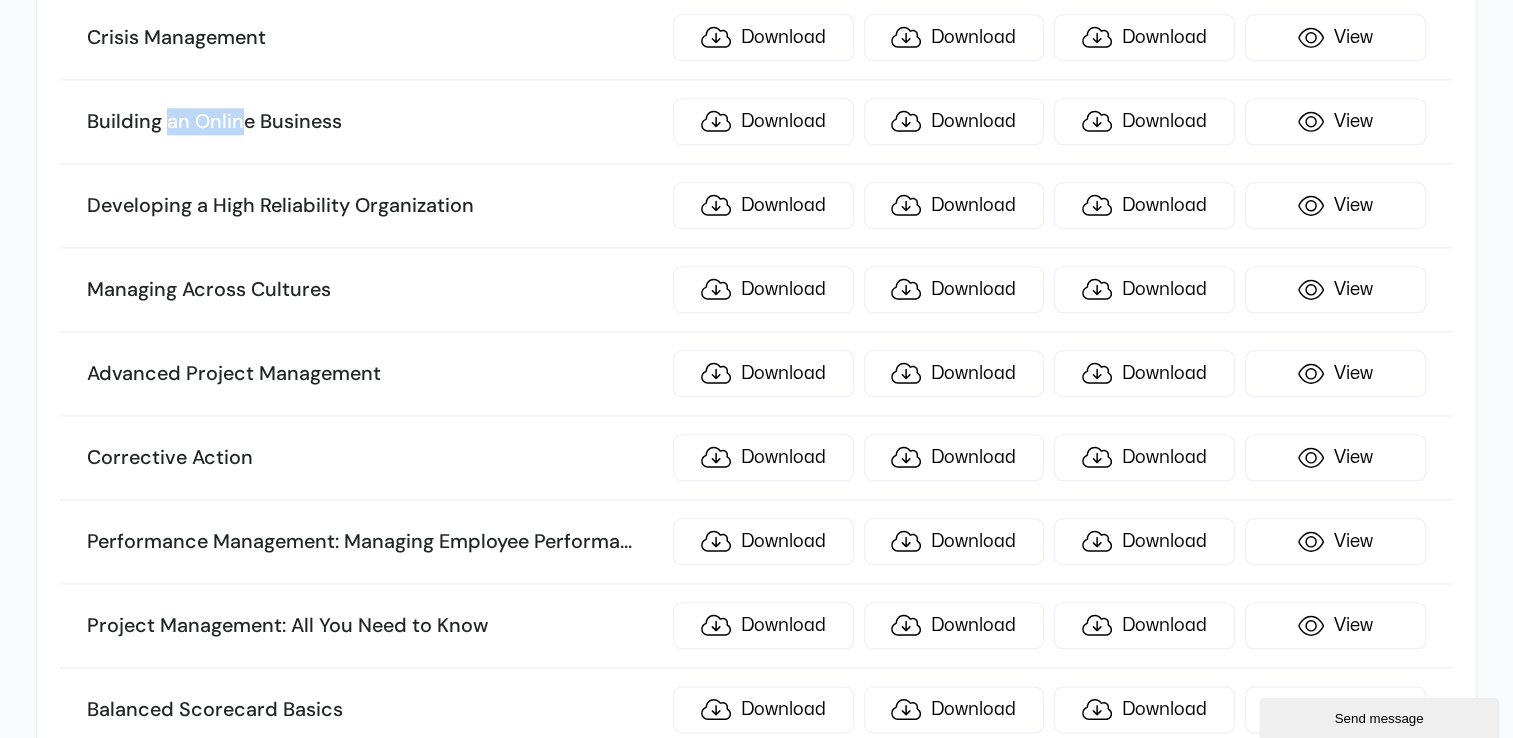 click on "Building an Online Business" at bounding box center (374, 122) 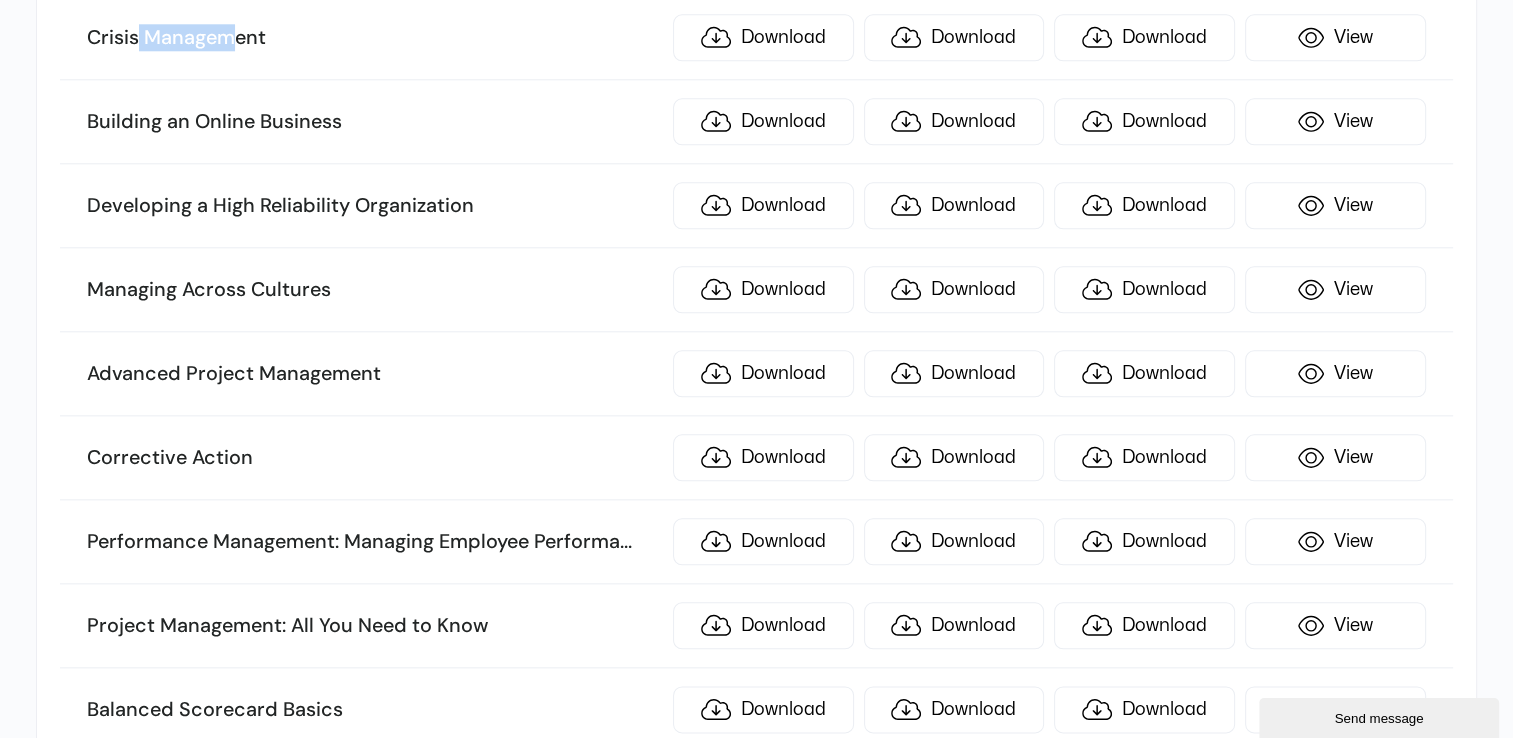 click on "Crisis Management" at bounding box center [374, 38] 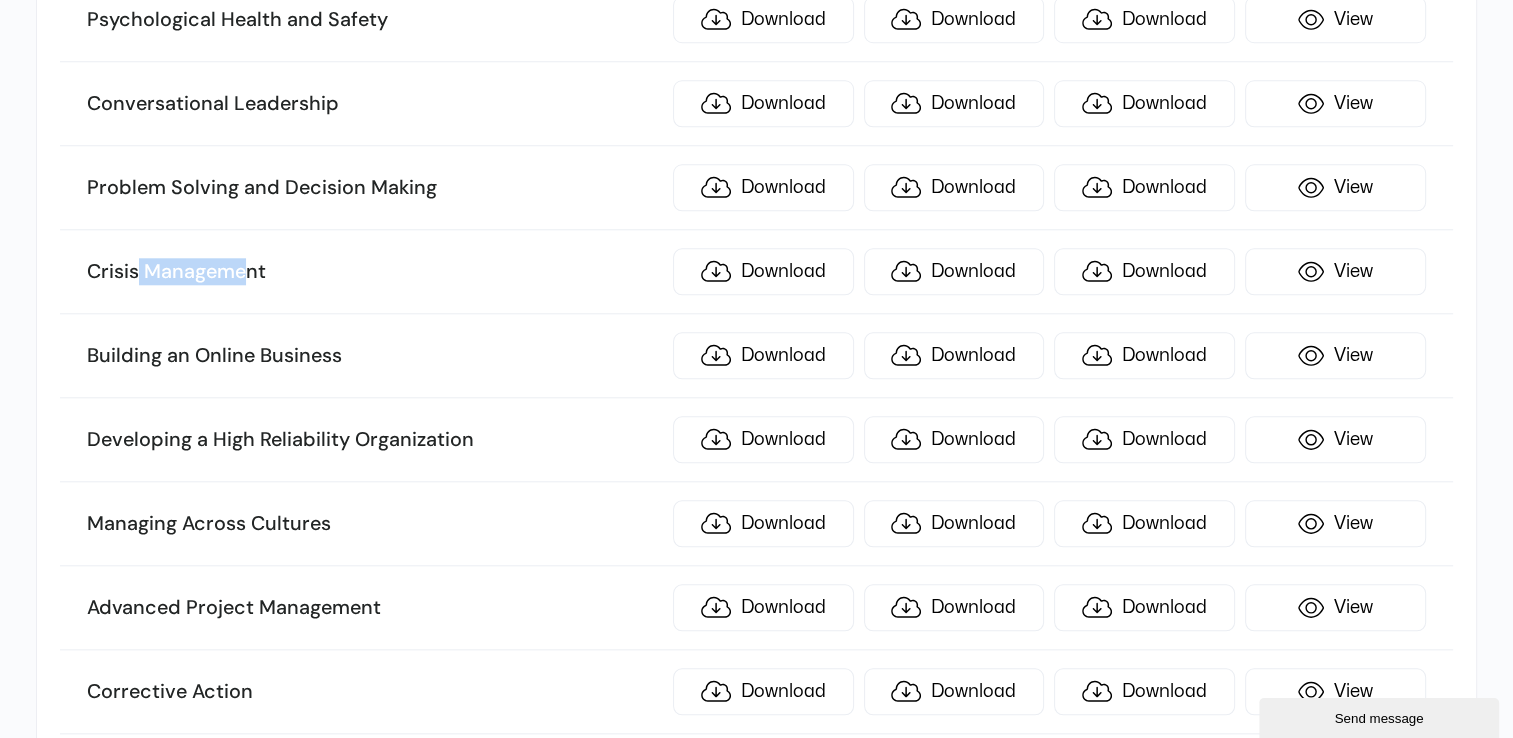 scroll, scrollTop: 1752, scrollLeft: 0, axis: vertical 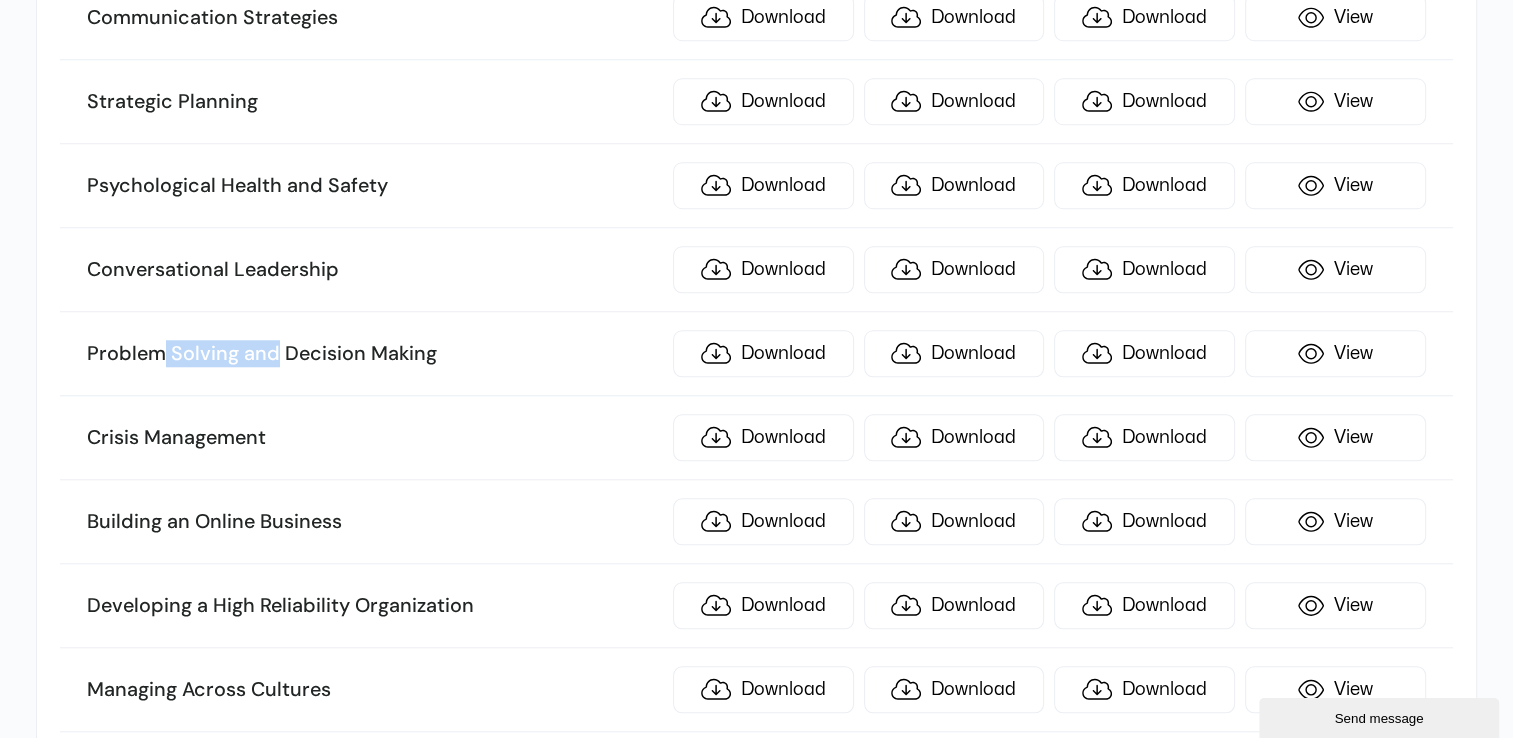 click on "Problem Solving and Decision Making" at bounding box center [374, 354] 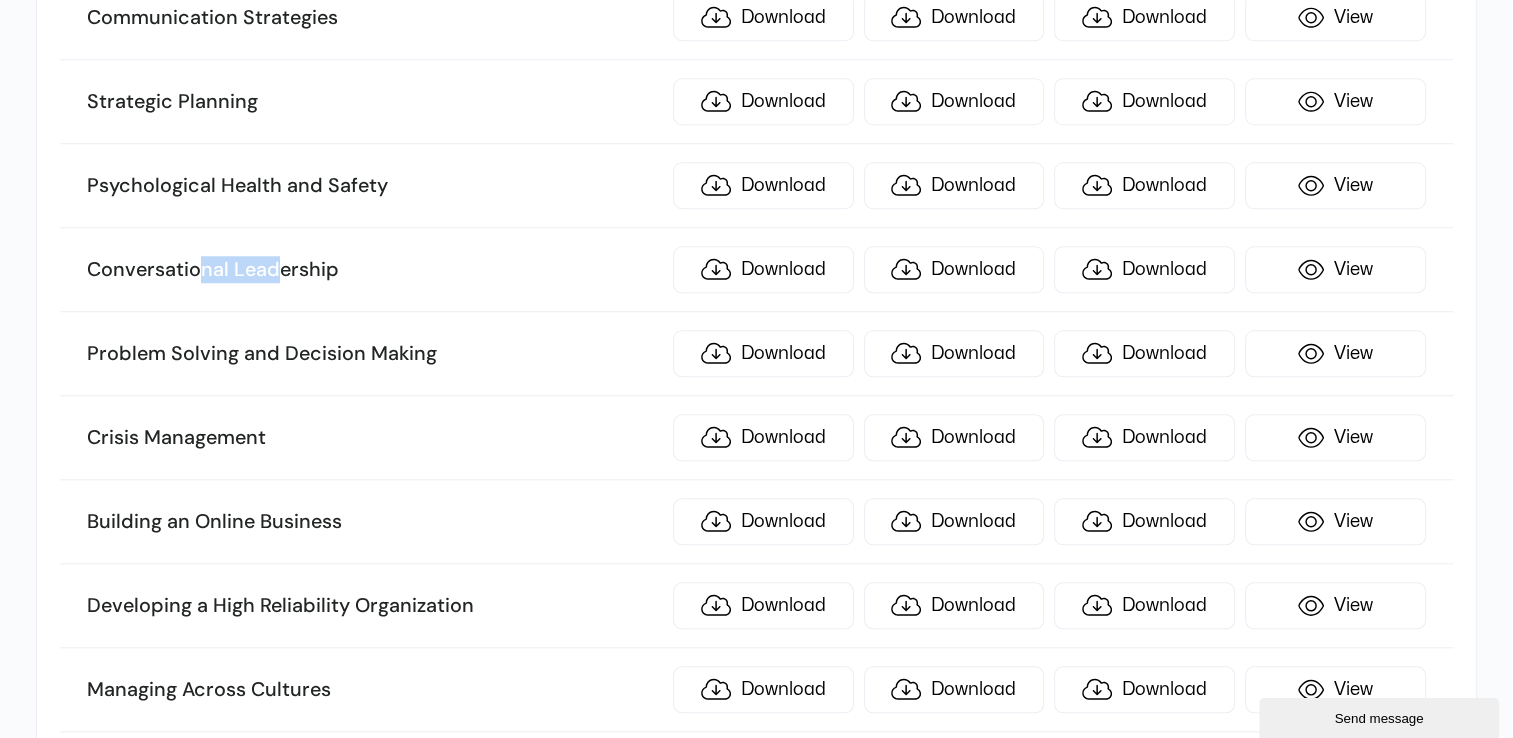 click on "Conversational Leadership Download Download Download View" at bounding box center [756, 270] 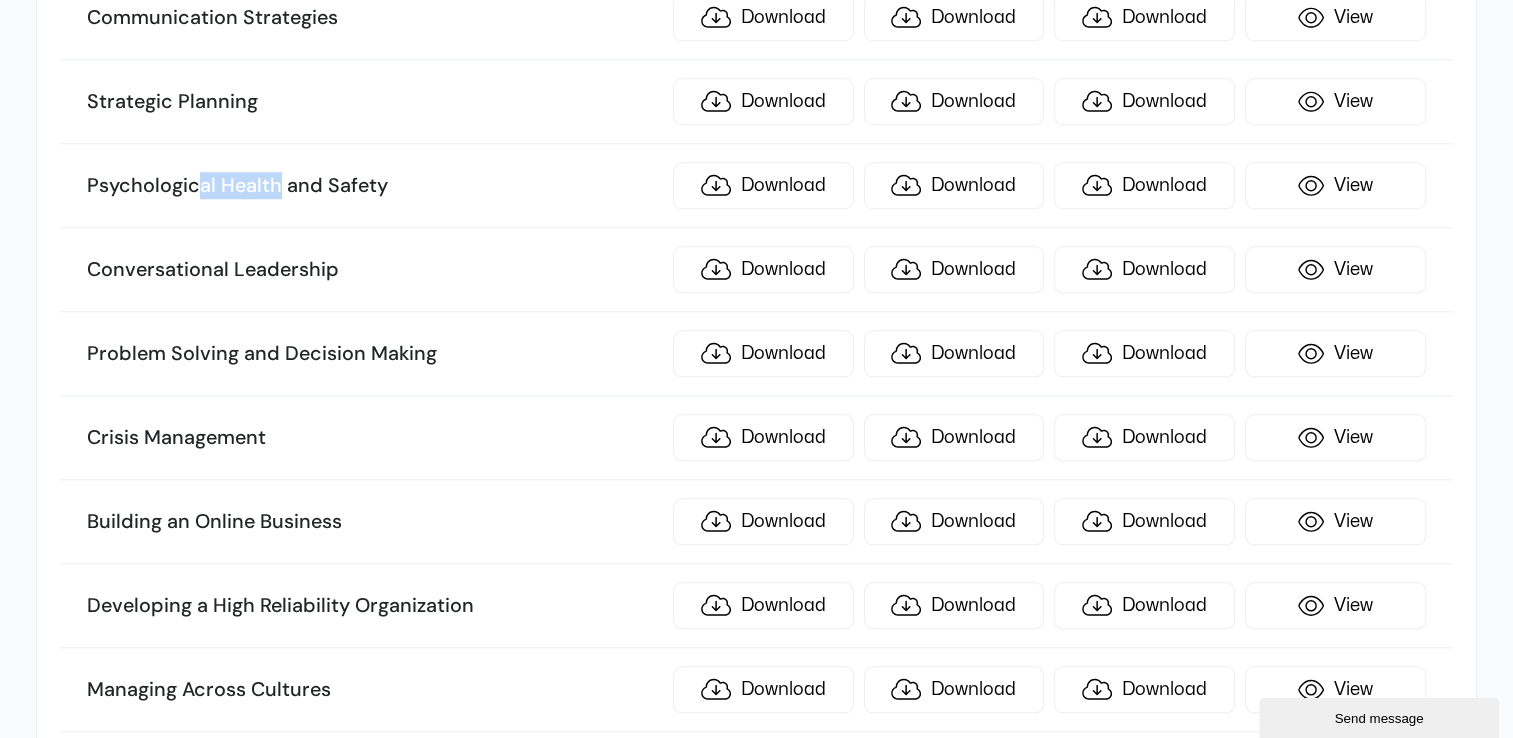 click on "Psychological Health and Safety" at bounding box center [374, 186] 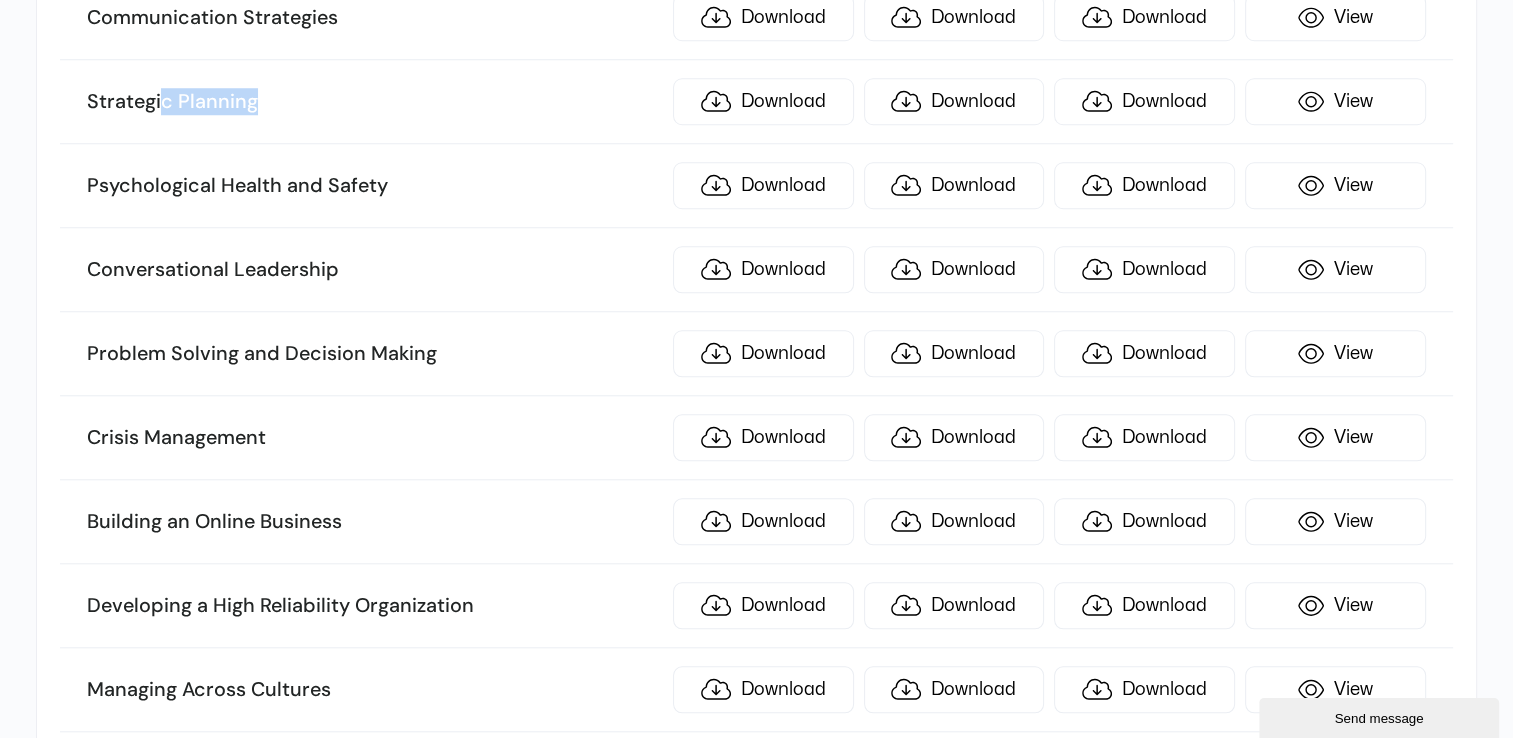 click on "Strategic Planning" at bounding box center (374, 102) 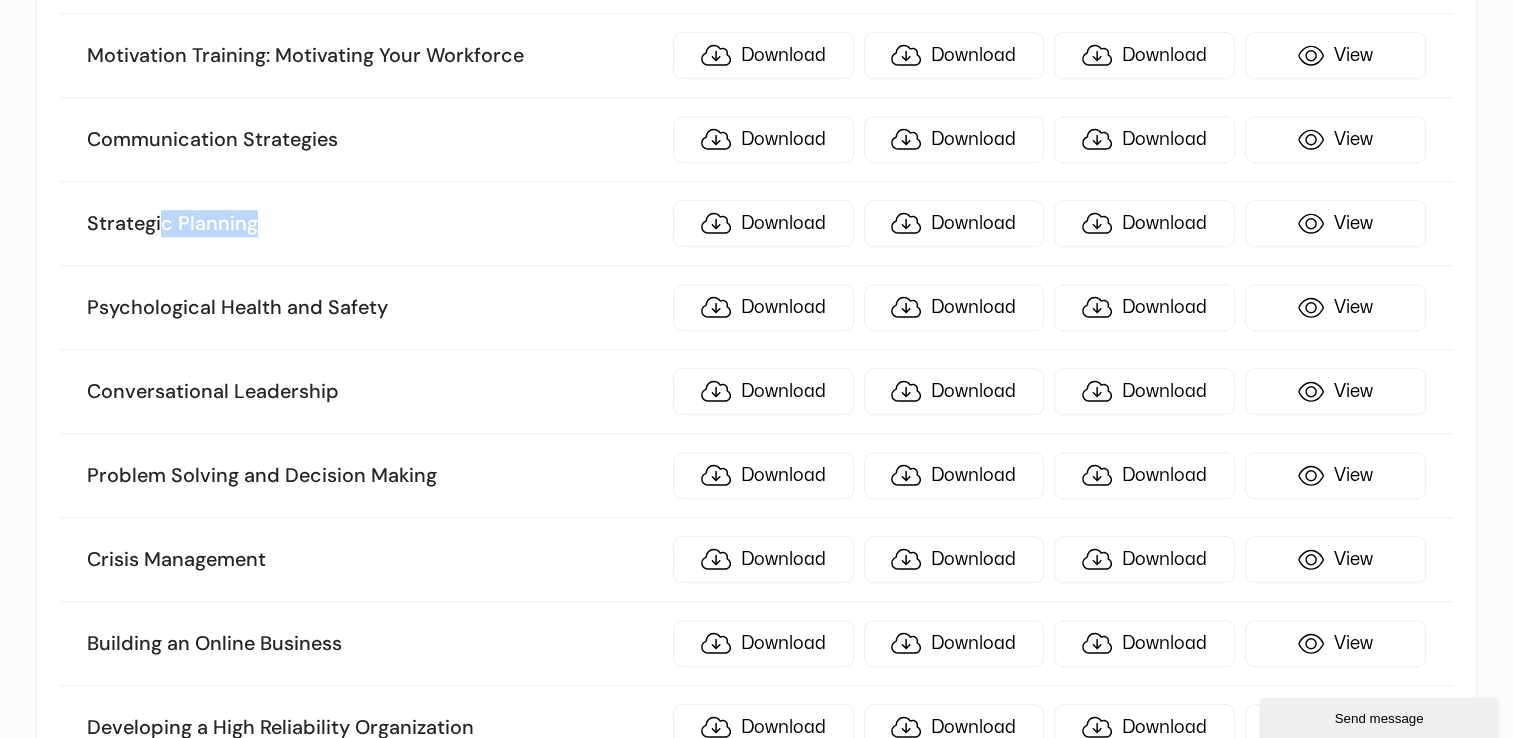 scroll, scrollTop: 1452, scrollLeft: 0, axis: vertical 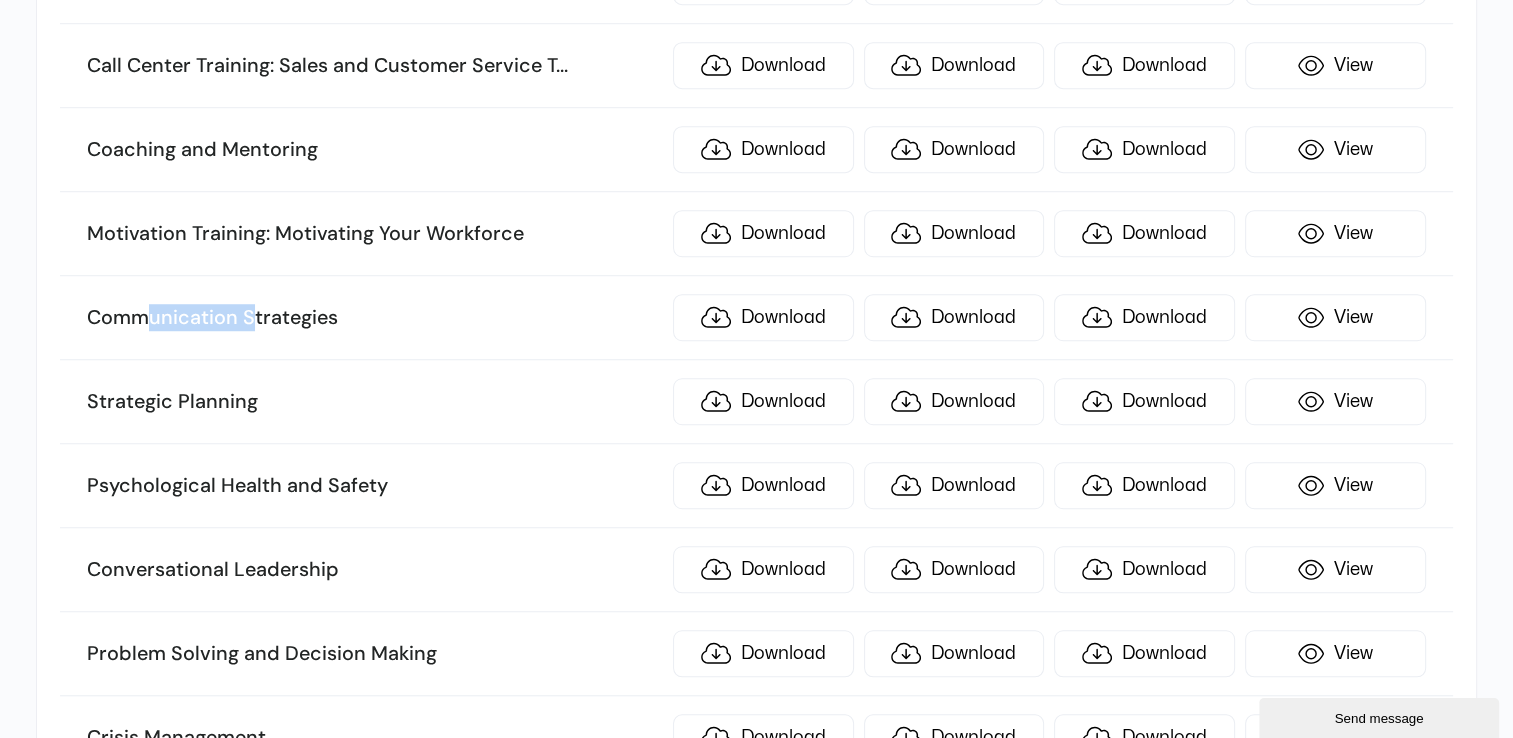 click on "Communication Strategies" at bounding box center [374, 318] 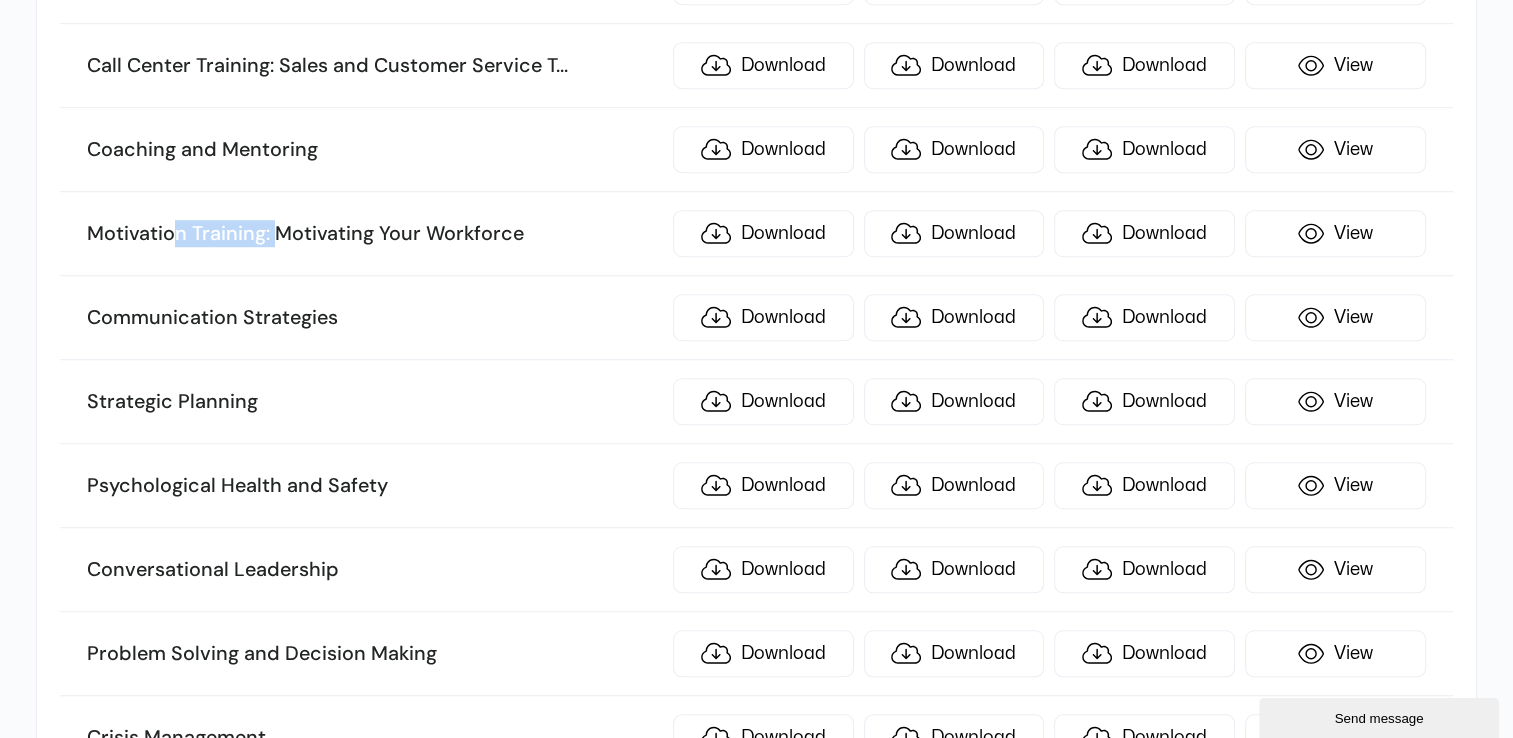 click on "Motivation Training: Motivating Your Workforce Download Download Download View" at bounding box center [756, 234] 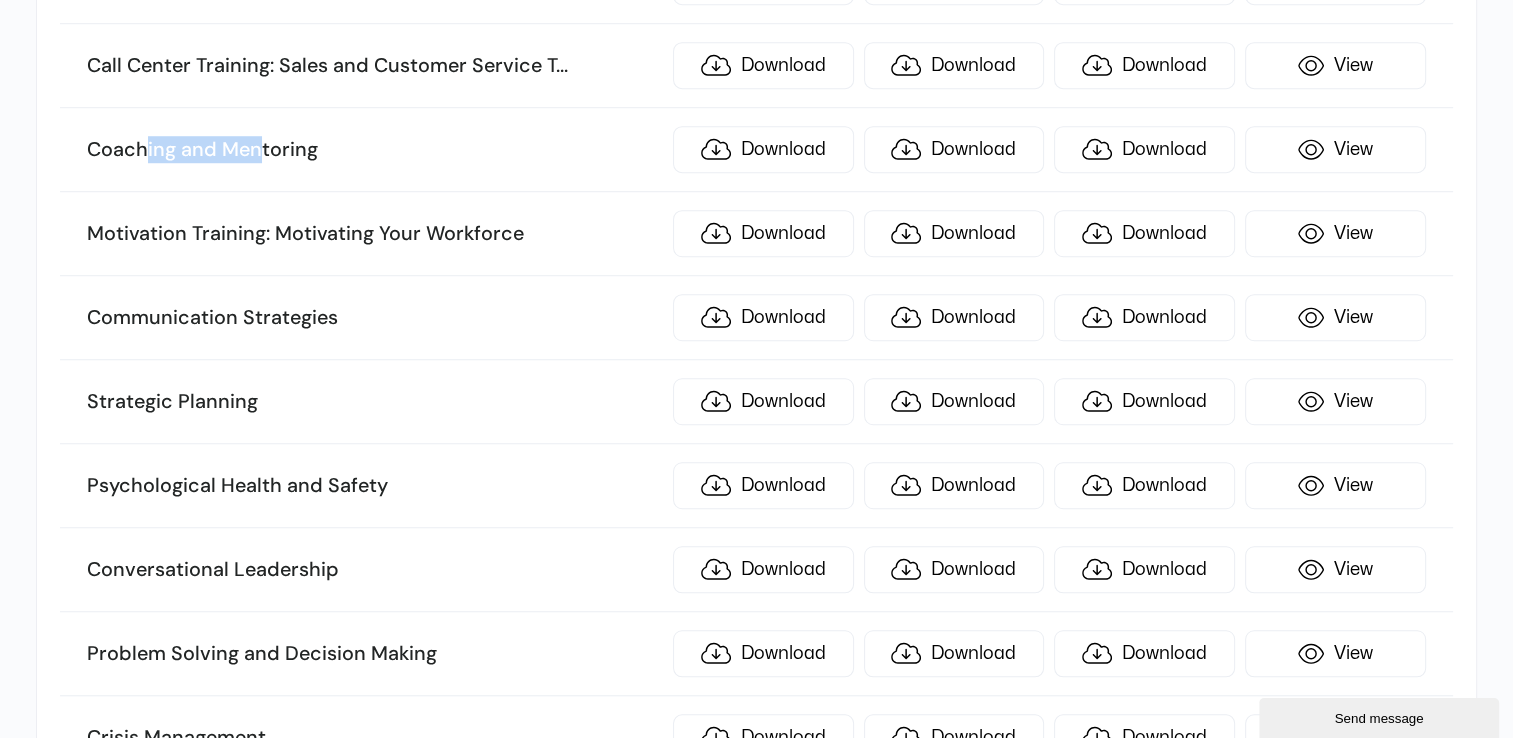 click on "Coaching and Mentoring" at bounding box center (374, 150) 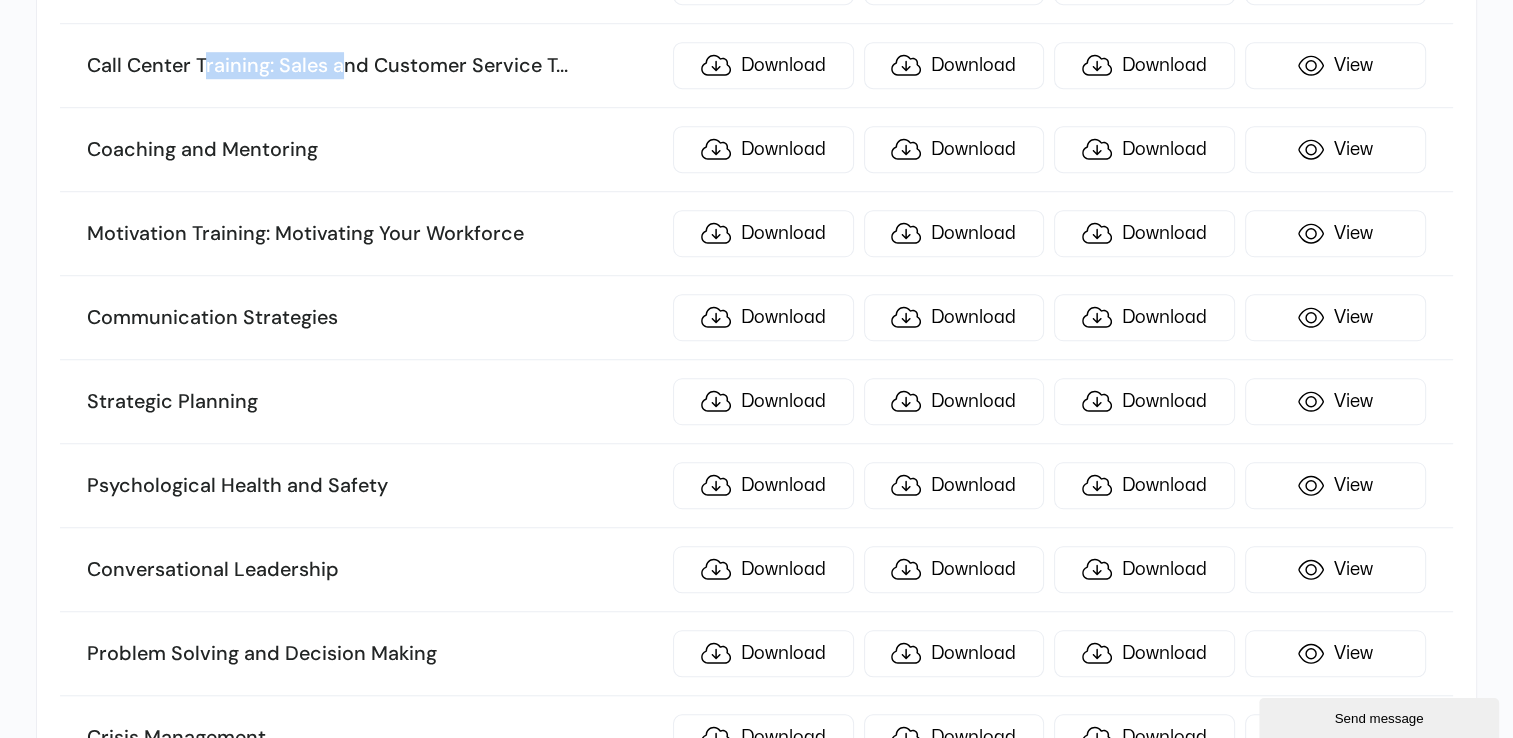 click on "Call Center Training: Sales and Customer Service T ... raining Download Download Download View" at bounding box center [756, 66] 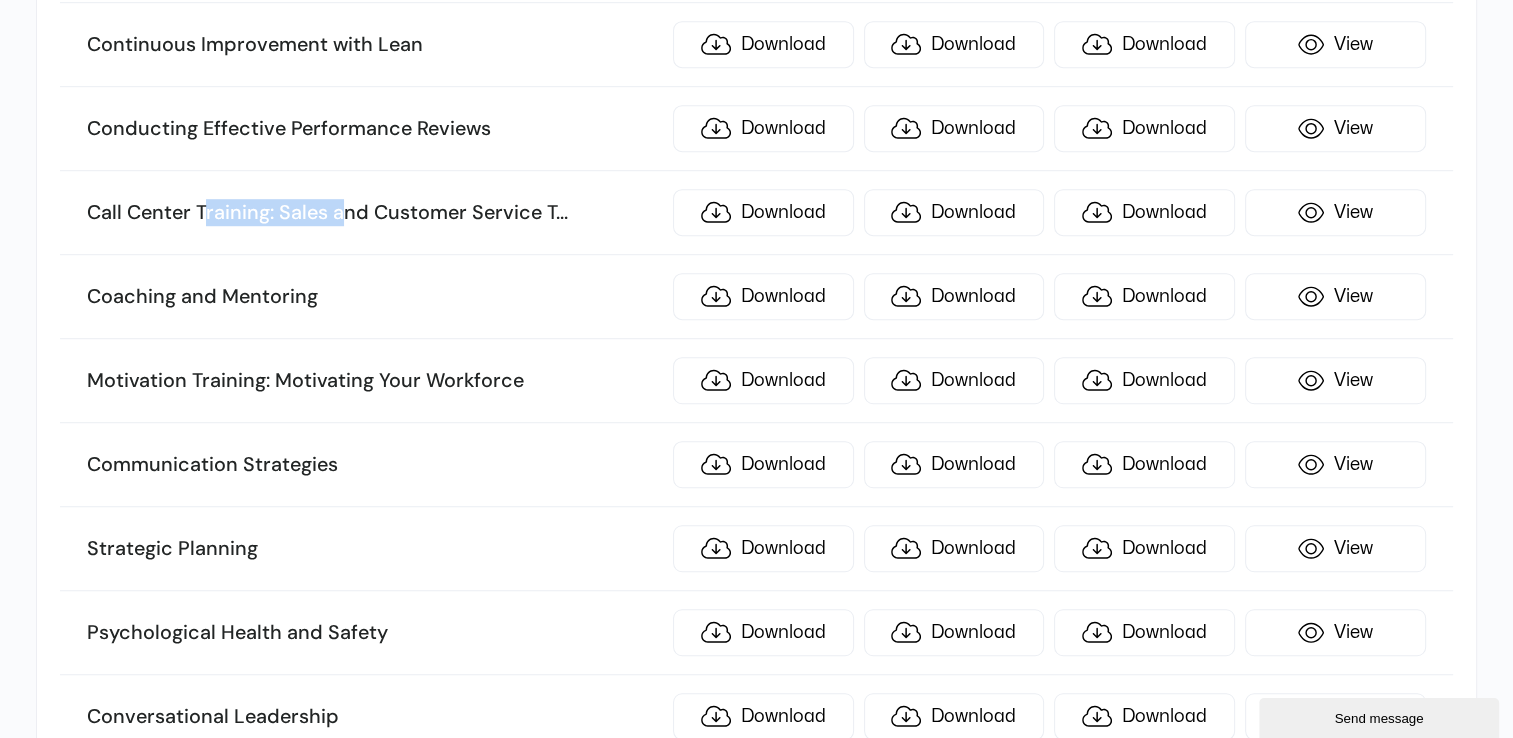 scroll, scrollTop: 1052, scrollLeft: 0, axis: vertical 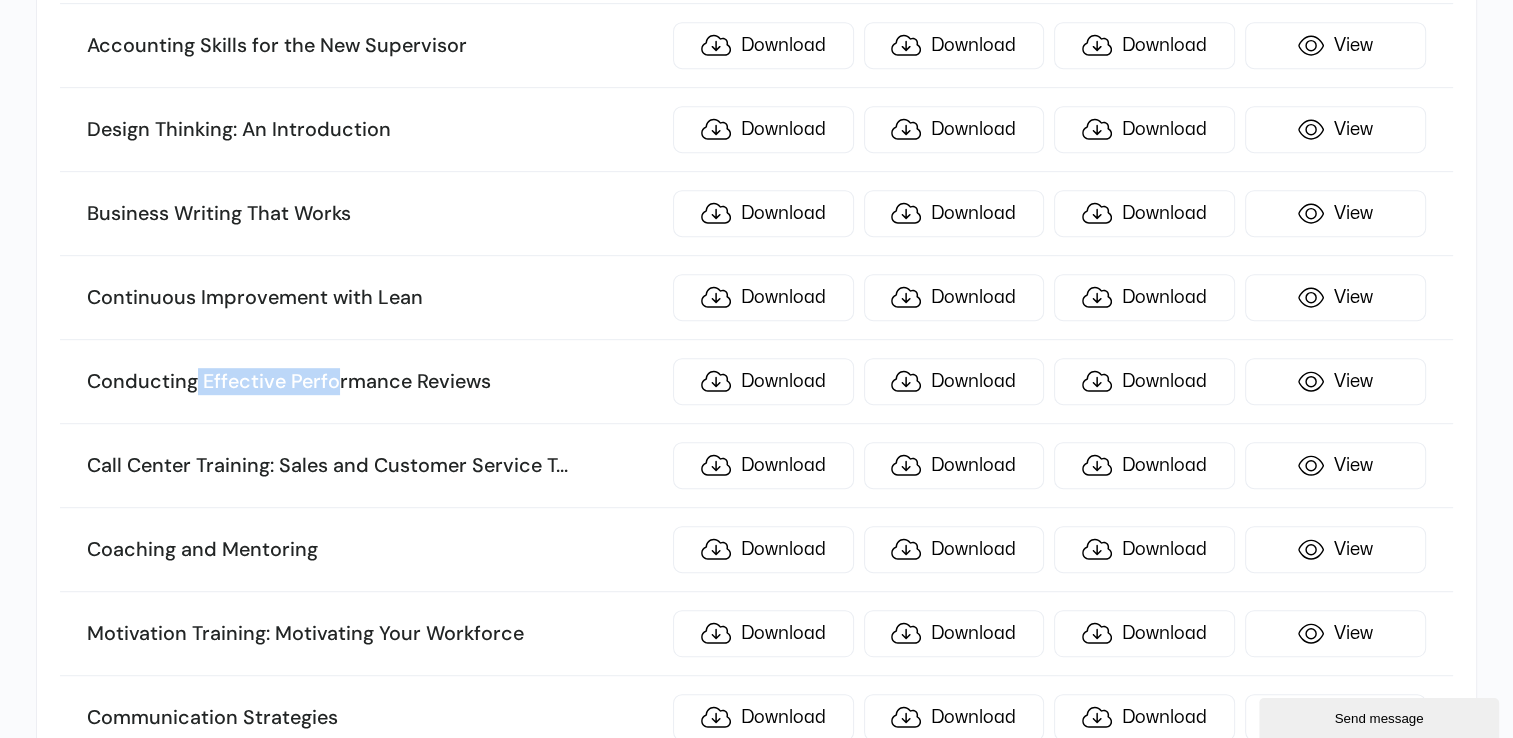 click on "Conducting Effective Performance Reviews" at bounding box center (374, 382) 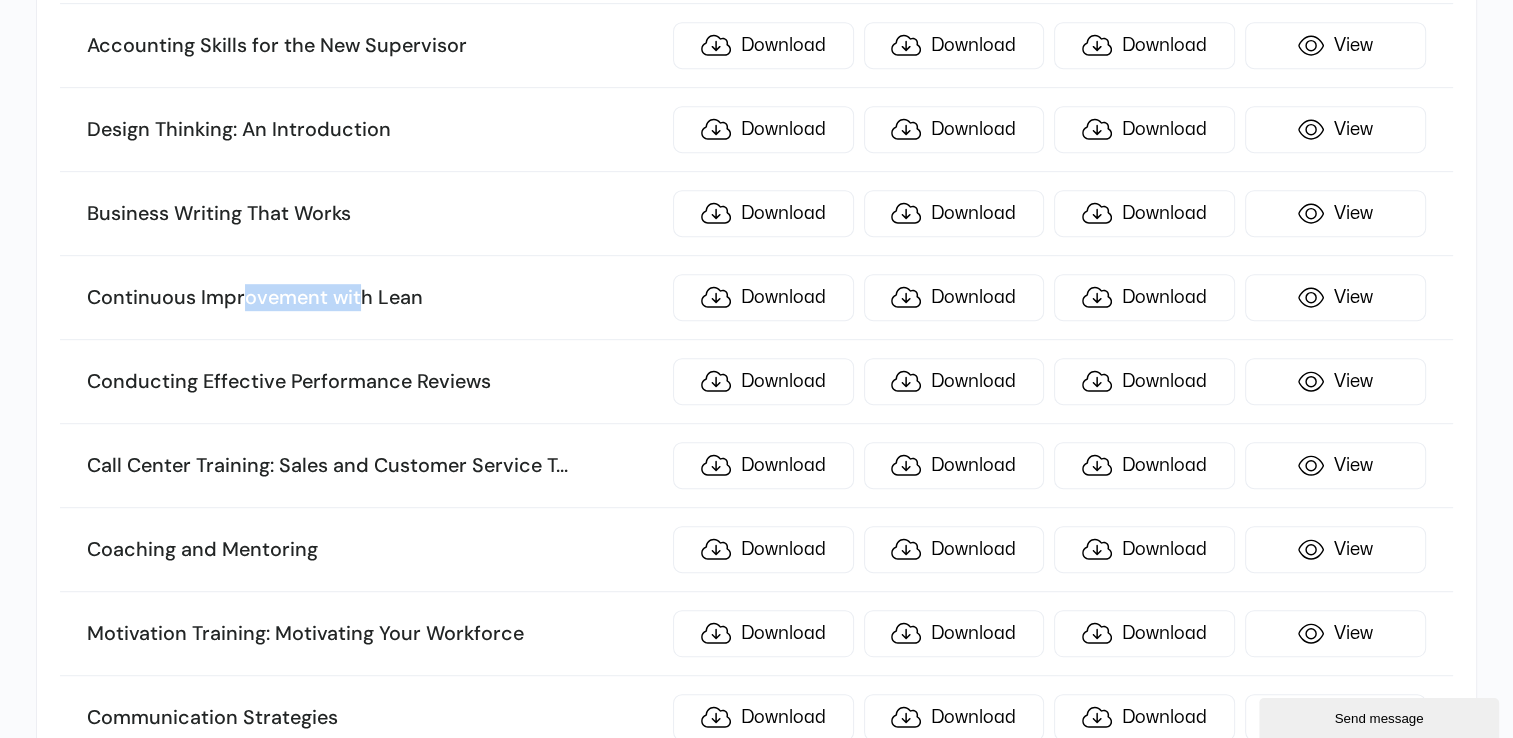 click on "Continuous Improvement with Lean Download Download Download View" at bounding box center (756, 298) 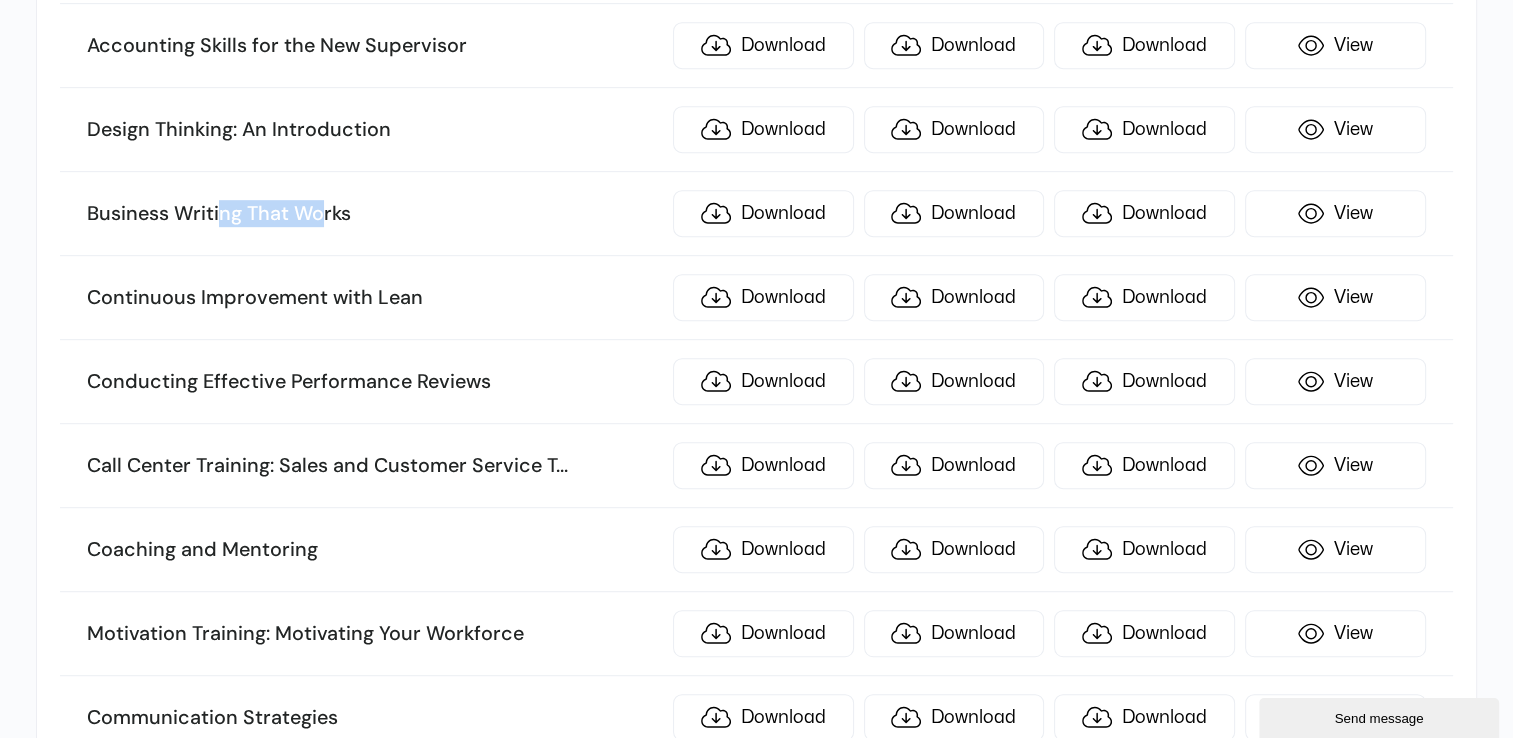 click on "Business Writing That Works" at bounding box center (374, 214) 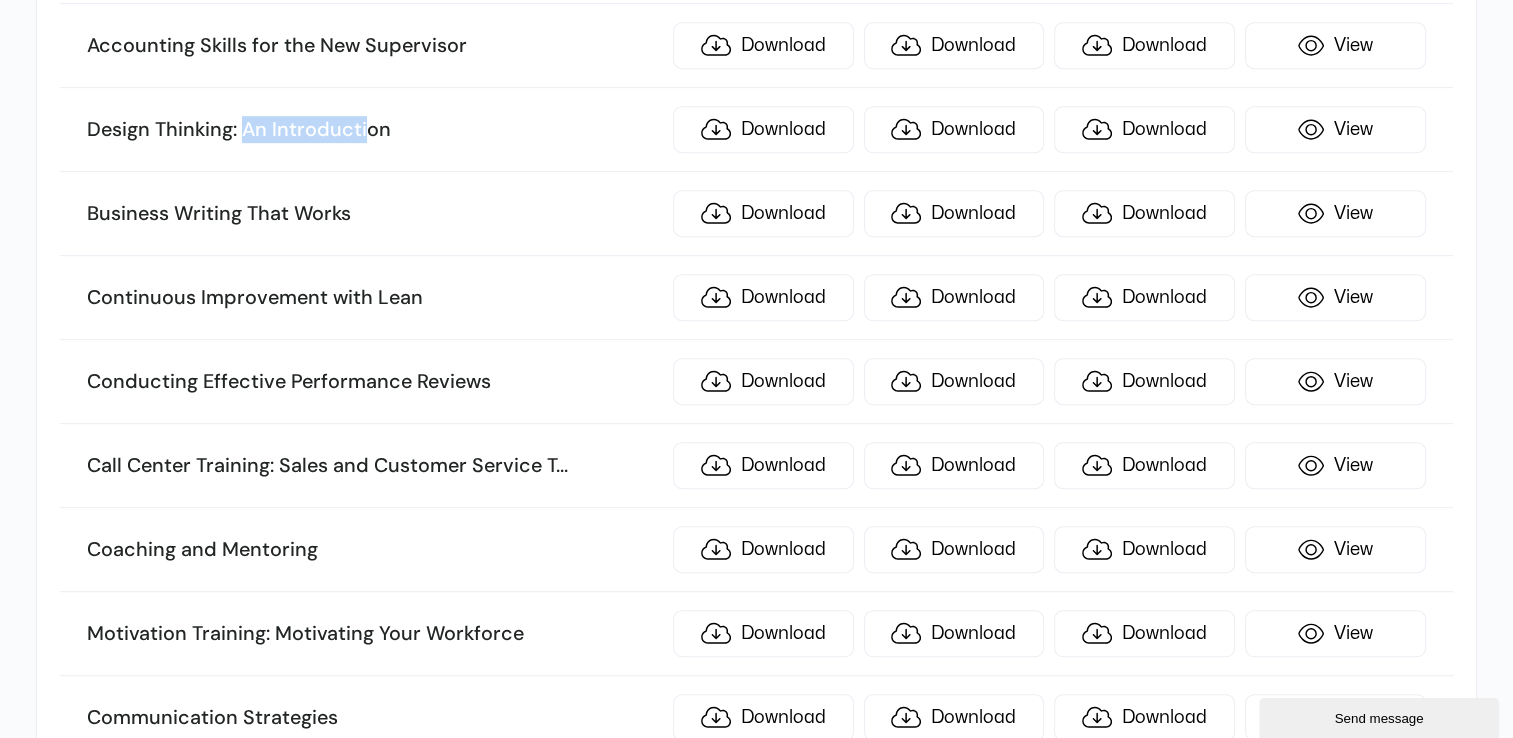 click on "Design Thinking: An Introduction" at bounding box center [374, 130] 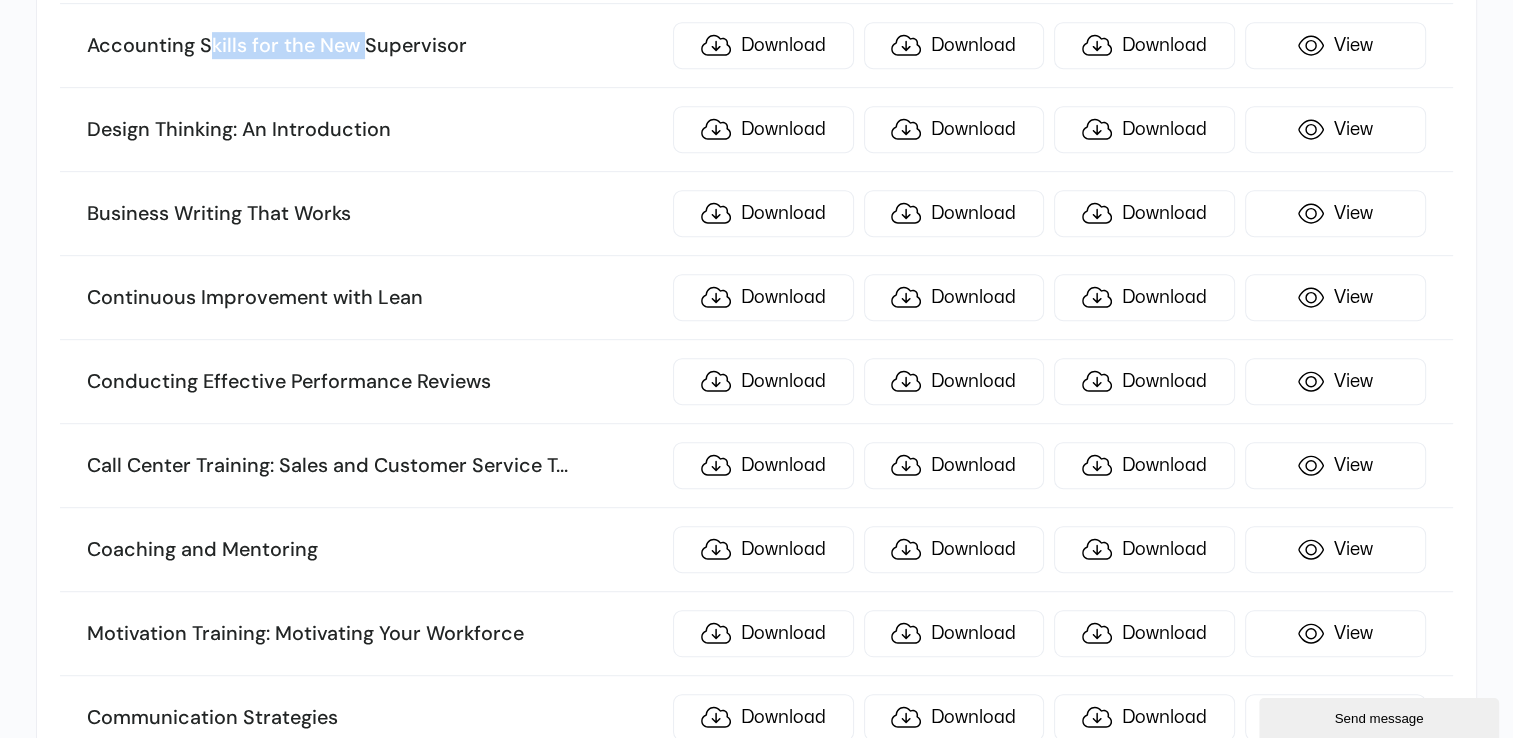 click on "Accounting Skills for the New Supervisor Download Download Download View" at bounding box center (756, 46) 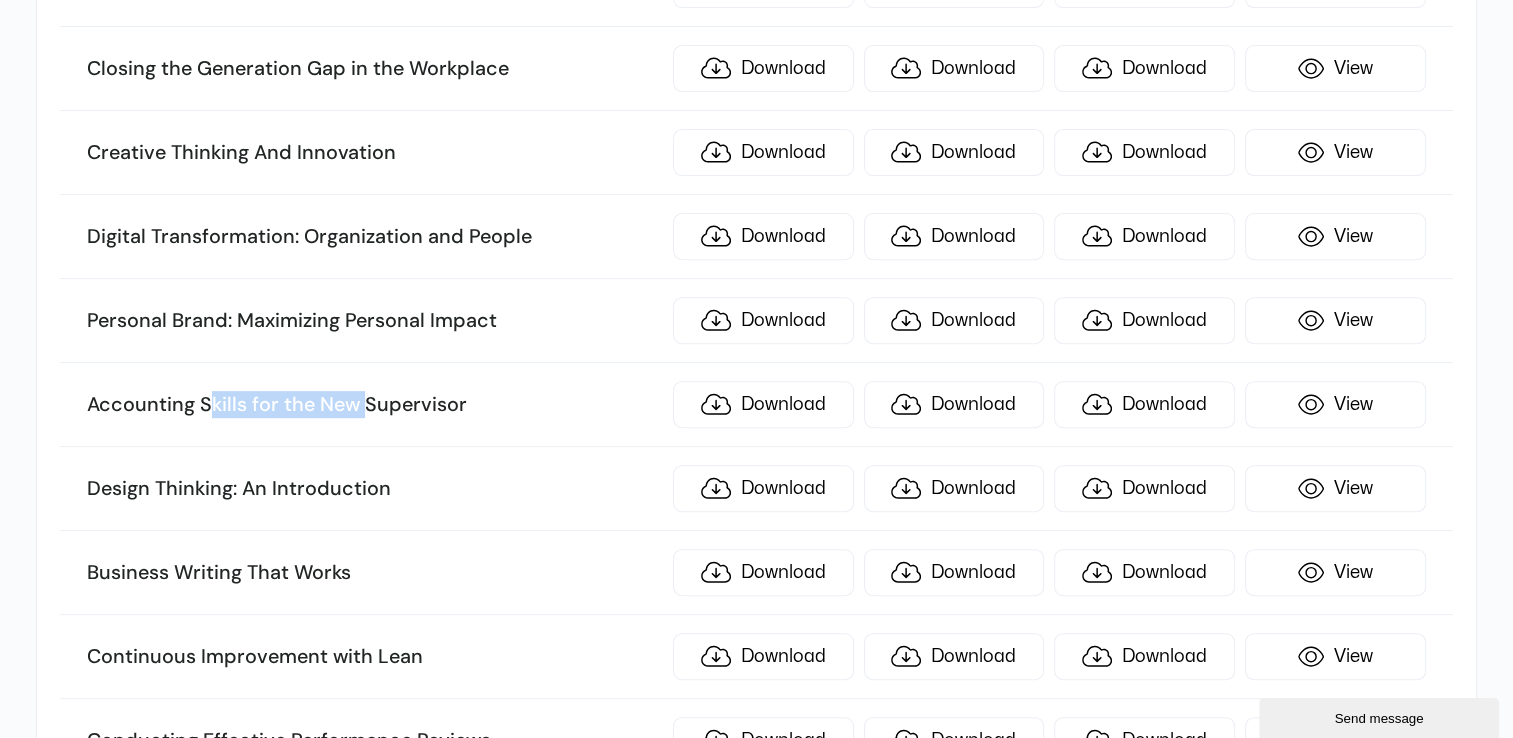 scroll, scrollTop: 552, scrollLeft: 0, axis: vertical 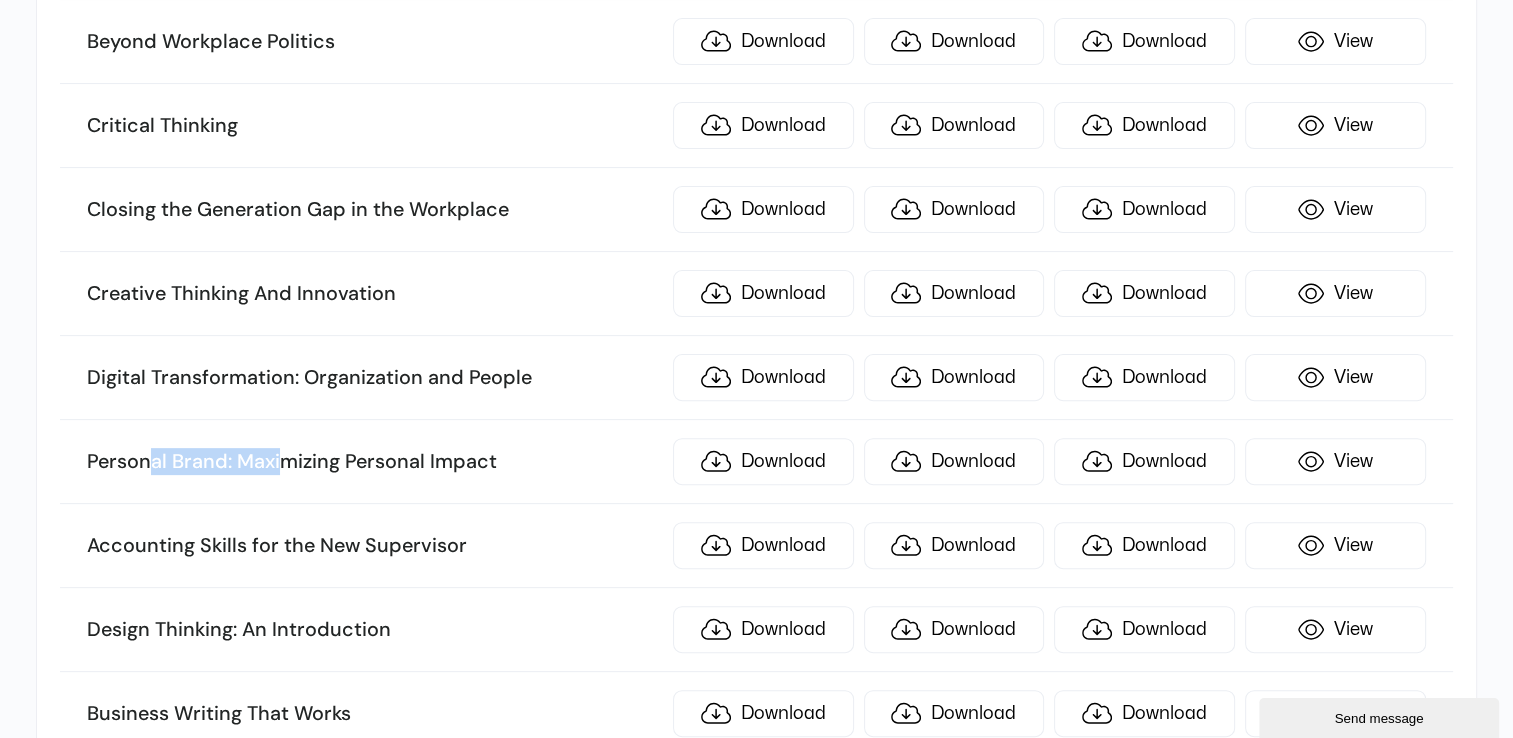 click on "Personal Brand: Maximizing Personal Impact Download Download Download View" at bounding box center [756, 462] 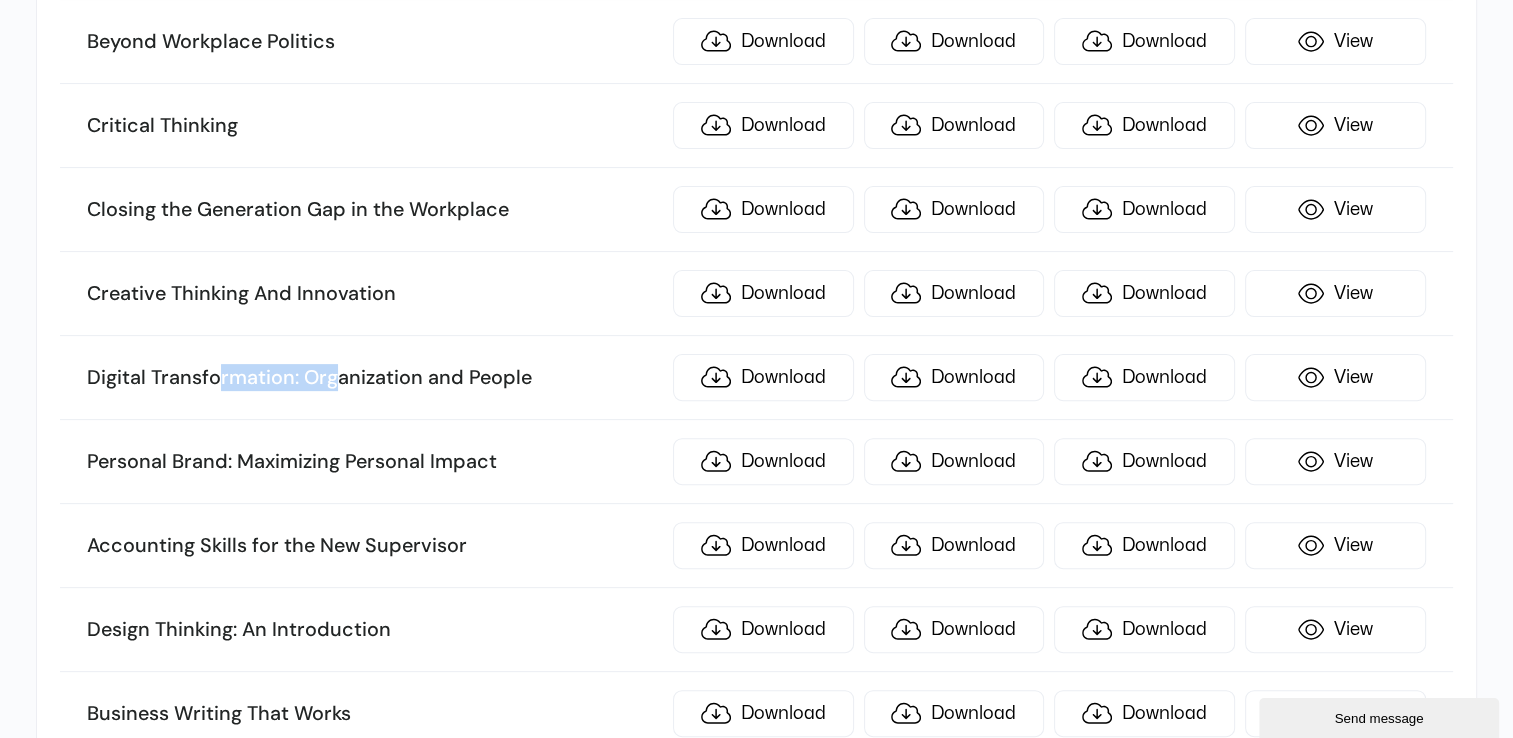 click on "Digital Transformation: Organization and People" at bounding box center (374, 378) 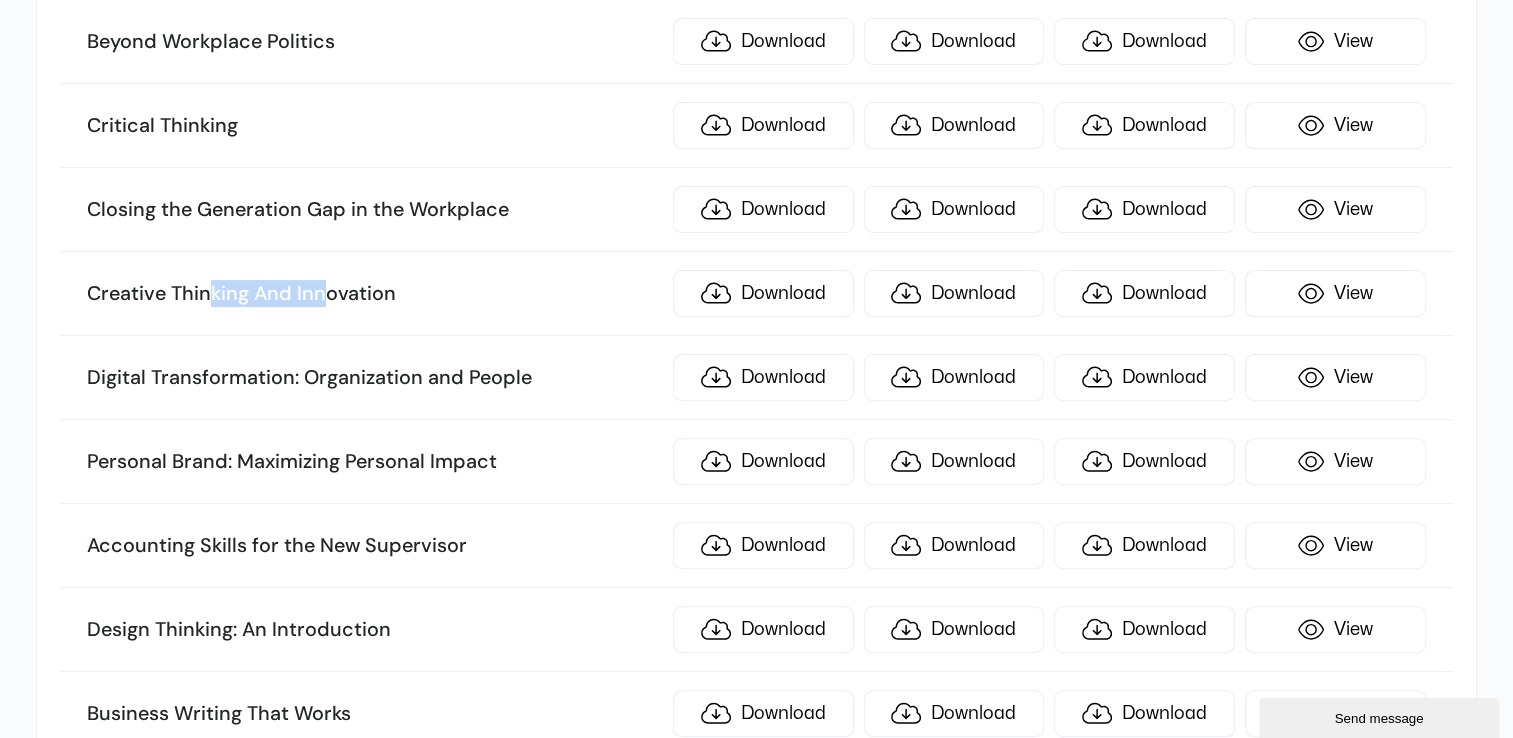 click on "Creative Thinking And Innovation" at bounding box center (374, 294) 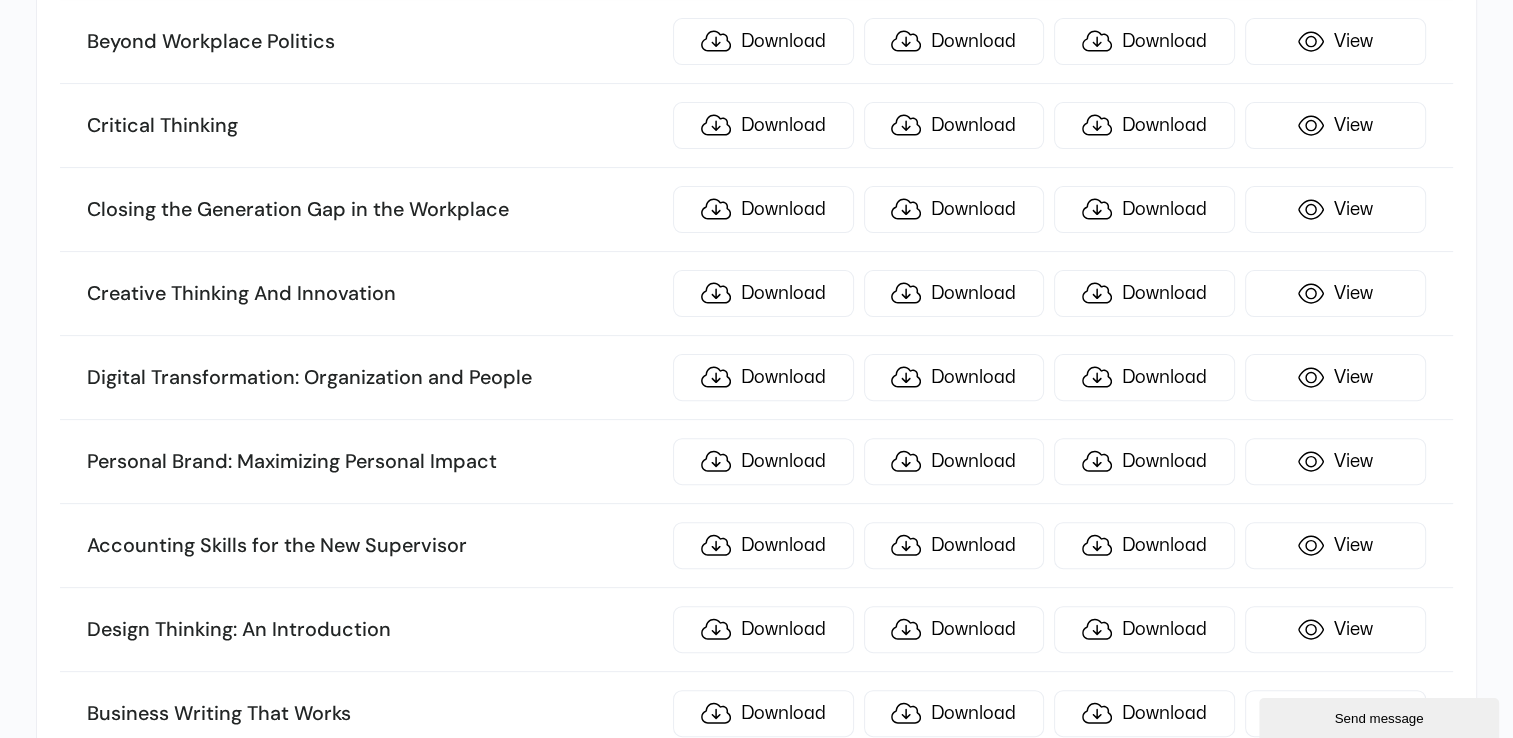click on "Closing the Generation Gap in the Workplace Download Download Download View" at bounding box center [756, 210] 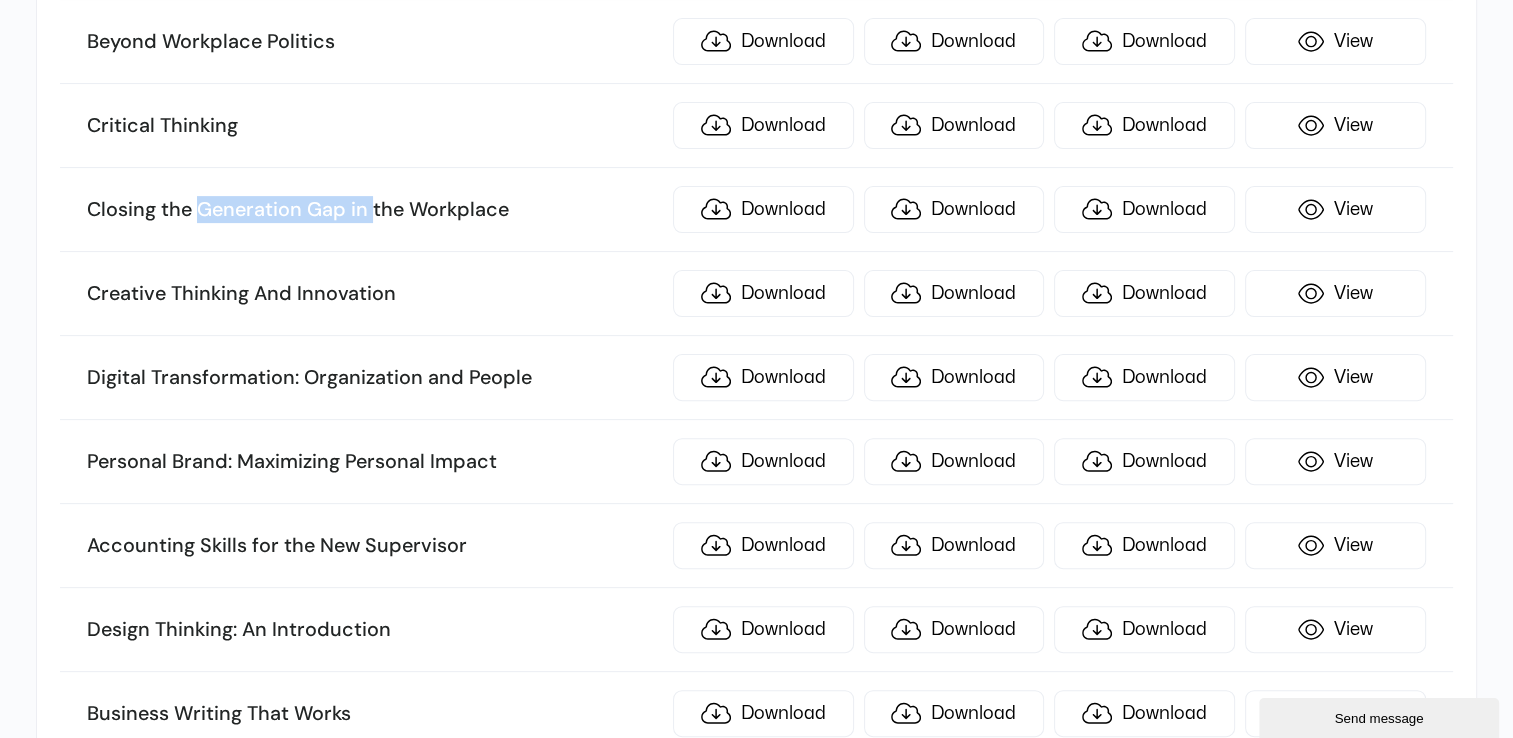 click on "Closing the Generation Gap in the Workplace Download Download Download View" at bounding box center [756, 210] 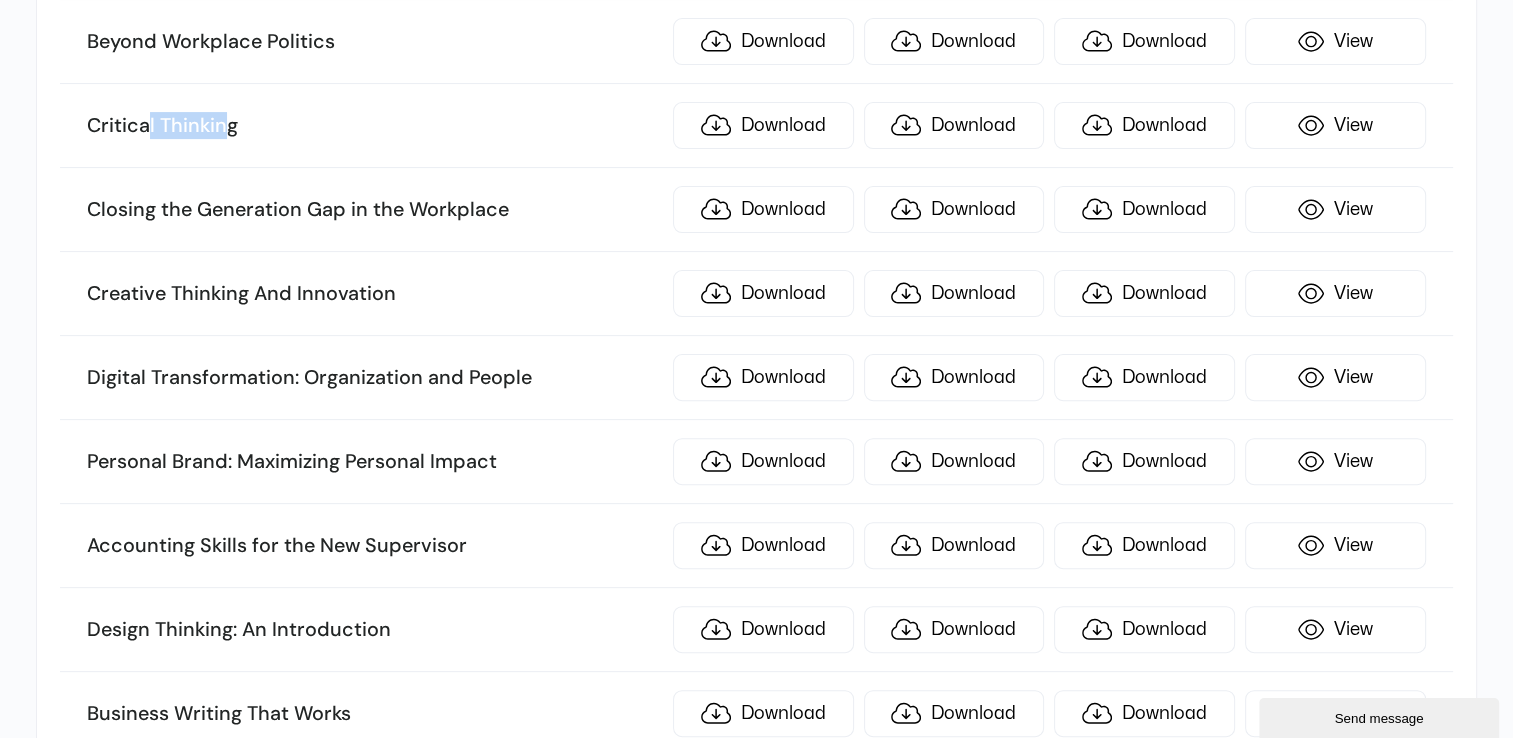 click on "Critical Thinking" at bounding box center [374, 126] 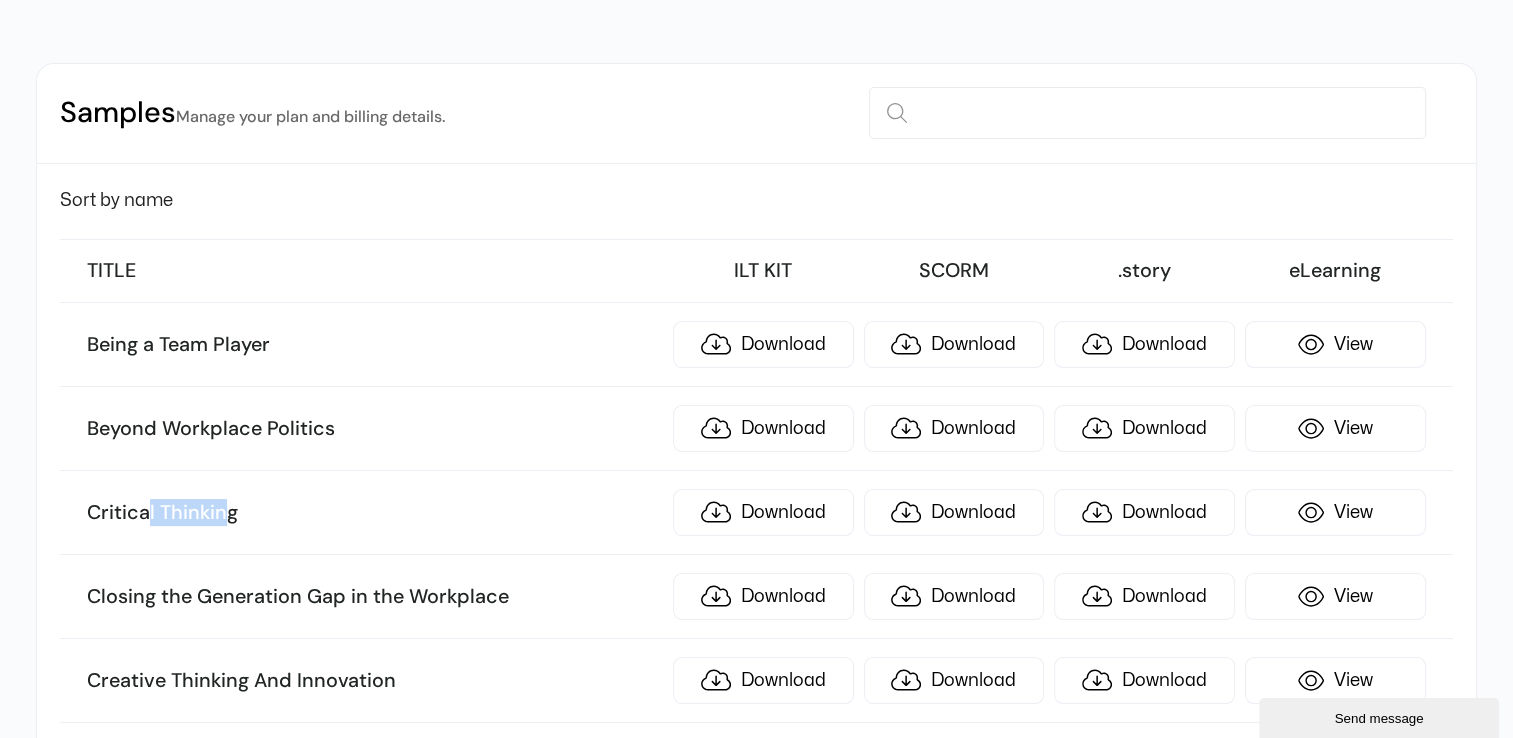 scroll, scrollTop: 152, scrollLeft: 0, axis: vertical 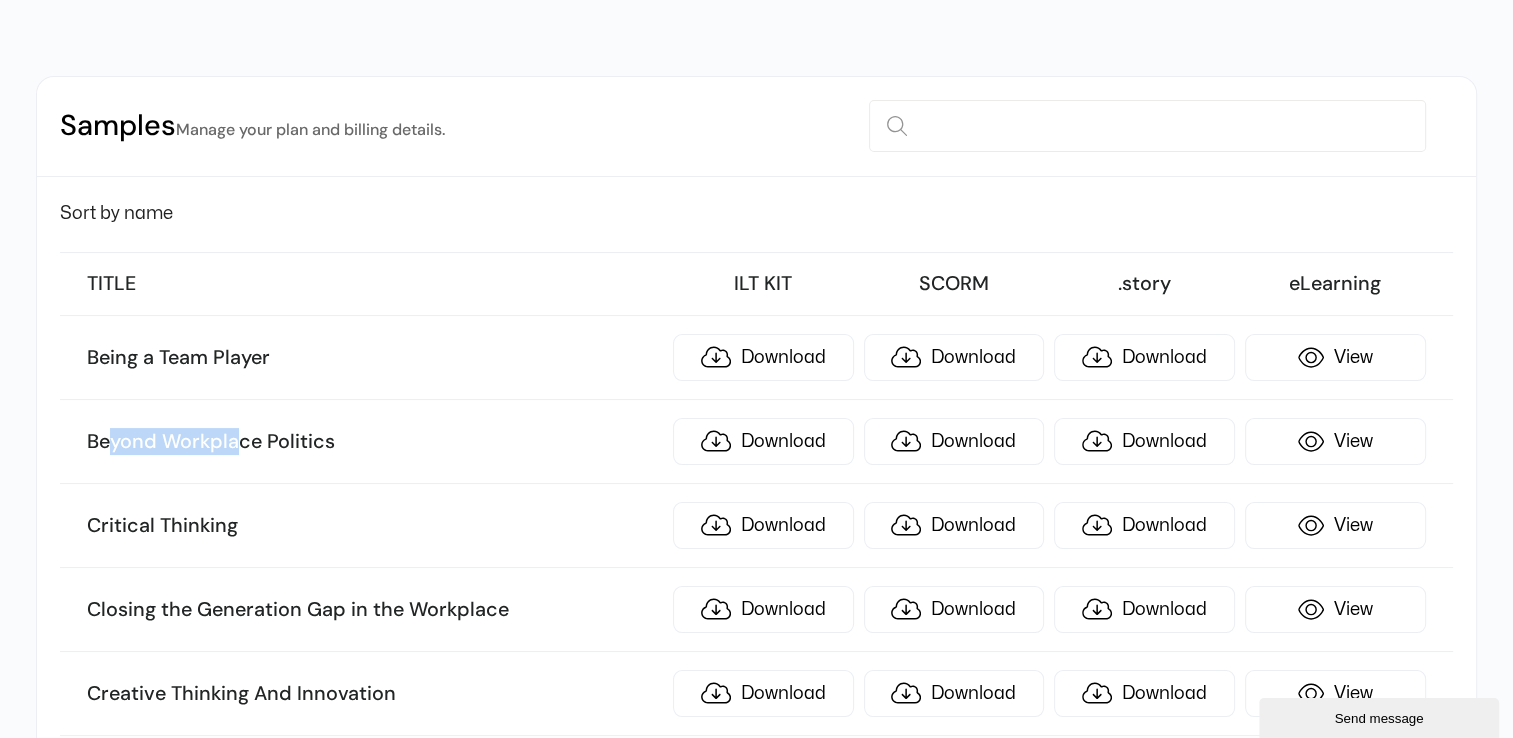 click on "Beyond Workplace Politics" at bounding box center (374, 442) 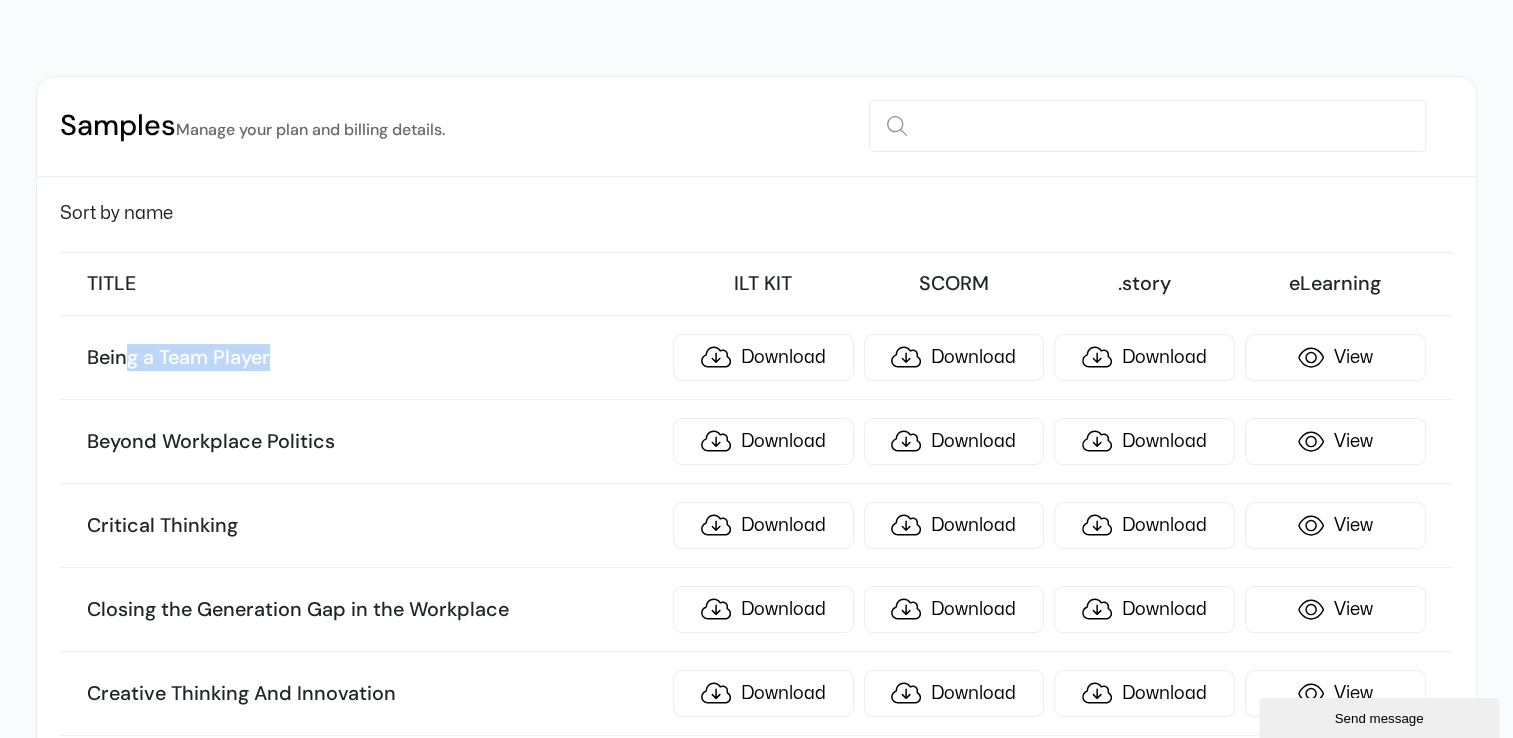 click on "Being a Team Player" at bounding box center (374, 358) 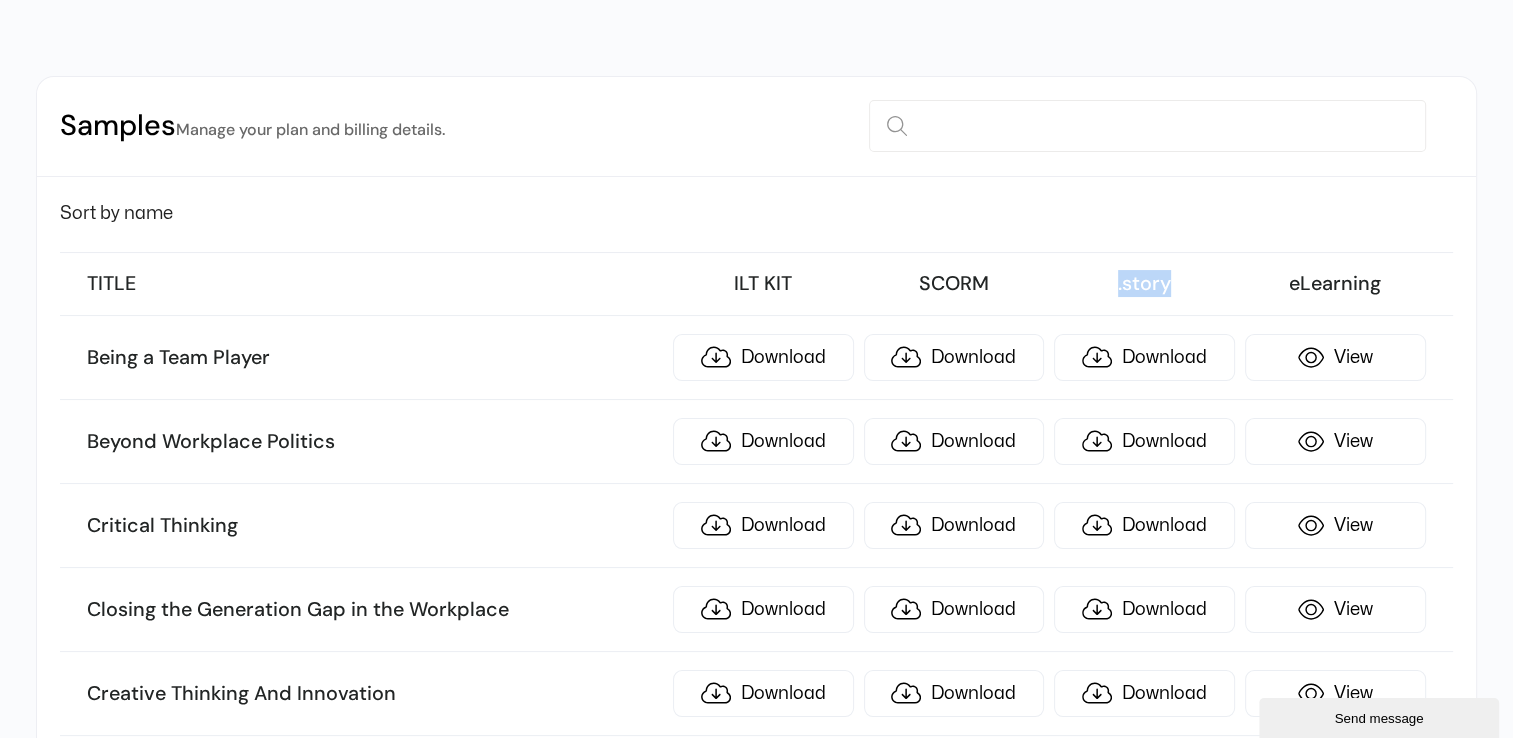 click on ".story" at bounding box center (1144, 284) 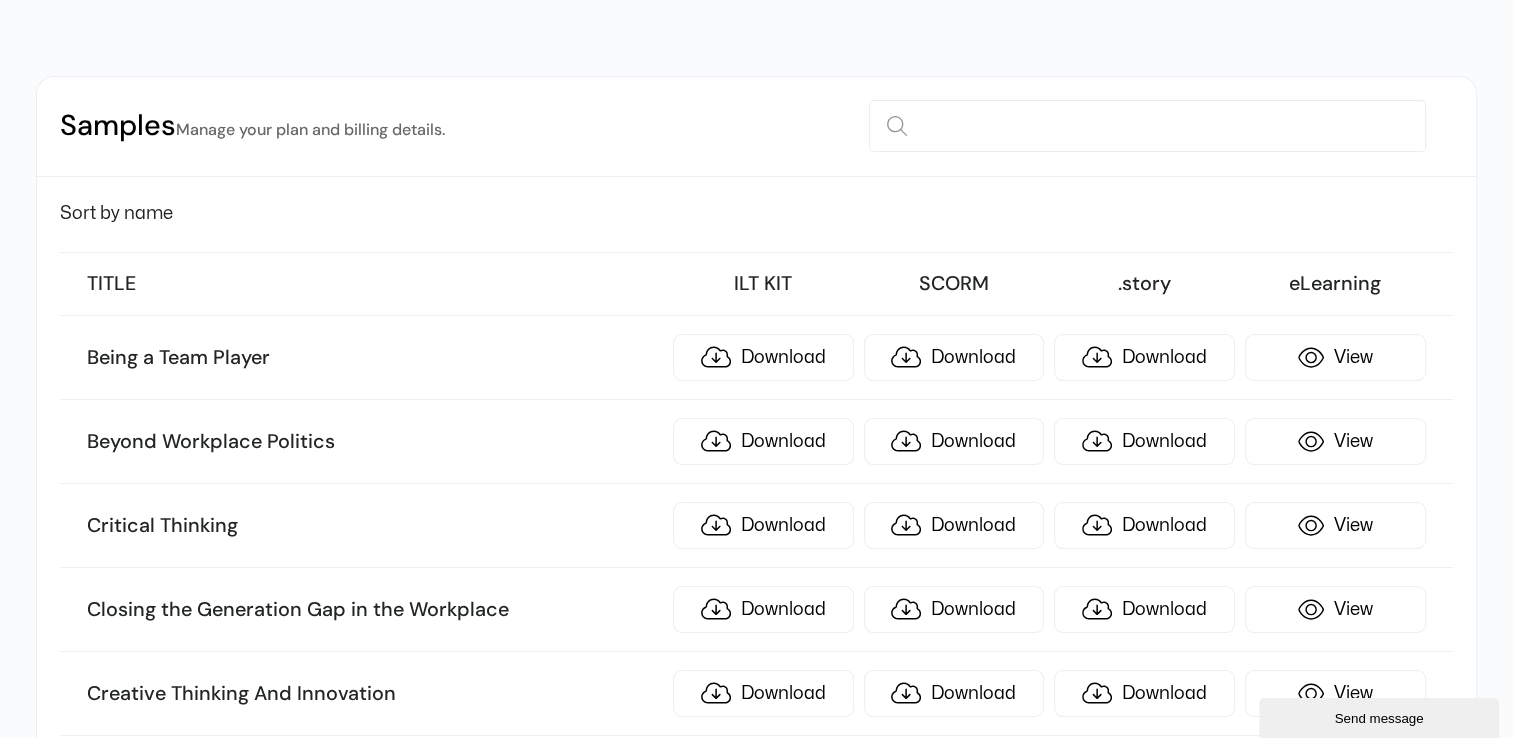 click on "Sort by name TITLE ILT KIT SCORM .story eLearning Being a Team Player Download Download Download View Beyond Workplace Politics Download Download Download View Critical Thinking Download Download Download View Closing the Generation Gap in the Workplace Download Download Download View Creative Thinking And Innovation Download Download Download View Digital Transformation: Organization and People Download Download Download View Personal Brand: Maximizing Personal Impact Download Download Download View Accounting Skills for the New Supervisor Download Download Download View Design Thinking: An Introduction Download Download Download View Business Writing That Works Download Download Download View Continuous Improvement with Lean Download Download Download View Conducting Effective Performance Reviews Download Download Download View Call Center Training: Sales and Customer Service T ... raining Download Download Download View Coaching and Mentoring Download Download Download View Download Download Download View" at bounding box center [756, 12274] 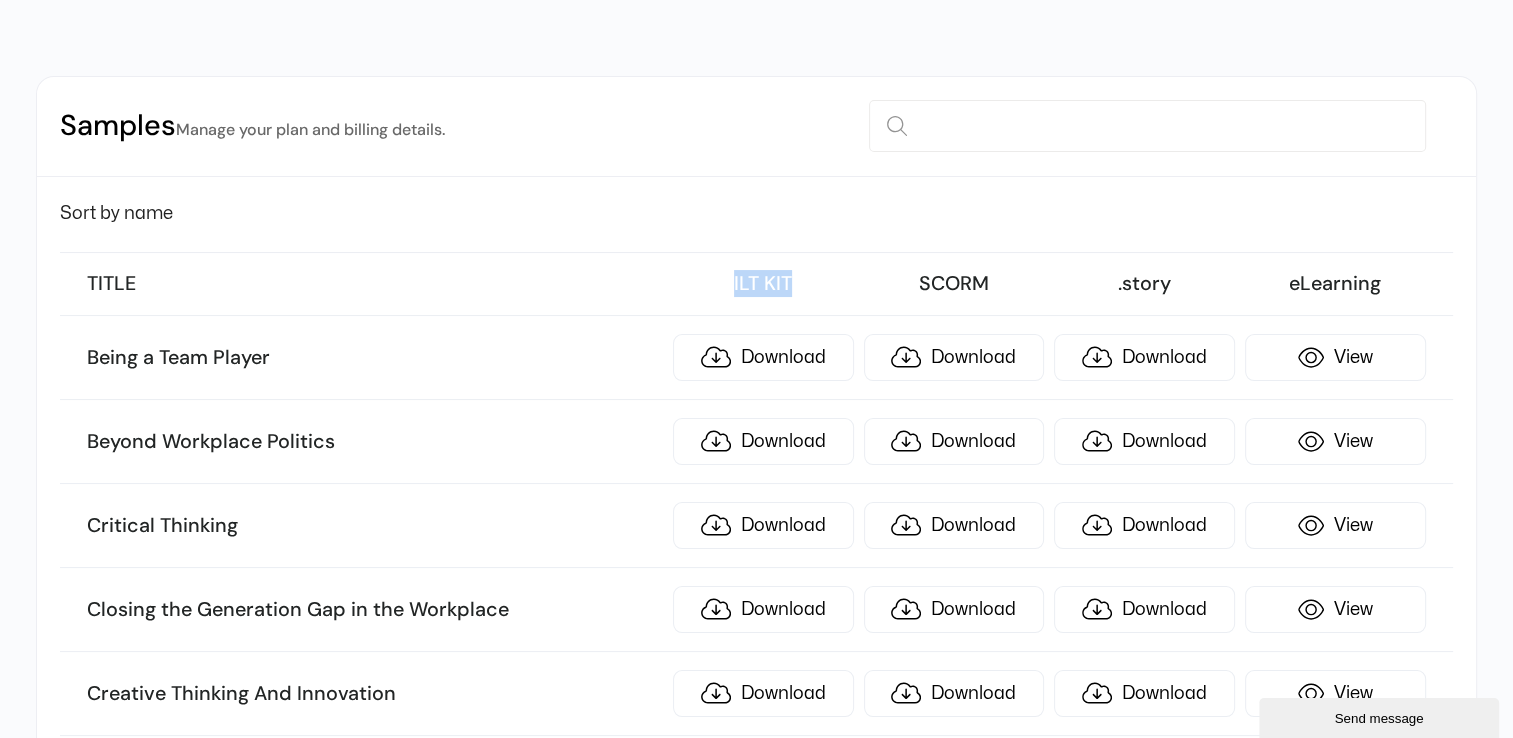click on "ILT KIT" at bounding box center [763, 284] 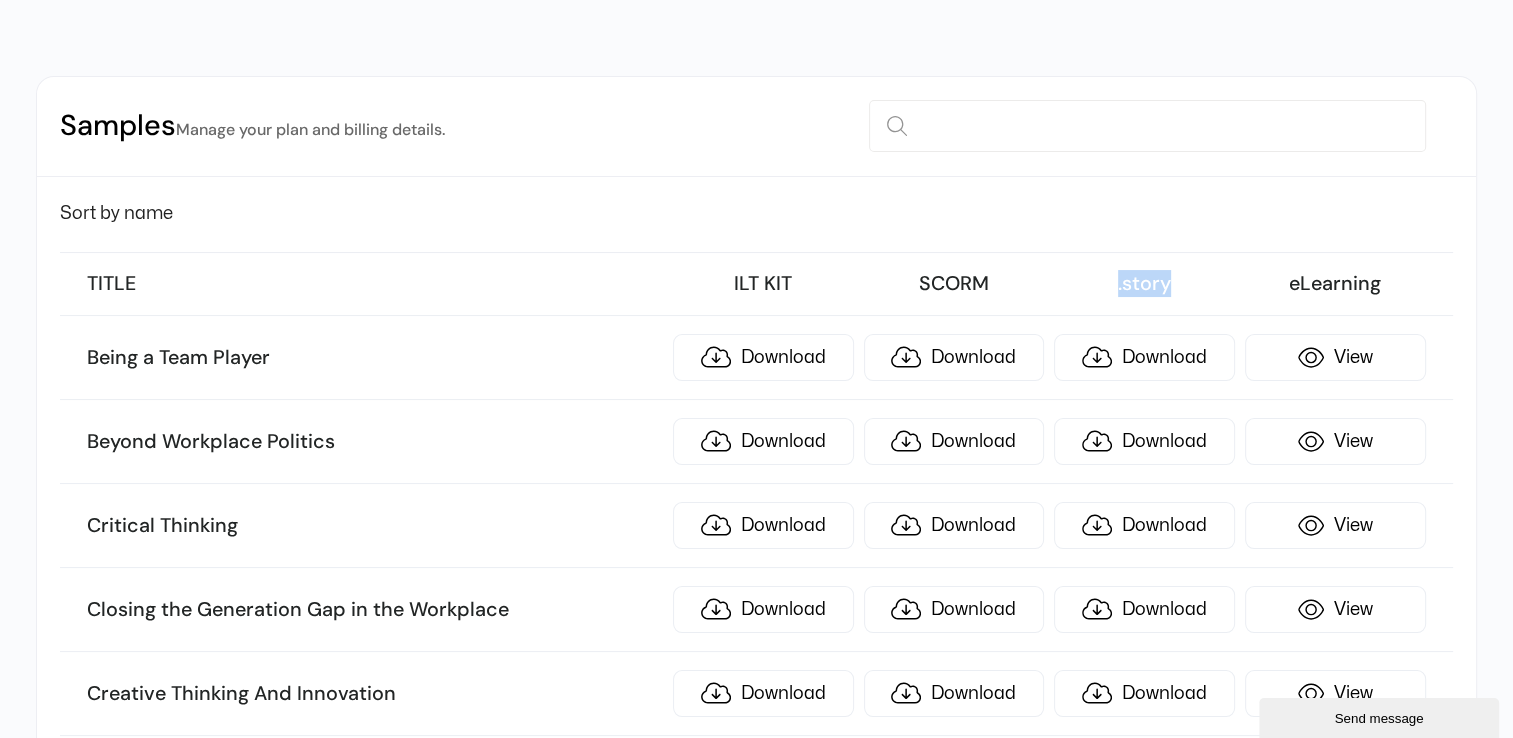 click on ".story" at bounding box center [1144, 284] 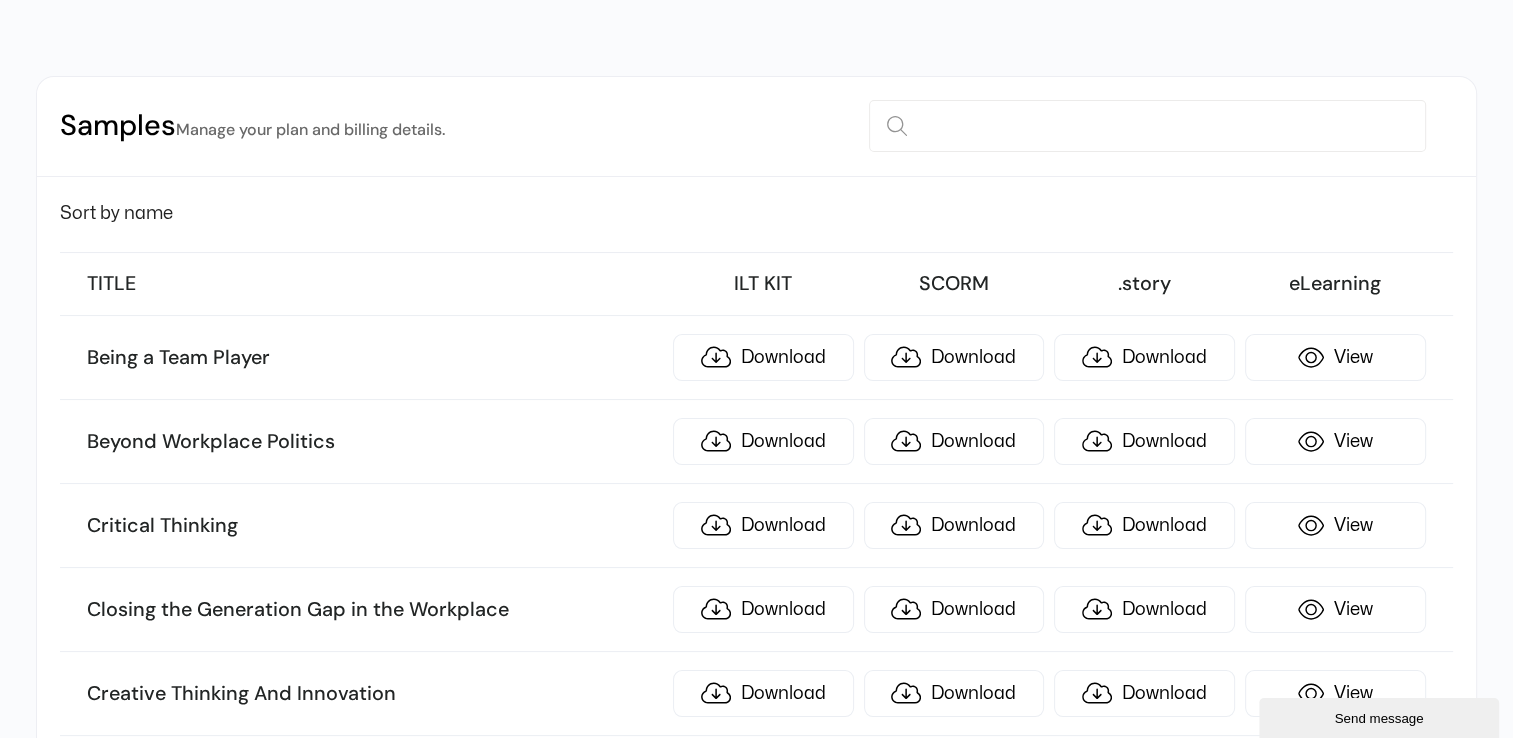 click on "ILT KIT" at bounding box center [763, 284] 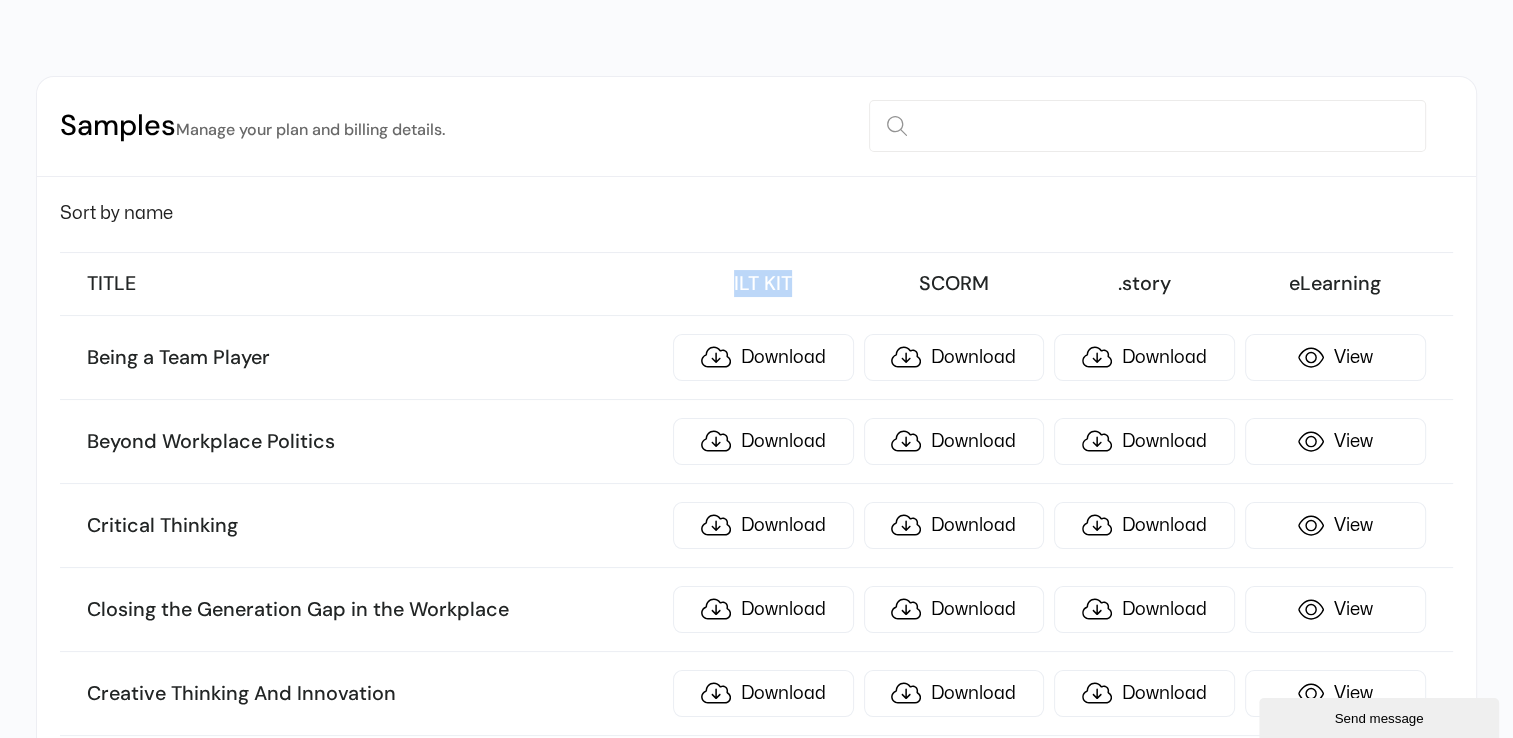 click on "ILT KIT" at bounding box center [763, 284] 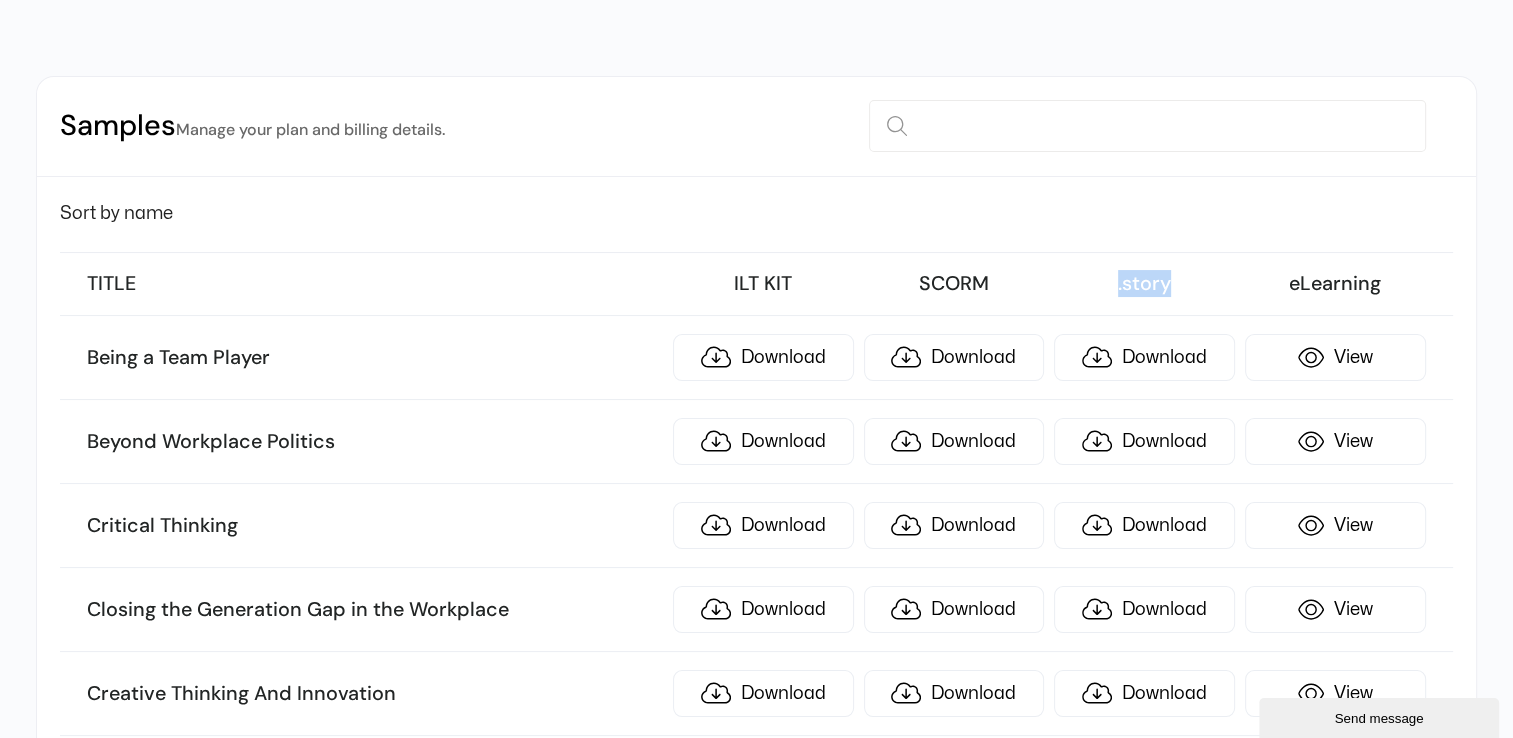 click on ".story" at bounding box center (1144, 284) 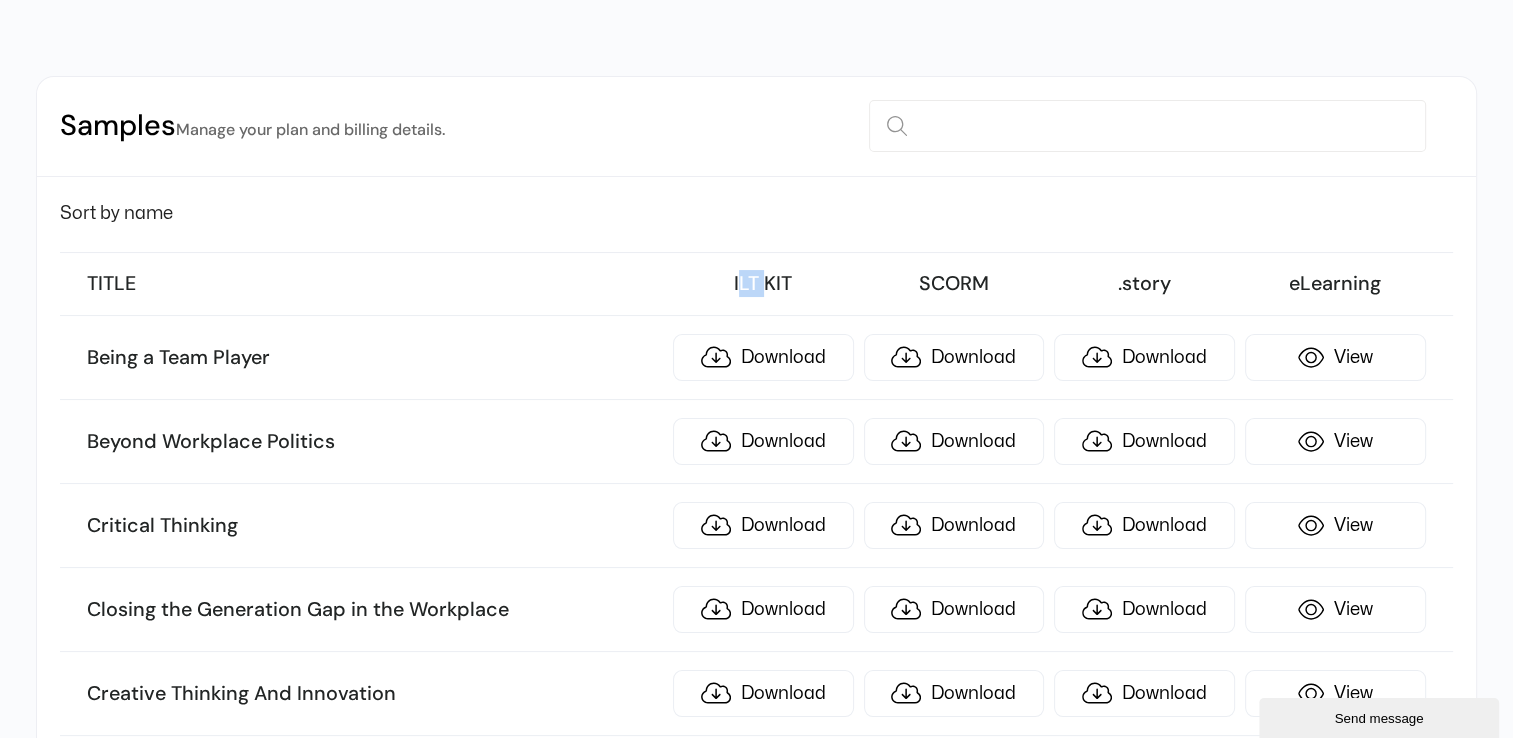 drag, startPoint x: 736, startPoint y: 287, endPoint x: 764, endPoint y: 287, distance: 28 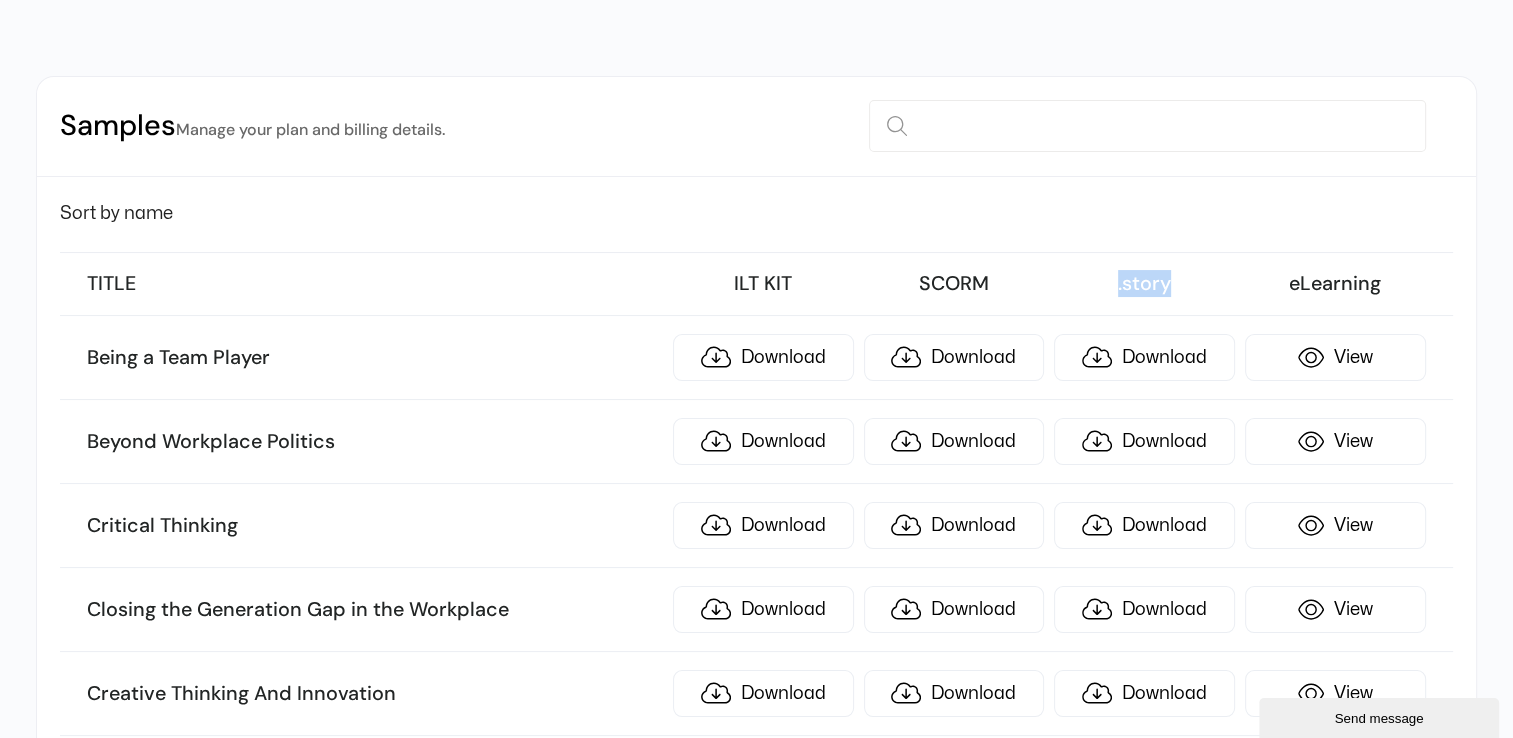 drag, startPoint x: 1135, startPoint y: 281, endPoint x: 1213, endPoint y: 282, distance: 78.00641 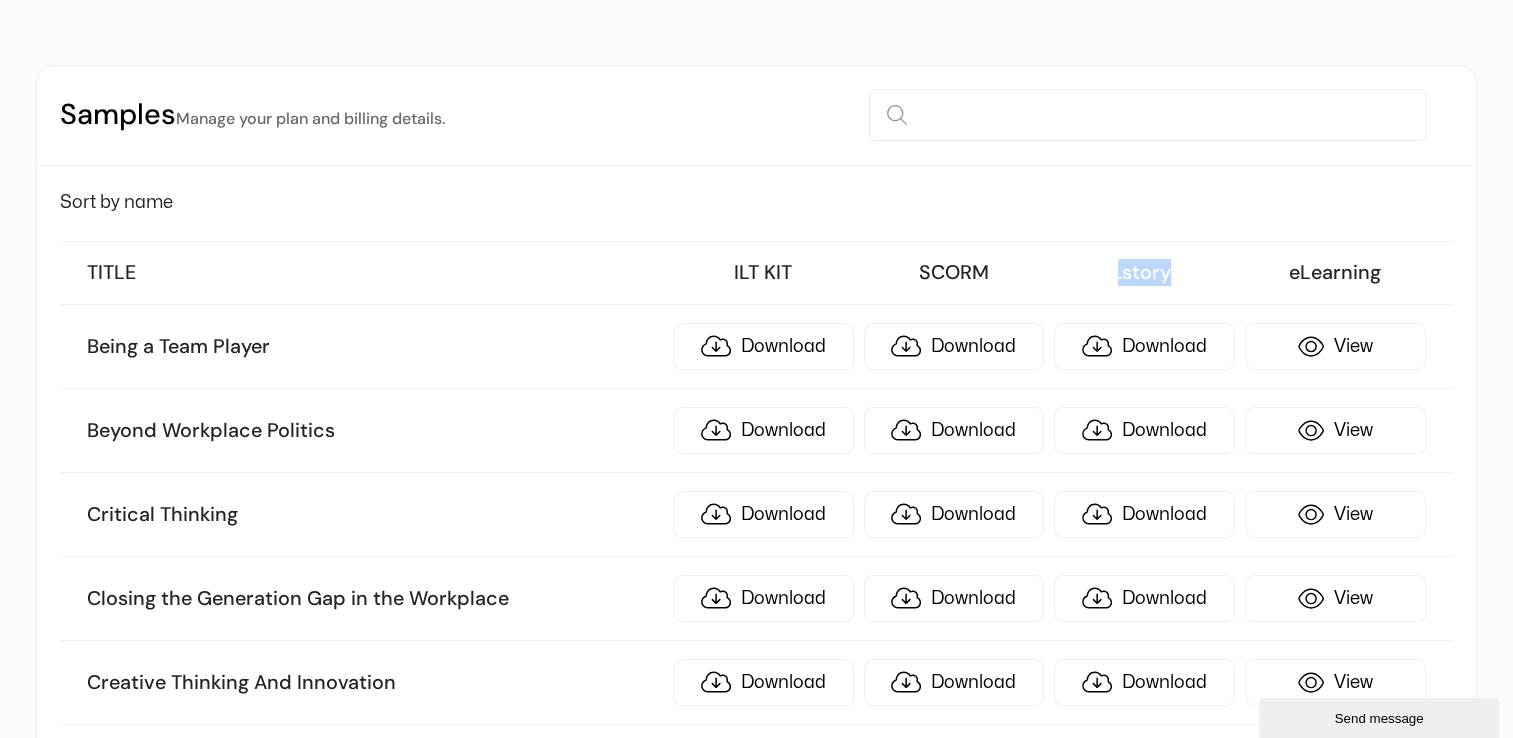 scroll, scrollTop: 152, scrollLeft: 0, axis: vertical 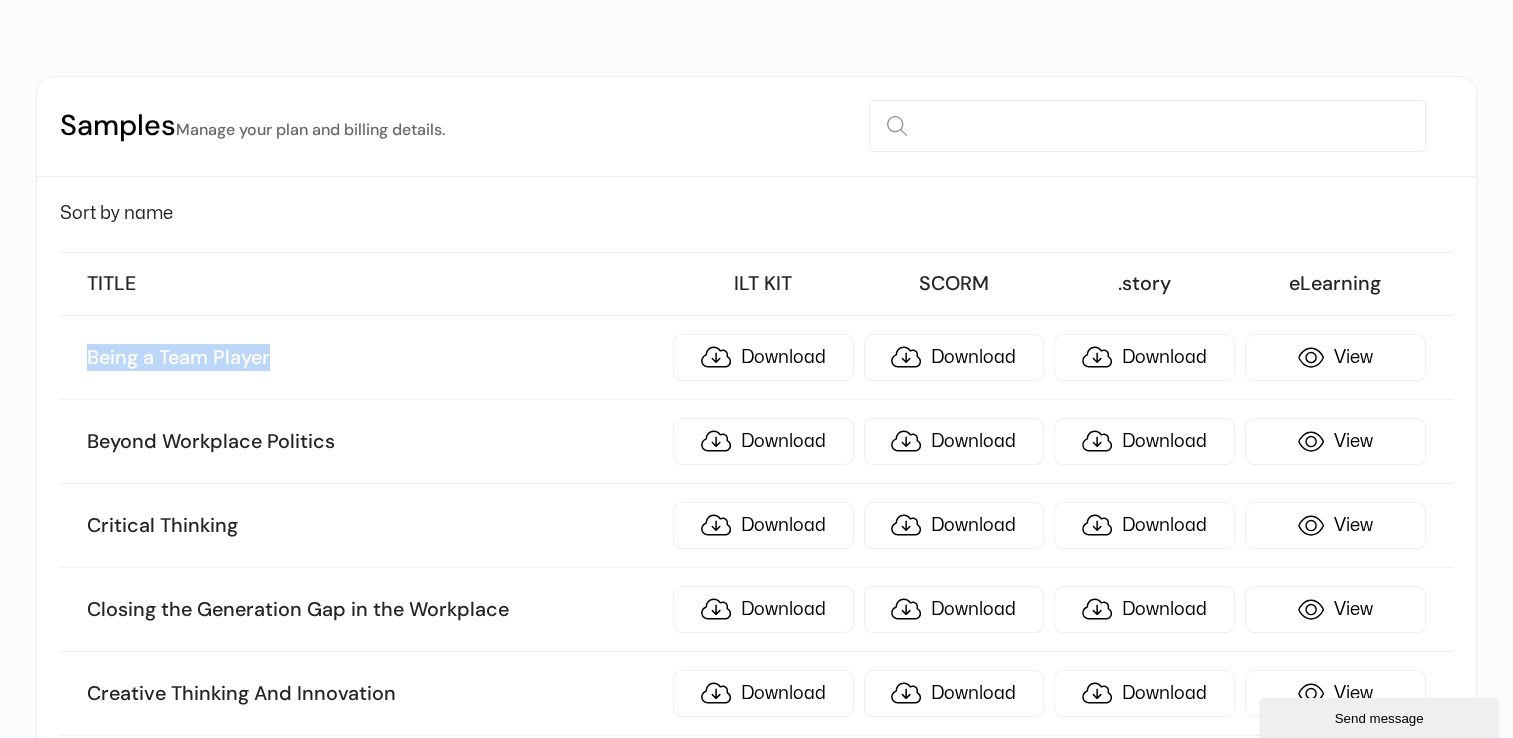 drag, startPoint x: 72, startPoint y: 362, endPoint x: 337, endPoint y: 362, distance: 265 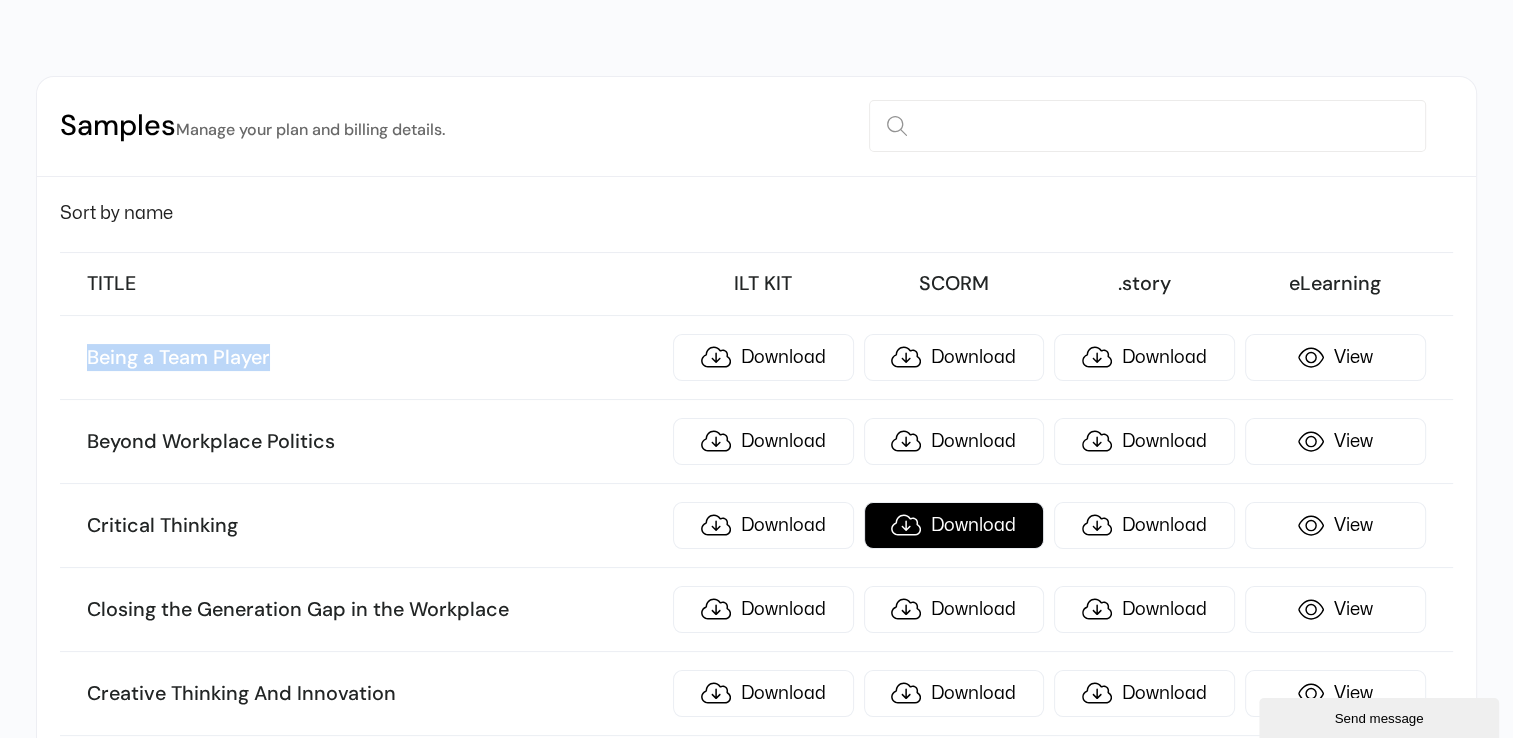 copy on "Being a Team Player" 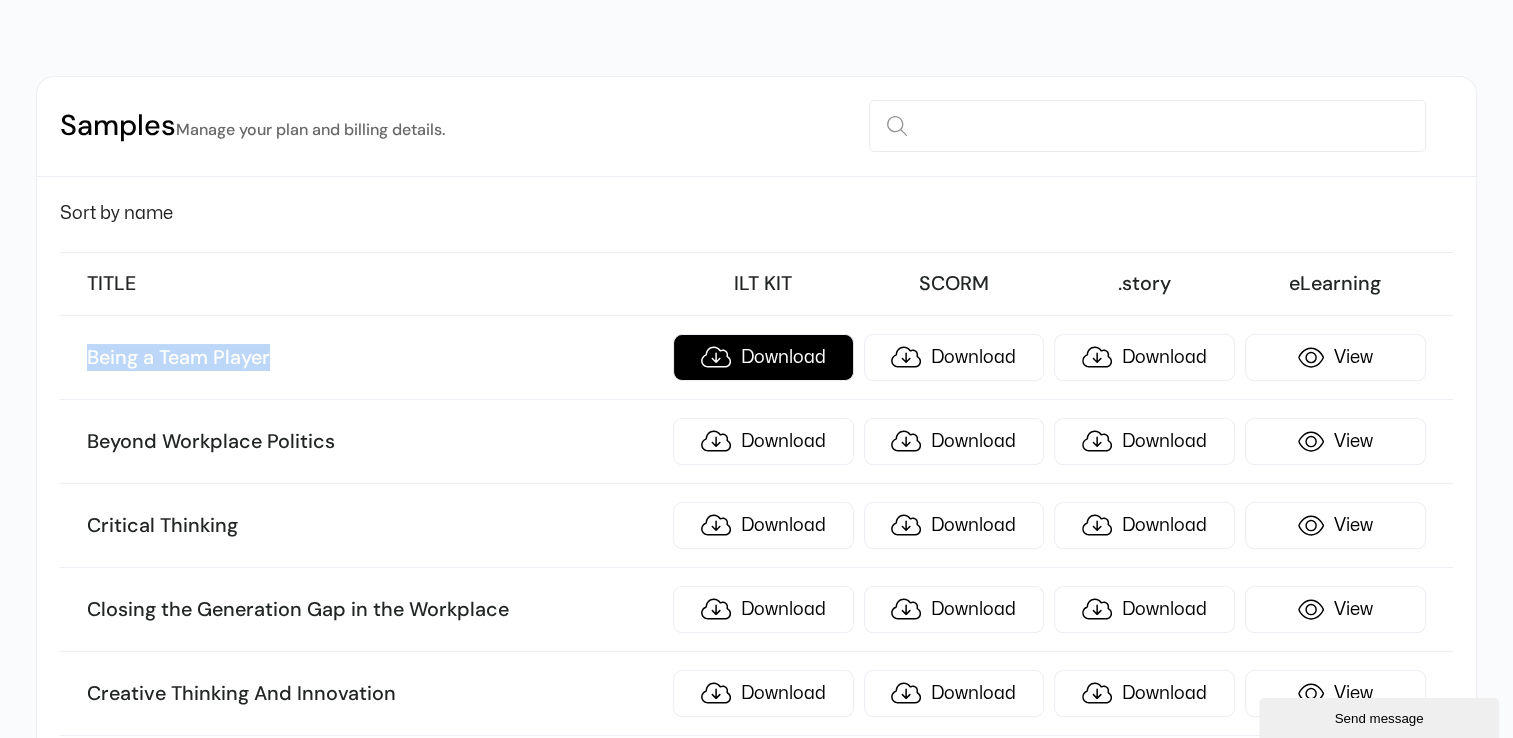 click on "Download" at bounding box center (763, 357) 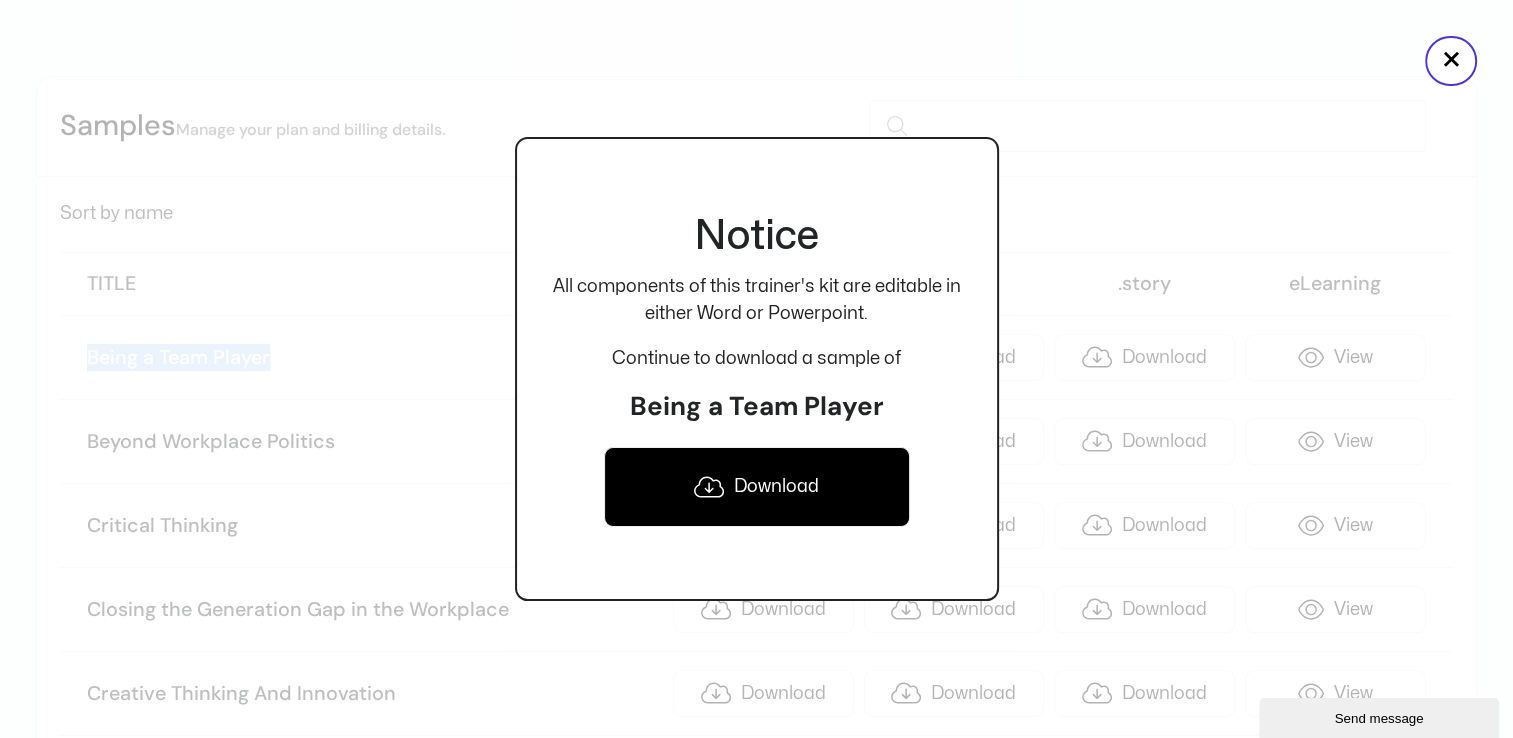 click on "Download" at bounding box center [757, 487] 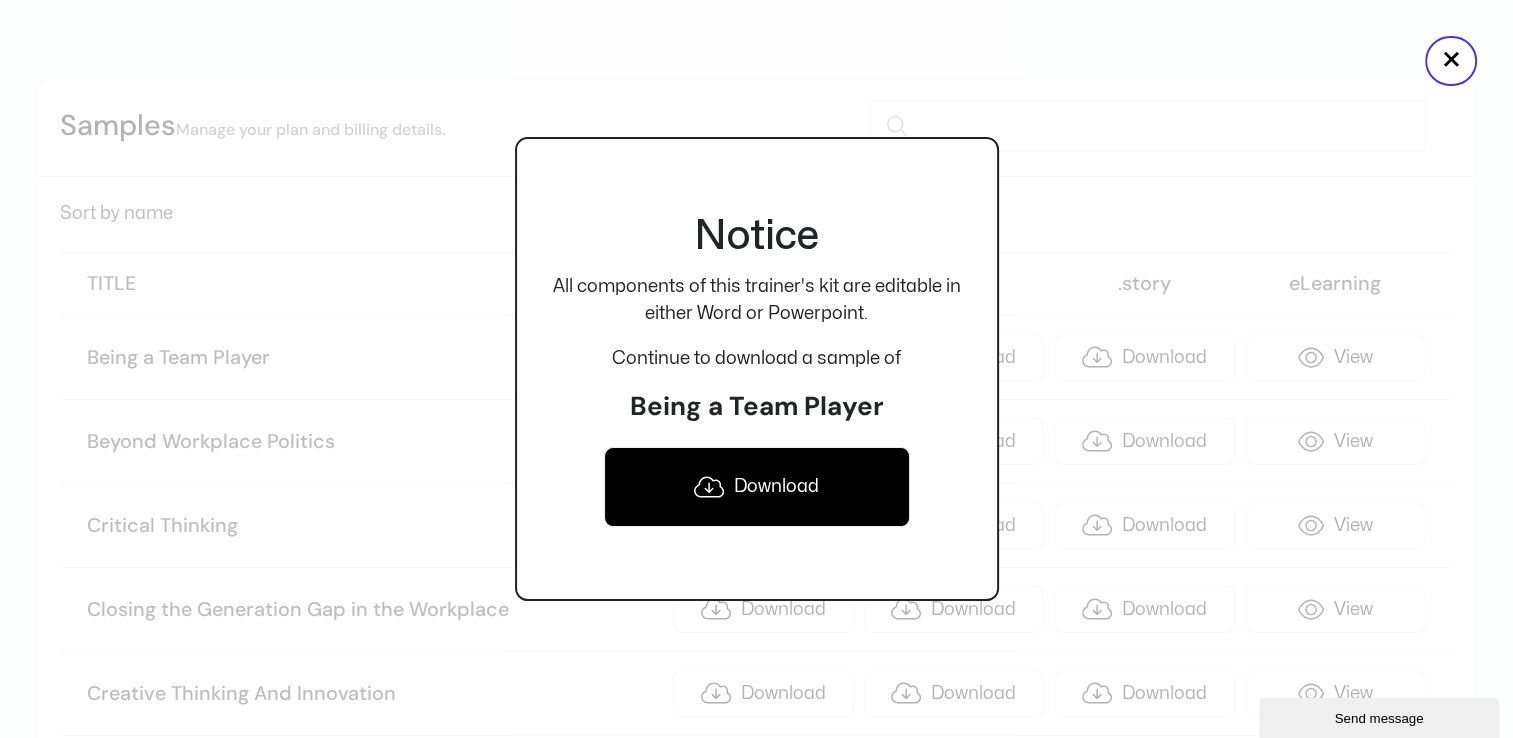 click on "Notice
All components of this trainer's kit are editable in  either Word or Powerpoint.
Continue to download a sample of
Being a Team Player
Download
Notice
.story  can only be opened in Articulate Storyline.
Continue to download a sample in
Storyline
Download
Otherwise, you can view what the  course looks like here:
View Live" at bounding box center [757, 369] 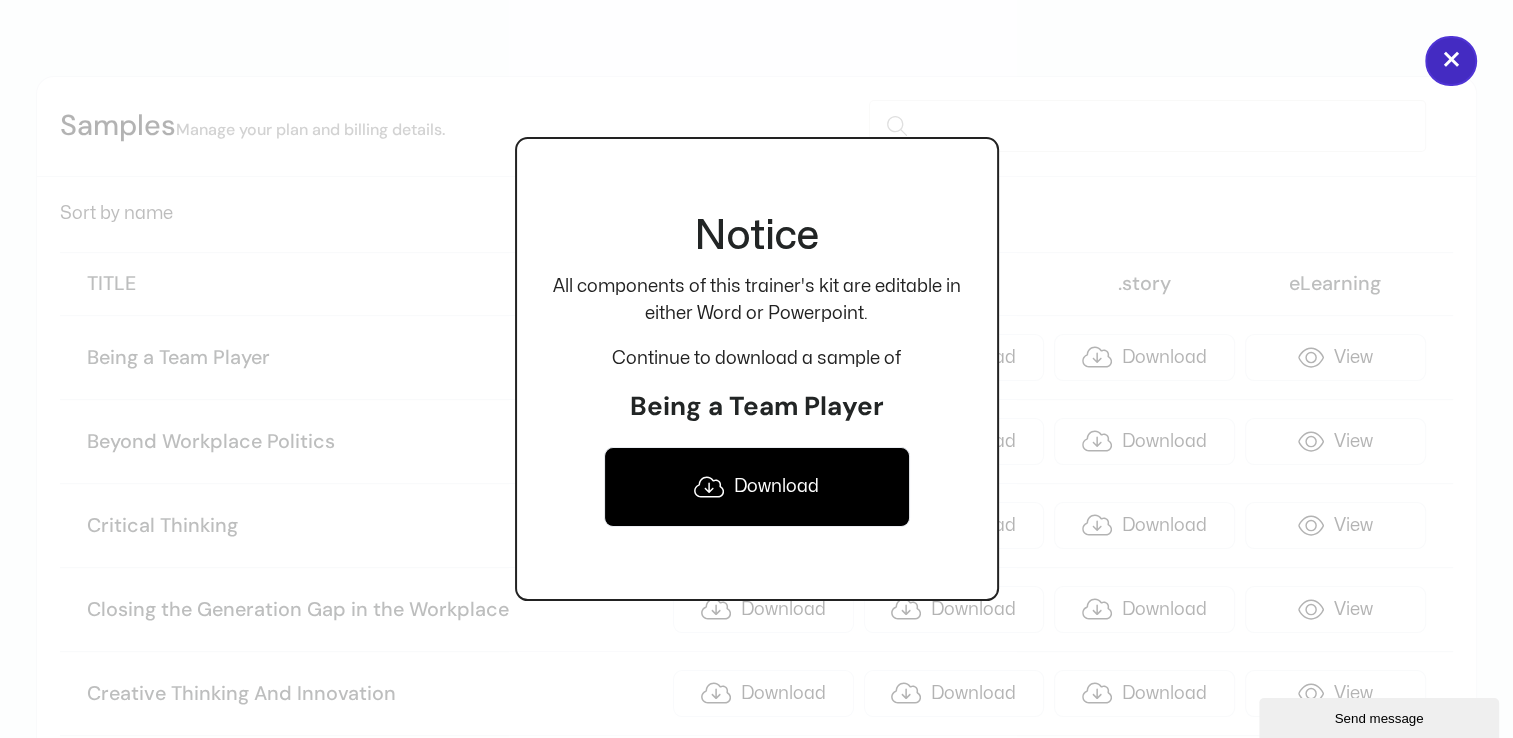 click on "×" at bounding box center (1451, 61) 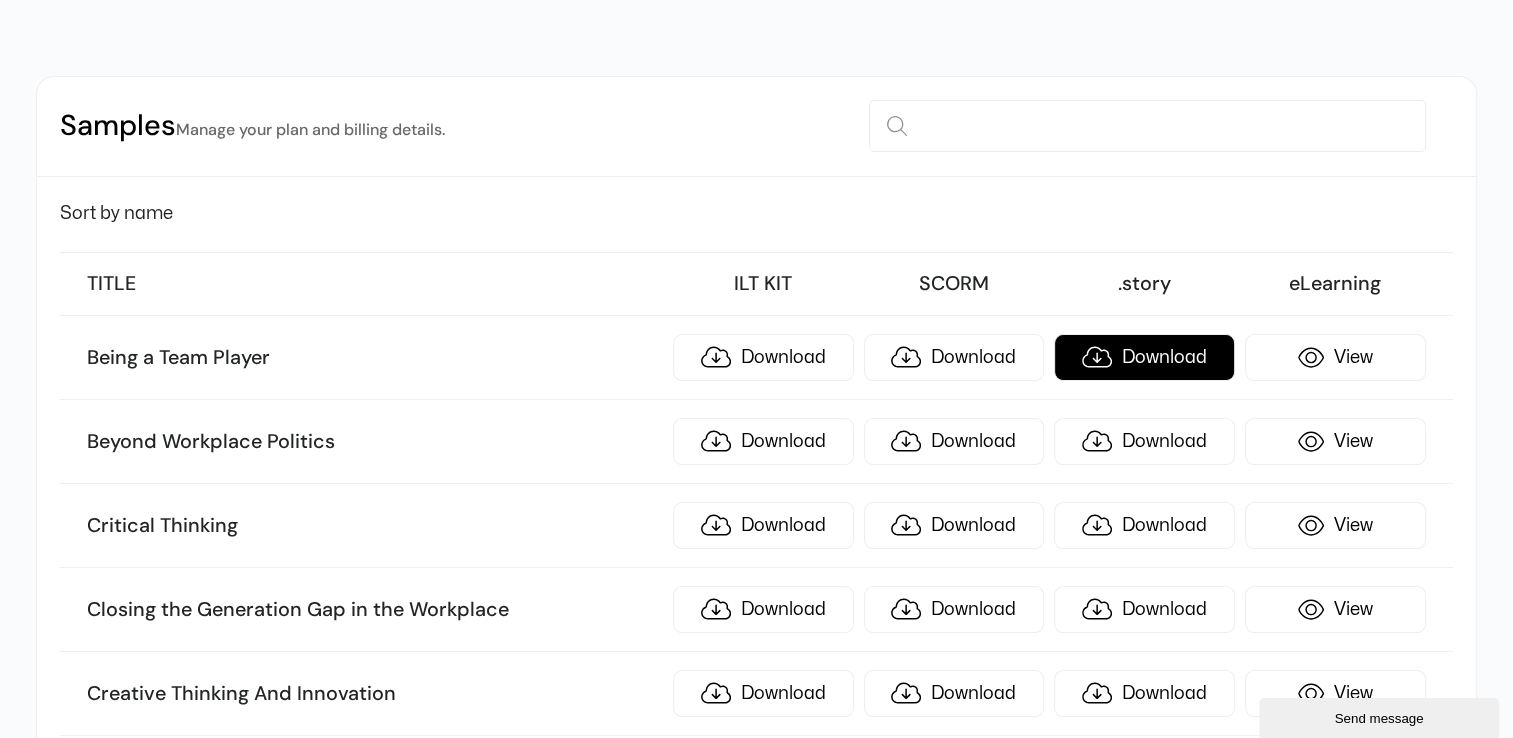 click on "Download" at bounding box center (1144, 357) 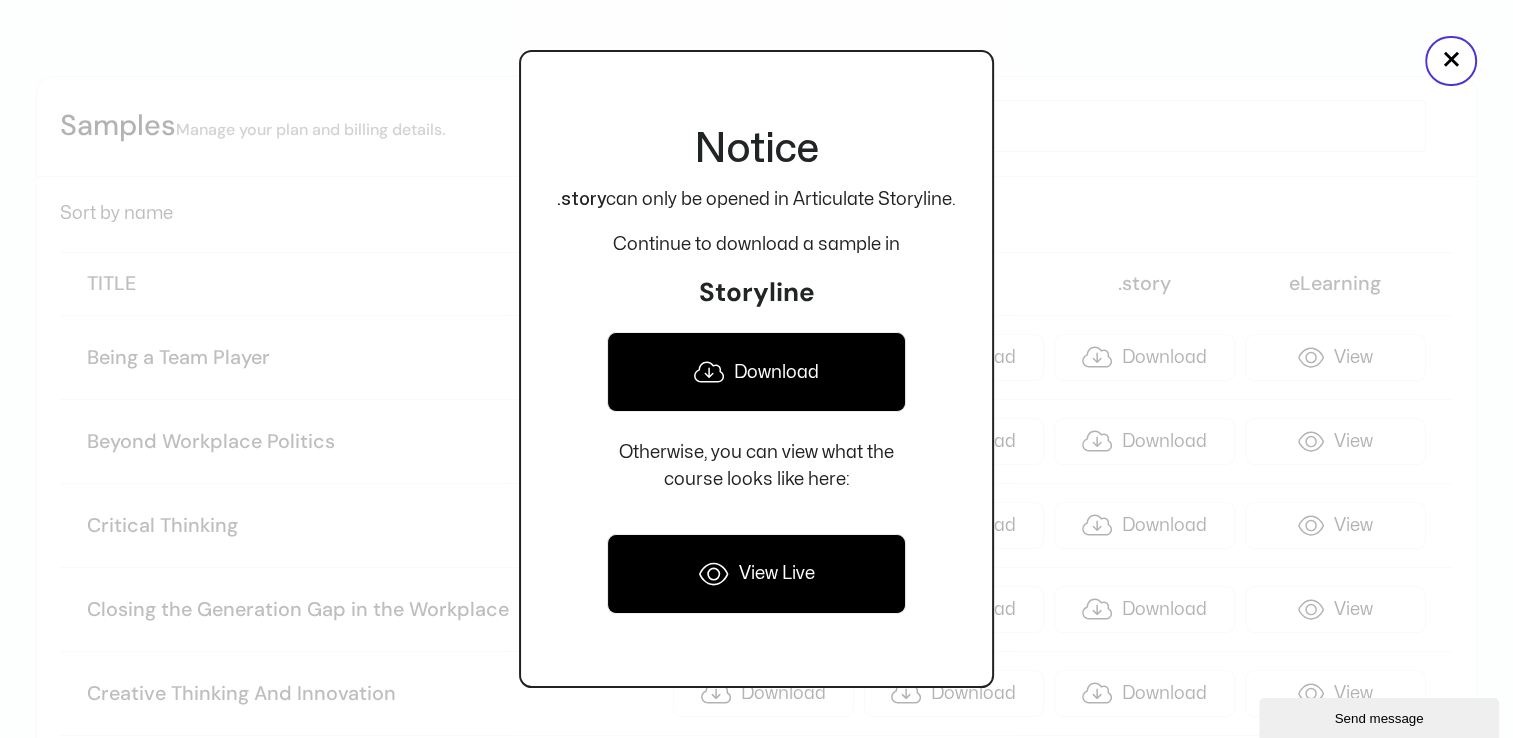click on "Download" at bounding box center [756, 372] 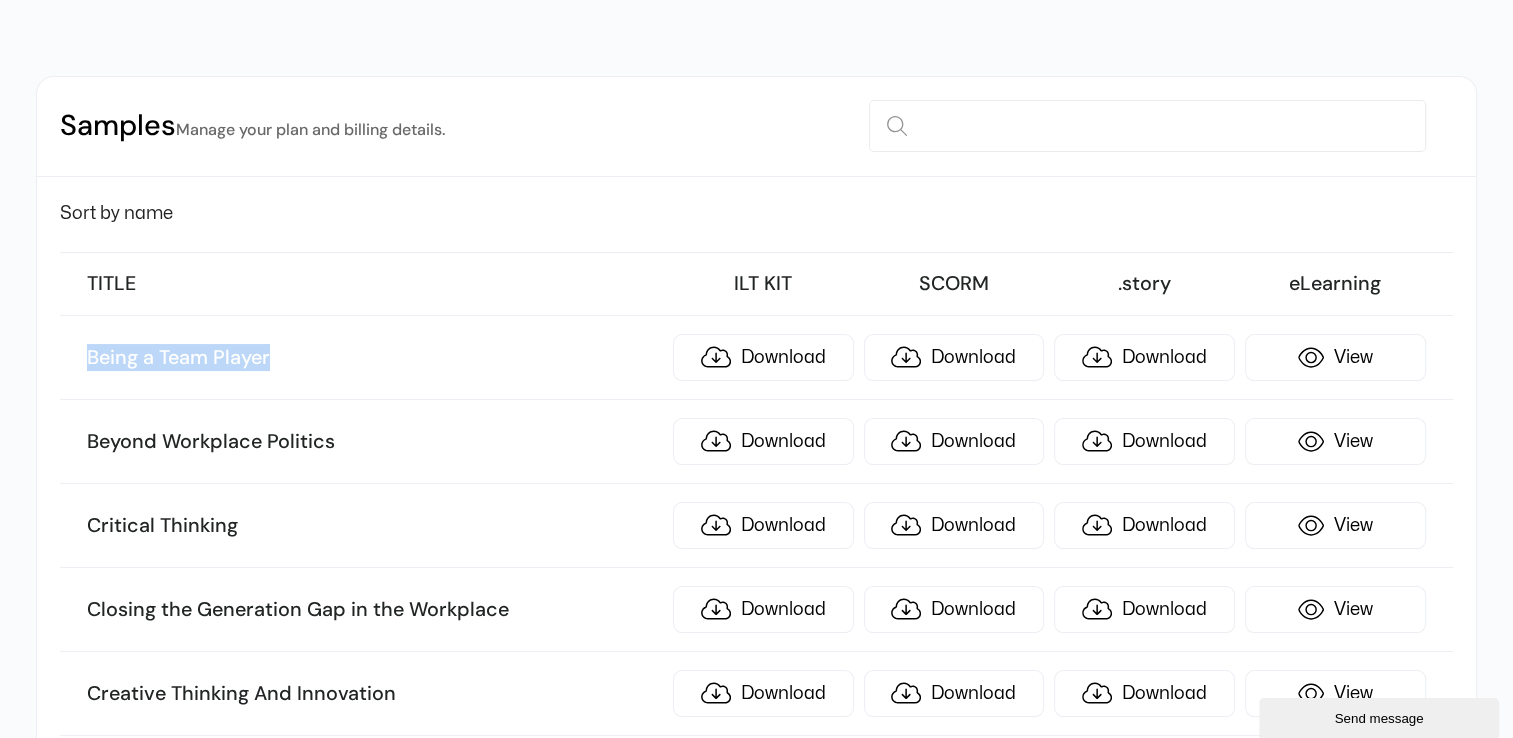 drag, startPoint x: 66, startPoint y: 340, endPoint x: 312, endPoint y: 342, distance: 246.00813 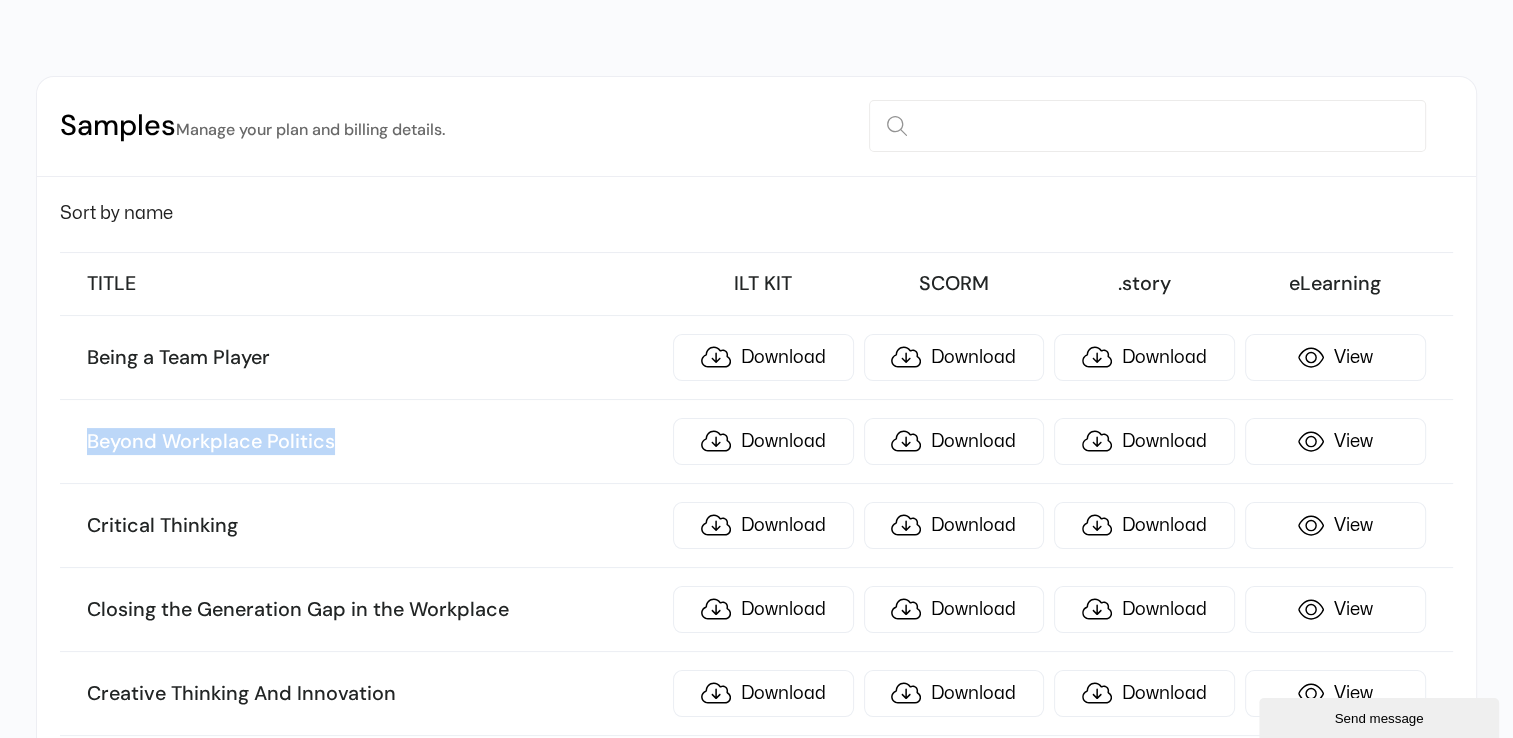 drag, startPoint x: 76, startPoint y: 438, endPoint x: 364, endPoint y: 438, distance: 288 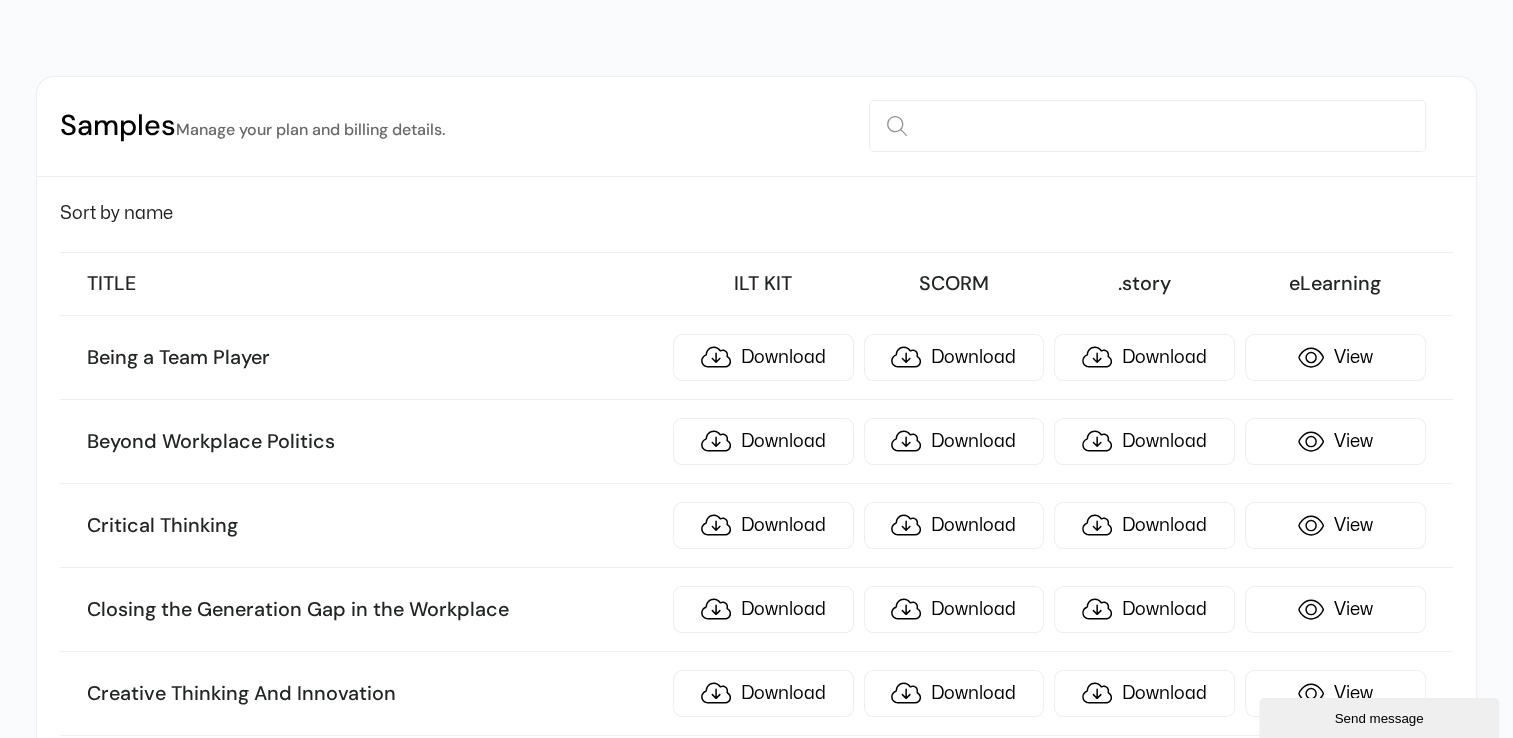 click on "Sort by name TITLE ILT KIT SCORM .story eLearning Being a Team Player Download Download Download View Beyond Workplace Politics Download Download Download View Critical Thinking Download Download Download View Closing the Generation Gap in the Workplace Download Download Download View Creative Thinking And Innovation Download Download Download View Digital Transformation: Organization and People Download Download Download View Personal Brand: Maximizing Personal Impact Download Download Download View Accounting Skills for the New Supervisor Download Download Download View Design Thinking: An Introduction Download Download Download View Business Writing That Works Download Download Download View Continuous Improvement with Lean Download Download Download View Conducting Effective Performance Reviews Download Download Download View Call Center Training: Sales and Customer Service T ... raining Download Download Download View Coaching and Mentoring Download Download Download View Download Download Download View" at bounding box center (756, 12274) 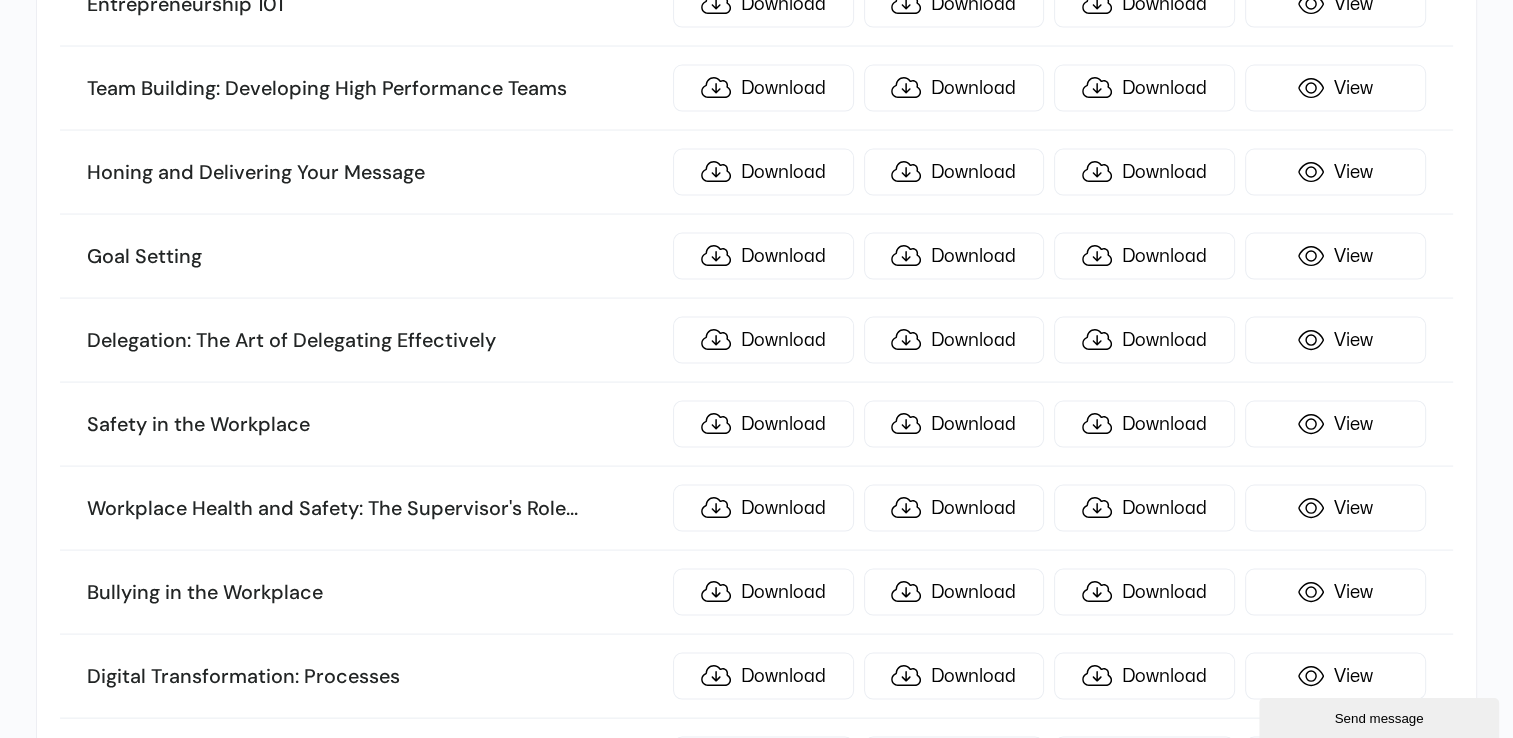 scroll, scrollTop: 4052, scrollLeft: 0, axis: vertical 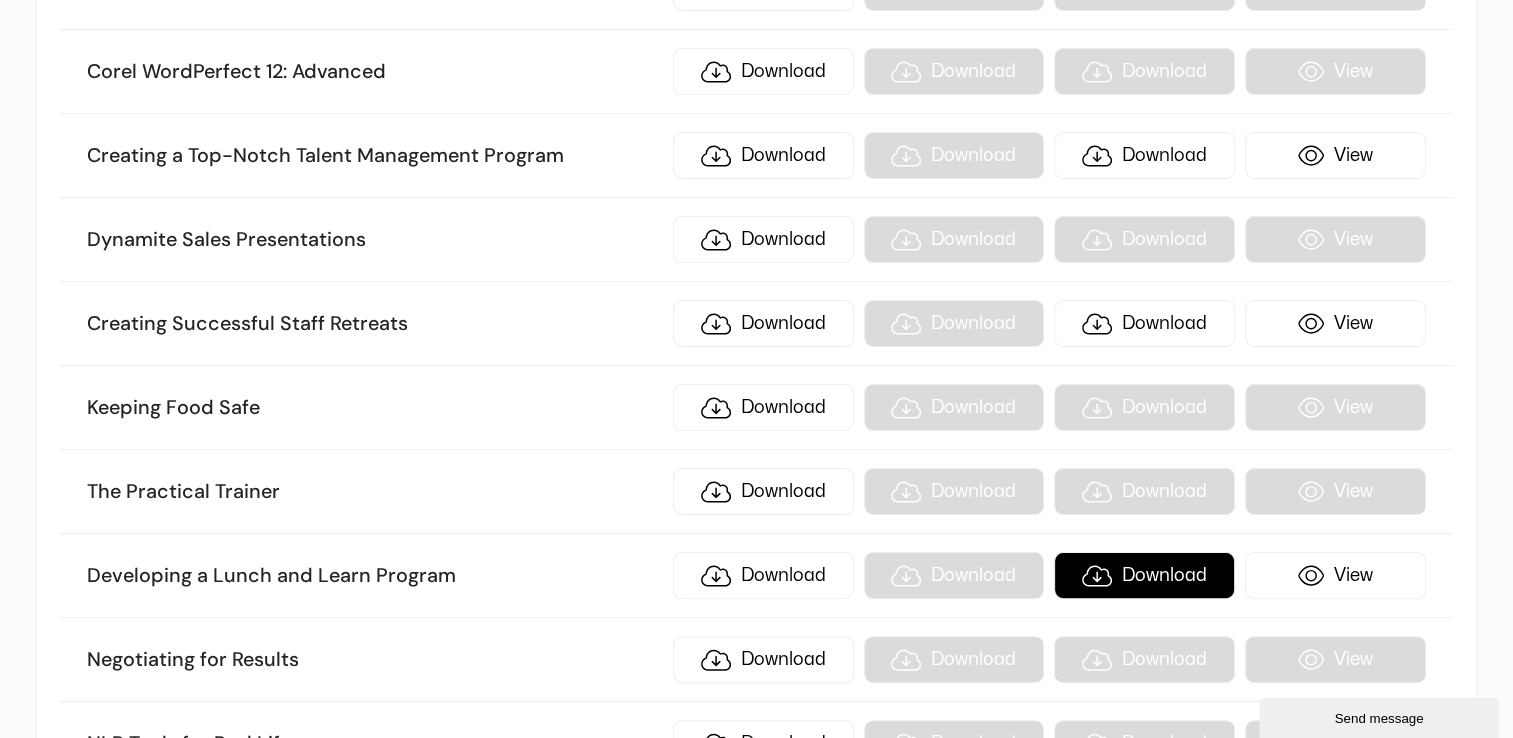 click on "Download" at bounding box center [1144, 575] 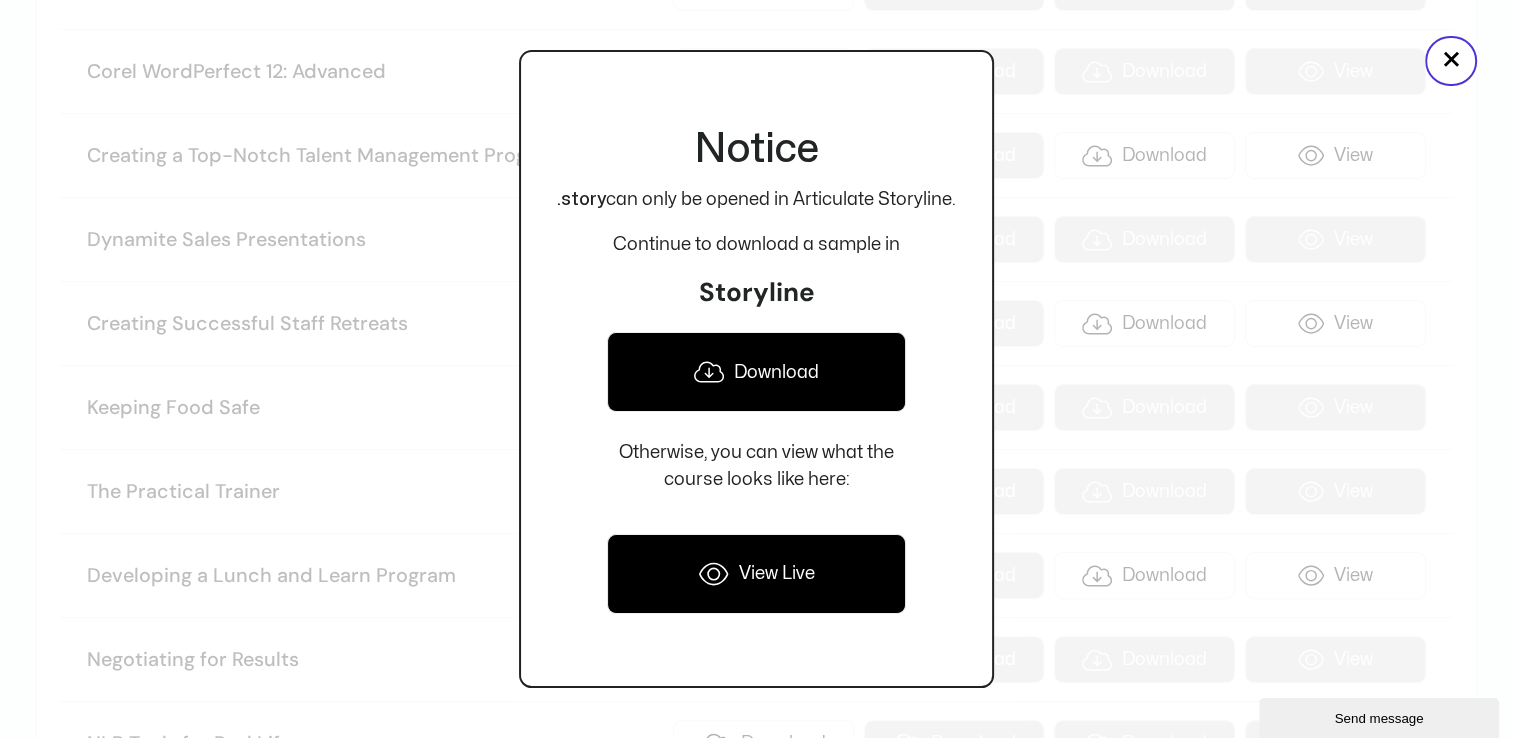 click on "View Live" at bounding box center (756, 574) 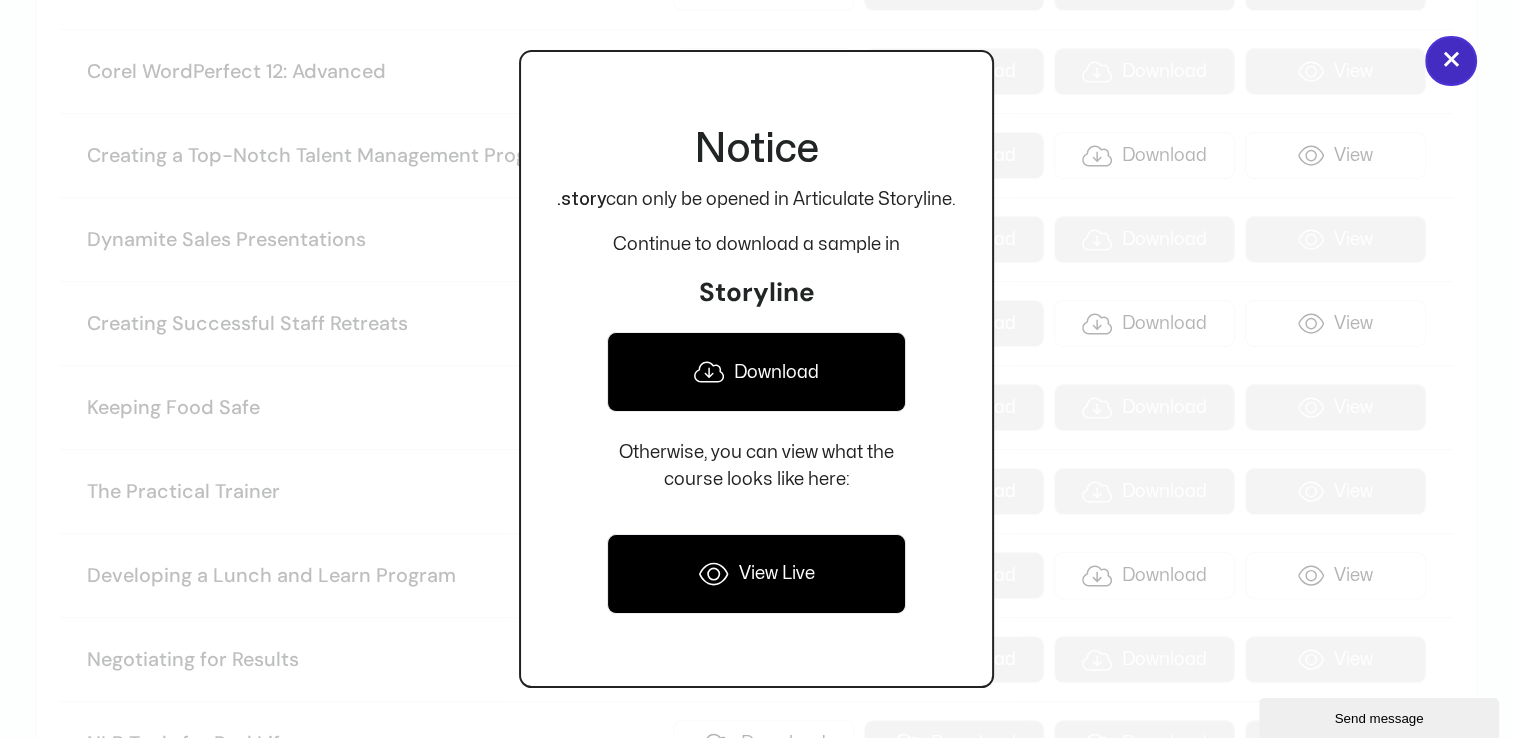 click on "×" at bounding box center (1451, 61) 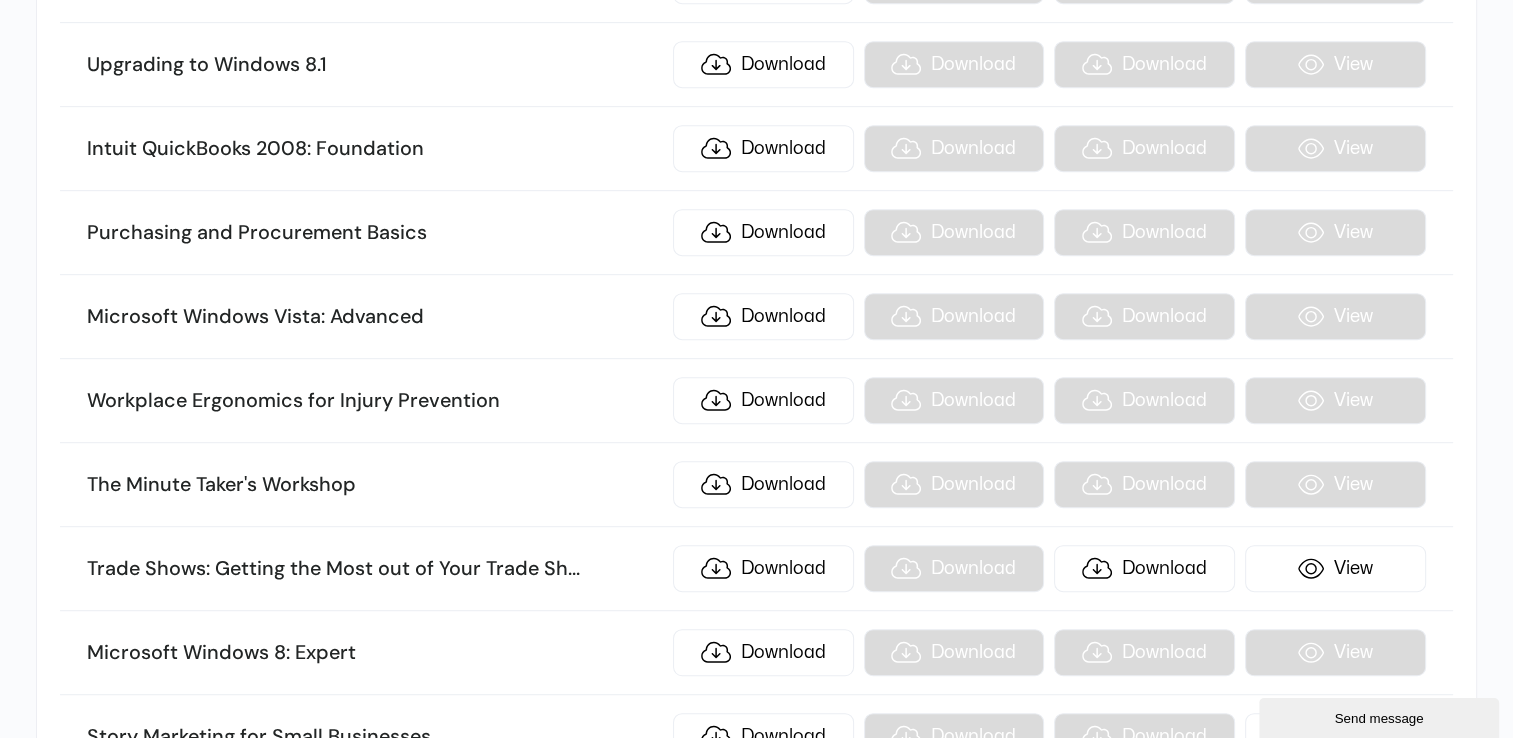 scroll, scrollTop: 23693, scrollLeft: 0, axis: vertical 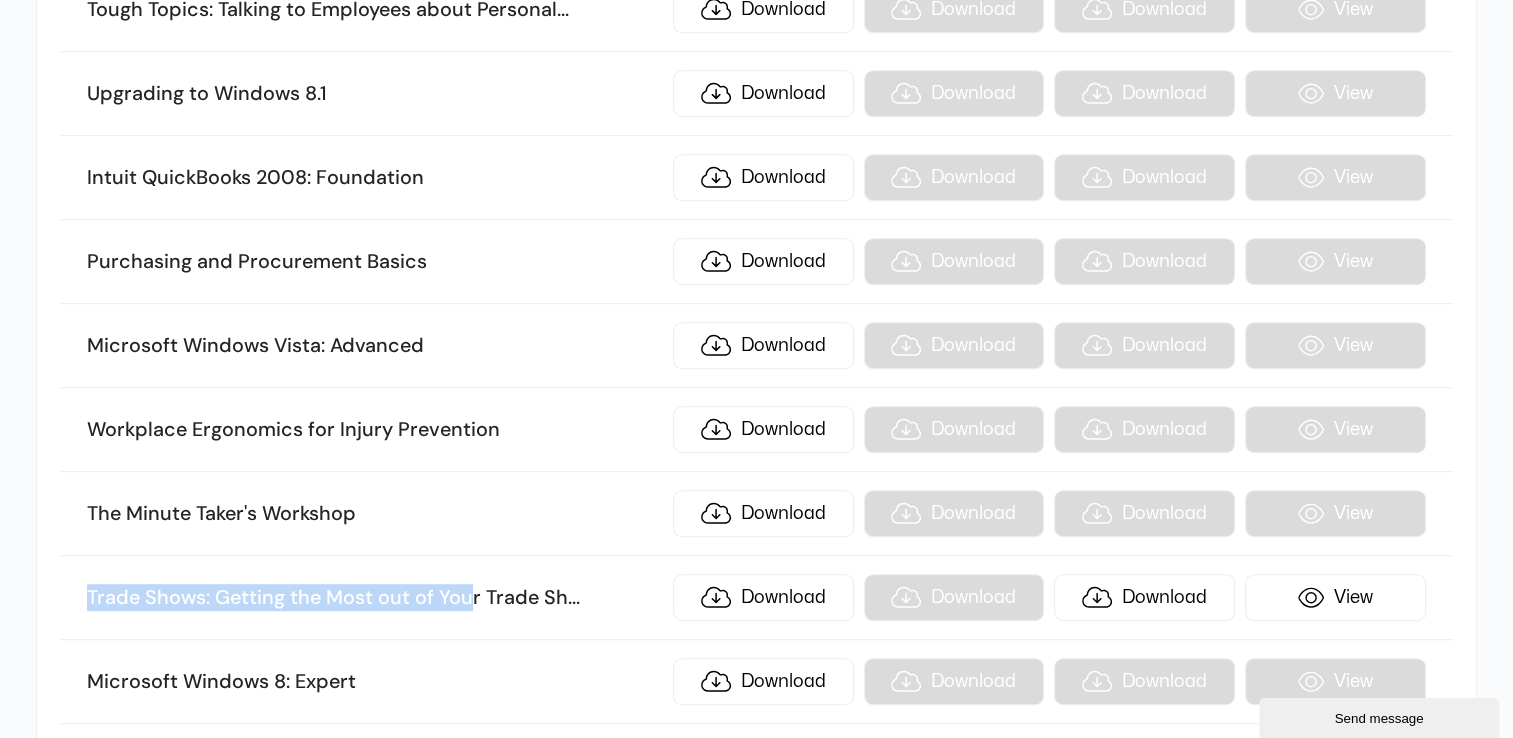 drag, startPoint x: 72, startPoint y: 416, endPoint x: 473, endPoint y: 407, distance: 401.10098 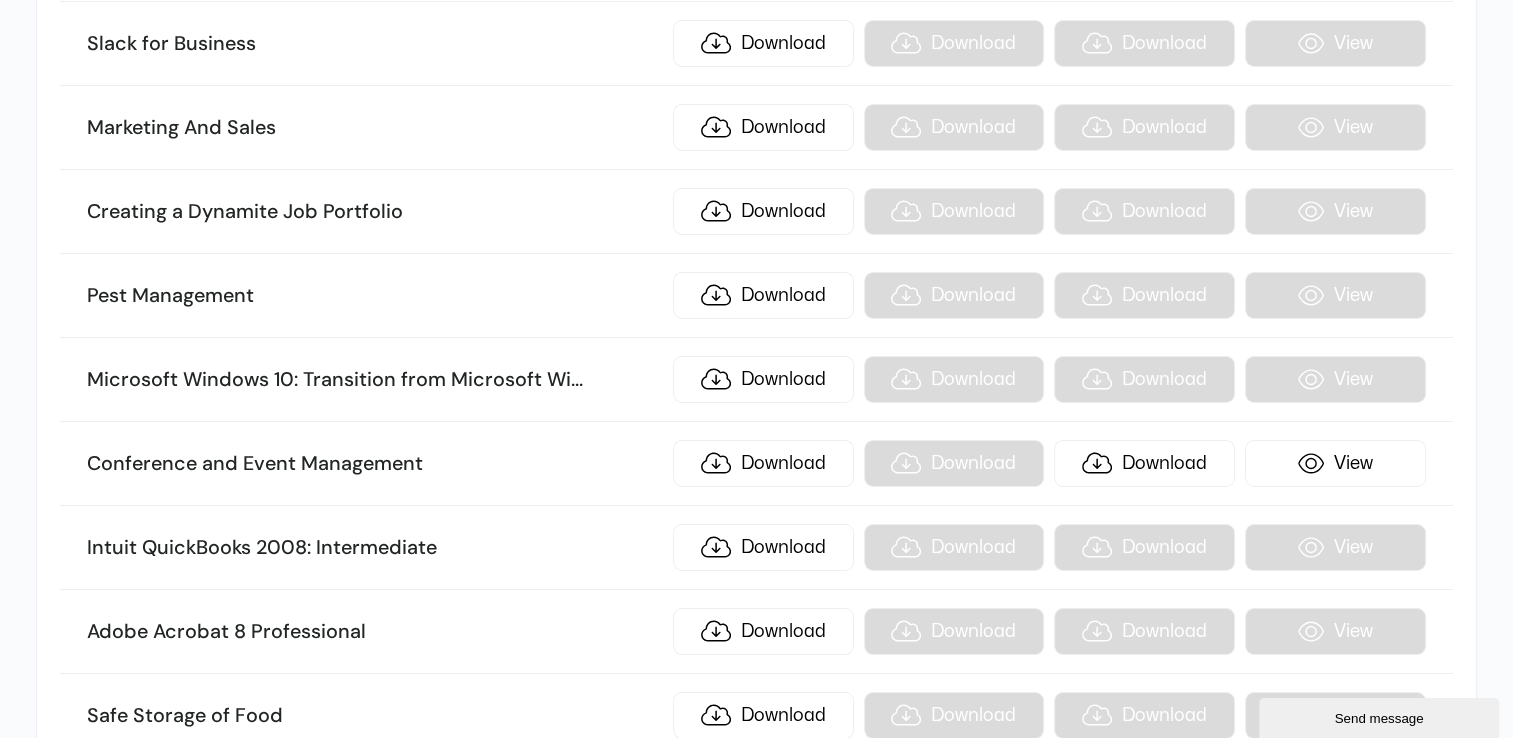 scroll, scrollTop: 21993, scrollLeft: 0, axis: vertical 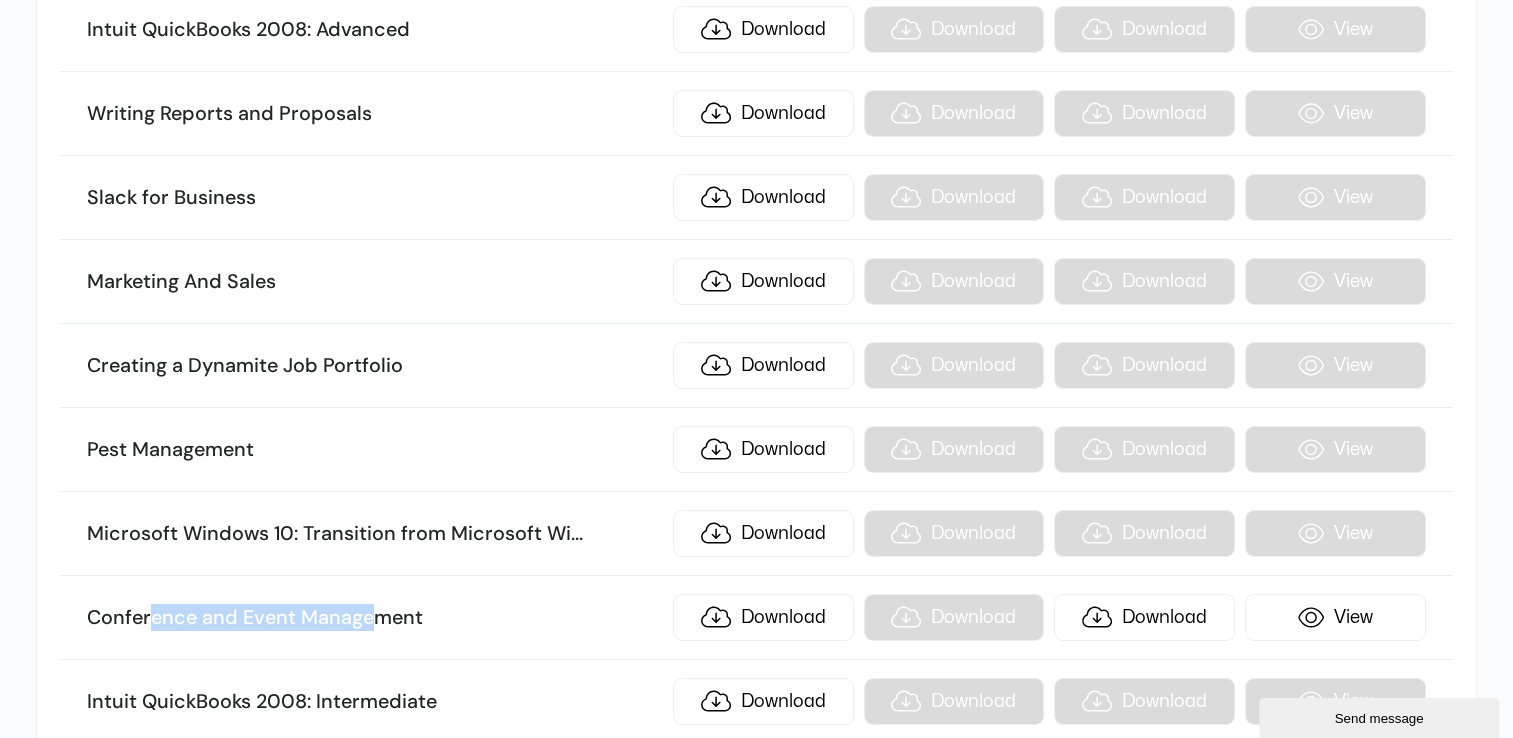 drag, startPoint x: 153, startPoint y: 440, endPoint x: 372, endPoint y: 439, distance: 219.00229 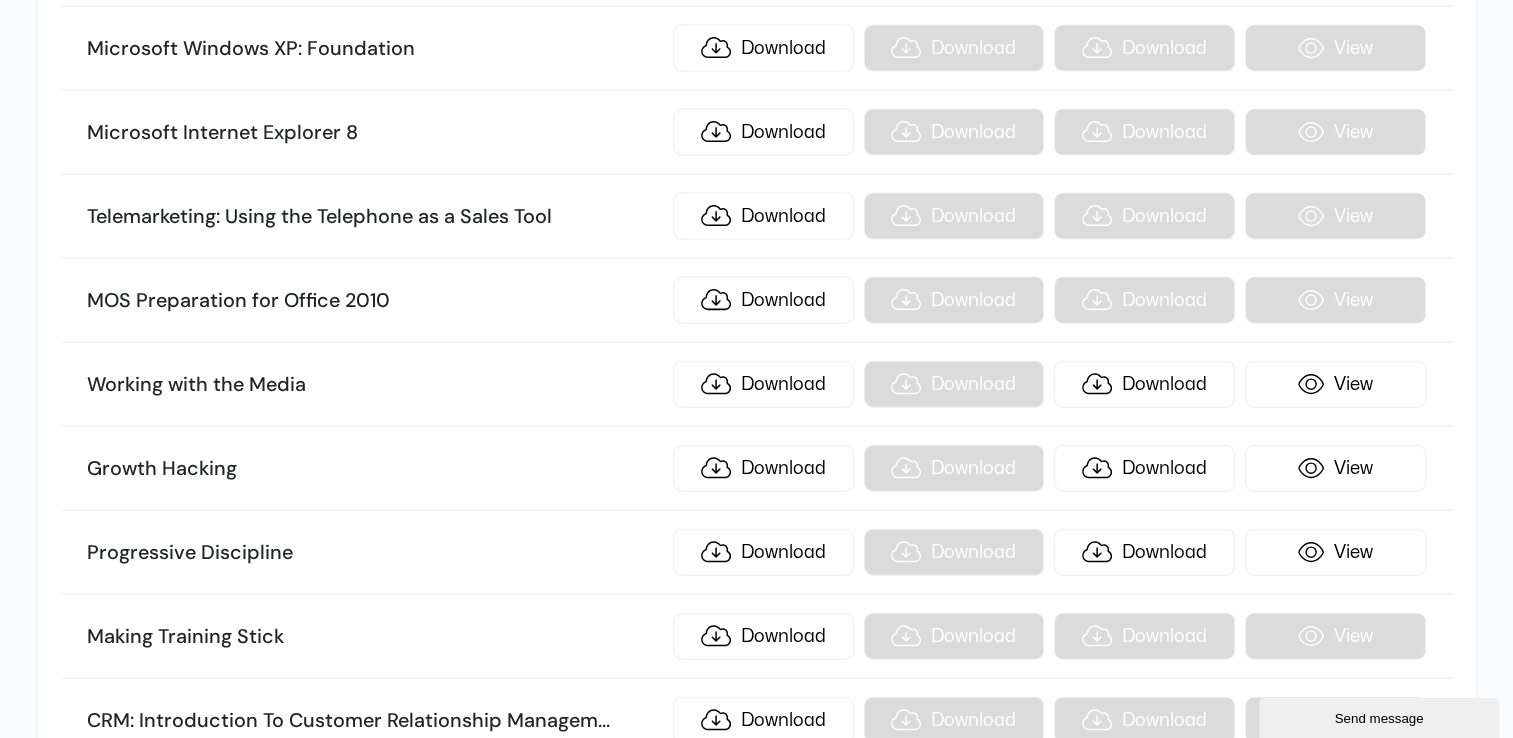 scroll, scrollTop: 19493, scrollLeft: 0, axis: vertical 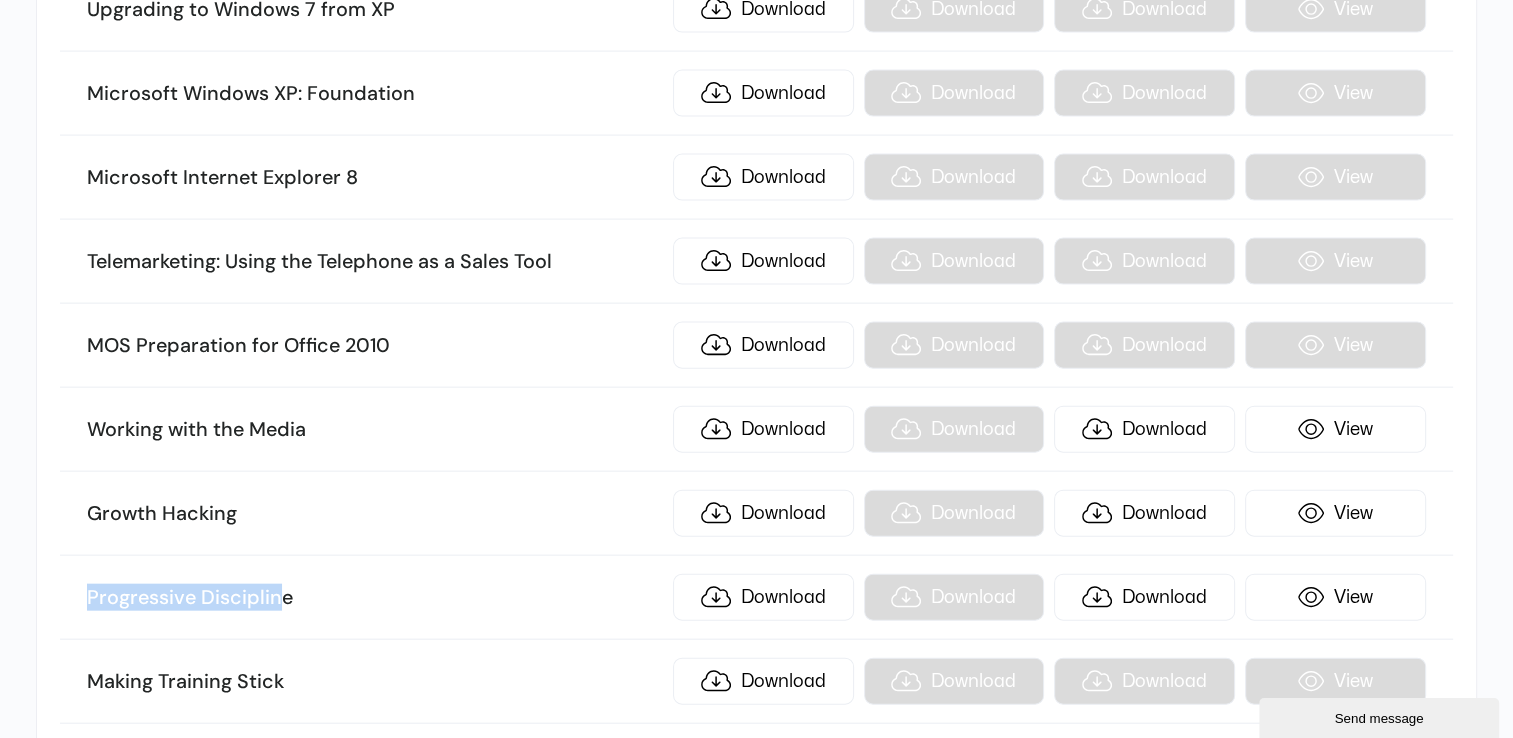 drag, startPoint x: 92, startPoint y: 444, endPoint x: 284, endPoint y: 437, distance: 192.12756 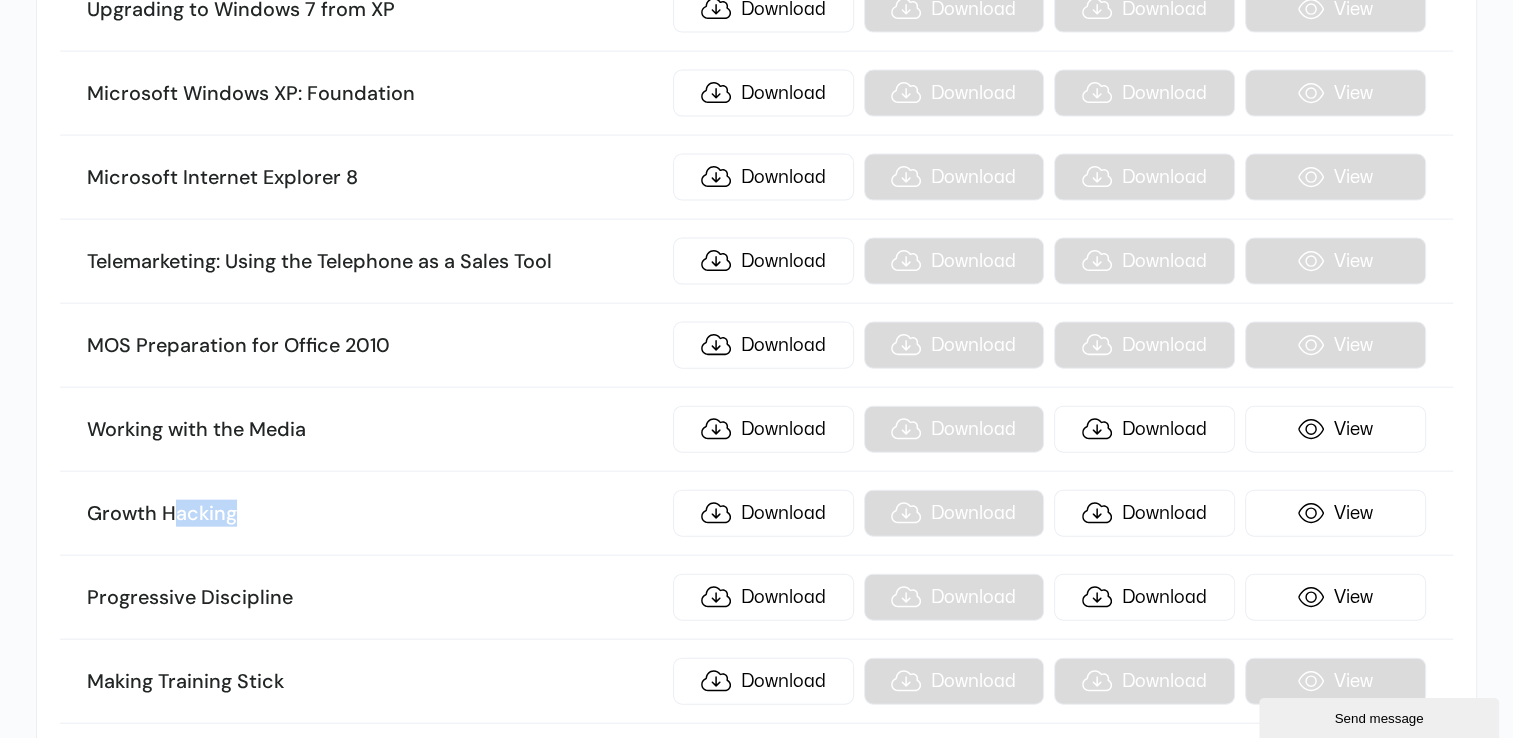 drag, startPoint x: 284, startPoint y: 437, endPoint x: 286, endPoint y: 342, distance: 95.02105 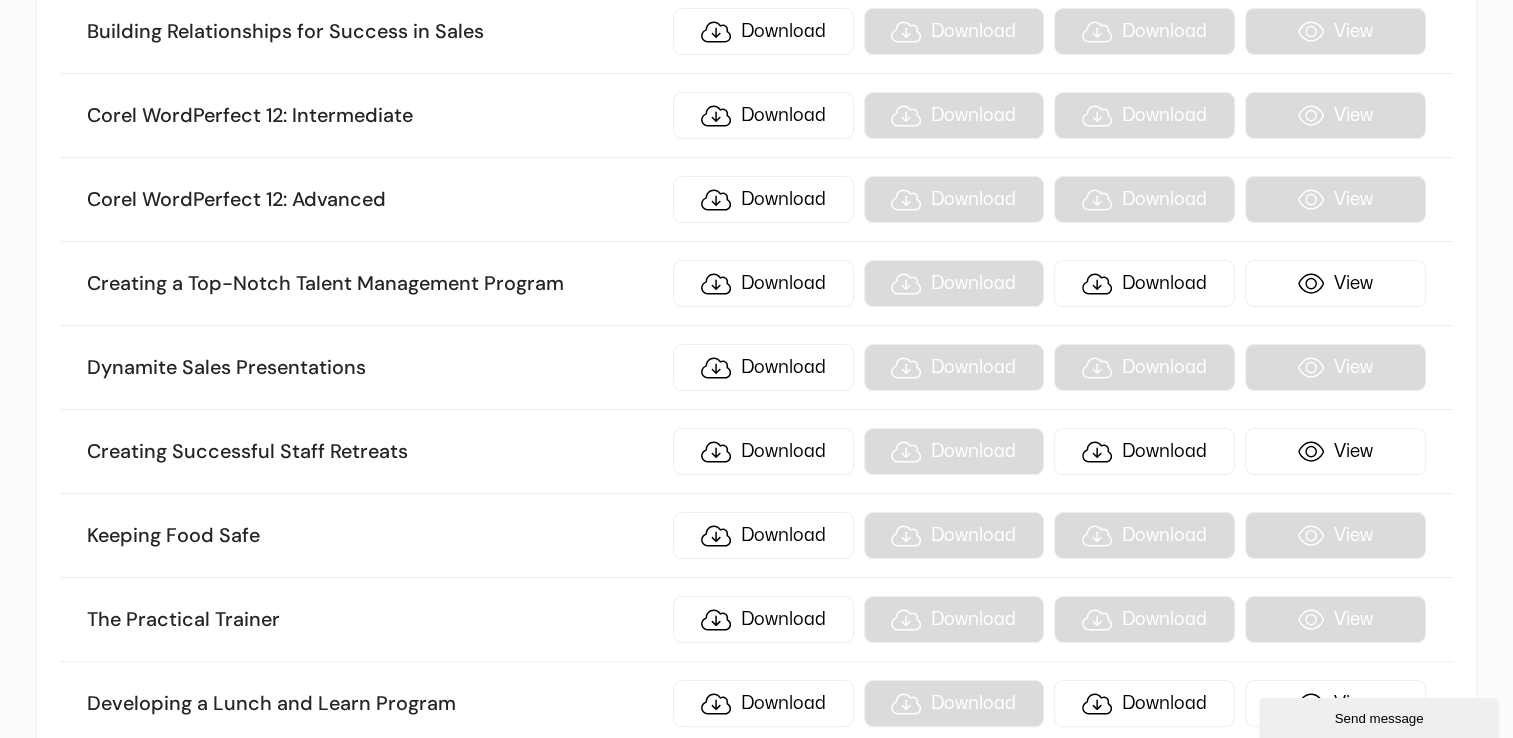 scroll, scrollTop: 15093, scrollLeft: 0, axis: vertical 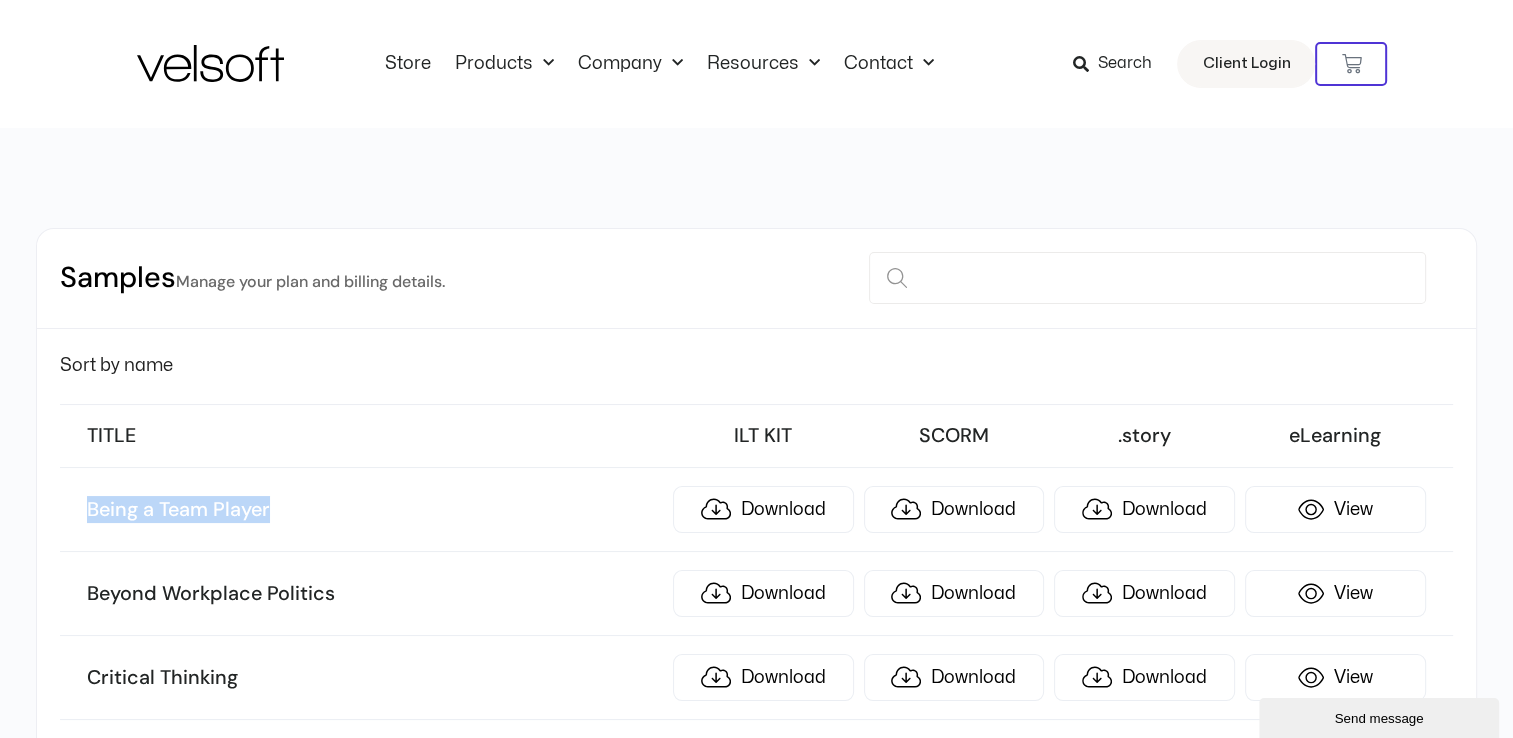 drag, startPoint x: 77, startPoint y: 505, endPoint x: 279, endPoint y: 503, distance: 202.0099 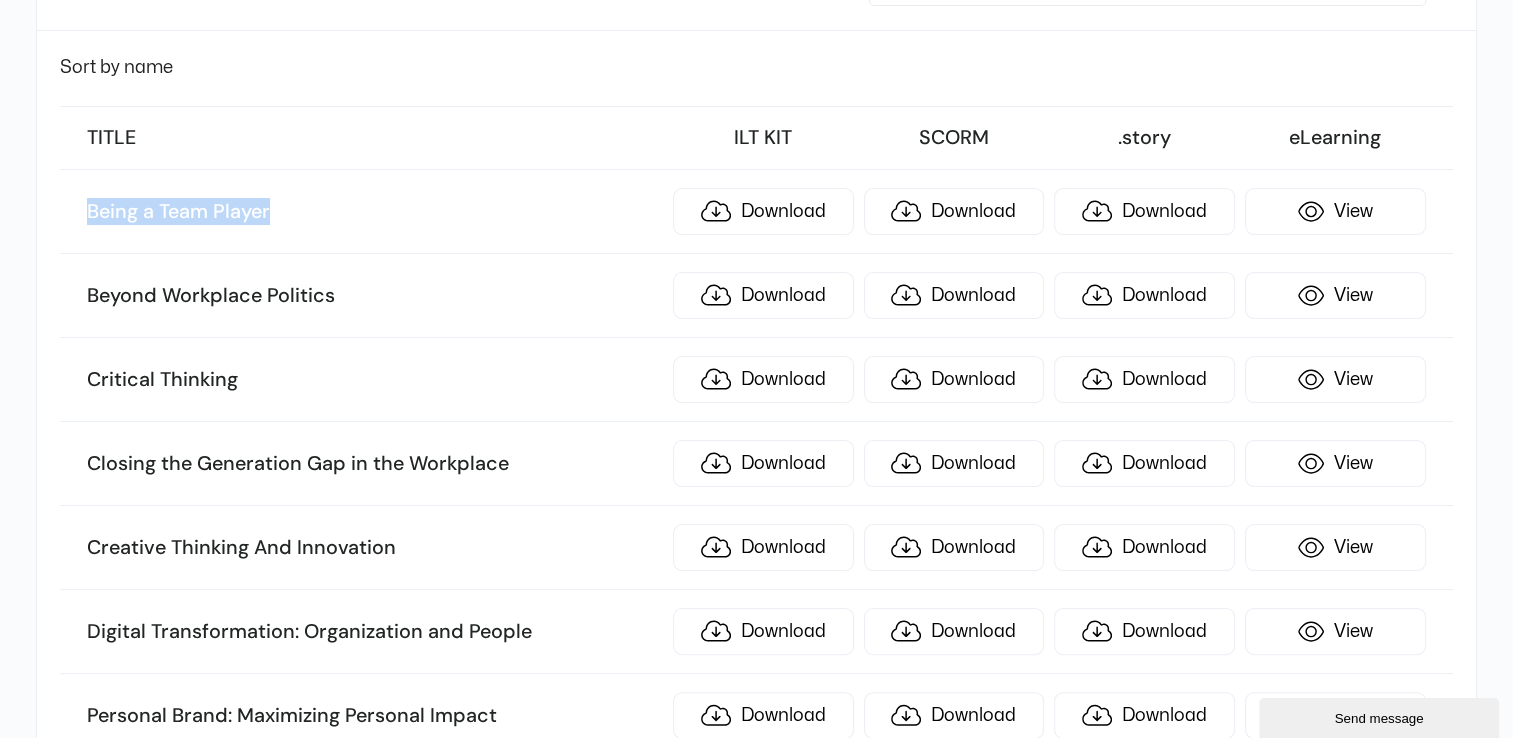 scroll, scrollTop: 300, scrollLeft: 0, axis: vertical 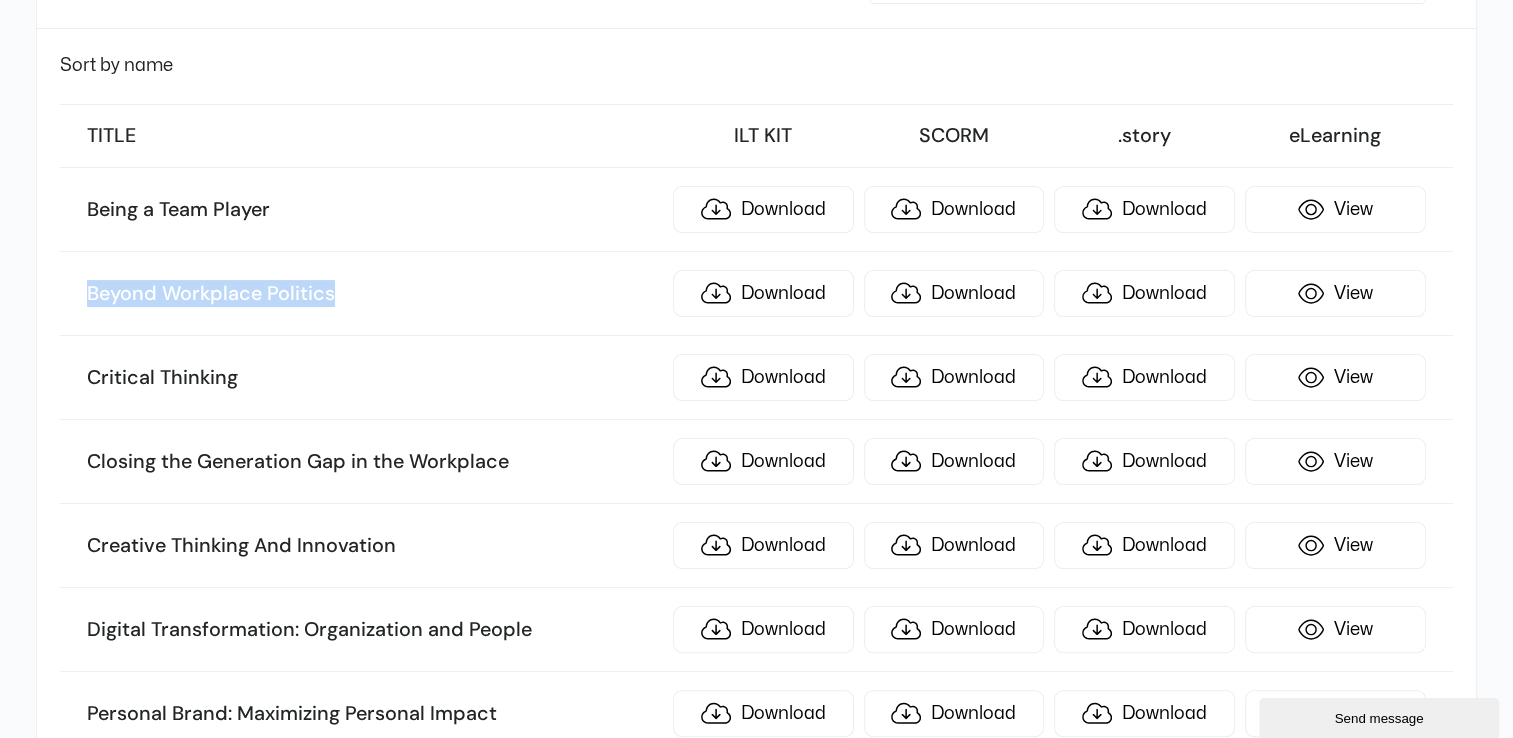 drag, startPoint x: 82, startPoint y: 304, endPoint x: 417, endPoint y: 301, distance: 335.01343 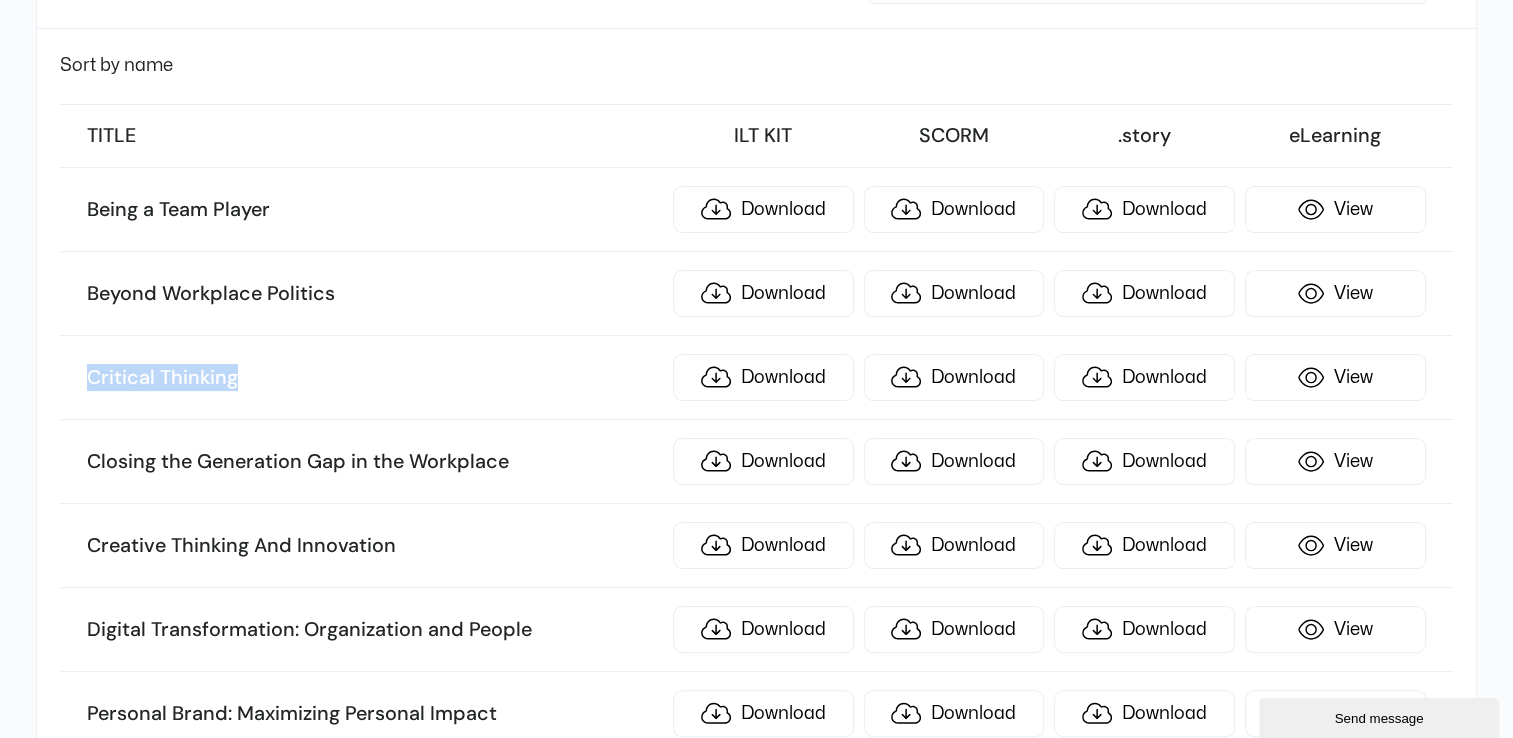 drag, startPoint x: 84, startPoint y: 380, endPoint x: 440, endPoint y: 394, distance: 356.27518 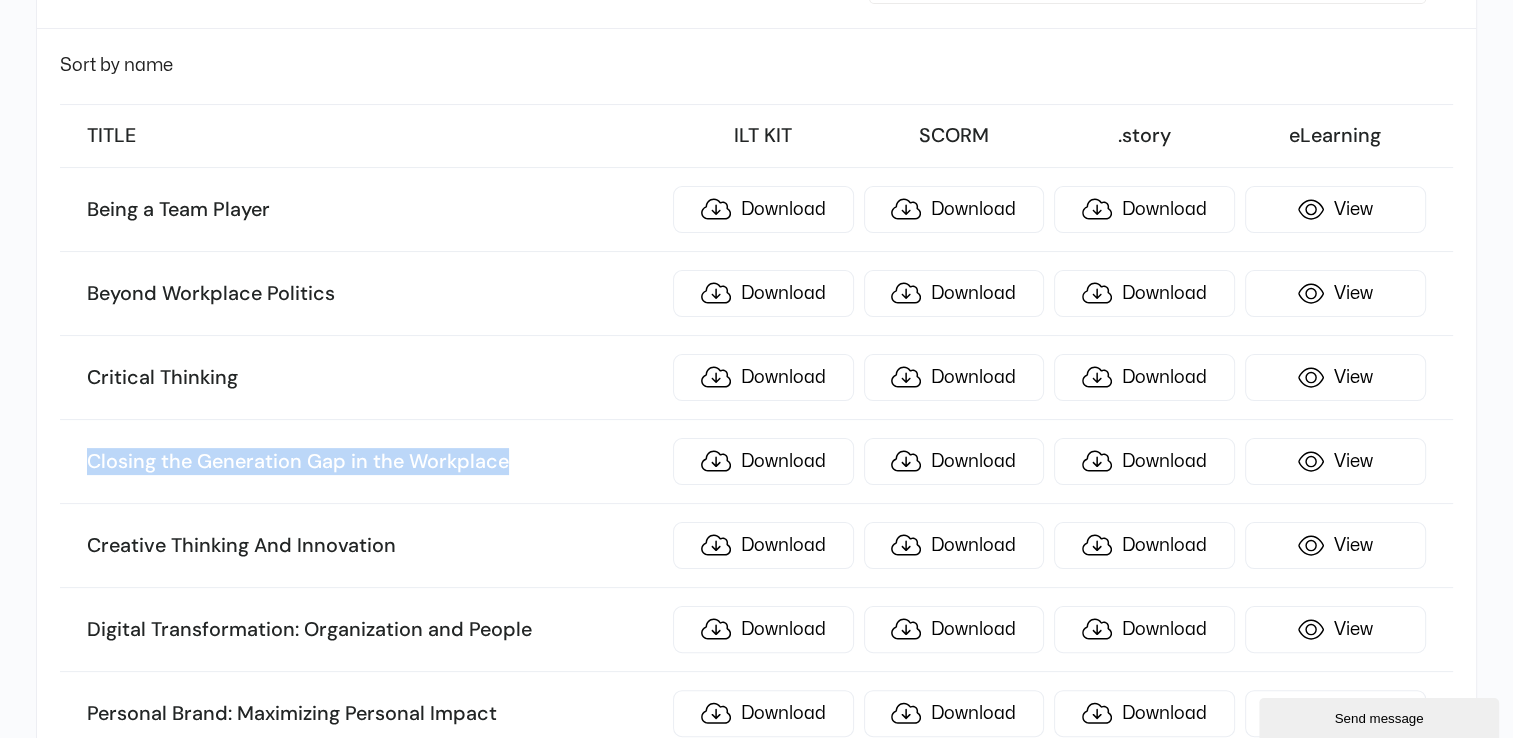 drag, startPoint x: 286, startPoint y: 454, endPoint x: 582, endPoint y: 454, distance: 296 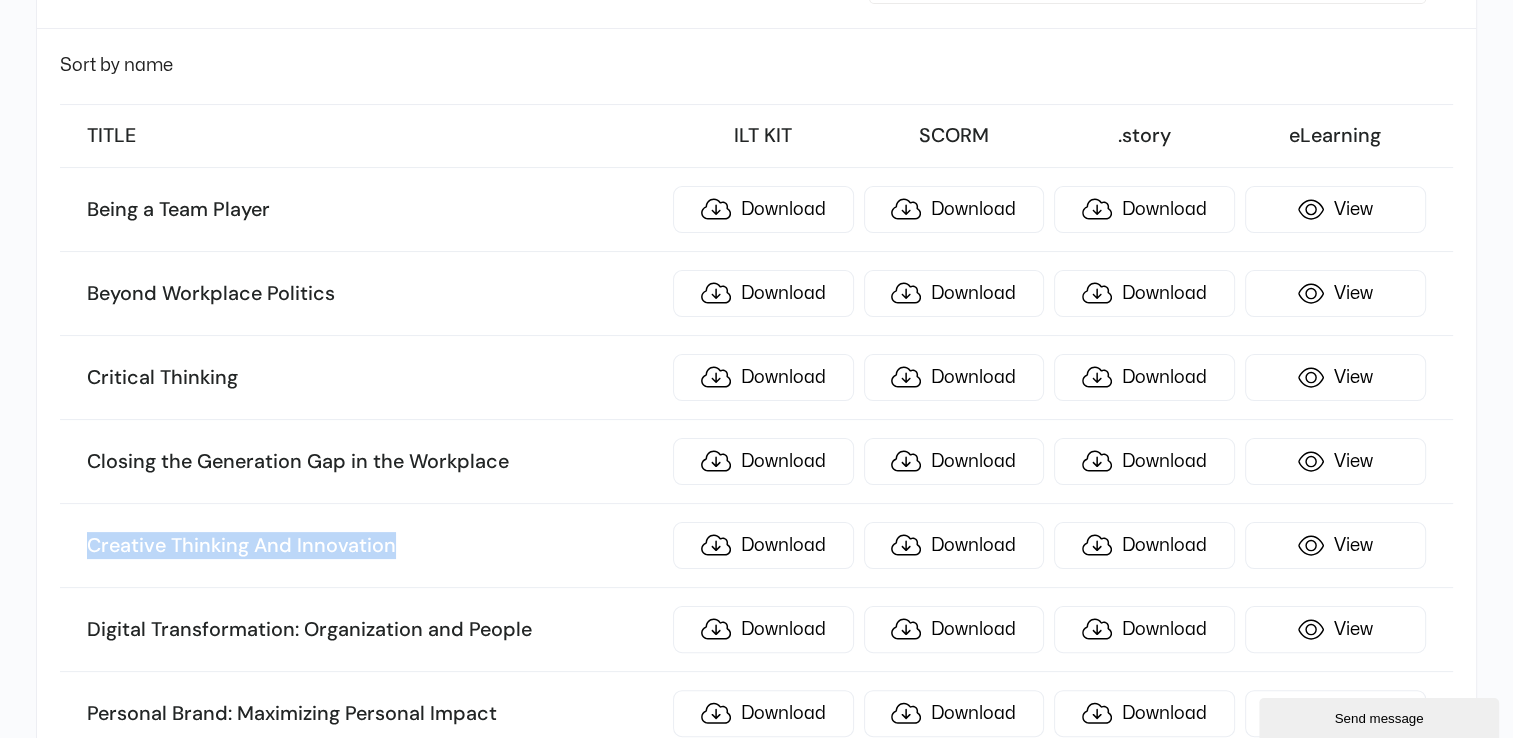 drag, startPoint x: 88, startPoint y: 540, endPoint x: 630, endPoint y: 542, distance: 542.00366 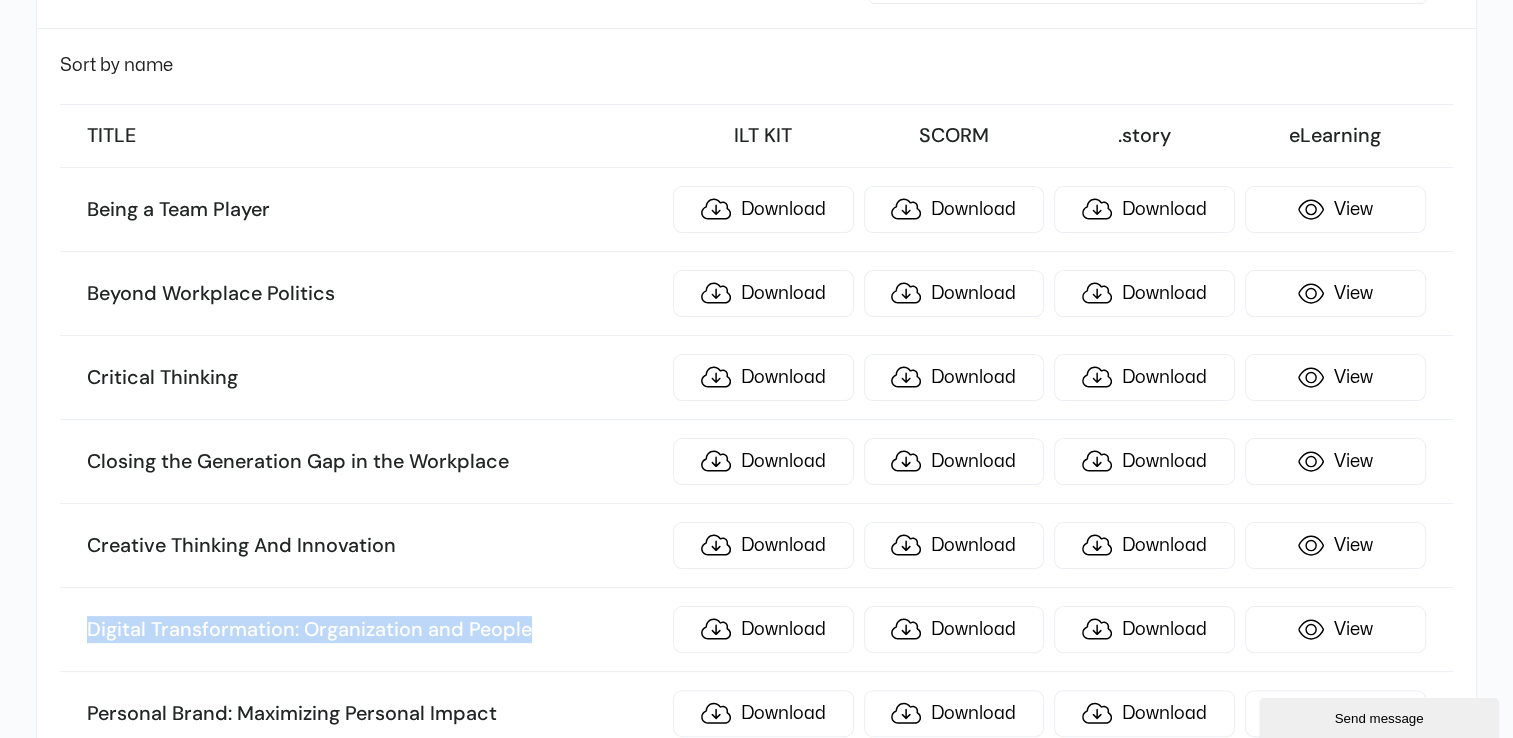 drag, startPoint x: 88, startPoint y: 620, endPoint x: 620, endPoint y: 622, distance: 532.0038 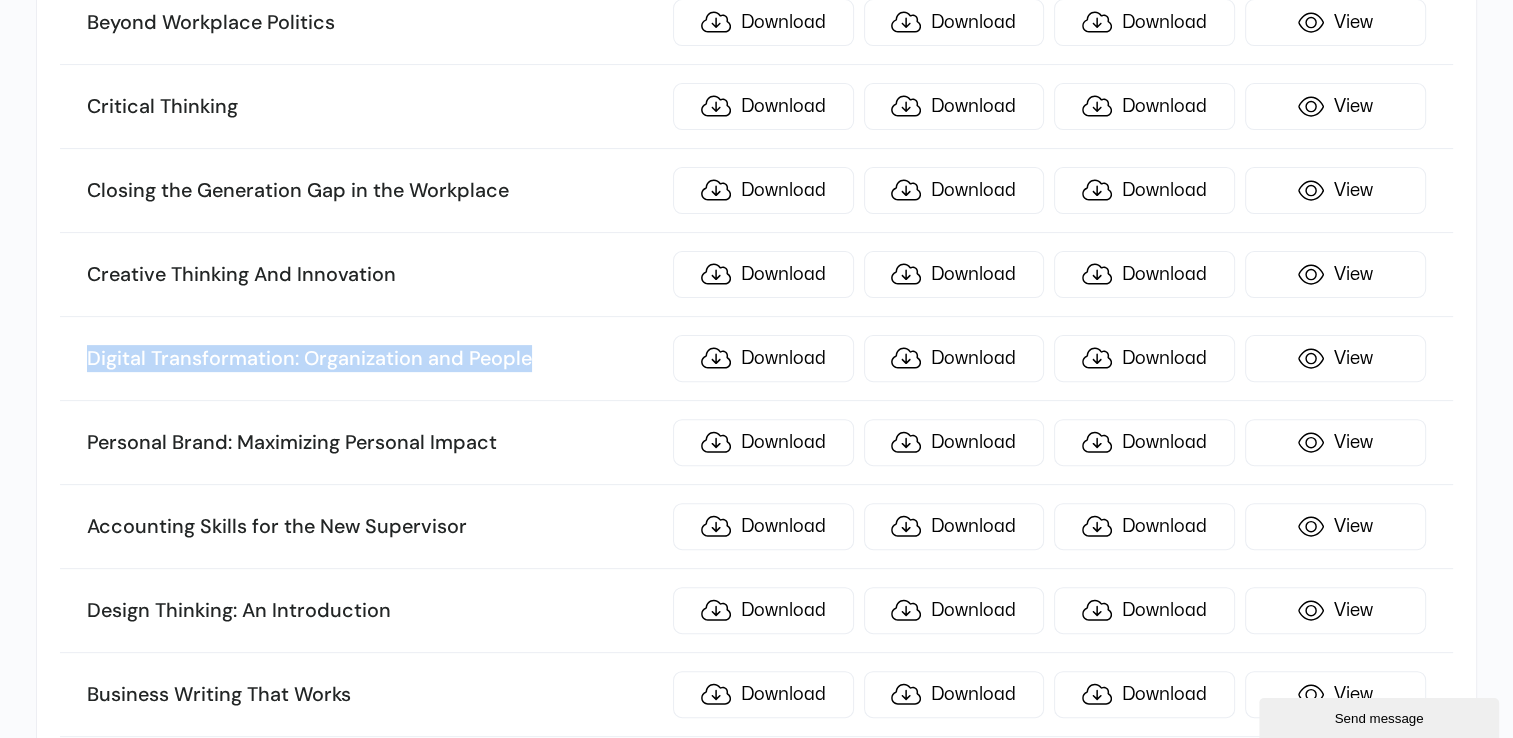 scroll, scrollTop: 600, scrollLeft: 0, axis: vertical 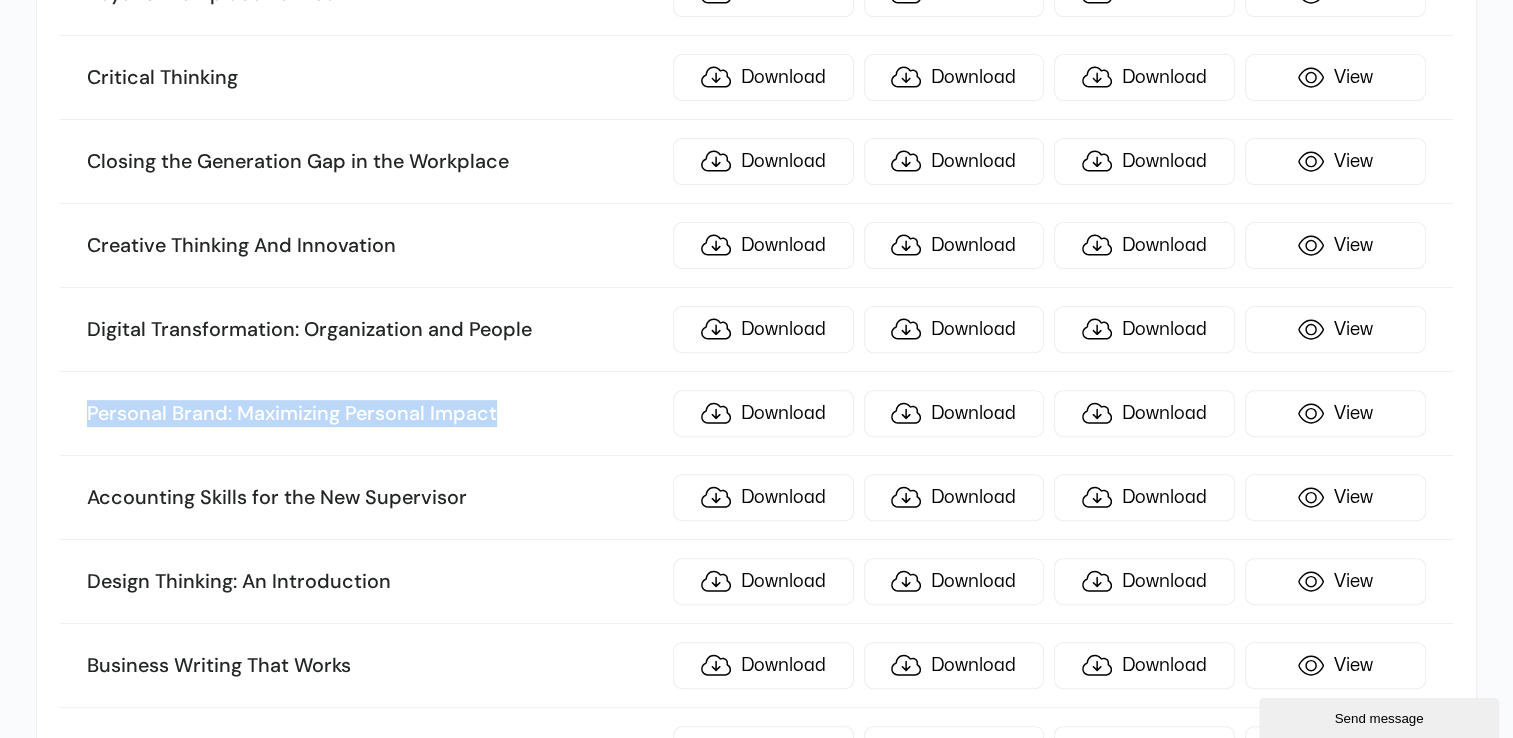 drag, startPoint x: 88, startPoint y: 401, endPoint x: 544, endPoint y: 398, distance: 456.00986 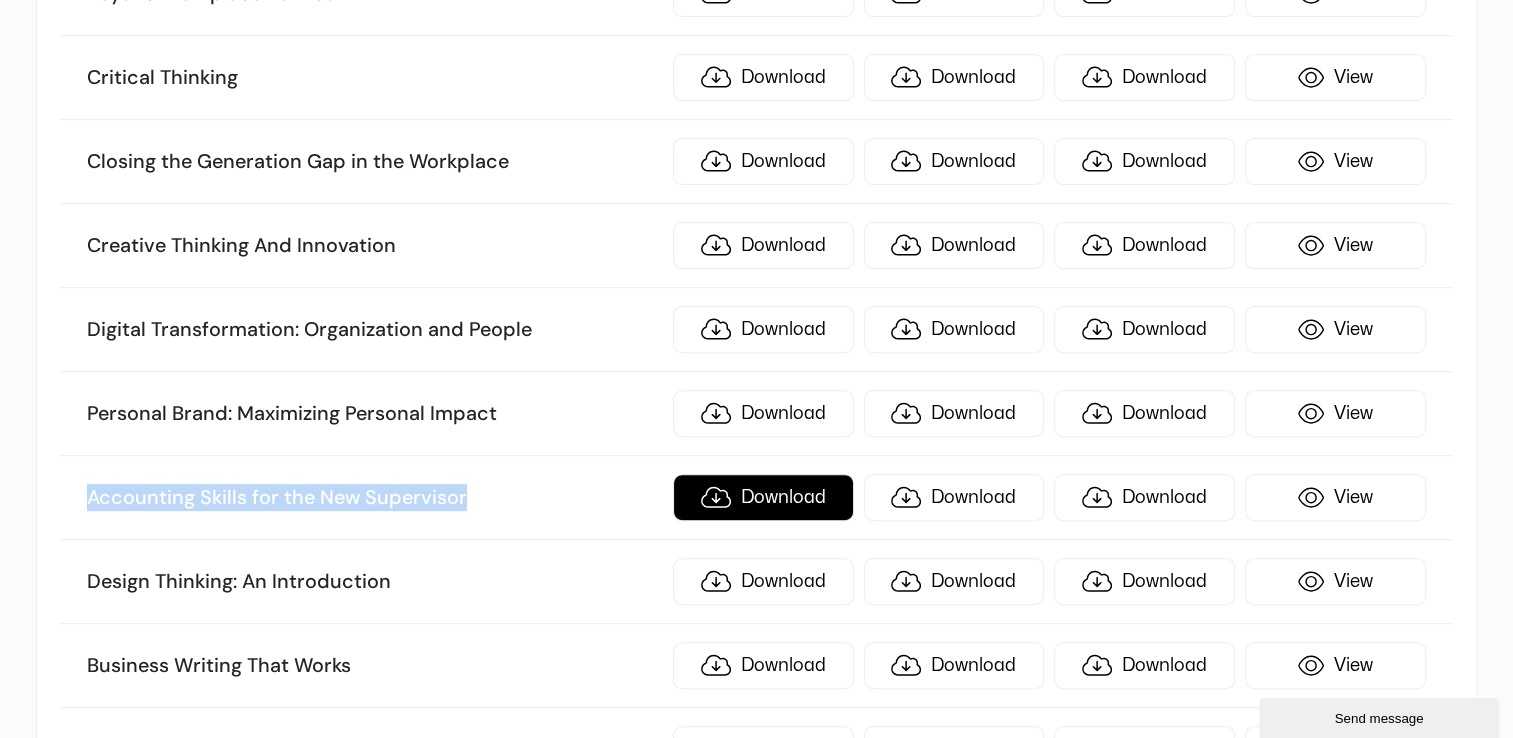 drag, startPoint x: 89, startPoint y: 490, endPoint x: 712, endPoint y: 490, distance: 623 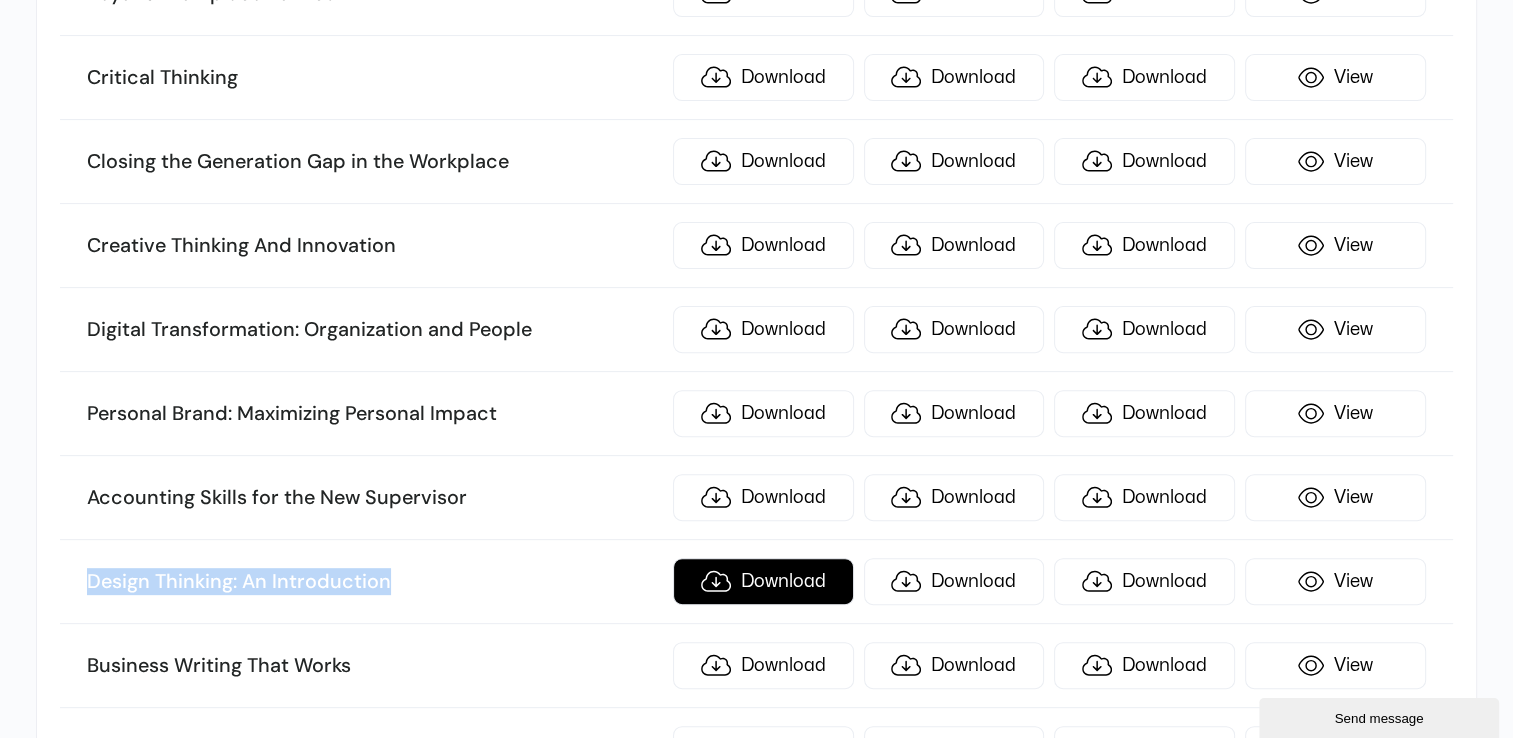 drag, startPoint x: 71, startPoint y: 578, endPoint x: 680, endPoint y: 578, distance: 609 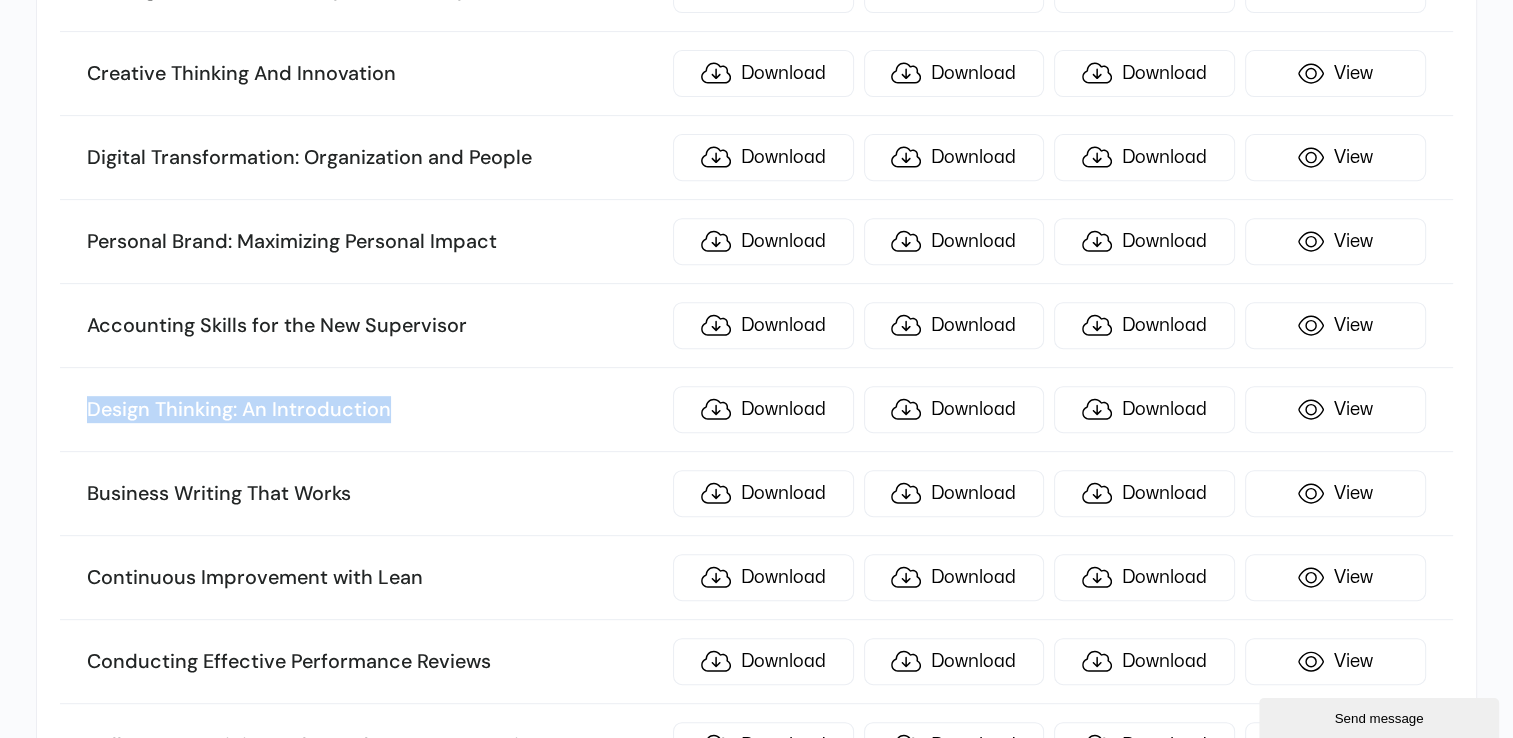 scroll, scrollTop: 800, scrollLeft: 0, axis: vertical 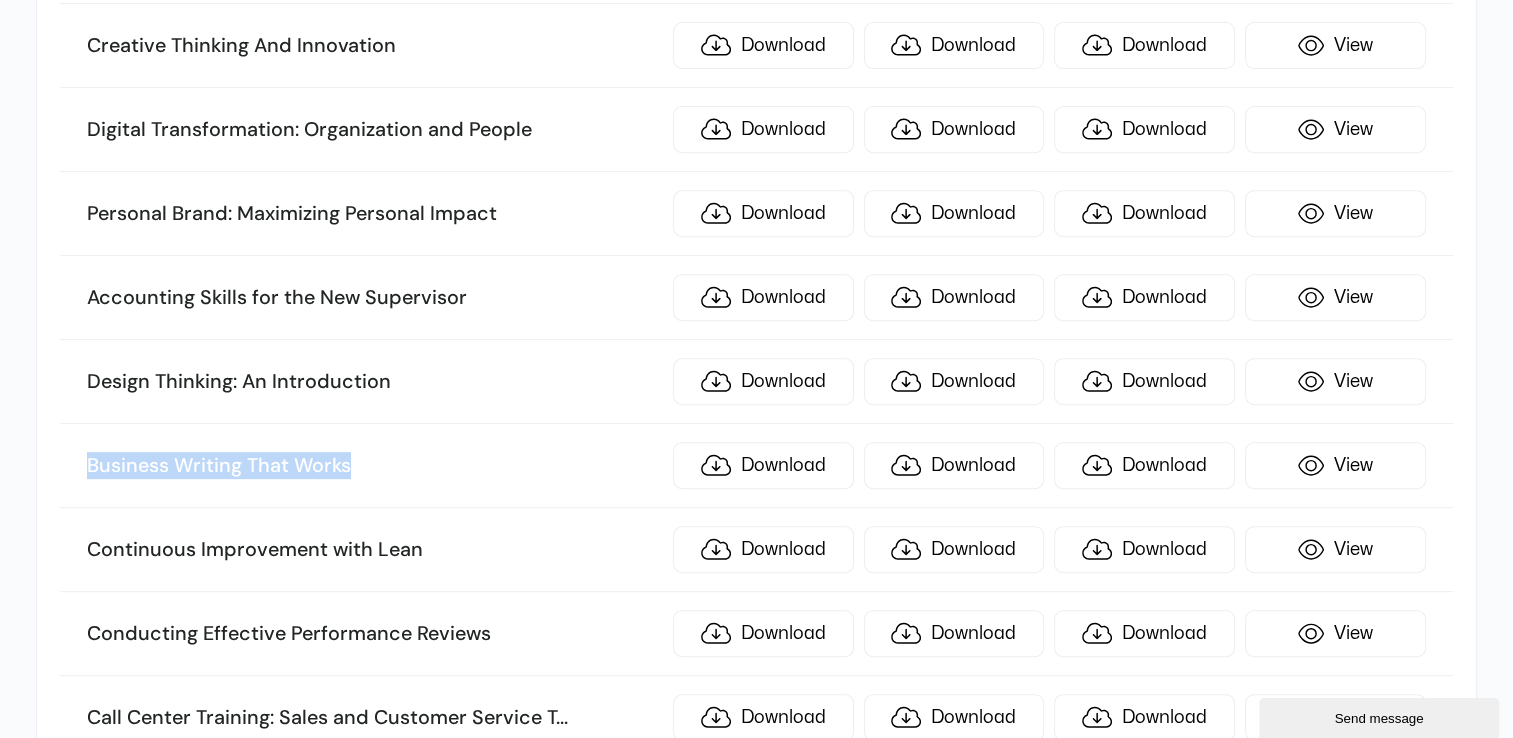drag, startPoint x: 153, startPoint y: 446, endPoint x: 359, endPoint y: 446, distance: 206 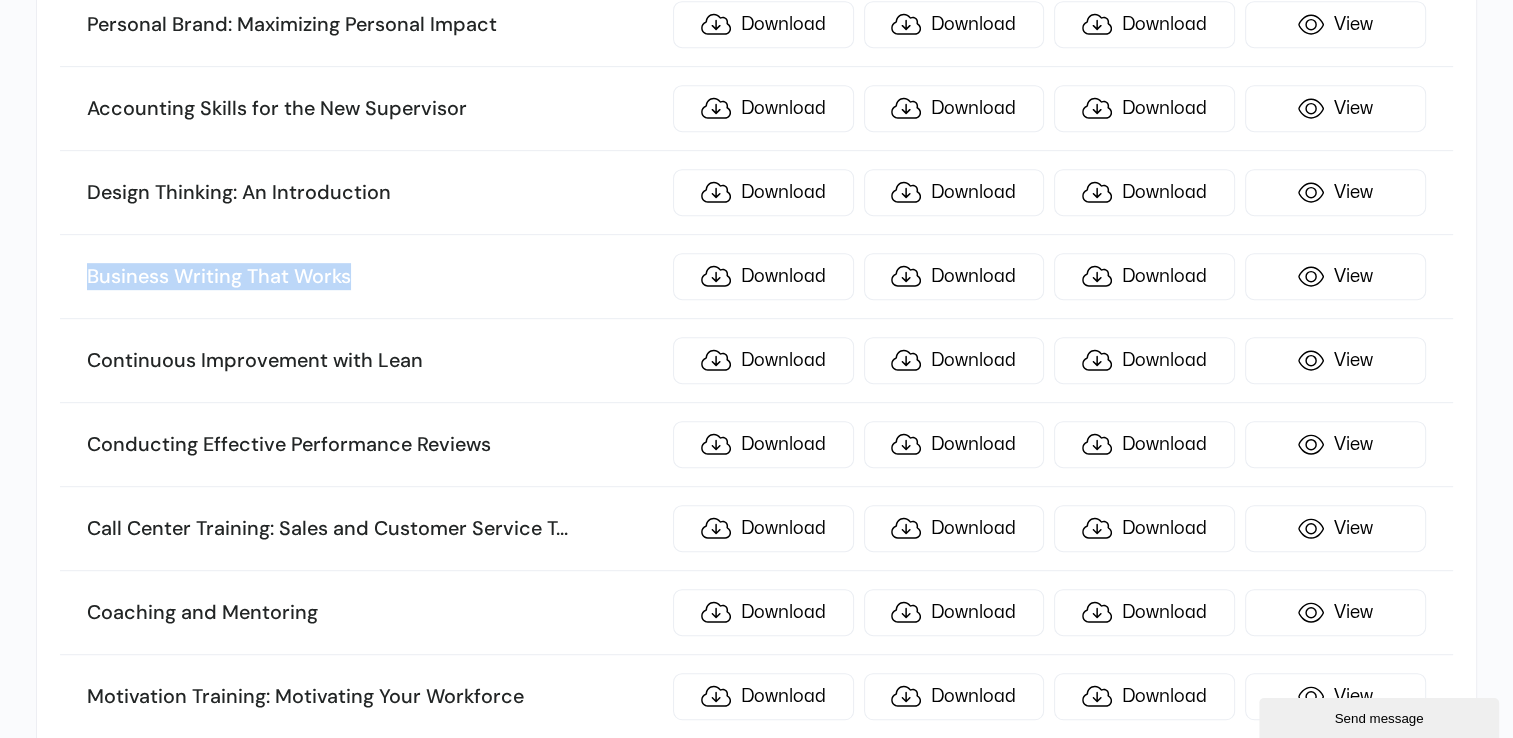 scroll, scrollTop: 872, scrollLeft: 0, axis: vertical 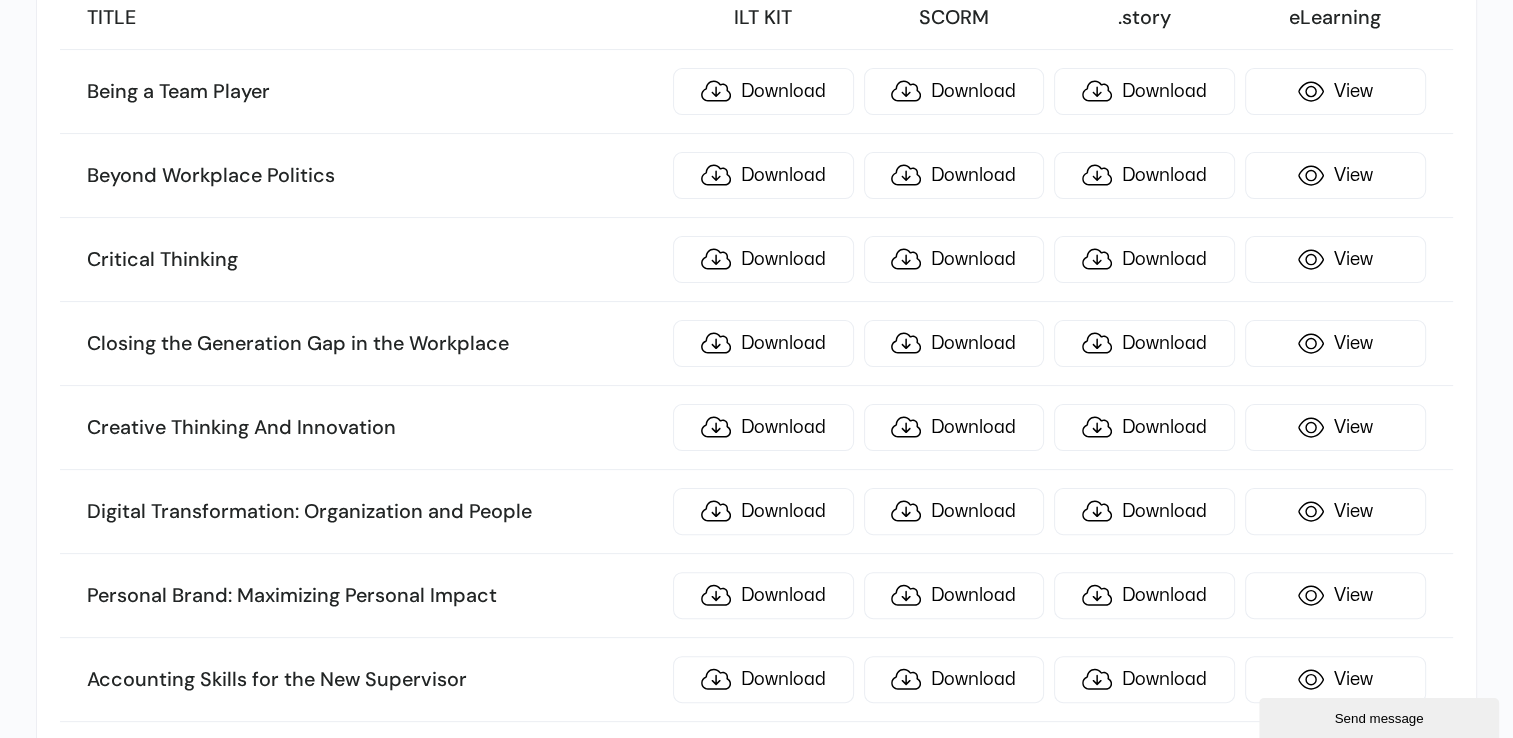 click on "Sort by name TITLE ILT KIT SCORM .story eLearning Being a Team Player Download Download Download View Beyond Workplace Politics Download Download Download View Critical Thinking Download Download Download View Closing the Generation Gap in the Workplace Download Download Download View Creative Thinking And Innovation Download Download Download View Digital Transformation: Organization and People Download Download Download View Personal Brand: Maximizing Personal Impact Download Download Download View Accounting Skills for the New Supervisor Download Download Download View Design Thinking: An Introduction Download Download Download View Business Writing That Works Download Download Download View Continuous Improvement with Lean Download Download Download View Conducting Effective Performance Reviews Download Download Download View Call Center Training: Sales and Customer Service T ... raining Download Download Download View Coaching and Mentoring Download Download Download View Download View" at bounding box center (756, 12009) 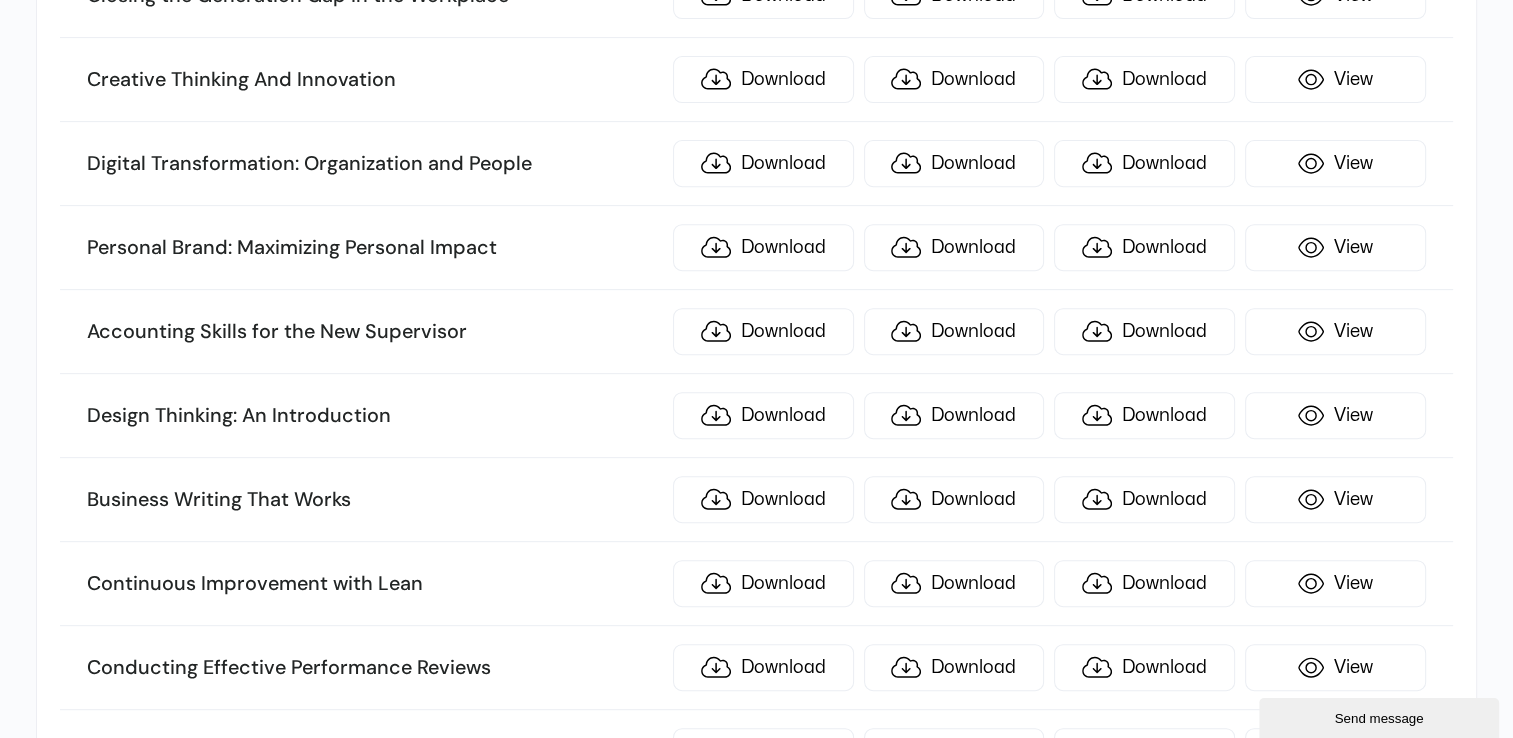 scroll, scrollTop: 818, scrollLeft: 0, axis: vertical 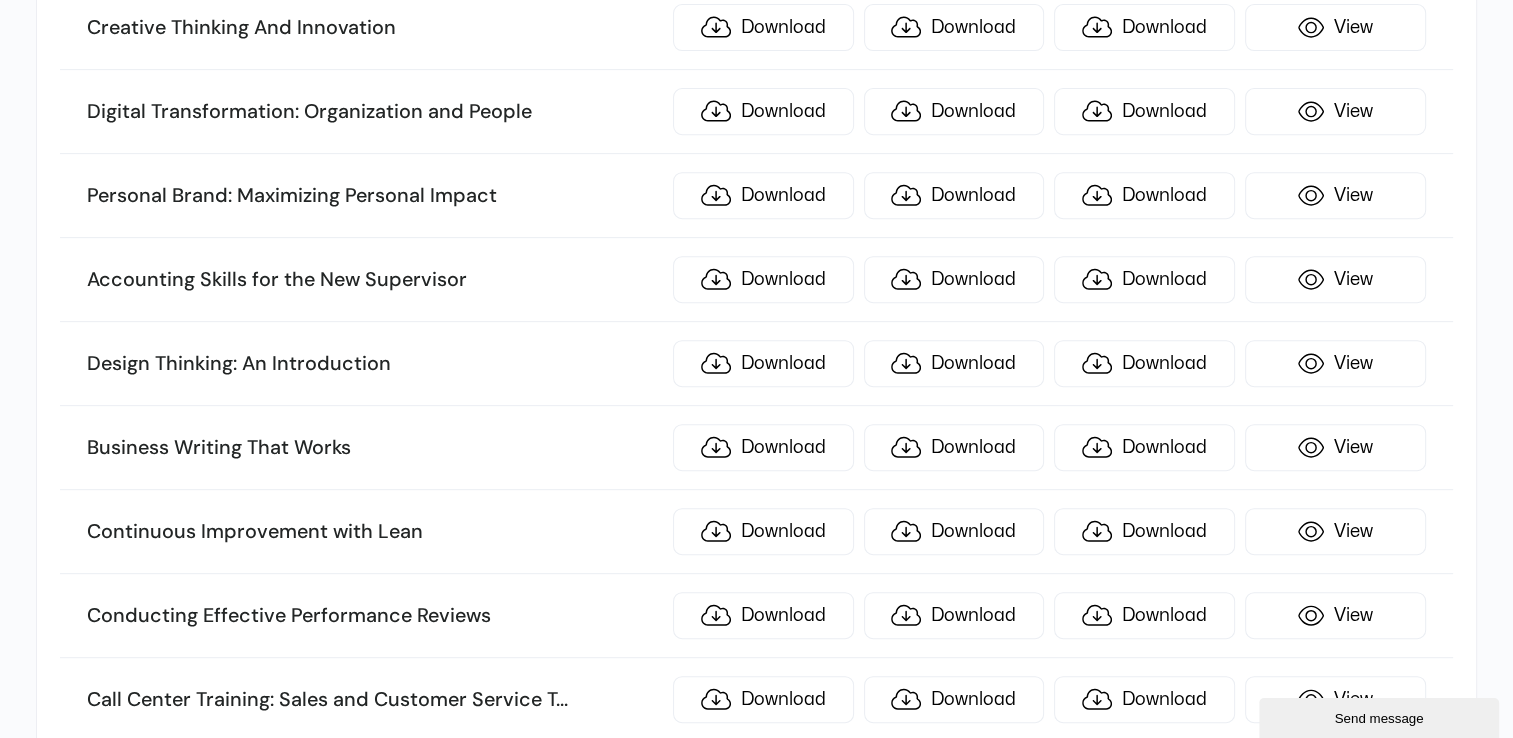 click on "Continuous Improvement with Lean" at bounding box center (374, 532) 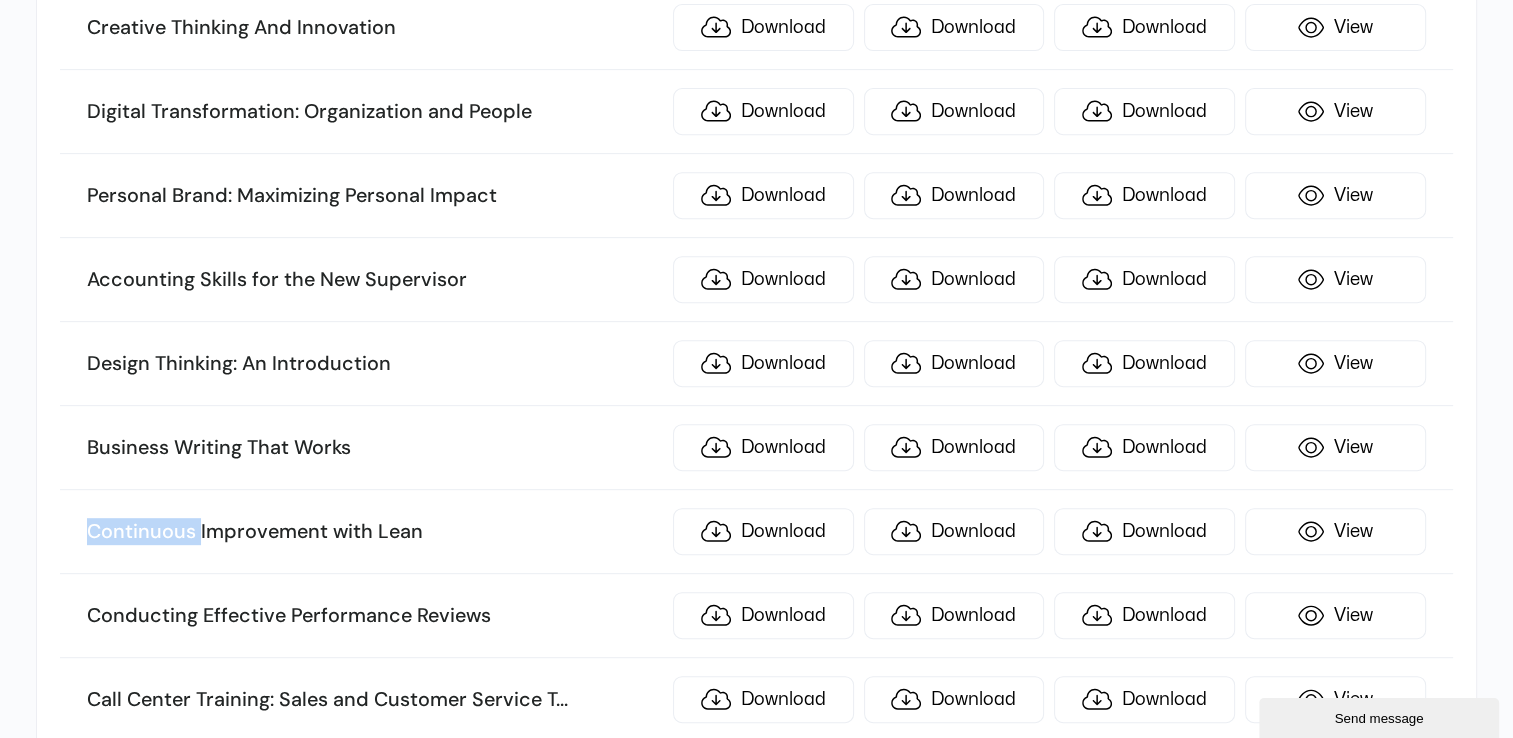 click on "Continuous Improvement with Lean" at bounding box center [374, 532] 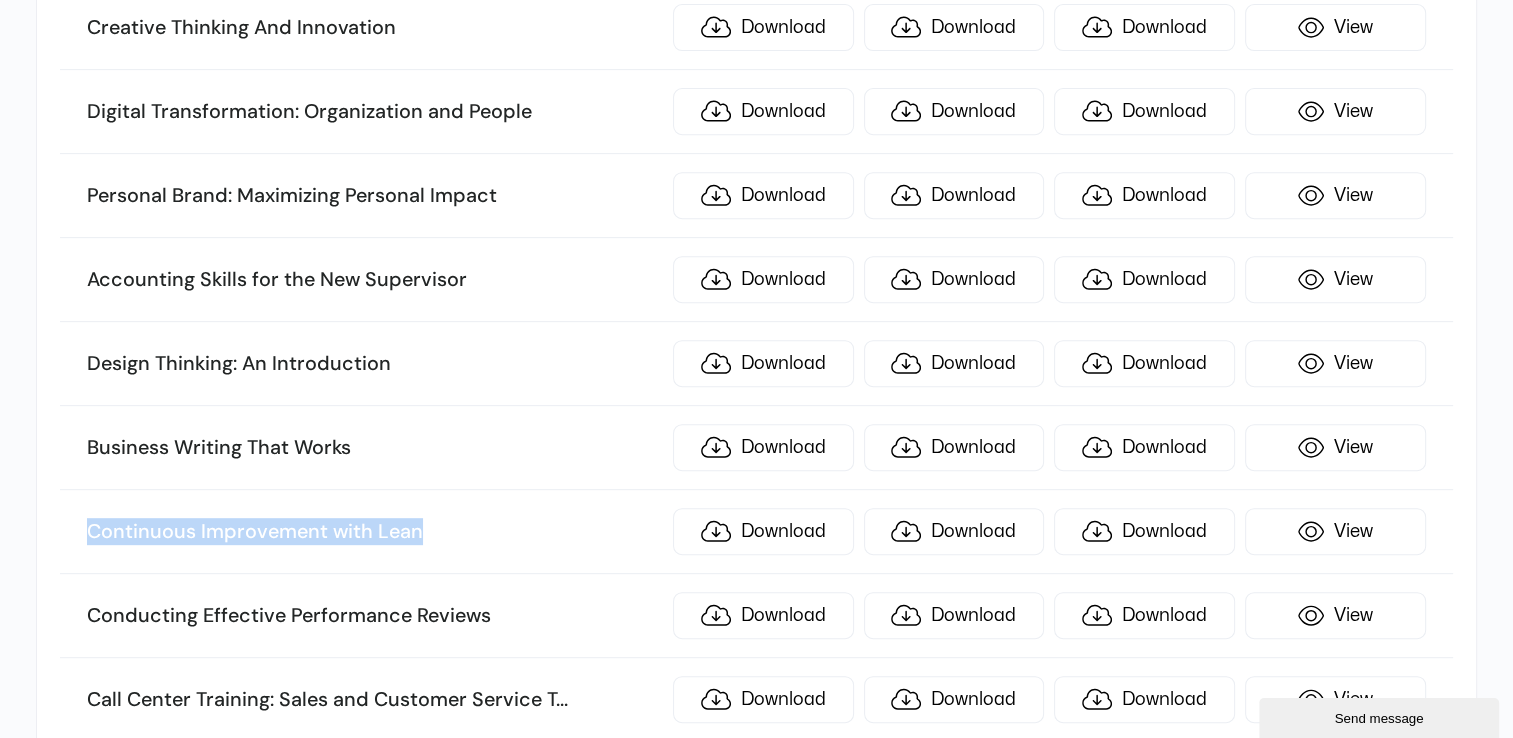click on "Continuous Improvement with Lean" at bounding box center (374, 532) 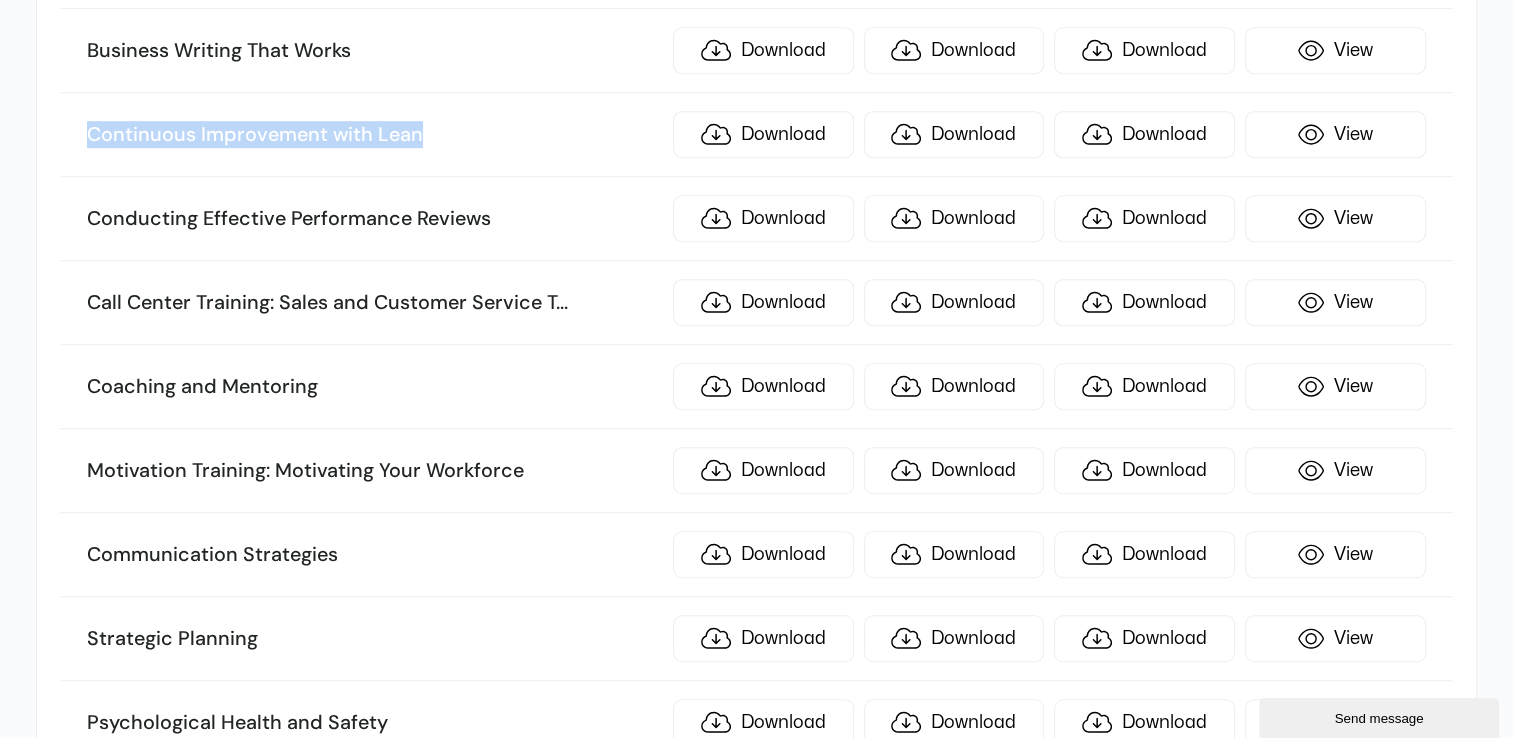 scroll, scrollTop: 1218, scrollLeft: 0, axis: vertical 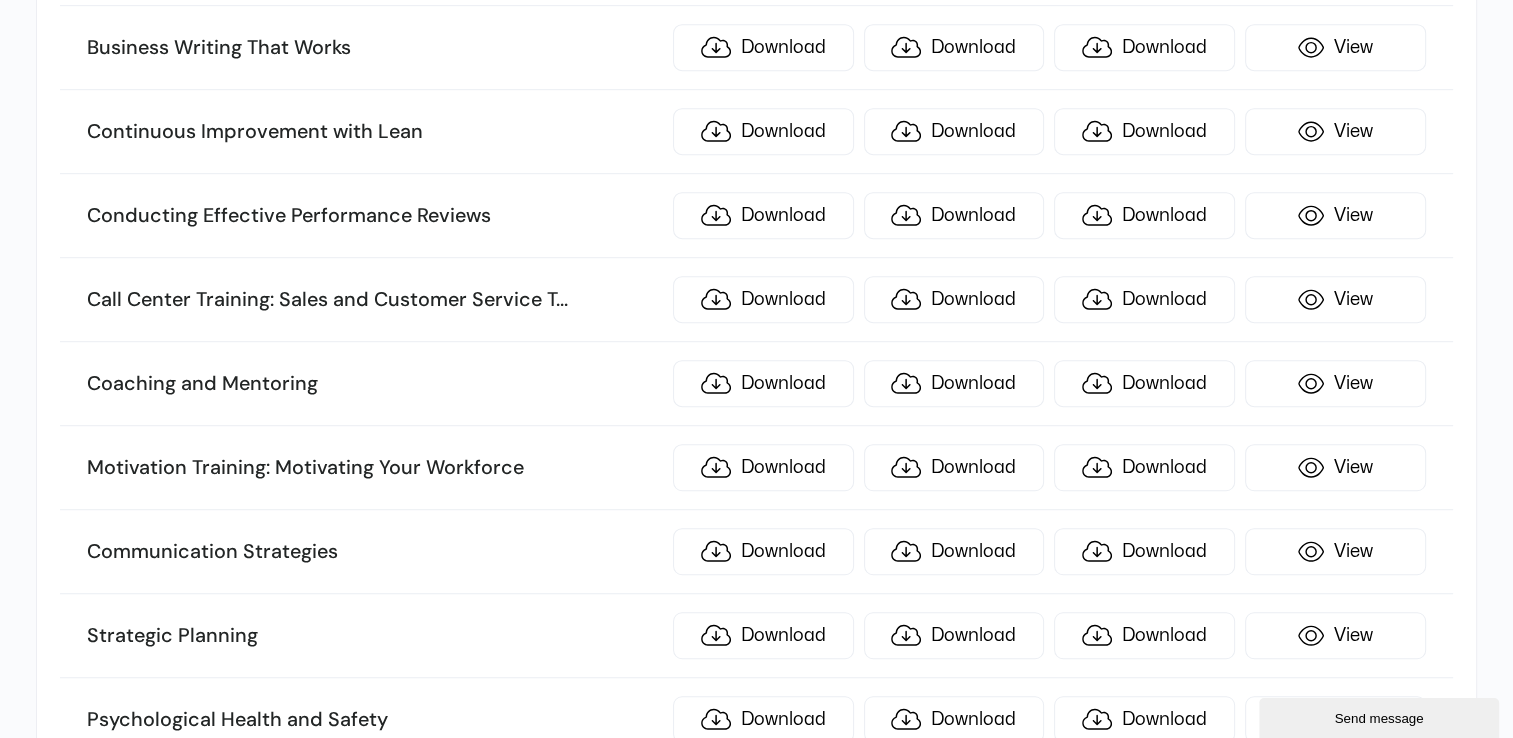 click on "Conducting Effective Performance Reviews" at bounding box center [374, 216] 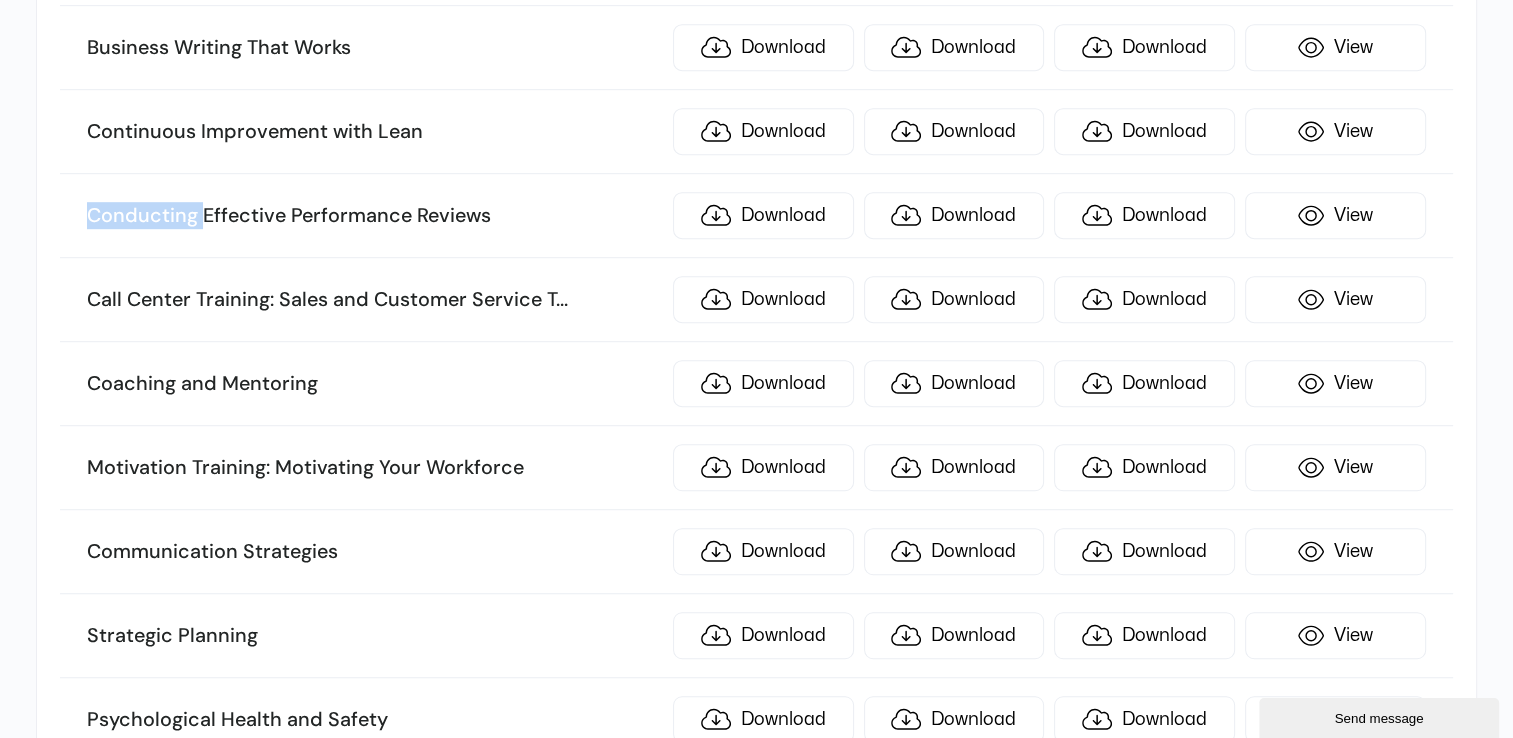 click on "Conducting Effective Performance Reviews" at bounding box center (374, 216) 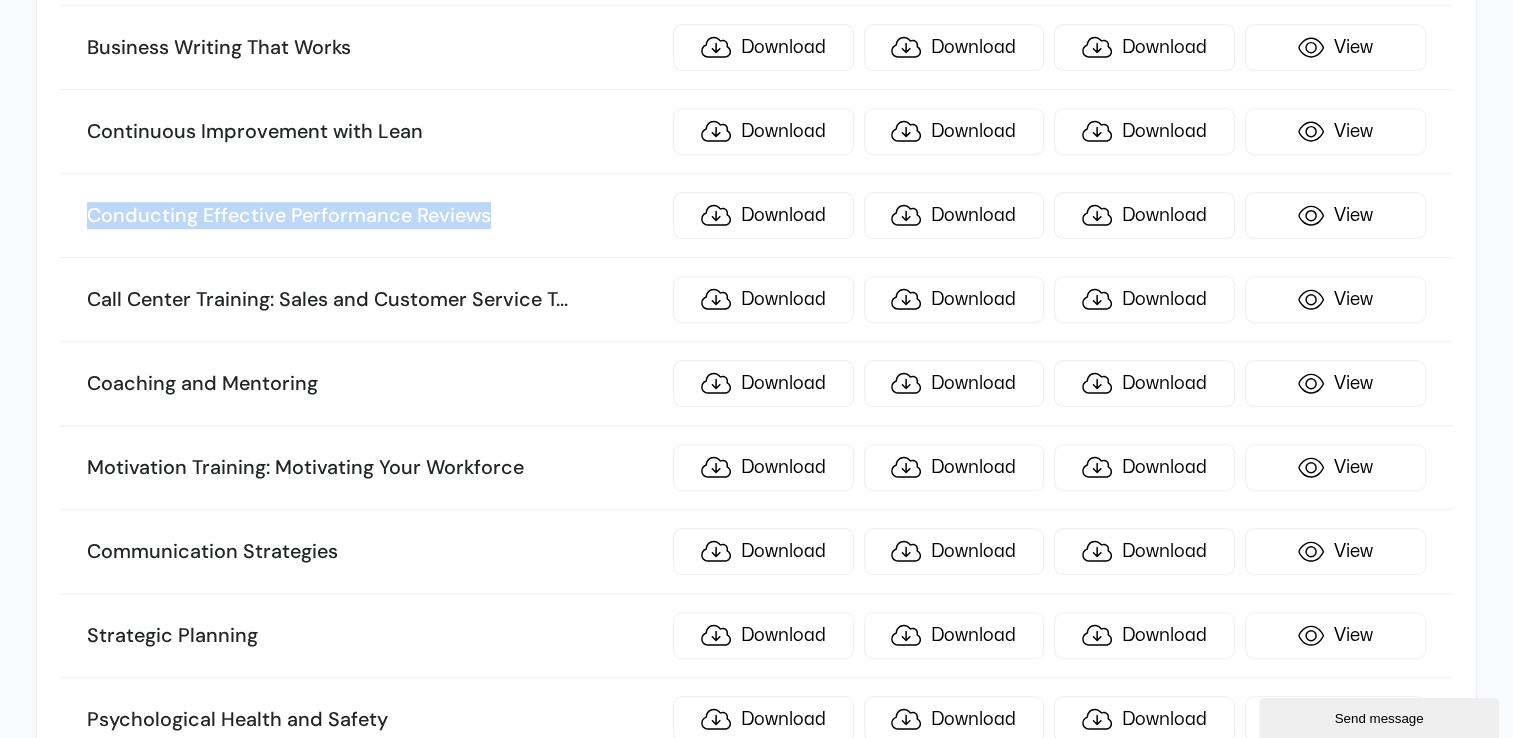 click on "Conducting Effective Performance Reviews" at bounding box center (374, 216) 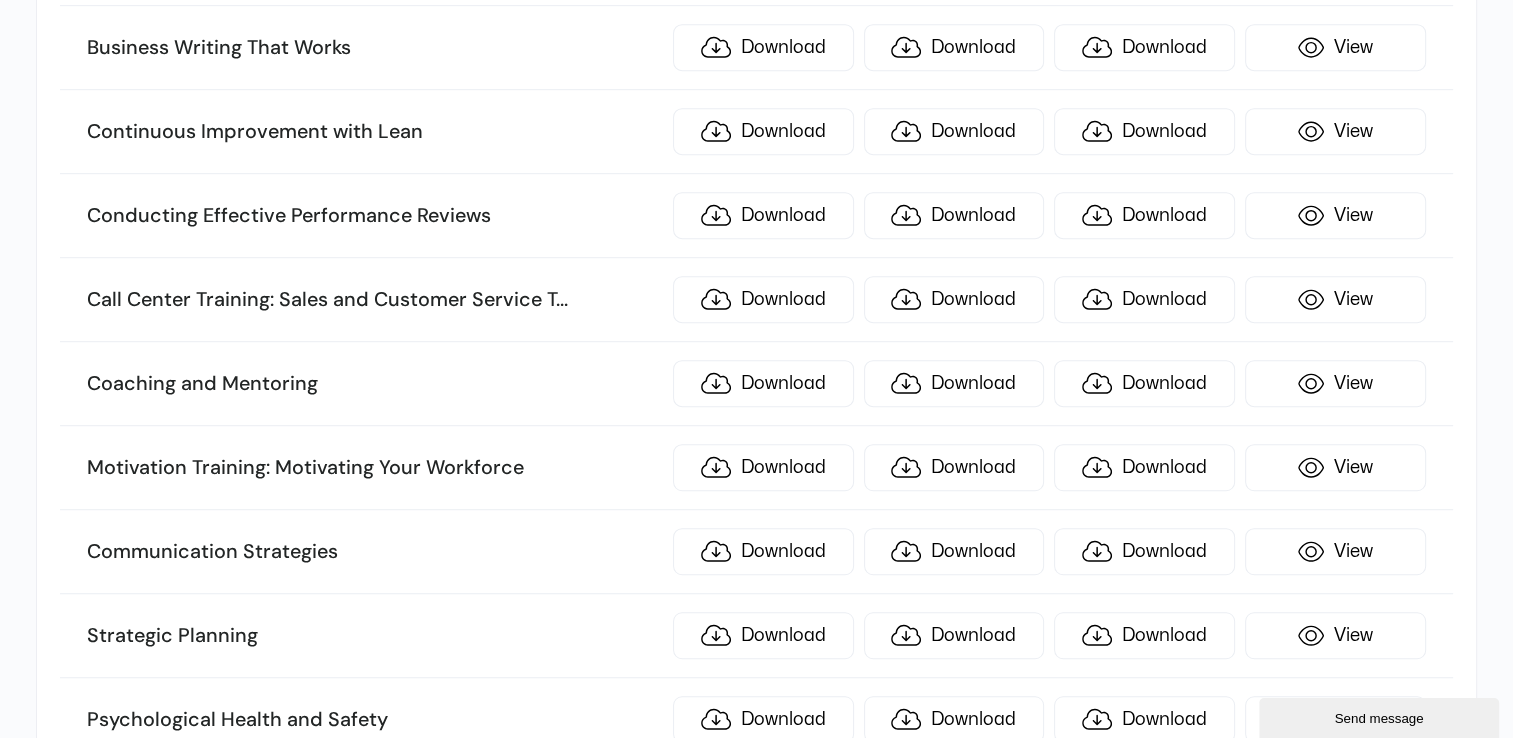 click on "Call Center Training: Sales and Customer Service T ... raining" at bounding box center [374, 300] 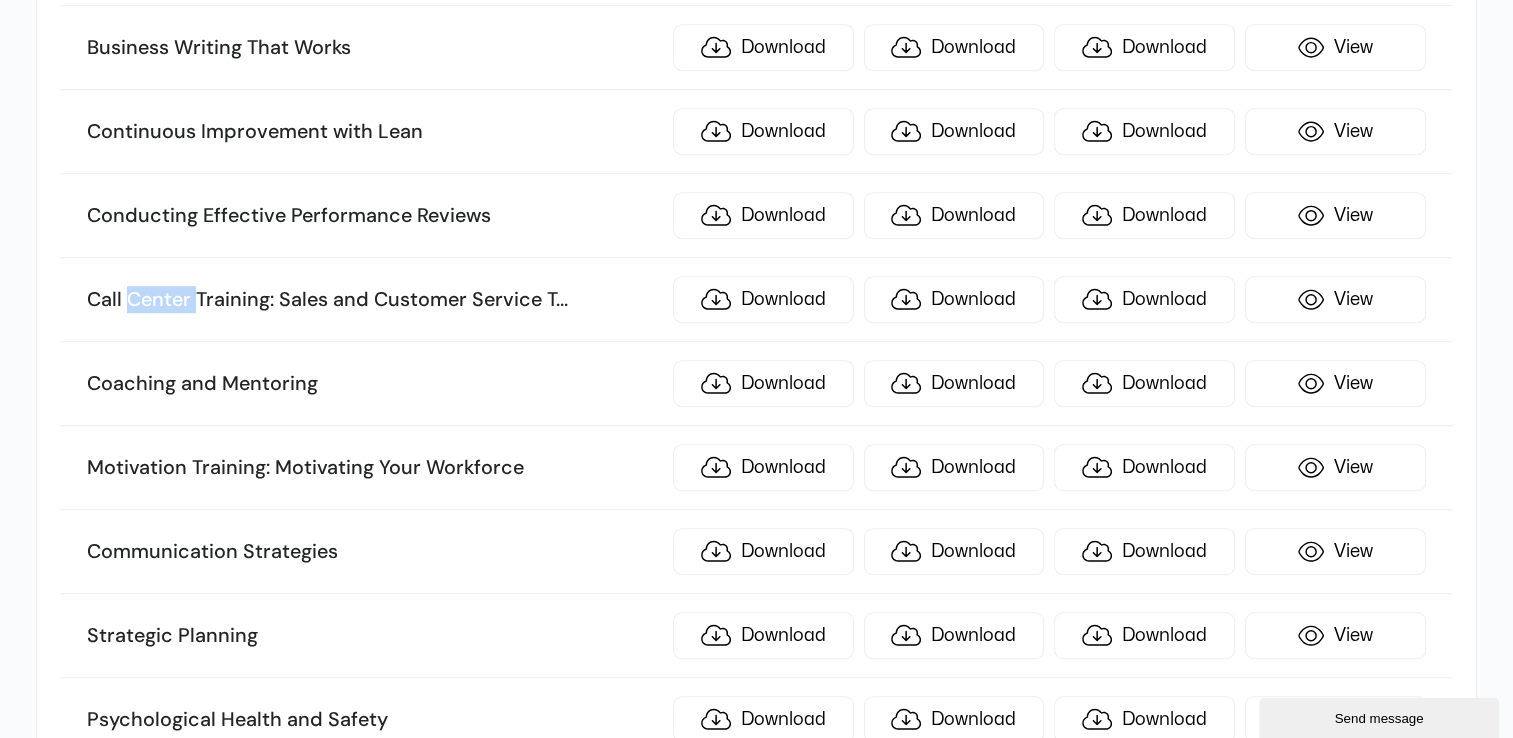 click on "Call Center Training: Sales and Customer Service T ... raining" at bounding box center [374, 300] 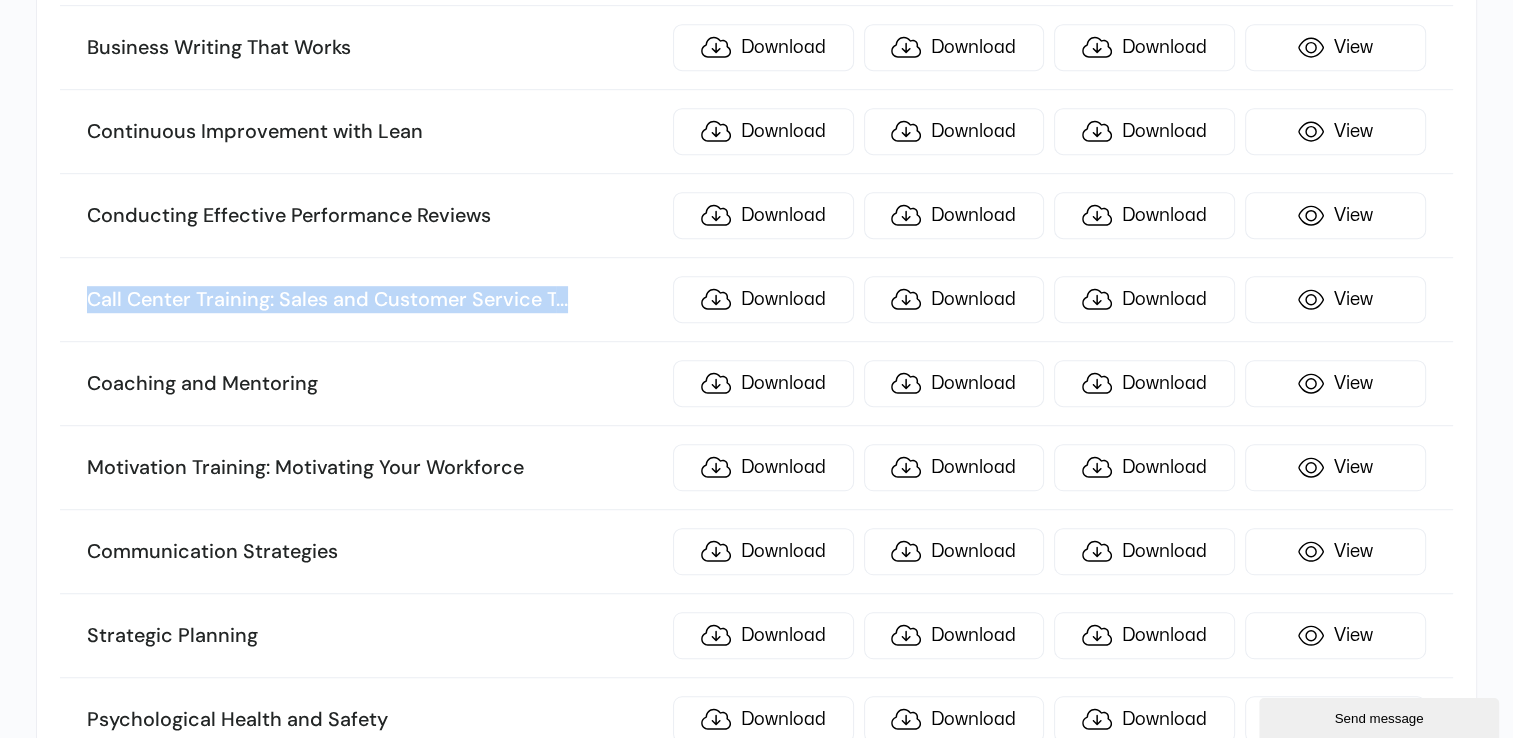 click on "Call Center Training: Sales and Customer Service T ... raining" at bounding box center (374, 300) 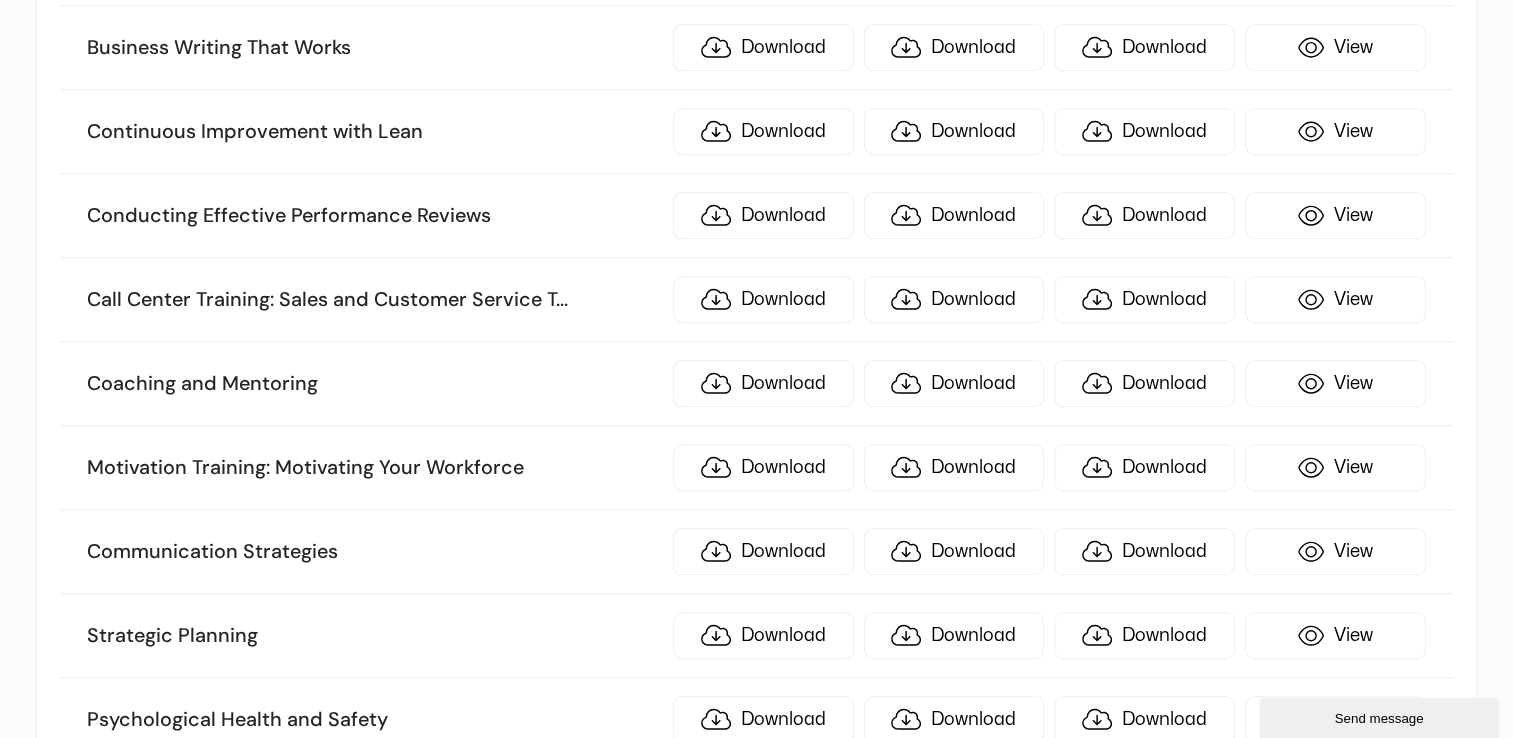 click on "Coaching and Mentoring" at bounding box center [374, 384] 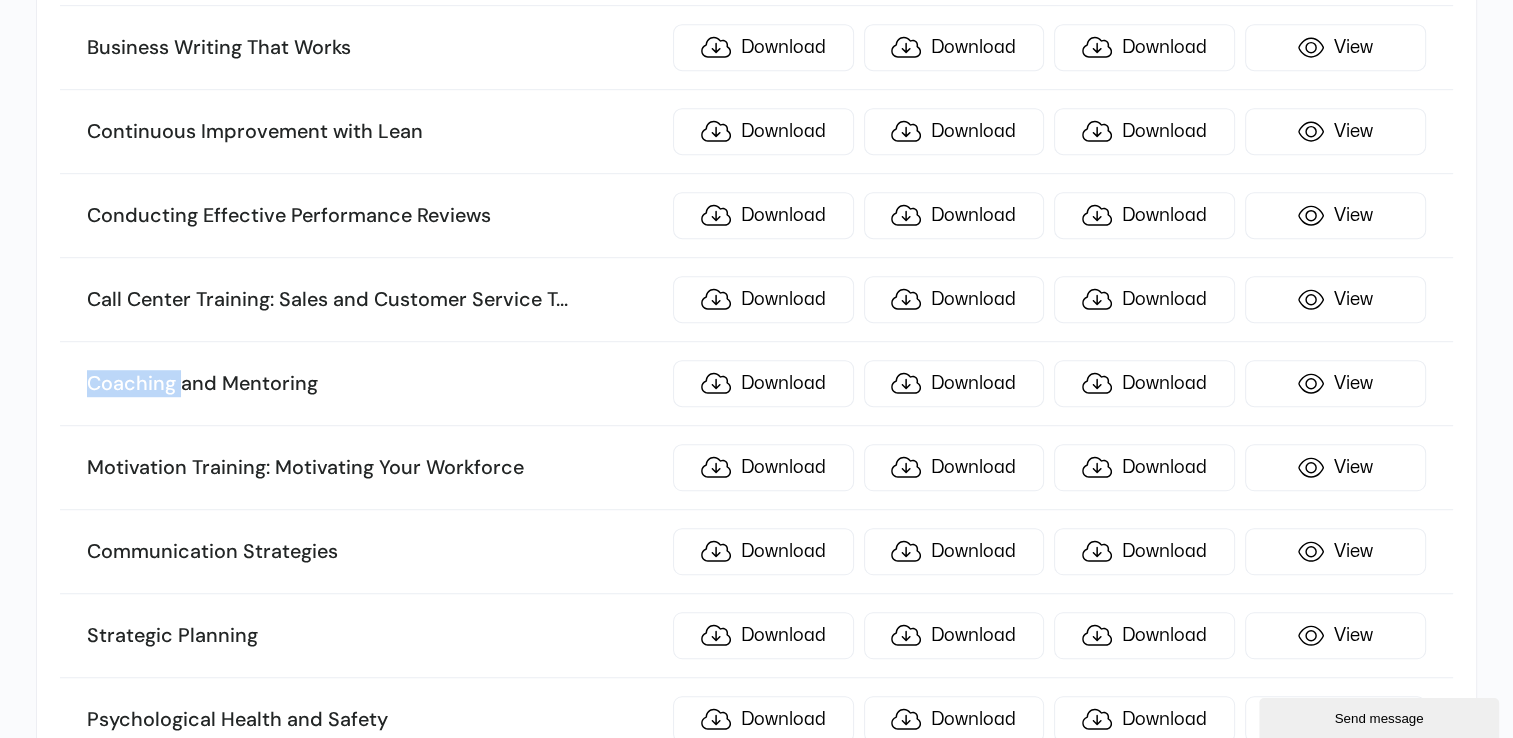click on "Coaching and Mentoring" at bounding box center (374, 384) 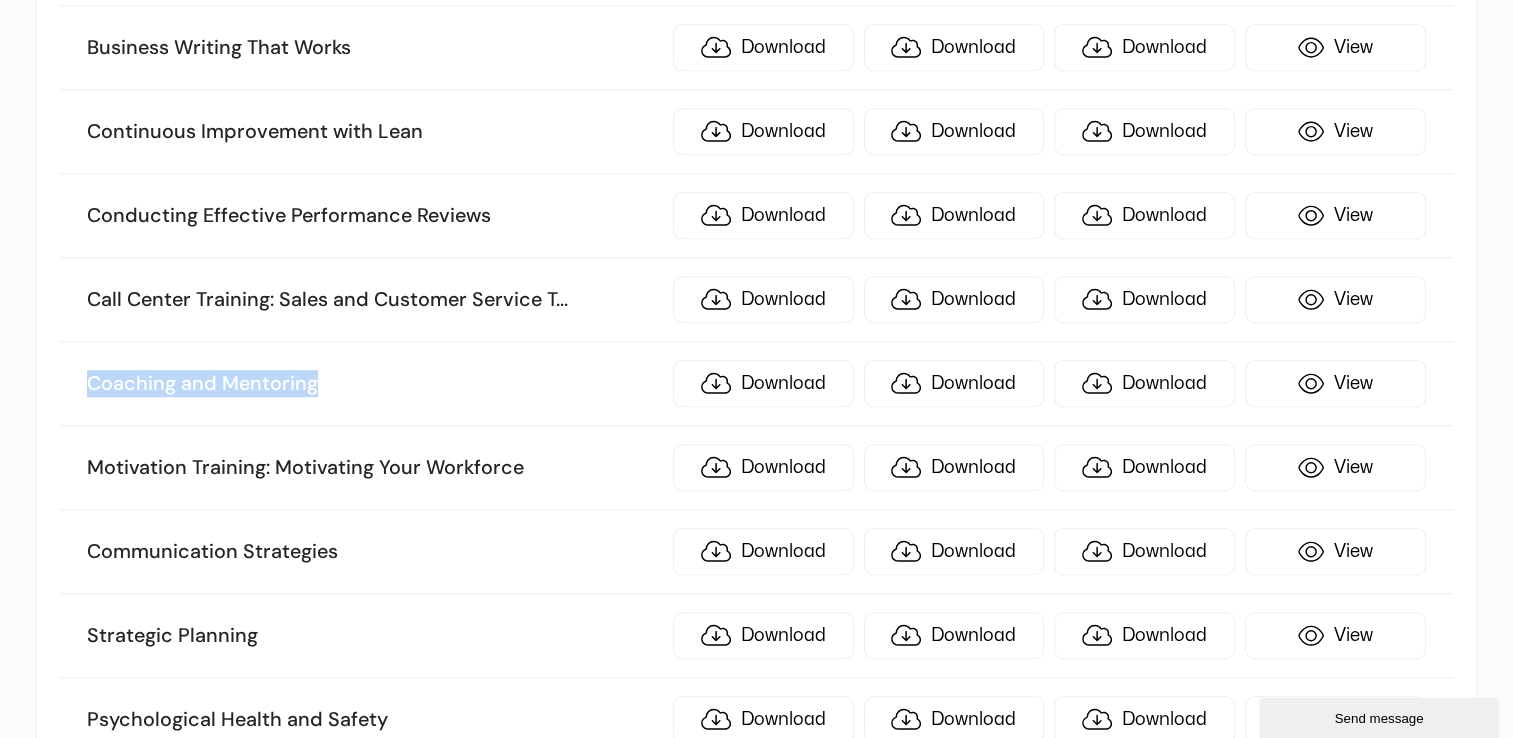 click on "Coaching and Mentoring" at bounding box center (374, 384) 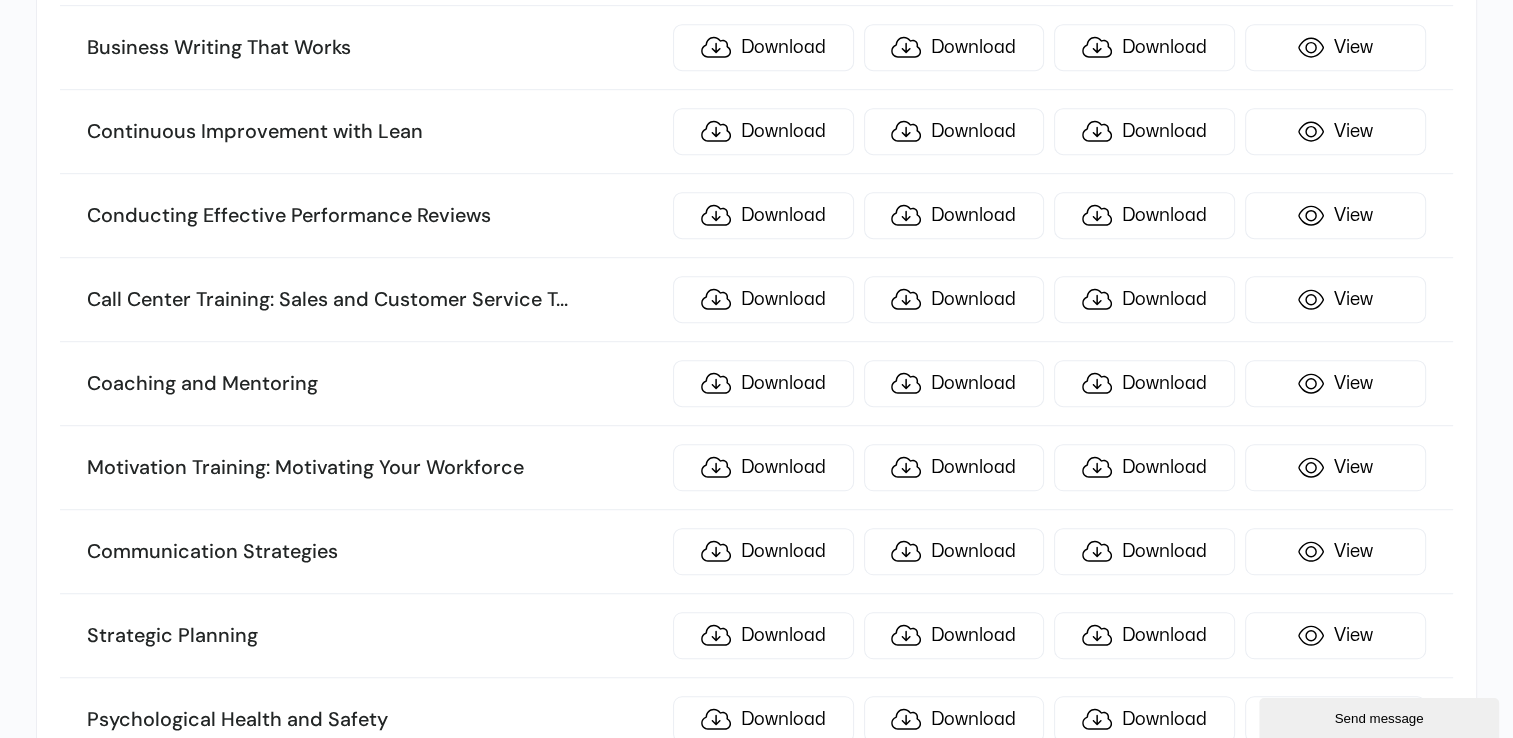click on "Motivation Training: Motivating Your Workforce" at bounding box center (374, 468) 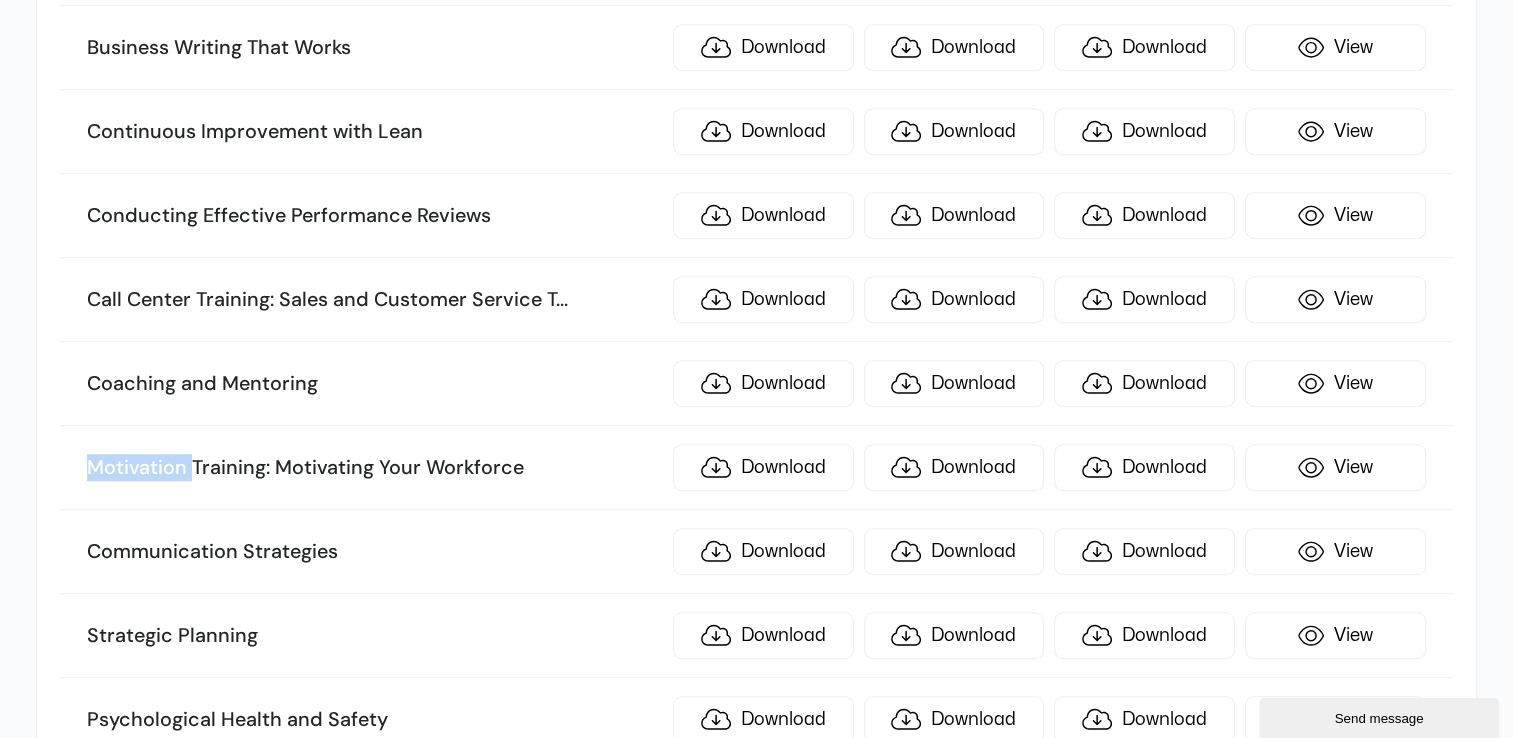 click on "Motivation Training: Motivating Your Workforce" at bounding box center (374, 468) 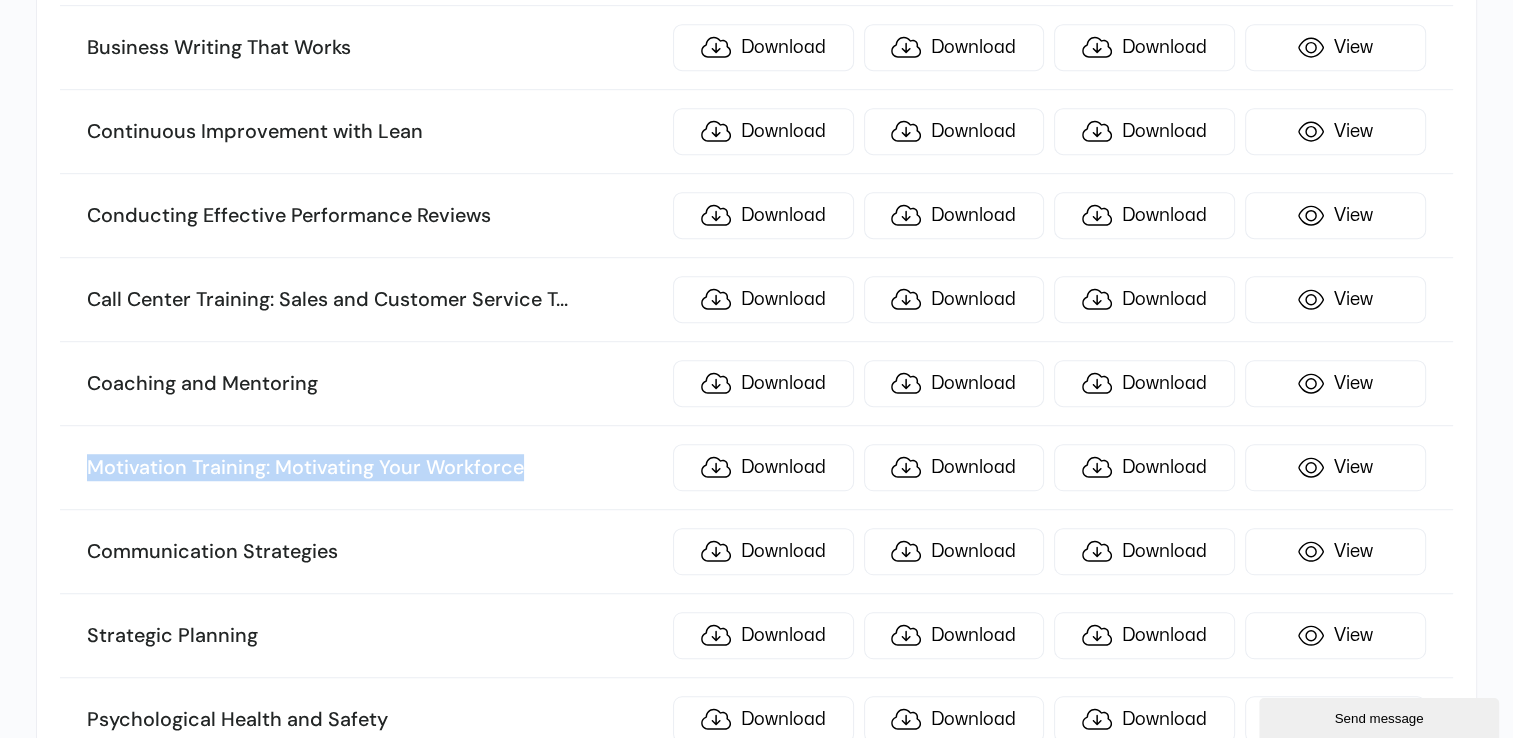 click on "Motivation Training: Motivating Your Workforce" at bounding box center [374, 468] 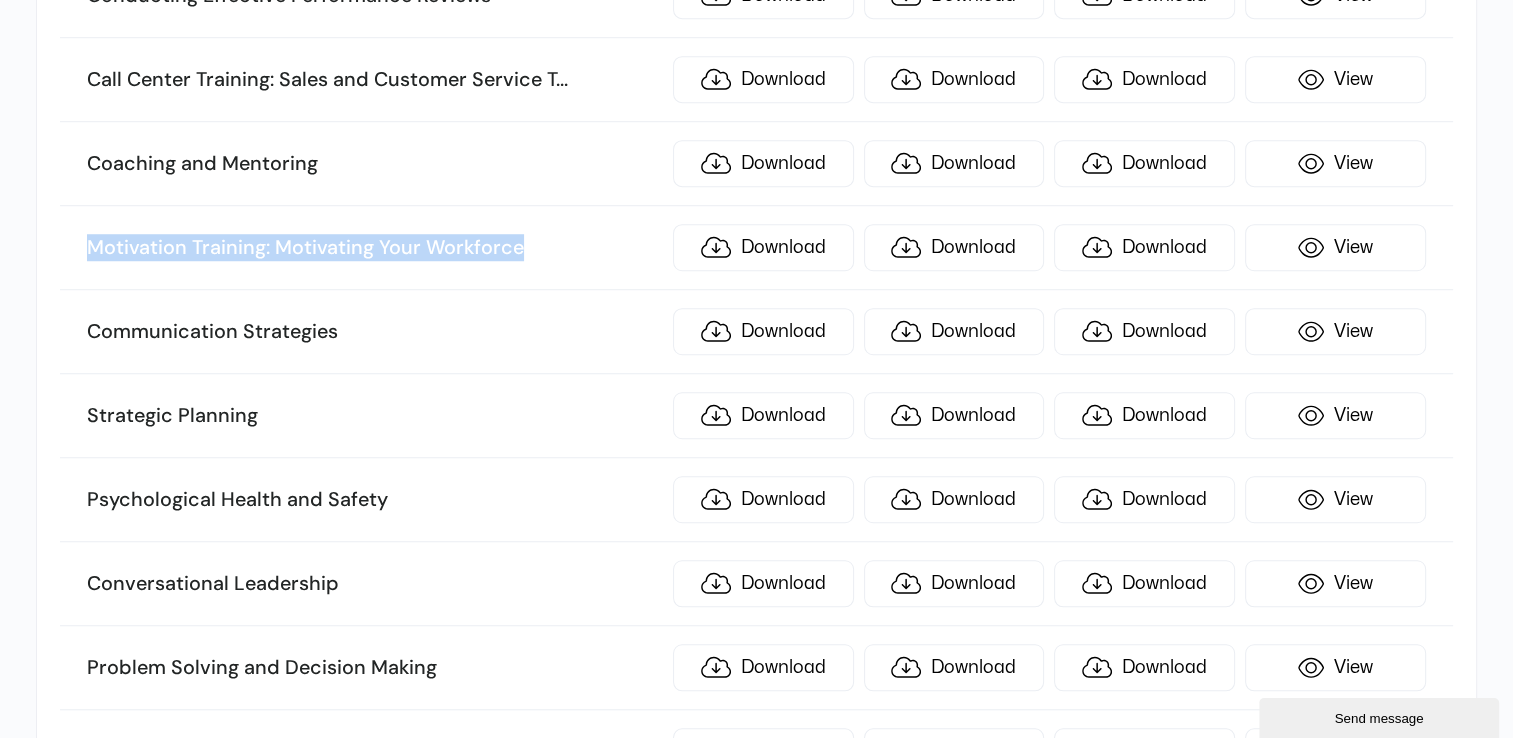 scroll, scrollTop: 1618, scrollLeft: 0, axis: vertical 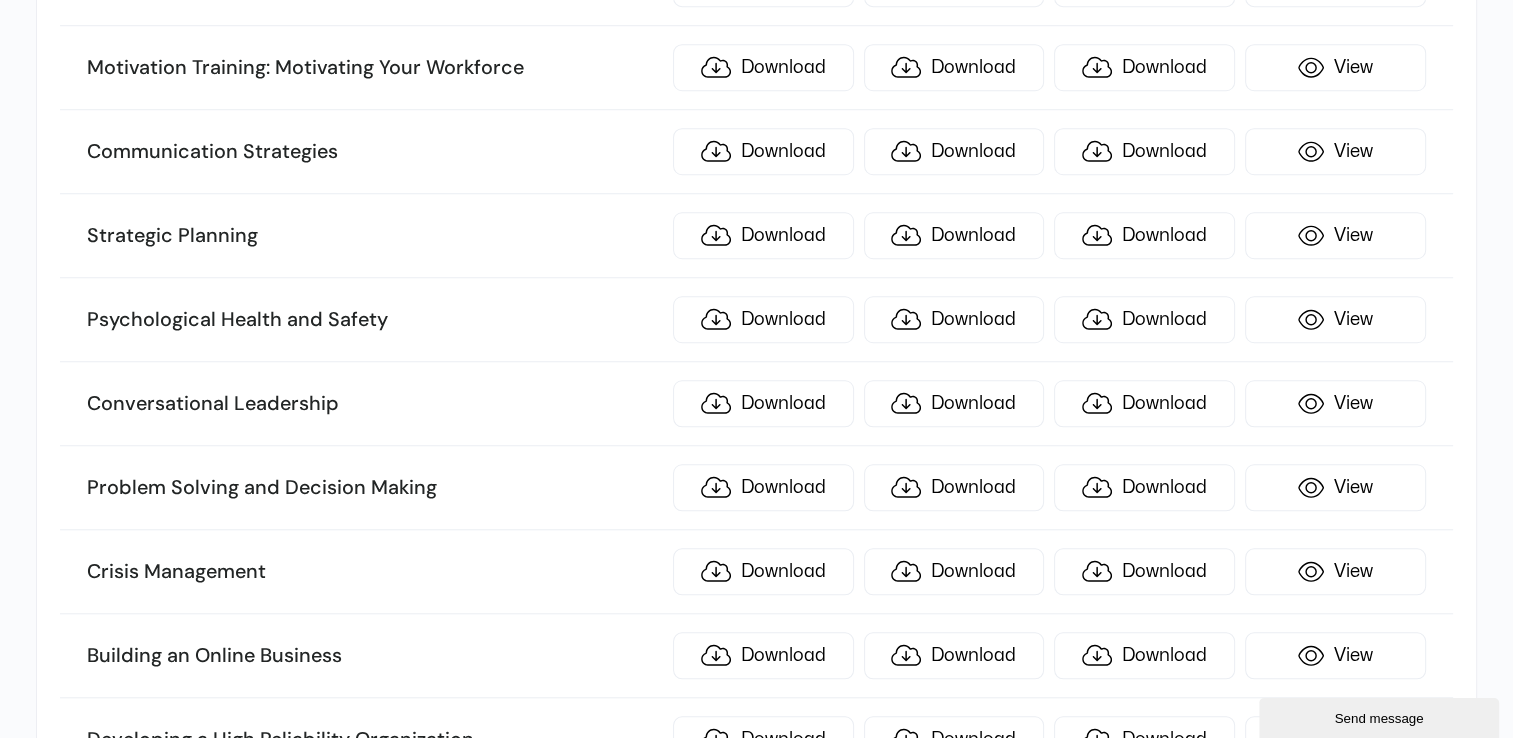 click on "Communication Strategies" at bounding box center (374, 152) 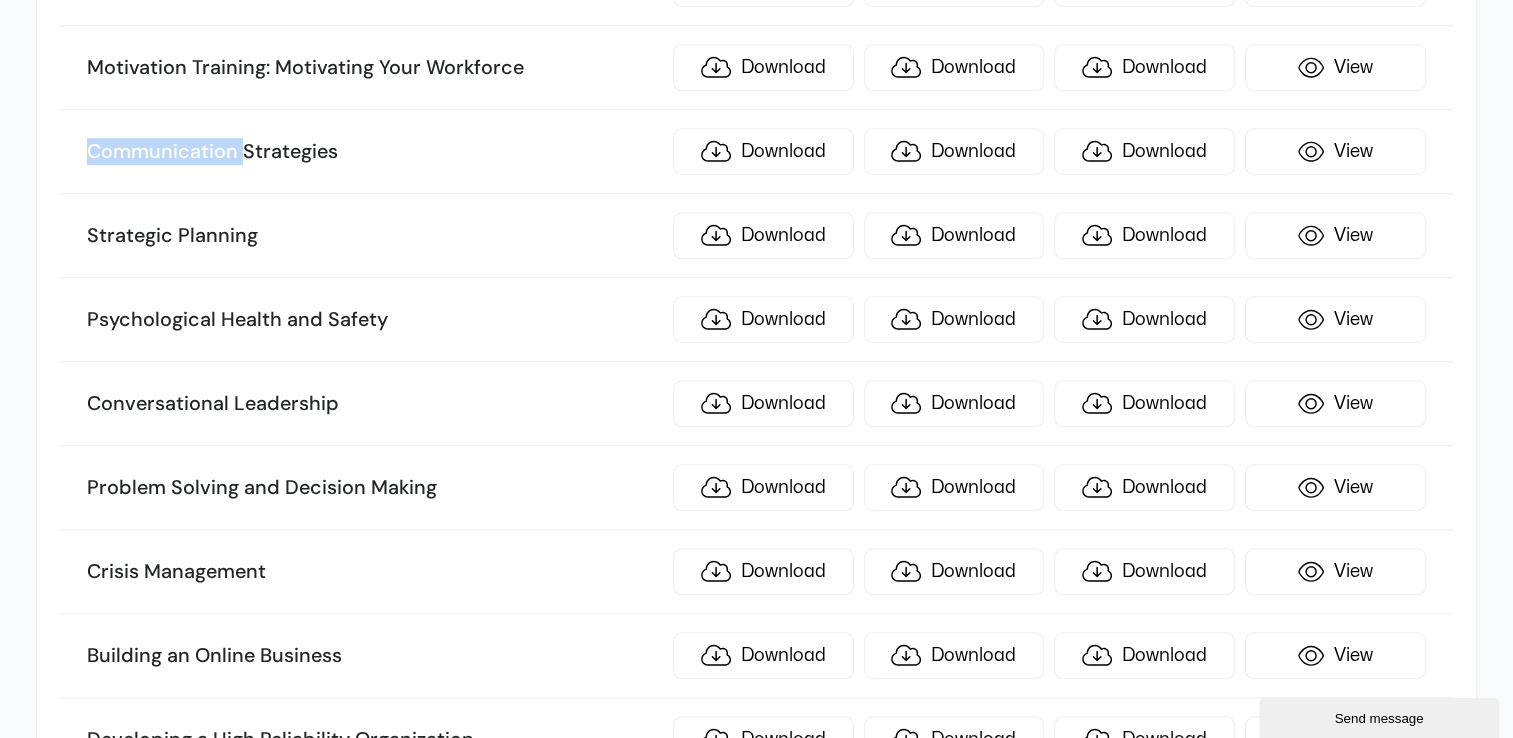 click on "Communication Strategies" at bounding box center (374, 152) 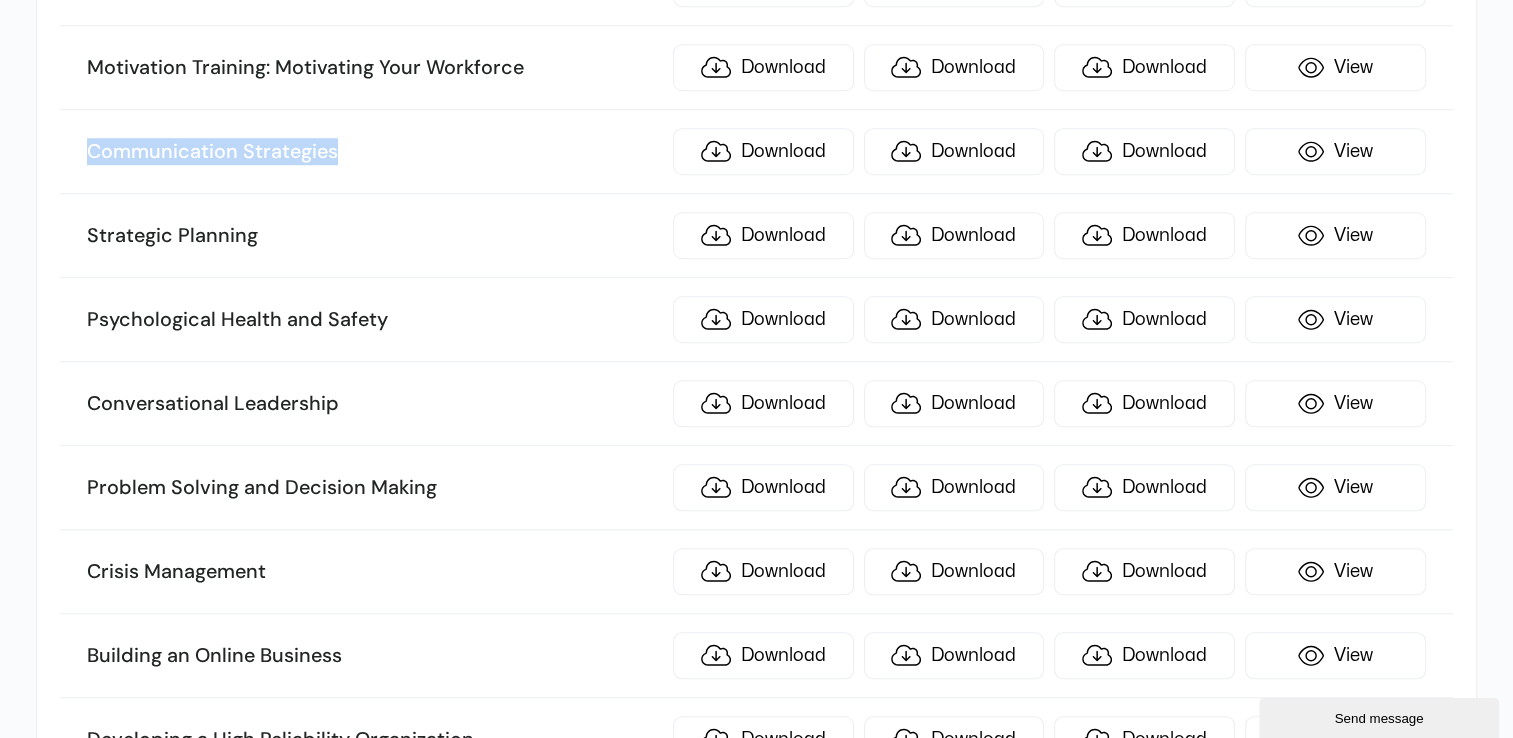 click on "Communication Strategies" at bounding box center [374, 152] 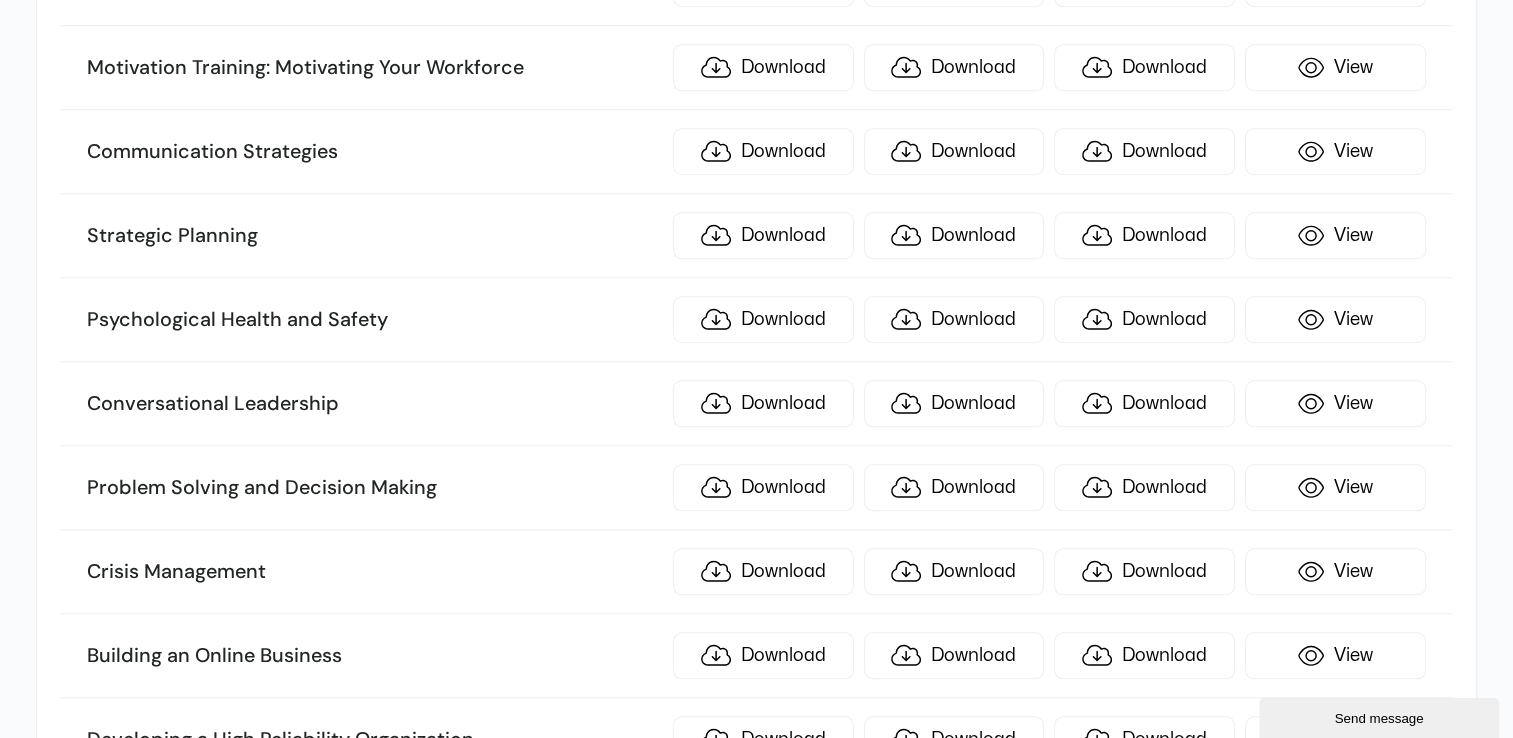 click on "Strategic Planning" at bounding box center (374, 236) 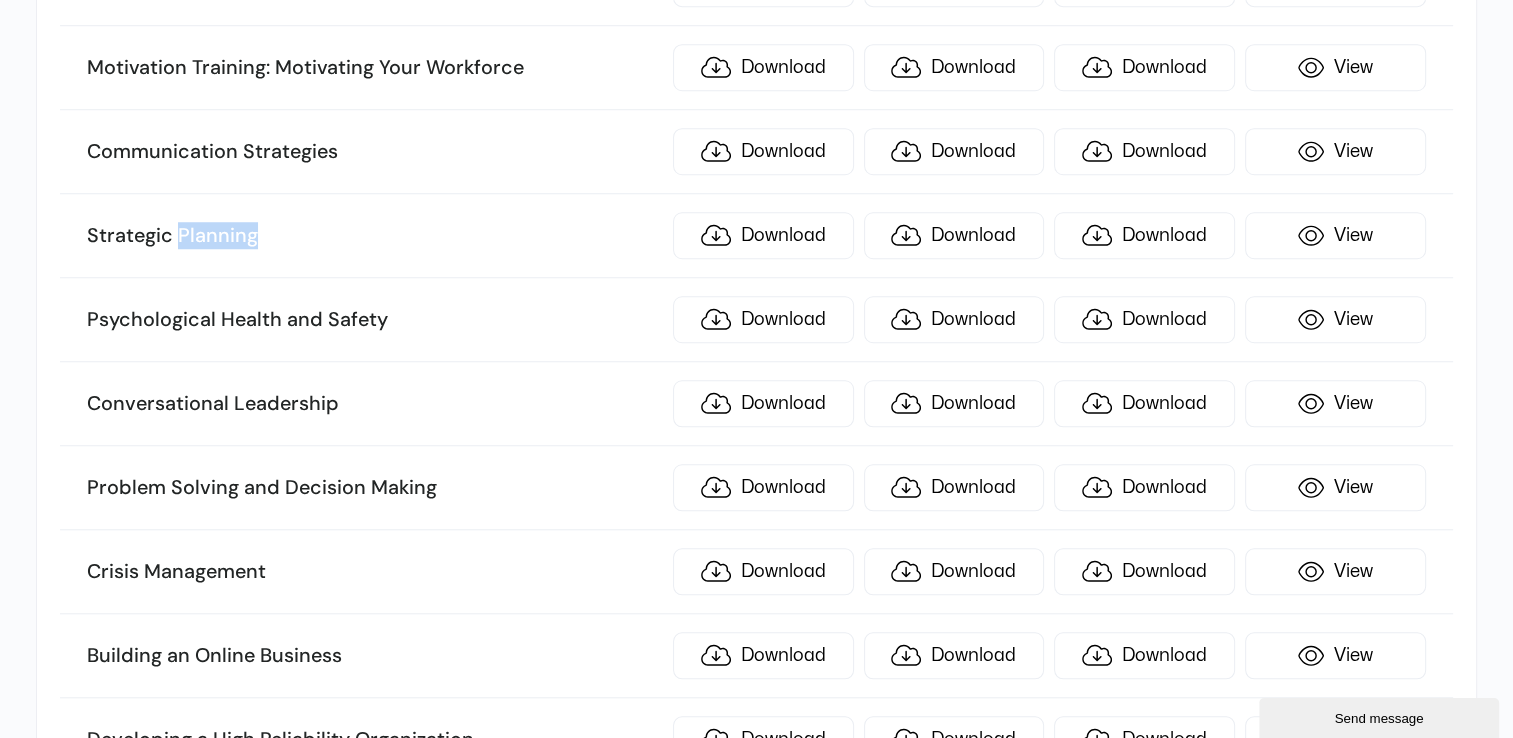 click on "Strategic Planning" at bounding box center [374, 236] 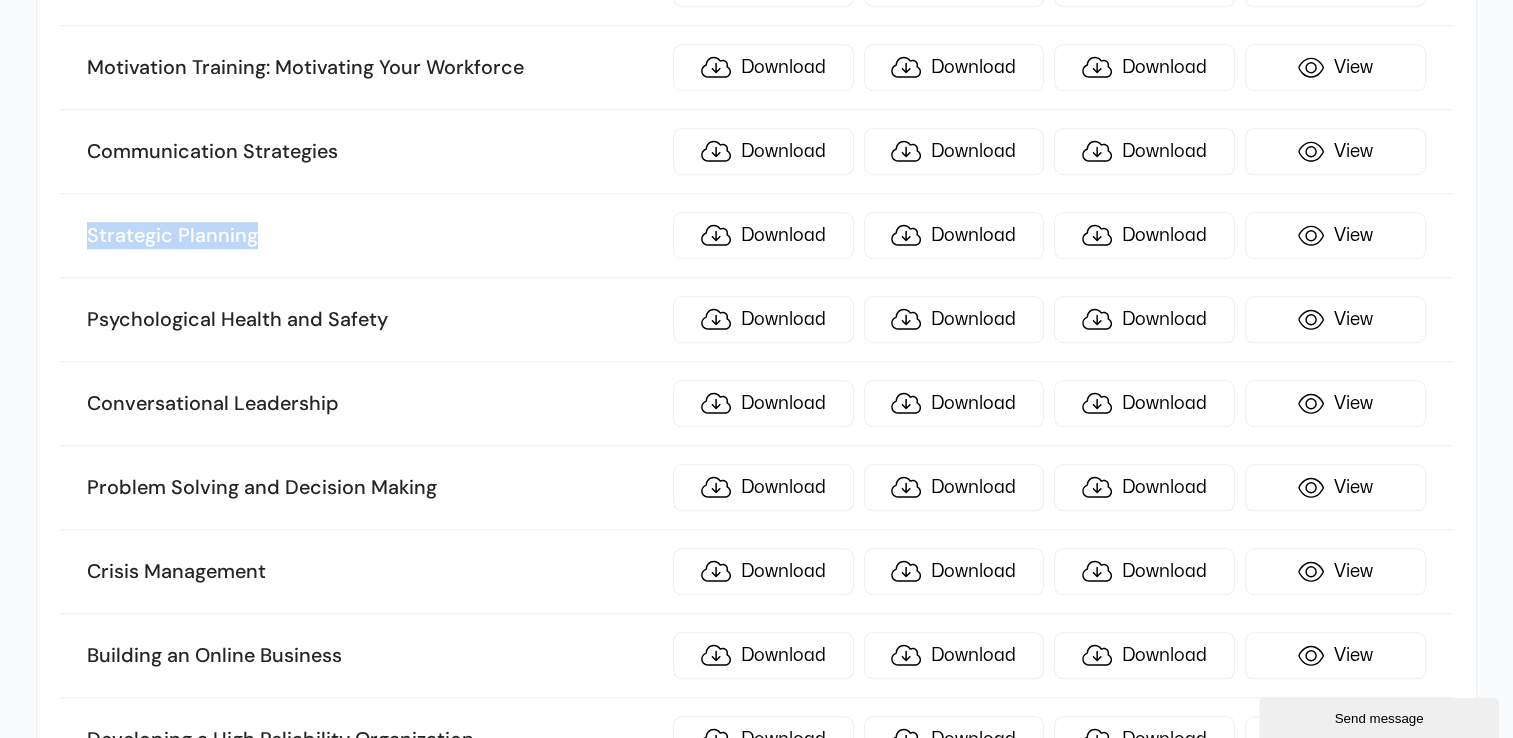 click on "Strategic Planning" at bounding box center [374, 236] 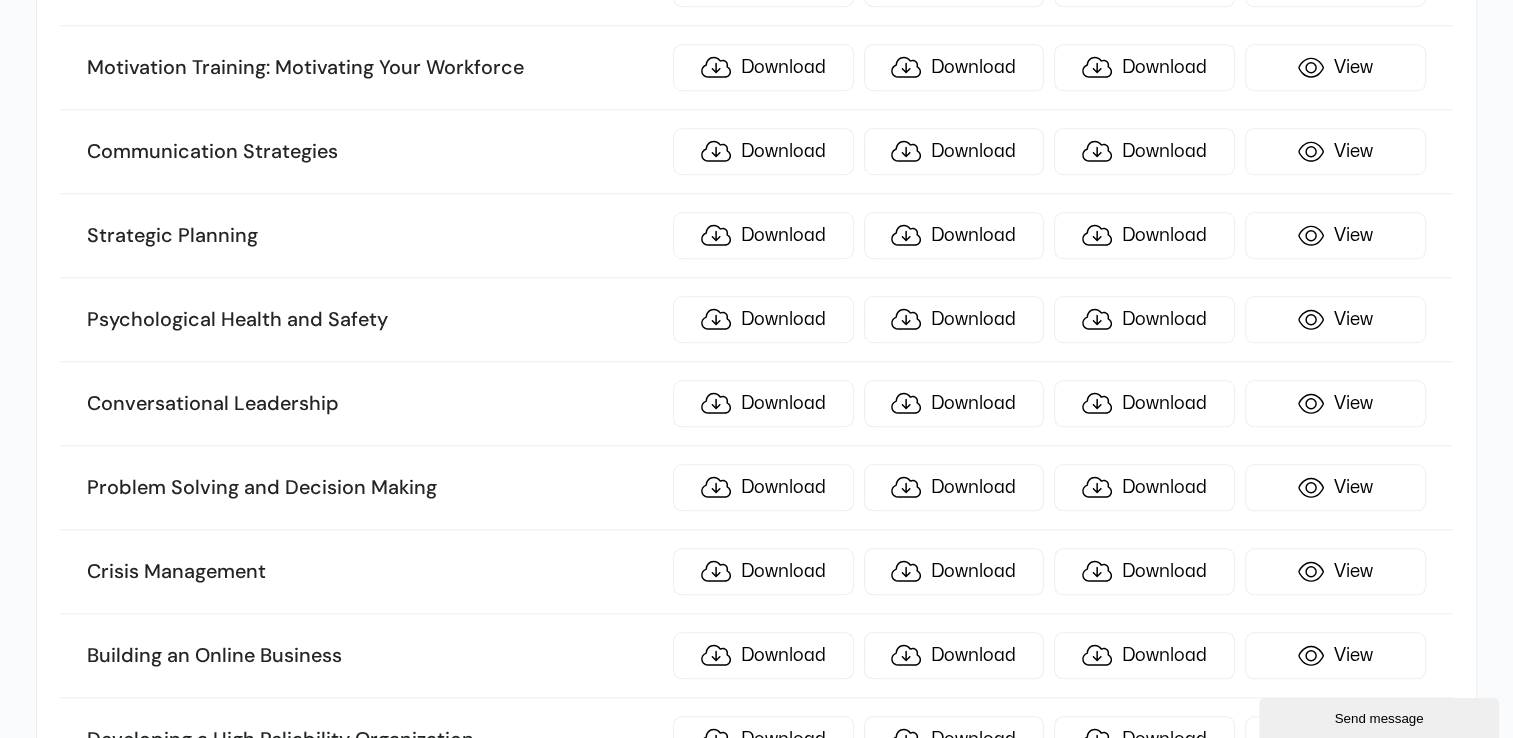 click on "Psychological Health and Safety" at bounding box center (374, 320) 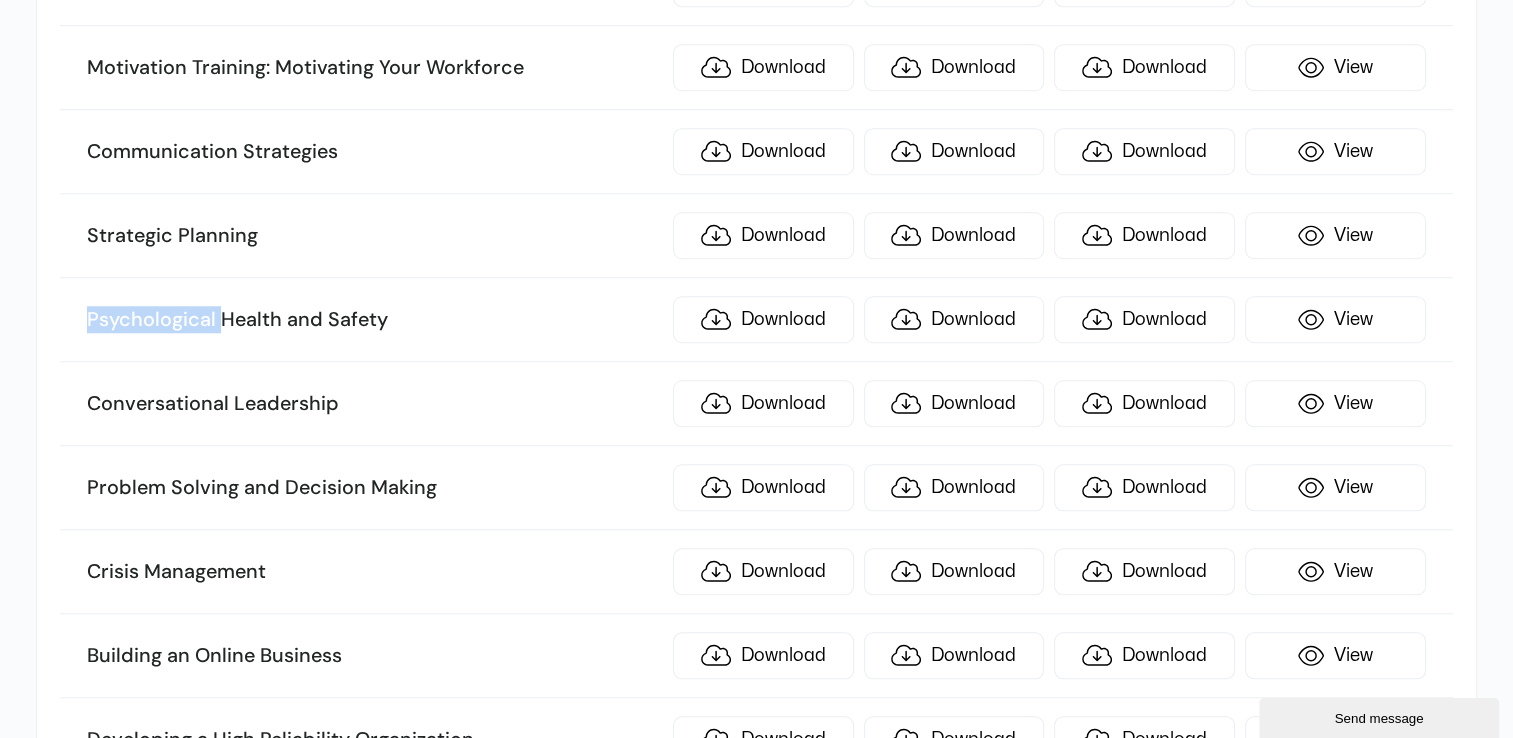 click on "Psychological Health and Safety" at bounding box center (374, 320) 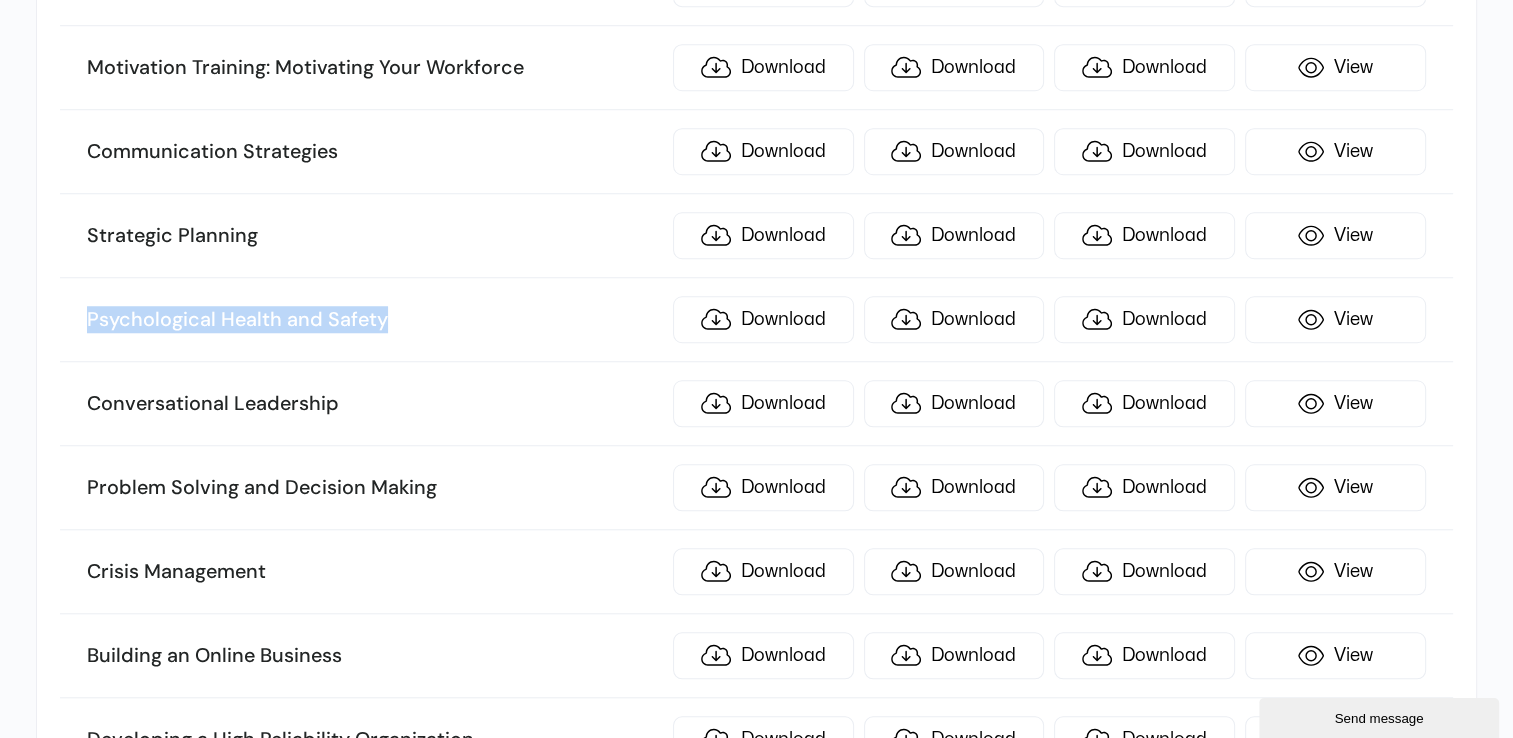 click on "Psychological Health and Safety" at bounding box center (374, 320) 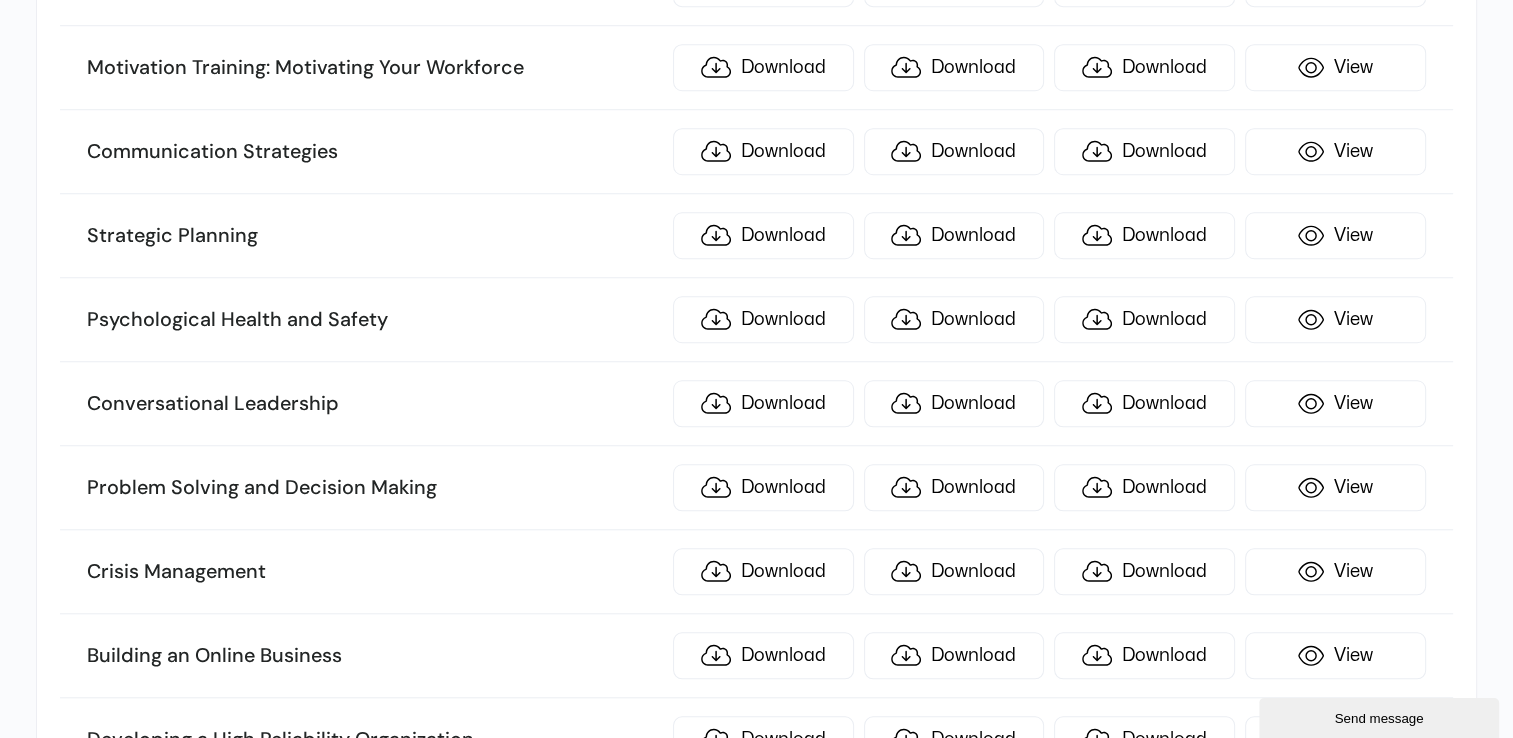 click on "Conversational Leadership" at bounding box center [374, 404] 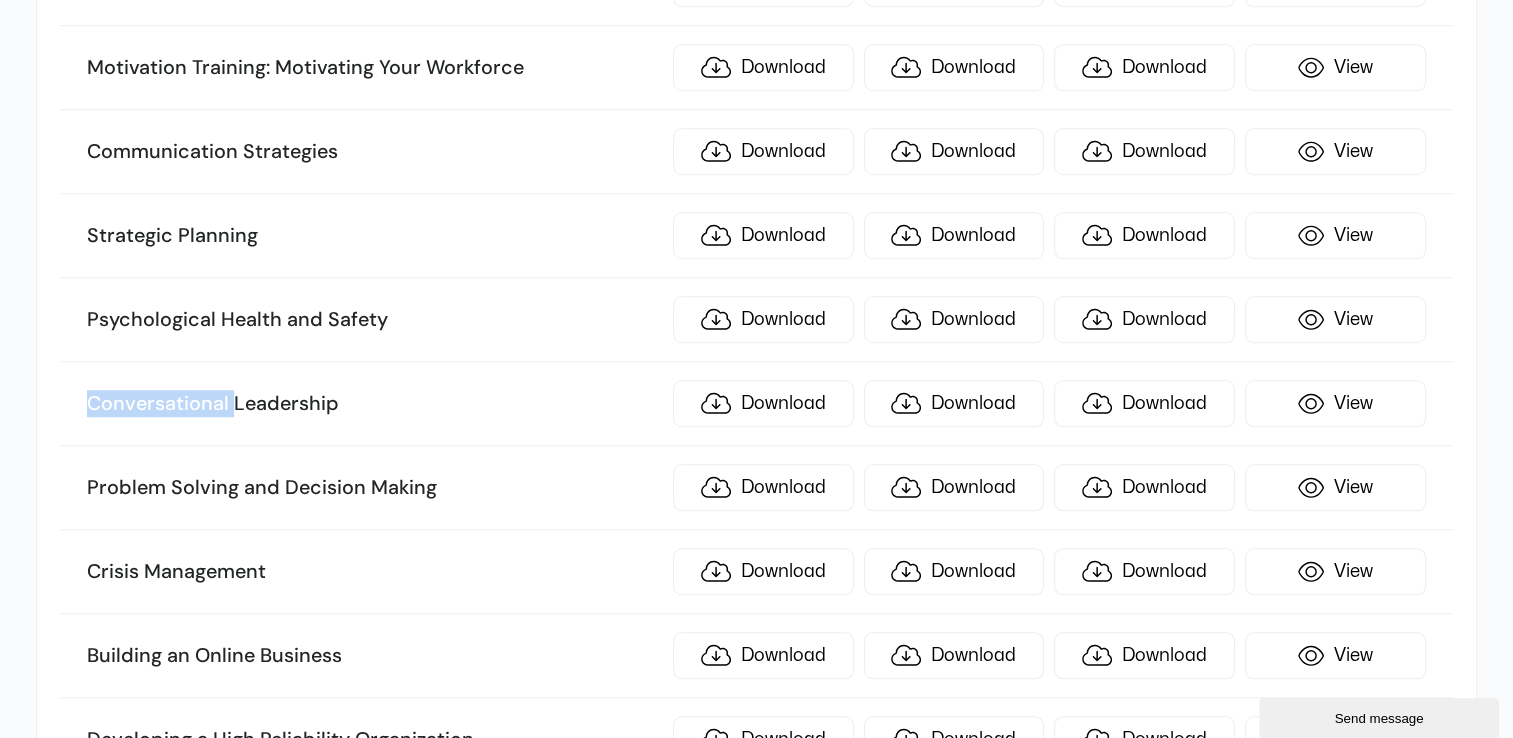 click on "Conversational Leadership" at bounding box center [374, 404] 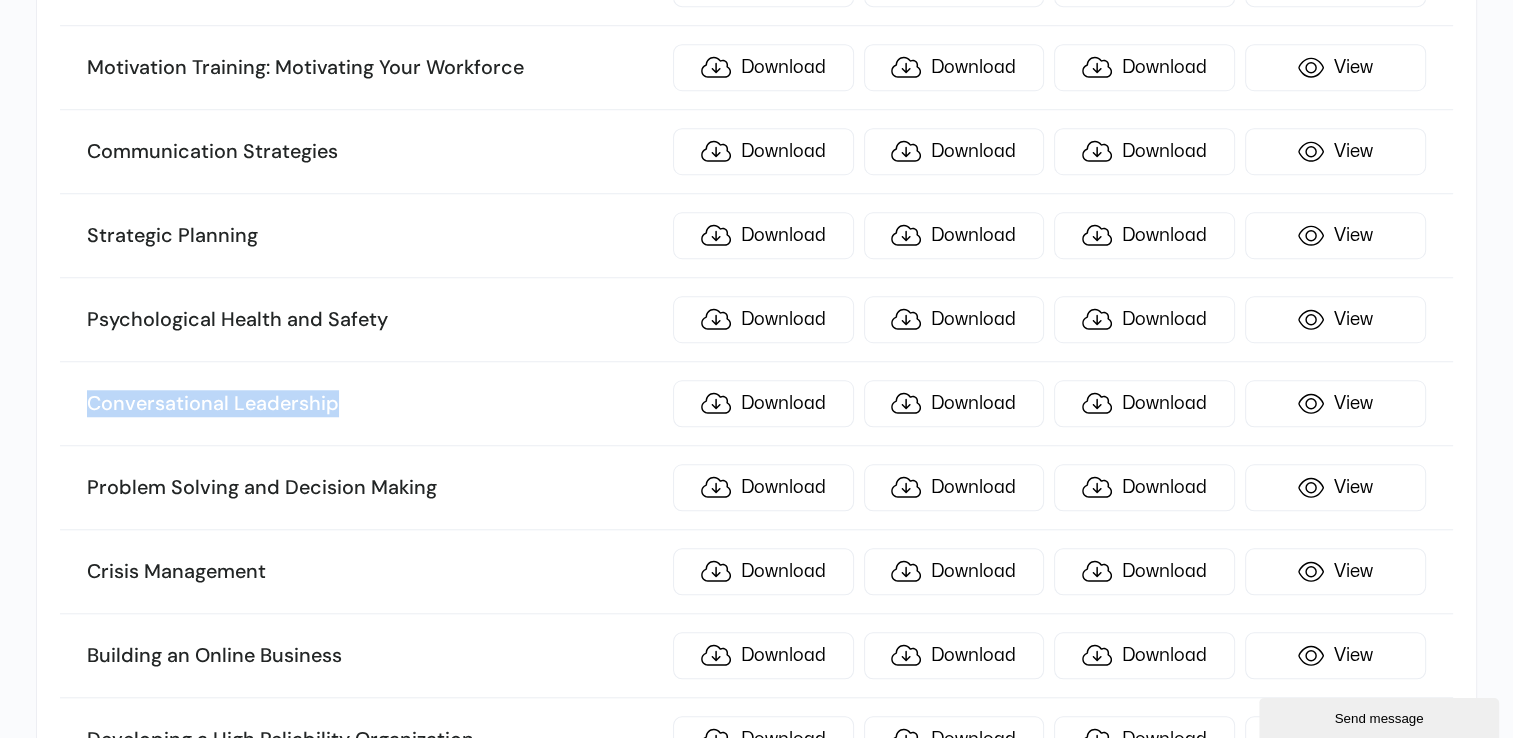 click on "Conversational Leadership" at bounding box center [374, 404] 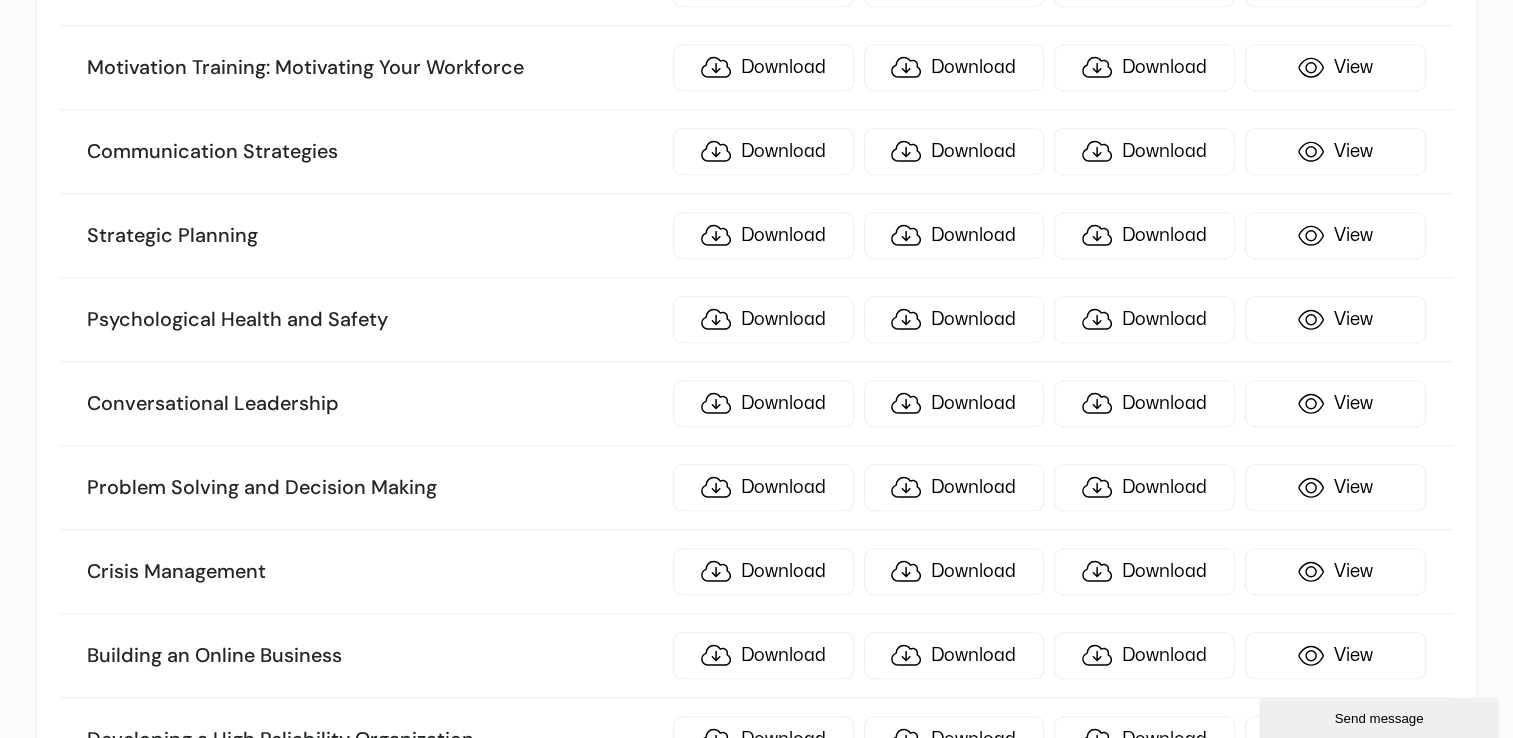 click on "Problem Solving and Decision Making" at bounding box center (374, 488) 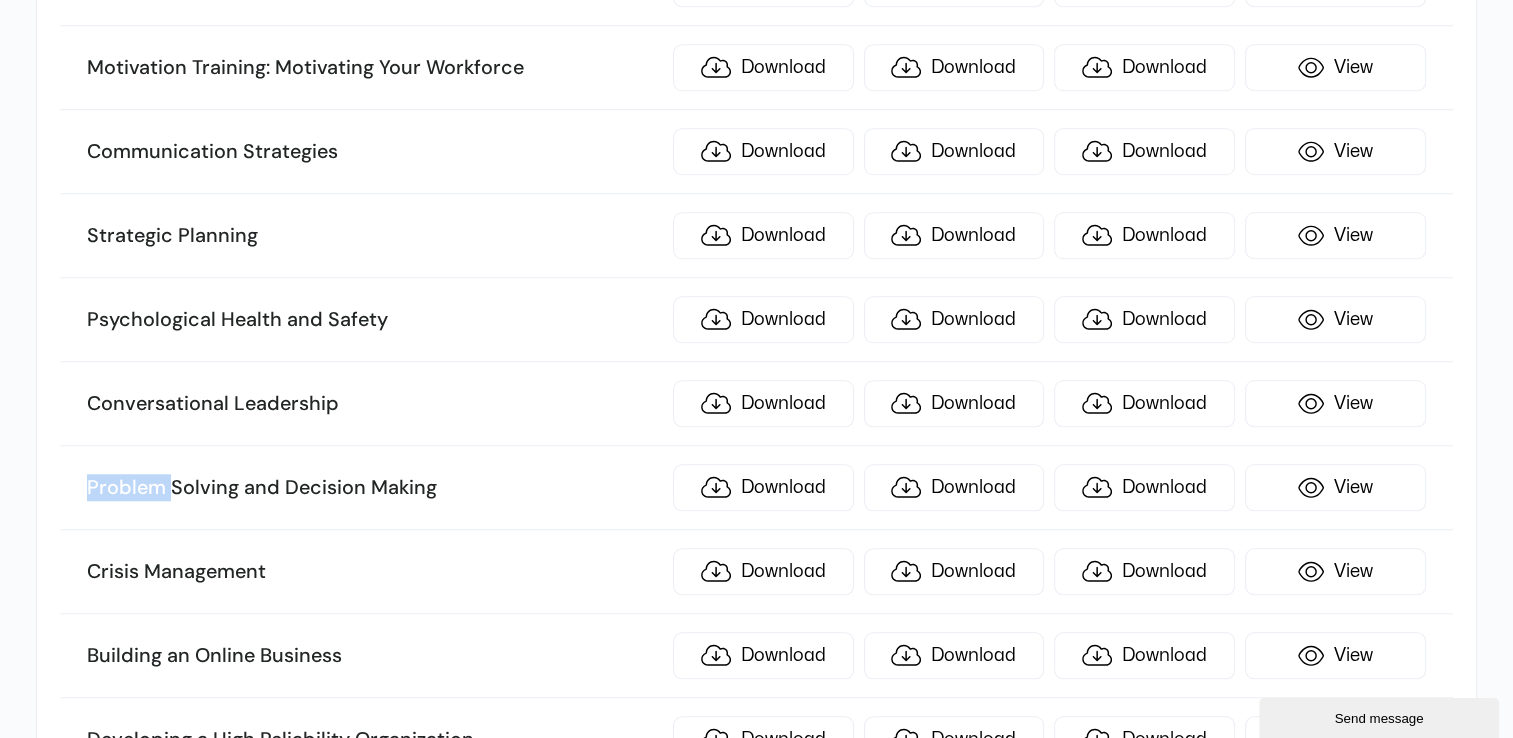 click on "Problem Solving and Decision Making" at bounding box center [374, 488] 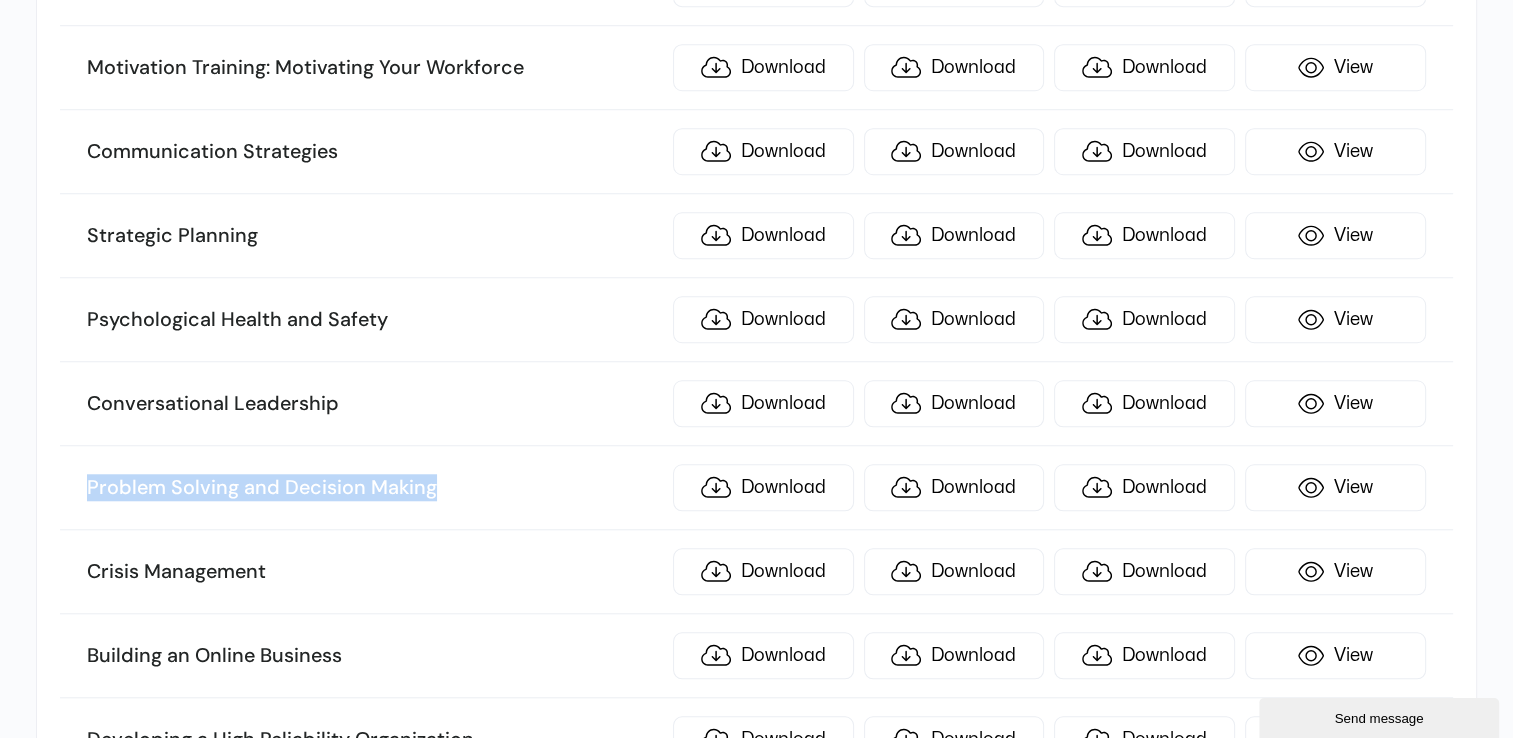 click on "Problem Solving and Decision Making" at bounding box center (374, 488) 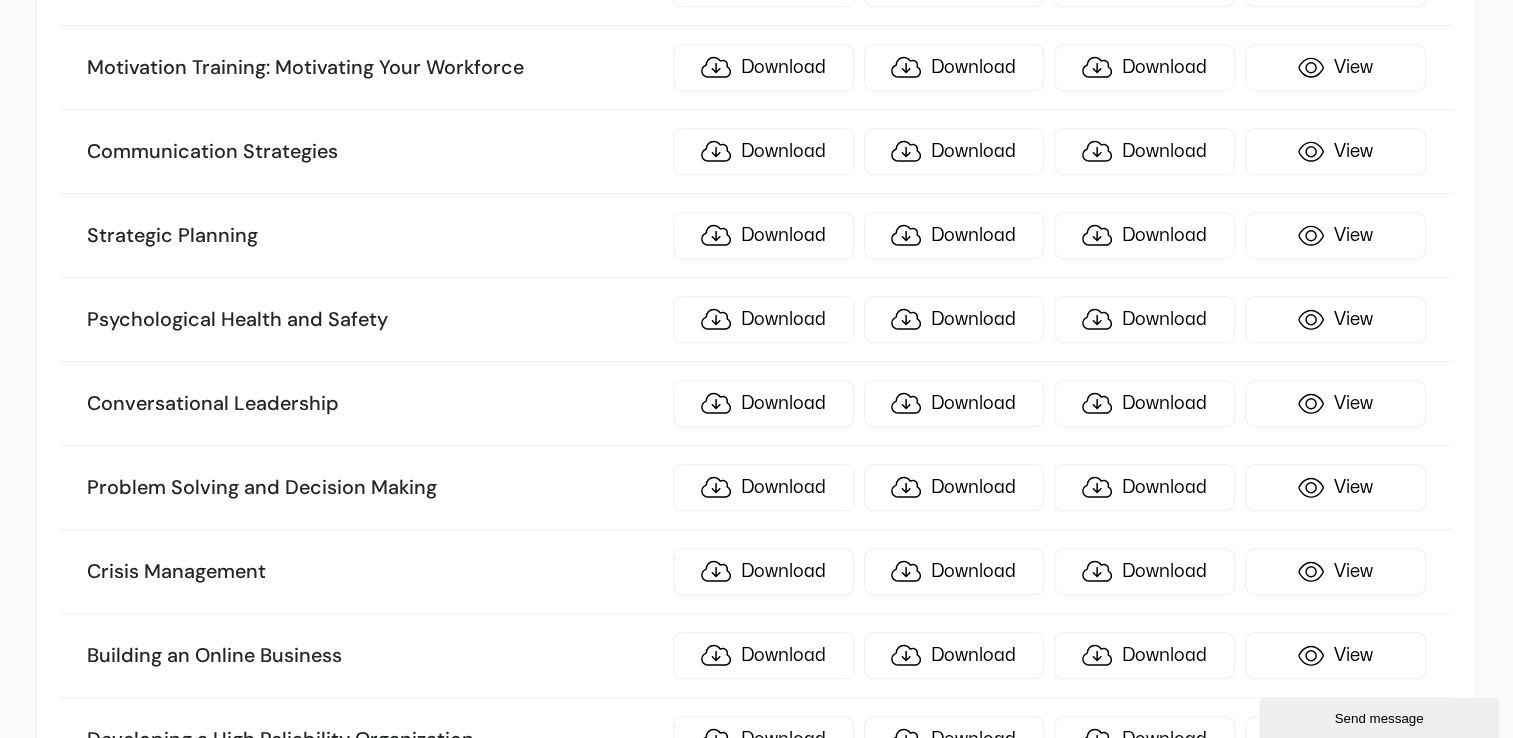 click on "Crisis Management" at bounding box center [374, 572] 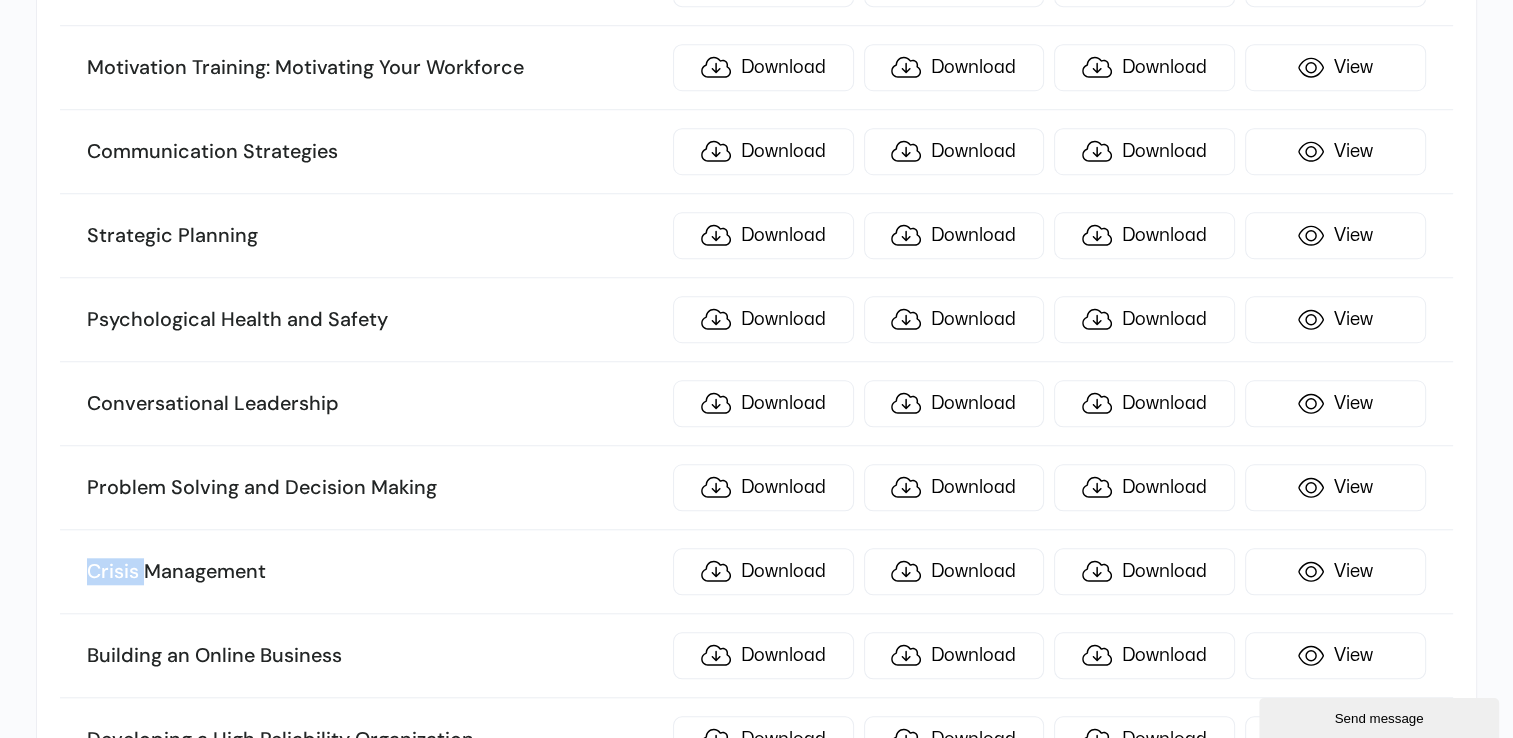 click on "Crisis Management" at bounding box center (374, 572) 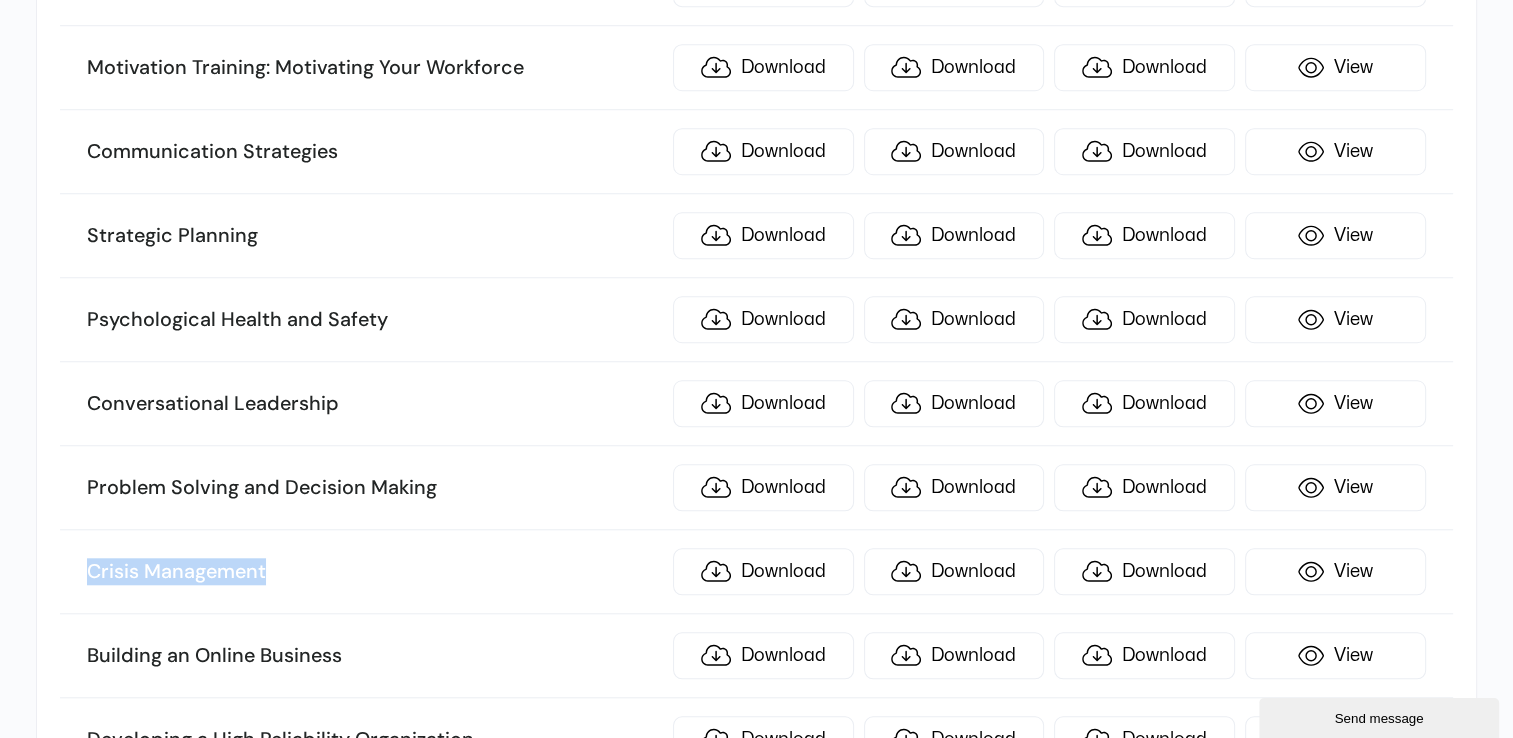 click on "Crisis Management" at bounding box center (374, 572) 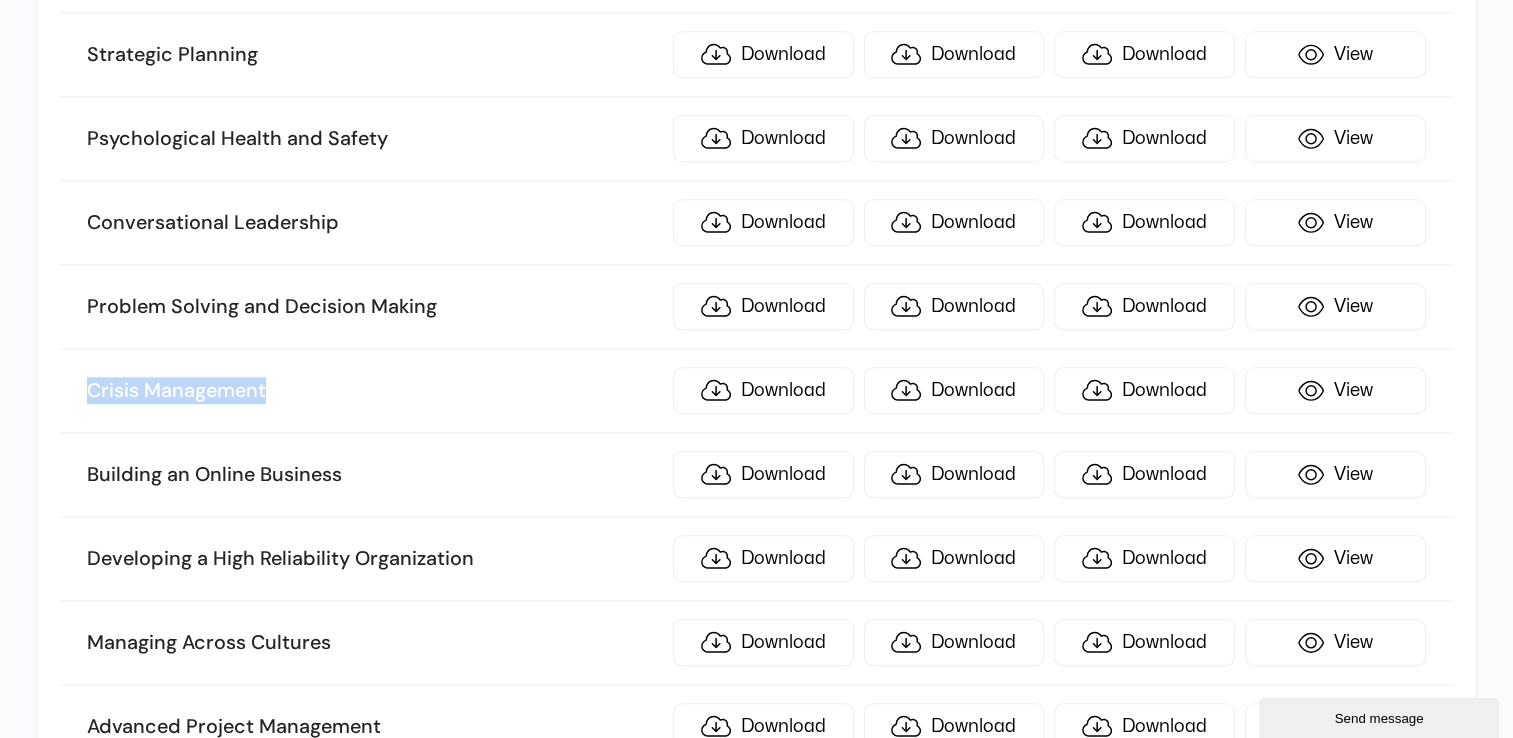 scroll, scrollTop: 1818, scrollLeft: 0, axis: vertical 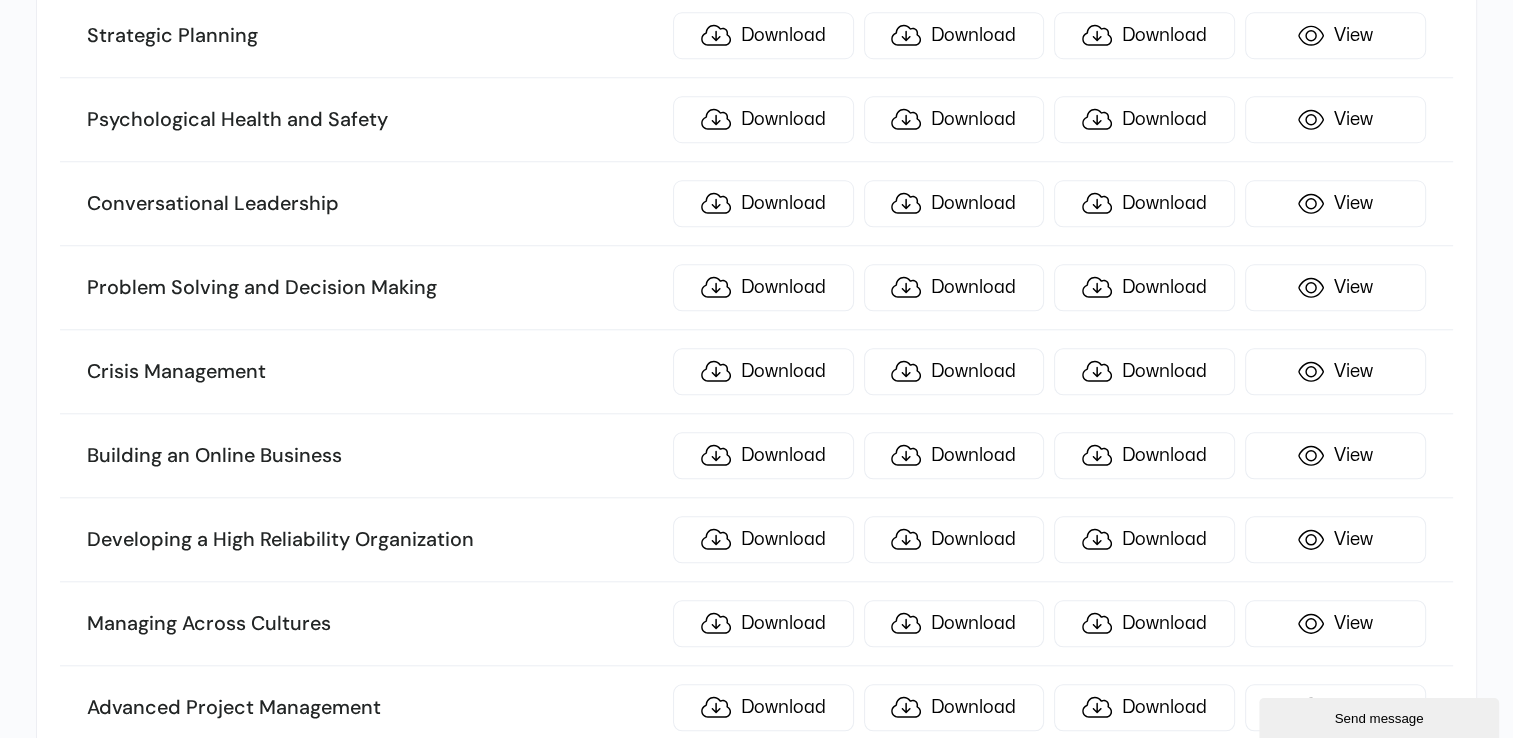 click on "Building an Online Business" at bounding box center [374, 456] 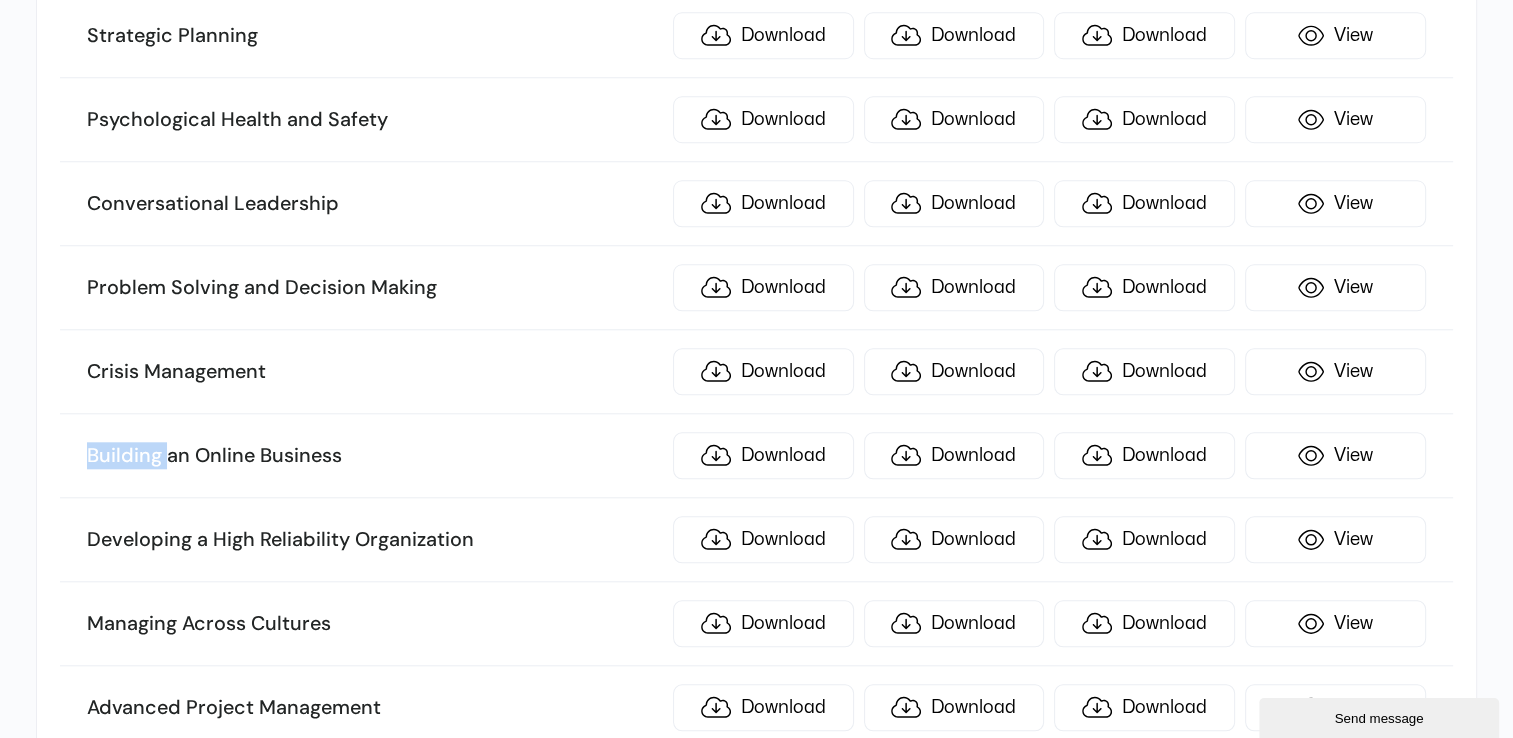 click on "Building an Online Business" at bounding box center [374, 456] 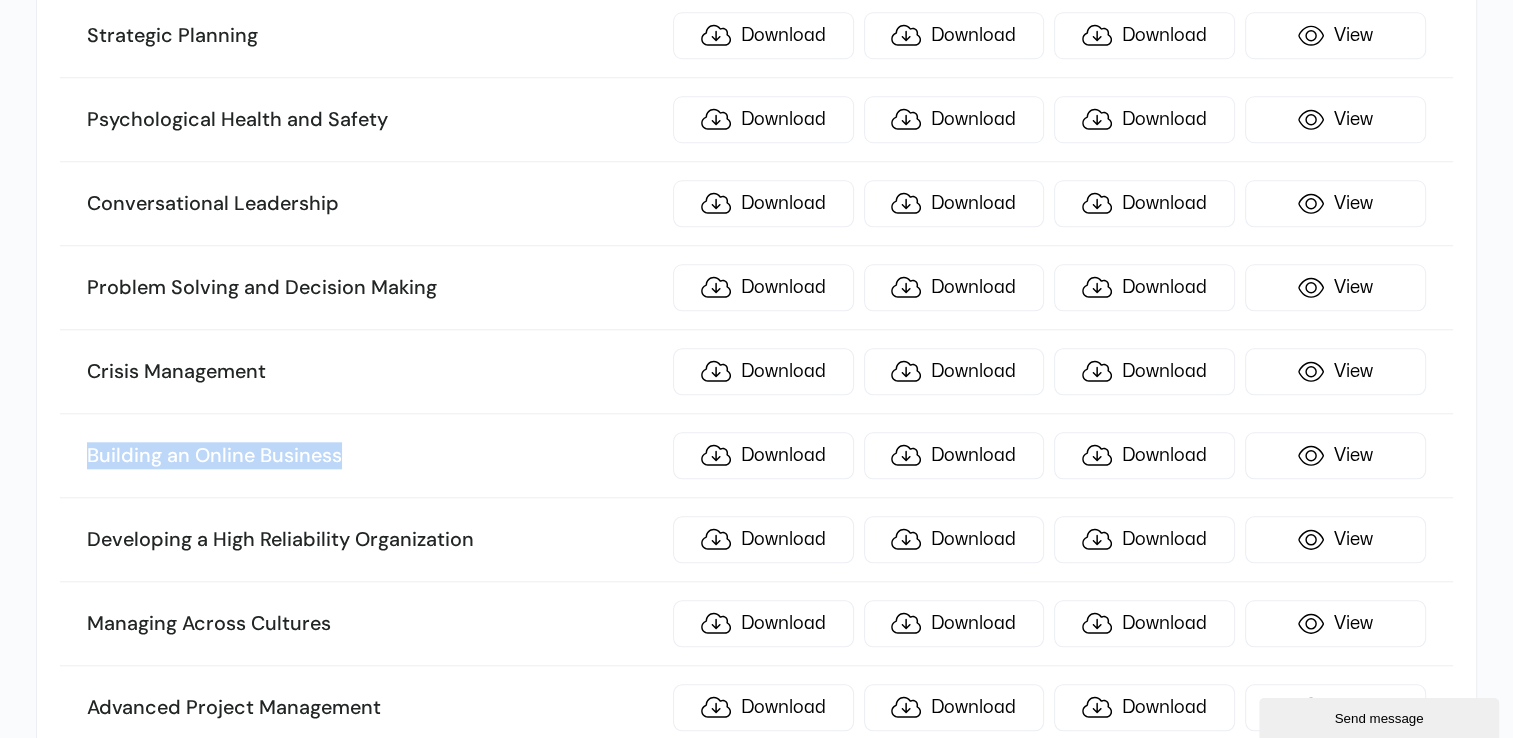 click on "Building an Online Business" at bounding box center [374, 456] 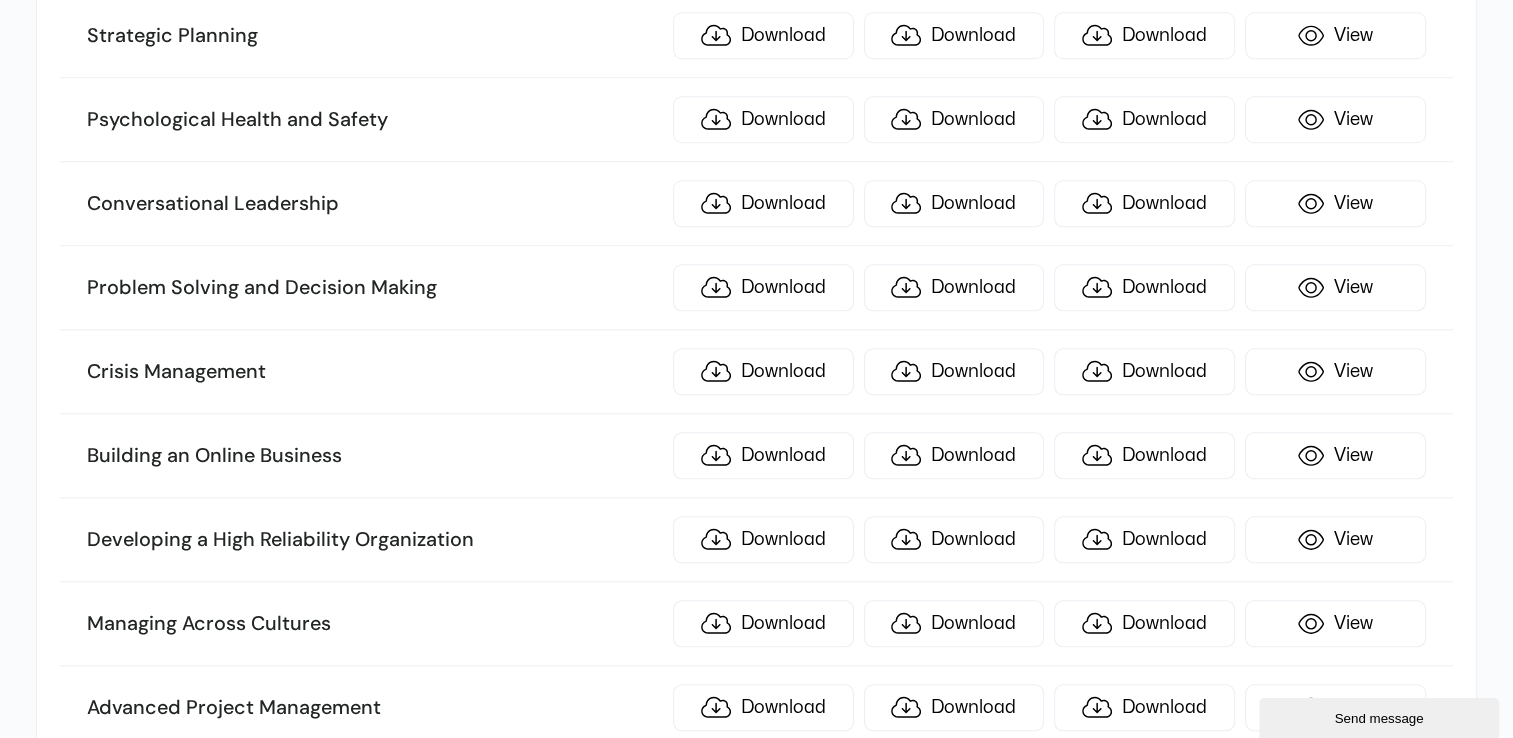click on "Developing a High Reliability Organization" at bounding box center (374, 540) 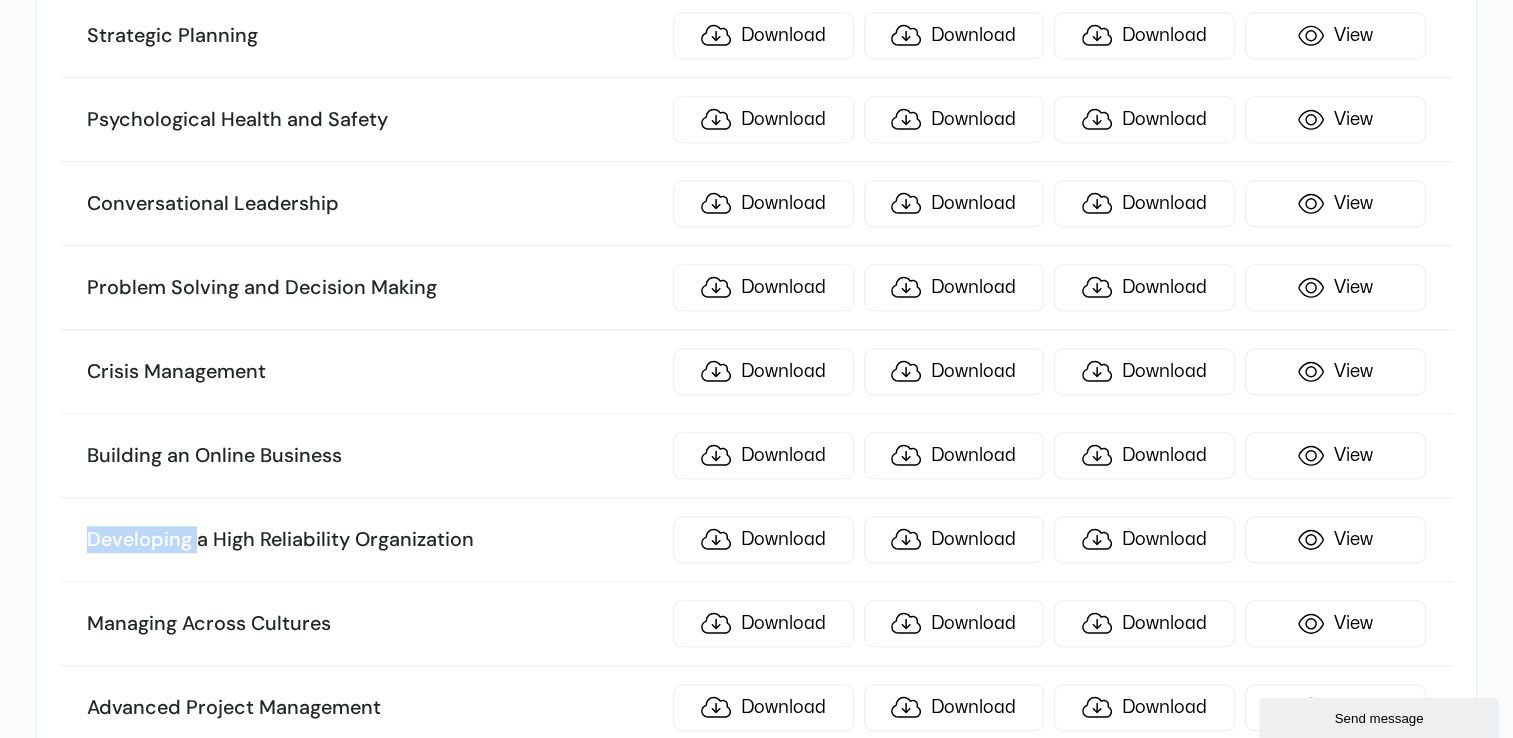 click on "Developing a High Reliability Organization" at bounding box center [374, 540] 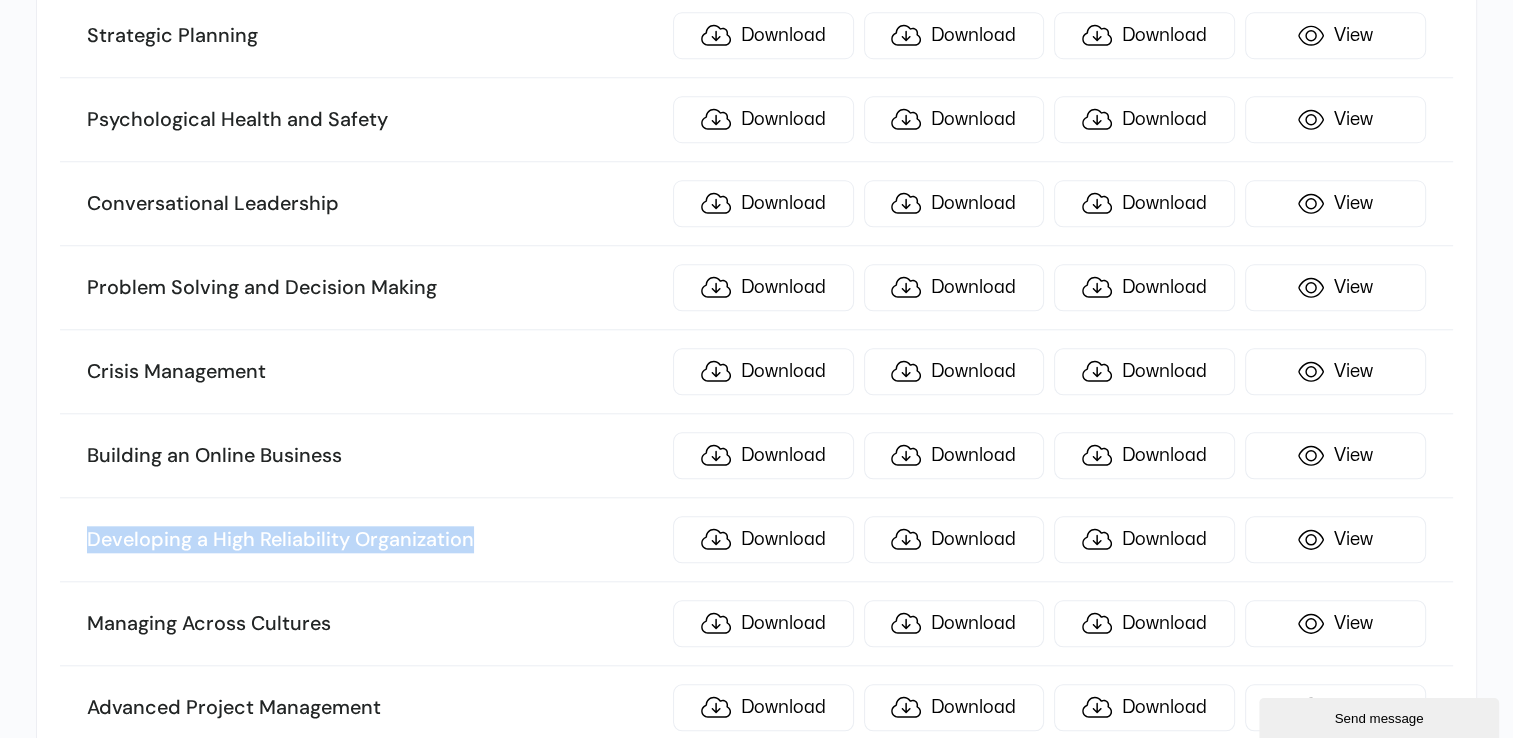click on "Developing a High Reliability Organization" at bounding box center (374, 540) 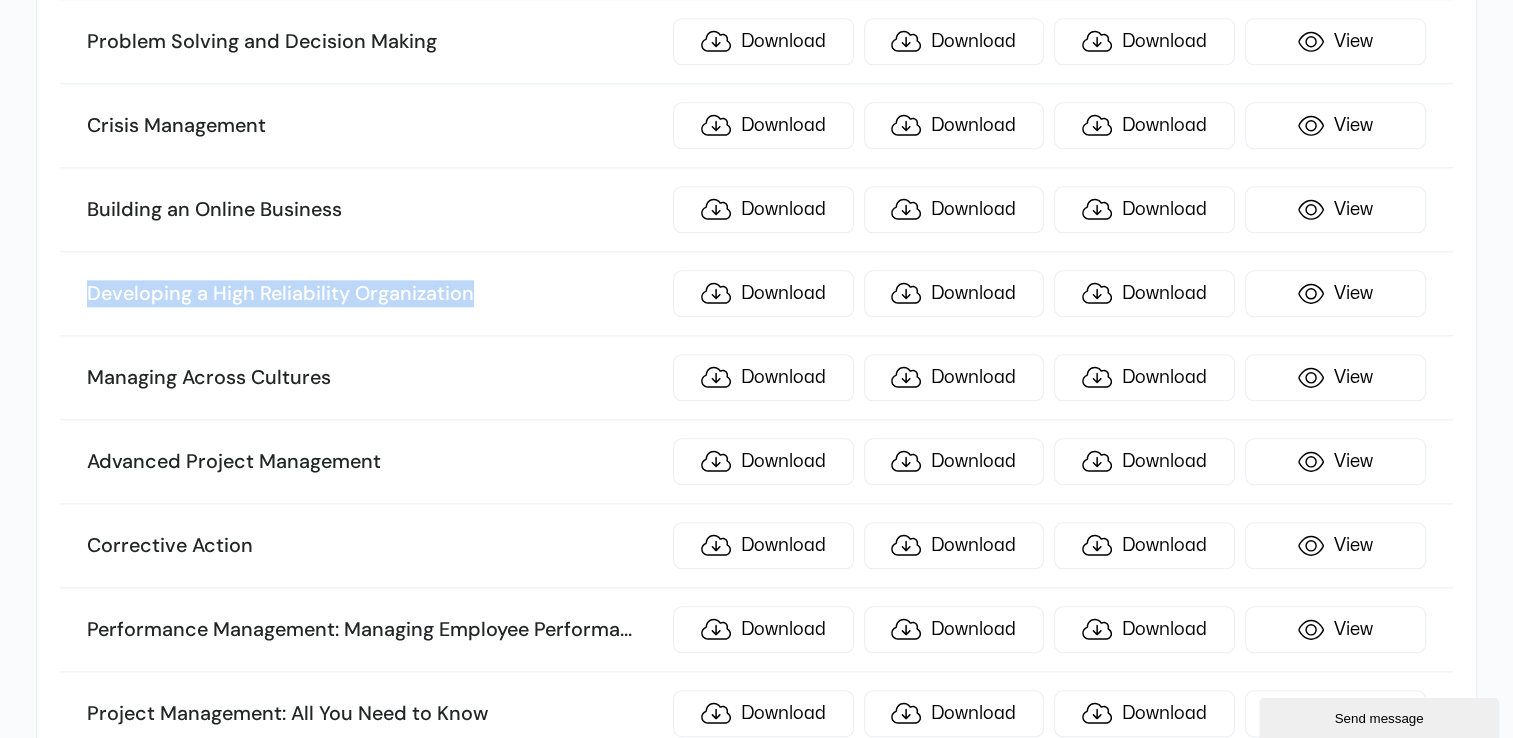 scroll, scrollTop: 2118, scrollLeft: 0, axis: vertical 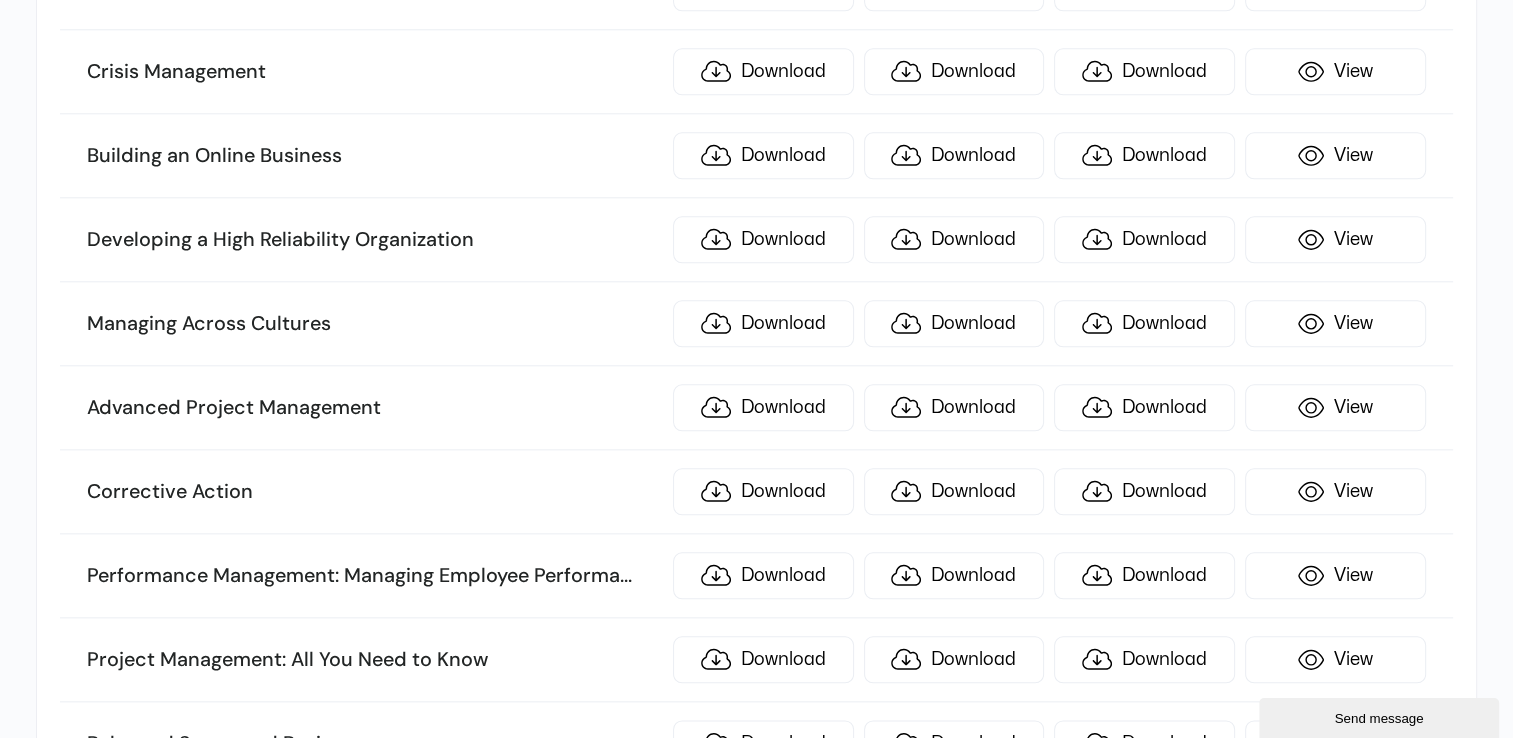 click on "Managing Across Cultures" at bounding box center (374, 324) 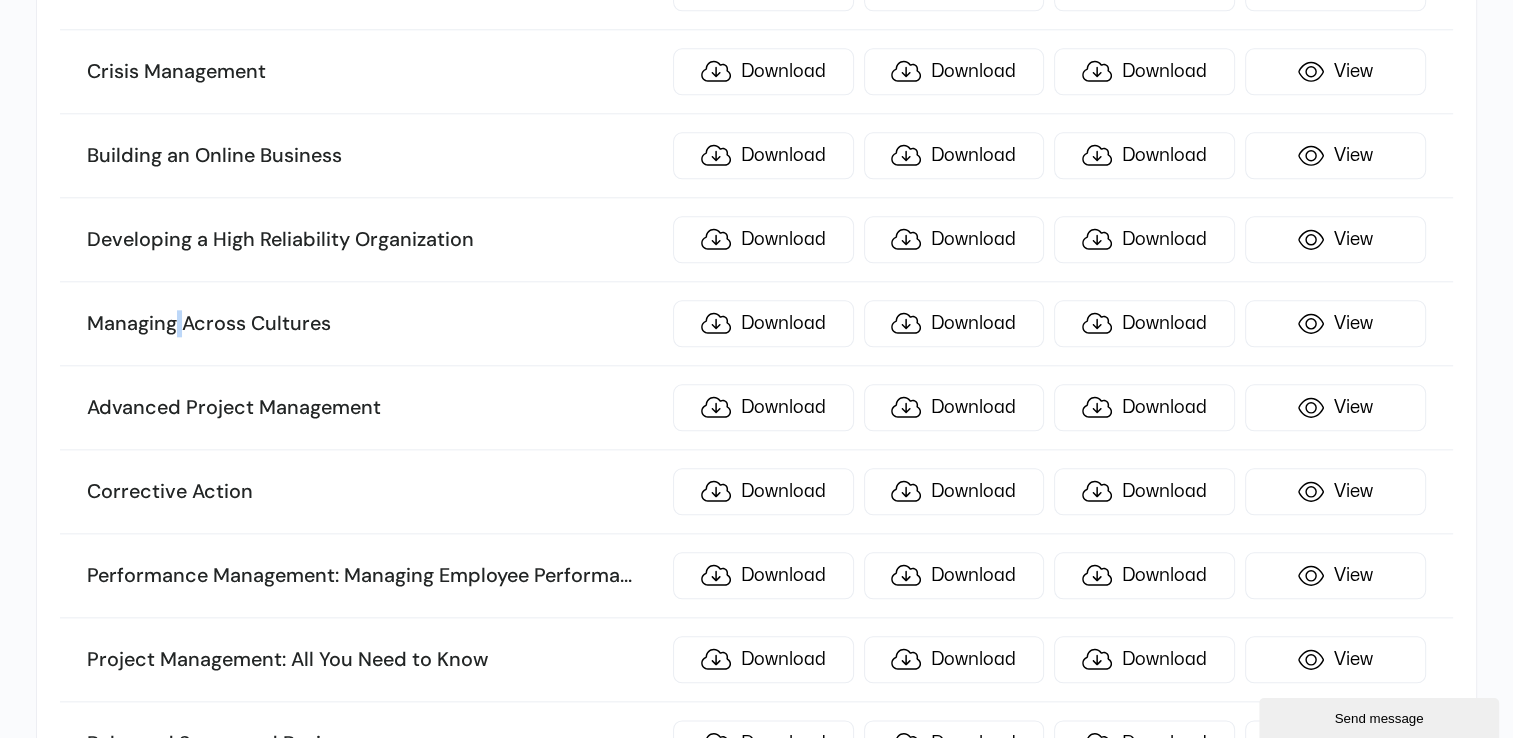 click on "Managing Across Cultures" at bounding box center [374, 324] 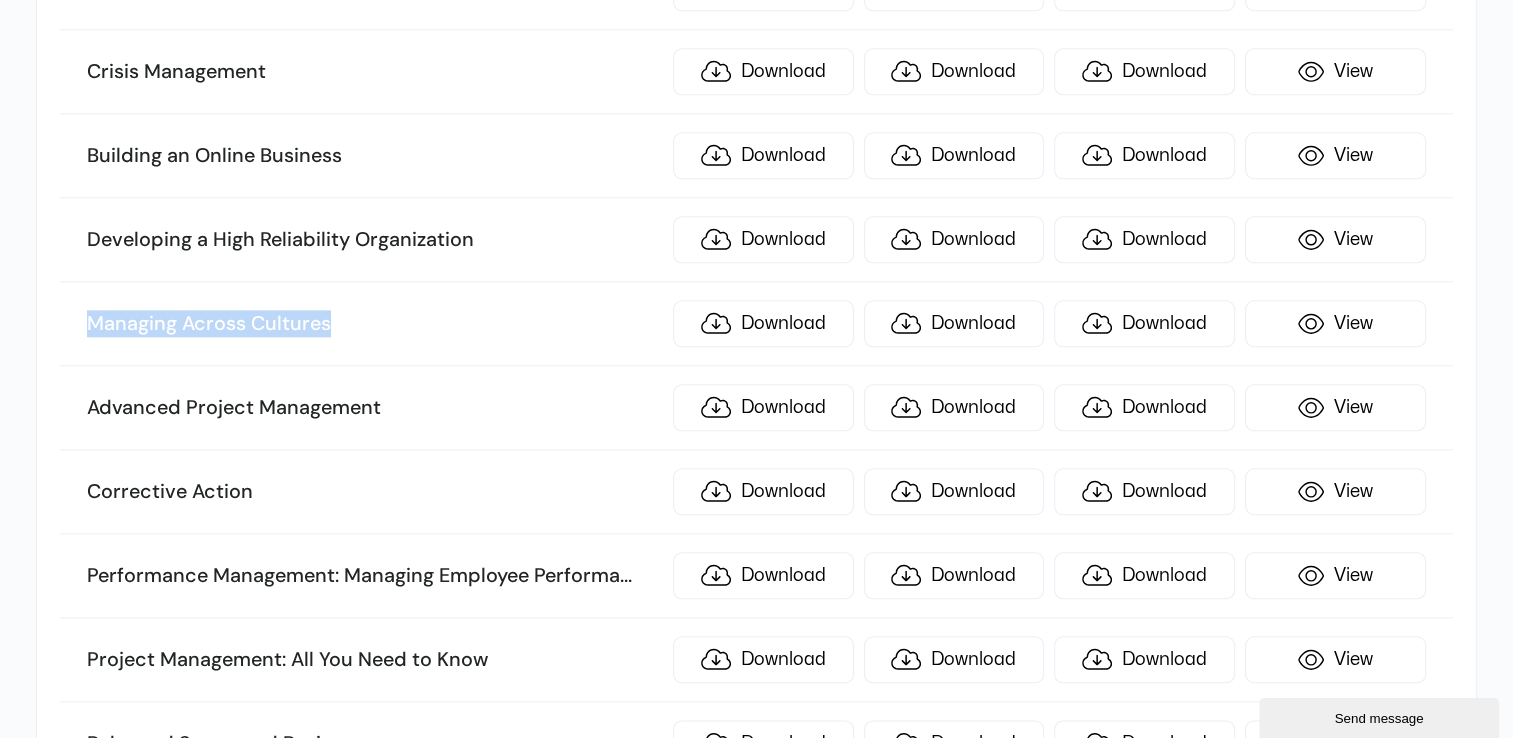 click on "Managing Across Cultures" at bounding box center [374, 324] 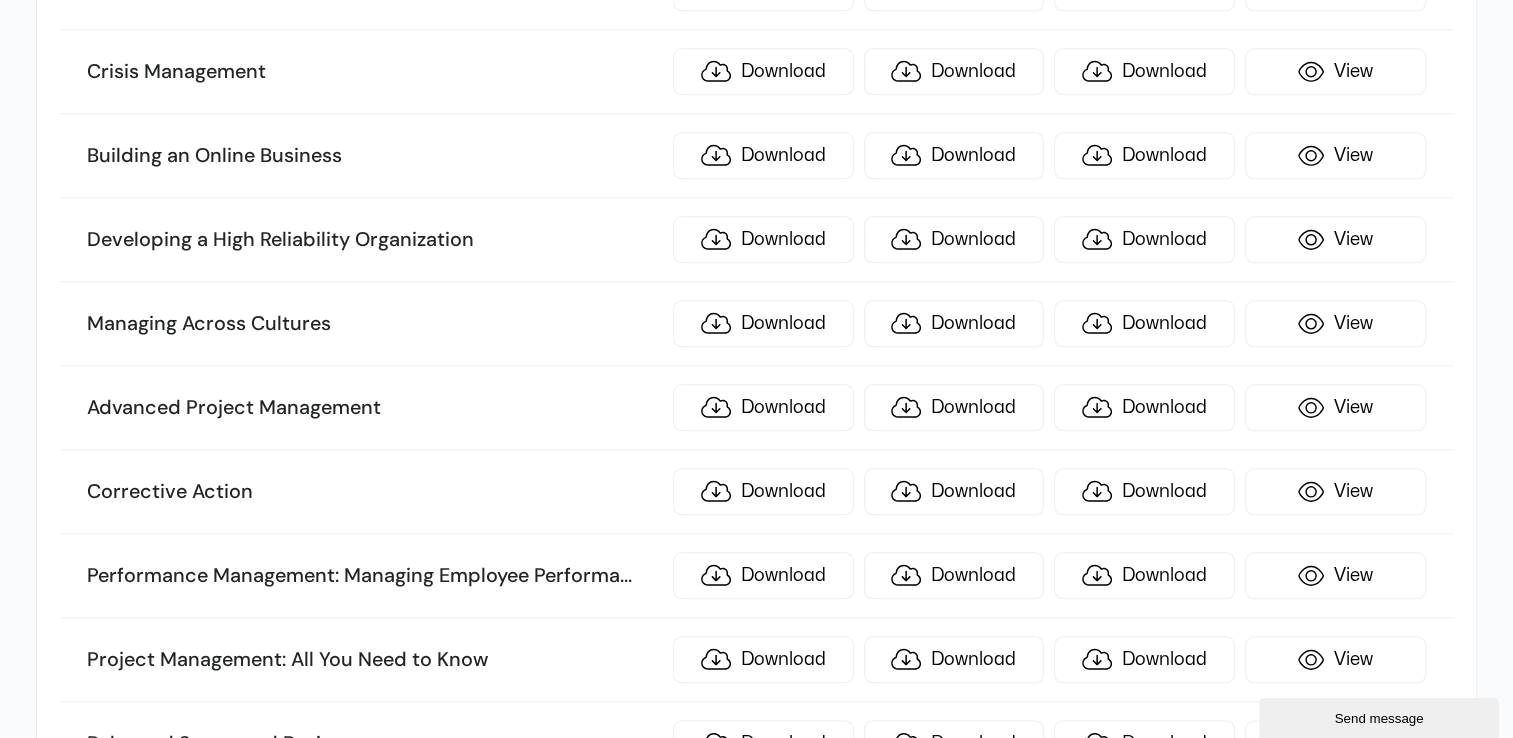 click on "Advanced Project Management" at bounding box center [374, 408] 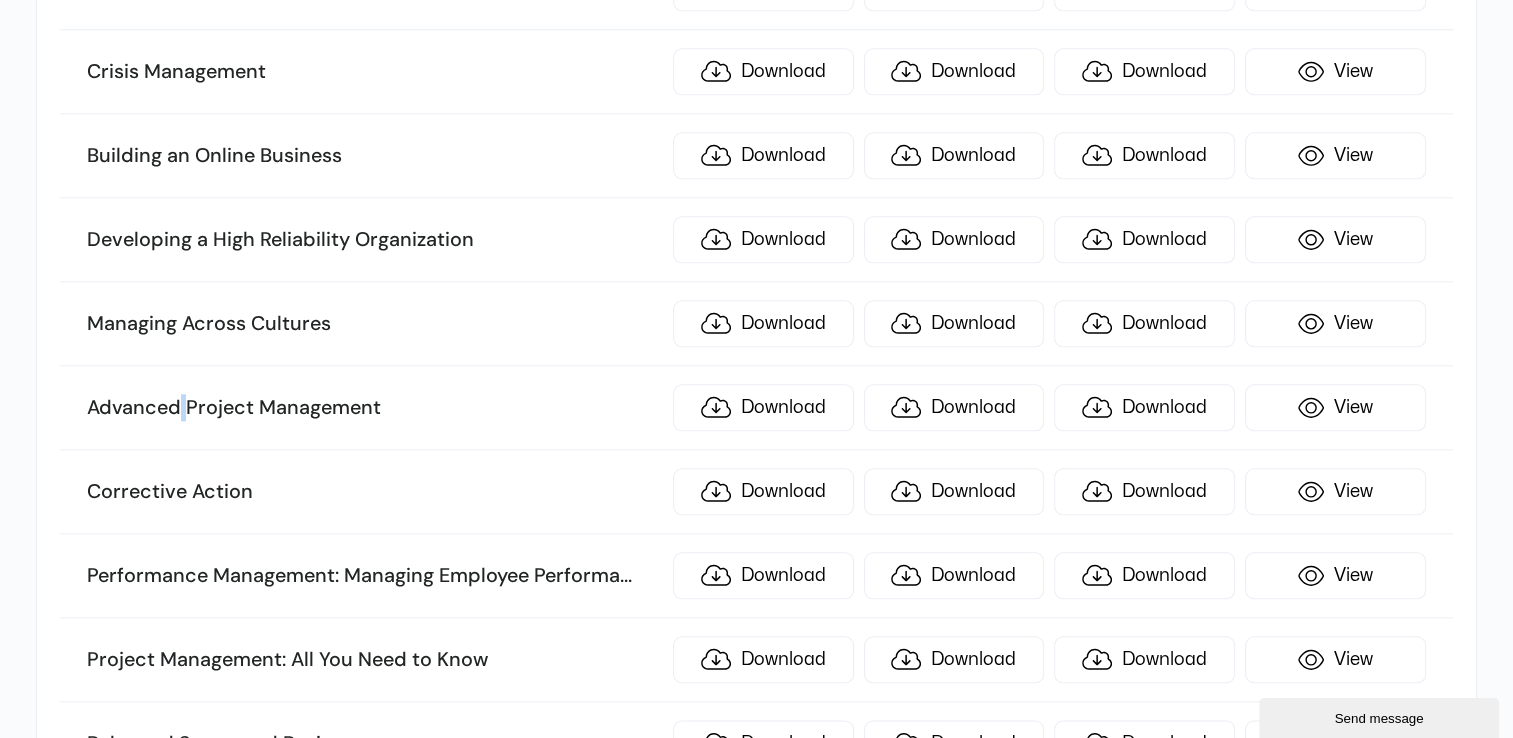click on "Advanced Project Management" at bounding box center [374, 408] 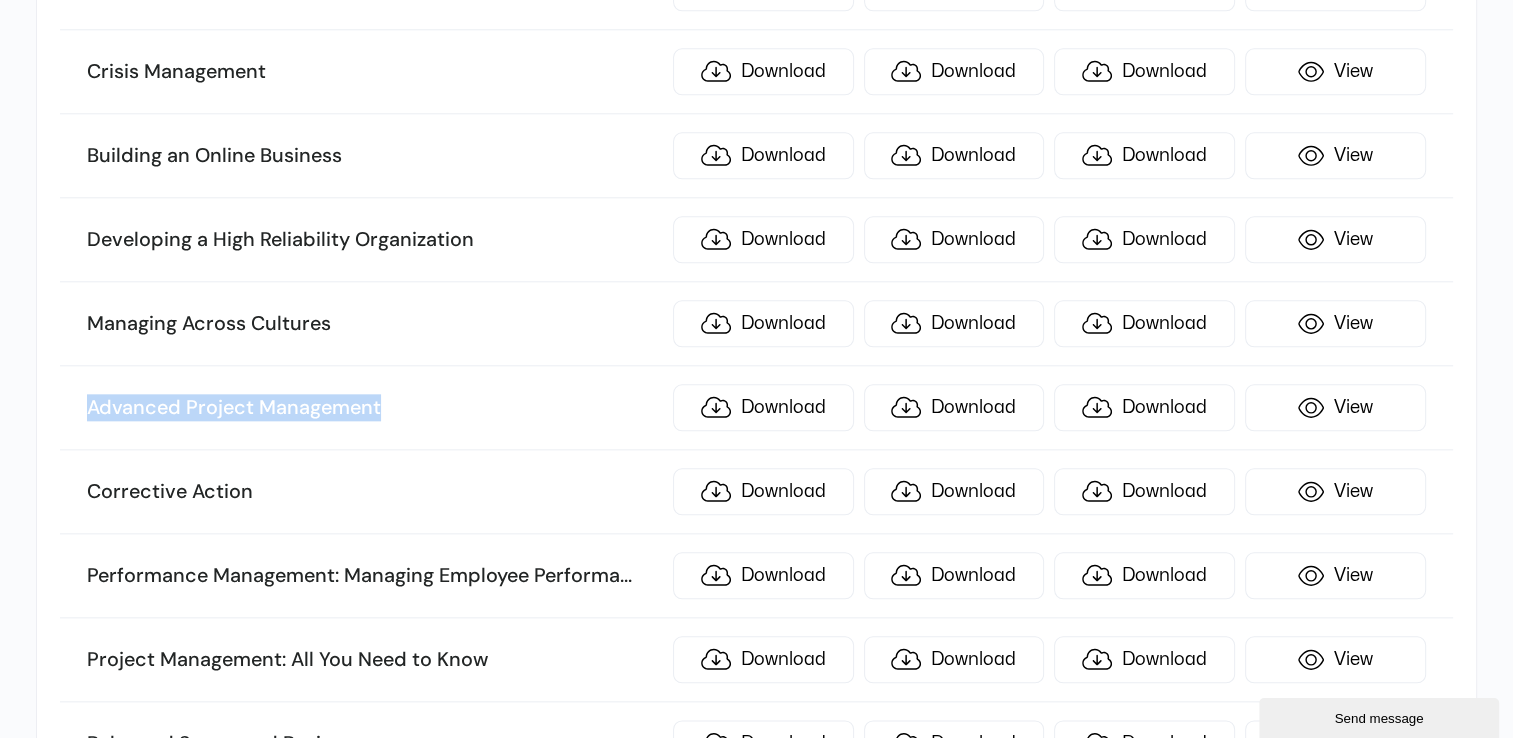 click on "Advanced Project Management" at bounding box center (374, 408) 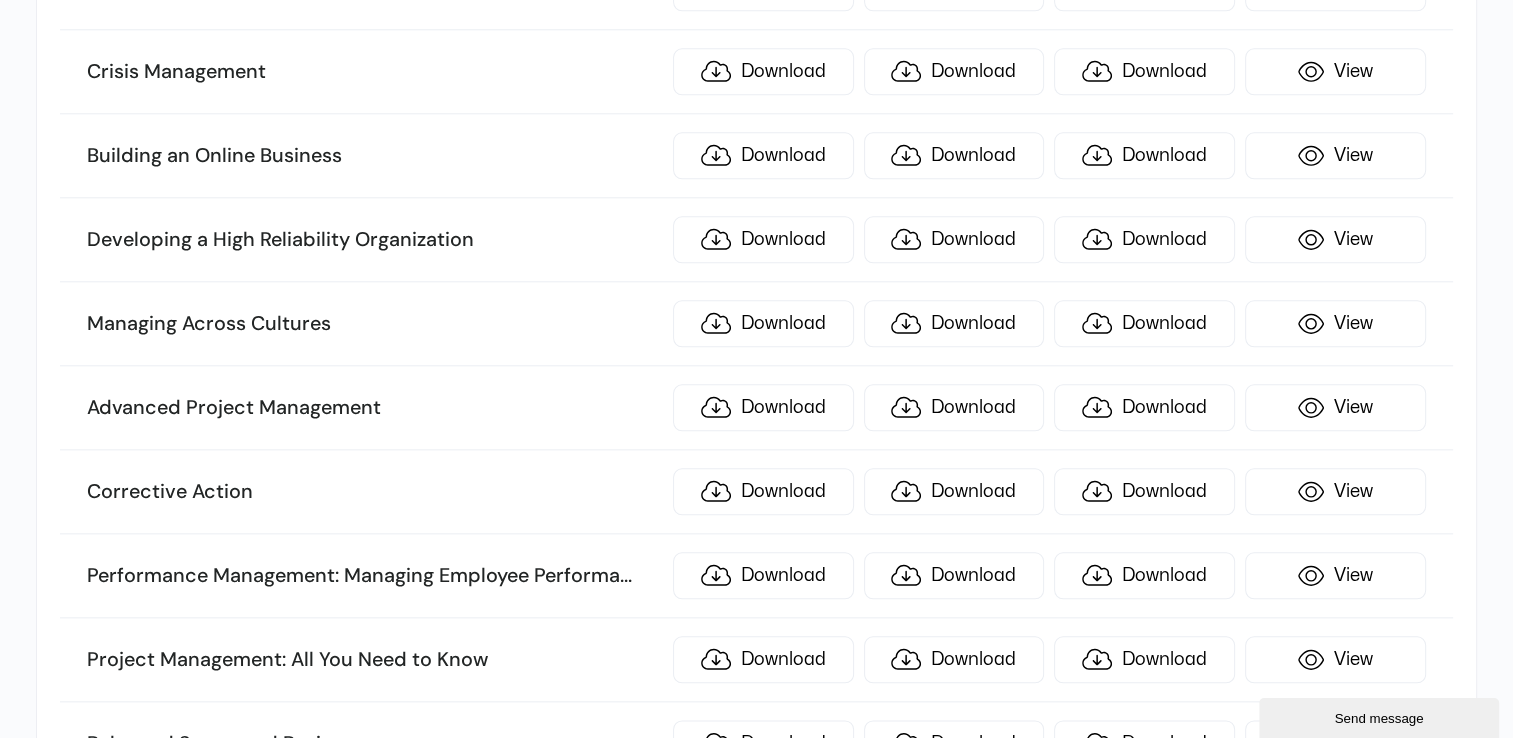 click on "Corrective Action" at bounding box center (374, 492) 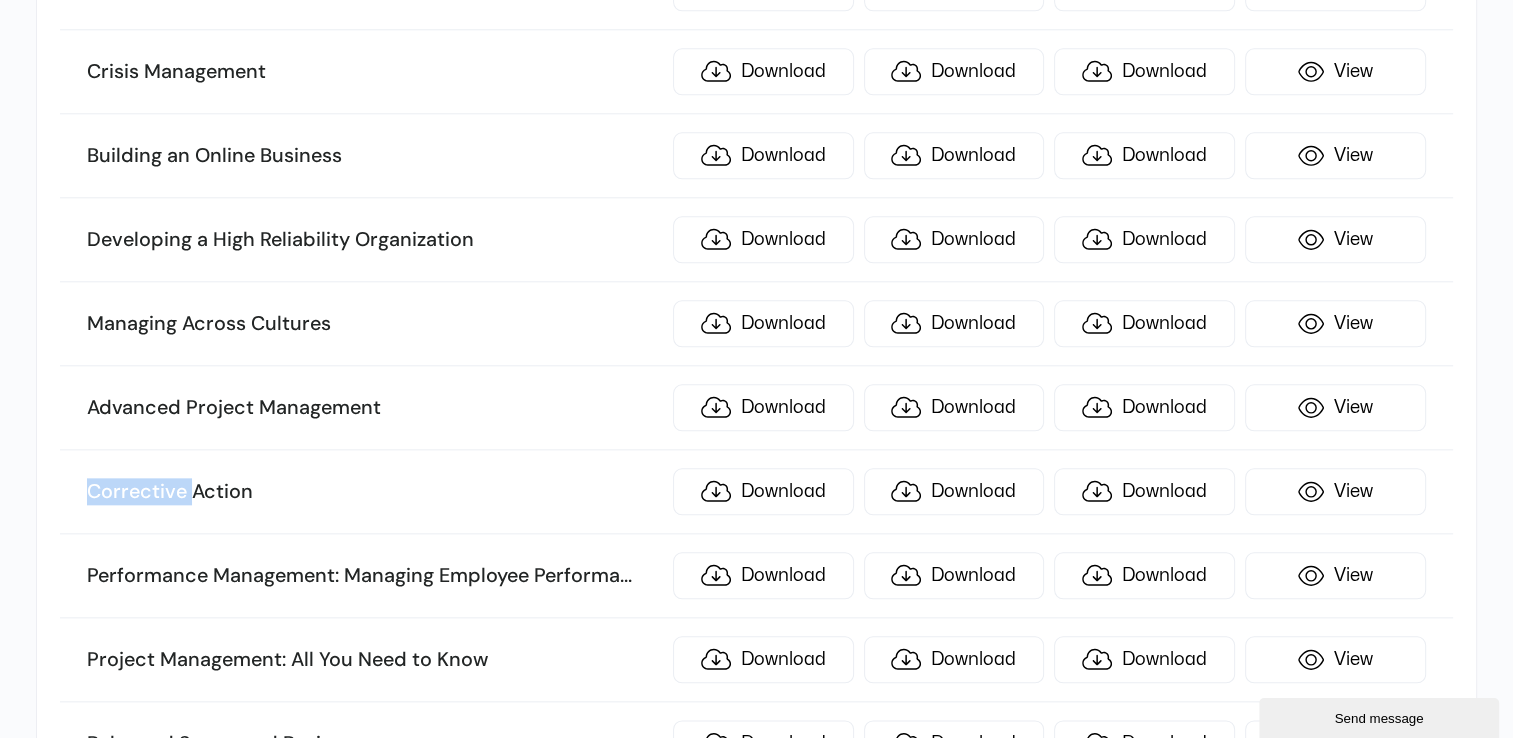 click on "Corrective Action" at bounding box center (374, 492) 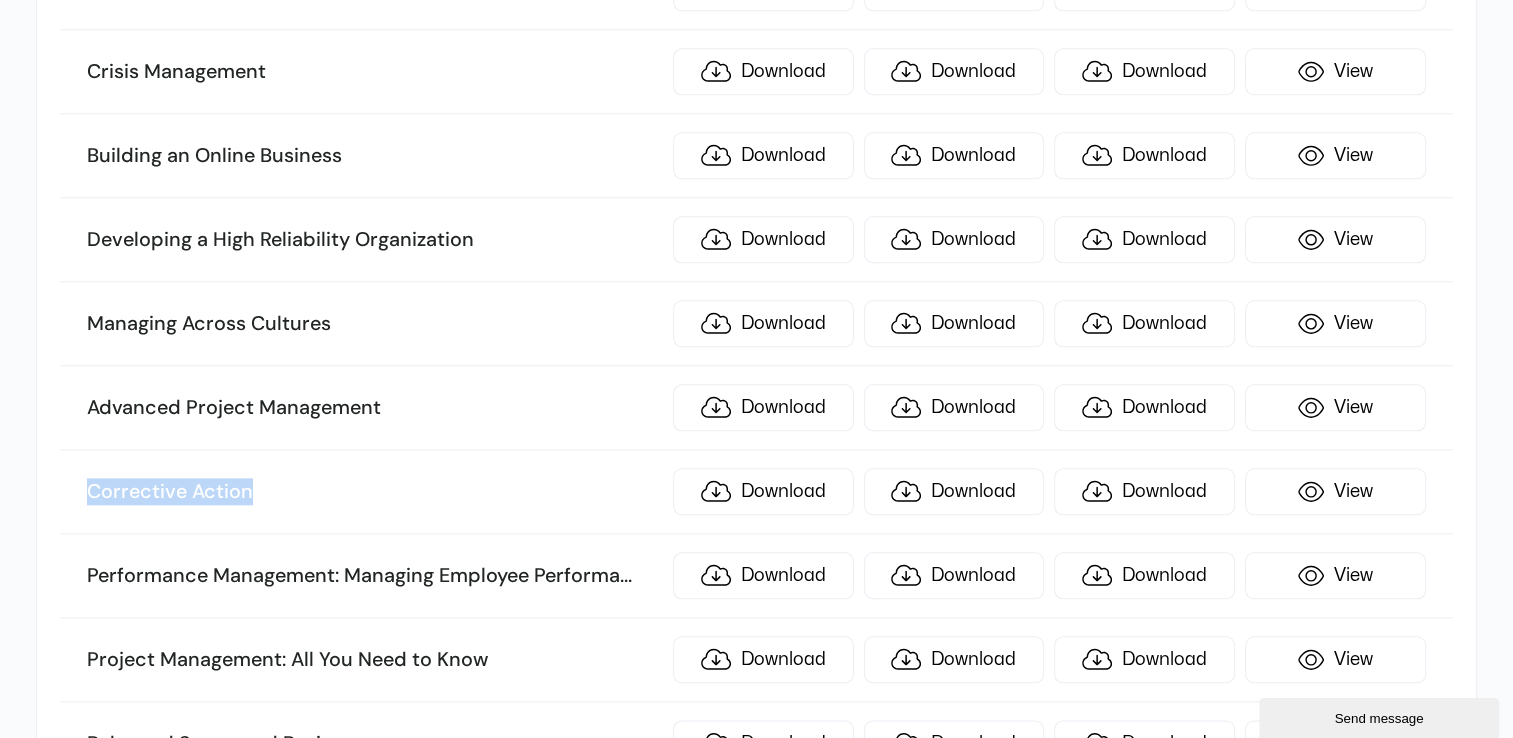 click on "Corrective Action" at bounding box center [374, 492] 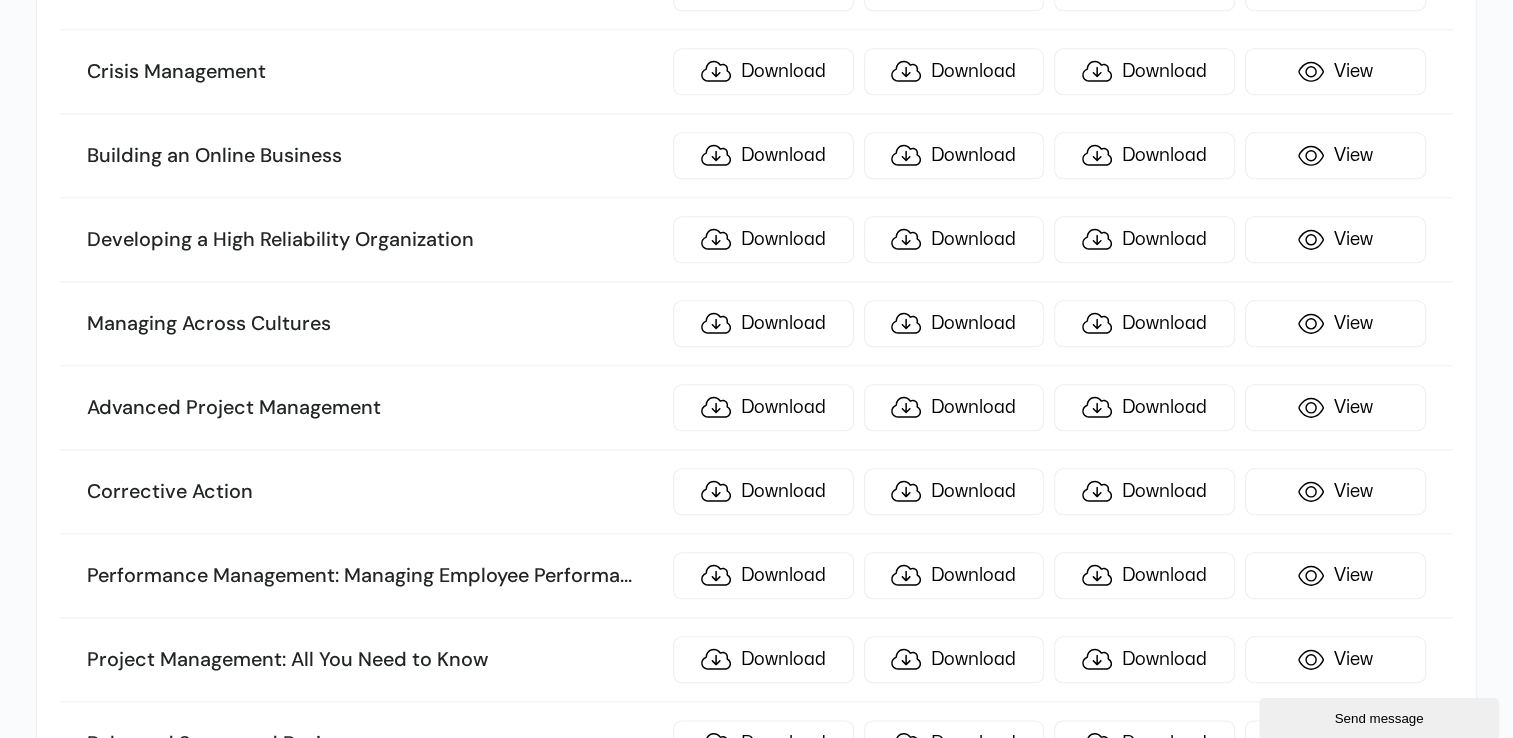 click on "Performance Management: Managing Employee Performa ... nce" at bounding box center (374, 576) 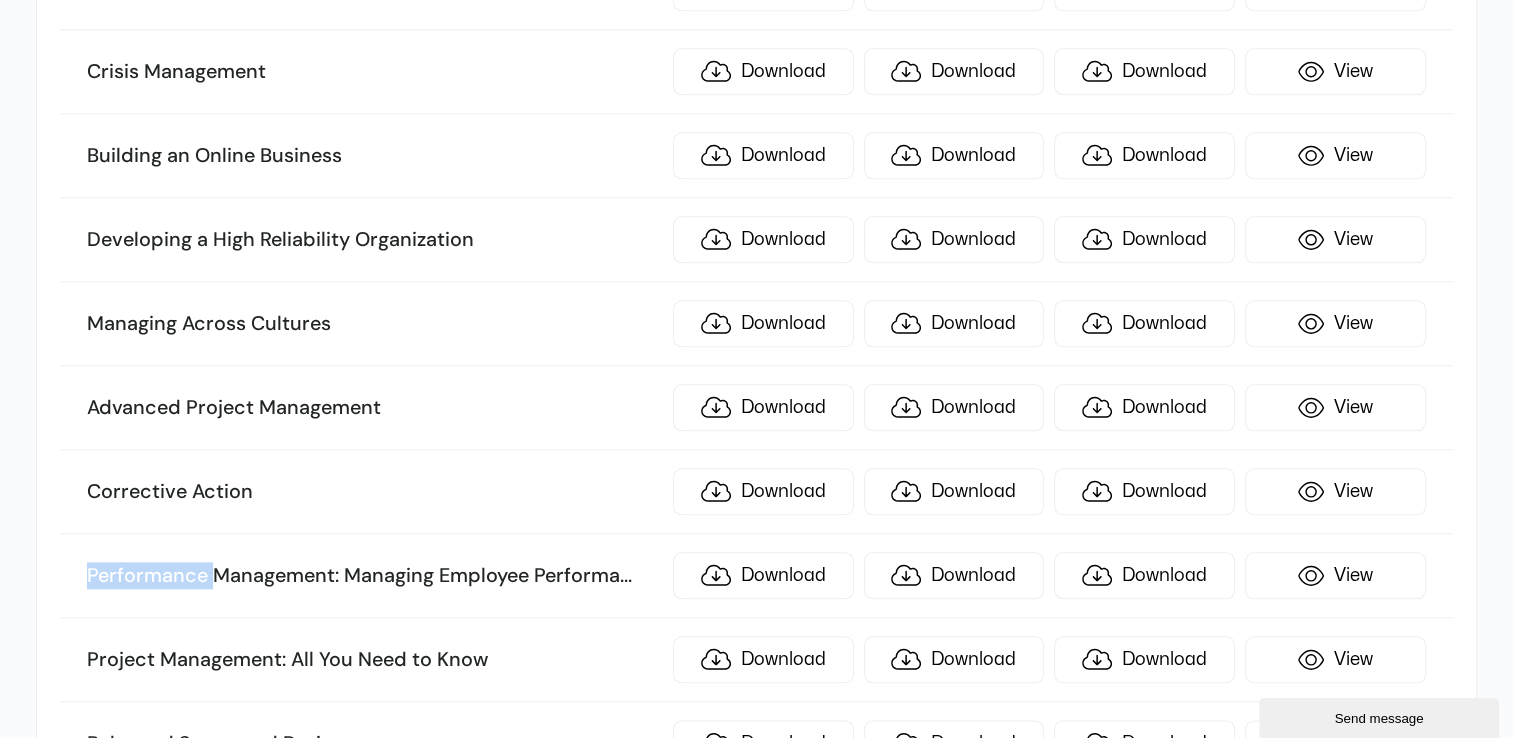 click on "Performance Management: Managing Employee Performa ... nce" at bounding box center [374, 576] 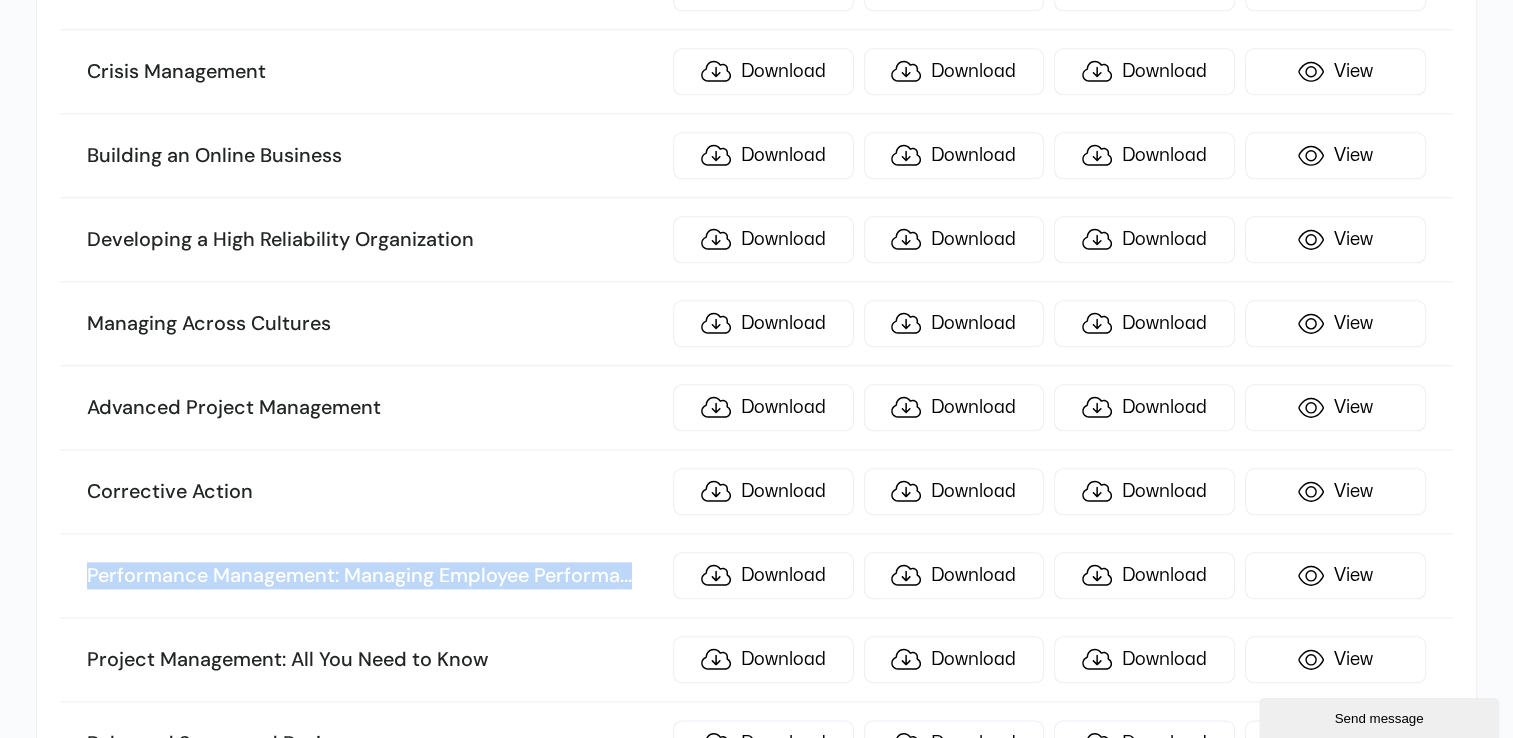 click on "Performance Management: Managing Employee Performa ... nce" at bounding box center [374, 576] 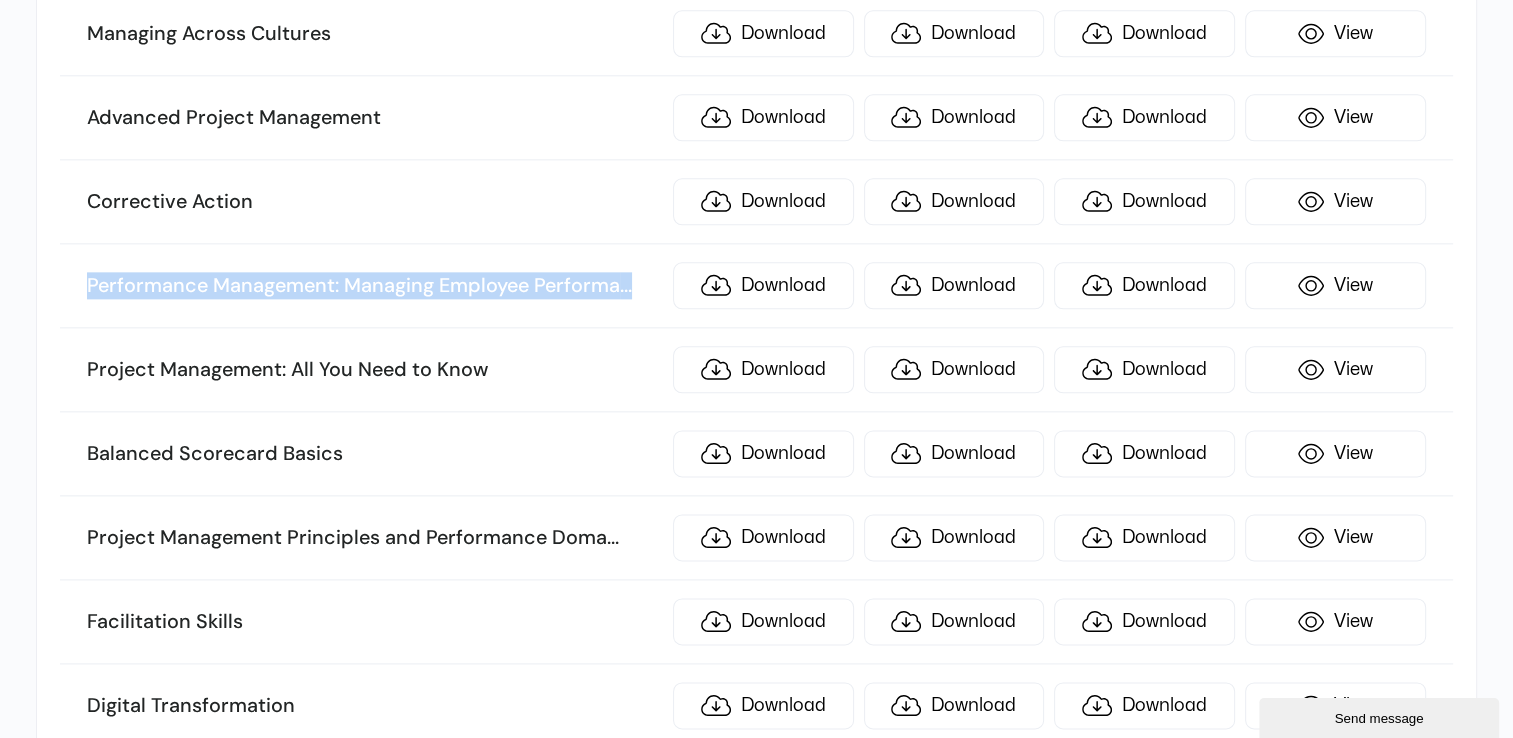 scroll, scrollTop: 2418, scrollLeft: 0, axis: vertical 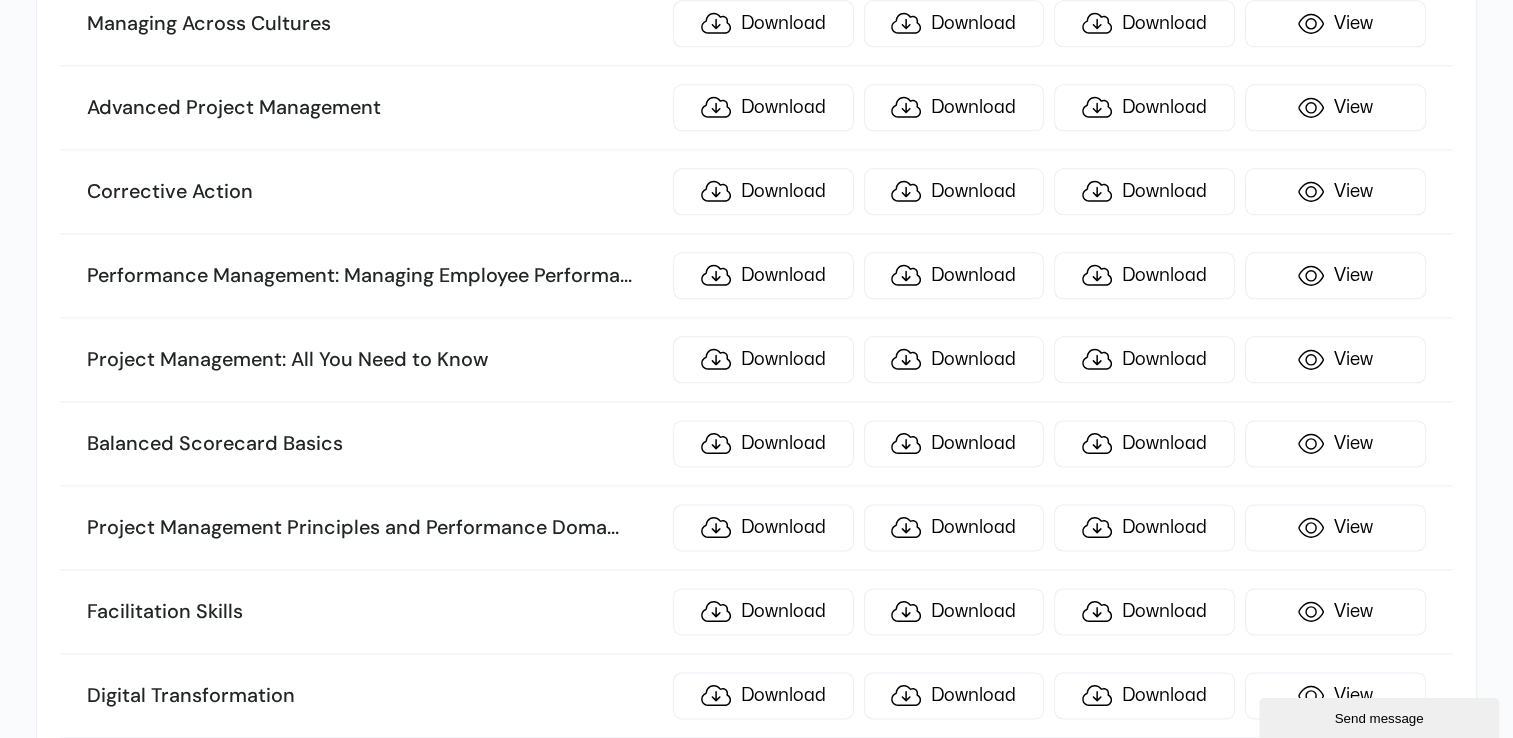 click on "Project Management: All You Need to Know Download Download Download View" at bounding box center [756, 360] 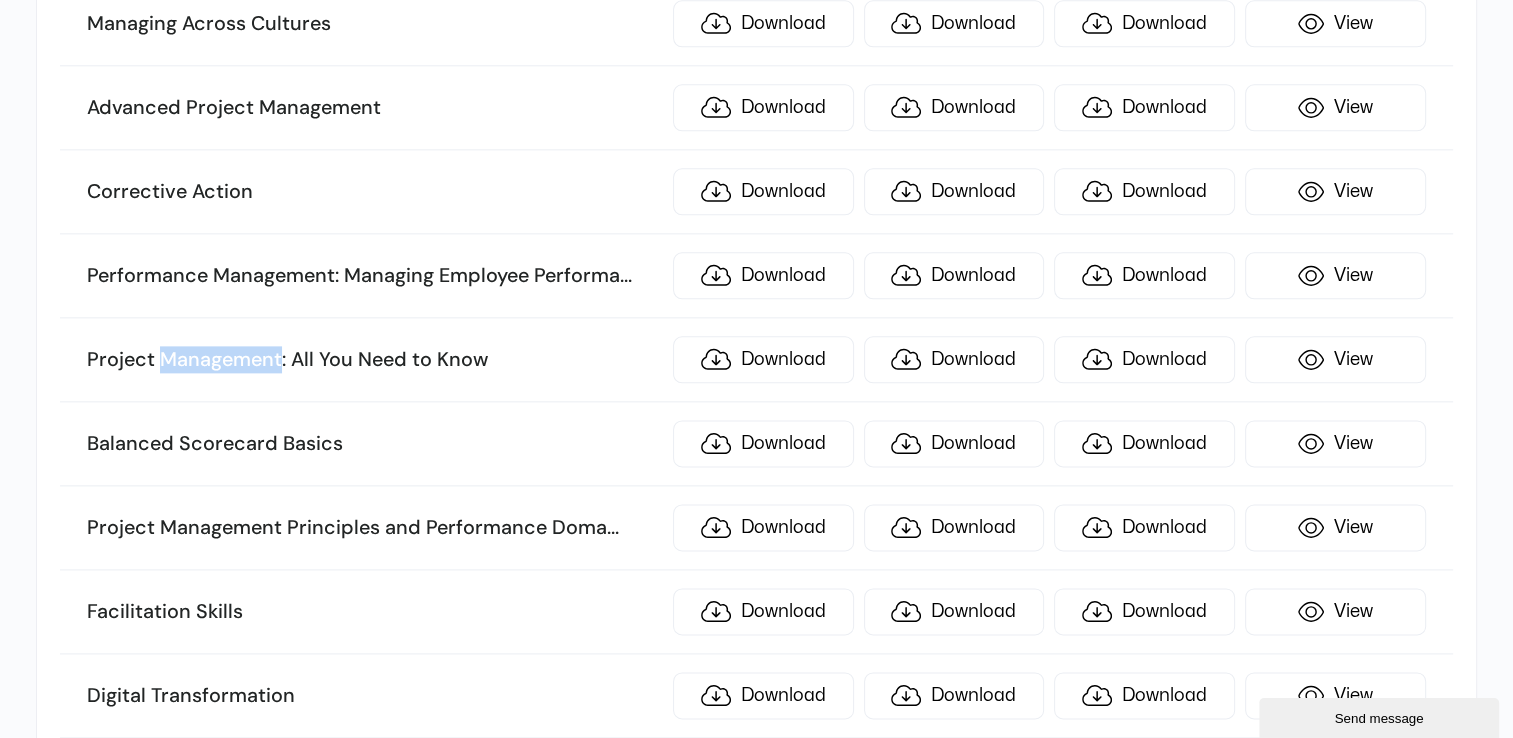 click on "Project Management: All You Need to Know Download Download Download View" at bounding box center (756, 360) 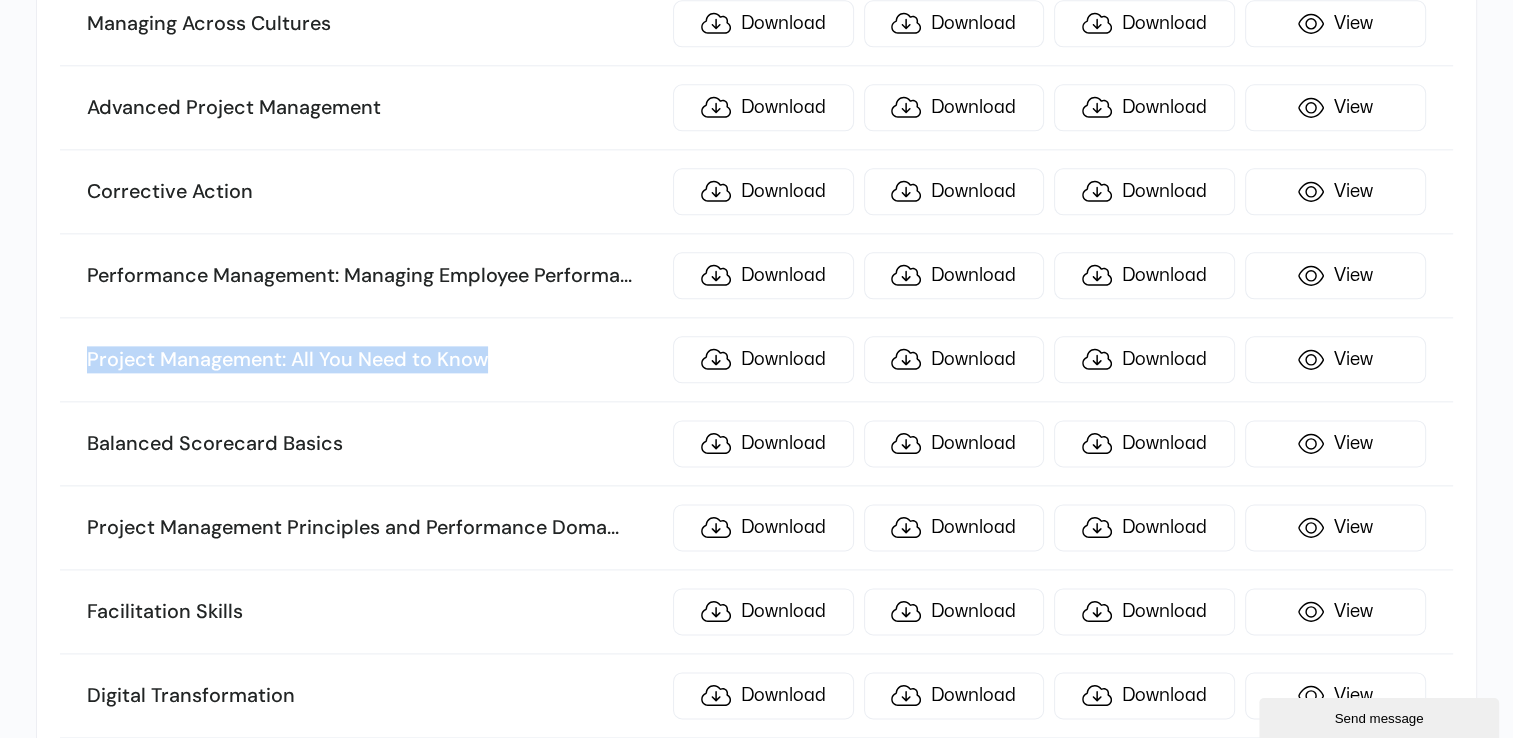 click on "Project Management: All You Need to Know Download Download Download View" at bounding box center [756, 360] 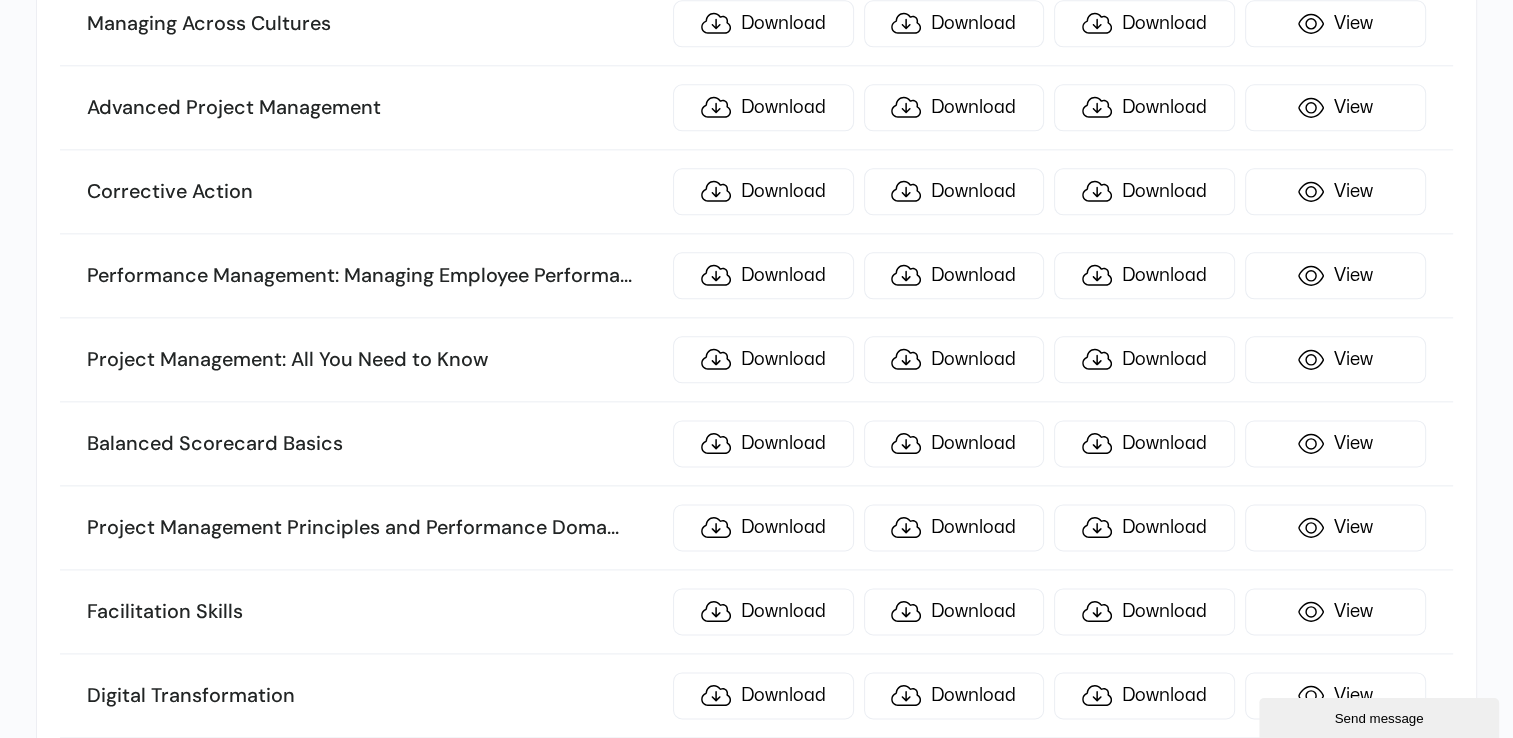 click on "Balanced Scorecard Basics" at bounding box center [374, 444] 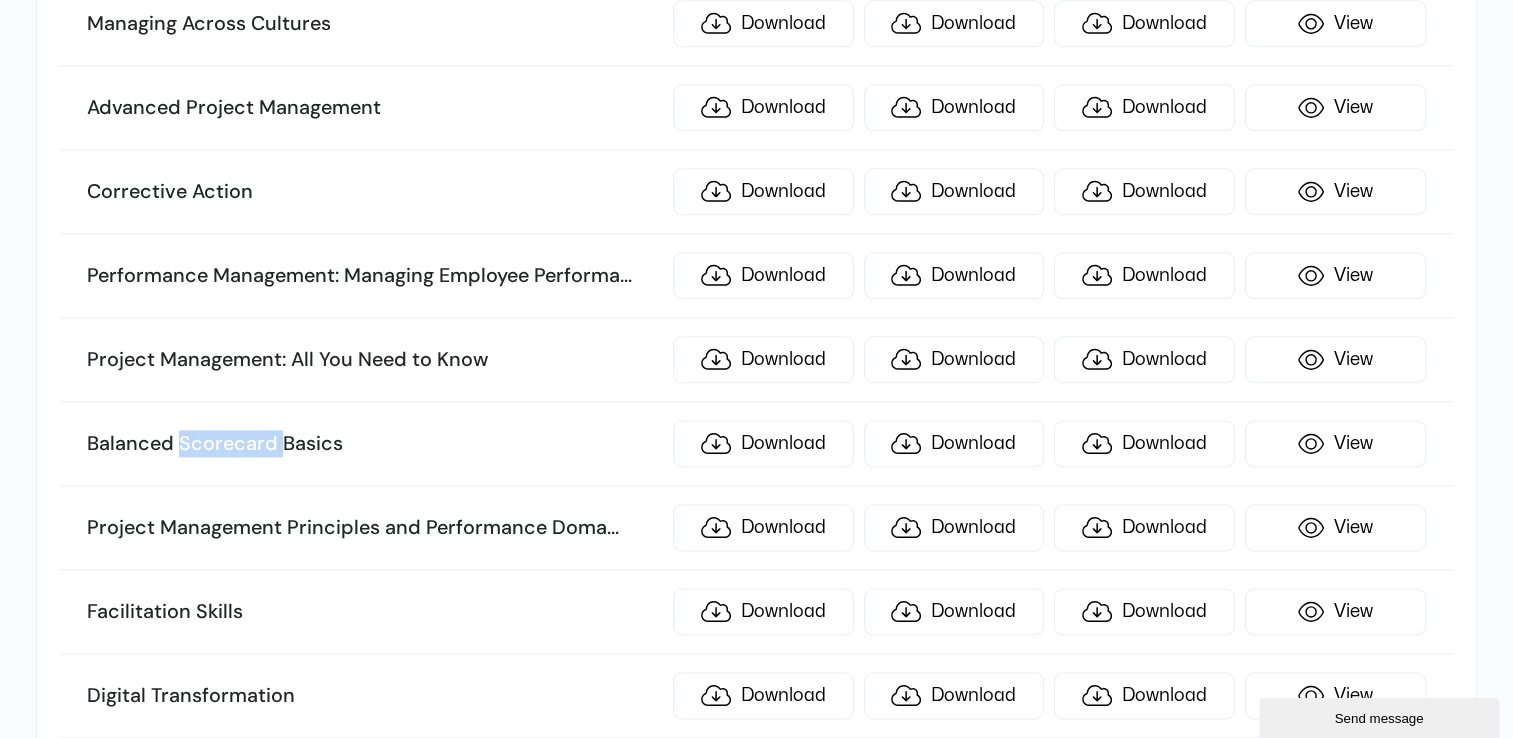 click on "Balanced Scorecard Basics" at bounding box center (374, 444) 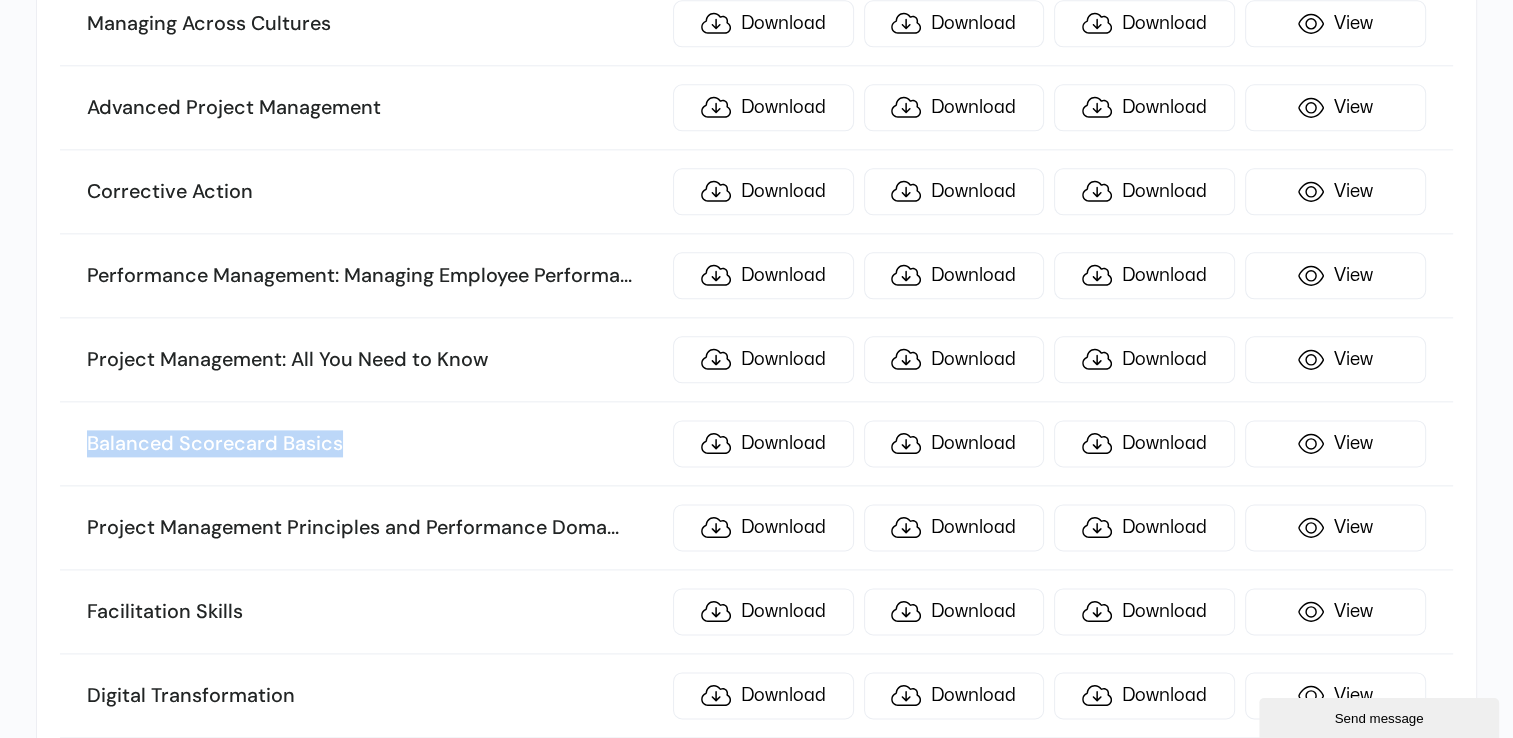 click on "Balanced Scorecard Basics" at bounding box center (374, 444) 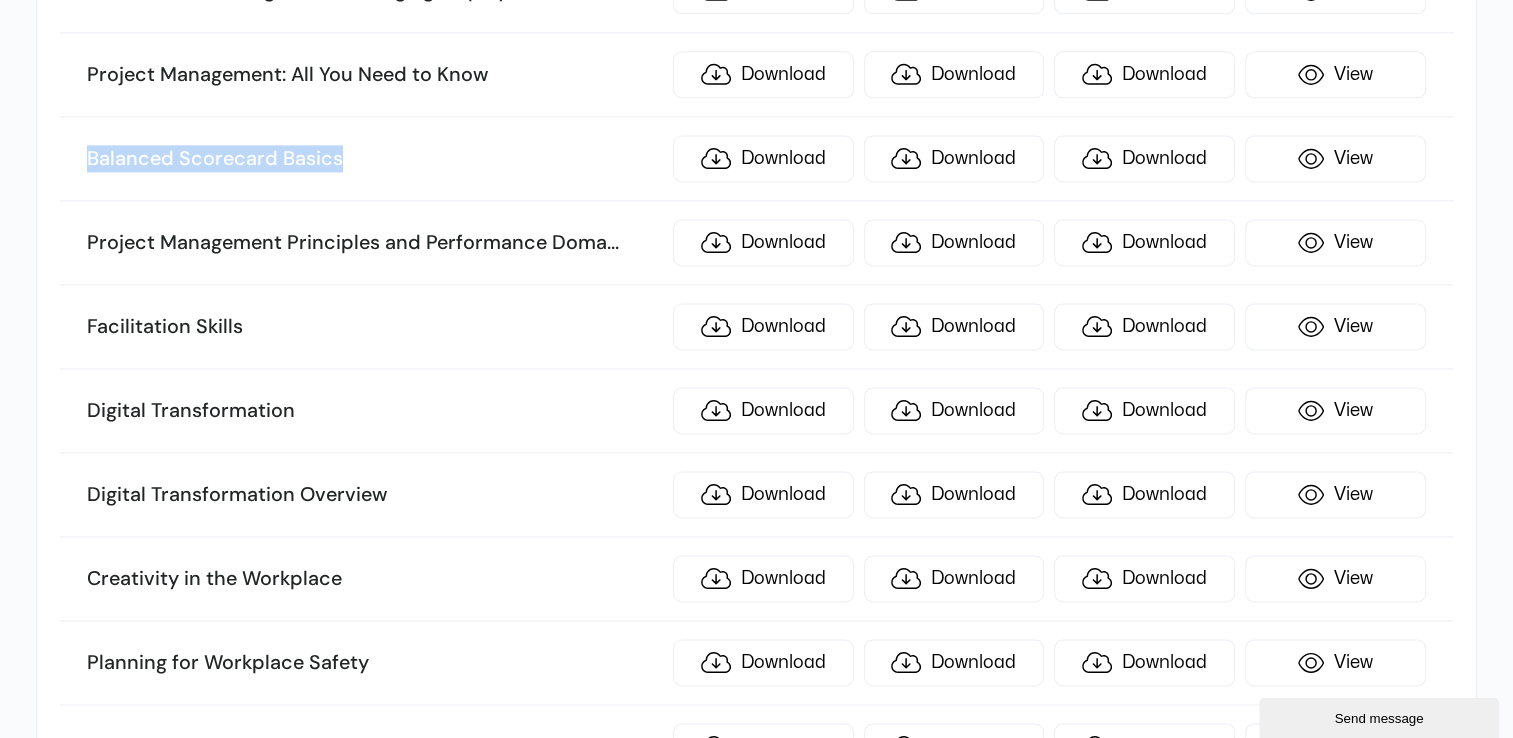 scroll, scrollTop: 2718, scrollLeft: 0, axis: vertical 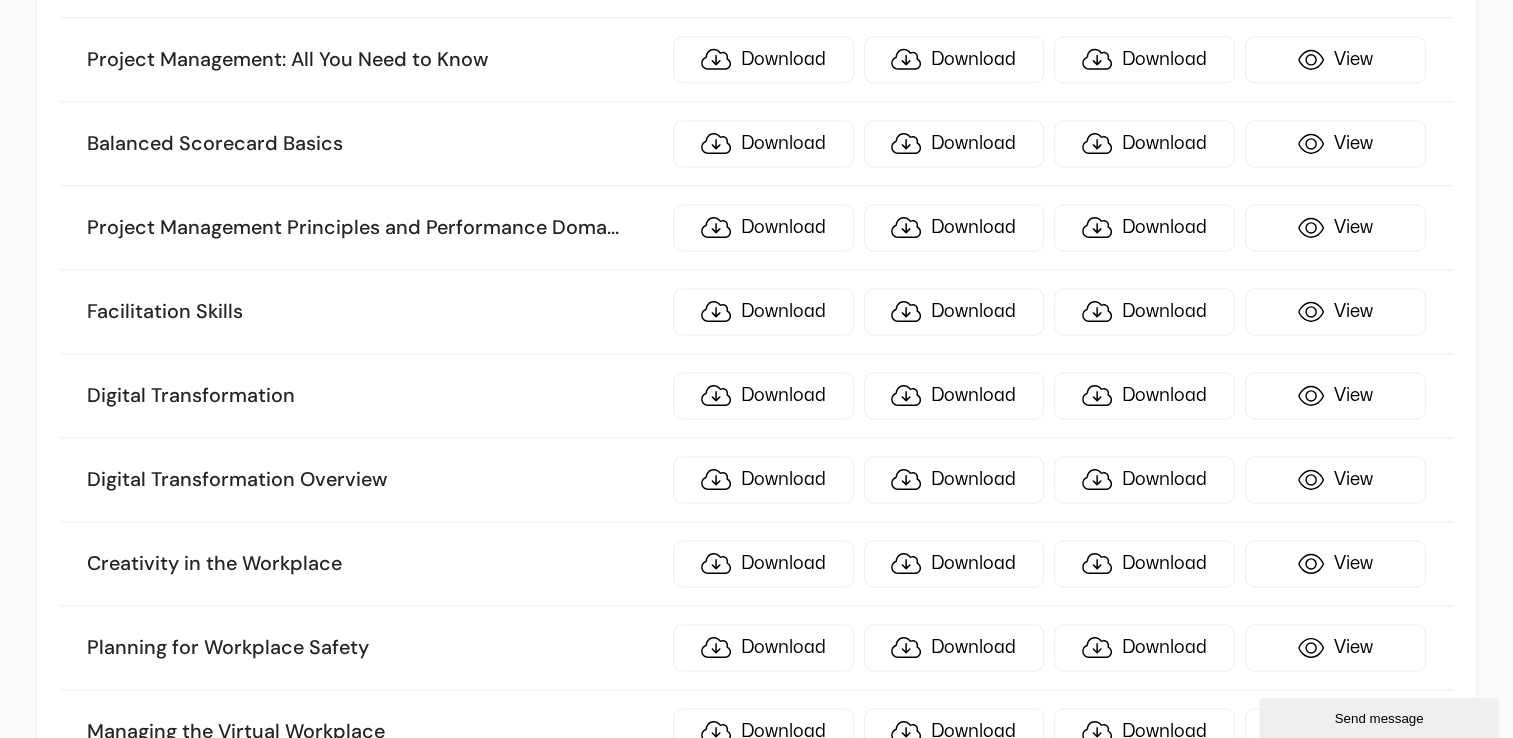 click on "Project Management Principles and Performance Doma ... ins" at bounding box center (374, 228) 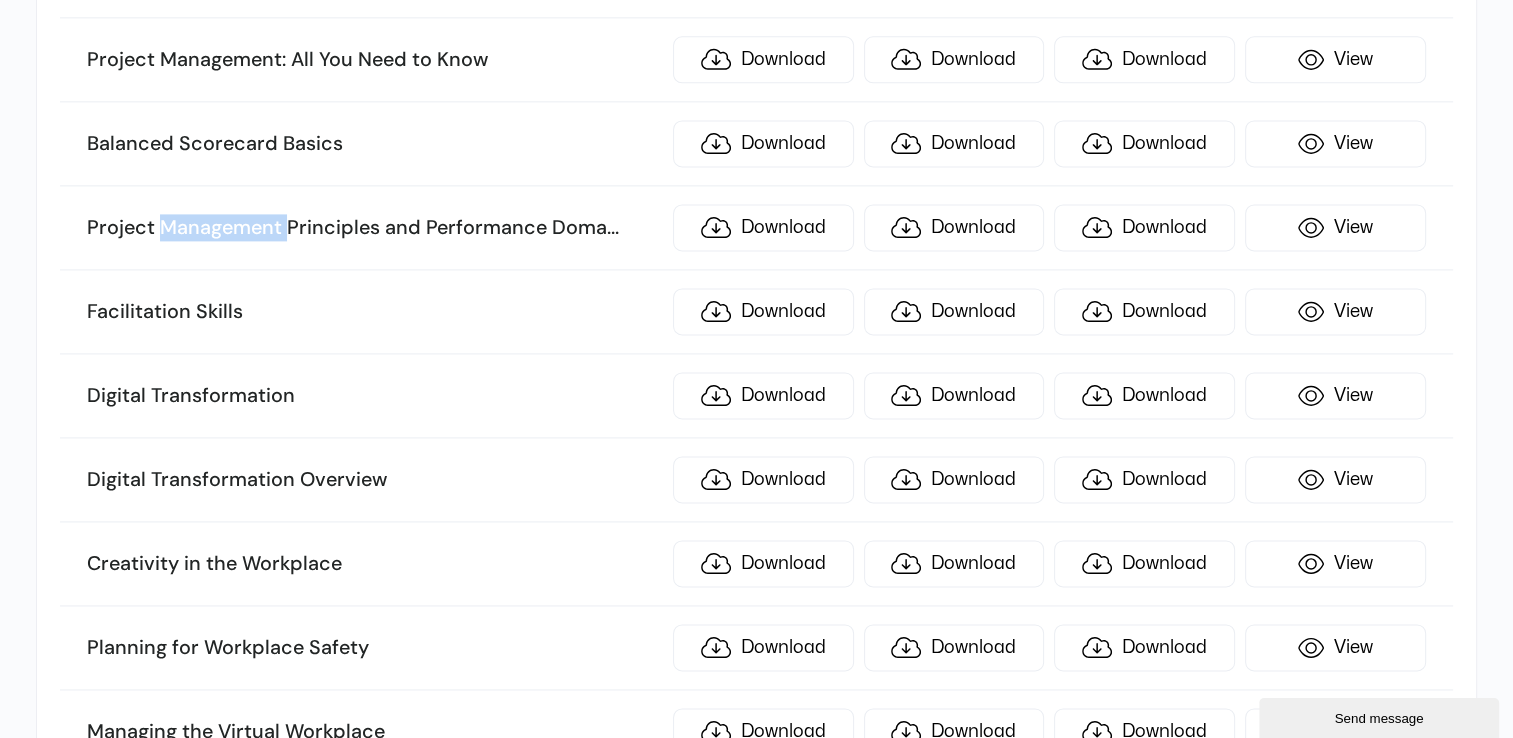 click on "Project Management Principles and Performance Doma ... ins" at bounding box center [374, 228] 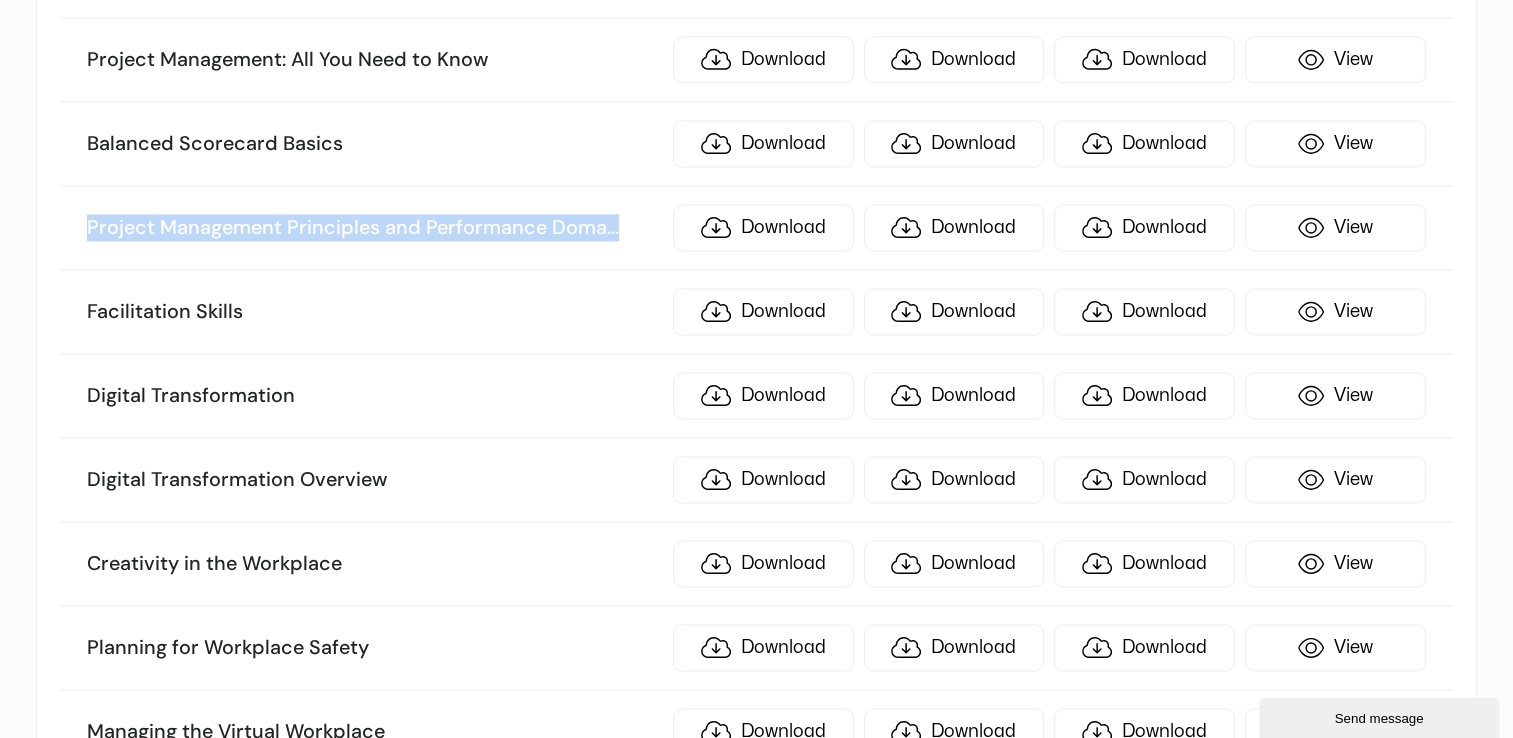 click on "Project Management Principles and Performance Doma ... ins" at bounding box center [374, 228] 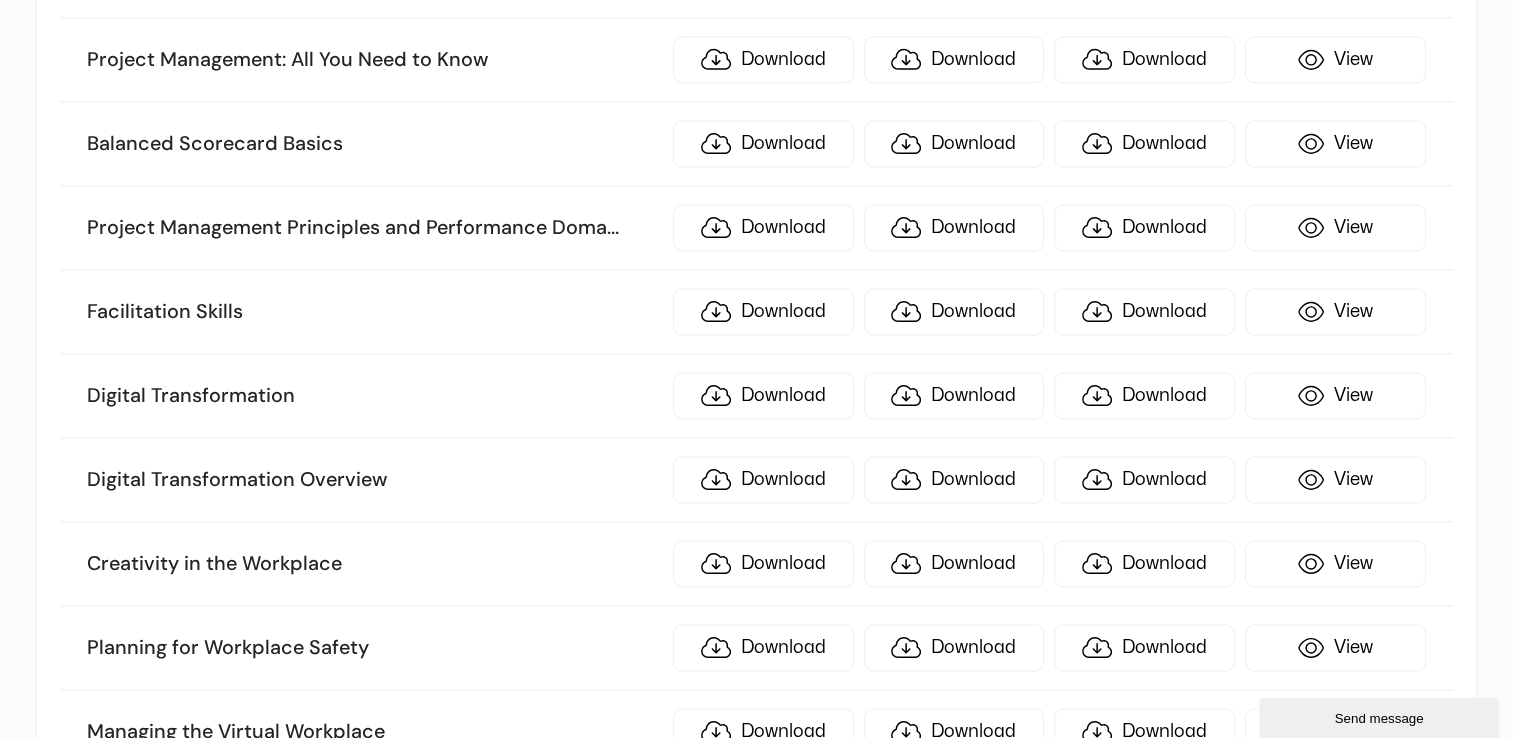 click on "Facilitation Skills" at bounding box center (374, 312) 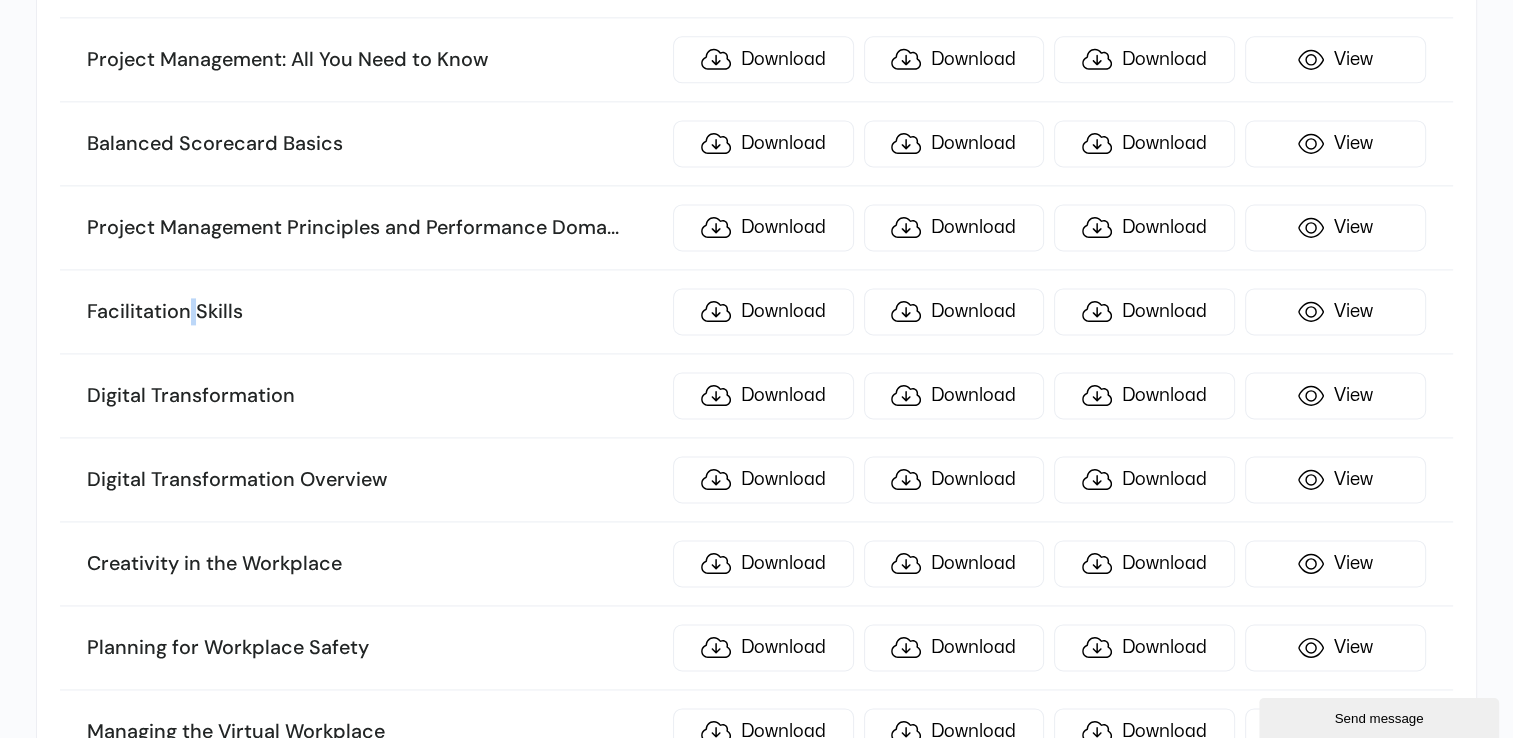 click on "Facilitation Skills" at bounding box center (374, 312) 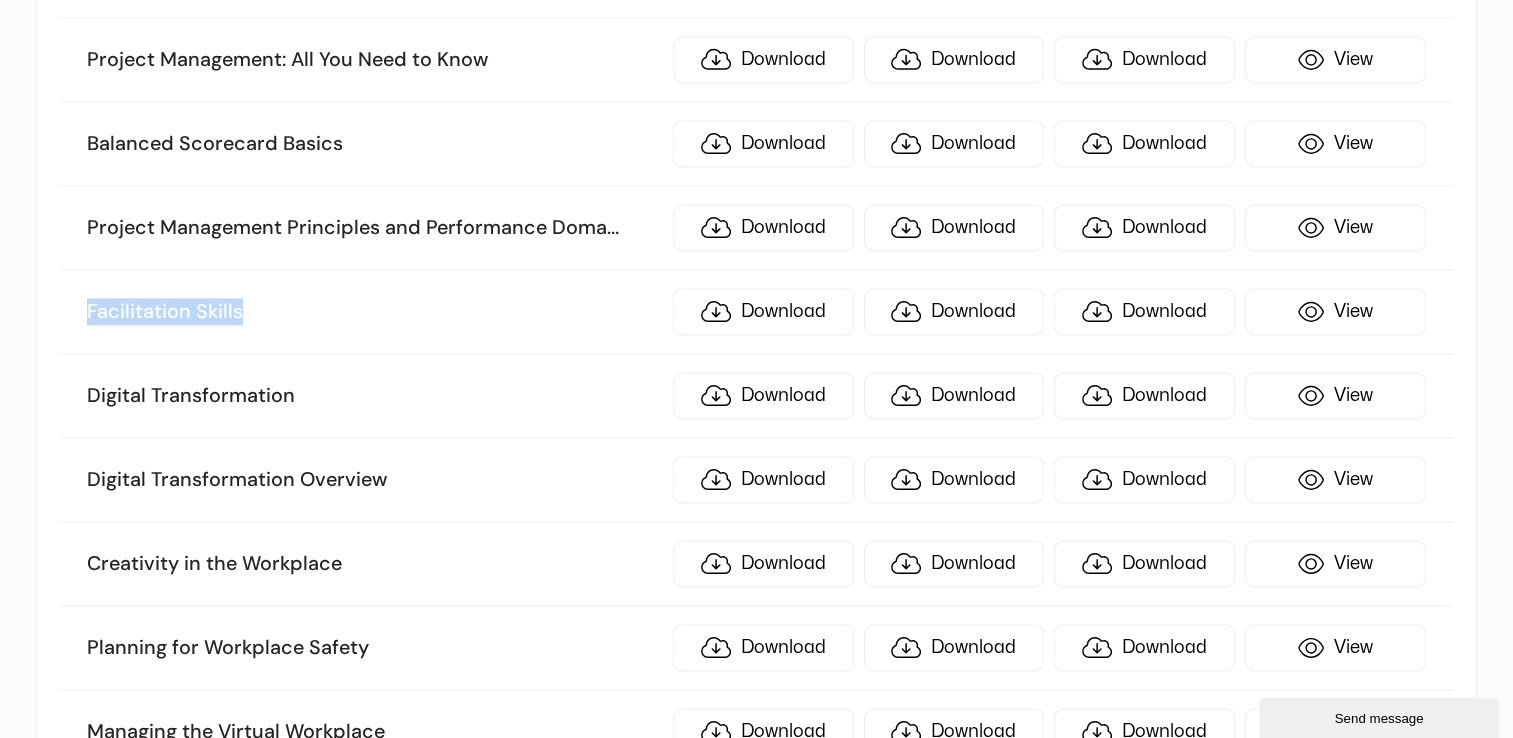 click on "Facilitation Skills" at bounding box center (374, 312) 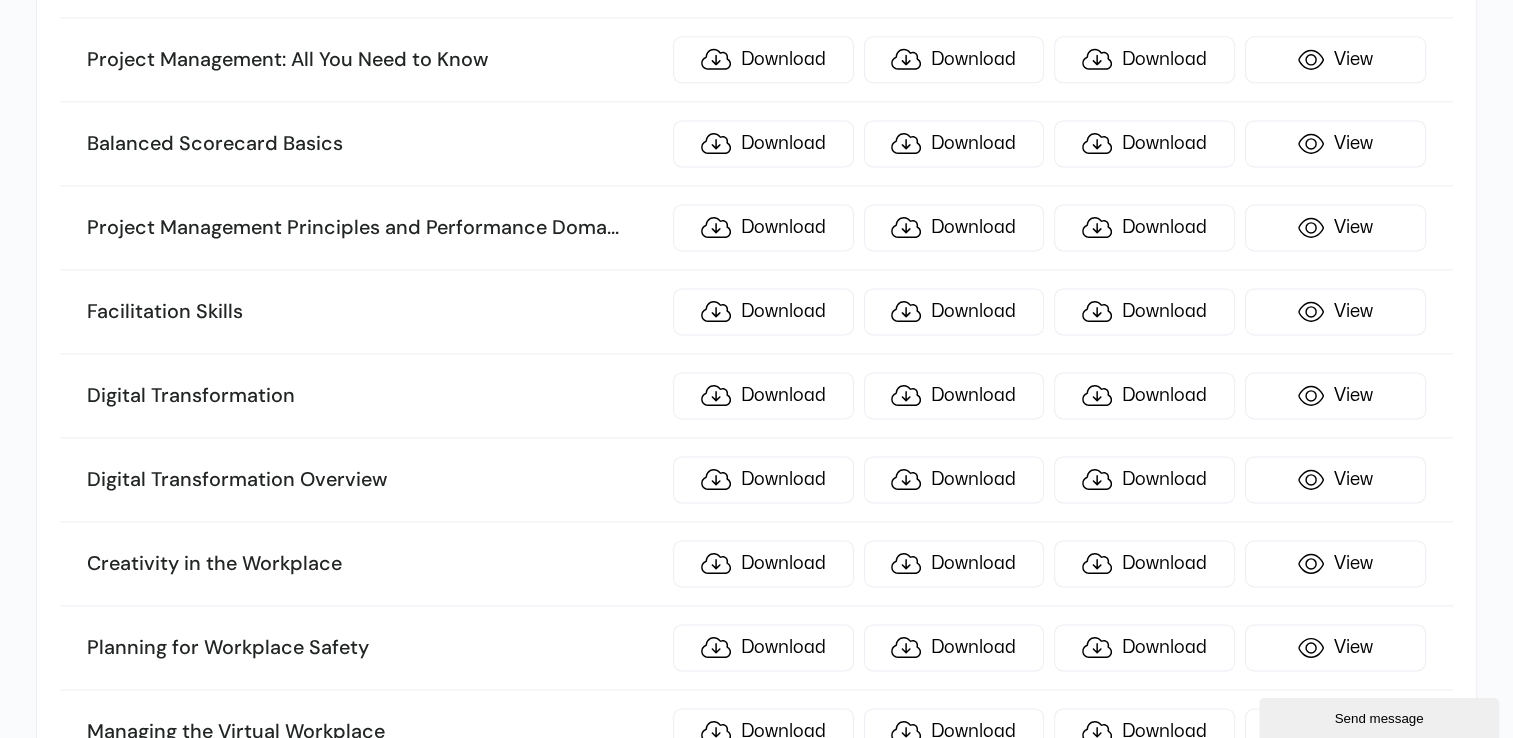 click on "Digital Transformation" at bounding box center [374, 396] 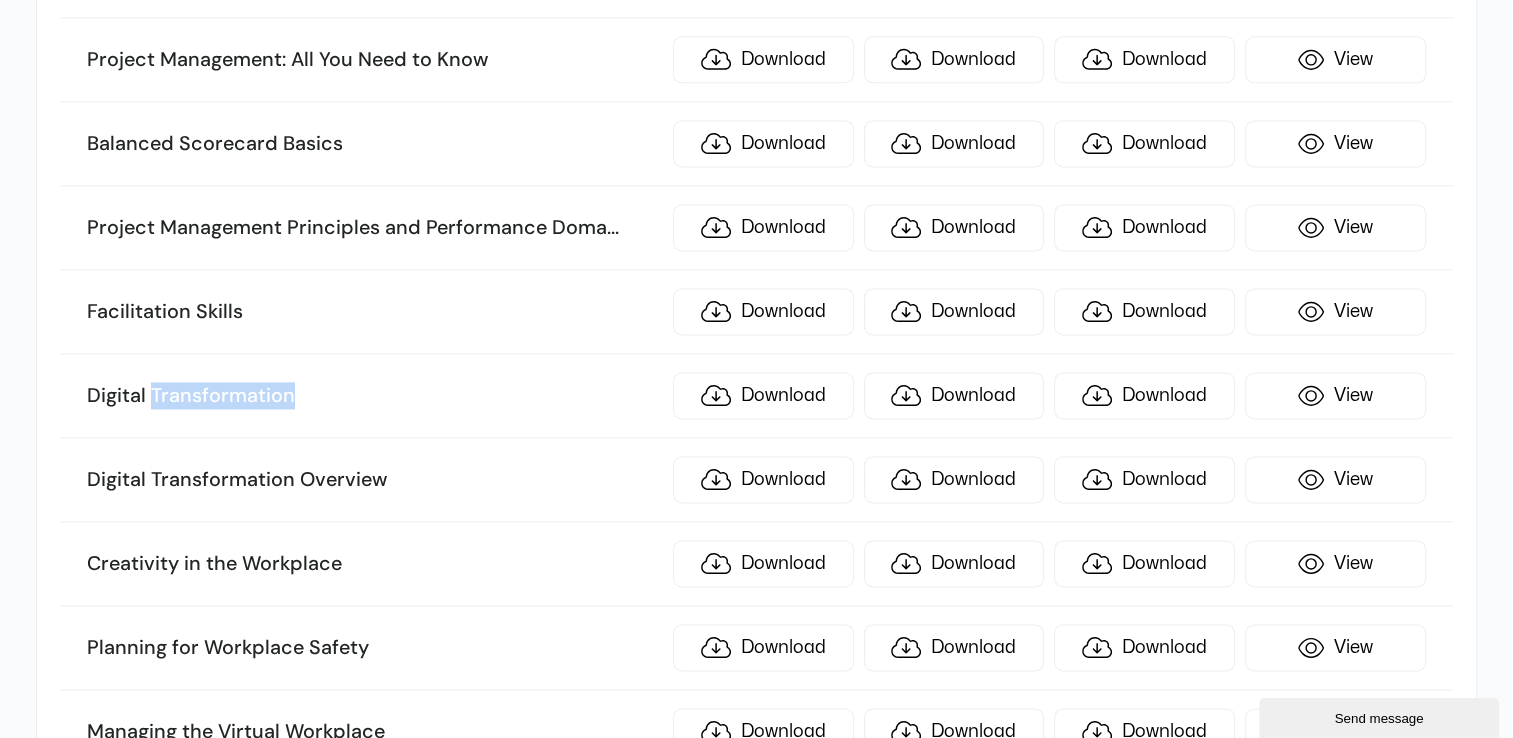 click on "Digital Transformation" at bounding box center [374, 396] 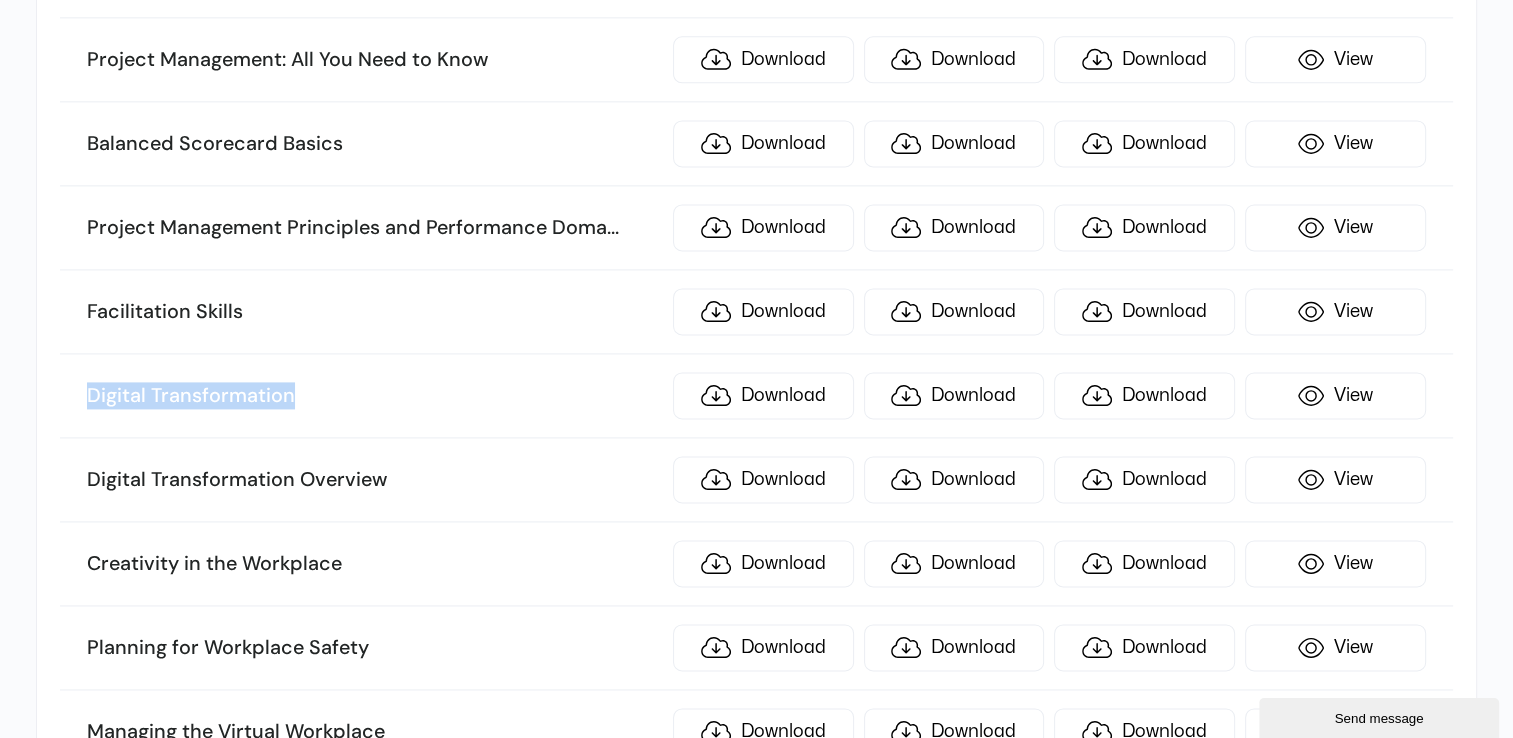 click on "Digital Transformation" at bounding box center (374, 396) 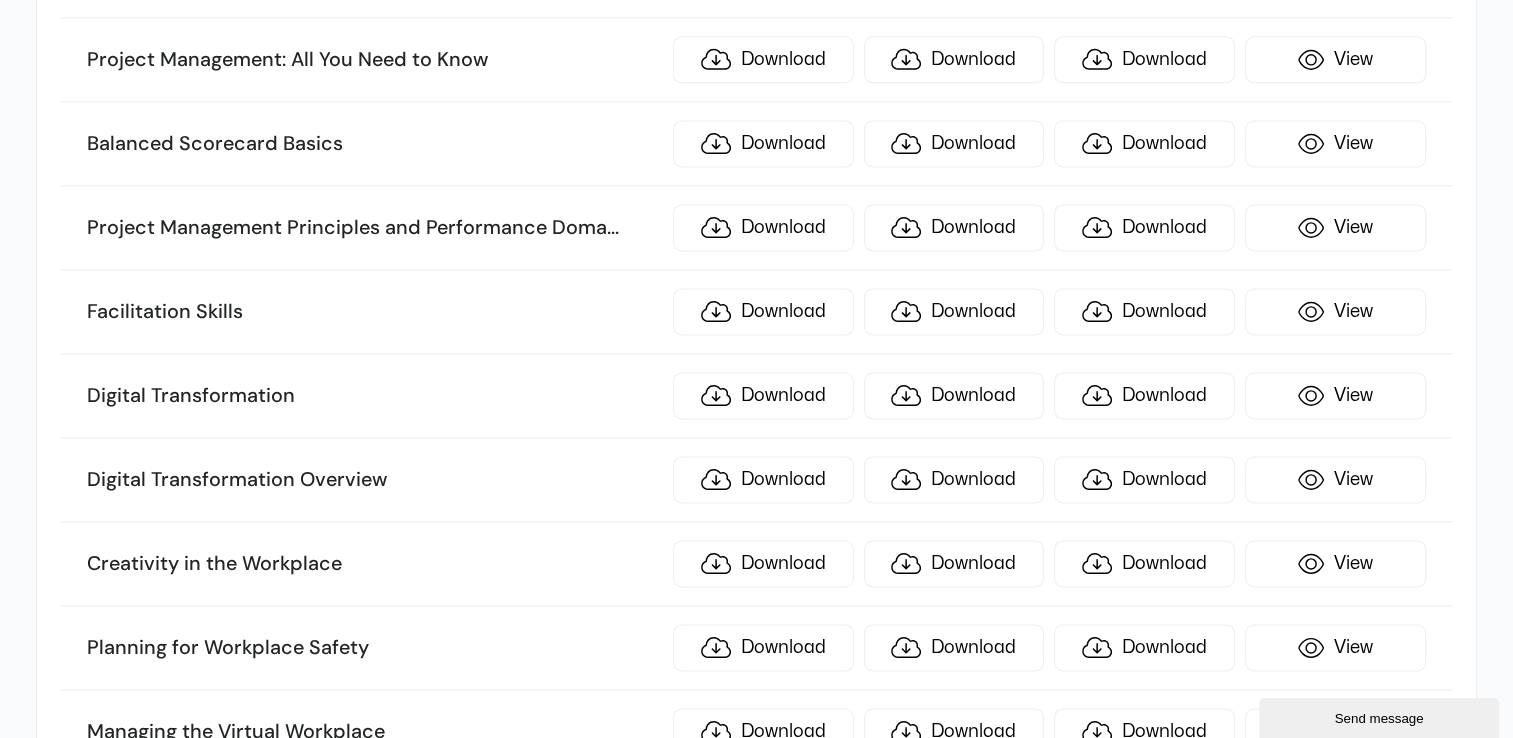 click on "Digital Transformation Overview" at bounding box center [374, 480] 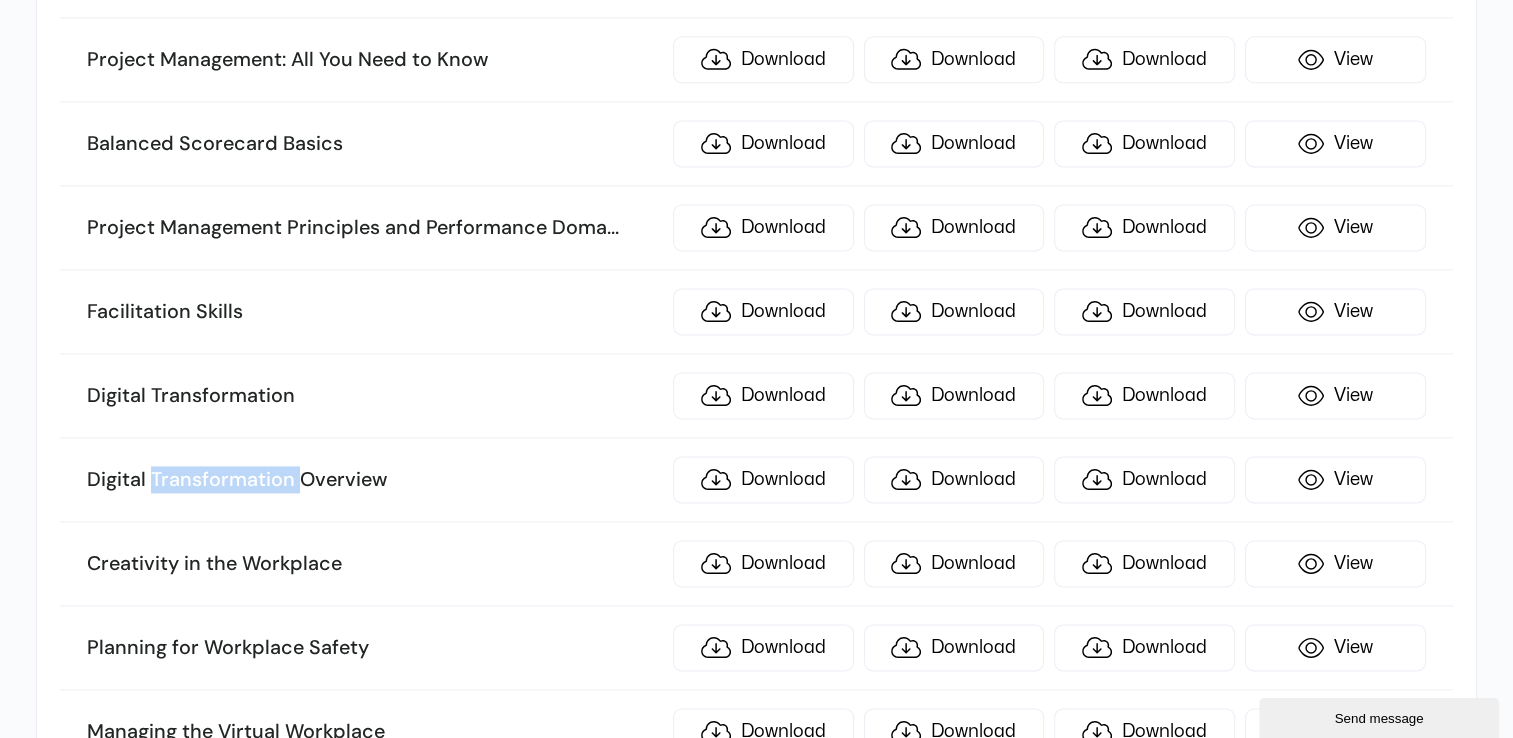 click on "Digital Transformation Overview" at bounding box center [374, 480] 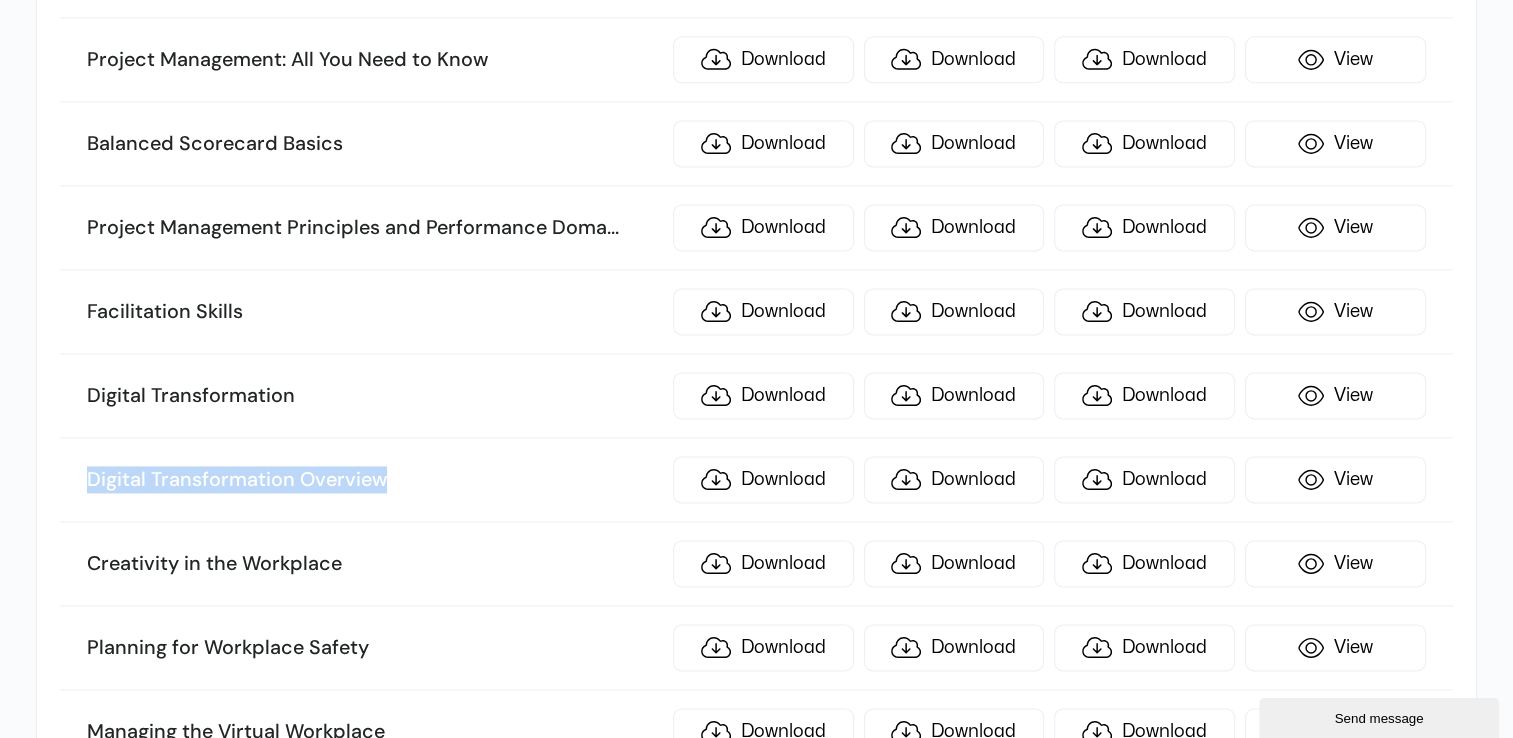 click on "Digital Transformation Overview" at bounding box center (374, 480) 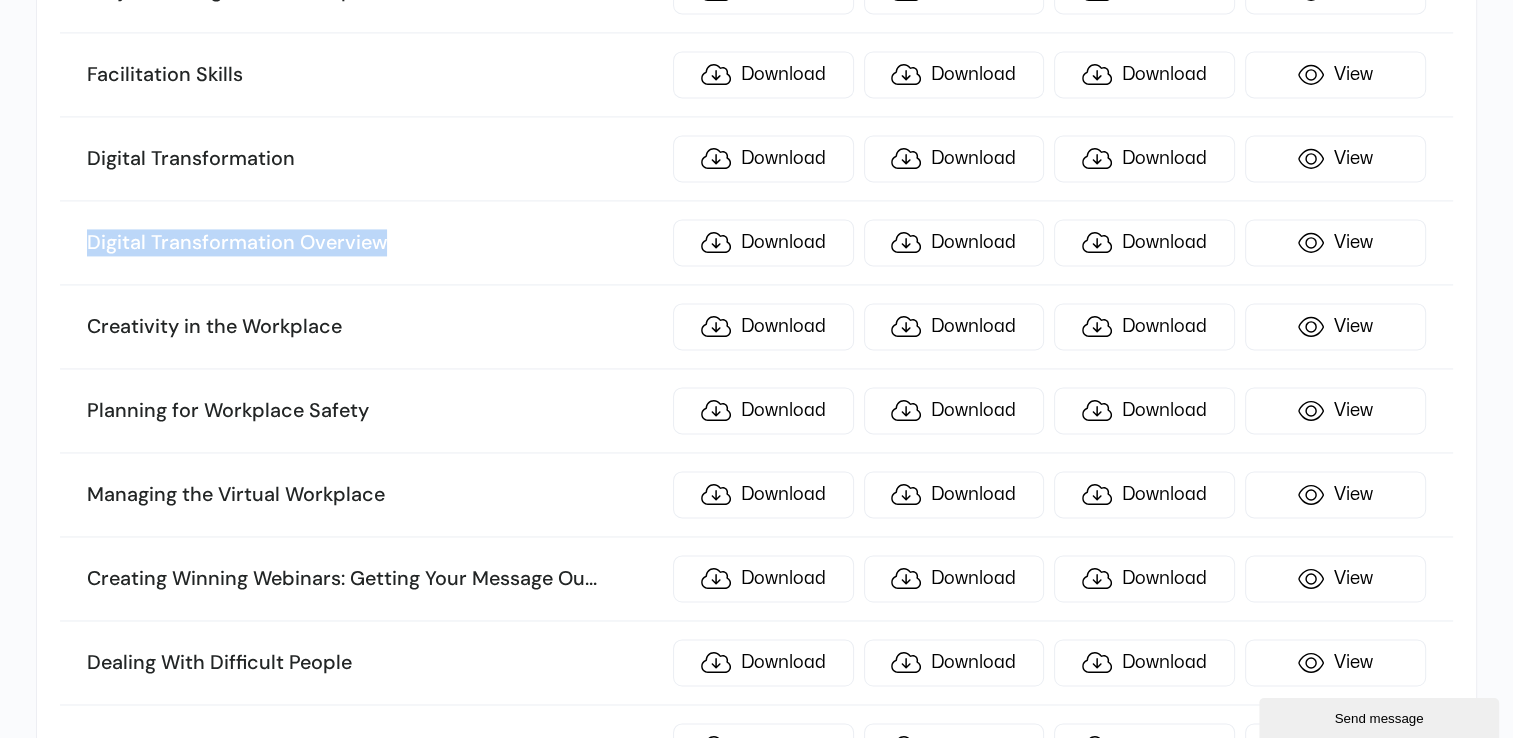 scroll, scrollTop: 3018, scrollLeft: 0, axis: vertical 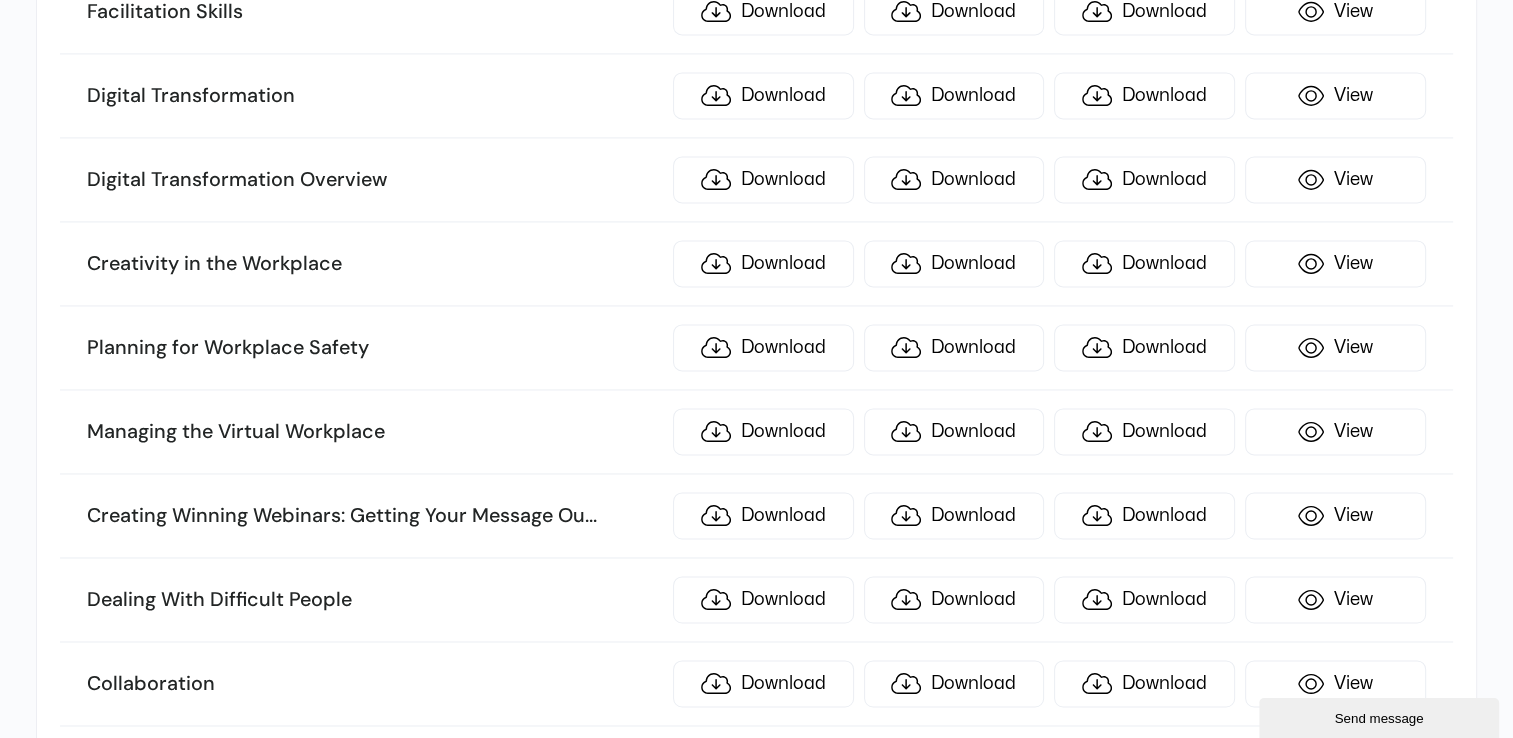 click on "Creativity in the Workplace" at bounding box center [374, 264] 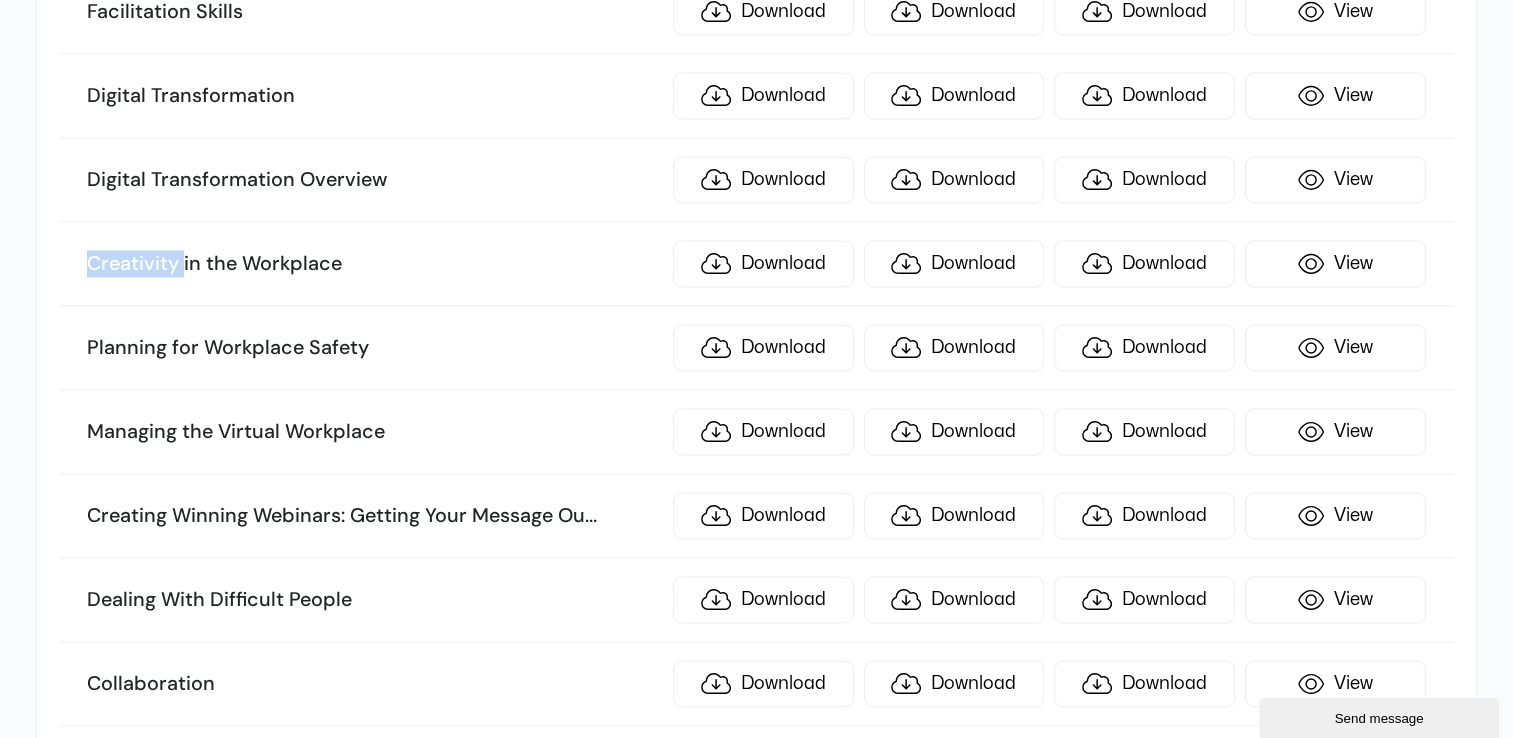 click on "Creativity in the Workplace" at bounding box center (374, 264) 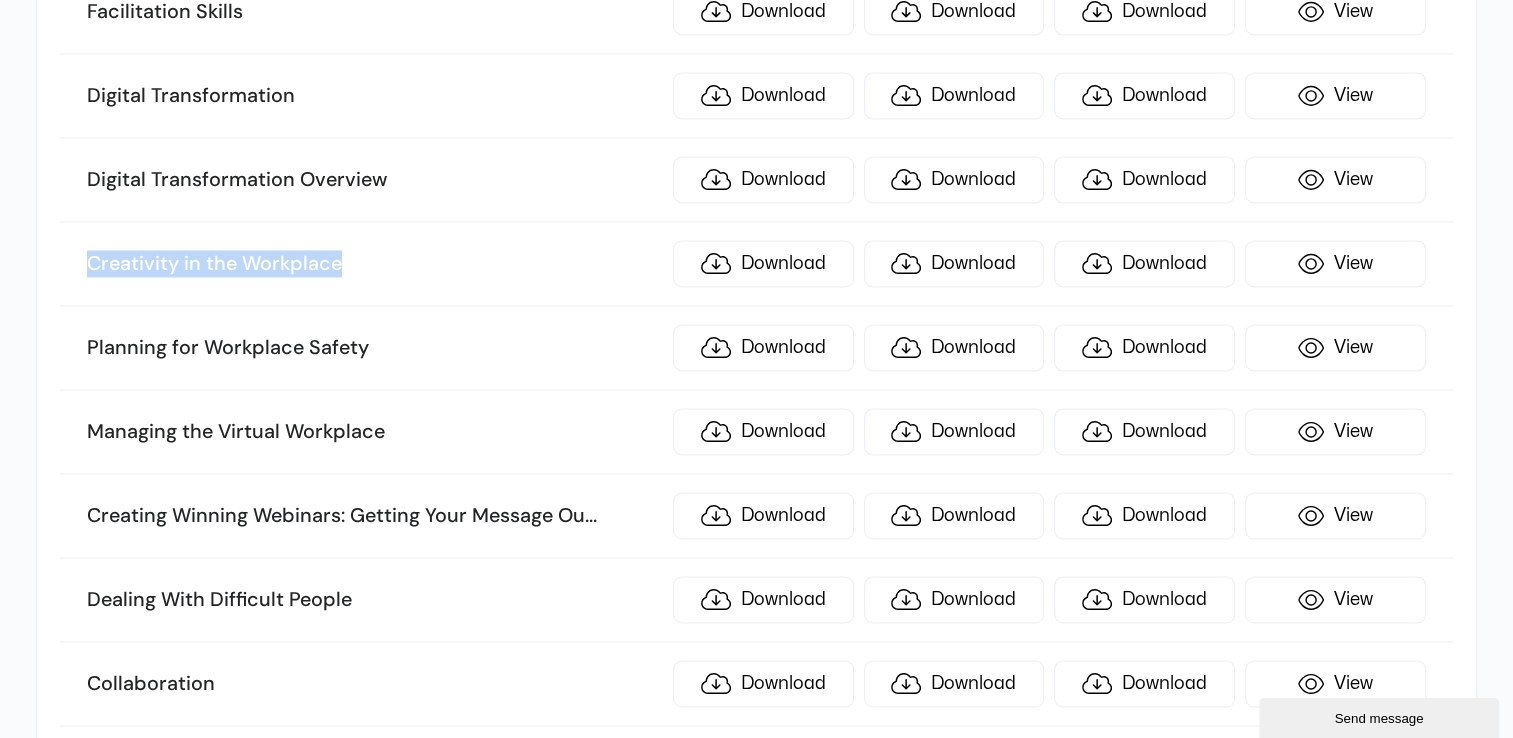 click on "Creativity in the Workplace" at bounding box center (374, 264) 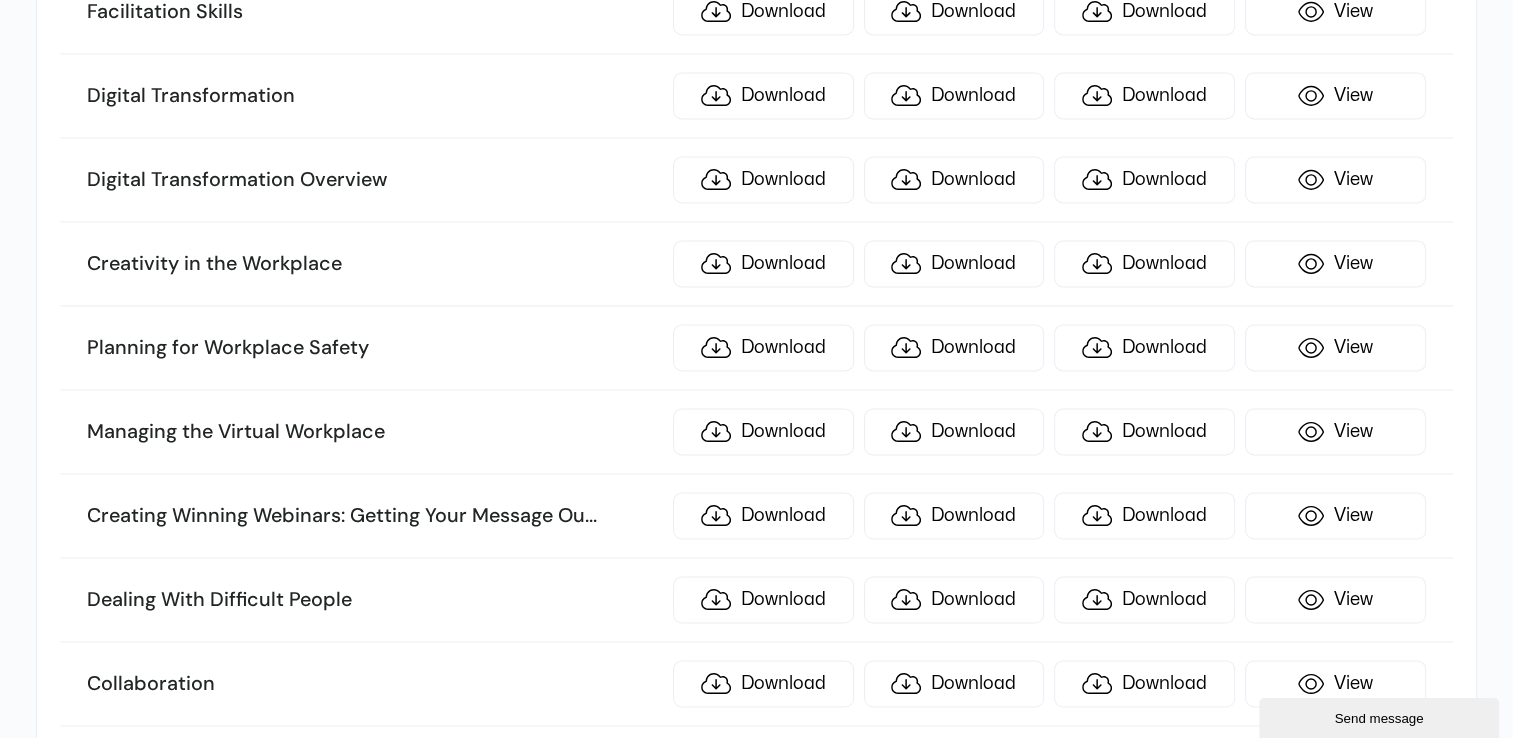 click on "Planning for Workplace Safety" at bounding box center (374, 348) 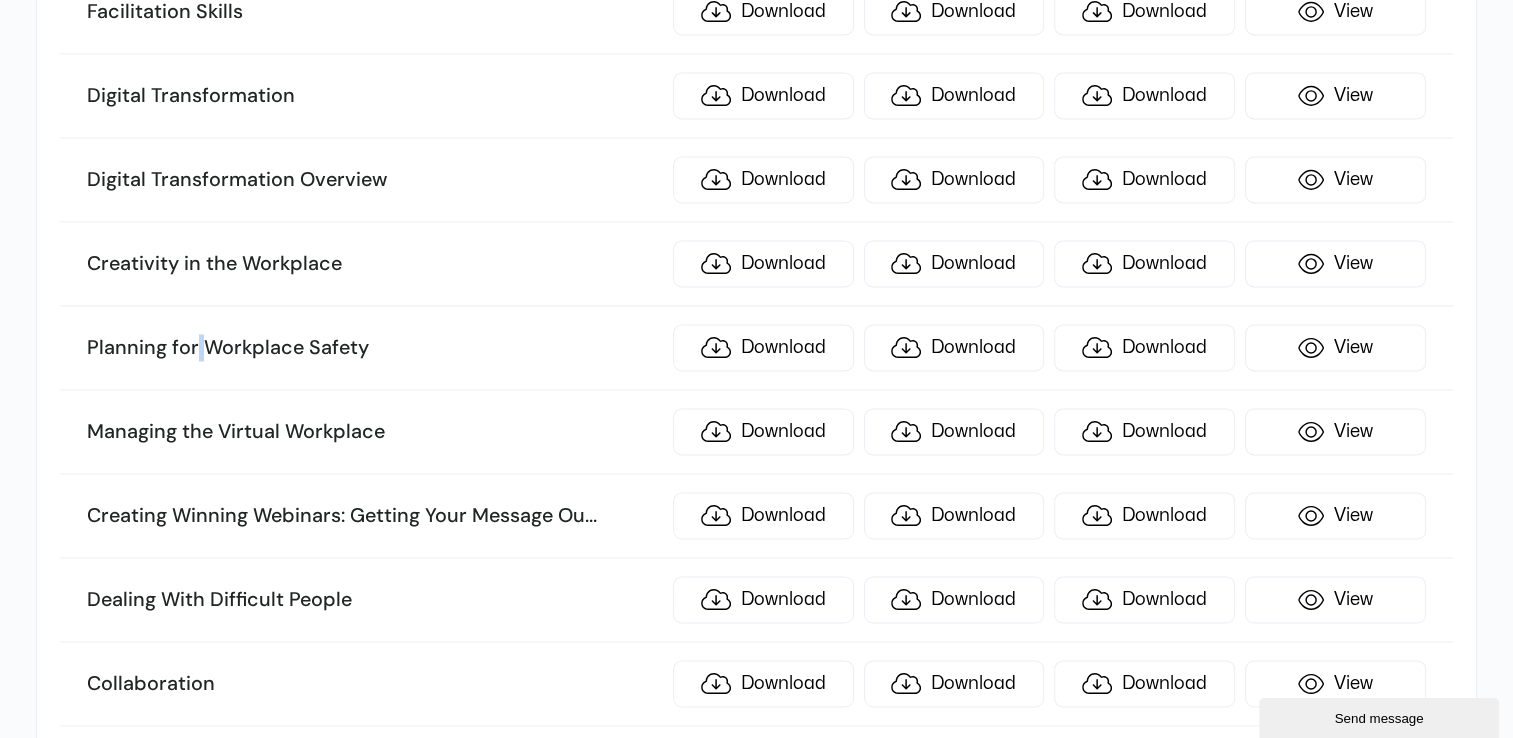 click on "Planning for Workplace Safety" at bounding box center (374, 348) 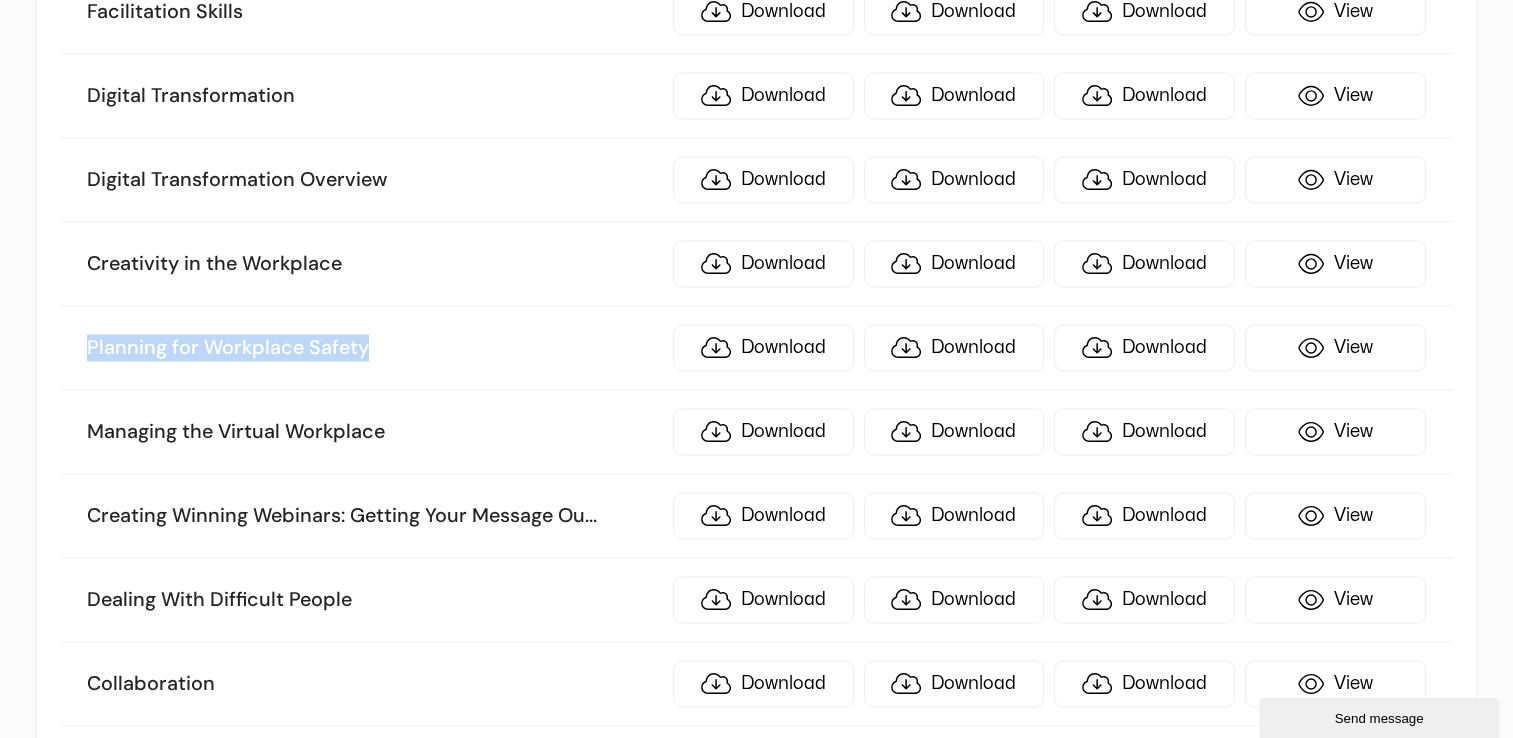 click on "Planning for Workplace Safety" at bounding box center [374, 348] 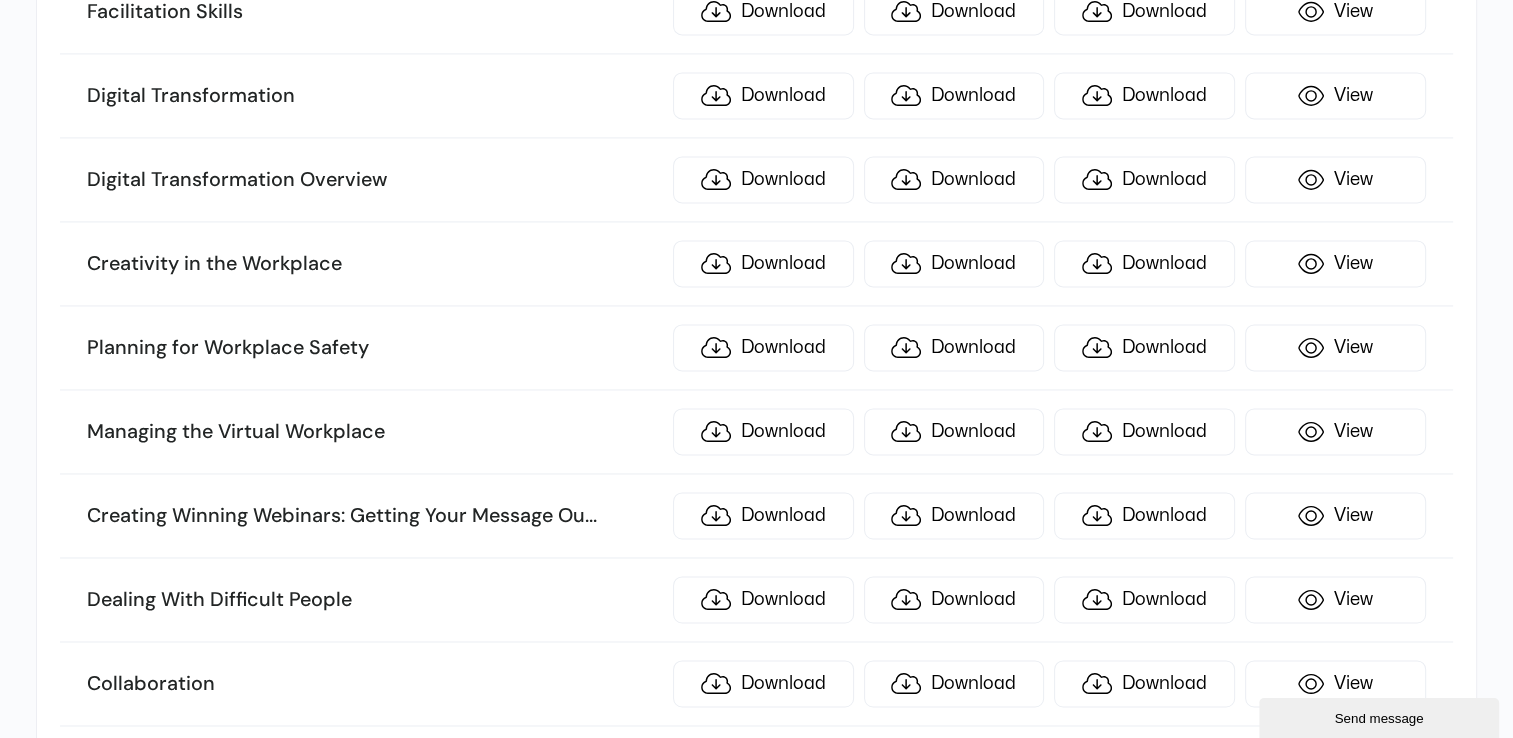 click on "Managing the Virtual Workplace" at bounding box center (374, 432) 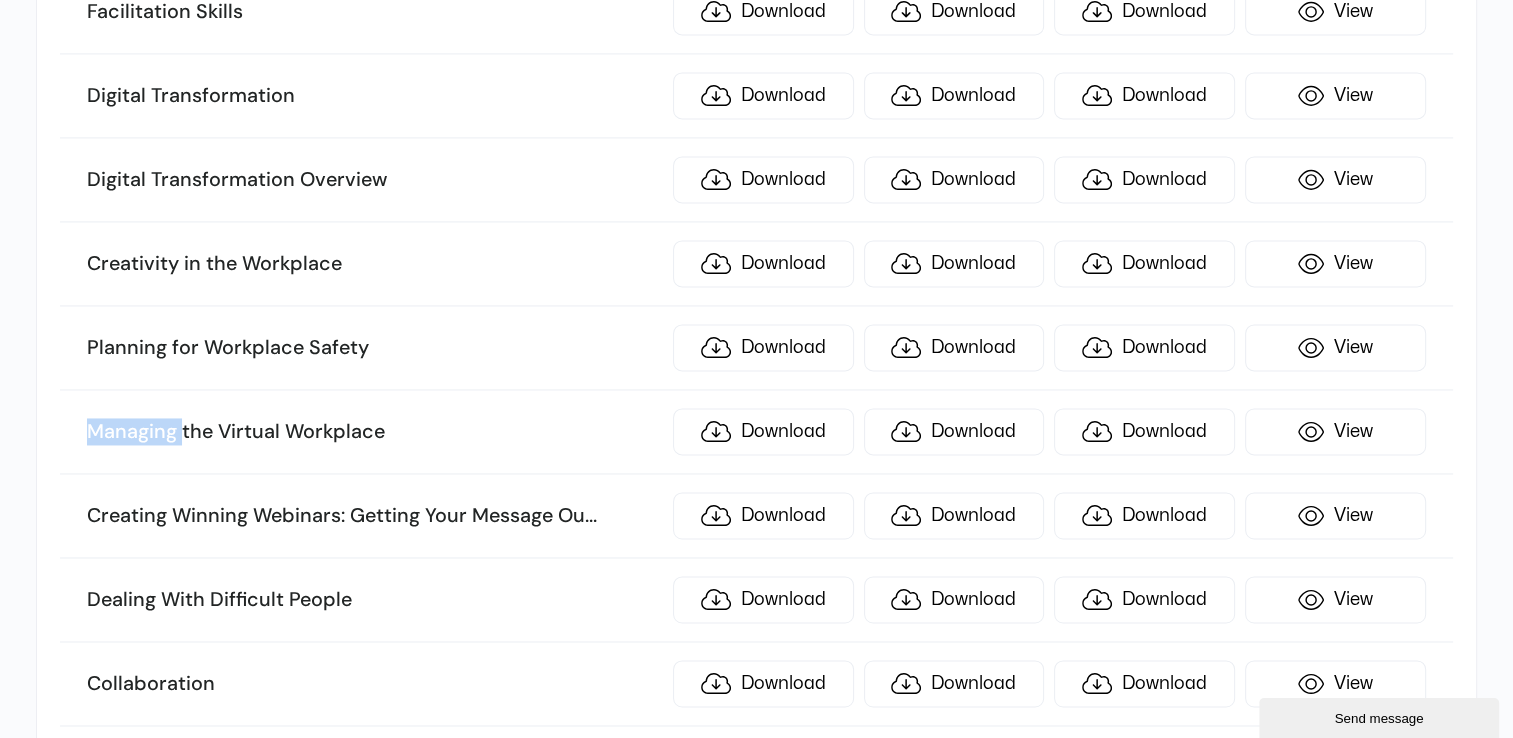 click on "Managing the Virtual Workplace" at bounding box center [374, 432] 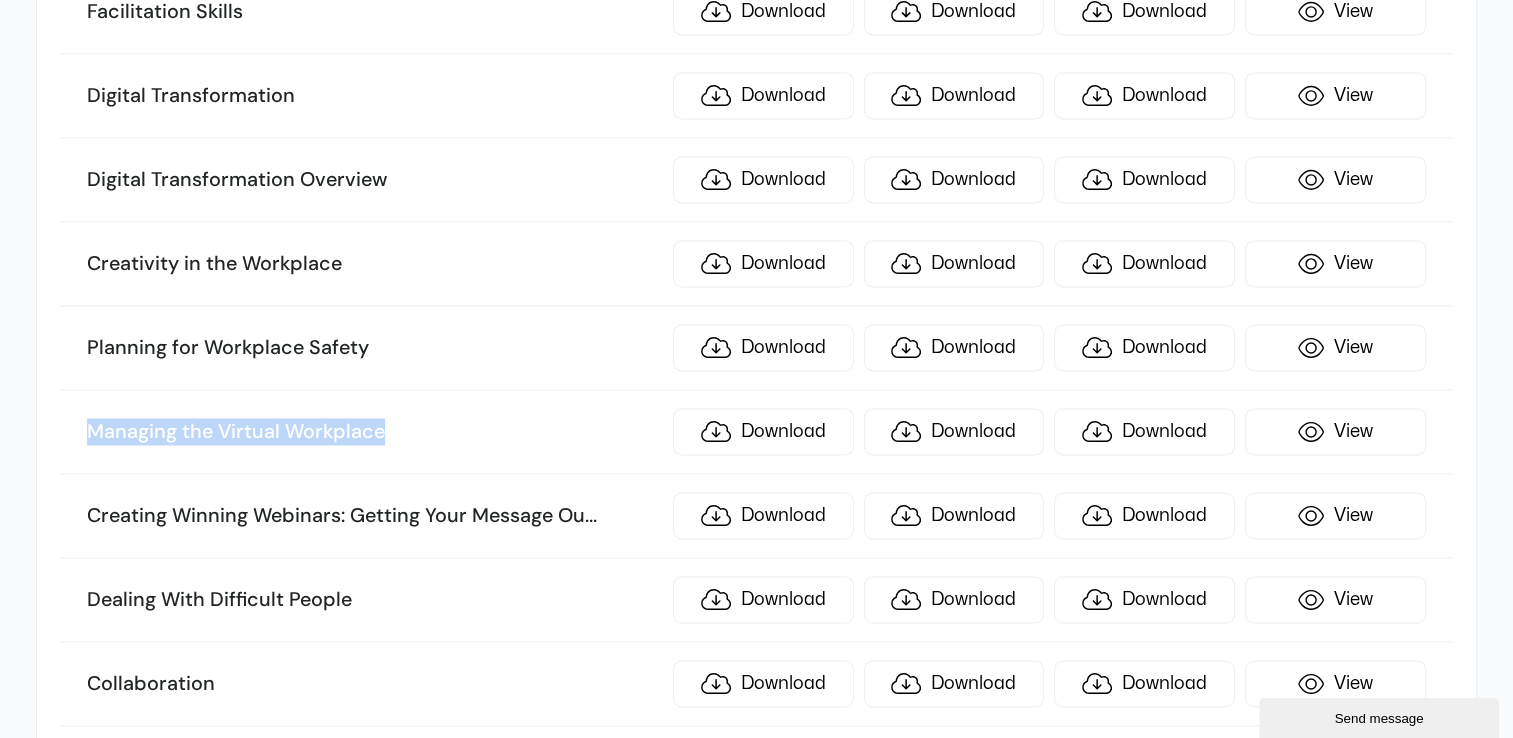 click on "Managing the Virtual Workplace" at bounding box center [374, 432] 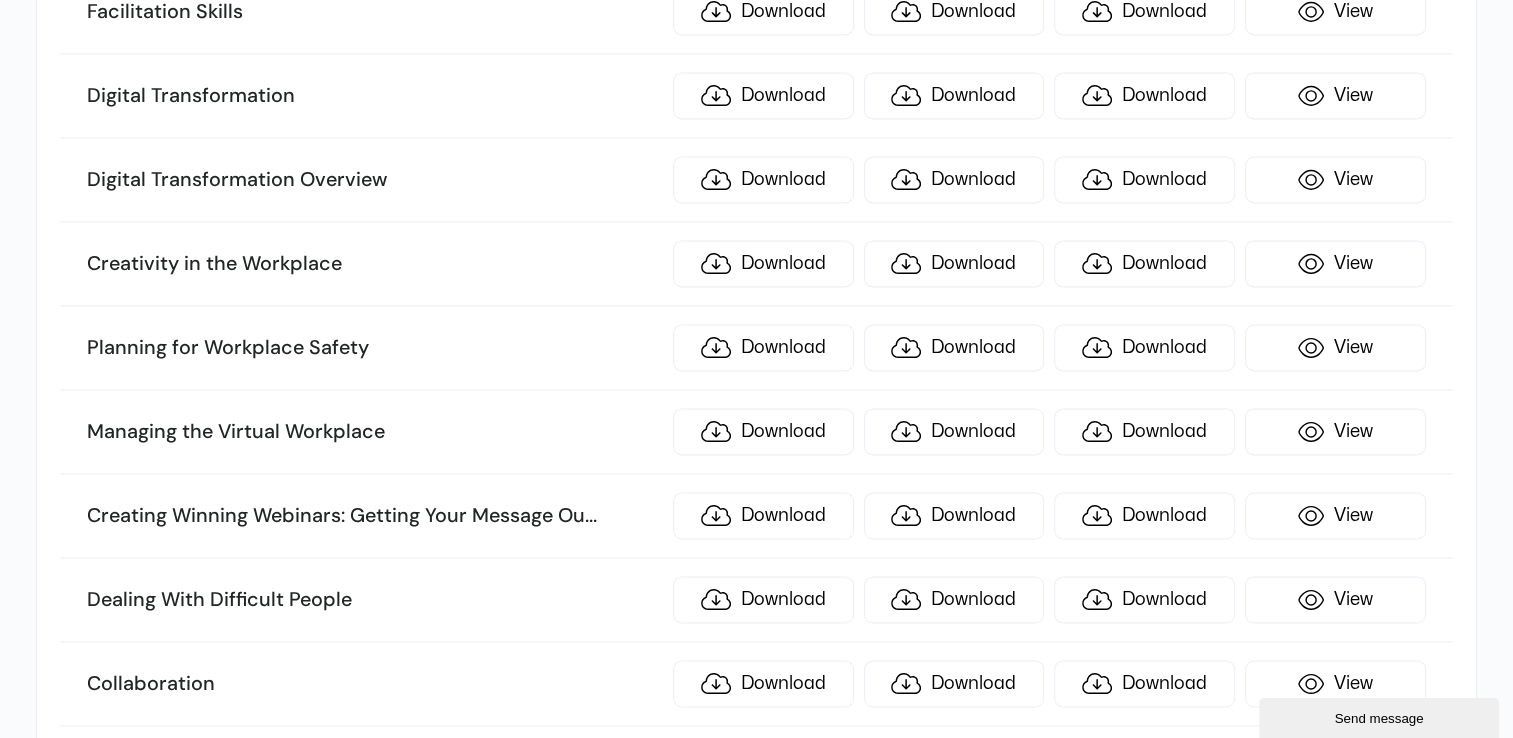 click on "Creating Winning Webinars: Getting Your Message Ou ... t" at bounding box center (374, 516) 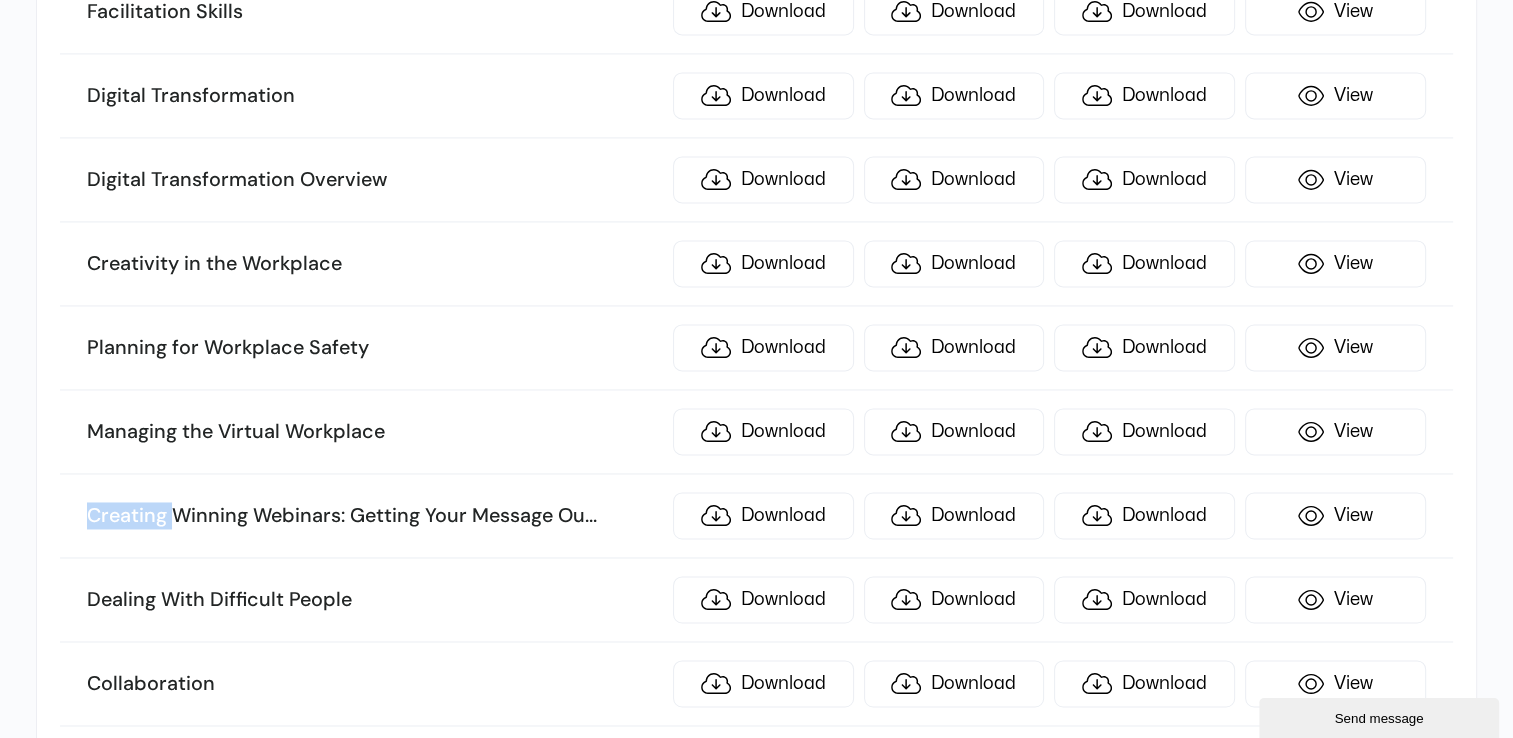 click on "Creating Winning Webinars: Getting Your Message Ou ... t" at bounding box center [374, 516] 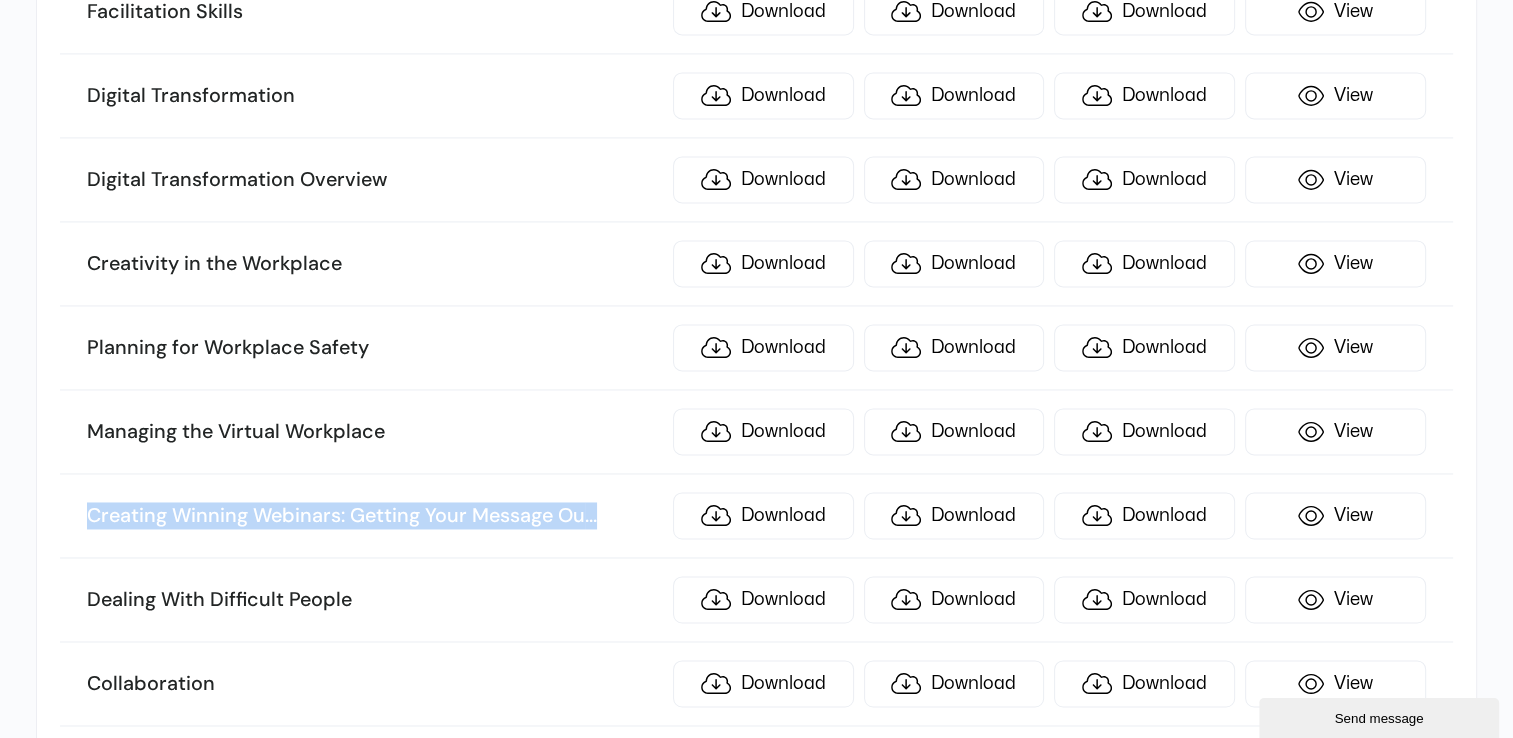 click on "Creating Winning Webinars: Getting Your Message Ou ... t" at bounding box center [374, 516] 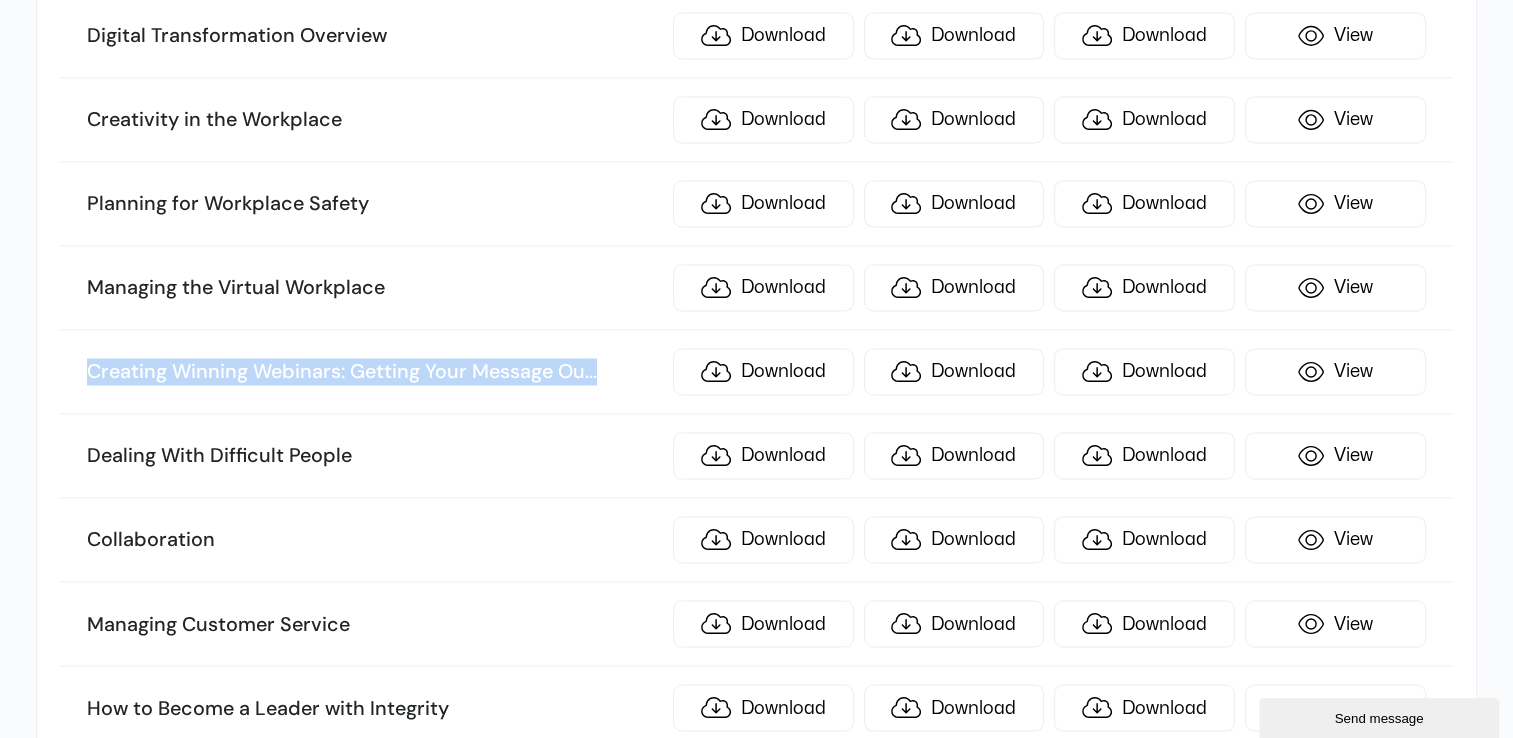 scroll, scrollTop: 3318, scrollLeft: 0, axis: vertical 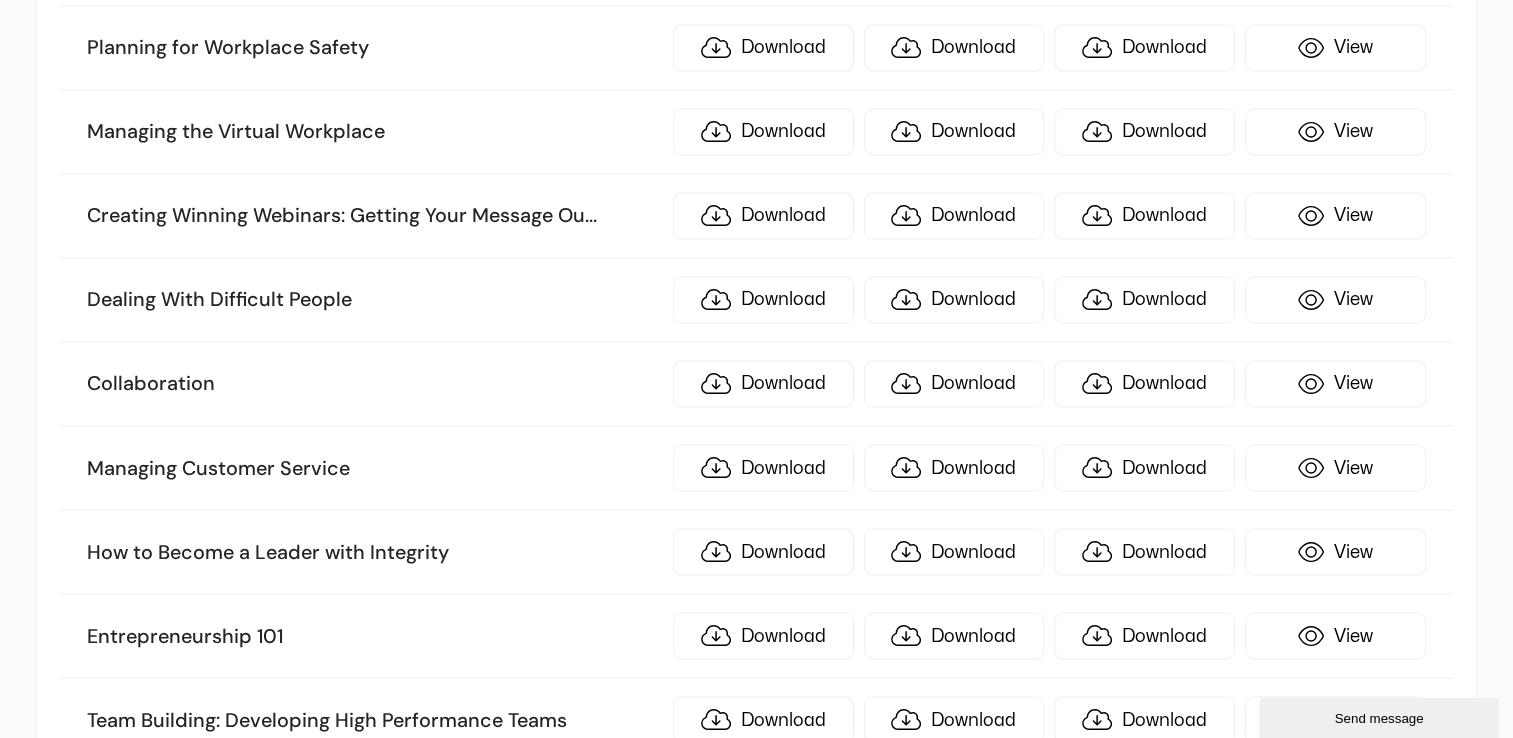 click on "Dealing With Difficult People" at bounding box center [374, 300] 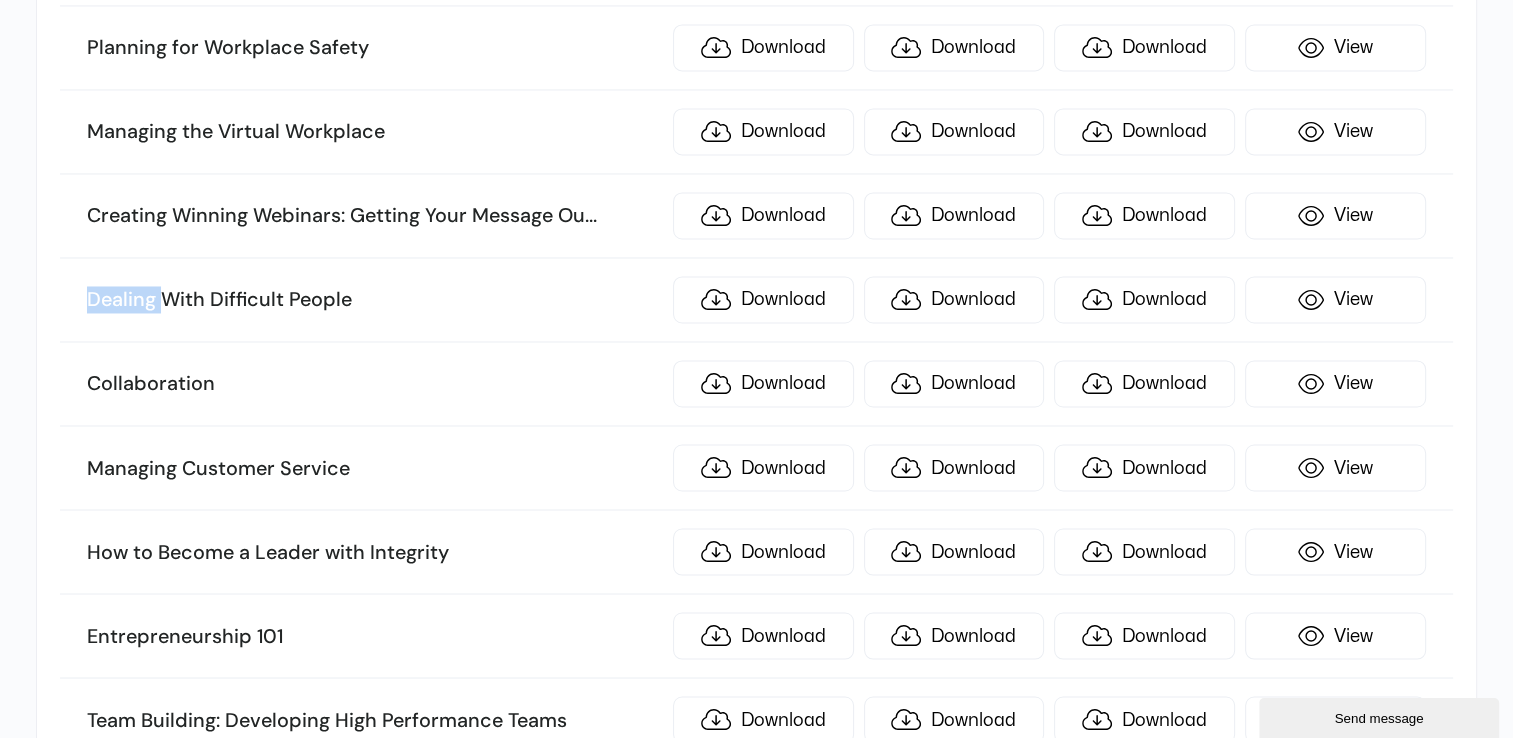 click on "Dealing With Difficult People" at bounding box center [374, 300] 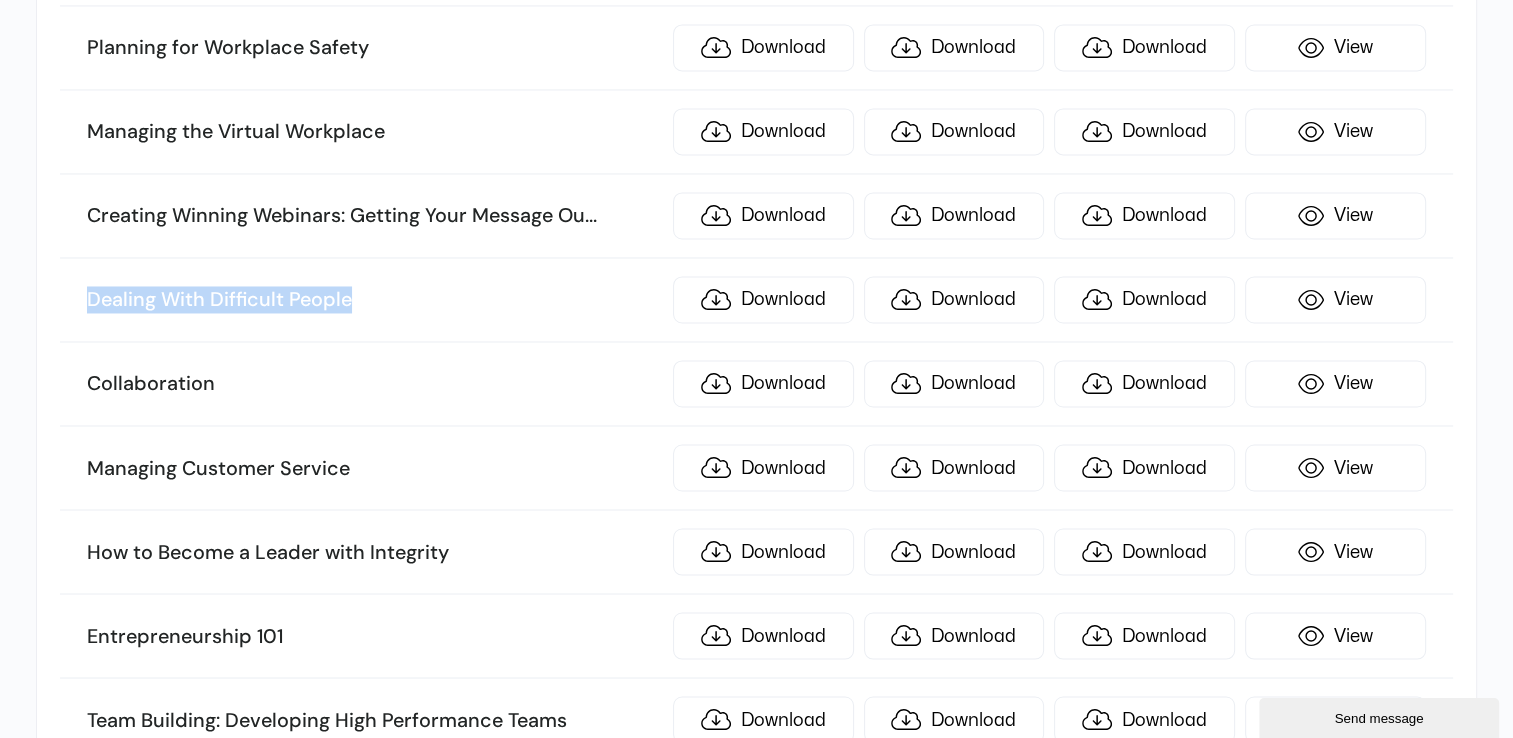 click on "Dealing With Difficult People" at bounding box center (374, 300) 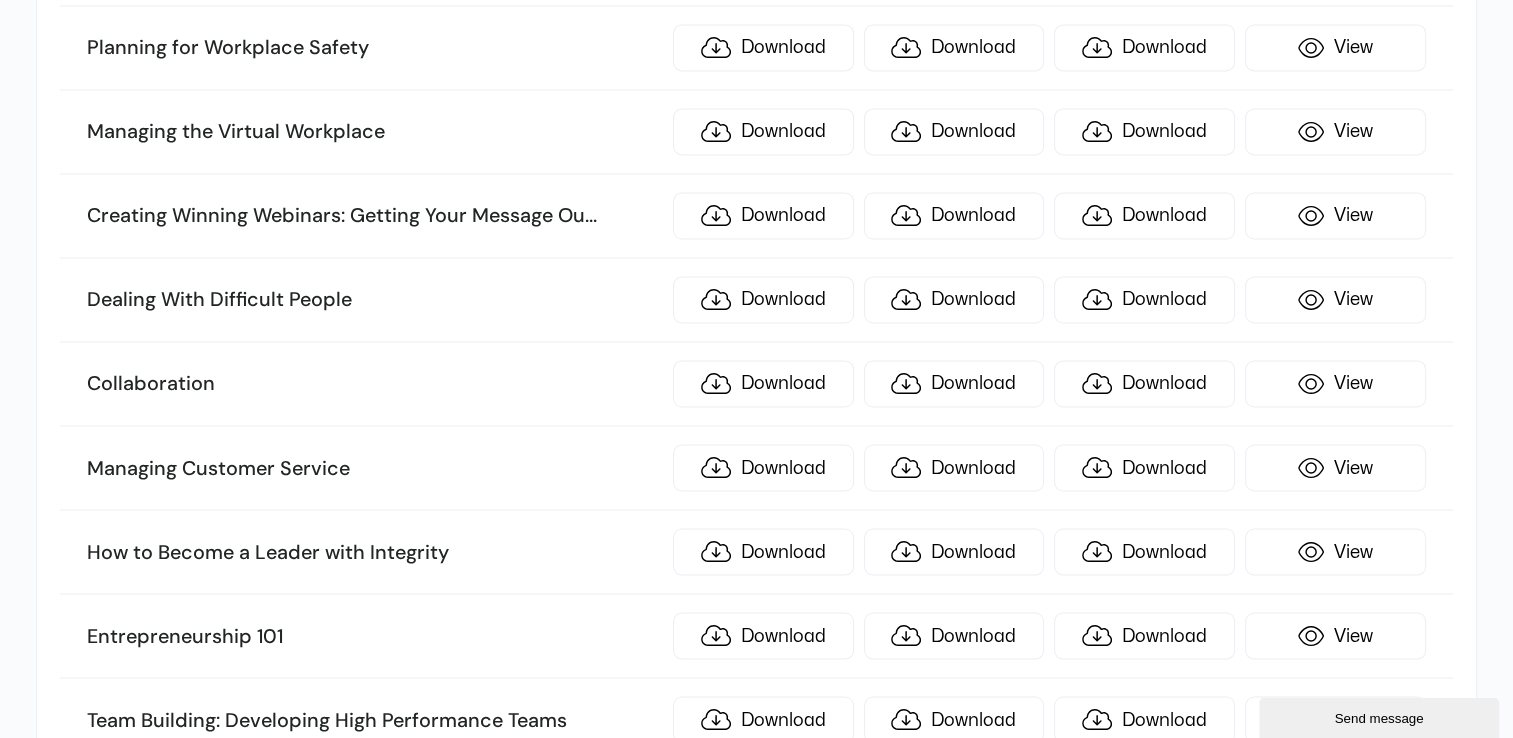 click on "Collaboration" at bounding box center [374, 384] 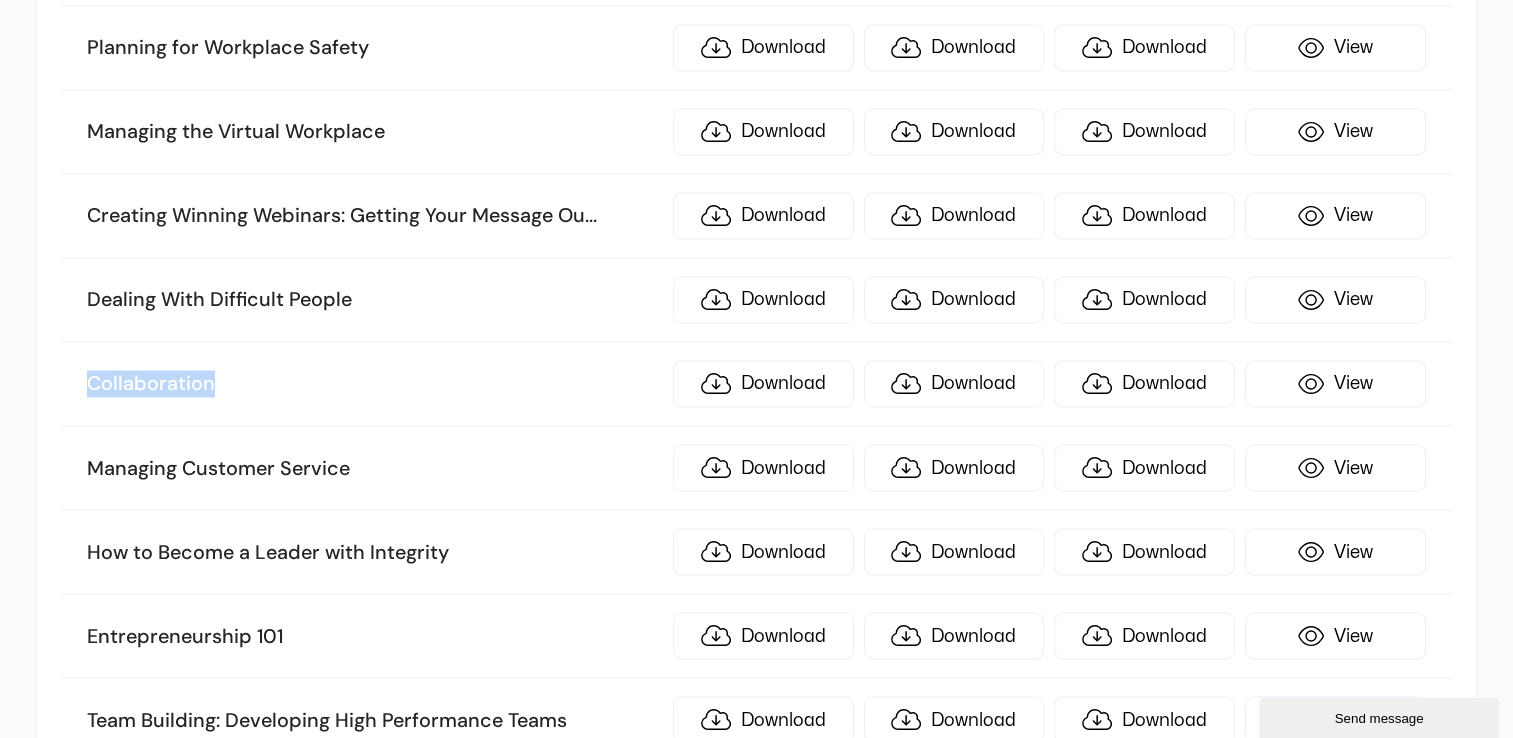 click on "Collaboration" at bounding box center [374, 384] 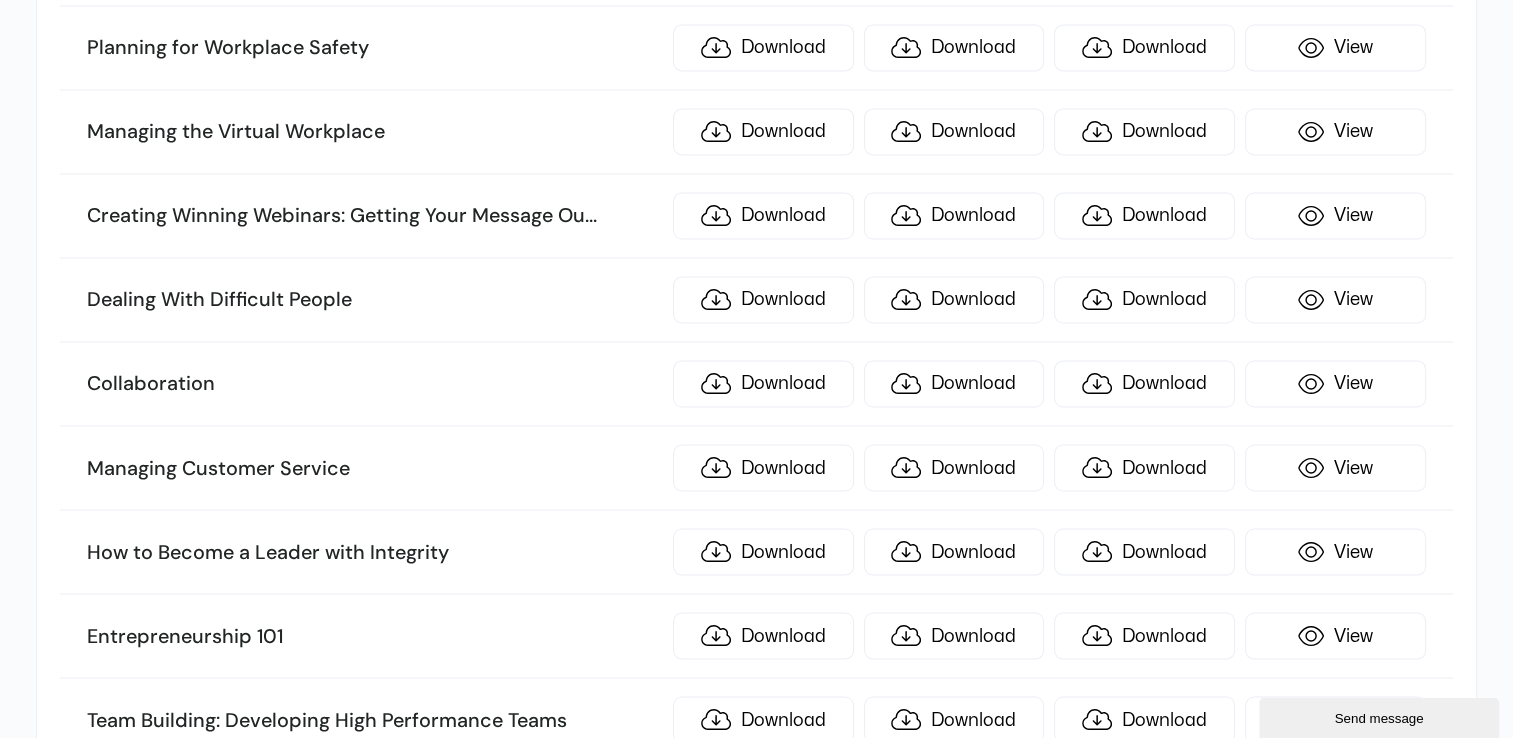 click on "Managing Customer Service" at bounding box center (374, 468) 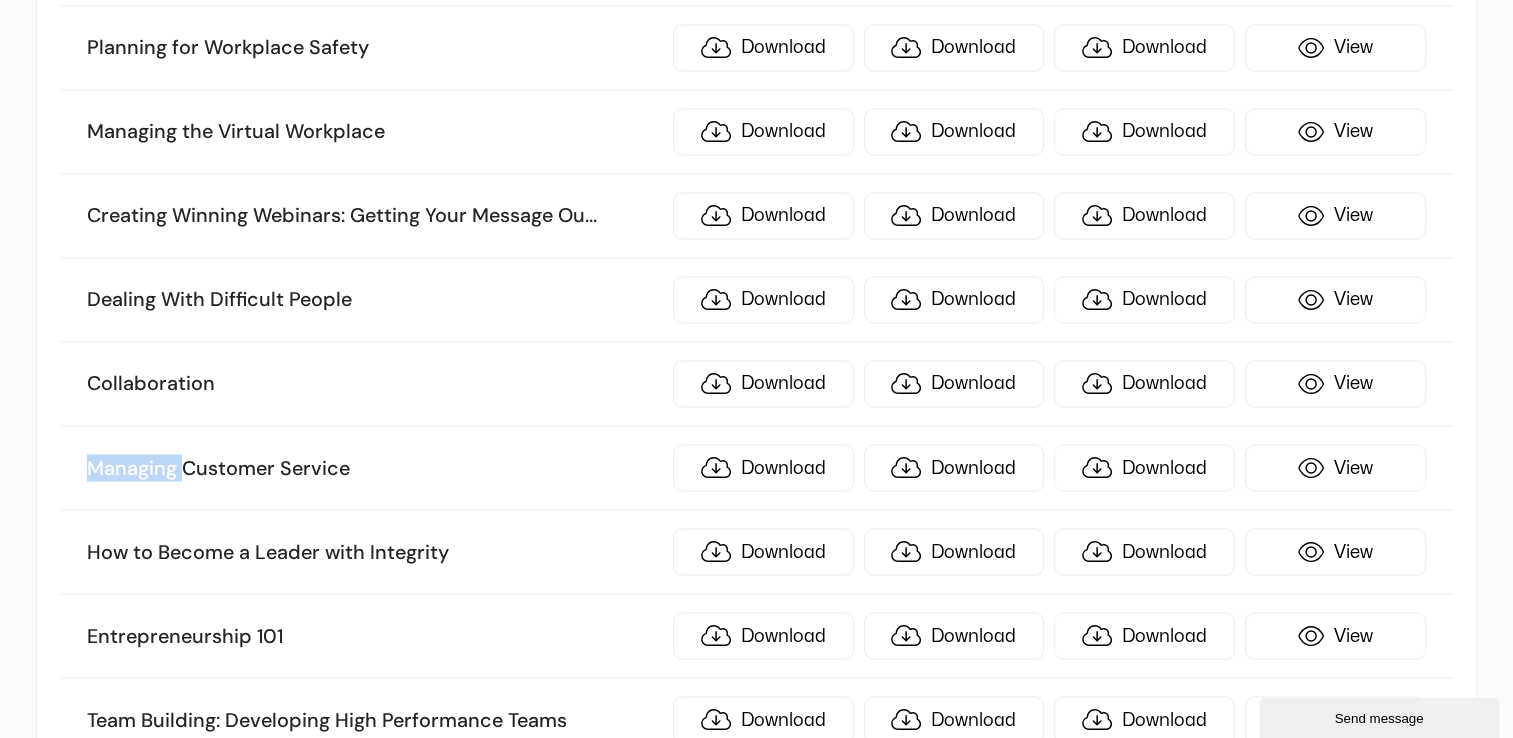 click on "Managing Customer Service" at bounding box center [374, 468] 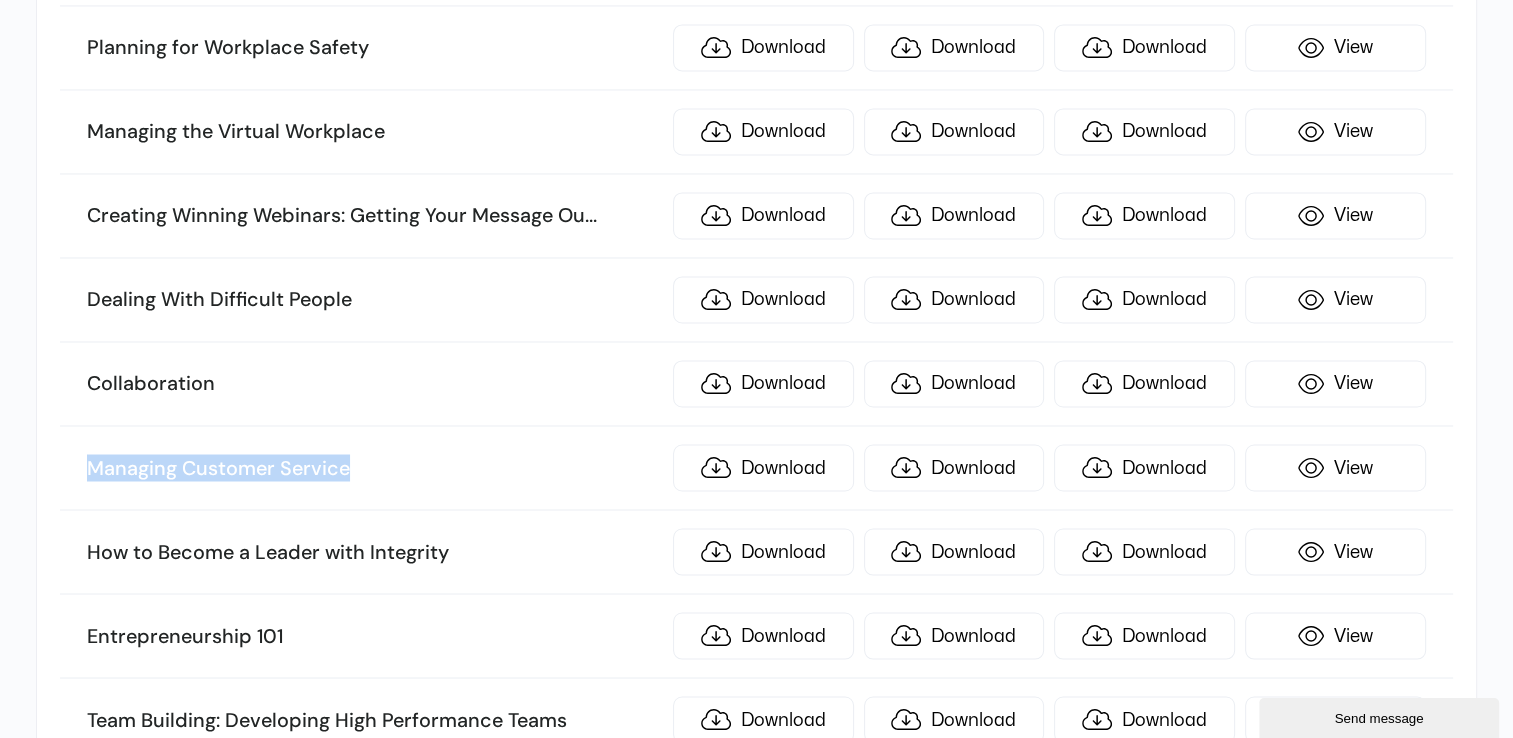 click on "Managing Customer Service" at bounding box center [374, 468] 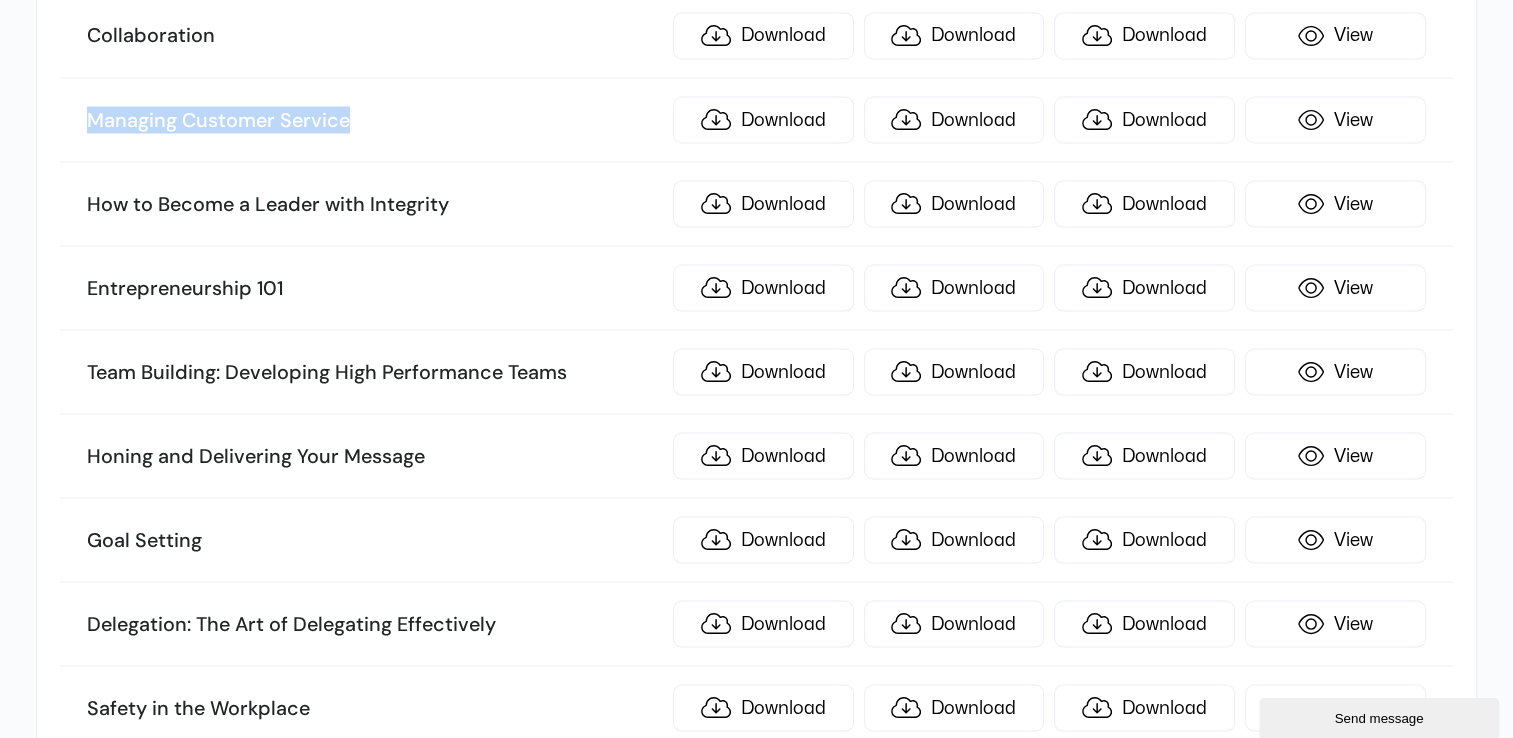 scroll, scrollTop: 3718, scrollLeft: 0, axis: vertical 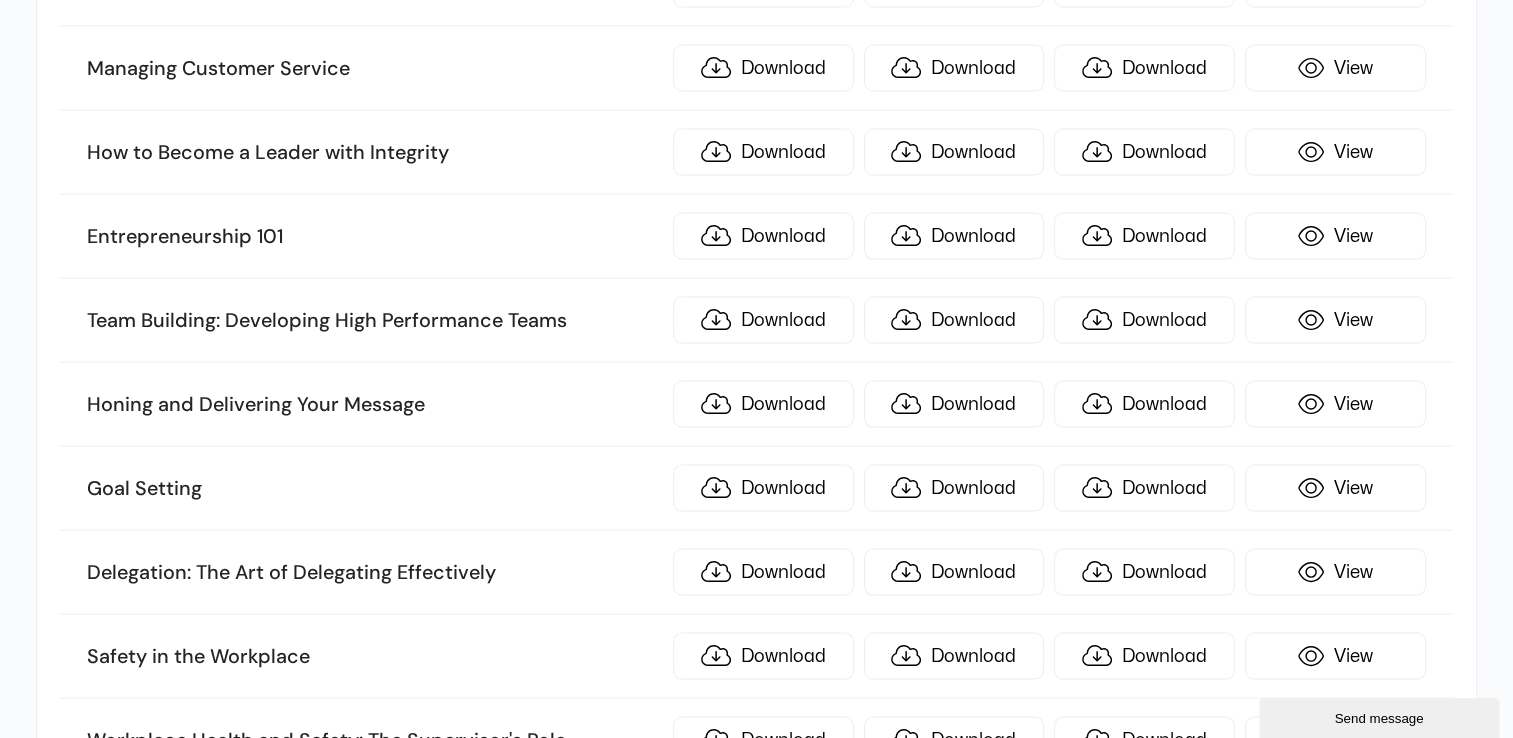 click on "How to Become a Leader with Integrity" at bounding box center (374, 152) 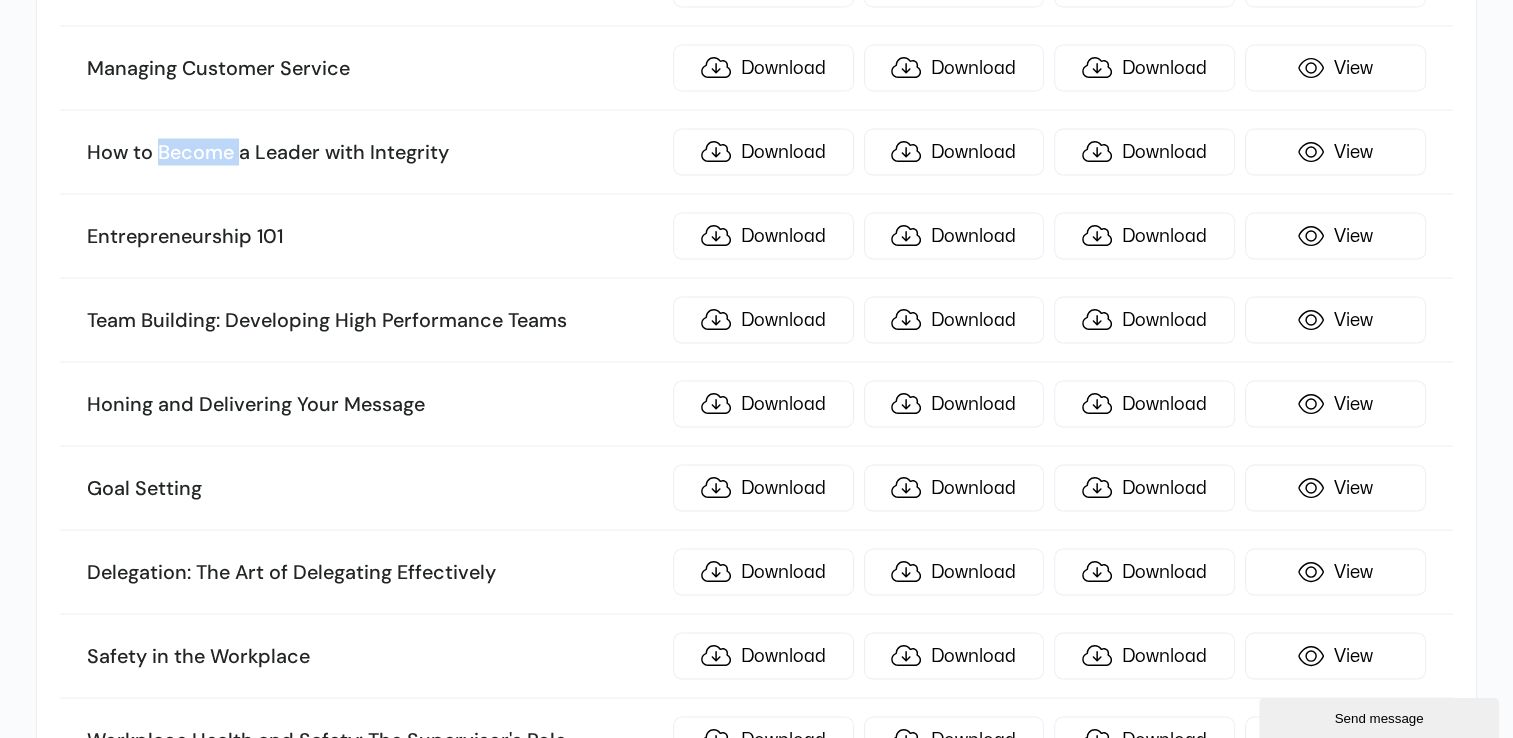click on "How to Become a Leader with Integrity" at bounding box center (374, 152) 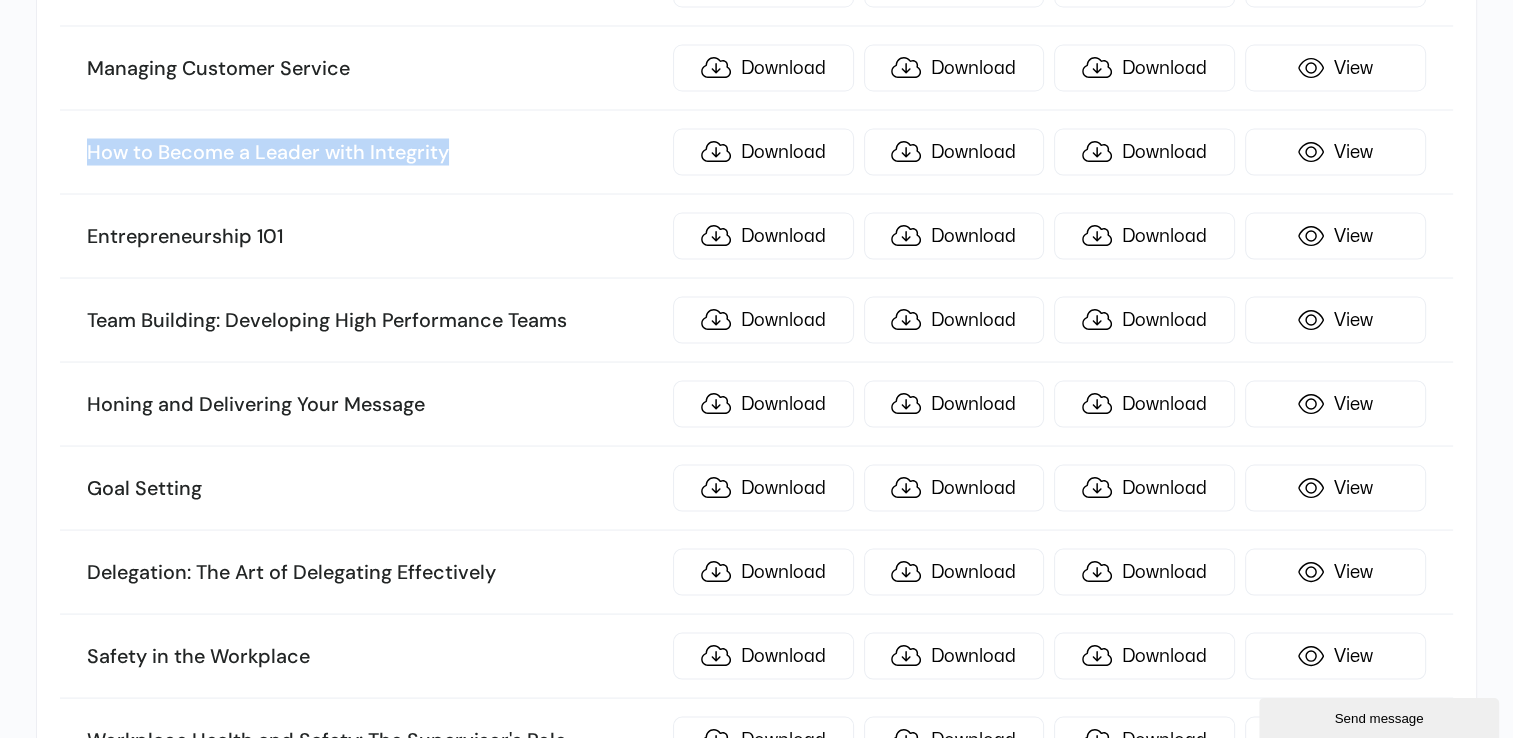 click on "How to Become a Leader with Integrity" at bounding box center [374, 152] 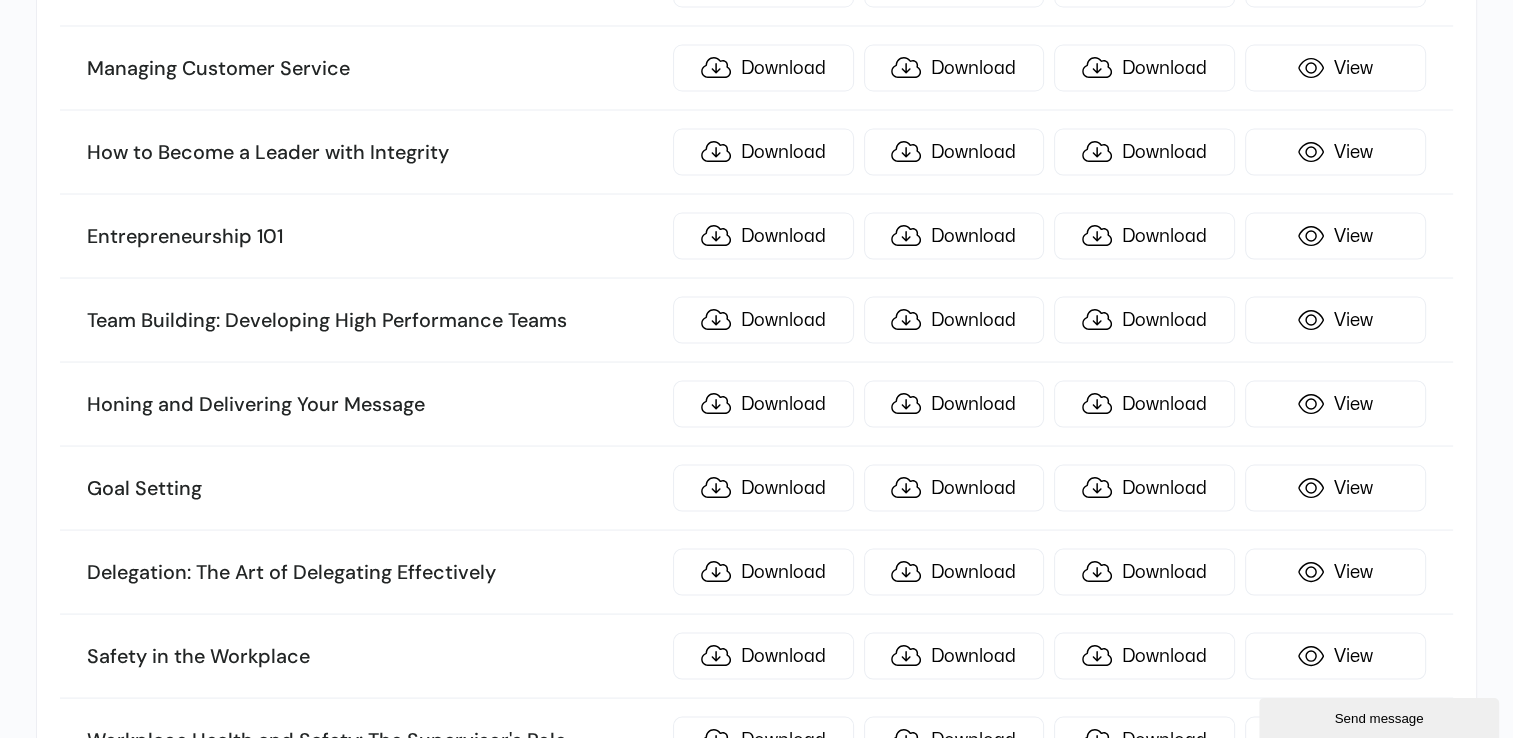 click on "Entrepreneurship 101" at bounding box center (374, 236) 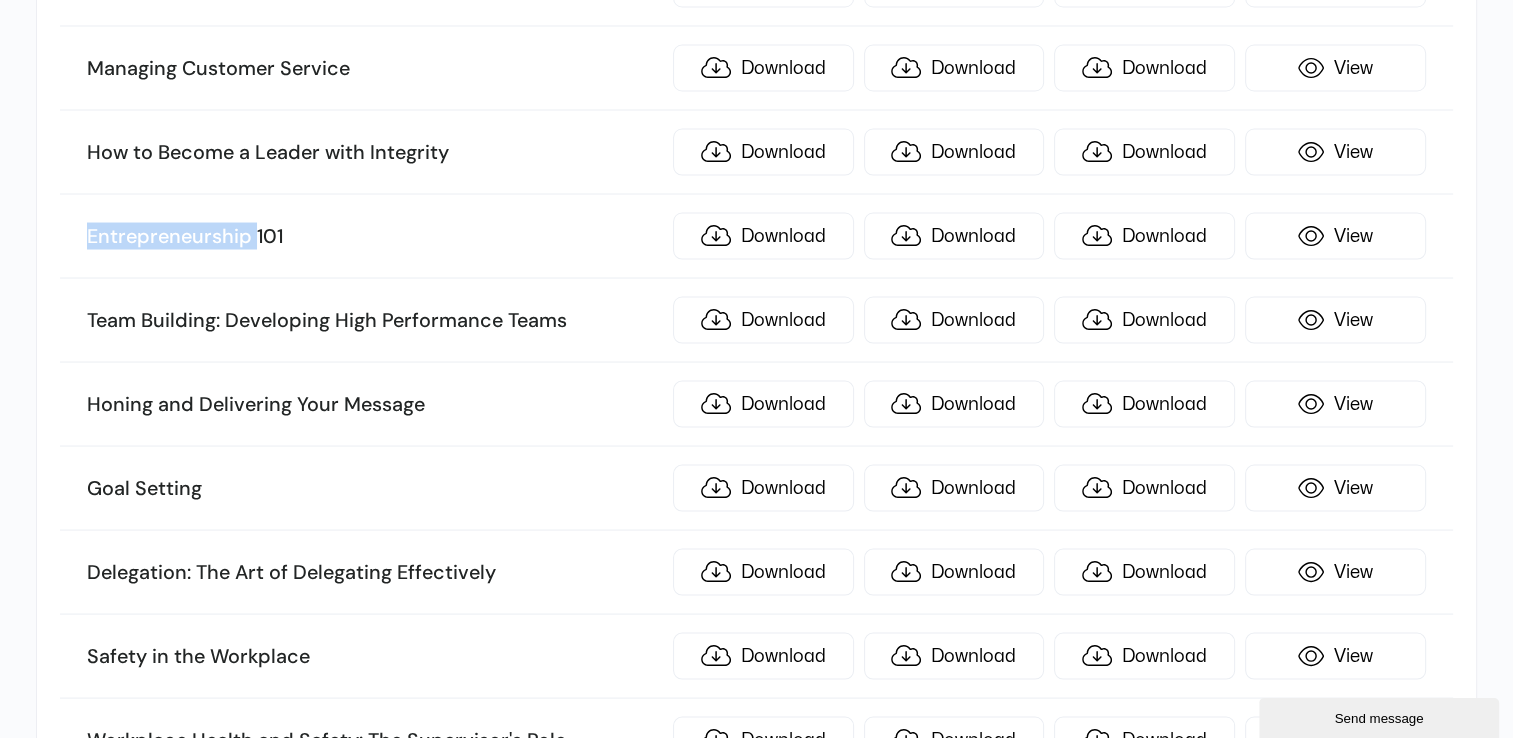 click on "Entrepreneurship 101" at bounding box center [374, 236] 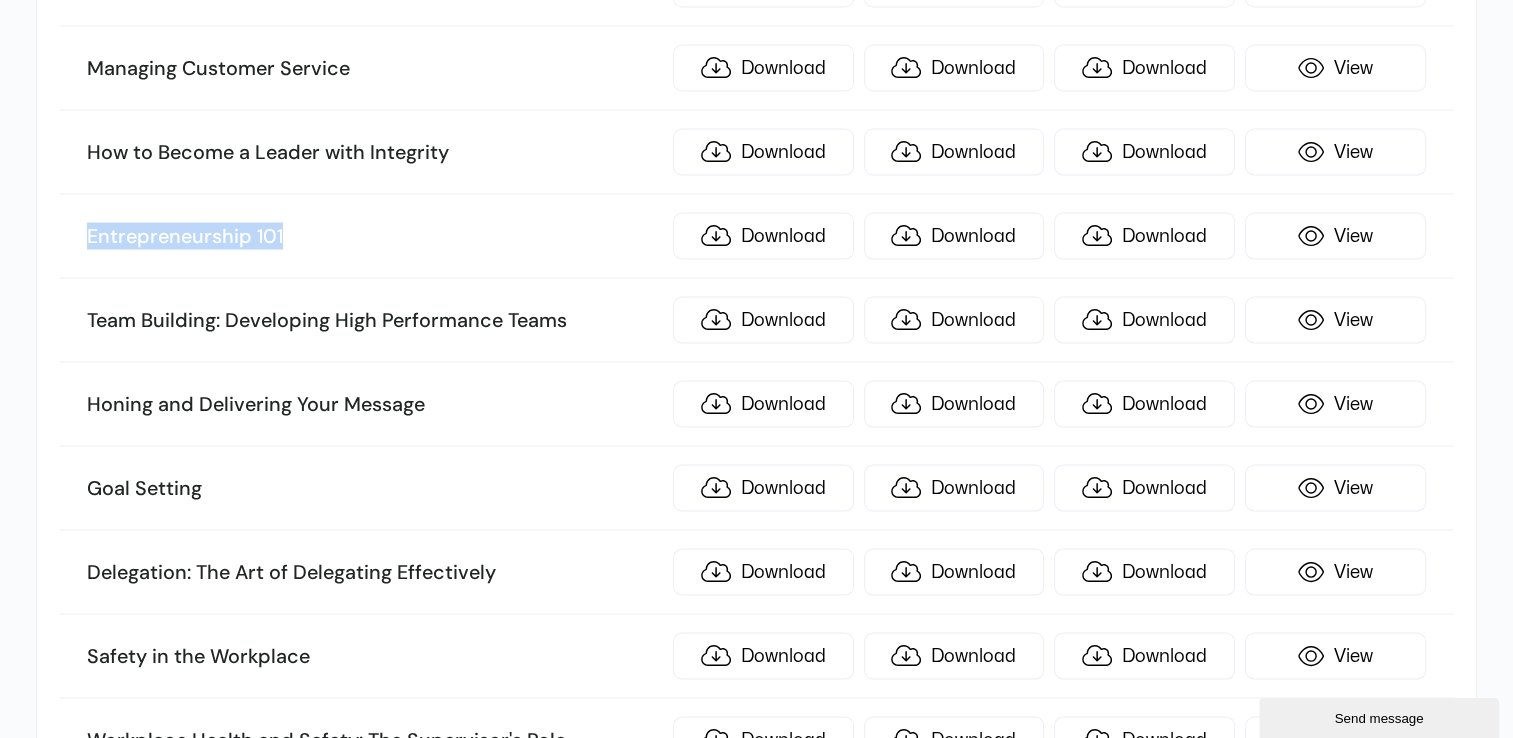 click on "Entrepreneurship 101" at bounding box center [374, 236] 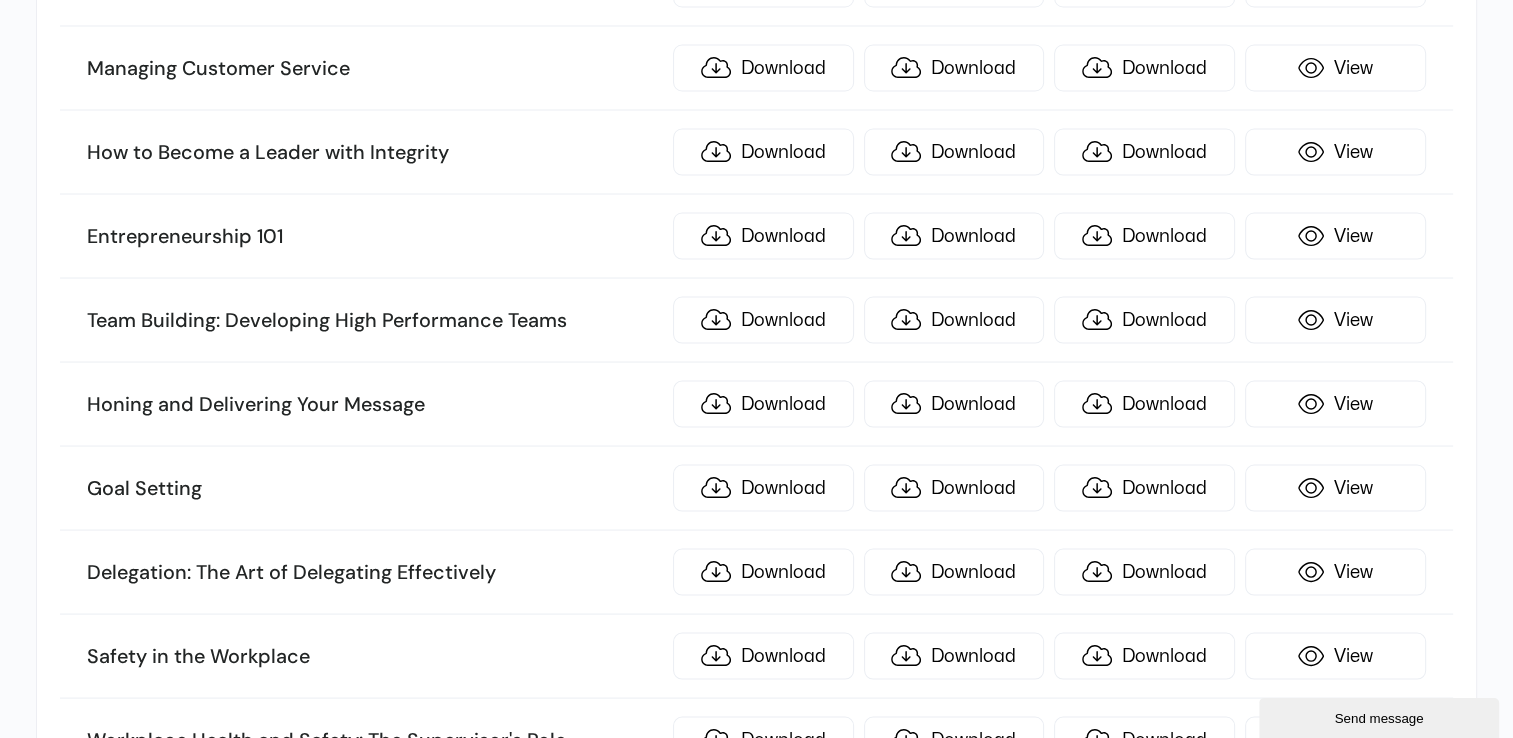 click on "Team Building: Developing High Performance Teams Download Download Download View" at bounding box center [756, 320] 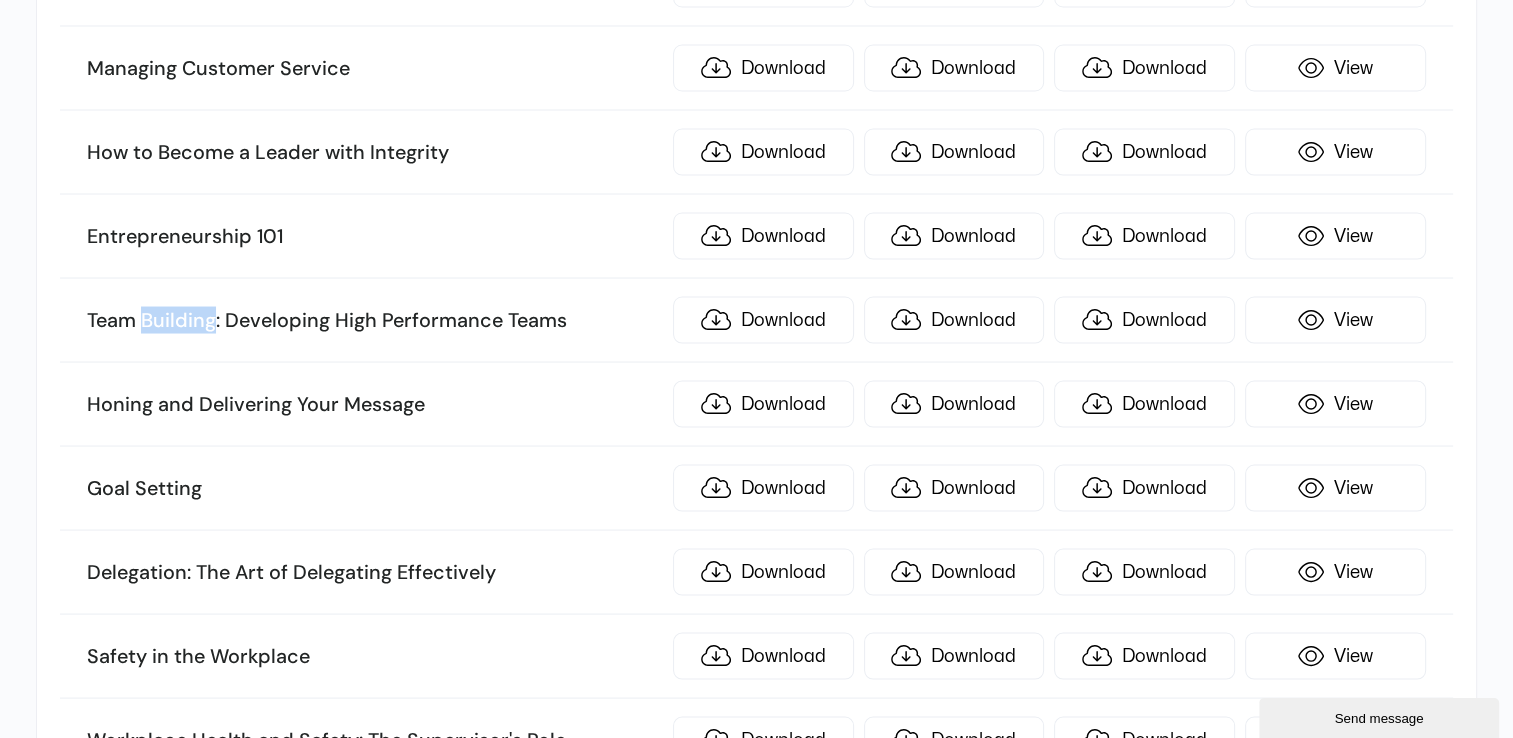 click on "Team Building: Developing High Performance Teams Download Download Download View" at bounding box center [756, 320] 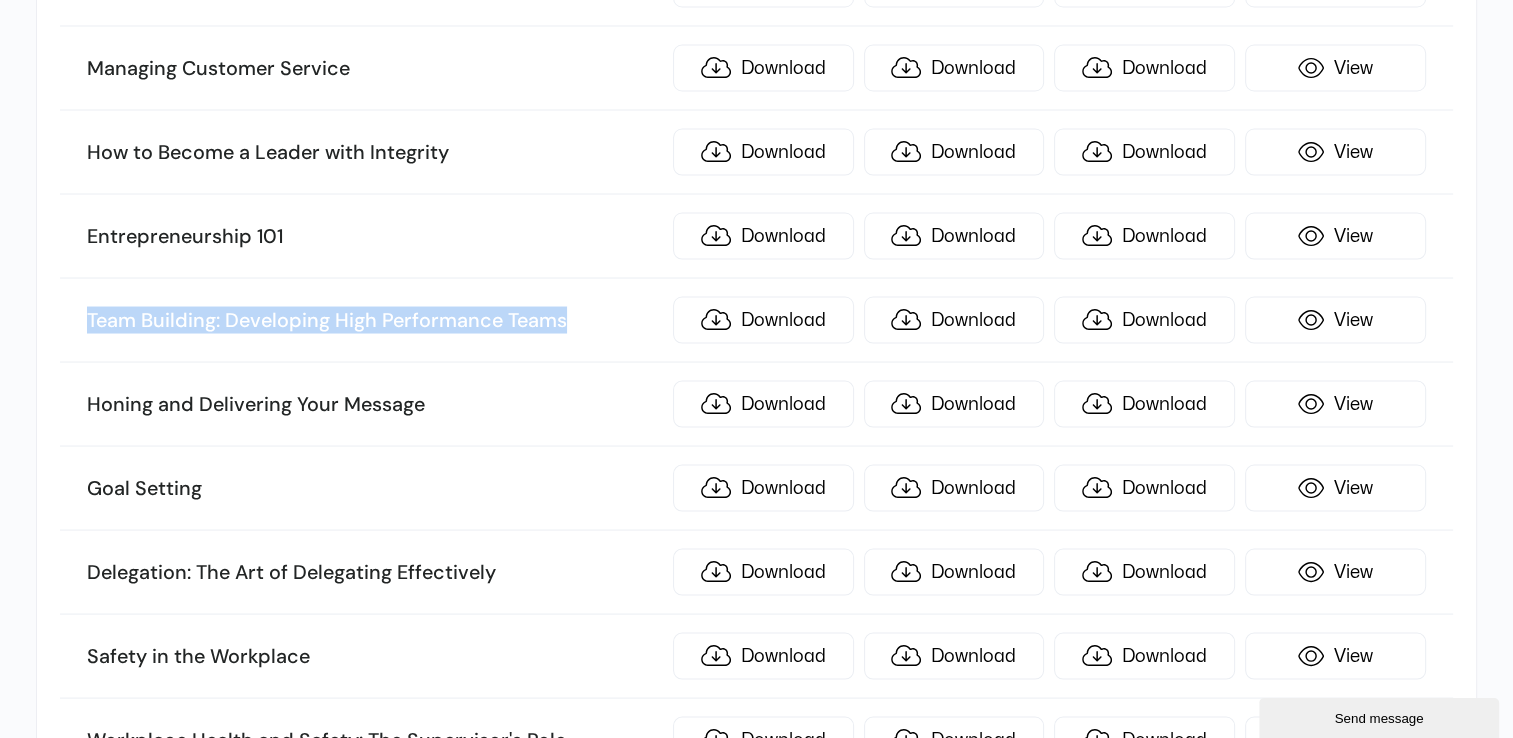 click on "Team Building: Developing High Performance Teams Download Download Download View" at bounding box center [756, 320] 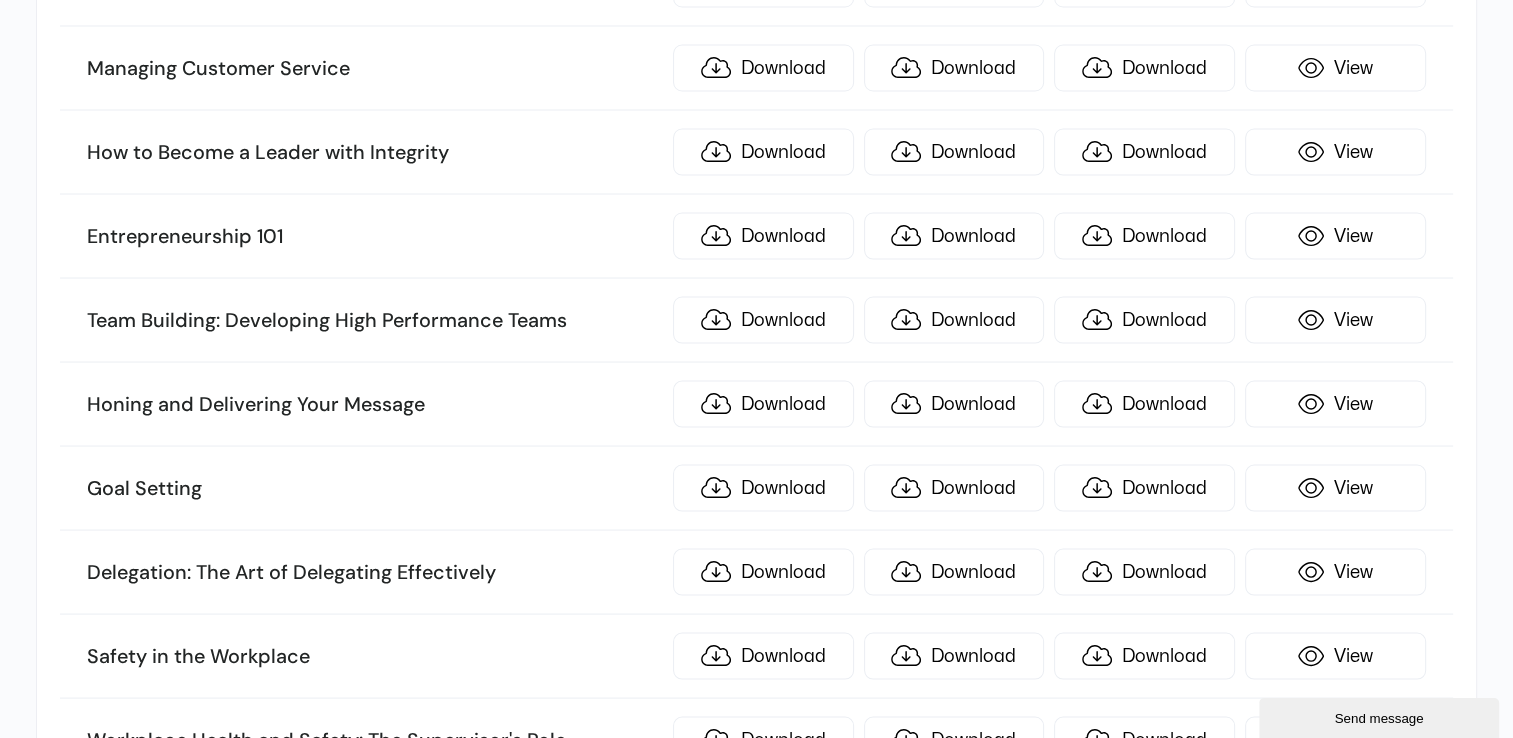 click on "Honing and Delivering Your Message" at bounding box center [374, 404] 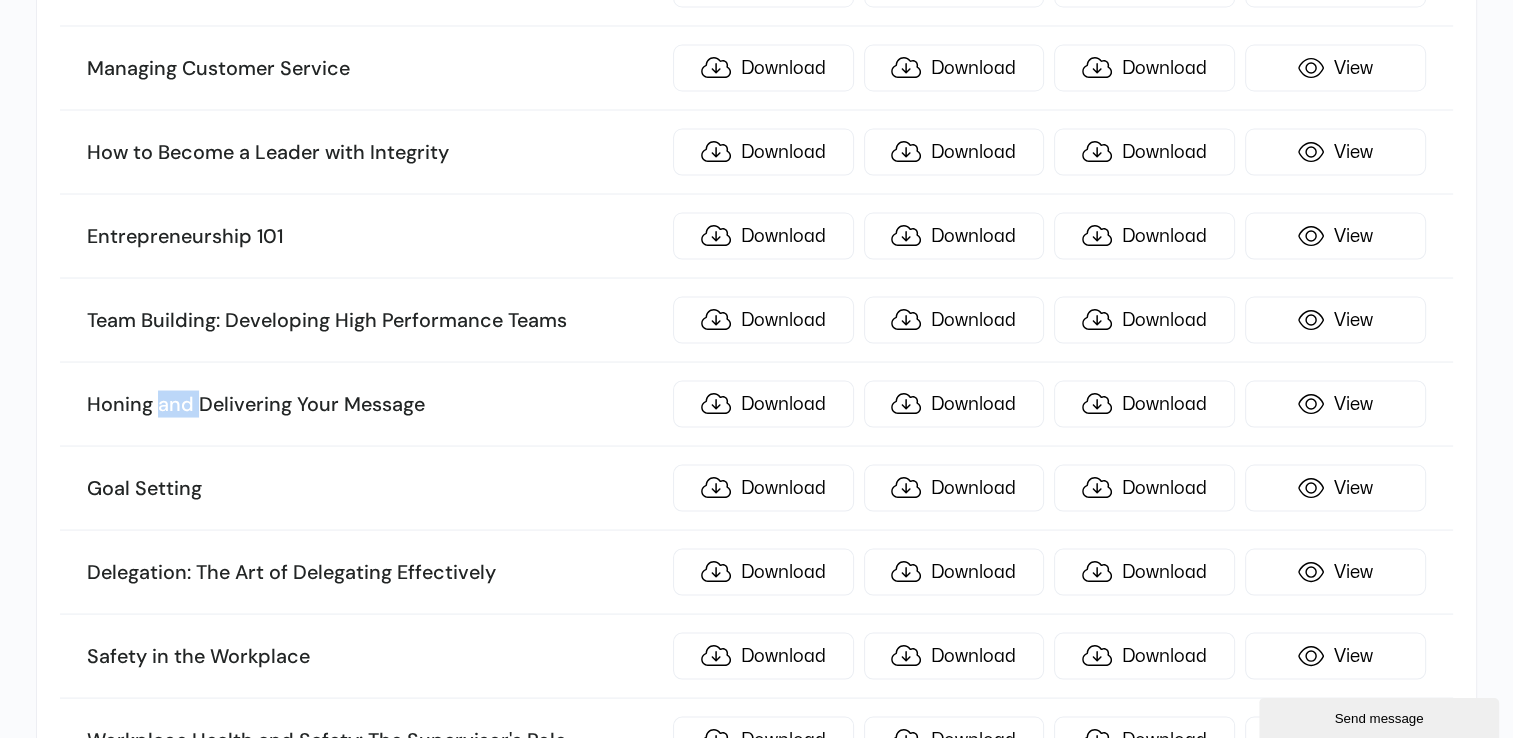 click on "Honing and Delivering Your Message" at bounding box center [374, 404] 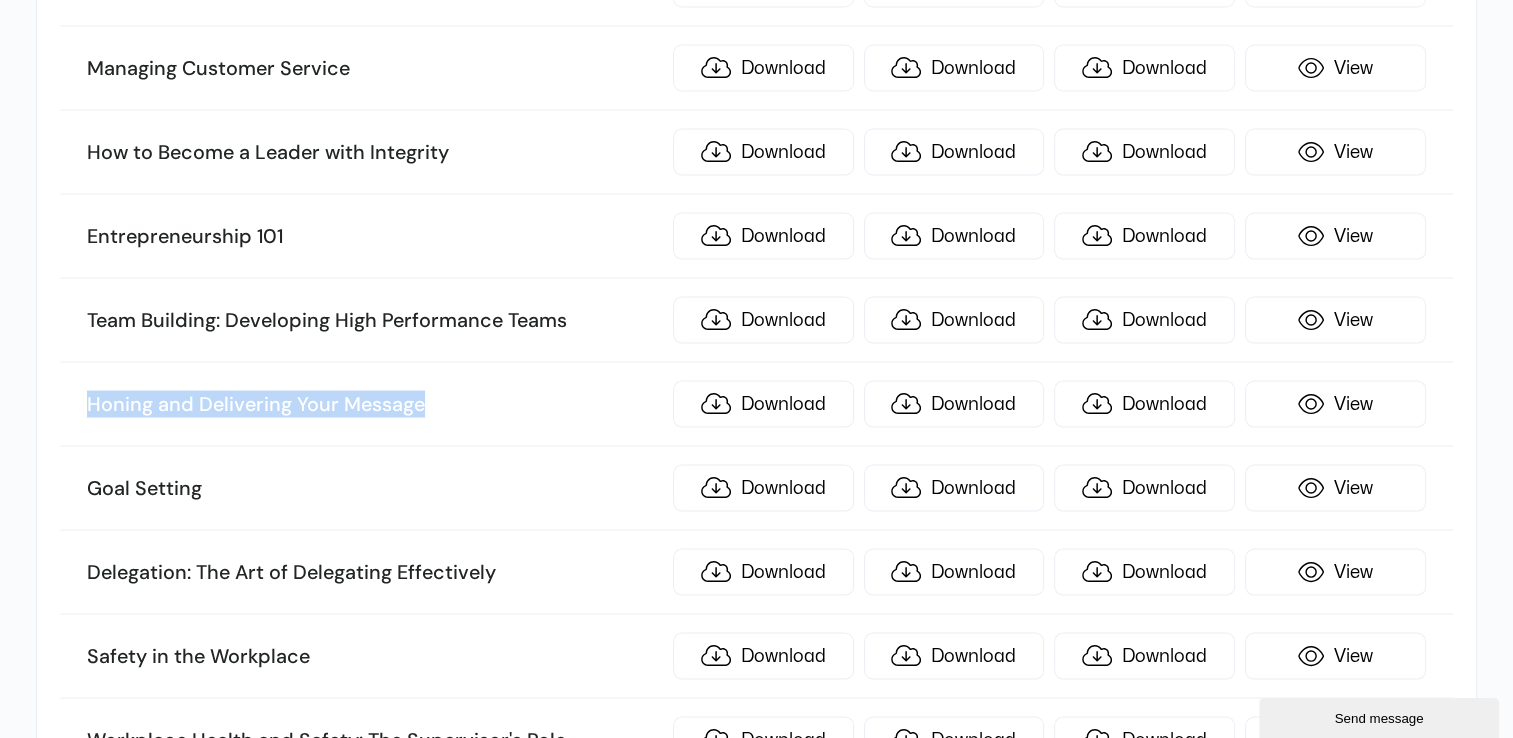 click on "Honing and Delivering Your Message" at bounding box center [374, 404] 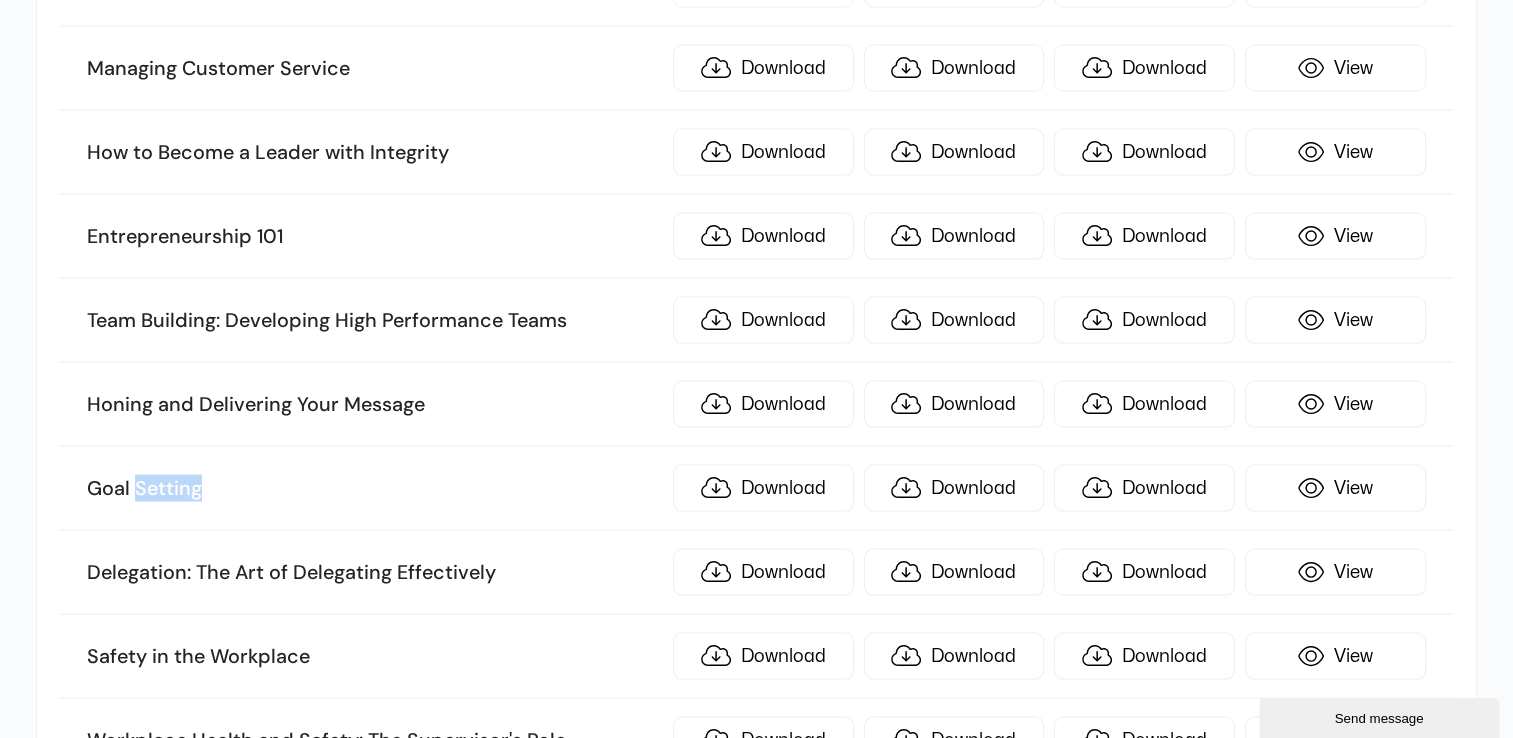 click on "Goal Setting" at bounding box center (374, 488) 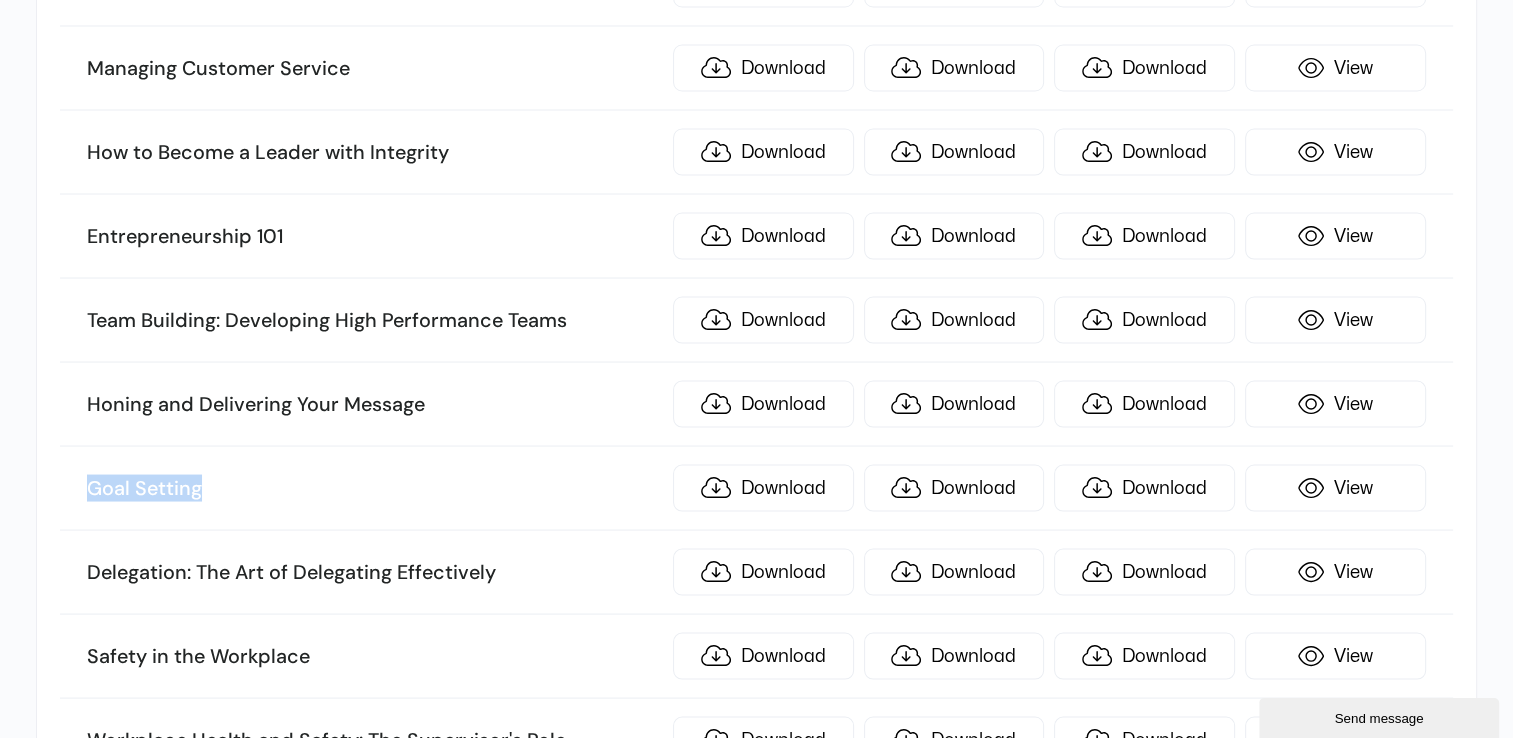 click on "Goal Setting" at bounding box center (374, 488) 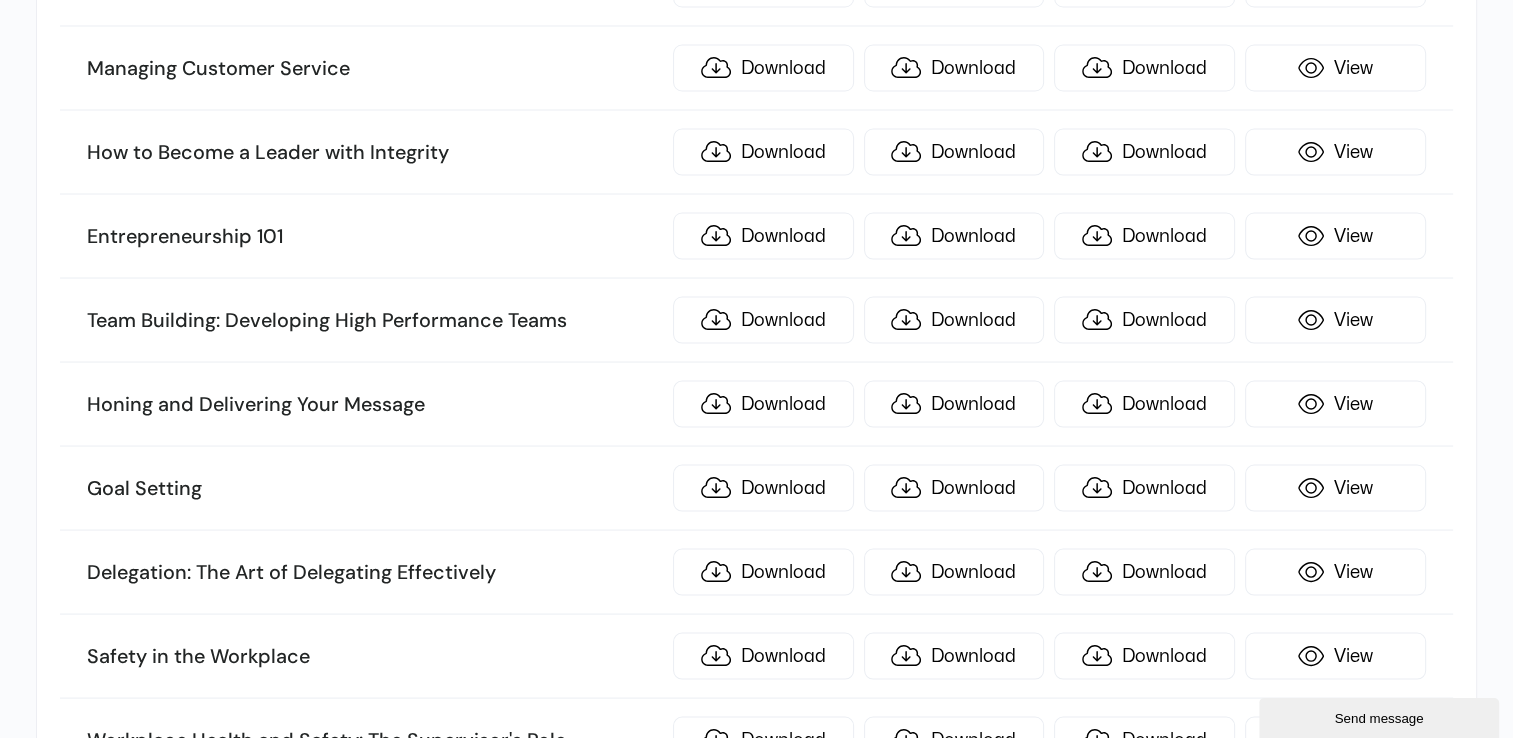 click on "Delegation: The Art of Delegating Effectively" at bounding box center (374, 572) 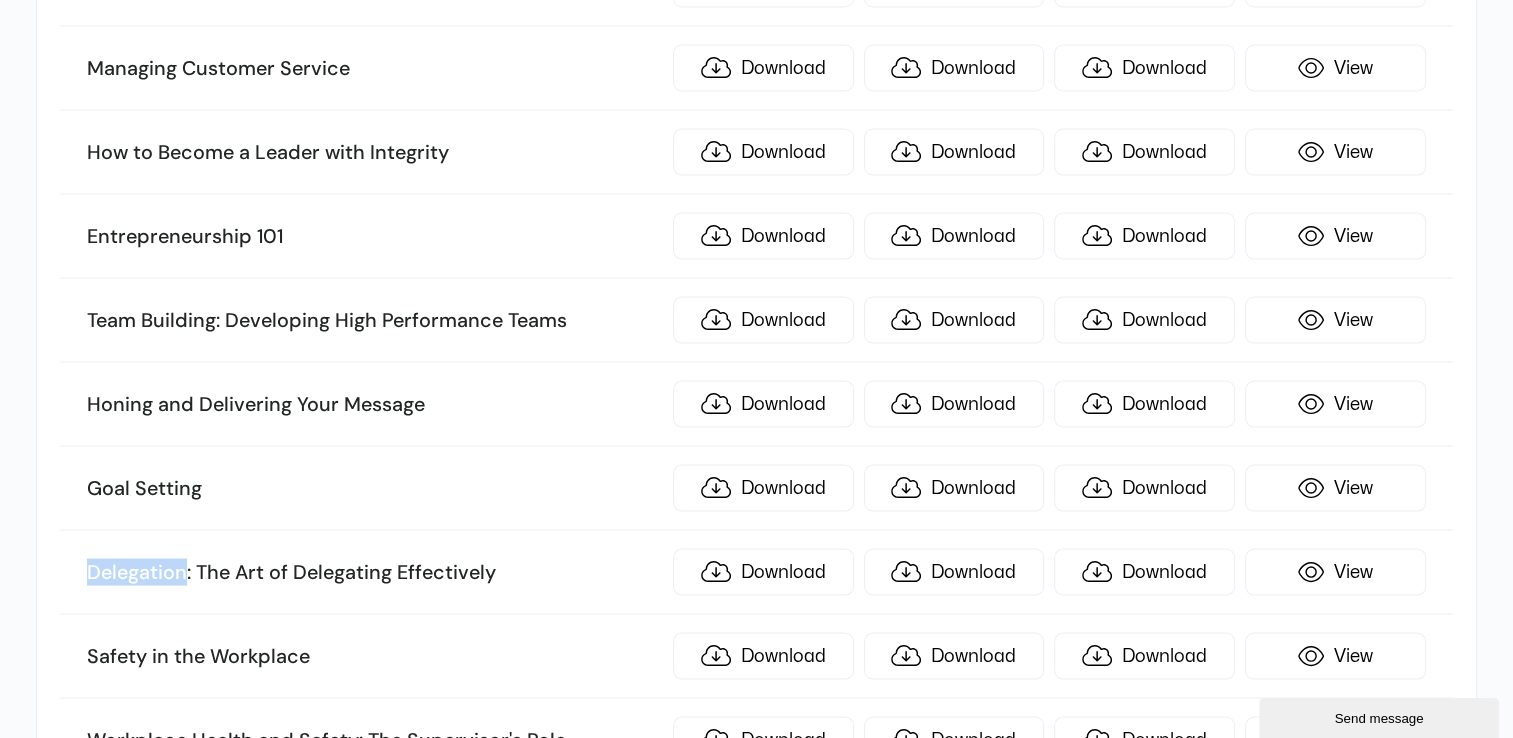 click on "Delegation: The Art of Delegating Effectively" at bounding box center [374, 572] 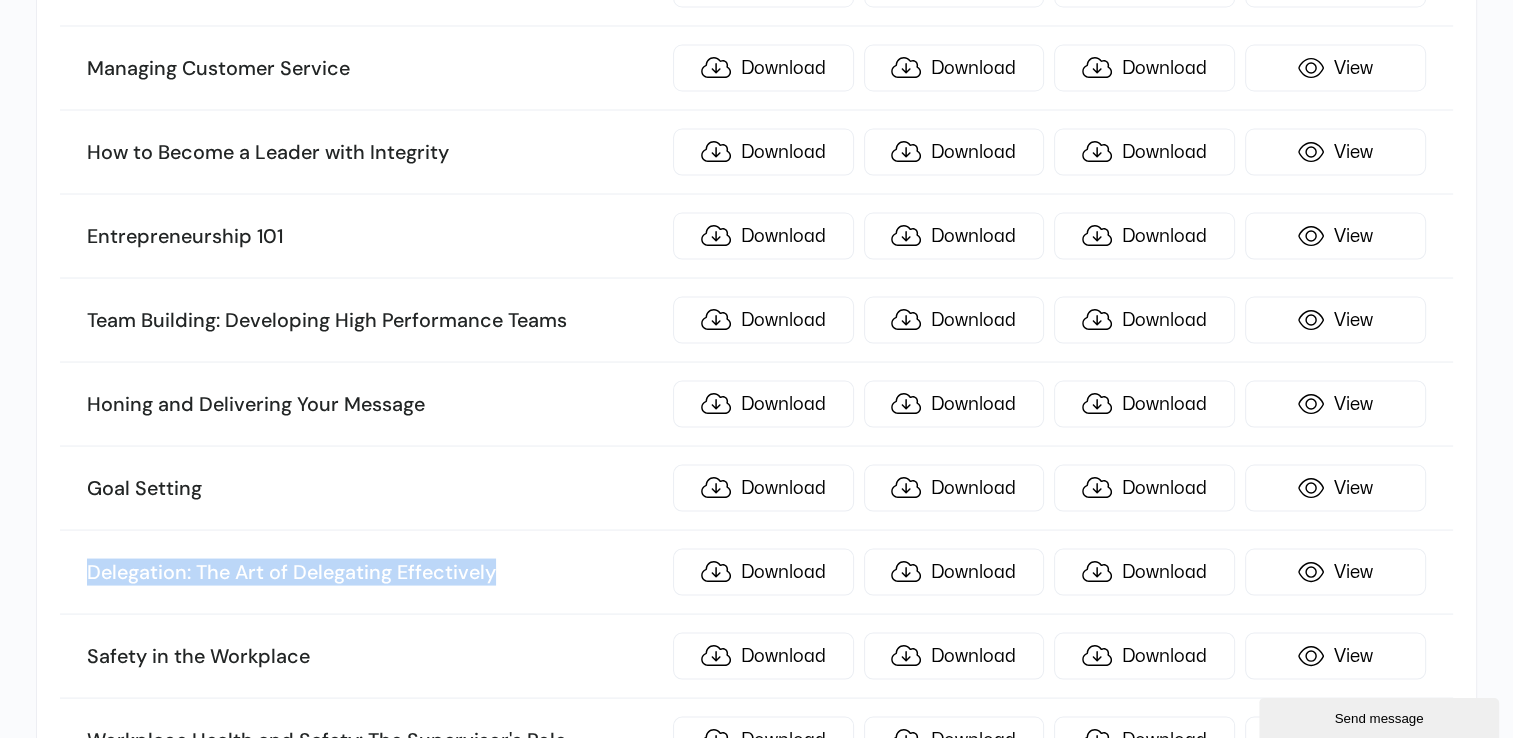click on "Delegation: The Art of Delegating Effectively" at bounding box center (374, 572) 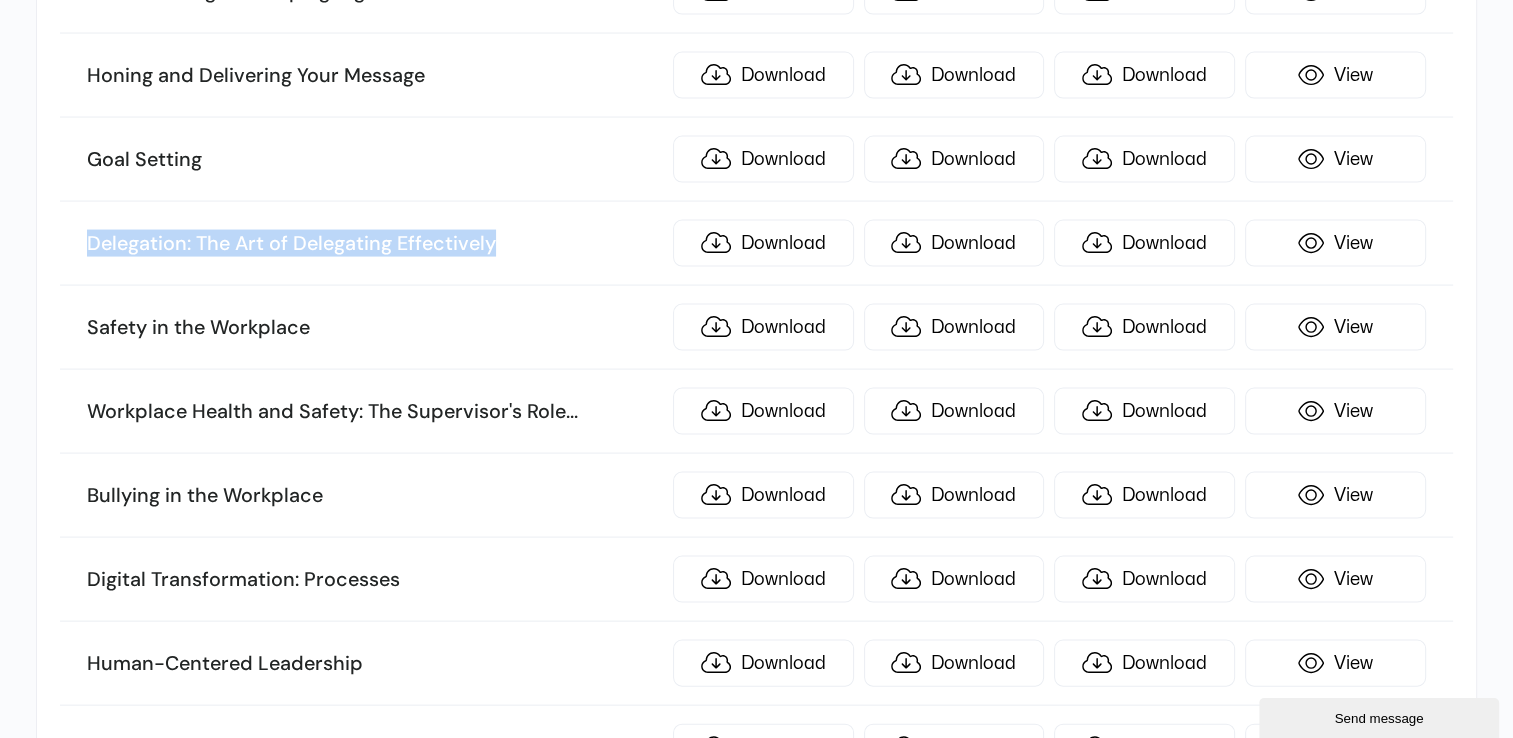 scroll, scrollTop: 4118, scrollLeft: 0, axis: vertical 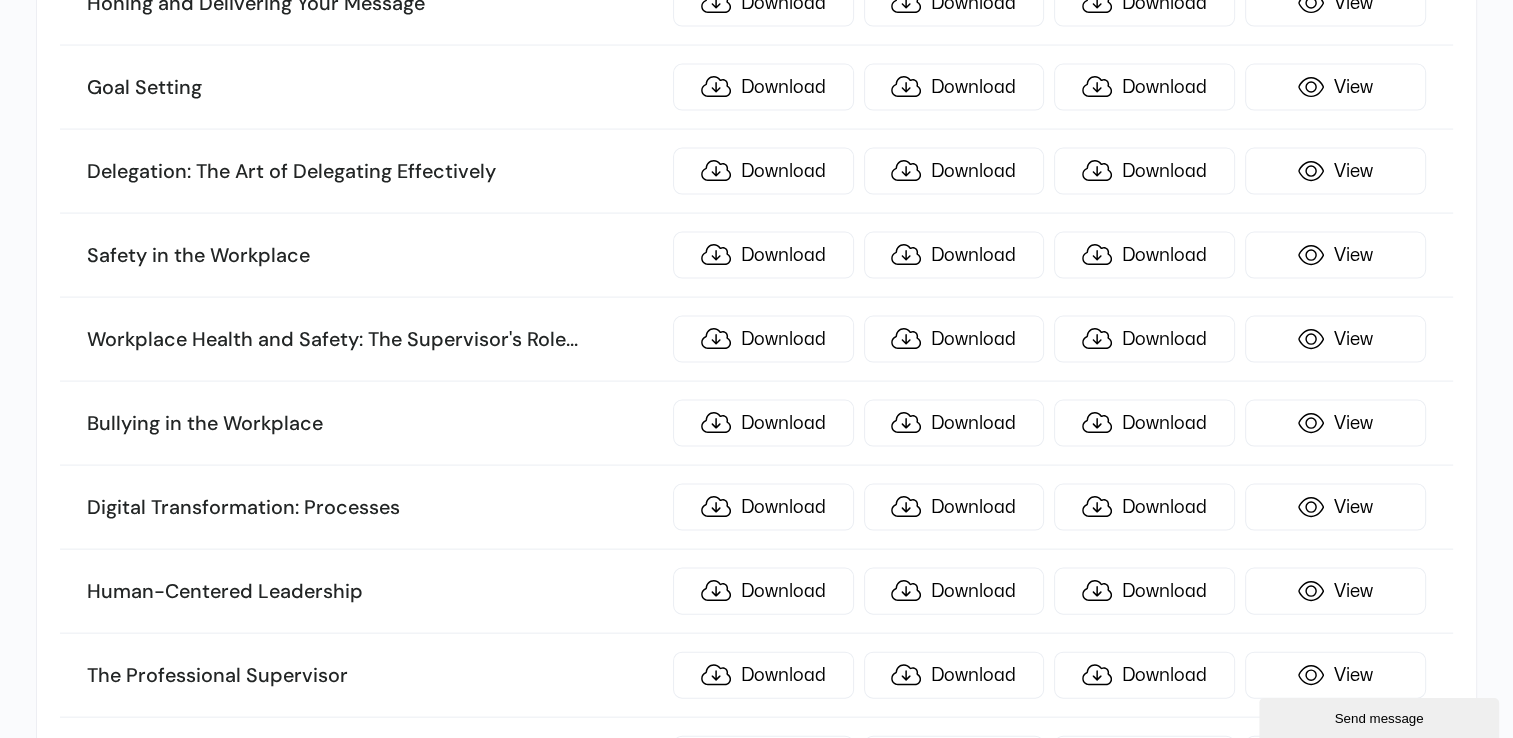 click on "Safety in the Workplace" at bounding box center (374, 256) 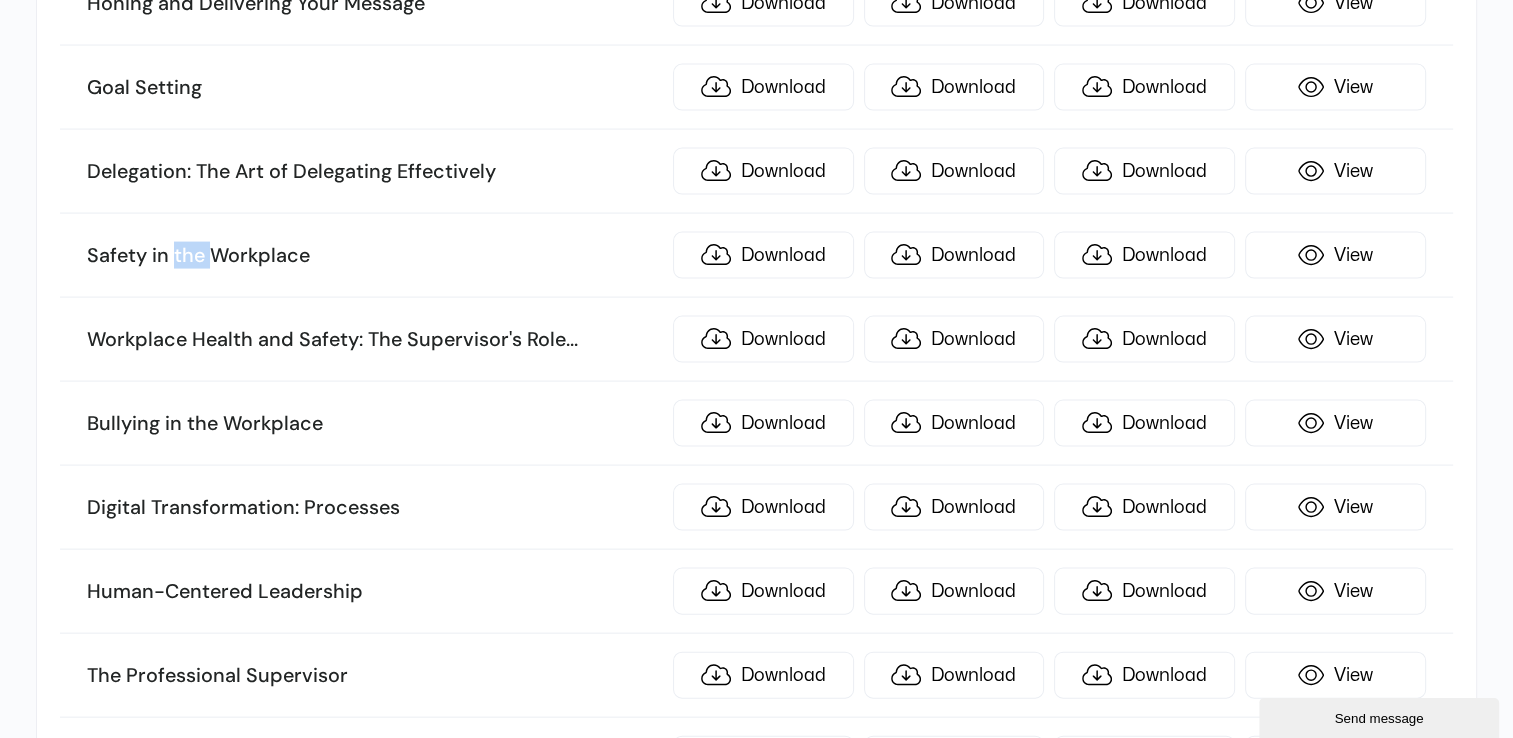 click on "Safety in the Workplace" at bounding box center (374, 256) 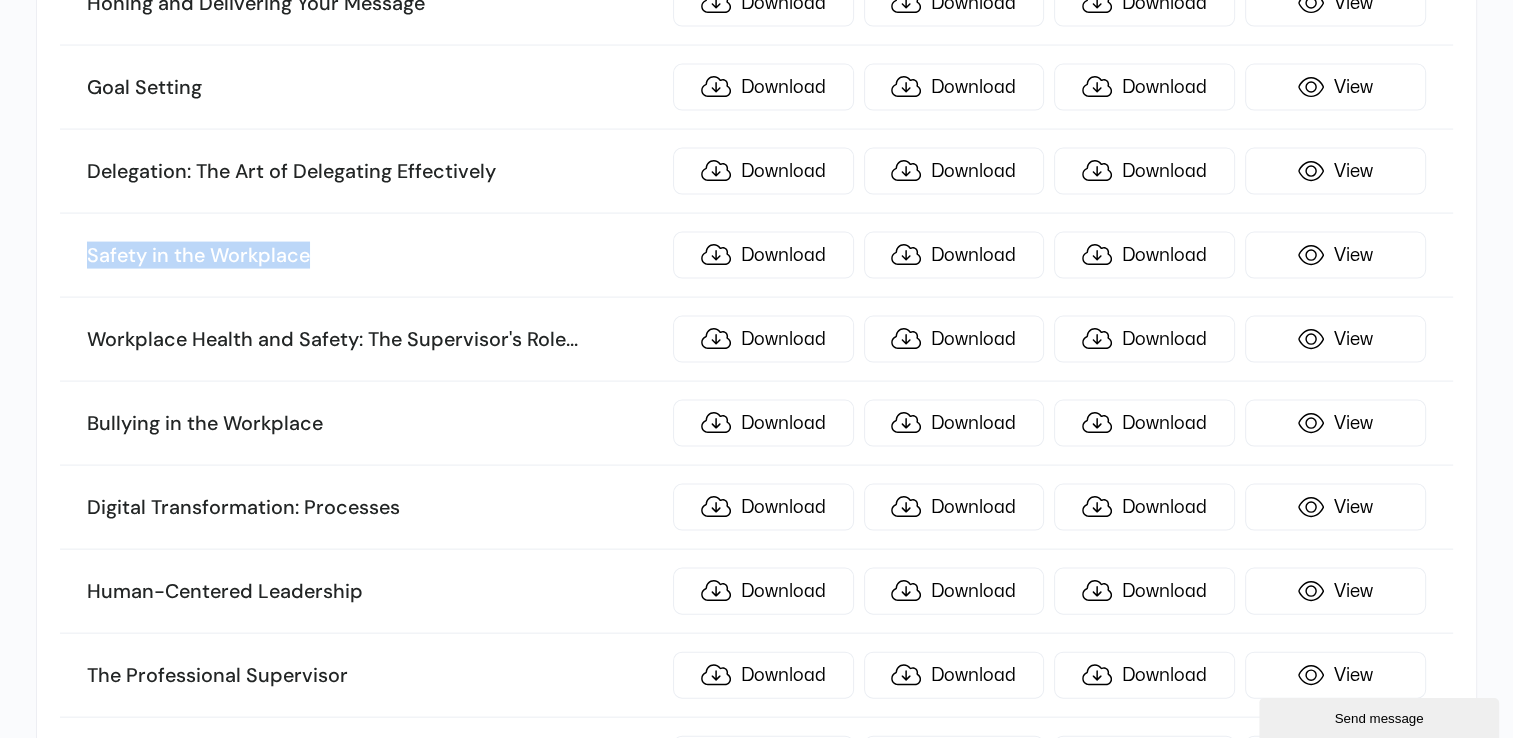 click on "Safety in the Workplace" at bounding box center (374, 256) 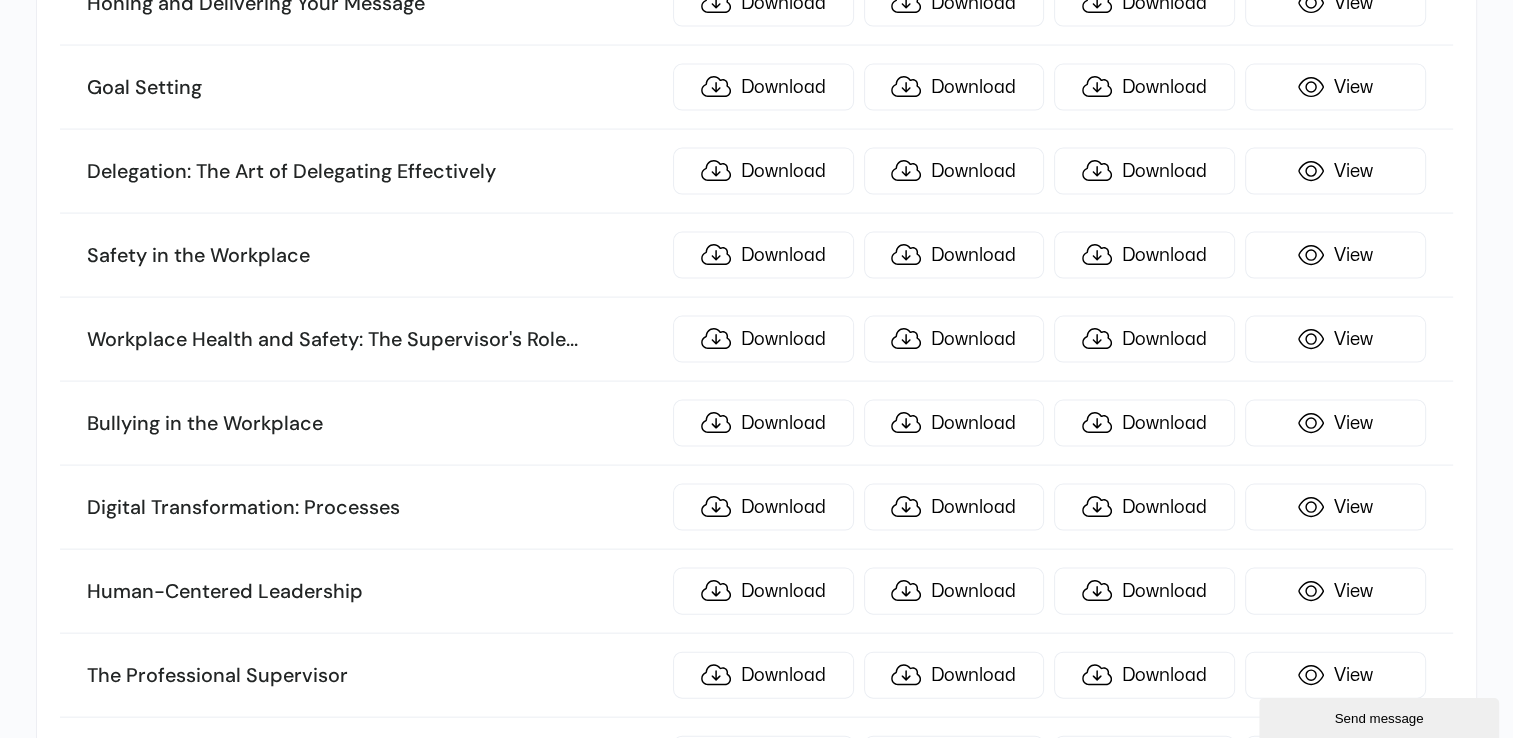 click on "Workplace Health and Safety: The Supervisor's Role ...  and Responsibilities Download Download Download View" at bounding box center (756, 340) 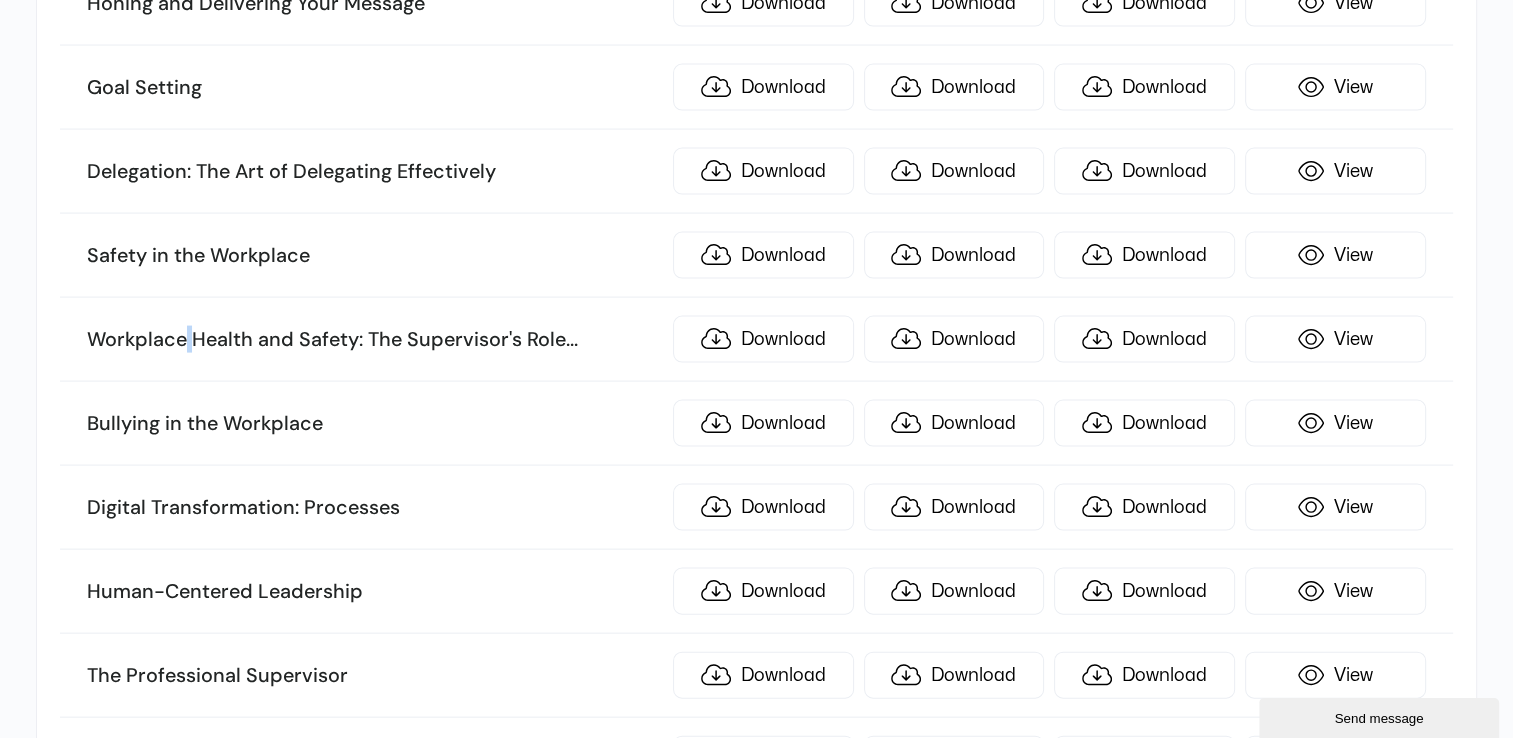 click on "Workplace Health and Safety: The Supervisor's Role ...  and Responsibilities" at bounding box center [374, 340] 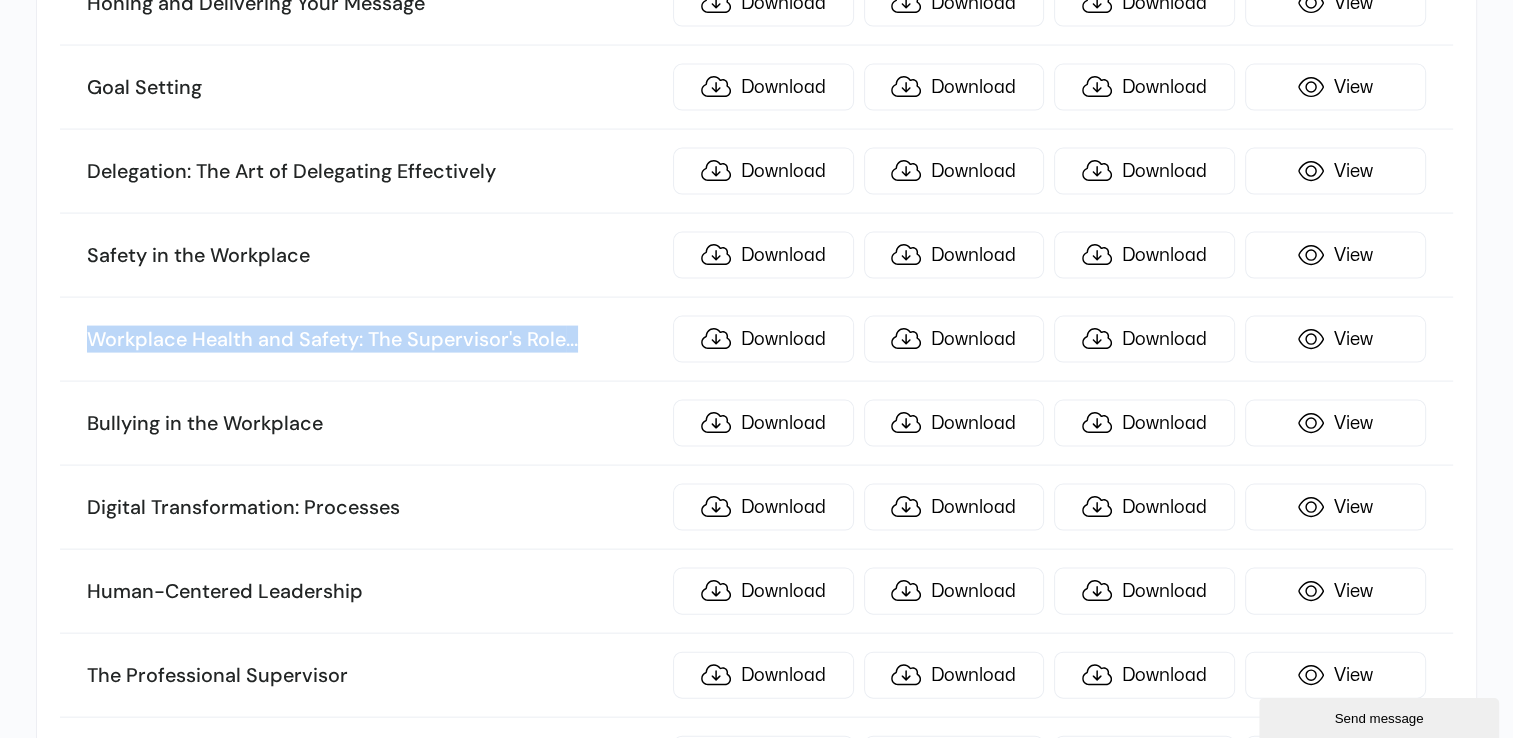 click on "Workplace Health and Safety: The Supervisor's Role ...  and Responsibilities" at bounding box center (374, 340) 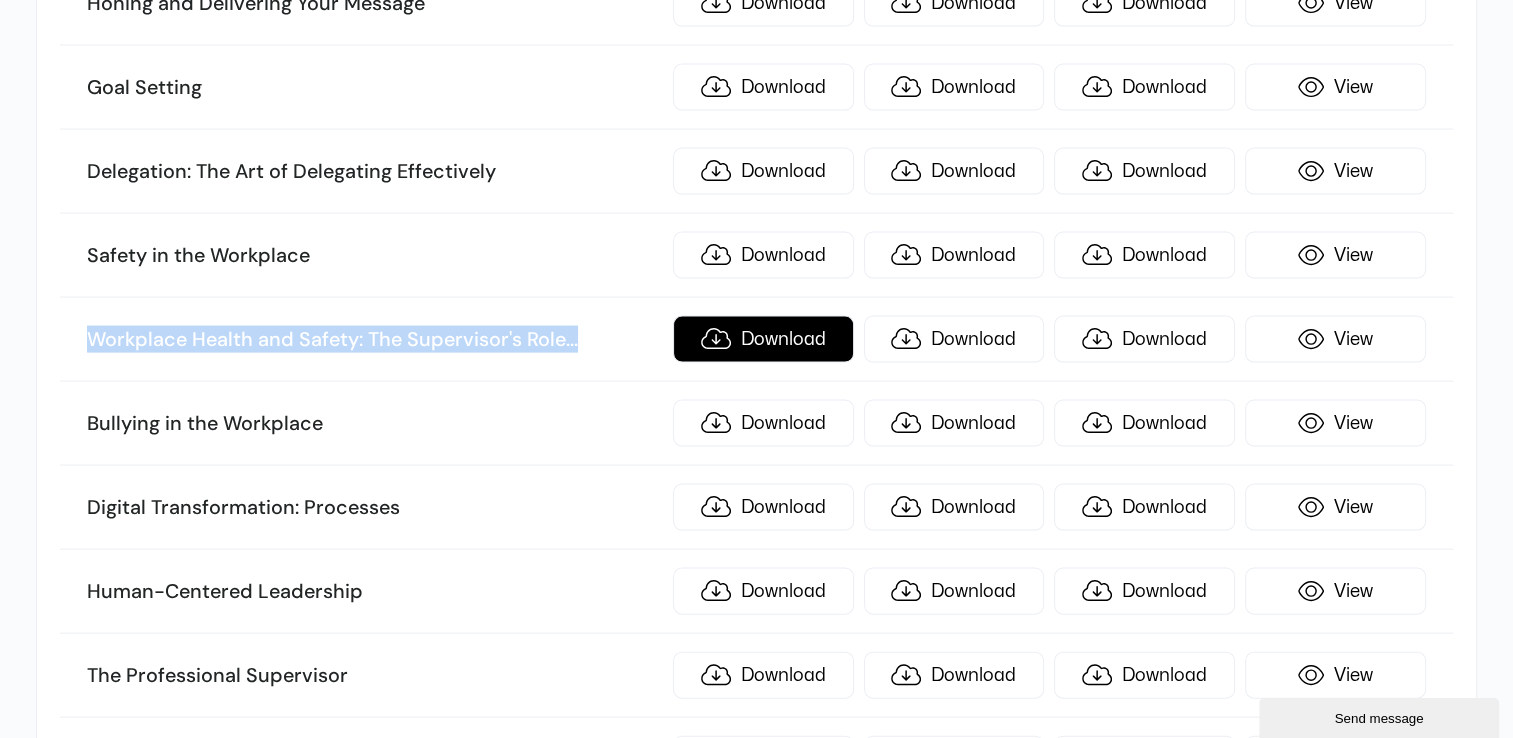 click on "Download" at bounding box center (763, 339) 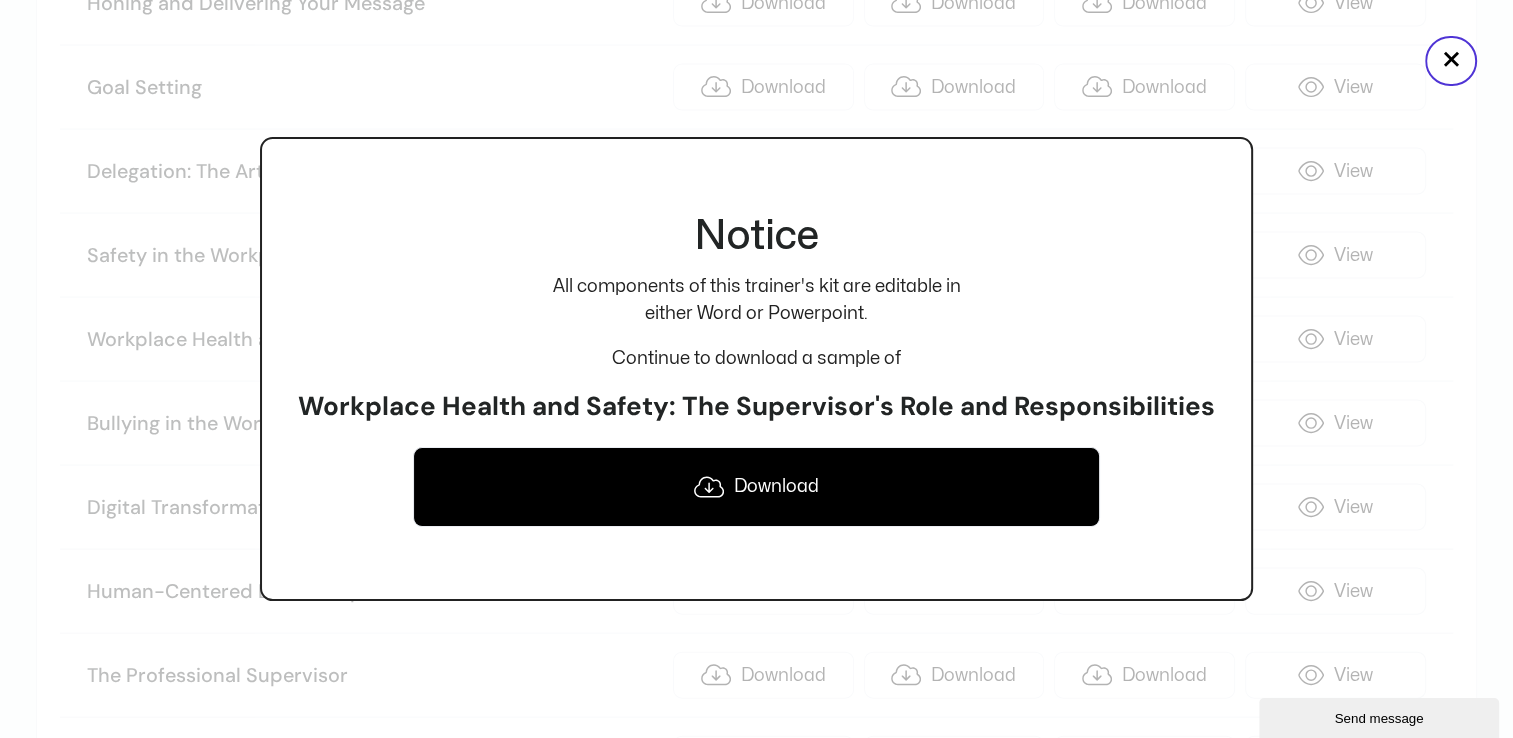 click on "Workplace Health and Safety: The Supervisor's Role and Responsibilities" at bounding box center (756, 407) 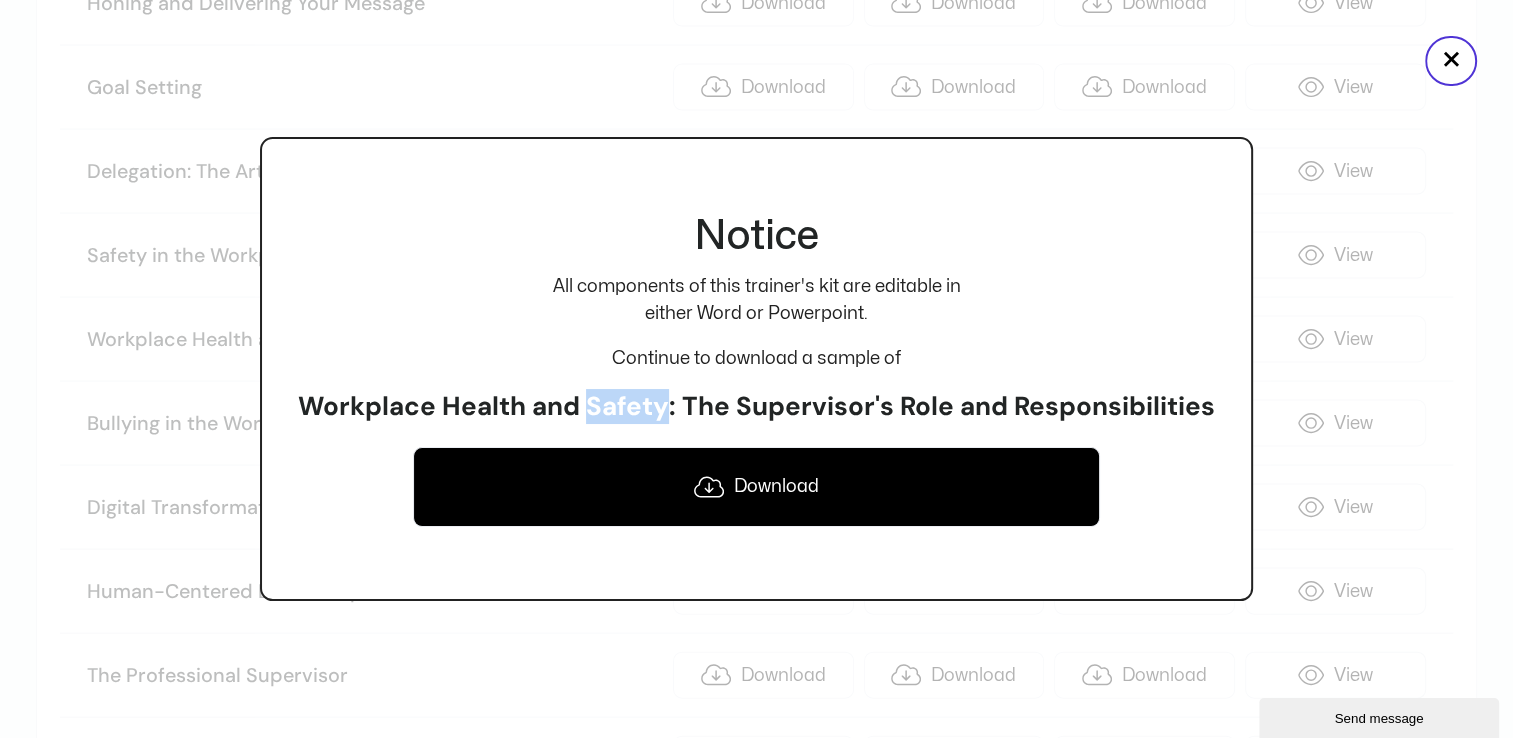 click on "Workplace Health and Safety: The Supervisor's Role and Responsibilities" at bounding box center [756, 407] 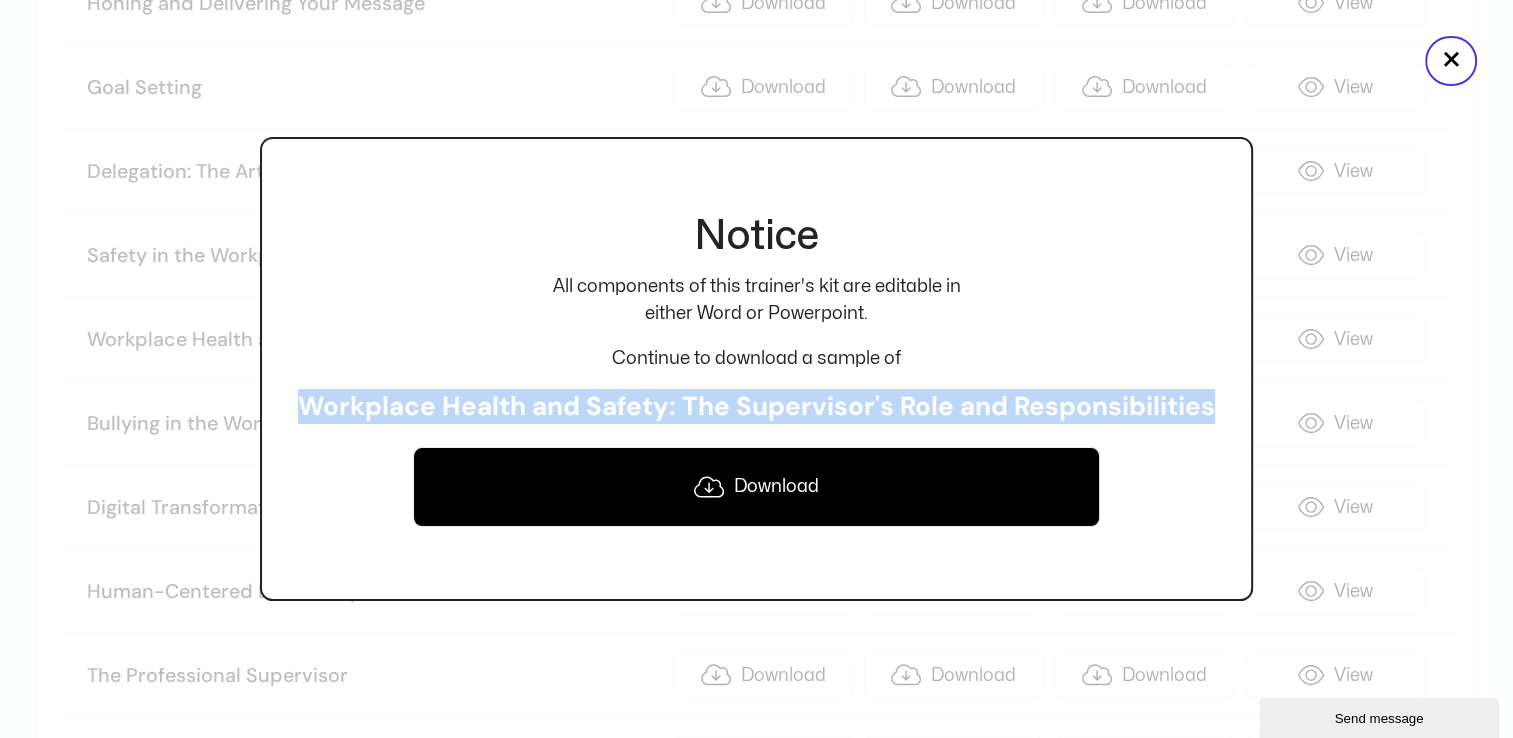 click on "Workplace Health and Safety: The Supervisor's Role and Responsibilities" at bounding box center [756, 407] 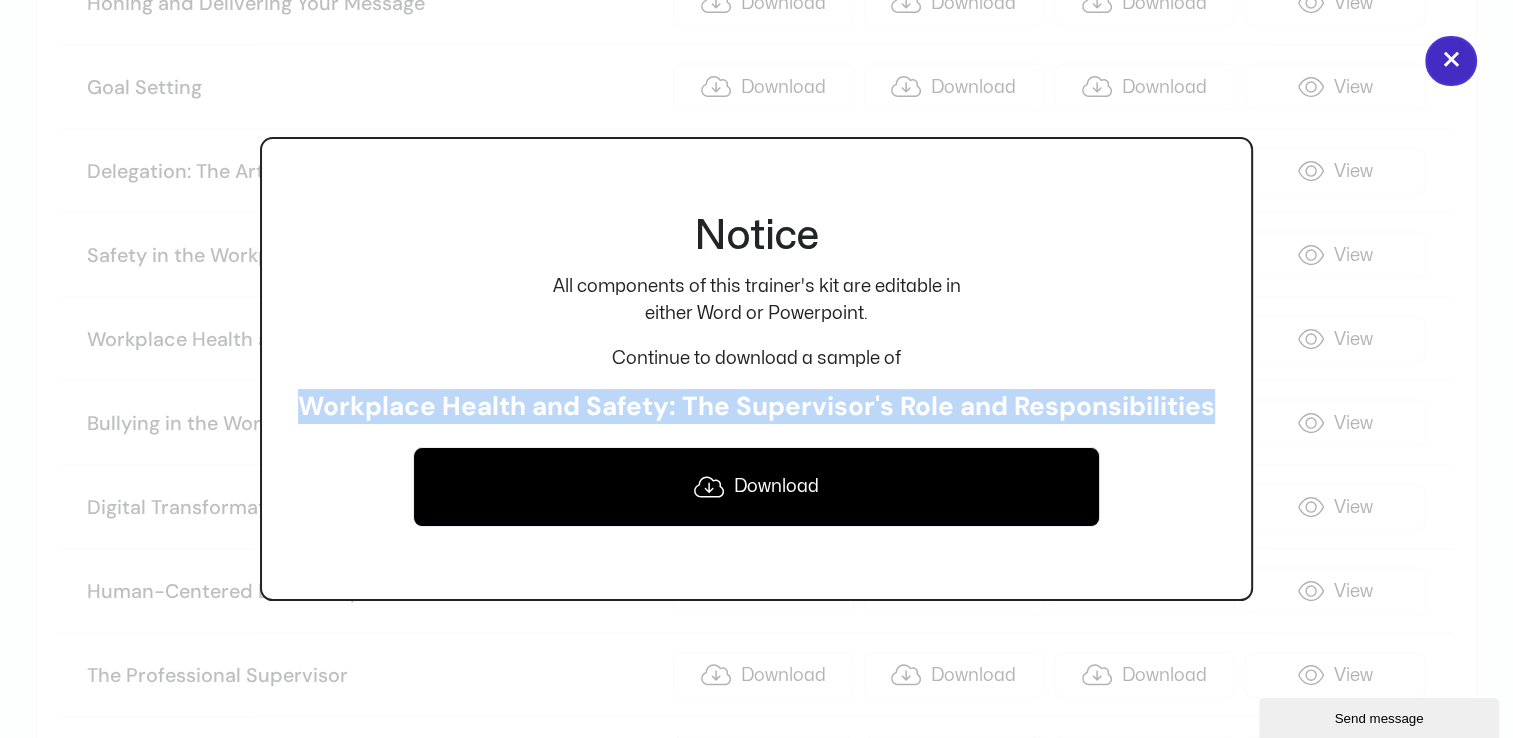 click on "×" at bounding box center [1451, 61] 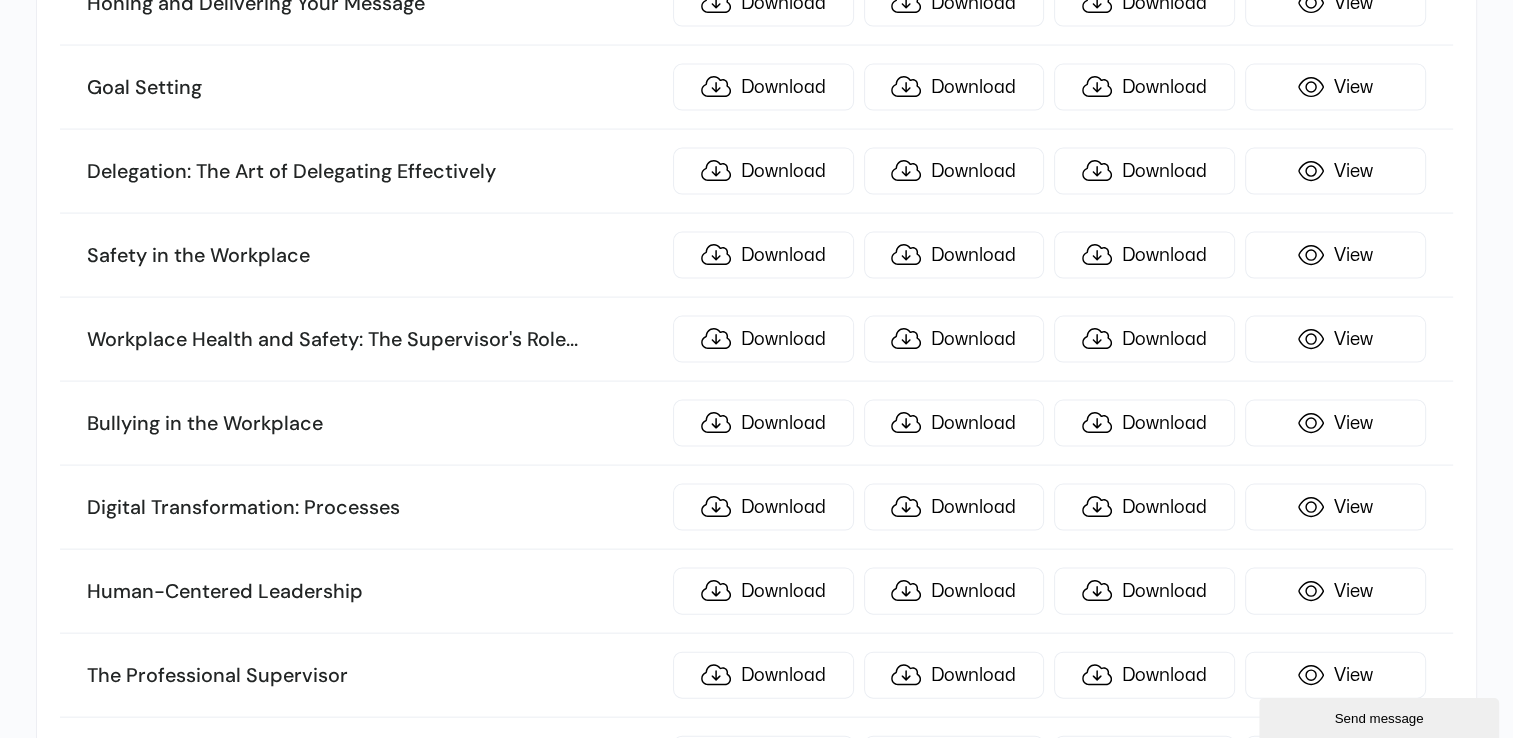click on "Bullying in the Workplace" at bounding box center [374, 424] 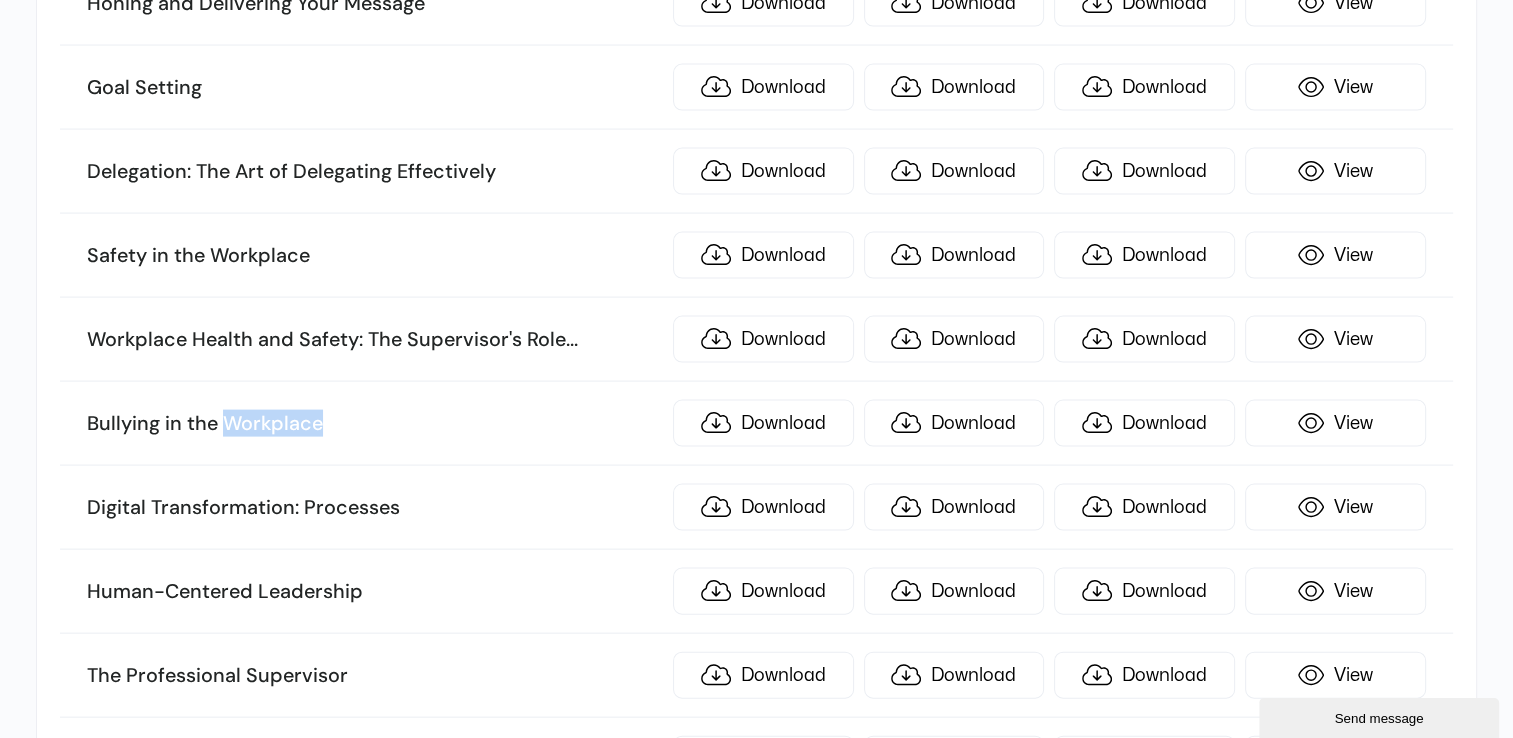 click on "Bullying in the Workplace" at bounding box center (374, 424) 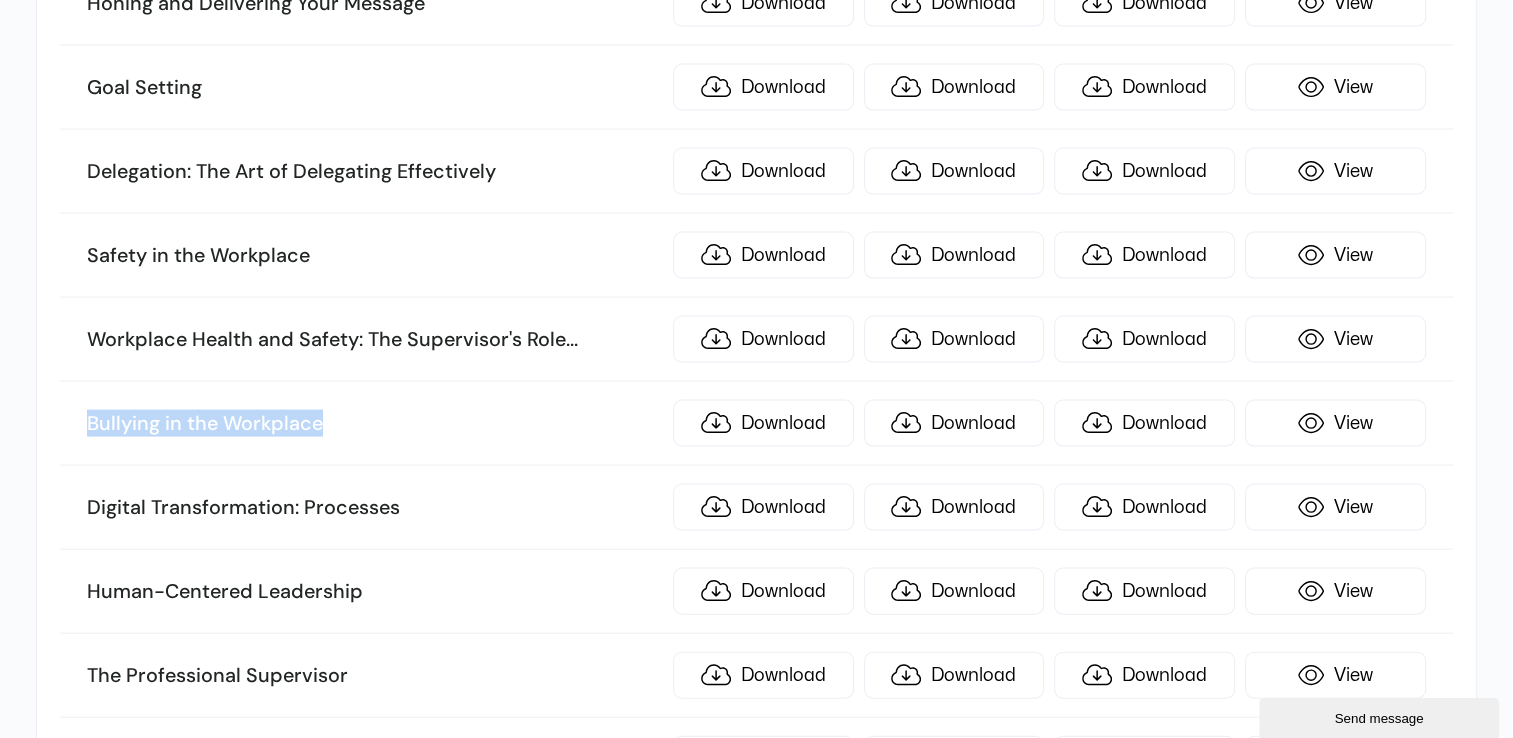 click on "Bullying in the Workplace" at bounding box center [374, 424] 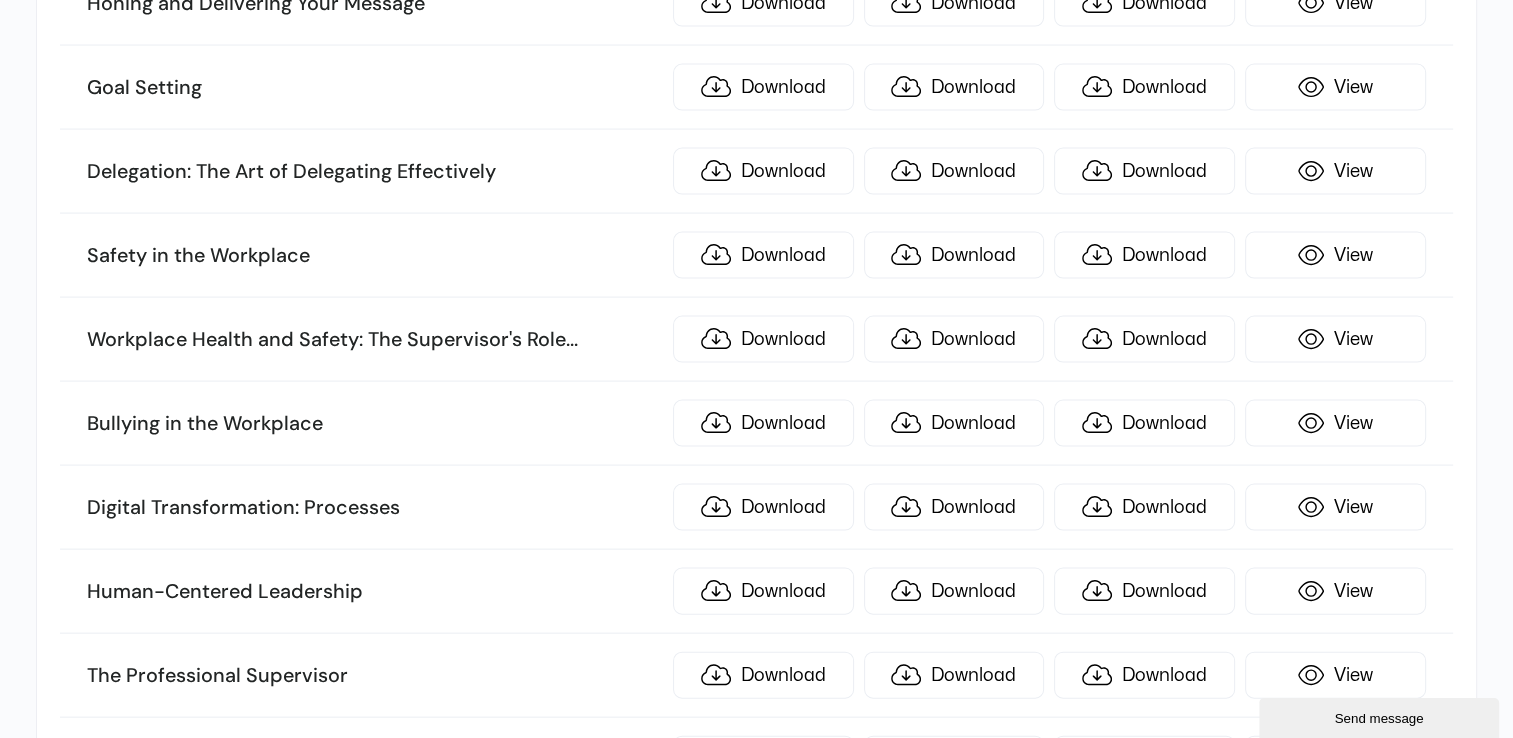 click on "Digital Transformation: Processes" at bounding box center [374, 508] 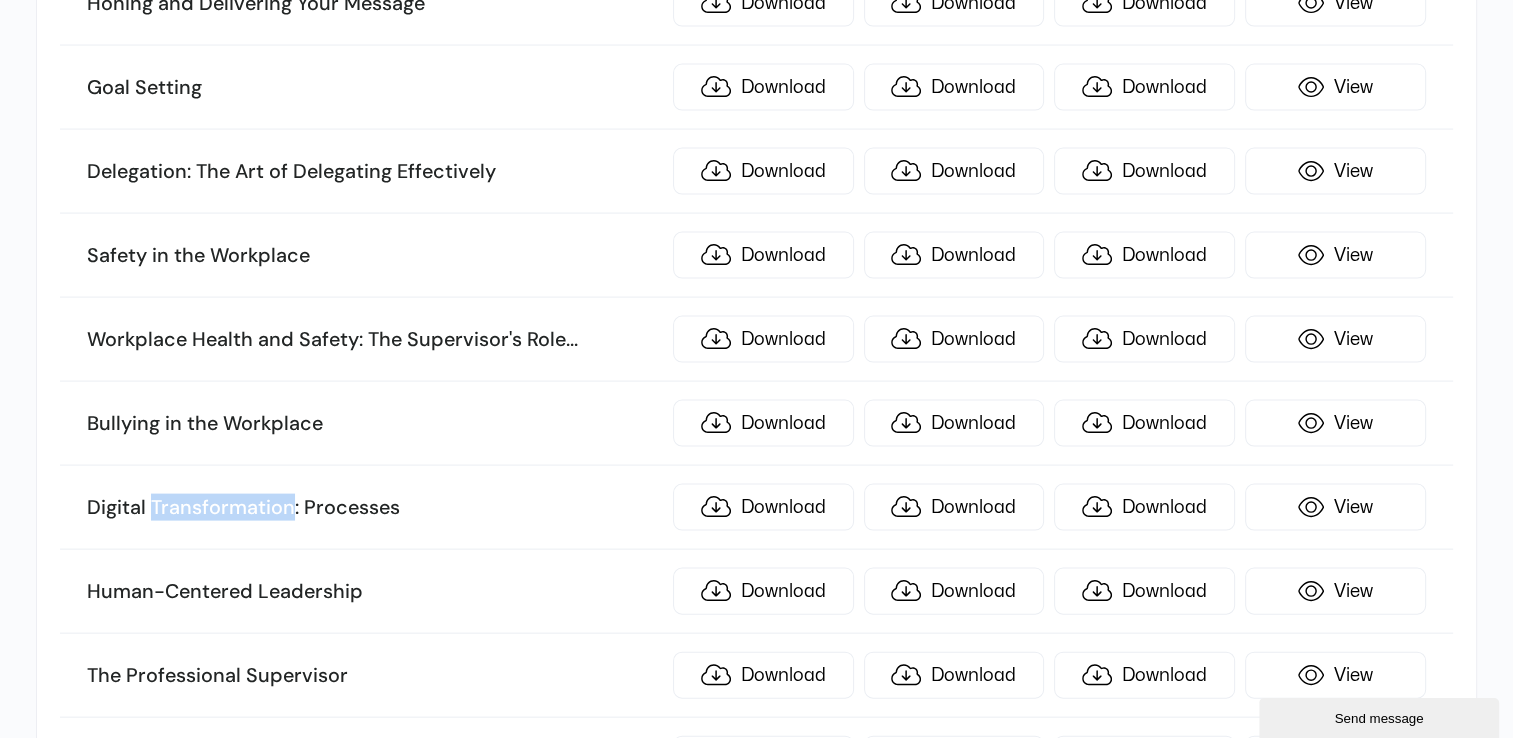 click on "Digital Transformation: Processes" at bounding box center (374, 508) 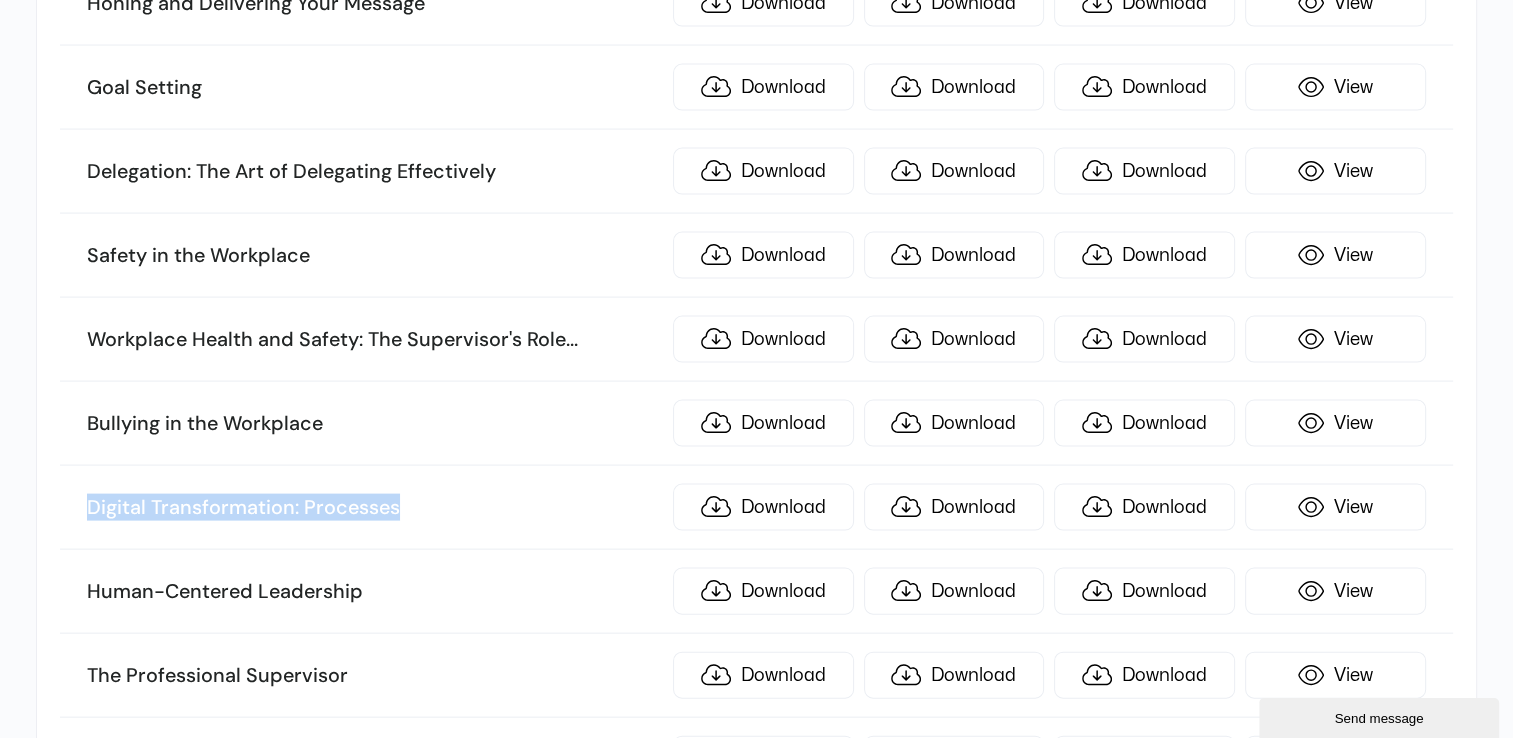 click on "Digital Transformation: Processes" at bounding box center (374, 508) 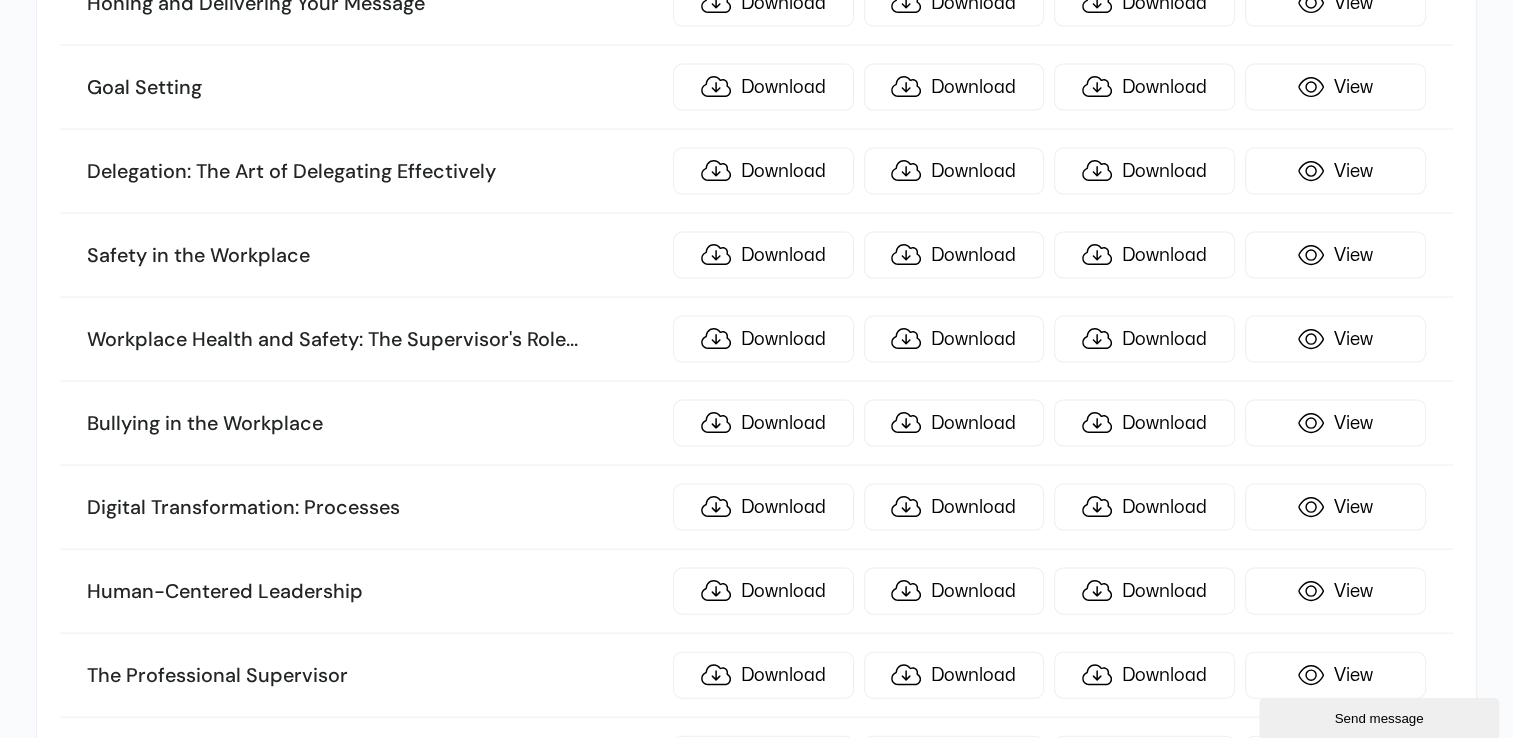 click on "Human-Centered Leadership" at bounding box center [374, 592] 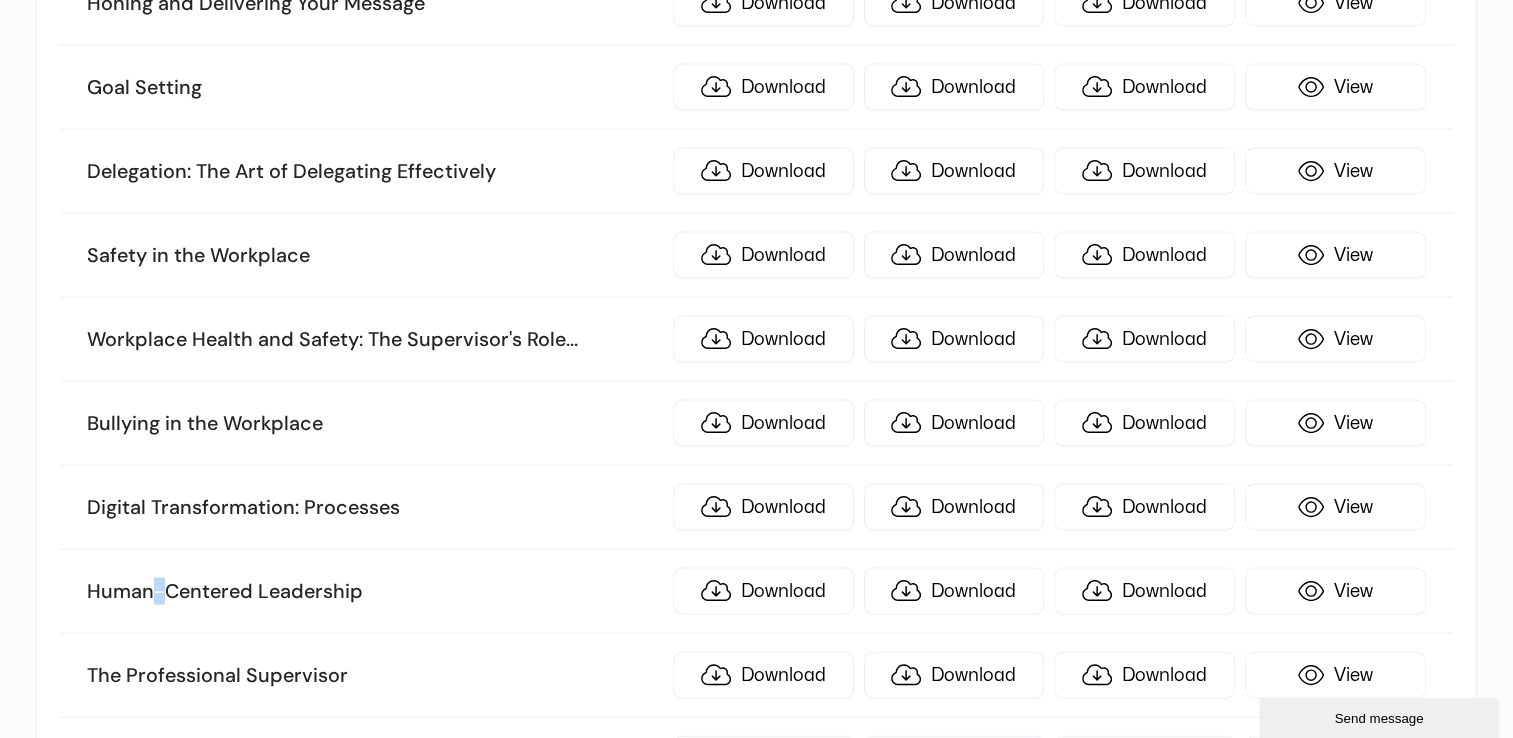 click on "Human-Centered Leadership" at bounding box center (374, 592) 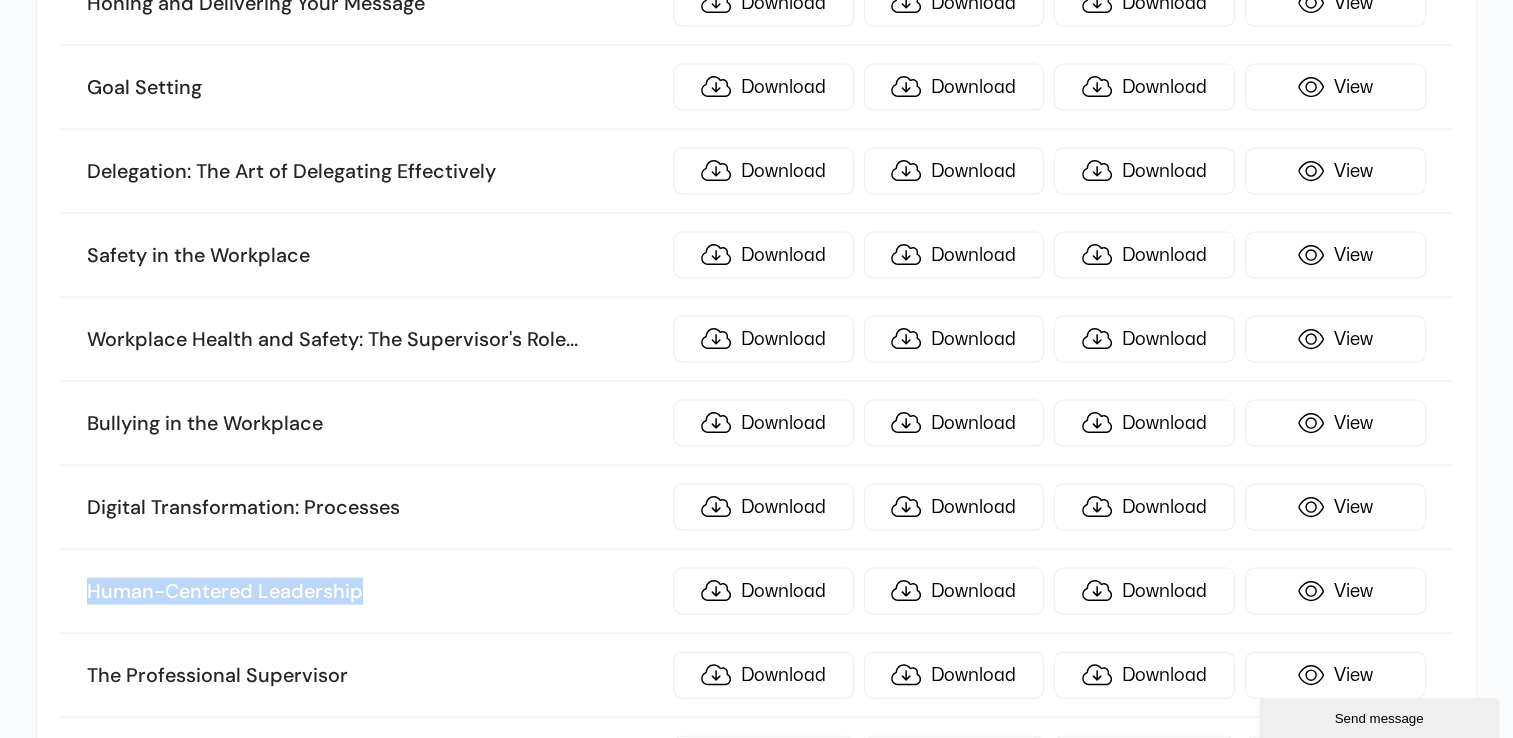 click on "Human-Centered Leadership" at bounding box center (374, 592) 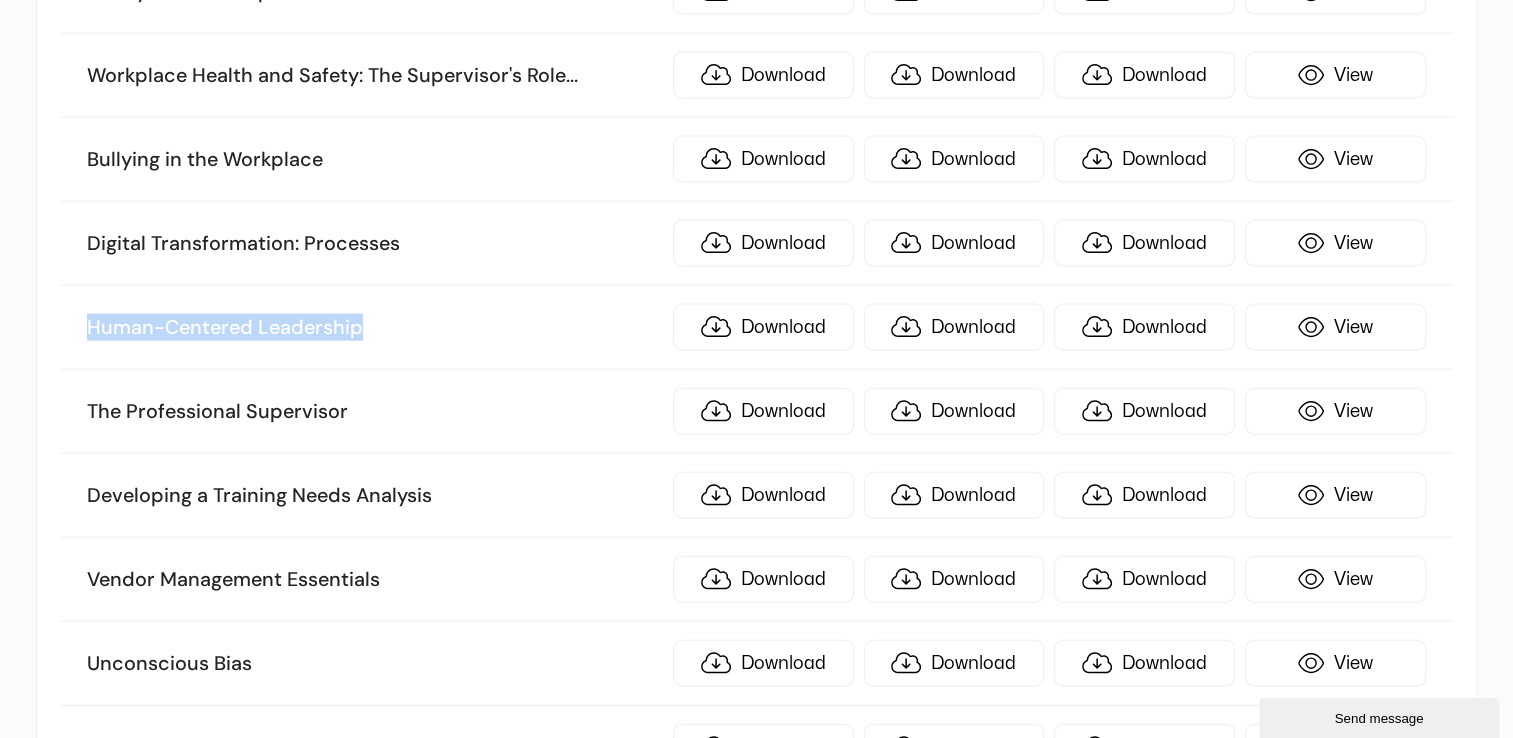 scroll, scrollTop: 4418, scrollLeft: 0, axis: vertical 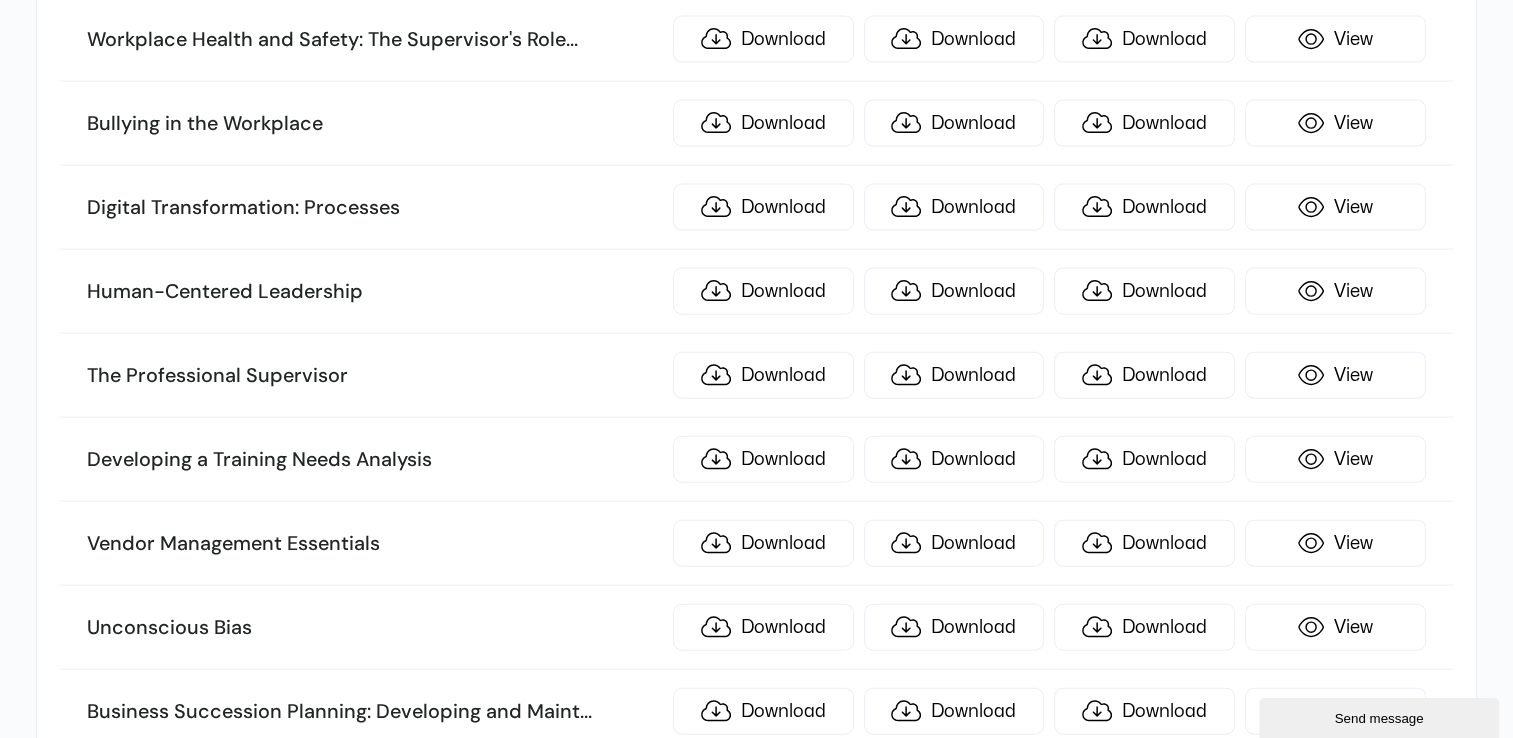 click on "The Professional Supervisor" at bounding box center [374, 376] 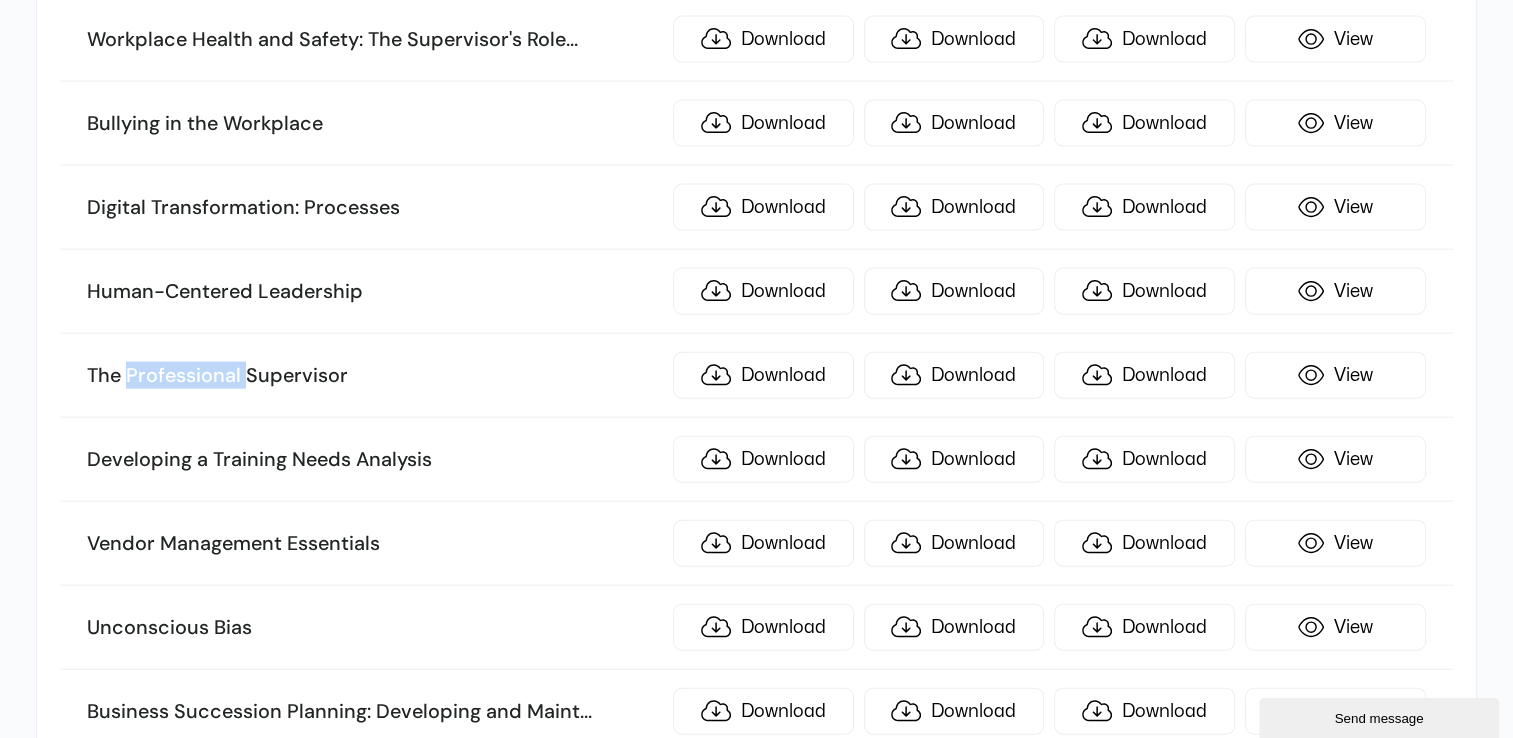 click on "The Professional Supervisor" at bounding box center [374, 376] 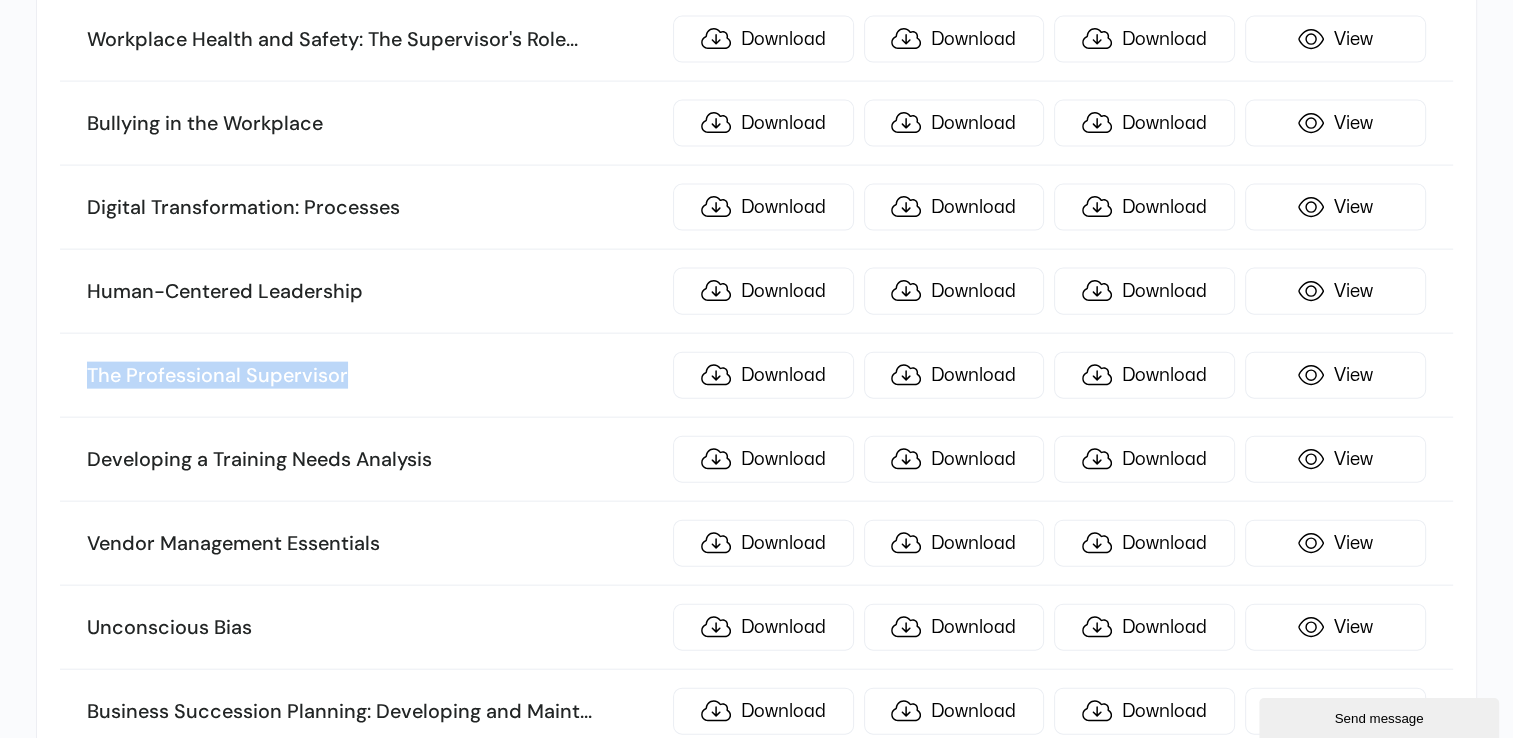click on "The Professional Supervisor" at bounding box center (374, 376) 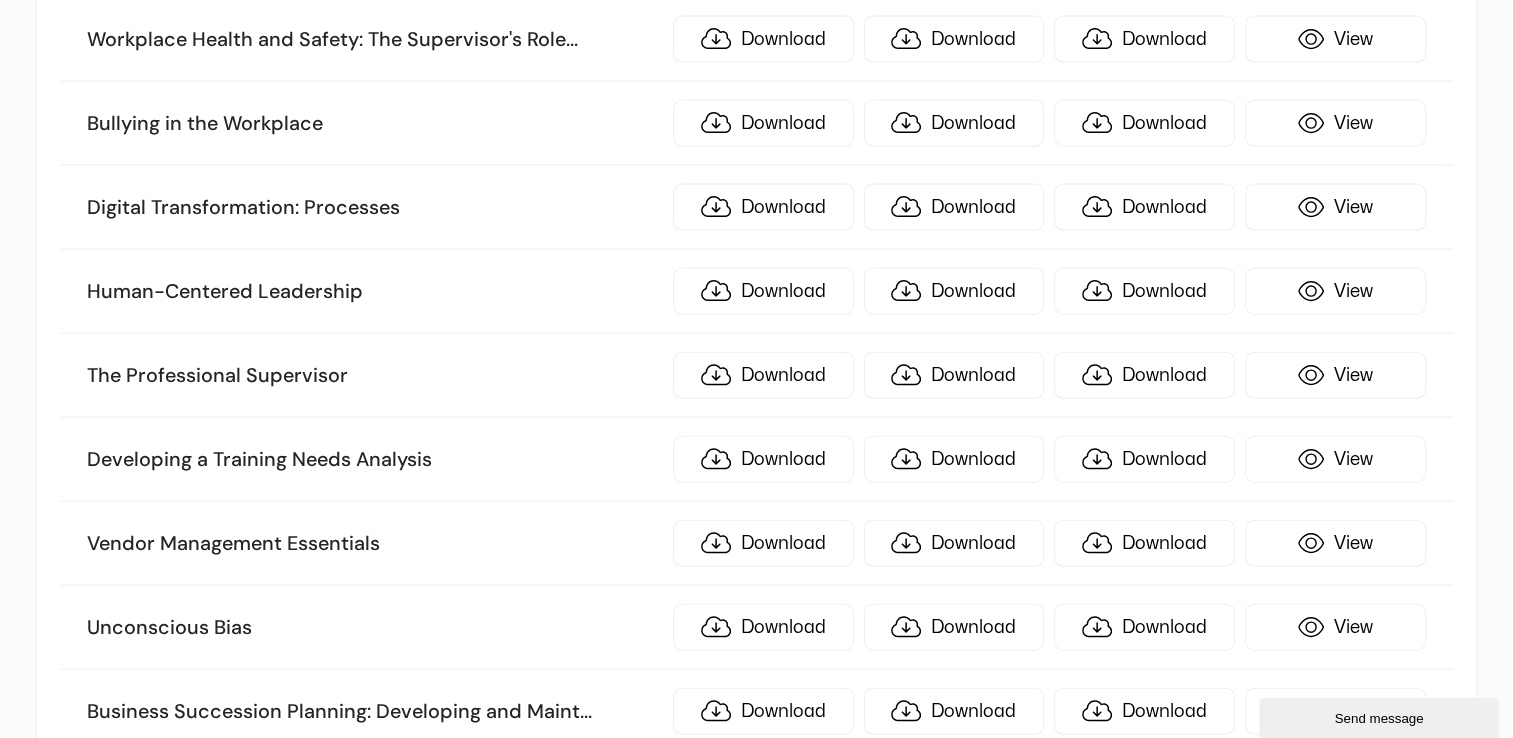 click on "Developing a Training Needs Analysis" at bounding box center [374, 460] 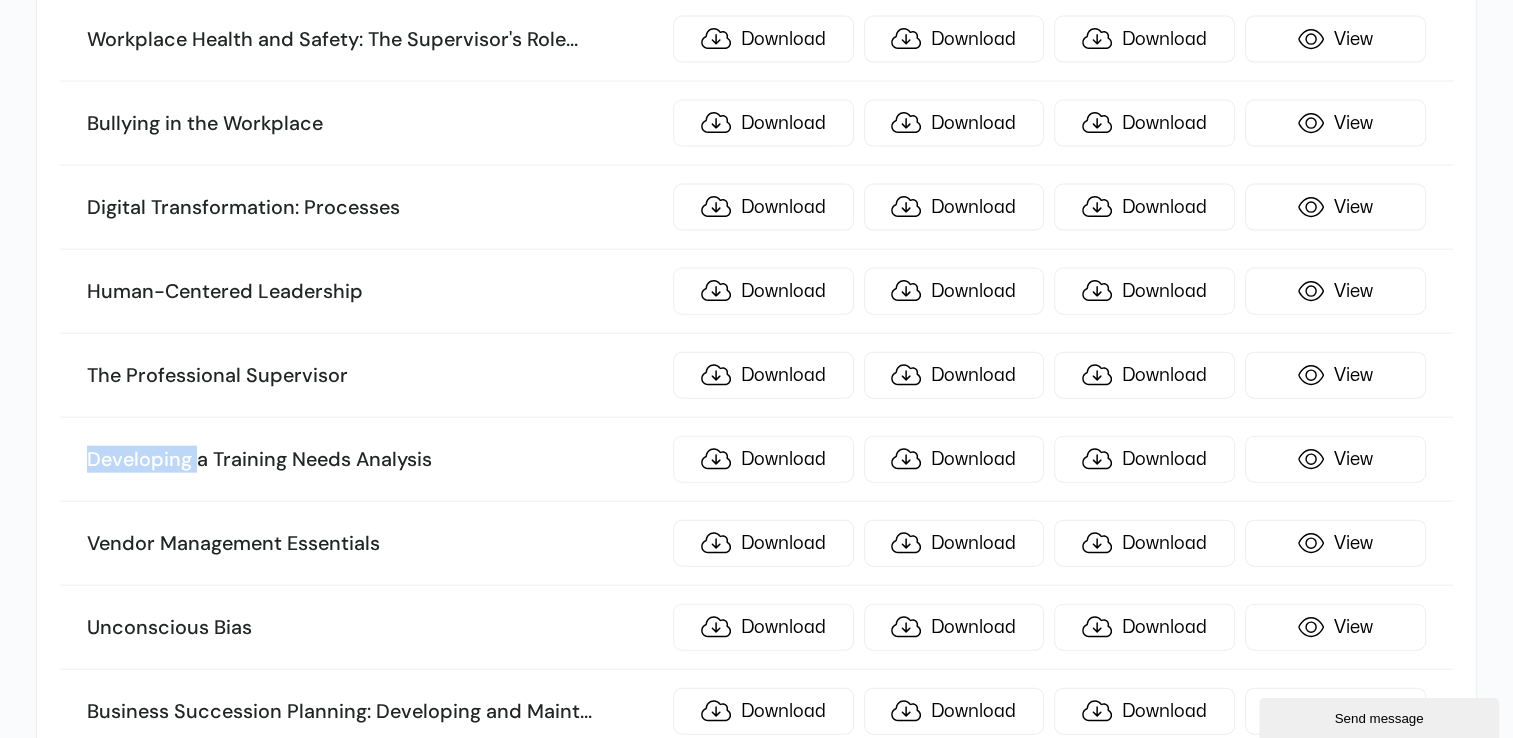 click on "Developing a Training Needs Analysis" at bounding box center [374, 460] 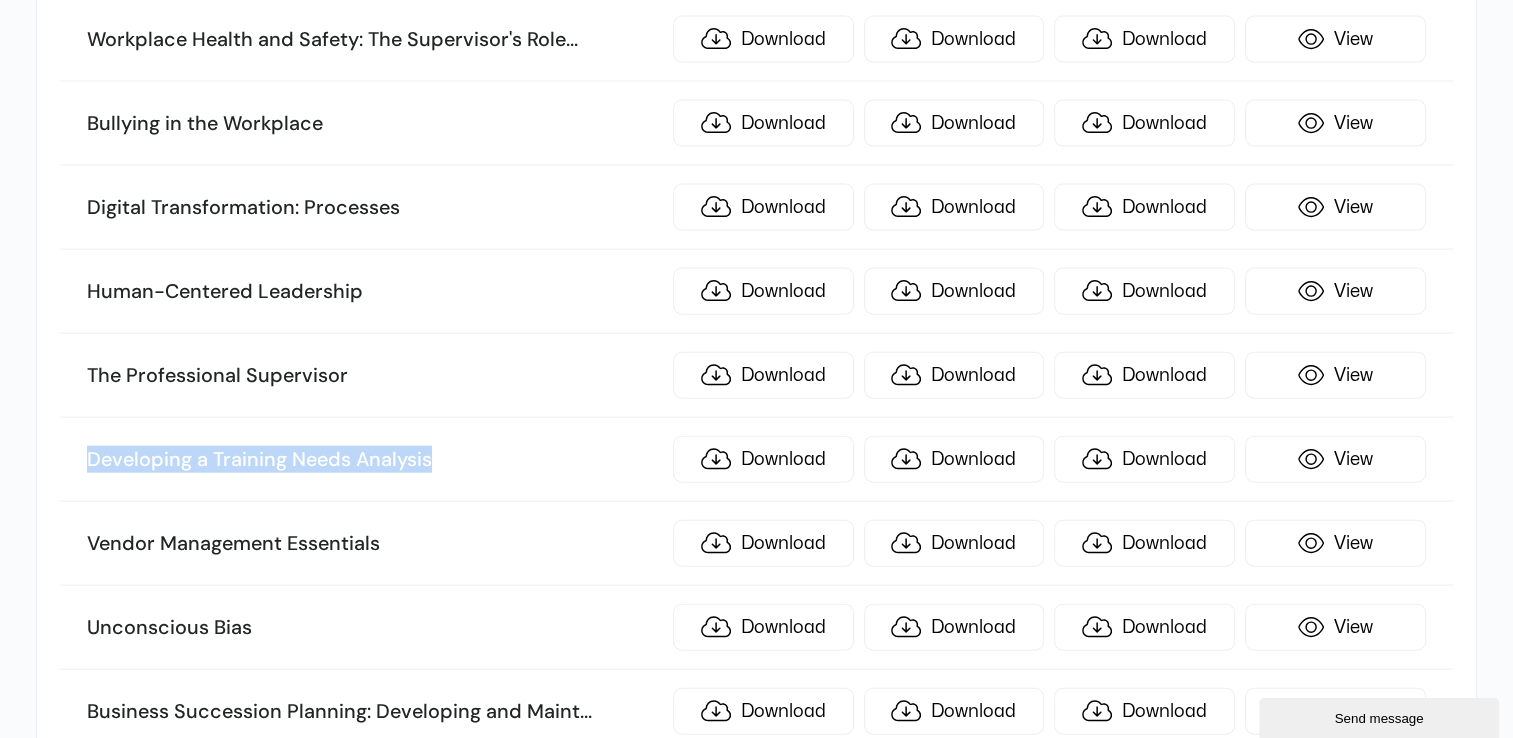 click on "Developing a Training Needs Analysis" at bounding box center [374, 460] 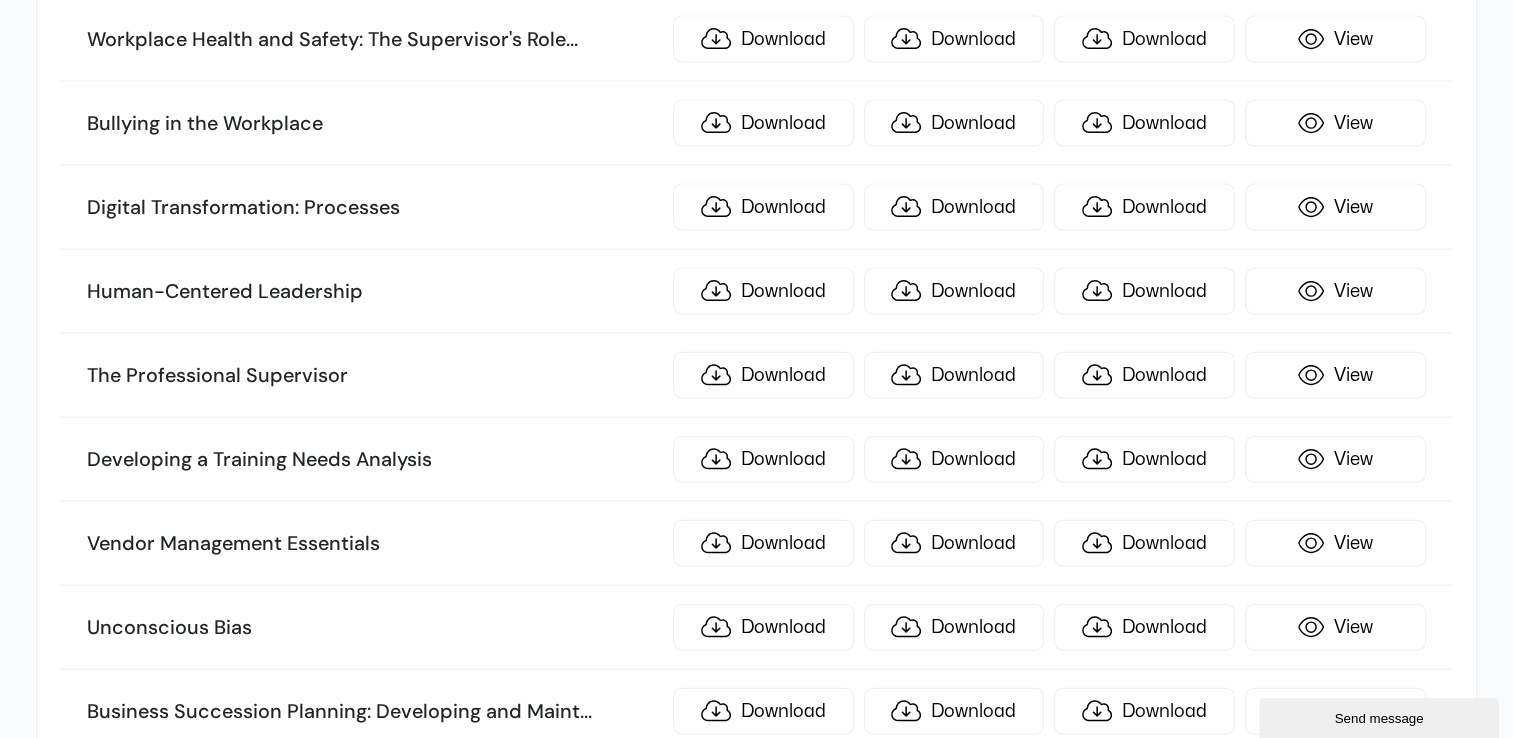 click on "Vendor Management Essentials" at bounding box center (374, 544) 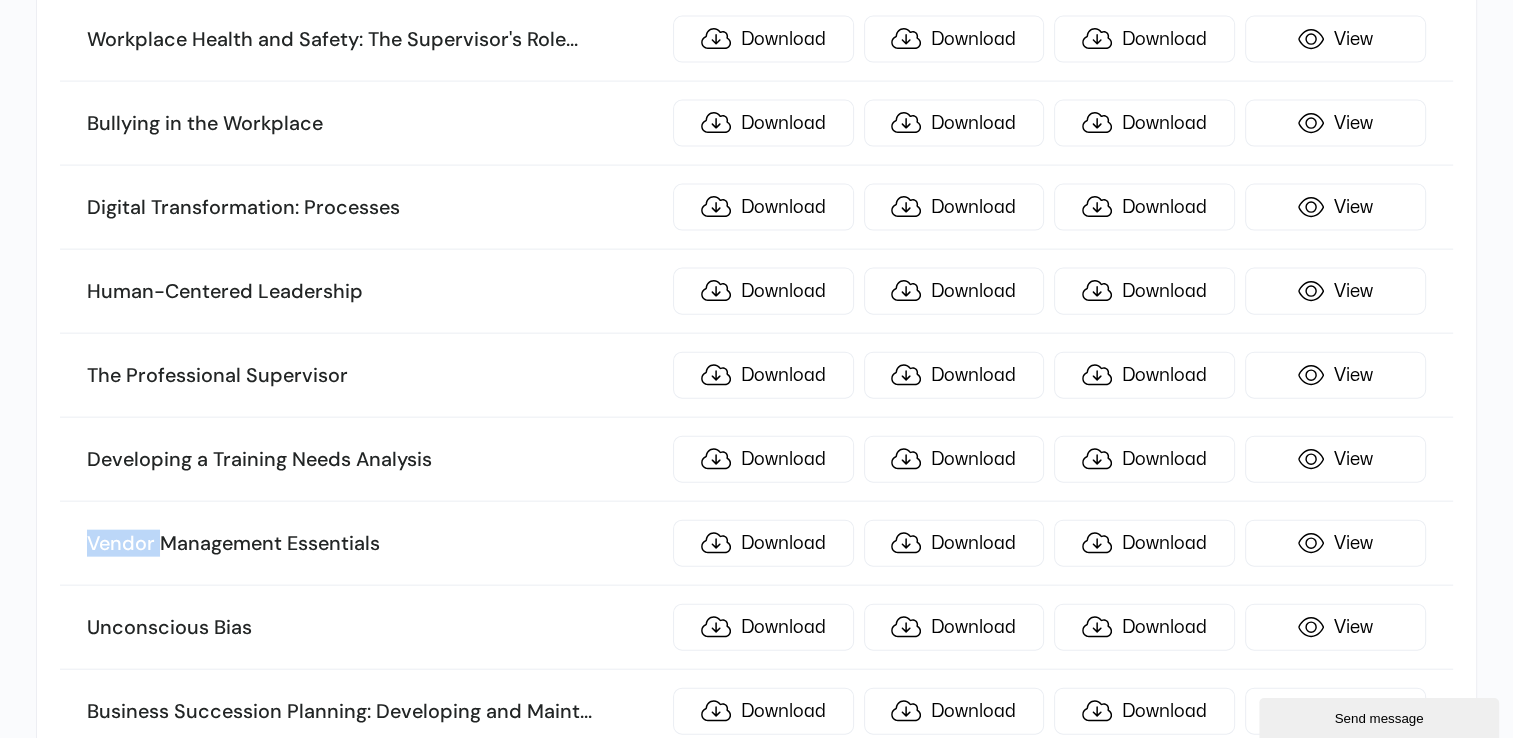 click on "Vendor Management Essentials" at bounding box center (374, 544) 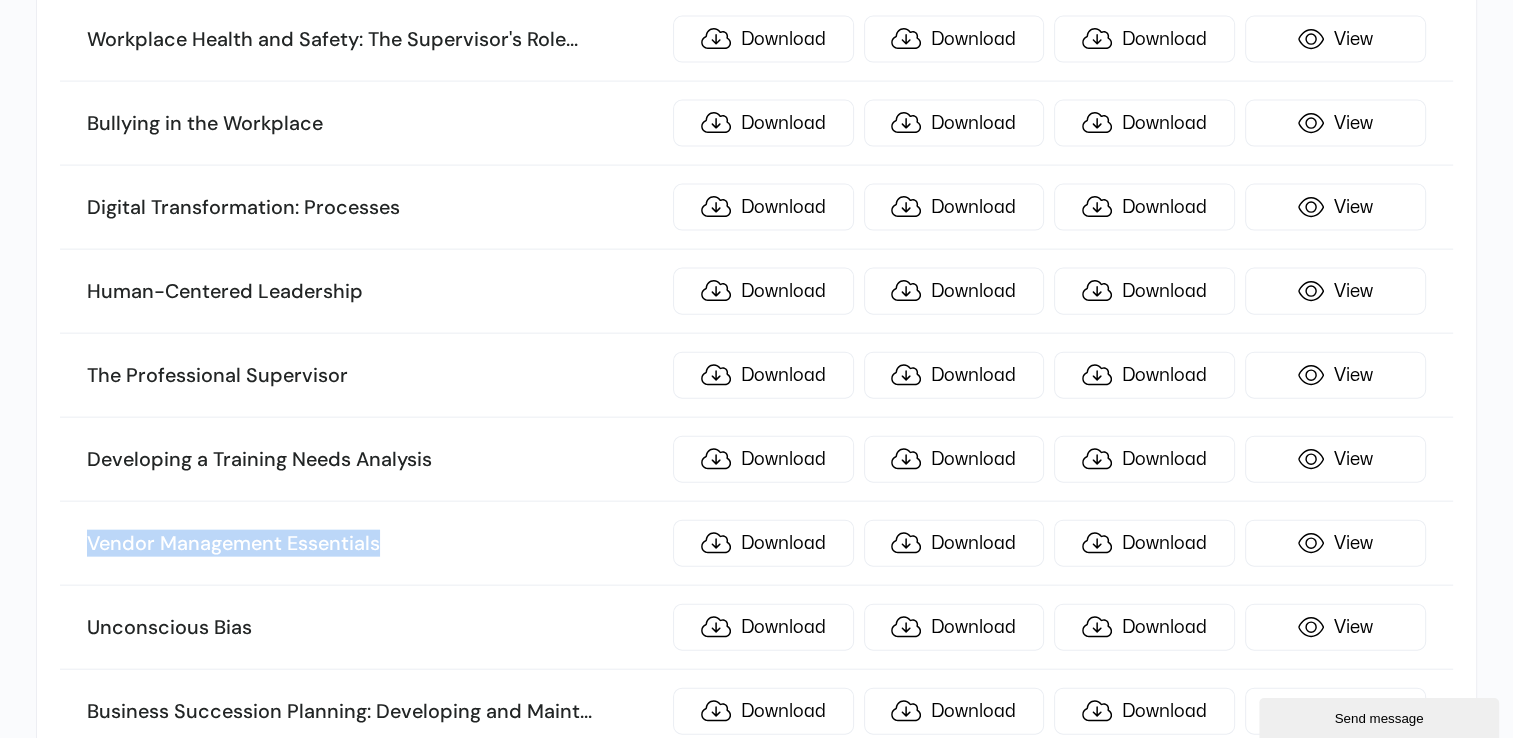 click on "Vendor Management Essentials" at bounding box center (374, 544) 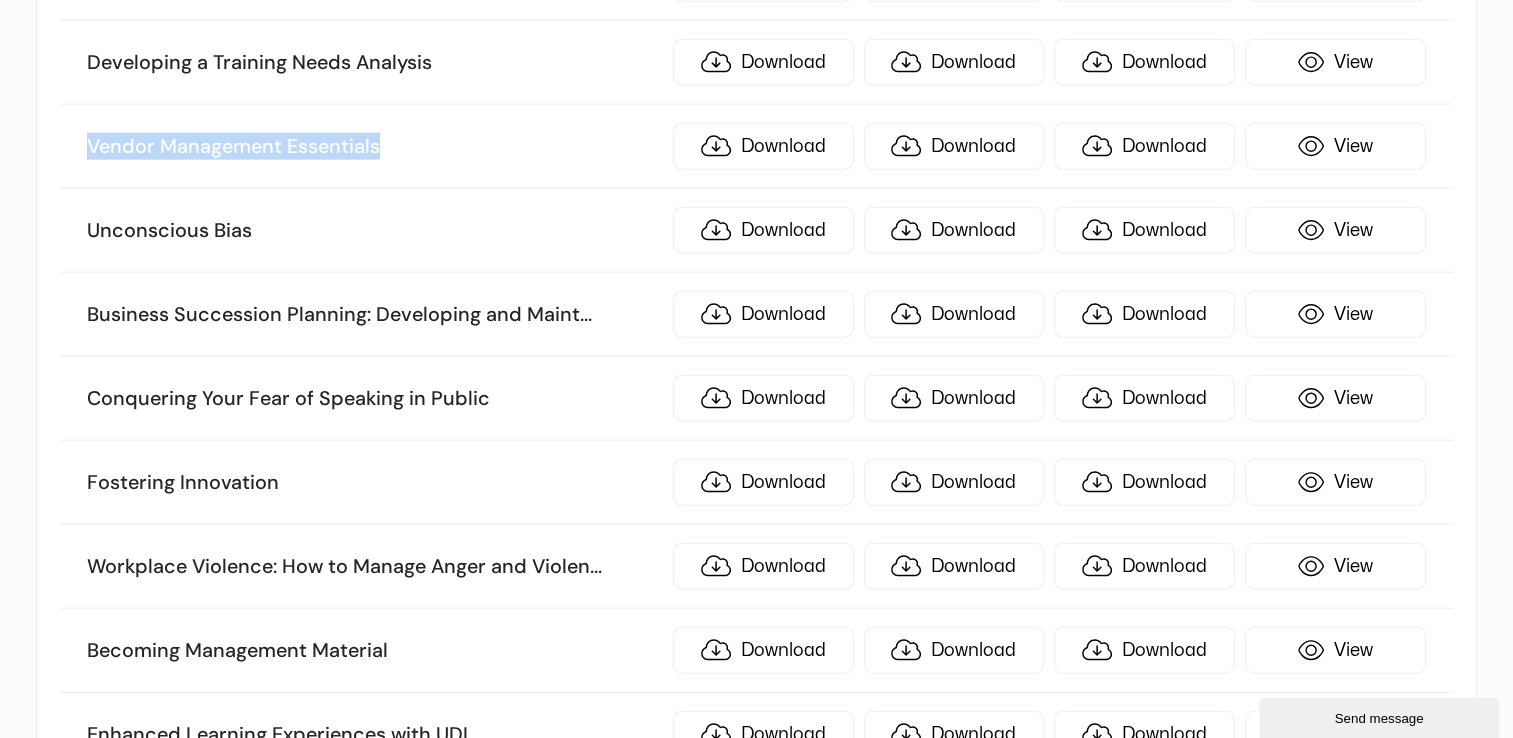 scroll, scrollTop: 4818, scrollLeft: 0, axis: vertical 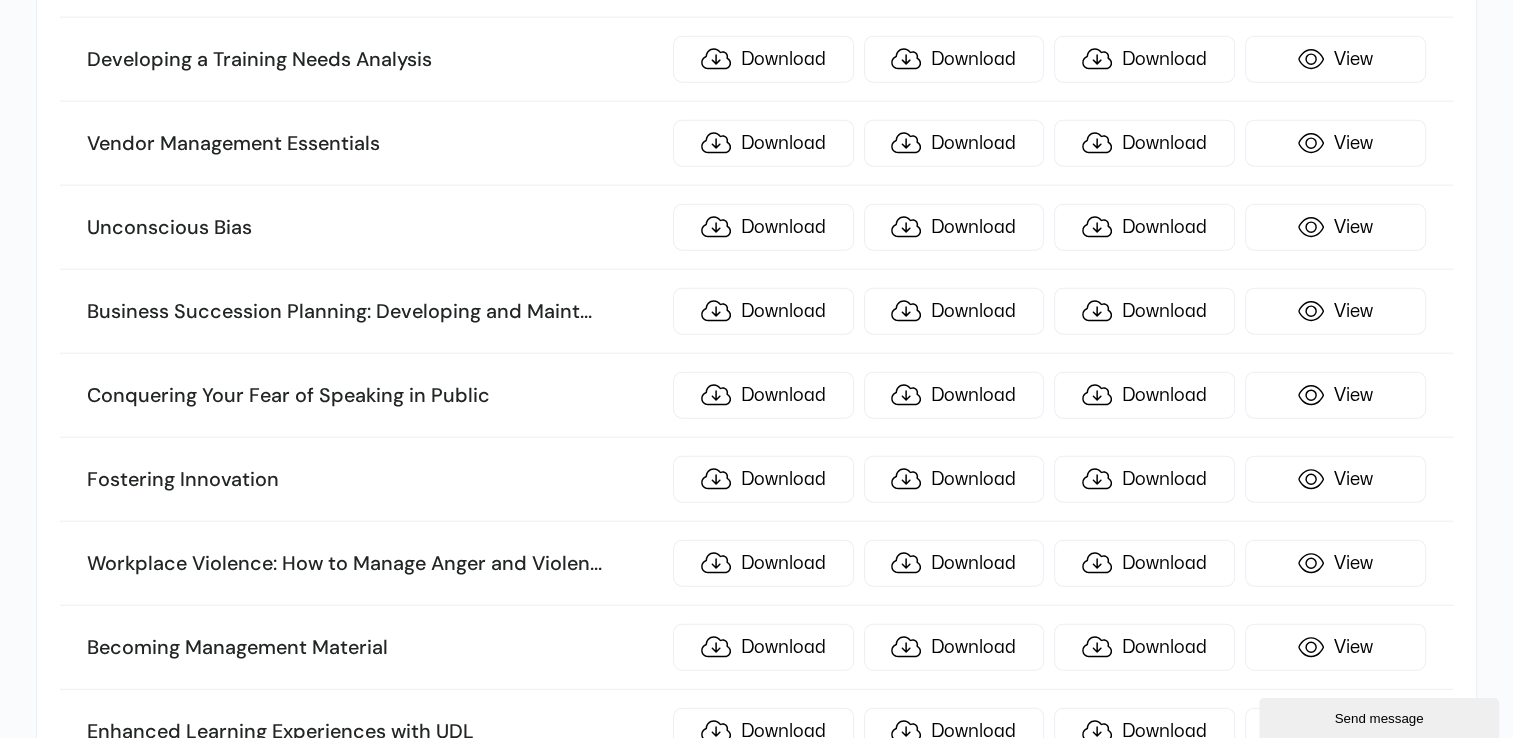 click on "Unconscious Bias" at bounding box center [374, 228] 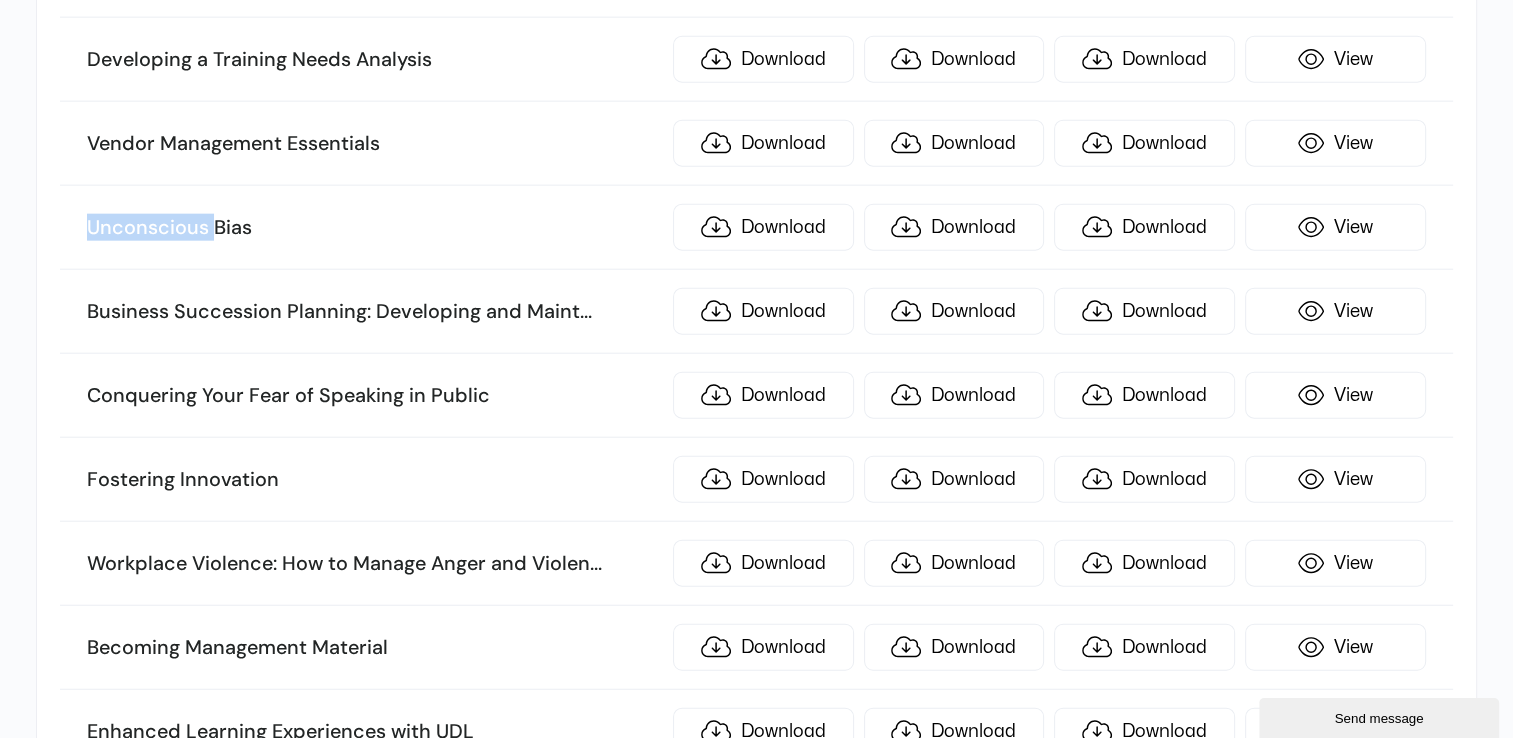 click on "Unconscious Bias" at bounding box center (374, 228) 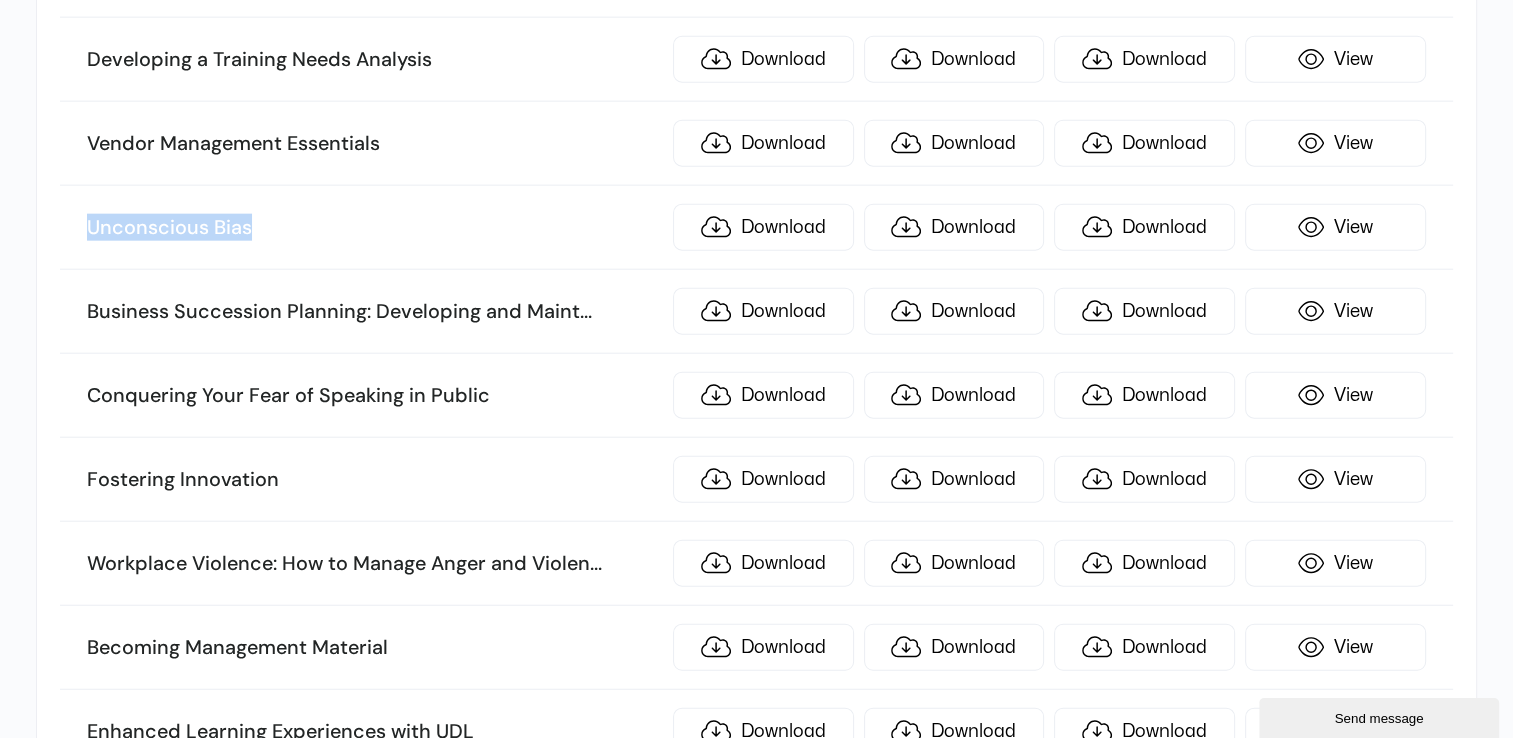 click on "Unconscious Bias" at bounding box center [374, 228] 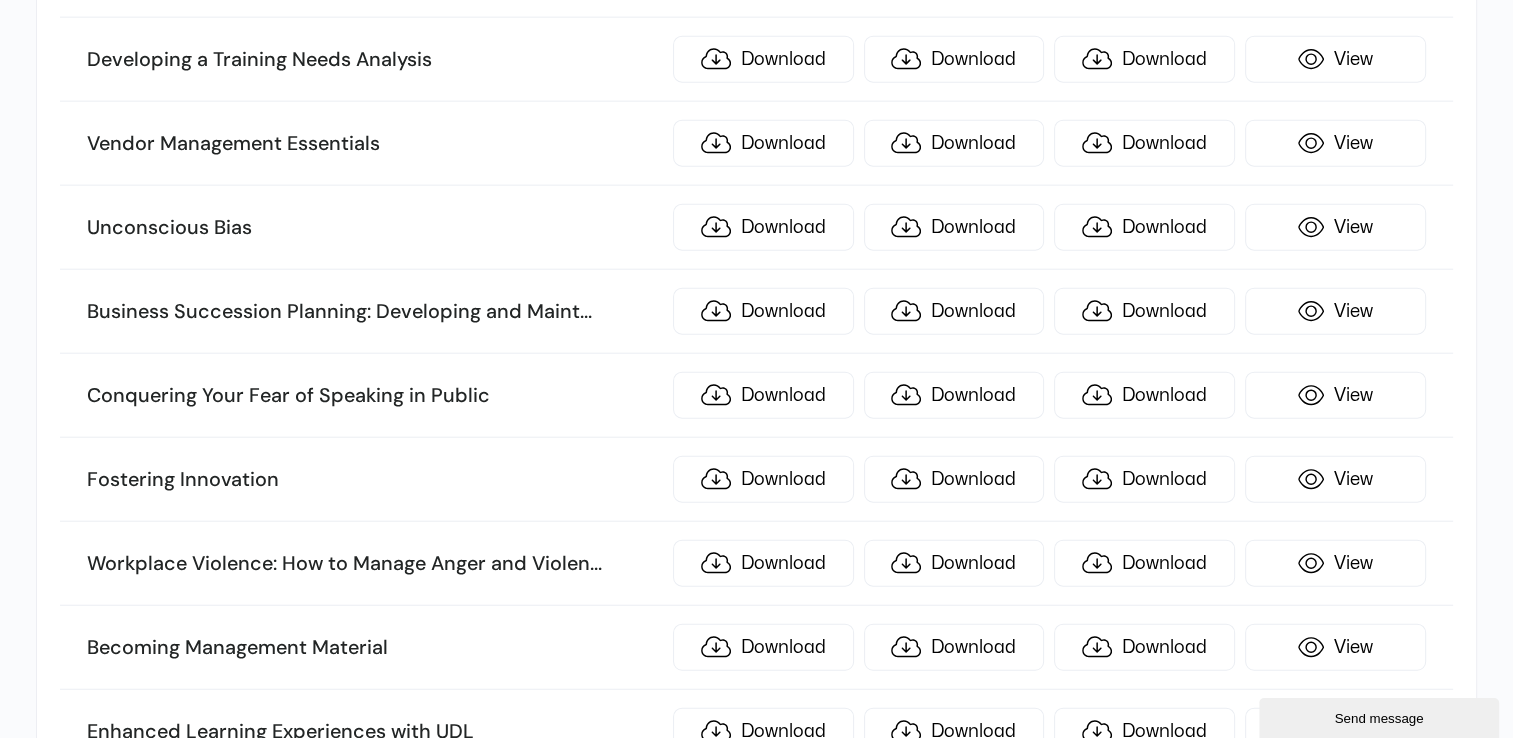click on "Business Succession Planning: Developing and Maint ... aining a Succession Plan" at bounding box center [374, 312] 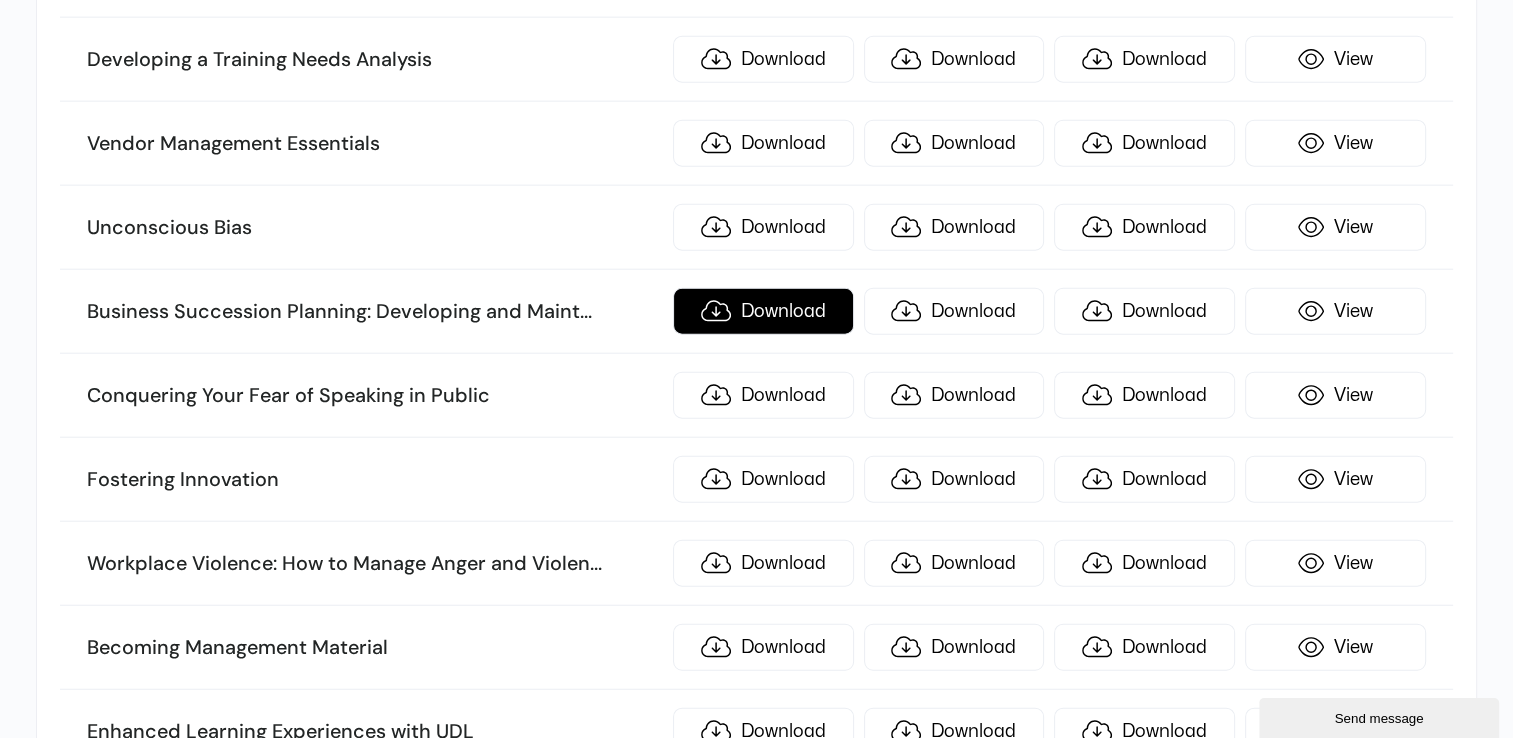 click on "Download" at bounding box center (763, 311) 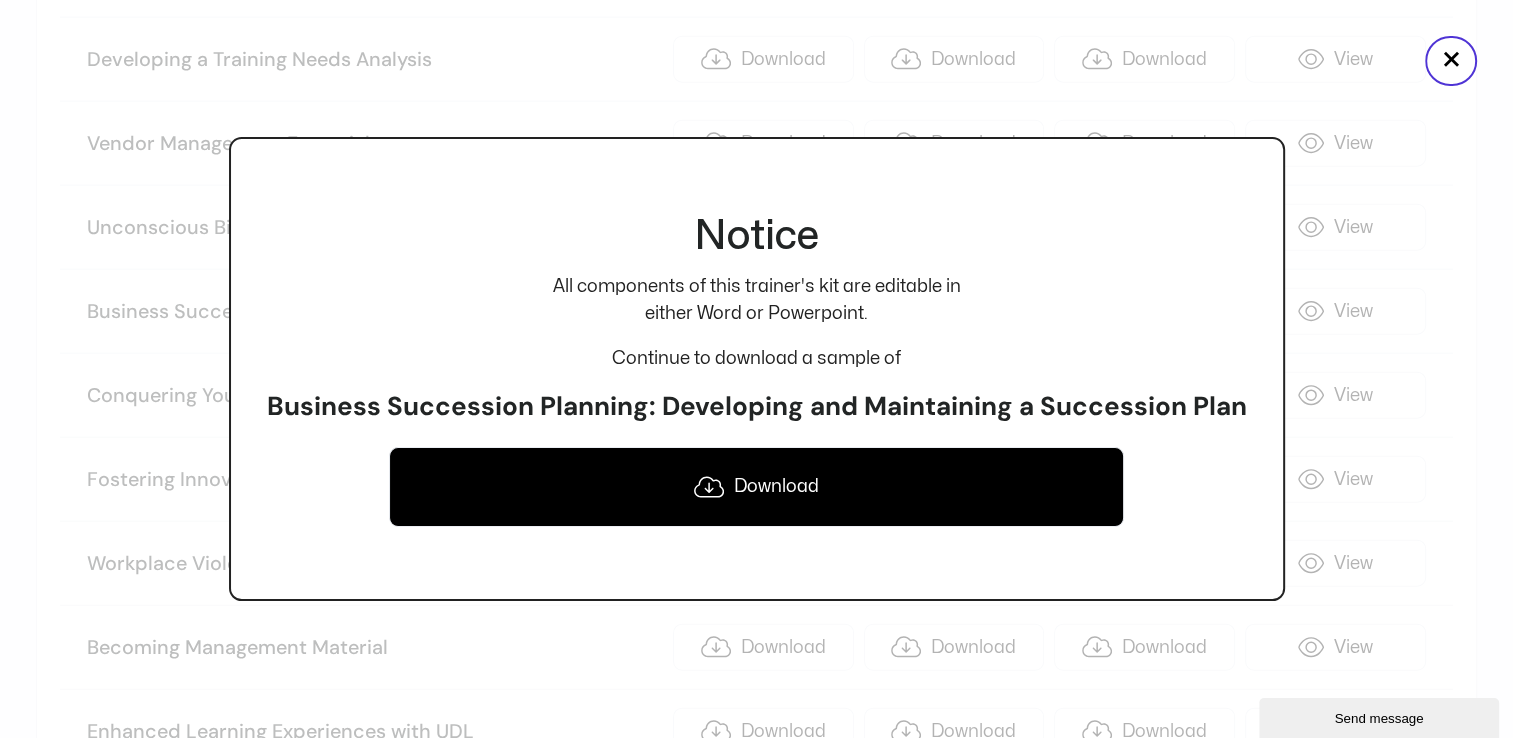 click on "Business Succession Planning: Developing and Maintaining a Succession Plan" at bounding box center (757, 407) 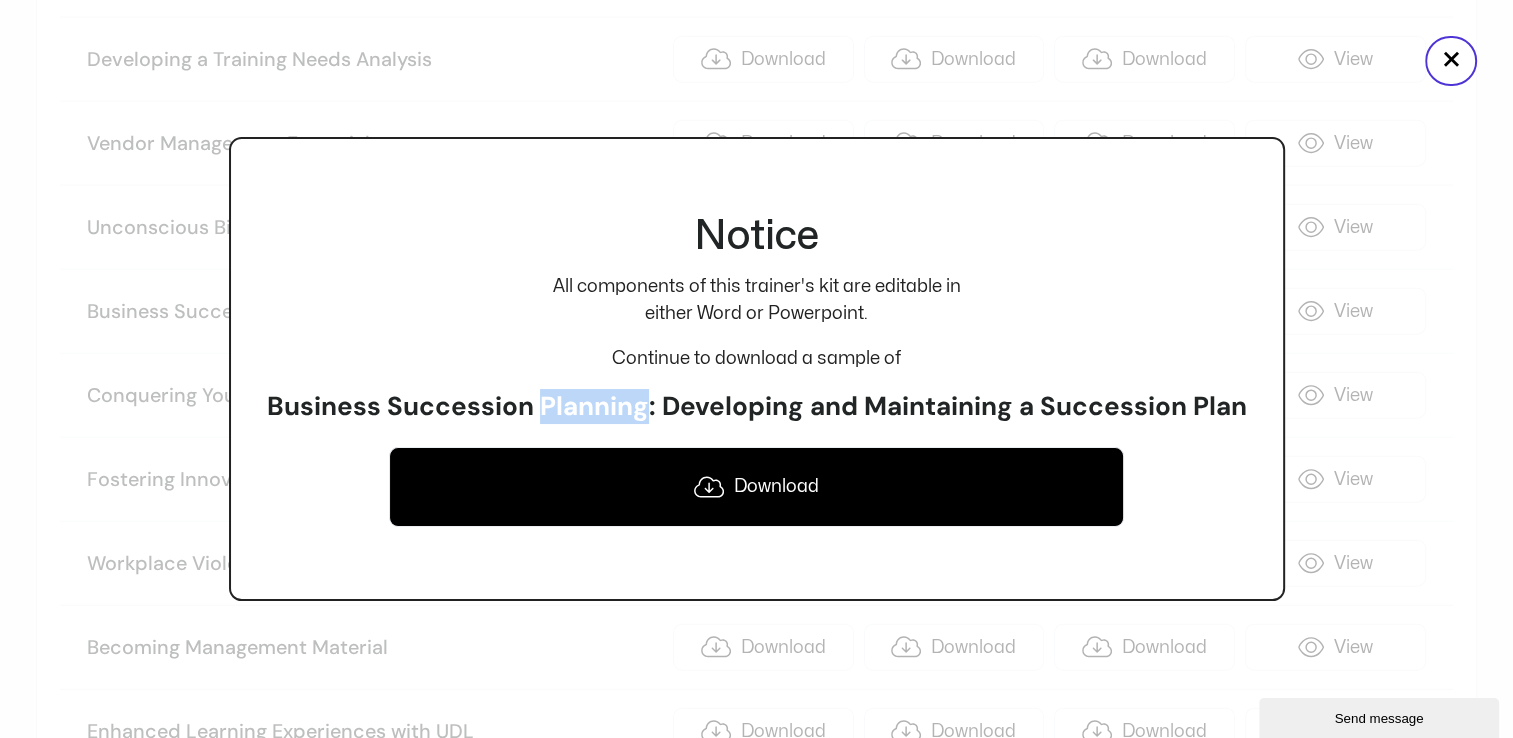 click on "Business Succession Planning: Developing and Maintaining a Succession Plan" at bounding box center (757, 407) 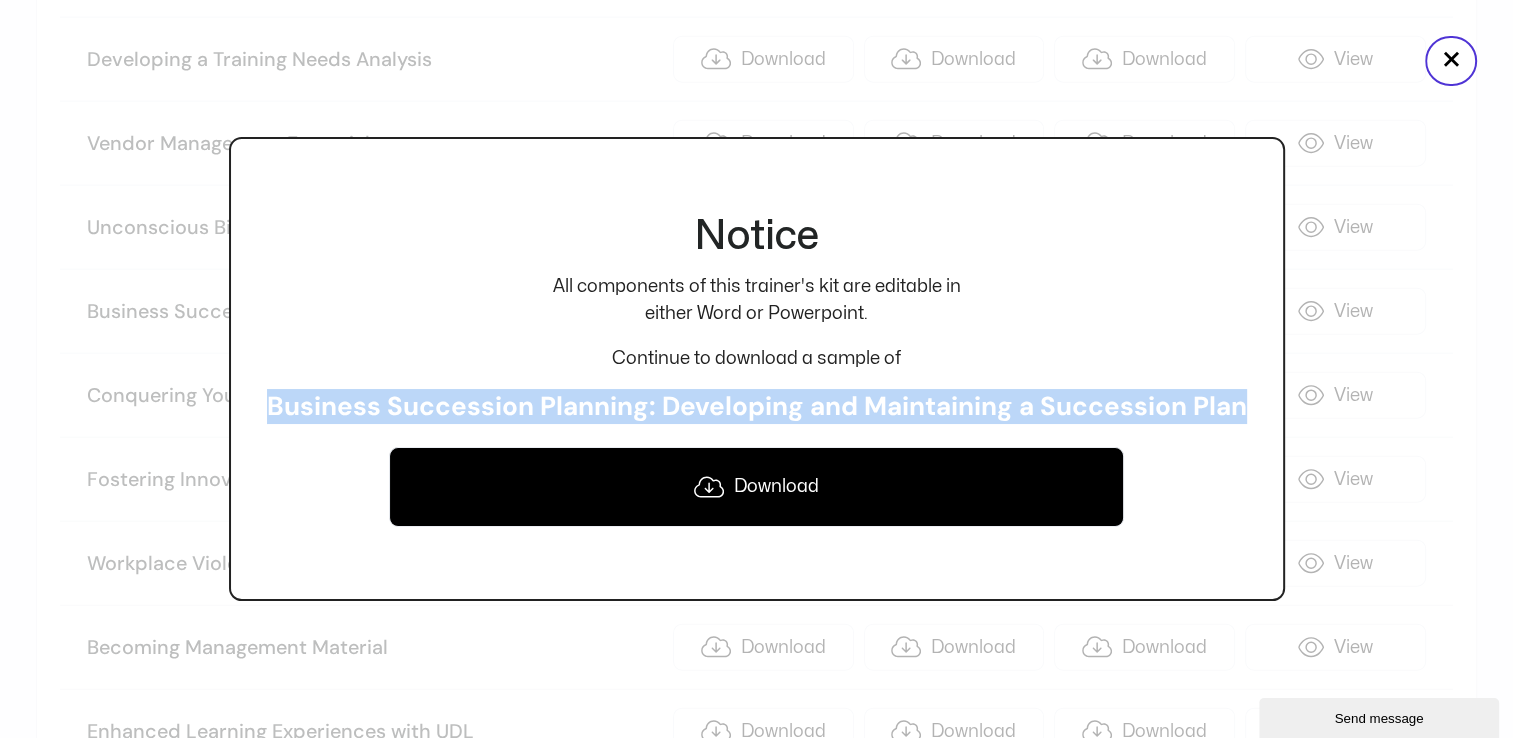 click on "Business Succession Planning: Developing and Maintaining a Succession Plan" at bounding box center (757, 407) 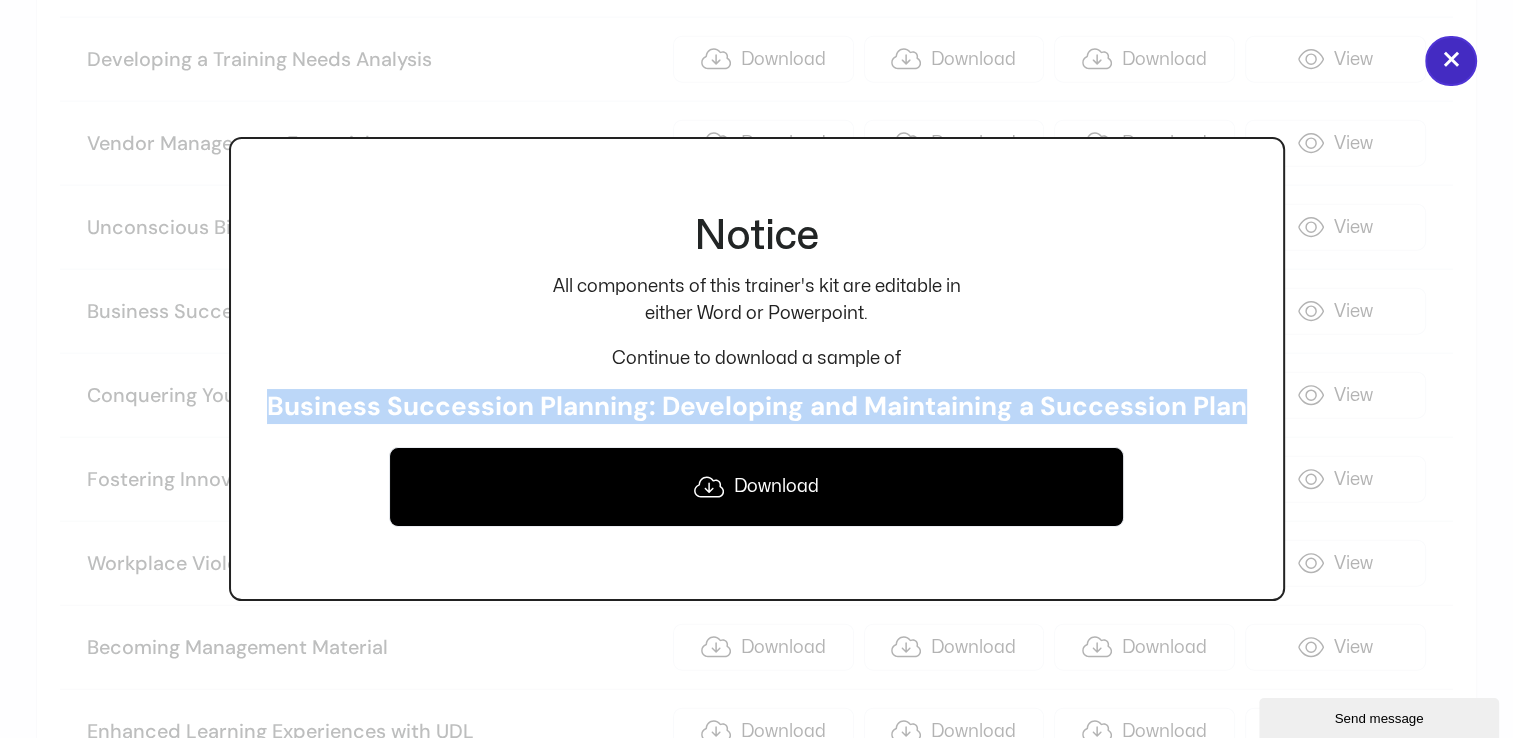 click on "×" at bounding box center [1451, 61] 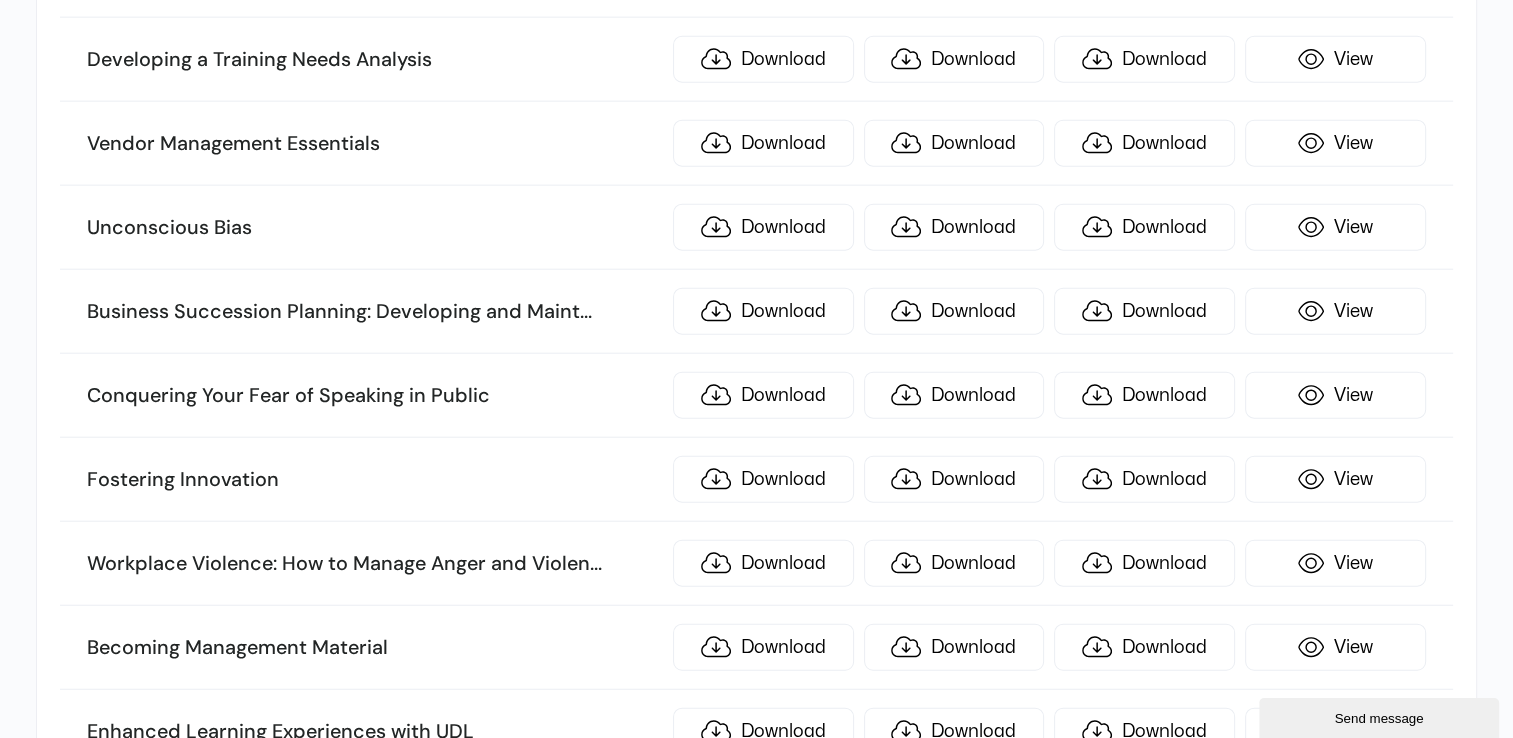 click on "Conquering Your Fear of Speaking in Public" at bounding box center (374, 396) 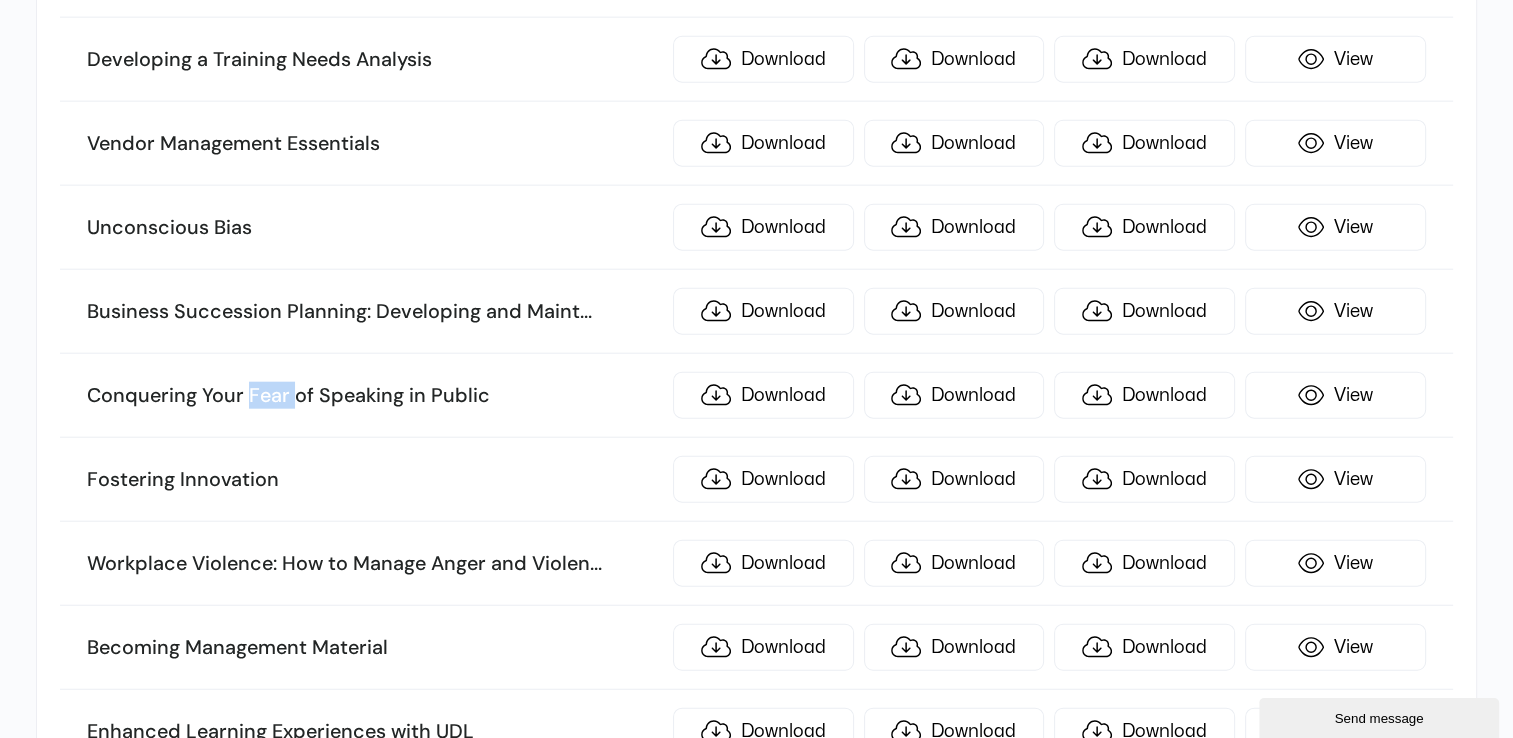 click on "Conquering Your Fear of Speaking in Public" at bounding box center (374, 396) 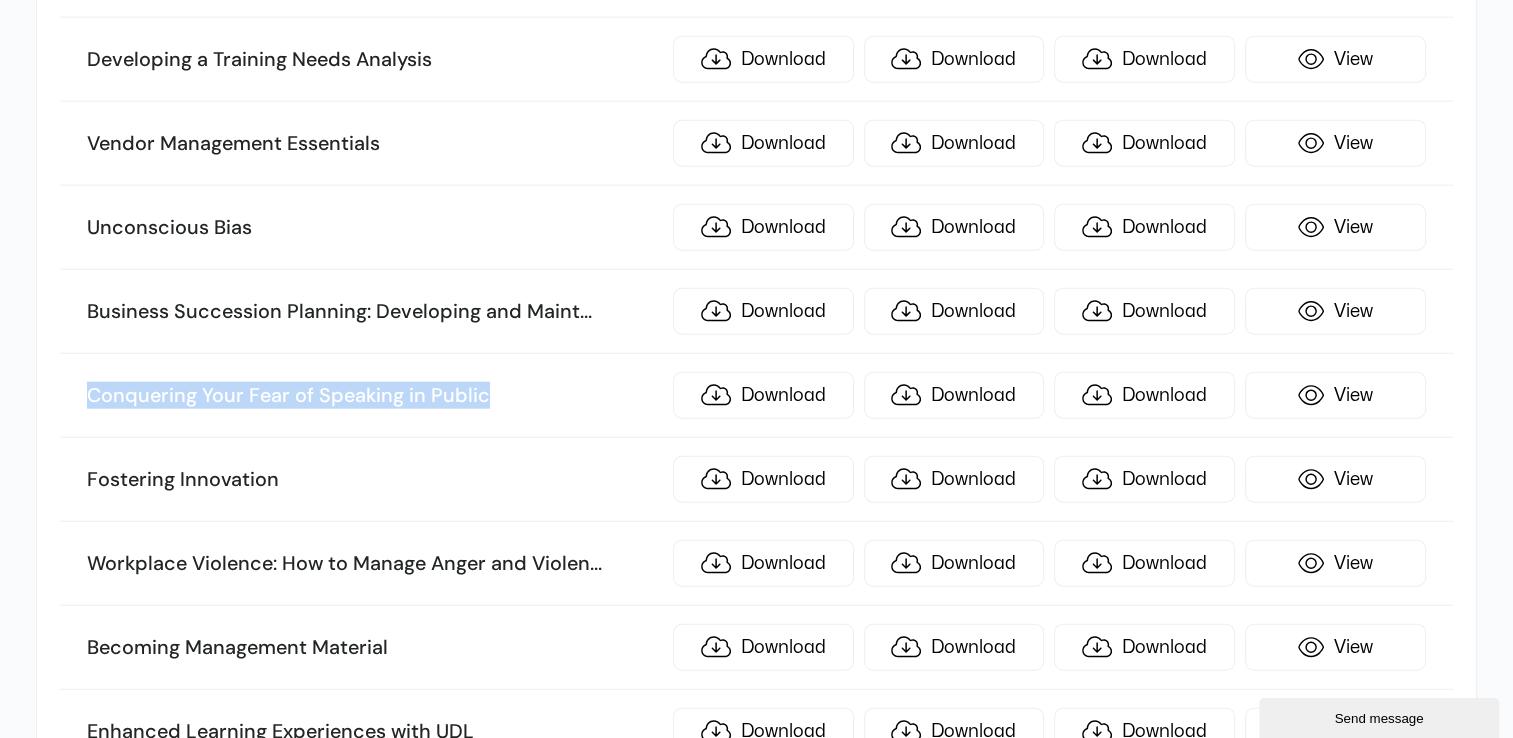 click on "Conquering Your Fear of Speaking in Public" at bounding box center (374, 396) 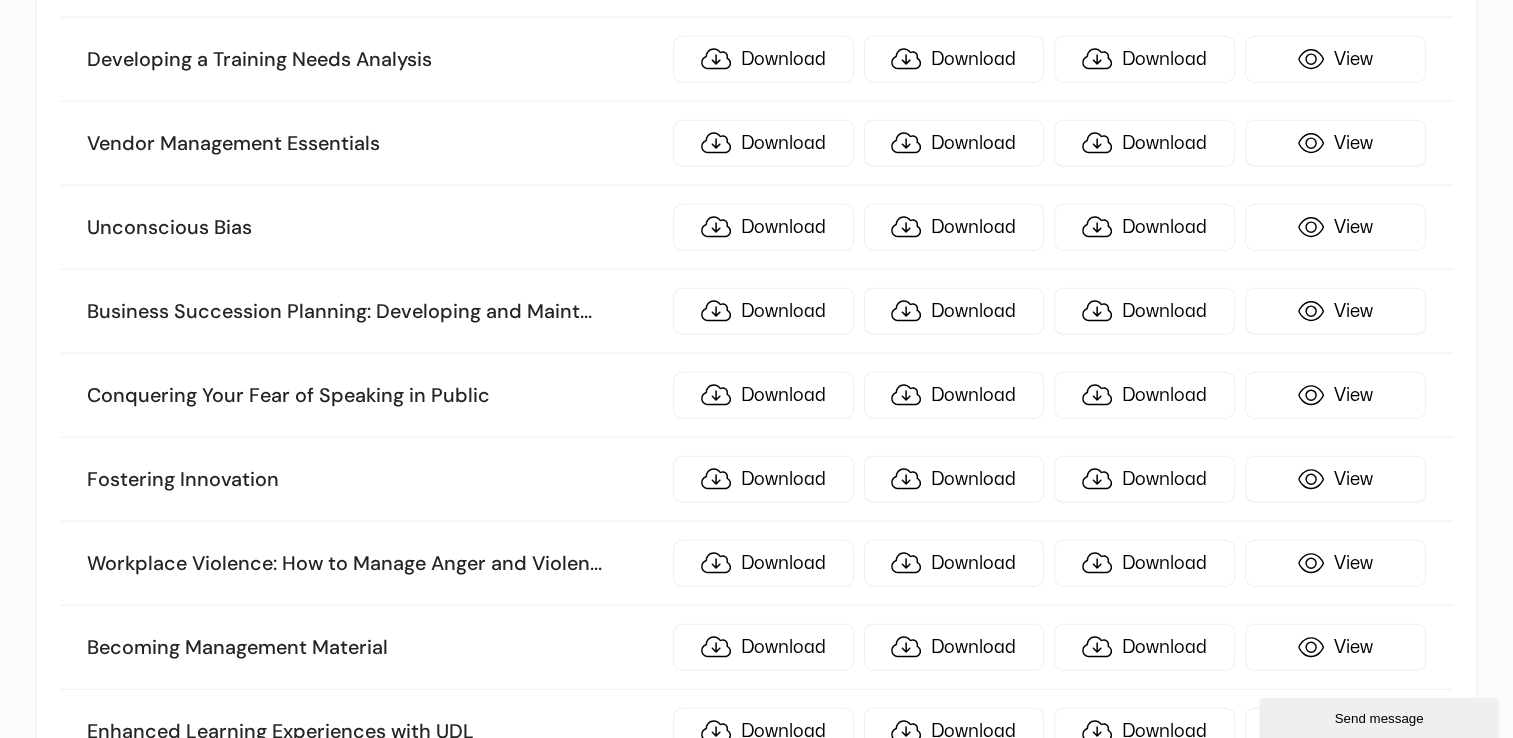 click on "Fostering Innovation" at bounding box center (374, 480) 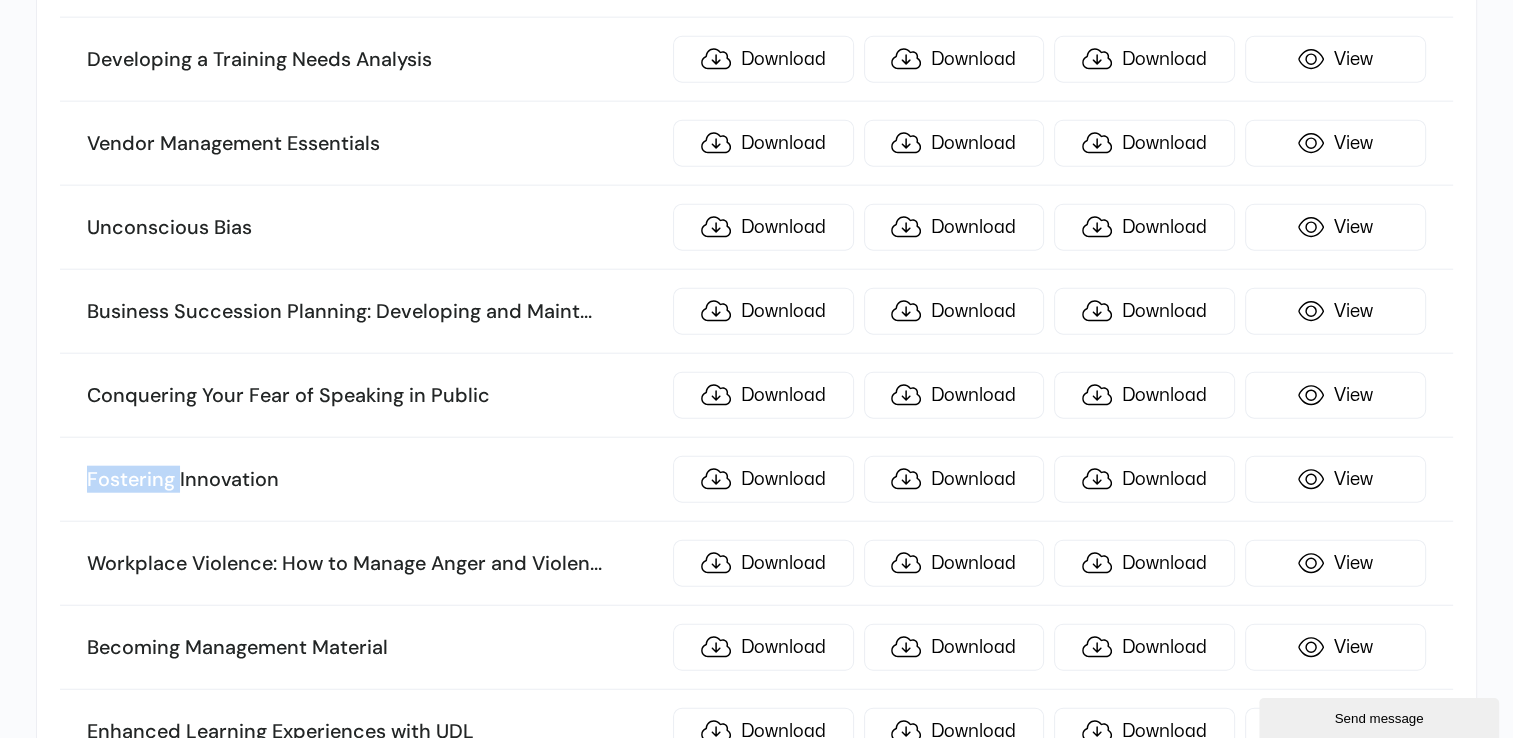 click on "Fostering Innovation" at bounding box center [374, 480] 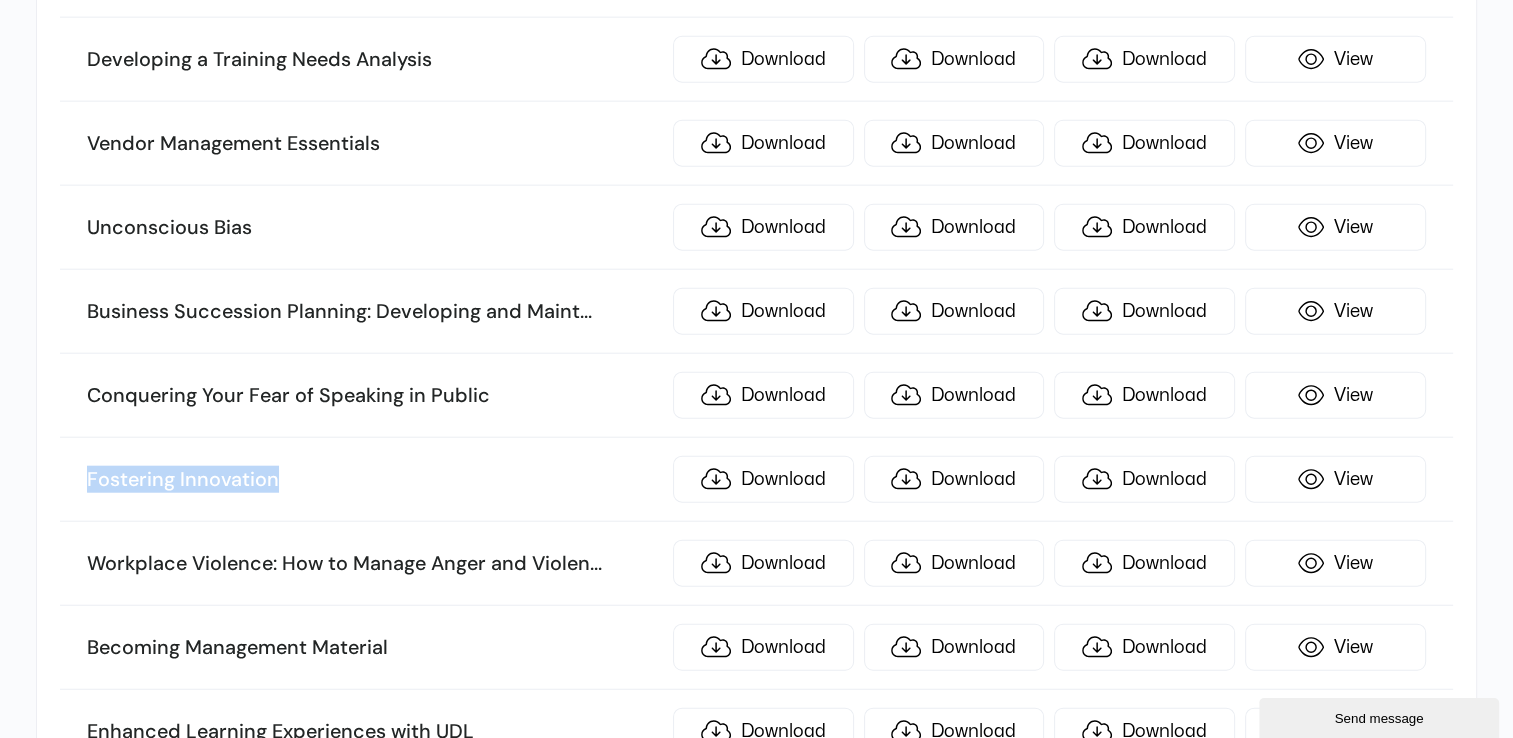 click on "Fostering Innovation" at bounding box center [374, 480] 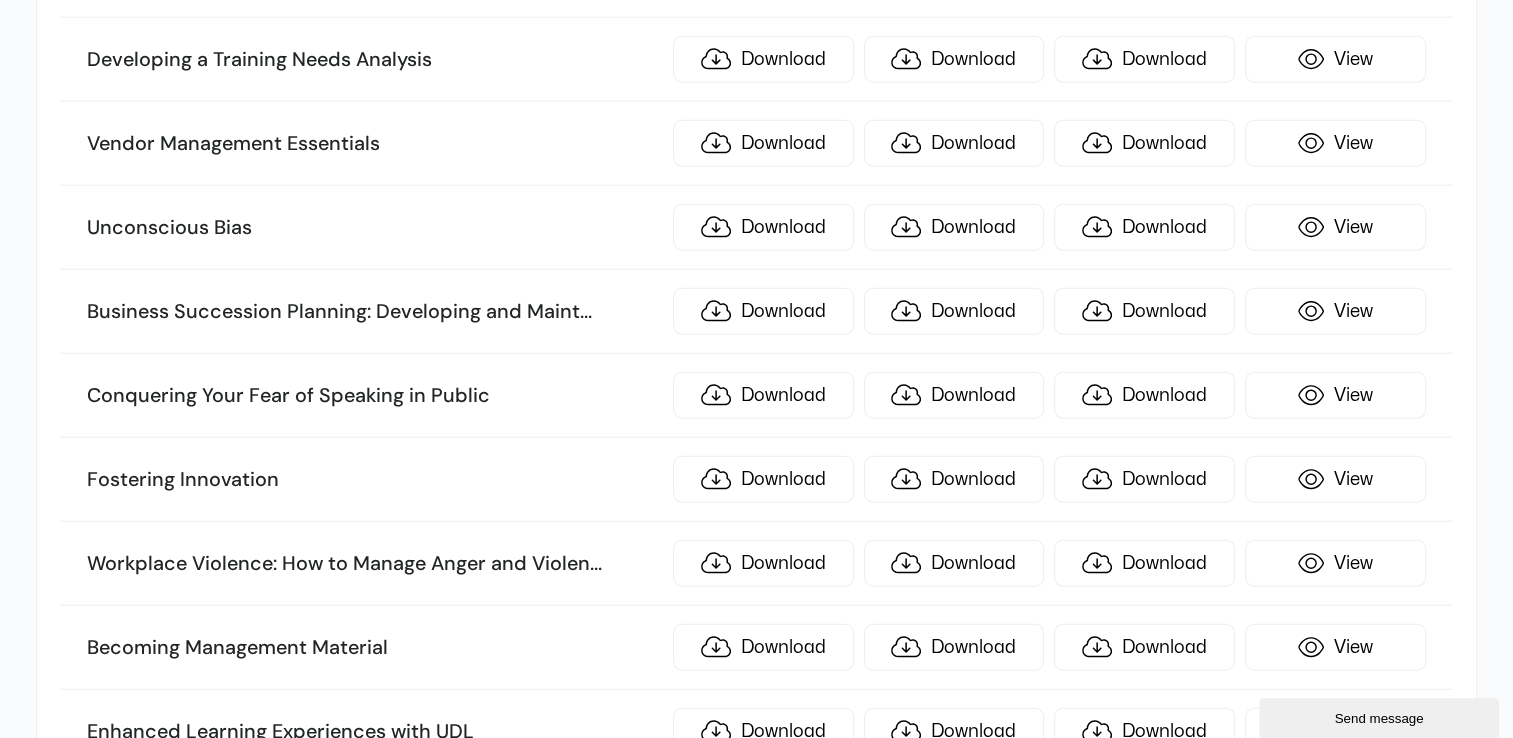click on "Workplace Violence: How to Manage Anger and Violen ... ce in the Workplace" at bounding box center (374, 564) 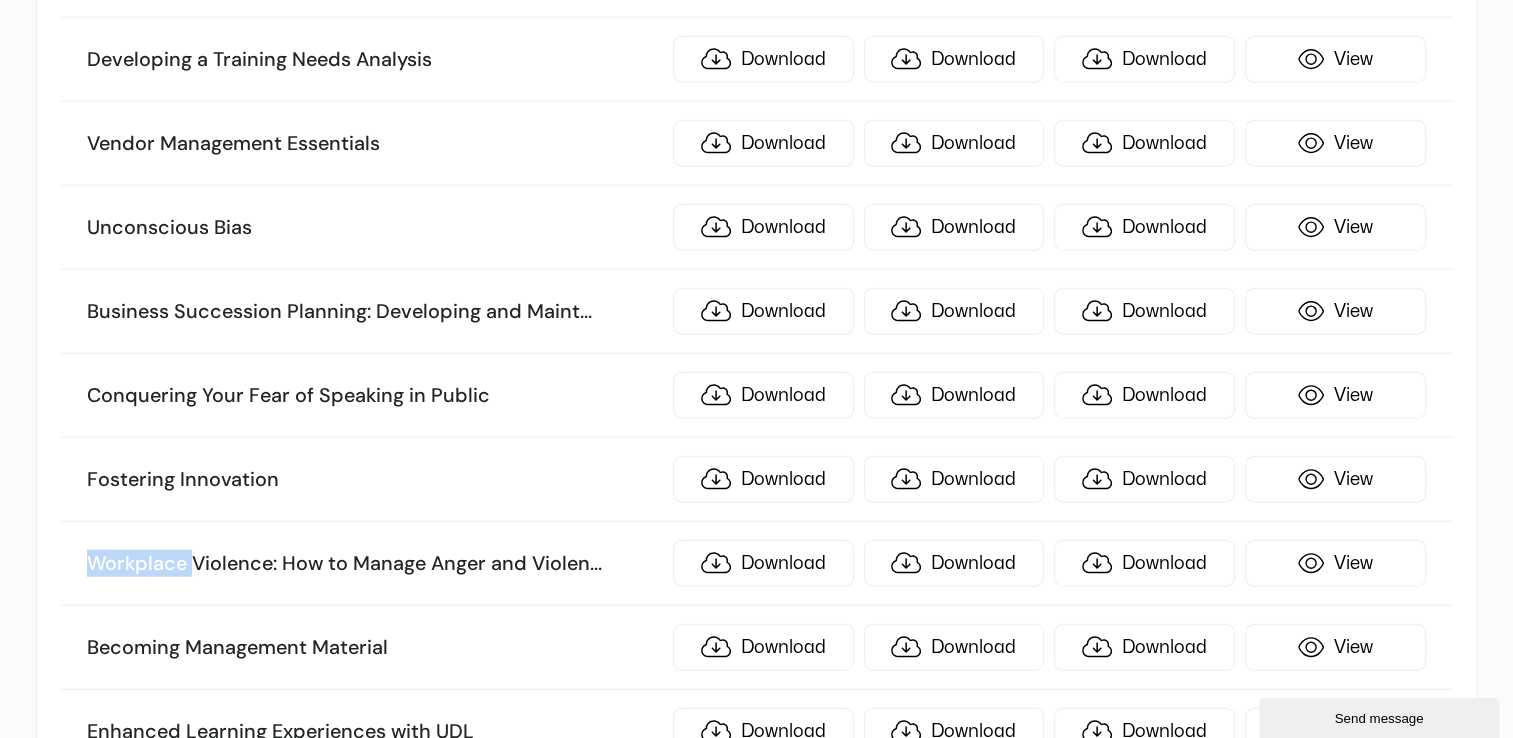 click on "Workplace Violence: How to Manage Anger and Violen ... ce in the Workplace" at bounding box center [374, 564] 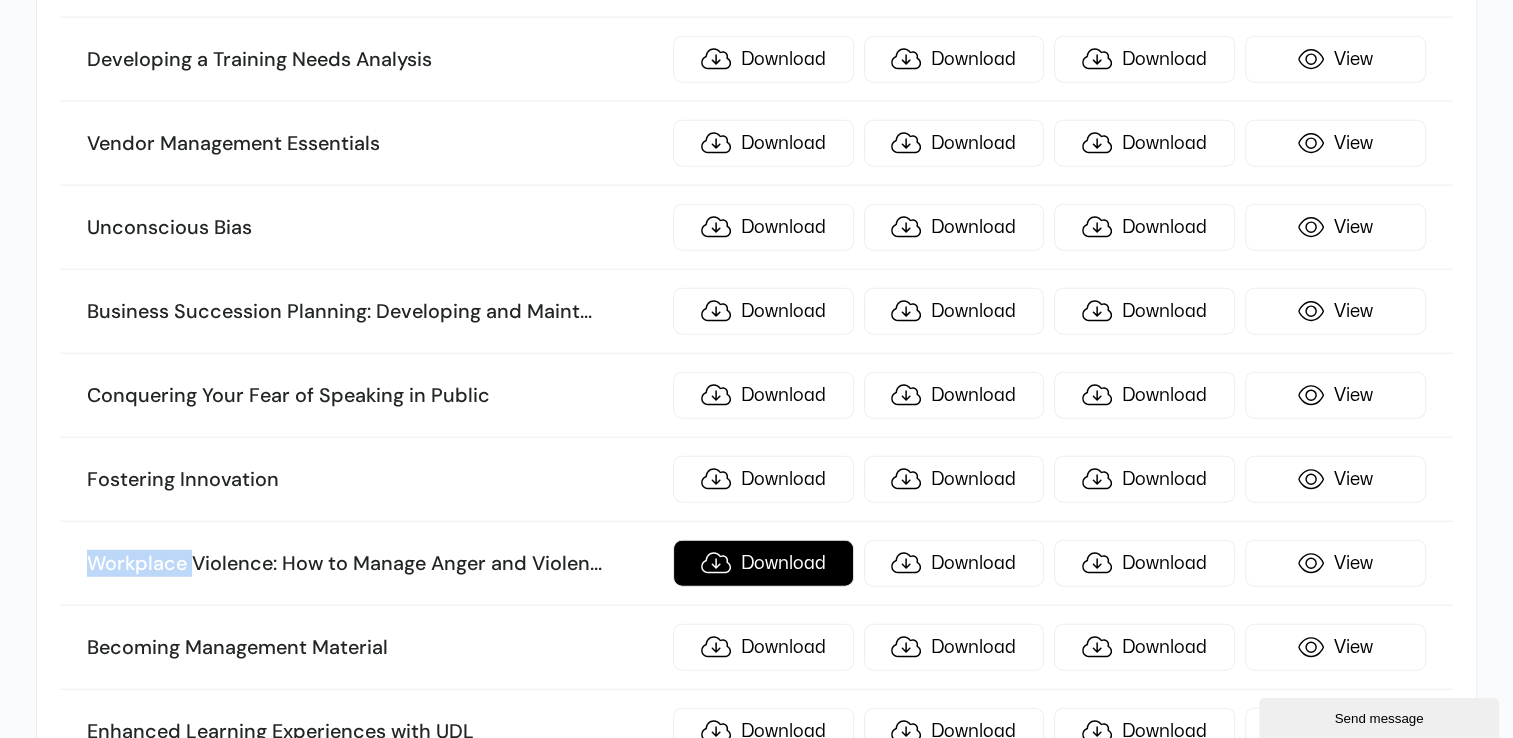 click on "Download" at bounding box center [763, 563] 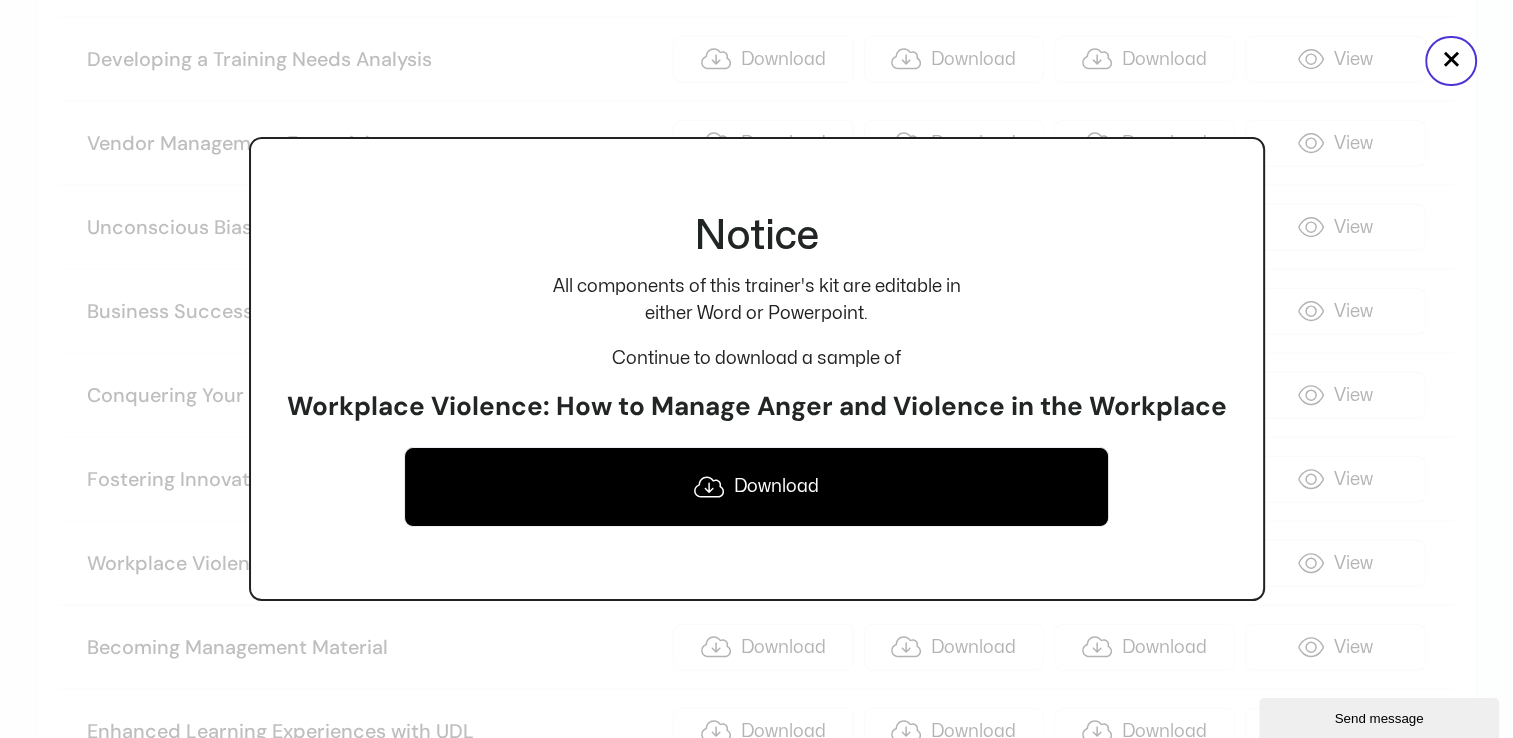 click on "Workplace Violence: How to Manage Anger and Violence in the Workplace" at bounding box center [757, 407] 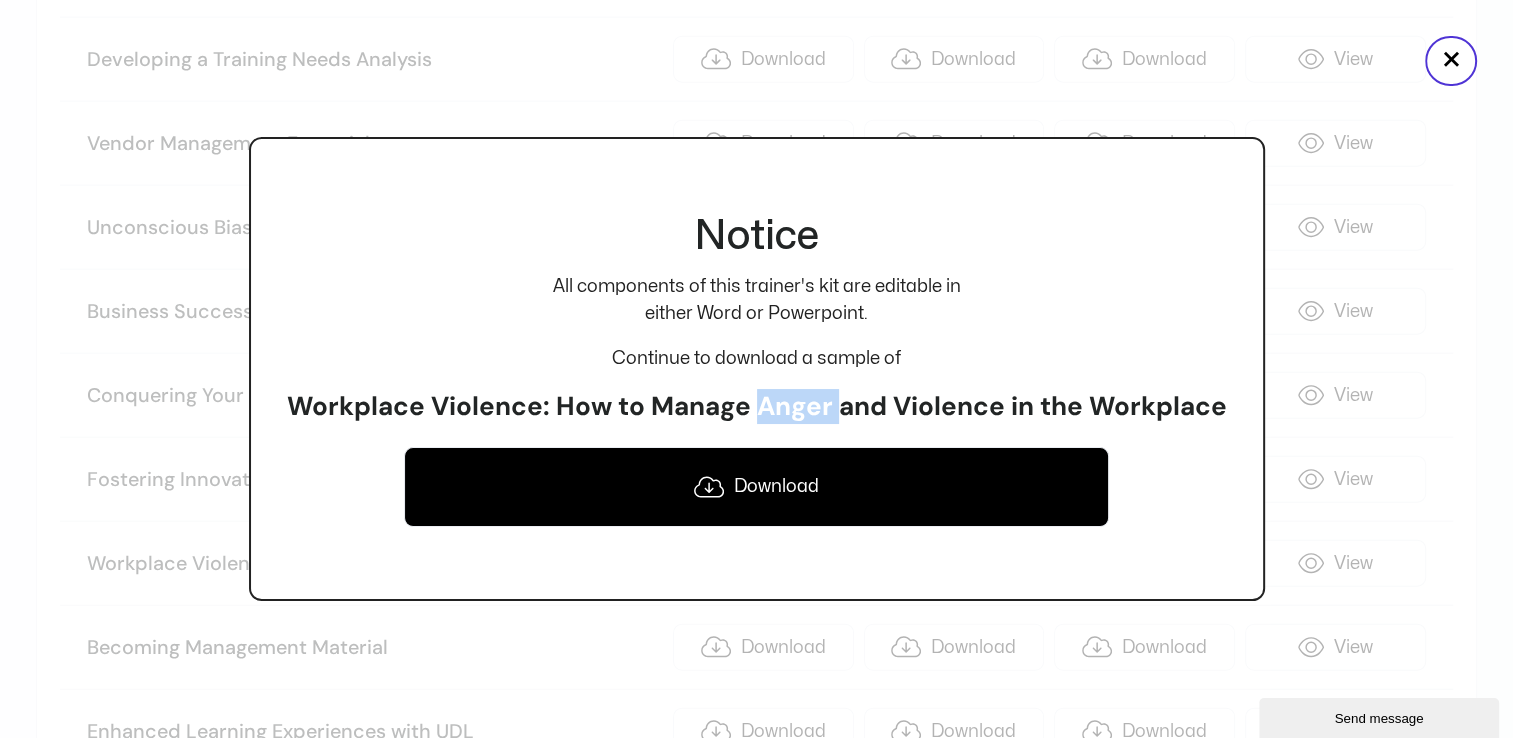 click on "Workplace Violence: How to Manage Anger and Violence in the Workplace" at bounding box center (757, 407) 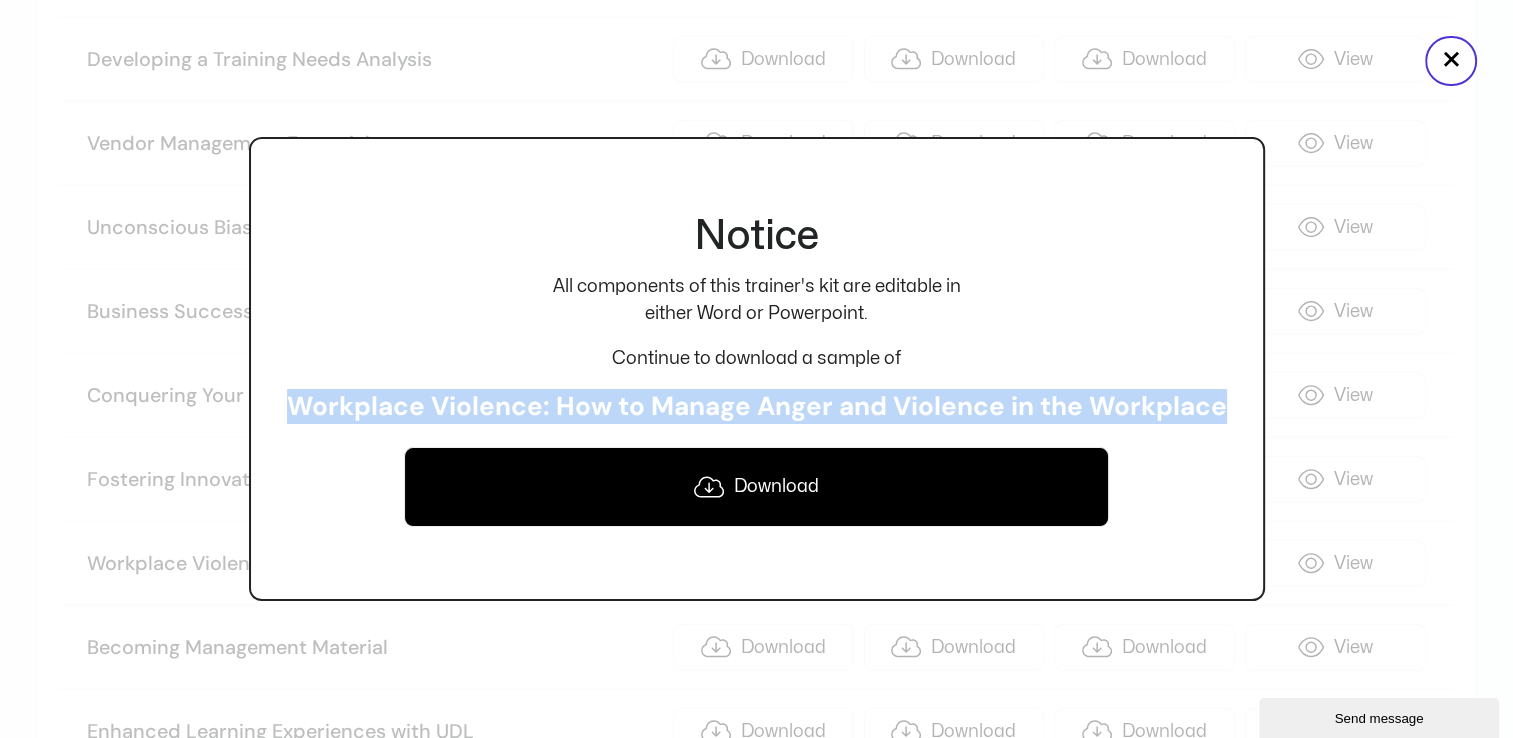 click on "Workplace Violence: How to Manage Anger and Violence in the Workplace" at bounding box center [757, 407] 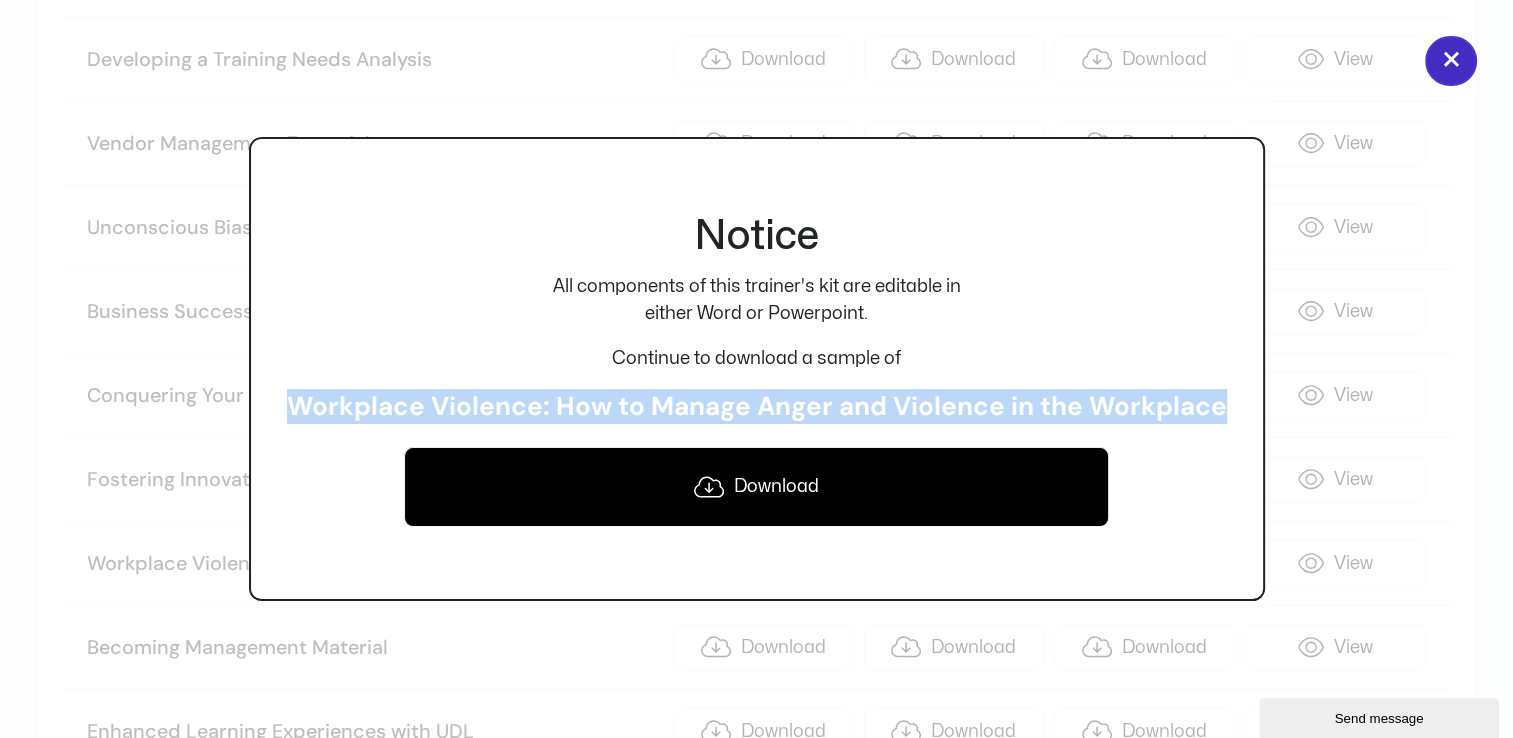 click on "×" at bounding box center (1451, 61) 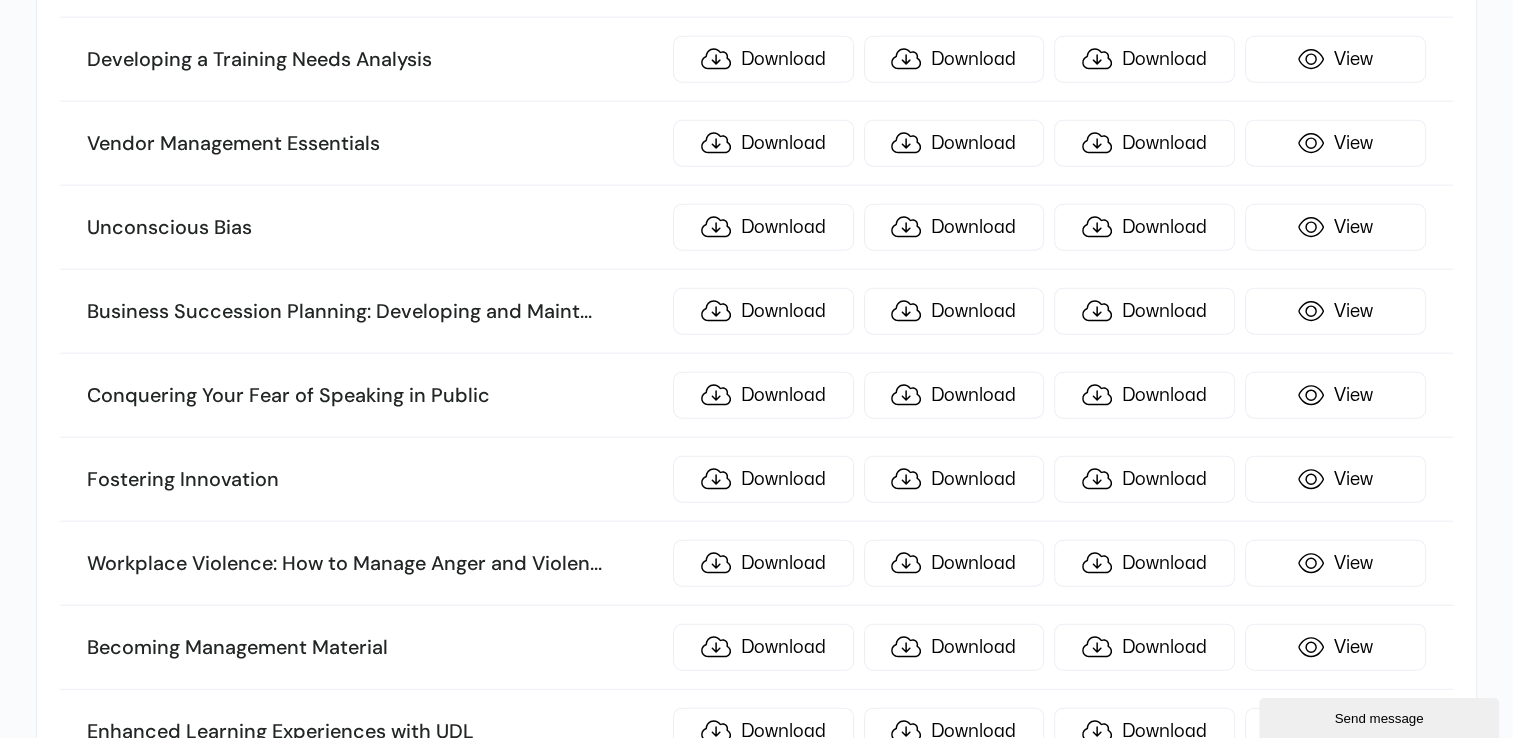 click on "Conquering Your Fear of Speaking in Public" at bounding box center [374, 396] 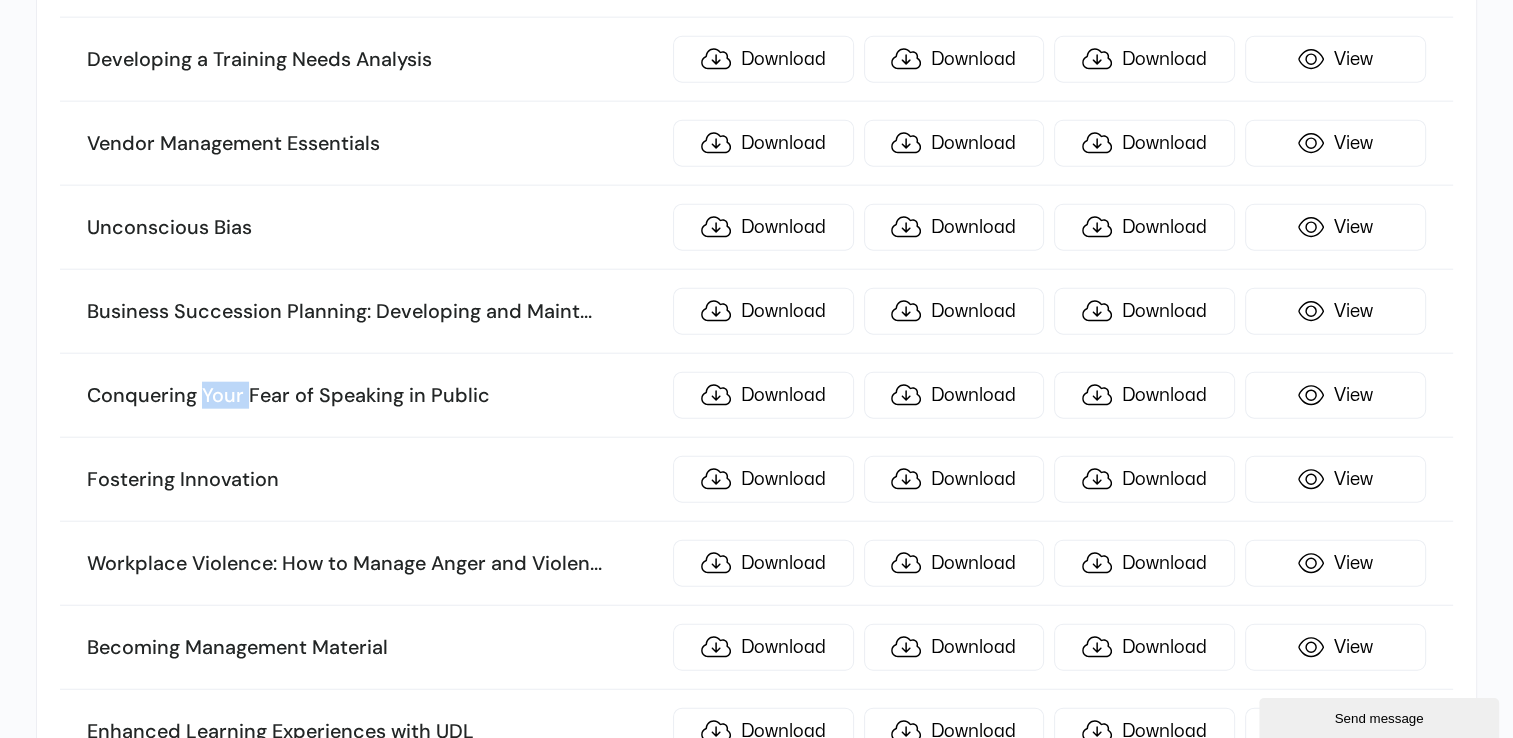 click on "Conquering Your Fear of Speaking in Public" at bounding box center [374, 396] 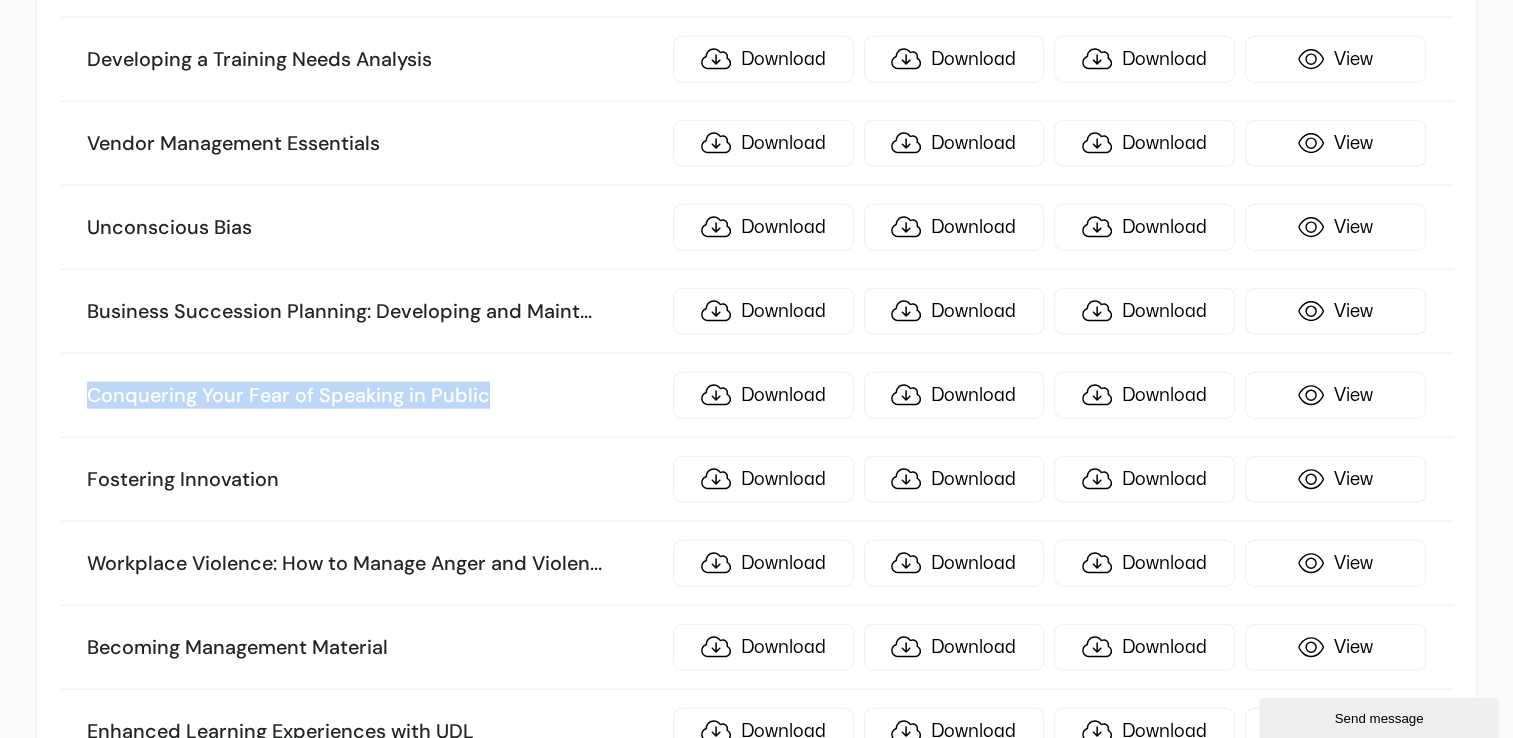 click on "Conquering Your Fear of Speaking in Public" at bounding box center (374, 396) 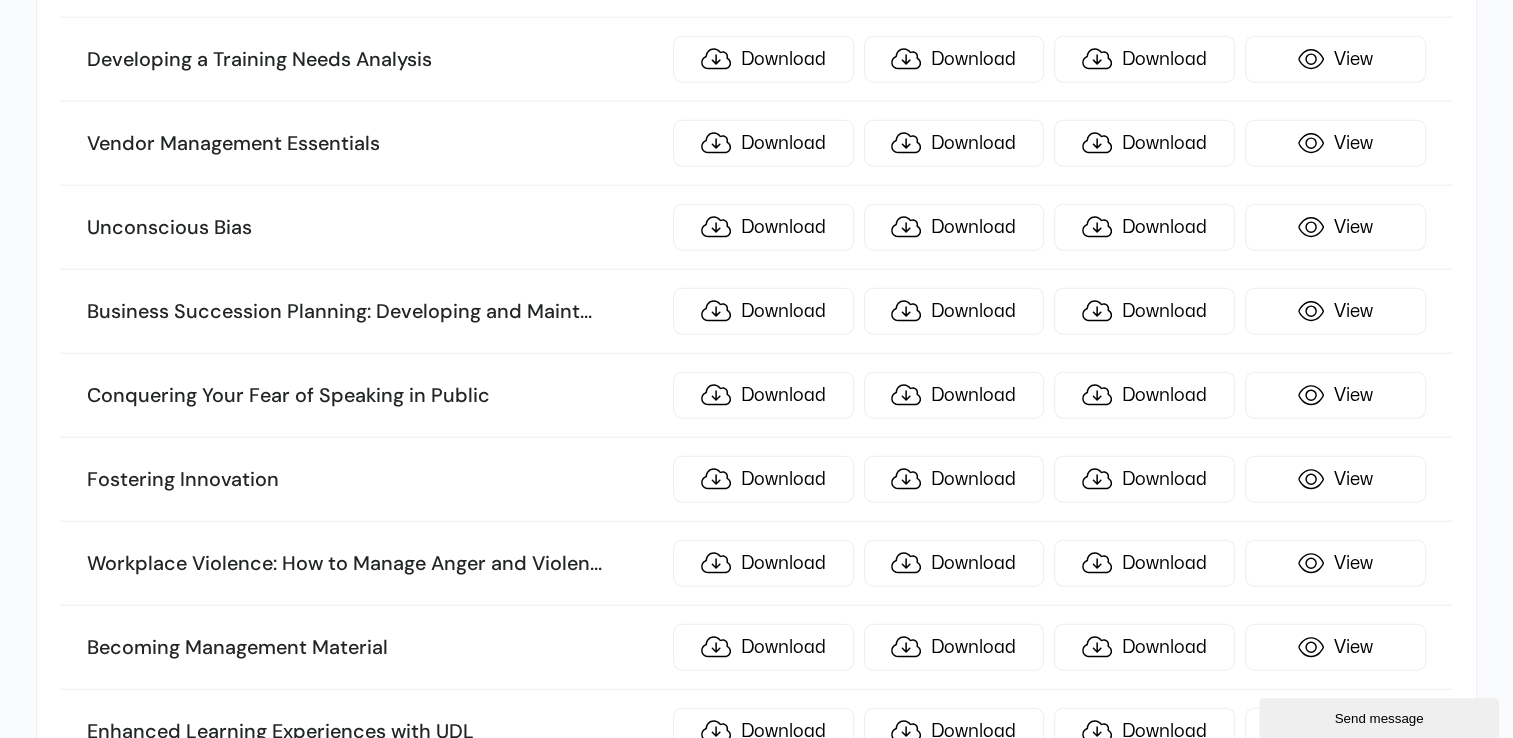 click on "Fostering Innovation" at bounding box center (374, 480) 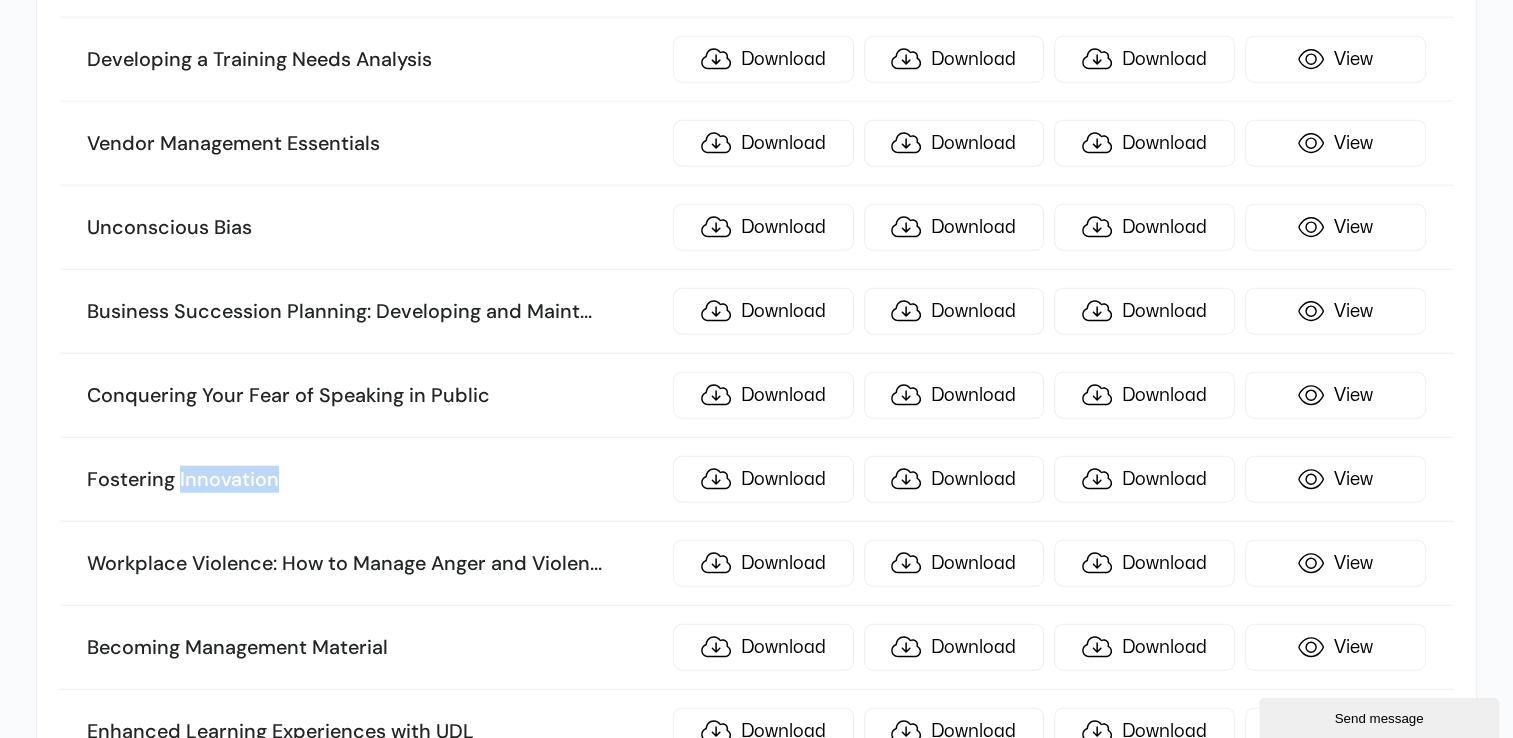 click on "Fostering Innovation" at bounding box center [374, 480] 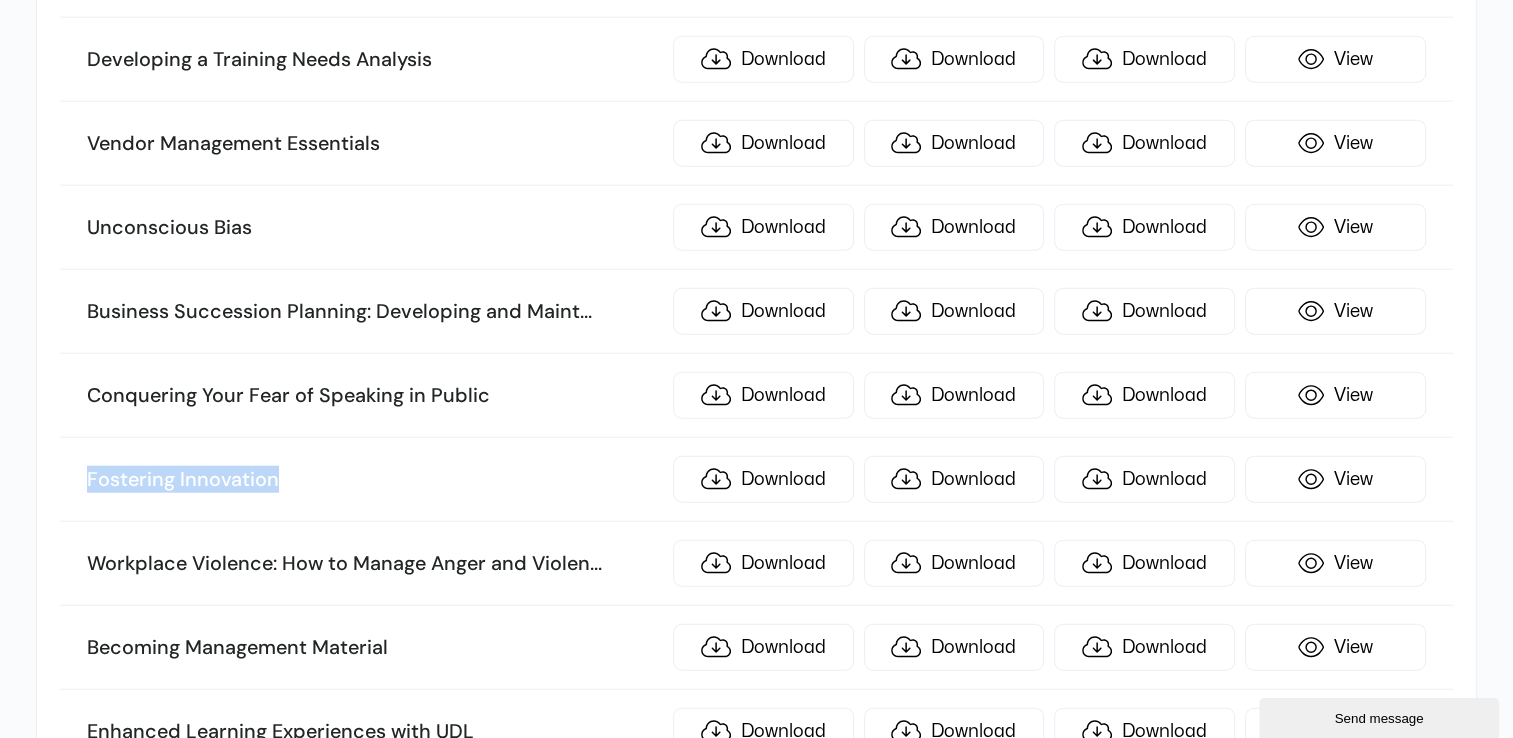 click on "Fostering Innovation" at bounding box center [374, 480] 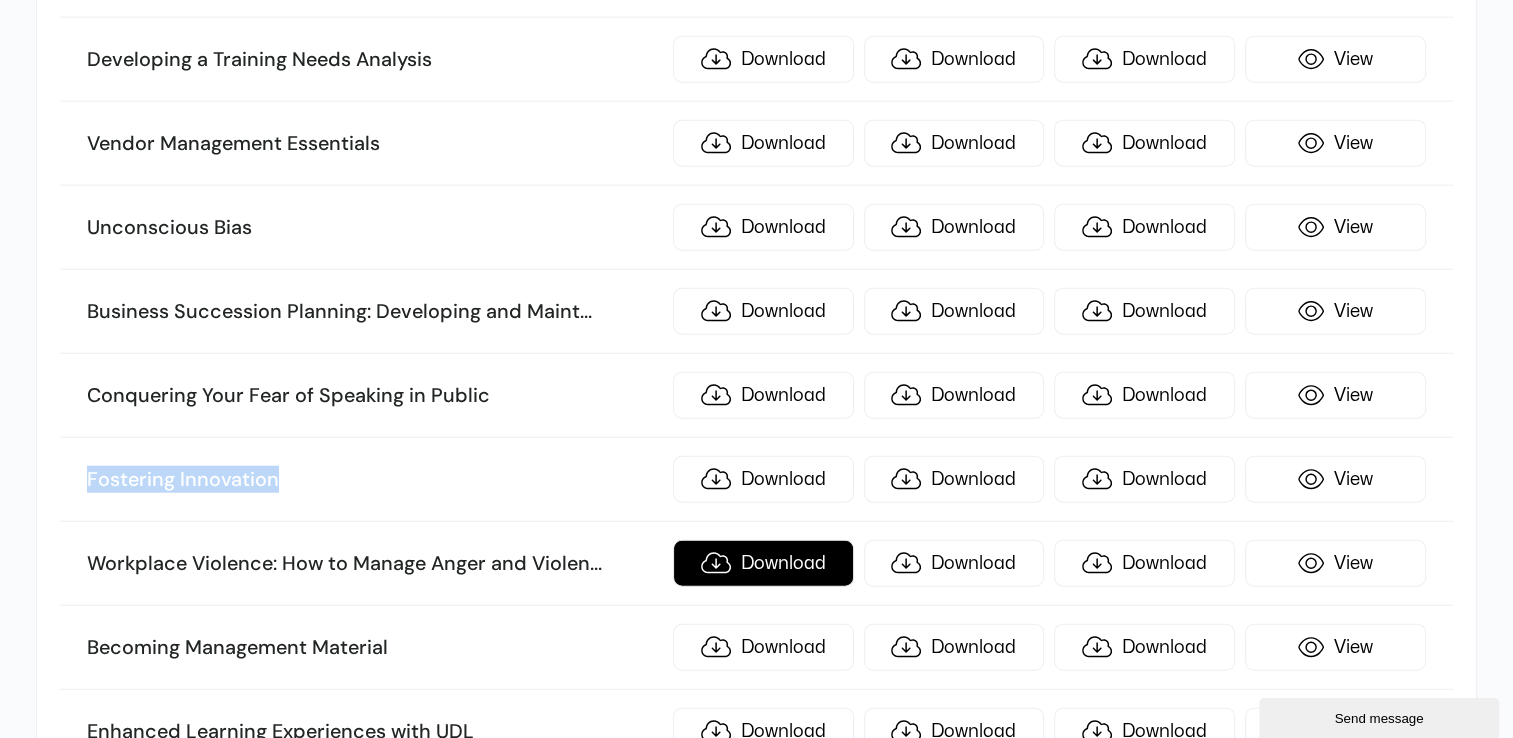 click on "Download" at bounding box center [763, 563] 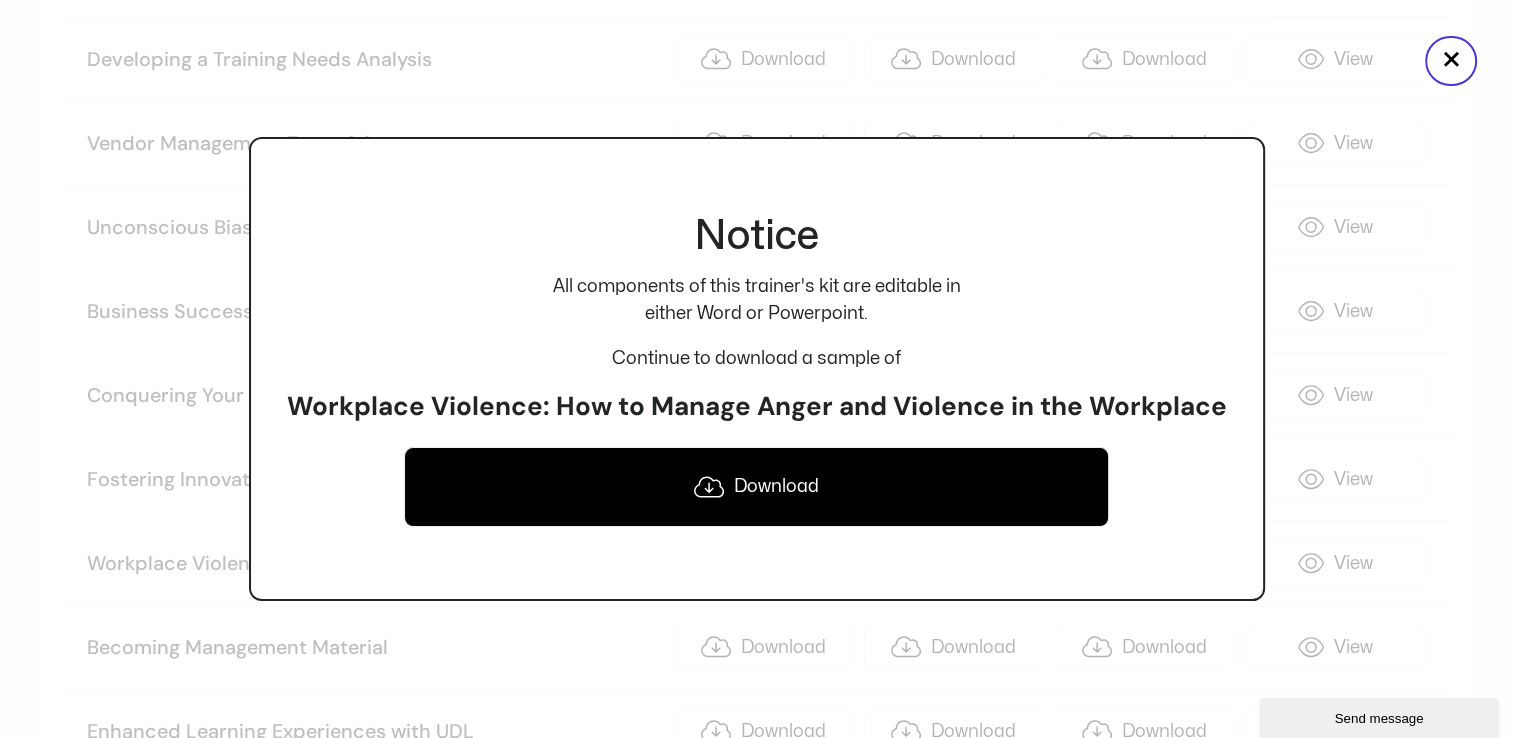 click on "Workplace Violence: How to Manage Anger and Violence in the Workplace" at bounding box center (757, 407) 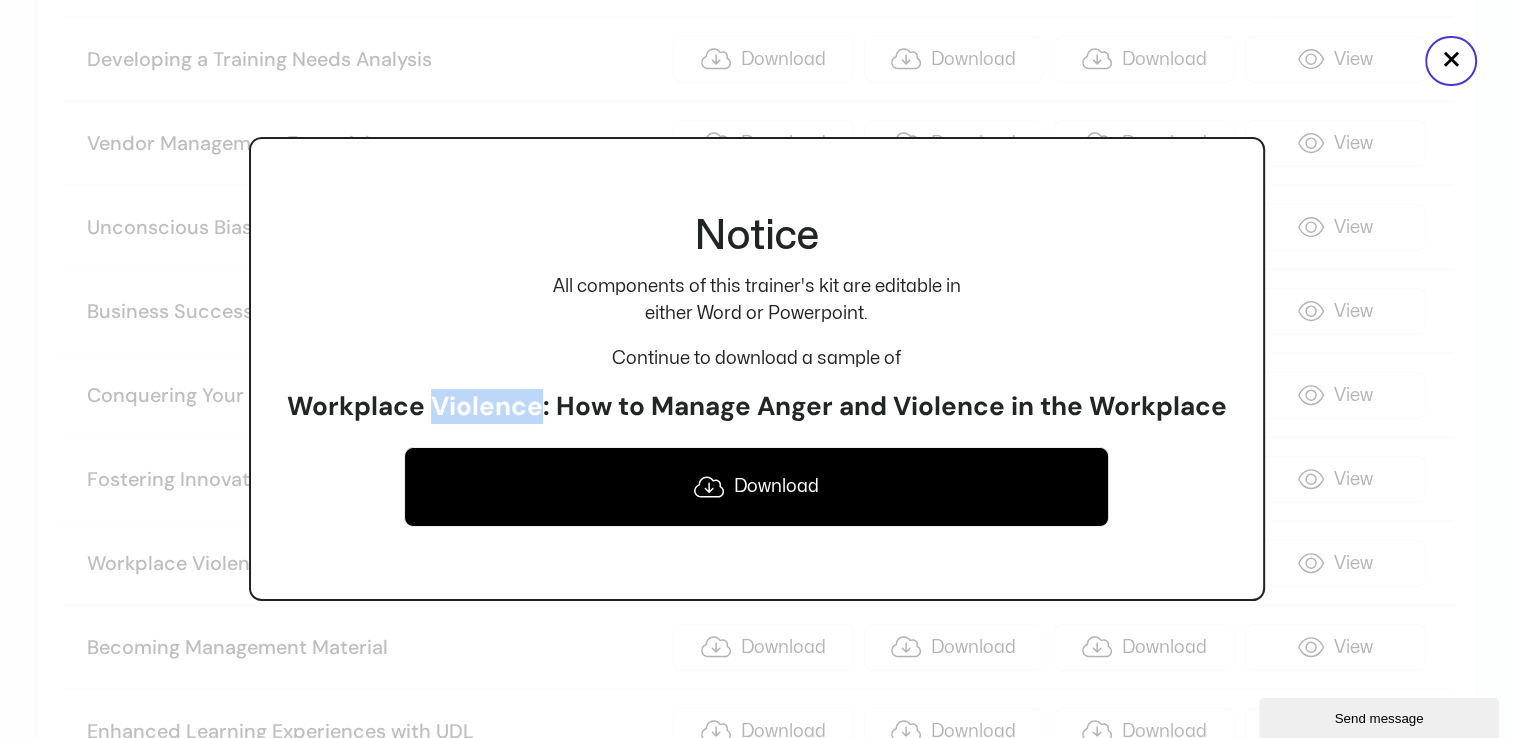 click on "Workplace Violence: How to Manage Anger and Violence in the Workplace" at bounding box center (757, 407) 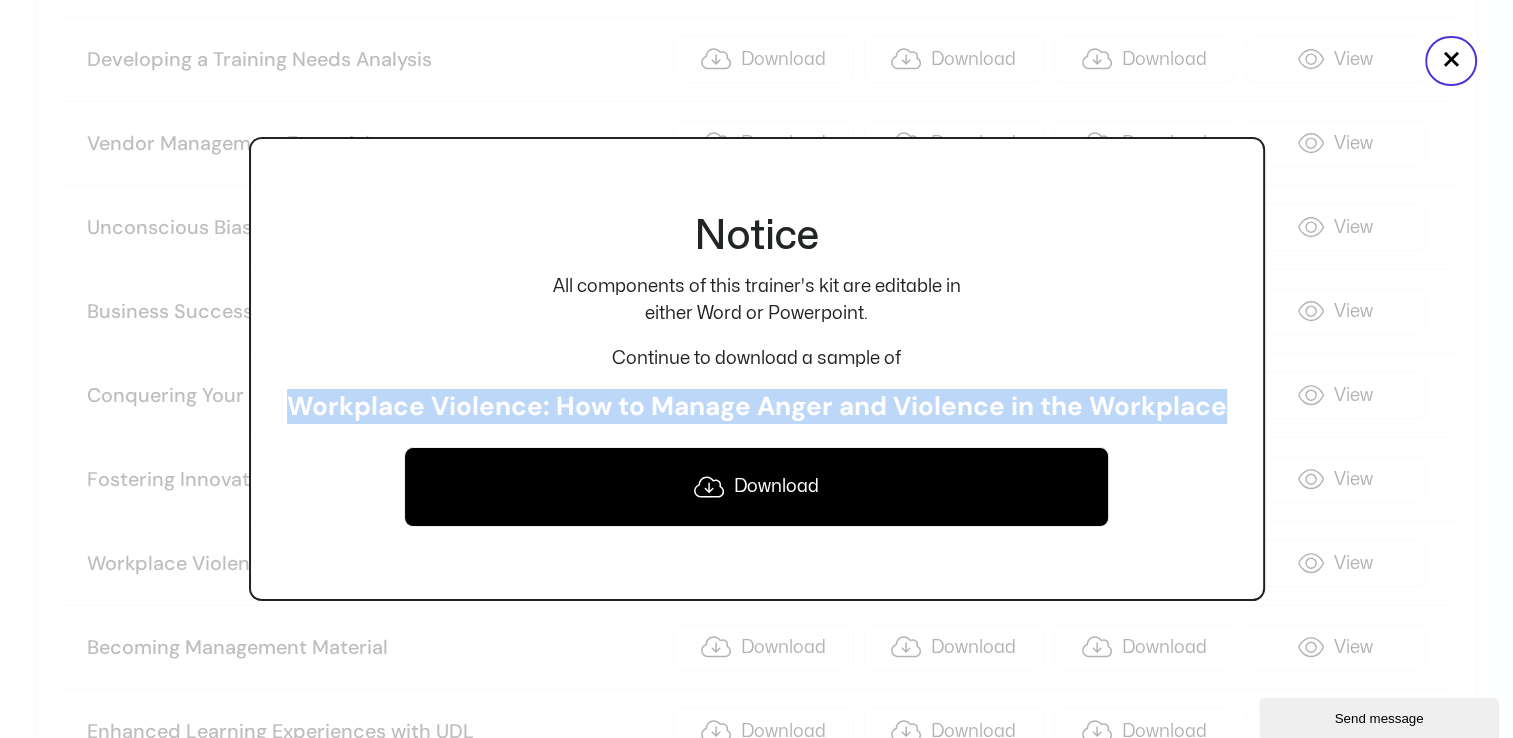 click on "Workplace Violence: How to Manage Anger and Violence in the Workplace" at bounding box center [757, 407] 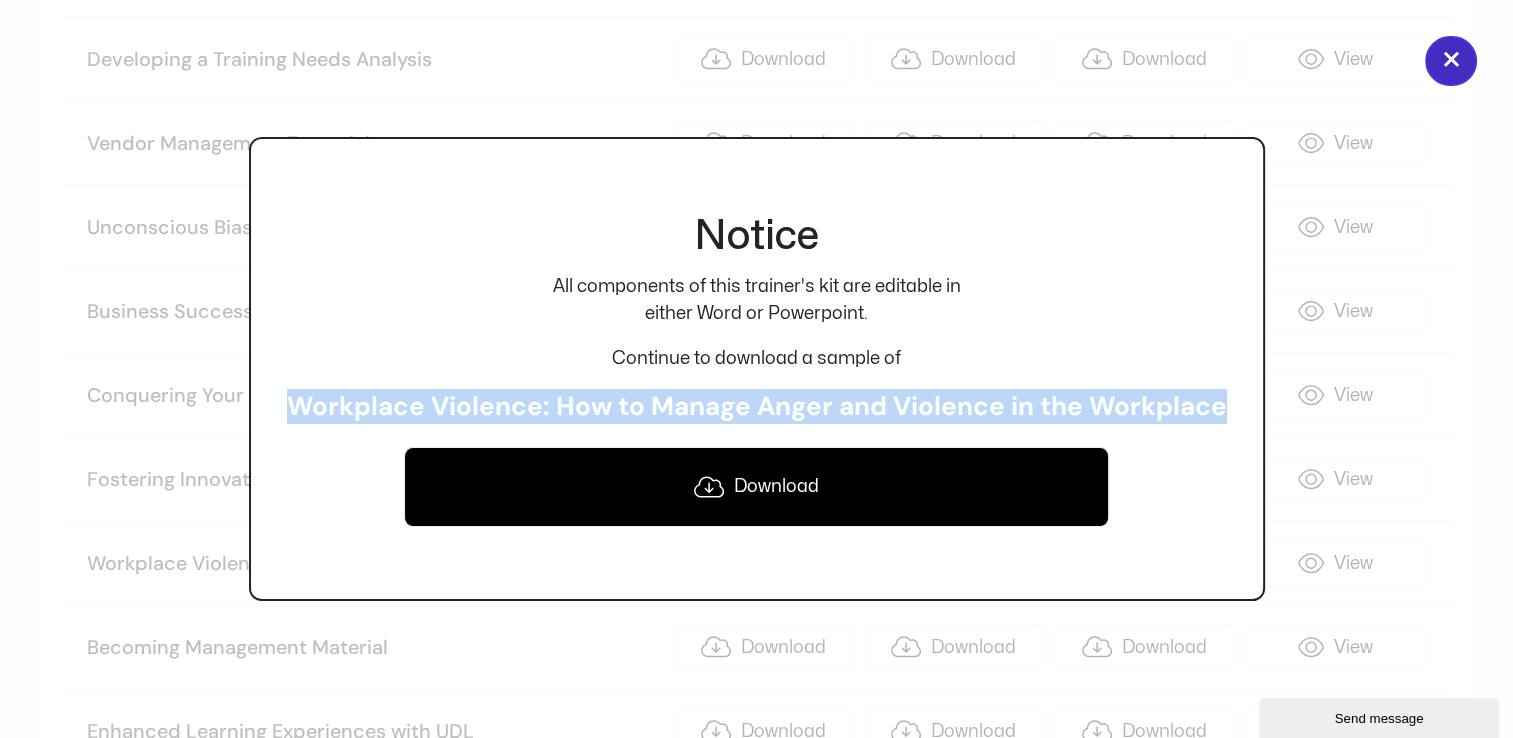 click on "×" at bounding box center [1451, 61] 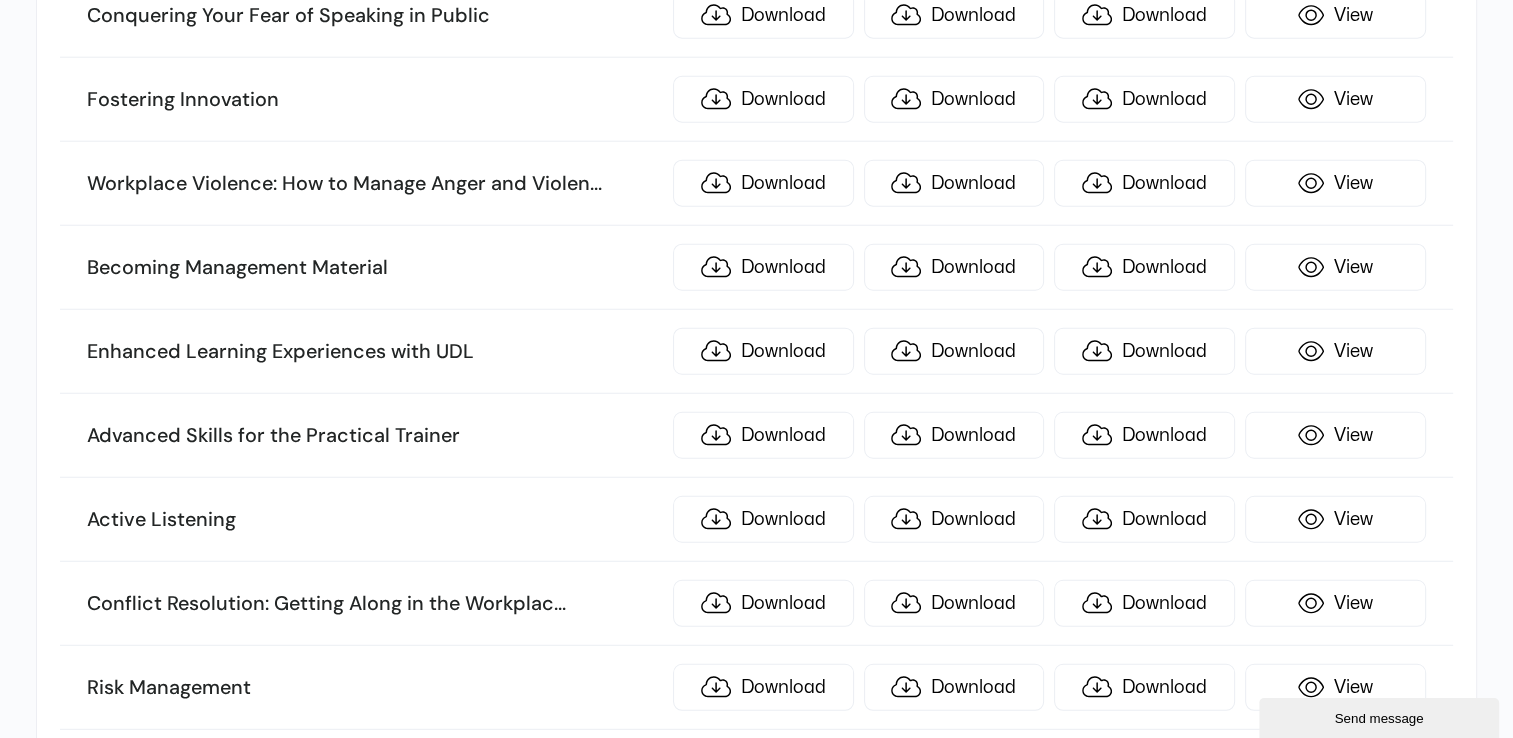 scroll, scrollTop: 5218, scrollLeft: 0, axis: vertical 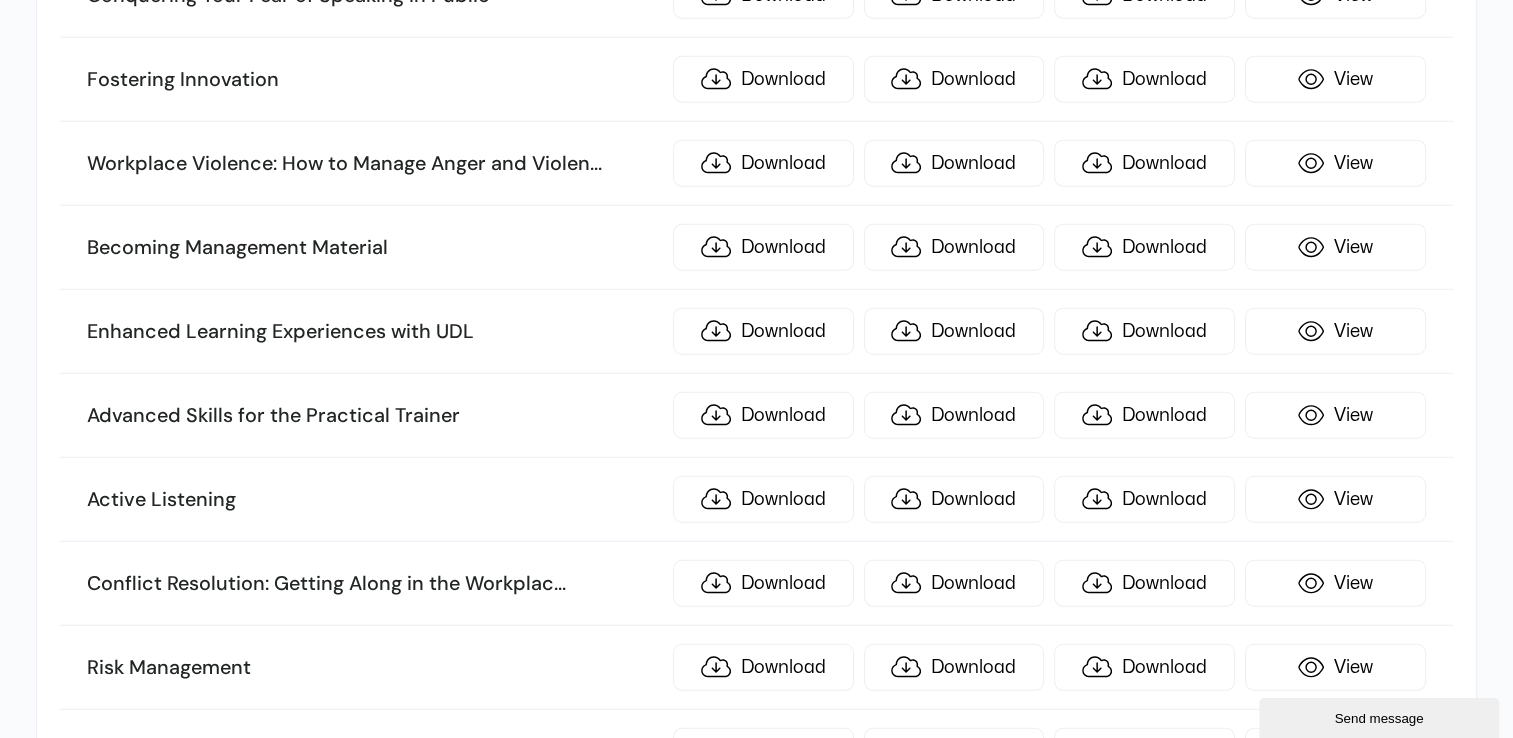 click on "Becoming Management Material" at bounding box center (374, 248) 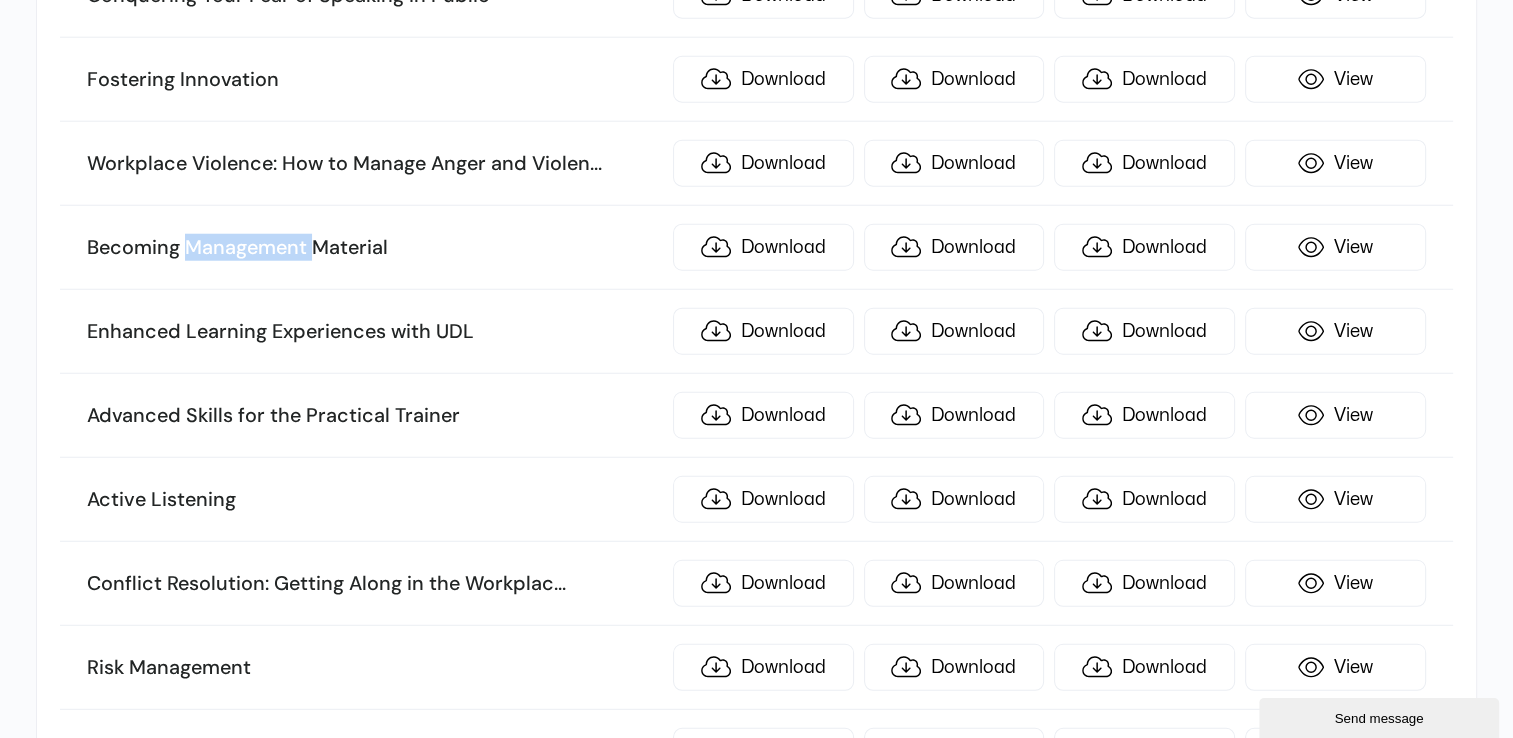 click on "Becoming Management Material" at bounding box center (374, 248) 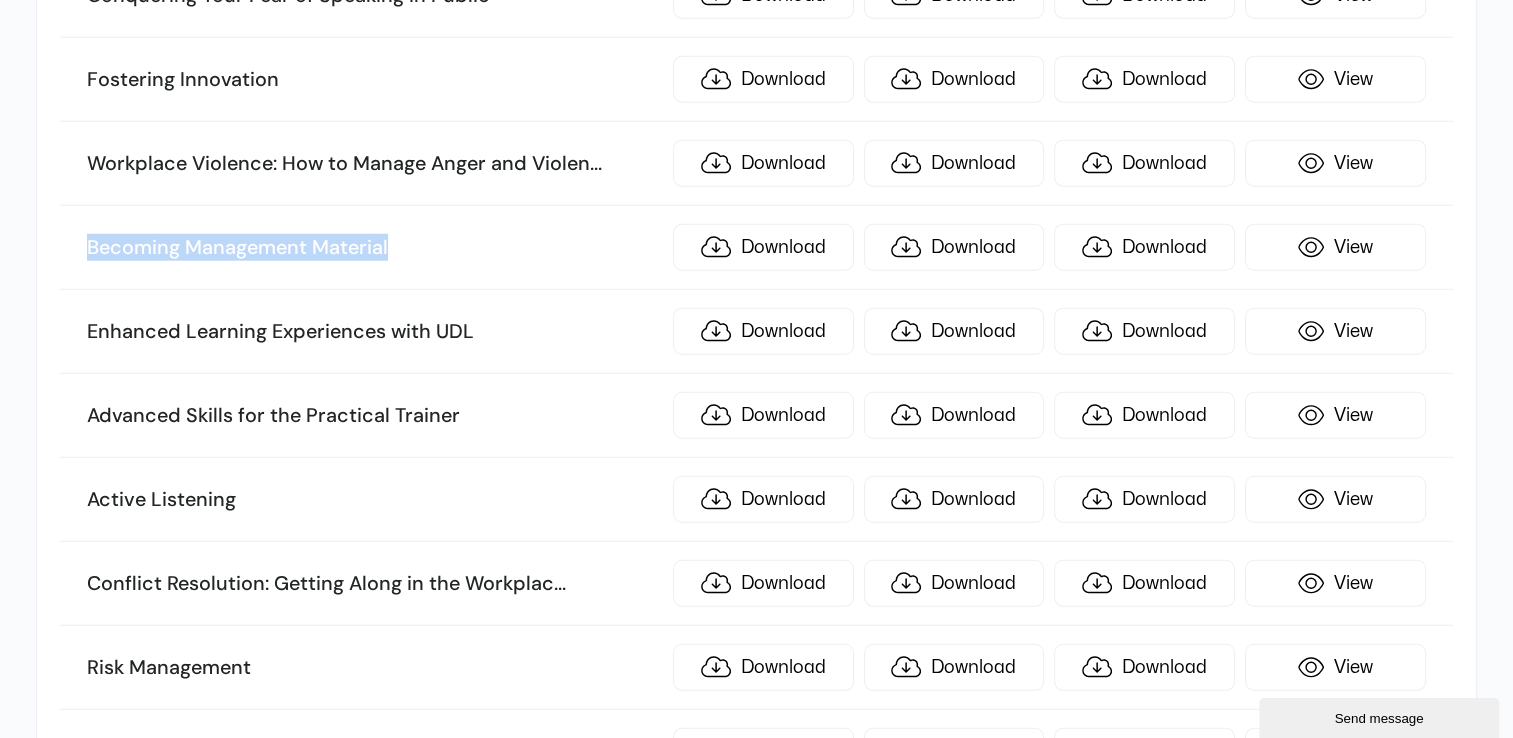 click on "Becoming Management Material" at bounding box center (374, 248) 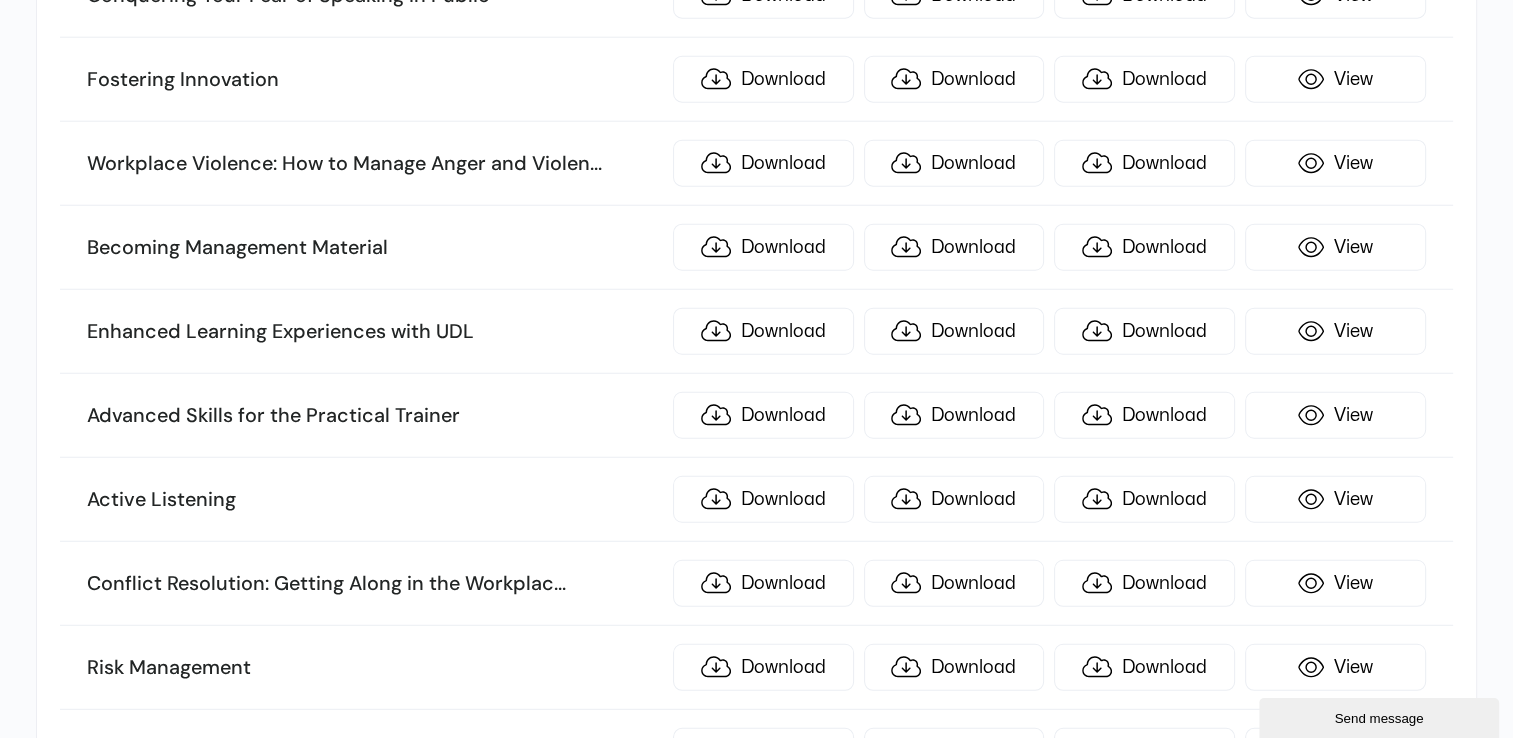 click on "Enhanced Learning Experiences with UDL" at bounding box center [374, 332] 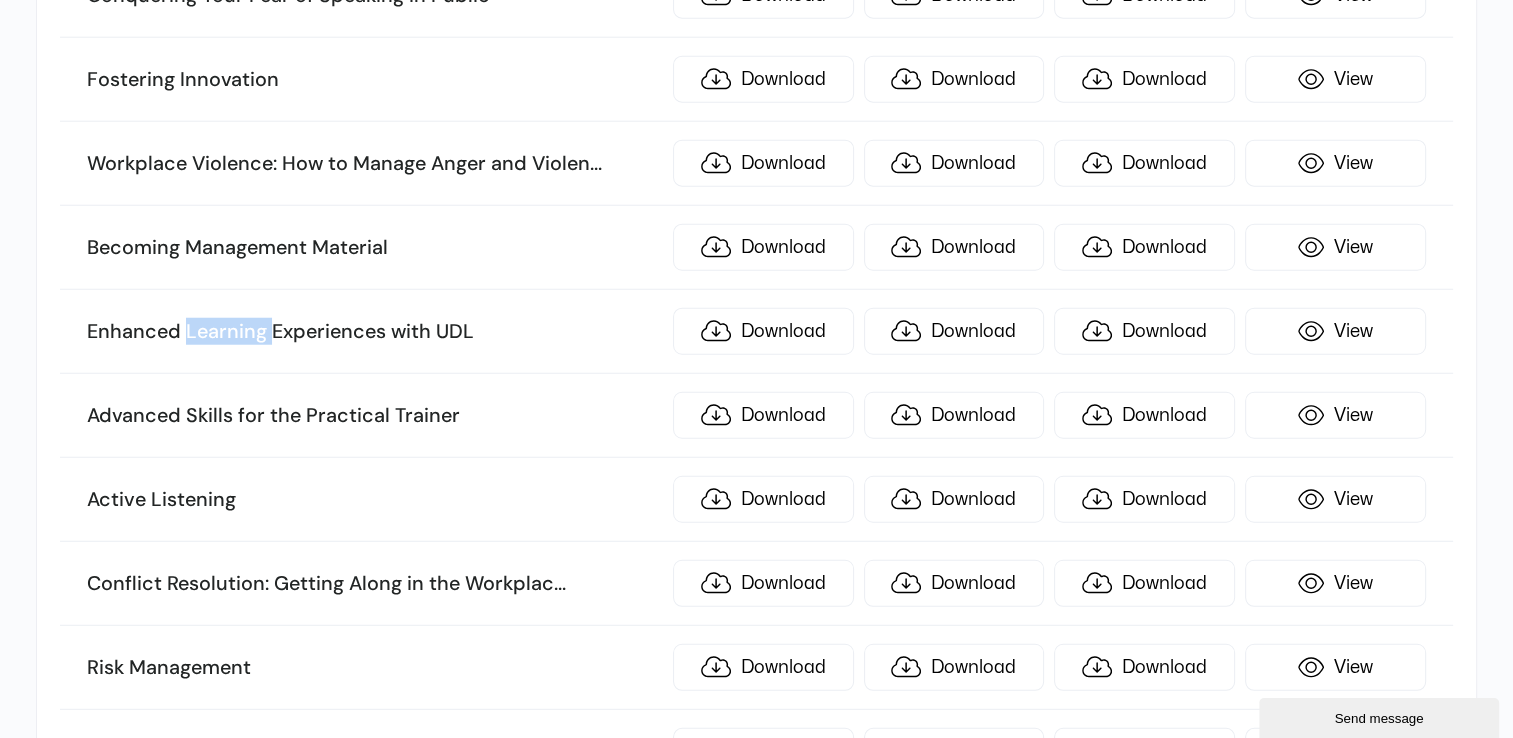 click on "Enhanced Learning Experiences with UDL" at bounding box center [374, 332] 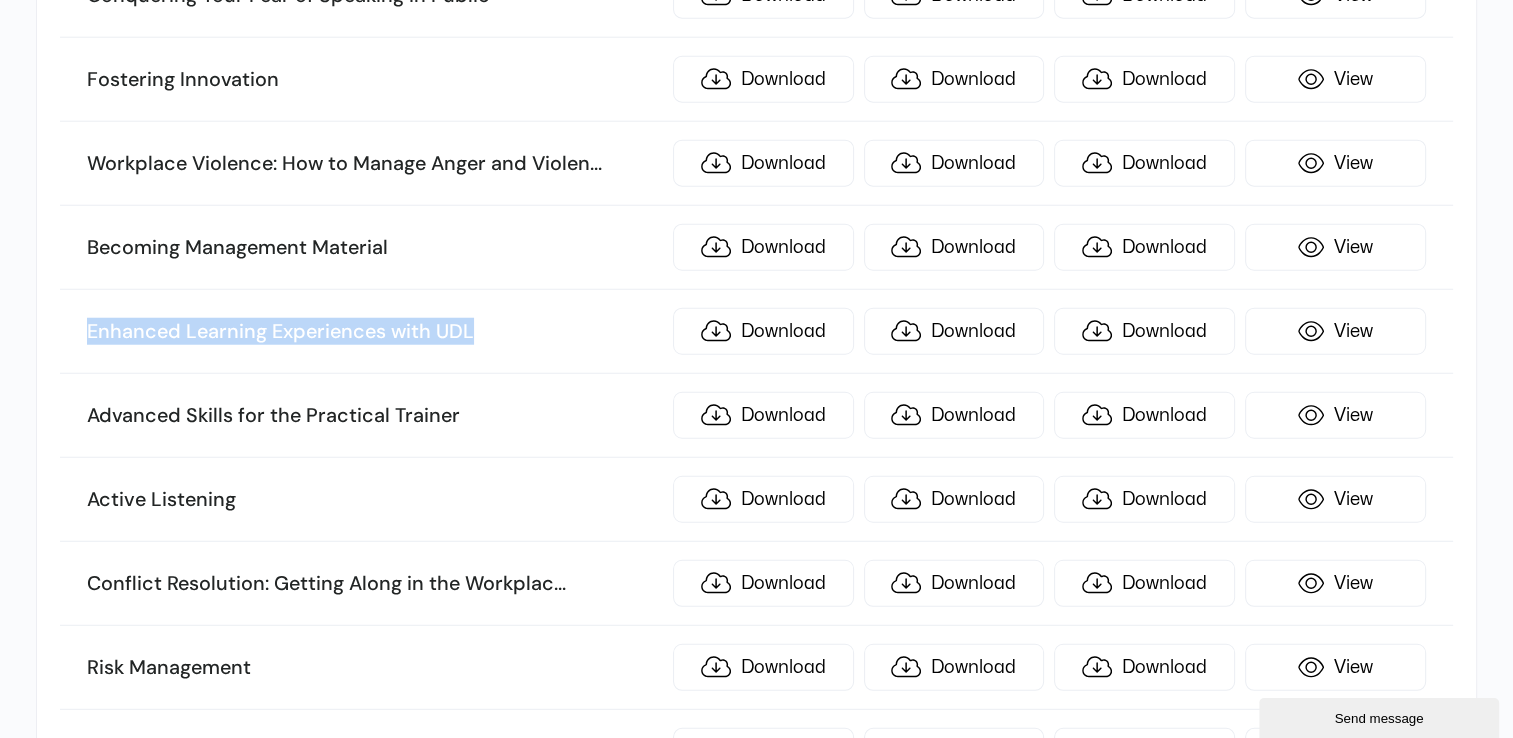 click on "Enhanced Learning Experiences with UDL" at bounding box center [374, 332] 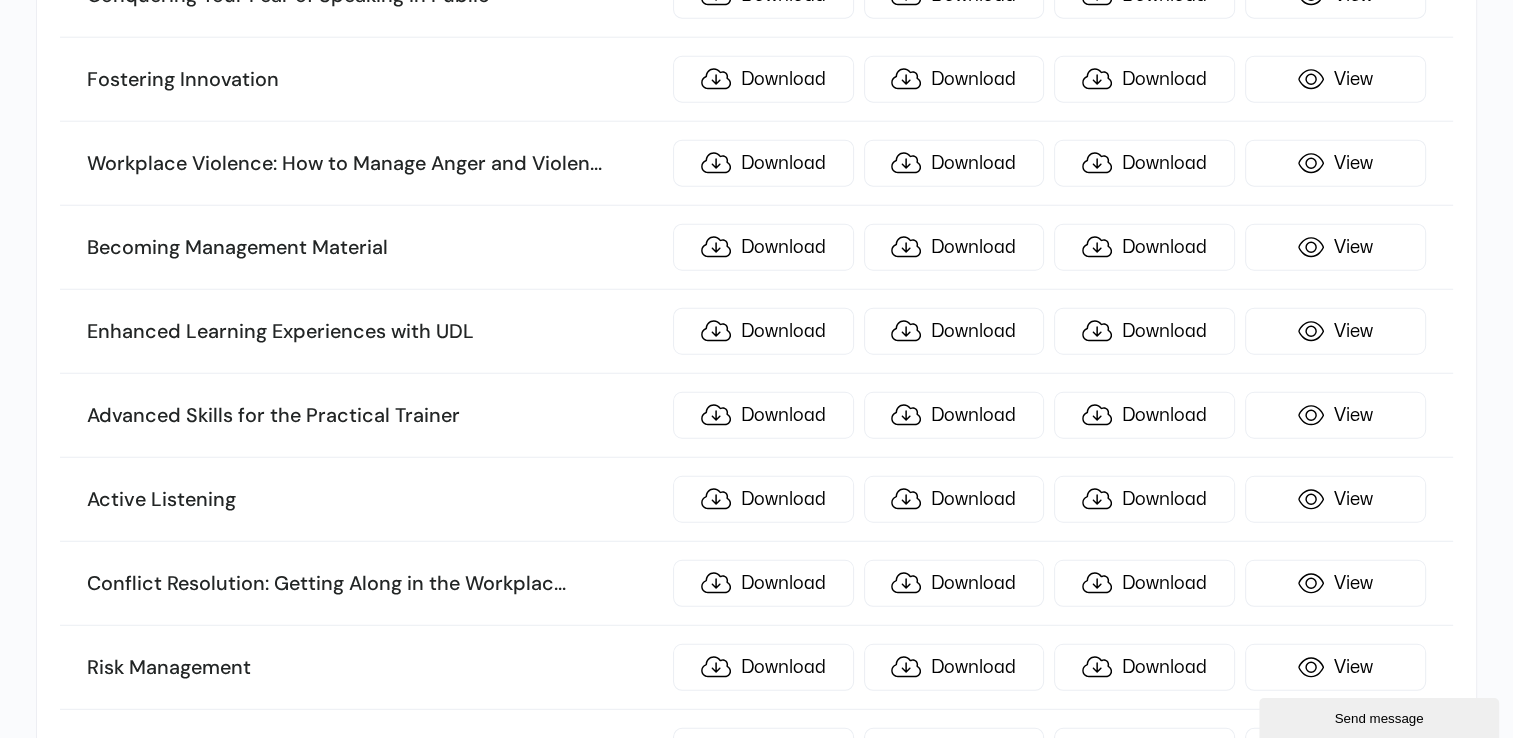 click on "Advanced Skills for the Practical Trainer" at bounding box center [374, 416] 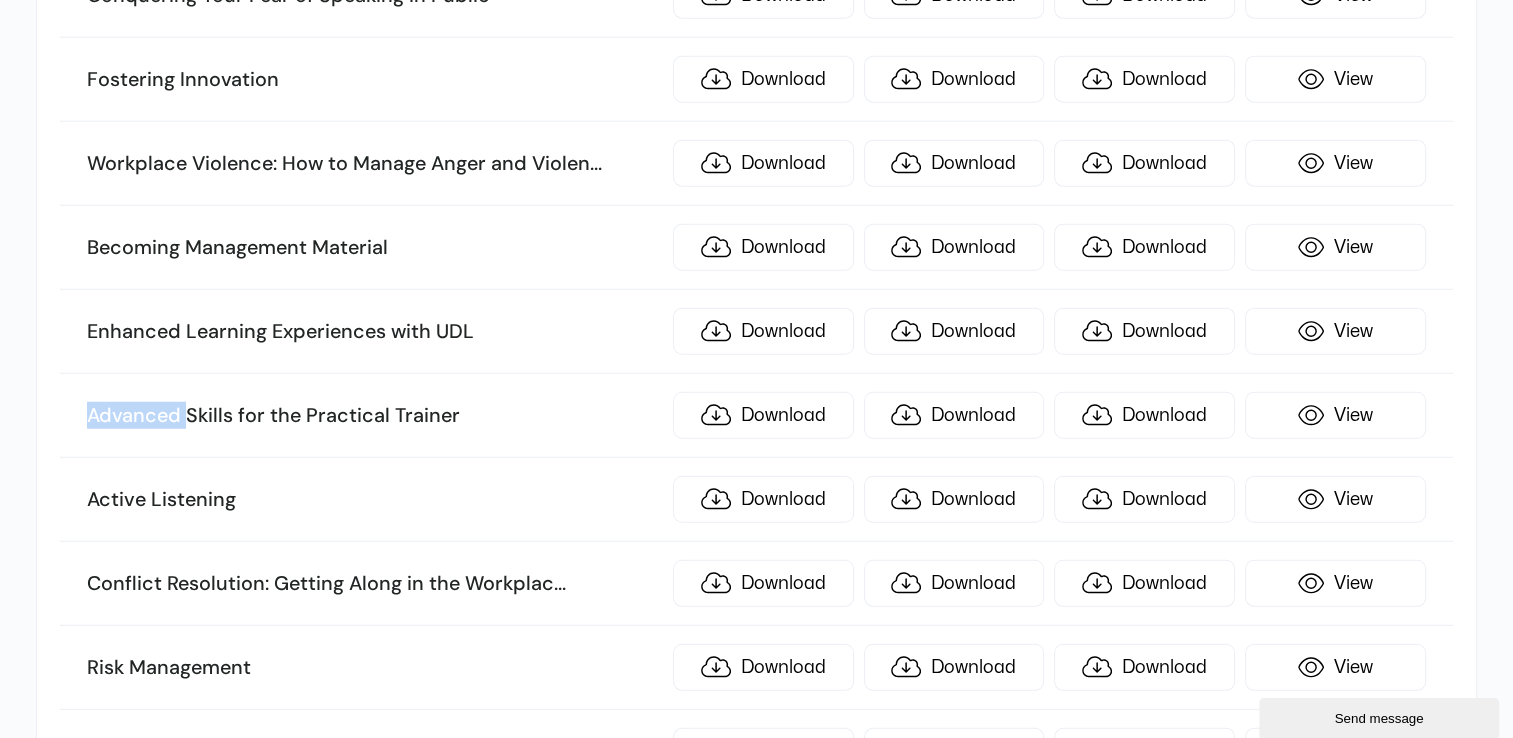 click on "Advanced Skills for the Practical Trainer" at bounding box center [374, 416] 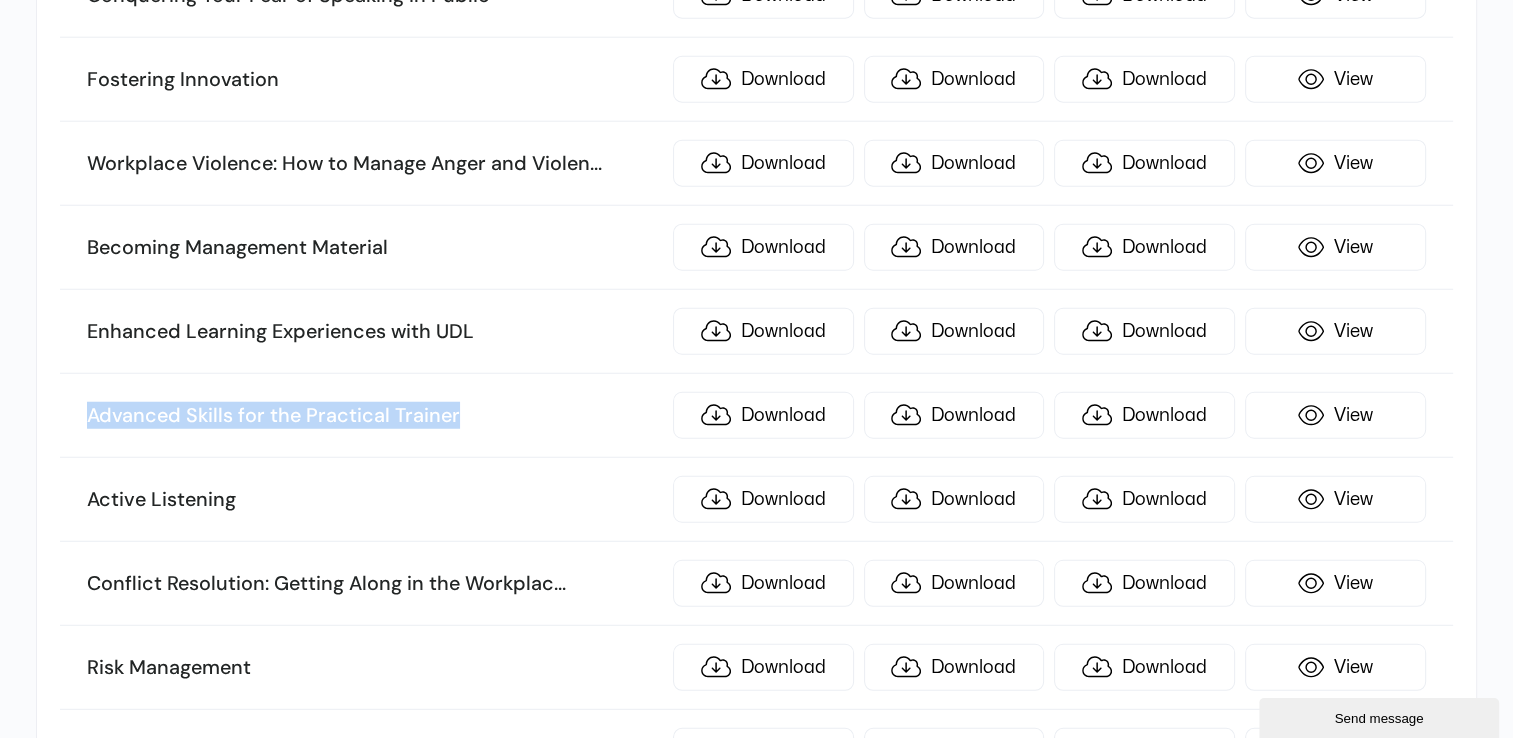 click on "Advanced Skills for the Practical Trainer" at bounding box center (374, 416) 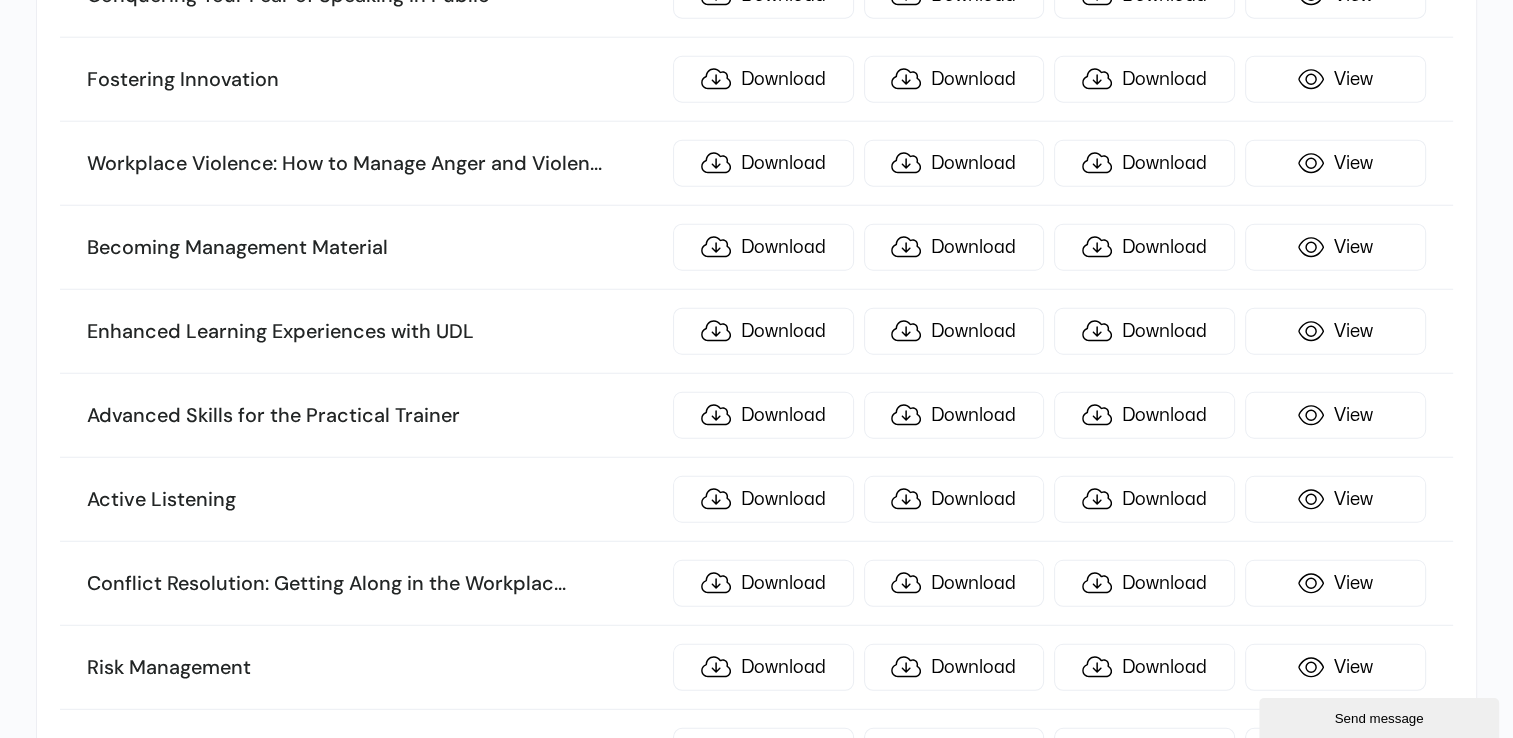 click on "Active Listening" at bounding box center (374, 500) 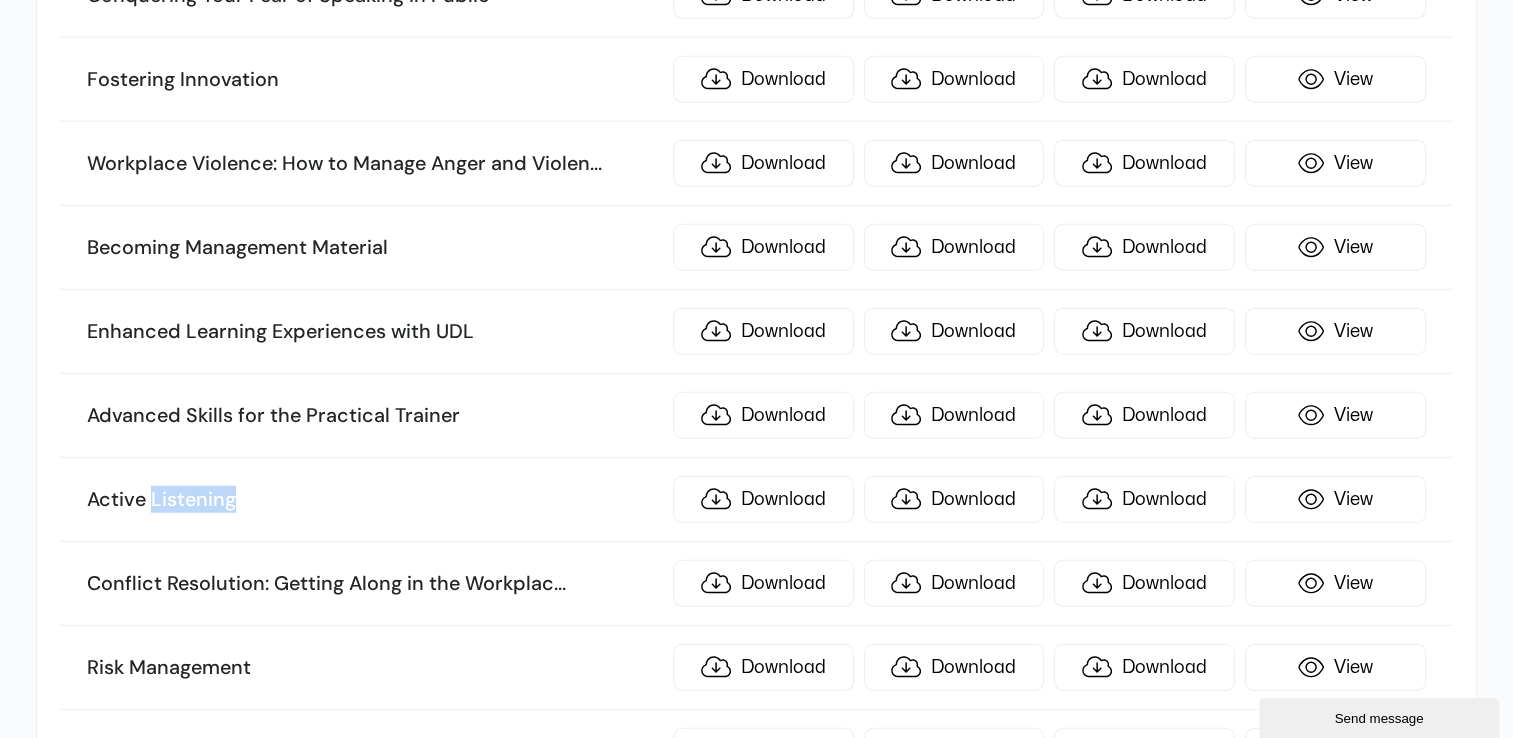 click on "Active Listening" at bounding box center (374, 500) 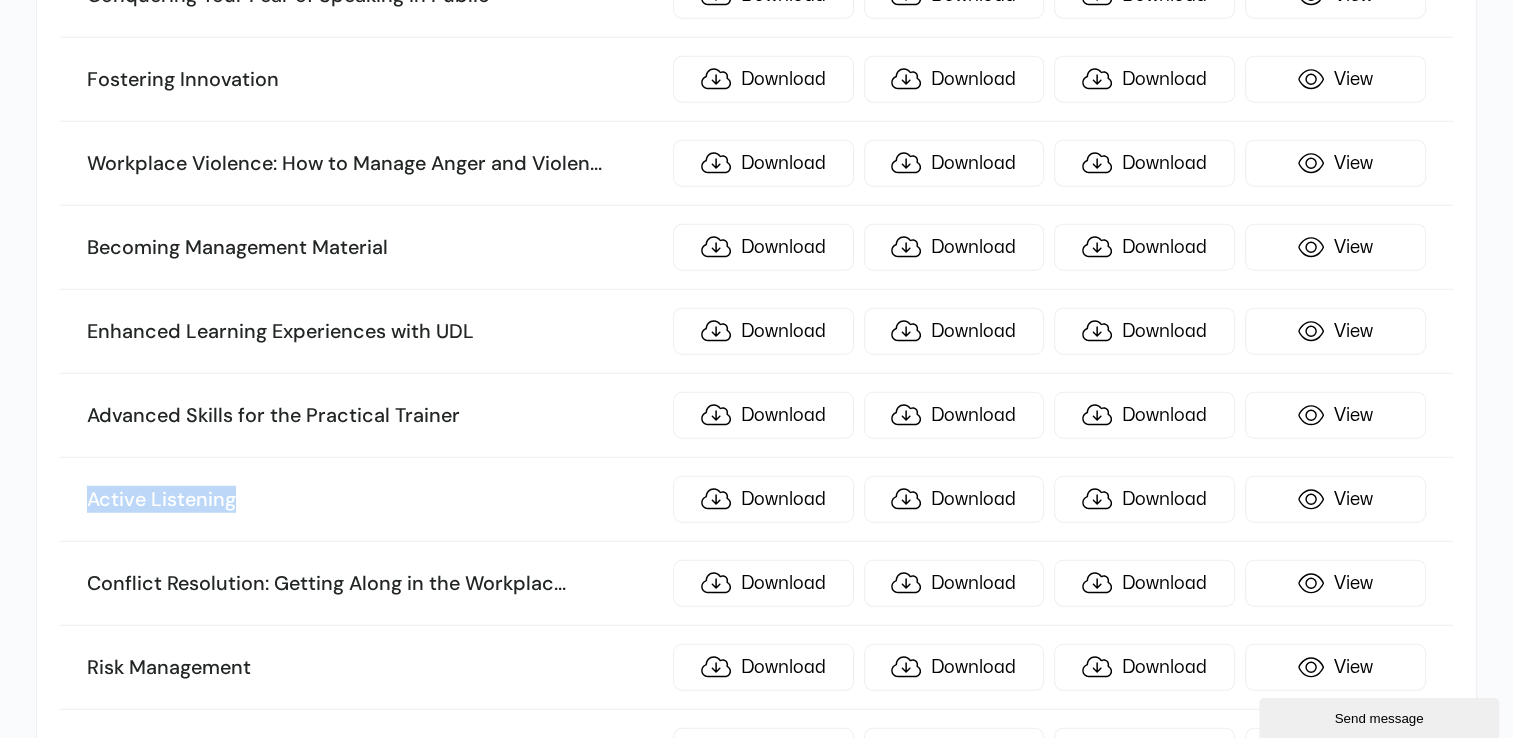 click on "Active Listening" at bounding box center [374, 500] 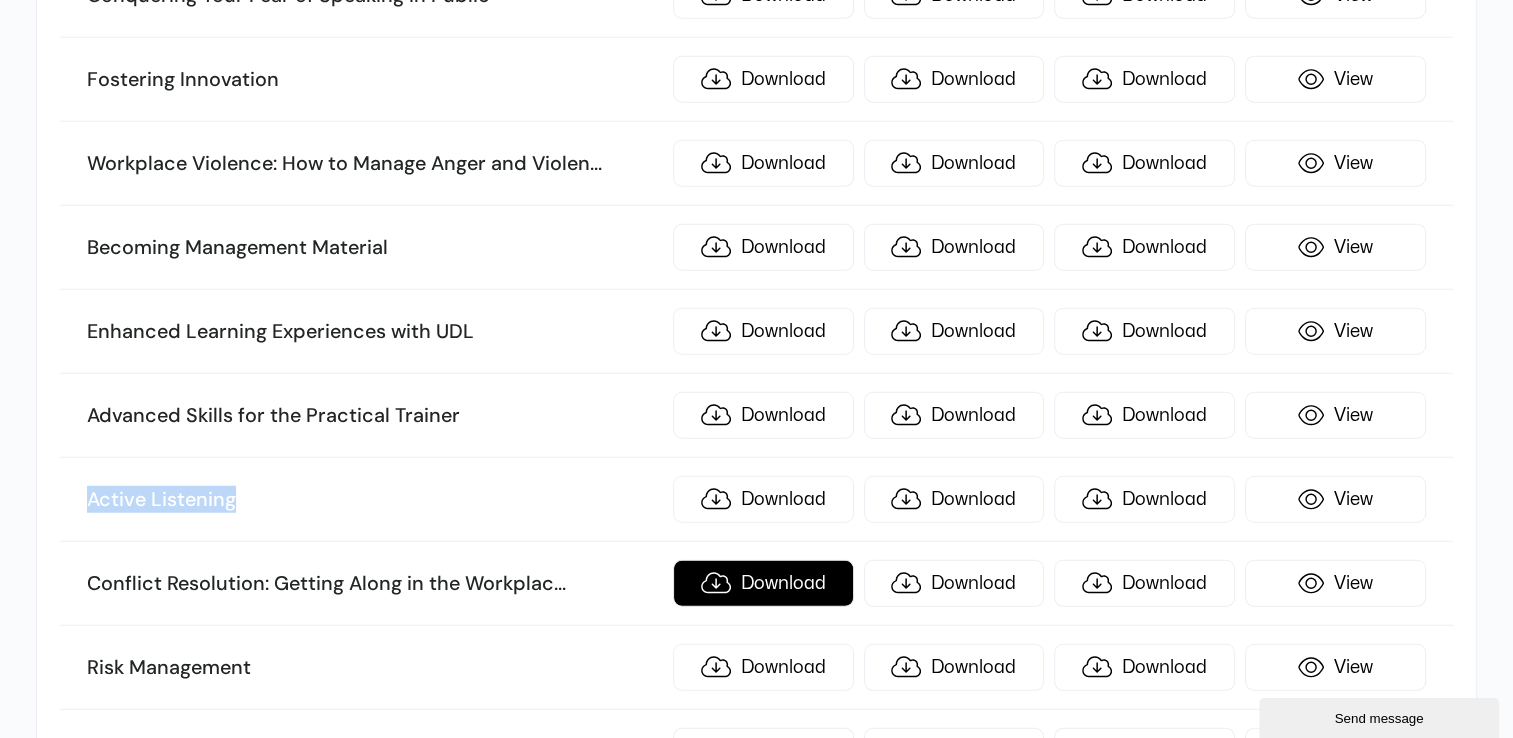 click on "Download" at bounding box center (763, 583) 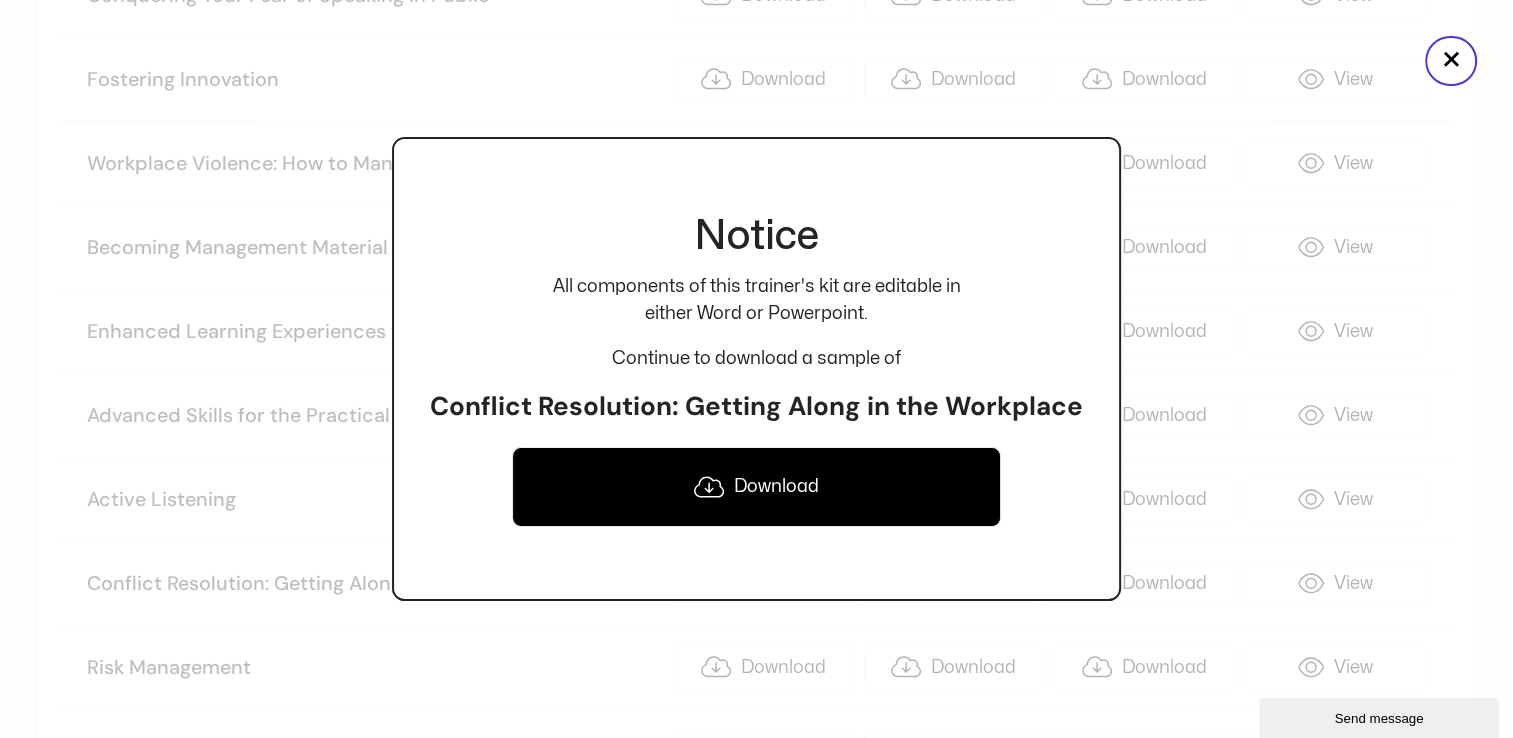 click on "Conflict Resolution: Getting Along in the Workplace" at bounding box center (756, 407) 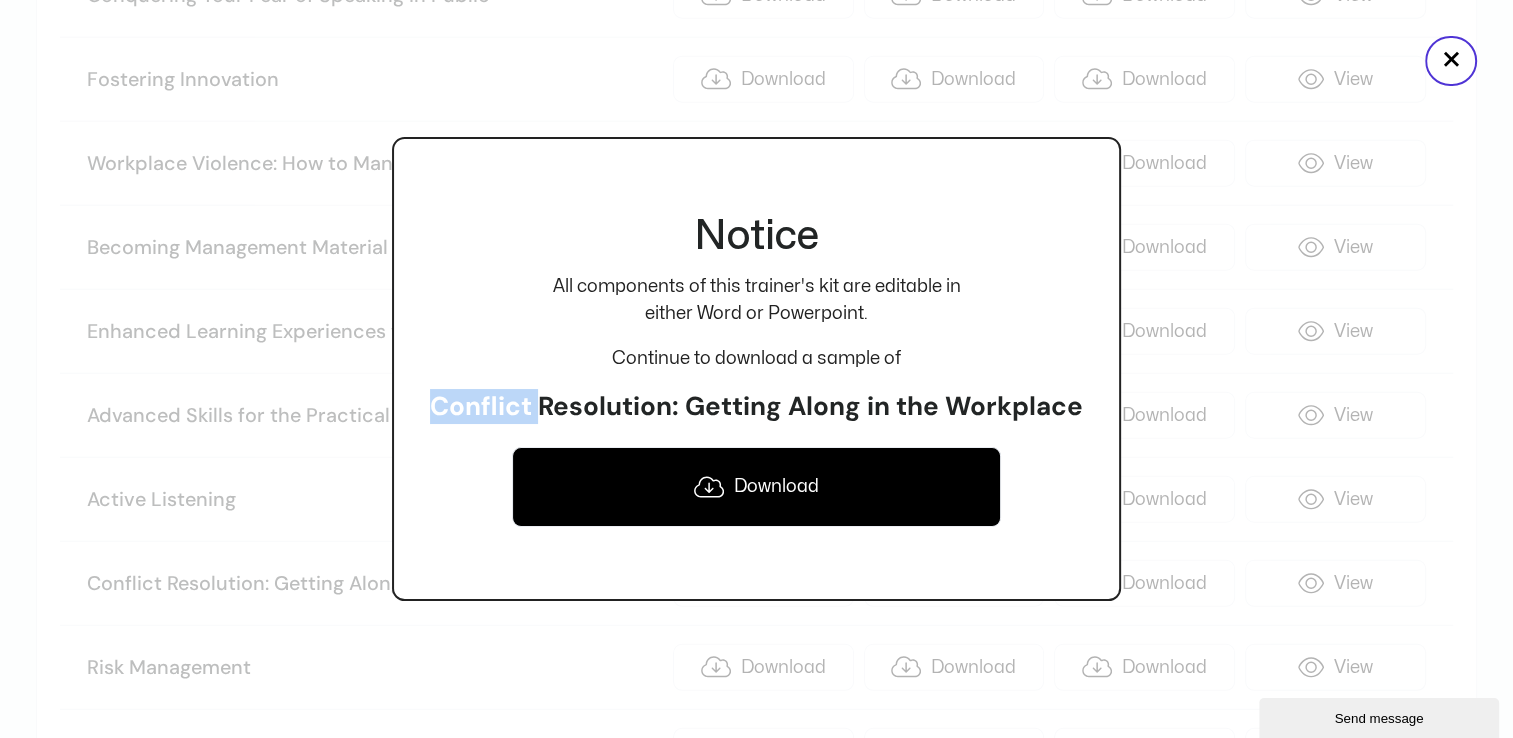 click on "Conflict Resolution: Getting Along in the Workplace" at bounding box center (756, 407) 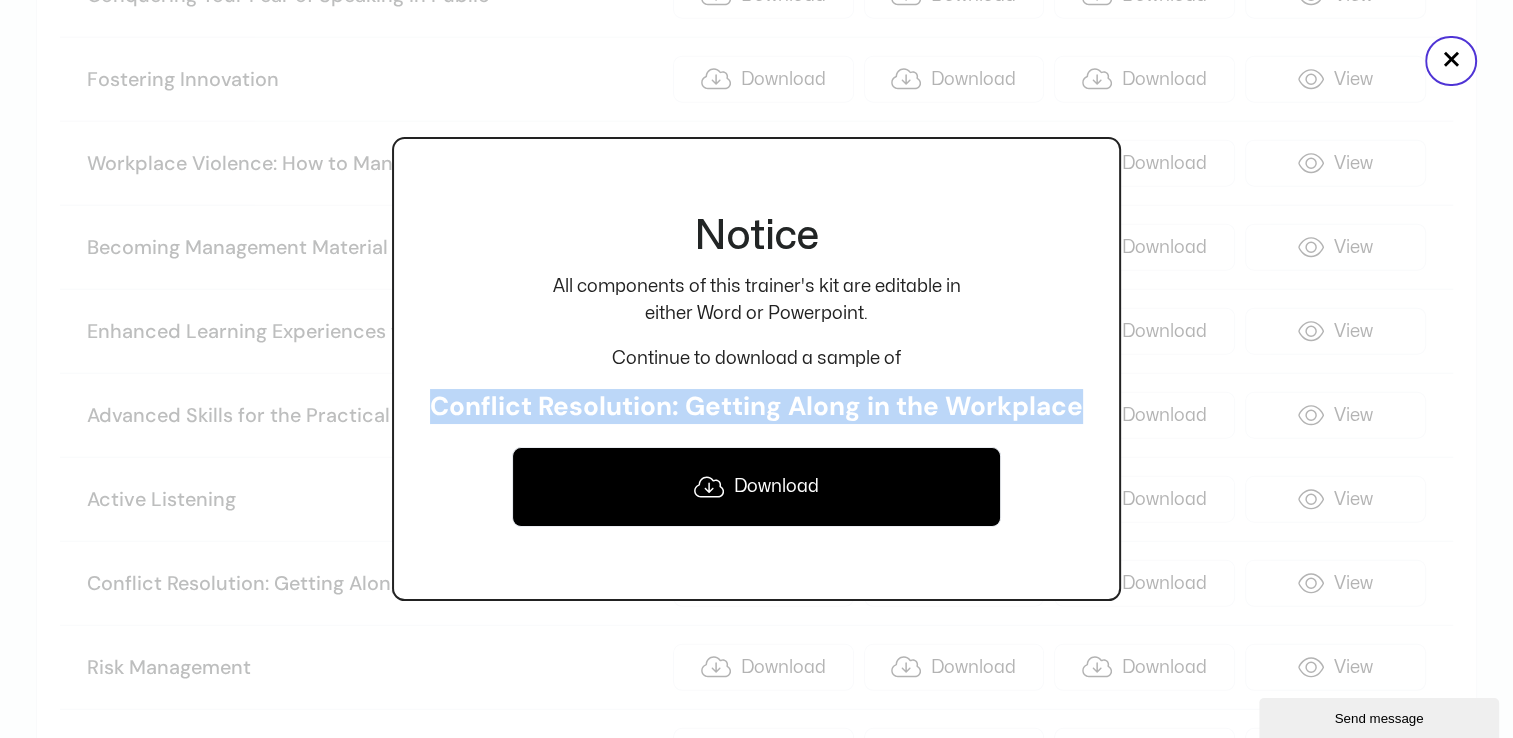click on "Conflict Resolution: Getting Along in the Workplace" at bounding box center (756, 407) 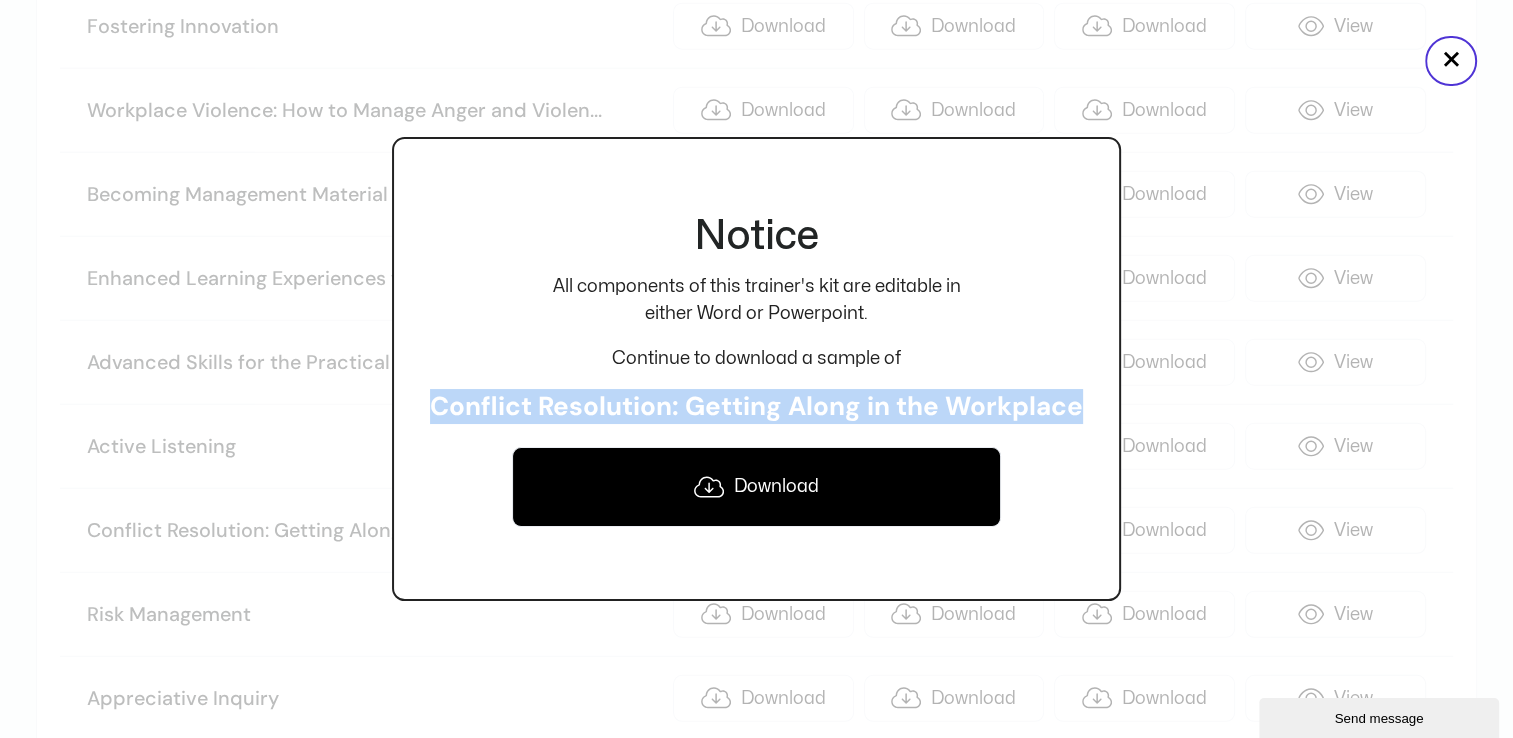 scroll, scrollTop: 5318, scrollLeft: 0, axis: vertical 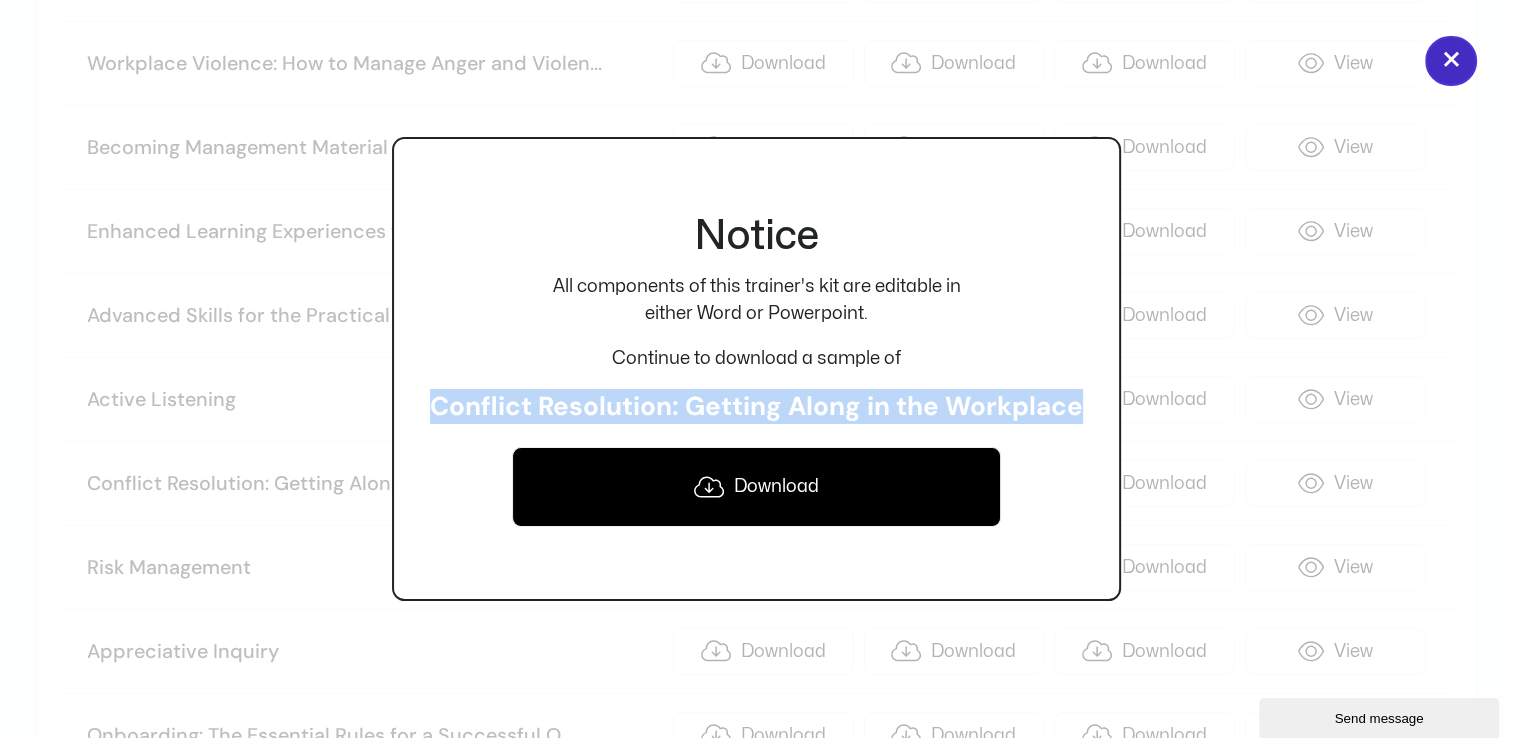 click on "×" at bounding box center [1451, 61] 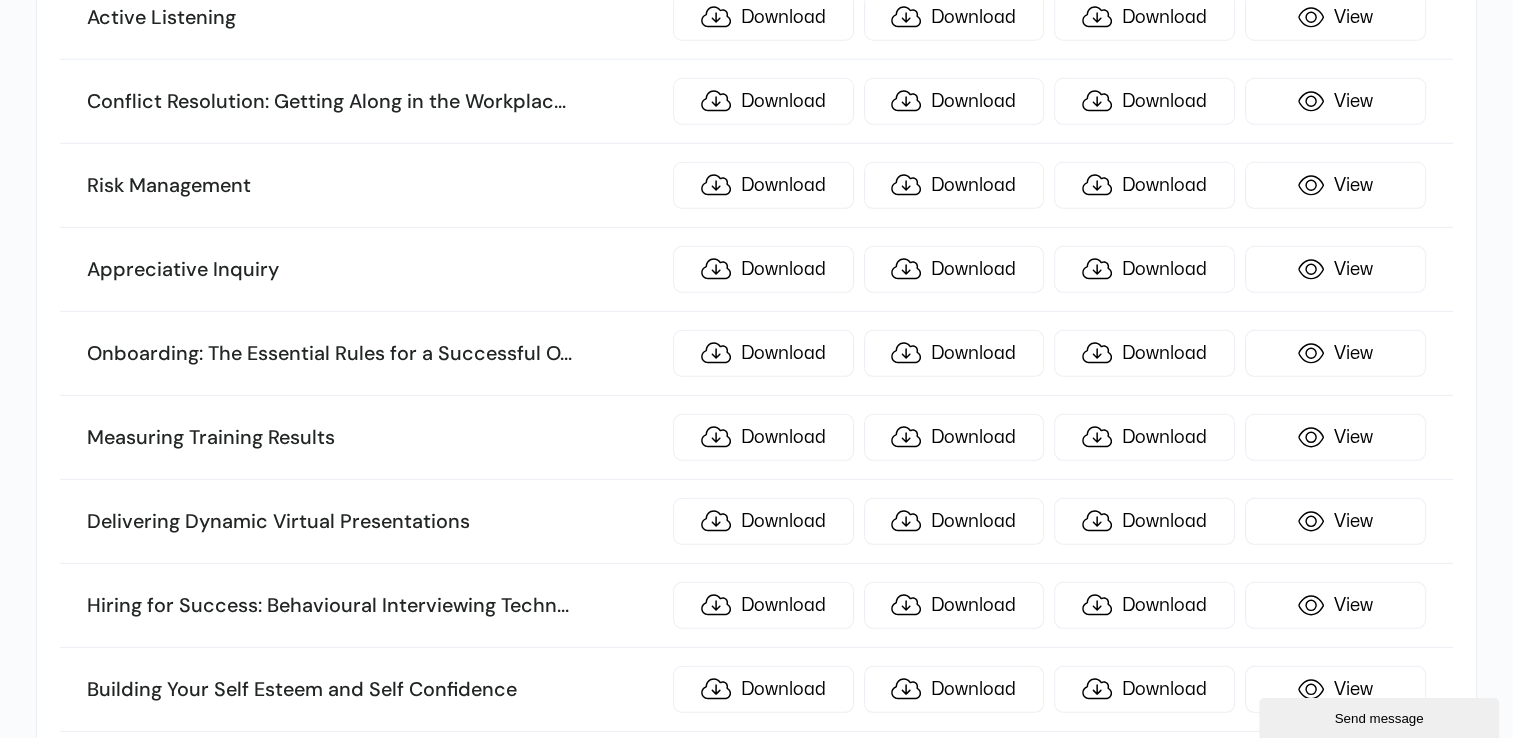 scroll, scrollTop: 5818, scrollLeft: 0, axis: vertical 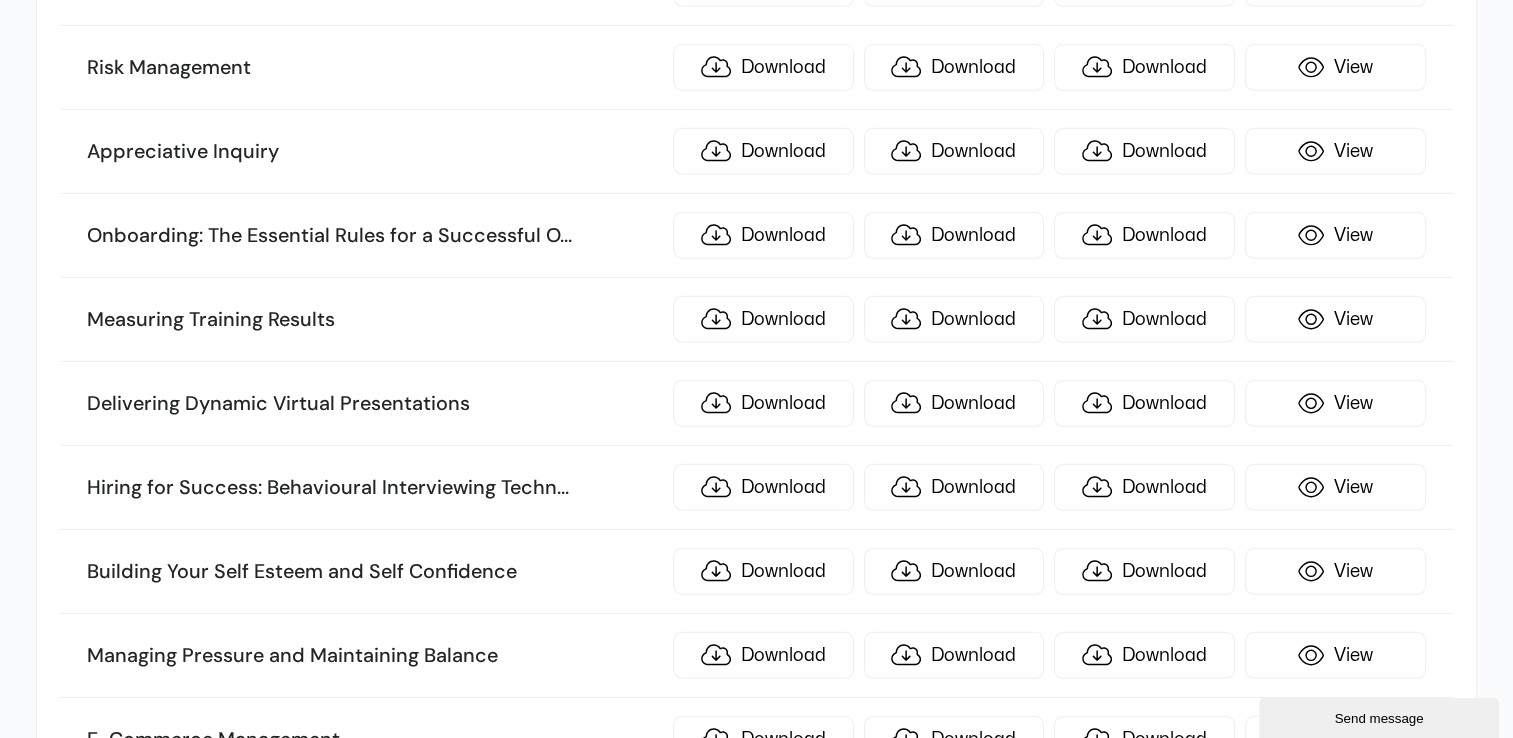 click on "Risk Management" at bounding box center (374, 68) 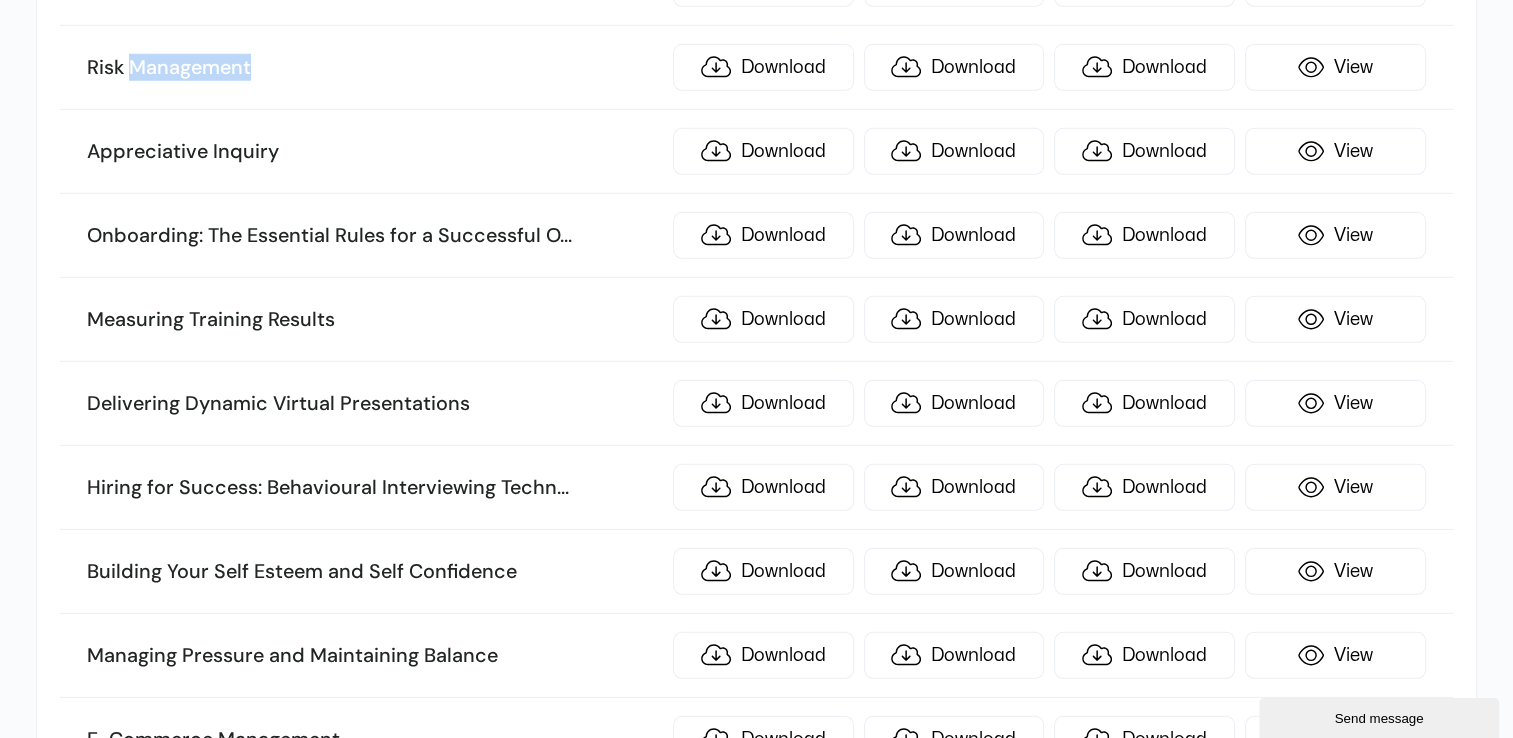 click on "Risk Management" at bounding box center (374, 68) 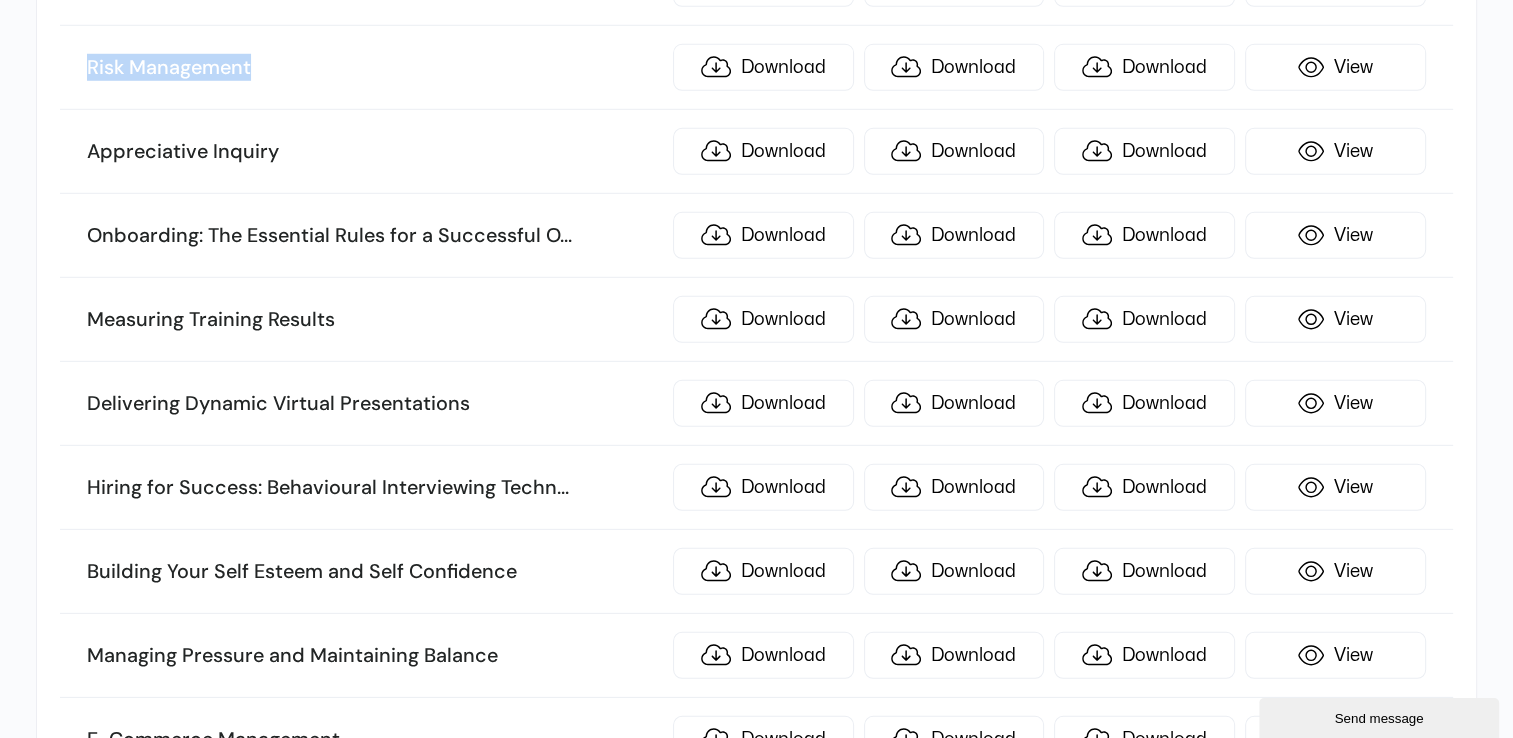 click on "Risk Management" at bounding box center (374, 68) 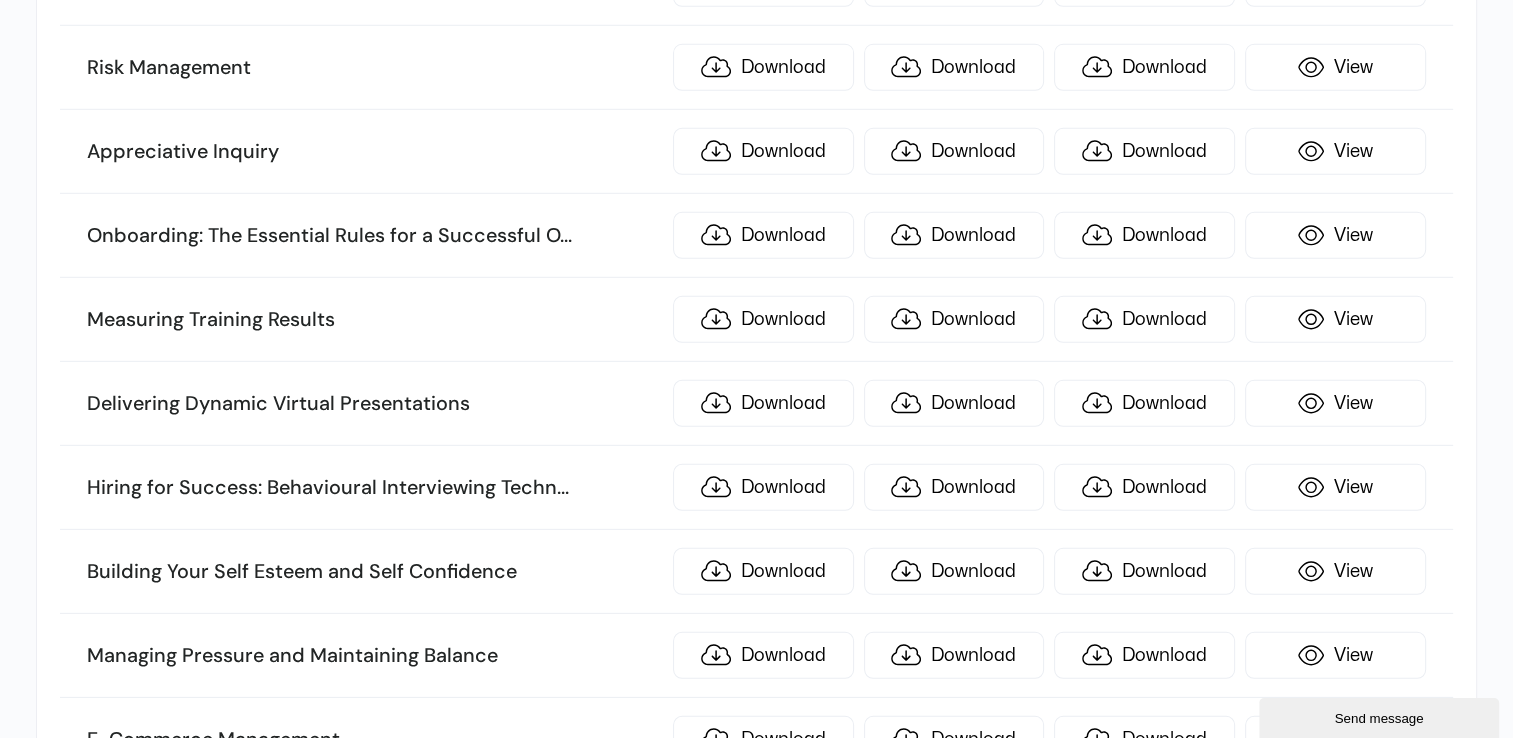 click on "Appreciative Inquiry" at bounding box center [374, 152] 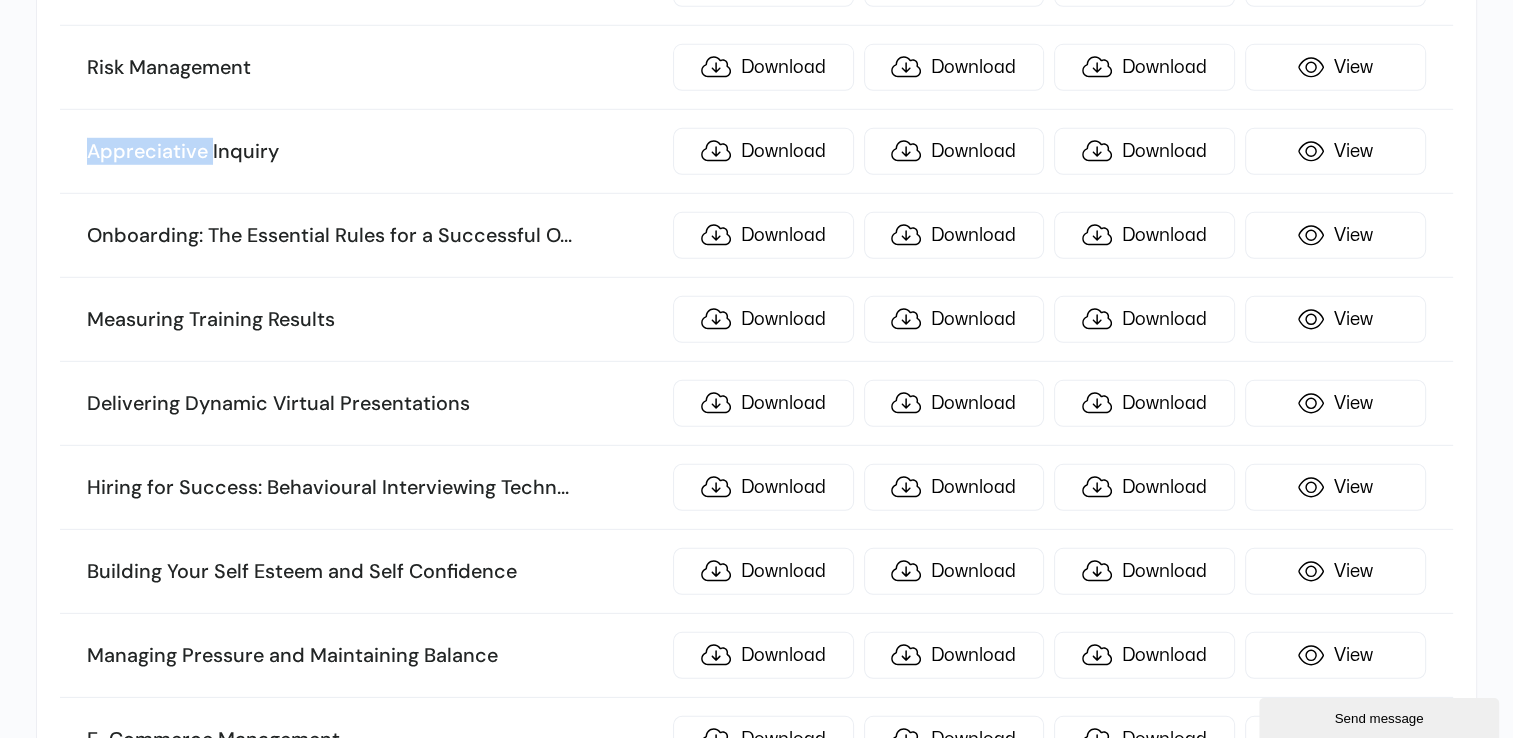 click on "Appreciative Inquiry" at bounding box center (374, 152) 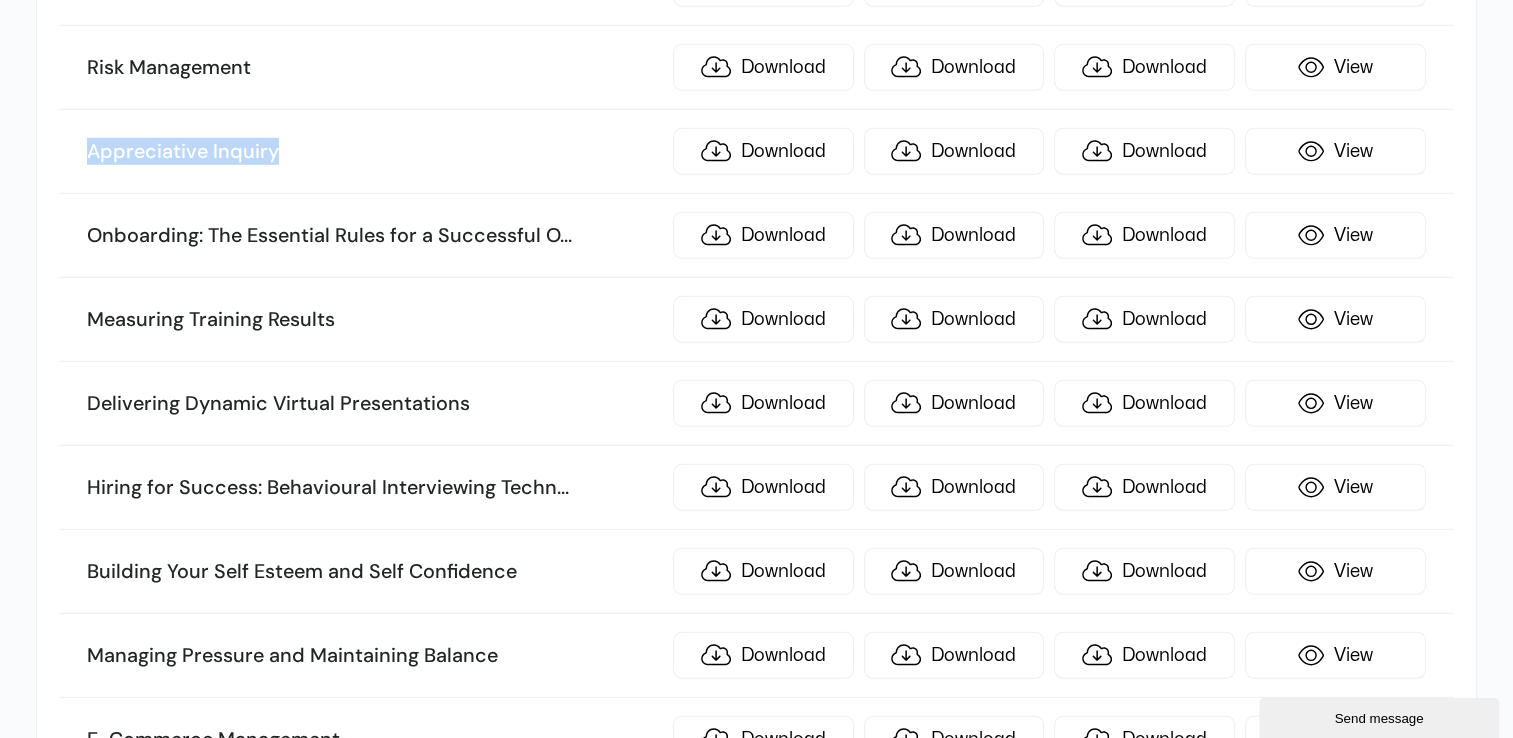 click on "Appreciative Inquiry" at bounding box center [374, 152] 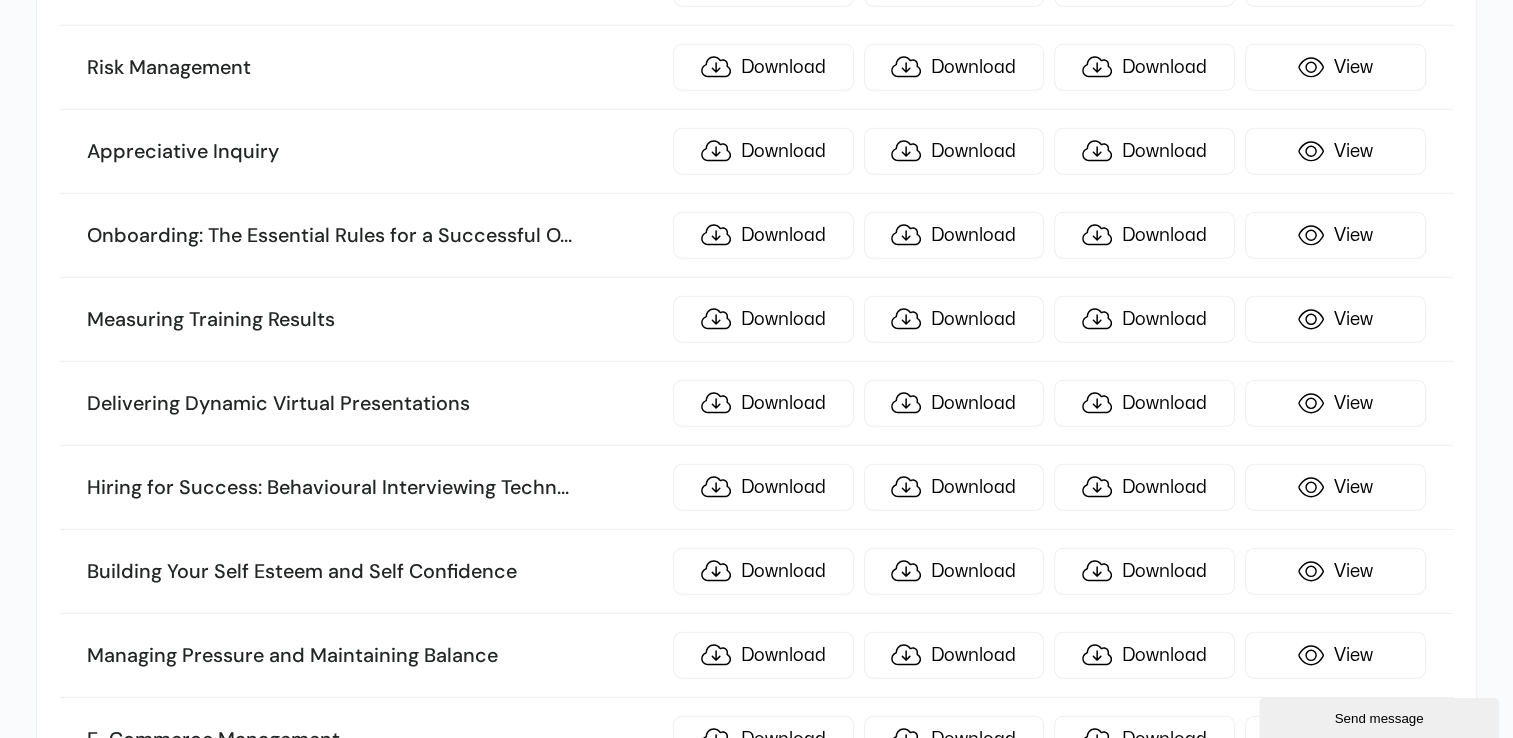 click on "Onboarding: The Essential Rules for a Successful O ... nboarding Program" at bounding box center (374, 236) 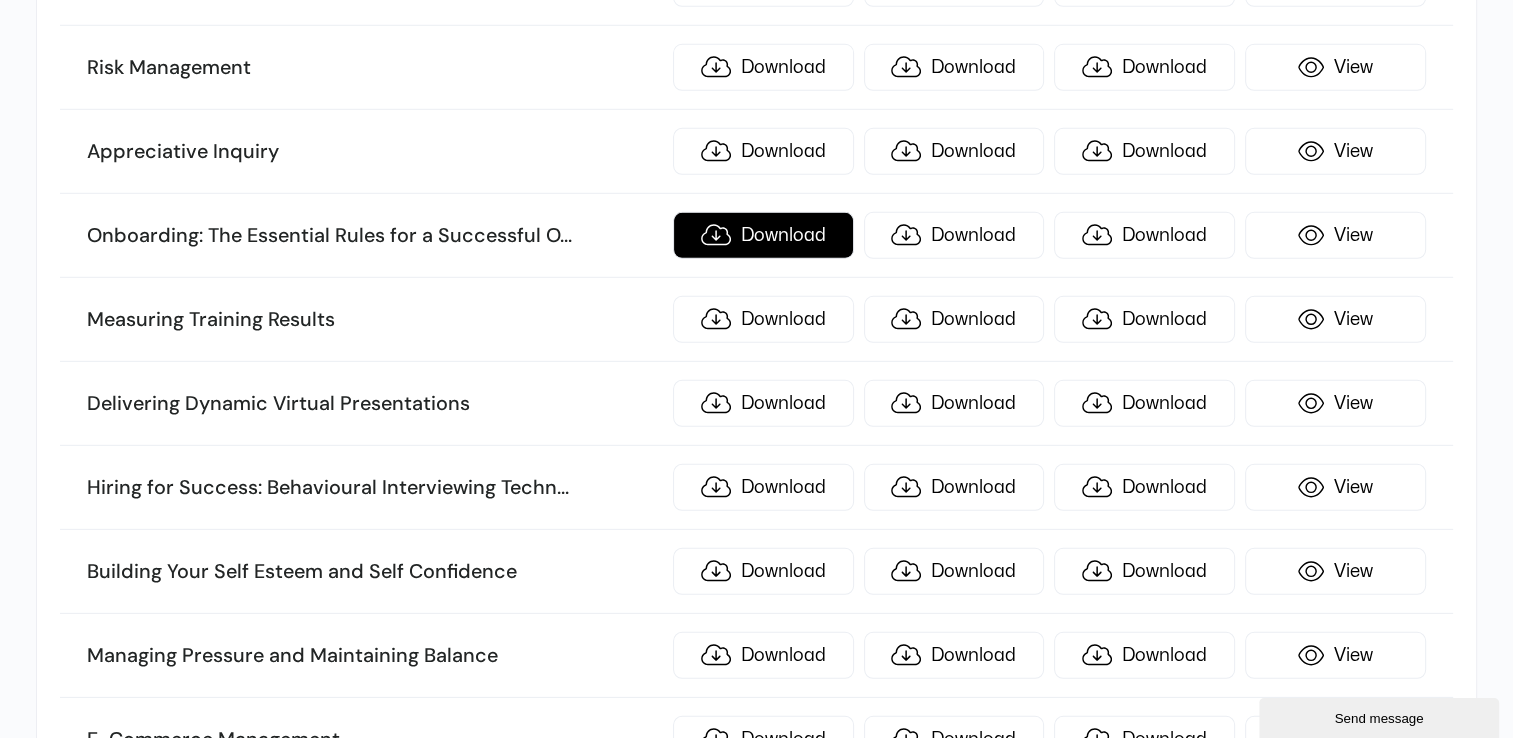 click on "Download" at bounding box center [763, 235] 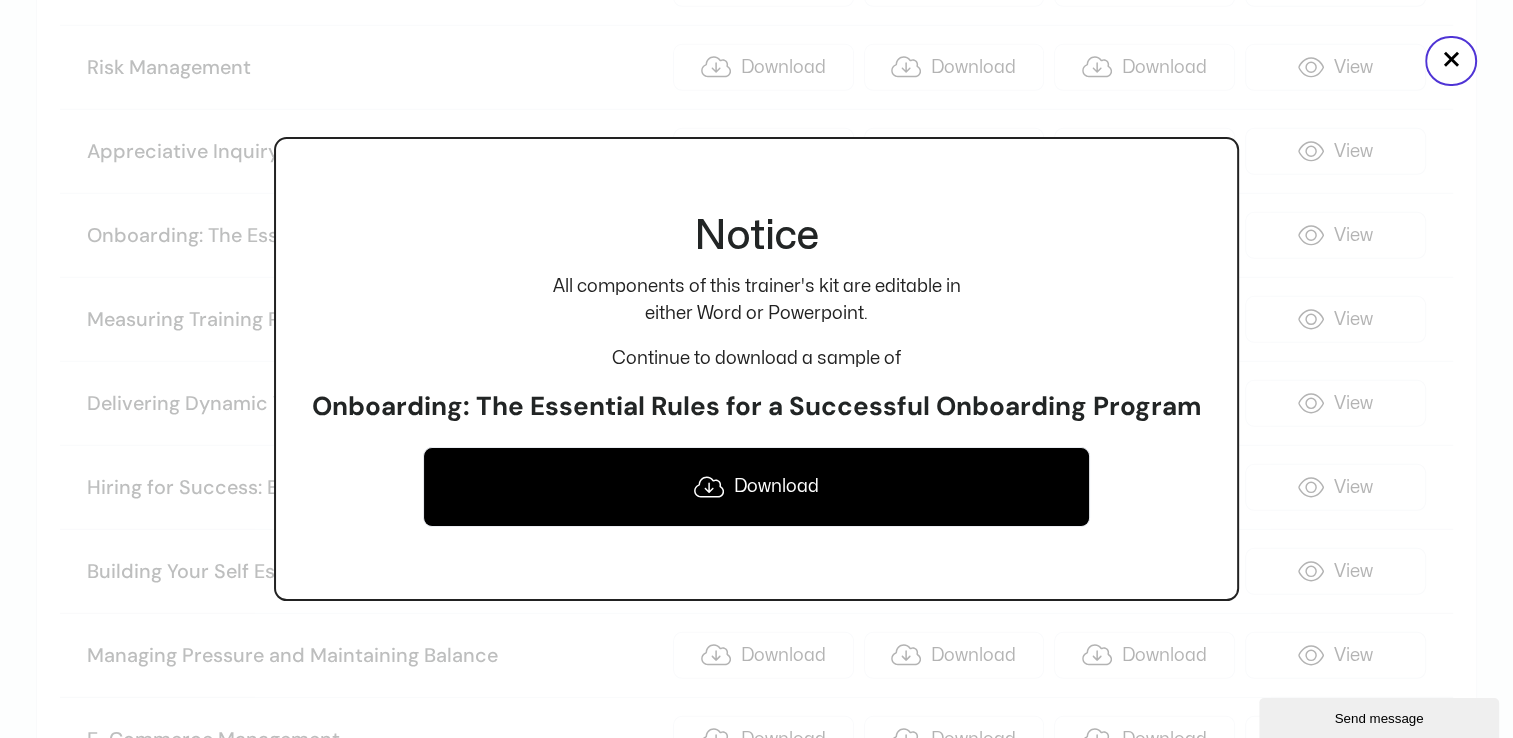 click on "Onboarding: The Essential Rules for a Successful Onboarding Program" at bounding box center (756, 407) 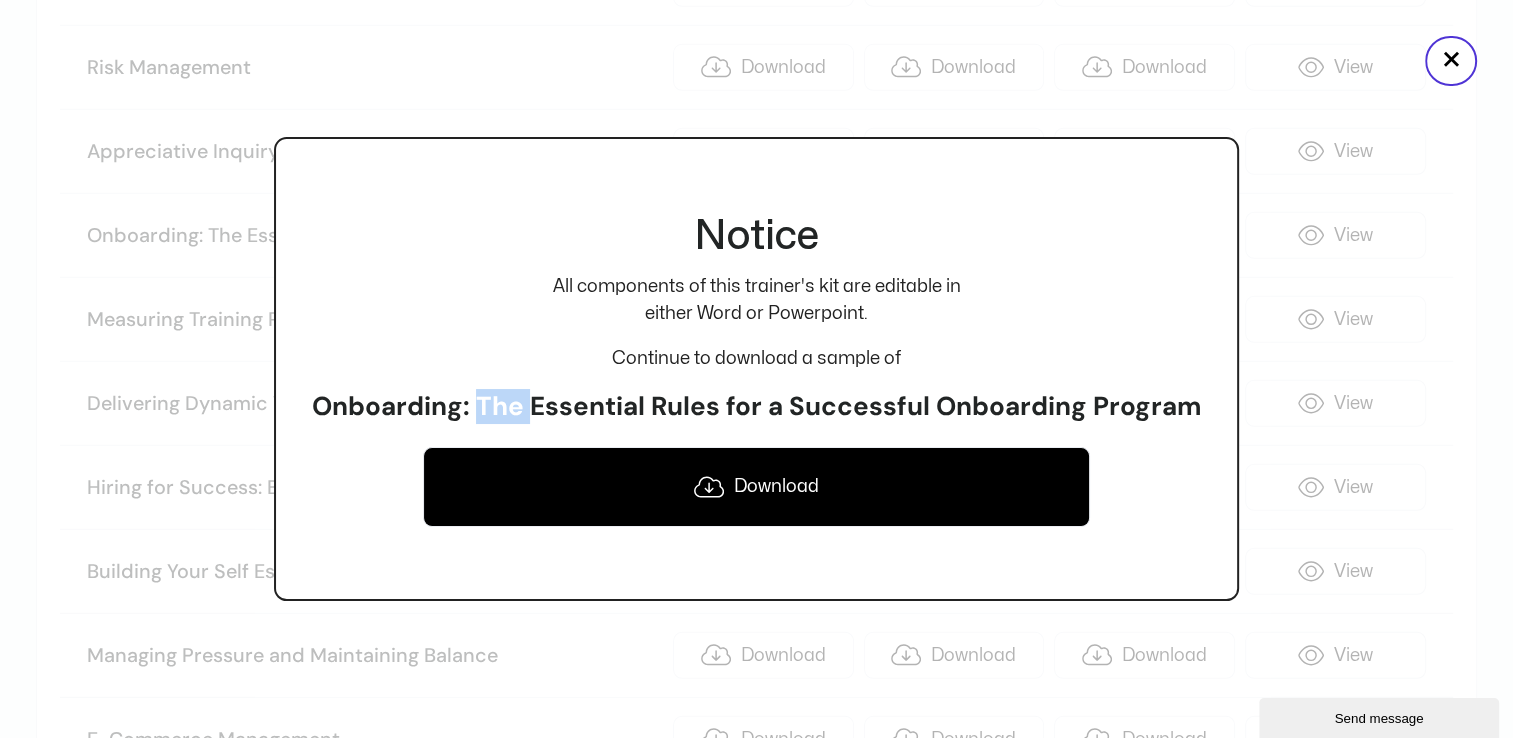 click on "Onboarding: The Essential Rules for a Successful Onboarding Program" at bounding box center (756, 407) 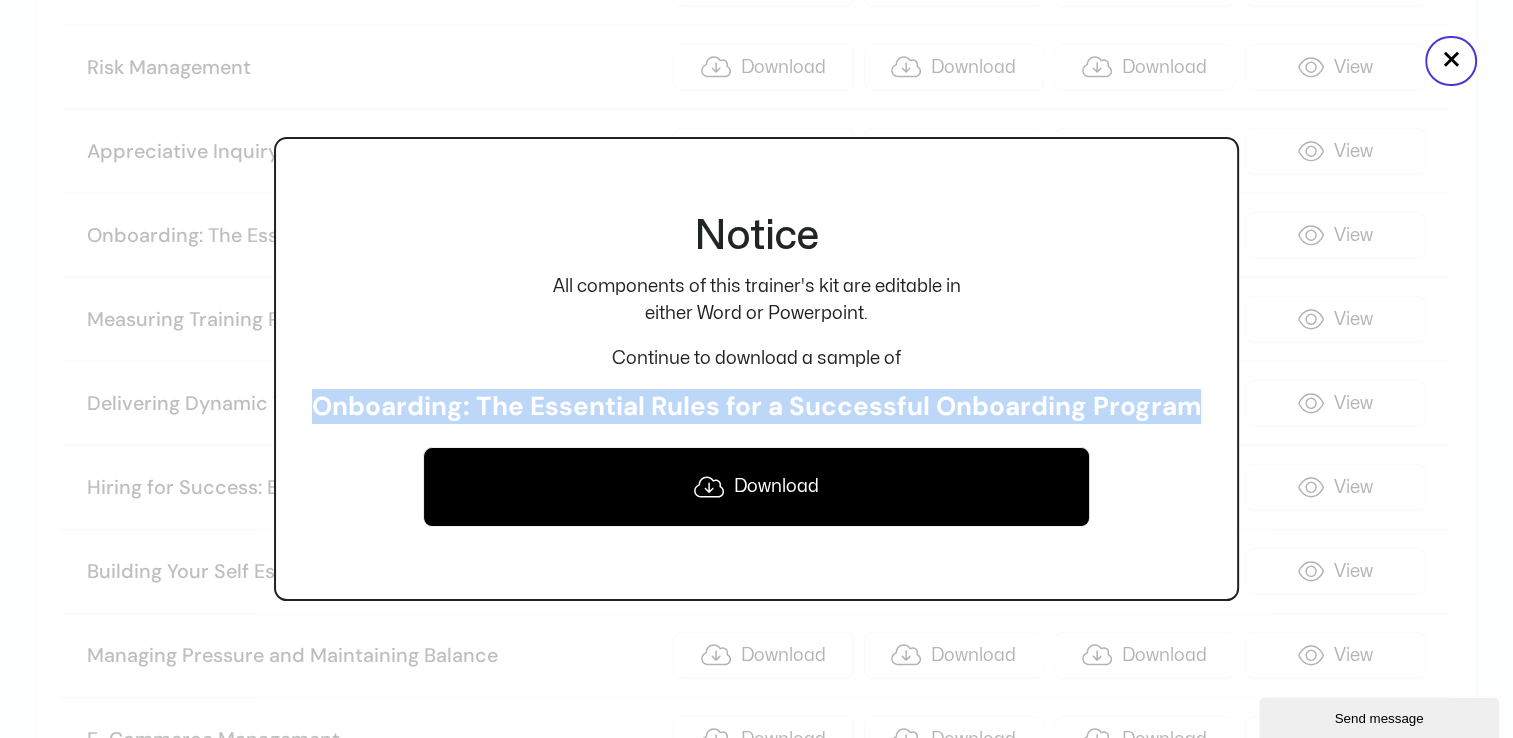 click on "Onboarding: The Essential Rules for a Successful Onboarding Program" at bounding box center [756, 407] 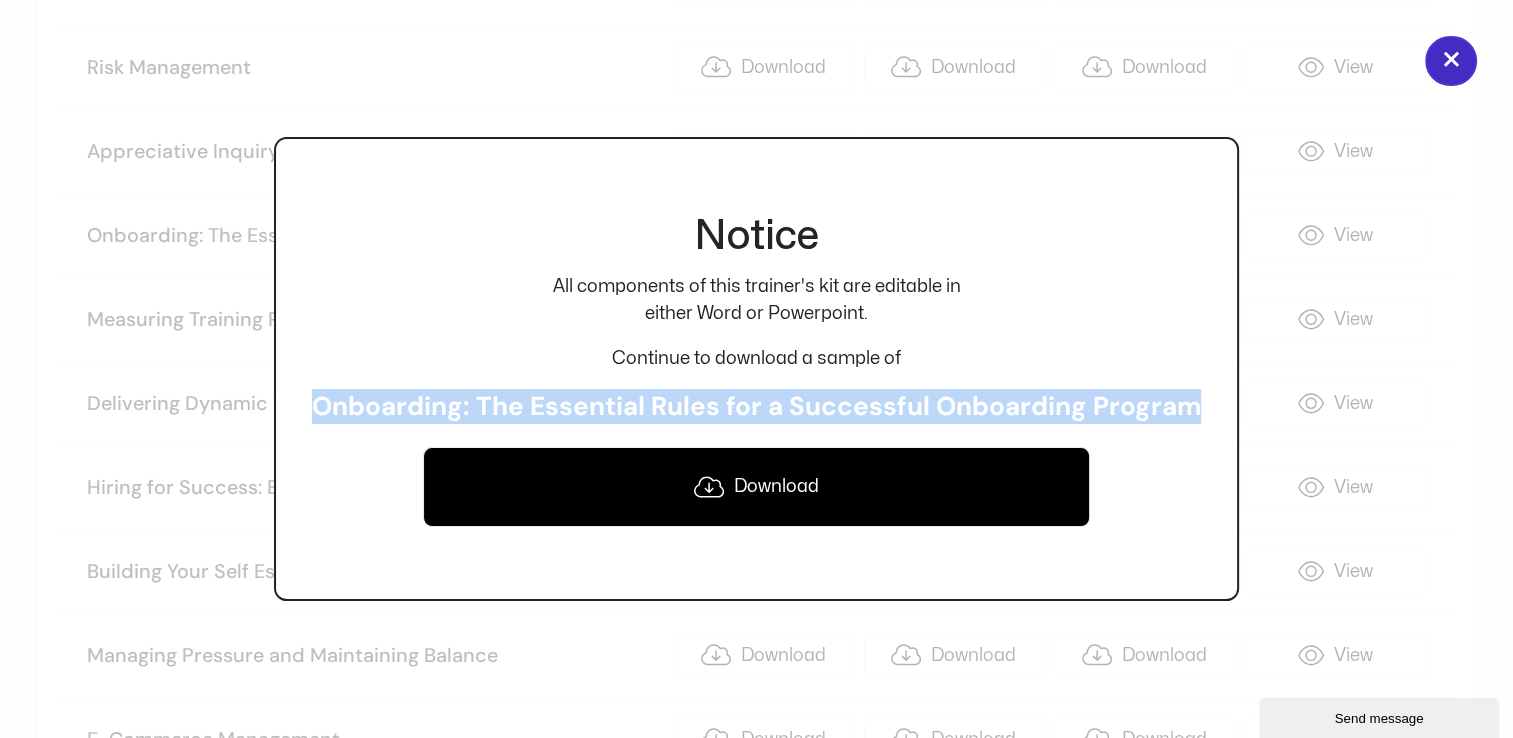 click on "×" at bounding box center [1451, 61] 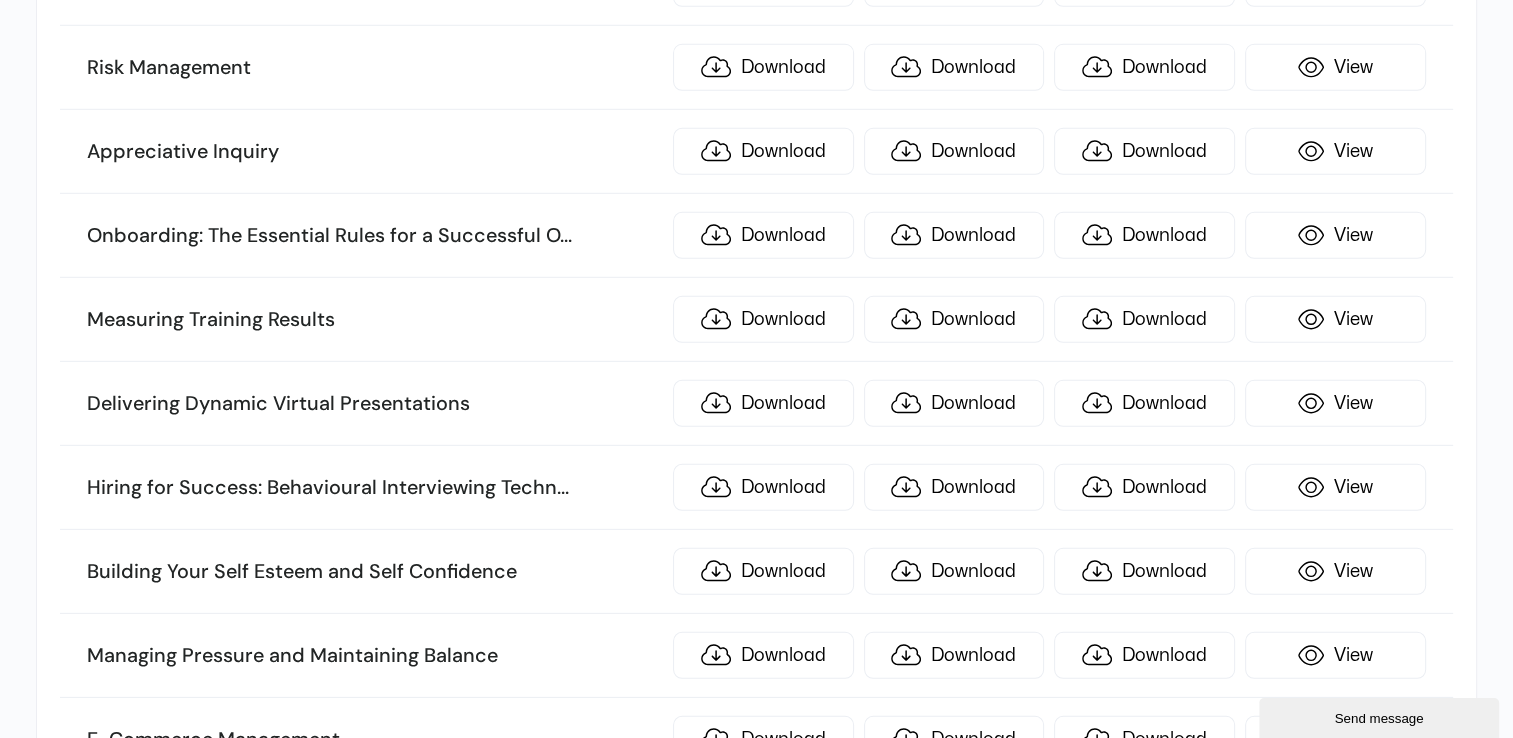 click on "Measuring Training Results" at bounding box center (374, 320) 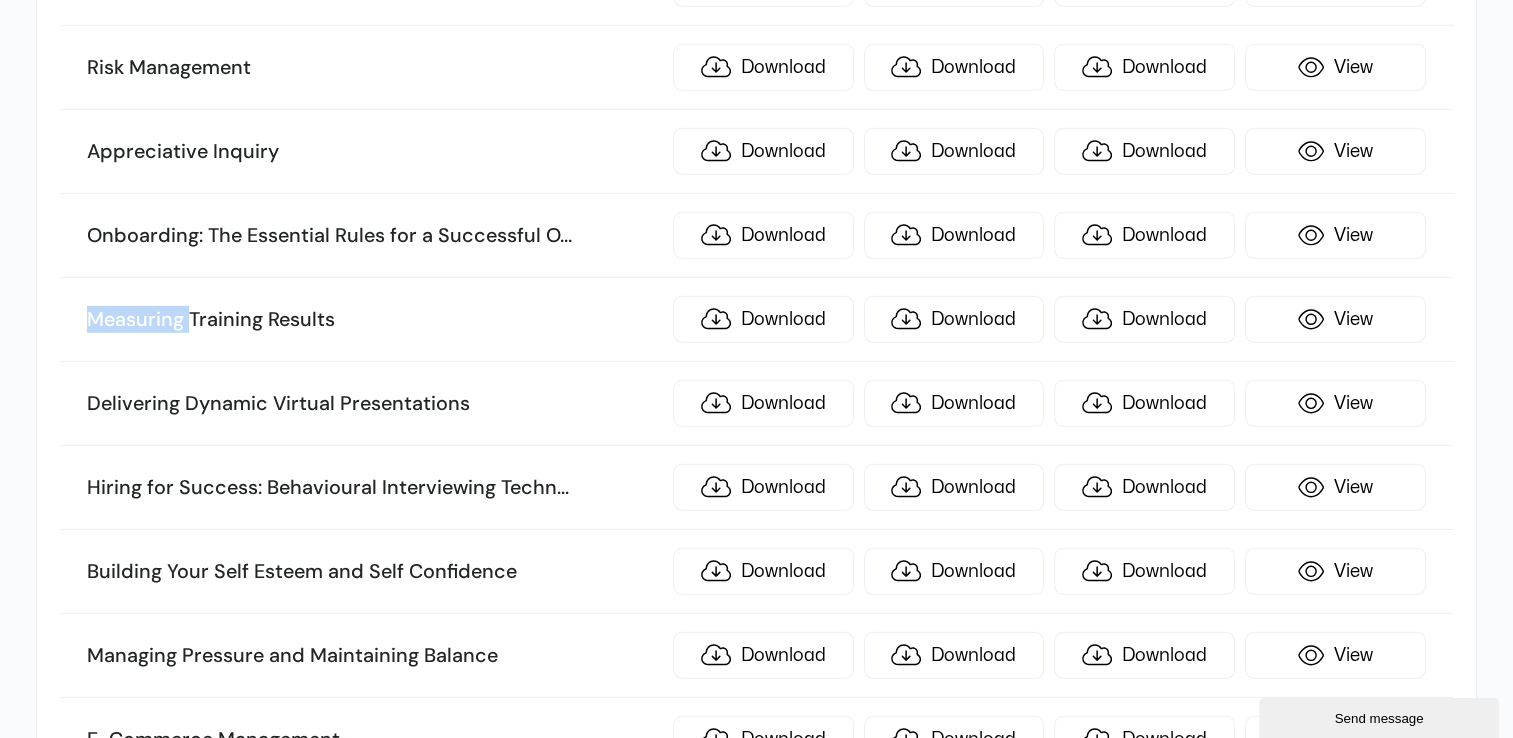 click on "Measuring Training Results" at bounding box center (374, 320) 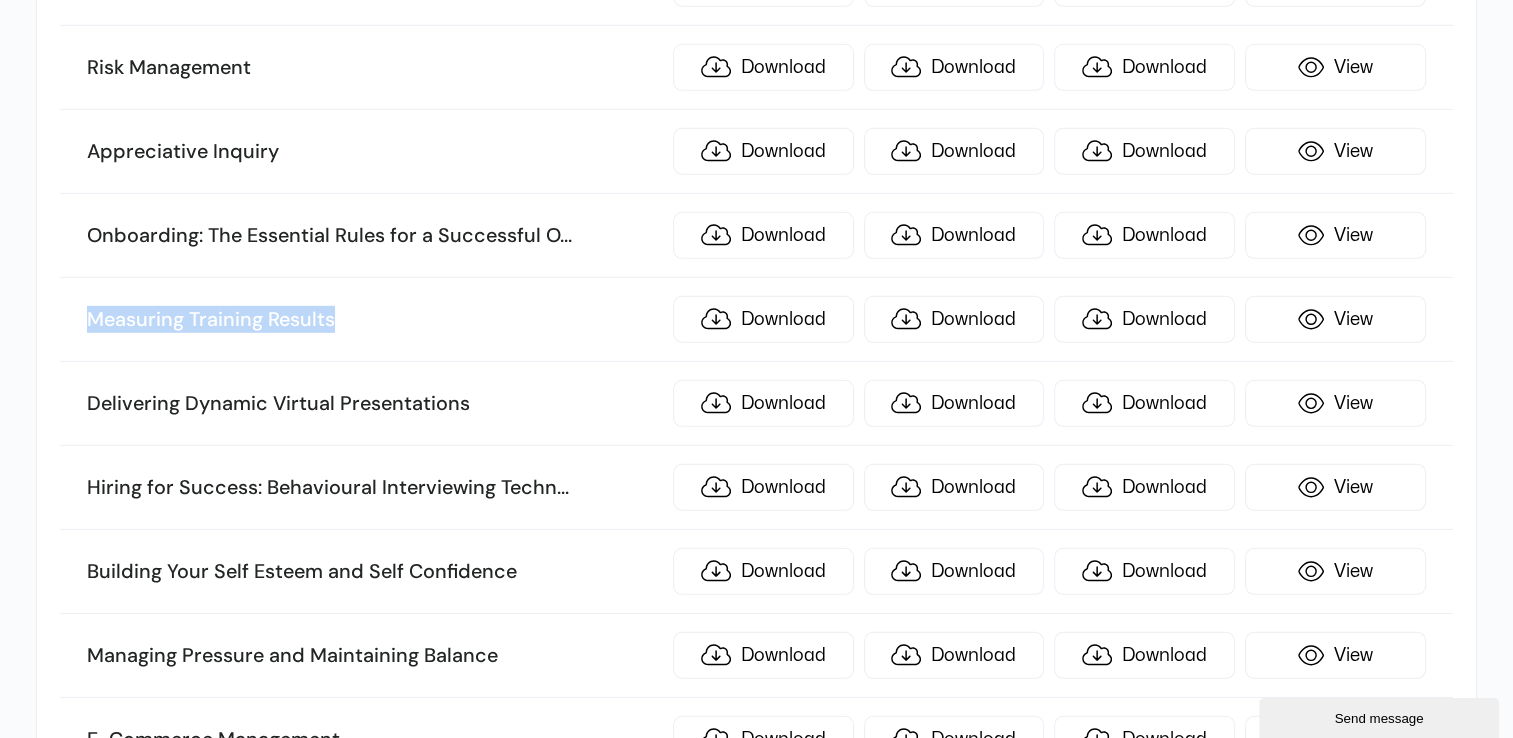 click on "Measuring Training Results" at bounding box center [374, 320] 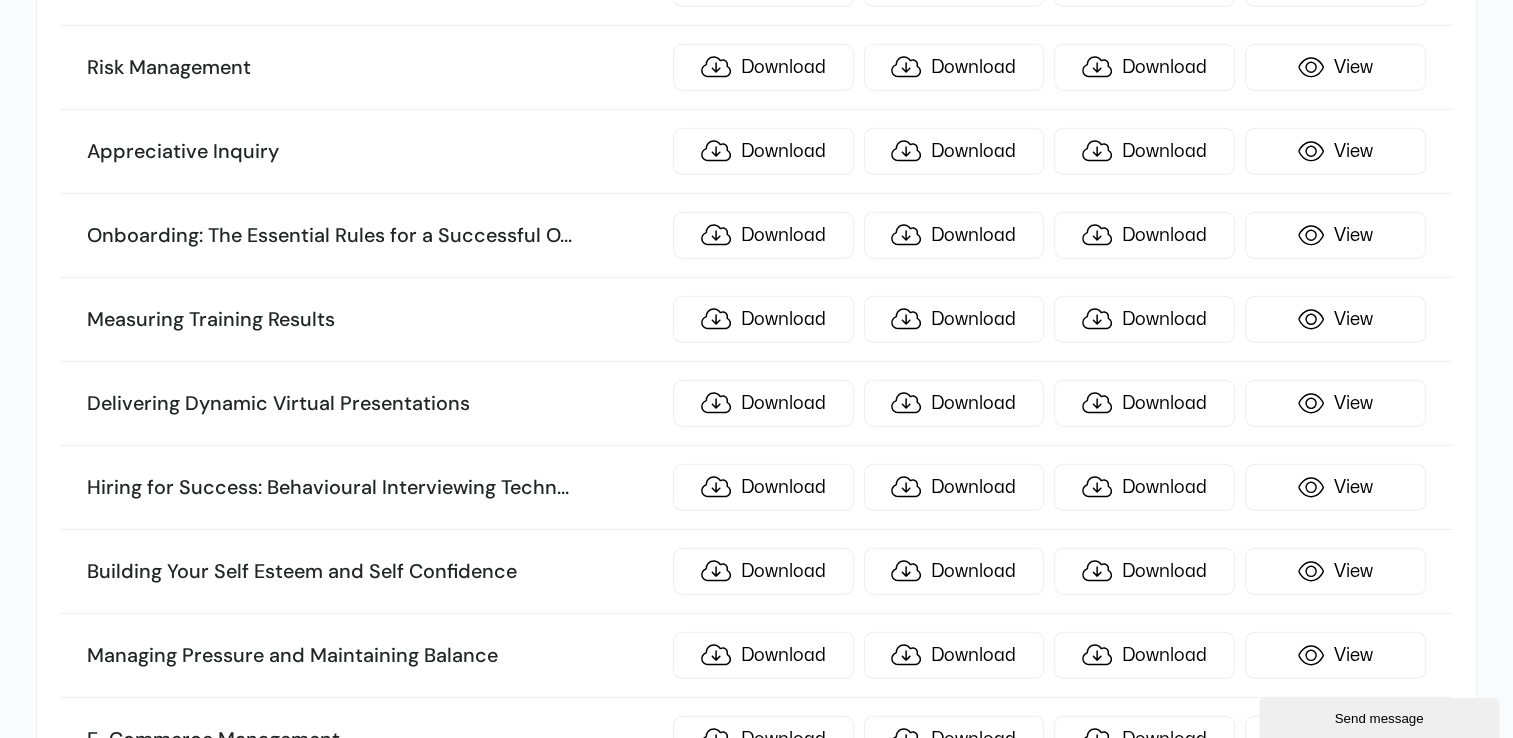 click on "Delivering Dynamic Virtual Presentations Download Download Download View" at bounding box center (756, 404) 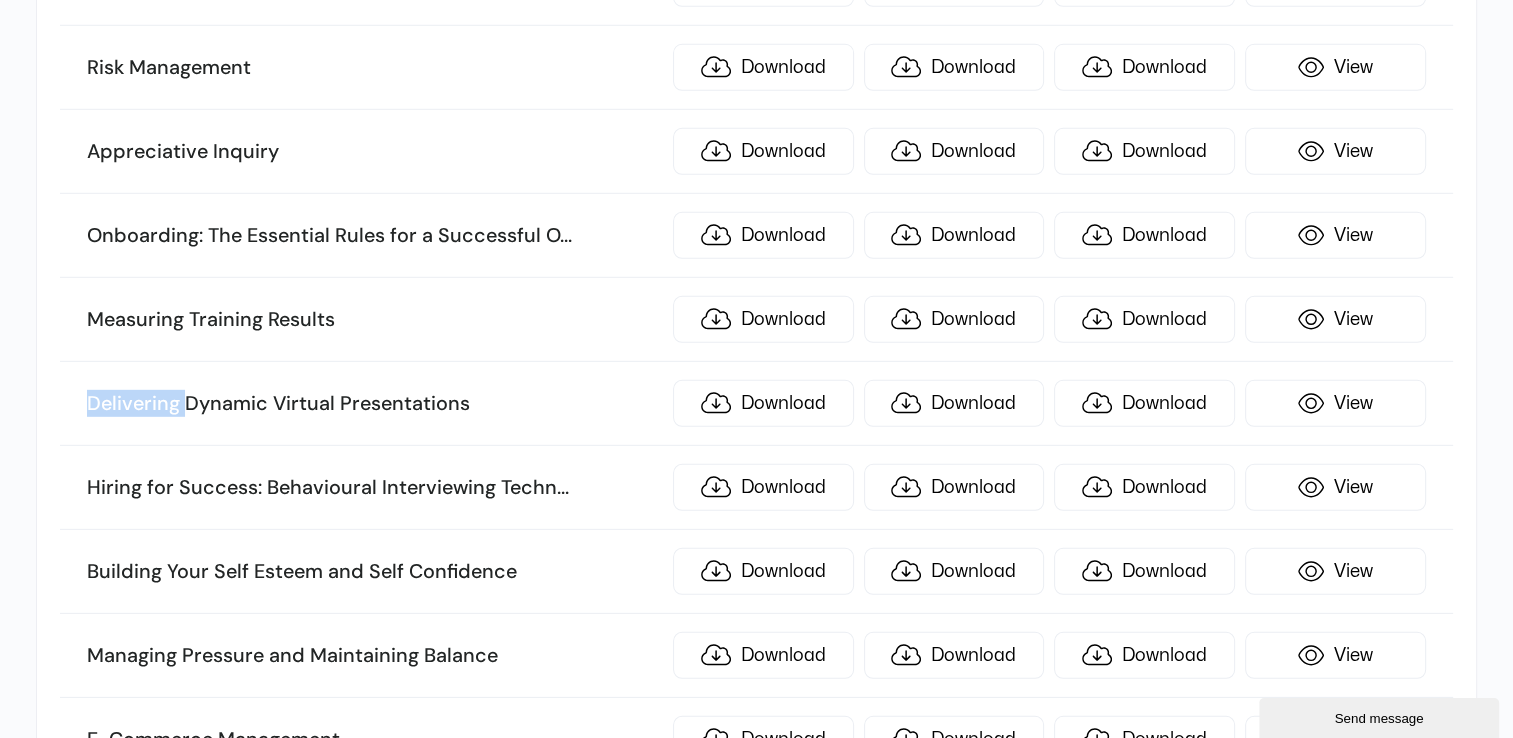 click on "Delivering Dynamic Virtual Presentations Download Download Download View" at bounding box center (756, 404) 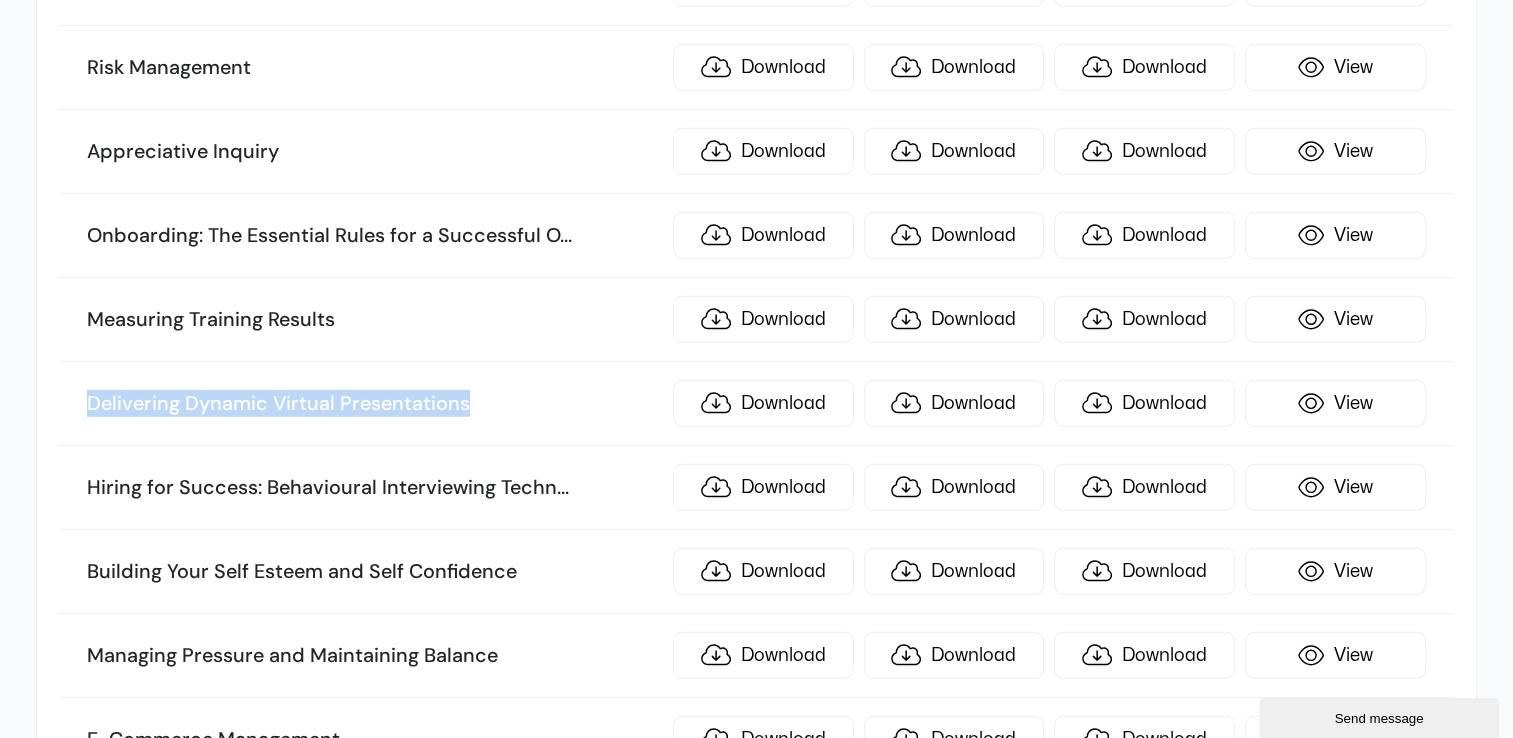 click on "Delivering Dynamic Virtual Presentations Download Download Download View" at bounding box center (756, 404) 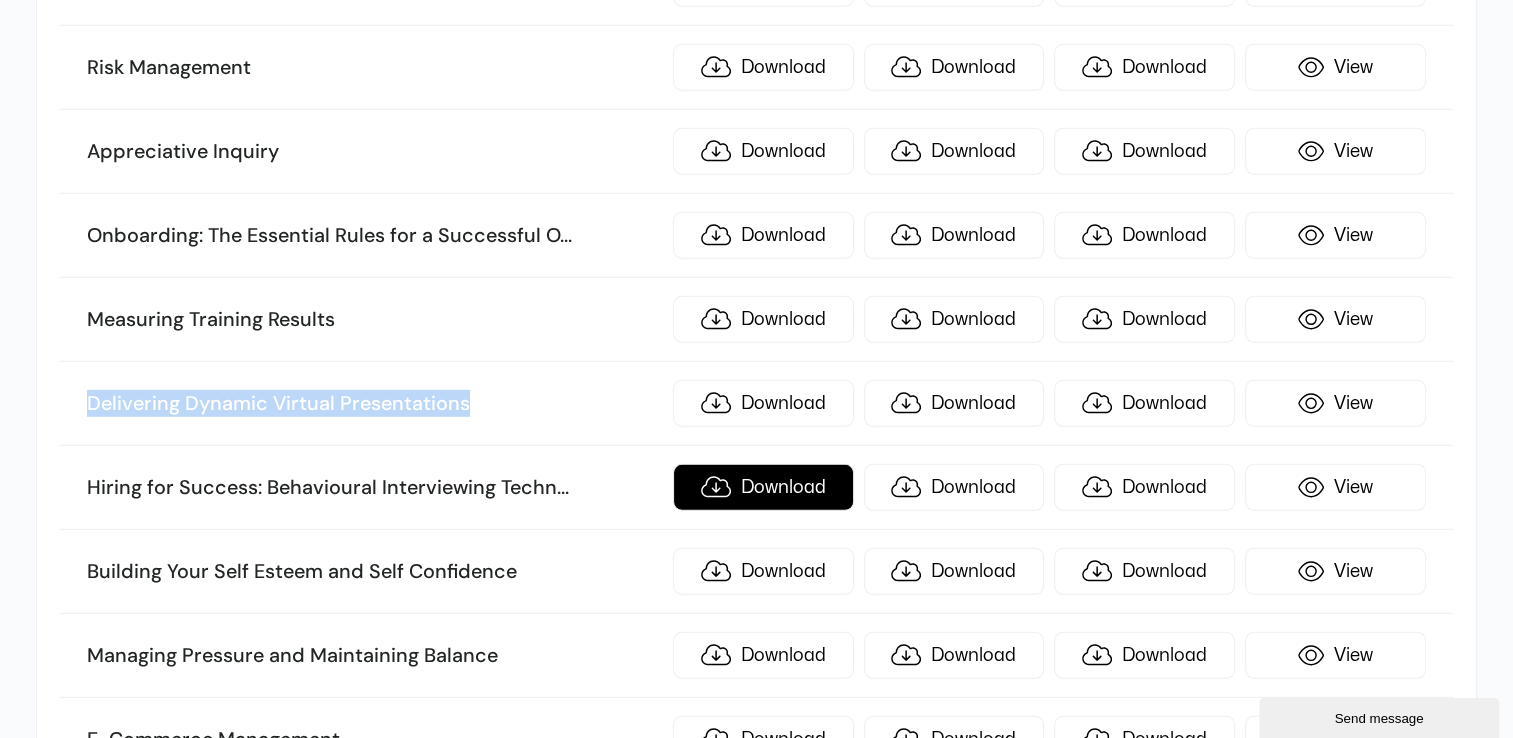 click on "Download" at bounding box center (763, 487) 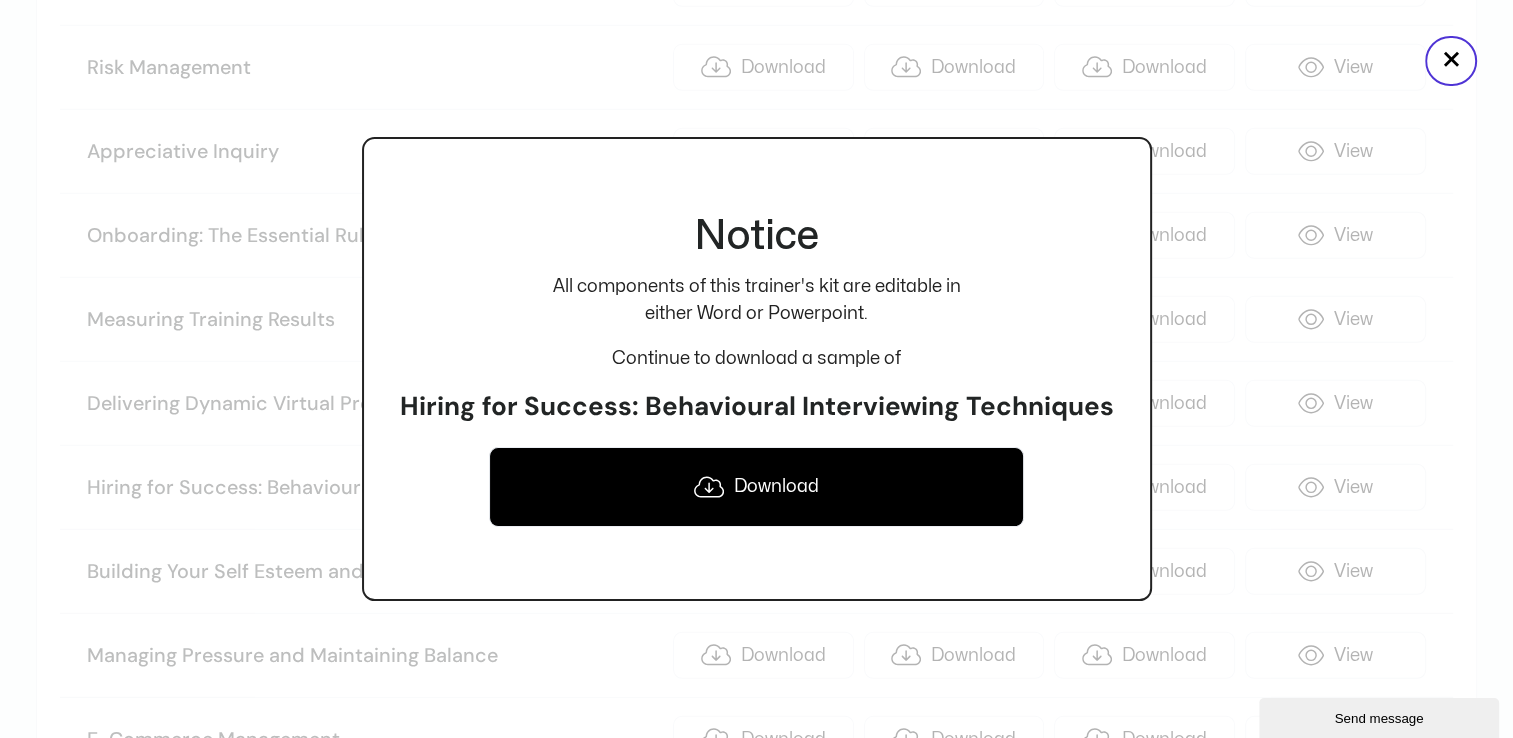 click on "Hiring for Success: Behavioural Interviewing Techniques" at bounding box center [757, 407] 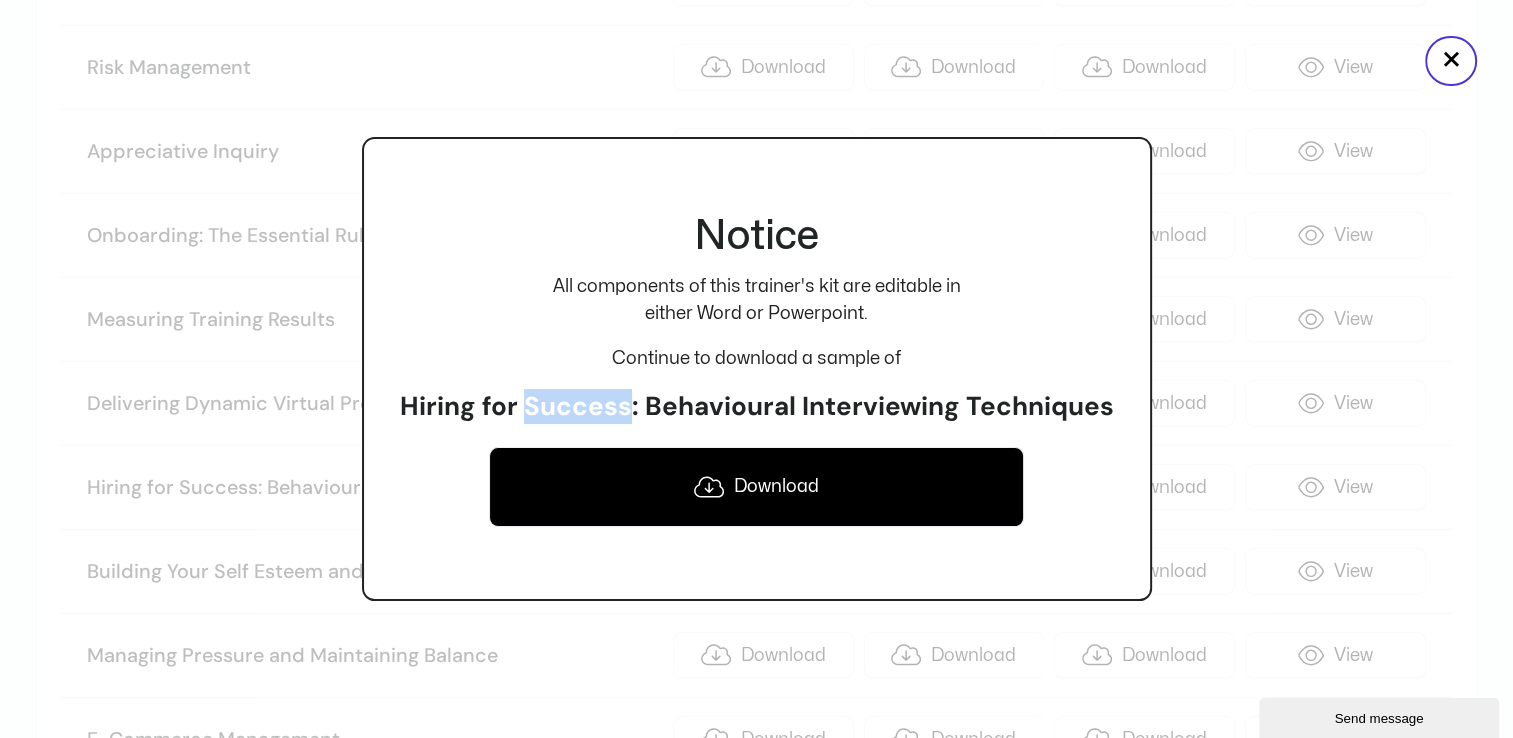 click on "Hiring for Success: Behavioural Interviewing Techniques" at bounding box center (757, 407) 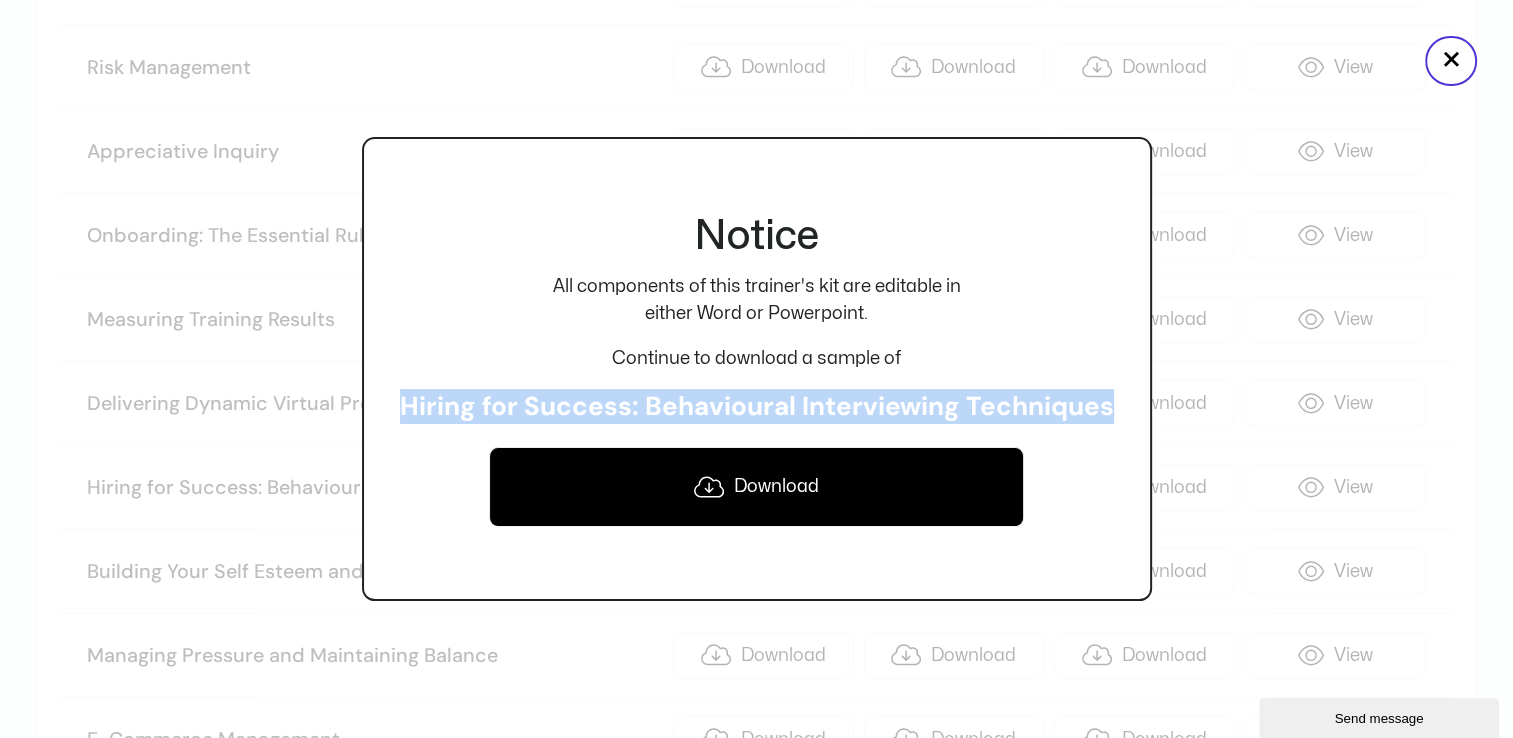 click on "Hiring for Success: Behavioural Interviewing Techniques" at bounding box center [757, 407] 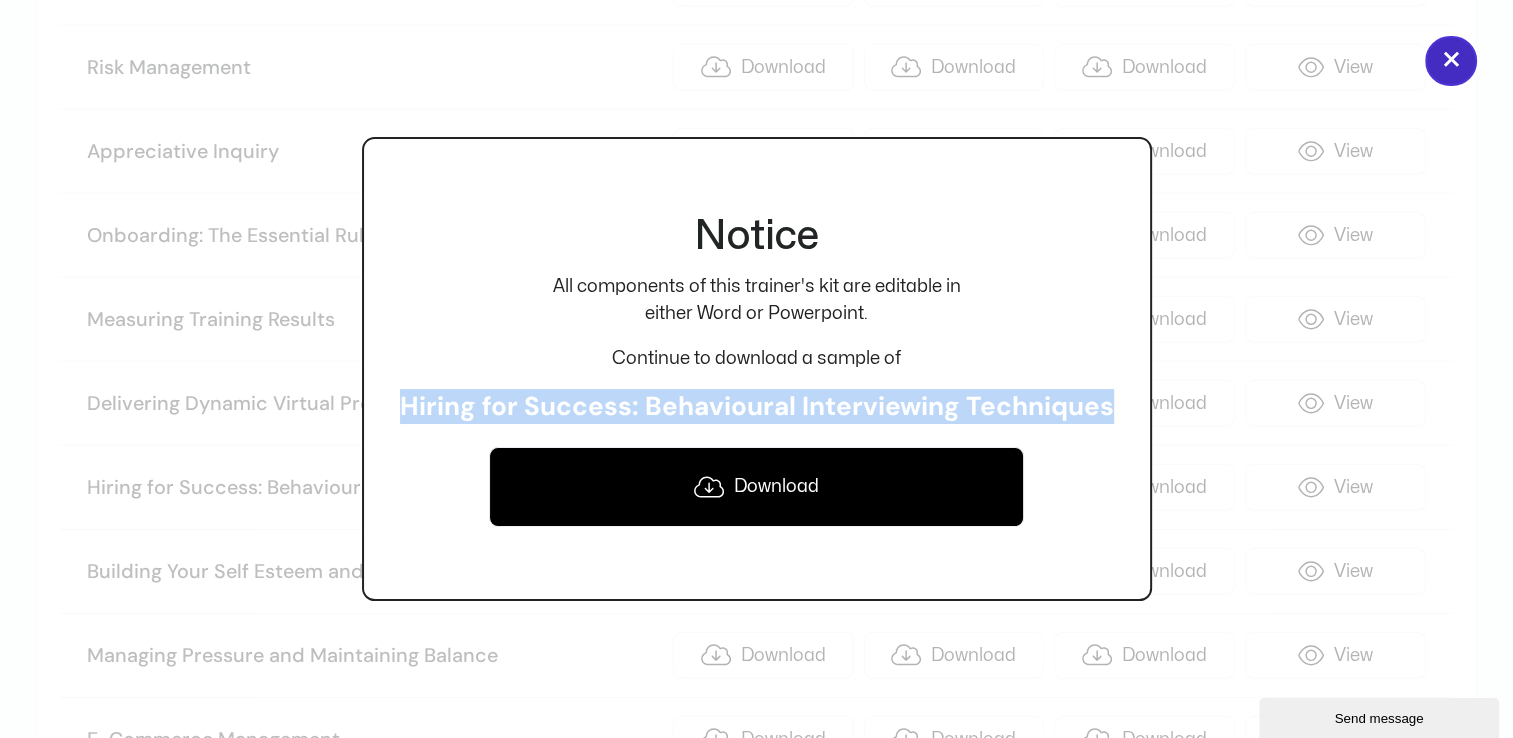 click on "×" at bounding box center [1451, 61] 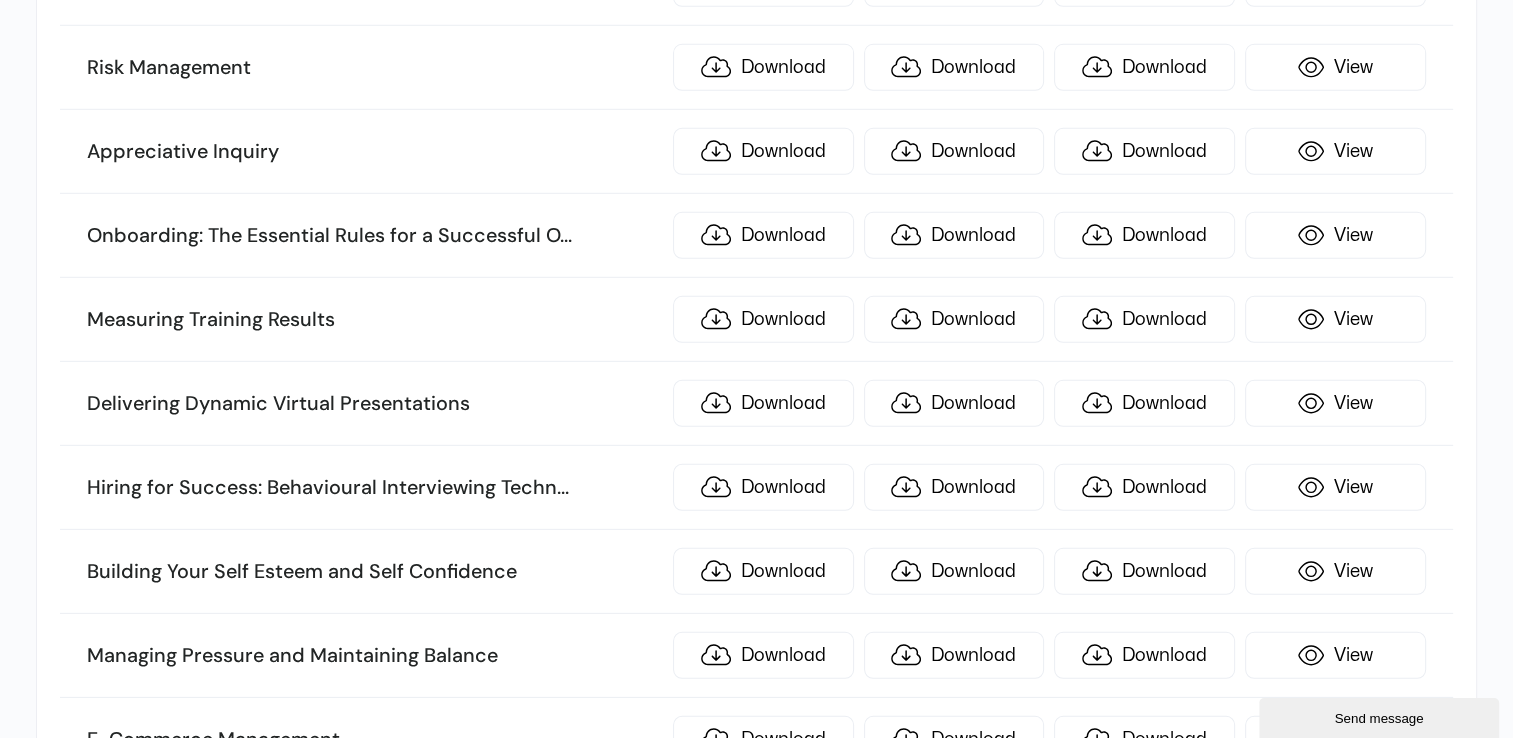 click on "Building Your Self Esteem and Self Confidence Download Download Download View" at bounding box center (756, 572) 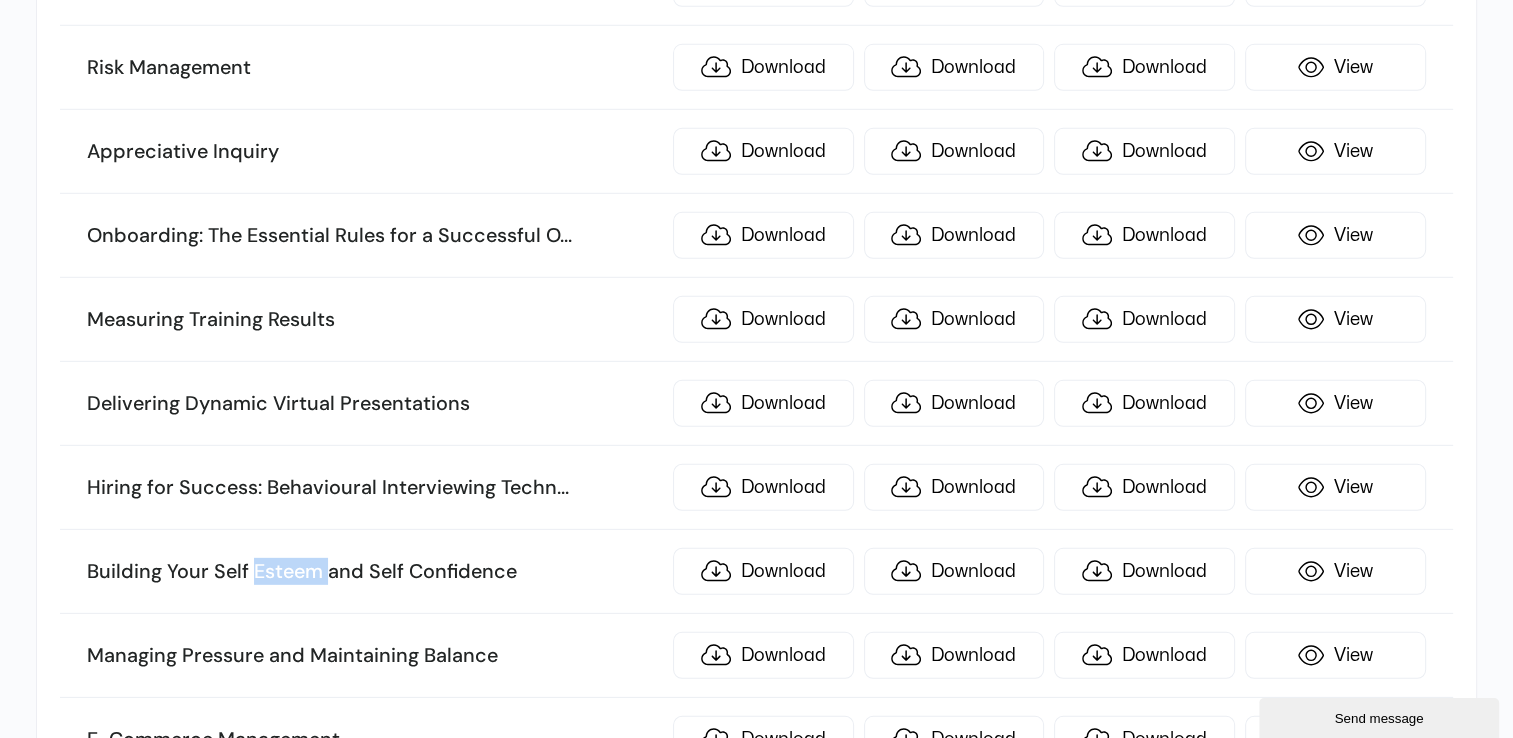 click on "Building Your Self Esteem and Self Confidence" at bounding box center (374, 572) 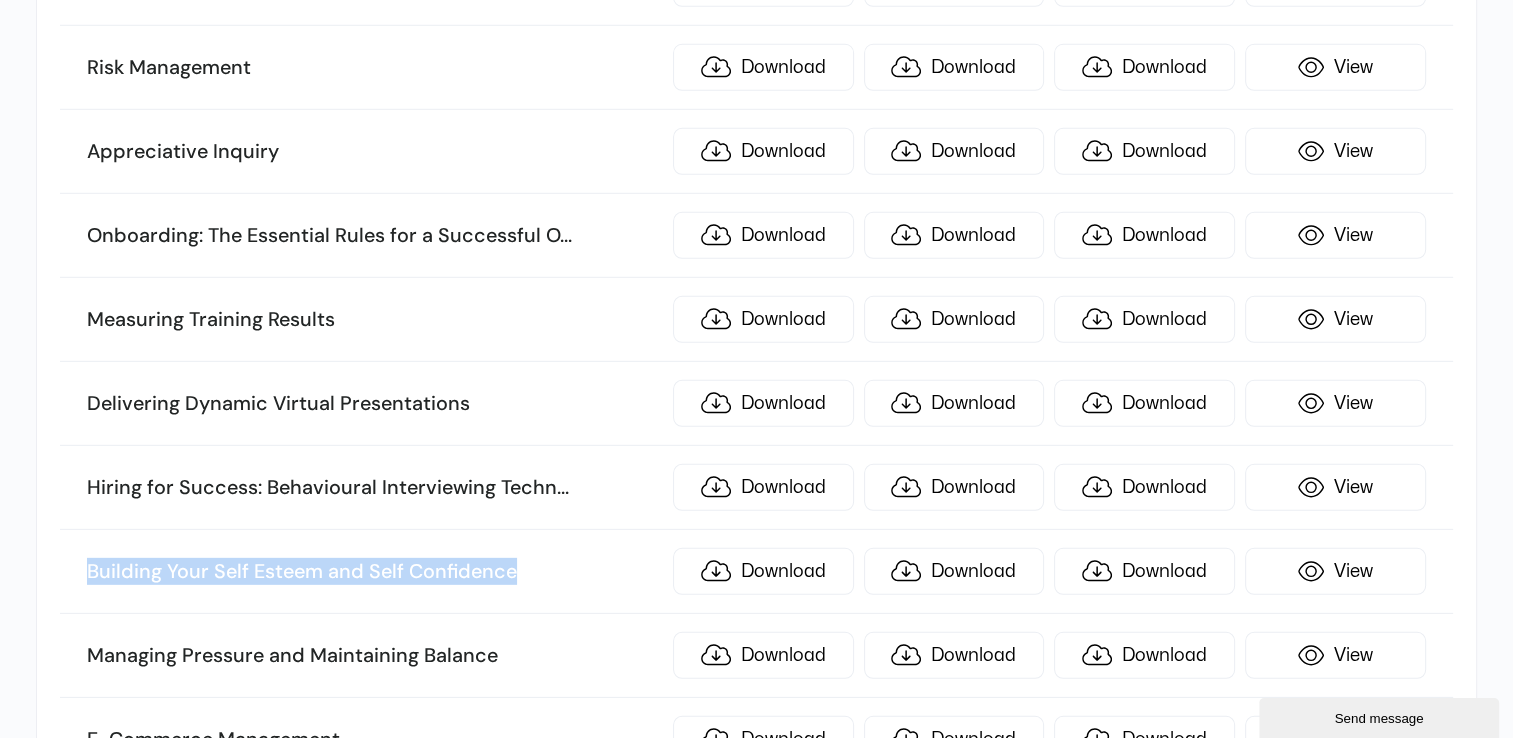 click on "Building Your Self Esteem and Self Confidence" at bounding box center [374, 572] 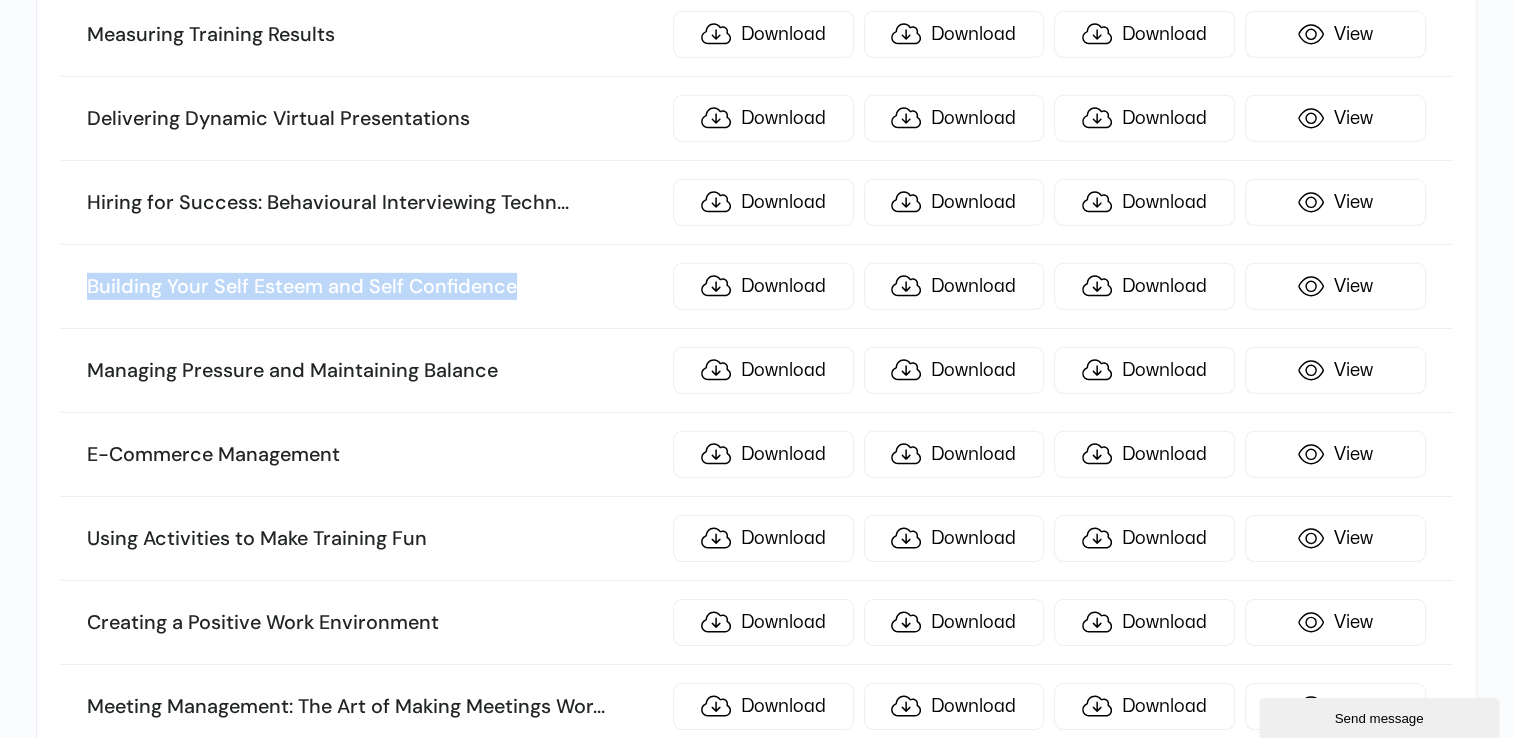 scroll, scrollTop: 6118, scrollLeft: 0, axis: vertical 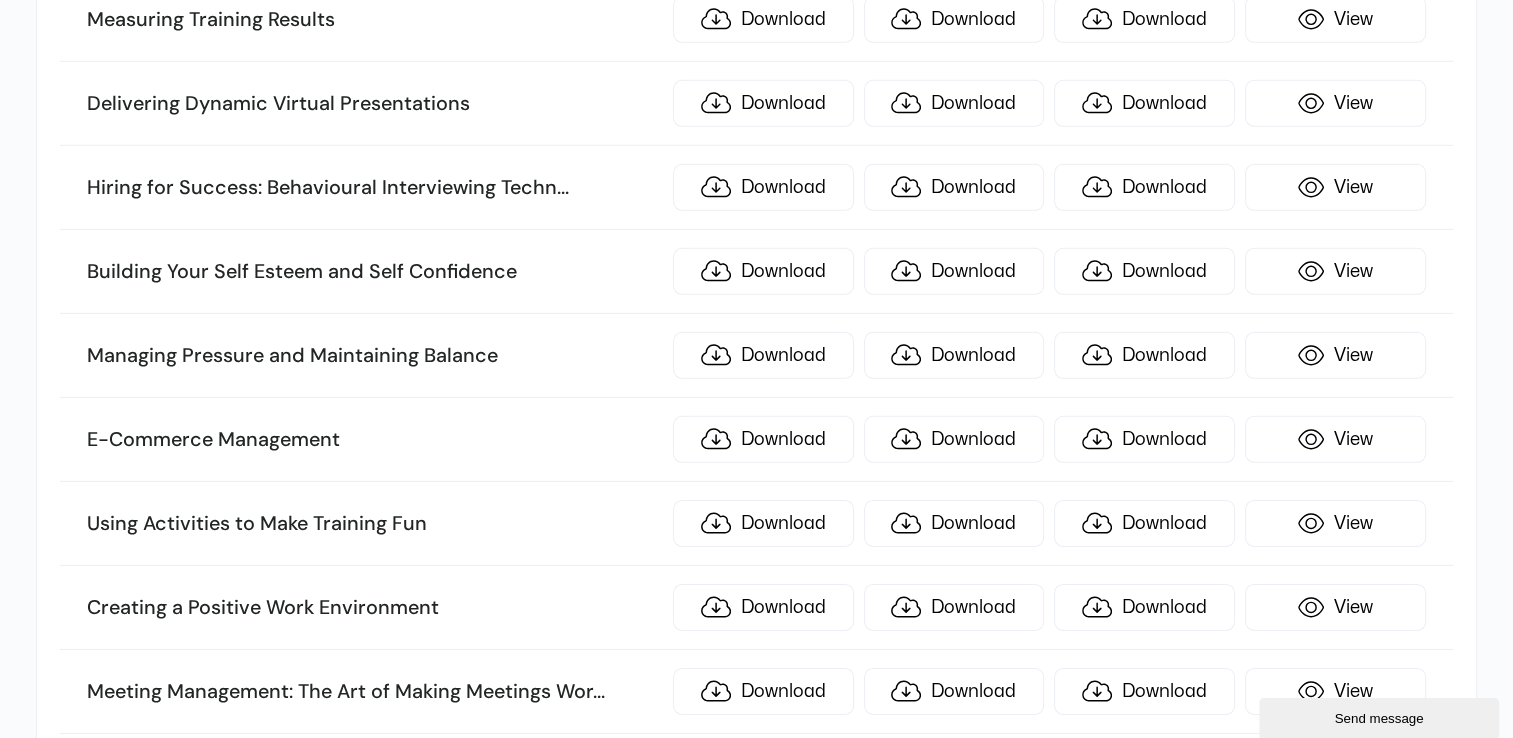 click on "Managing Pressure and Maintaining Balance" at bounding box center (374, 356) 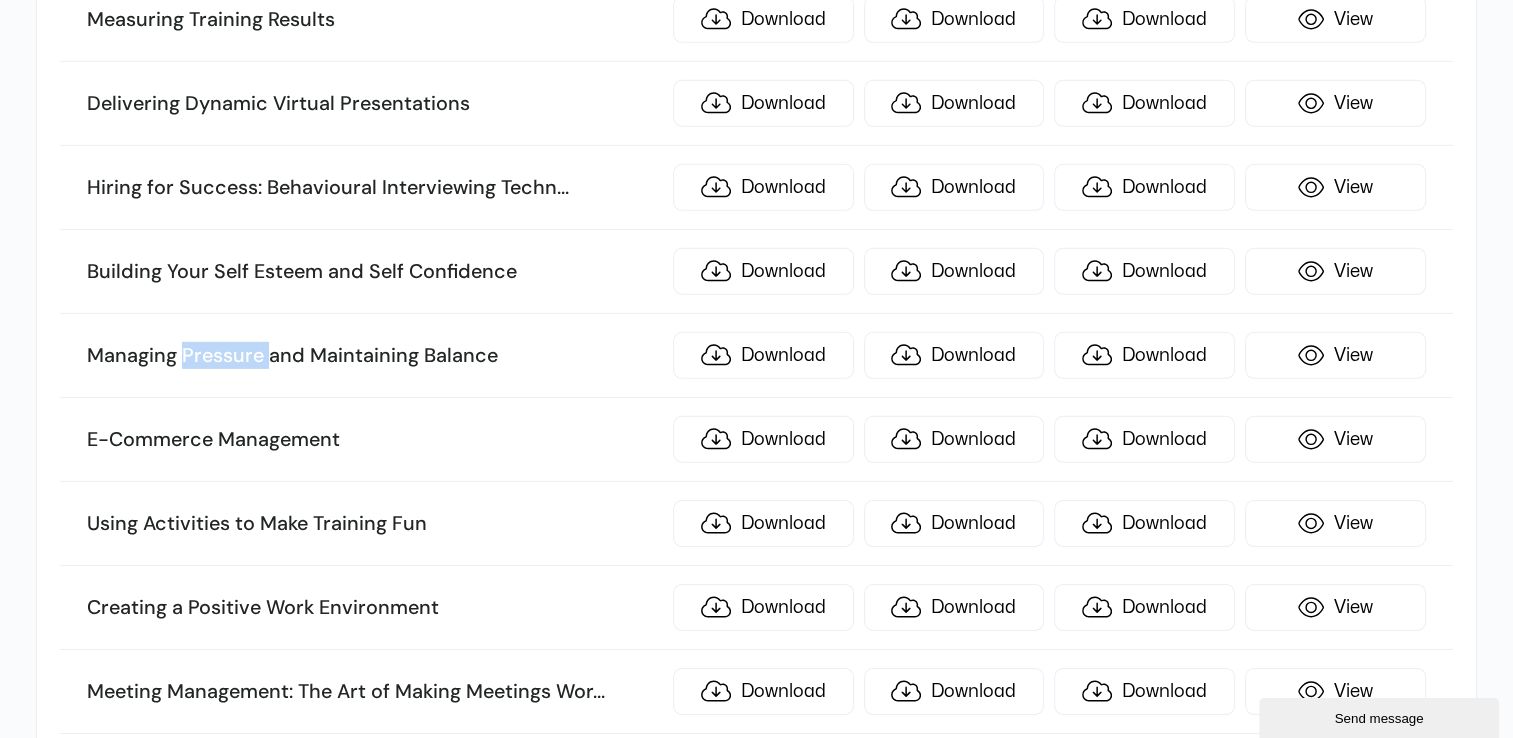 click on "Managing Pressure and Maintaining Balance" at bounding box center [374, 356] 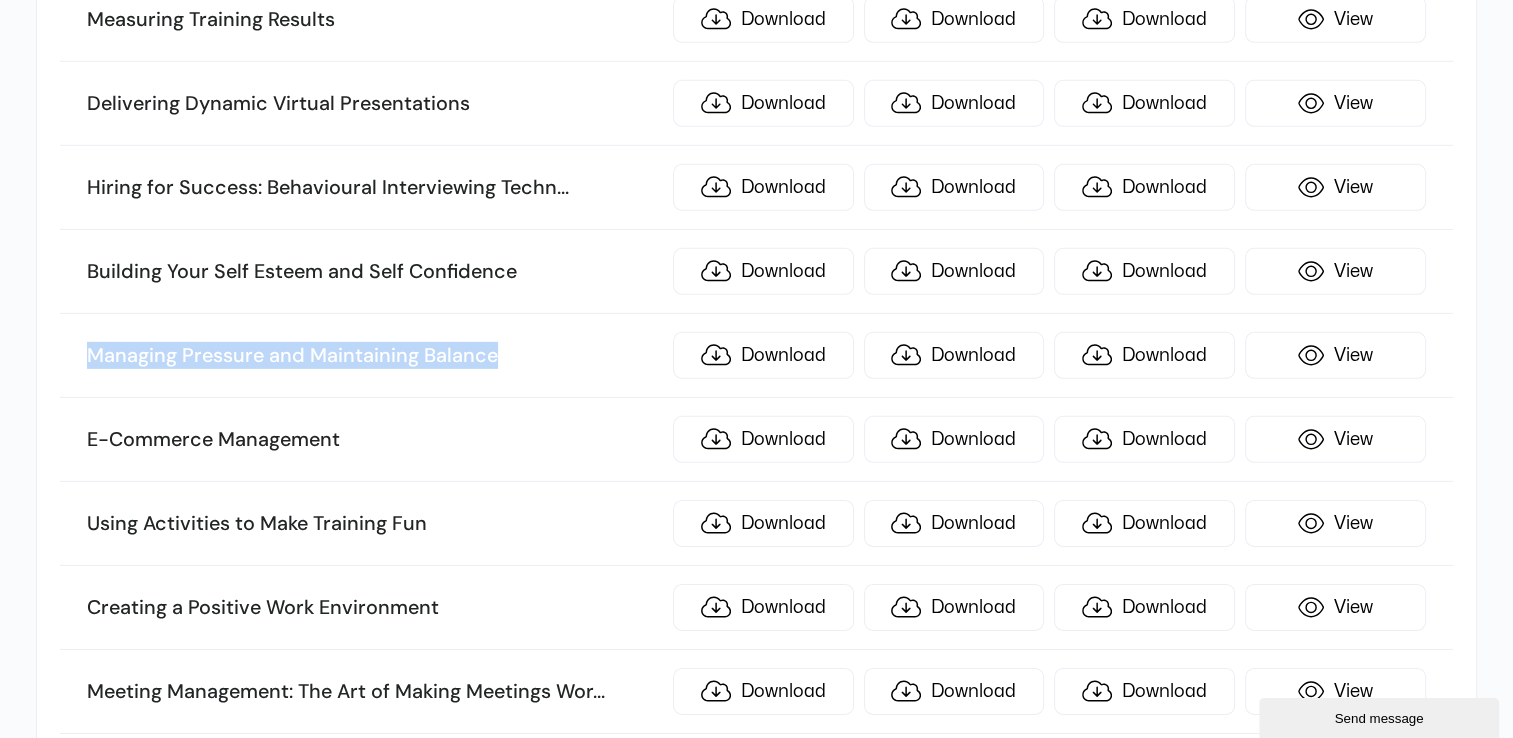 click on "Managing Pressure and Maintaining Balance" at bounding box center (374, 356) 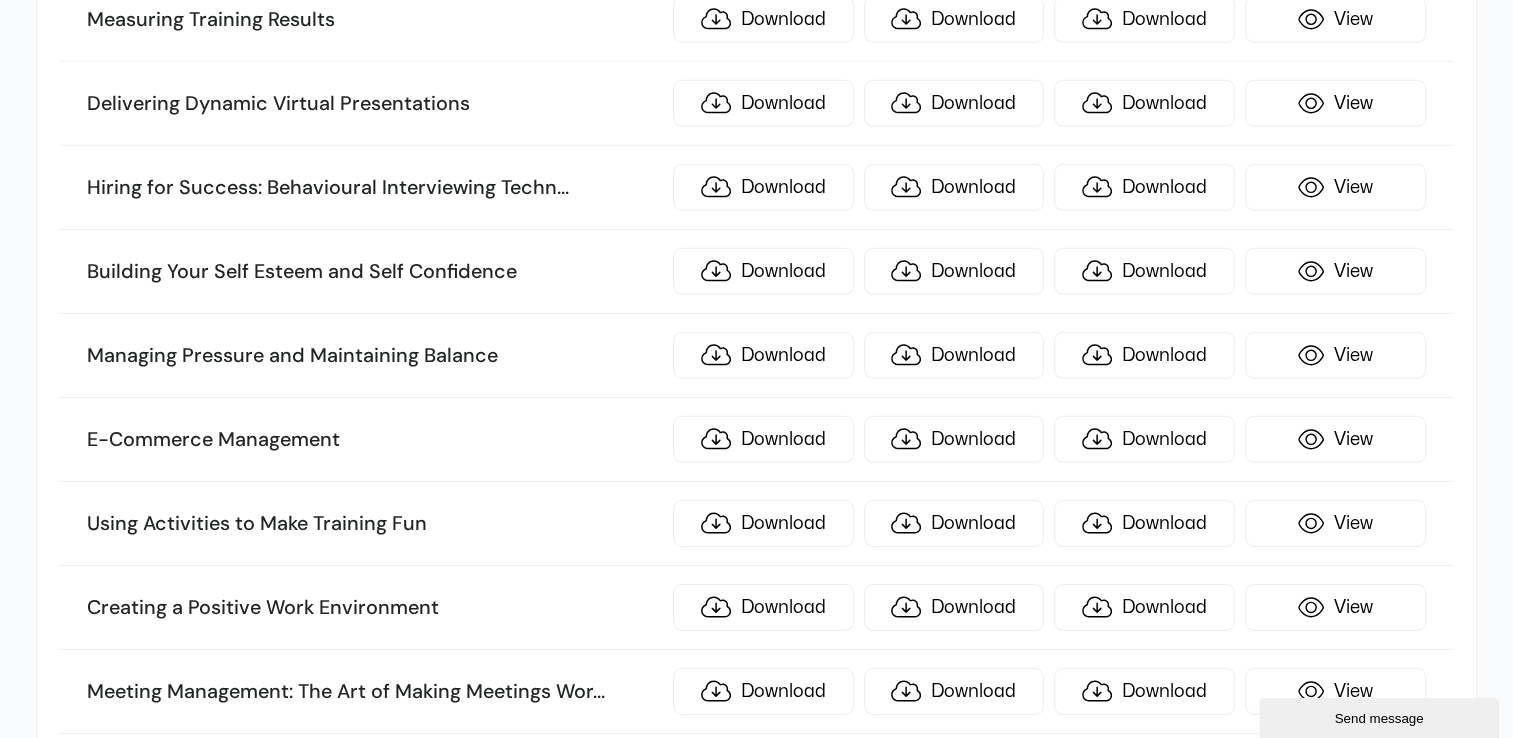 click on "E-Commerce Management" at bounding box center (374, 440) 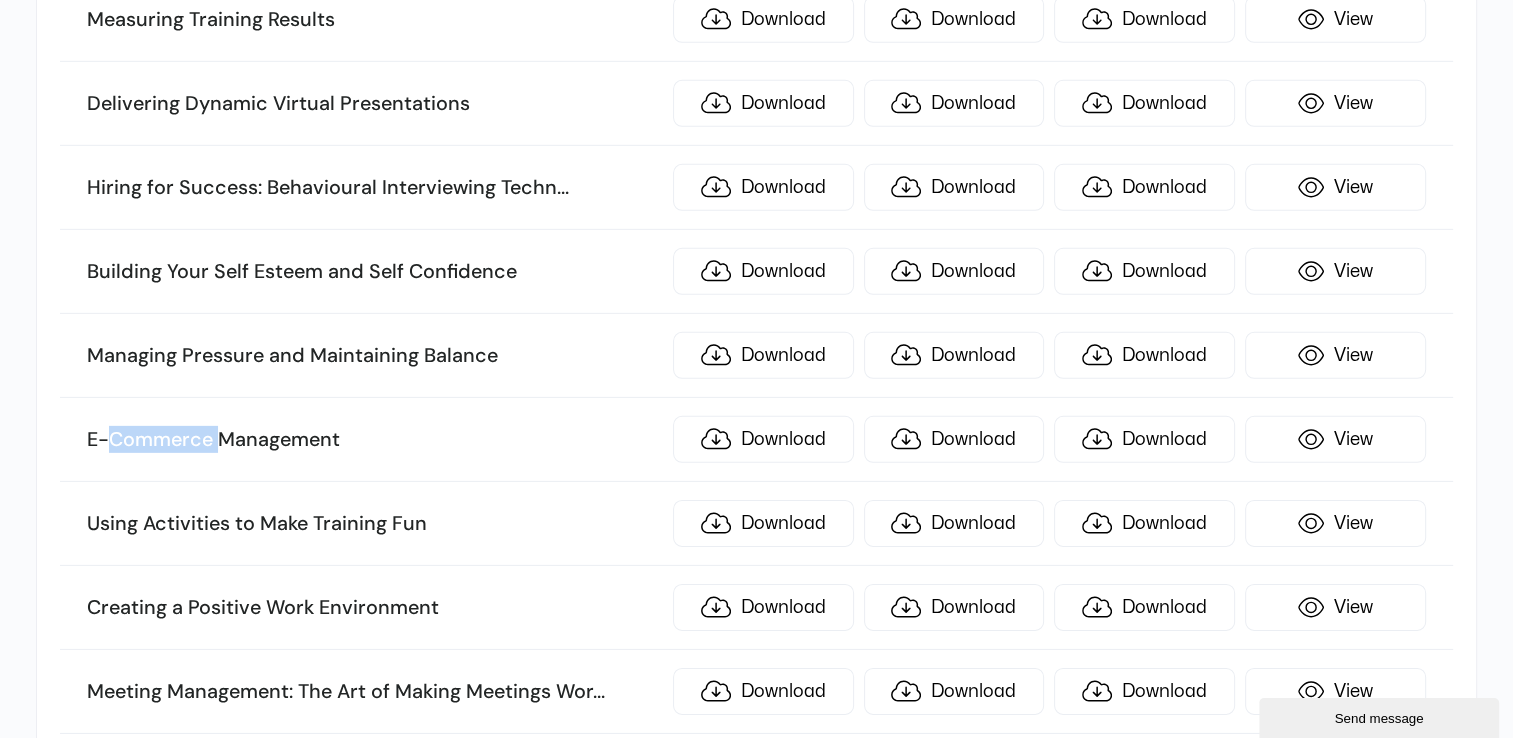 click on "E-Commerce Management" at bounding box center (374, 440) 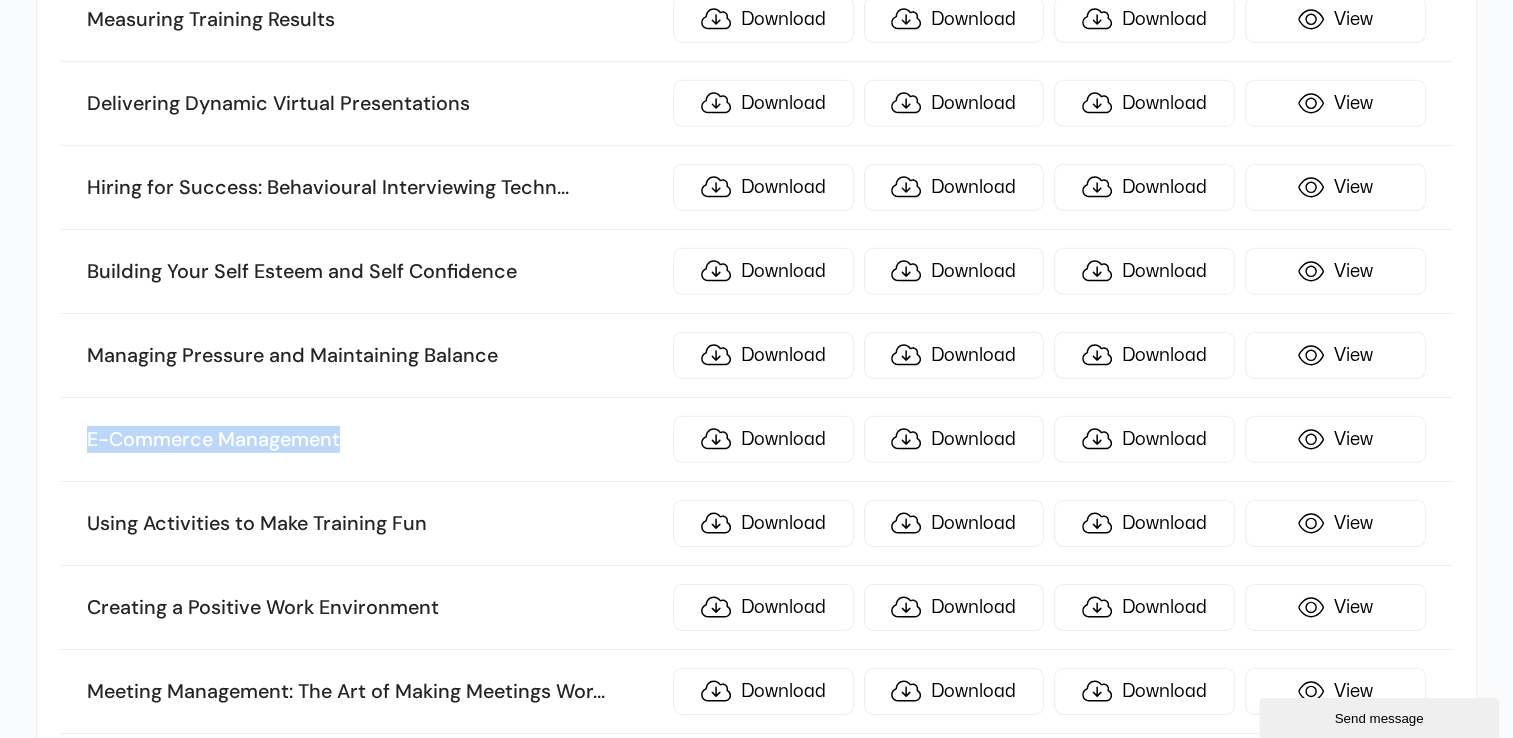 click on "E-Commerce Management" at bounding box center (374, 440) 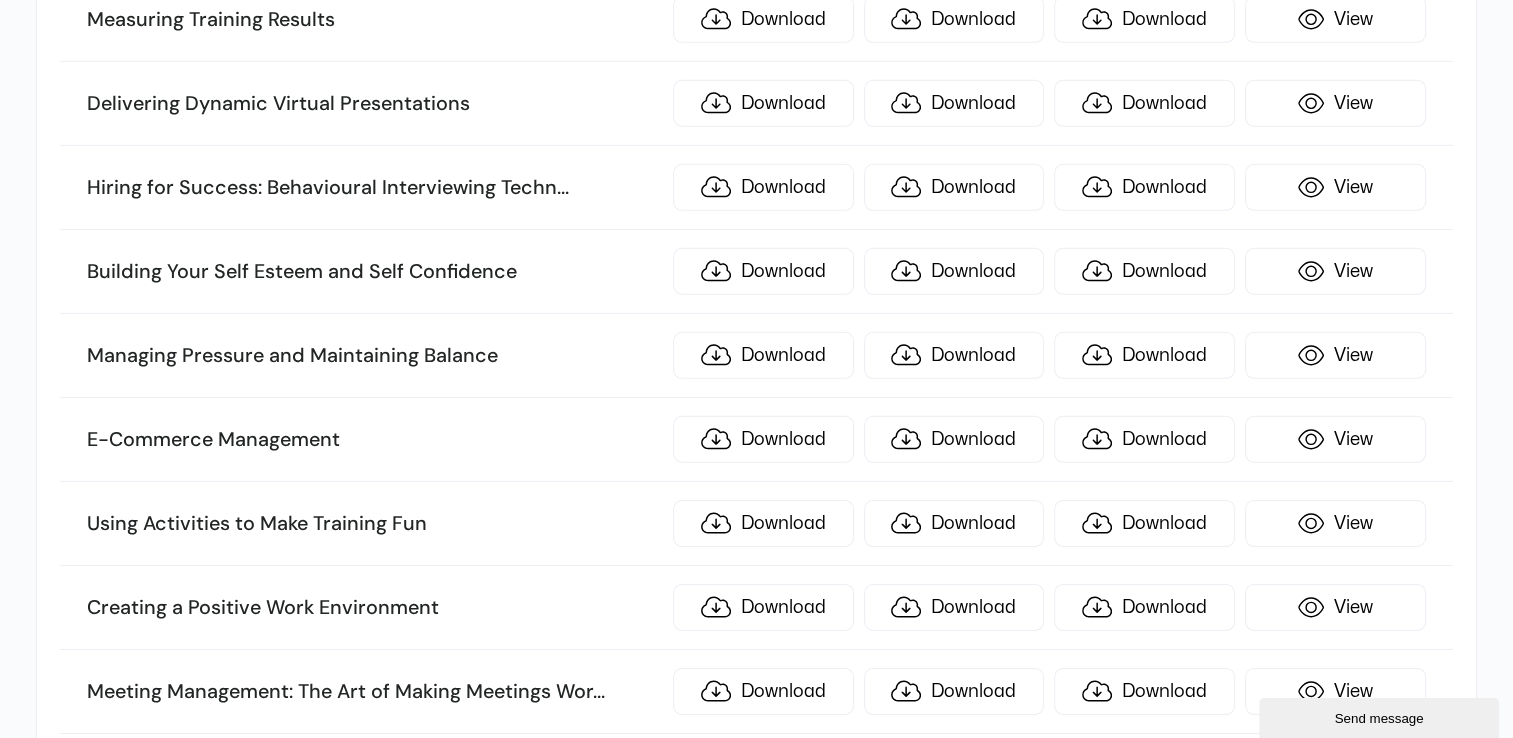 click on "Using Activities to Make Training Fun Download Download Download View" at bounding box center (756, 524) 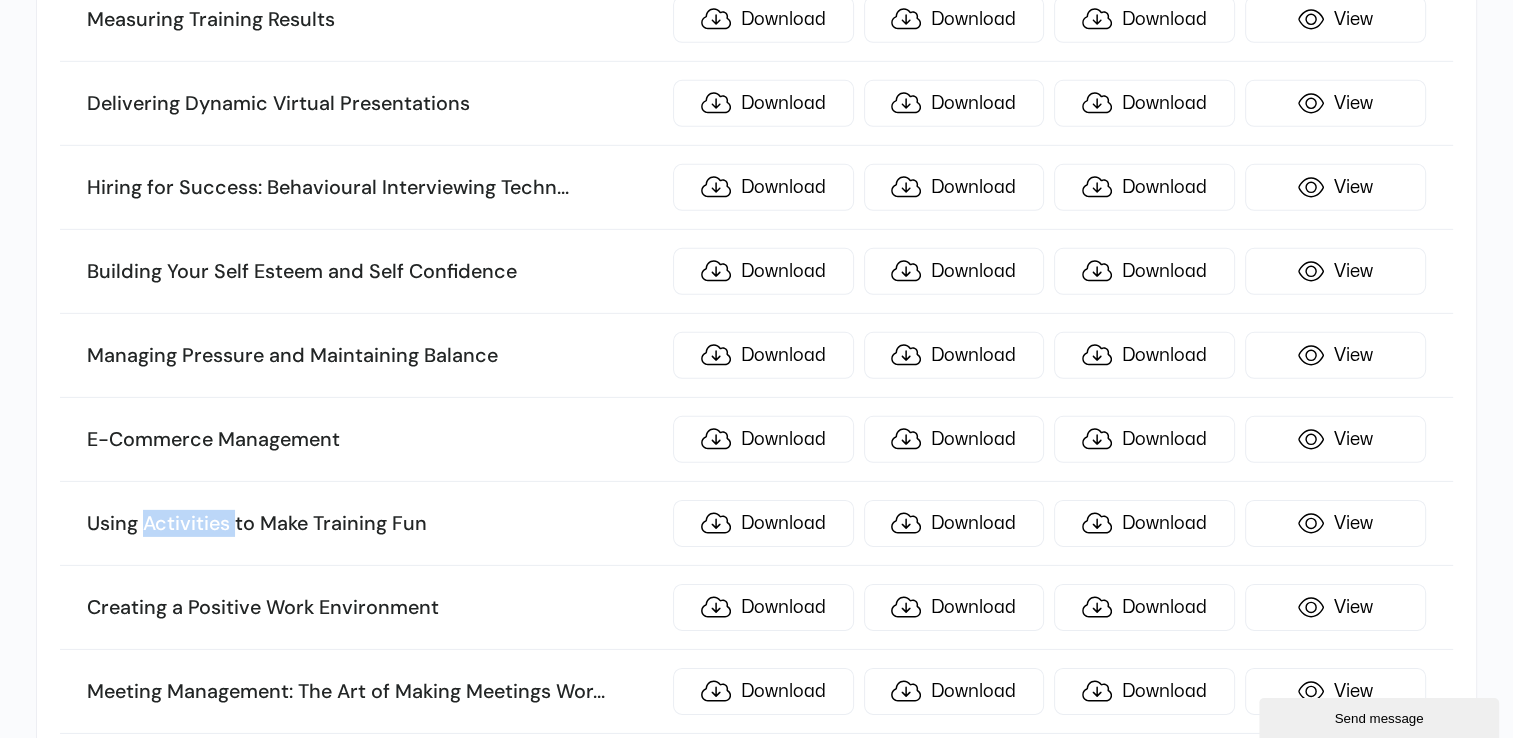 click on "Using Activities to Make Training Fun" at bounding box center (374, 524) 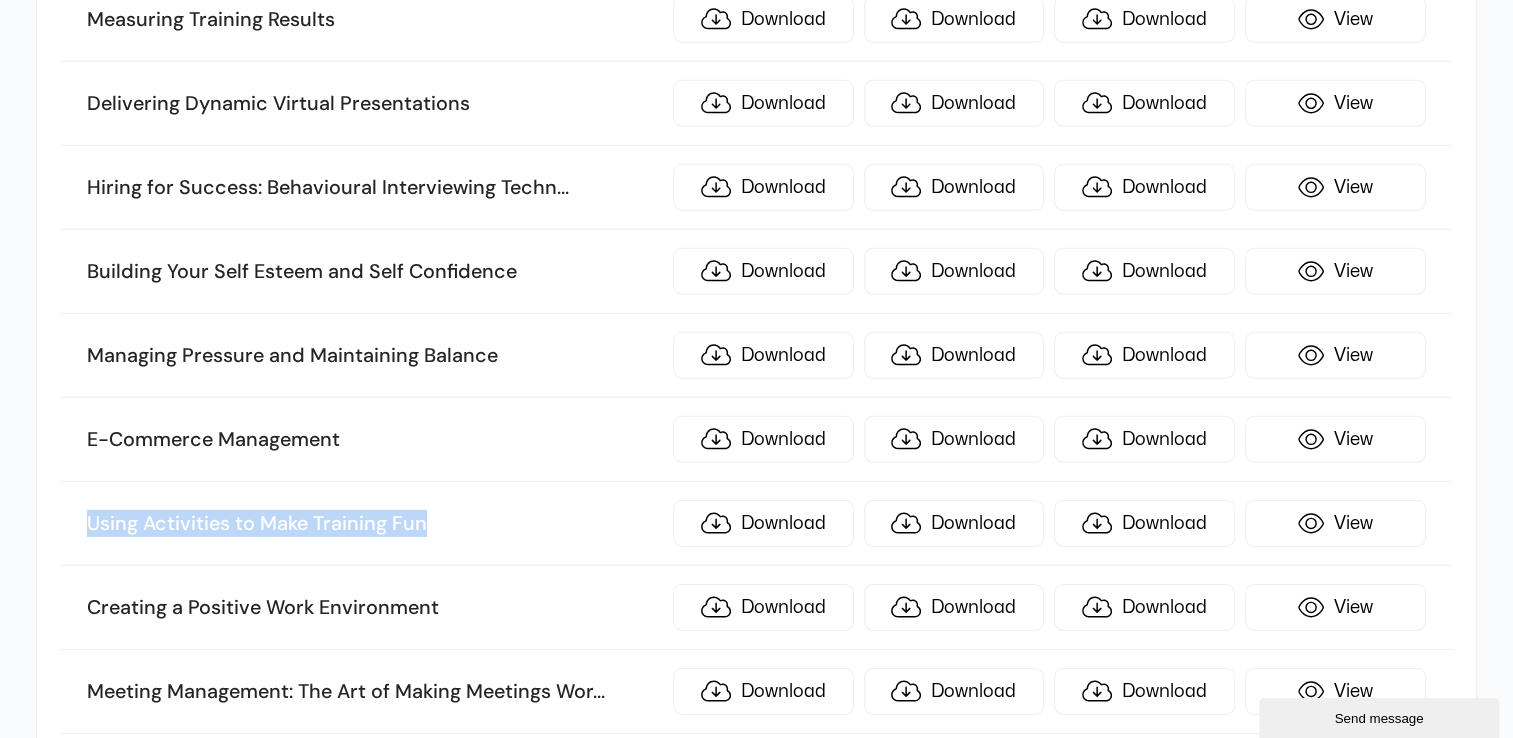 click on "Using Activities to Make Training Fun" at bounding box center (374, 524) 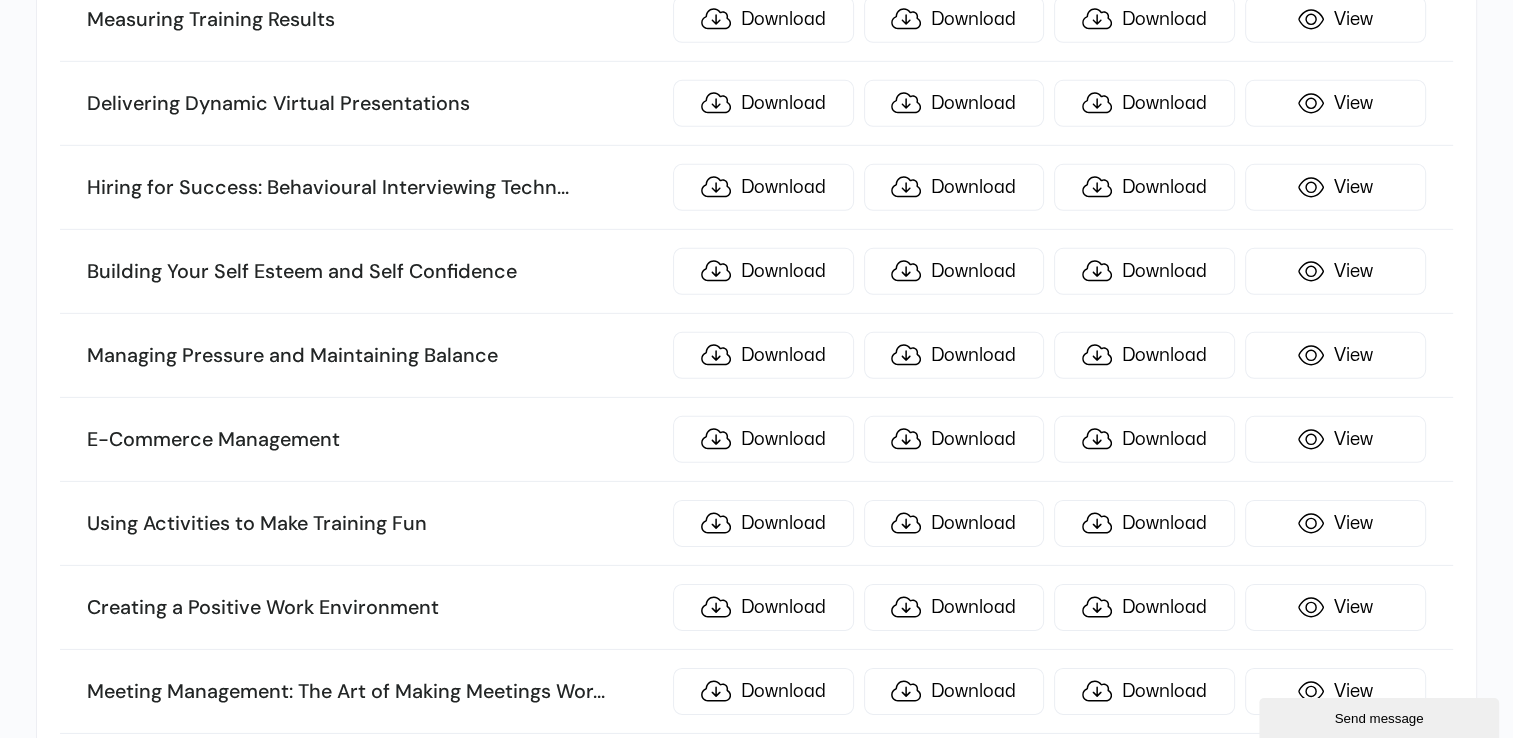 click on "Creating a Positive Work Environment" at bounding box center [374, 608] 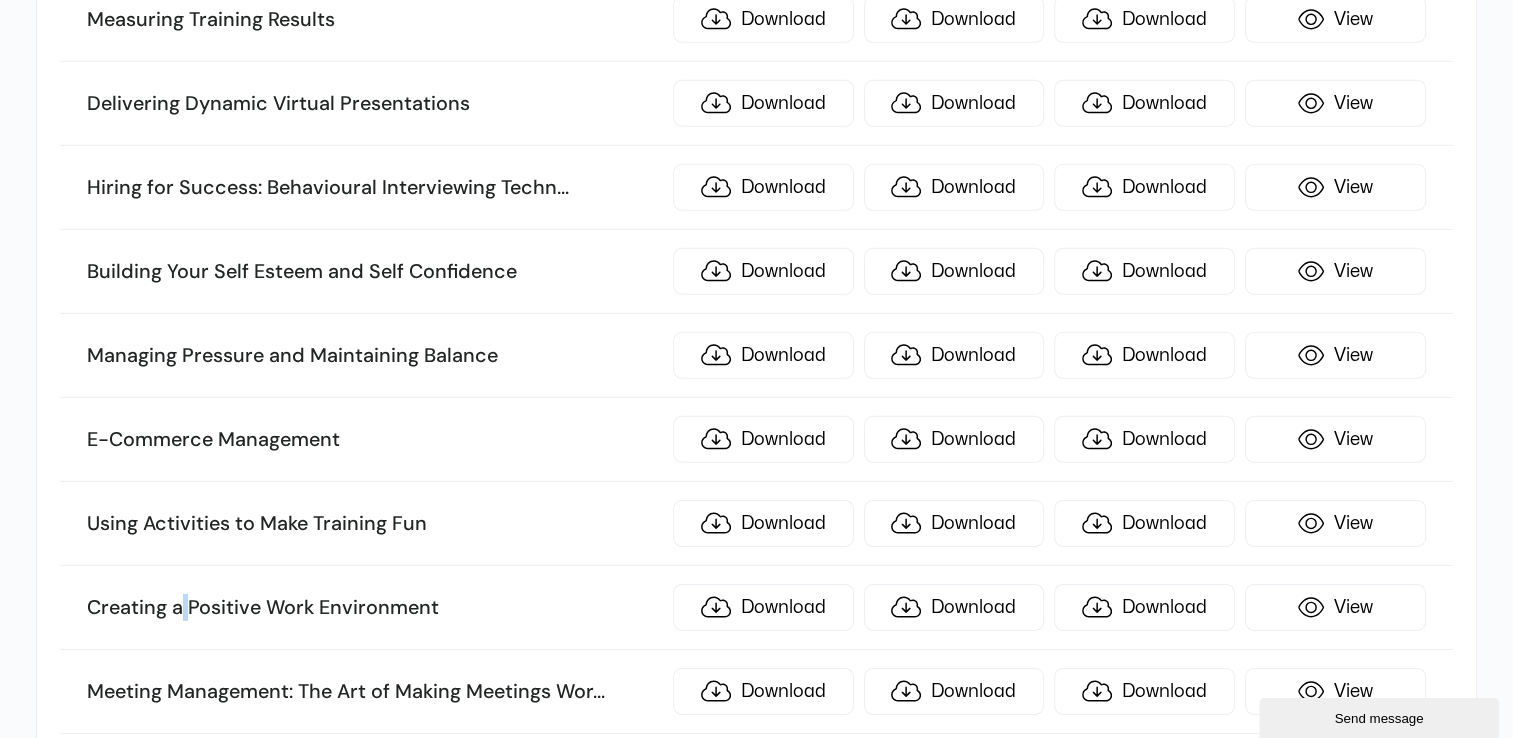 click on "Creating a Positive Work Environment" at bounding box center (374, 608) 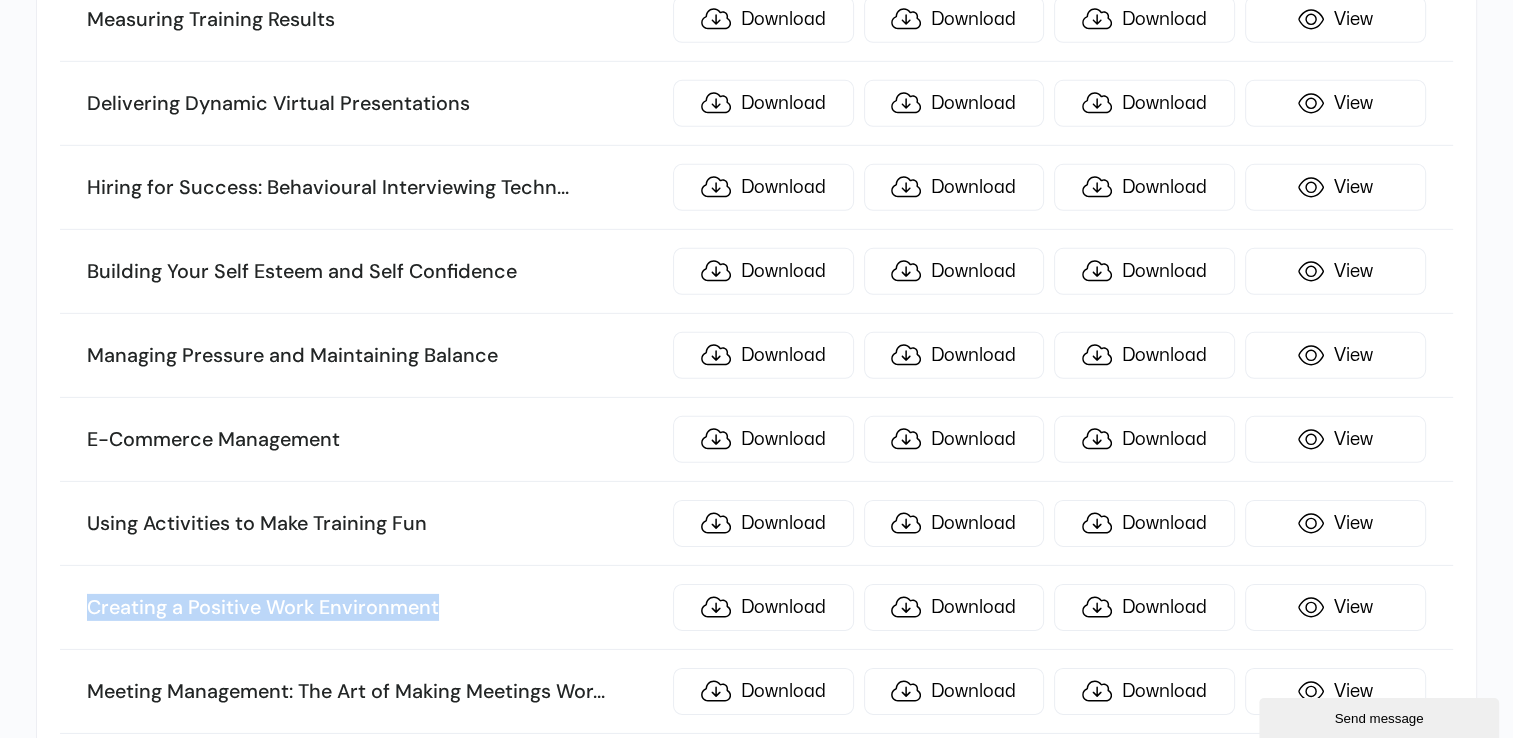 click on "Creating a Positive Work Environment" at bounding box center [374, 608] 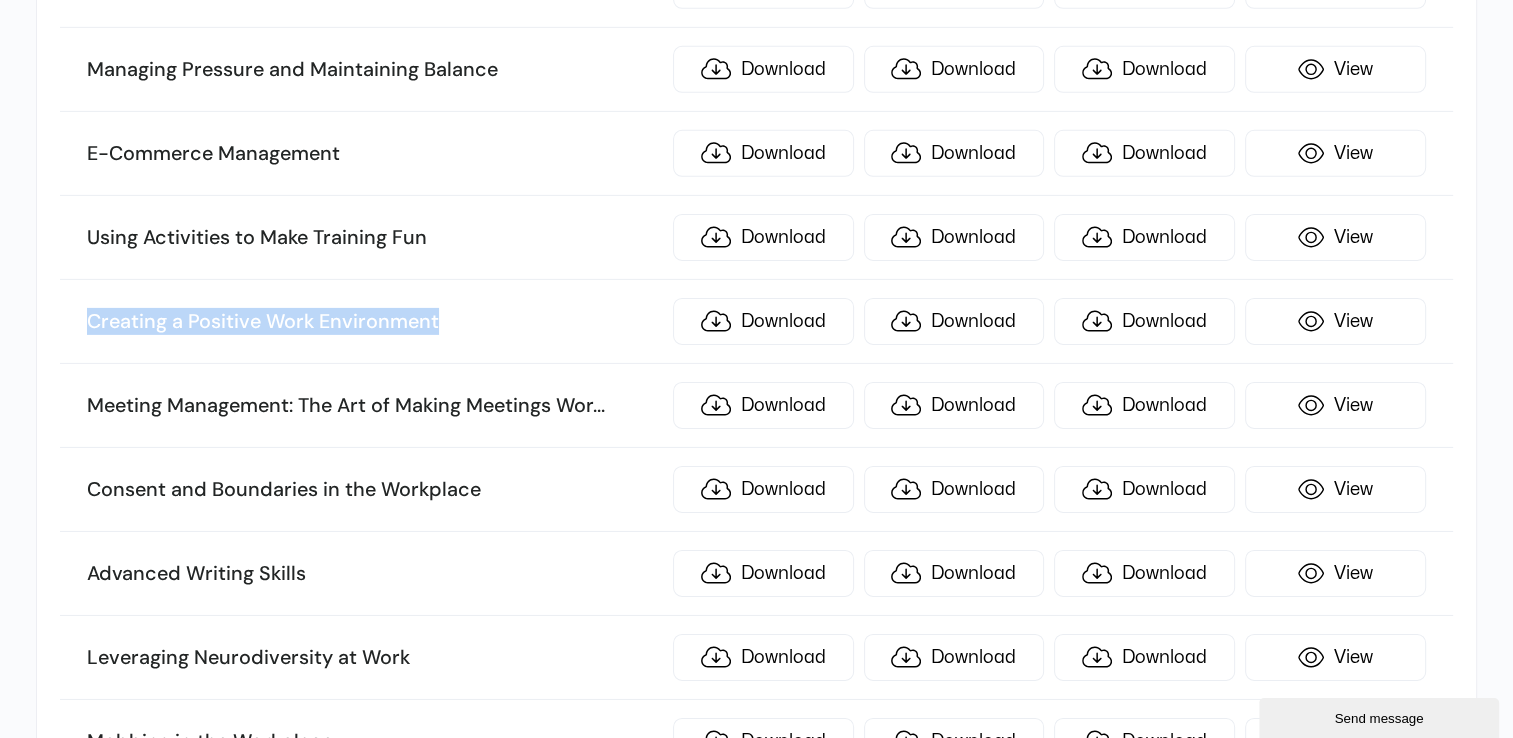 scroll, scrollTop: 6518, scrollLeft: 0, axis: vertical 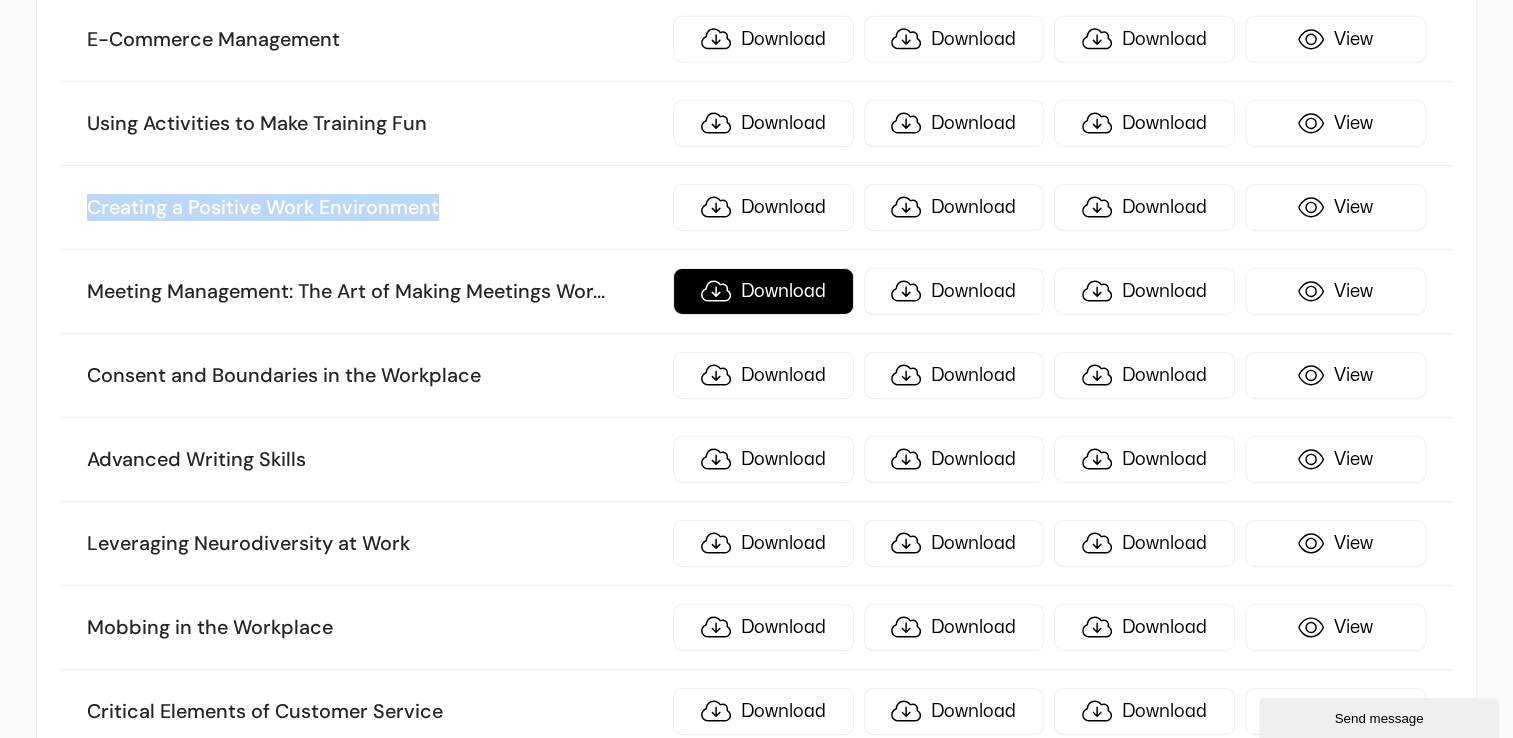 click on "Download" at bounding box center [763, 291] 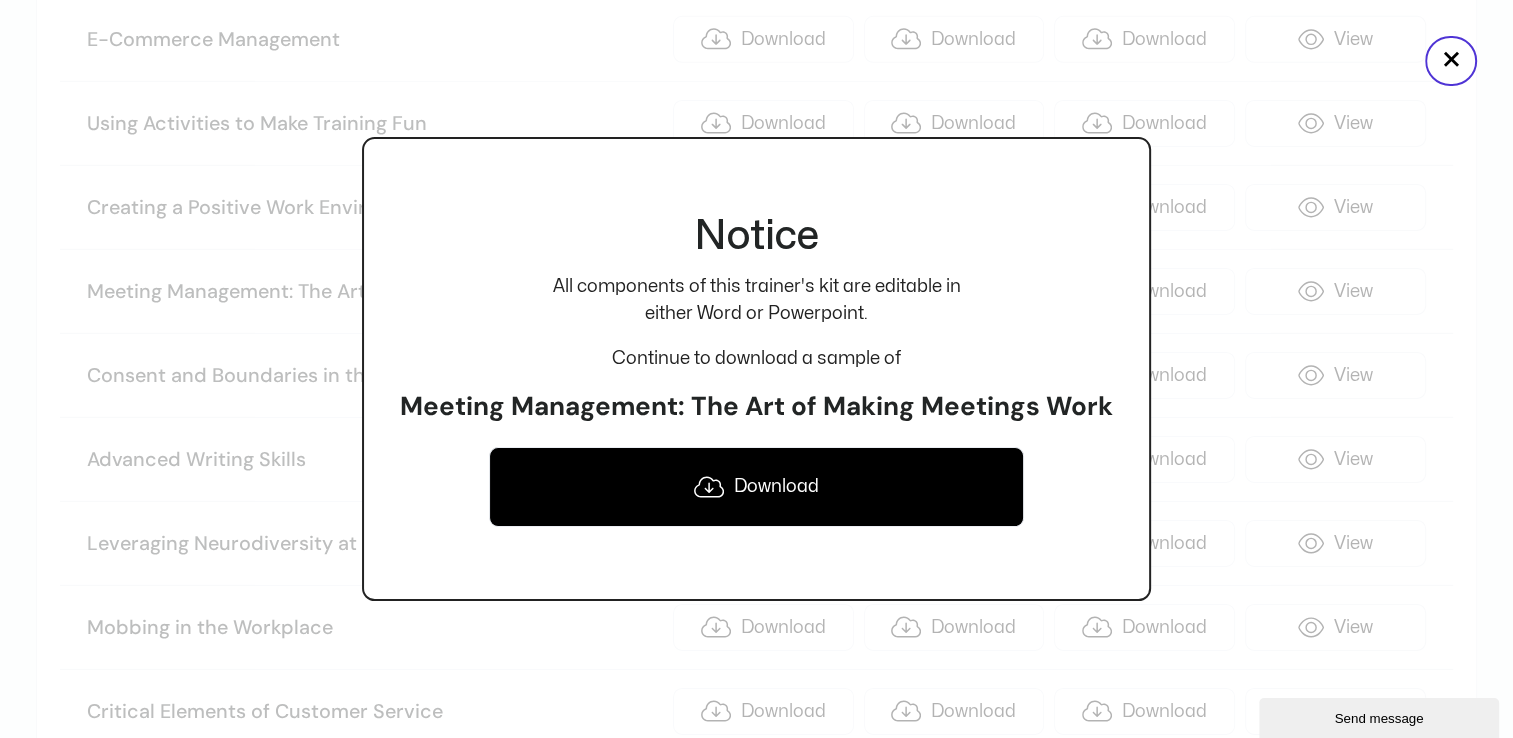 click on "Notice
All components of this trainer's kit are editable in  either Word or Powerpoint.
Continue to download a sample of
Meeting Management: The Art of Making Meetings Work
Download" at bounding box center [756, 368] 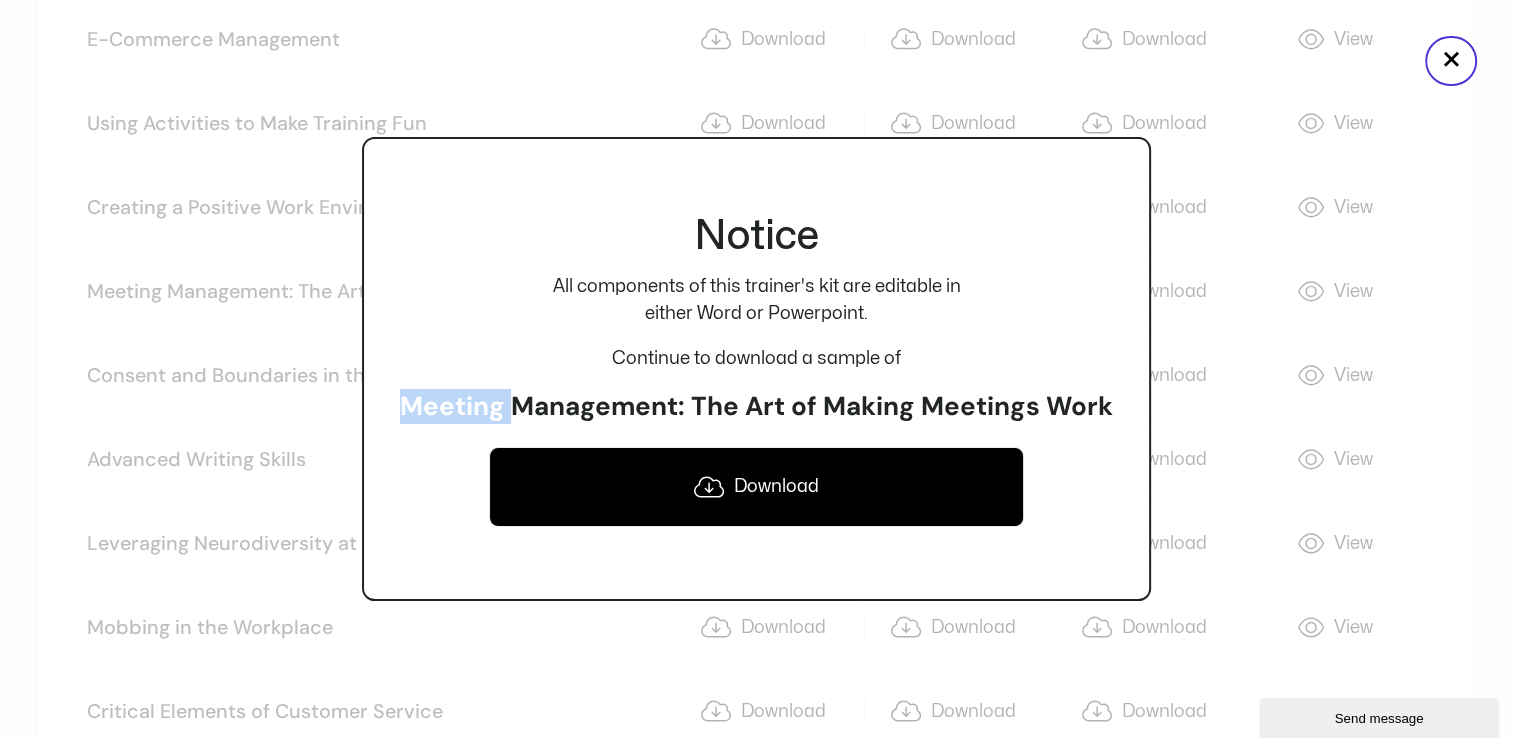 click on "Meeting Management: The Art of Making Meetings Work" at bounding box center (756, 407) 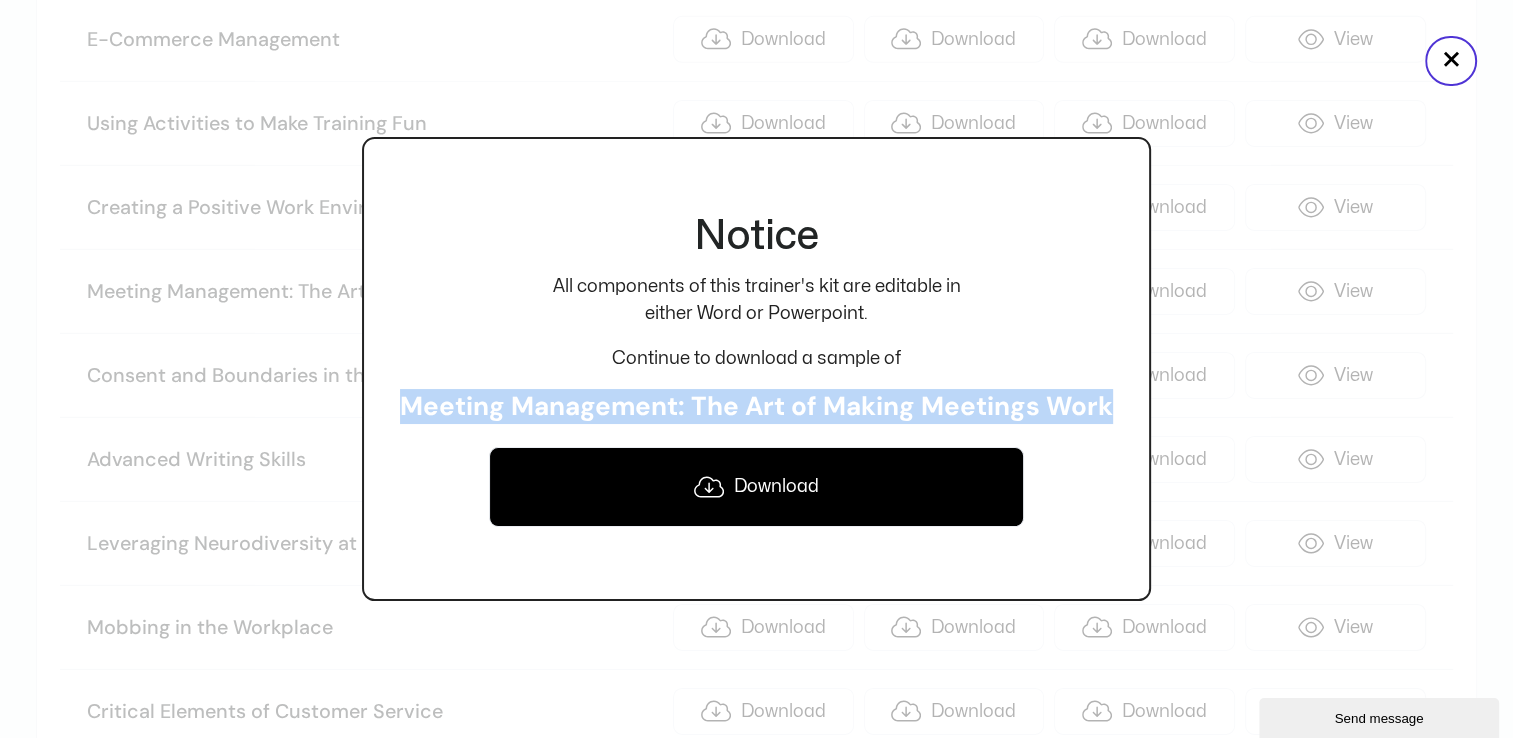 click on "Notice
All components of this trainer's kit are editable in  either Word or Powerpoint.
Continue to download a sample of
Meeting Management: The Art of Making Meetings Work
Download" at bounding box center (756, 368) 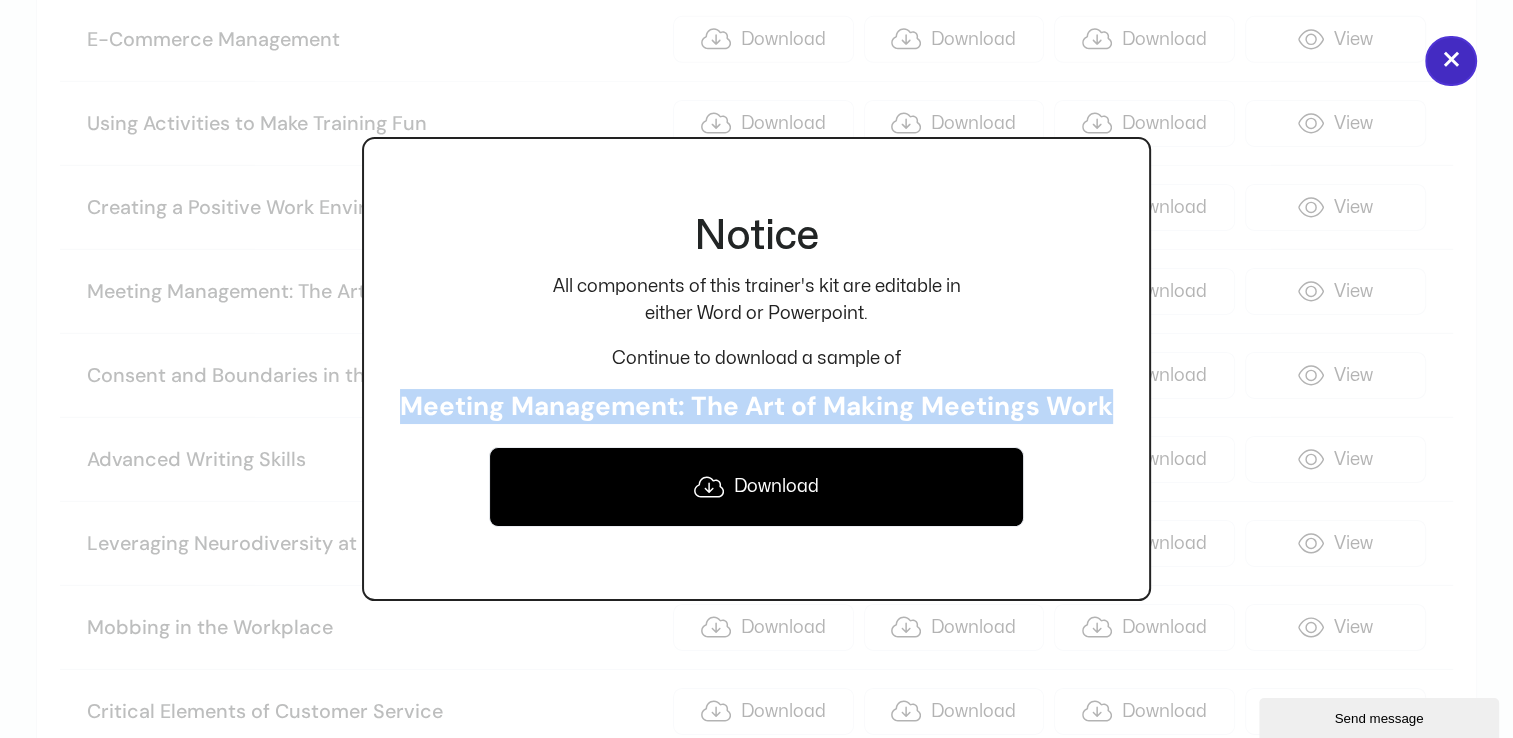 click on "×" at bounding box center (1451, 61) 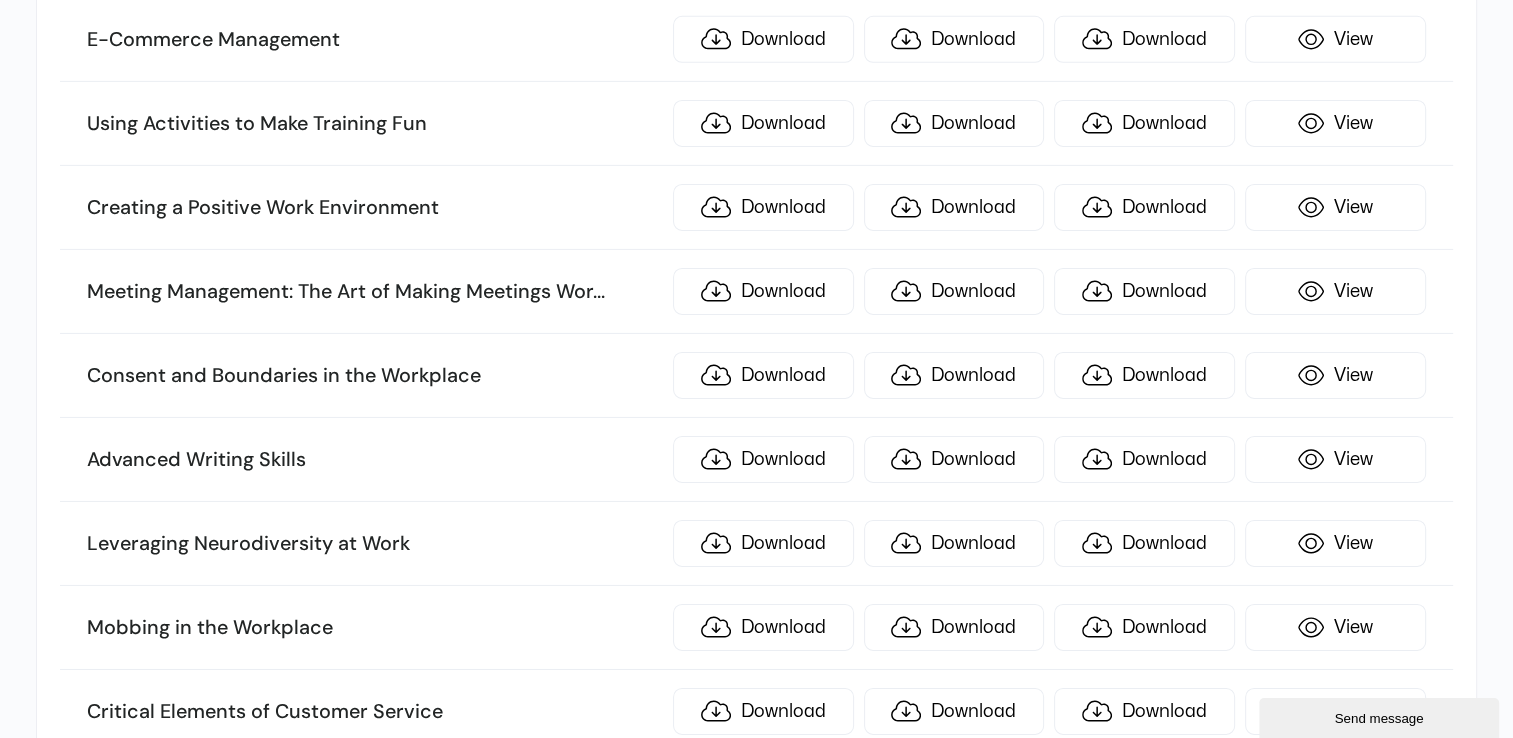 click on "Consent and Boundaries in the Workplace" at bounding box center (374, 376) 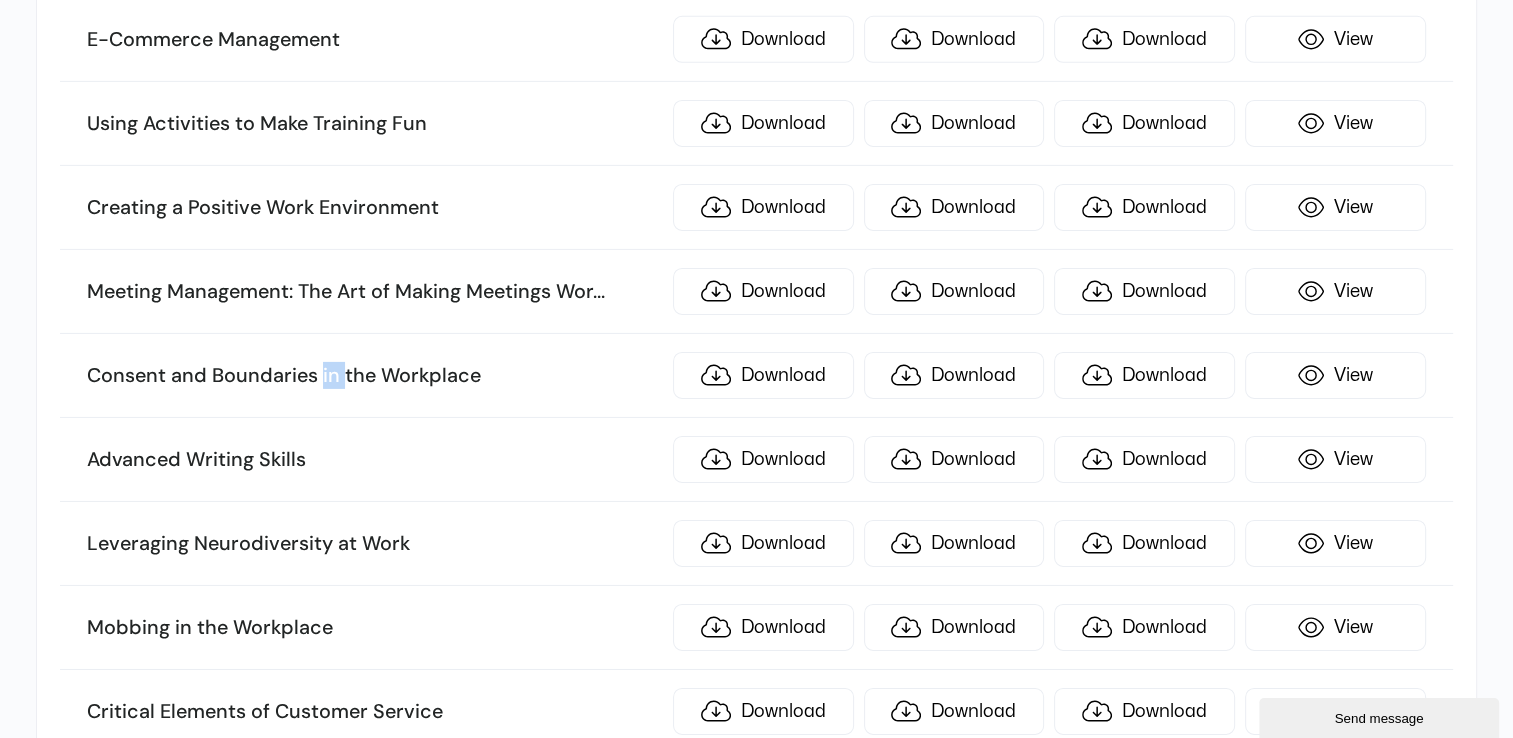 click on "Consent and Boundaries in the Workplace" at bounding box center (374, 376) 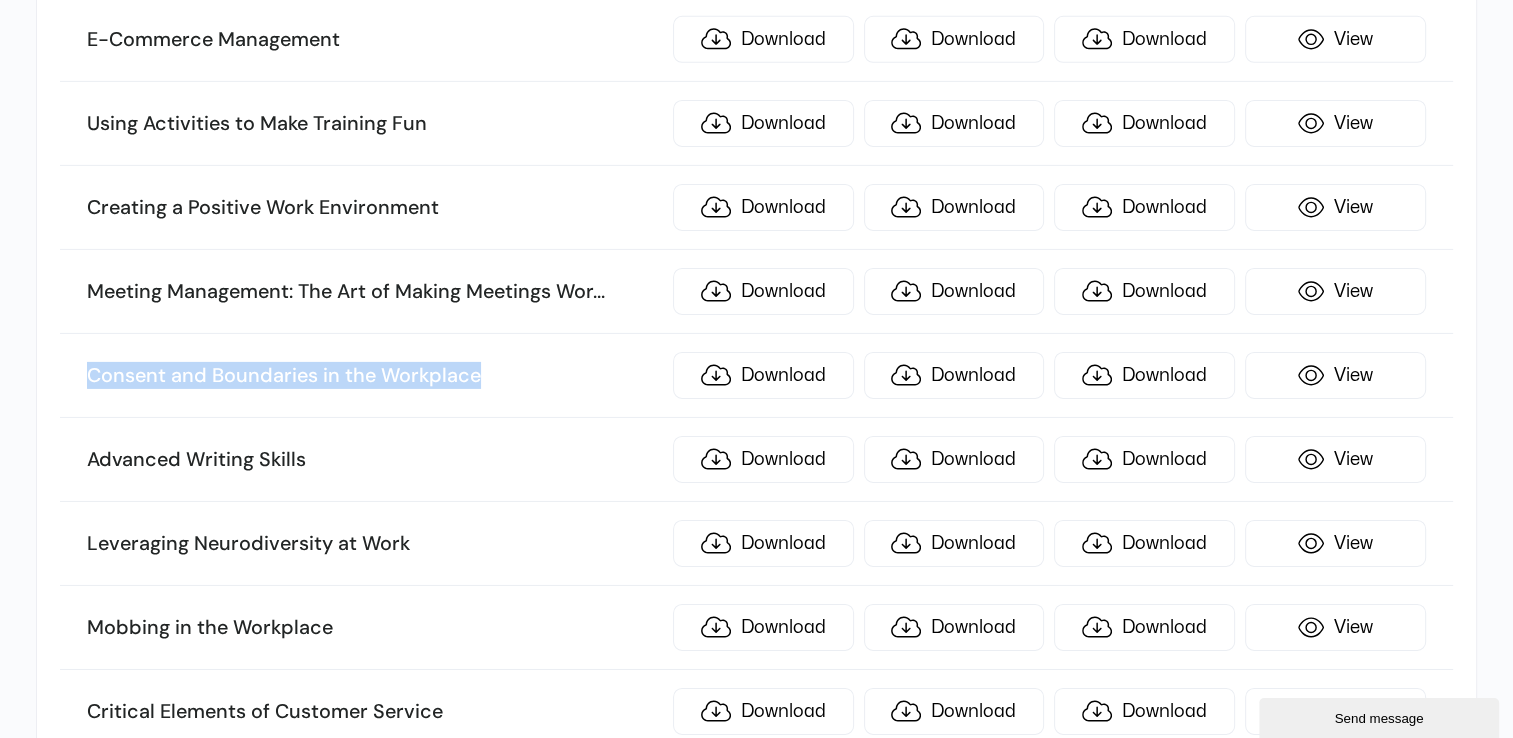 click on "Consent and Boundaries in the Workplace" at bounding box center [374, 376] 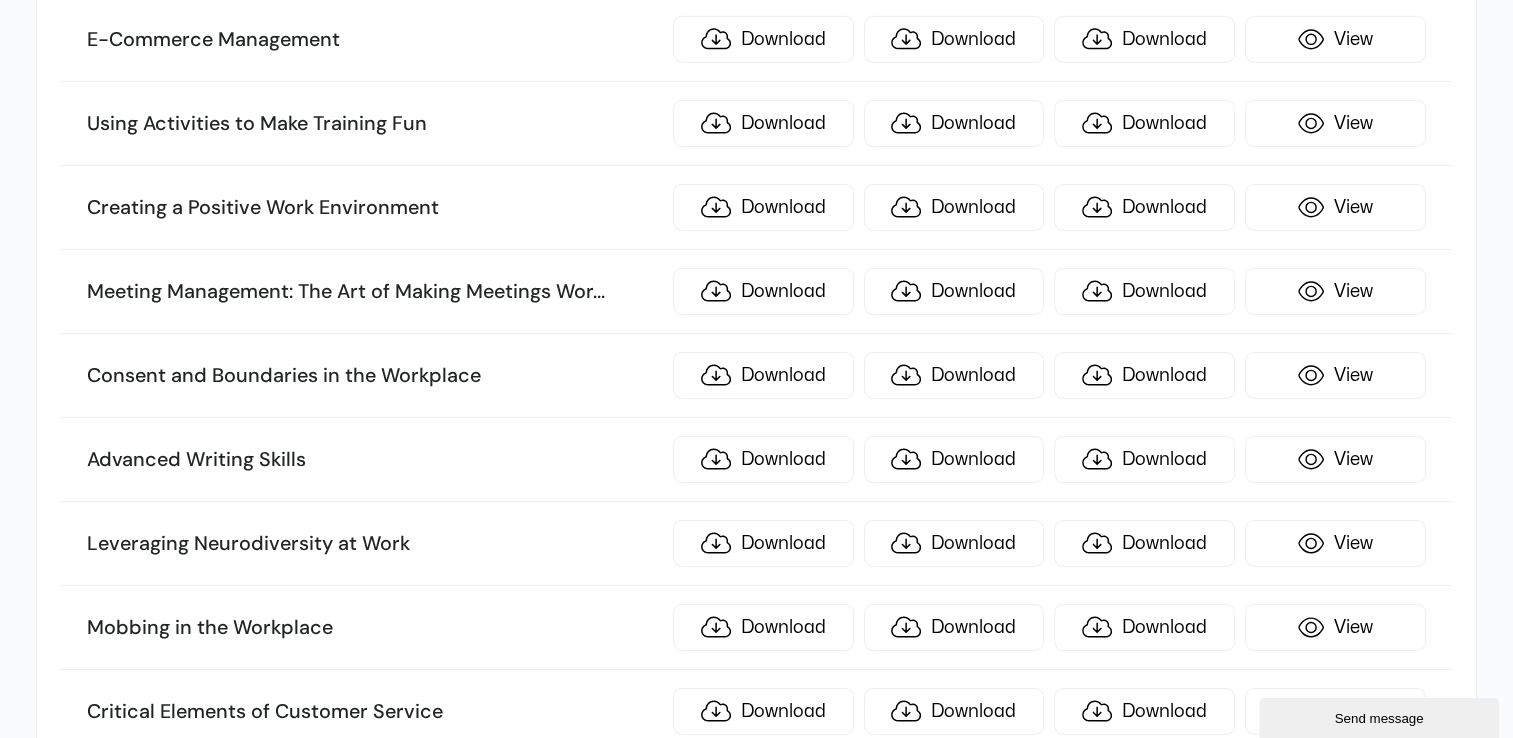 click on "Advanced Writing Skills" at bounding box center [374, 460] 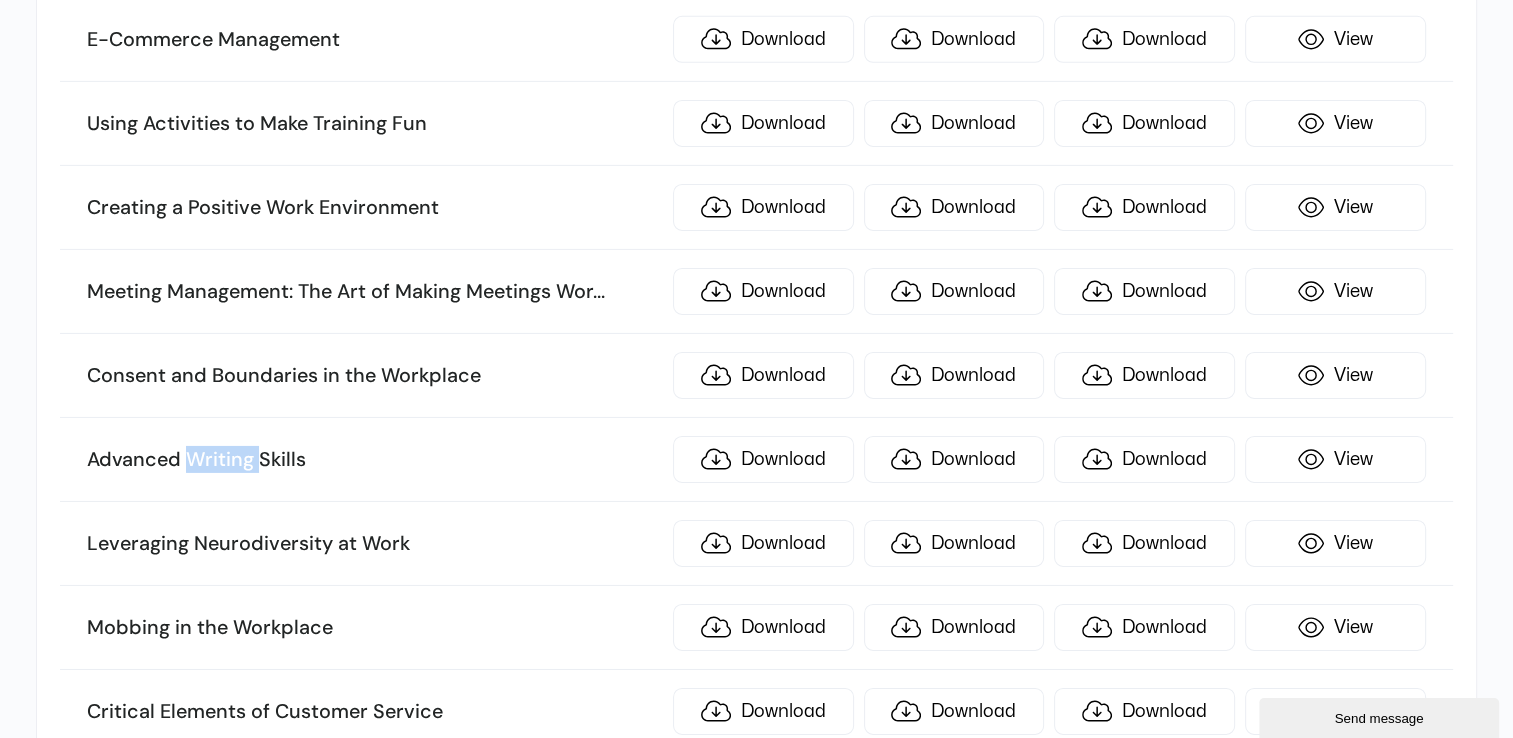 click on "Advanced Writing Skills" at bounding box center [374, 460] 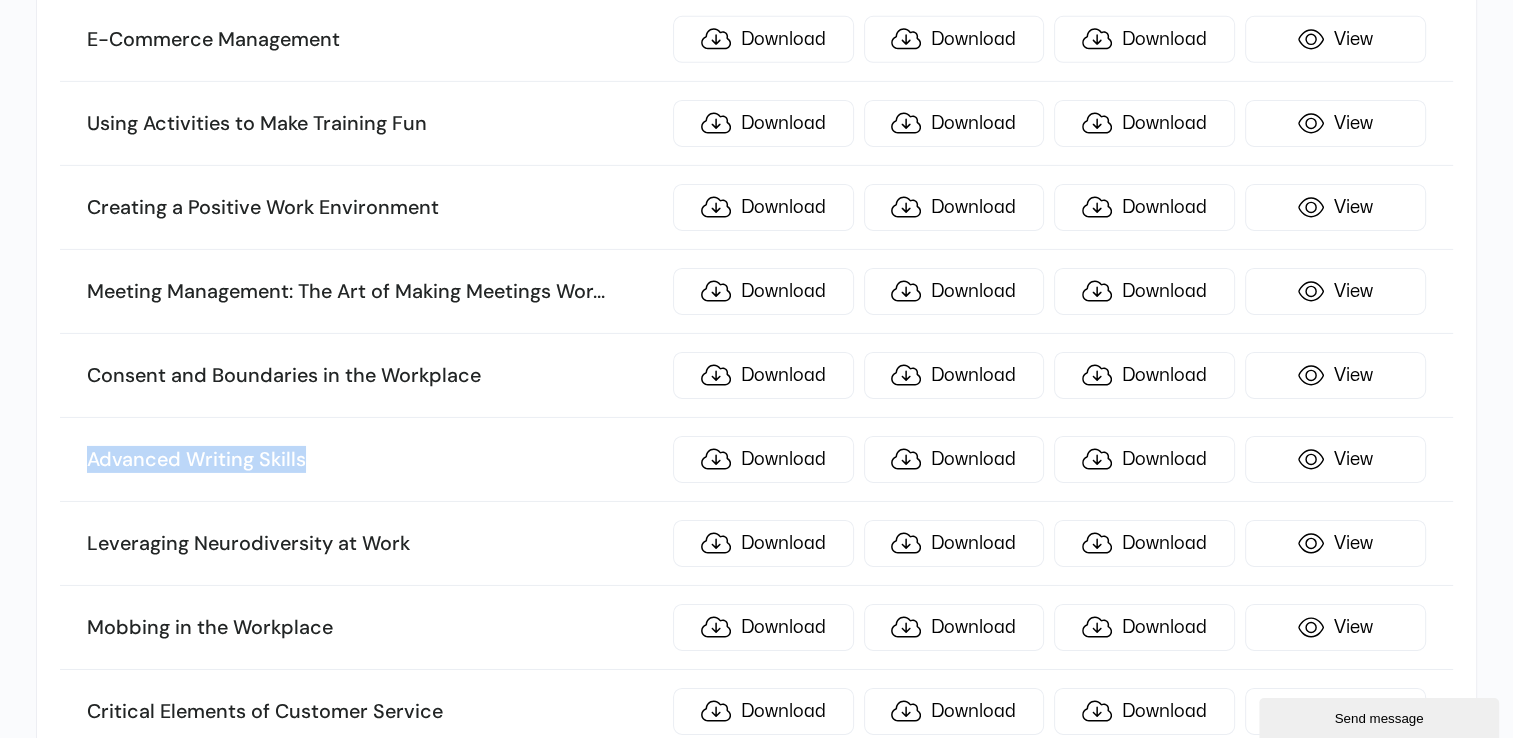 click on "Advanced Writing Skills" at bounding box center [374, 460] 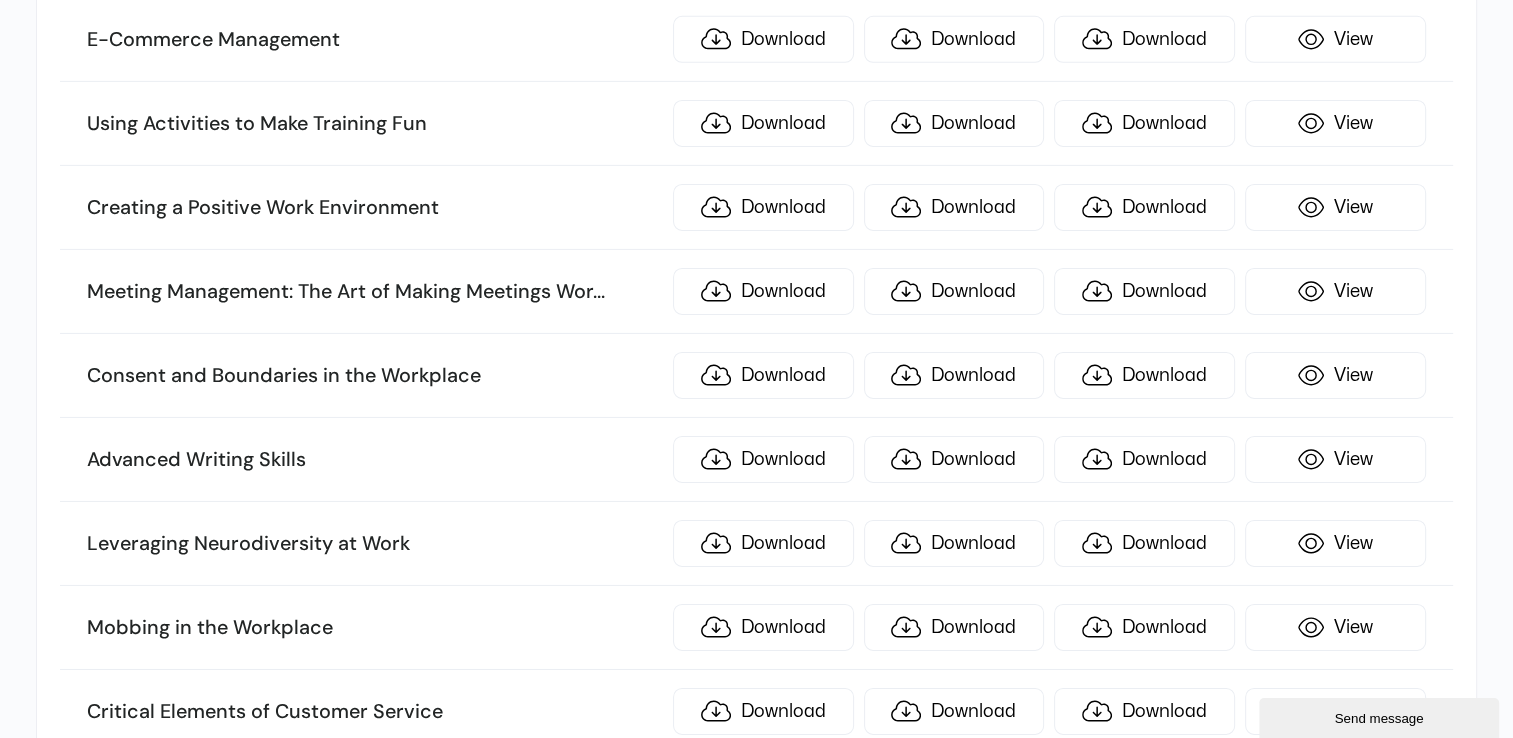 click on "Leveraging Neurodiversity at Work" at bounding box center [374, 544] 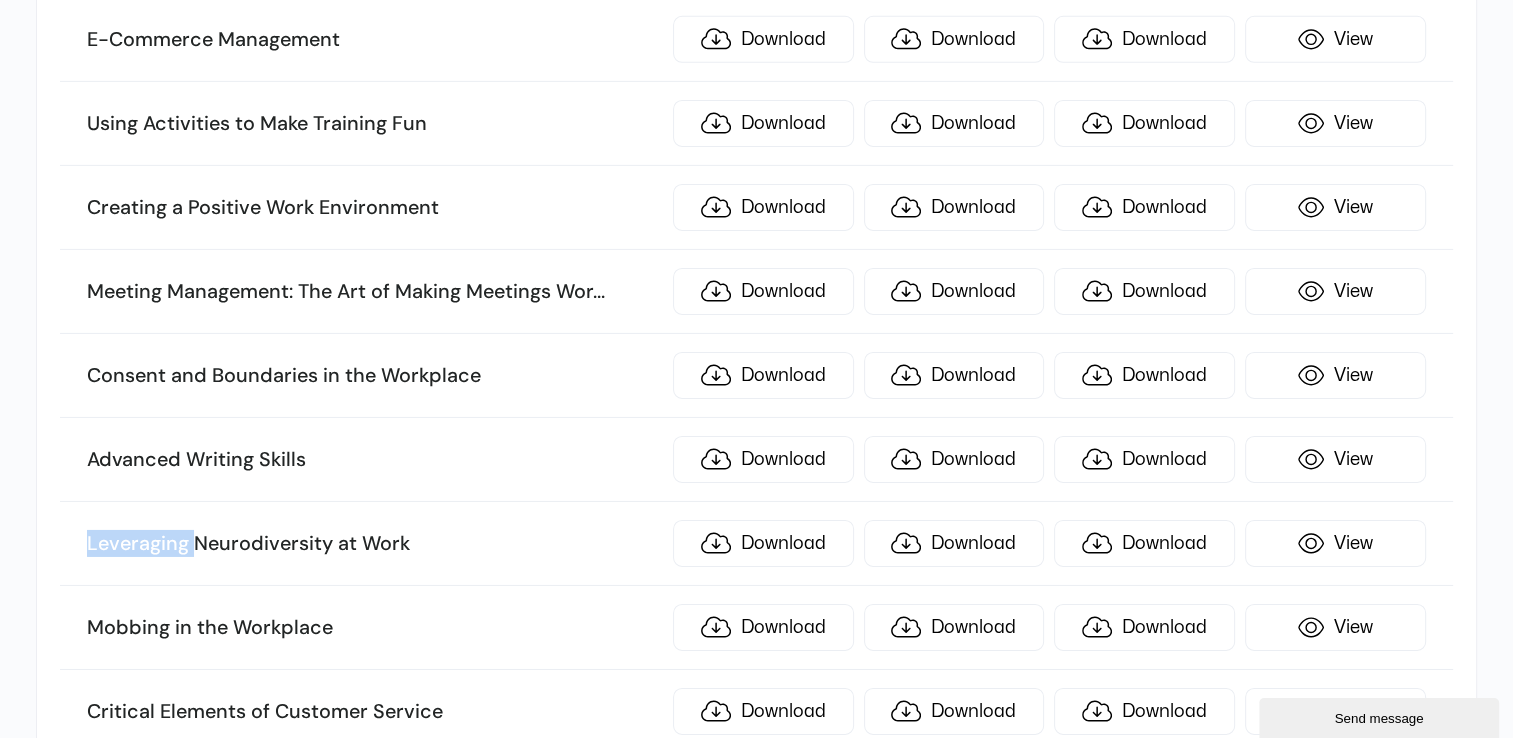 click on "Leveraging Neurodiversity at Work" at bounding box center [374, 544] 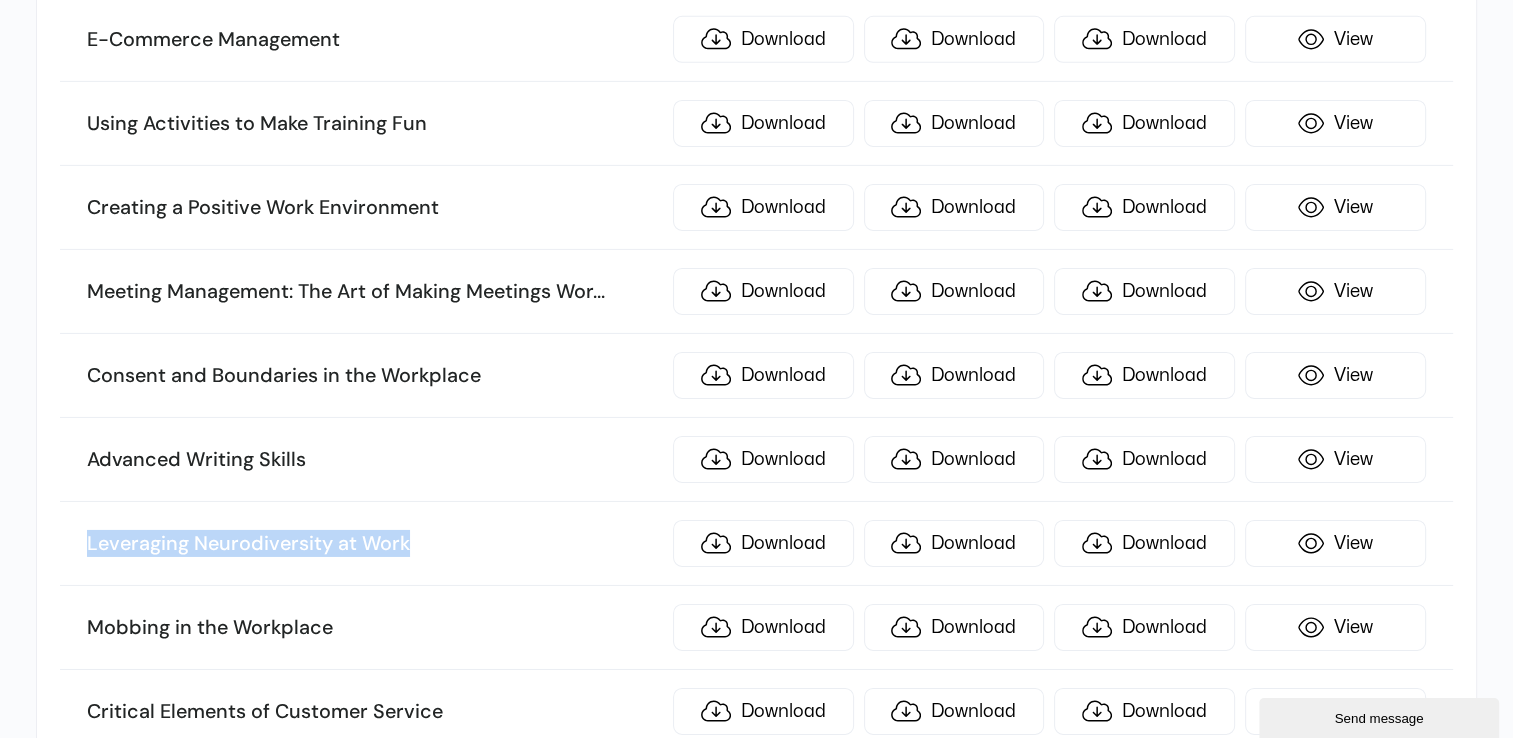 click on "Leveraging Neurodiversity at Work" at bounding box center (374, 544) 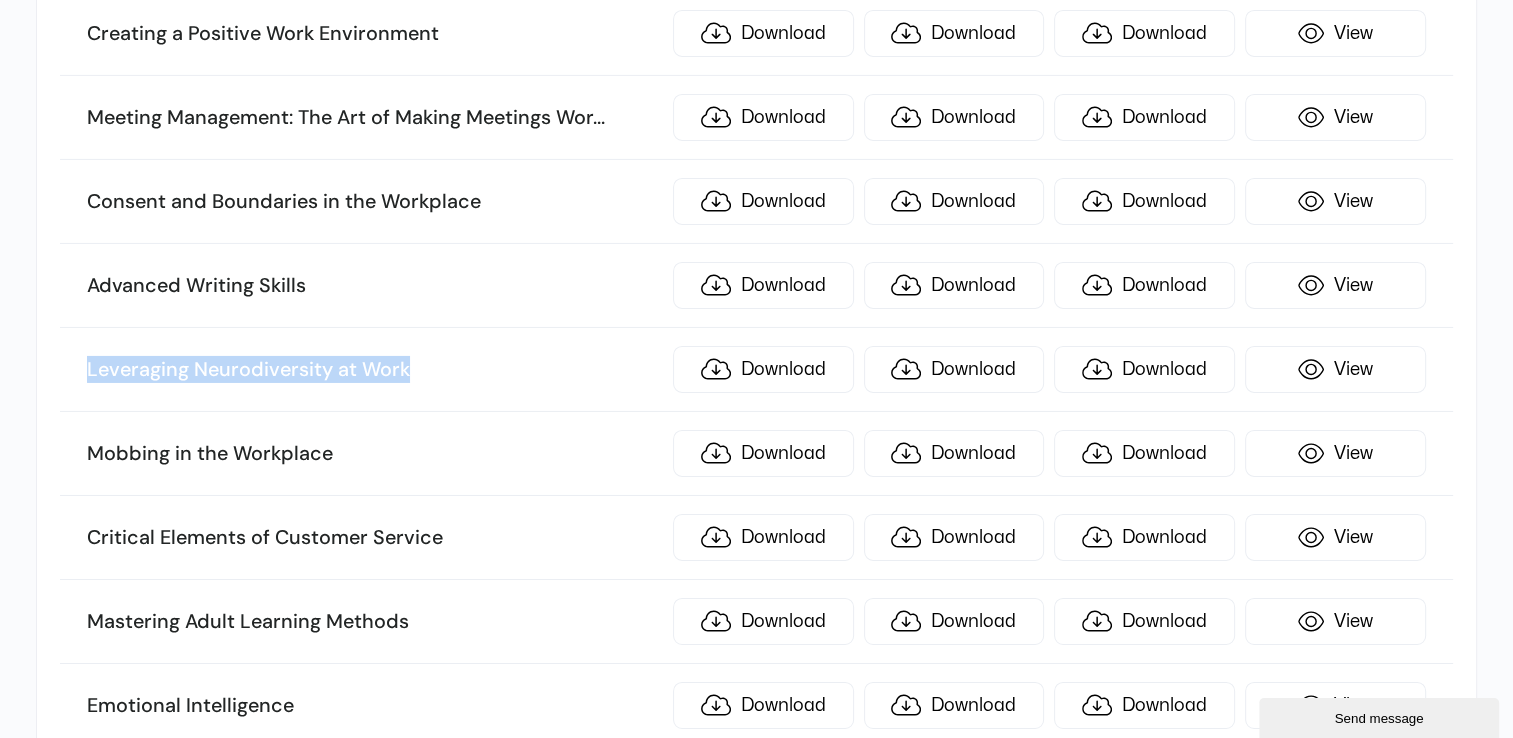 scroll, scrollTop: 6918, scrollLeft: 0, axis: vertical 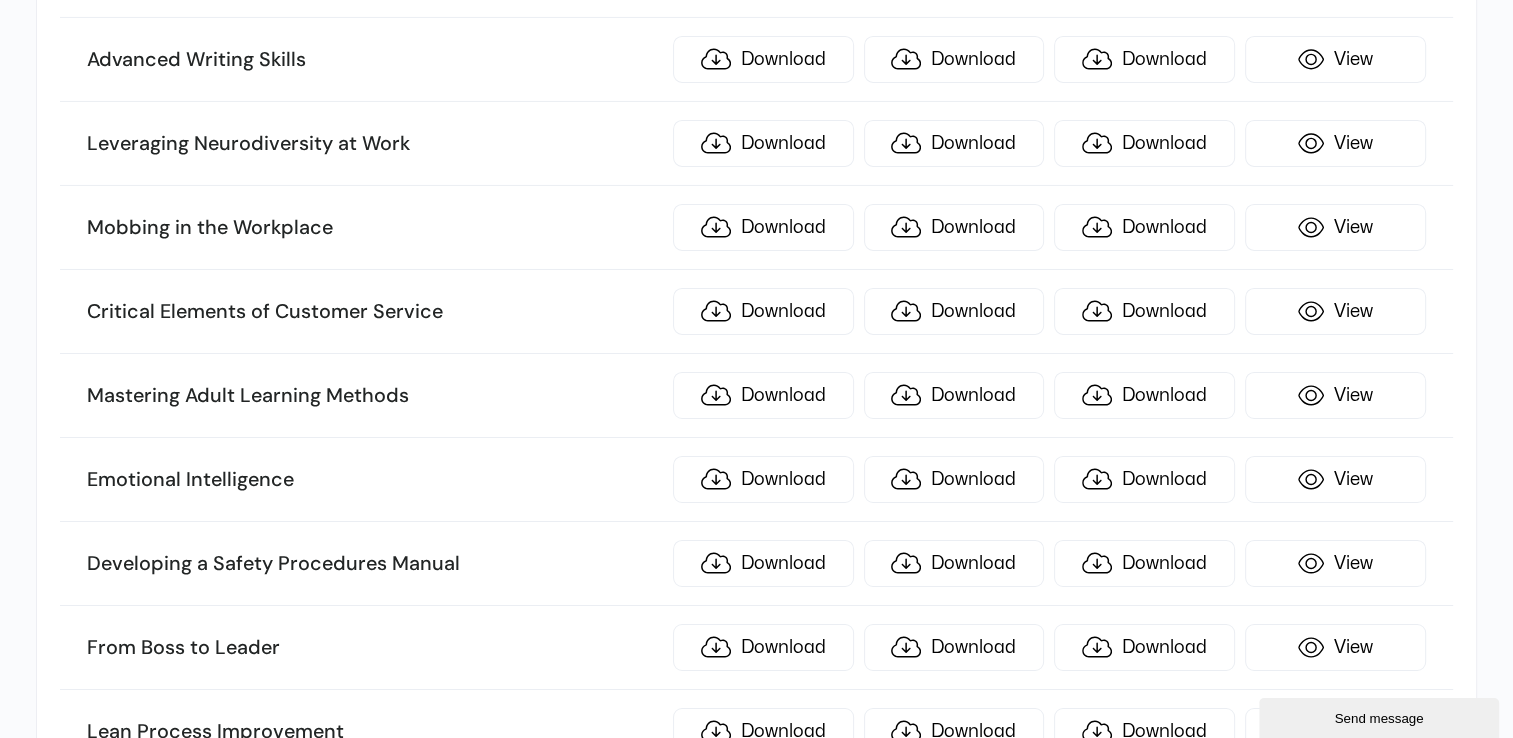 click on "Mobbing in the Workplace" at bounding box center [374, 228] 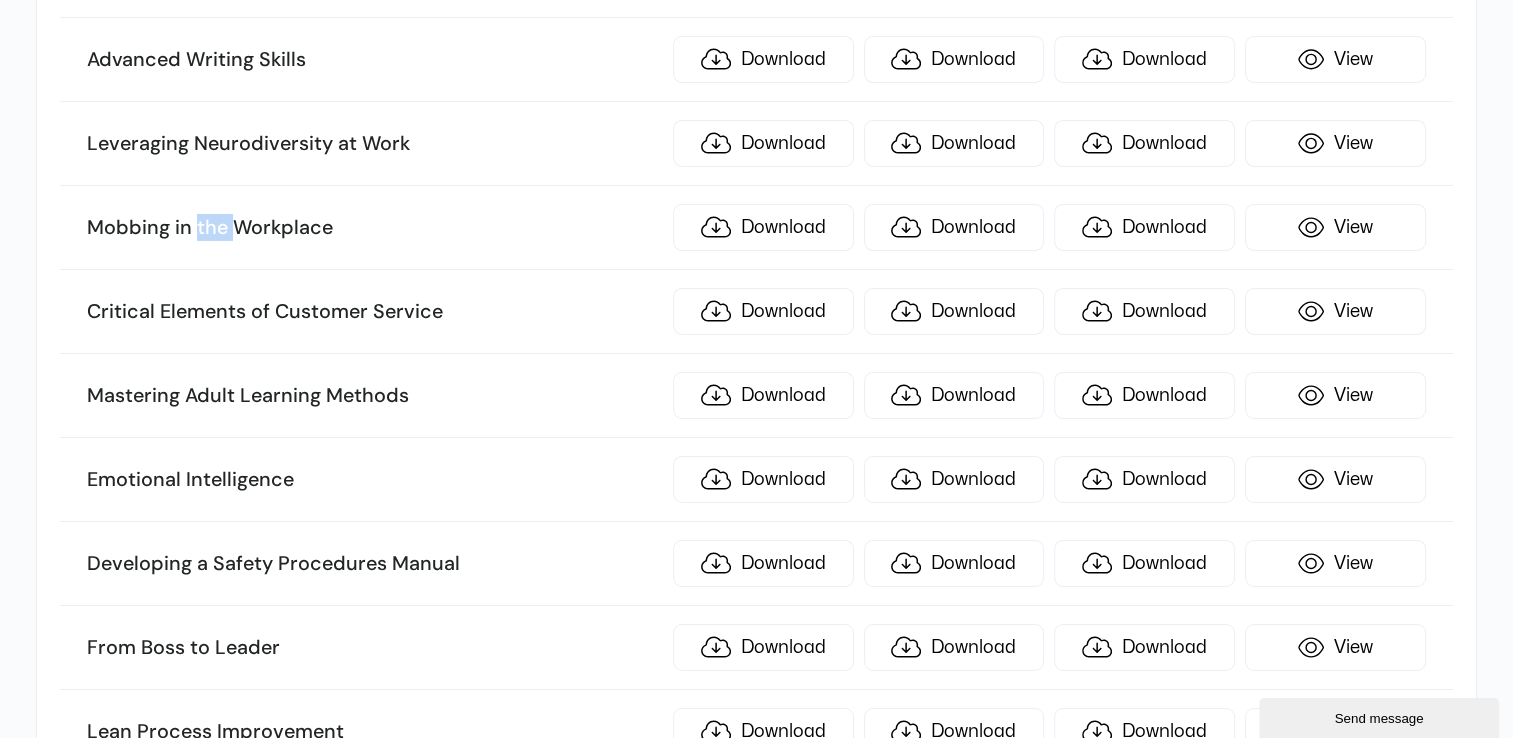 click on "Mobbing in the Workplace" at bounding box center (374, 228) 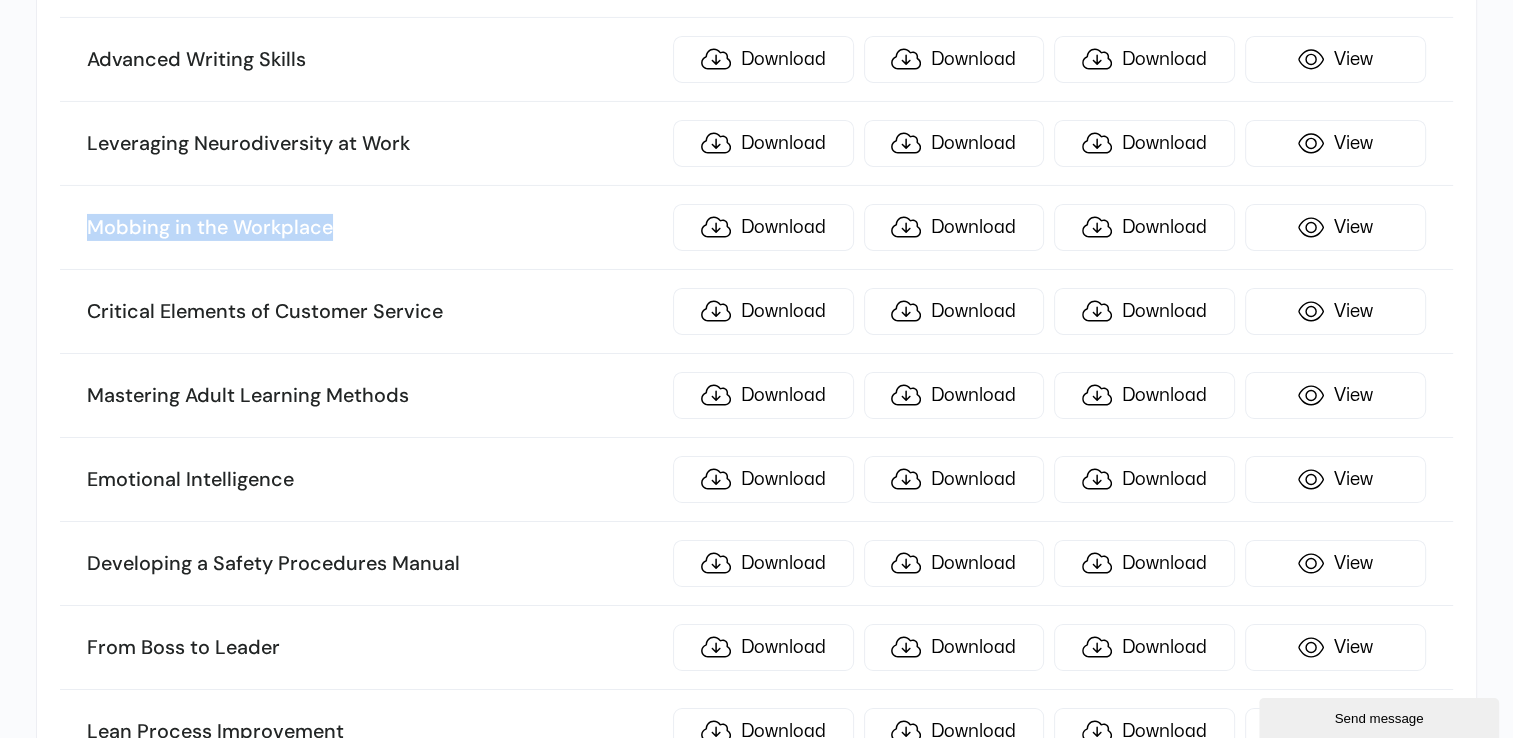 click on "Mobbing in the Workplace" at bounding box center [374, 228] 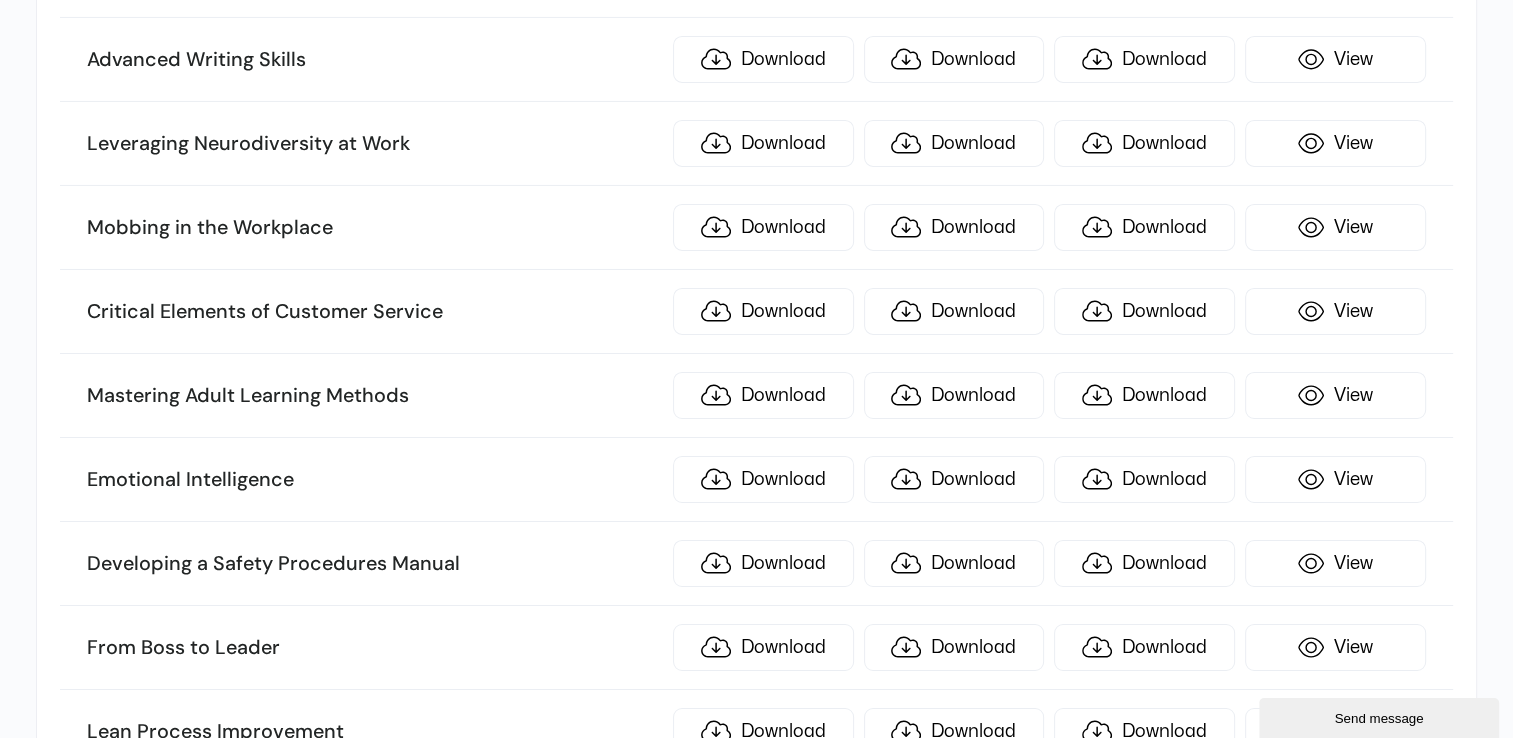 click on "Critical Elements of Customer Service" at bounding box center (374, 312) 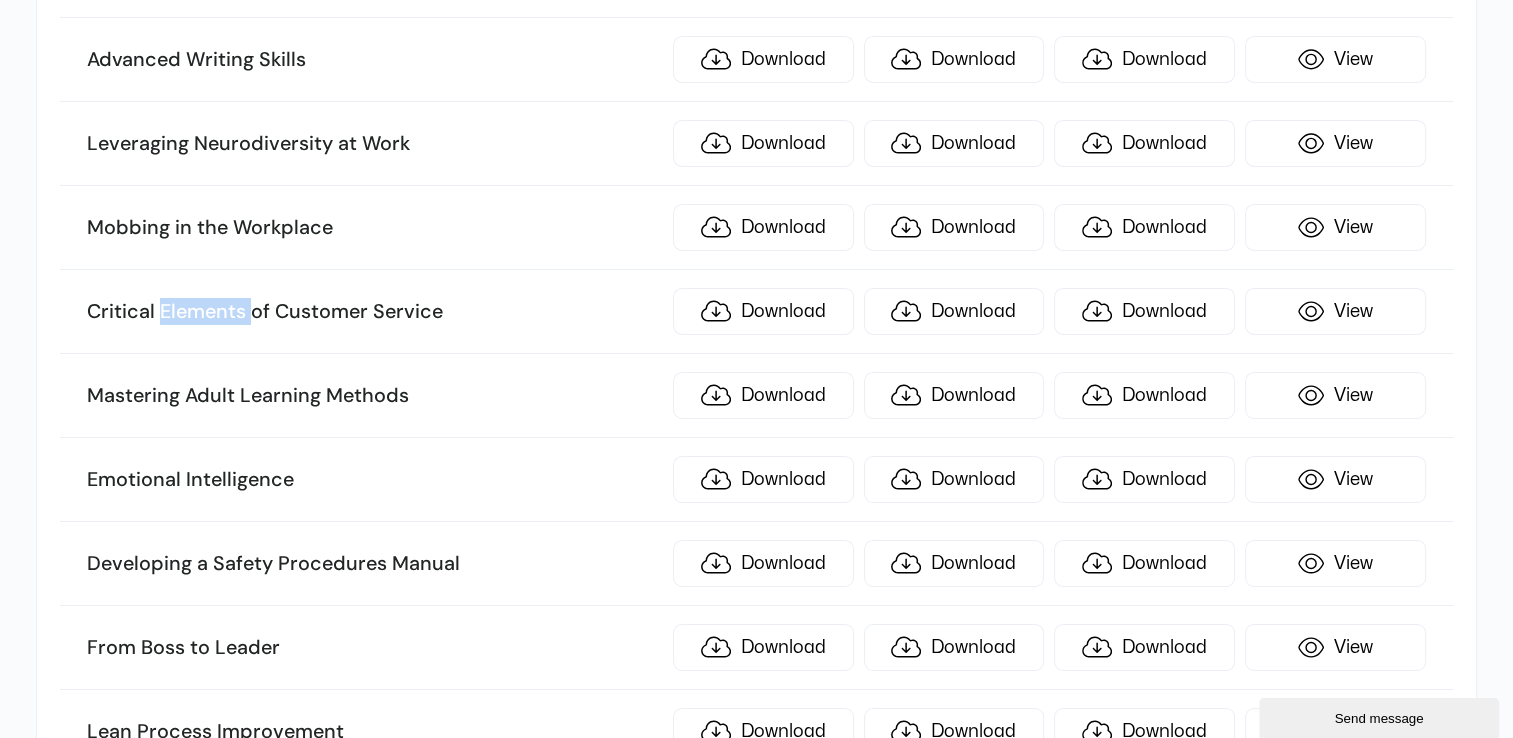 click on "Critical Elements of Customer Service" at bounding box center (374, 312) 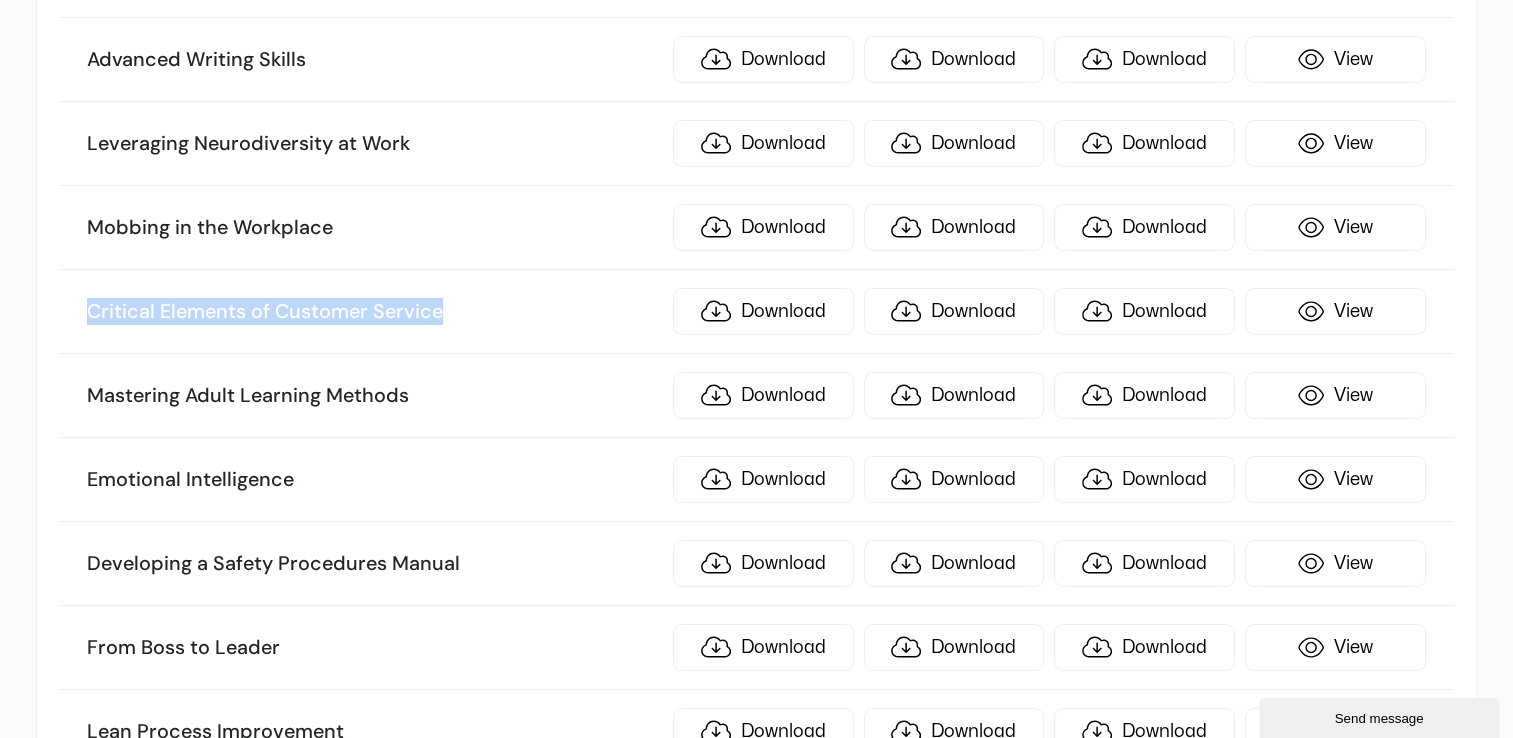 click on "Critical Elements of Customer Service" at bounding box center [374, 312] 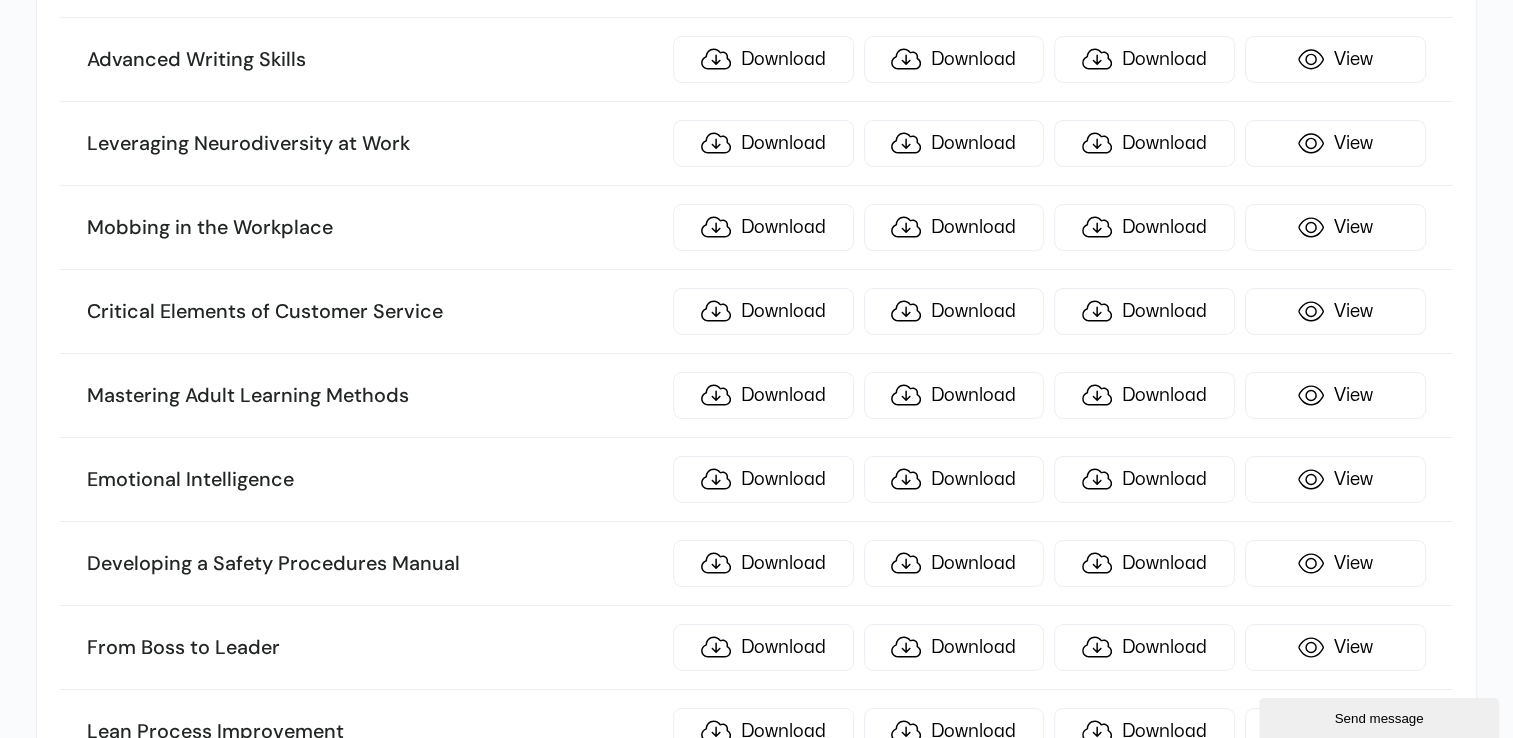 click on "Mastering Adult Learning Methods" at bounding box center [374, 396] 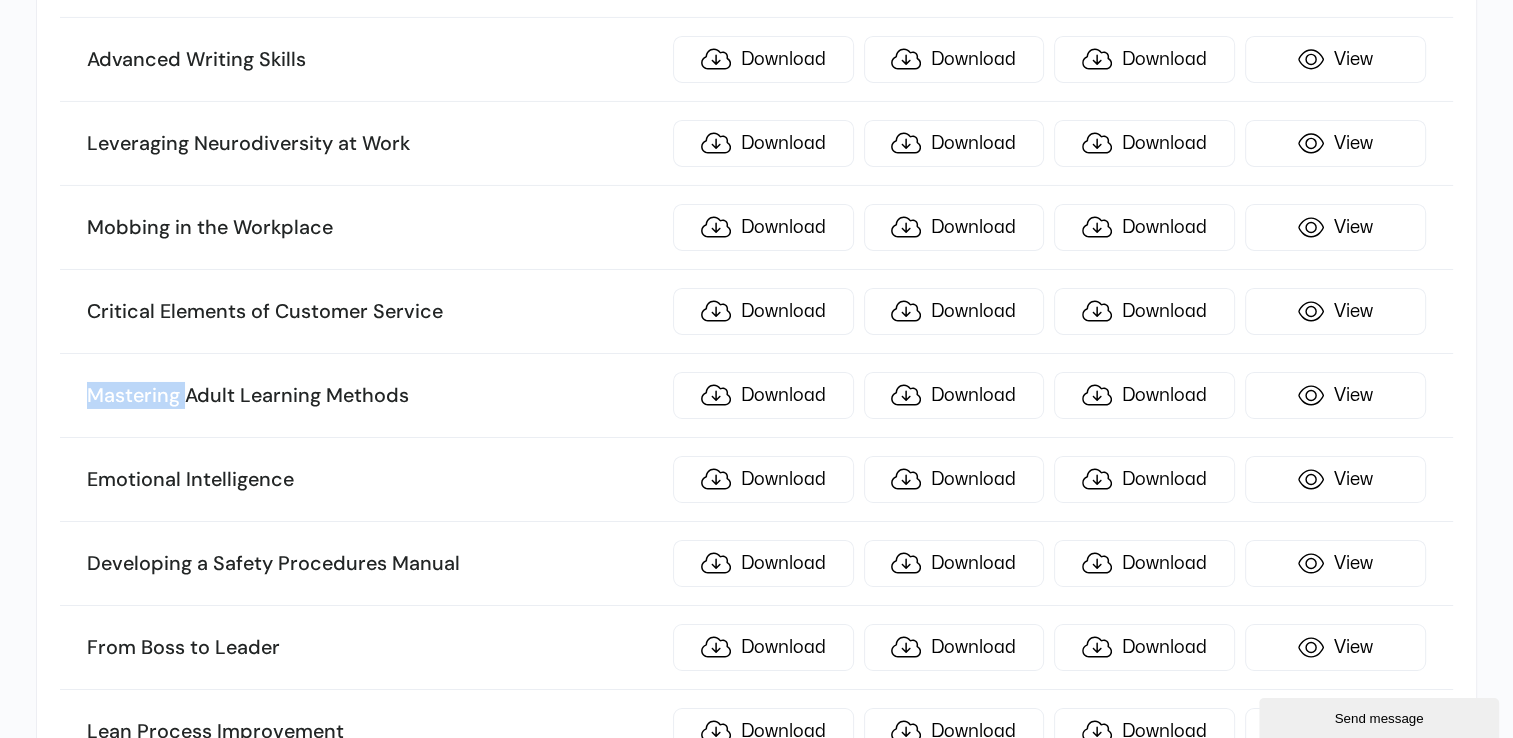 click on "Mastering Adult Learning Methods" at bounding box center [374, 396] 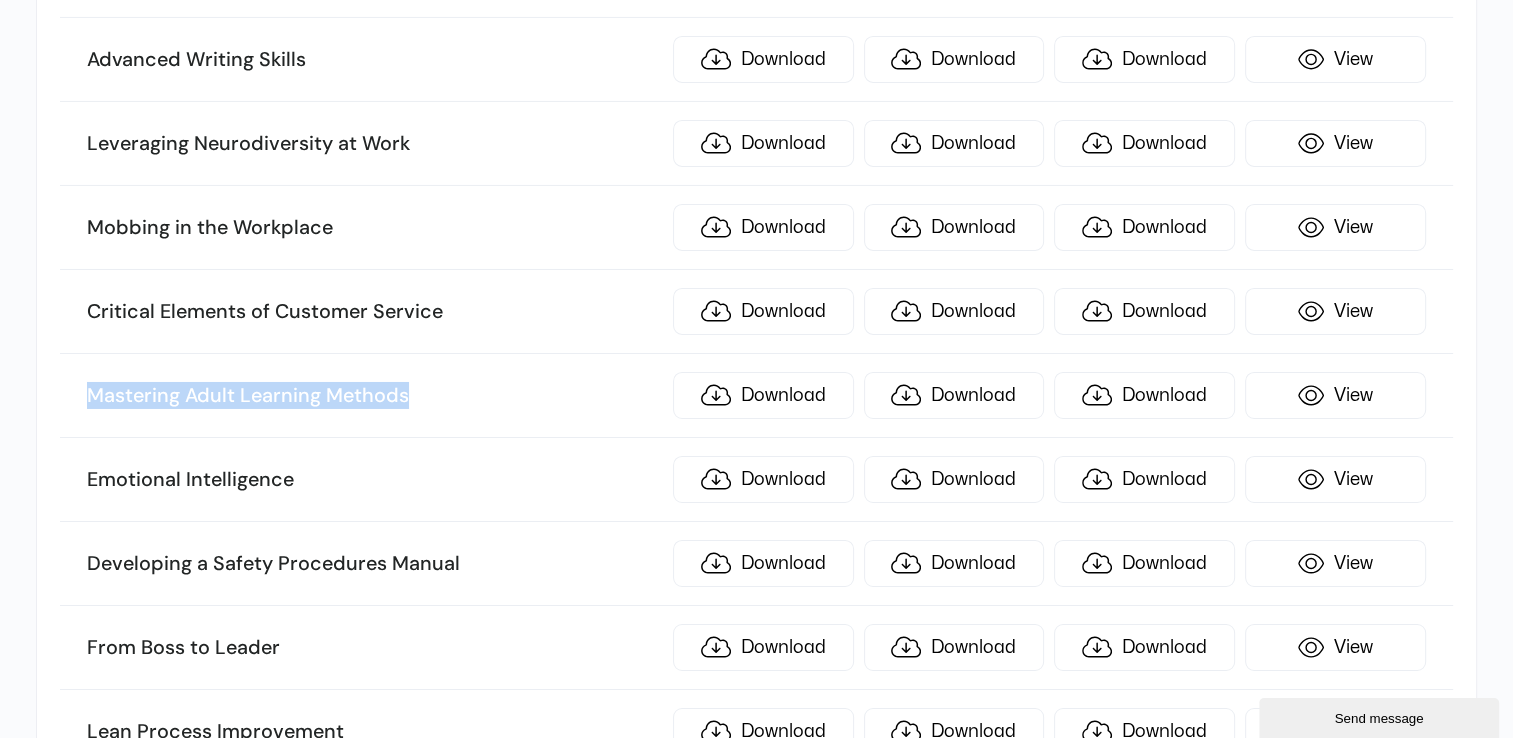 click on "Mastering Adult Learning Methods" at bounding box center (374, 396) 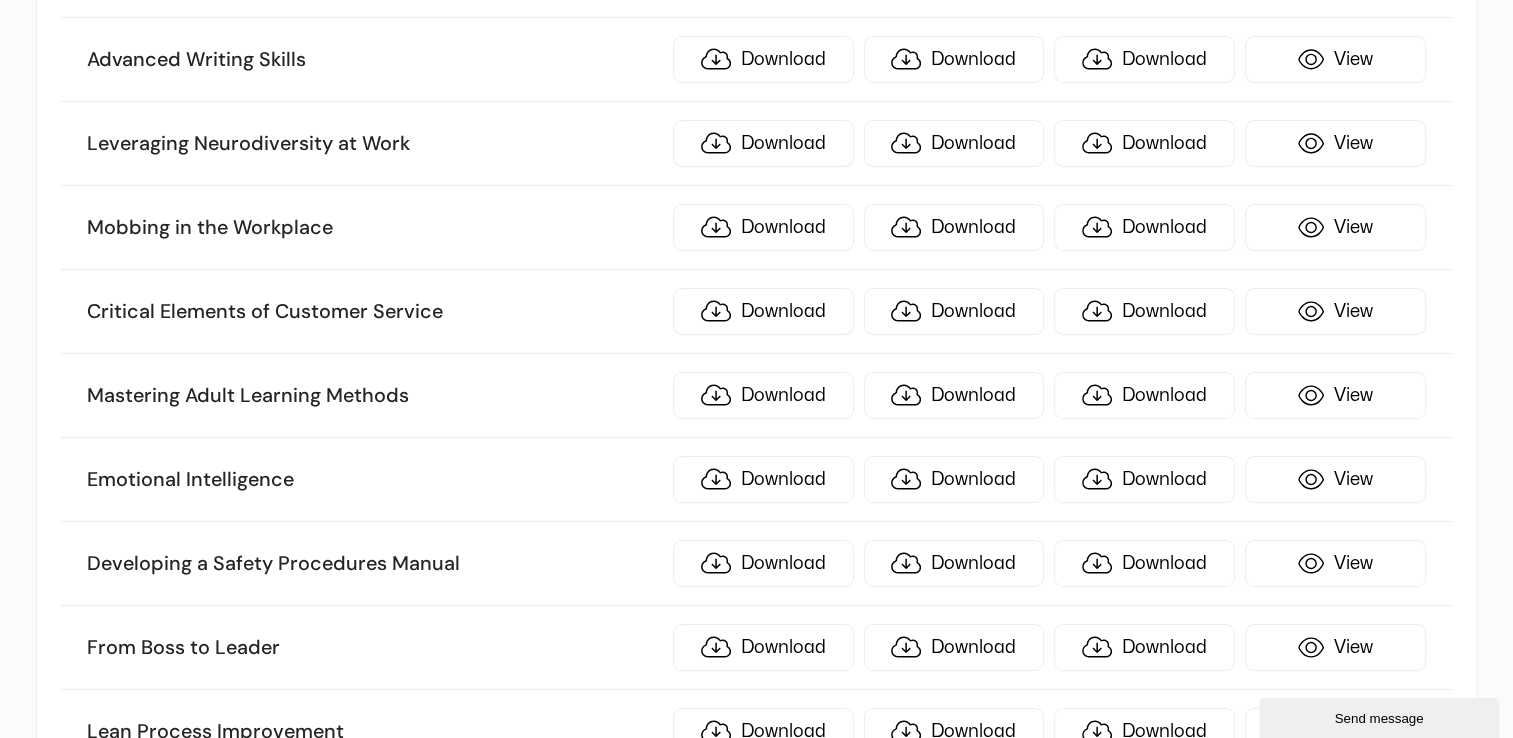 click on "Emotional Intelligence" at bounding box center [374, 480] 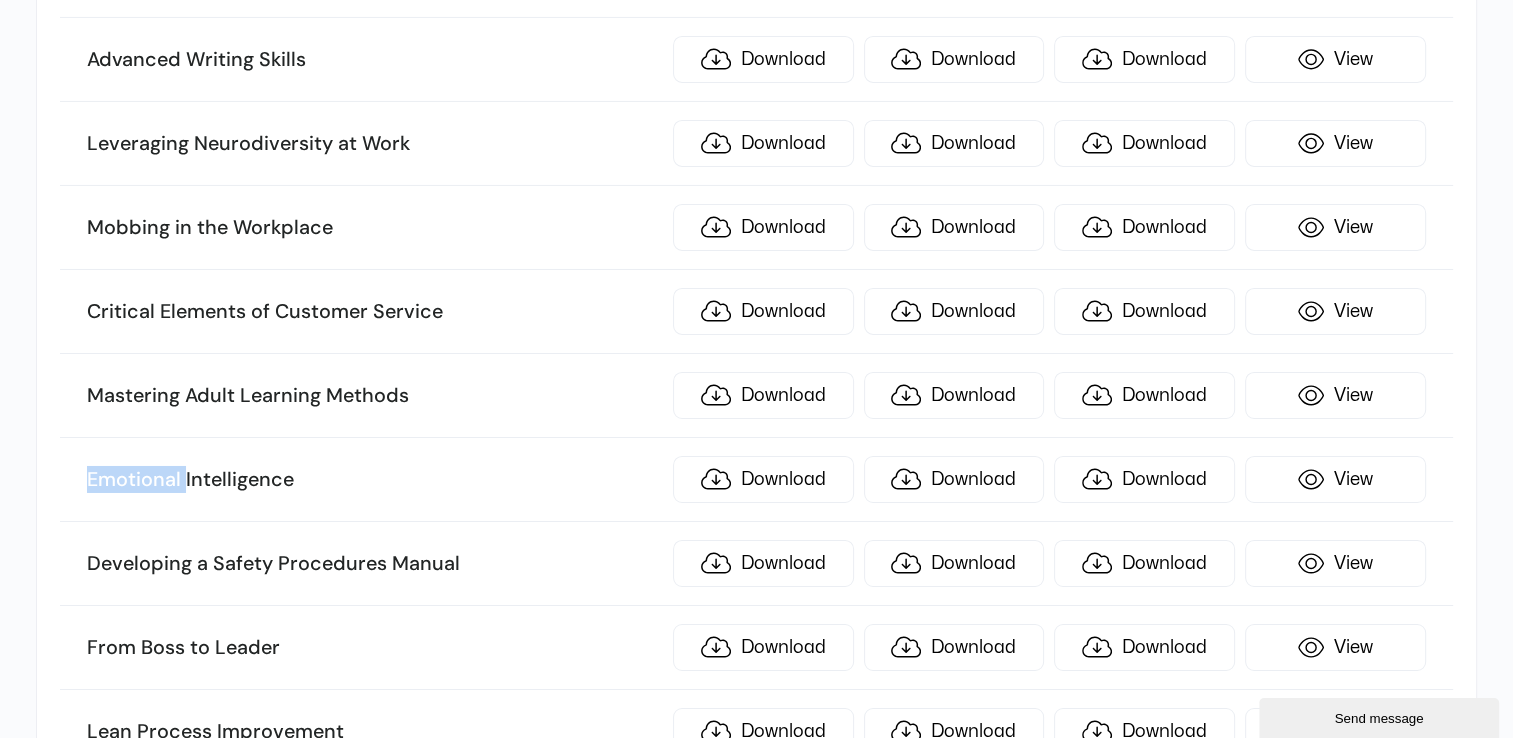 click on "Emotional Intelligence" at bounding box center (374, 480) 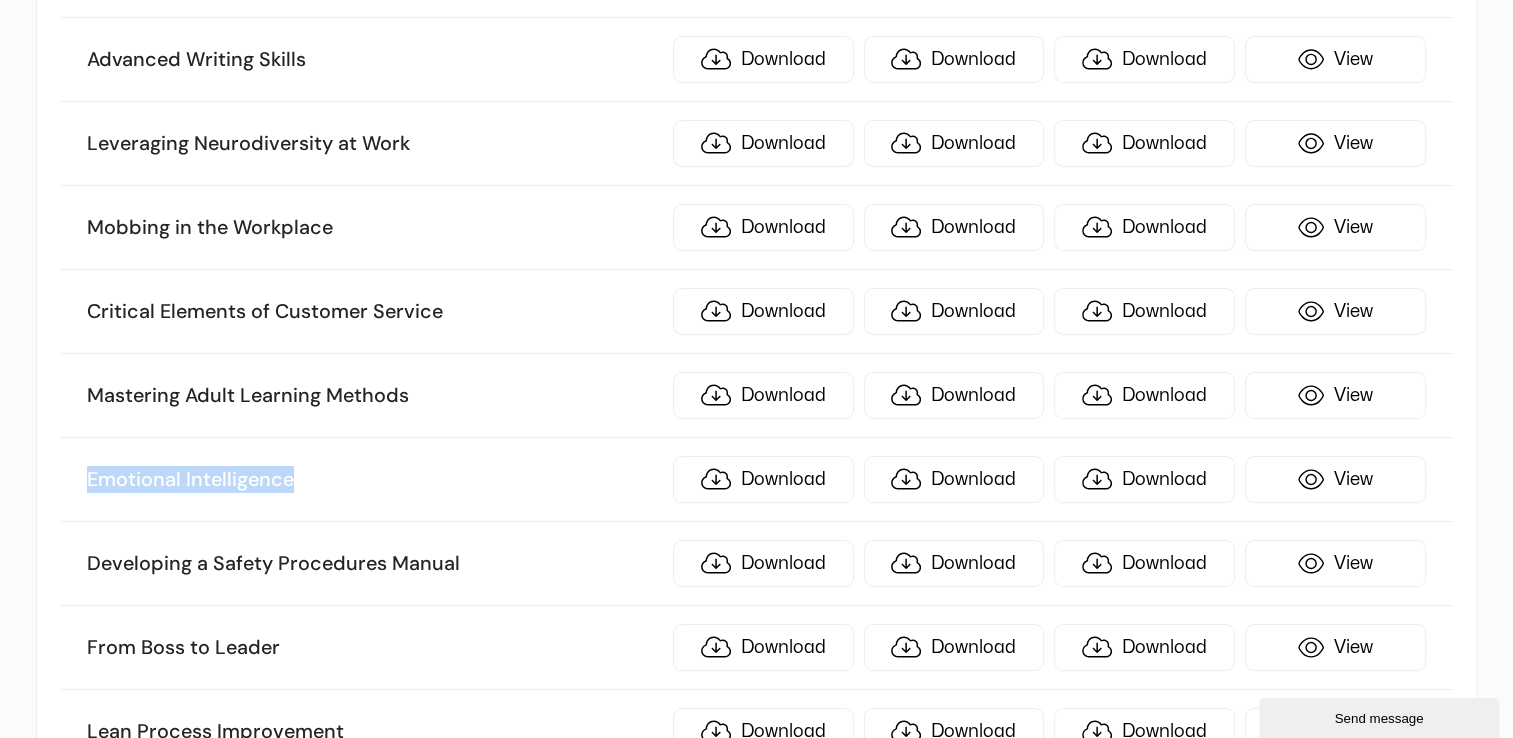 click on "Emotional Intelligence" at bounding box center [374, 480] 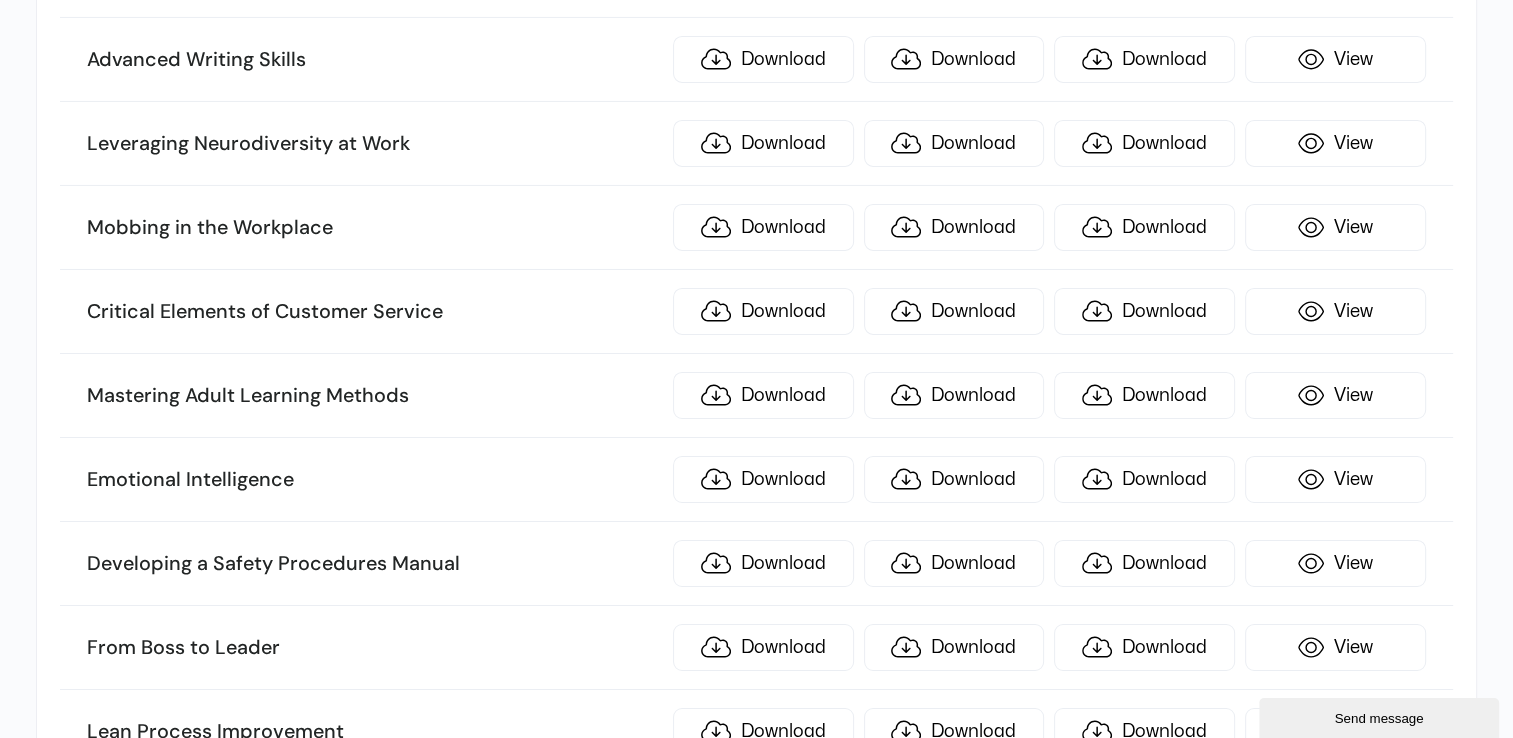 click on "Developing a Safety Procedures Manual" at bounding box center [374, 564] 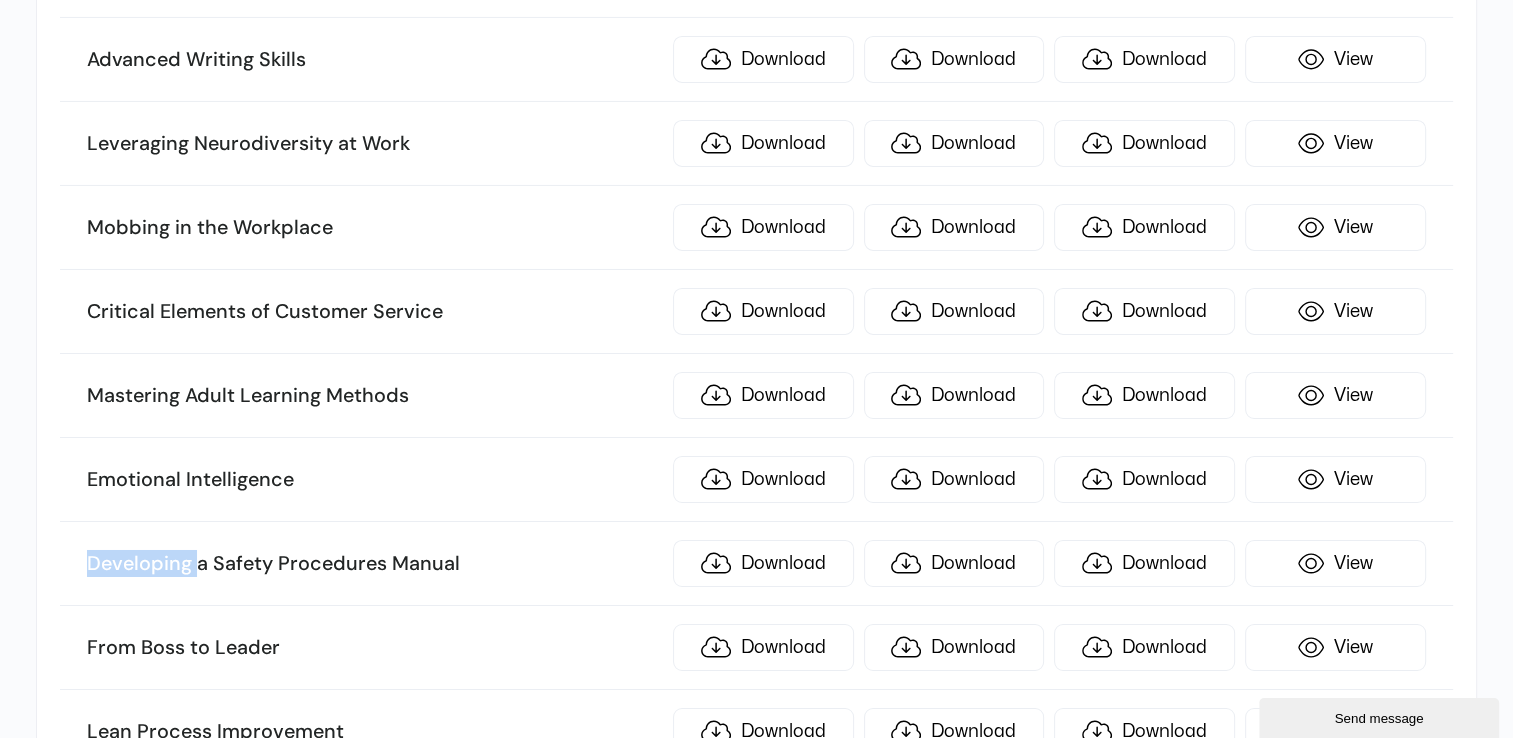 click on "Developing a Safety Procedures Manual" at bounding box center [374, 564] 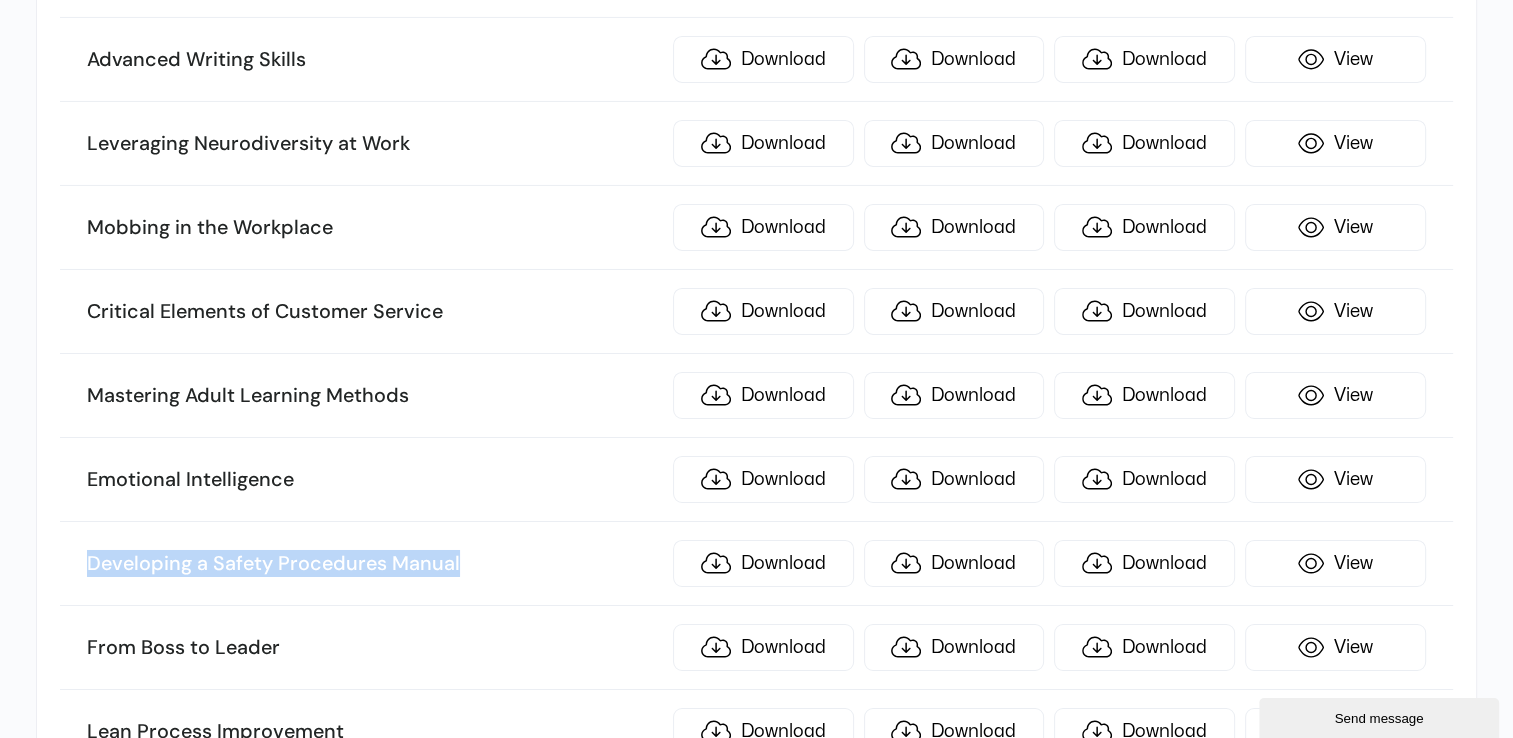 click on "Developing a Safety Procedures Manual" at bounding box center [374, 564] 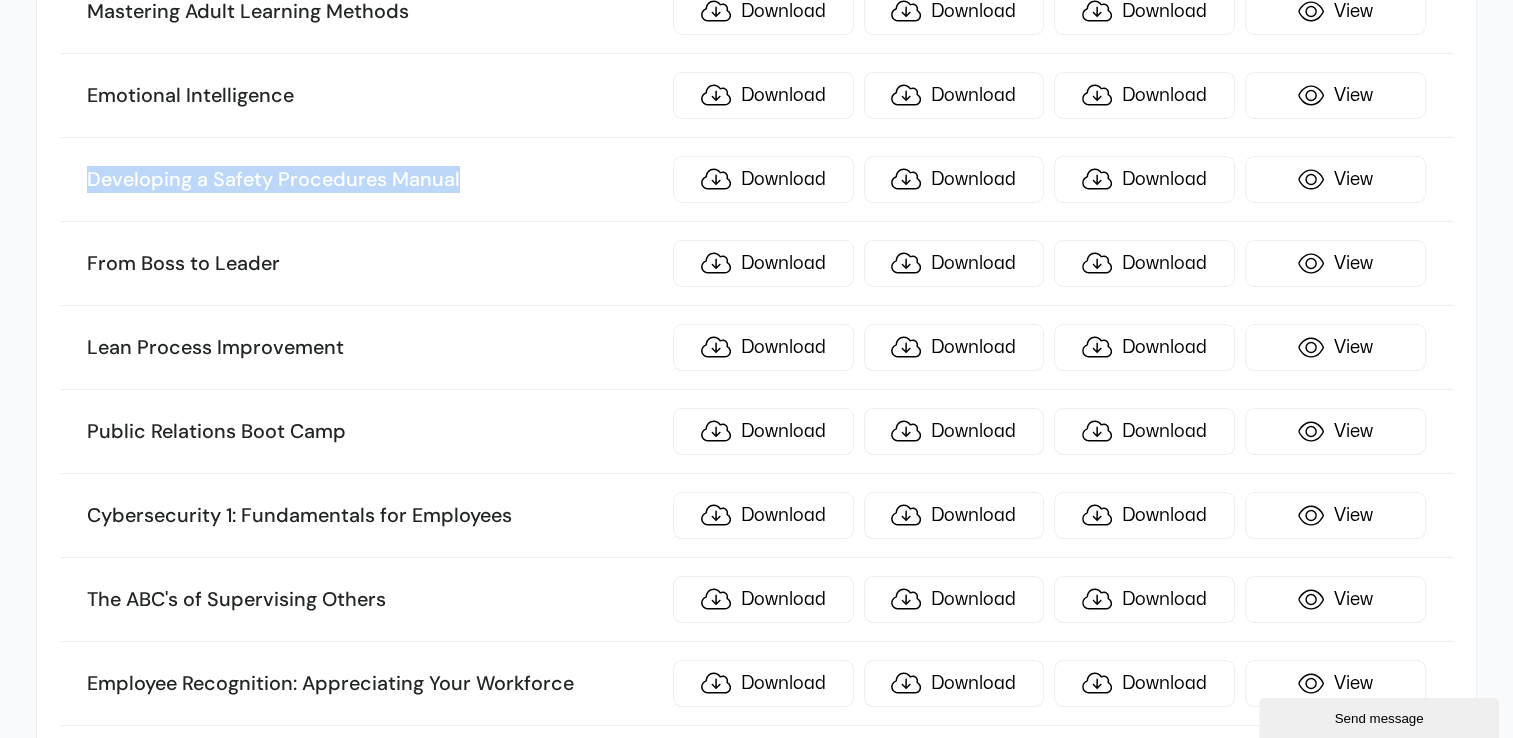 scroll, scrollTop: 7318, scrollLeft: 0, axis: vertical 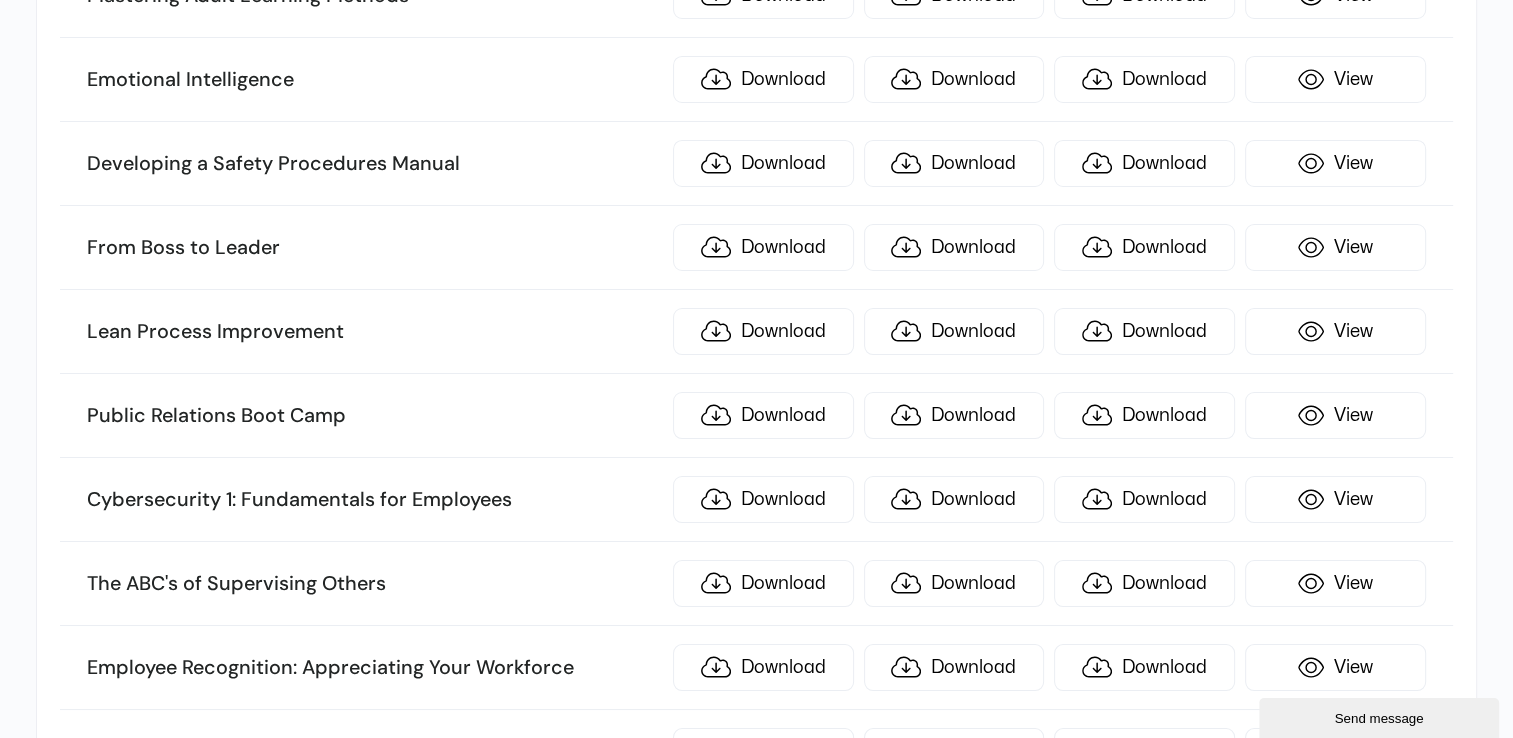click on "From Boss to Leader" at bounding box center (374, 248) 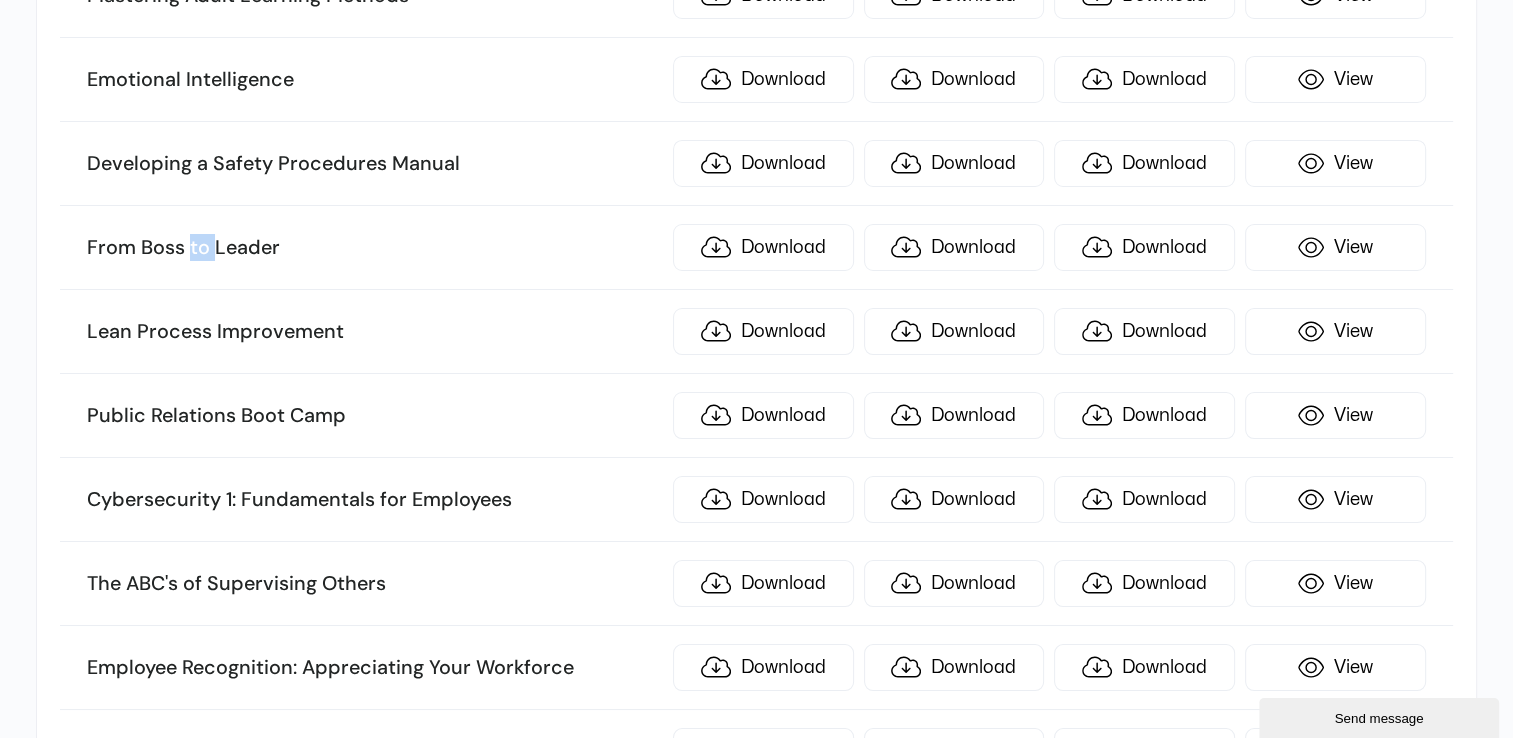 click on "From Boss to Leader" at bounding box center (374, 248) 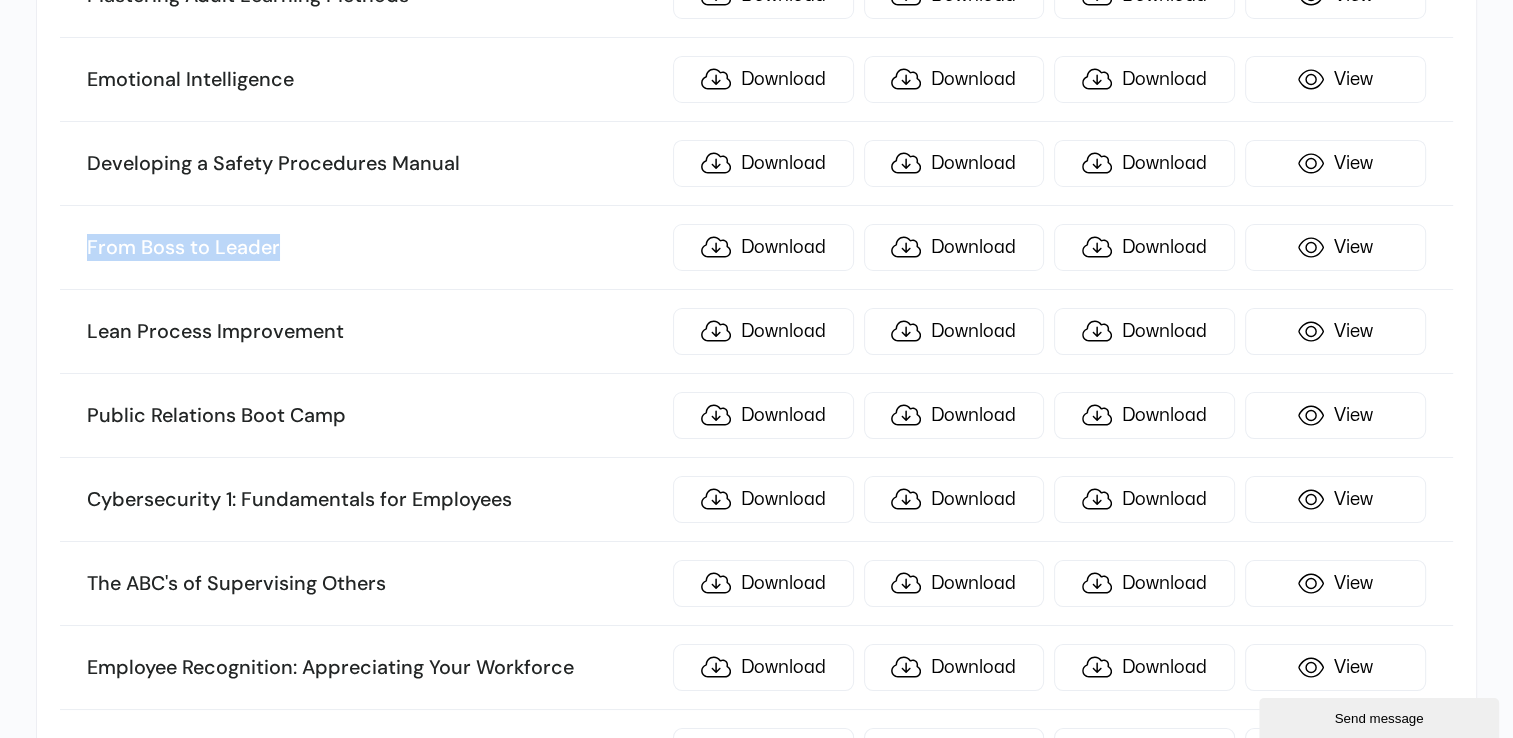 click on "From Boss to Leader" at bounding box center [374, 248] 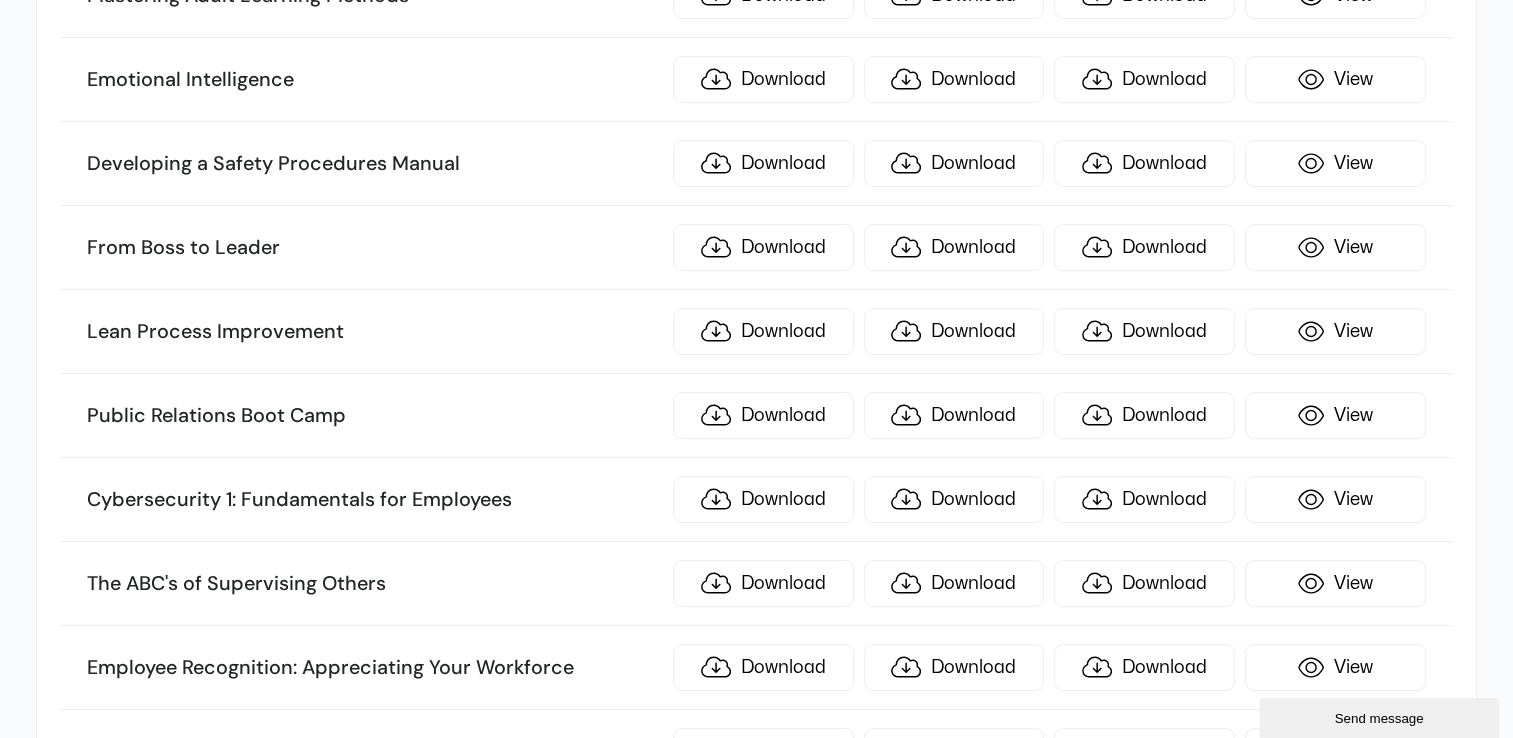 click on "Lean Process Improvement" at bounding box center [374, 332] 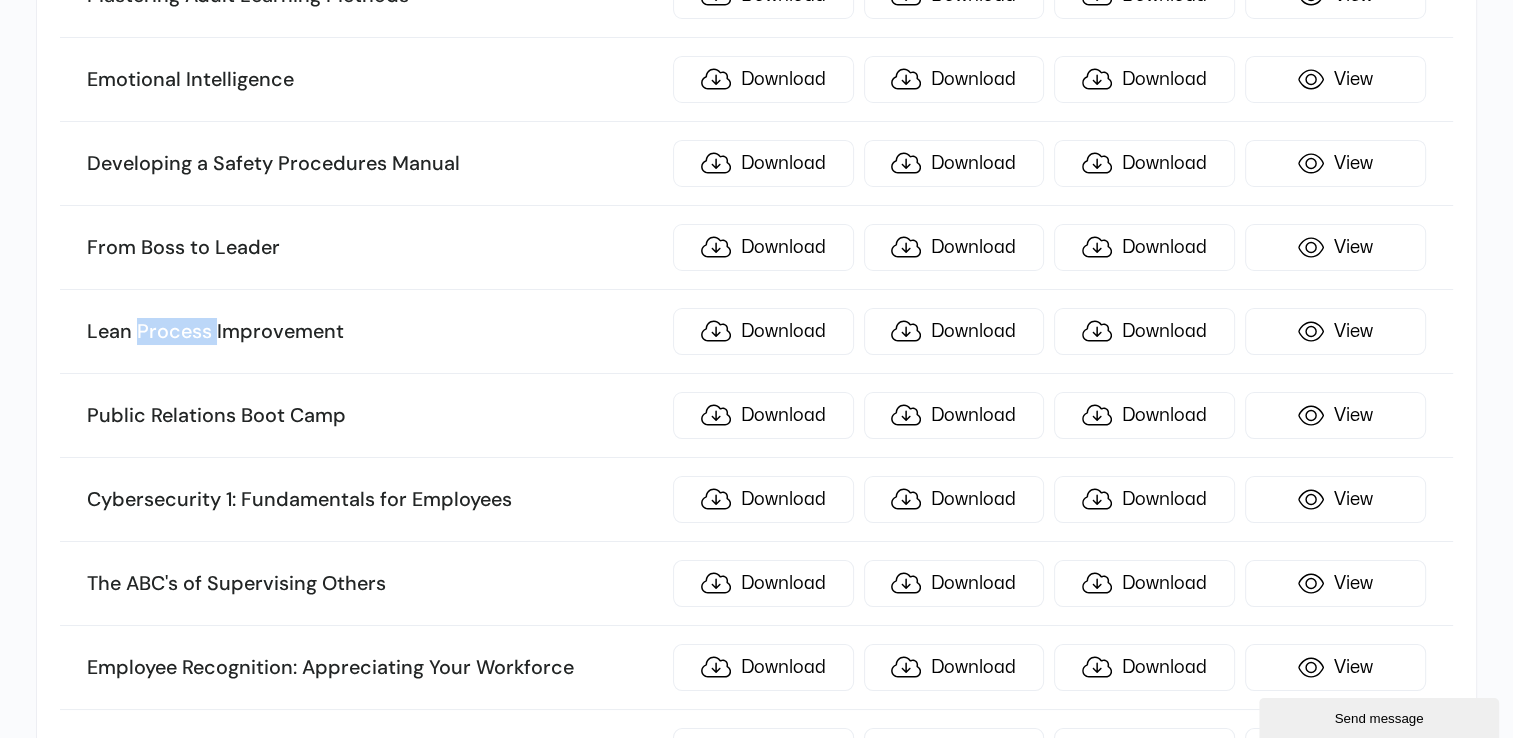 click on "Lean Process Improvement" at bounding box center [374, 332] 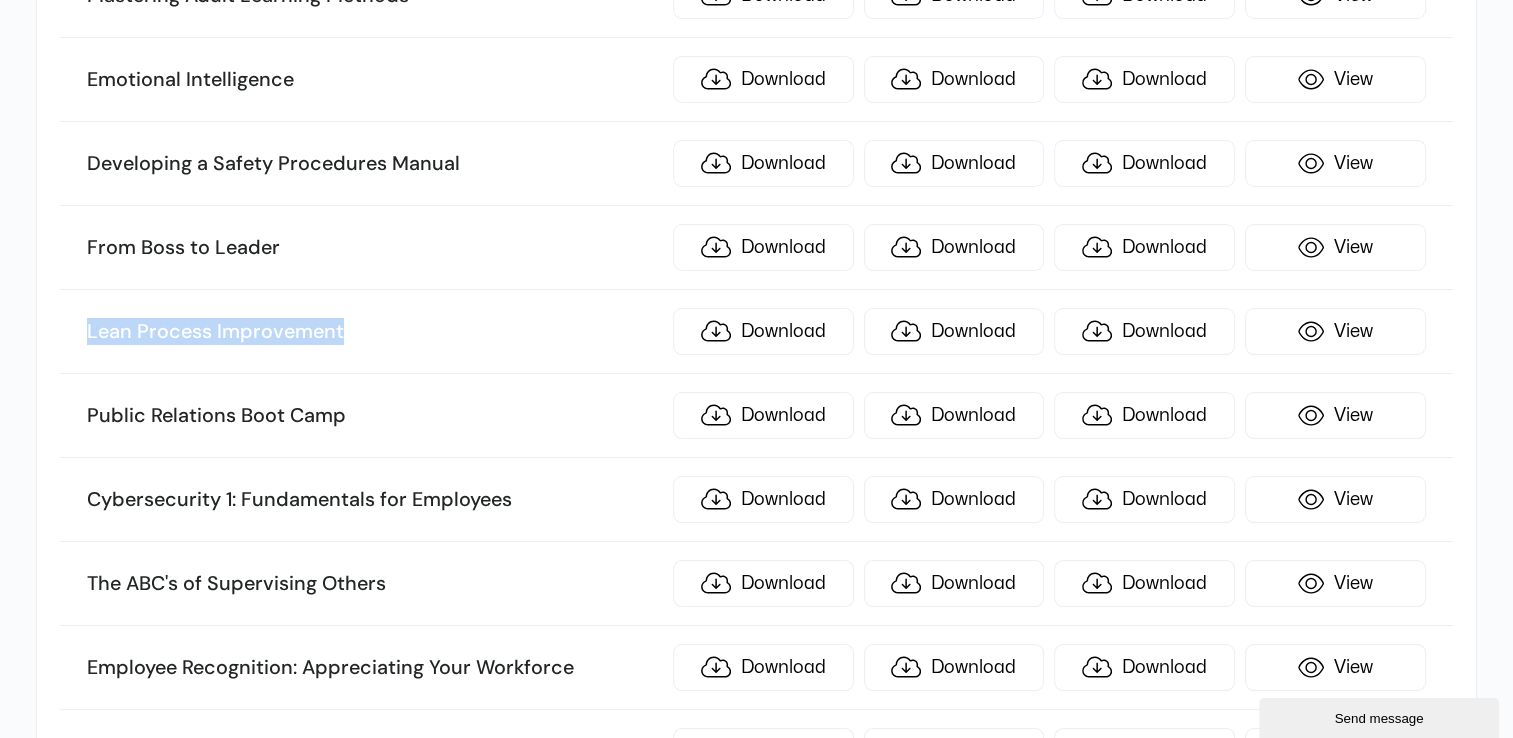 click on "Lean Process Improvement" at bounding box center [374, 332] 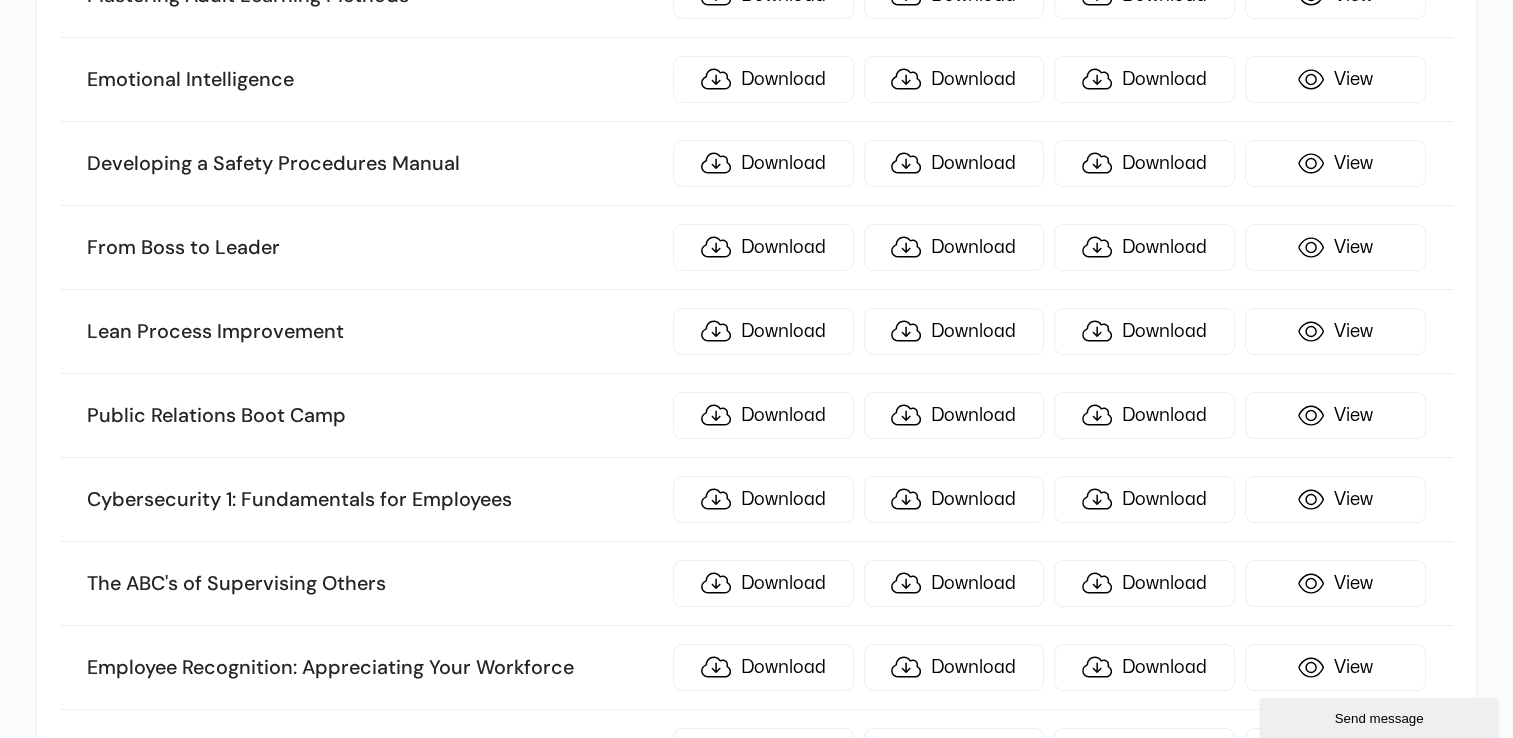 click on "Public Relations Boot Camp" at bounding box center (374, 416) 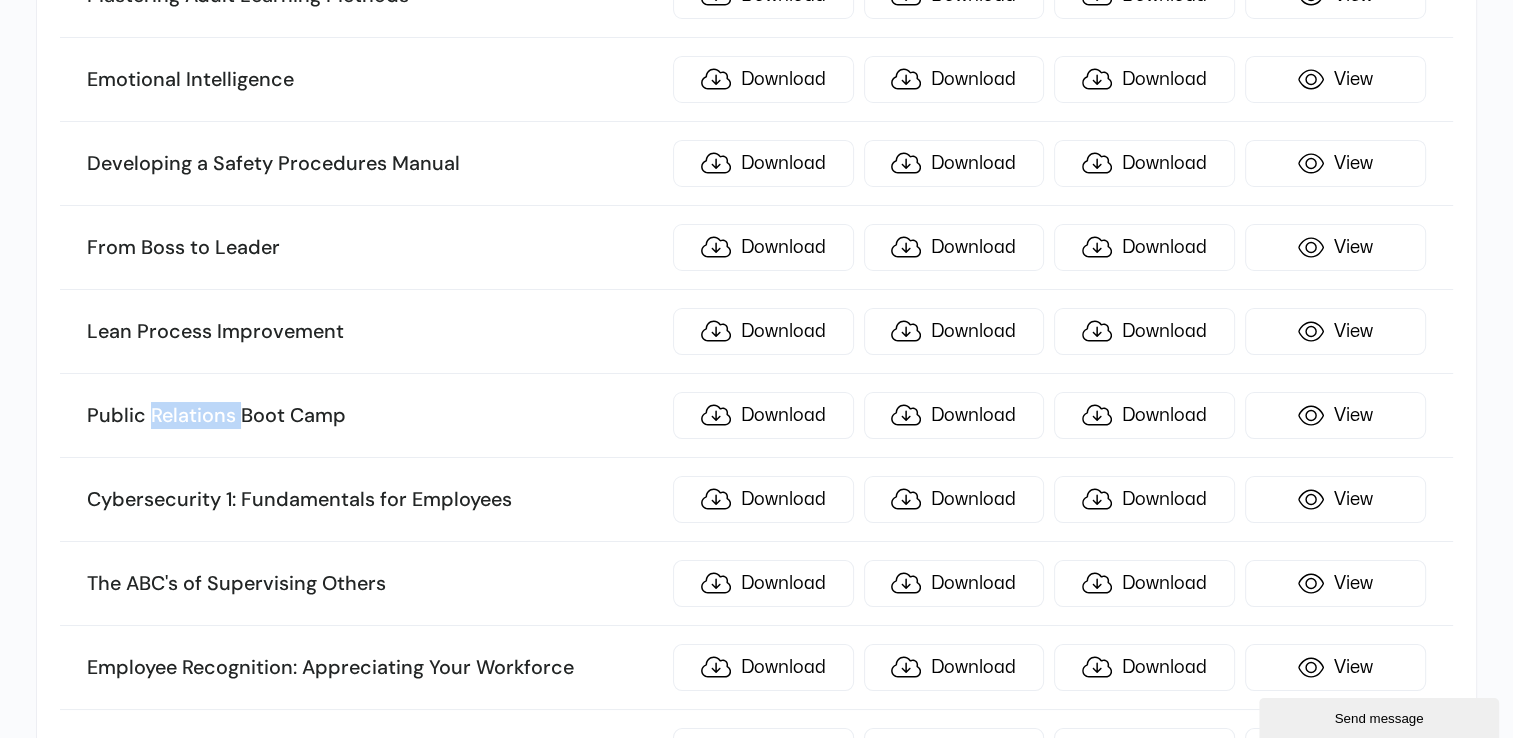 click on "Public Relations Boot Camp" at bounding box center (374, 416) 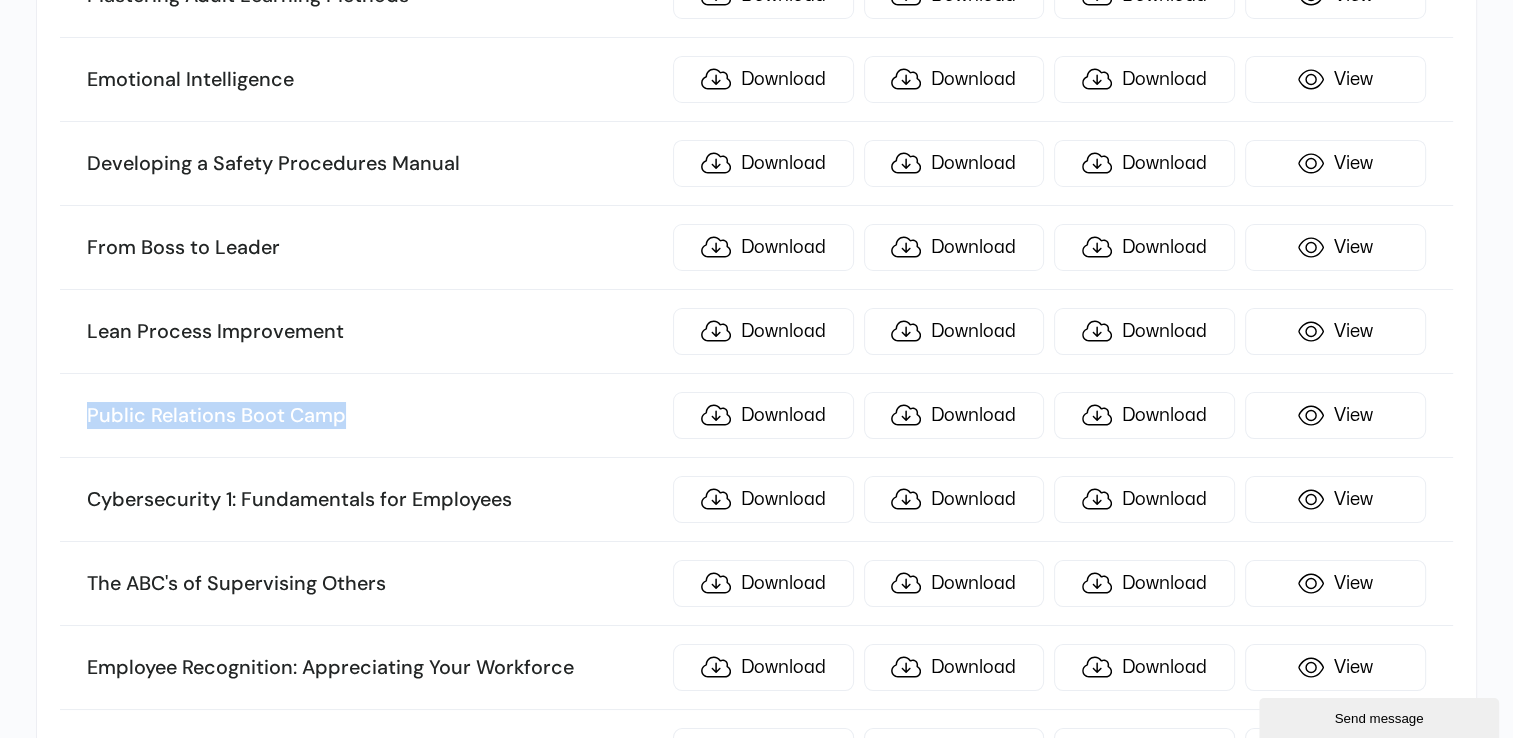 click on "Public Relations Boot Camp" at bounding box center (374, 416) 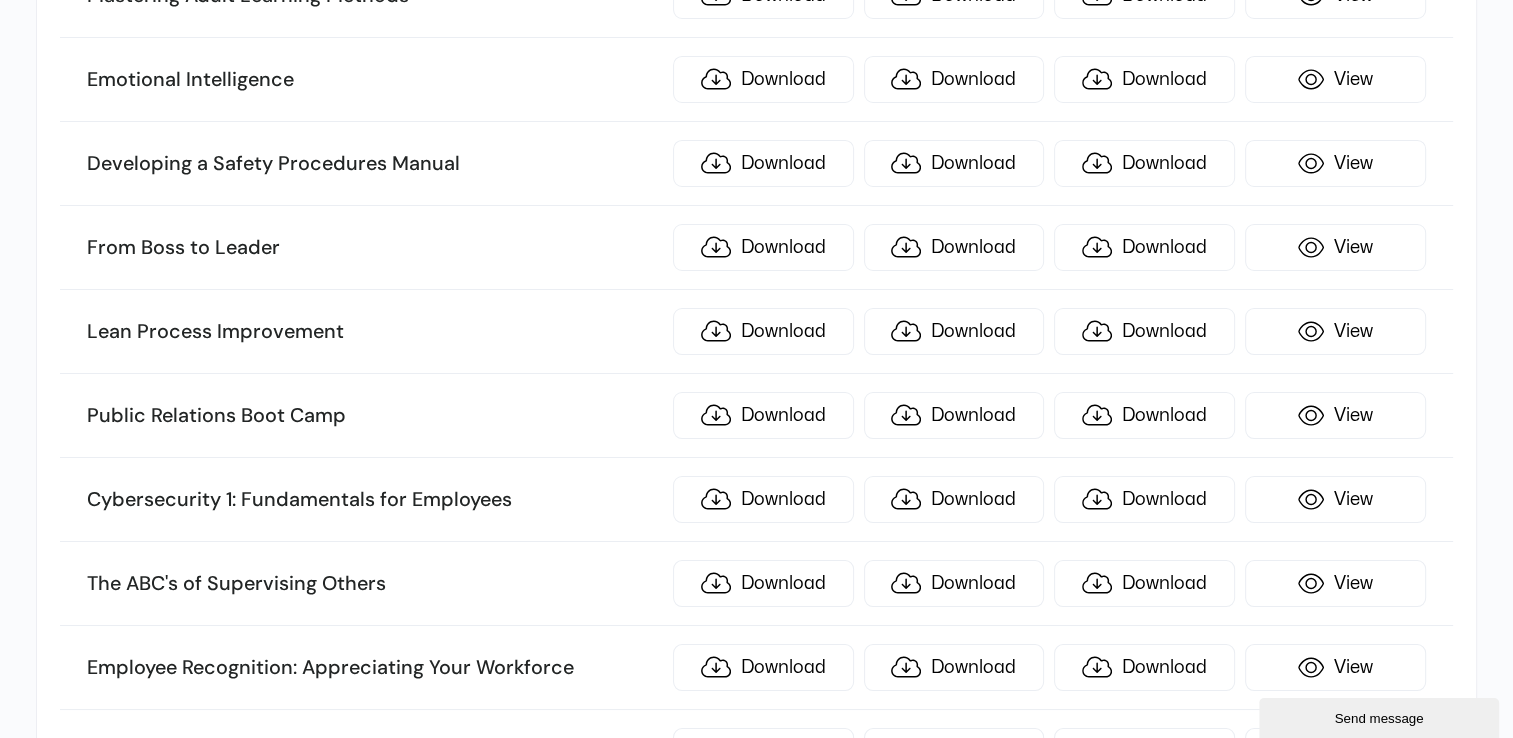 click on "Cybersecurity 1: Fundamentals for Employees" at bounding box center (374, 500) 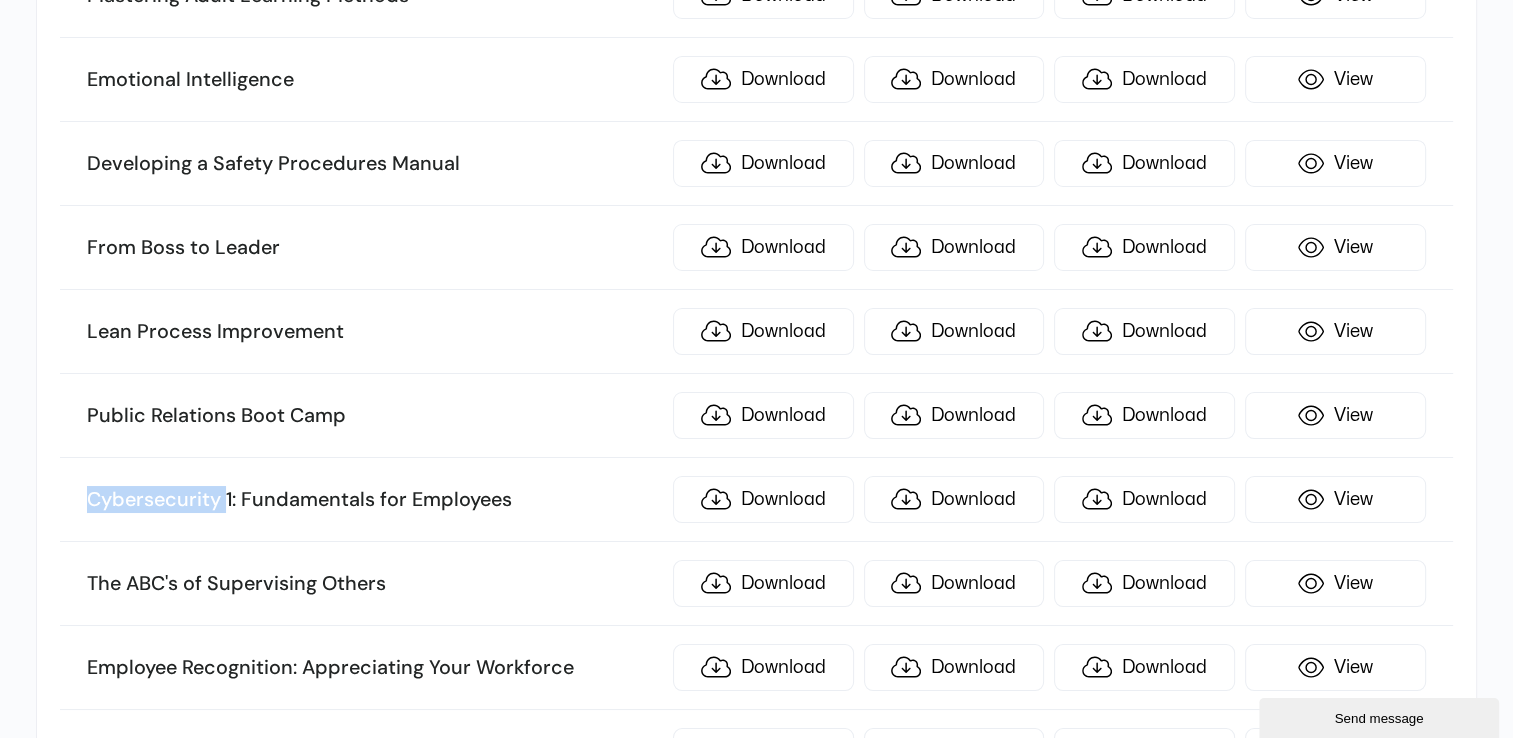 click on "Cybersecurity 1: Fundamentals for Employees" at bounding box center (374, 500) 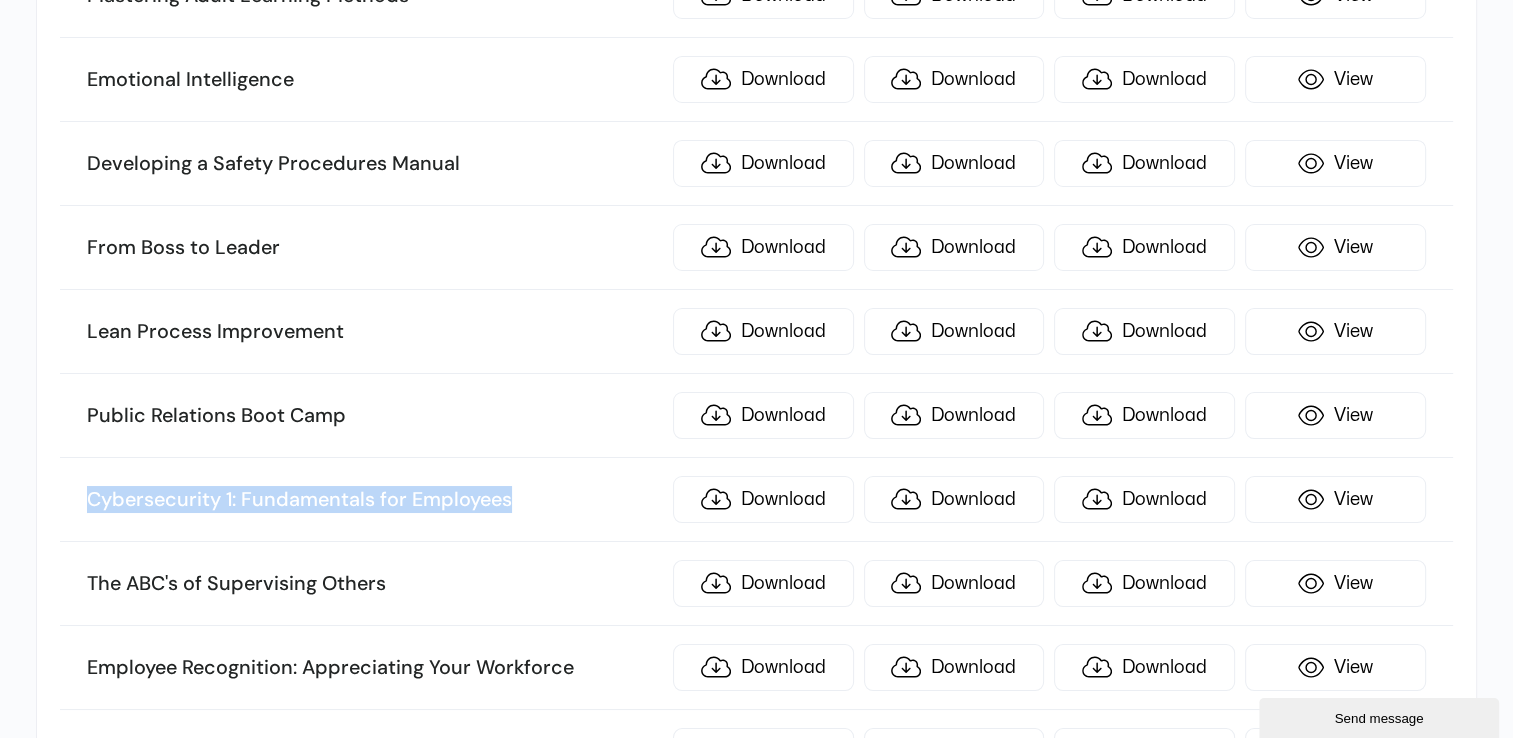 click on "Cybersecurity 1: Fundamentals for Employees" at bounding box center (374, 500) 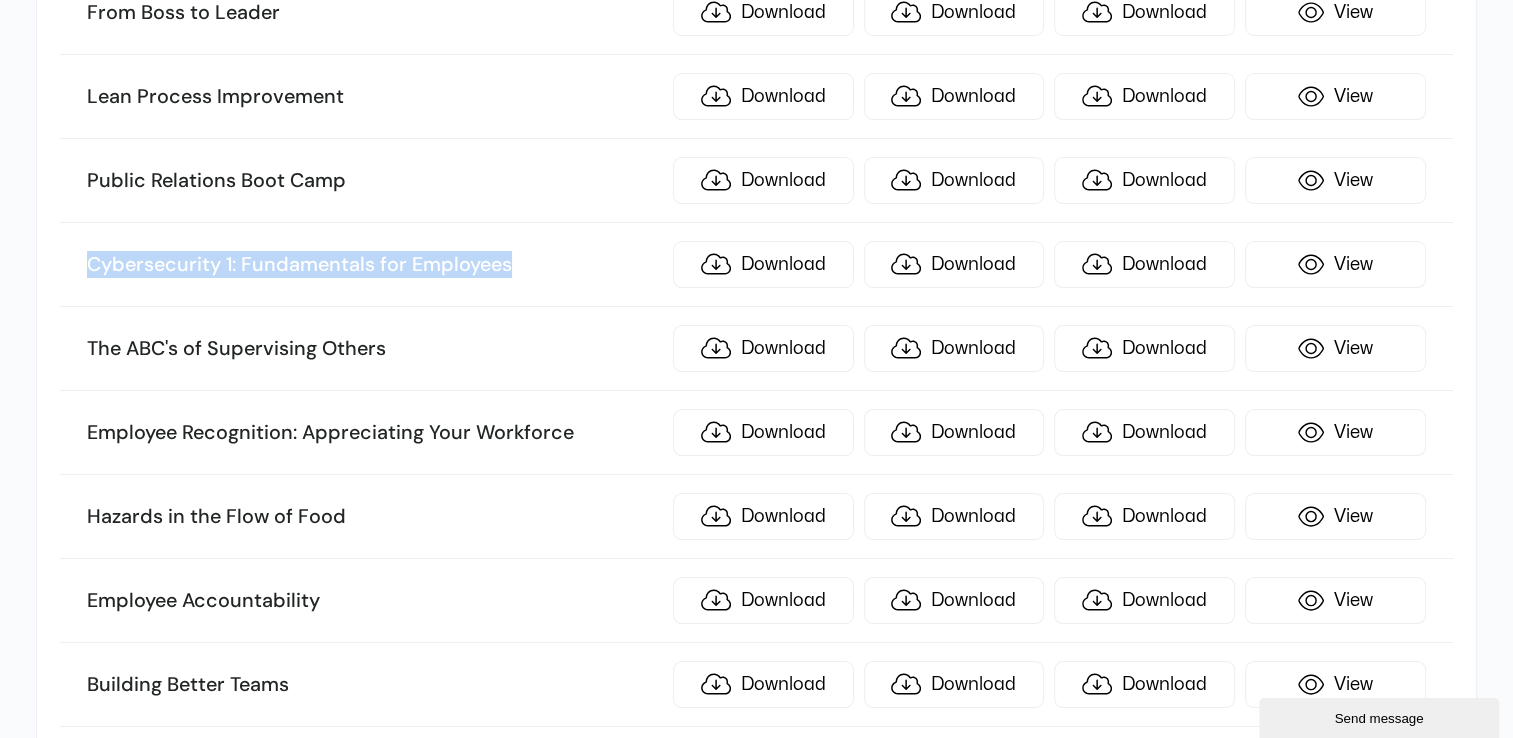 scroll, scrollTop: 7618, scrollLeft: 0, axis: vertical 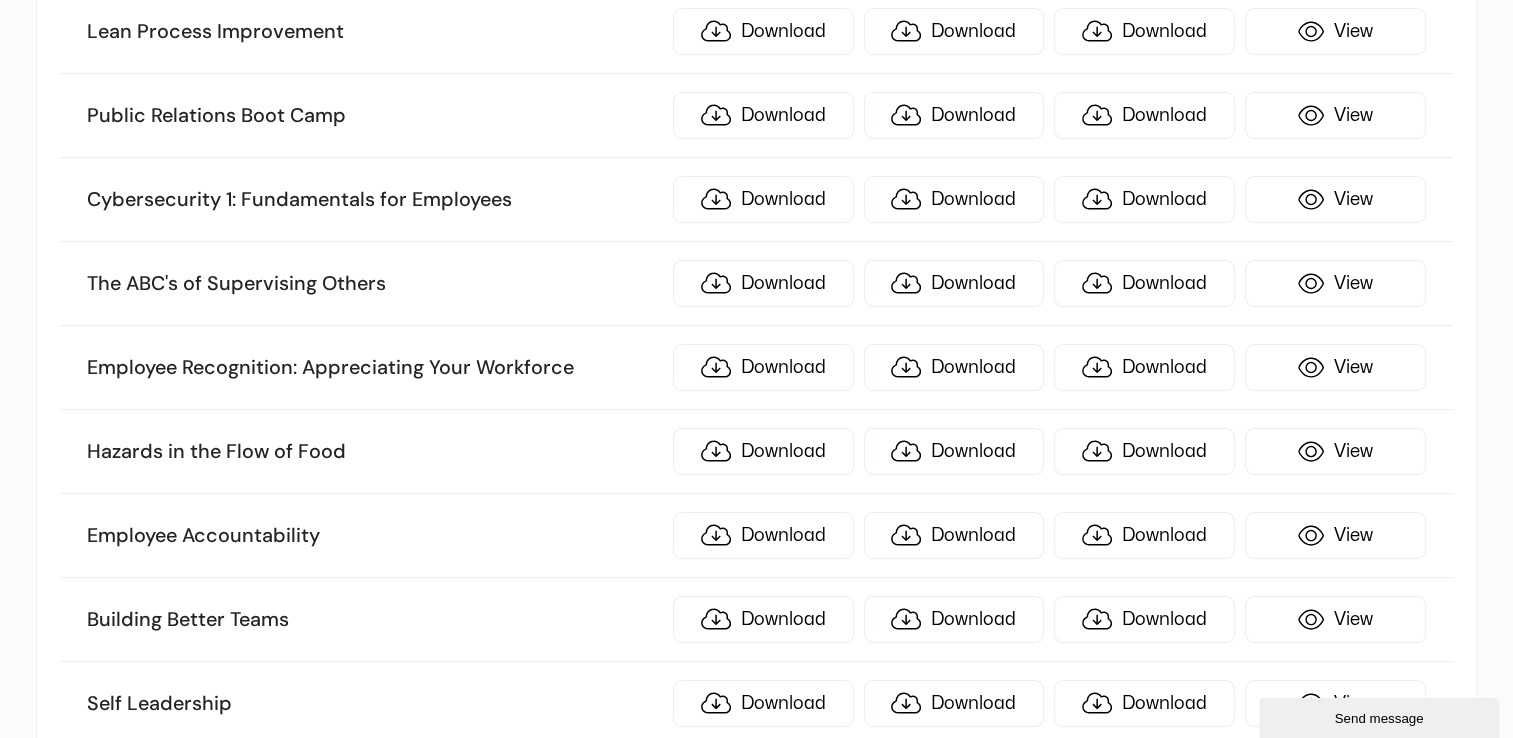 click on "The ABC's of Supervising Others" at bounding box center (374, 284) 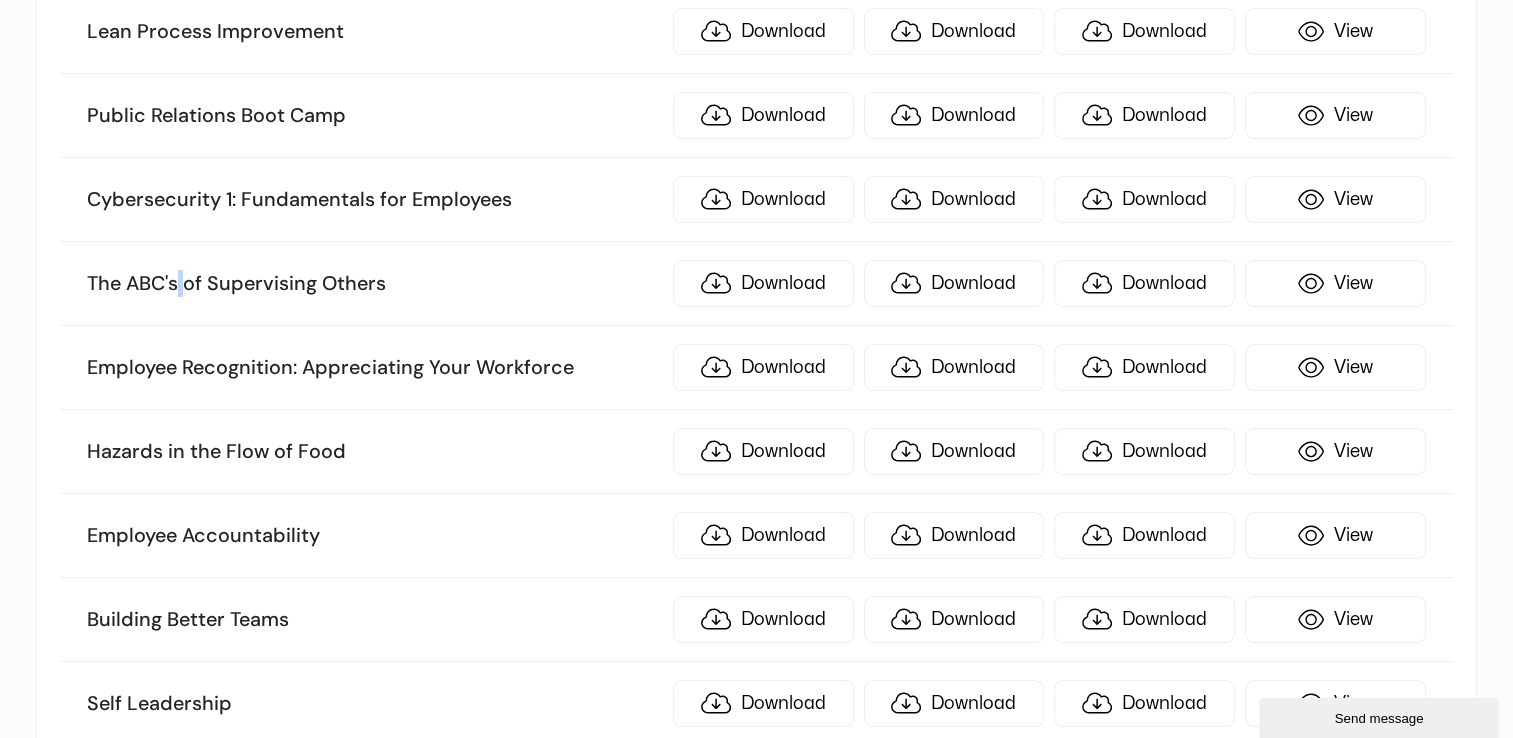 click on "The ABC's of Supervising Others" at bounding box center [374, 284] 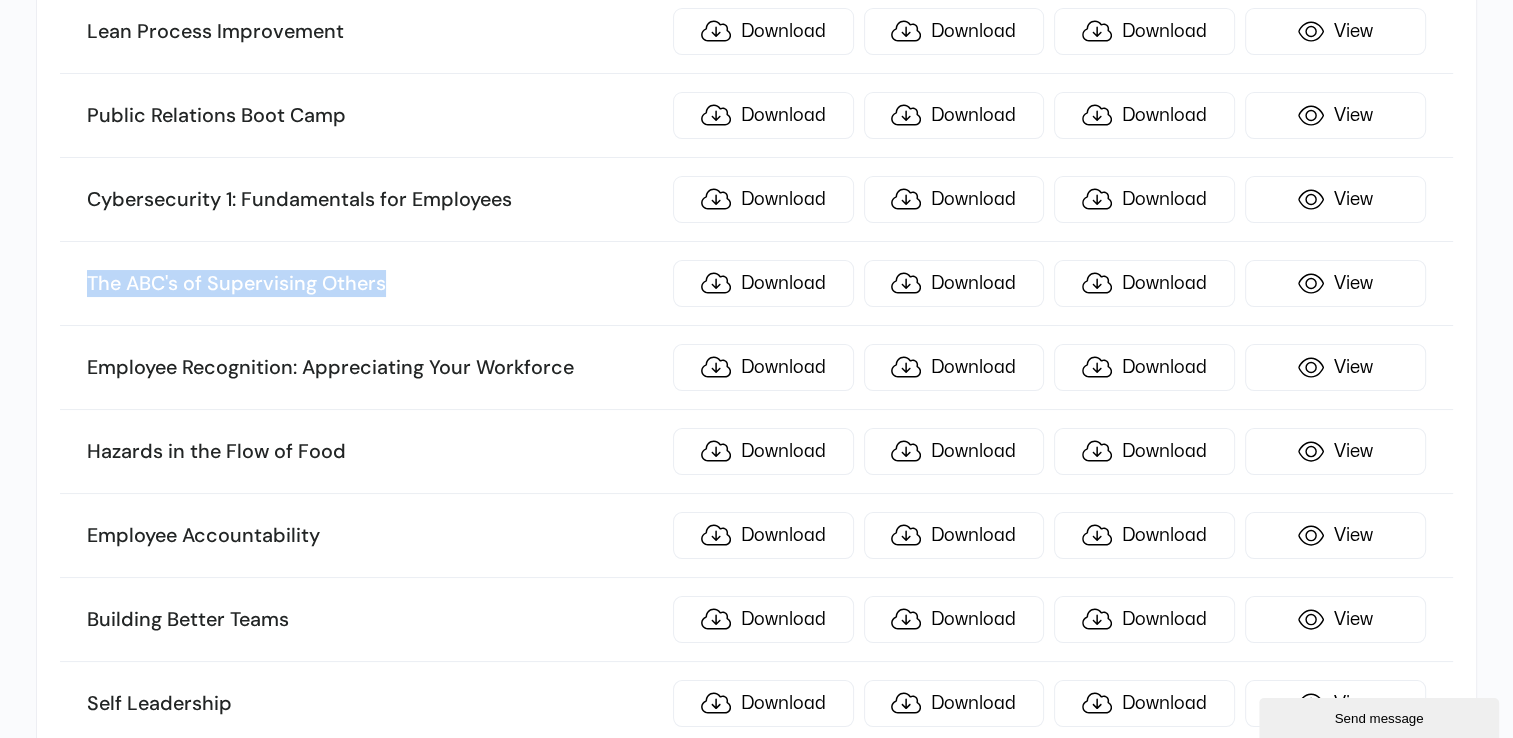 click on "The ABC's of Supervising Others" at bounding box center (374, 284) 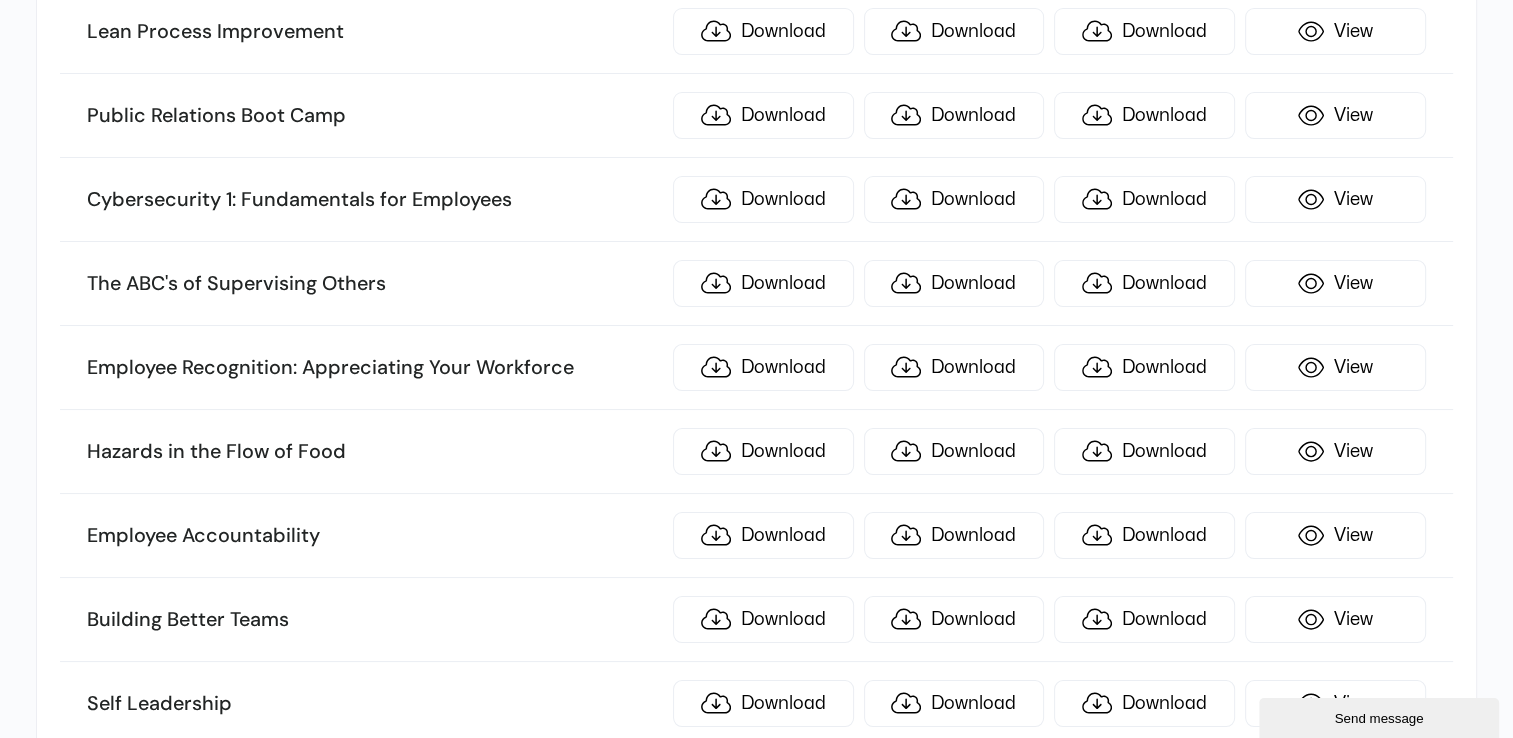click on "Employee Recognition: Appreciating Your Workforce" at bounding box center [374, 368] 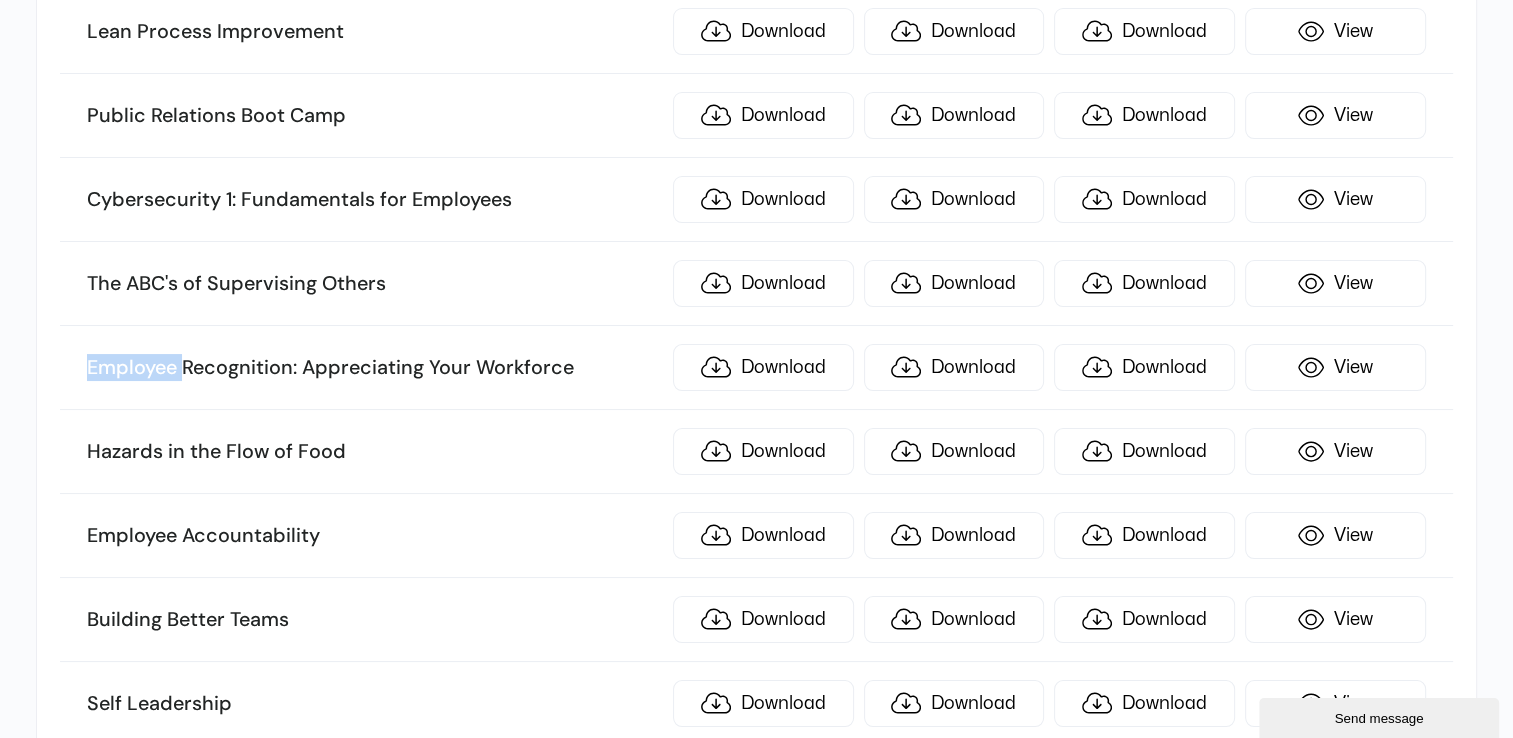click on "Employee Recognition: Appreciating Your Workforce" at bounding box center (374, 368) 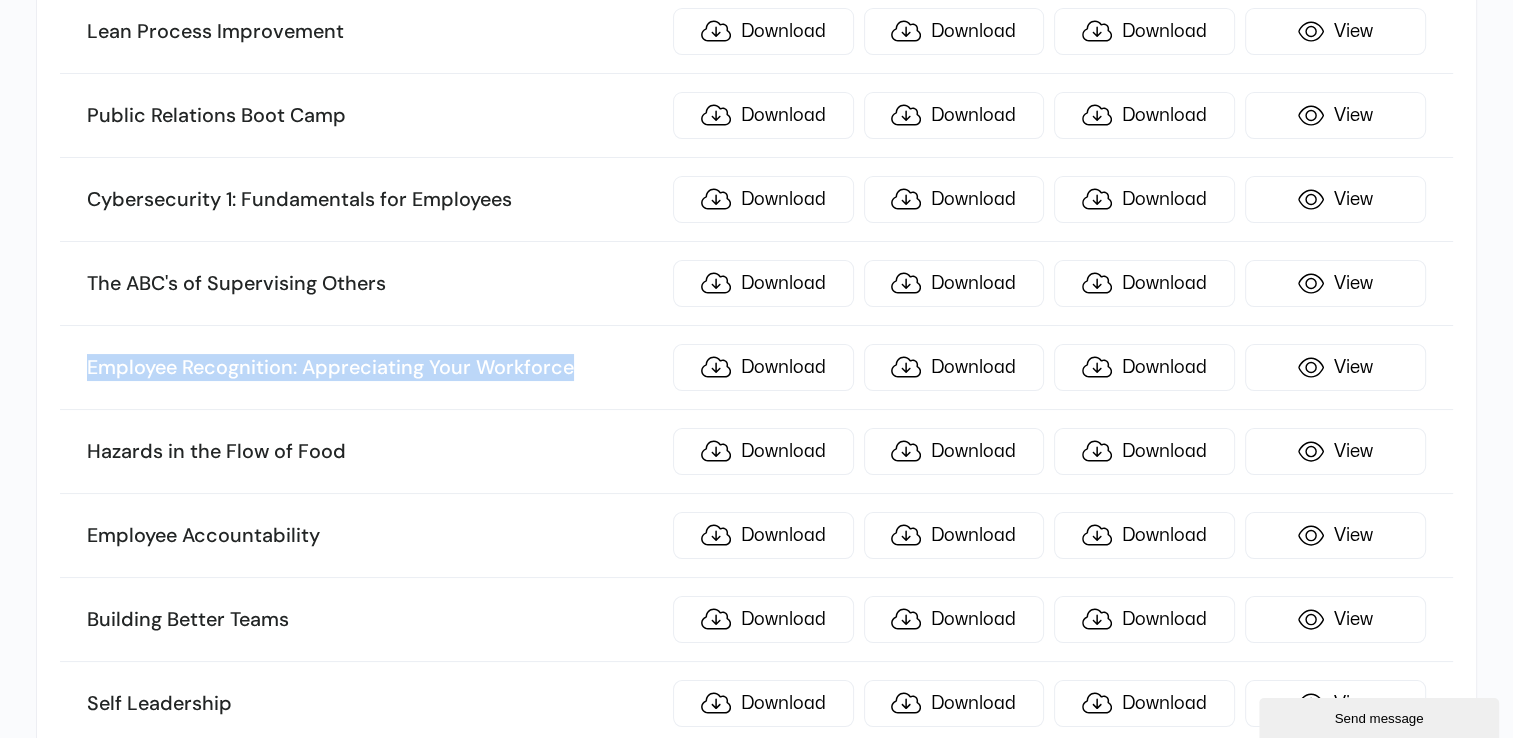 click on "Employee Recognition: Appreciating Your Workforce" at bounding box center [374, 368] 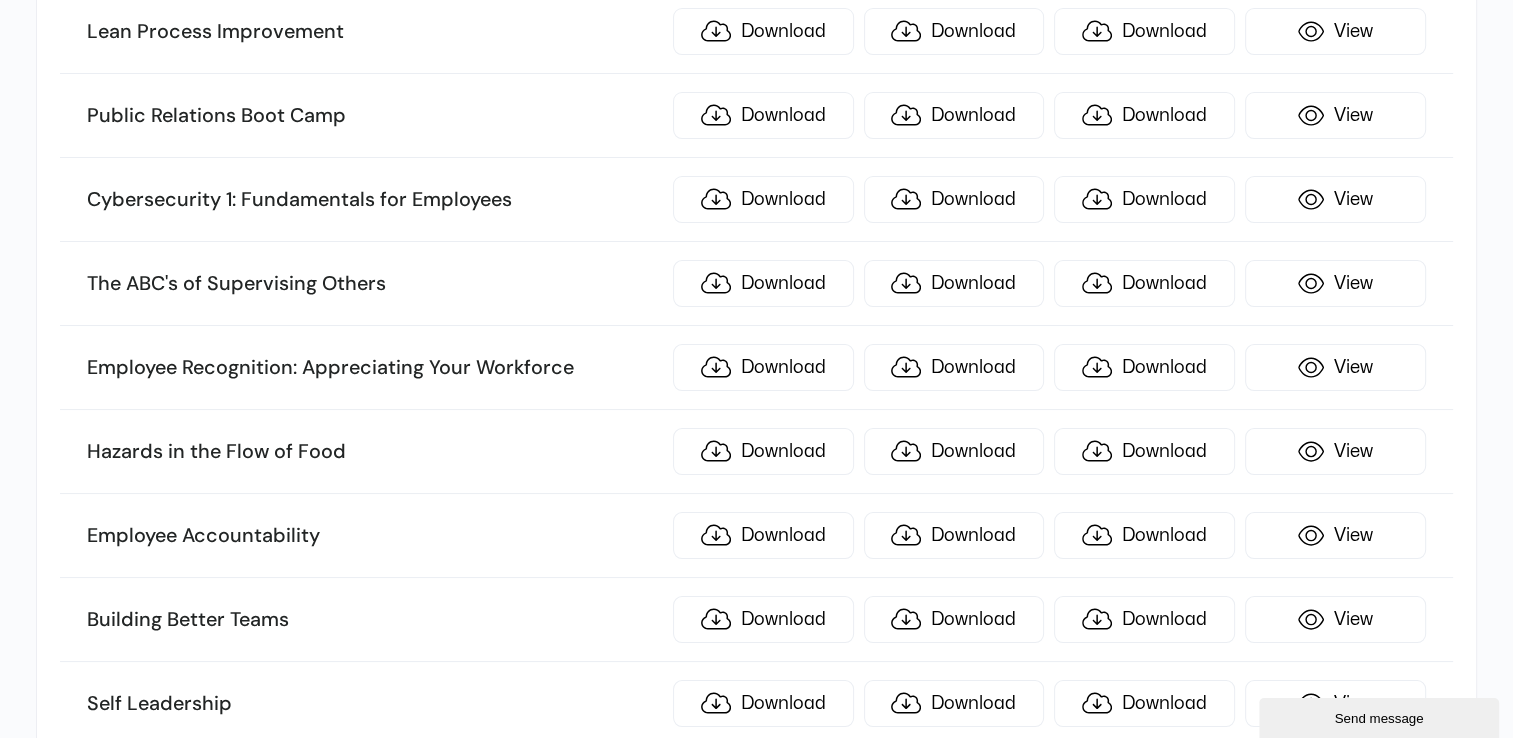 click on "Hazards in the Flow of Food" at bounding box center [374, 452] 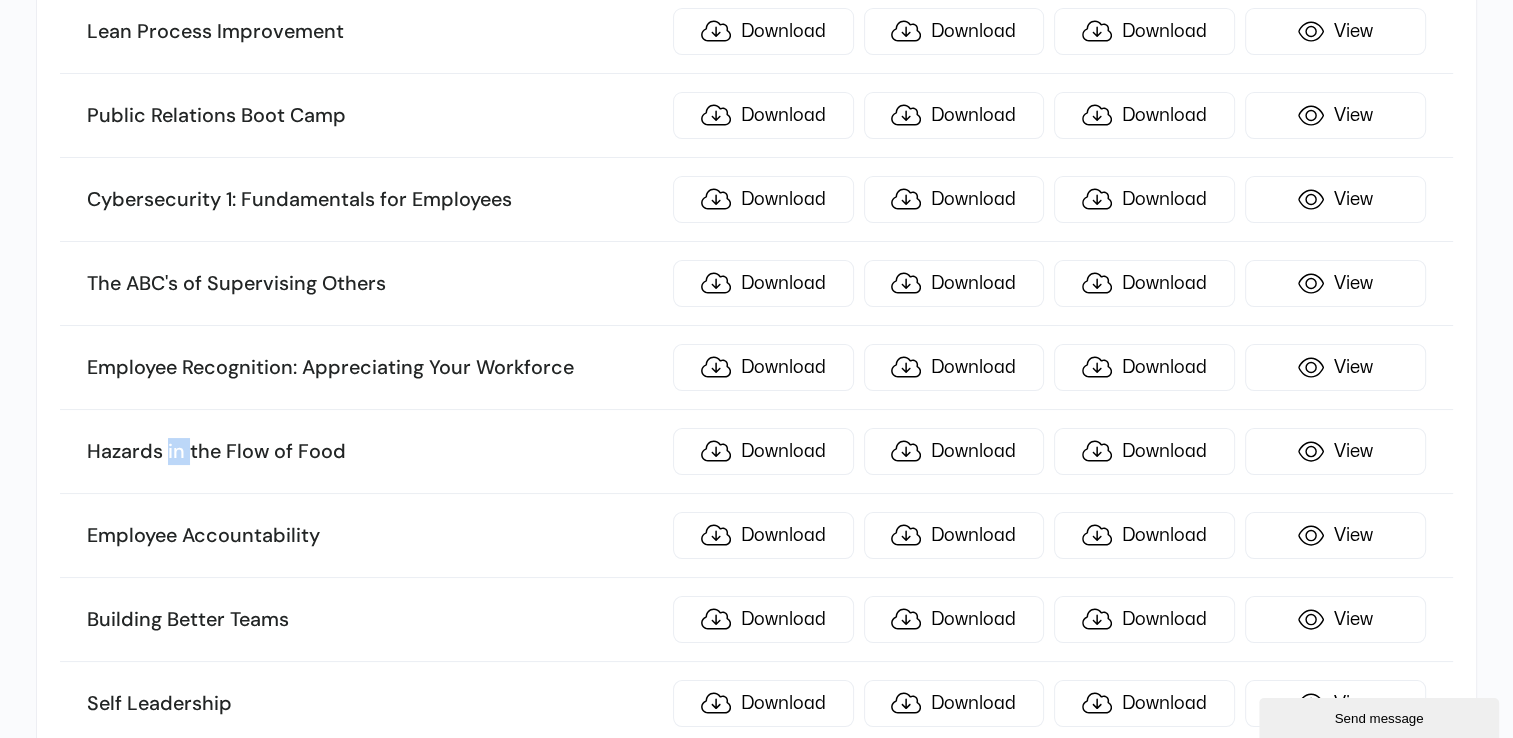 click on "Hazards in the Flow of Food" at bounding box center (374, 452) 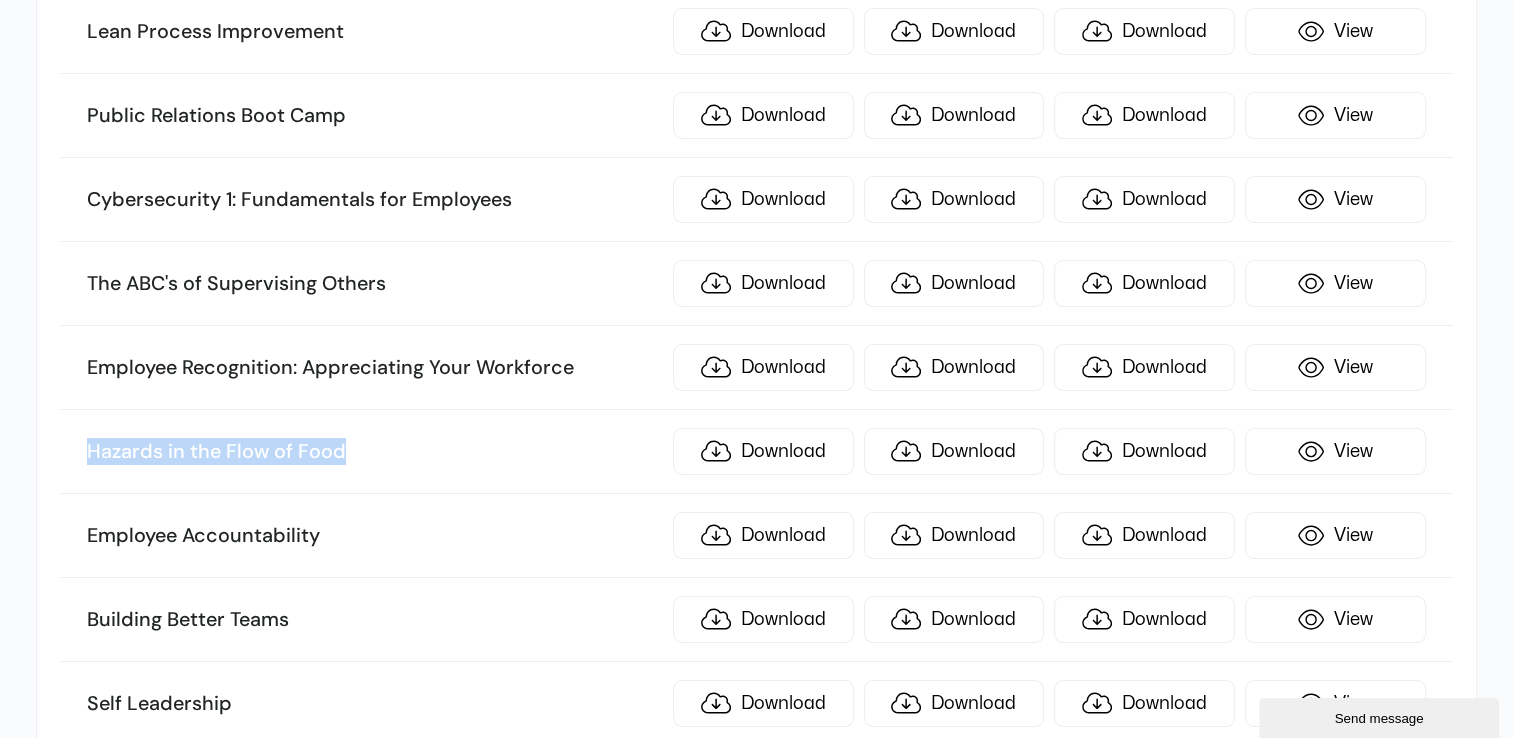 click on "Hazards in the Flow of Food" at bounding box center [374, 452] 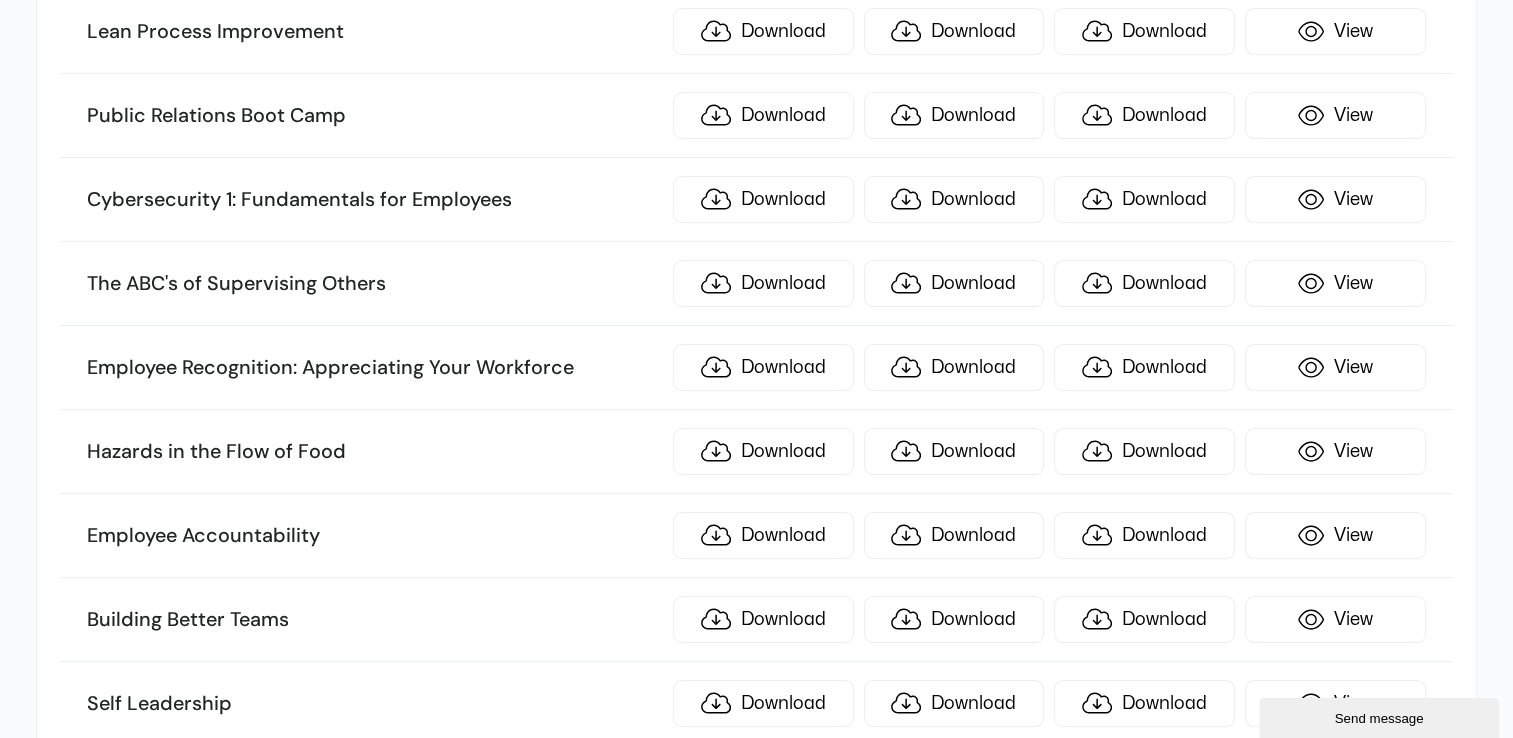 click on "Employee Accountability" at bounding box center (374, 536) 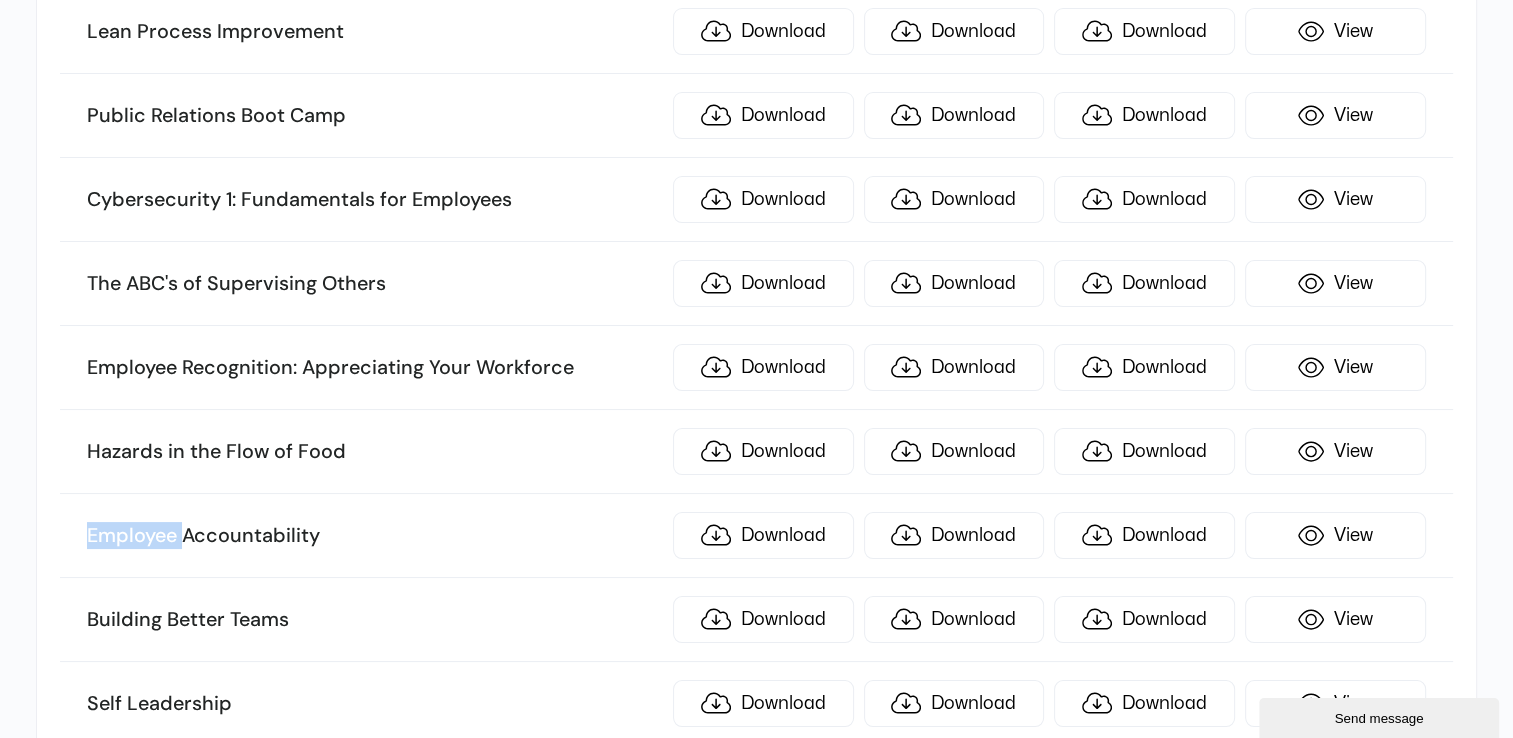 click on "Employee Accountability" at bounding box center (374, 536) 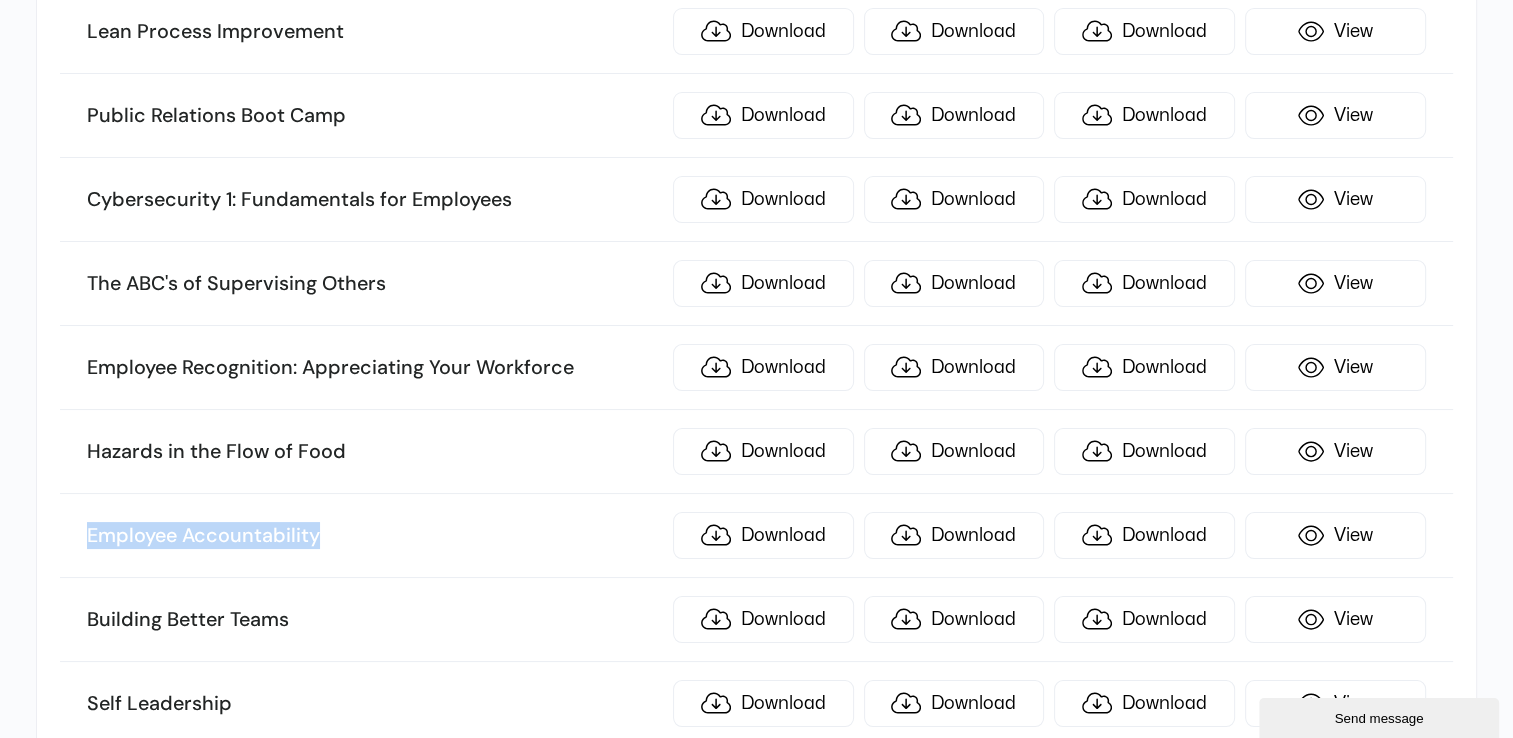 click on "Employee Accountability" at bounding box center (374, 536) 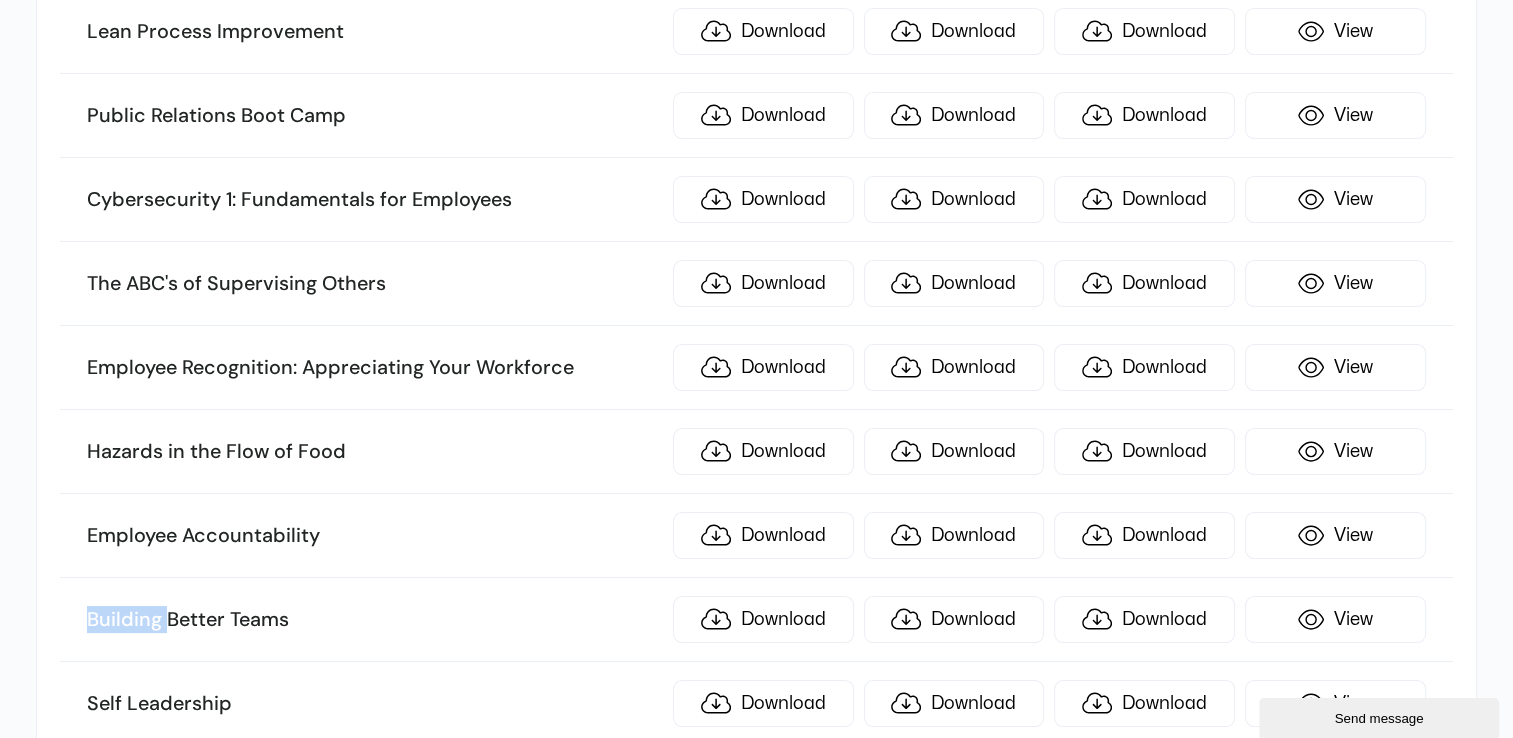 click on "Building Better Teams Download Download Download View" at bounding box center [756, 620] 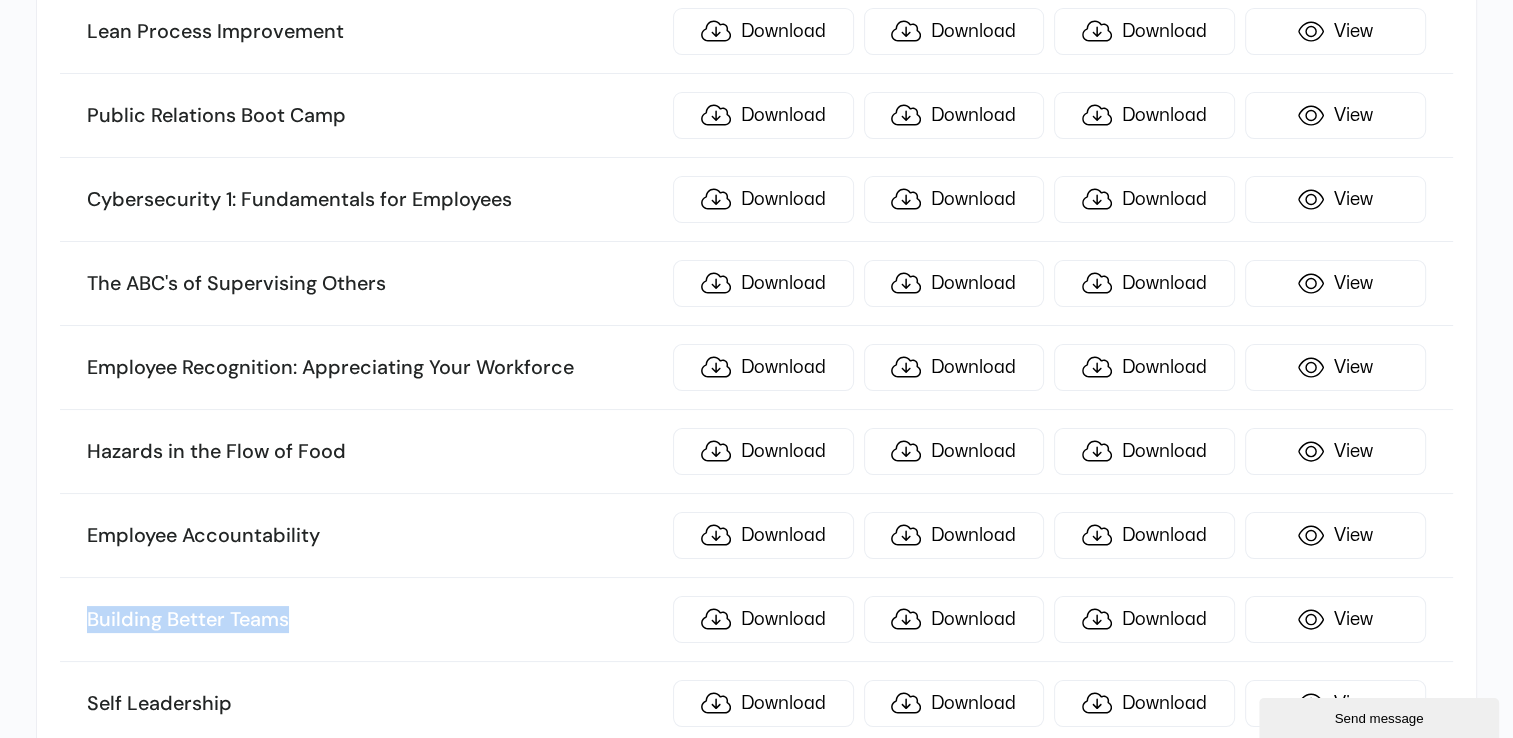 click on "Building Better Teams Download Download Download View" at bounding box center [756, 620] 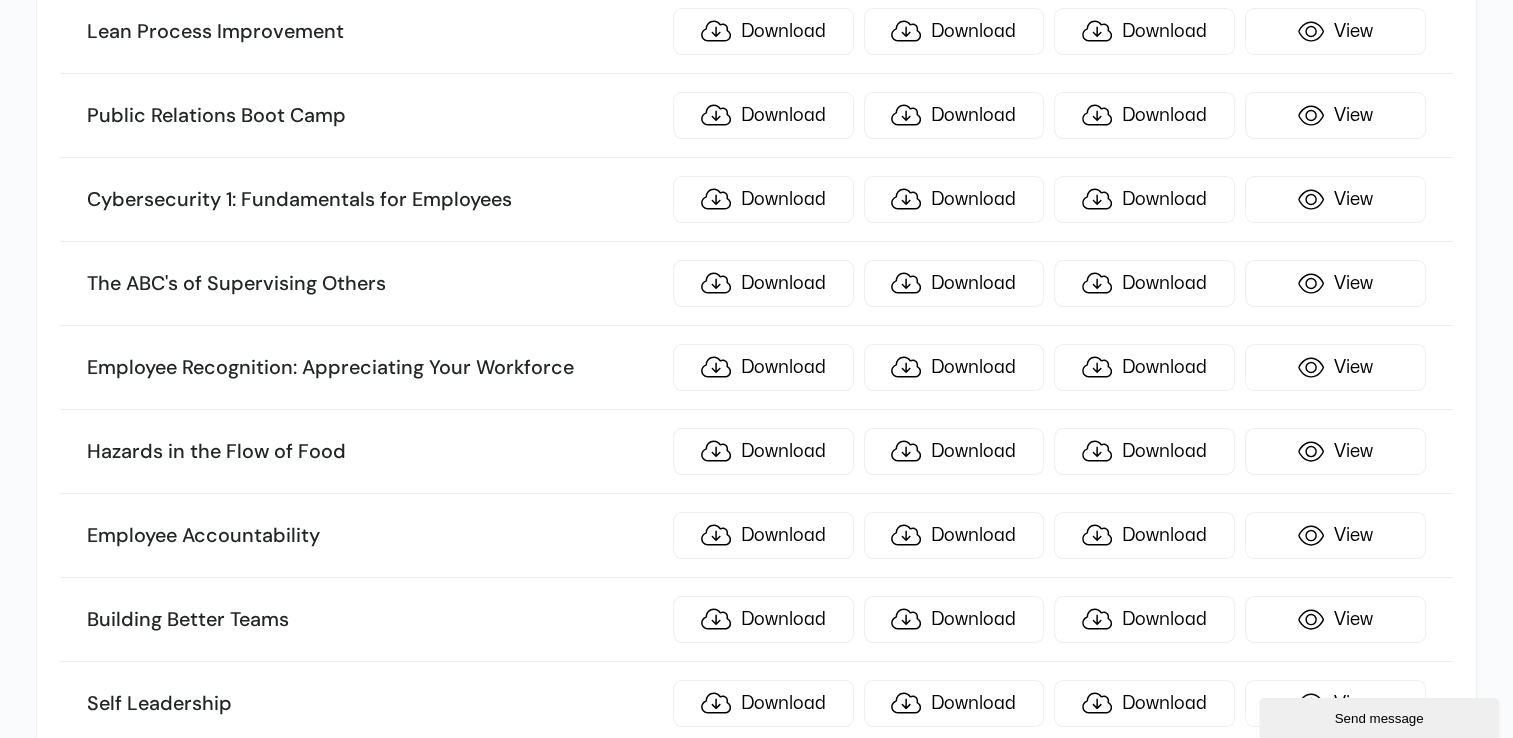 click on "Self Leadership" at bounding box center (374, 704) 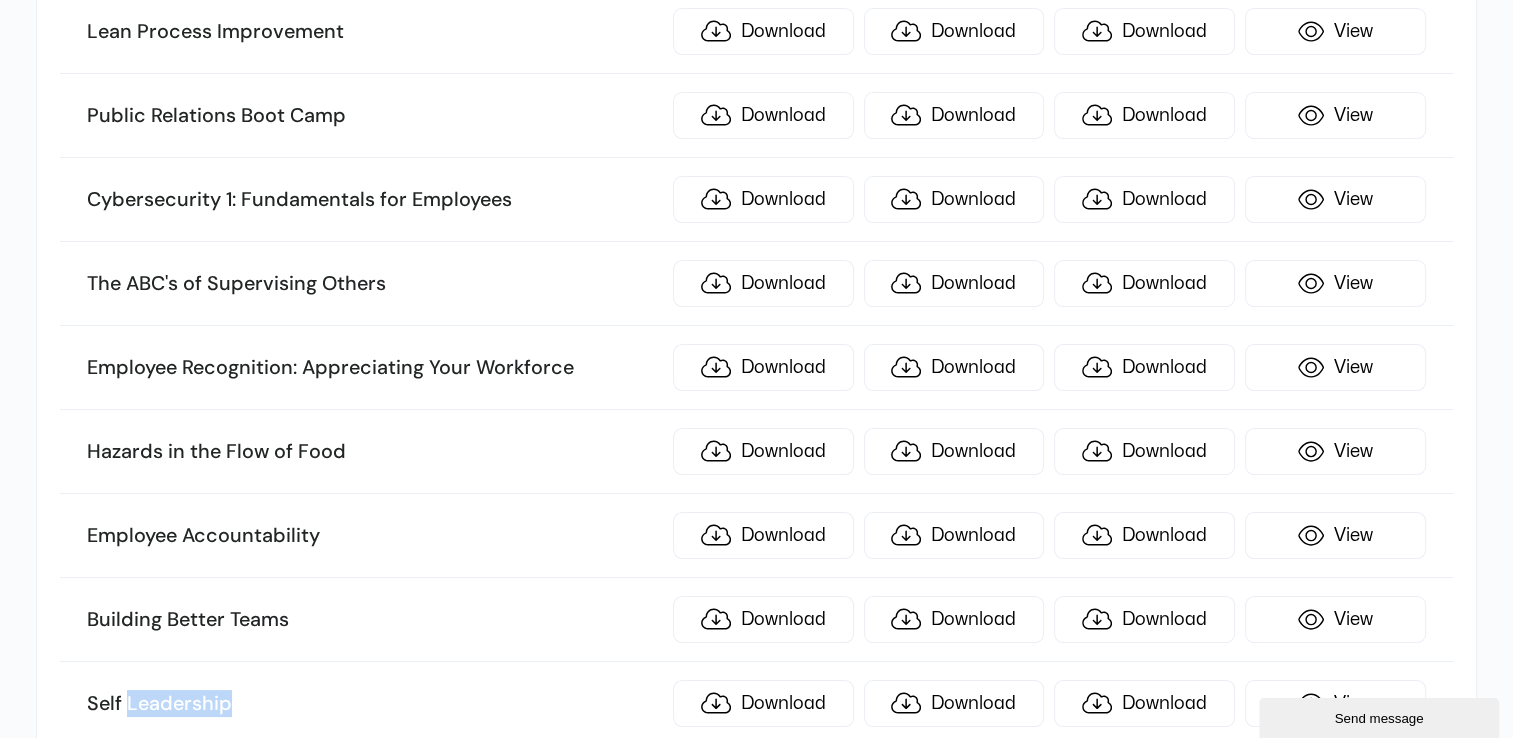 click on "Self Leadership" at bounding box center [374, 704] 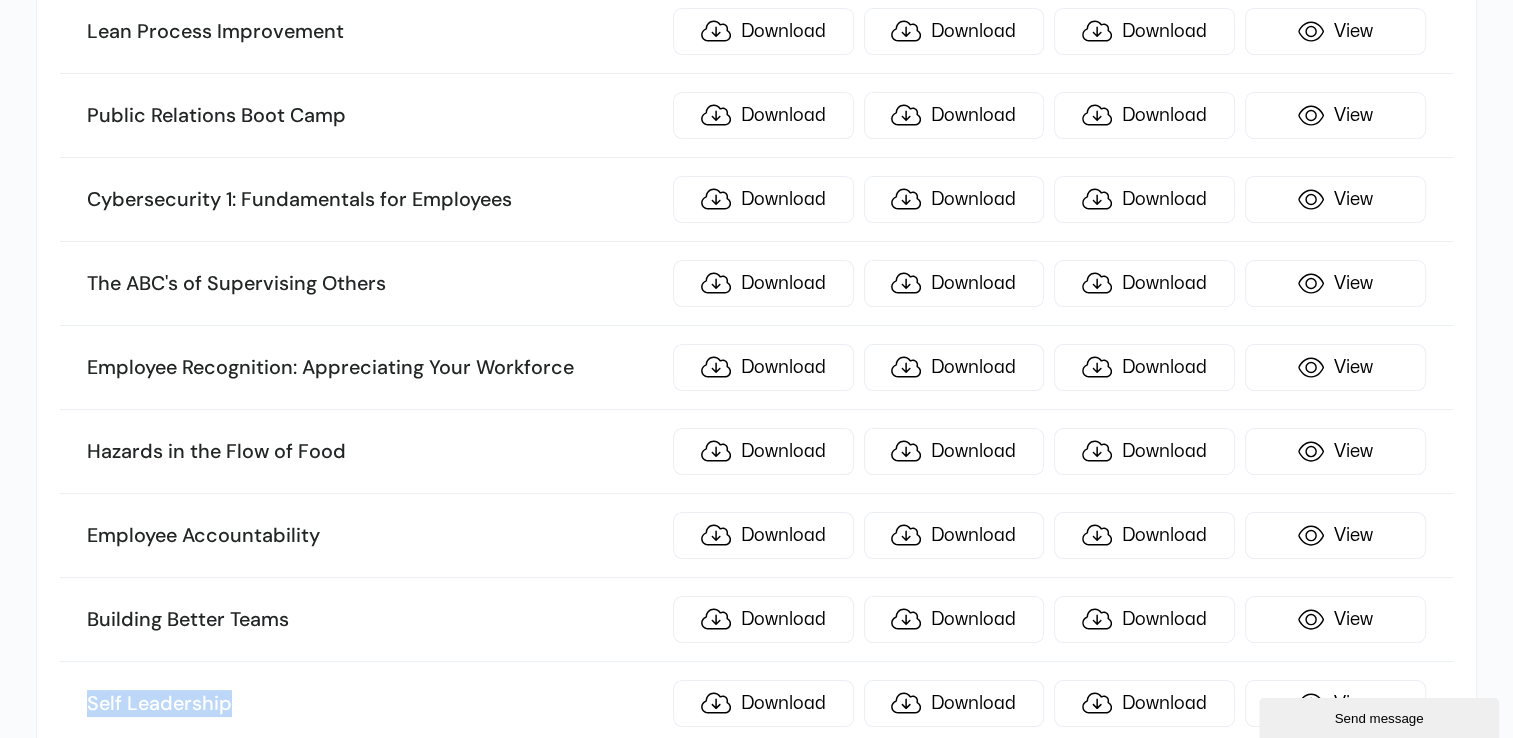 click on "Self Leadership" at bounding box center (374, 704) 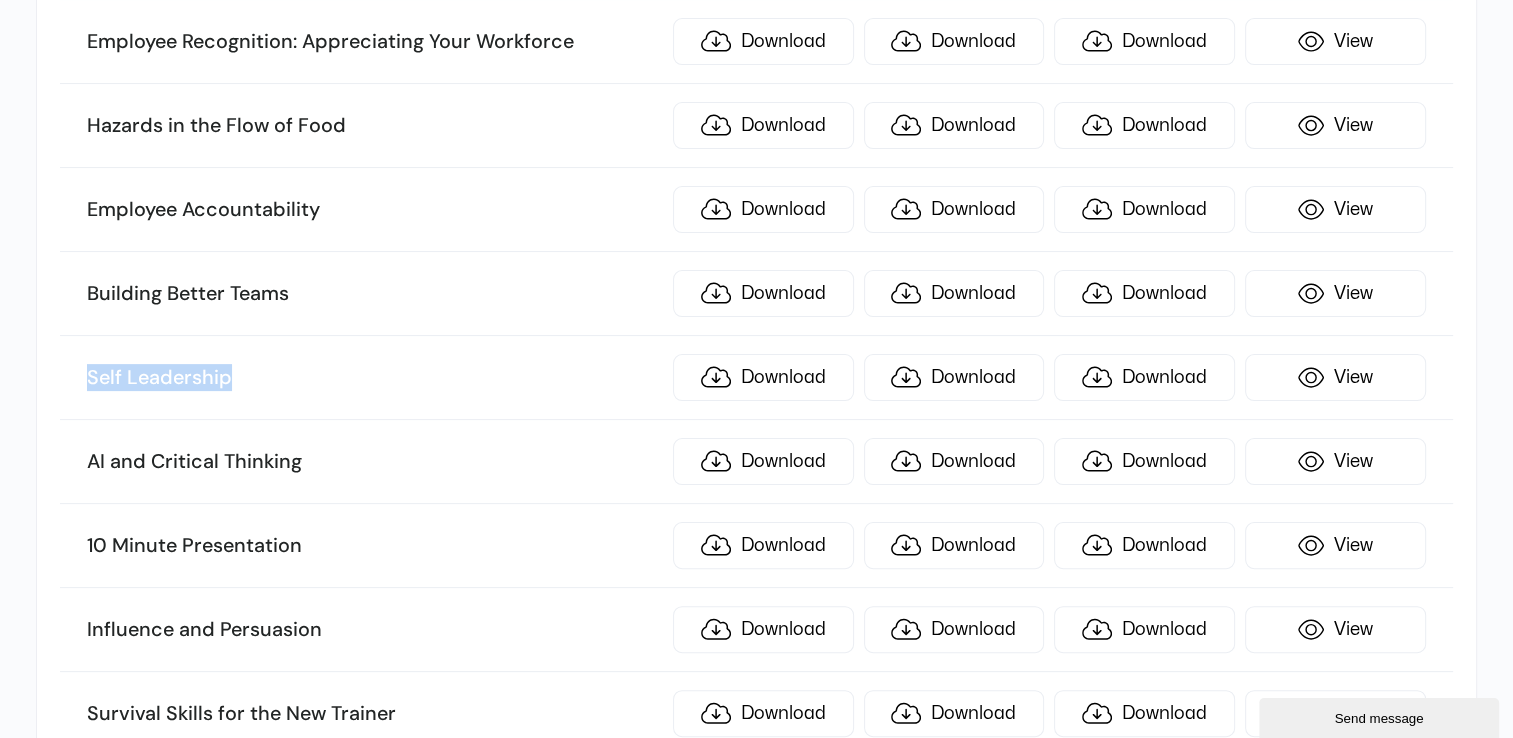 scroll, scrollTop: 8018, scrollLeft: 0, axis: vertical 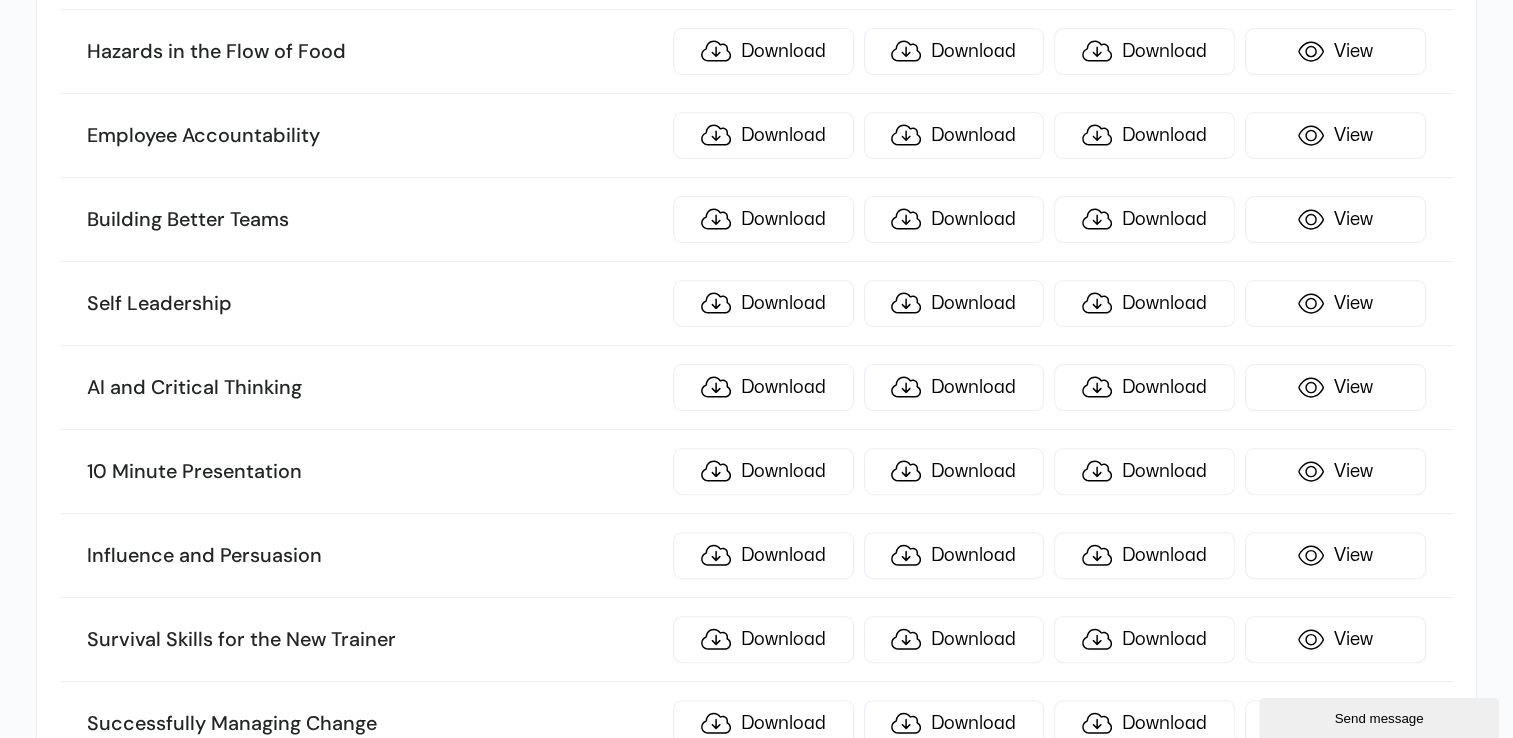 click on "AI and Critical Thinking Download Download Download View" at bounding box center [756, 388] 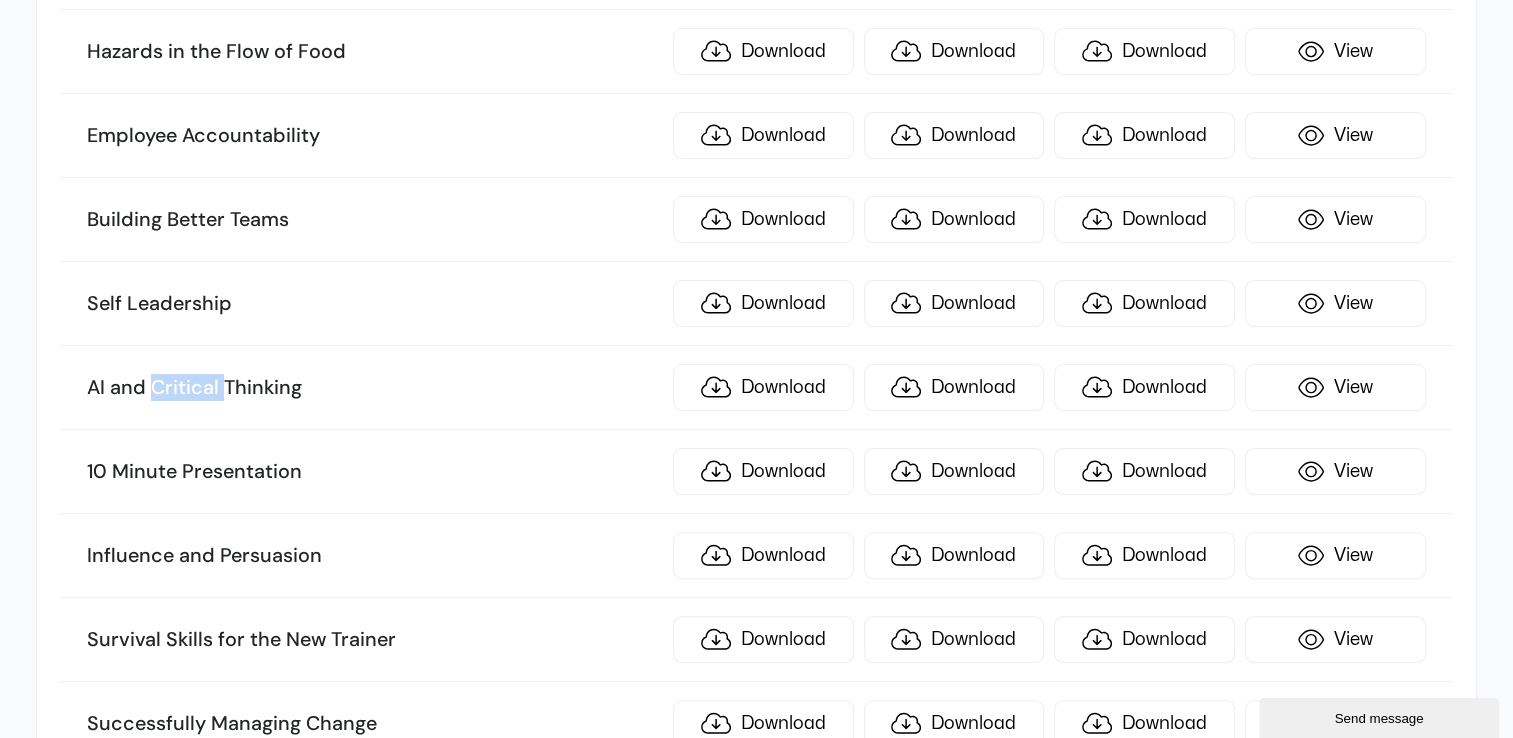 click on "AI and Critical Thinking Download Download Download View" at bounding box center [756, 388] 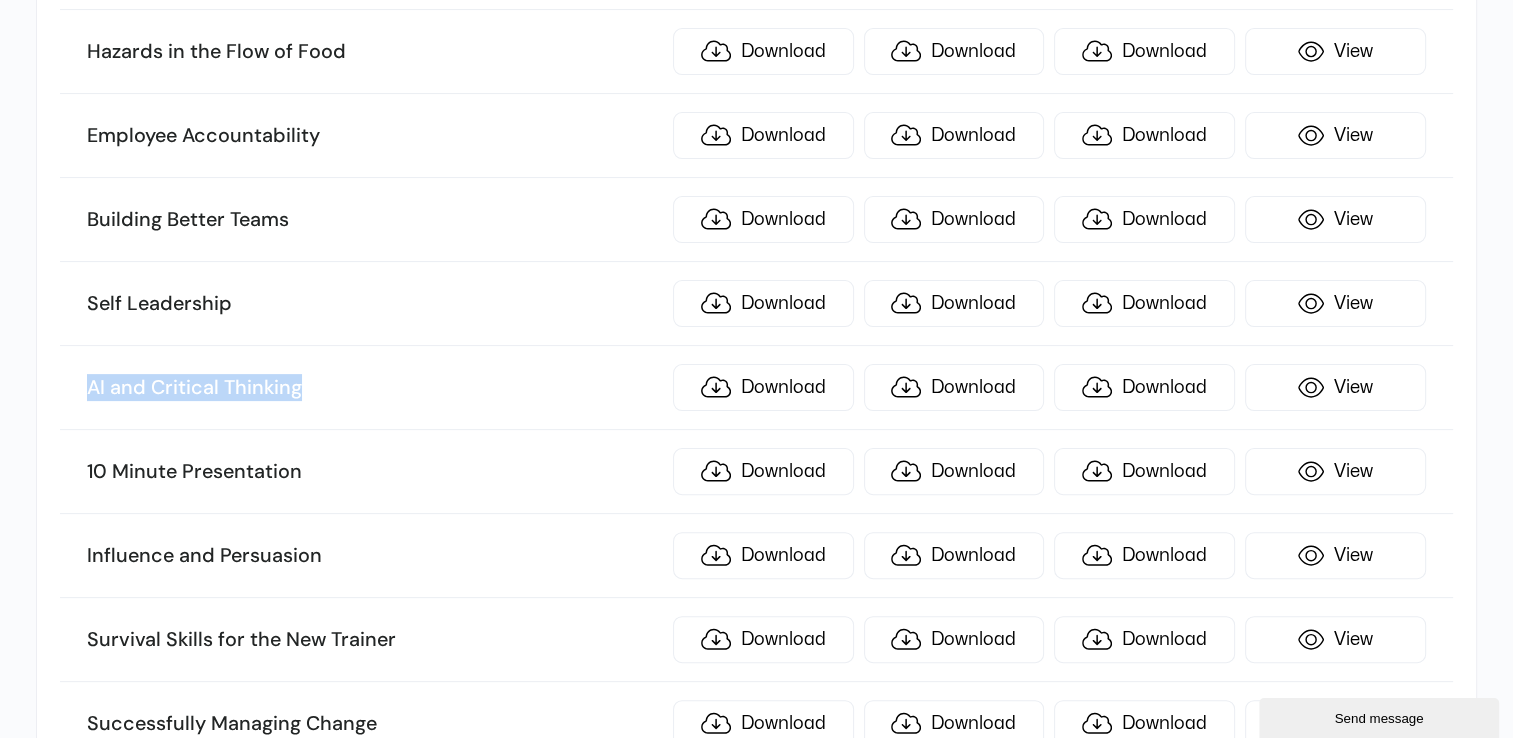 click on "AI and Critical Thinking Download Download Download View" at bounding box center [756, 388] 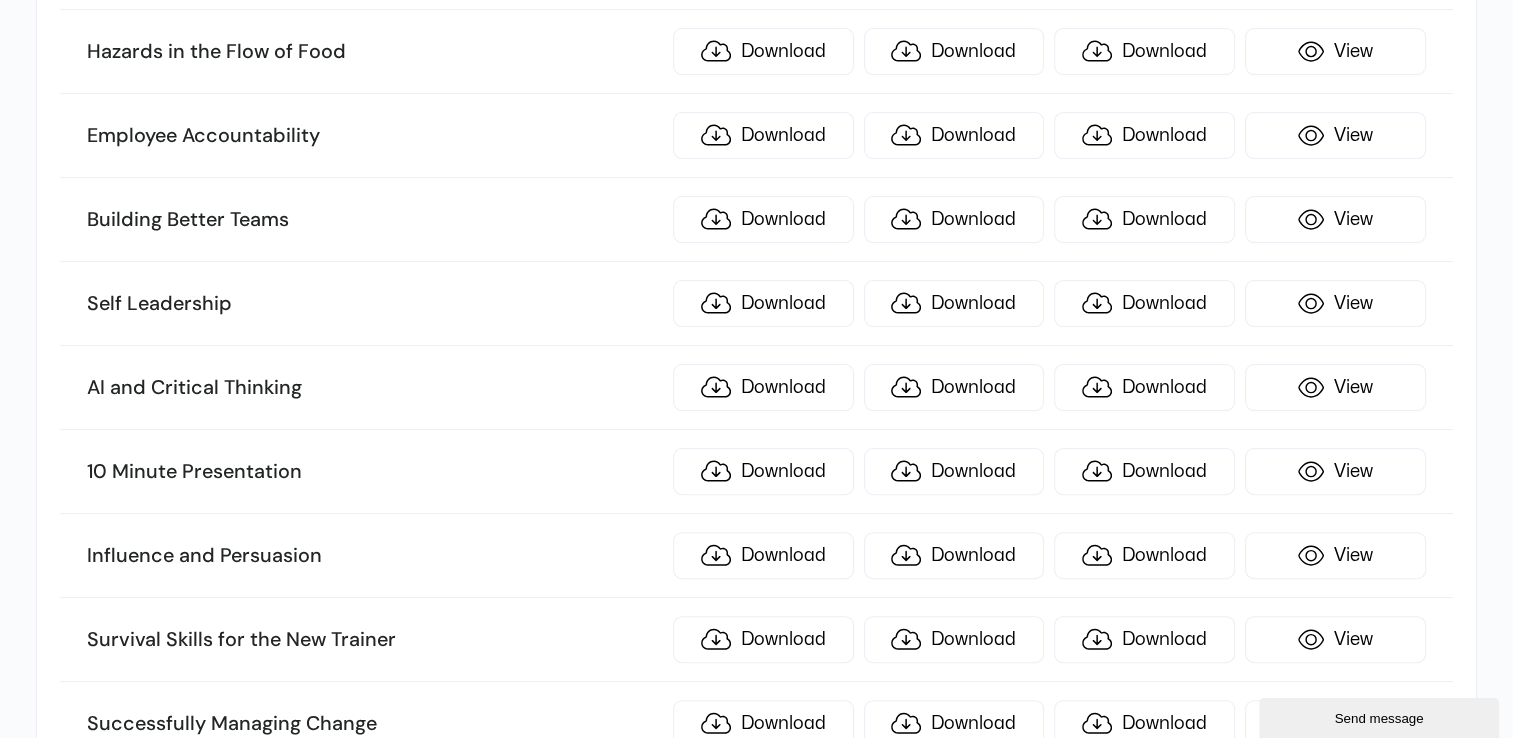 click on "10 Minute Presentation" at bounding box center [374, 472] 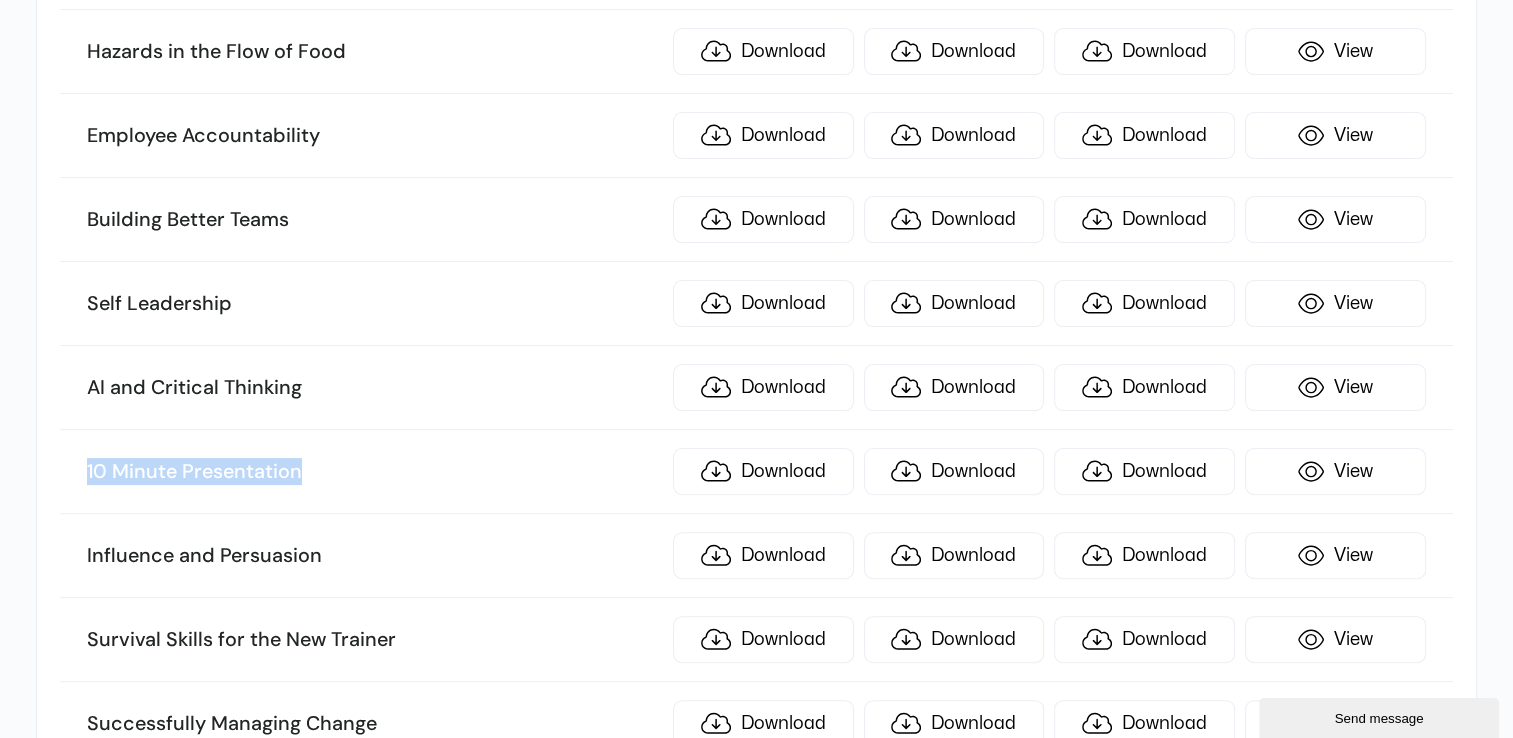 click on "10 Minute Presentation" at bounding box center [374, 472] 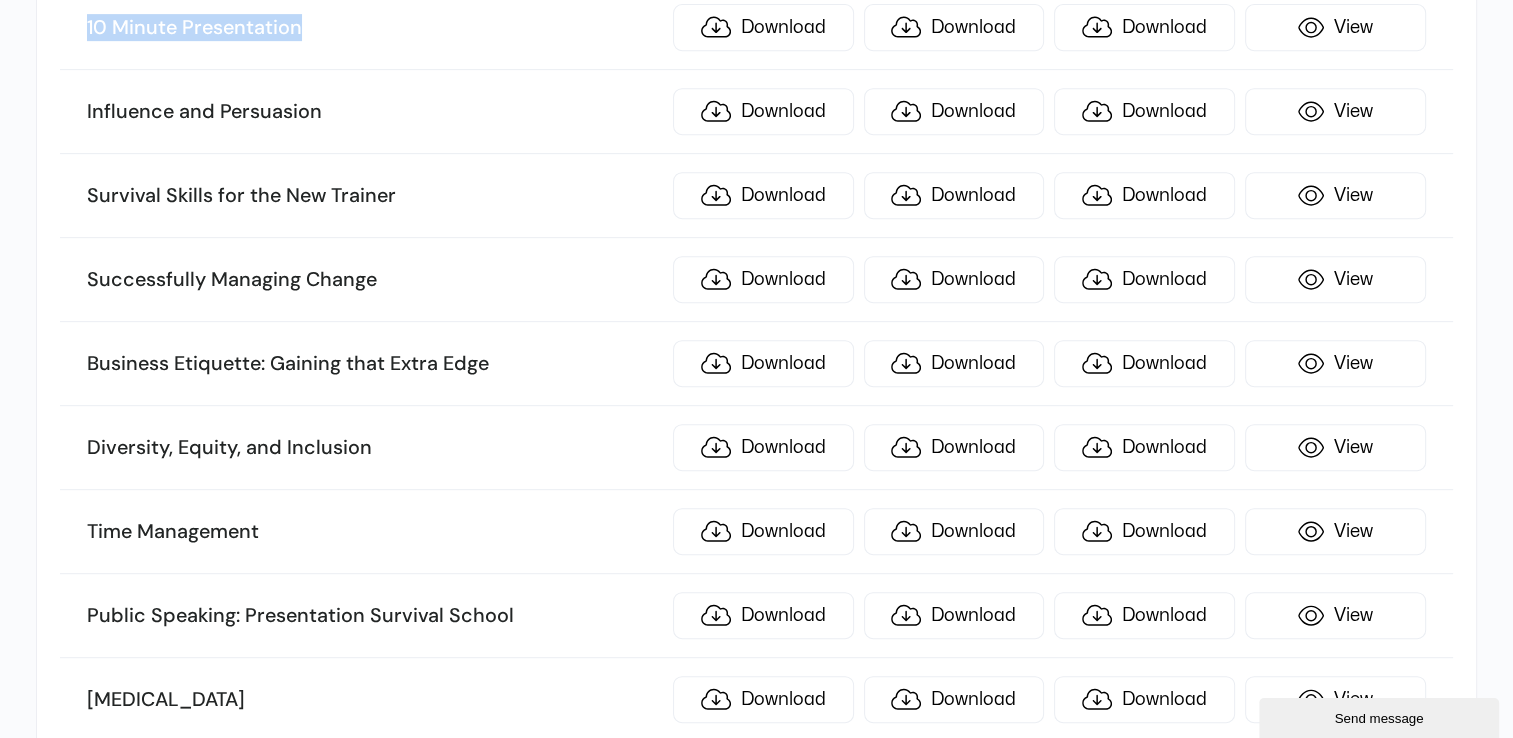 scroll, scrollTop: 8418, scrollLeft: 0, axis: vertical 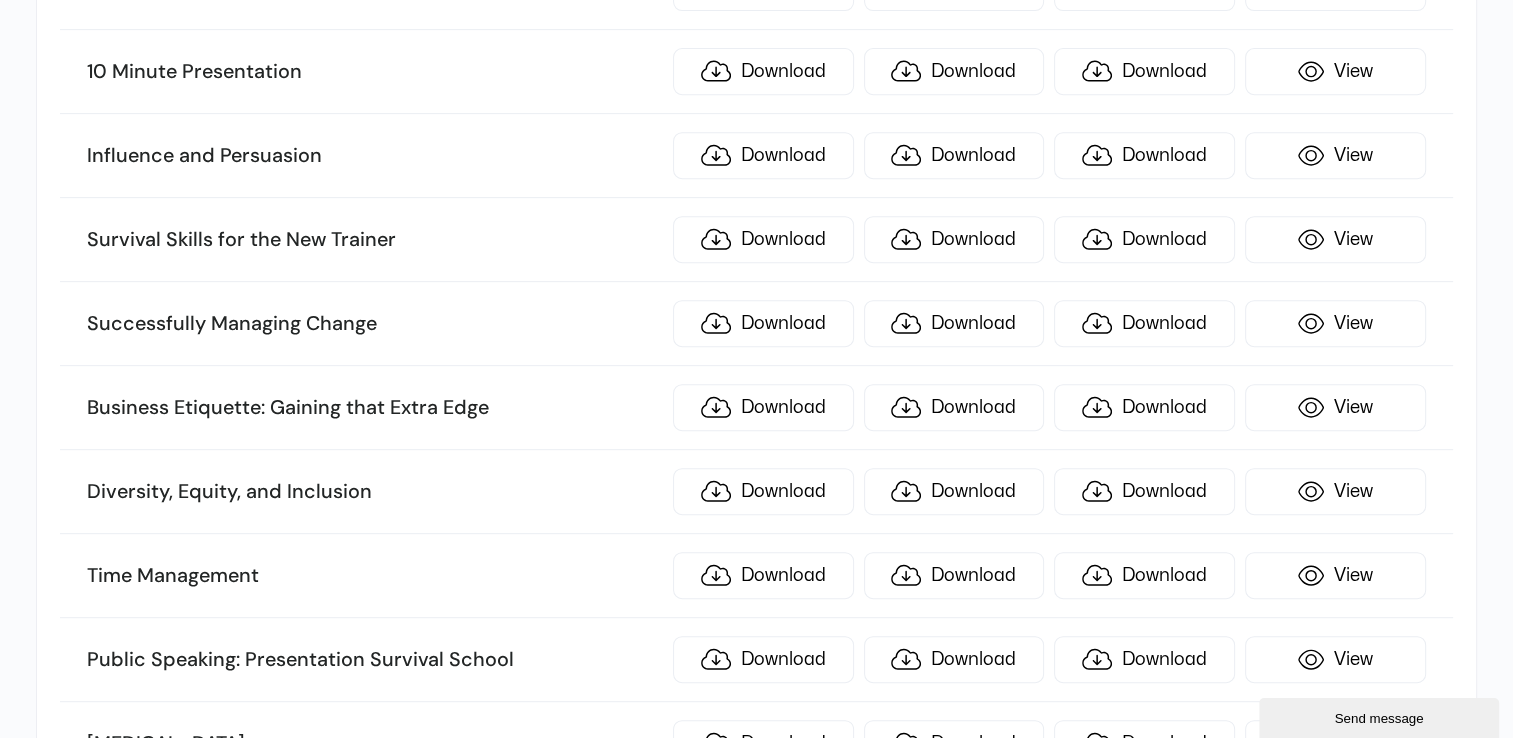 click on "Influence and Persuasion Download Download Download View" at bounding box center (756, 156) 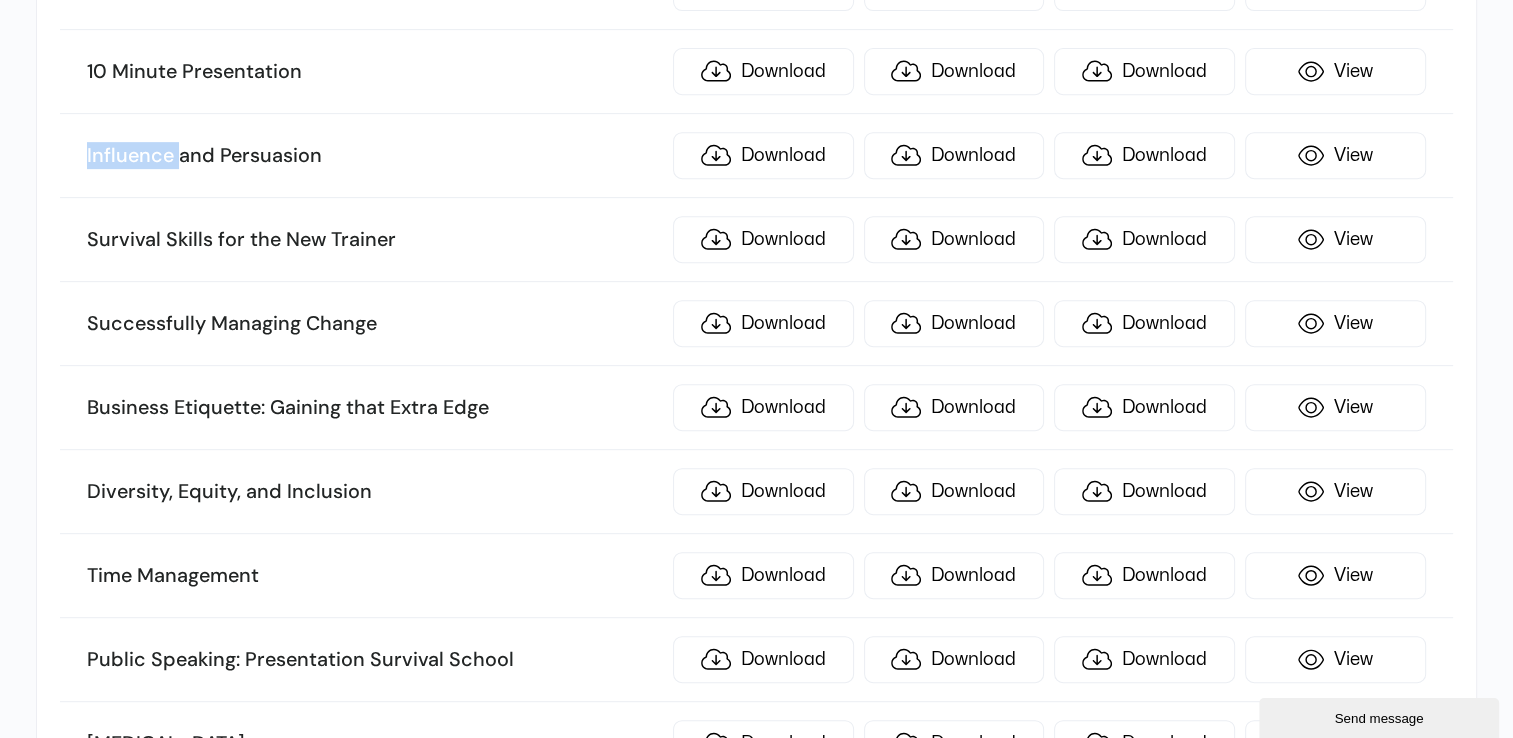 click on "Influence and Persuasion Download Download Download View" at bounding box center [756, 156] 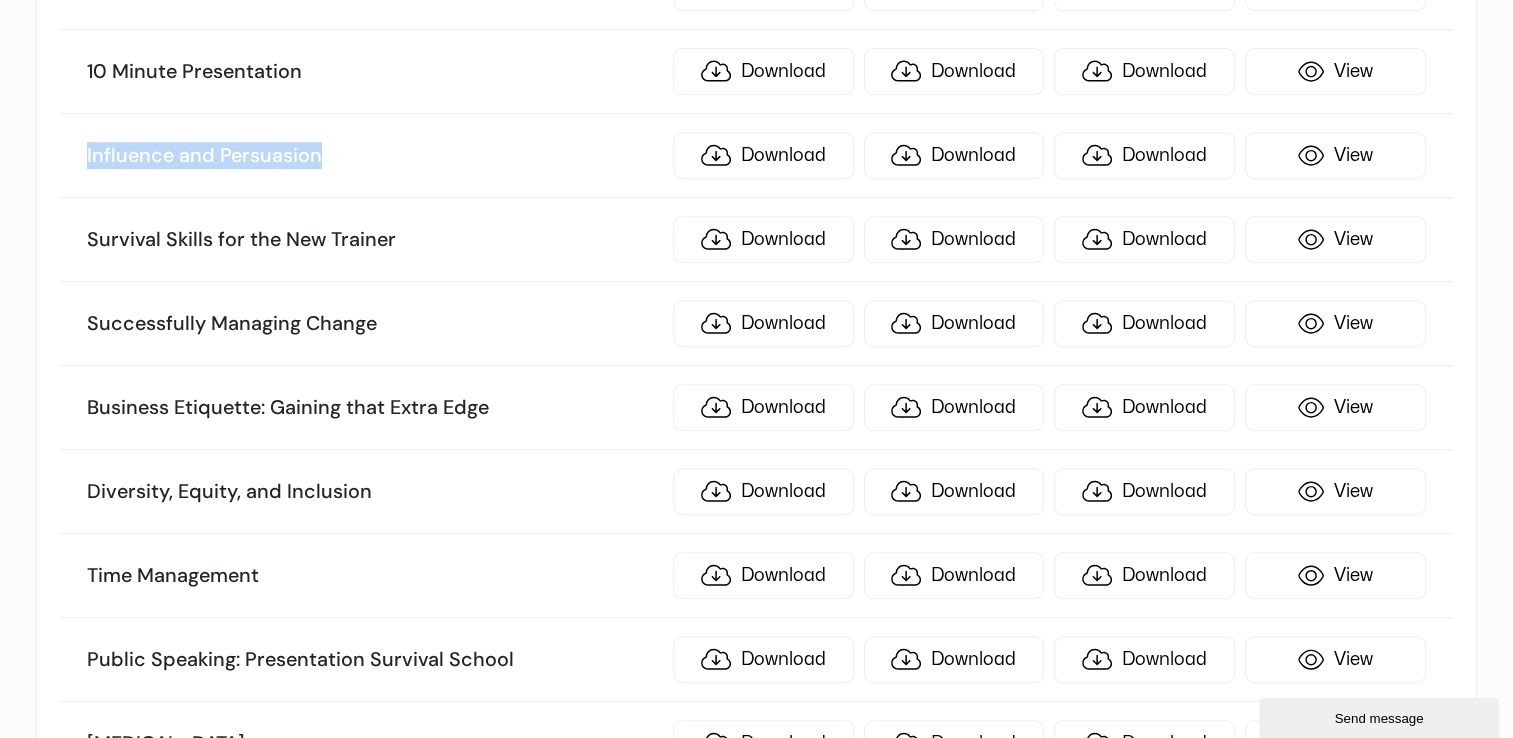 click on "Influence and Persuasion Download Download Download View" at bounding box center [756, 156] 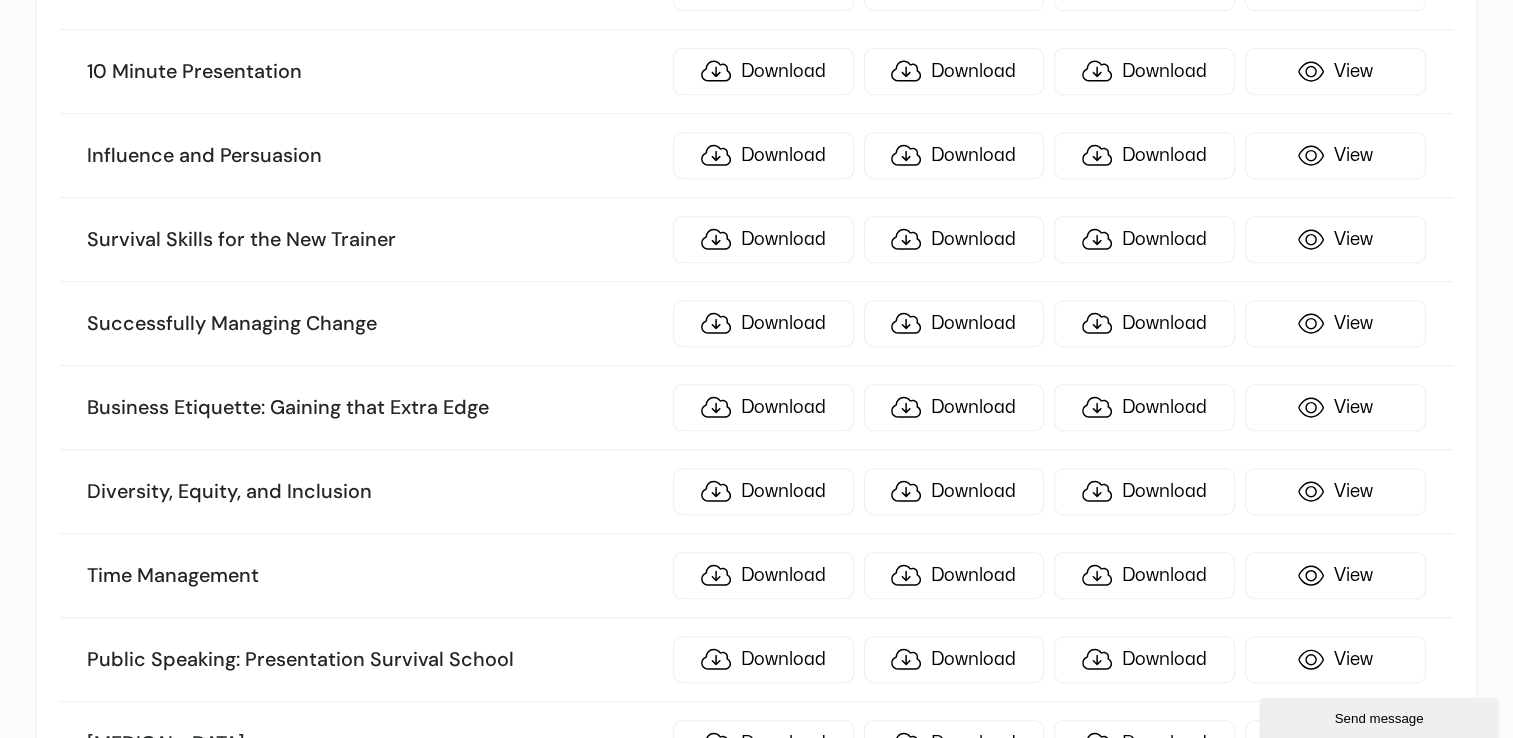 click on "Survival Skills for the New Trainer" at bounding box center [374, 240] 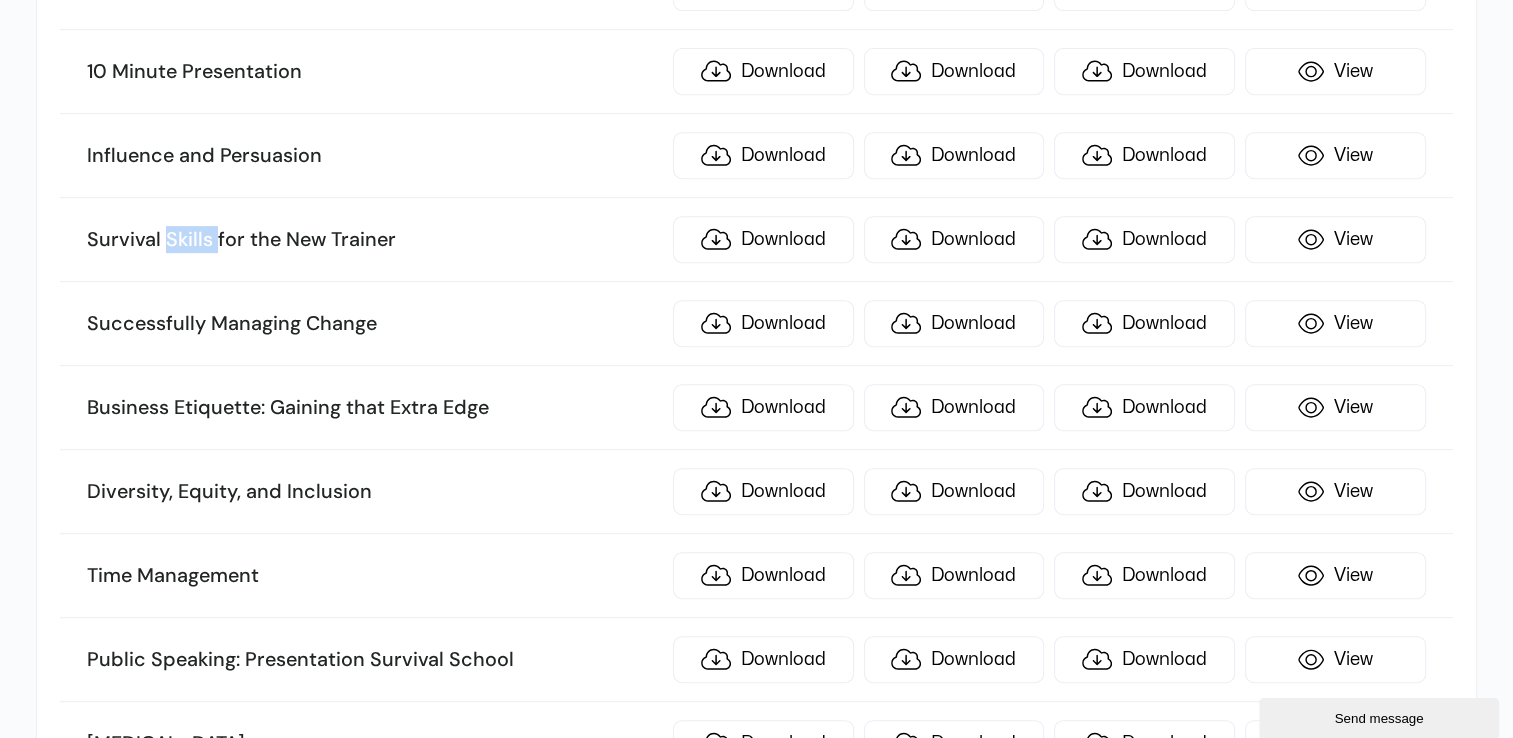 click on "Survival Skills for the New Trainer" at bounding box center (374, 240) 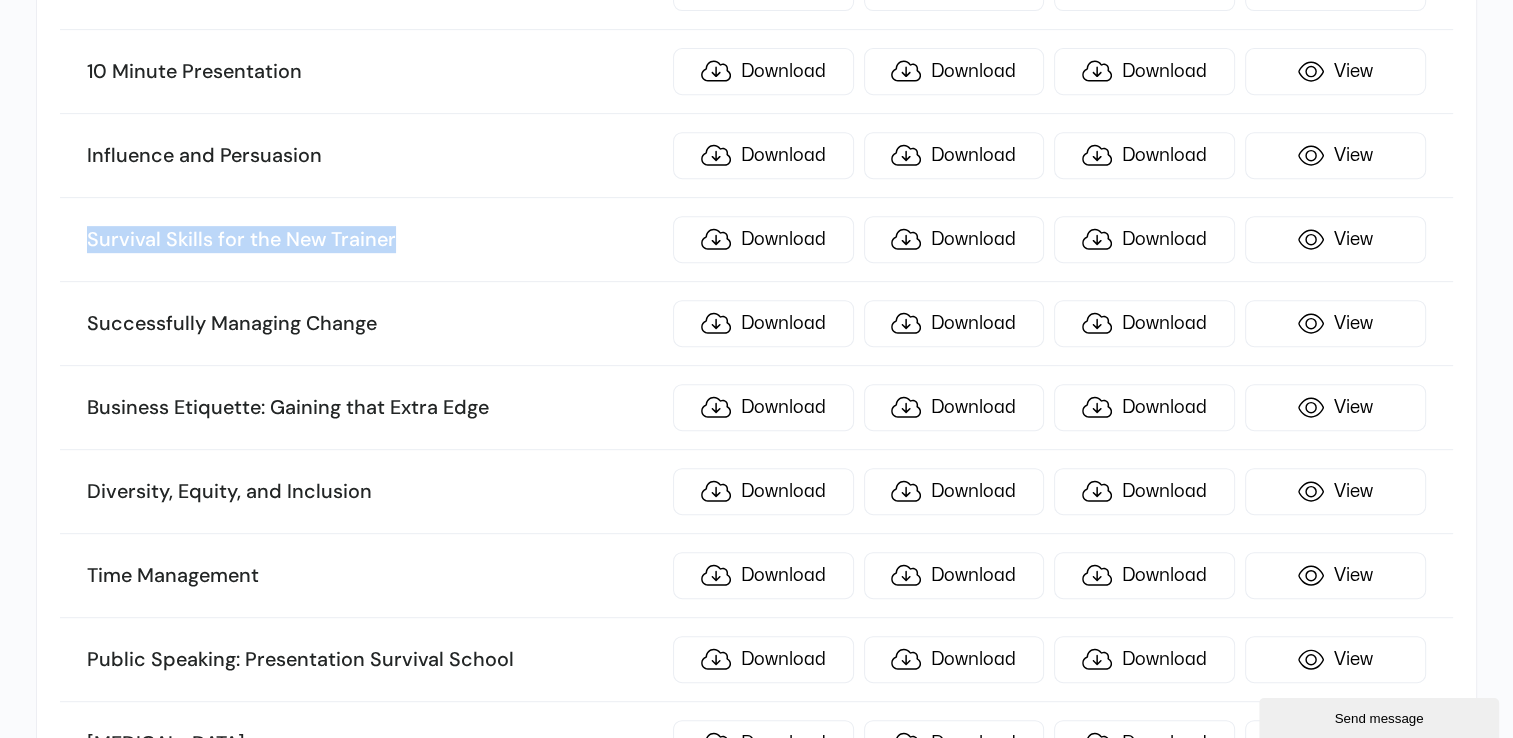 click on "Survival Skills for the New Trainer" at bounding box center (374, 240) 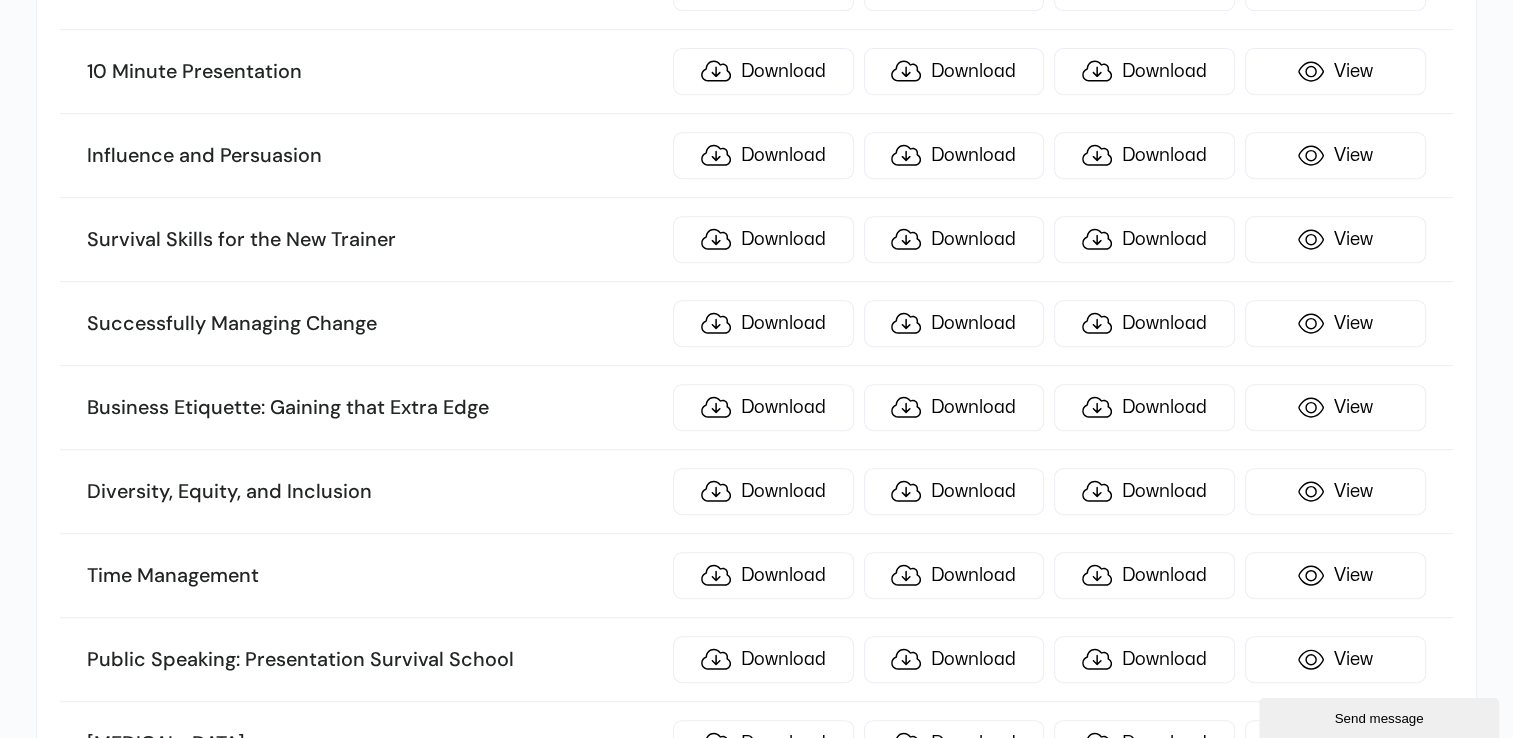 click on "Successfully Managing Change" at bounding box center [374, 324] 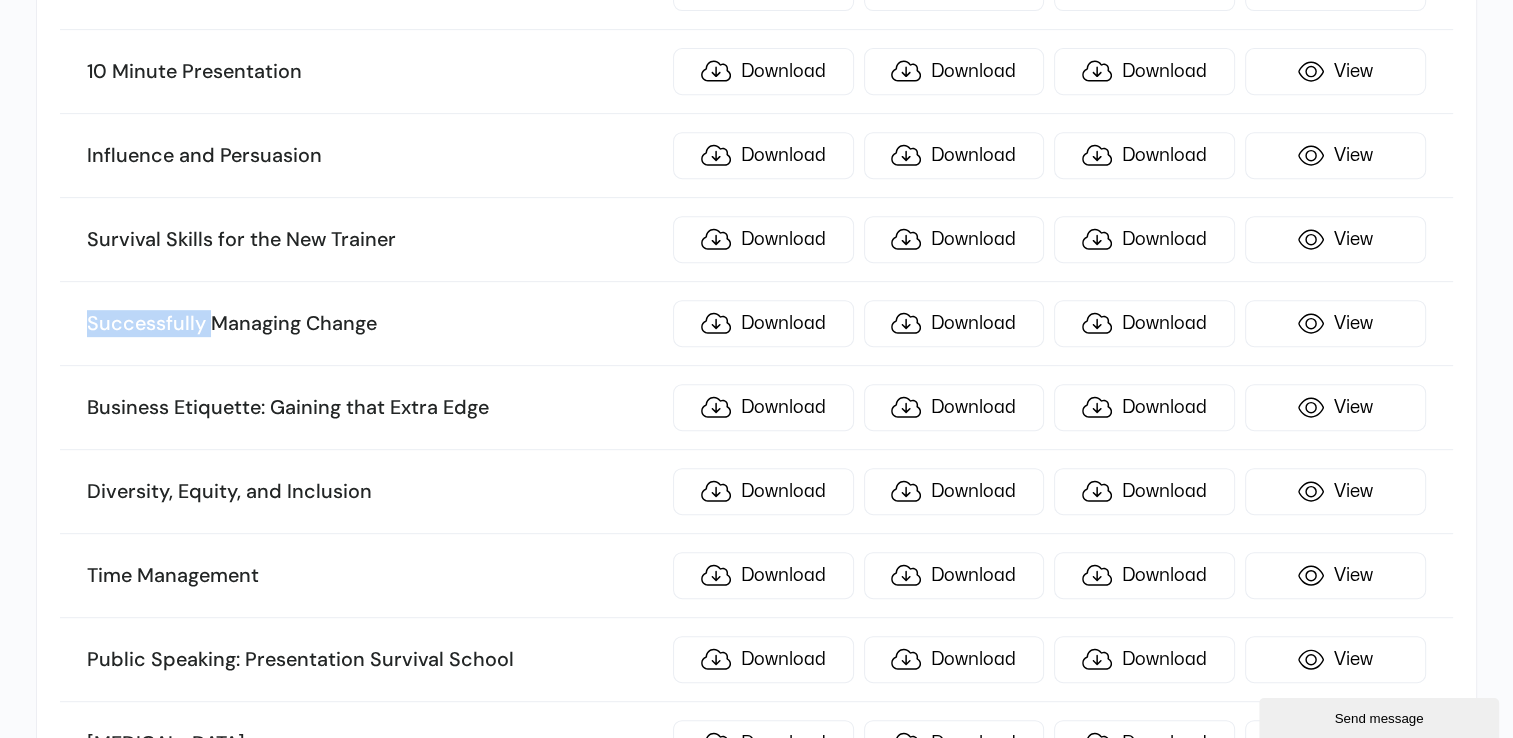 click on "Successfully Managing Change" at bounding box center (374, 324) 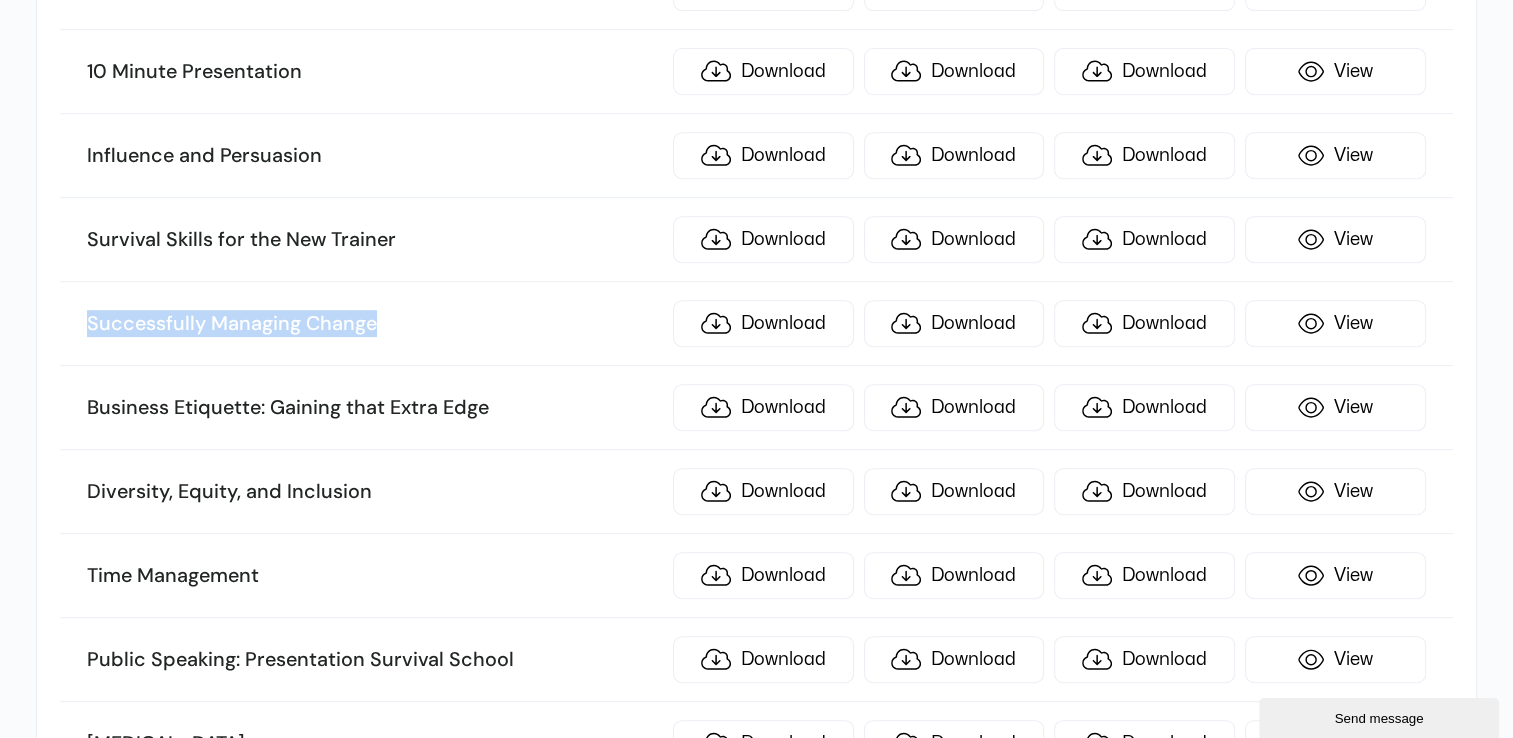 click on "Successfully Managing Change" at bounding box center [374, 324] 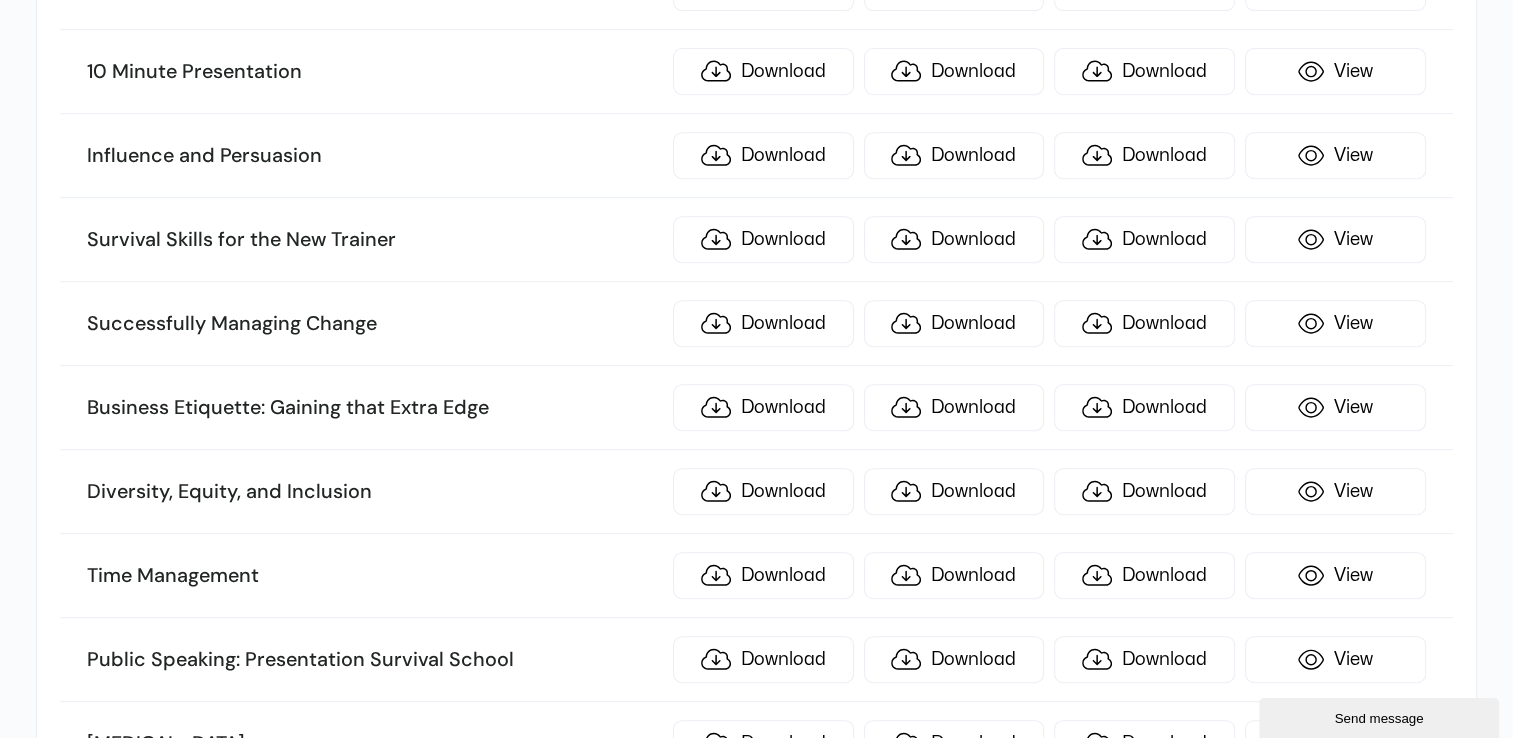 click on "Business Etiquette: Gaining that Extra Edge Download Download Download View" at bounding box center (756, 408) 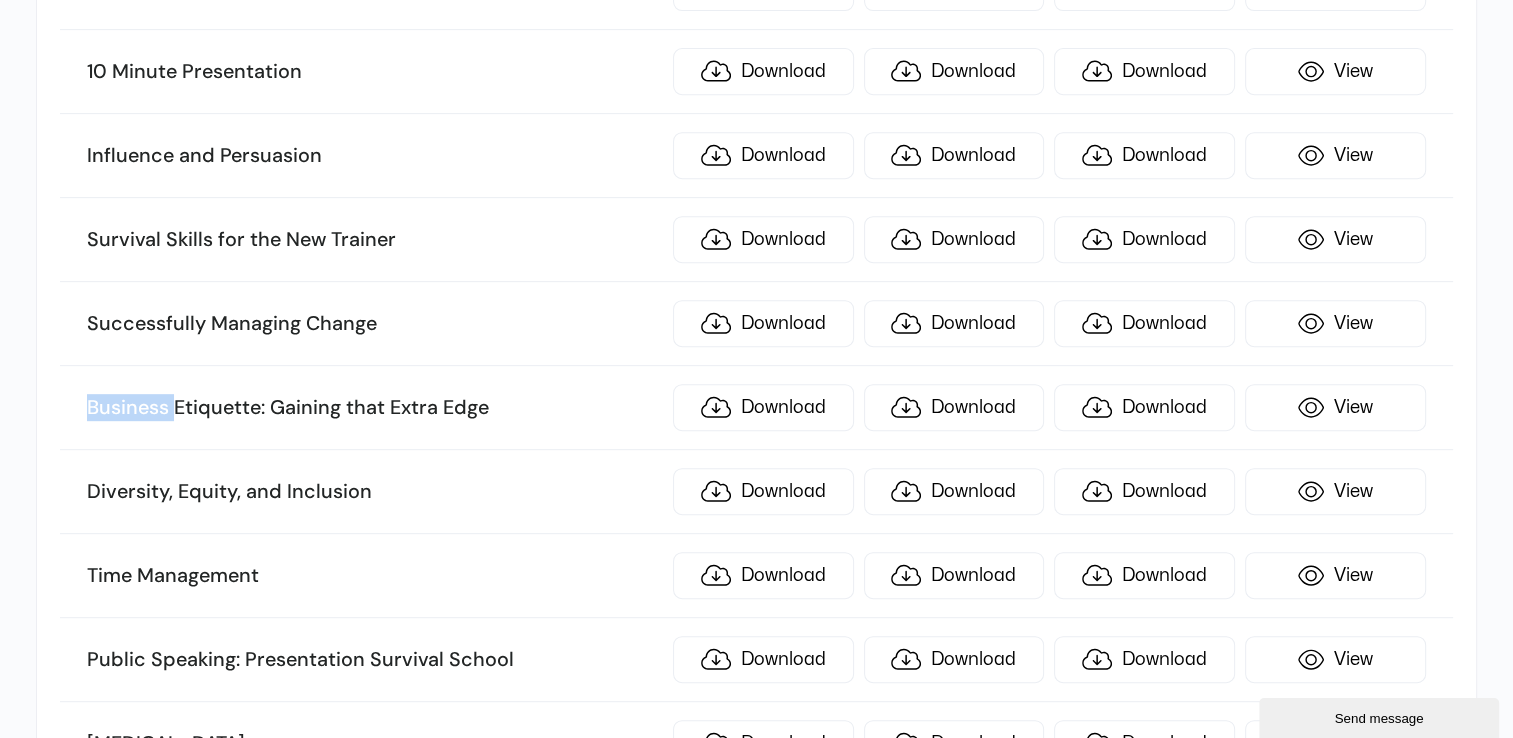 click on "Business Etiquette: Gaining that Extra Edge" at bounding box center [374, 408] 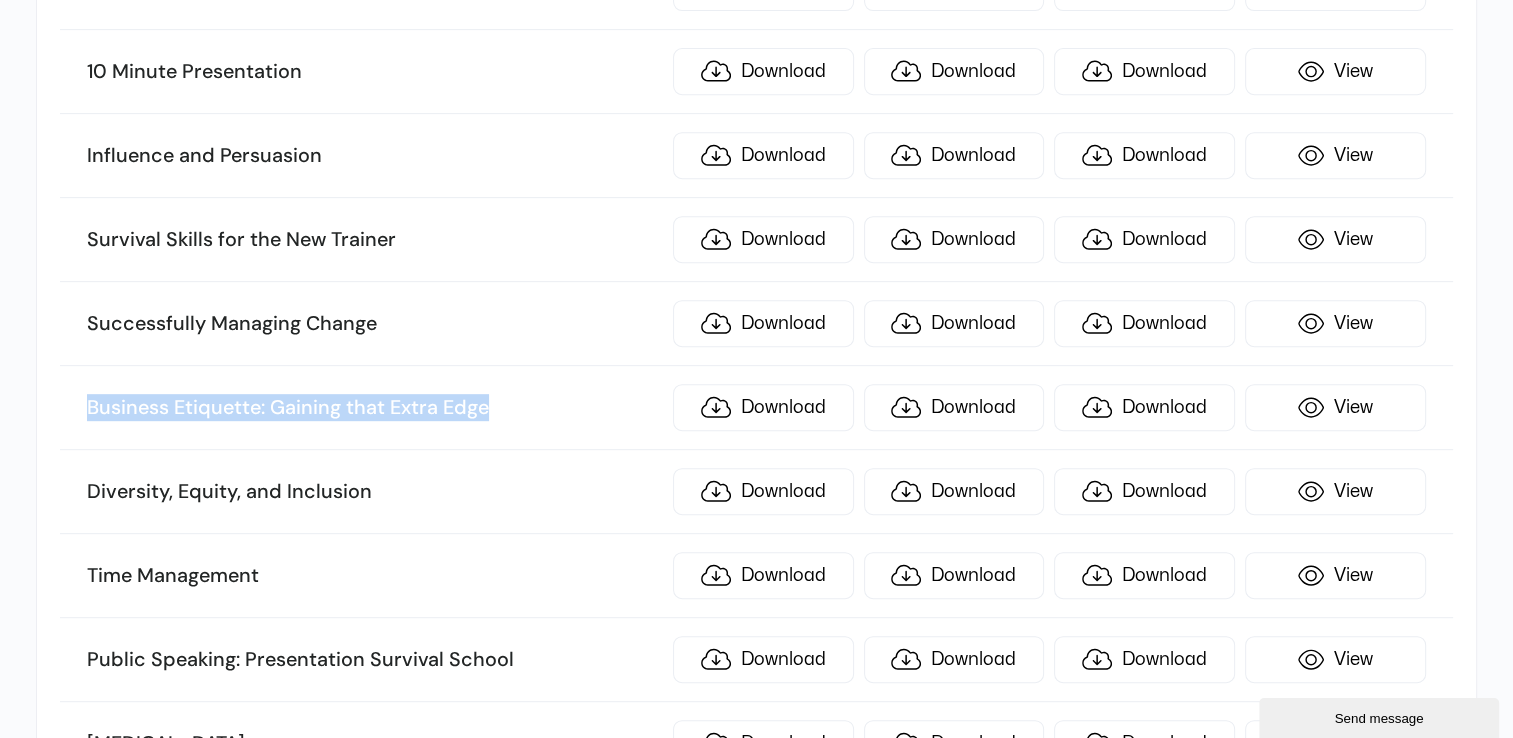 click on "Business Etiquette: Gaining that Extra Edge" at bounding box center (374, 408) 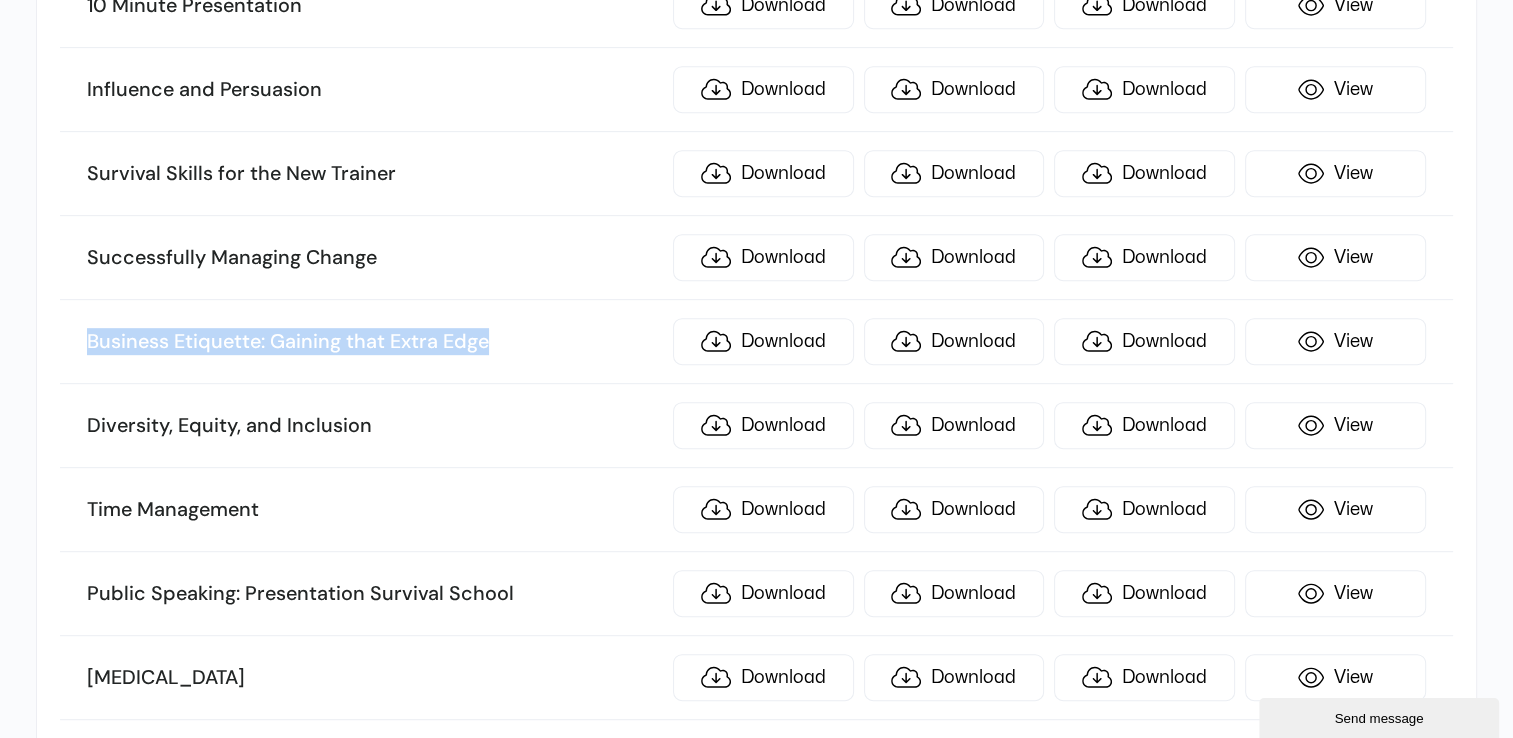 scroll, scrollTop: 8518, scrollLeft: 0, axis: vertical 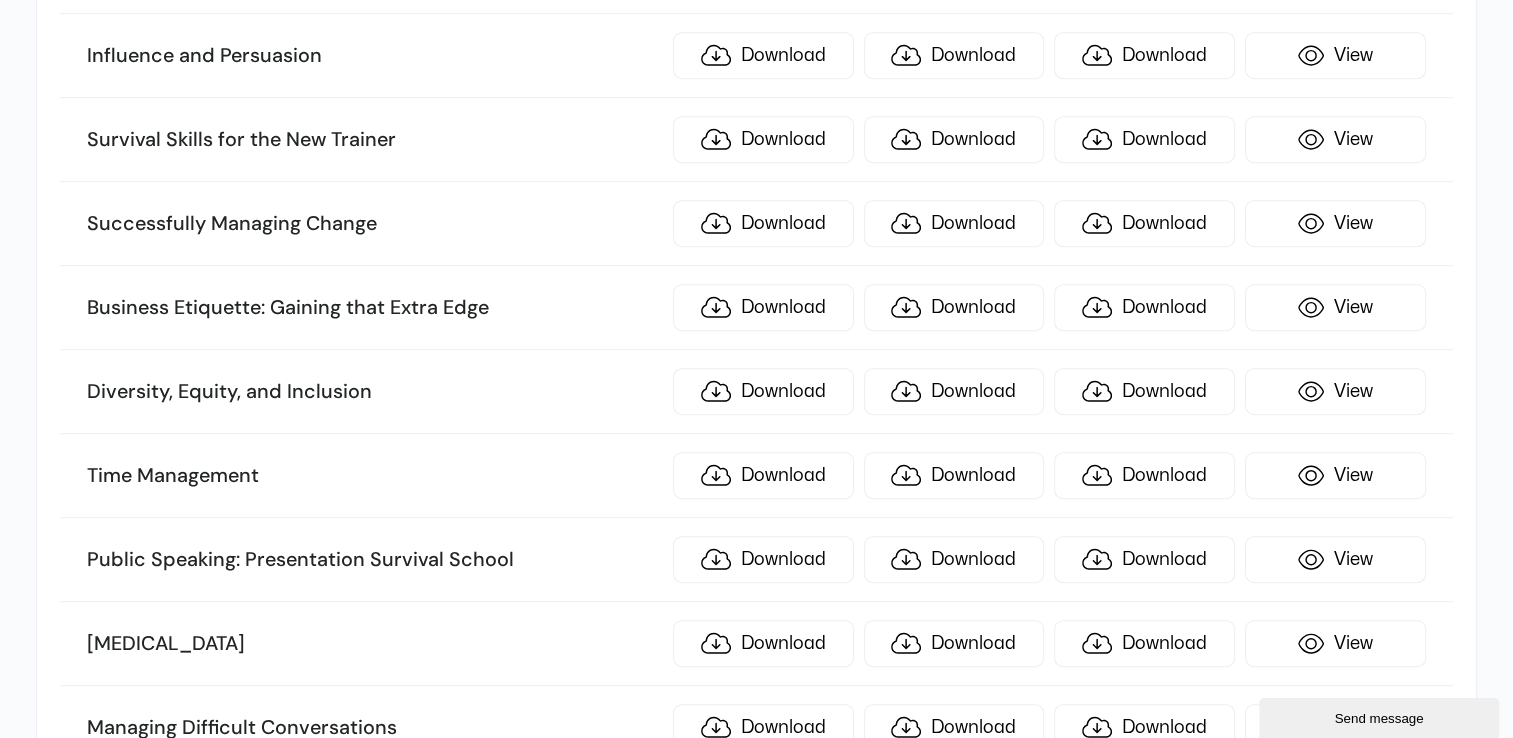 click on "Diversity, Equity, and Inclusion Download Download Download View" at bounding box center [756, 392] 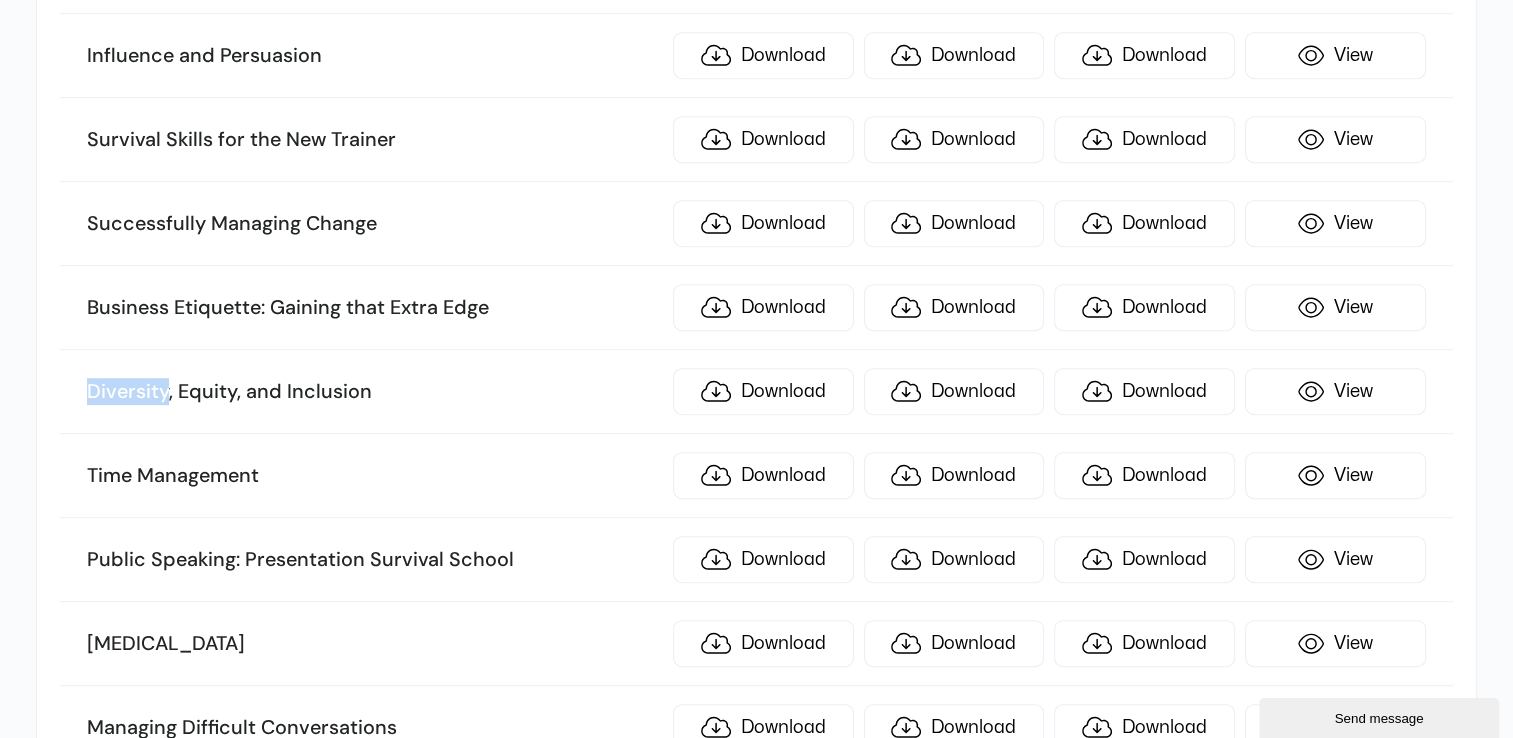 click on "Diversity, Equity, and Inclusion Download Download Download View" at bounding box center [756, 392] 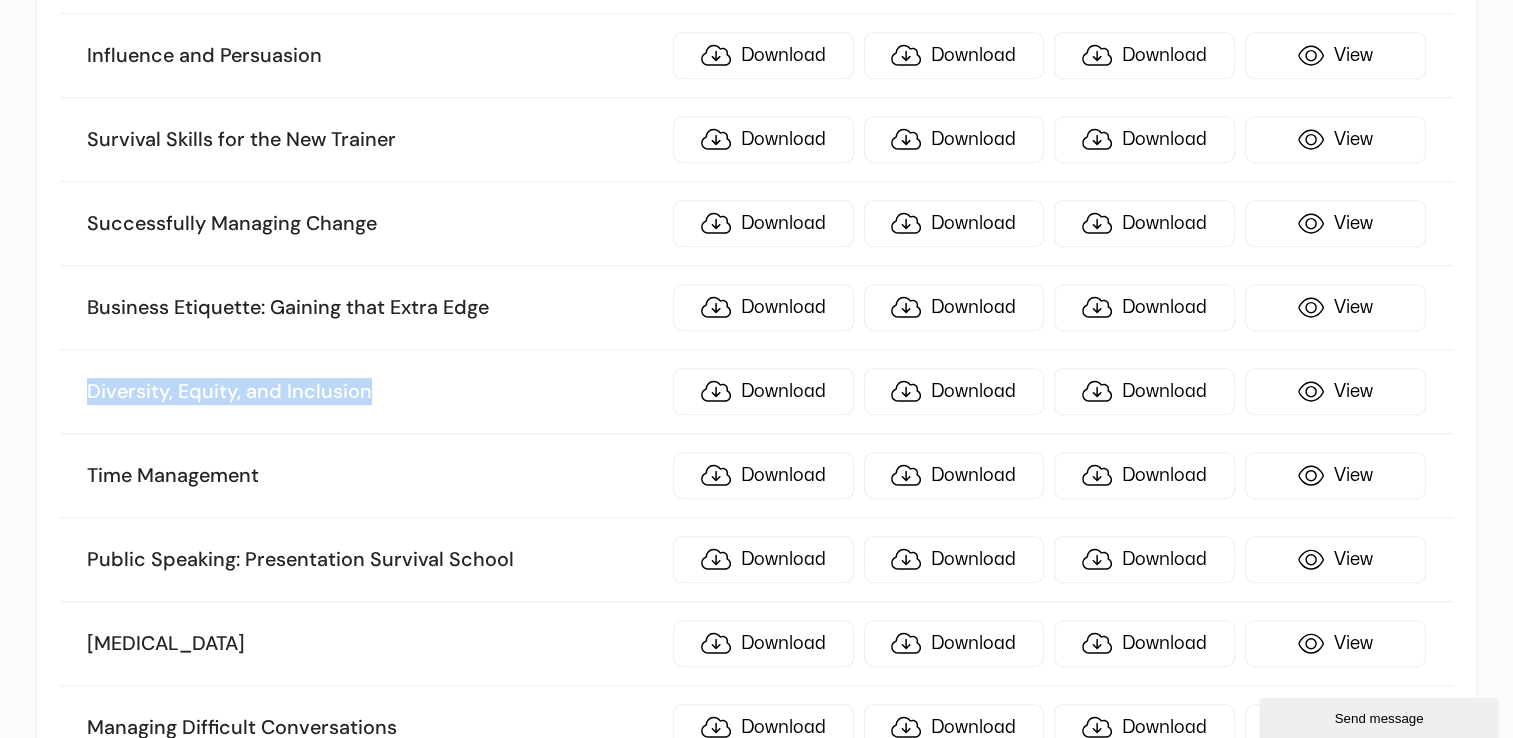 click on "Diversity, Equity, and Inclusion Download Download Download View" at bounding box center (756, 392) 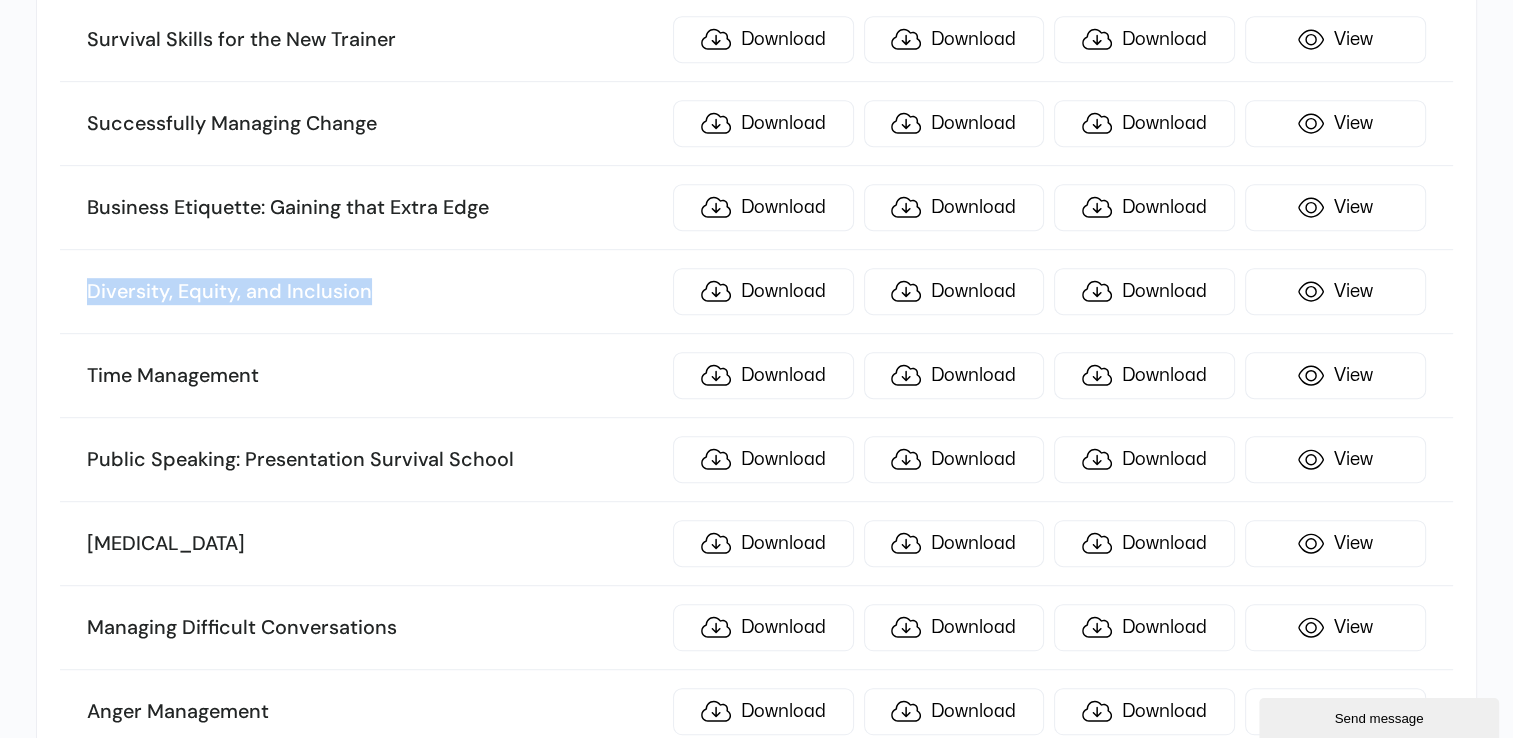 scroll, scrollTop: 8718, scrollLeft: 0, axis: vertical 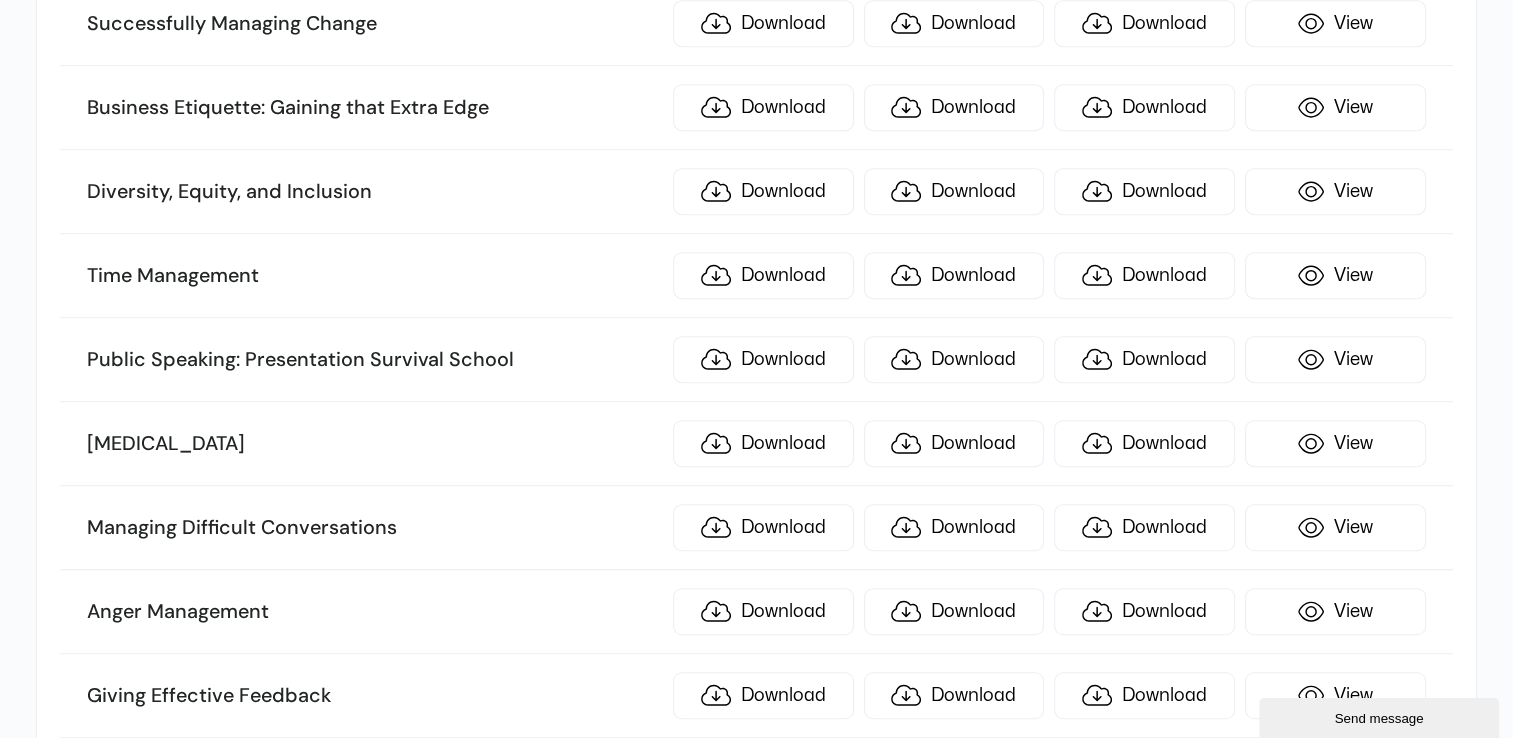 click on "Time Management" at bounding box center (374, 276) 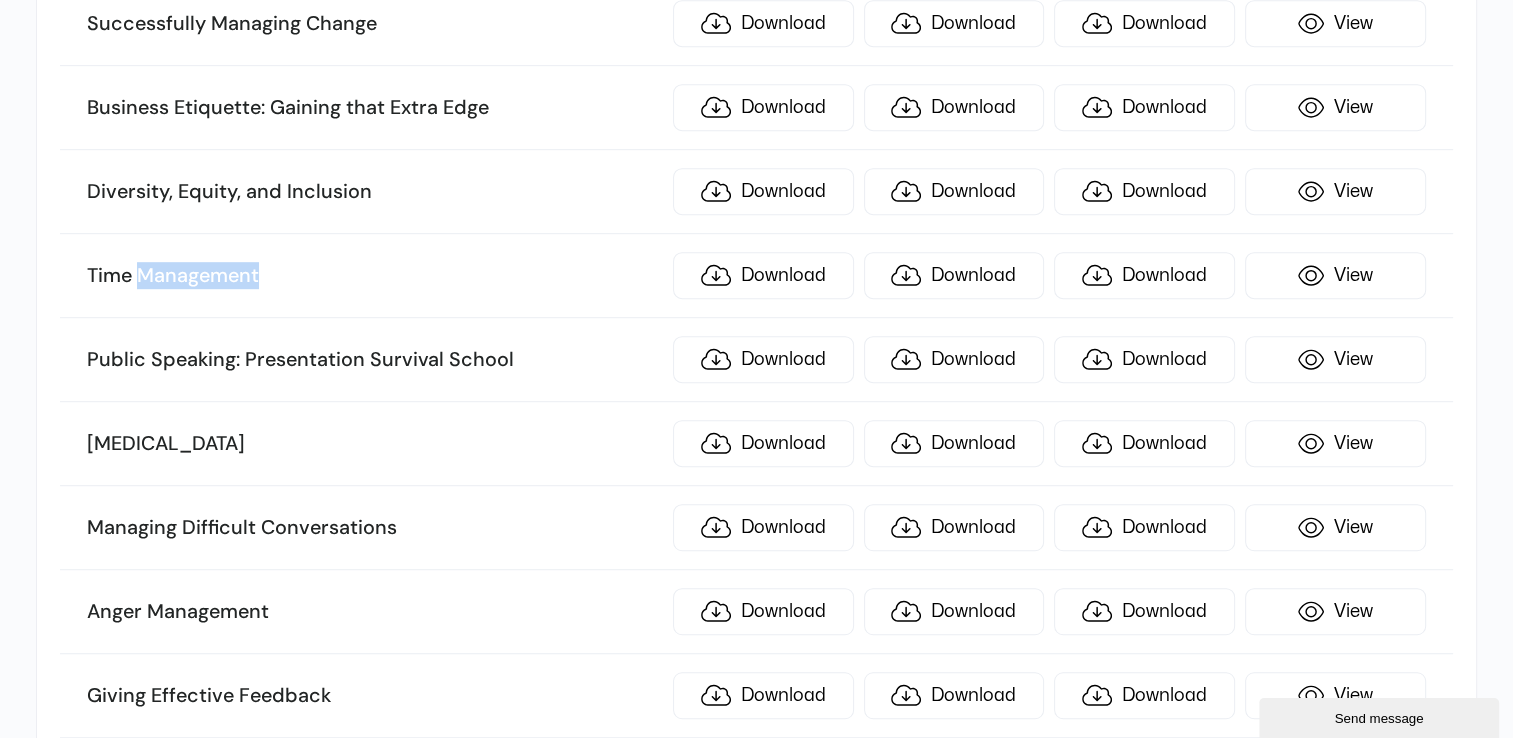 click on "Time Management" at bounding box center [374, 276] 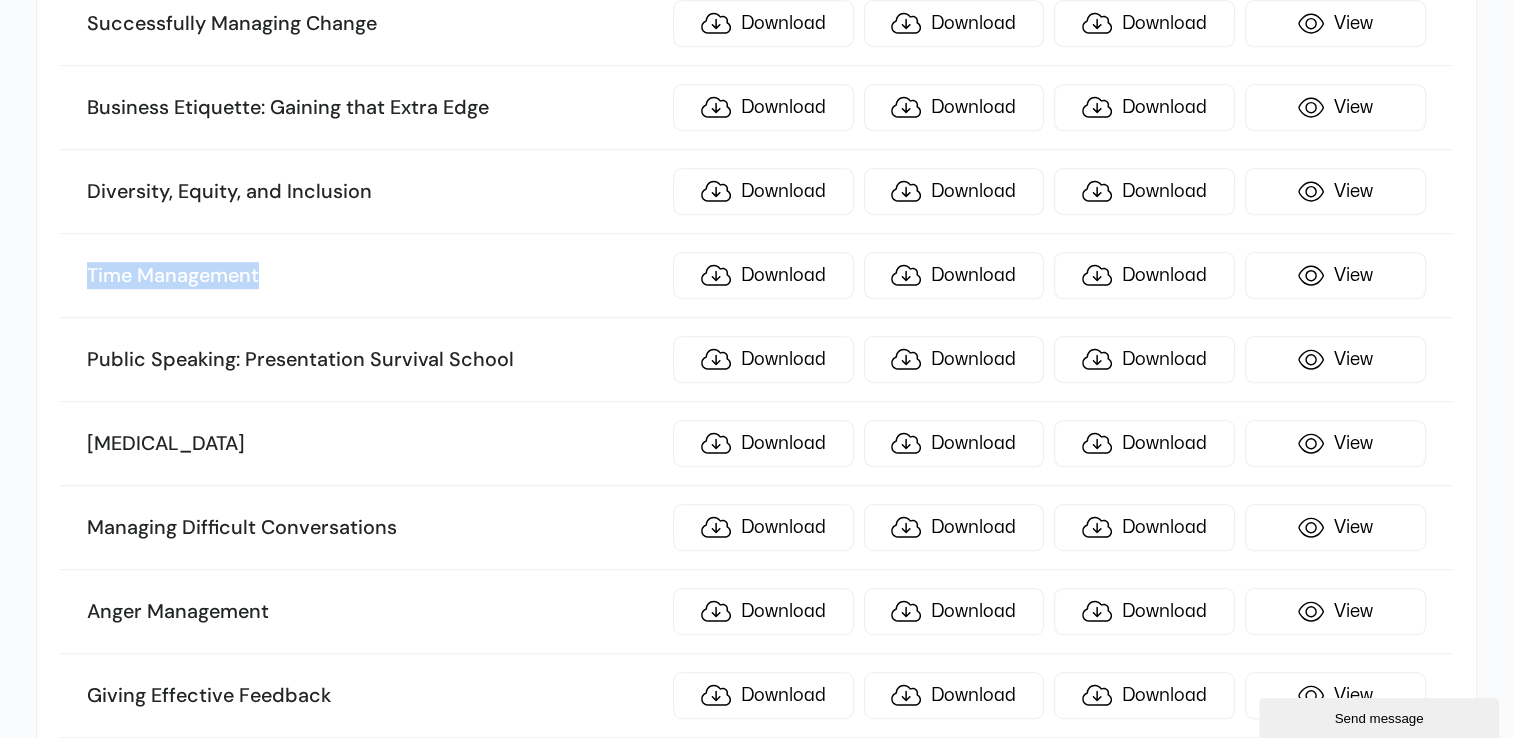 click on "Time Management" at bounding box center [374, 276] 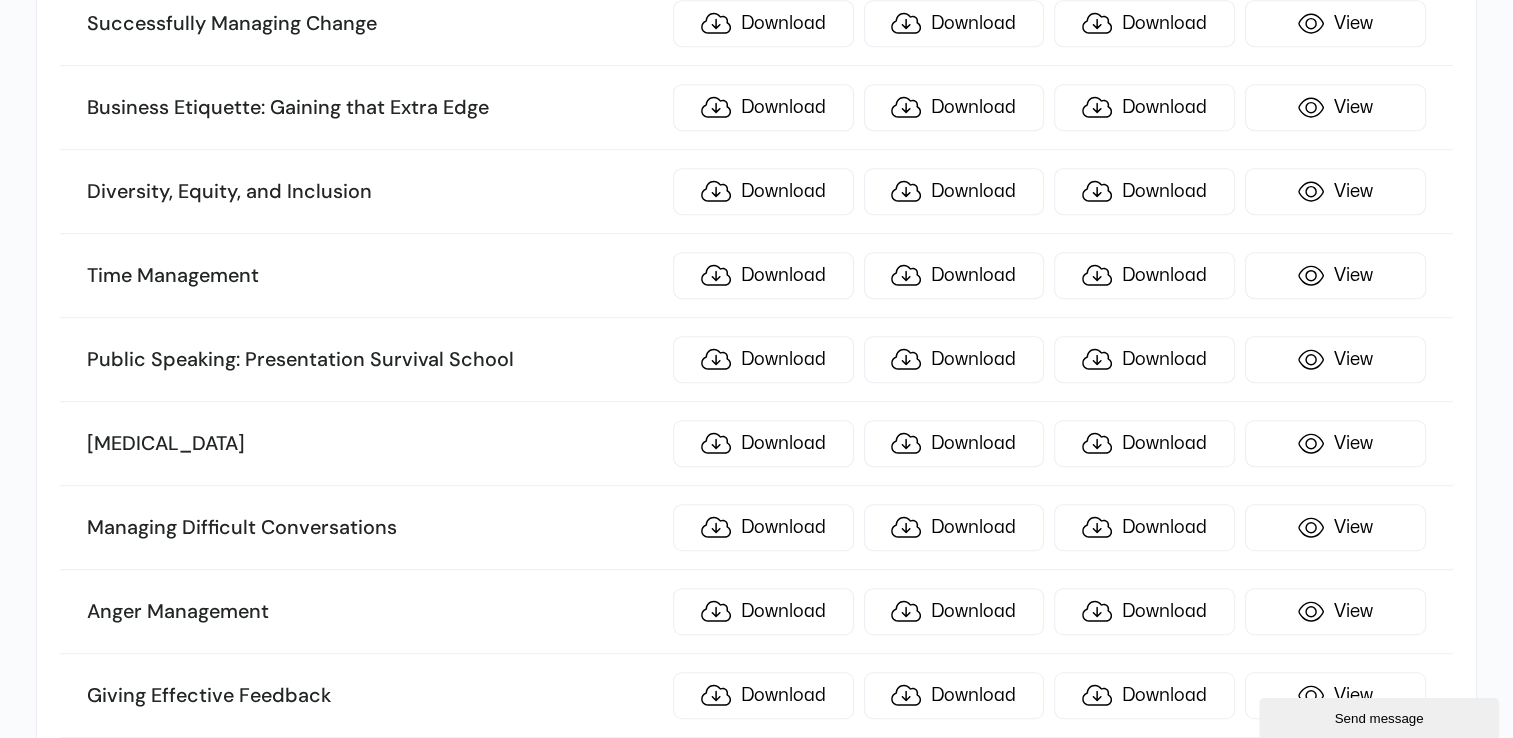 click on "Public Speaking: Presentation Survival School" at bounding box center [374, 360] 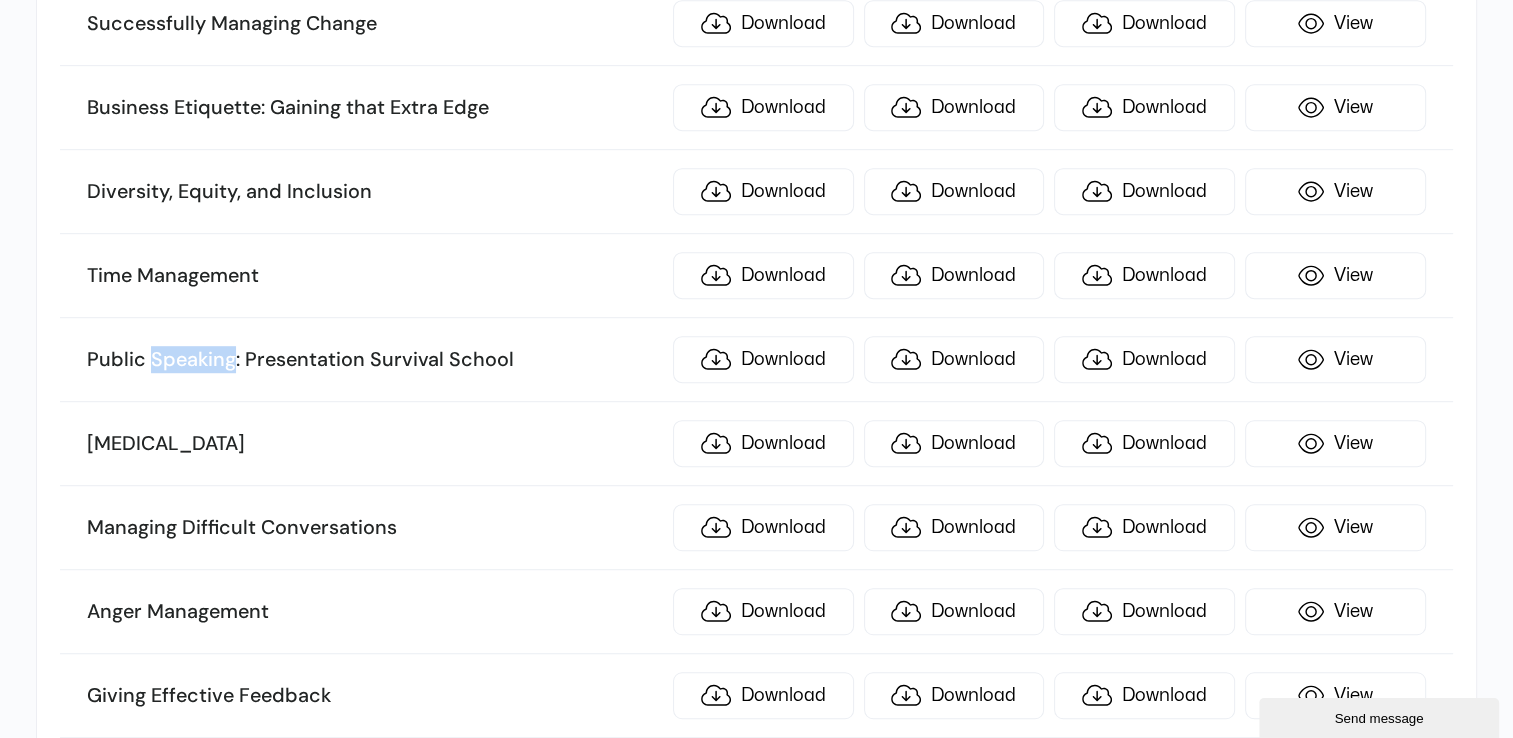 click on "Public Speaking: Presentation Survival School" at bounding box center (374, 360) 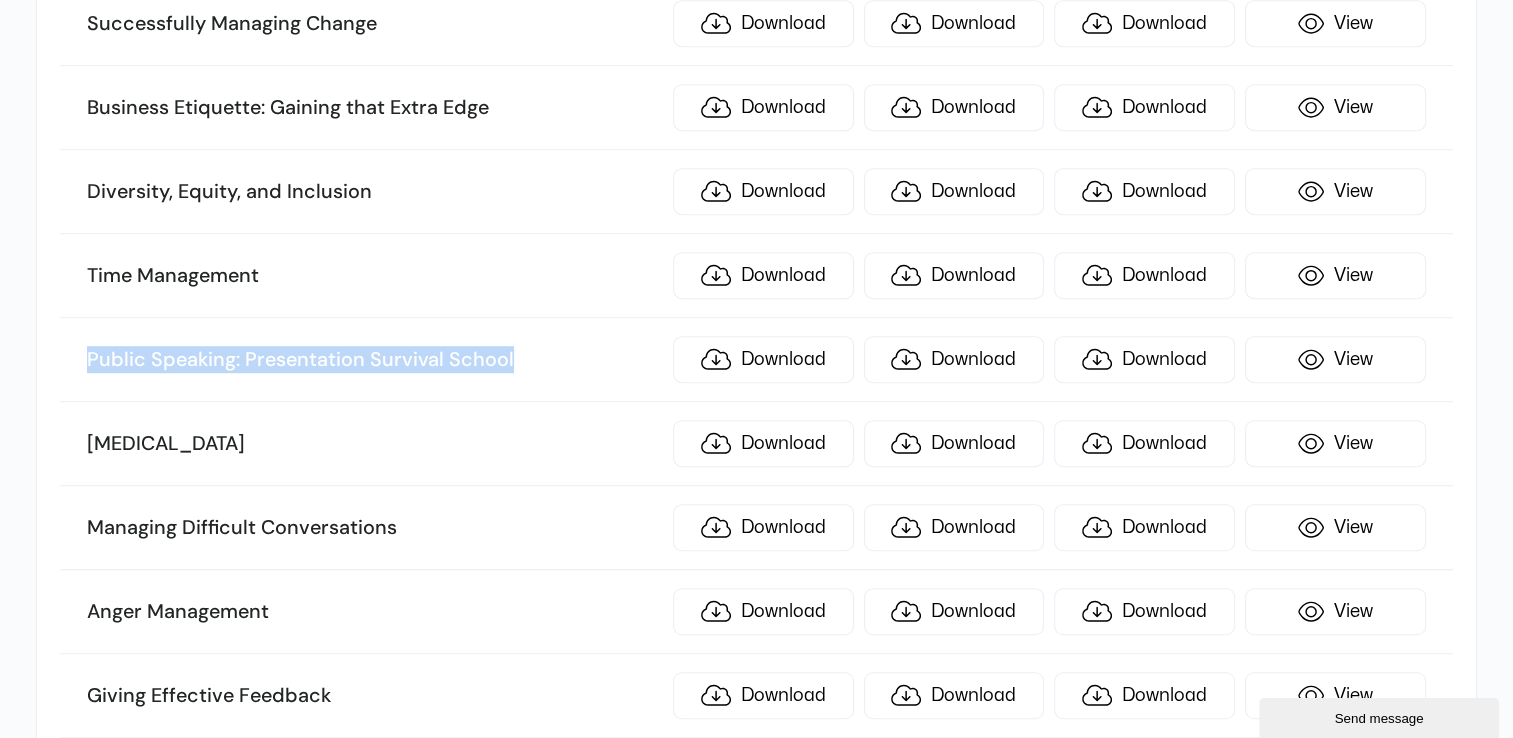 click on "Public Speaking: Presentation Survival School" at bounding box center (374, 360) 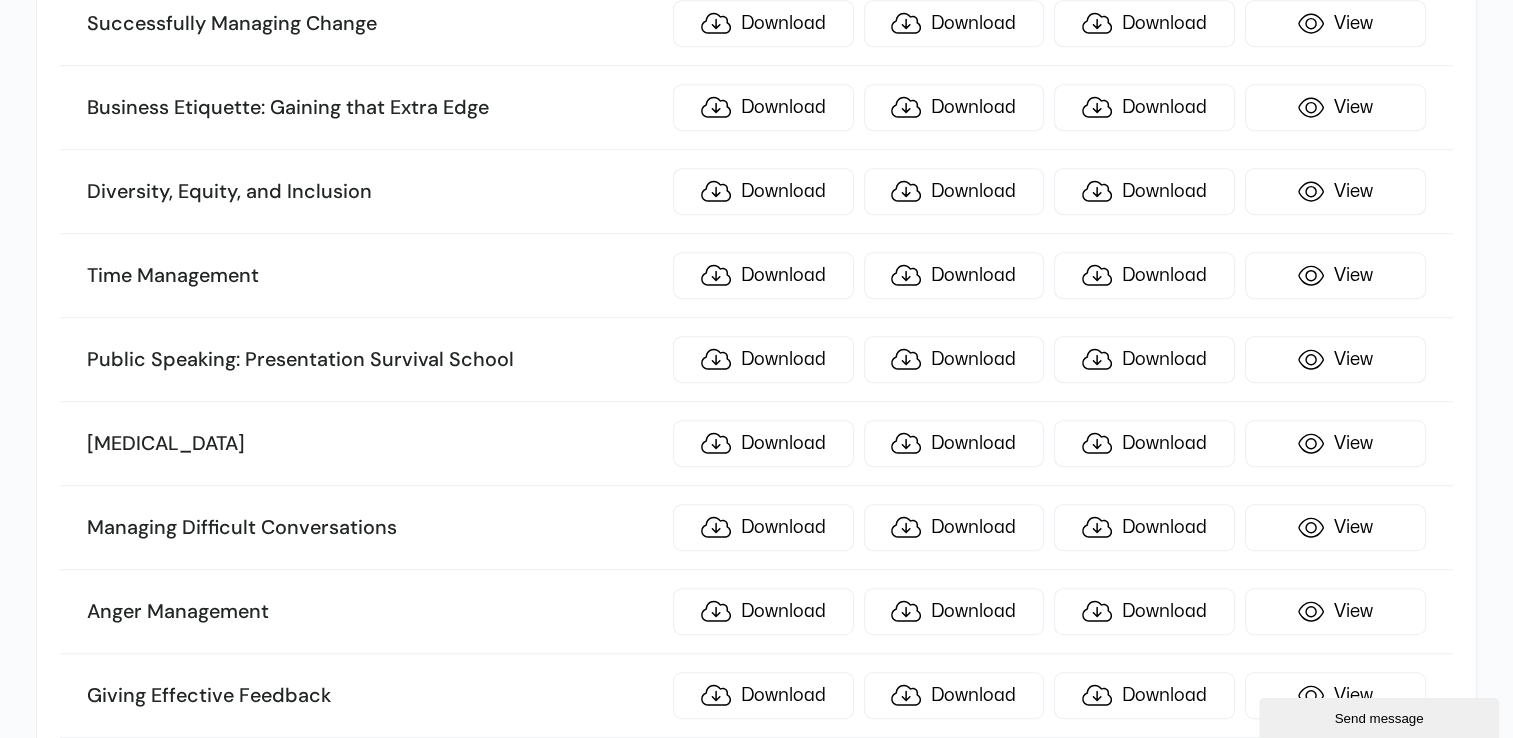 click on "[MEDICAL_DATA]" at bounding box center (374, 444) 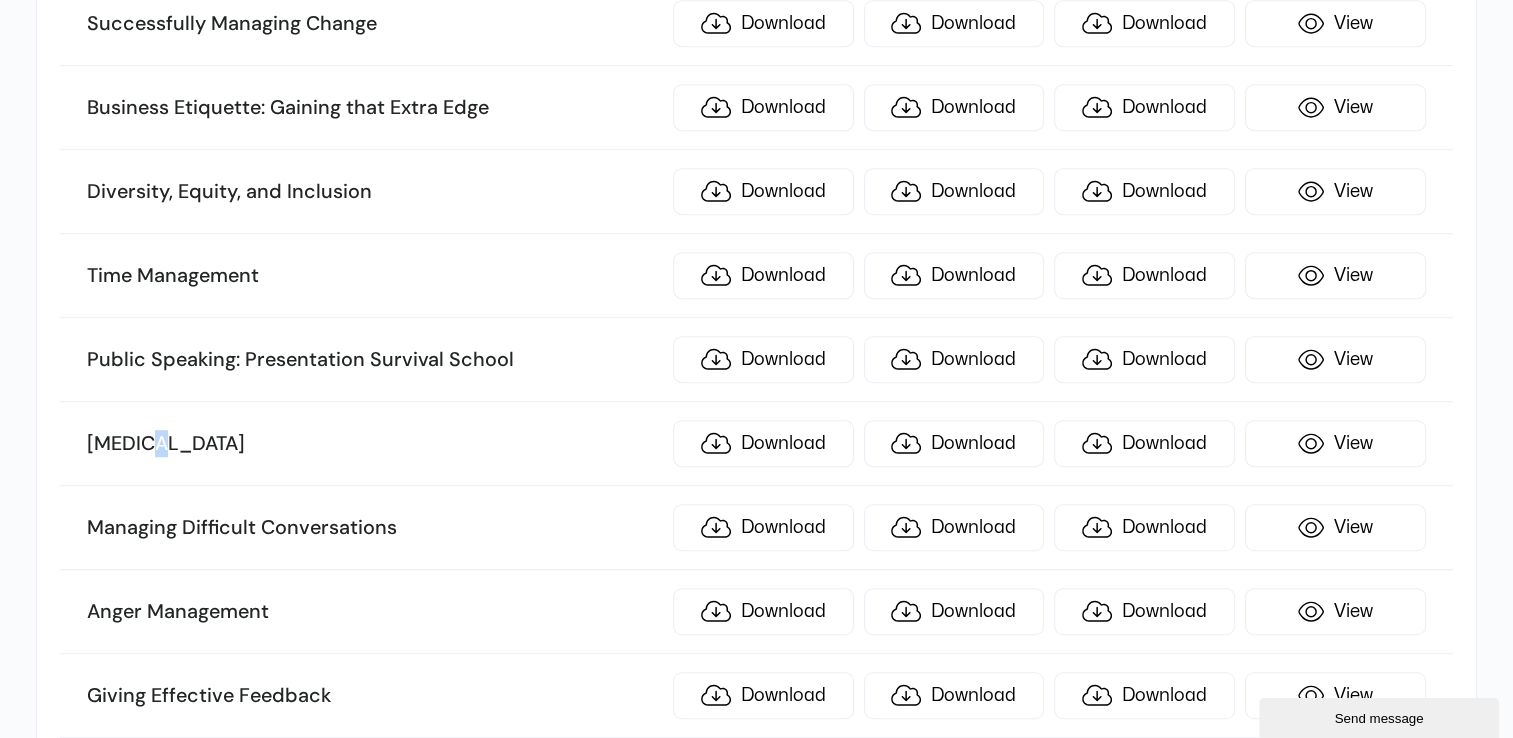 click on "[MEDICAL_DATA]" at bounding box center (374, 444) 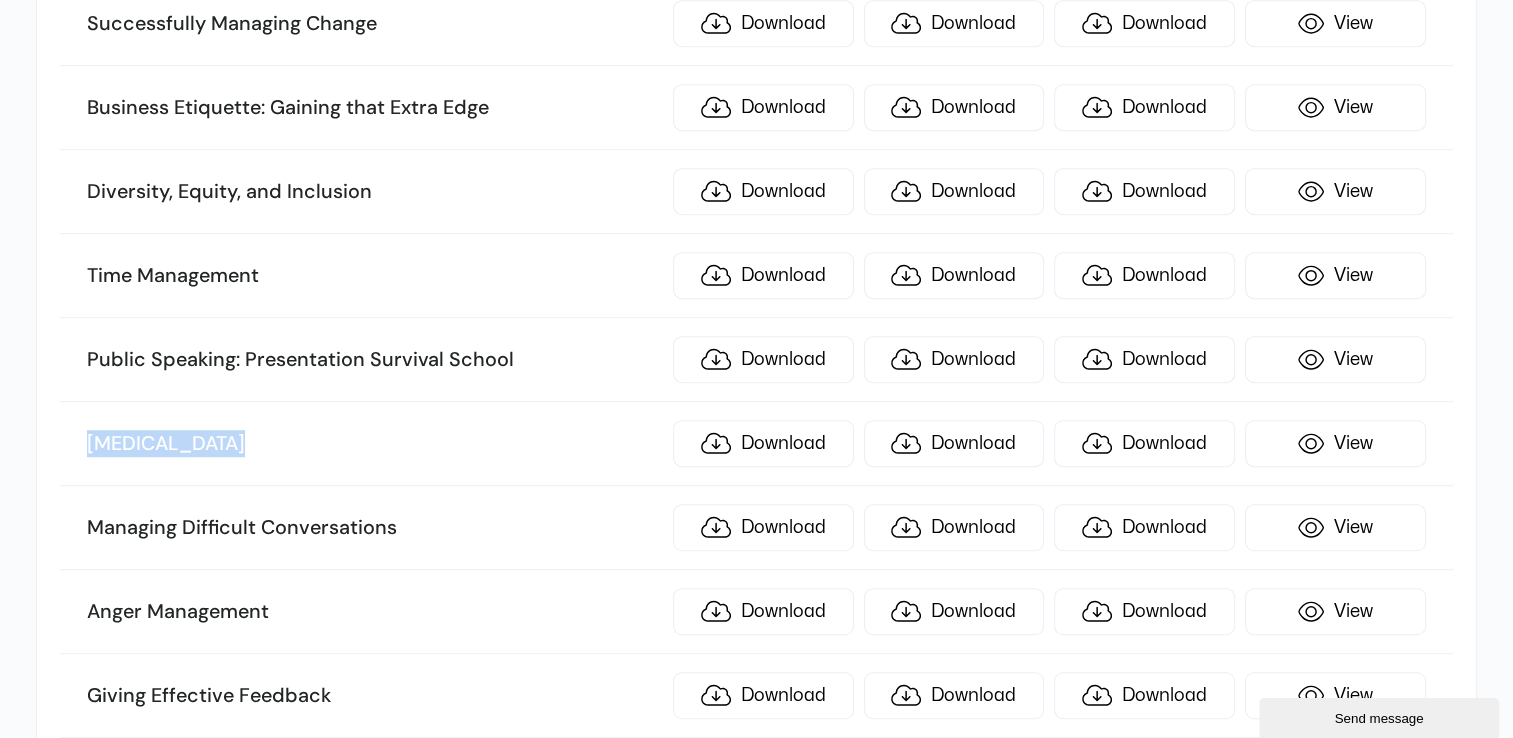 click on "[MEDICAL_DATA]" at bounding box center [374, 444] 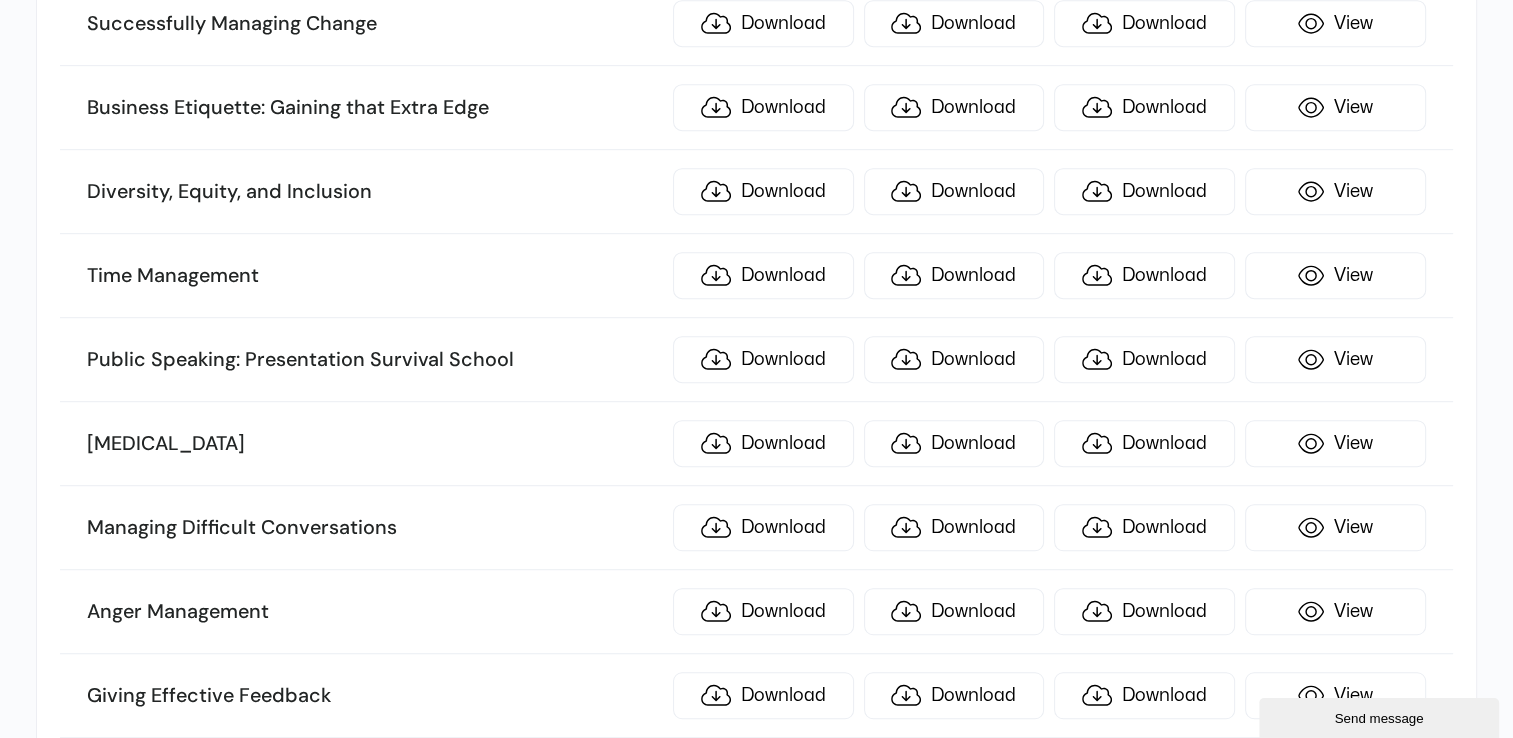 click on "Managing Difficult Conversations" at bounding box center [374, 528] 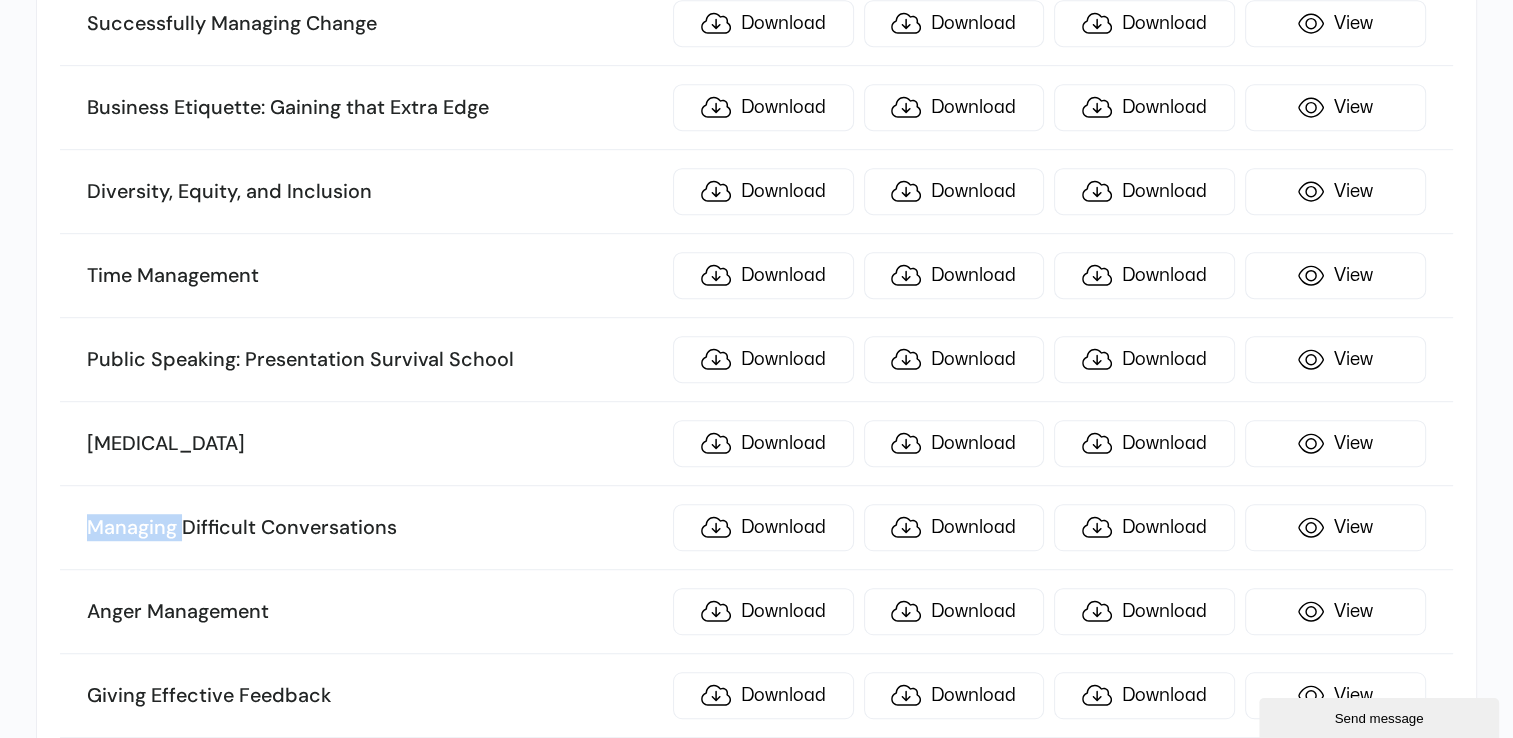 click on "Managing Difficult Conversations" at bounding box center (374, 528) 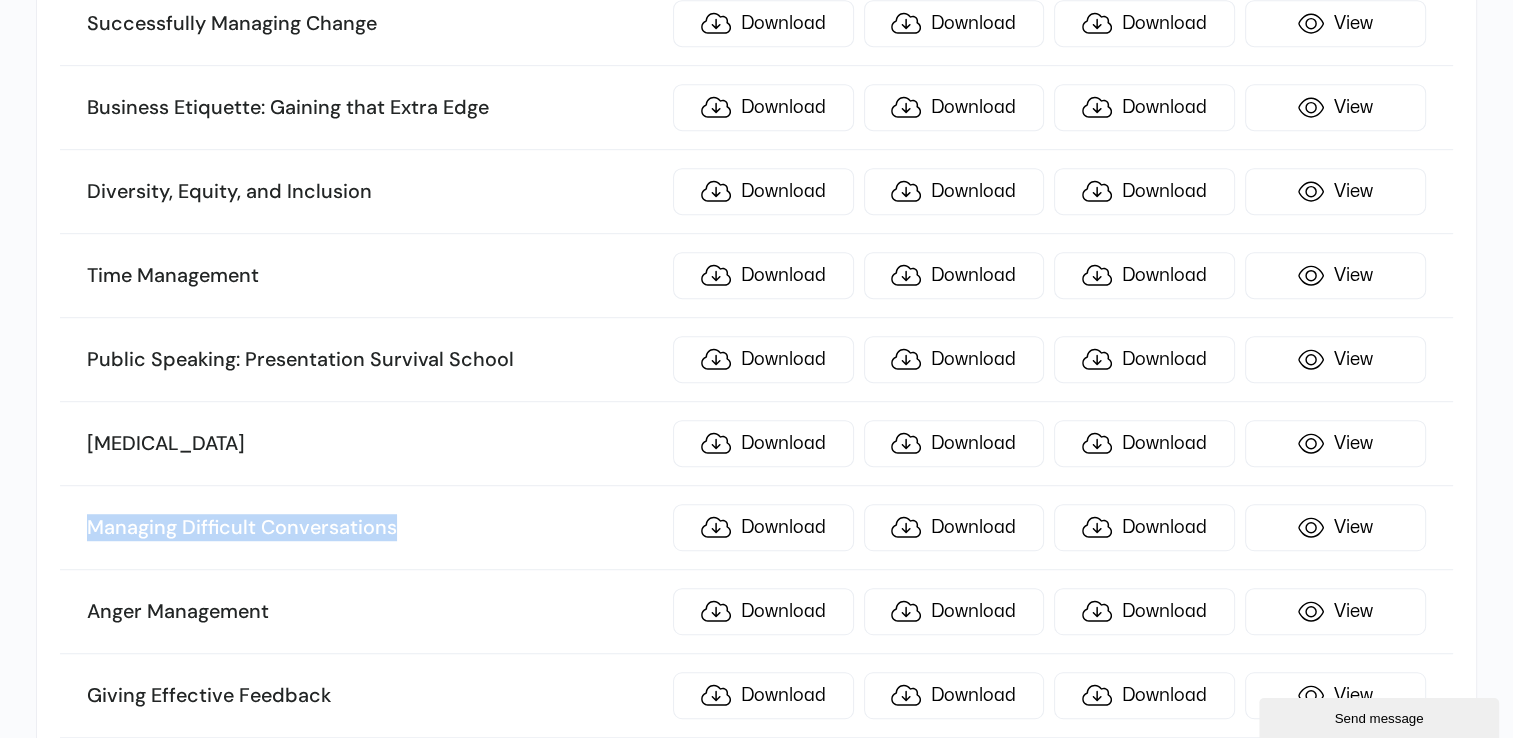 click on "Managing Difficult Conversations" at bounding box center (374, 528) 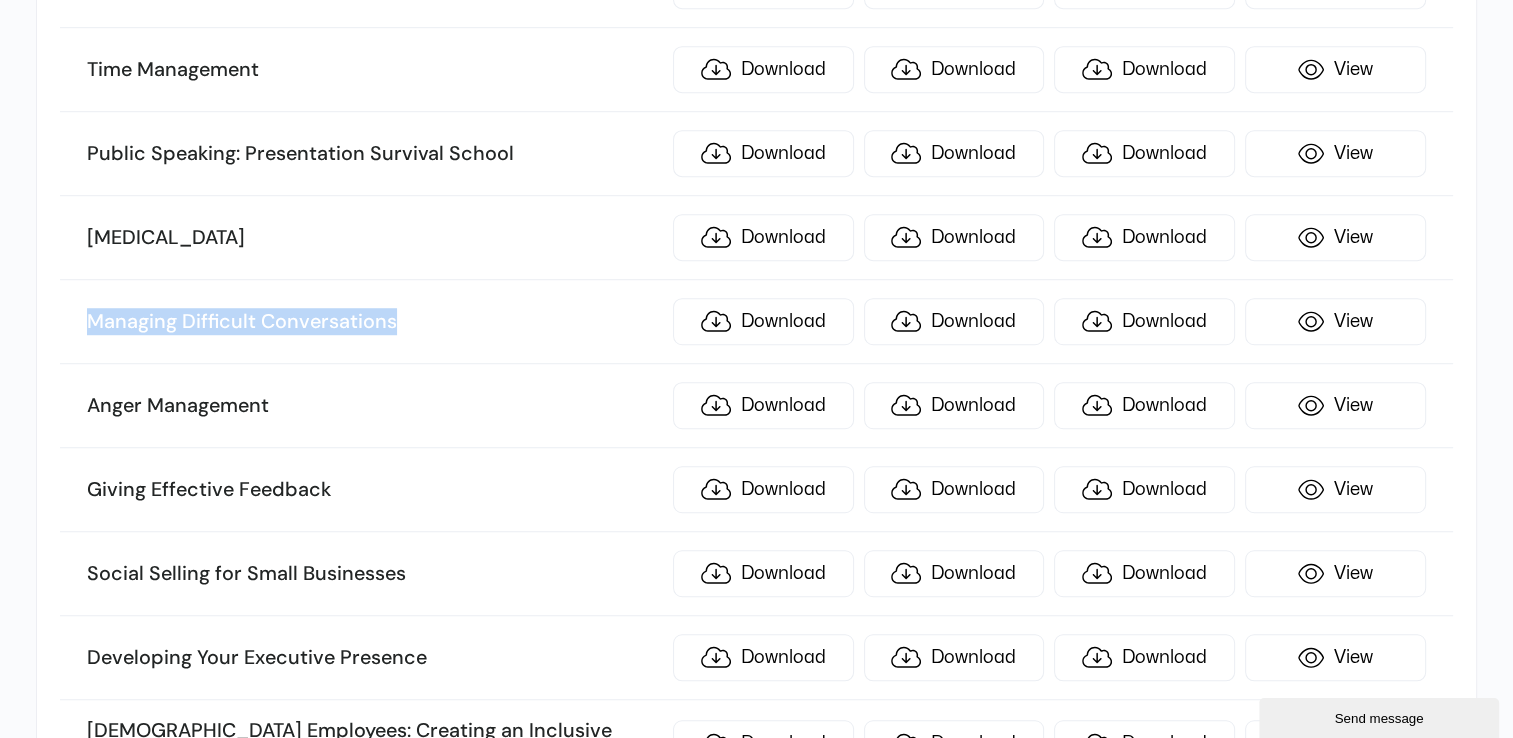scroll, scrollTop: 9018, scrollLeft: 0, axis: vertical 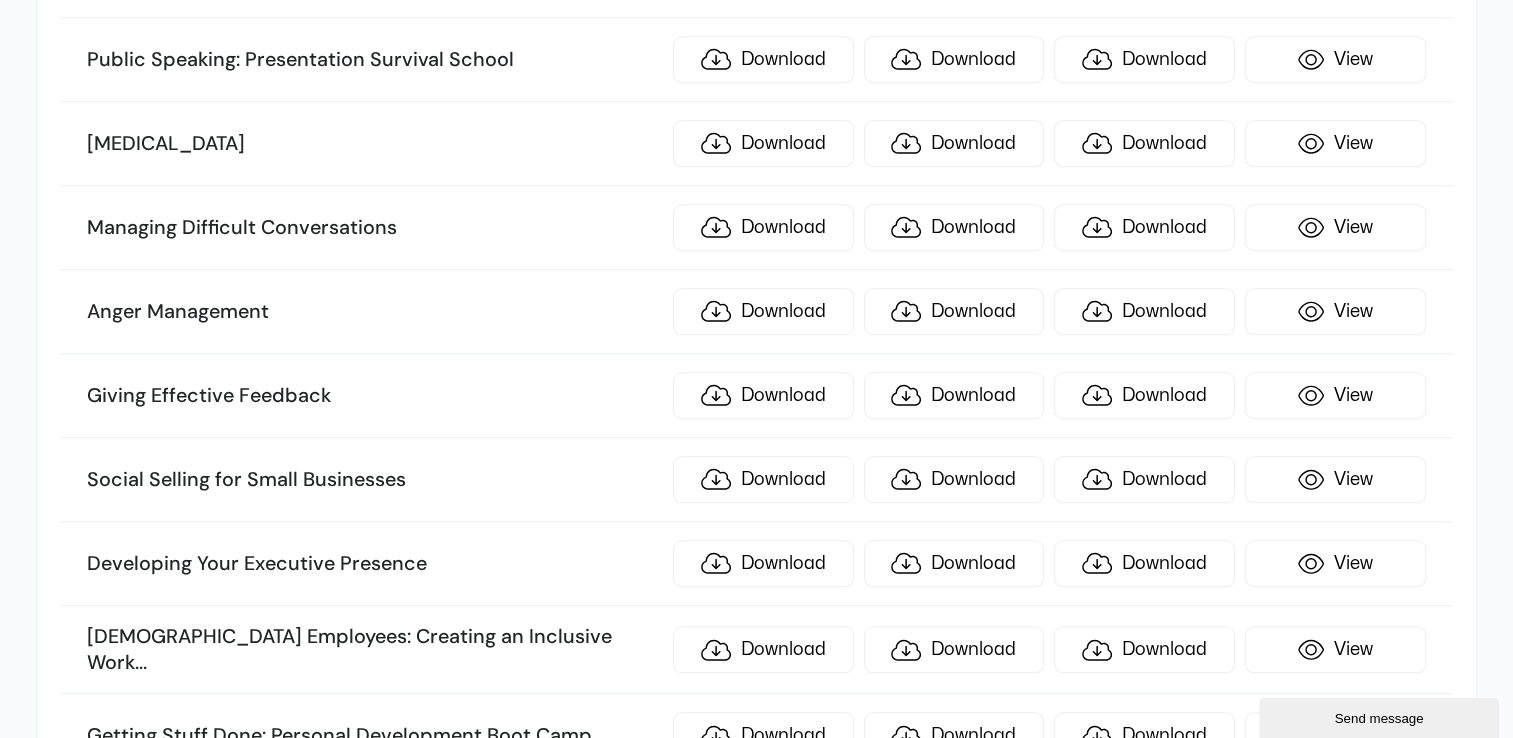 click on "Anger Management" at bounding box center (374, 312) 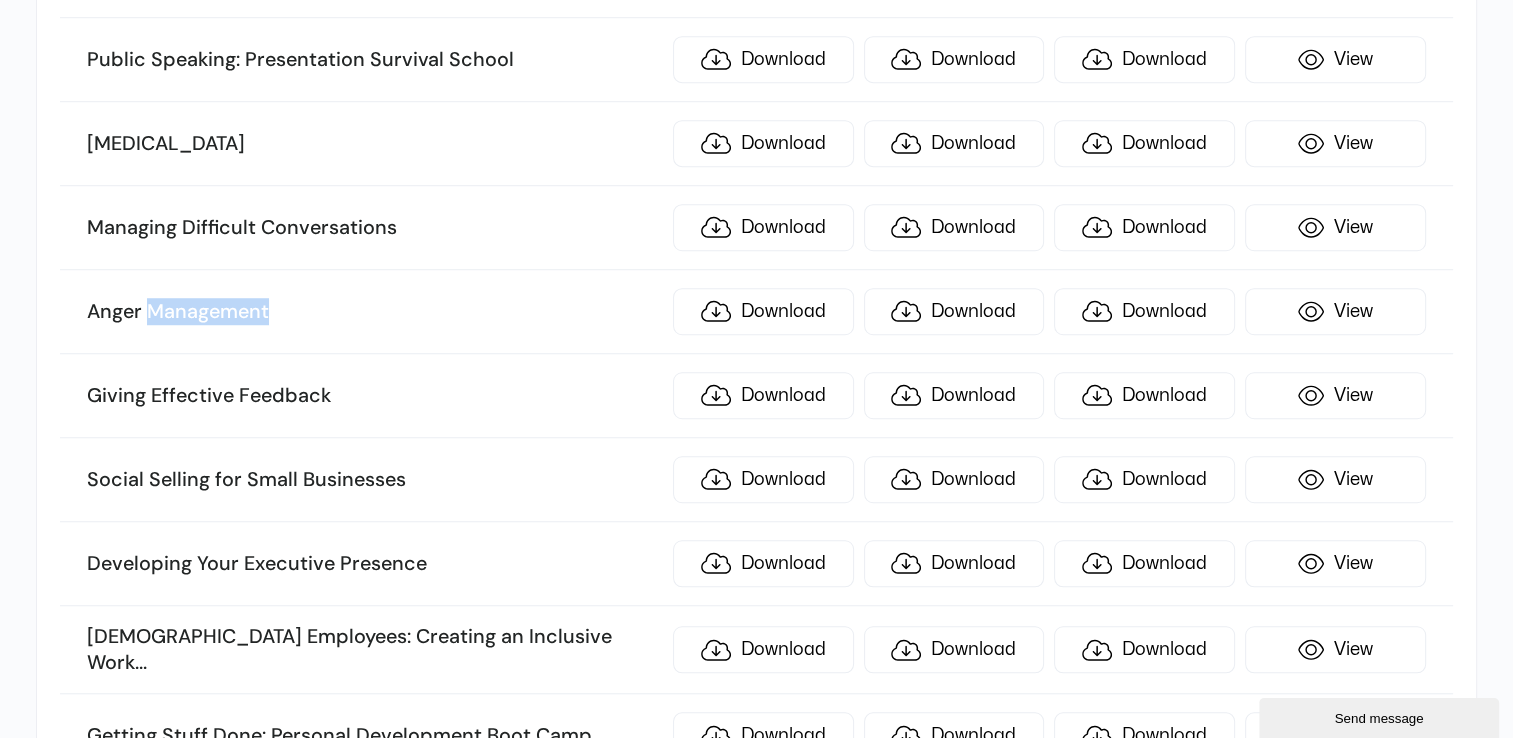 click on "Anger Management" at bounding box center (374, 312) 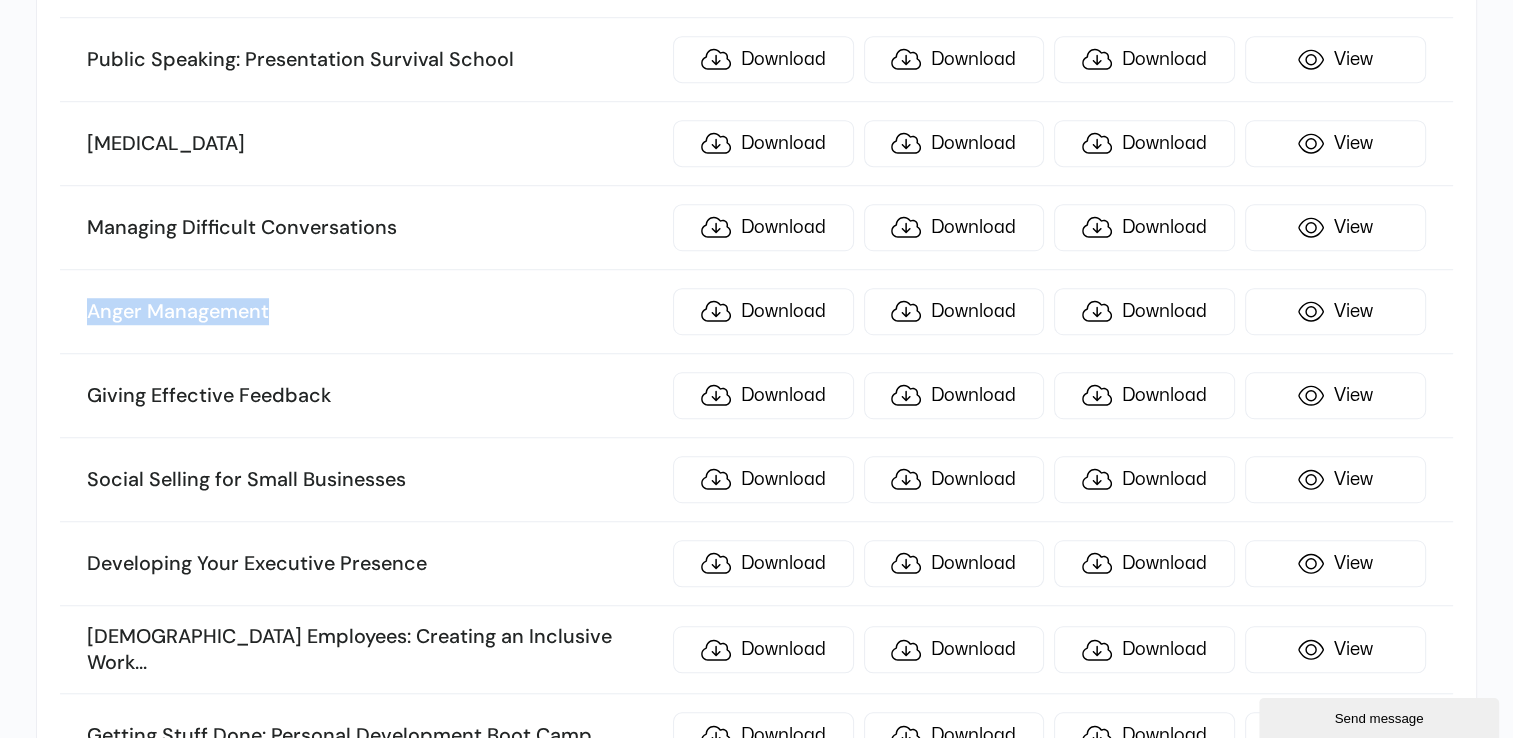 click on "Anger Management" at bounding box center (374, 312) 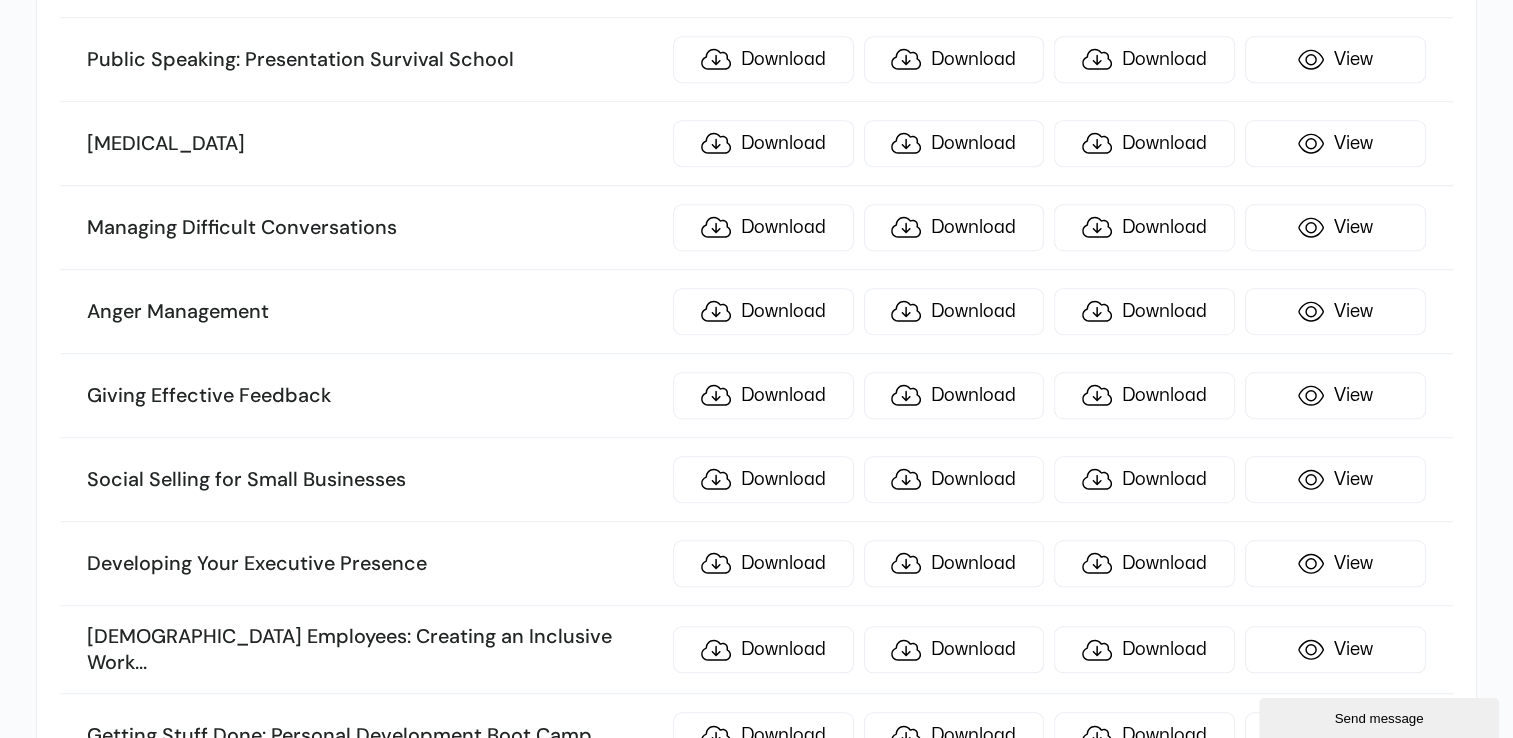 click on "Giving Effective Feedback" at bounding box center [374, 396] 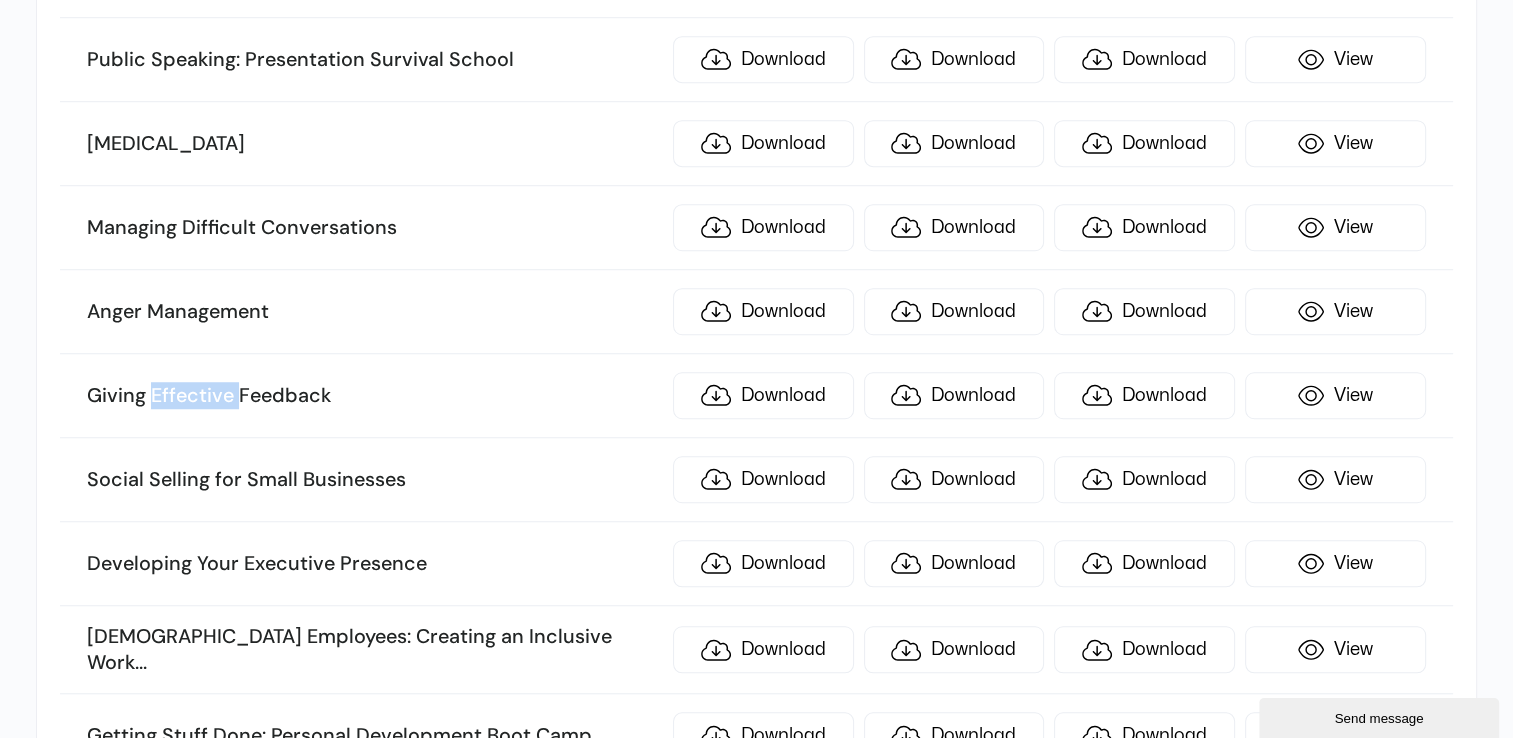 click on "Giving Effective Feedback" at bounding box center [374, 396] 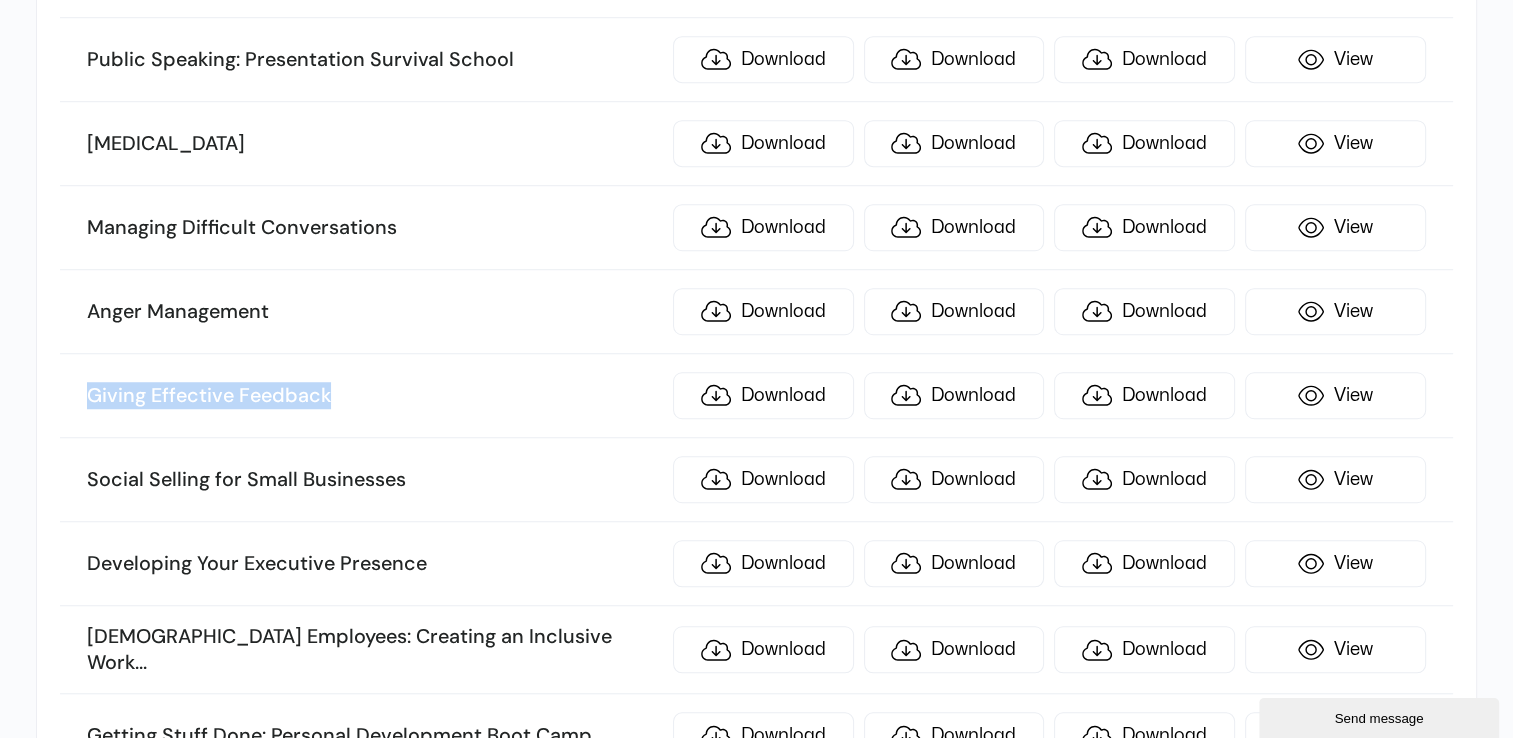 click on "Giving Effective Feedback" at bounding box center [374, 396] 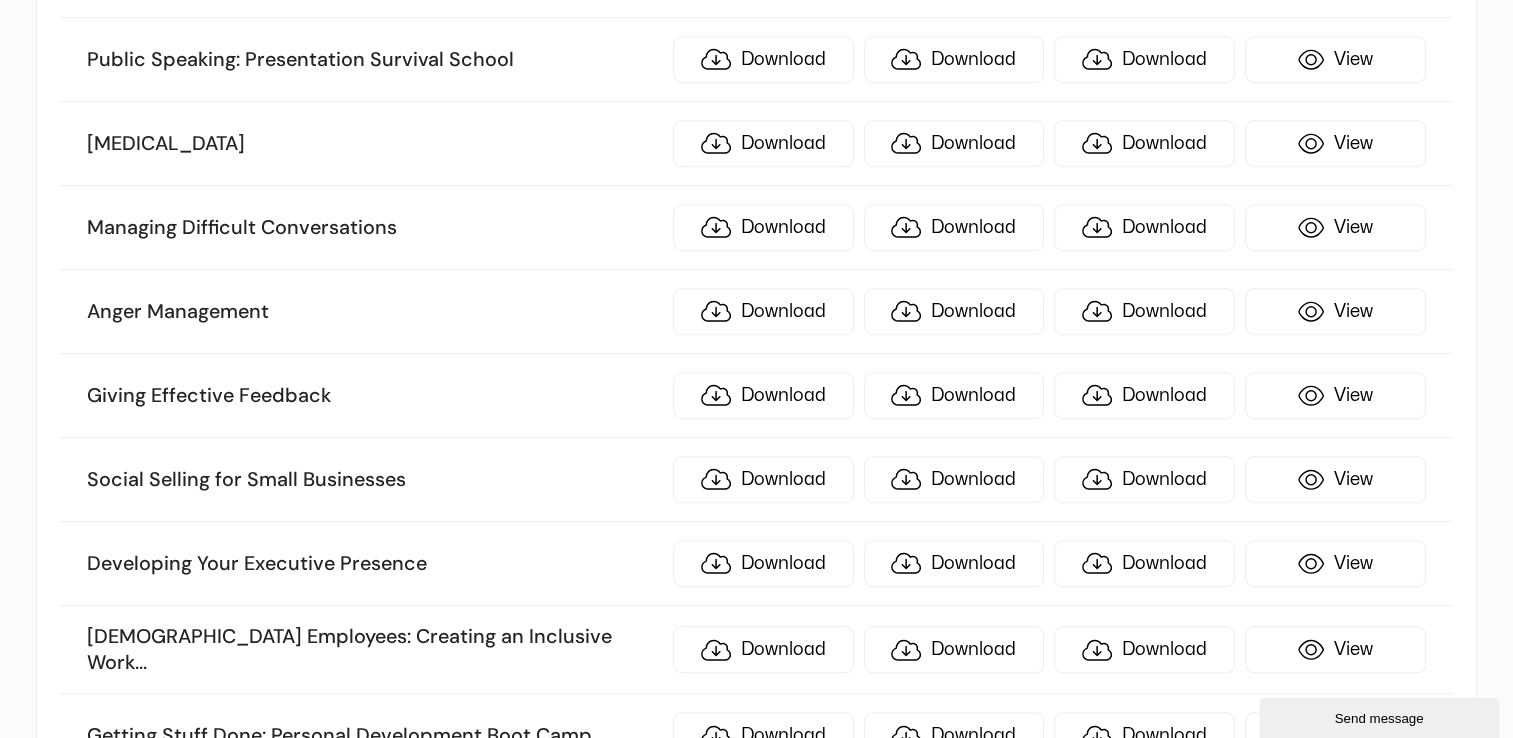 click on "Social Selling for Small Businesses" at bounding box center (374, 480) 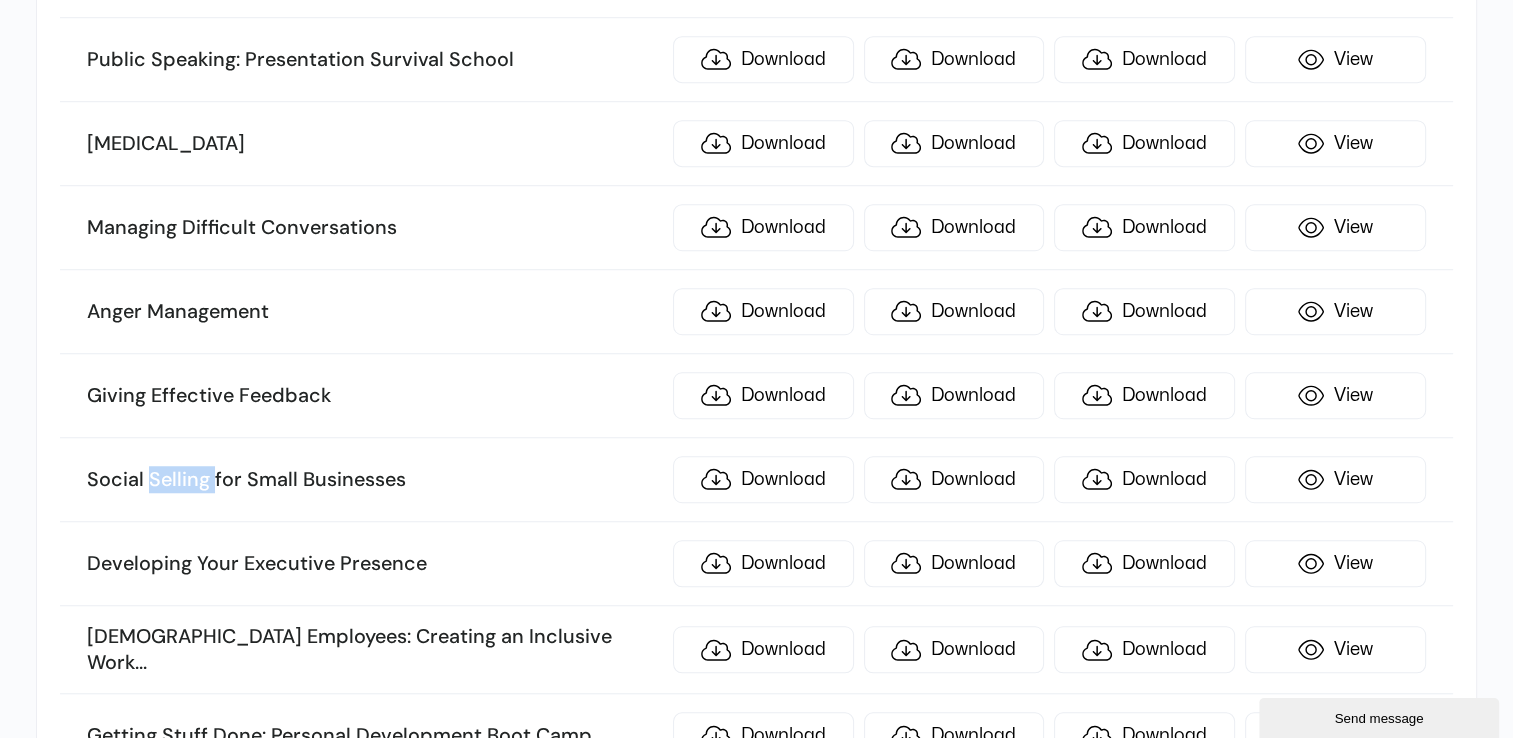 click on "Social Selling for Small Businesses" at bounding box center [374, 480] 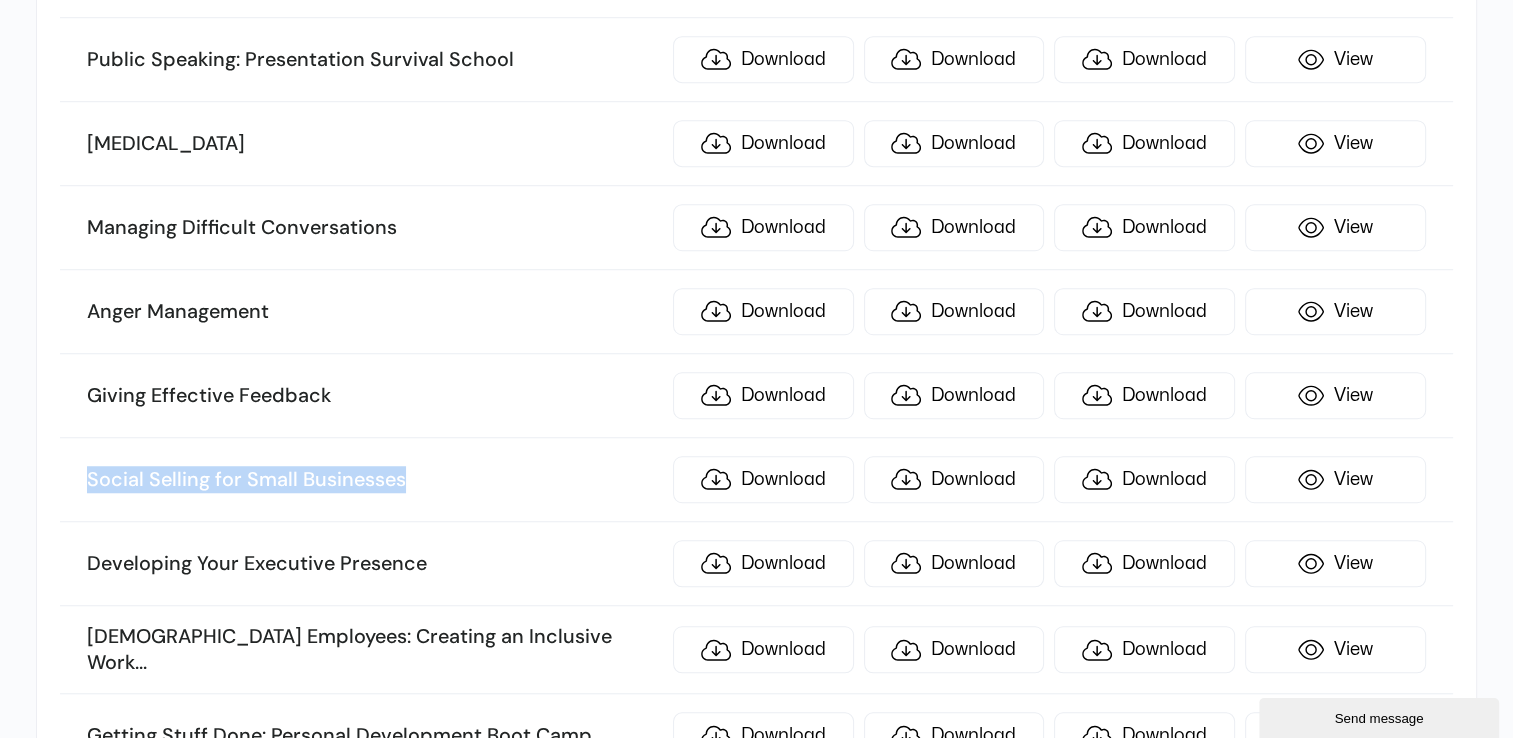click on "Social Selling for Small Businesses" at bounding box center (374, 480) 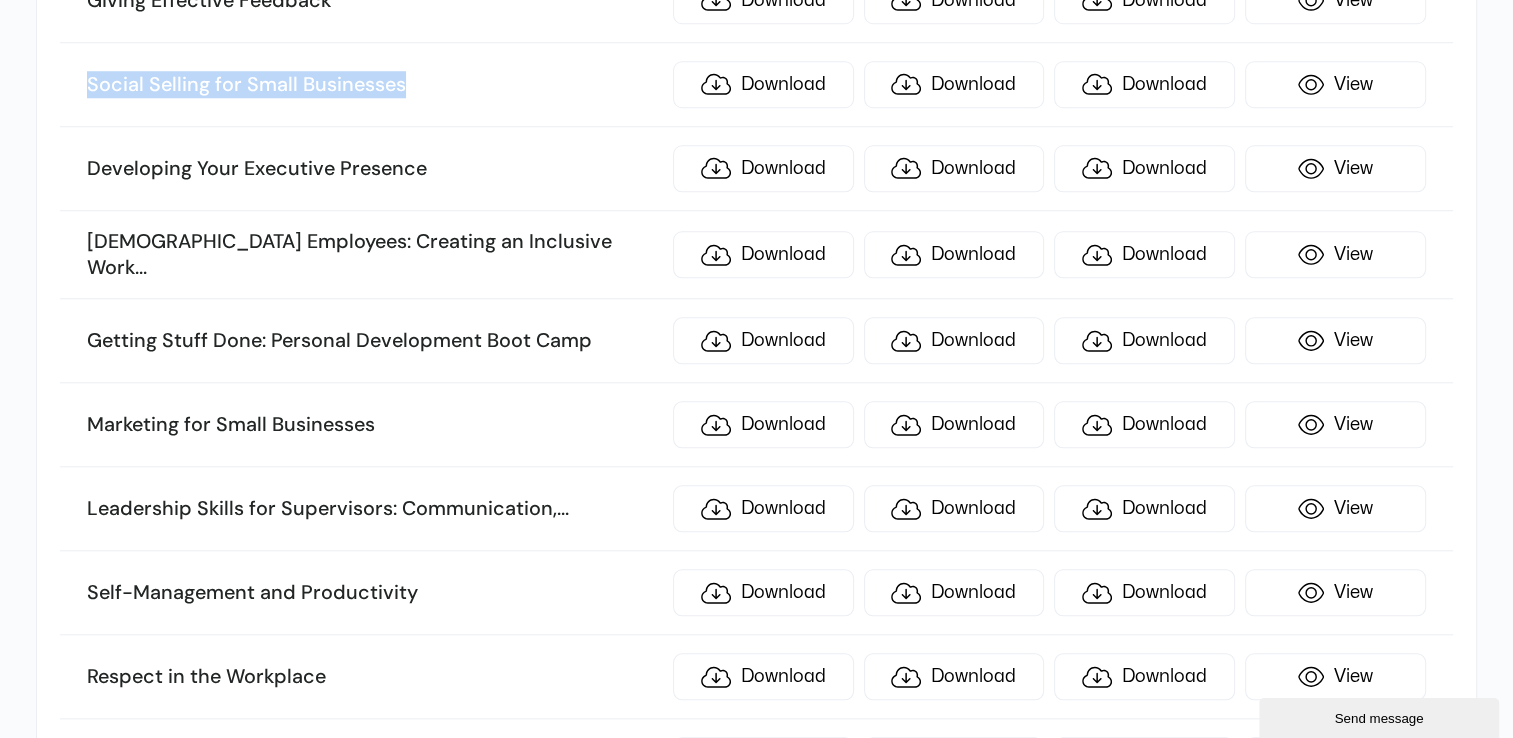scroll, scrollTop: 9418, scrollLeft: 0, axis: vertical 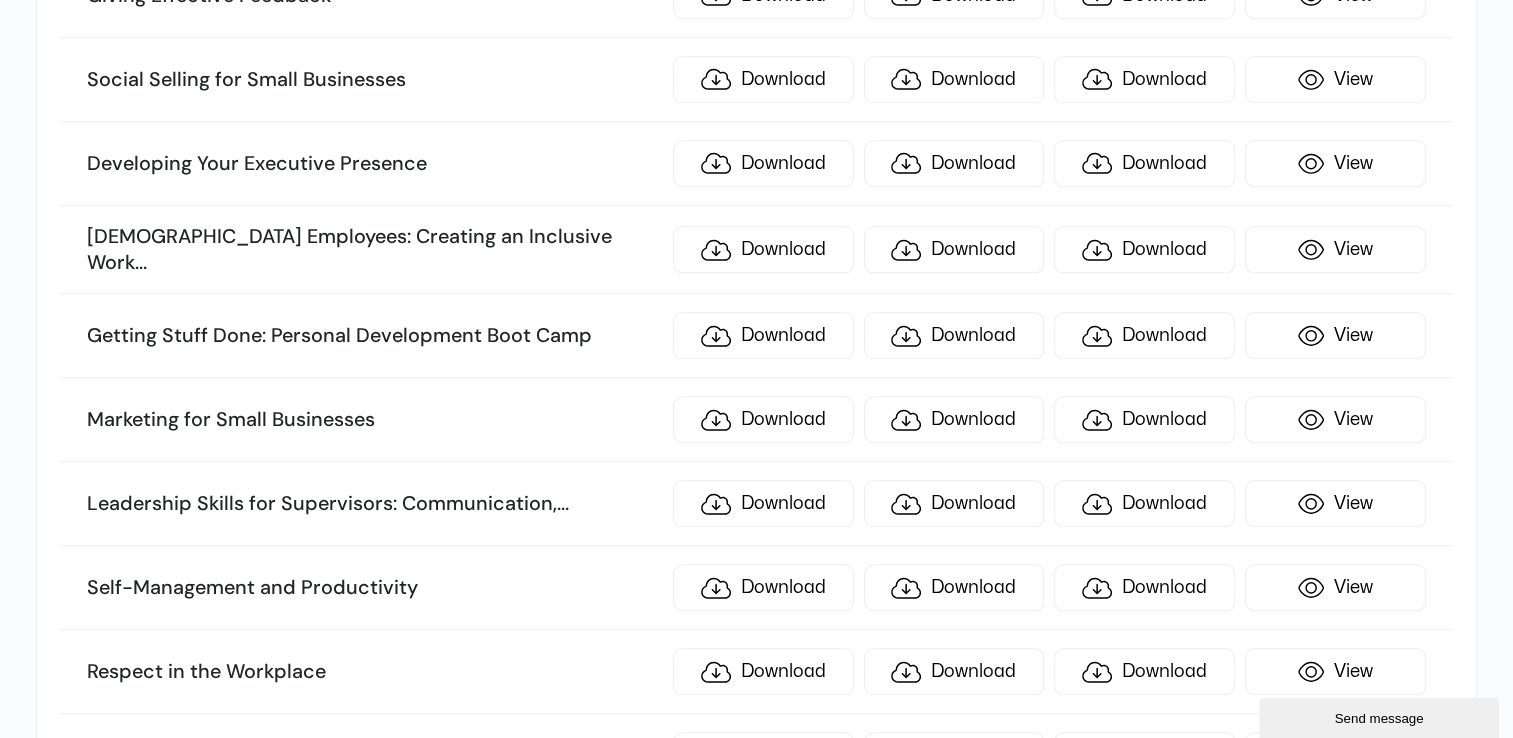click on "Developing Your Executive Presence" at bounding box center (374, 164) 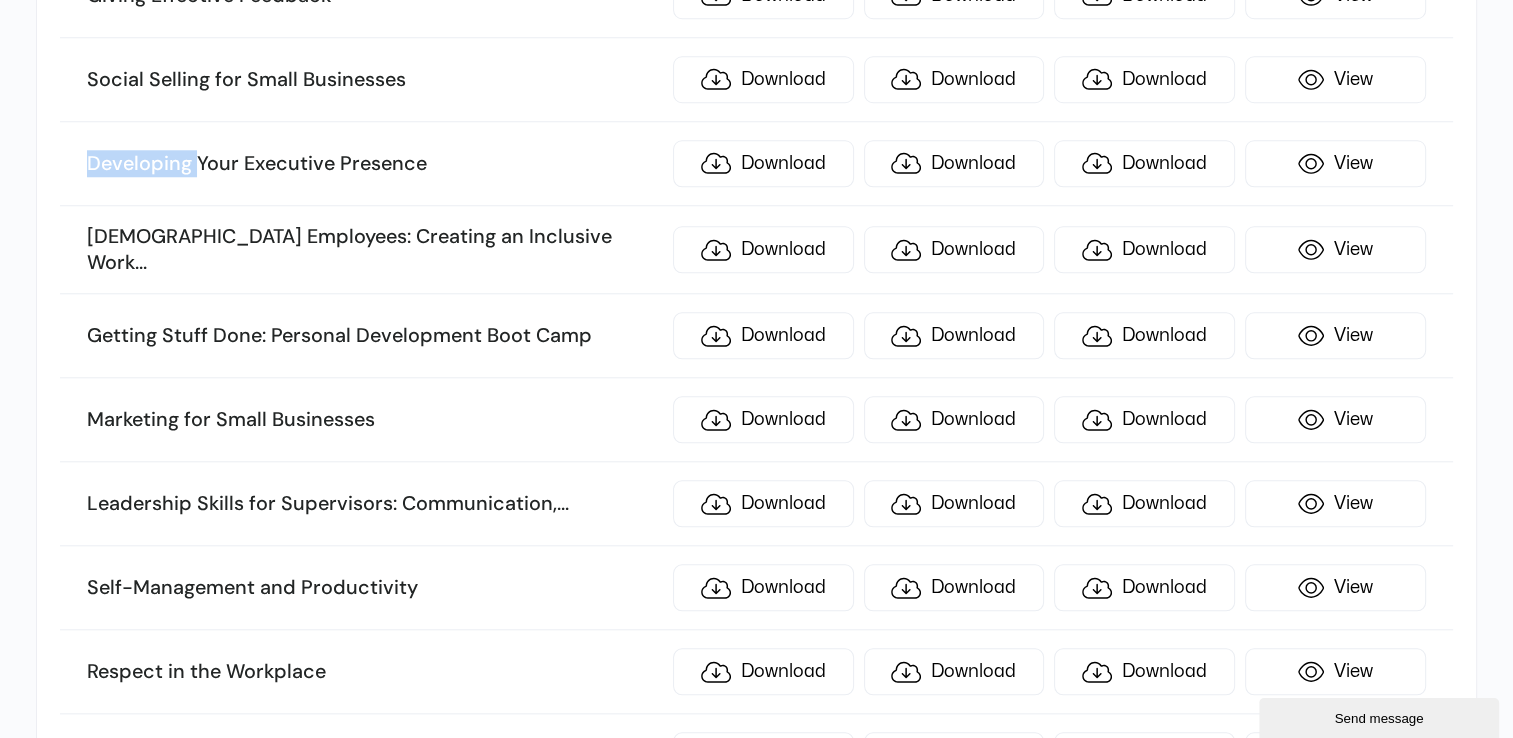 click on "Developing Your Executive Presence" at bounding box center [374, 164] 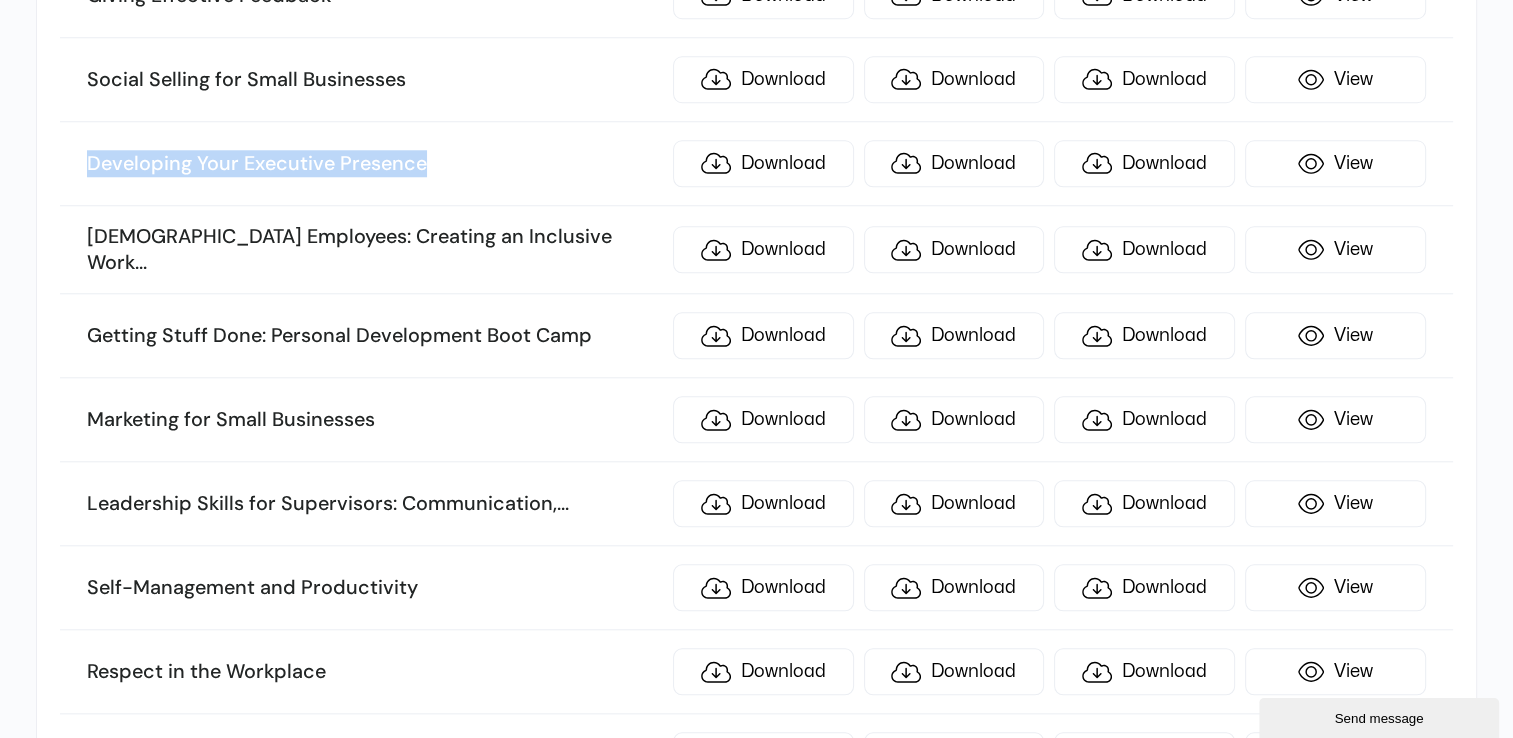 click on "Developing Your Executive Presence" at bounding box center [374, 164] 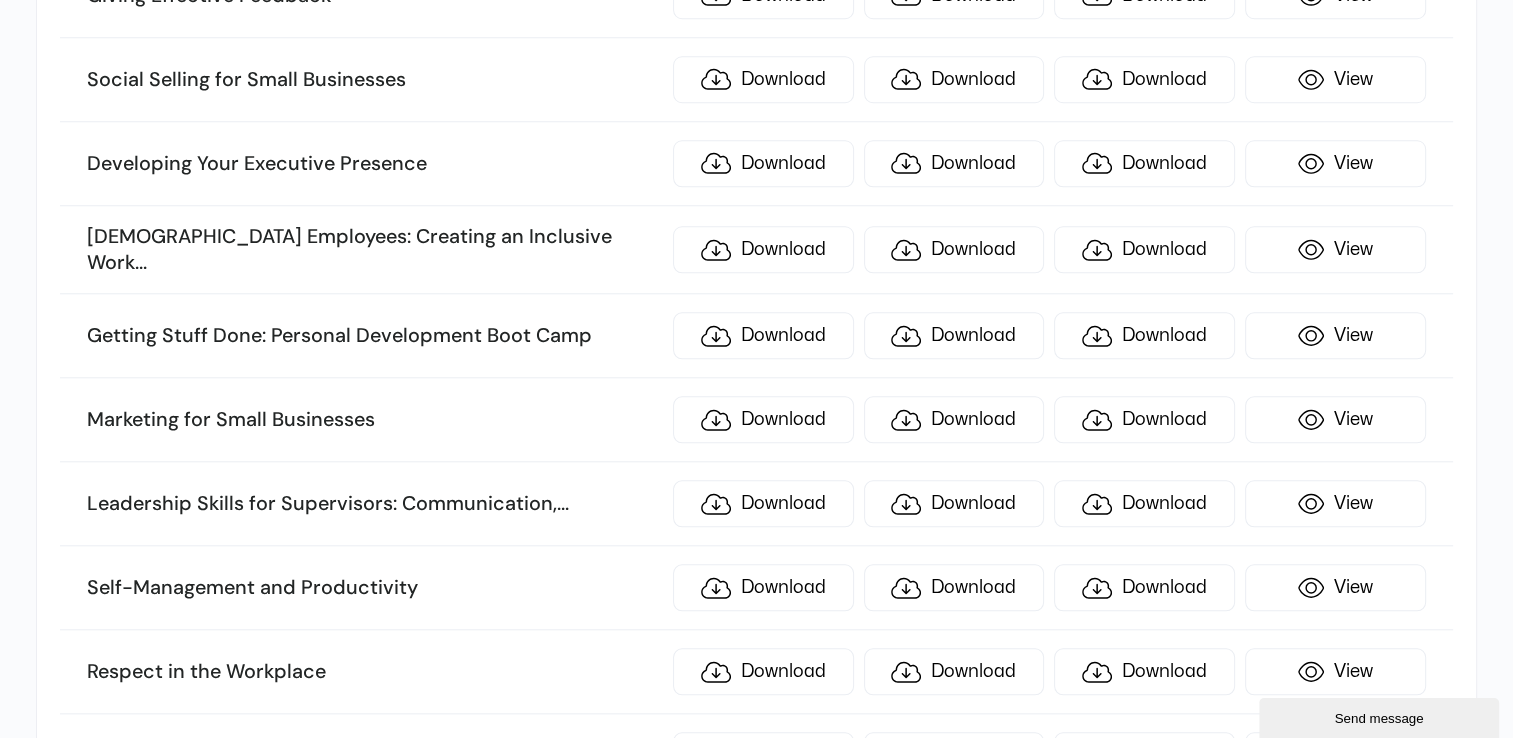 click on "[DEMOGRAPHIC_DATA] Employees: Creating an Inclusive Work ... Community Download Download Download View" at bounding box center [756, 250] 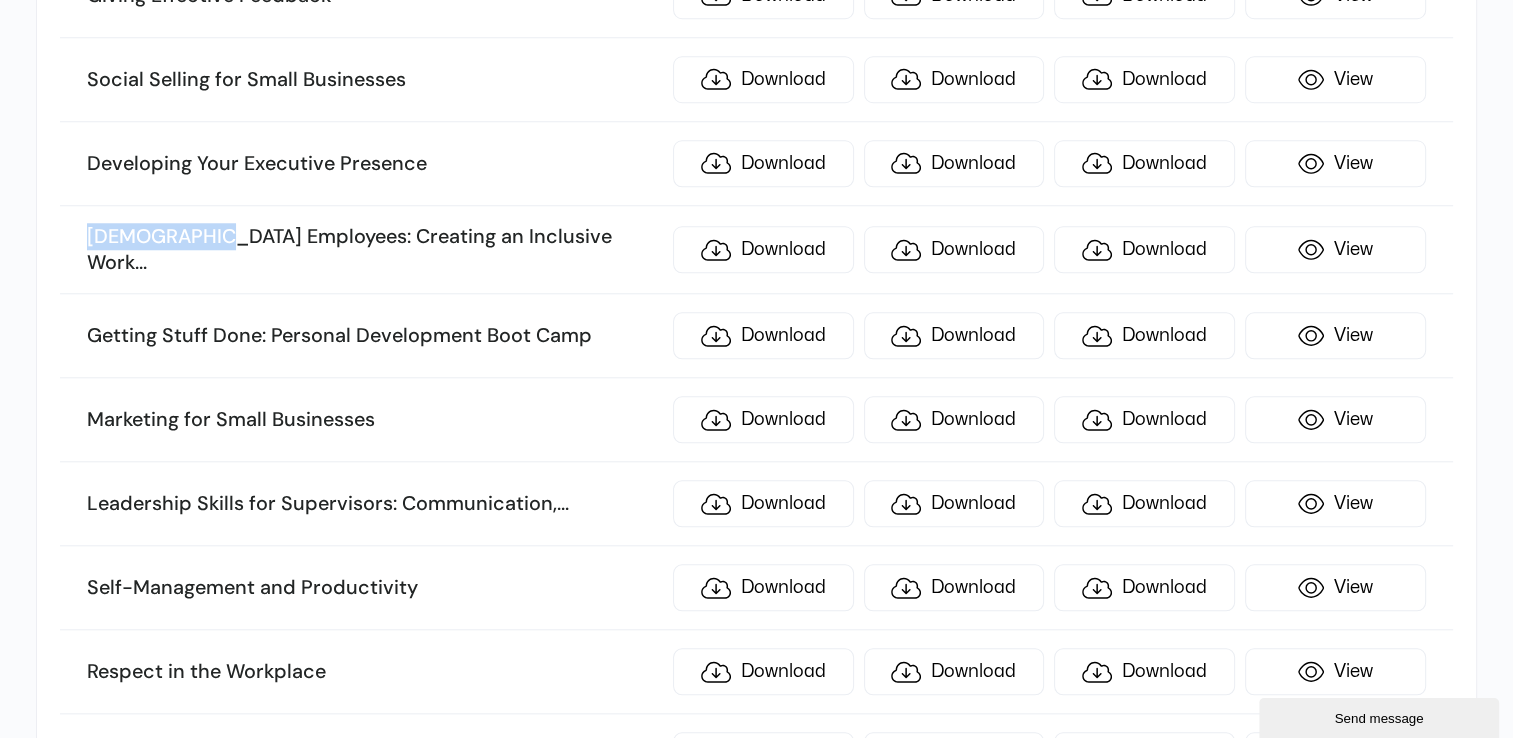 click on "[DEMOGRAPHIC_DATA] Employees: Creating an Inclusive Work ... Community Download Download Download View" at bounding box center [756, 250] 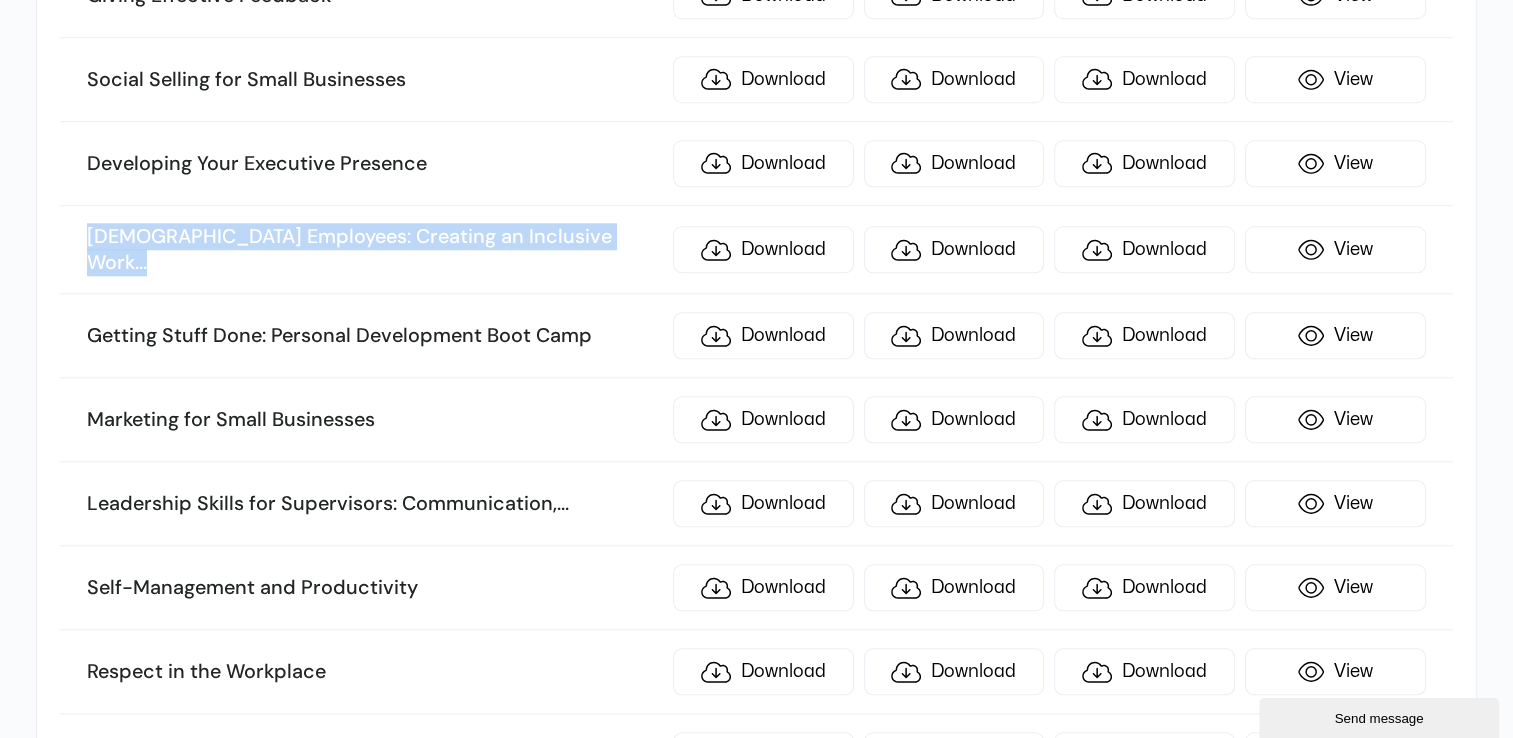 click on "[DEMOGRAPHIC_DATA] Employees: Creating an Inclusive Work ... Community" at bounding box center [374, 249] 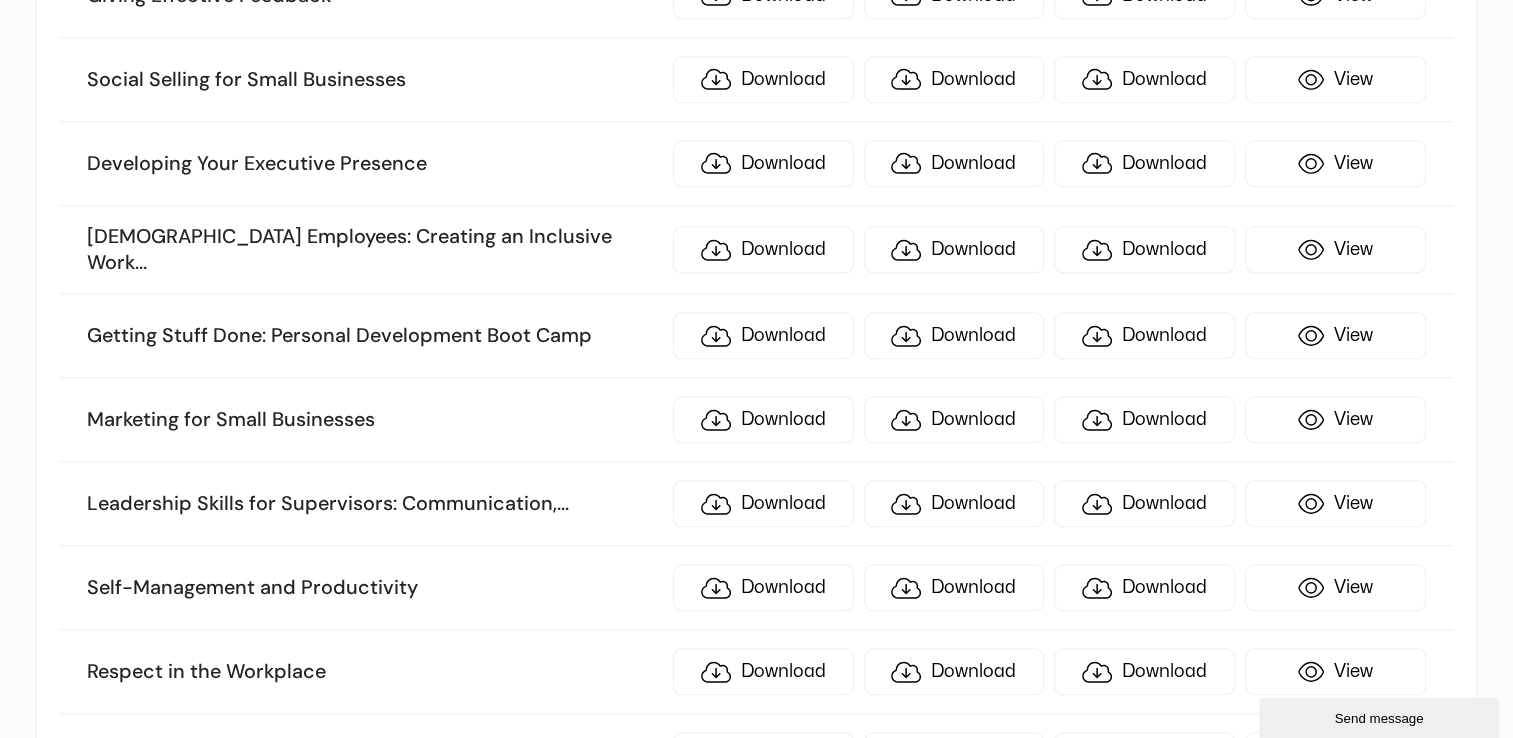 click on "Getting Stuff Done: Personal Development Boot Camp" at bounding box center [374, 336] 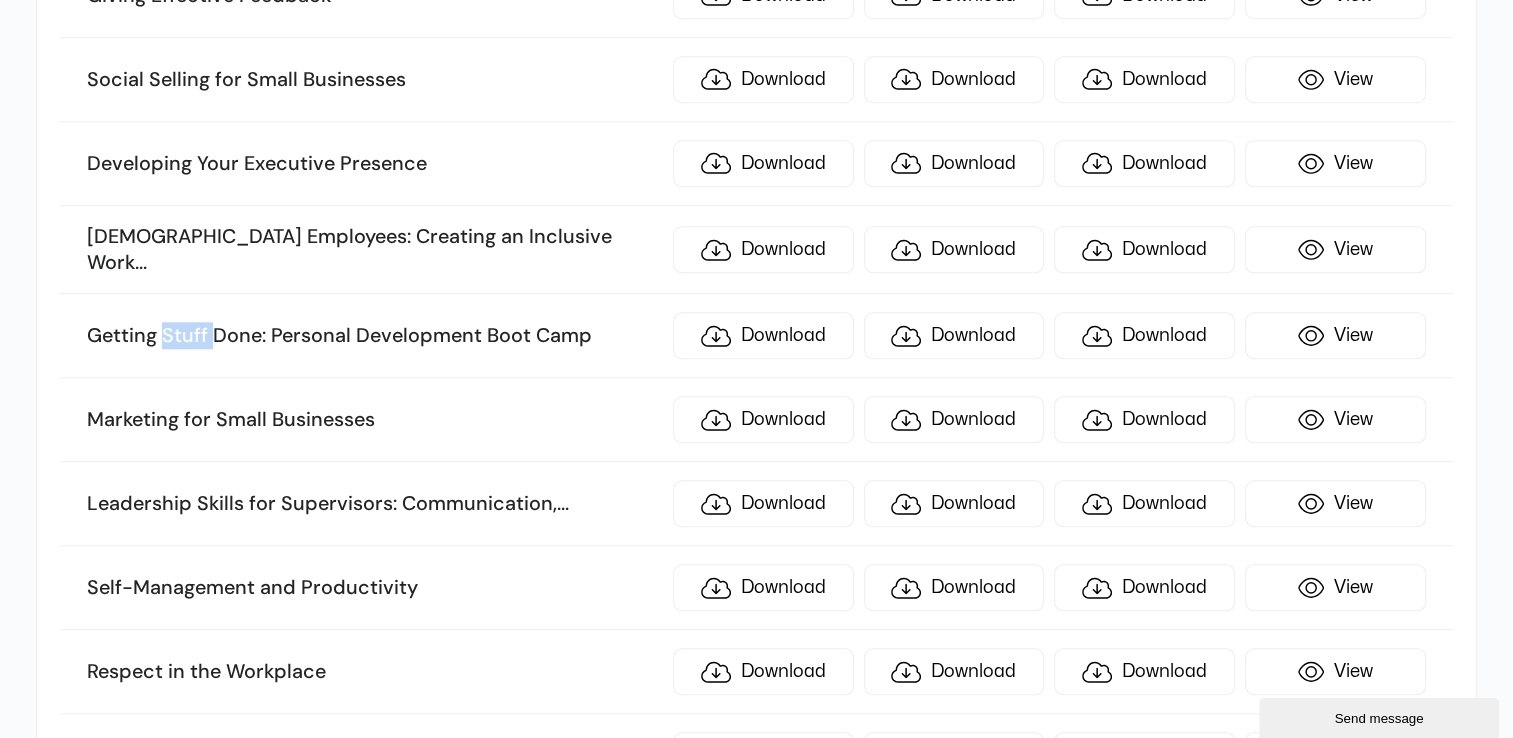 click on "Getting Stuff Done: Personal Development Boot Camp" at bounding box center [374, 336] 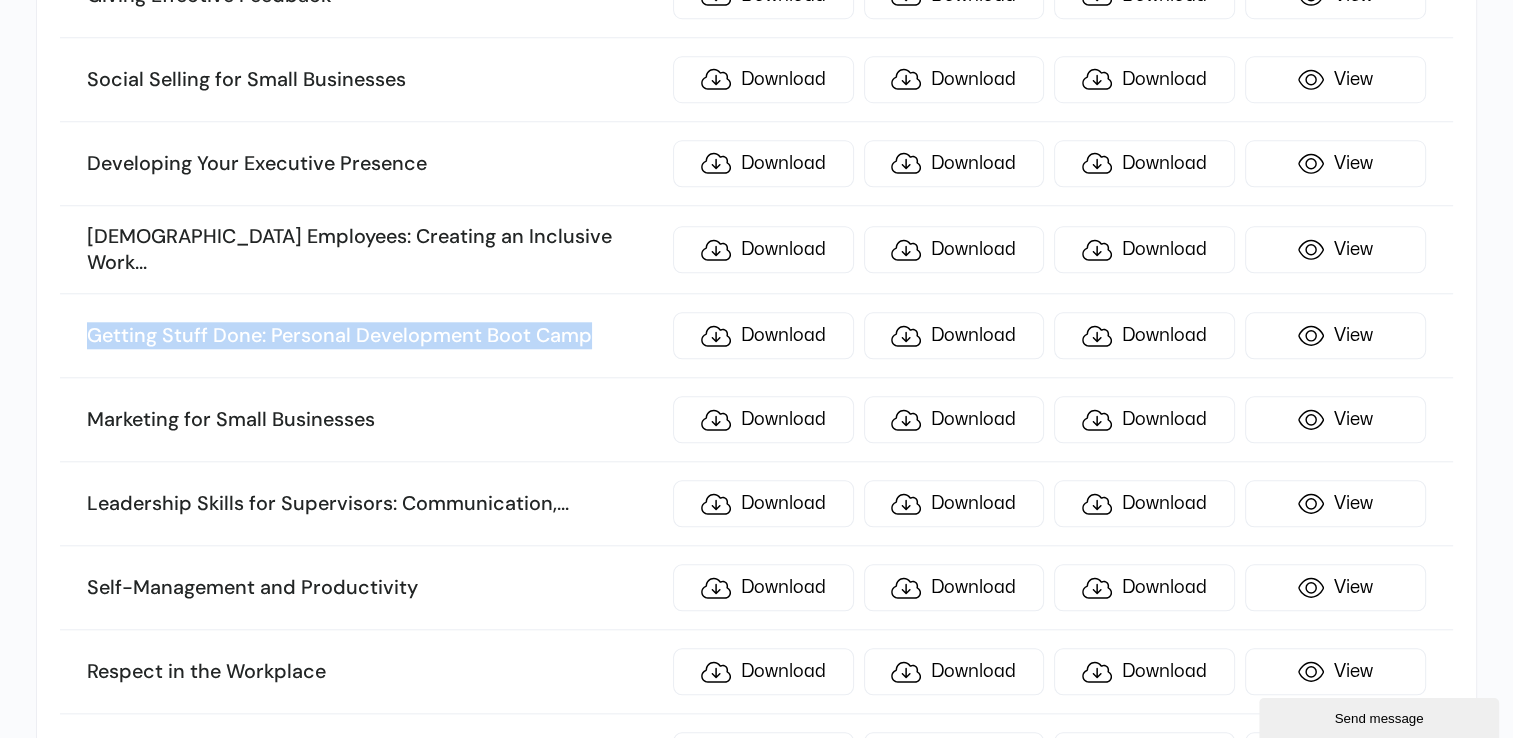 click on "Getting Stuff Done: Personal Development Boot Camp" at bounding box center (374, 336) 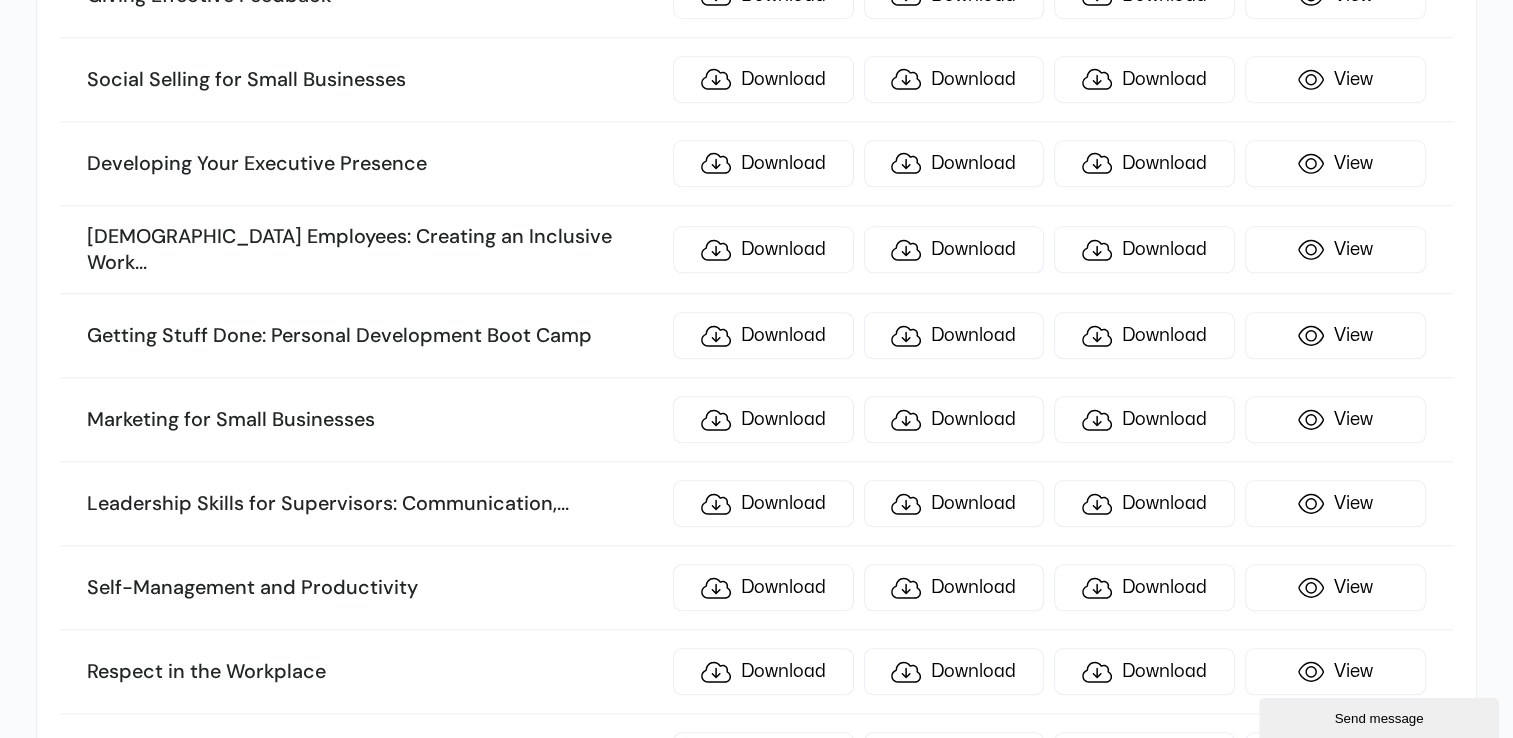 click on "Marketing for Small Businesses" at bounding box center (374, 420) 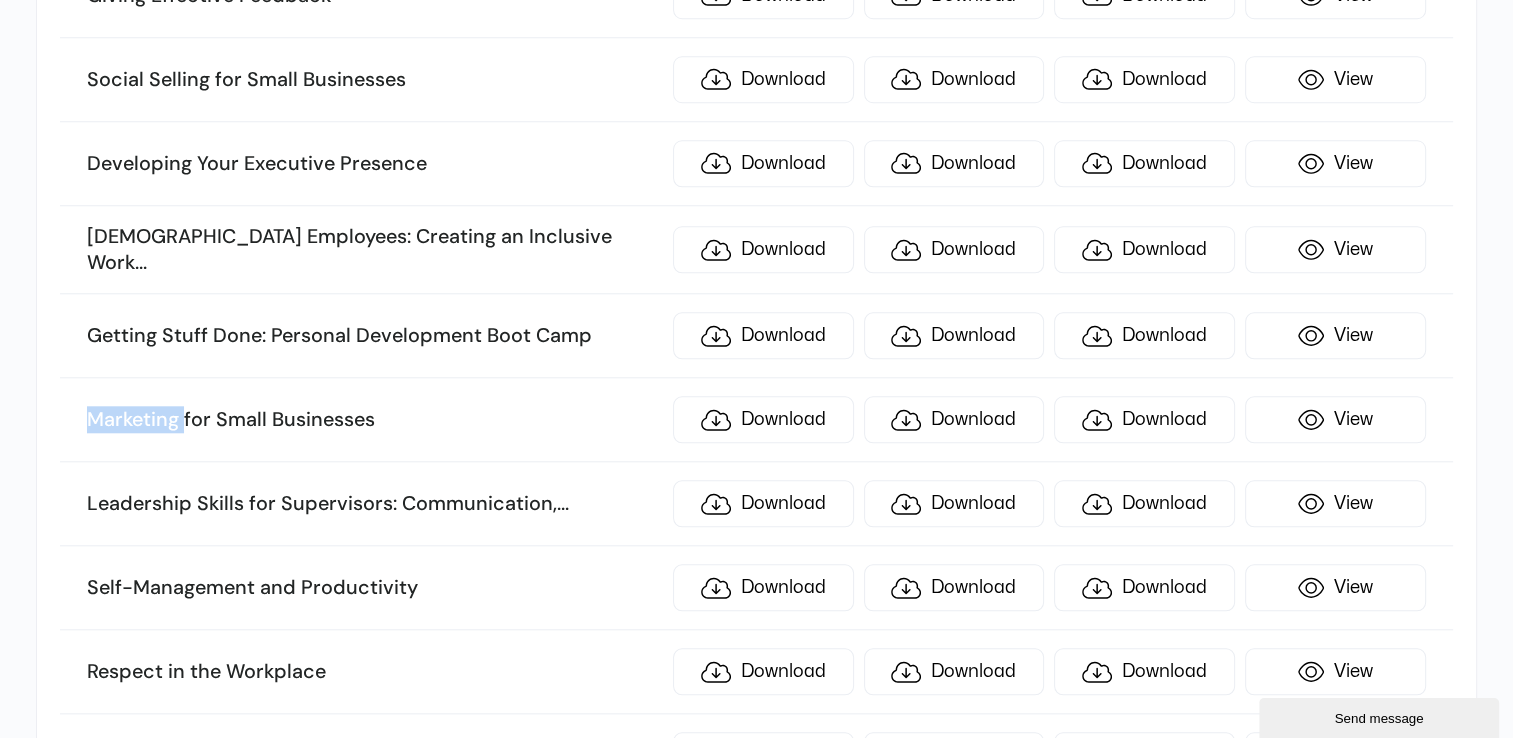 click on "Marketing for Small Businesses" at bounding box center (374, 420) 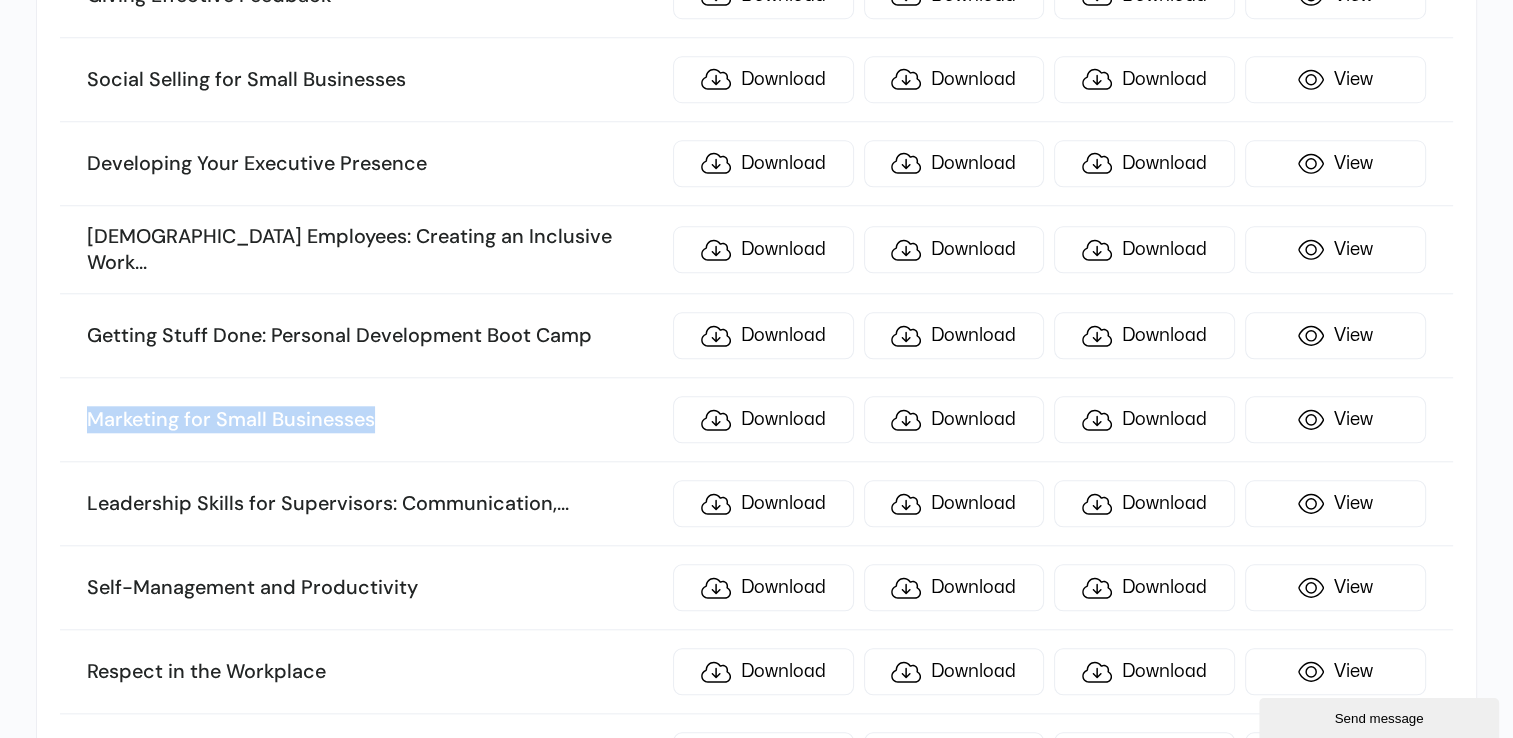 click on "Marketing for Small Businesses" at bounding box center (374, 420) 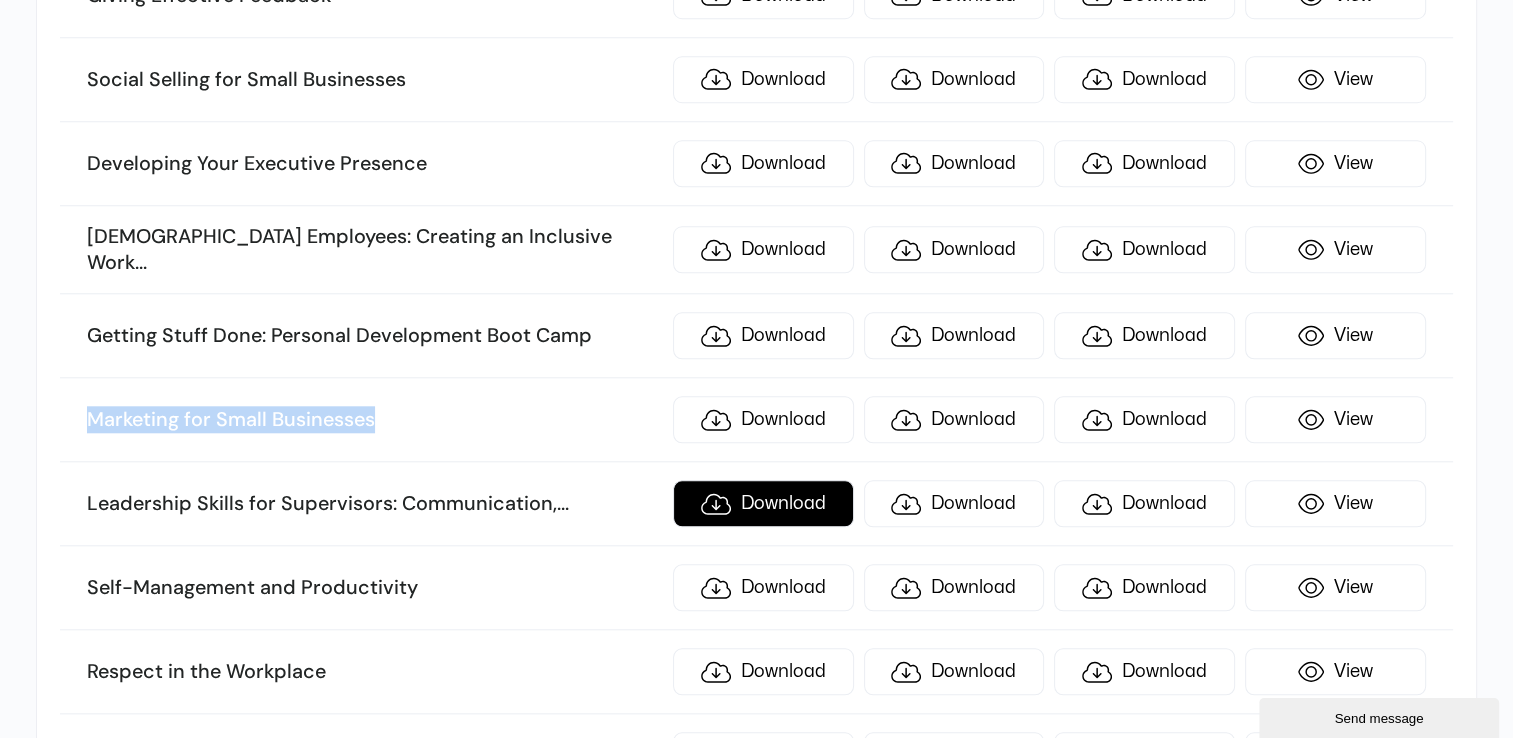click on "Download" at bounding box center [763, 503] 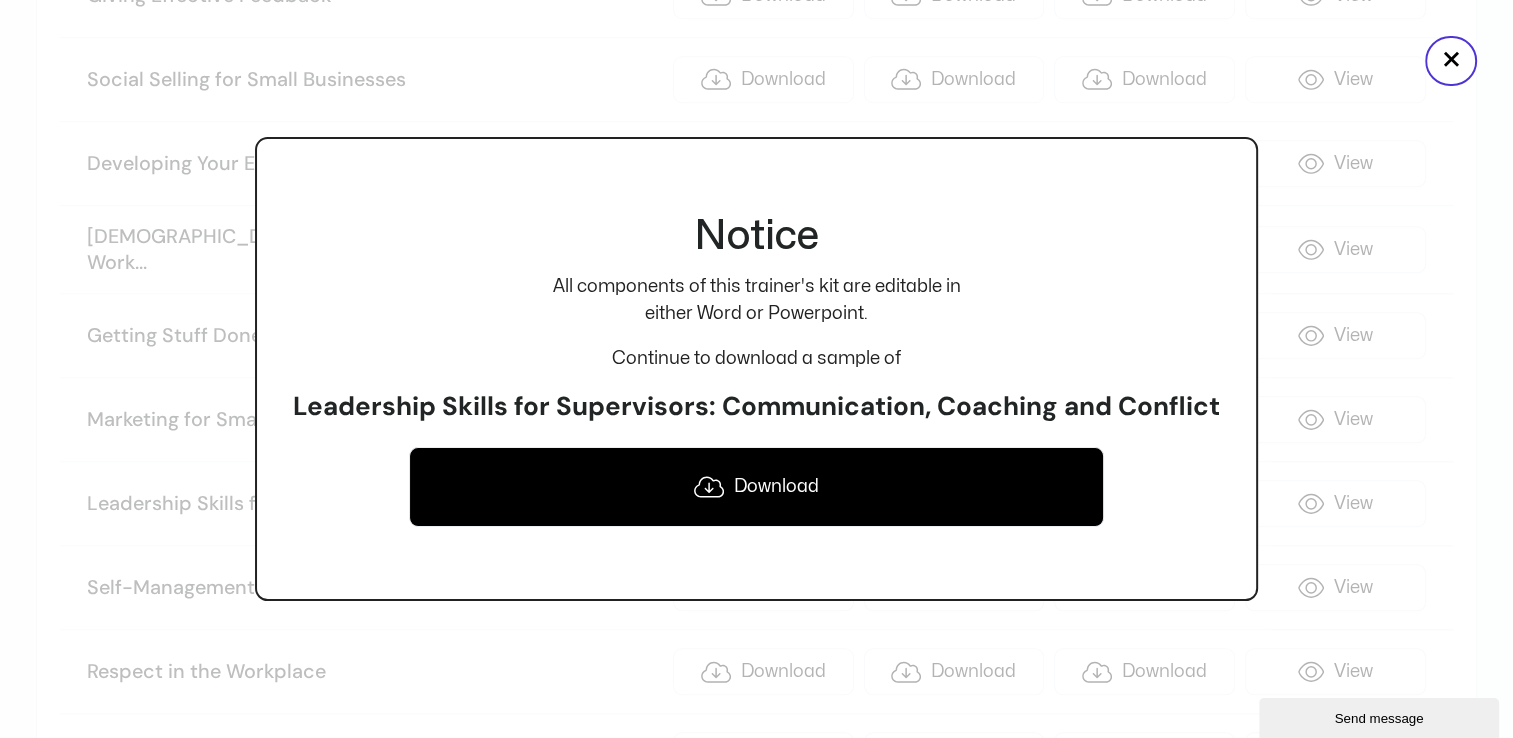 click on "Leadership Skills for Supervisors: Communication, Coaching and Conflict" at bounding box center (756, 407) 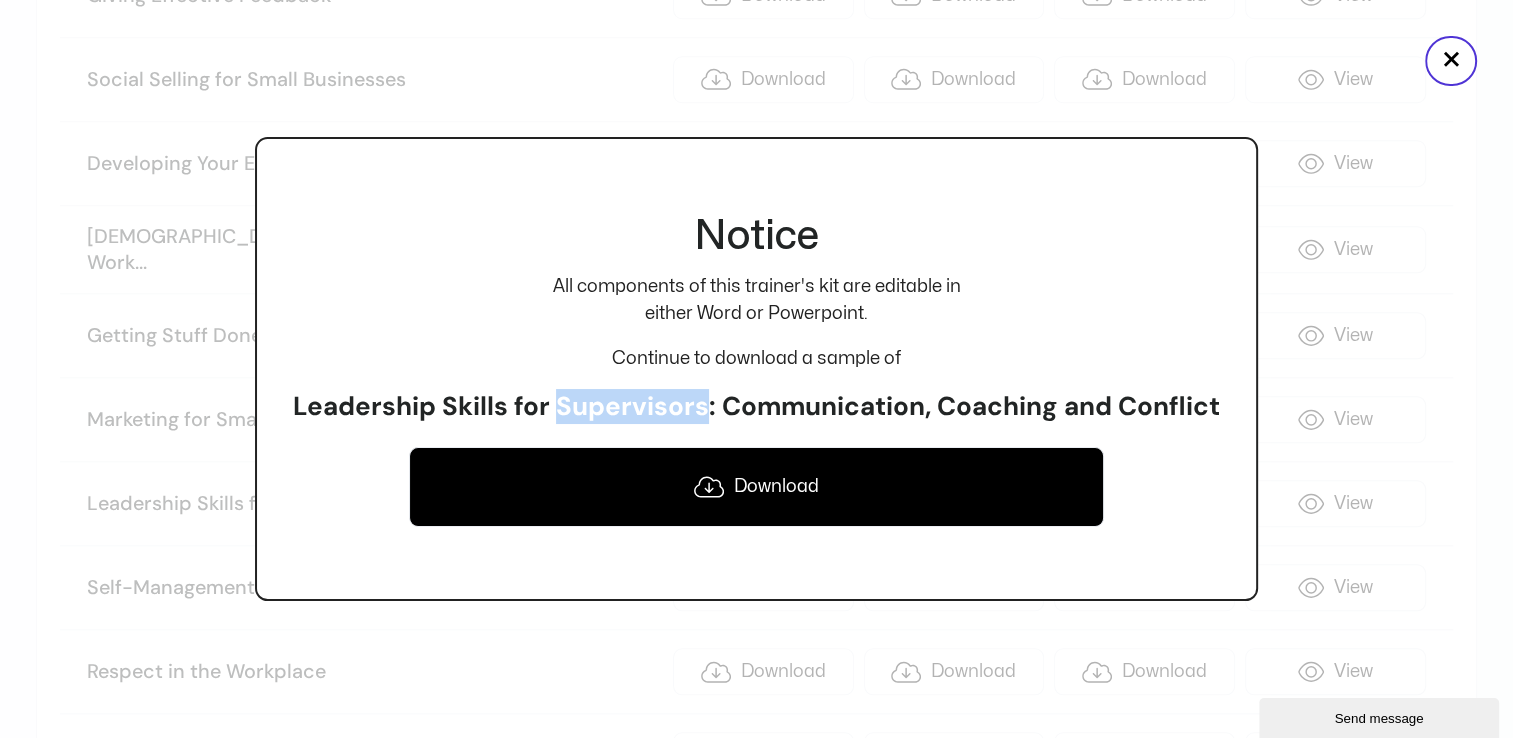 click on "Leadership Skills for Supervisors: Communication, Coaching and Conflict" at bounding box center [756, 407] 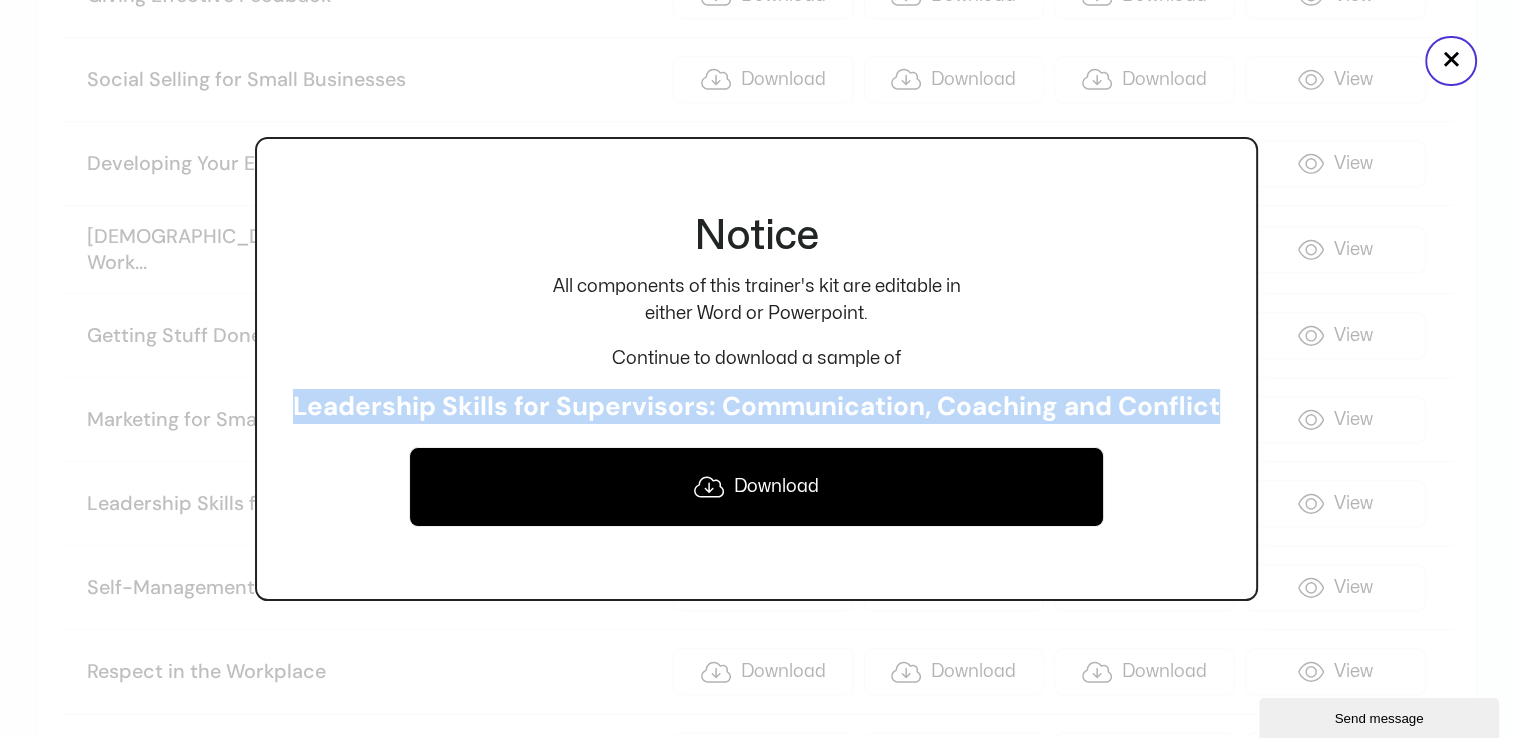 click on "Leadership Skills for Supervisors: Communication, Coaching and Conflict" at bounding box center [756, 407] 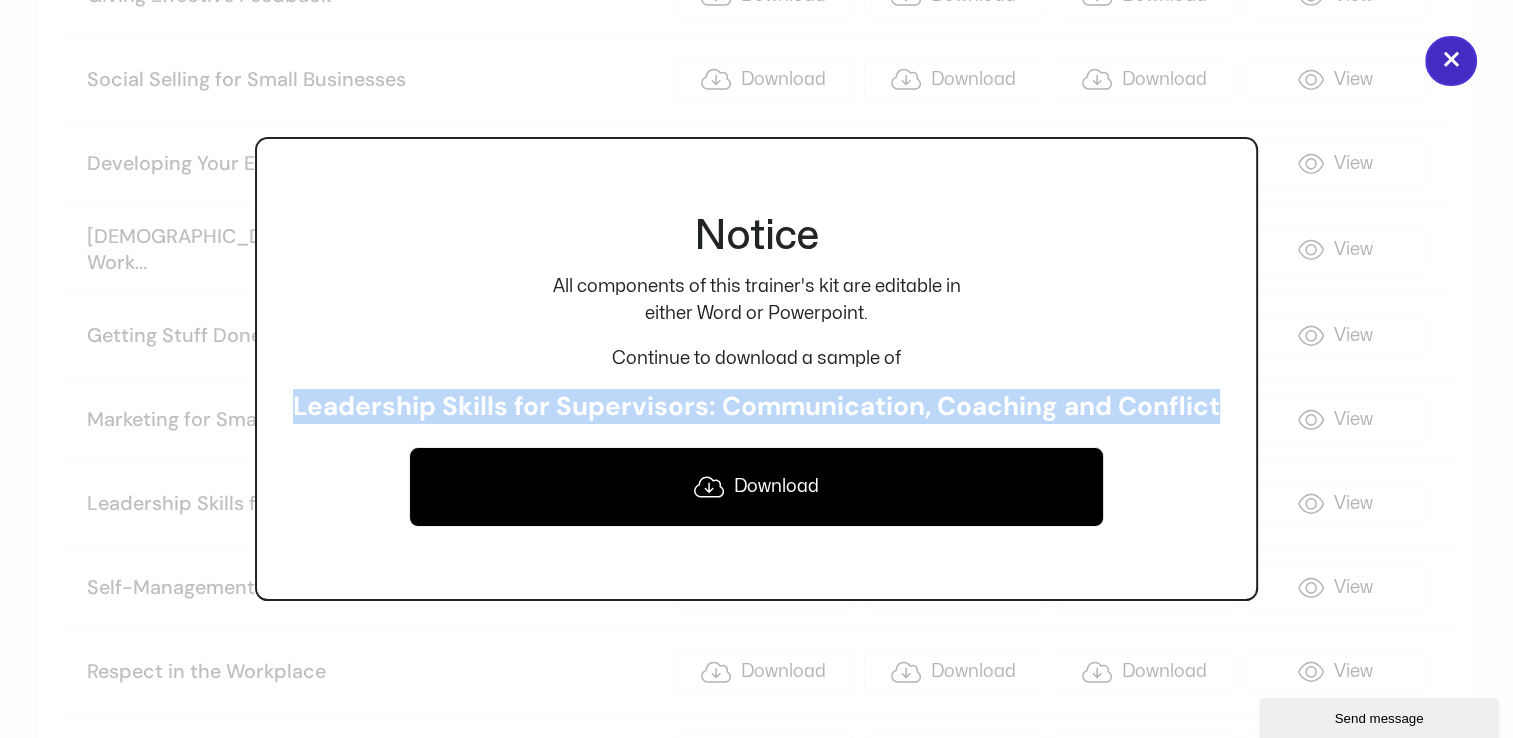 click on "×" at bounding box center [1451, 61] 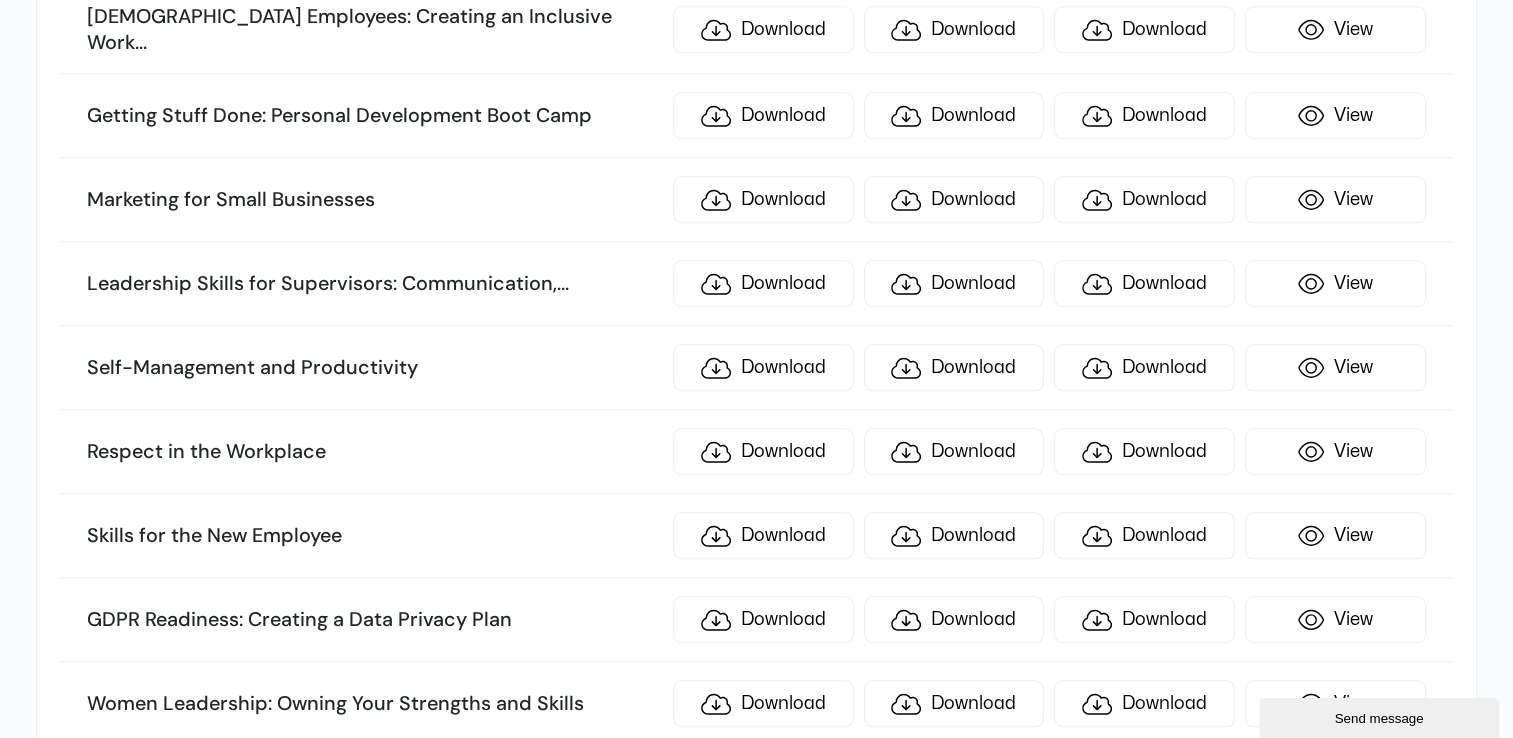 scroll, scrollTop: 9718, scrollLeft: 0, axis: vertical 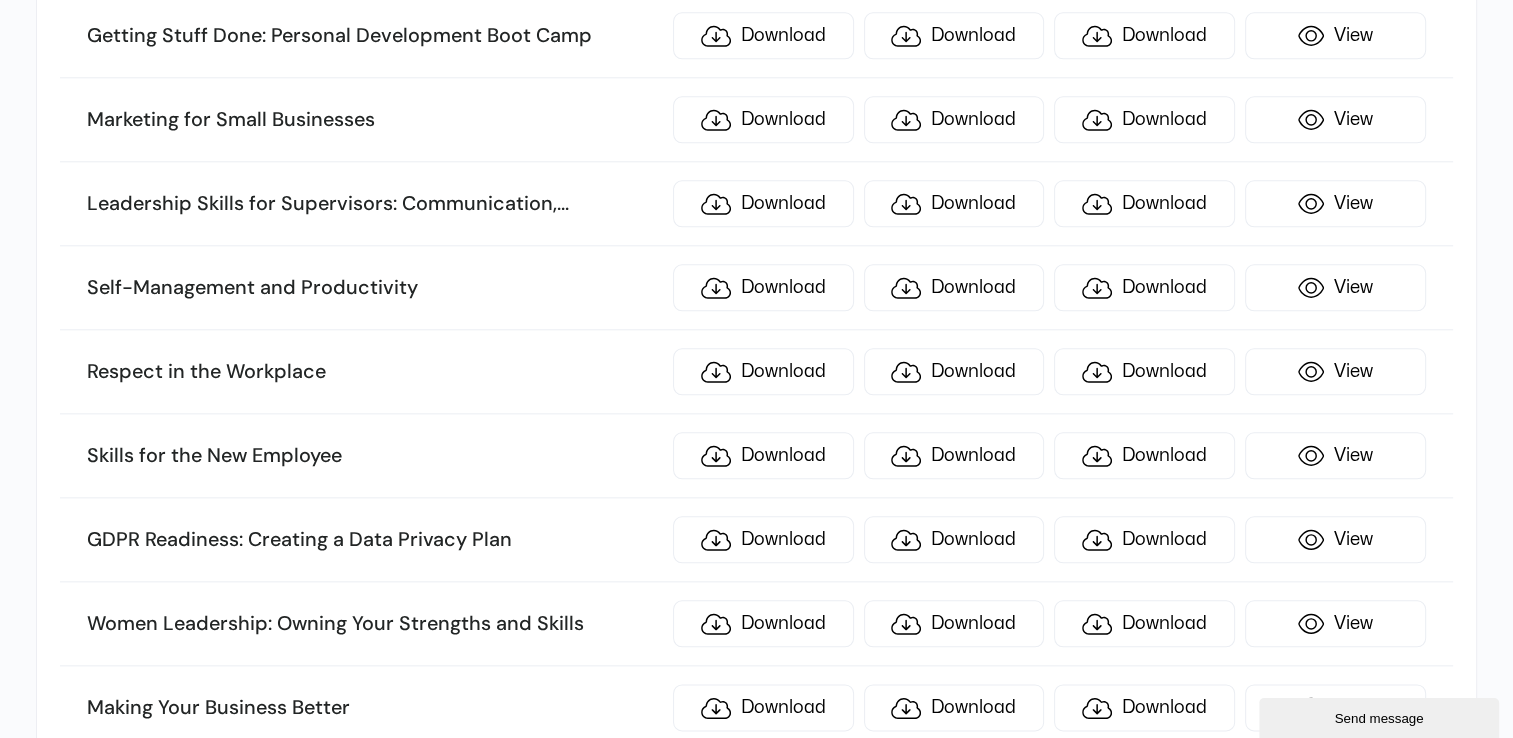 click on "Self-Management and Productivity" at bounding box center [374, 288] 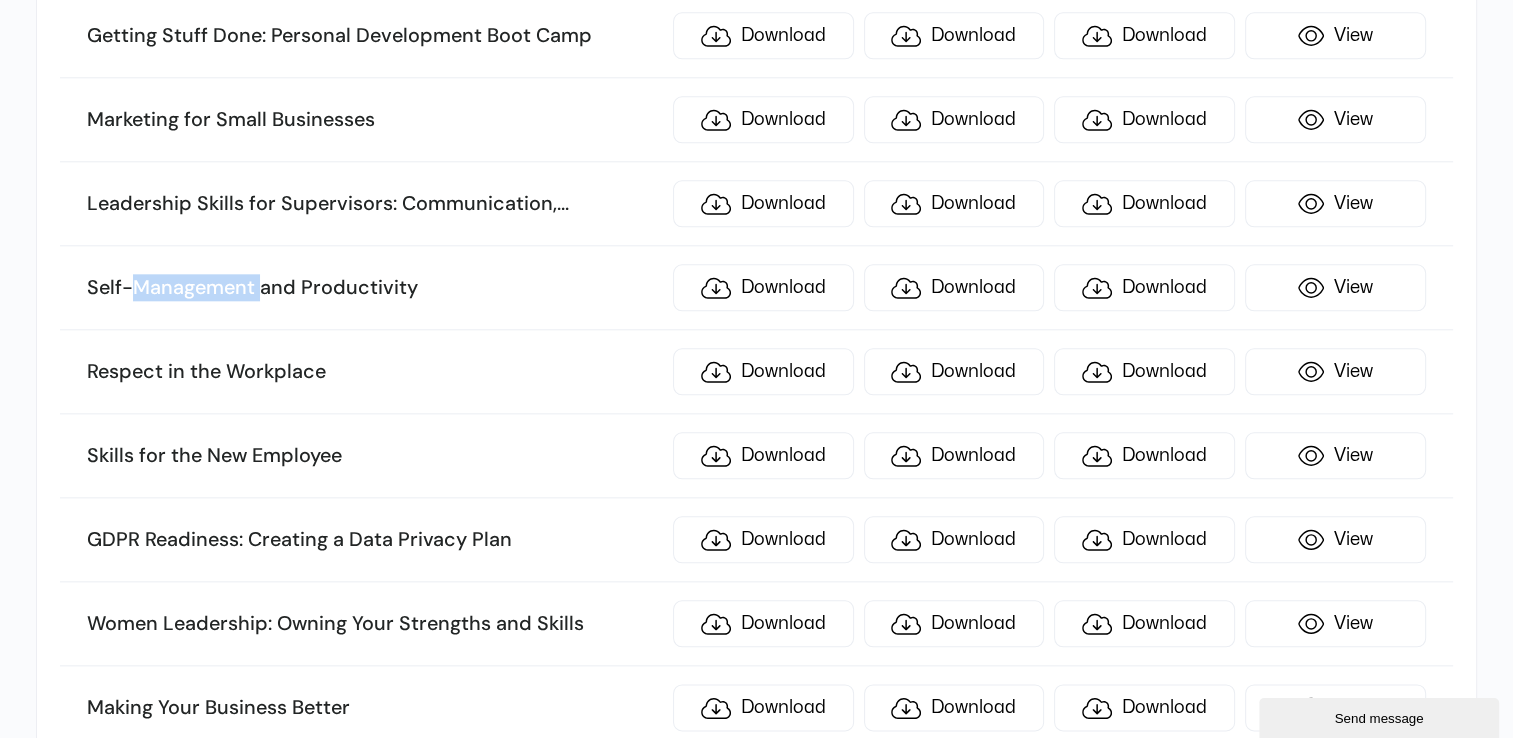click on "Self-Management and Productivity" at bounding box center (374, 288) 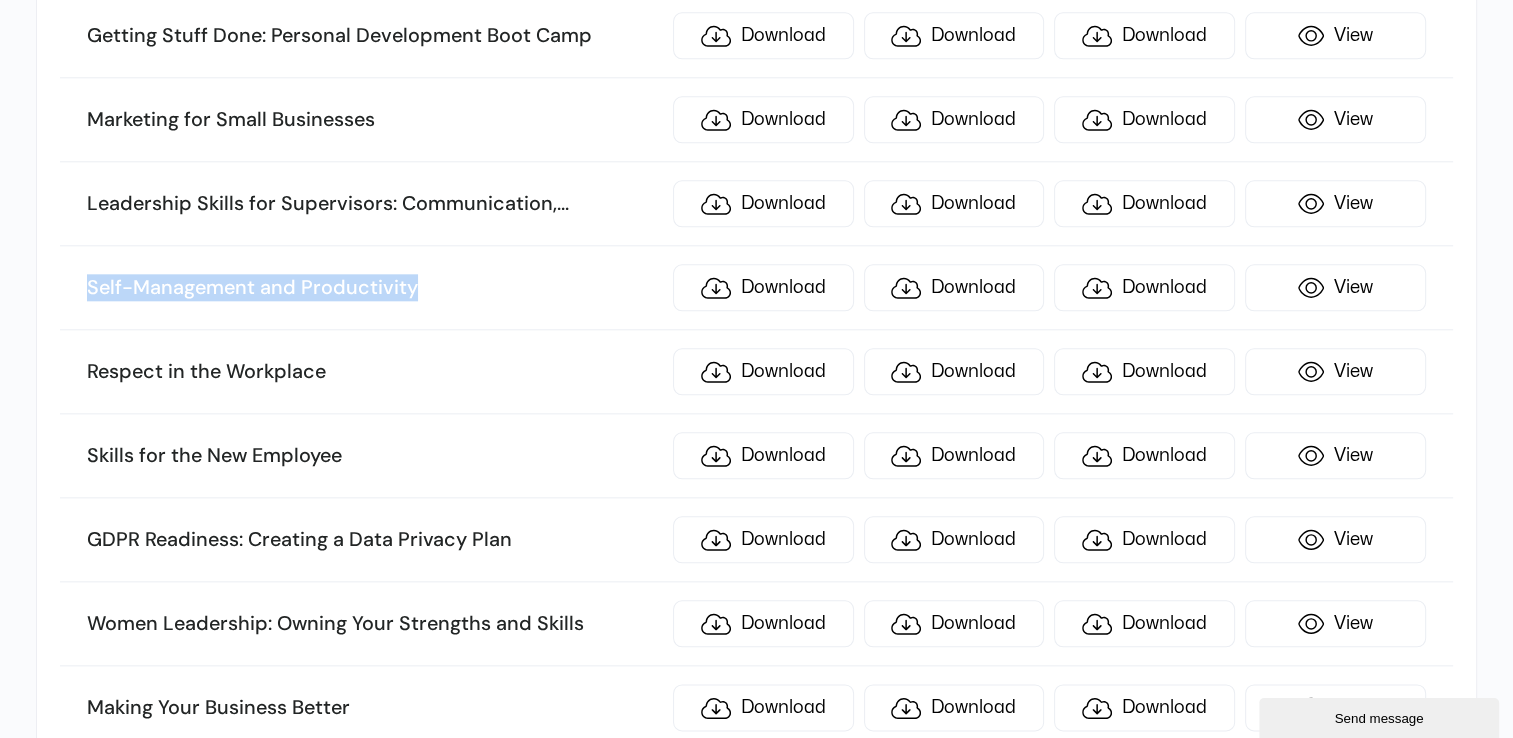 click on "Self-Management and Productivity" at bounding box center [374, 288] 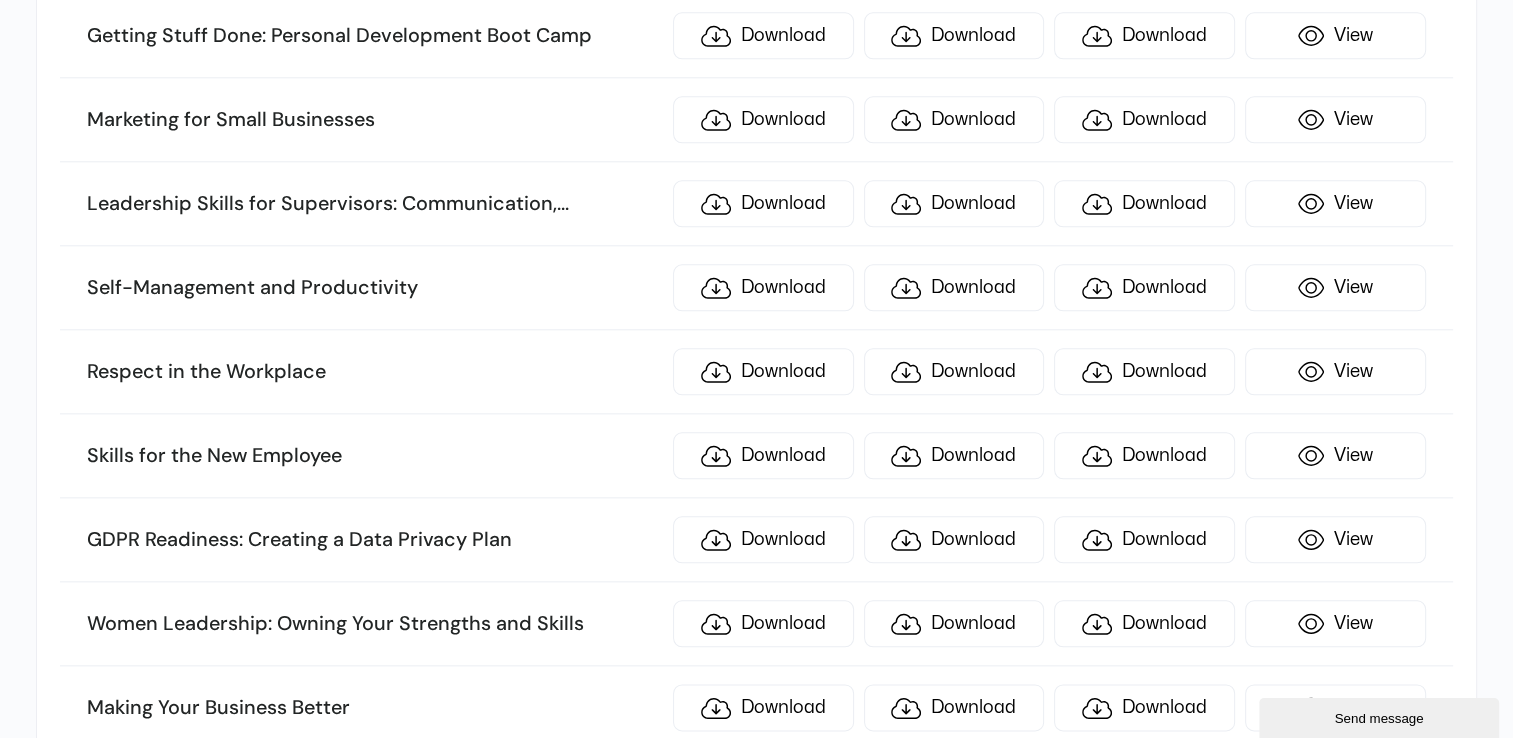 click on "Respect in the Workplace Download Download Download View" at bounding box center [756, 372] 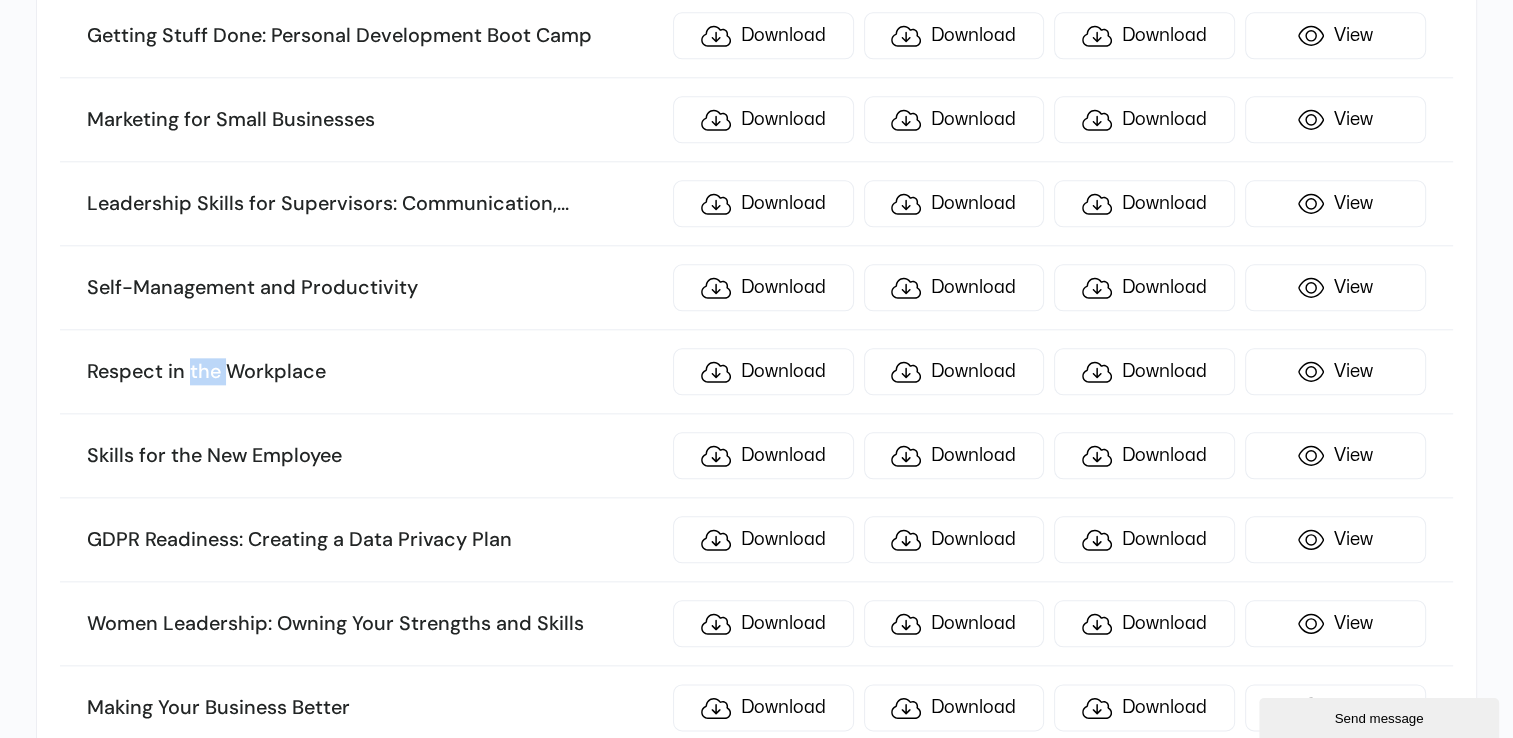 click on "Respect in the Workplace Download Download Download View" at bounding box center [756, 372] 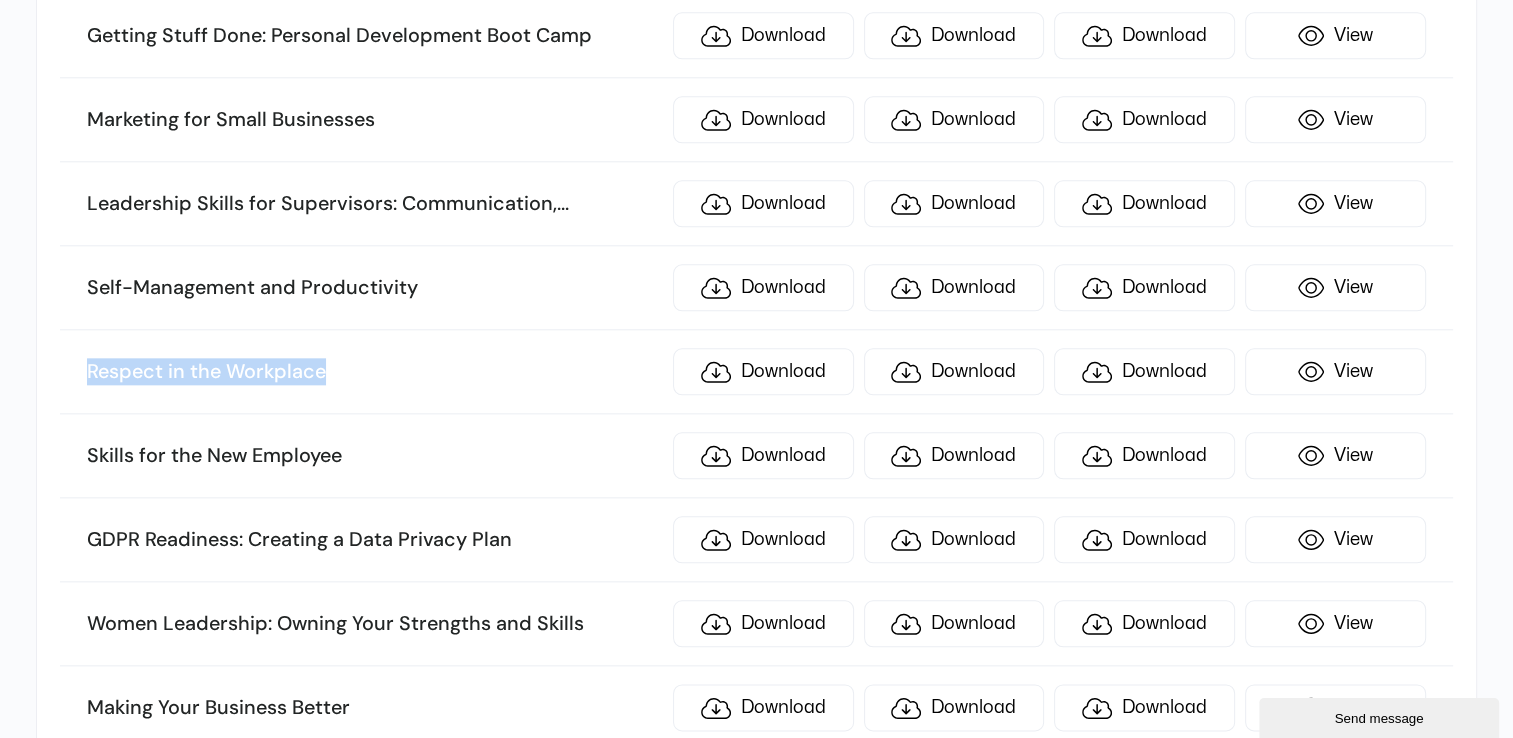 click on "Respect in the Workplace Download Download Download View" at bounding box center [756, 372] 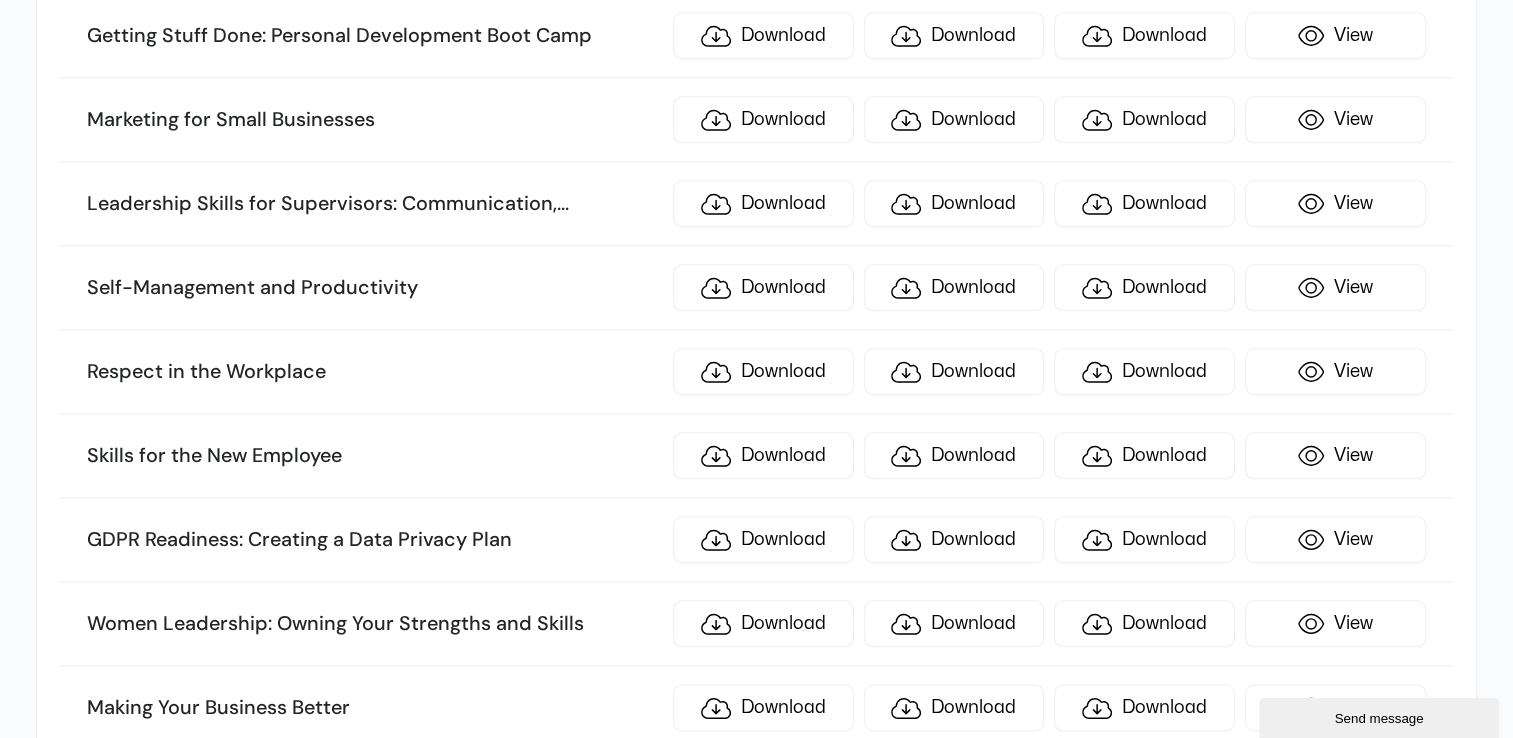 click on "Skills for the New Employee" at bounding box center (374, 456) 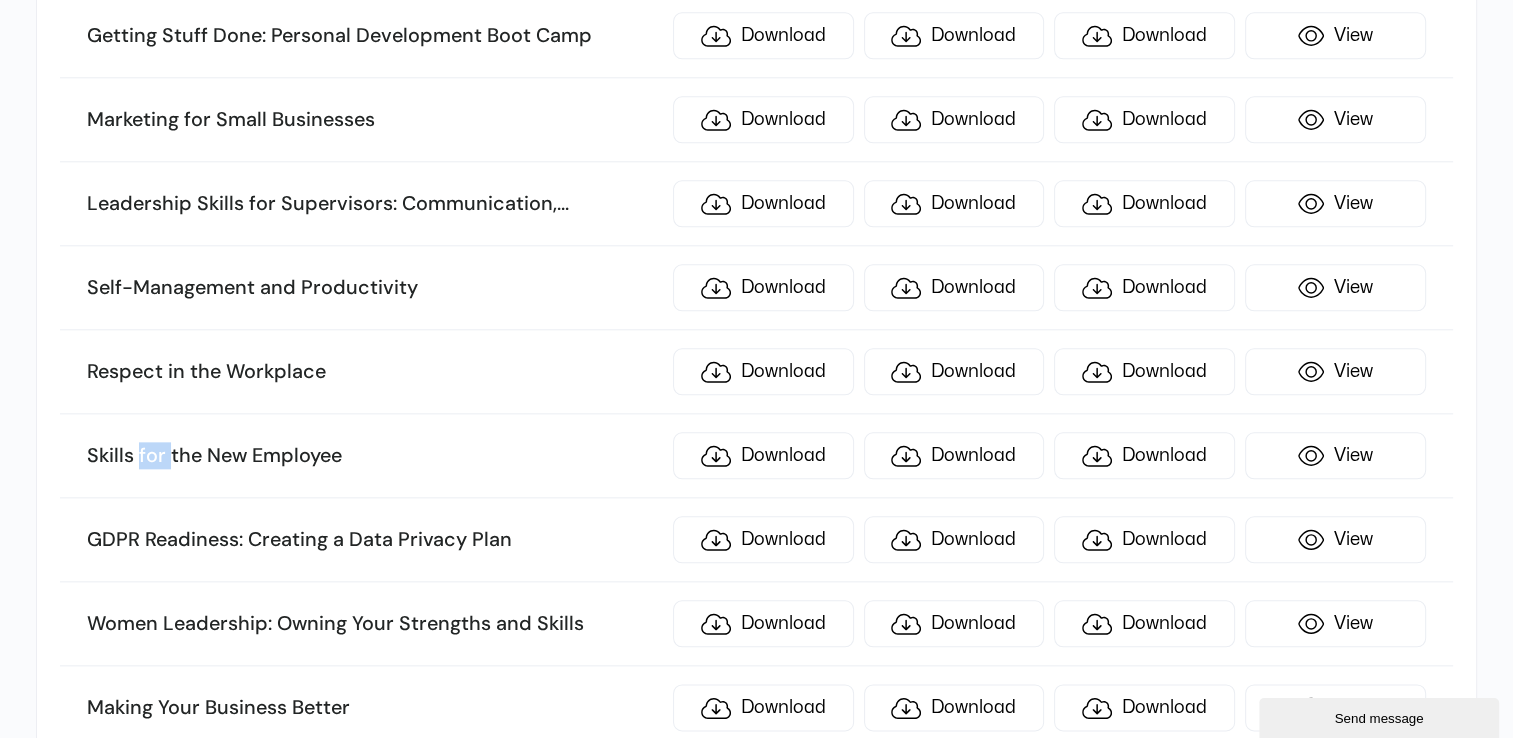 click on "Skills for the New Employee" at bounding box center [374, 456] 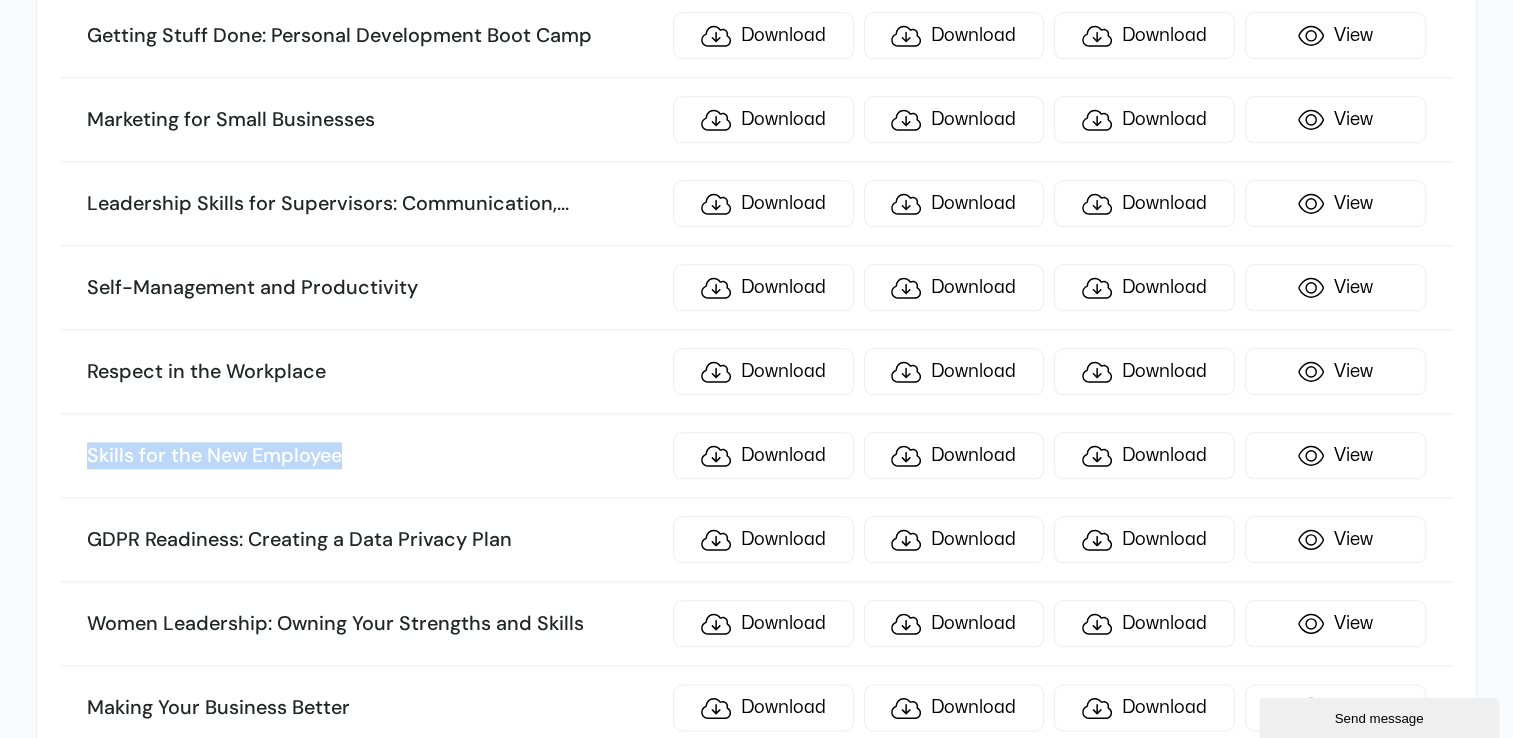 click on "Skills for the New Employee" at bounding box center [374, 456] 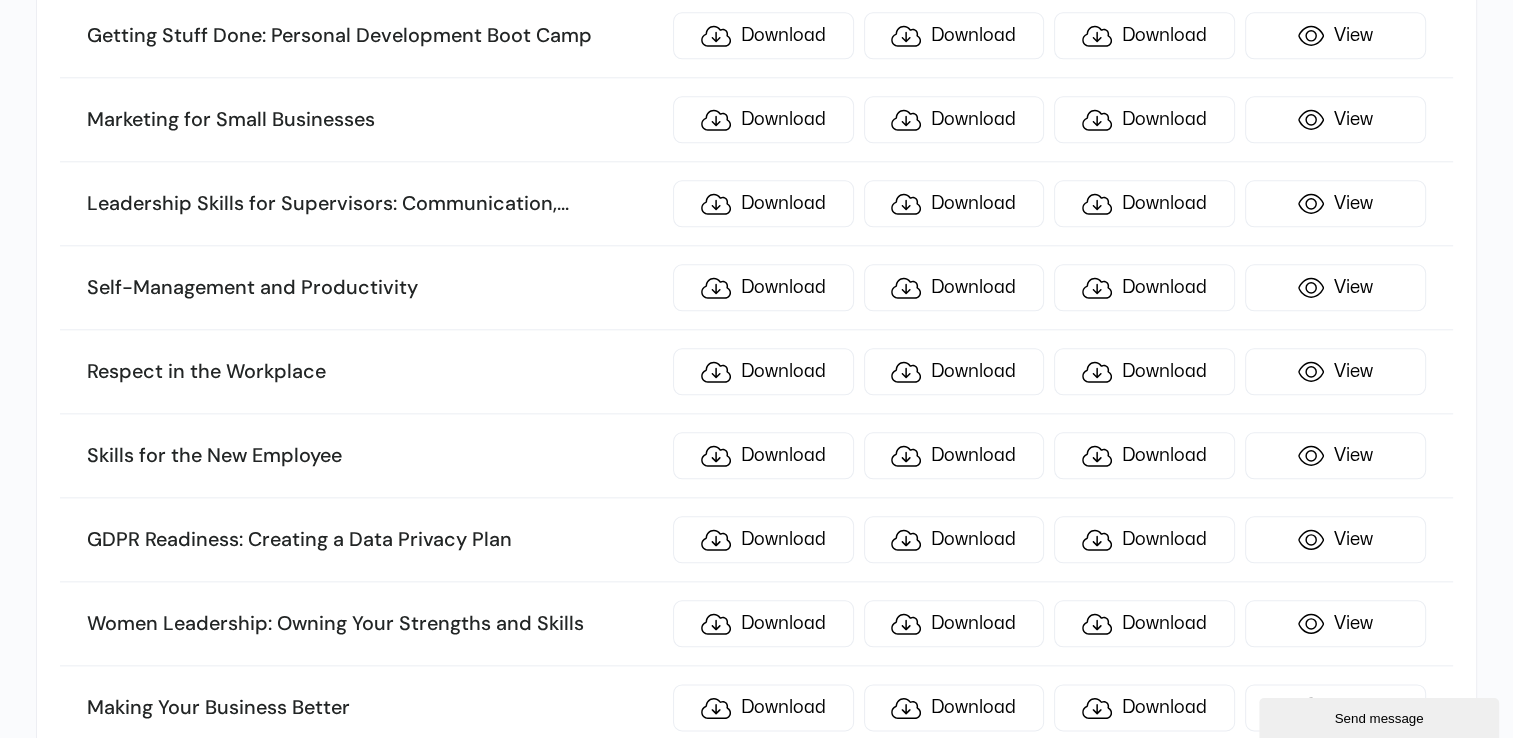 click on "GDPR Readiness: Creating a Data Privacy Plan" at bounding box center [374, 540] 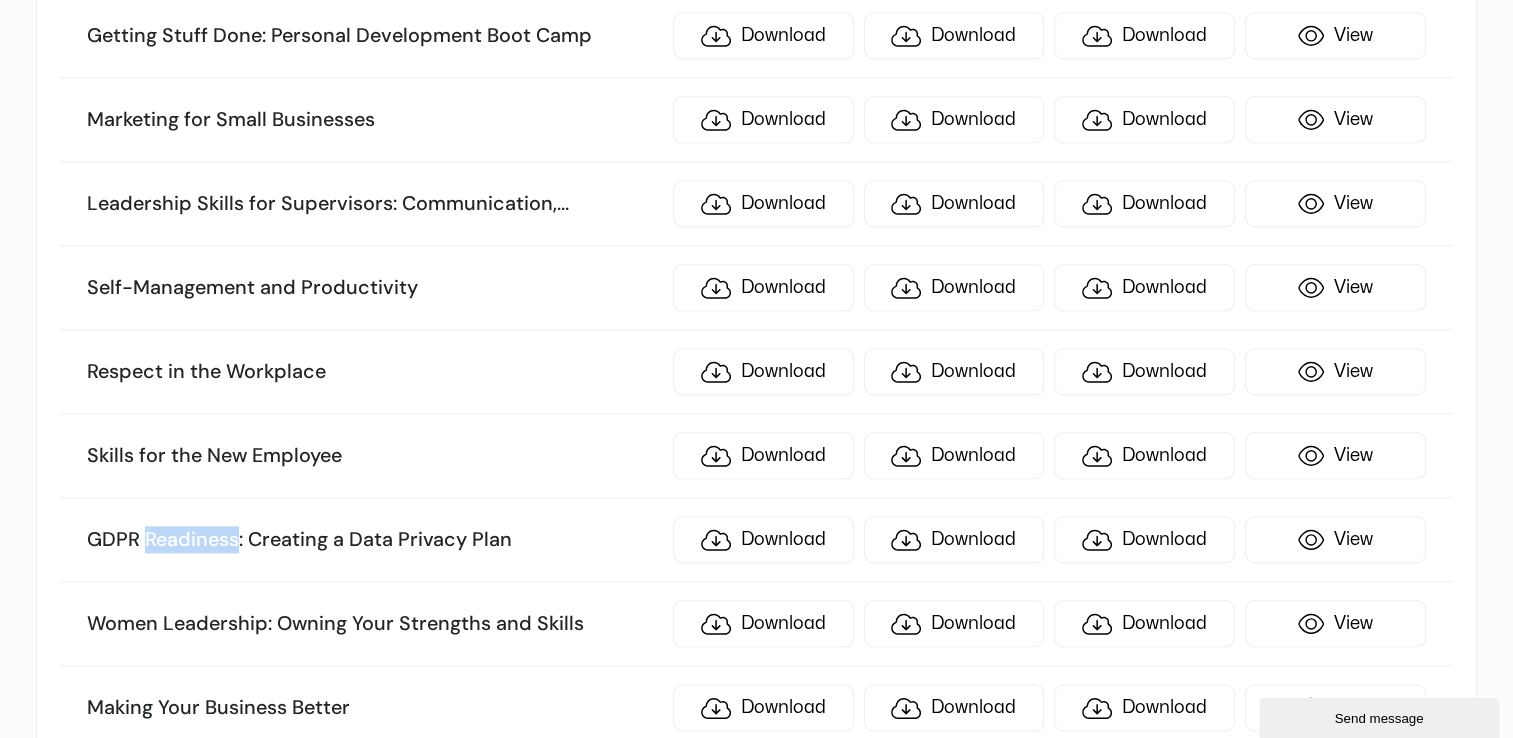 click on "GDPR Readiness: Creating a Data Privacy Plan" at bounding box center (374, 540) 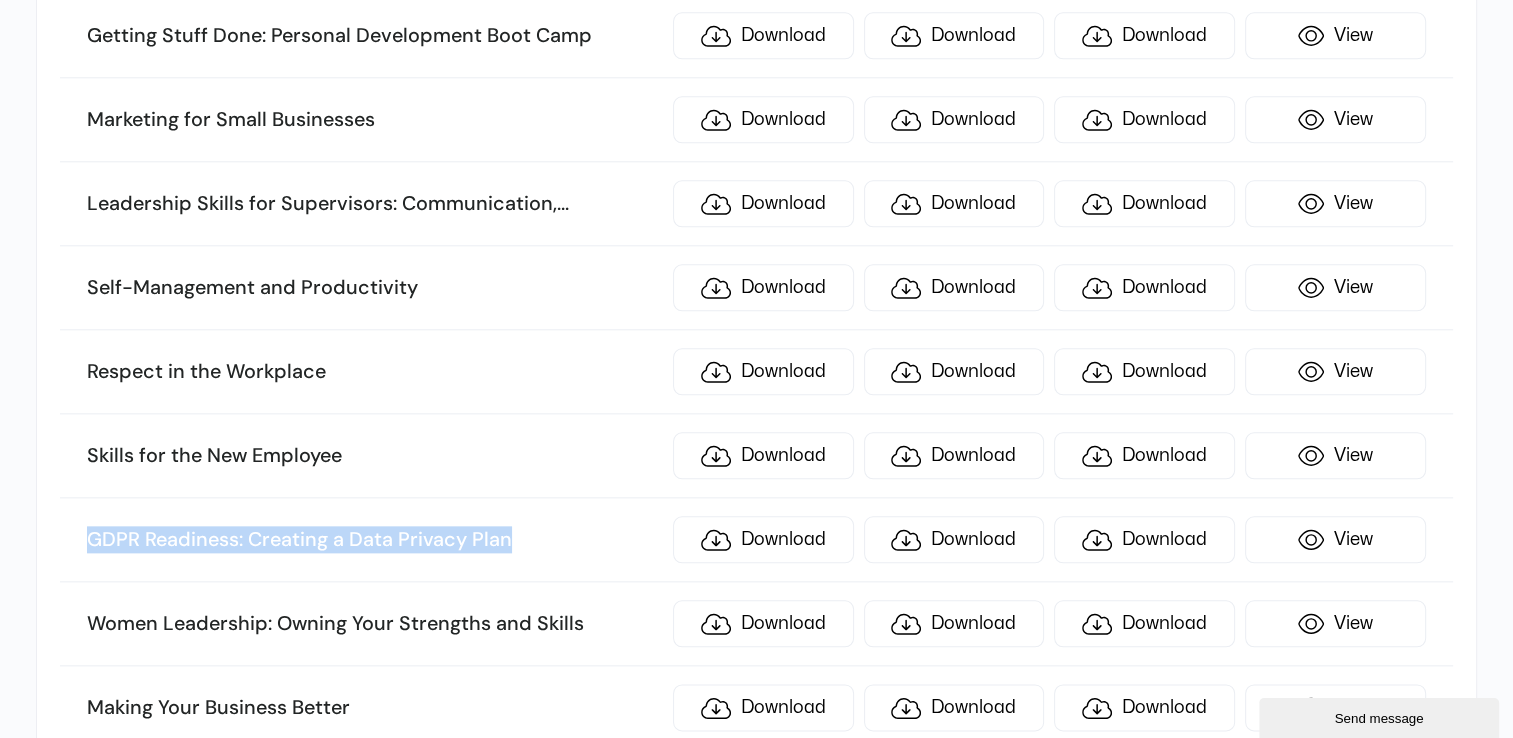 click on "GDPR Readiness: Creating a Data Privacy Plan" at bounding box center [374, 540] 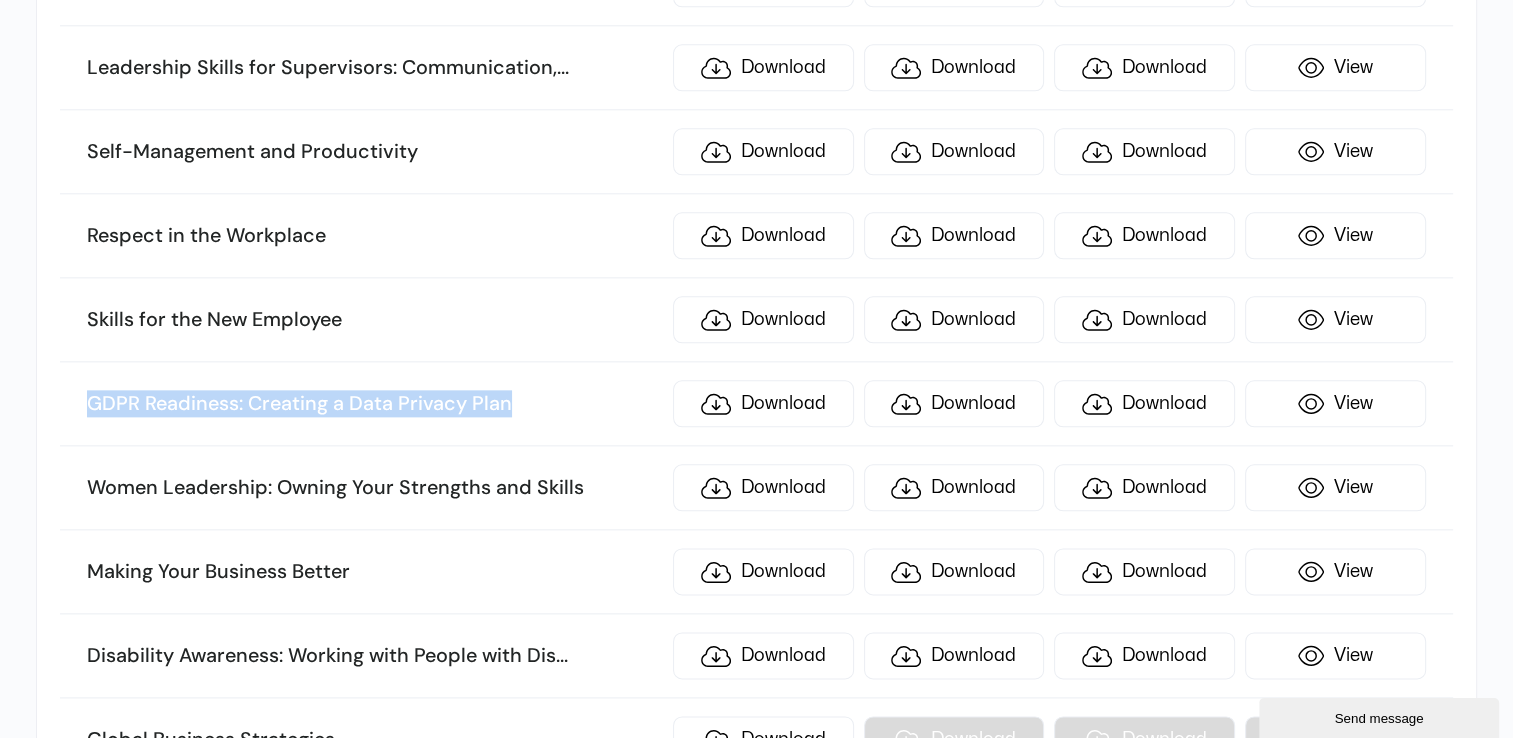 scroll, scrollTop: 10018, scrollLeft: 0, axis: vertical 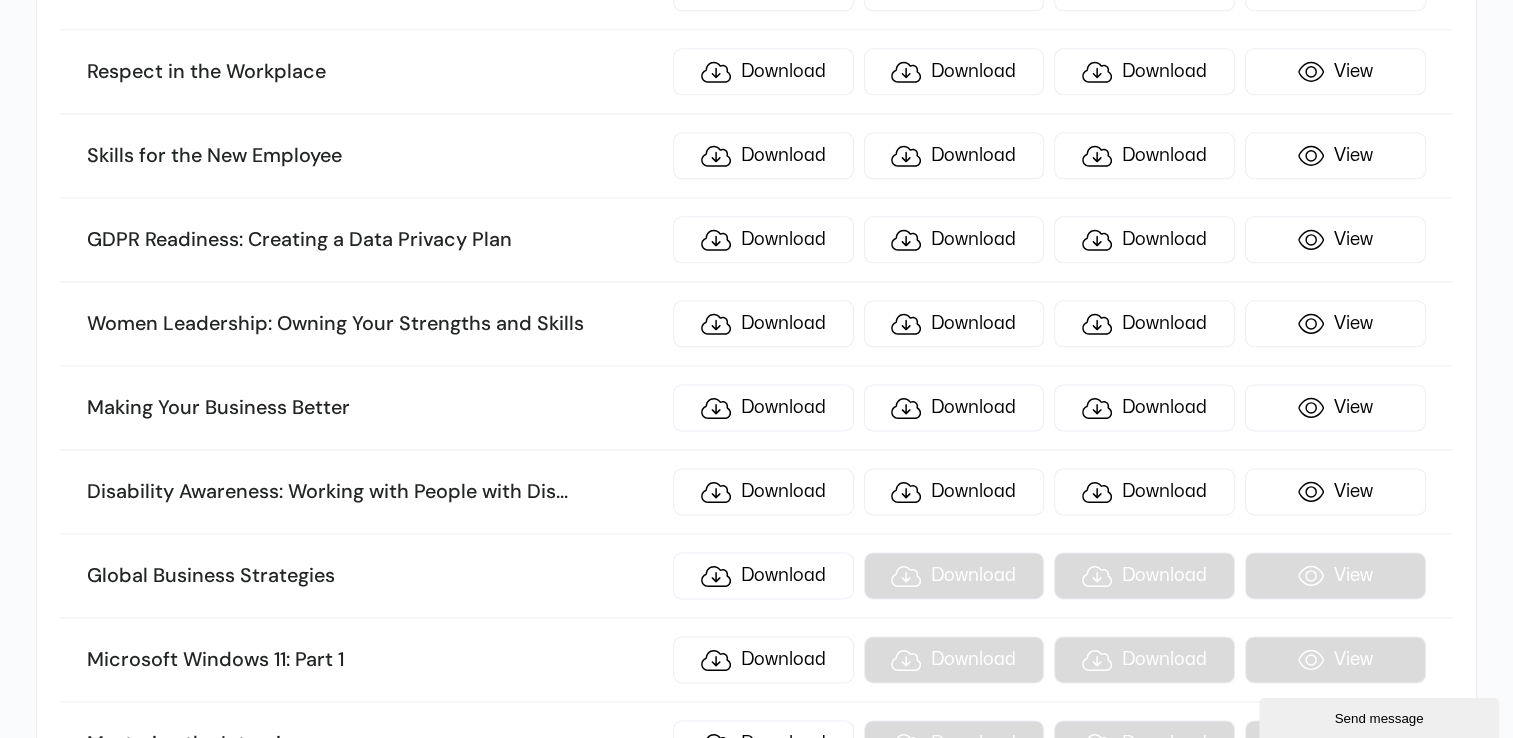 click on "Women Leadership: Owning Your Strengths and Skills Download Download Download View" at bounding box center [756, 324] 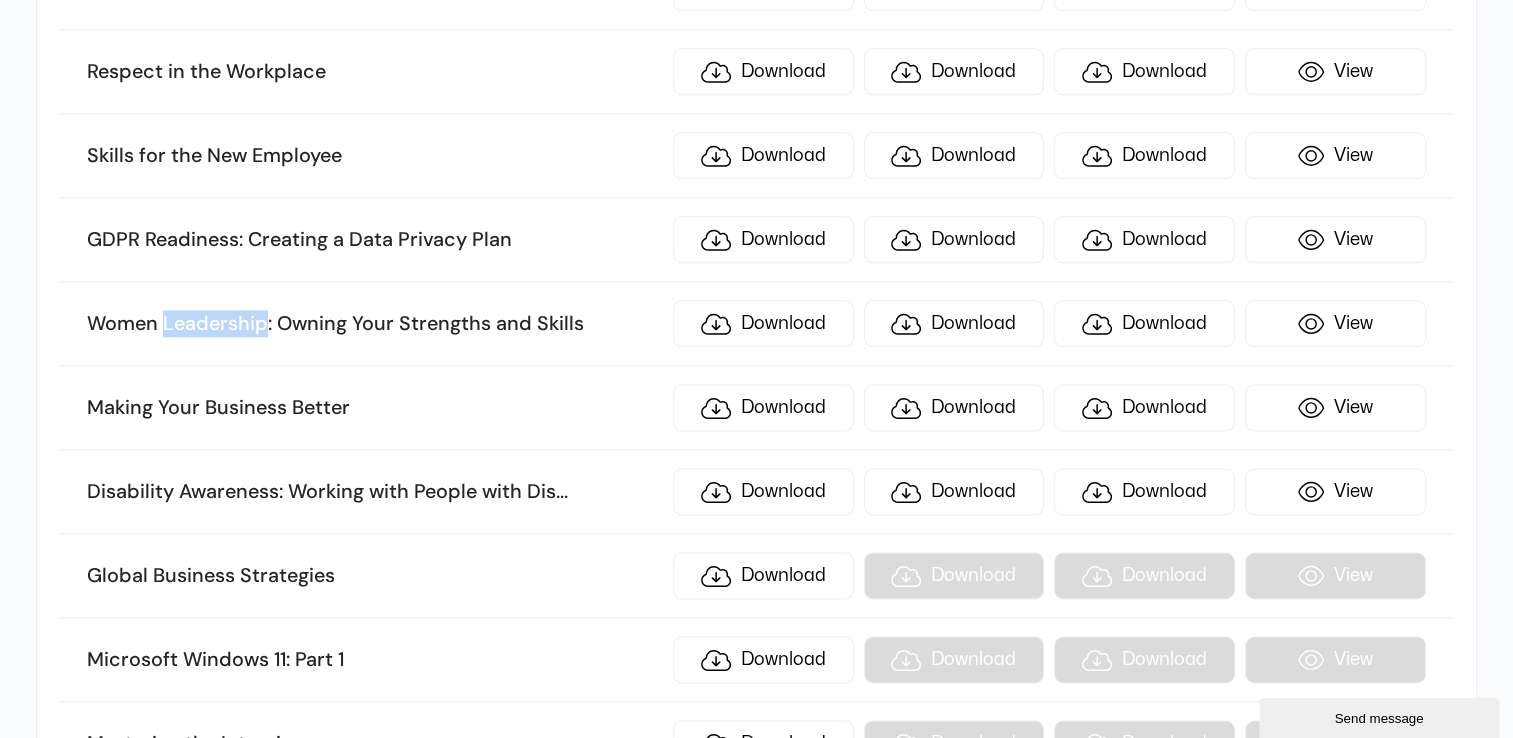 click on "Women Leadership: Owning Your Strengths and Skills Download Download Download View" at bounding box center (756, 324) 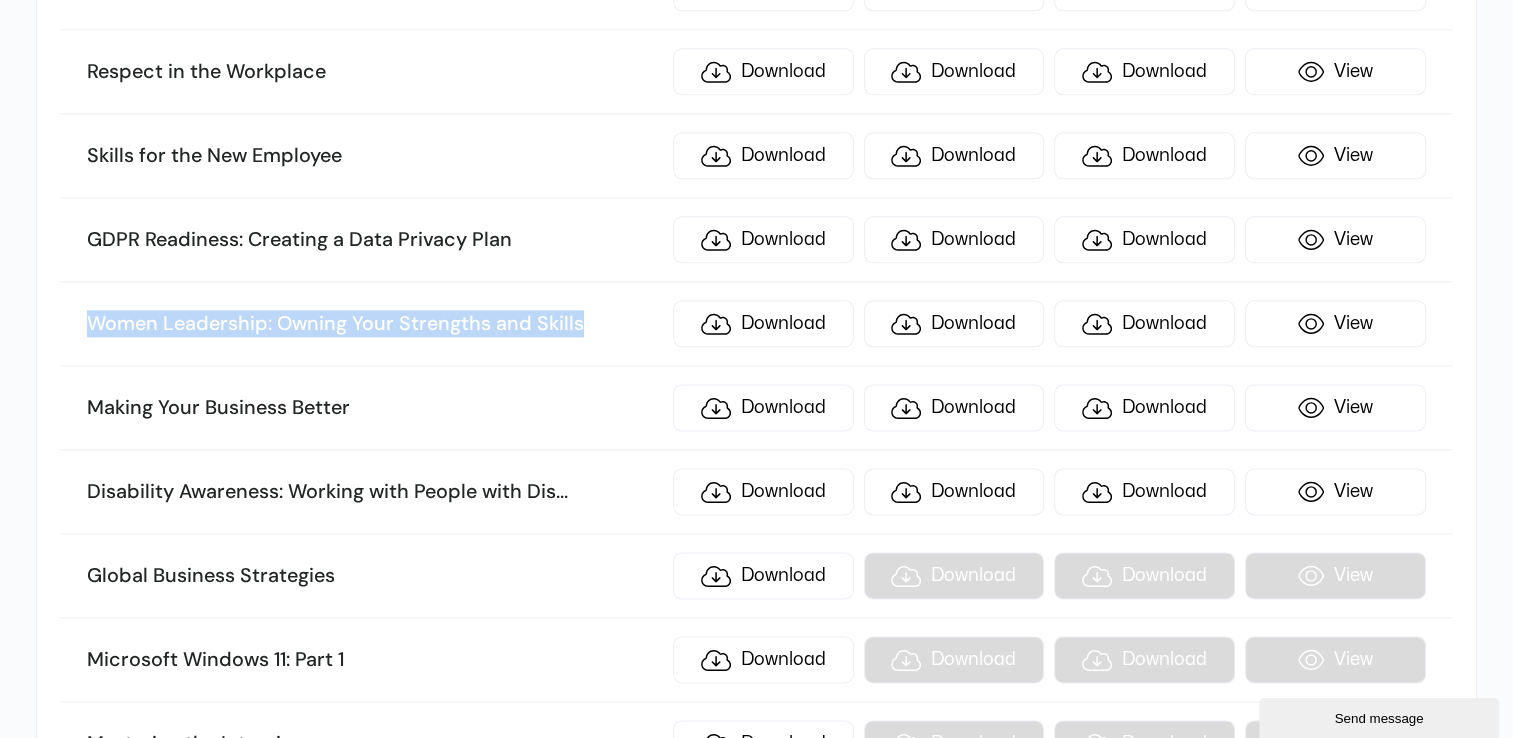 click on "Women Leadership: Owning Your Strengths and Skills Download Download Download View" at bounding box center [756, 324] 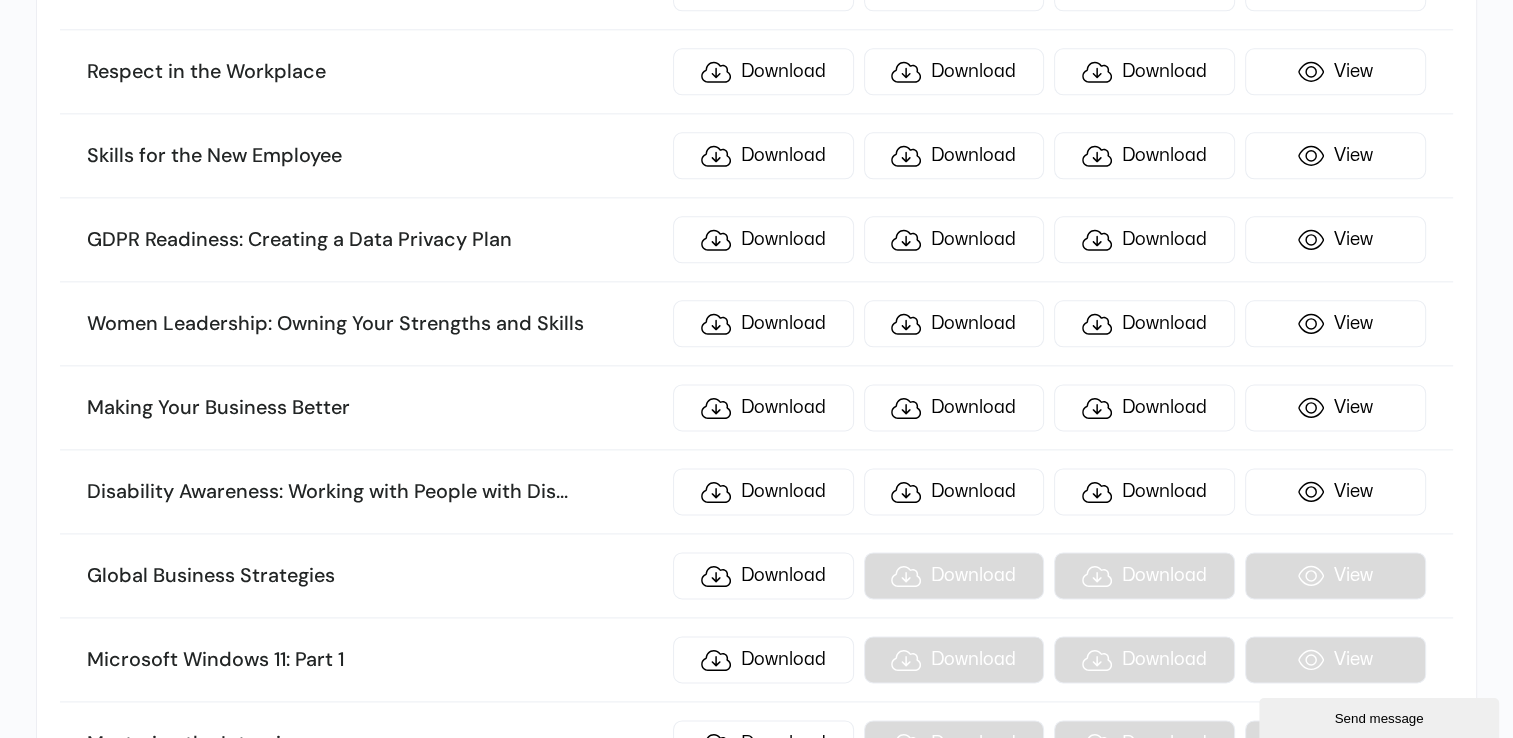 click on "Making Your Business Better" at bounding box center (374, 408) 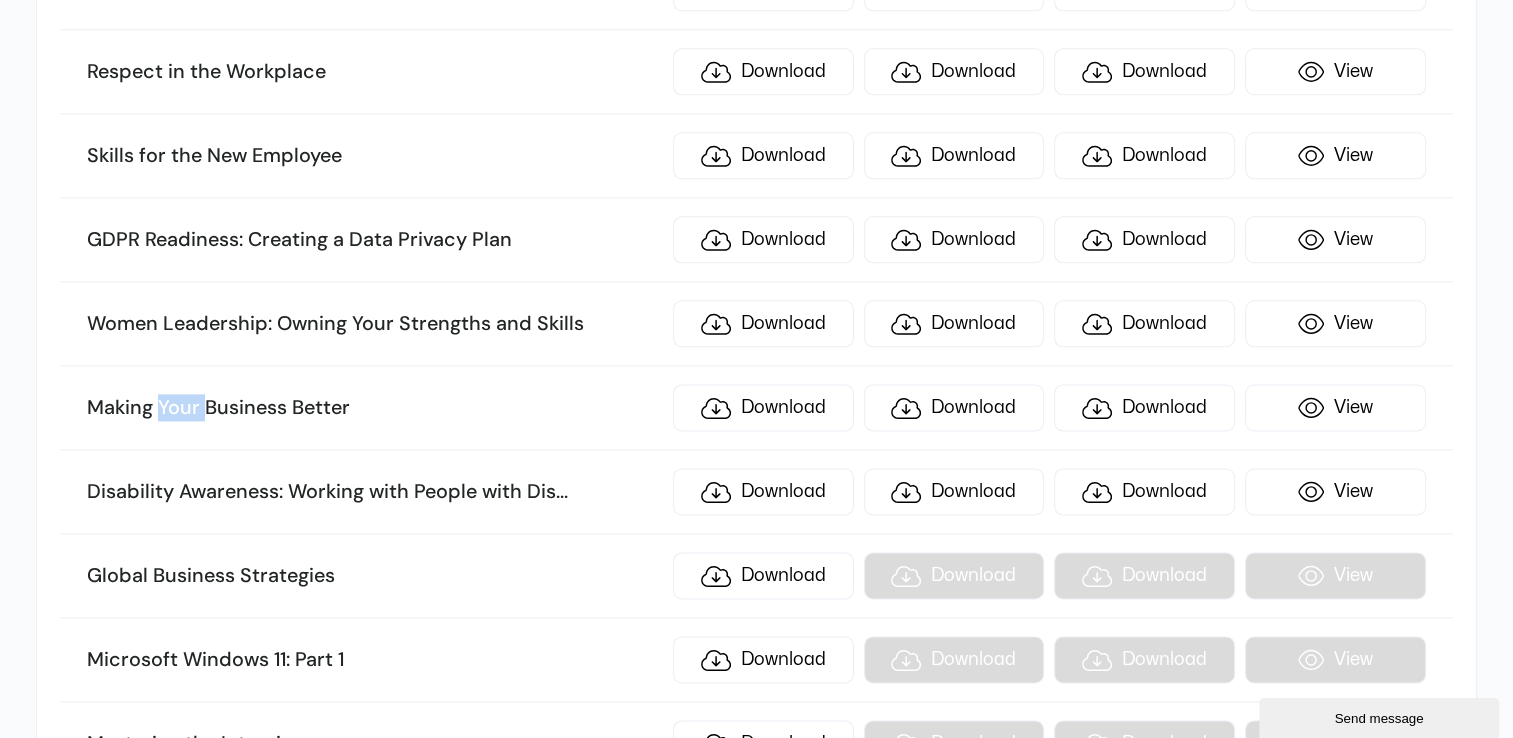 click on "Making Your Business Better" at bounding box center (374, 408) 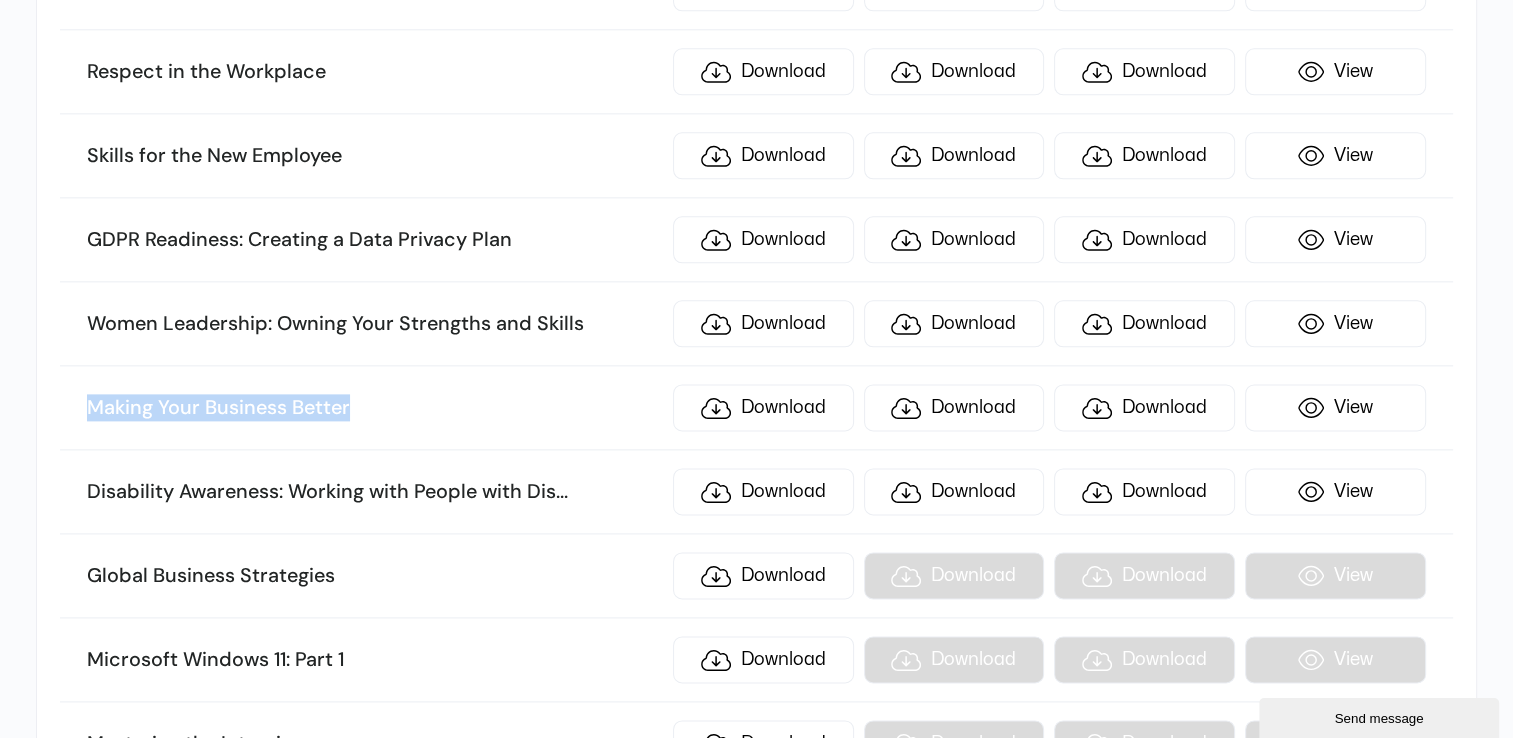 click on "Making Your Business Better" at bounding box center (374, 408) 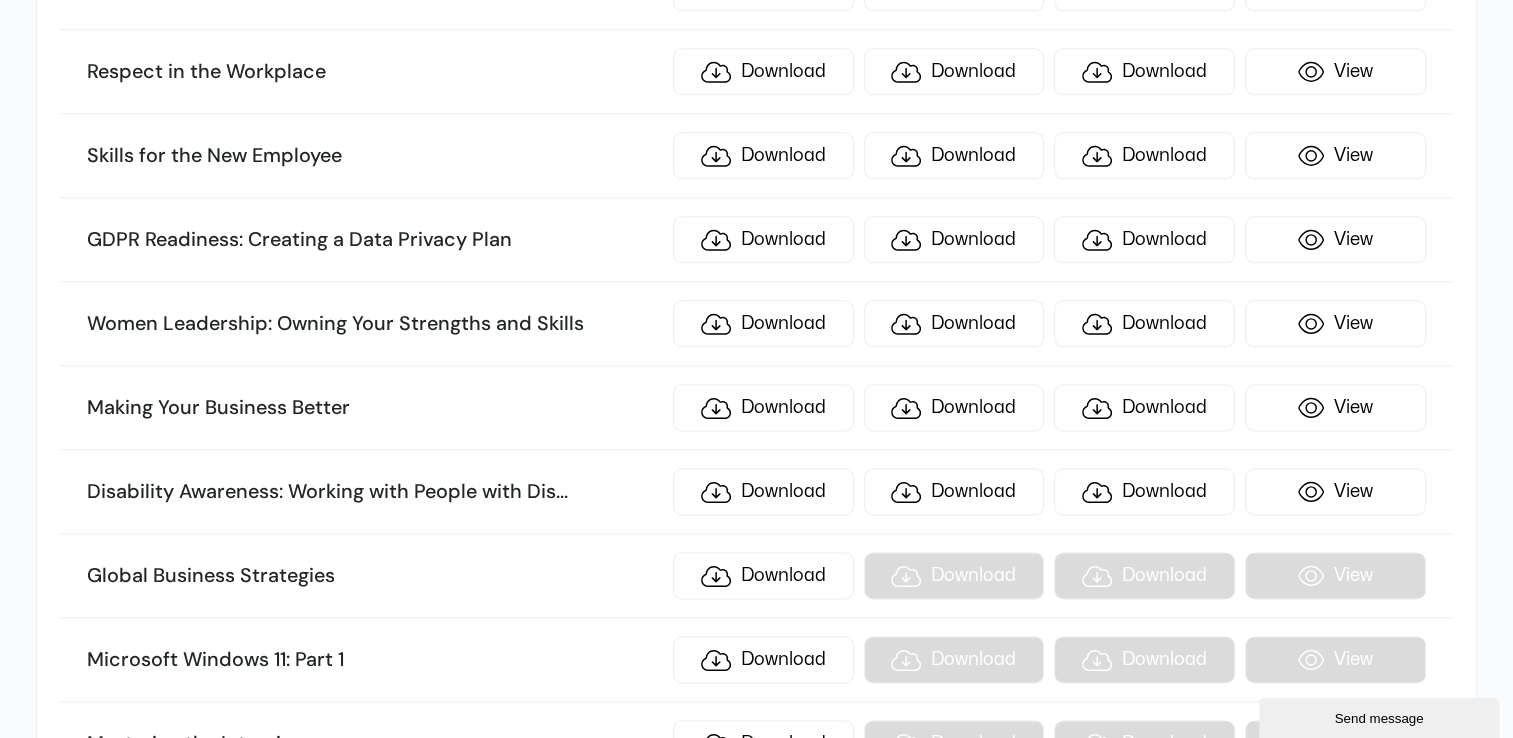 click on "Disability Awareness: Working with People with Dis ... abilities" at bounding box center [374, 492] 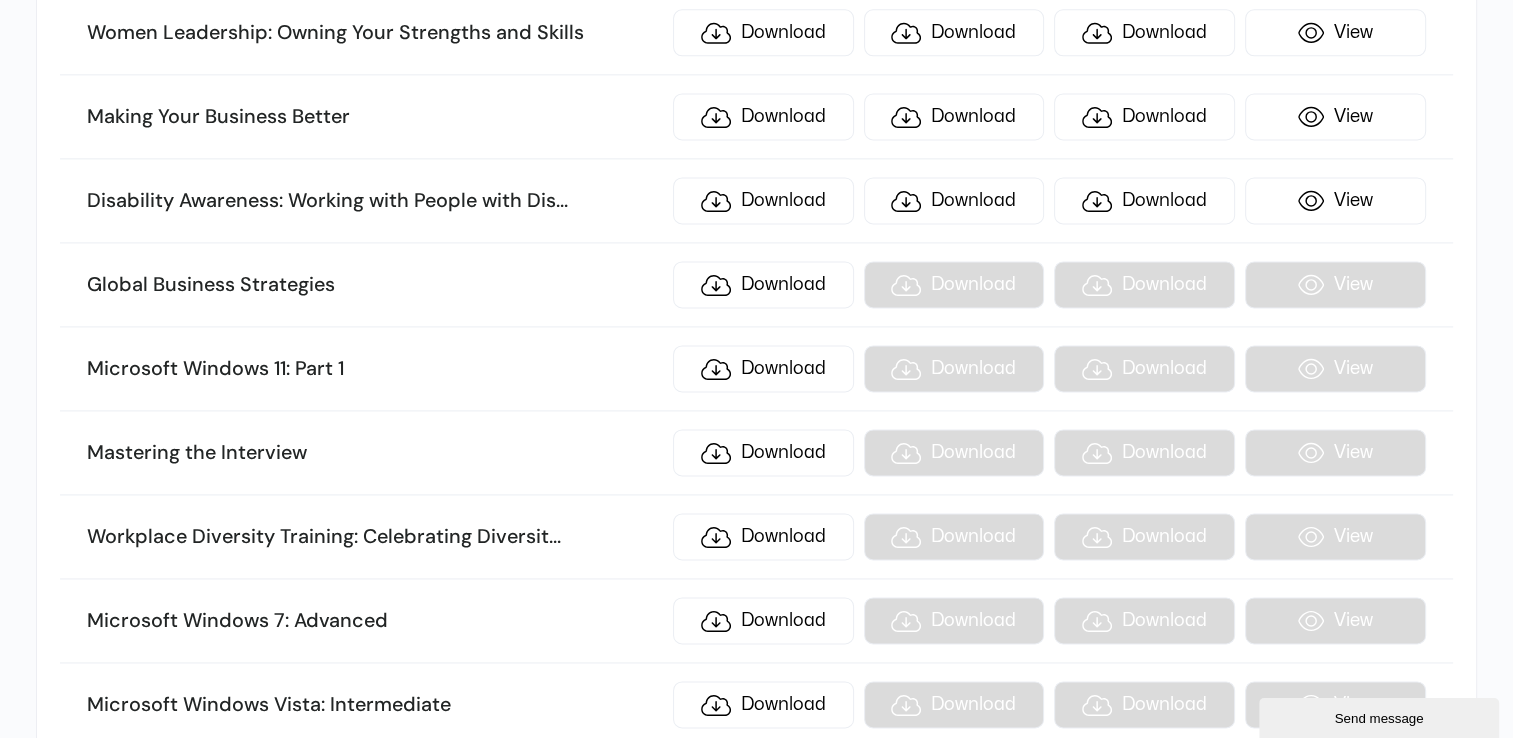 scroll, scrollTop: 10318, scrollLeft: 0, axis: vertical 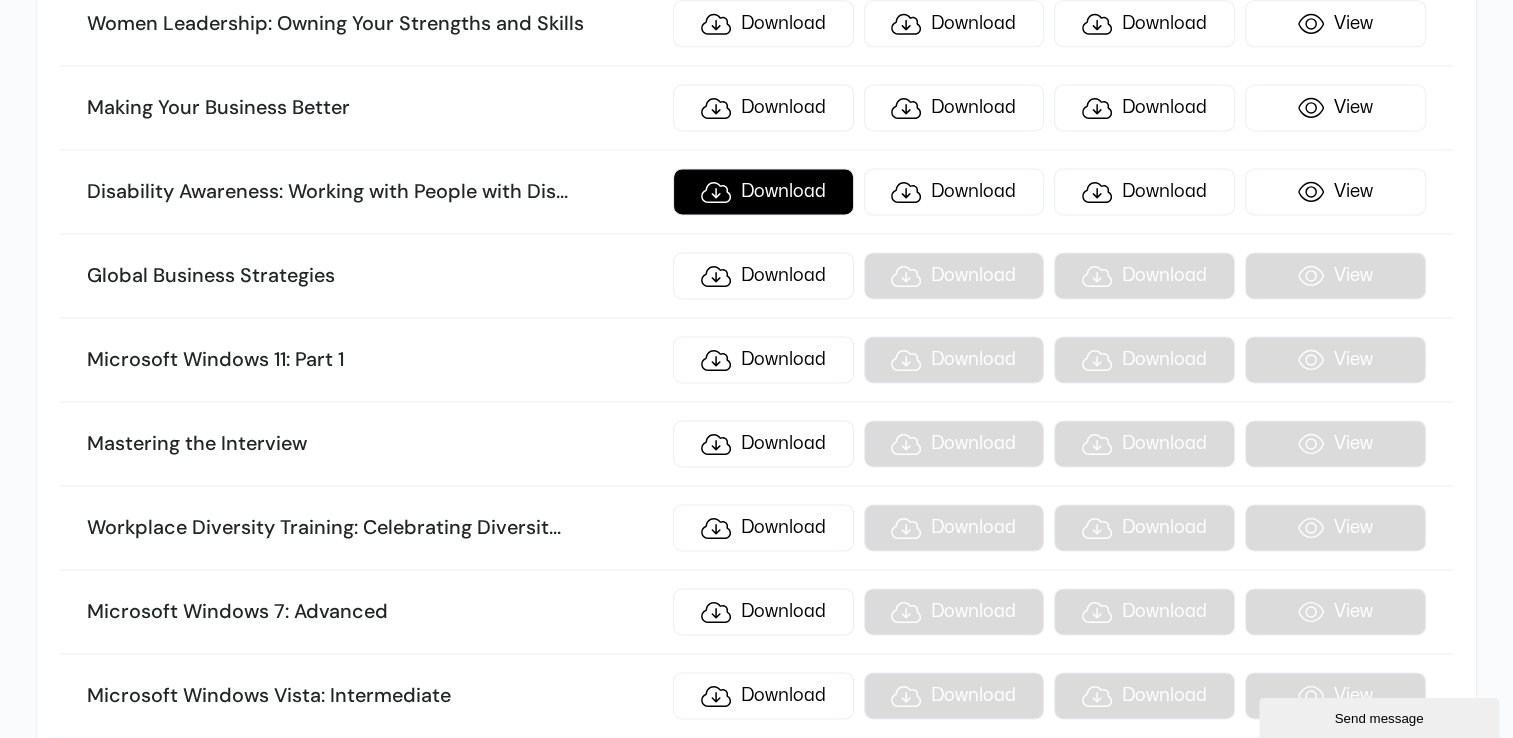click on "Download" at bounding box center [763, 191] 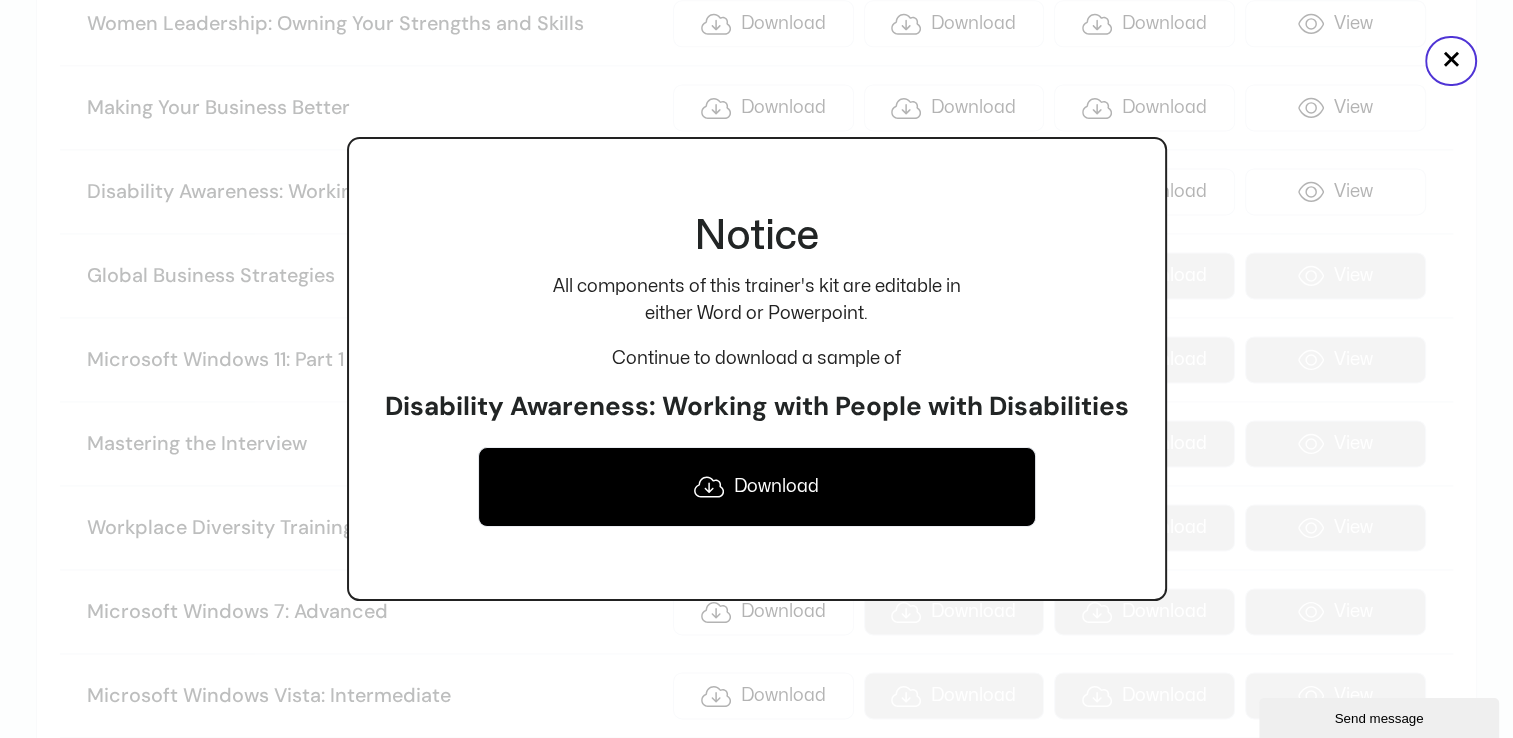 click on "Notice
All components of this trainer's kit are editable in  either Word or Powerpoint.
Continue to download a sample of
Disability Awareness: Working with People with Disabilities
Download" at bounding box center [757, 368] 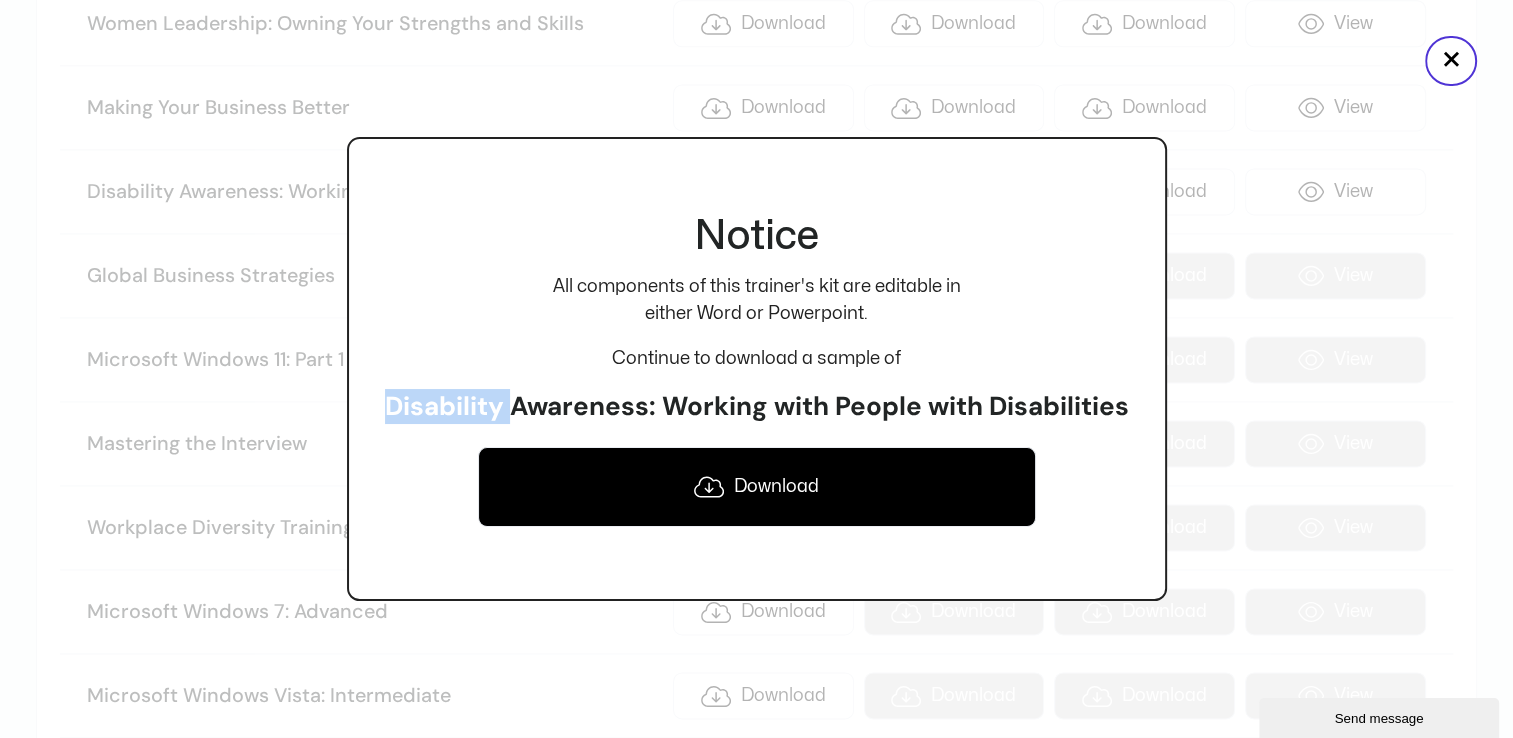 click on "Notice
All components of this trainer's kit are editable in  either Word or Powerpoint.
Continue to download a sample of
Disability Awareness: Working with People with Disabilities
Download" at bounding box center (757, 368) 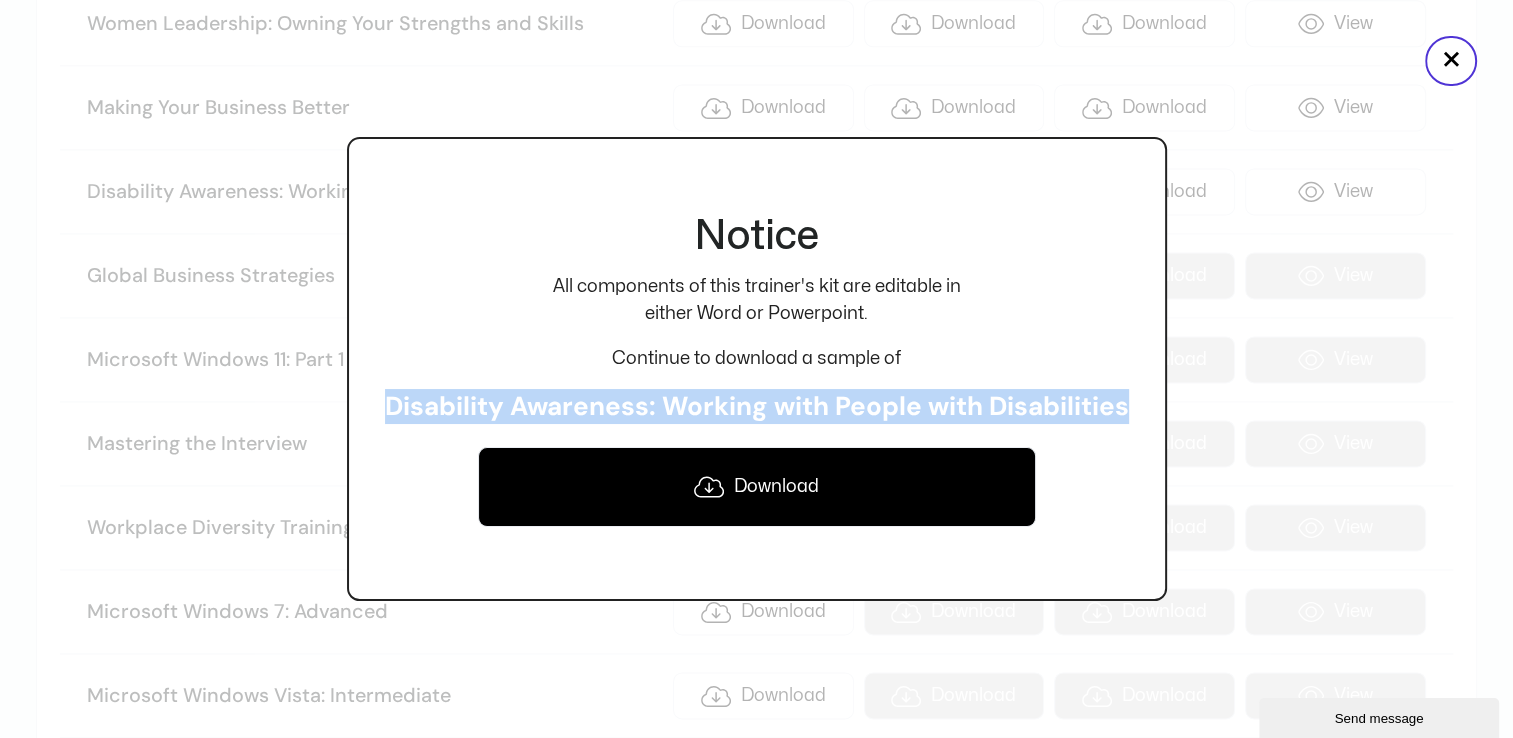 click on "Notice
All components of this trainer's kit are editable in  either Word or Powerpoint.
Continue to download a sample of
Disability Awareness: Working with People with Disabilities
Download" at bounding box center (757, 368) 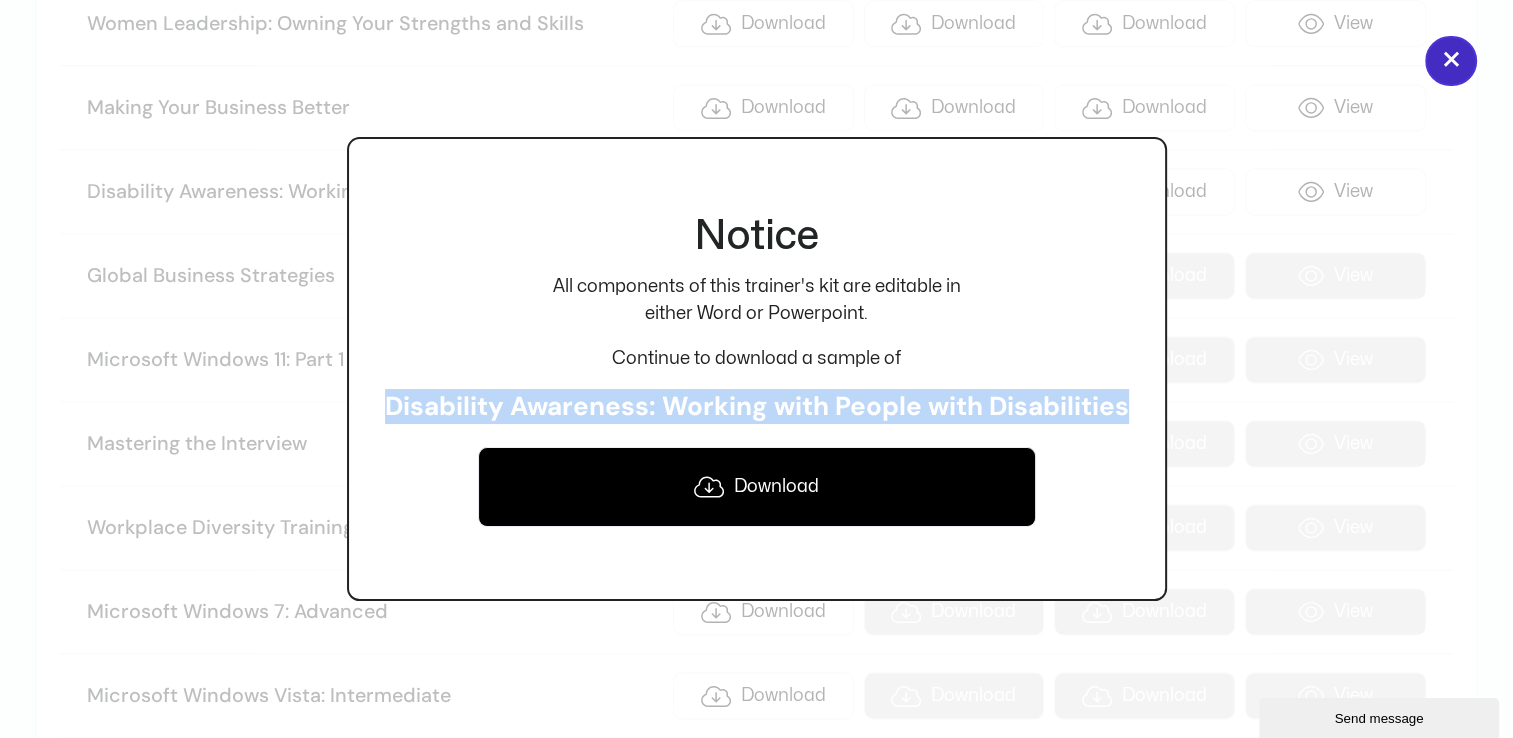 click on "×" at bounding box center [1451, 61] 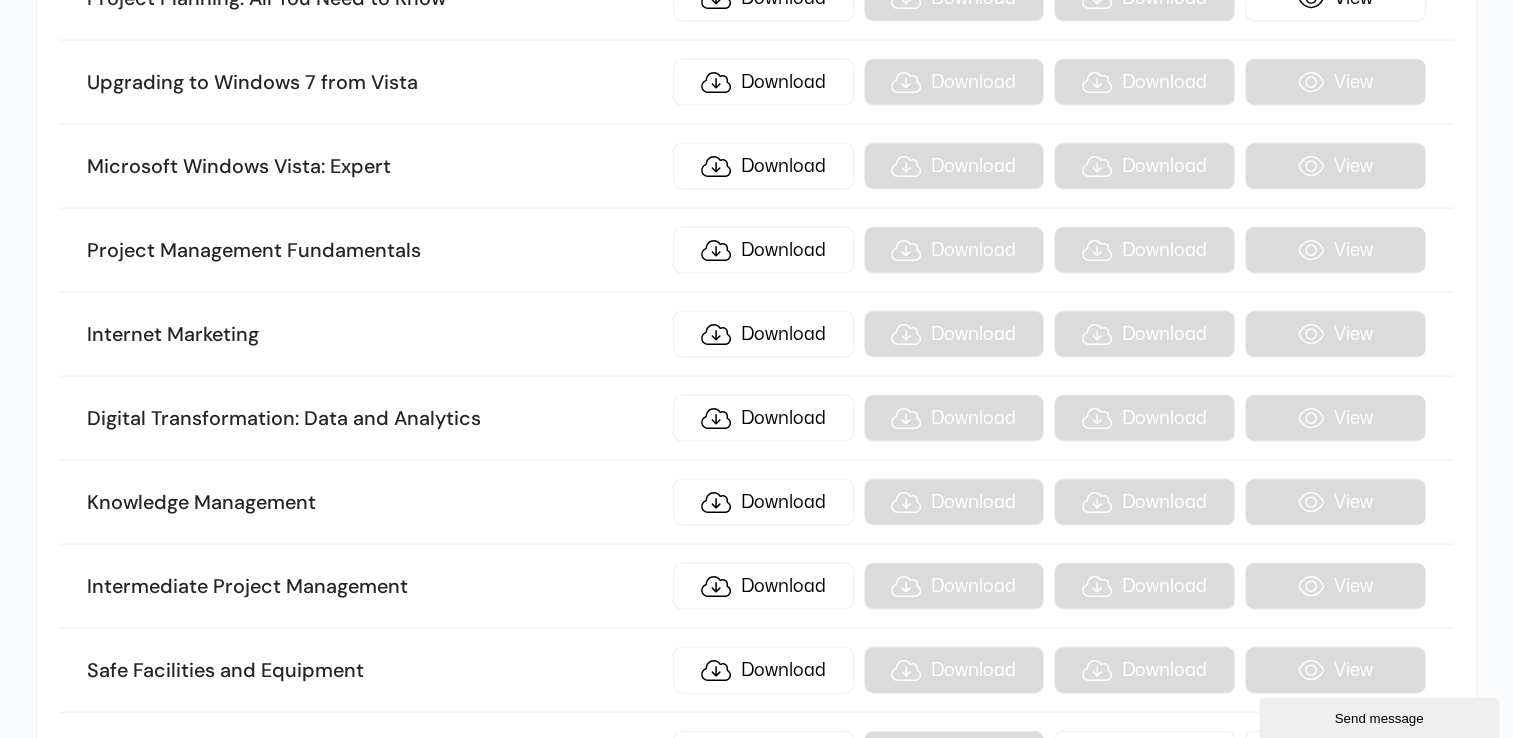 scroll, scrollTop: 11818, scrollLeft: 0, axis: vertical 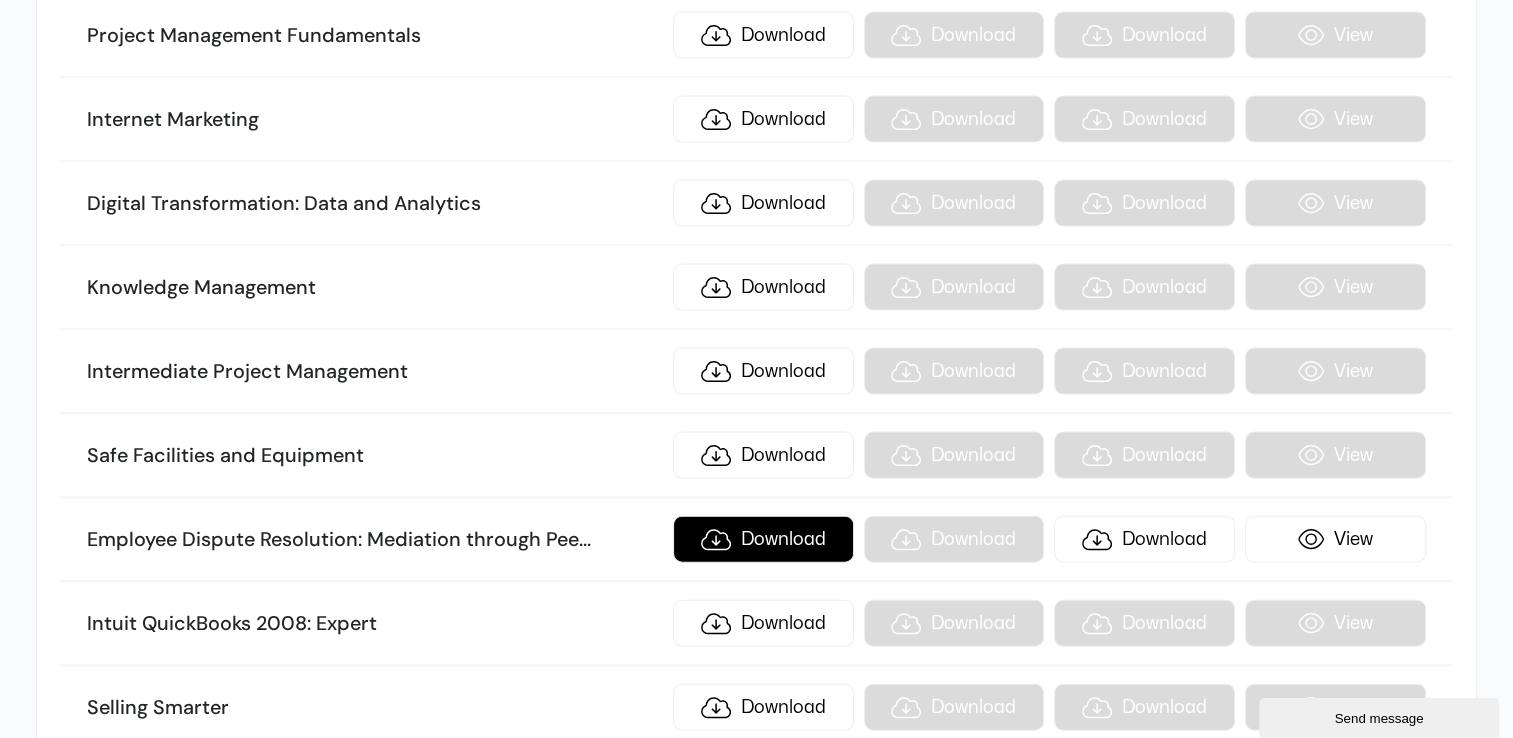 click on "Download" at bounding box center [763, 539] 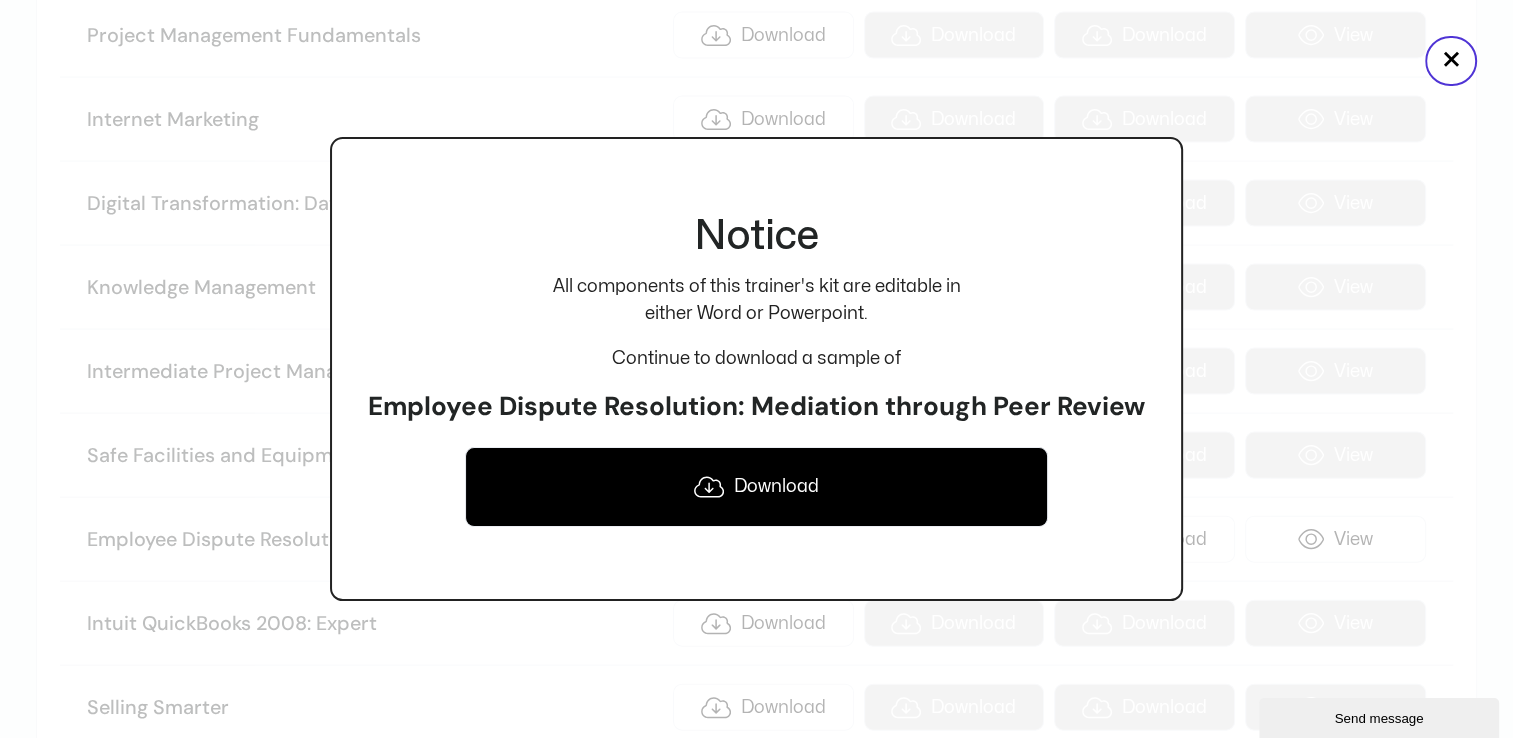 click on "Employee Dispute Resolution: Mediation through Peer Review" at bounding box center (756, 407) 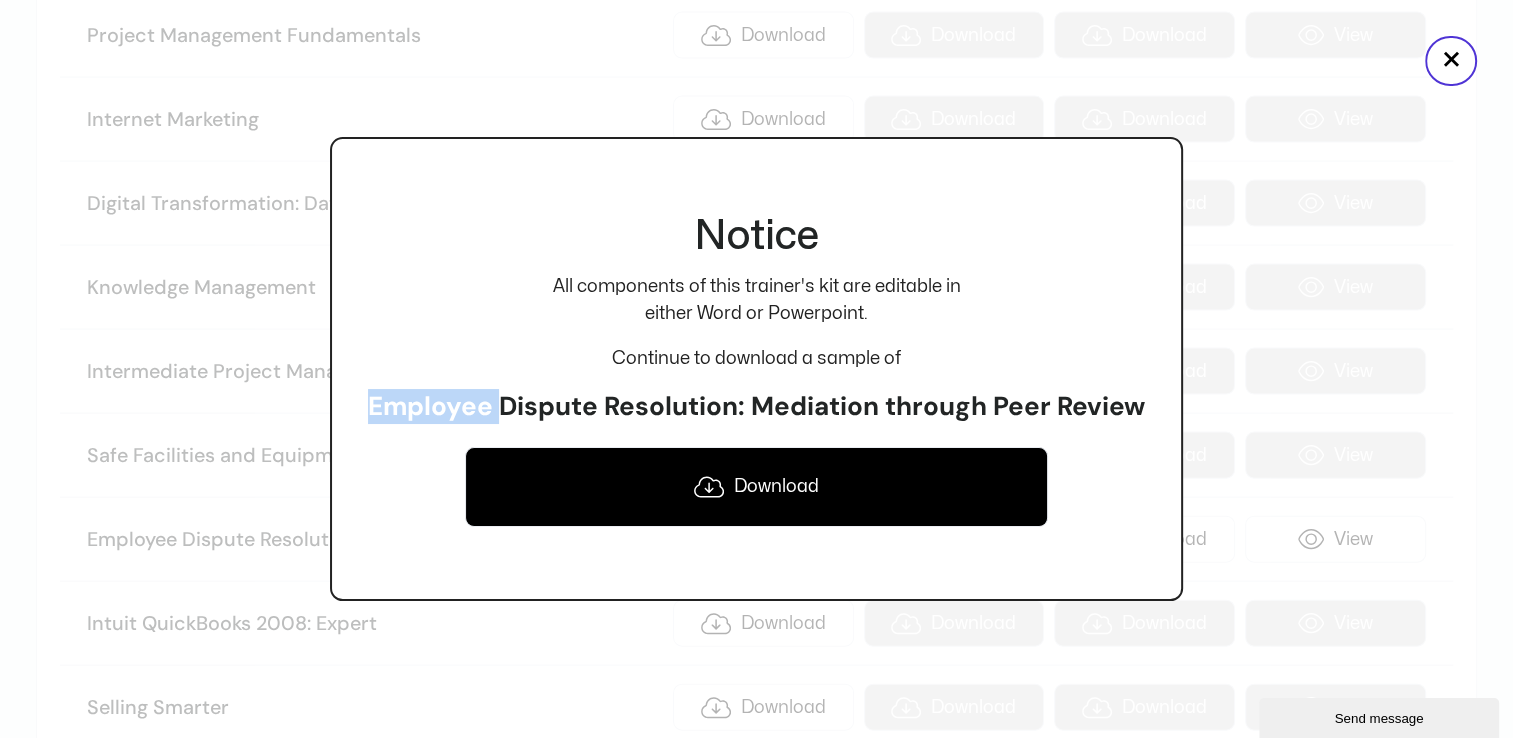 click on "Employee Dispute Resolution: Mediation through Peer Review" at bounding box center [756, 407] 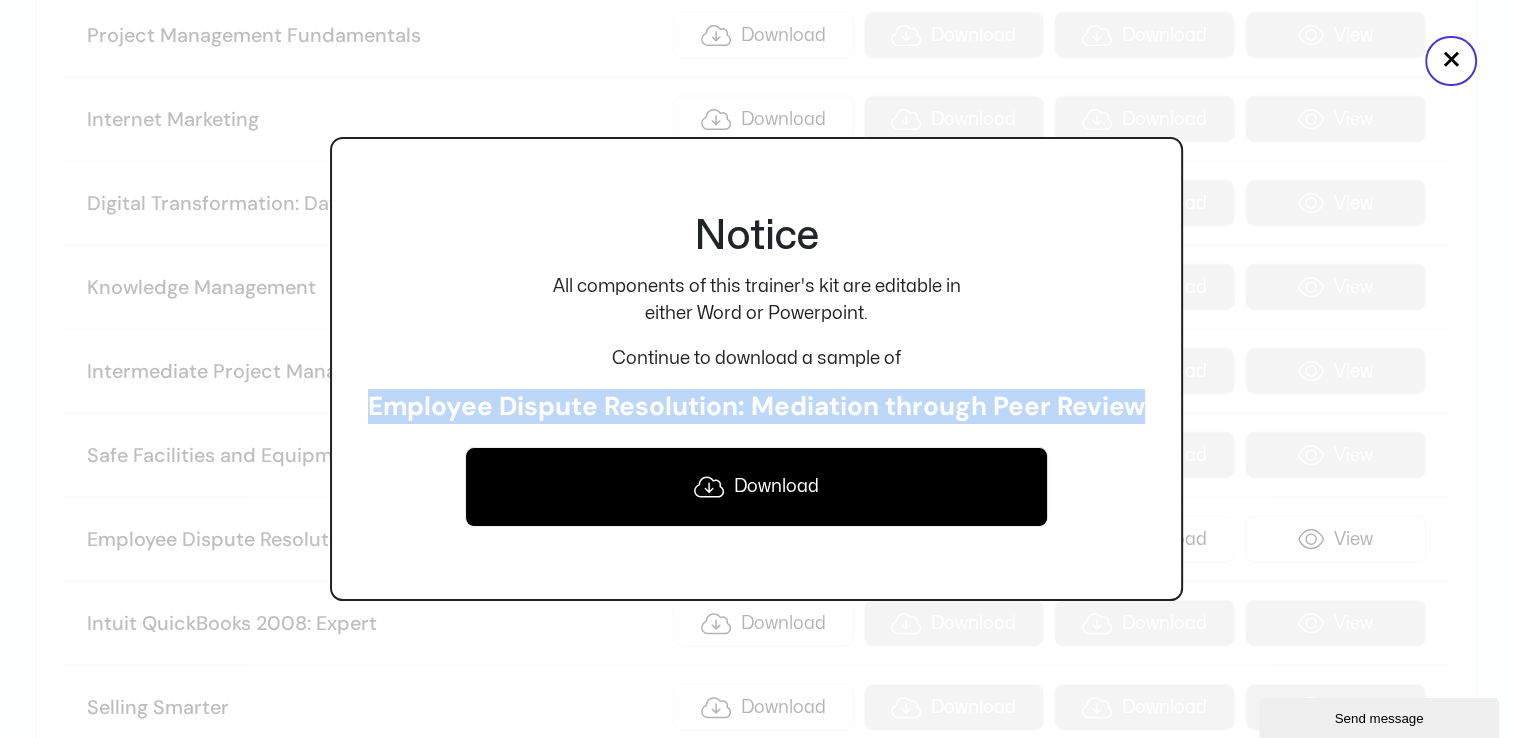 click on "Employee Dispute Resolution: Mediation through Peer Review" at bounding box center [756, 407] 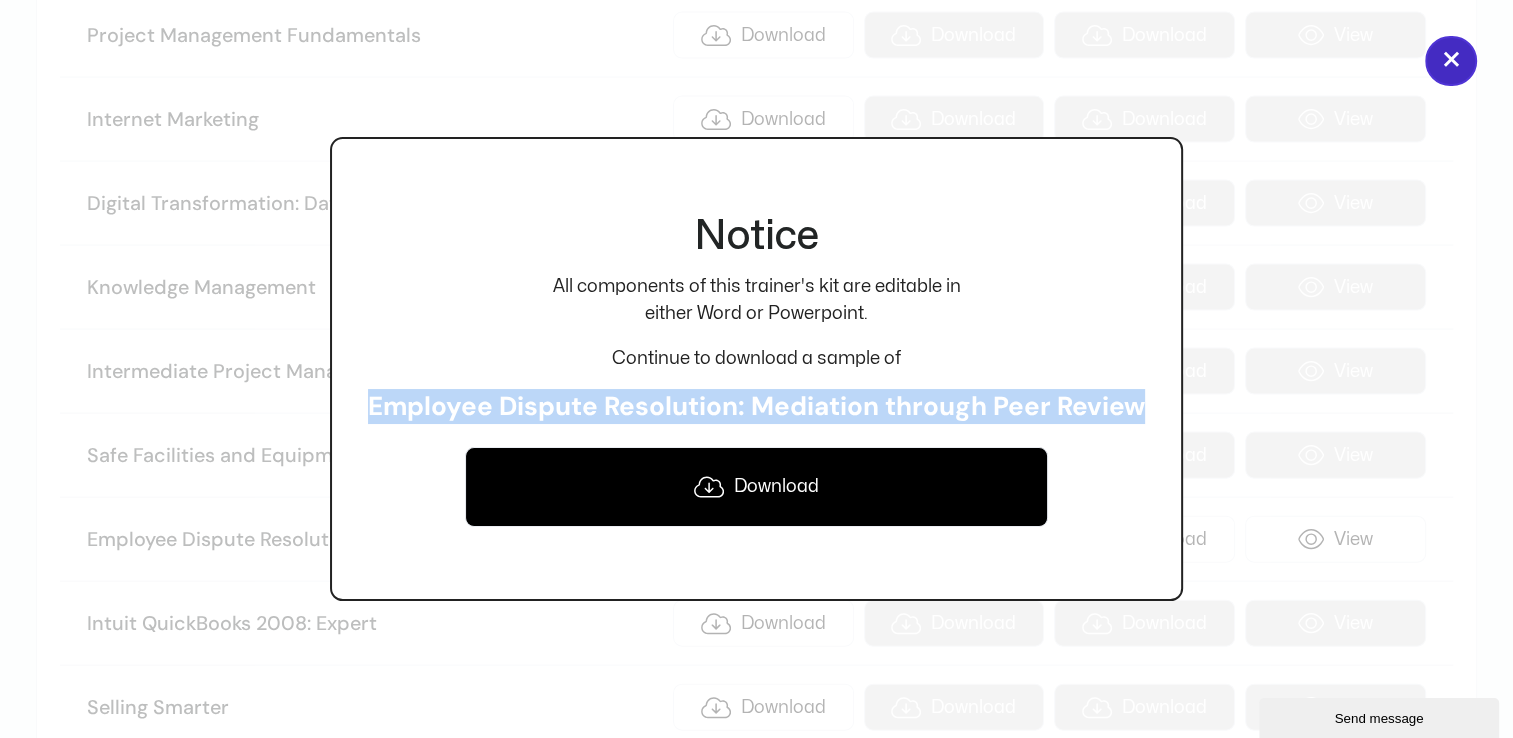 click on "×" at bounding box center [1451, 61] 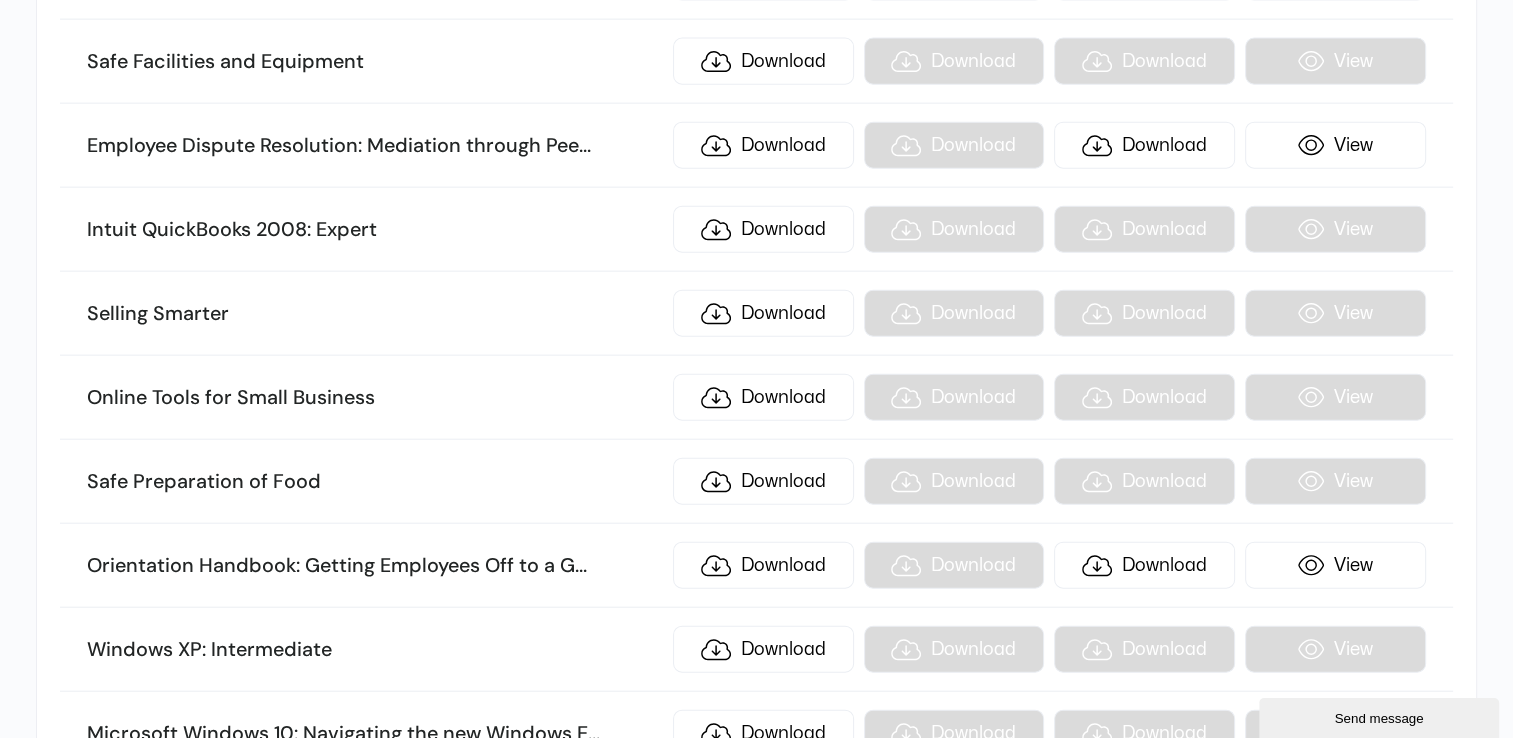 scroll, scrollTop: 12218, scrollLeft: 0, axis: vertical 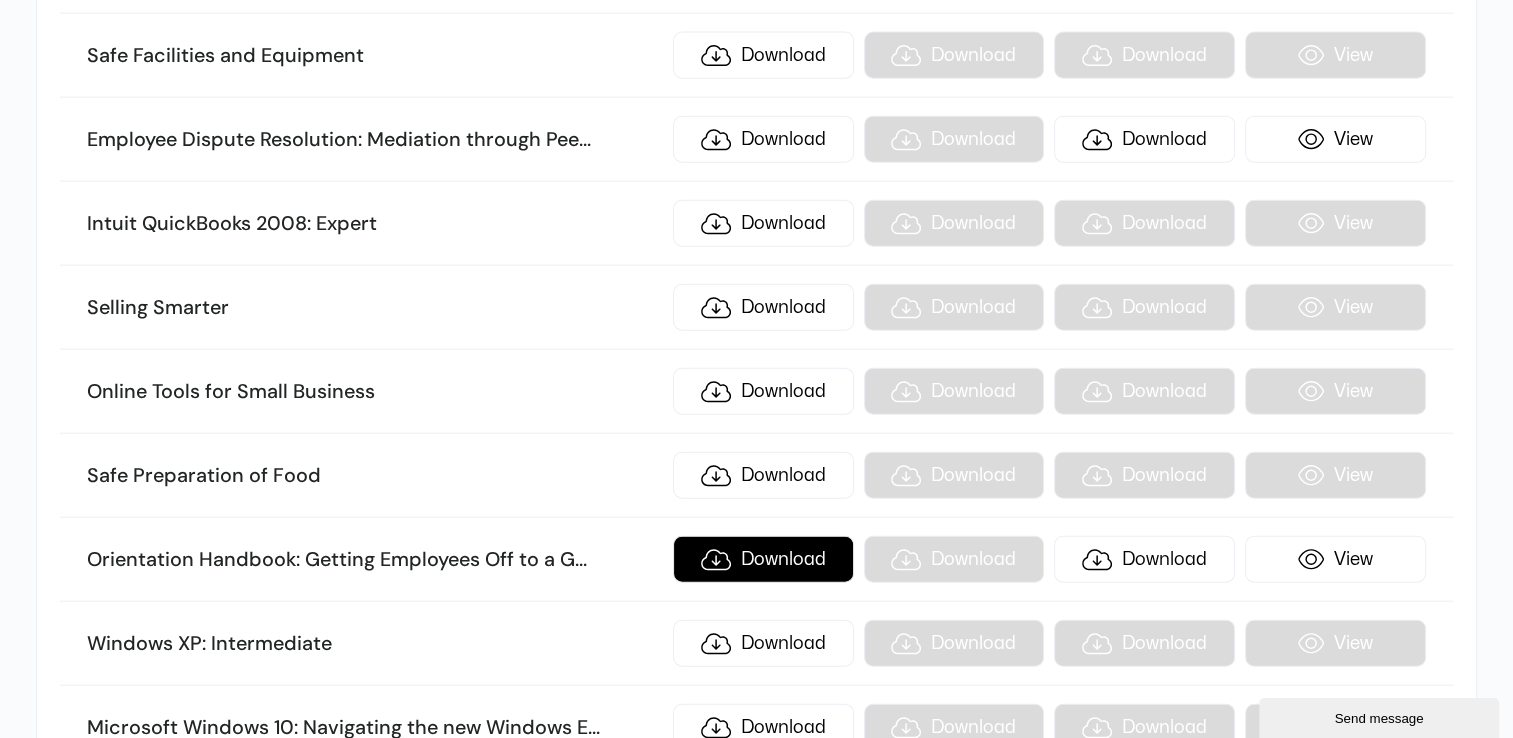 click on "Download" at bounding box center [763, 559] 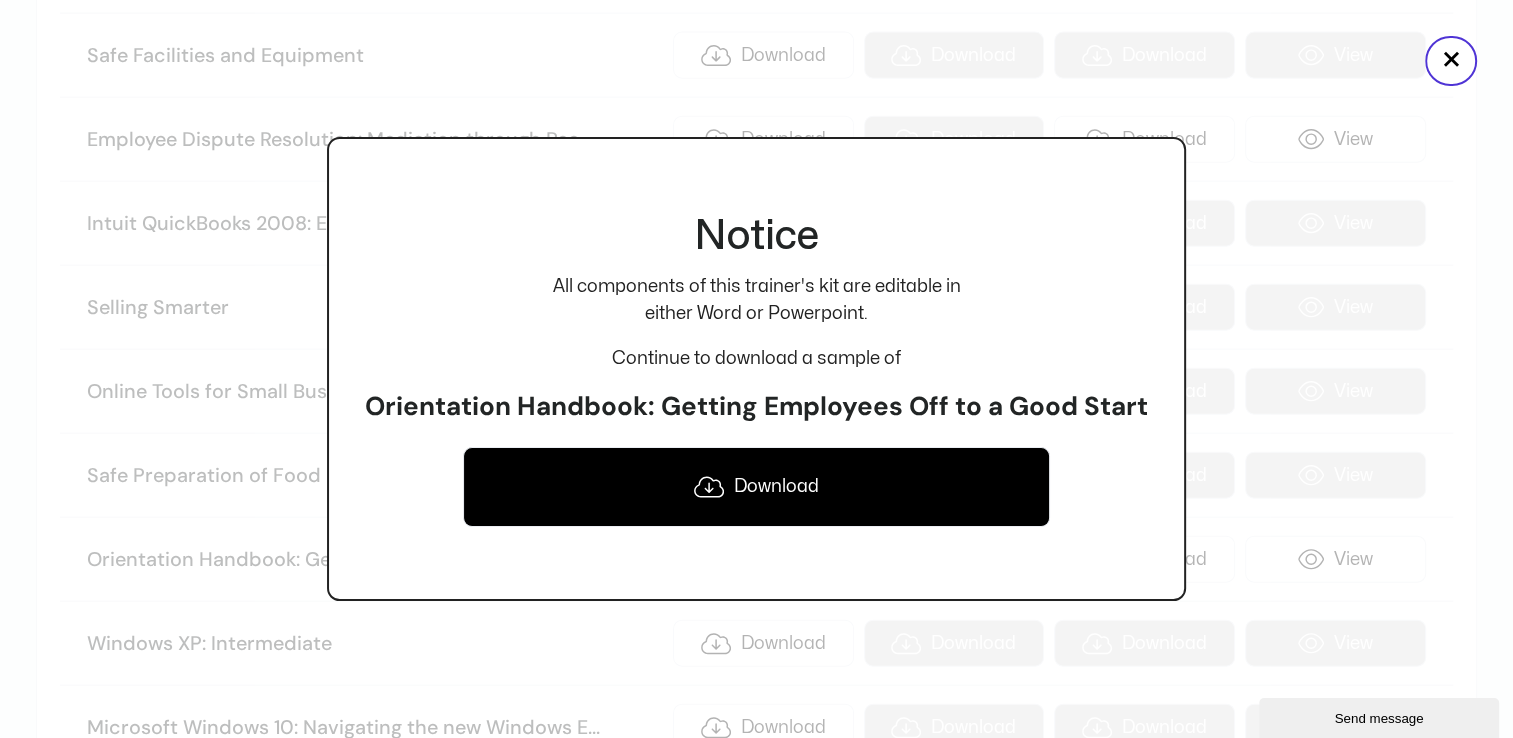 click on "Orientation Handbook: Getting Employees Off to a Good Start" at bounding box center [756, 407] 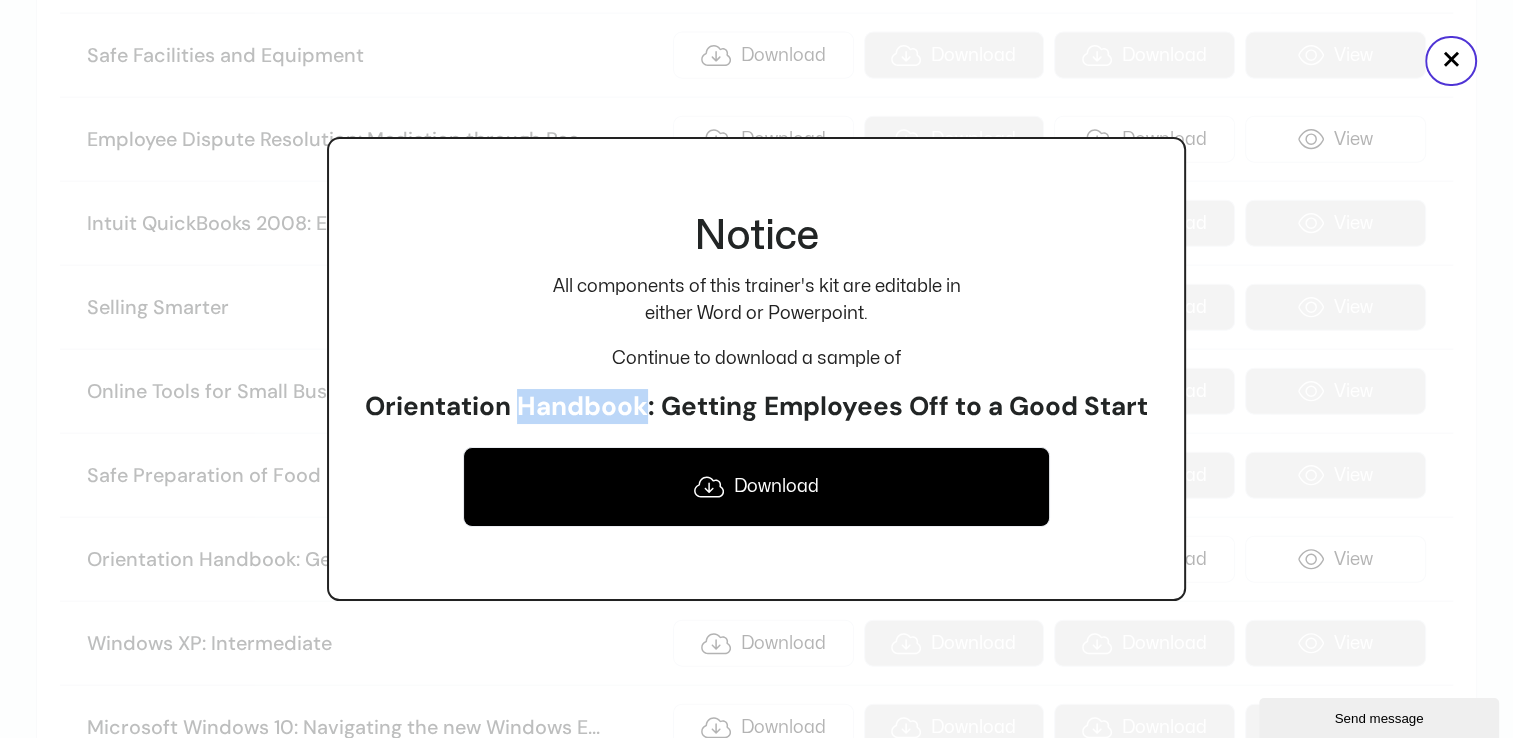 click on "Orientation Handbook: Getting Employees Off to a Good Start" at bounding box center [756, 407] 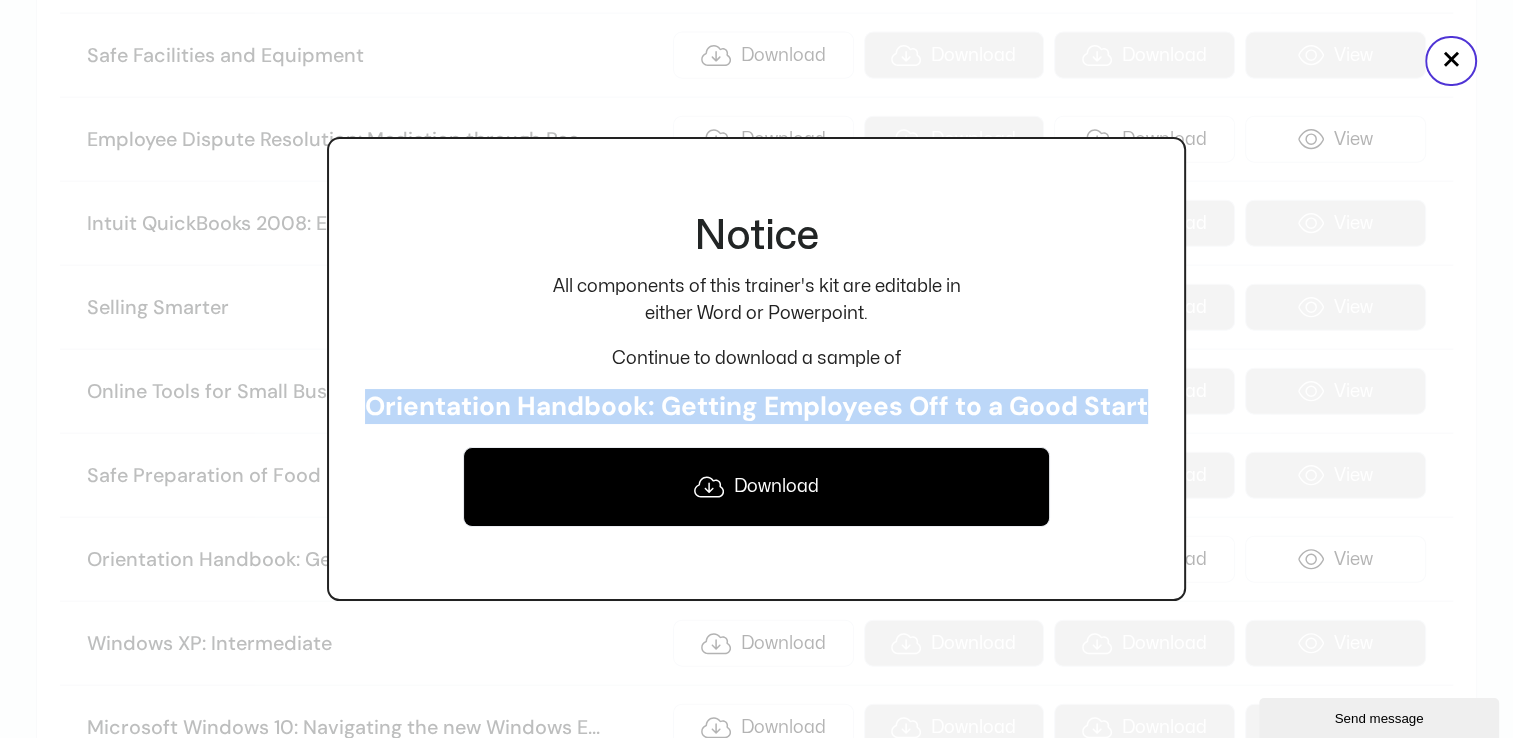 click on "Orientation Handbook: Getting Employees Off to a Good Start" at bounding box center [756, 407] 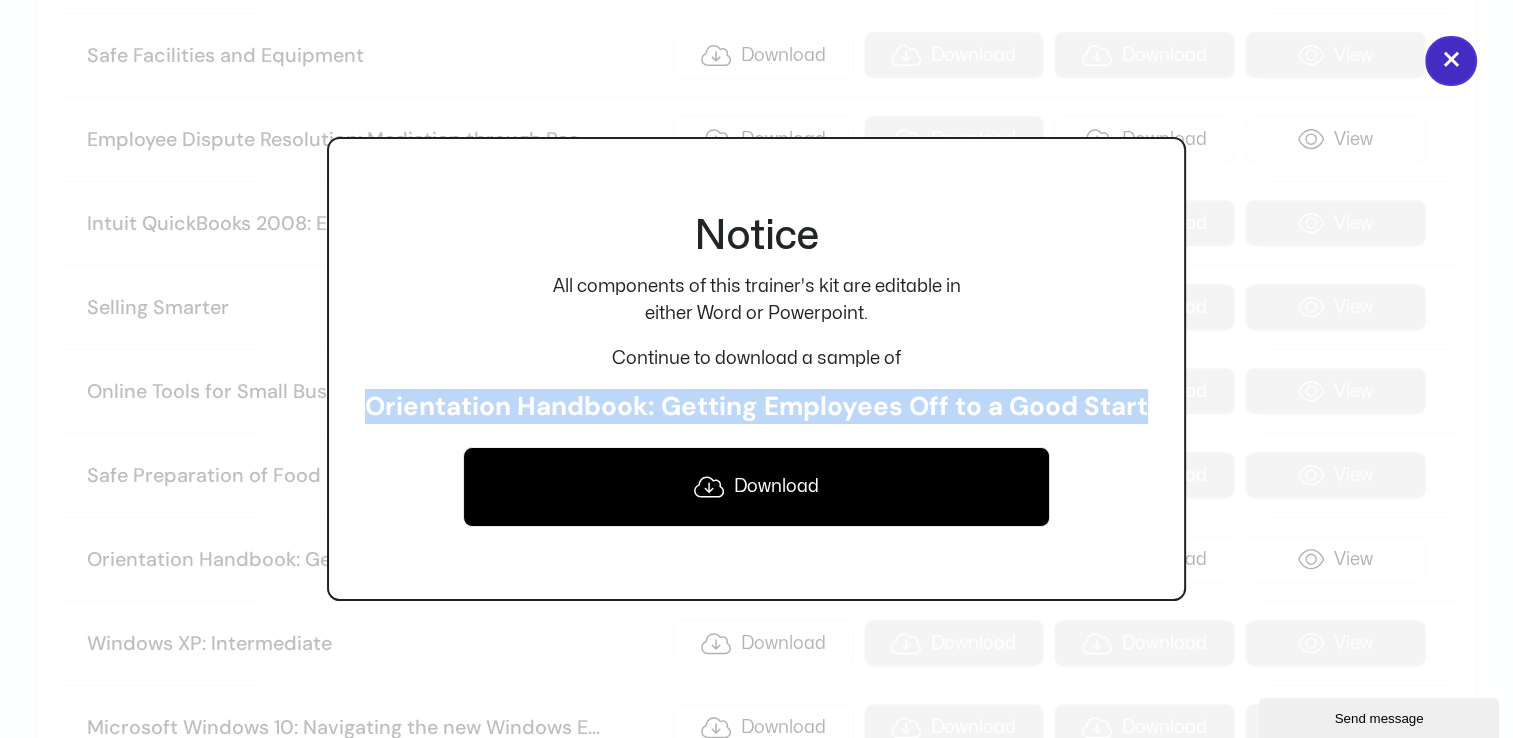 click on "×" at bounding box center (1451, 61) 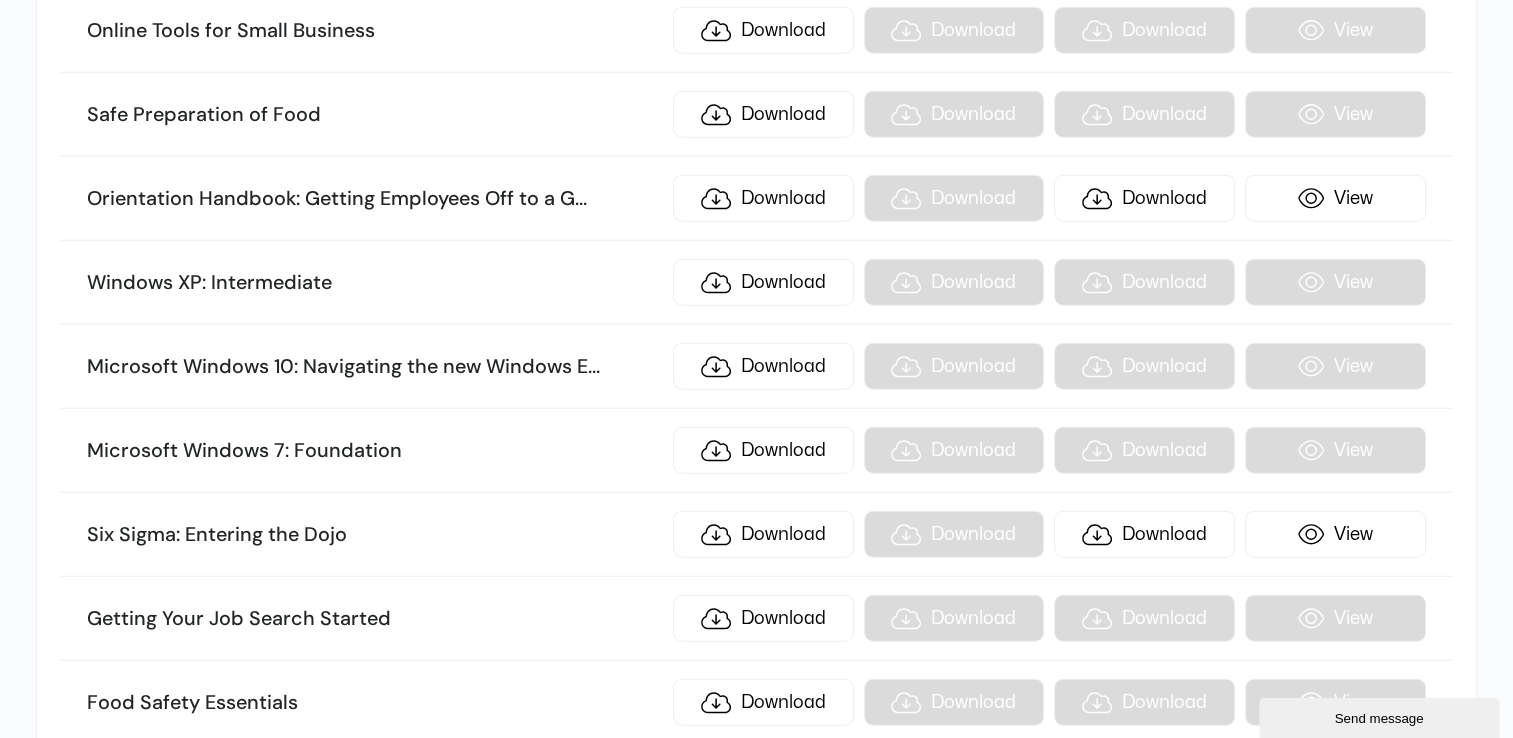 scroll, scrollTop: 12618, scrollLeft: 0, axis: vertical 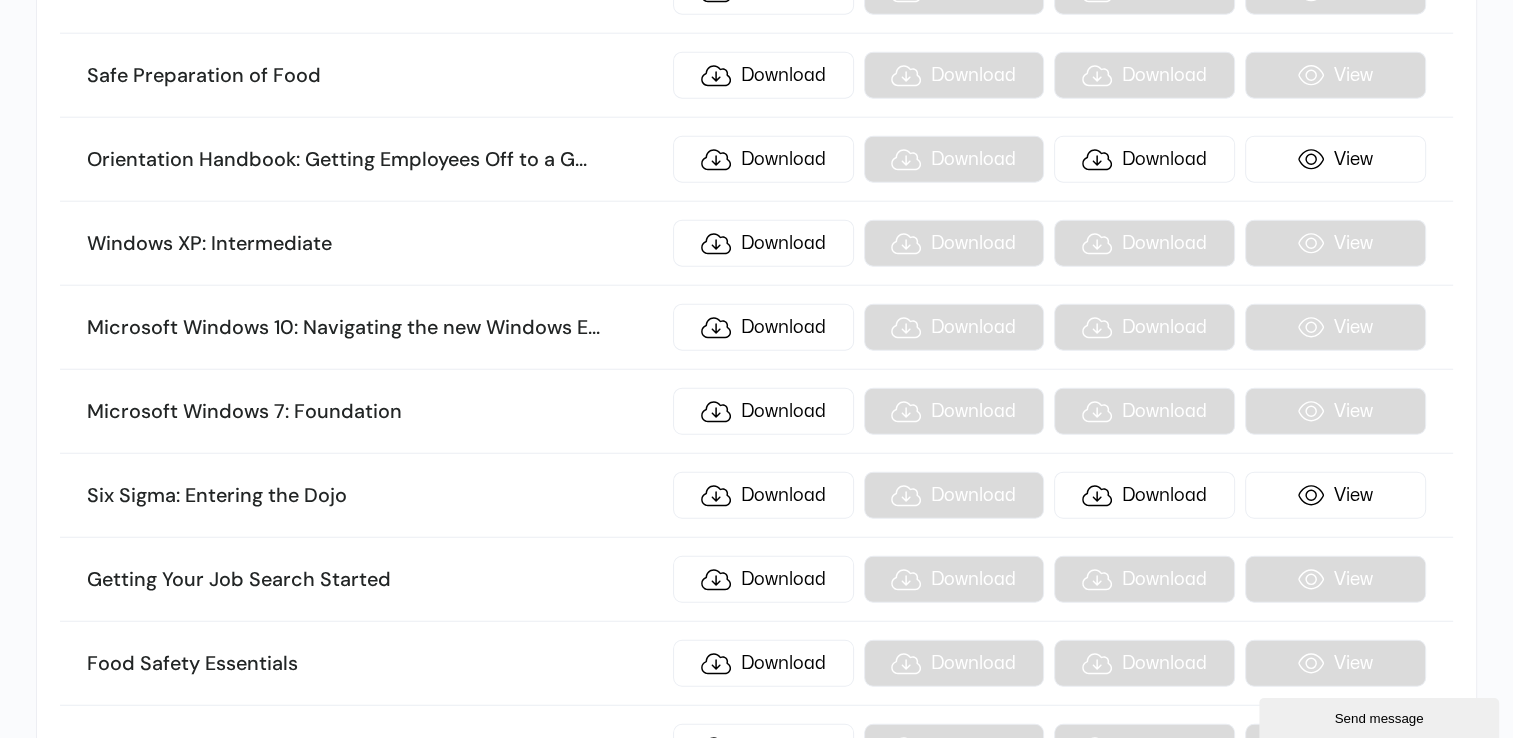 click on "Six Sigma: Entering the Dojo" at bounding box center [374, 496] 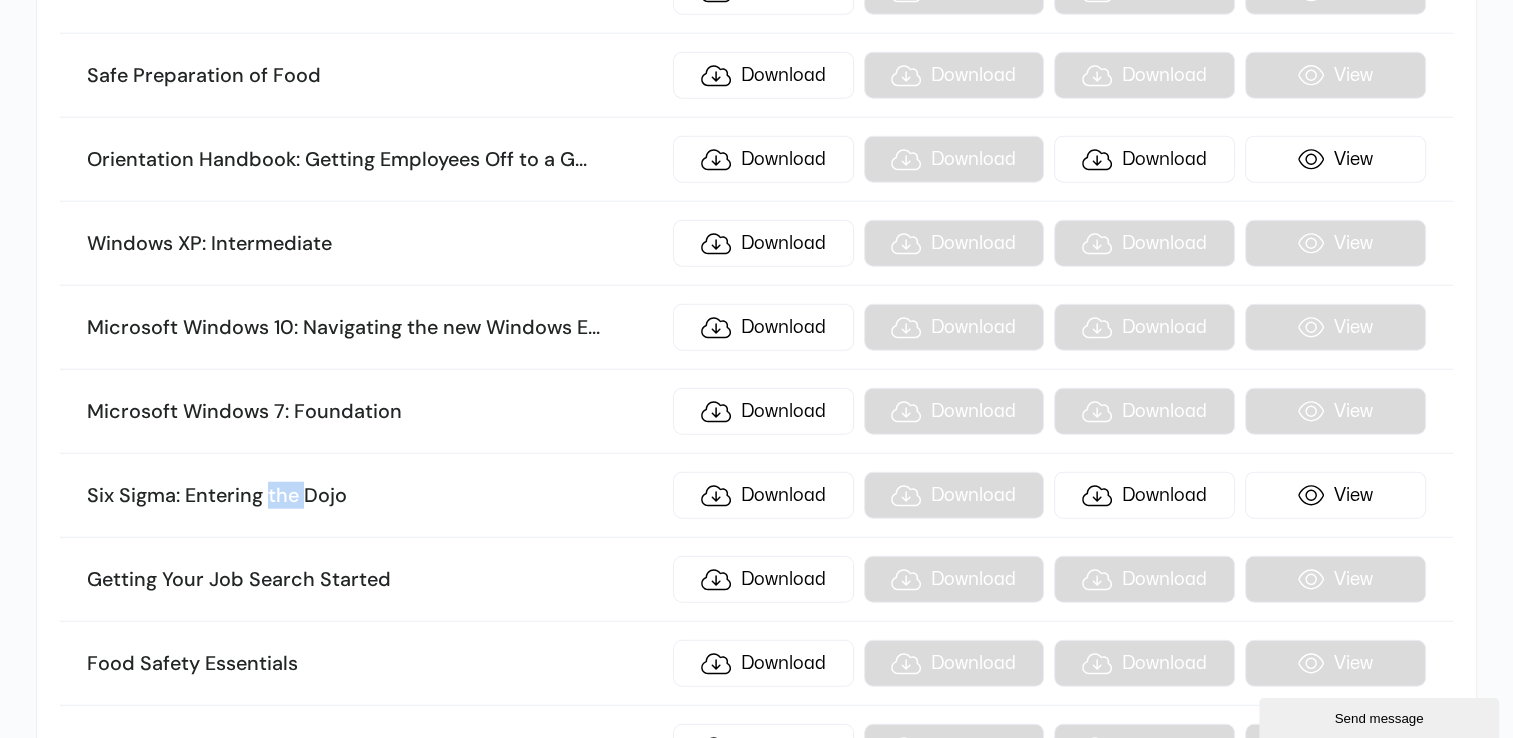 click on "Six Sigma: Entering the Dojo" at bounding box center [374, 496] 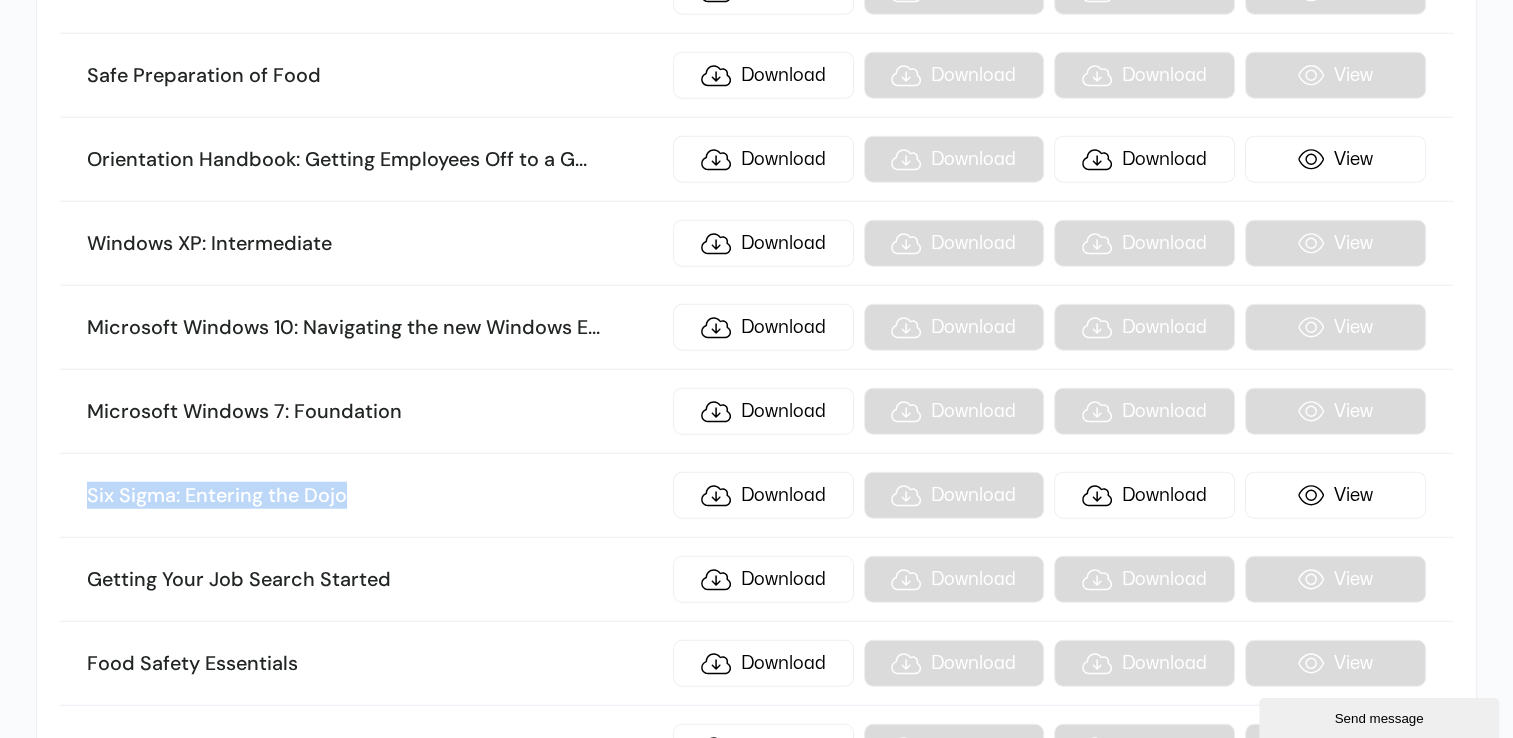 click on "Six Sigma: Entering the Dojo" at bounding box center [374, 496] 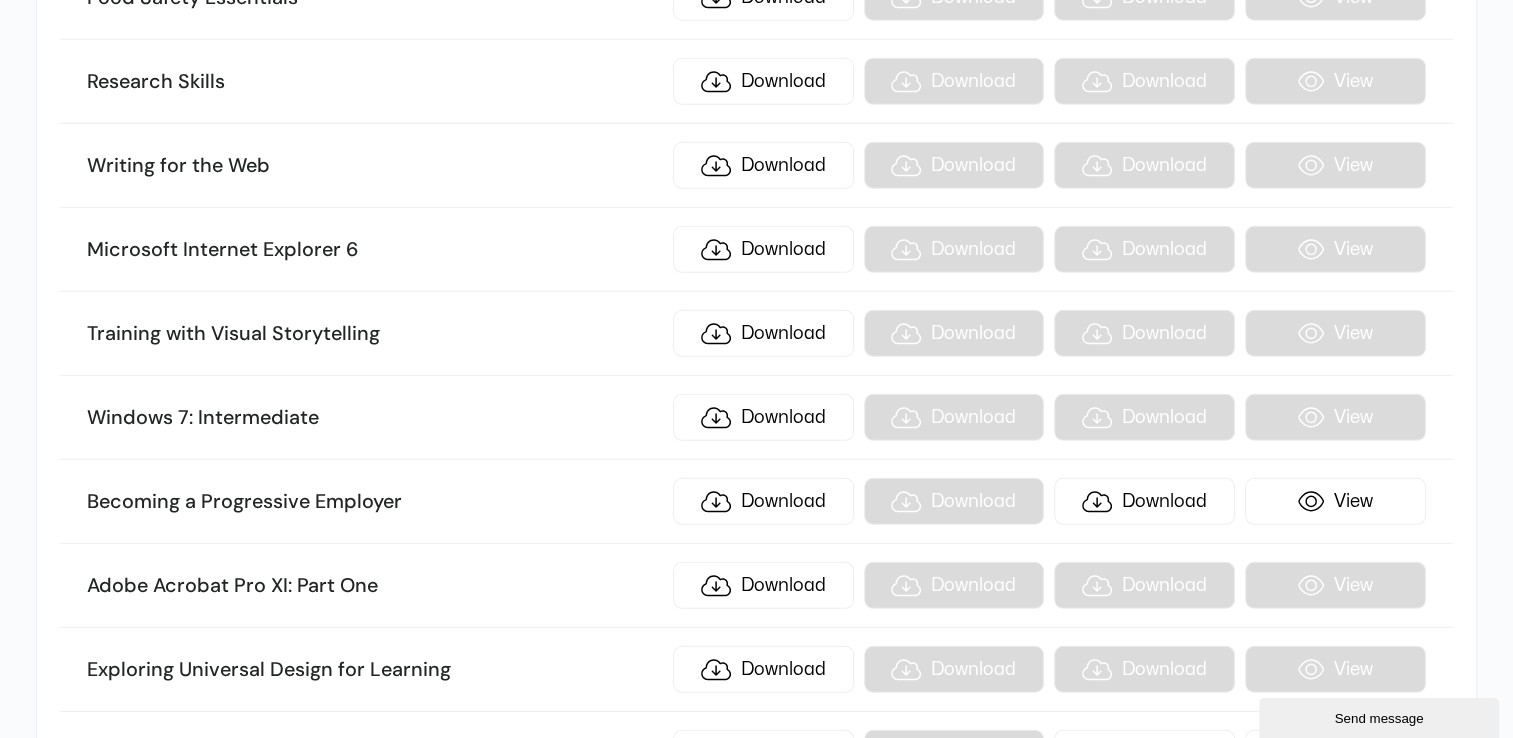 scroll, scrollTop: 13318, scrollLeft: 0, axis: vertical 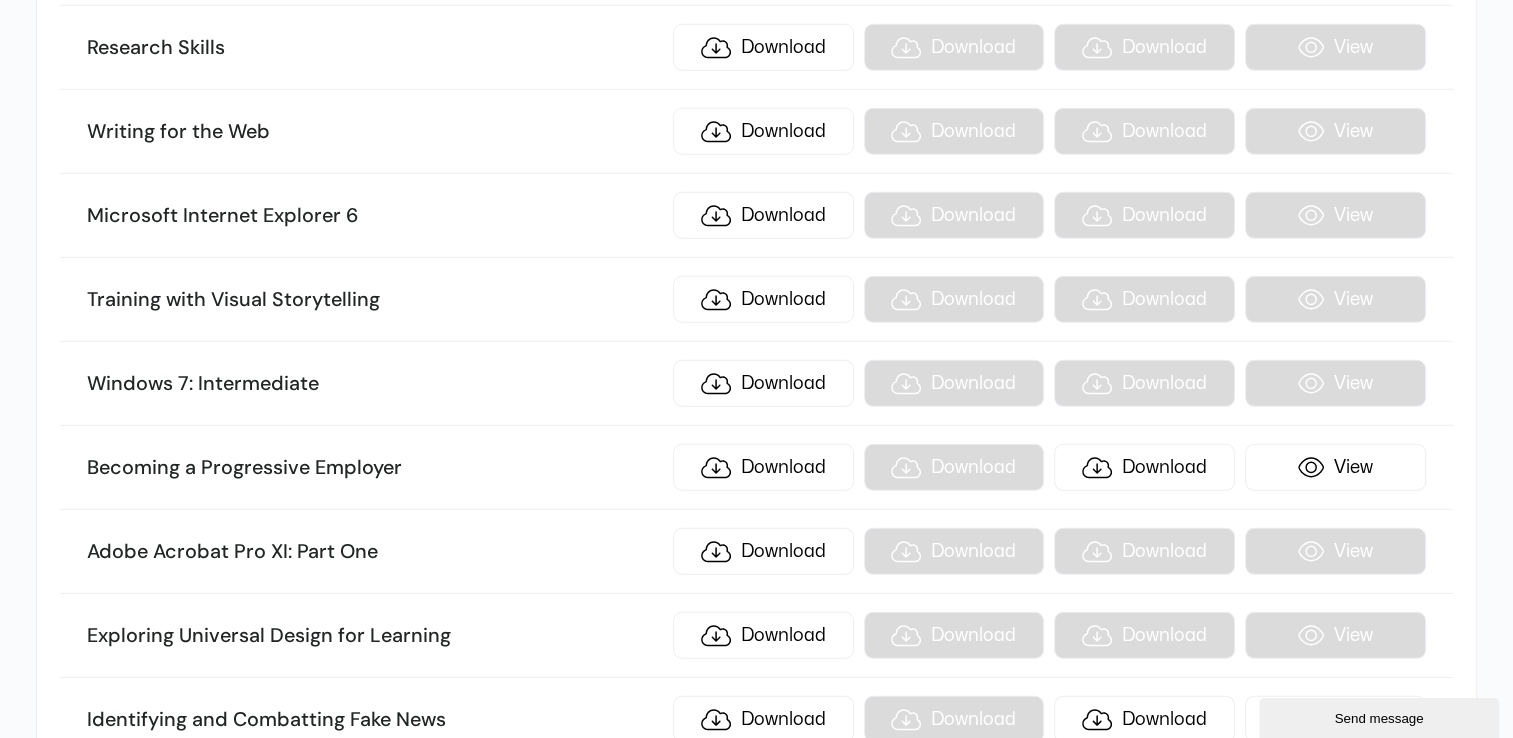 click on "Becoming a Progressive Employer" at bounding box center (374, 468) 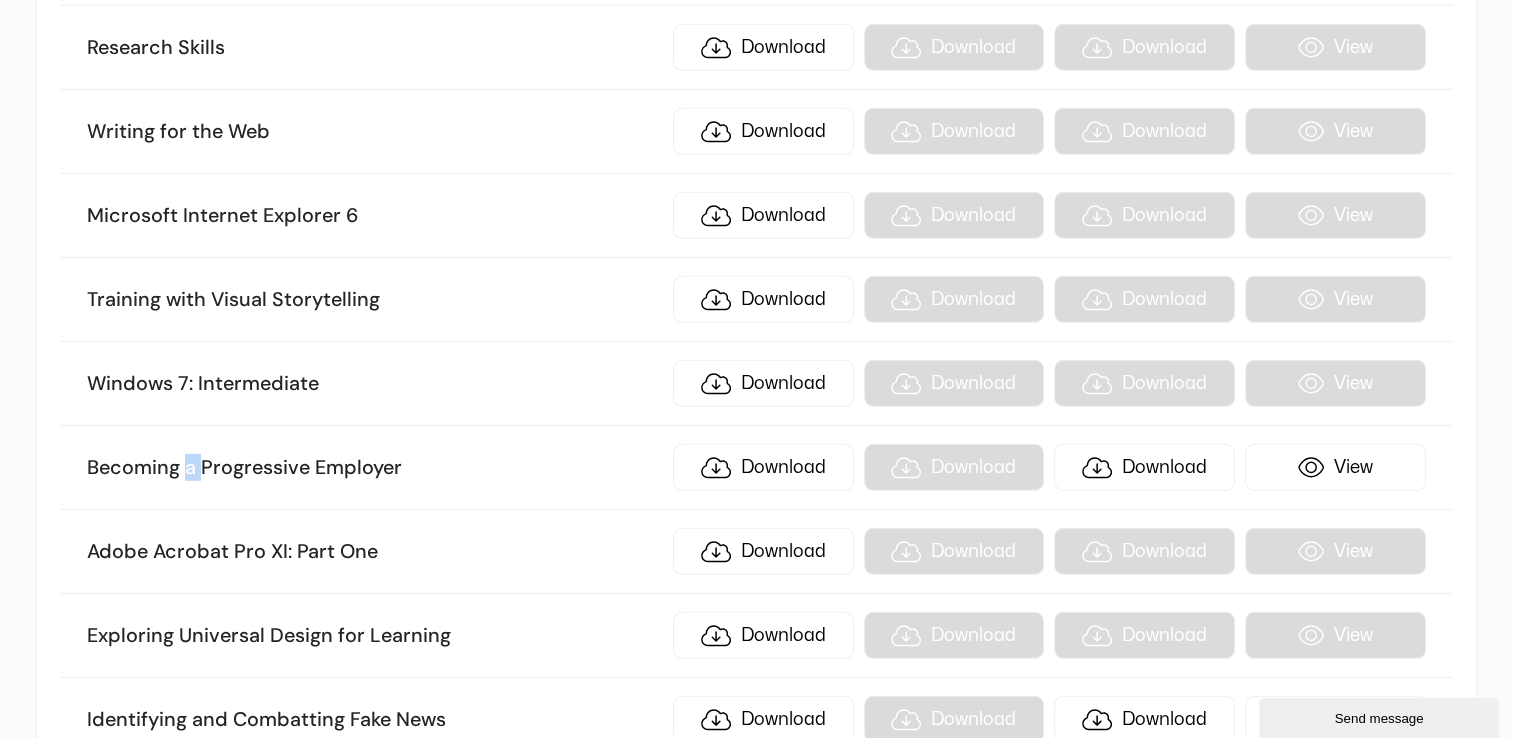 click on "Becoming a Progressive Employer" at bounding box center [374, 468] 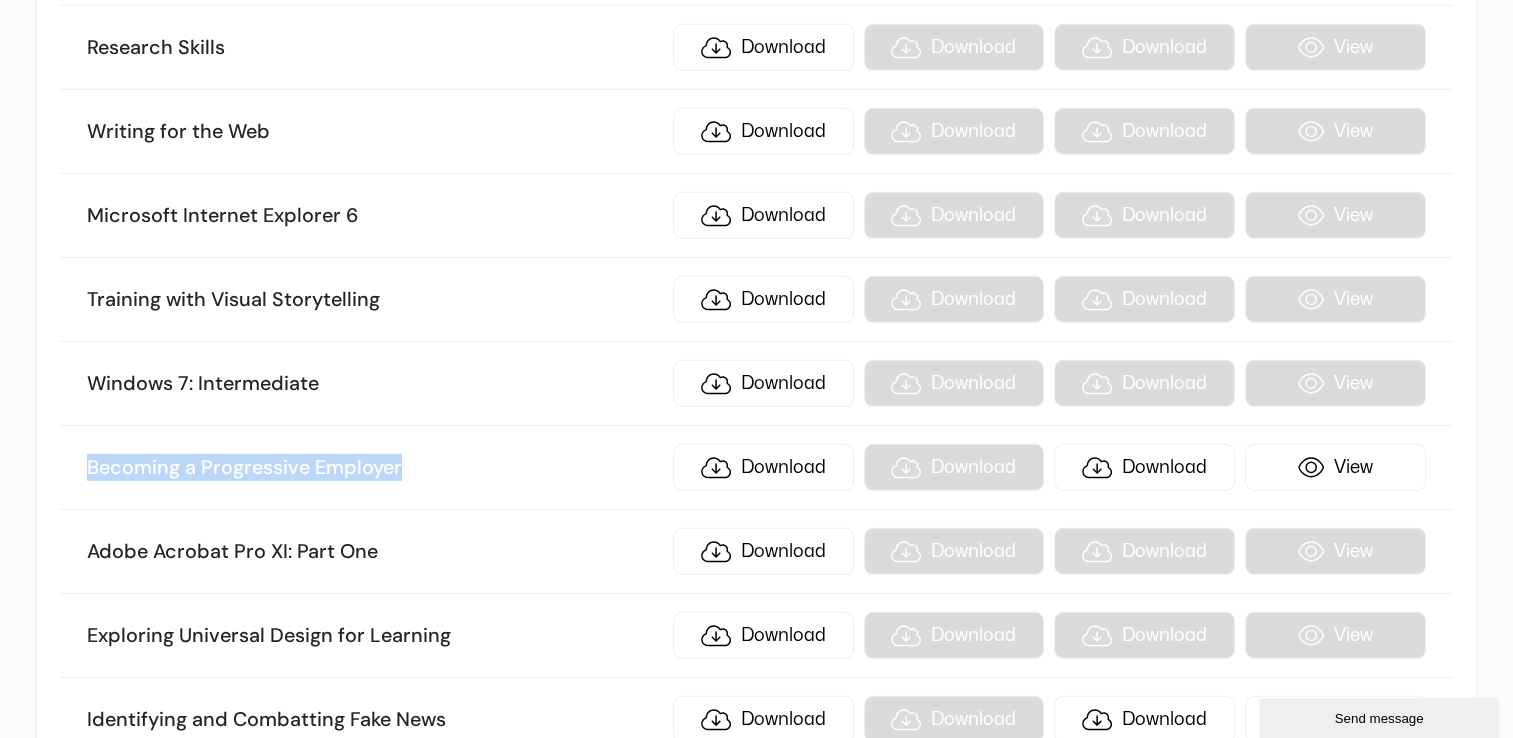 click on "Becoming a Progressive Employer" at bounding box center (374, 468) 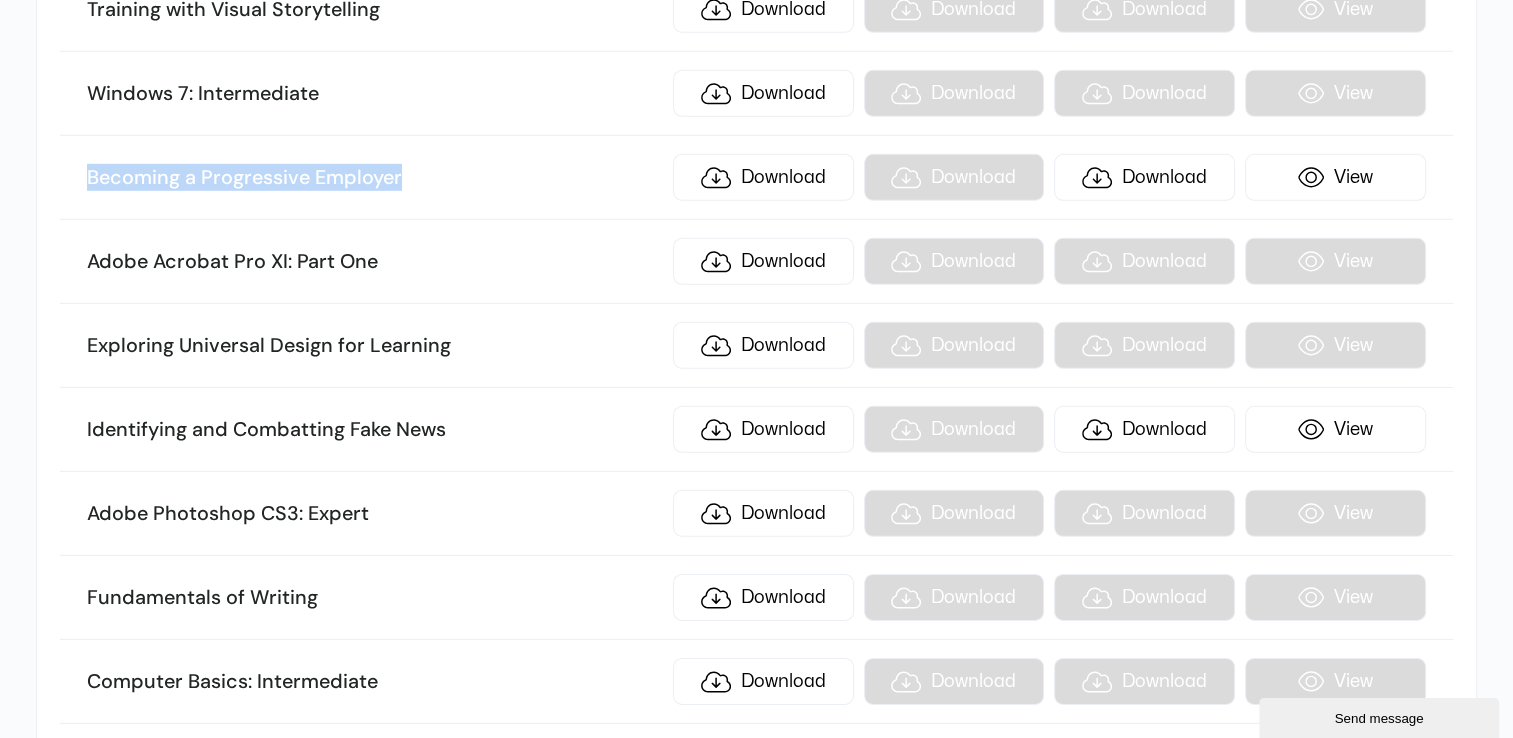 scroll, scrollTop: 13618, scrollLeft: 0, axis: vertical 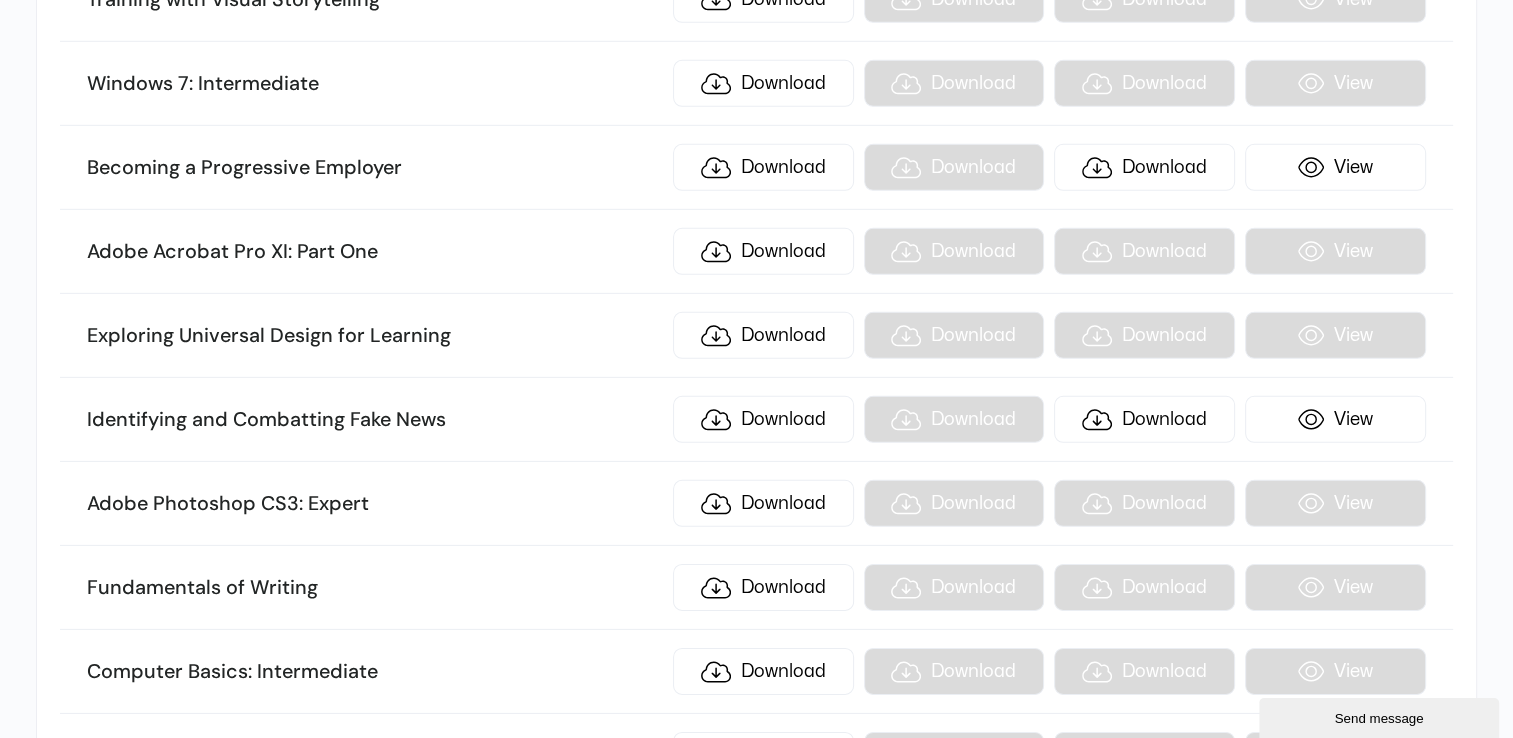 click on "Identifying and Combatting Fake News" at bounding box center (374, 420) 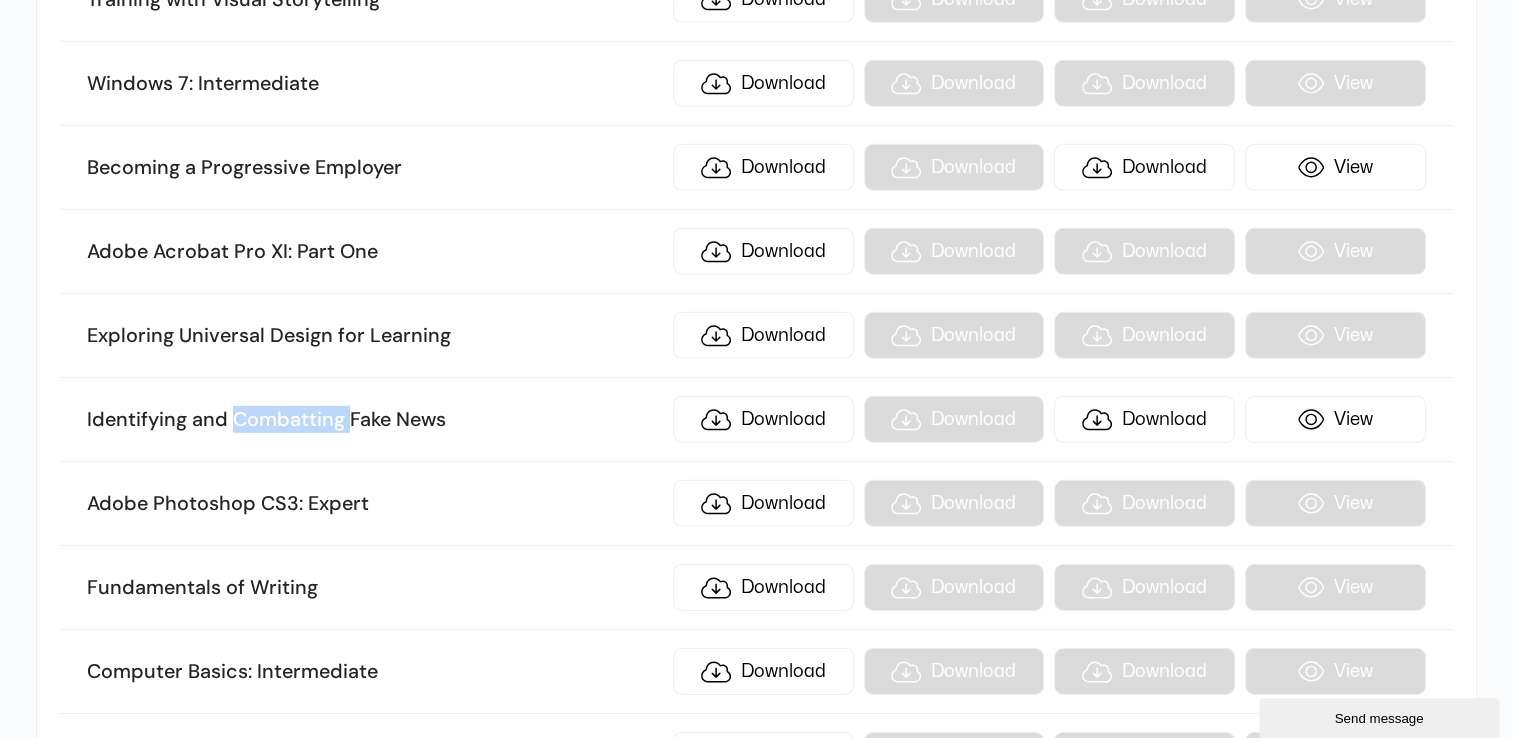 click on "Identifying and Combatting Fake News" at bounding box center (374, 420) 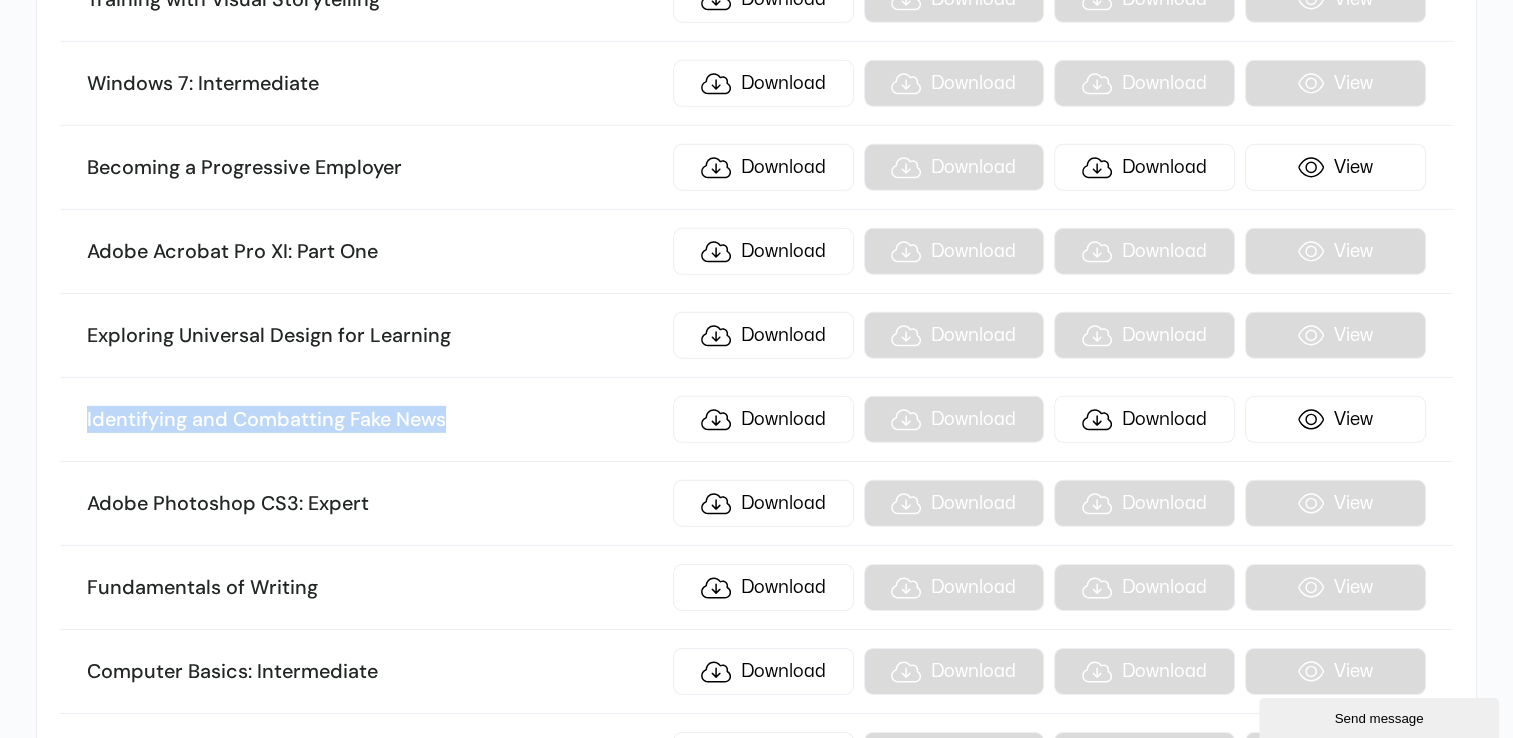 click on "Identifying and Combatting Fake News" at bounding box center [374, 420] 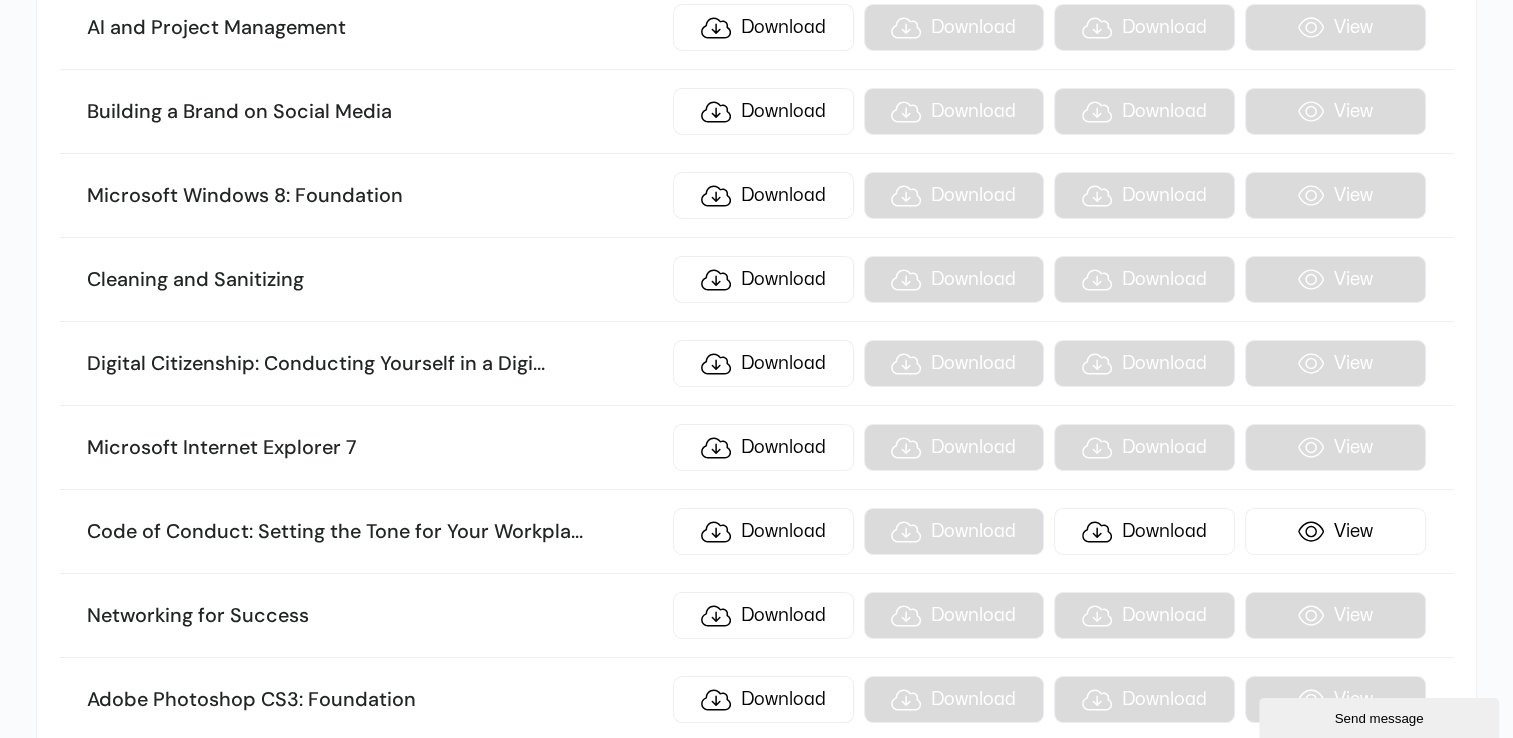 scroll, scrollTop: 14518, scrollLeft: 0, axis: vertical 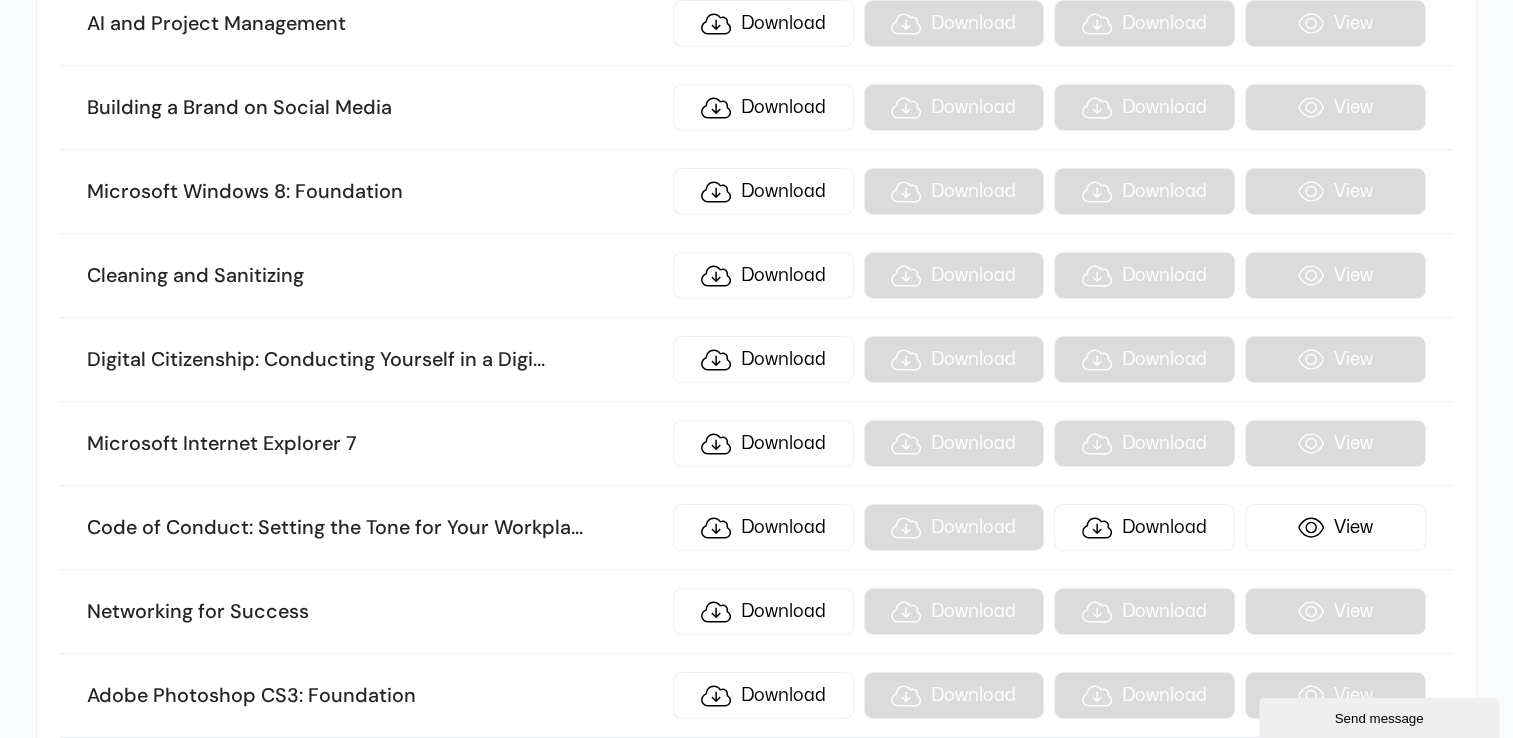 click on "Code of Conduct: Setting the Tone for Your Workpla ... ce" at bounding box center [374, 528] 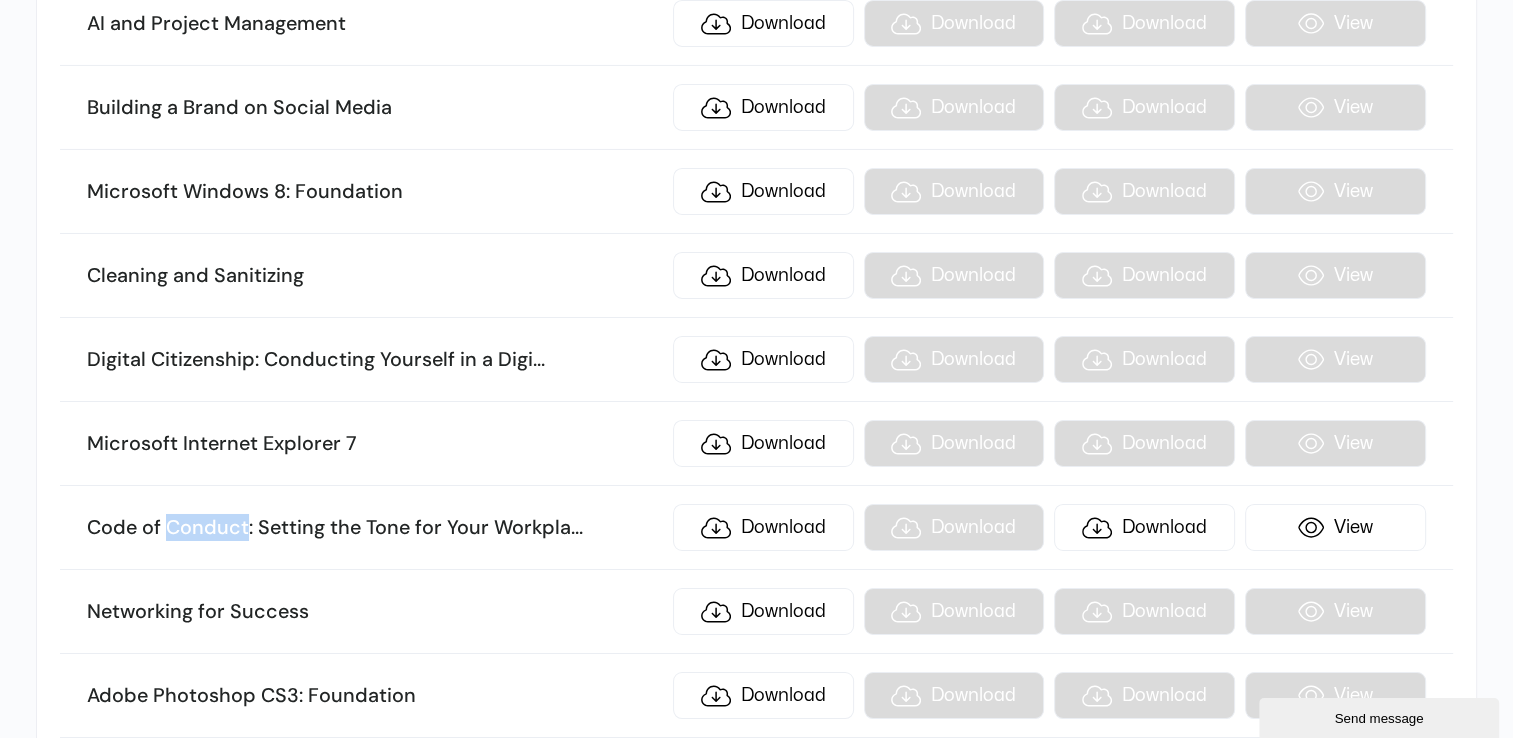 click on "Code of Conduct: Setting the Tone for Your Workpla ... ce" at bounding box center (374, 528) 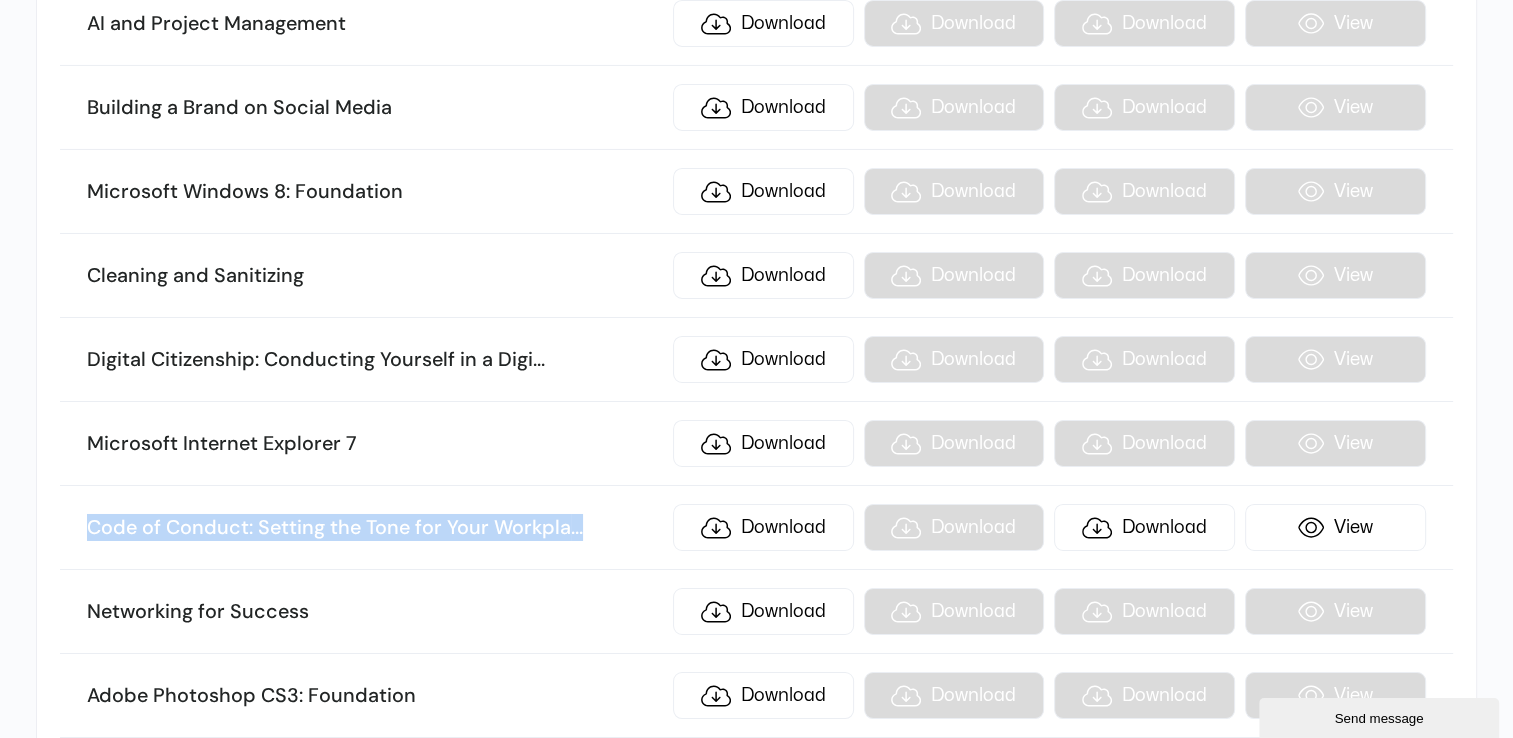 click on "Code of Conduct: Setting the Tone for Your Workpla ... ce" at bounding box center (374, 528) 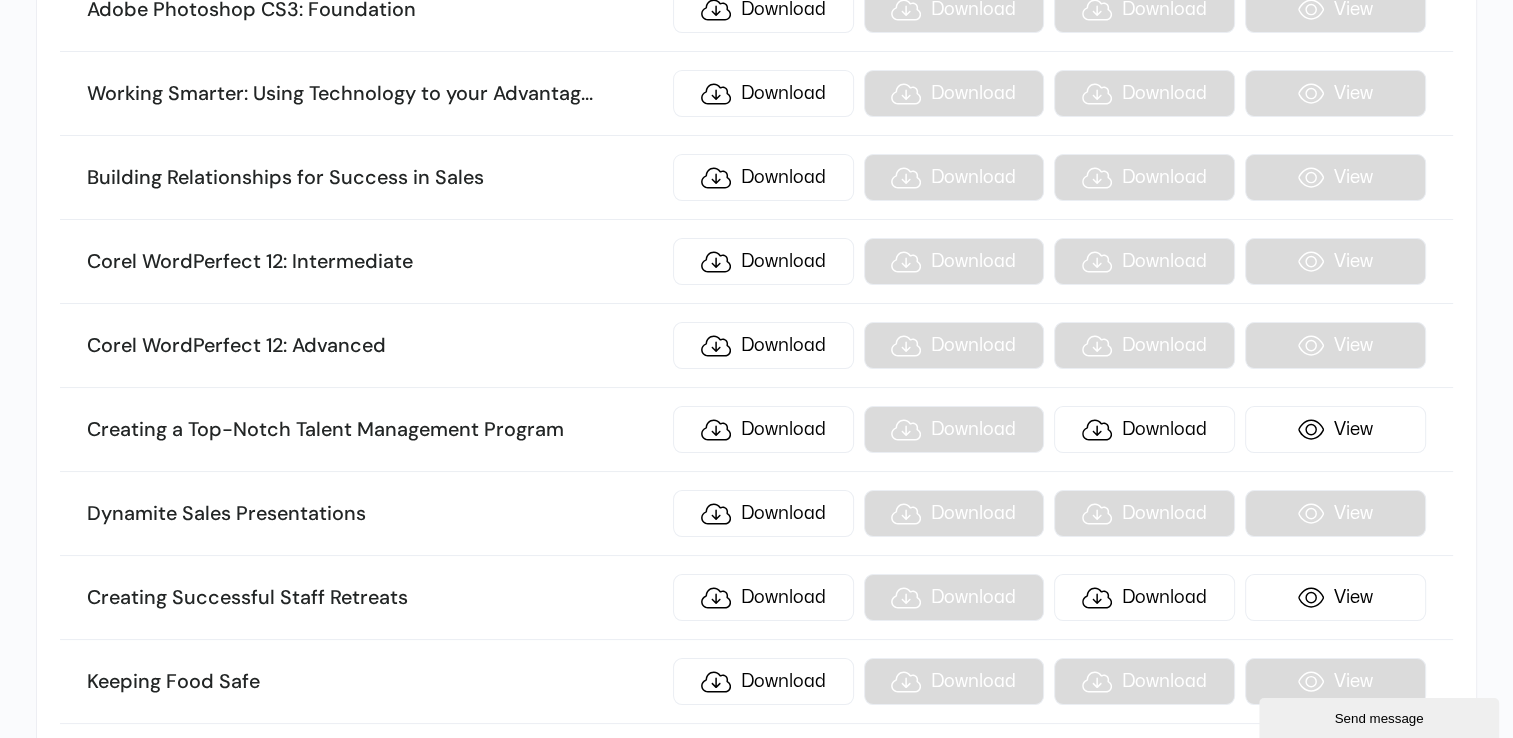 scroll, scrollTop: 15218, scrollLeft: 0, axis: vertical 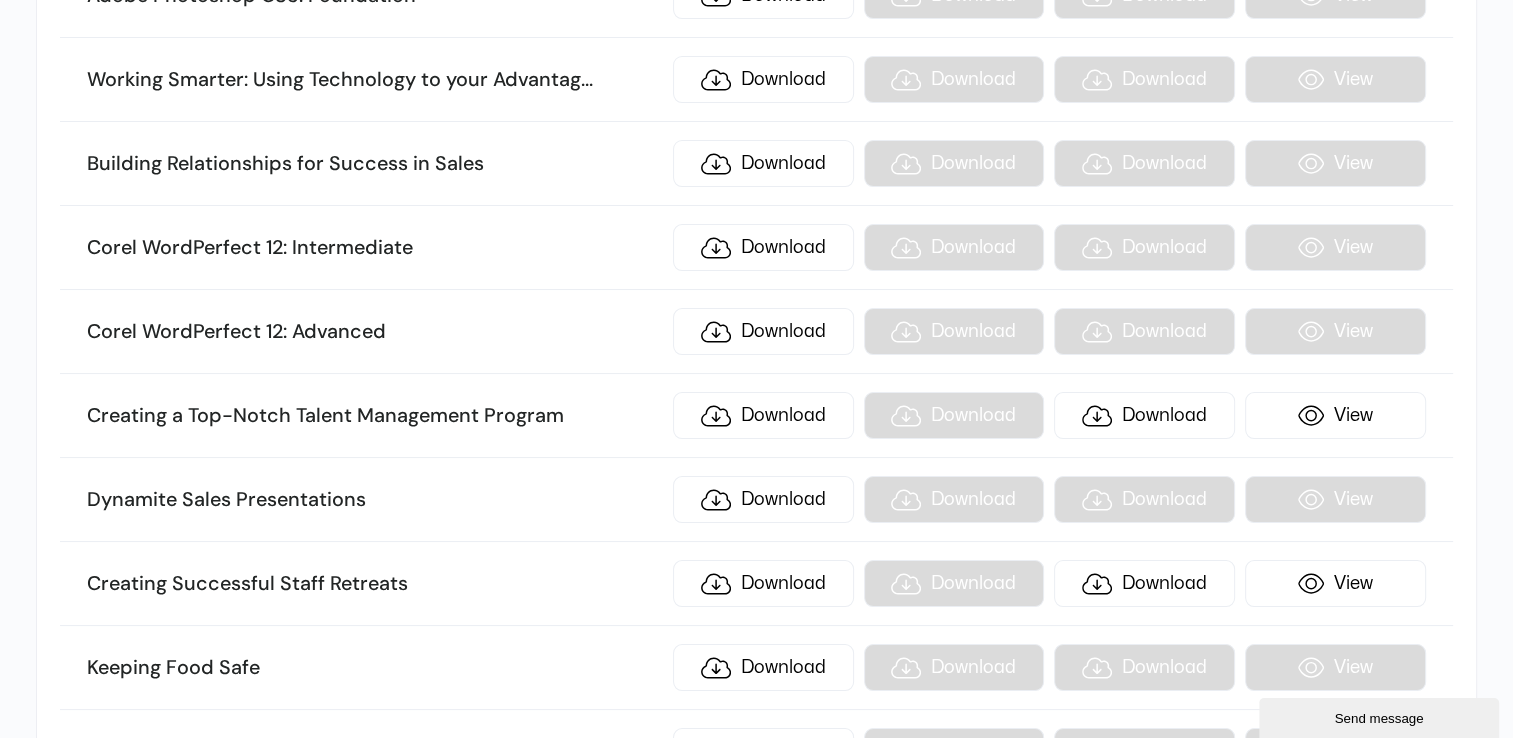 click on "Creating a Top-Notch Talent Management Program Download Download Download View" at bounding box center (756, 416) 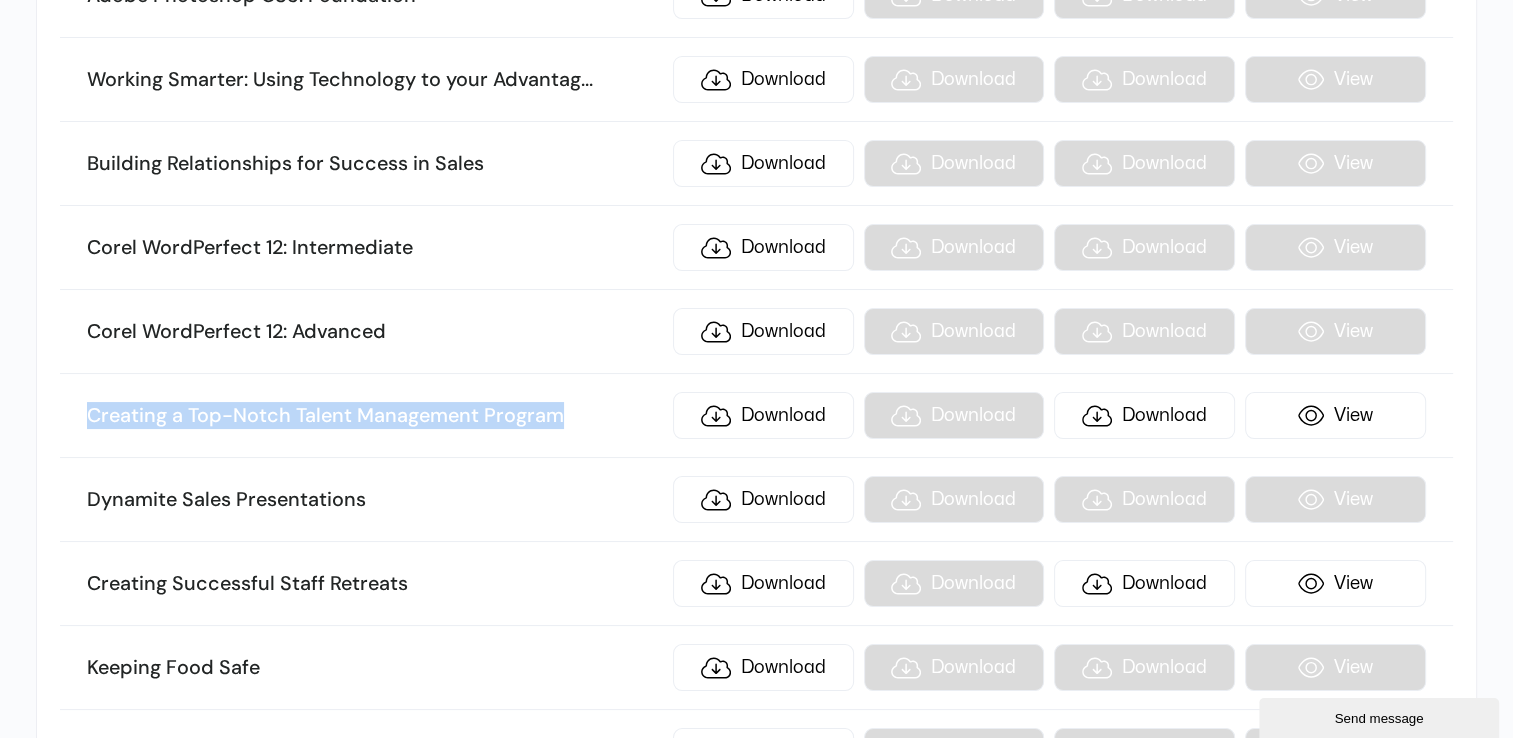click on "Creating a Top-Notch Talent Management Program Download Download Download View" at bounding box center (756, 416) 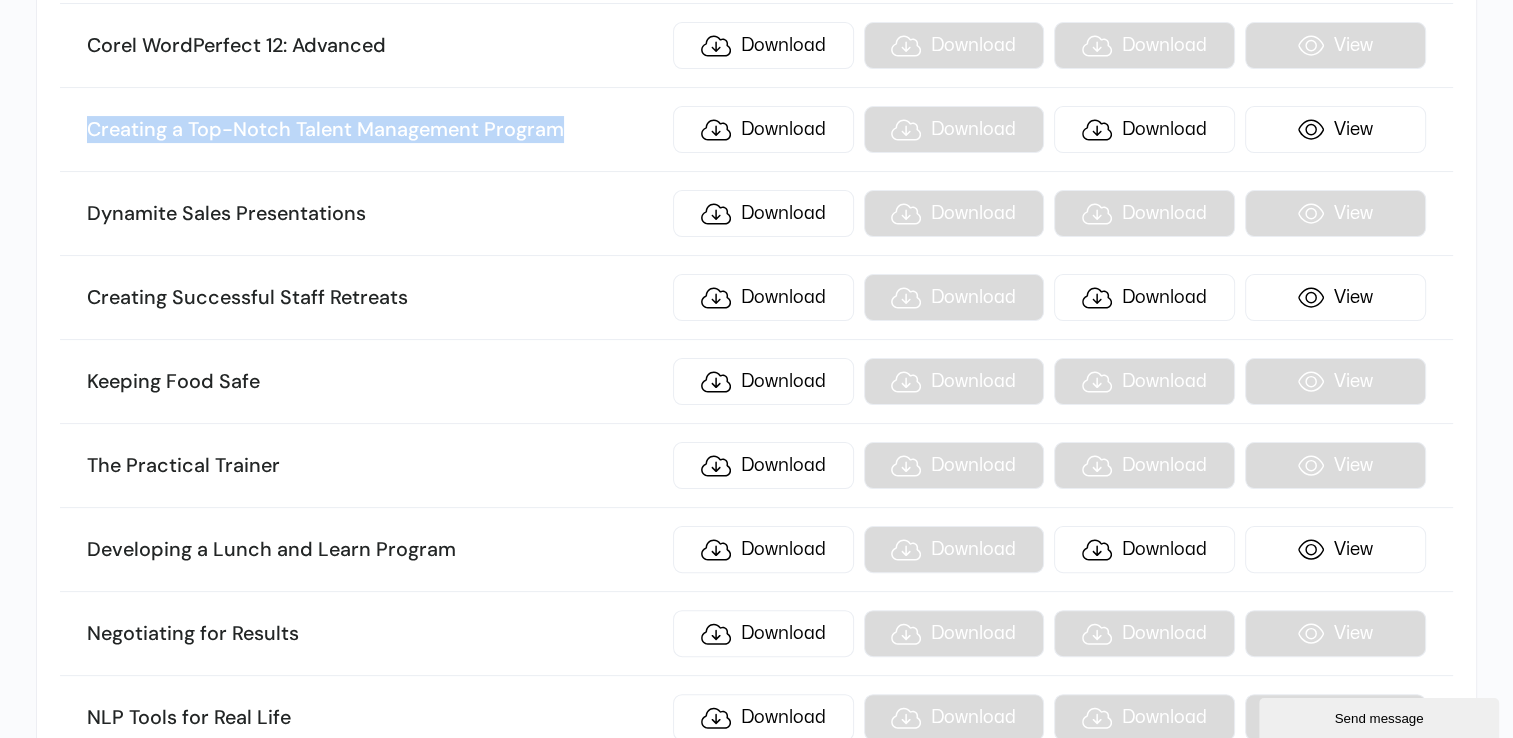 scroll, scrollTop: 15518, scrollLeft: 0, axis: vertical 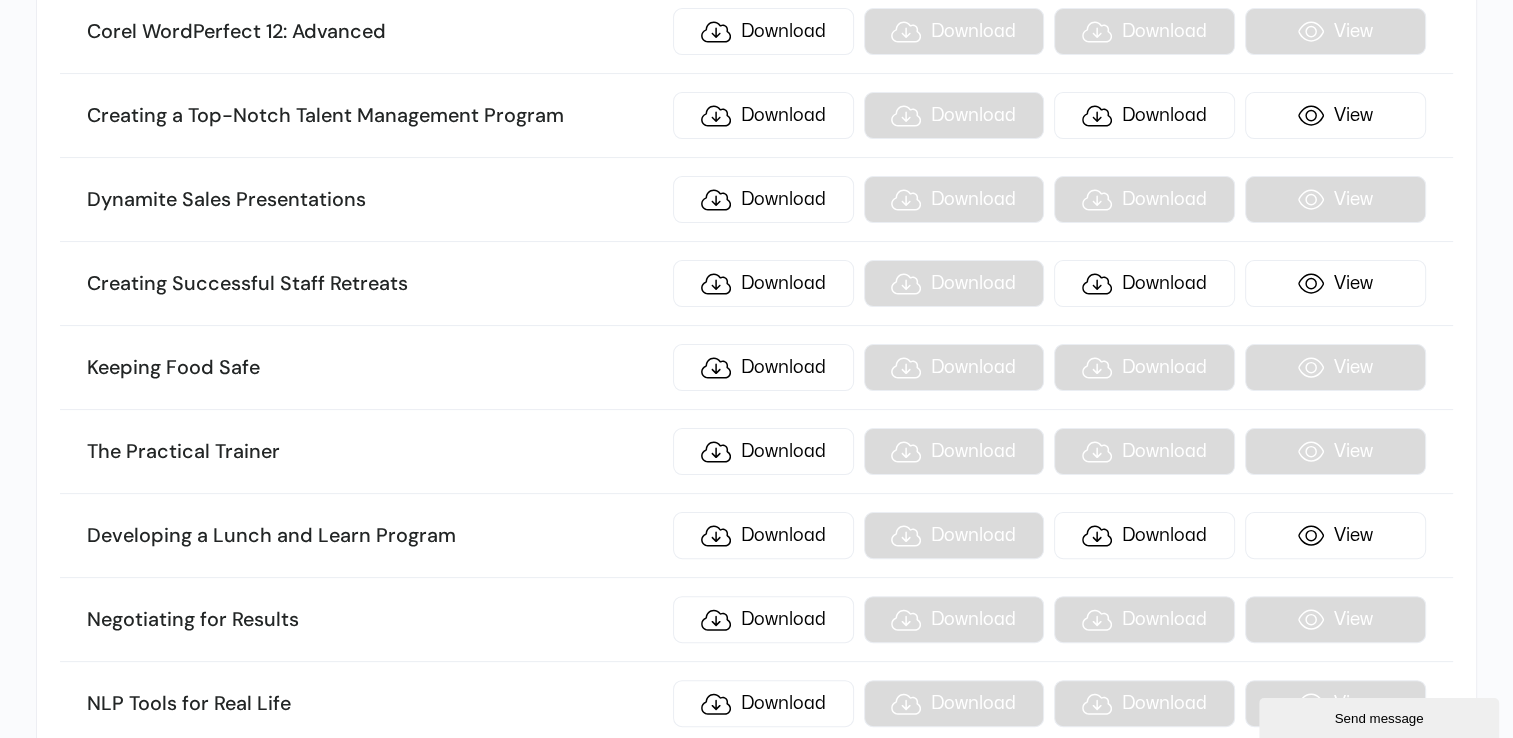 click on "Creating Successful Staff Retreats" at bounding box center (374, 284) 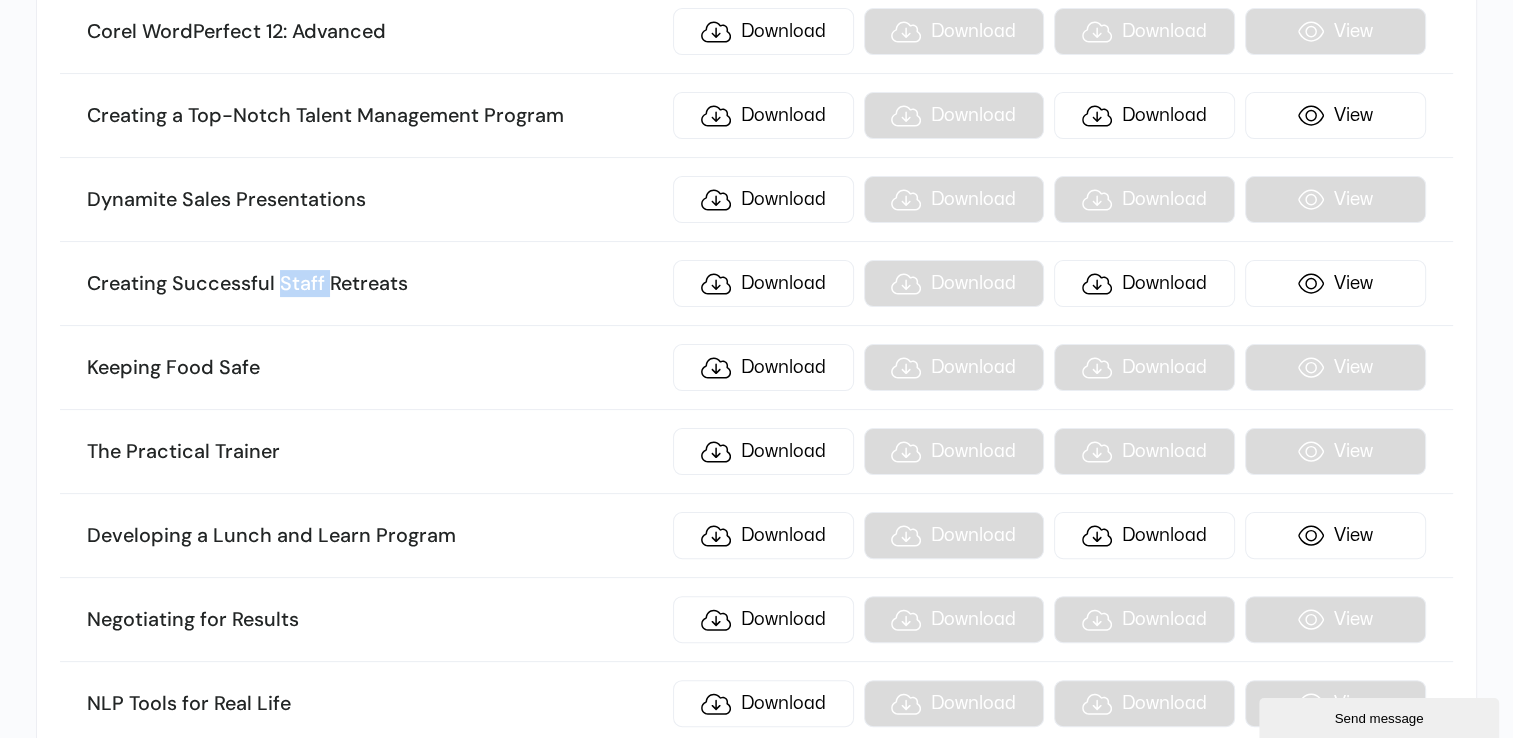 click on "Creating Successful Staff Retreats" at bounding box center [374, 284] 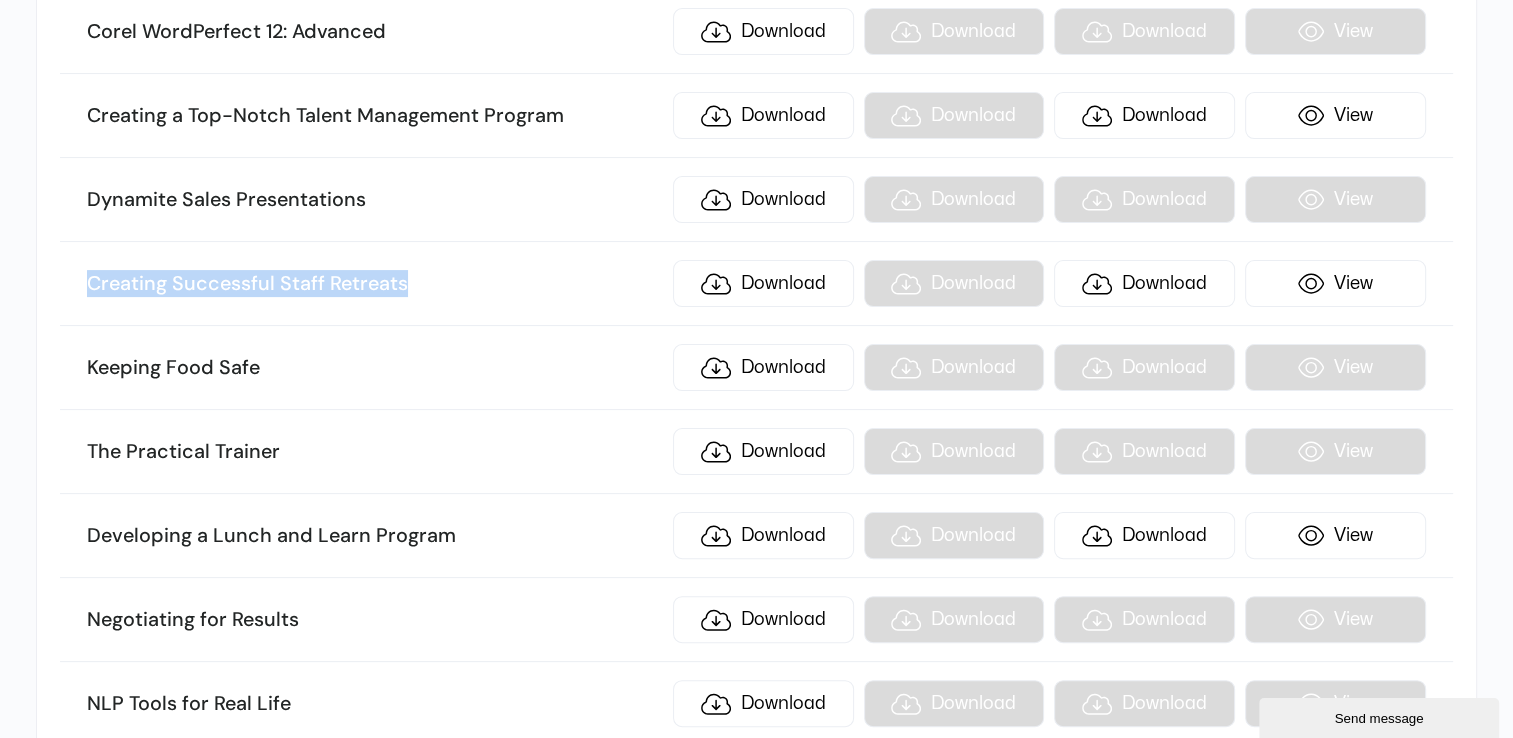 click on "Creating Successful Staff Retreats" at bounding box center (374, 284) 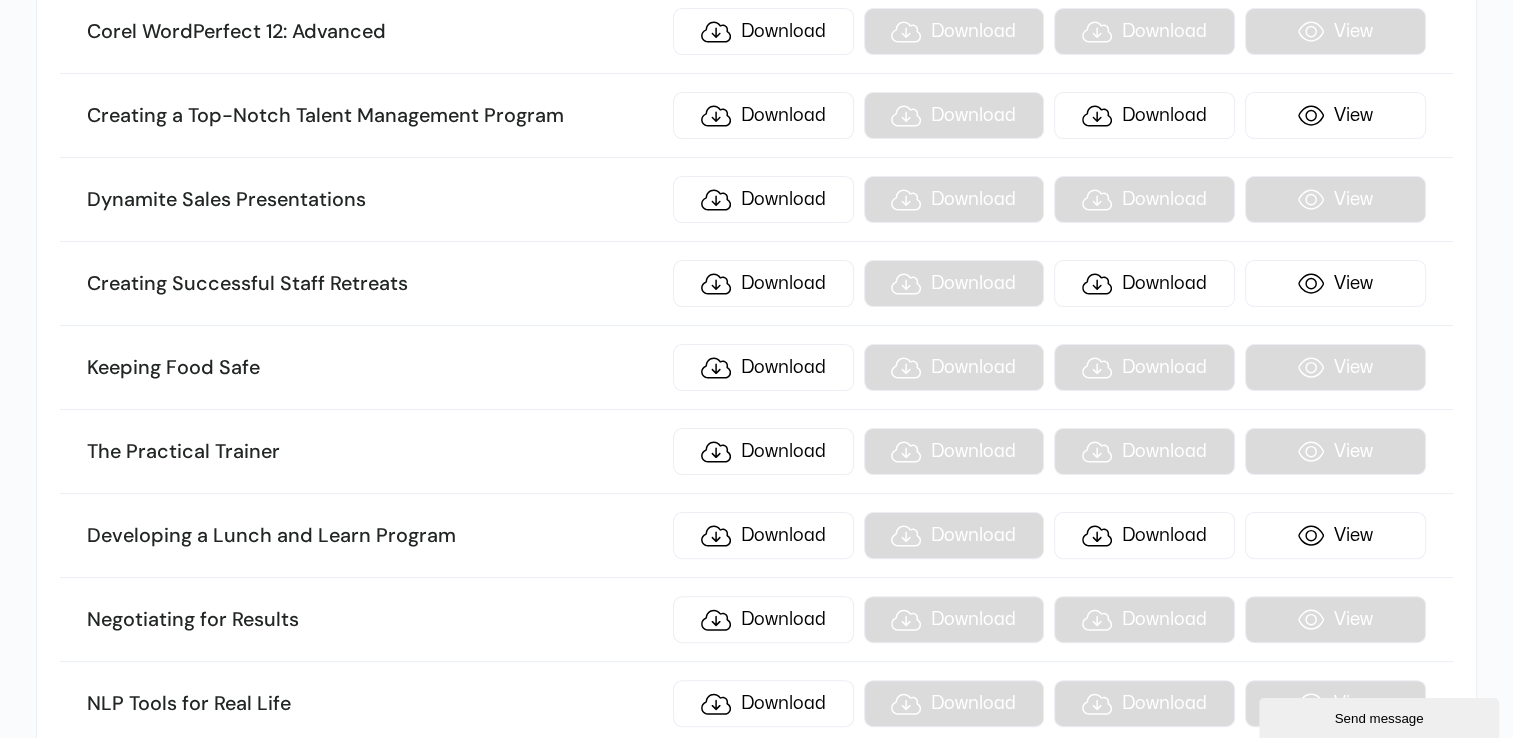click on "Developing a Lunch and Learn Program Download Download Download View" at bounding box center (756, 536) 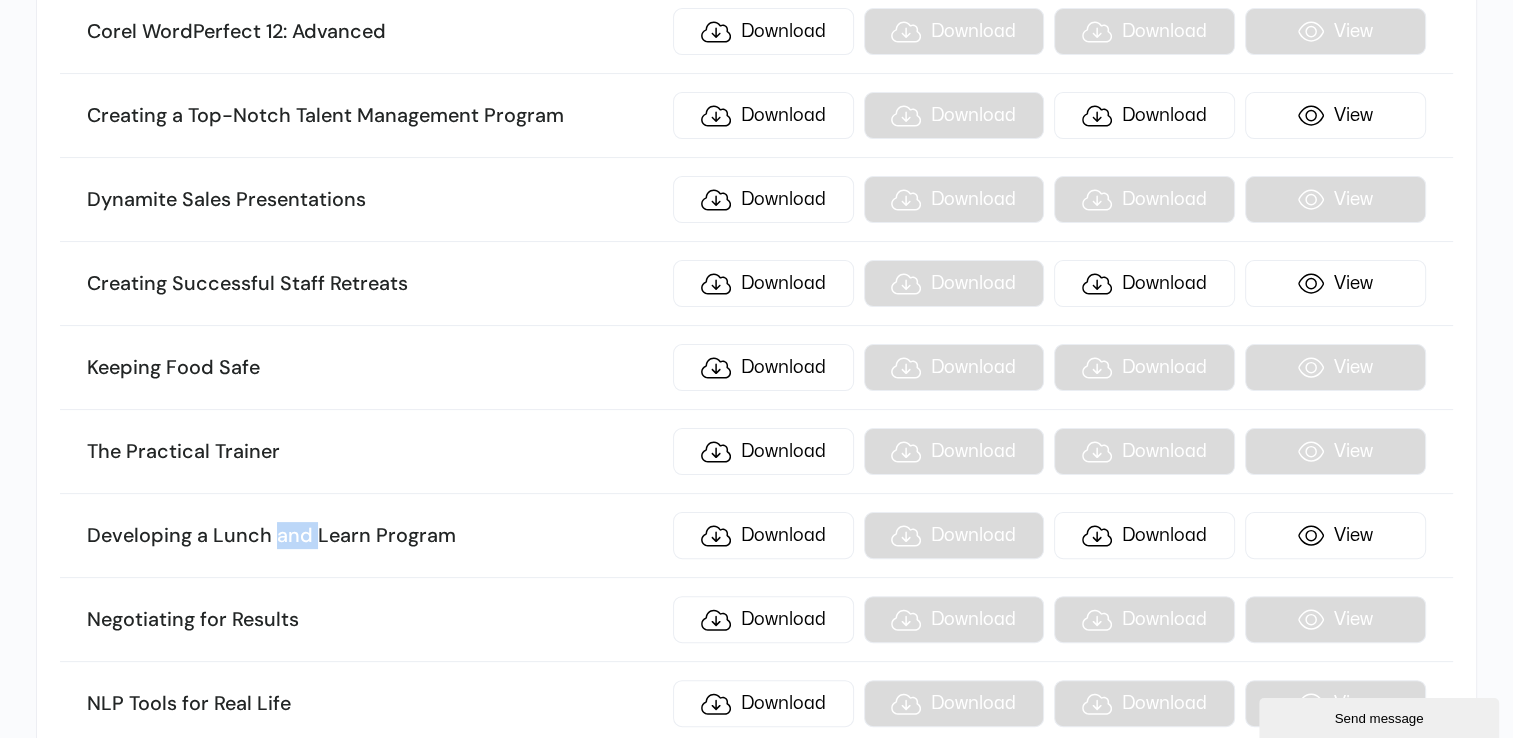 click on "Developing a Lunch and Learn Program" at bounding box center [374, 536] 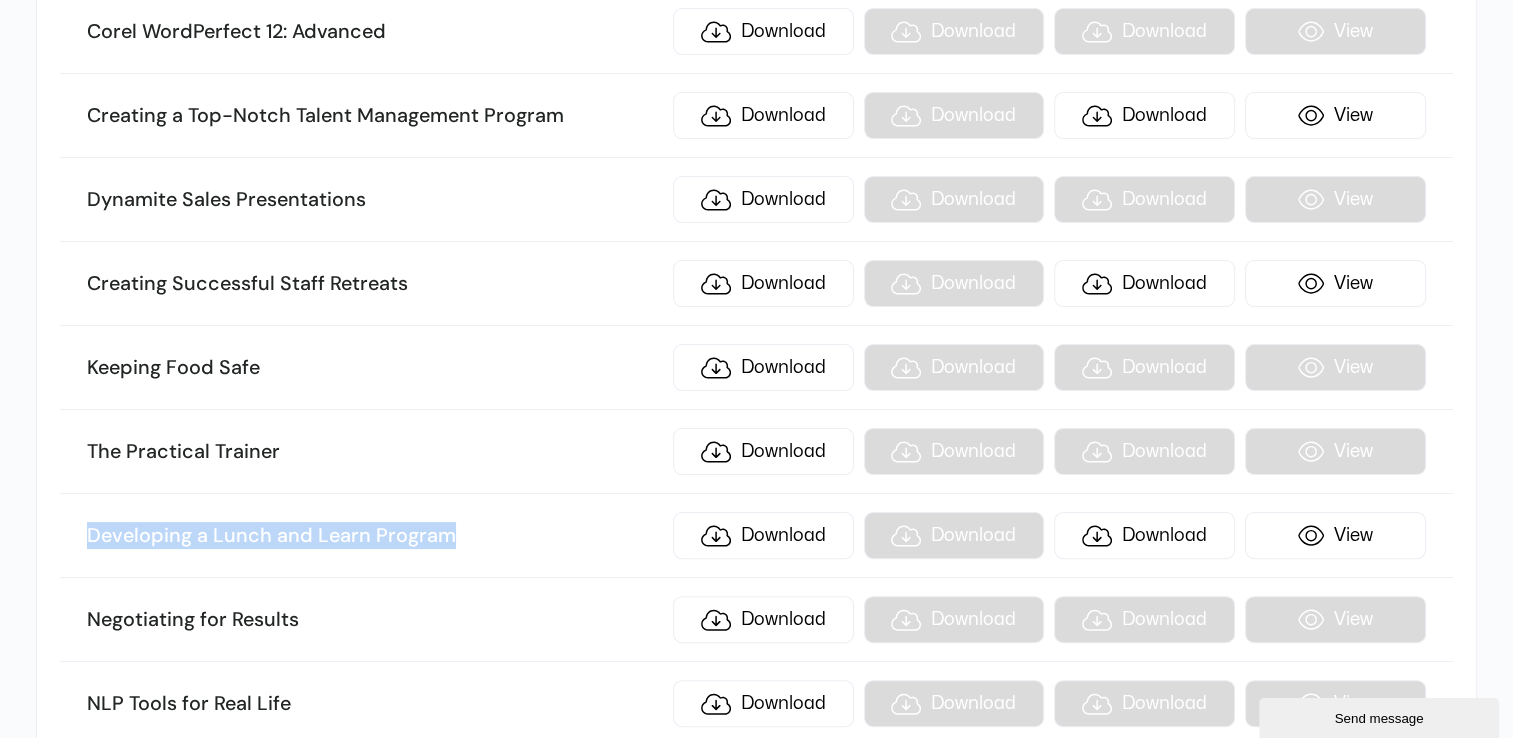 click on "Developing a Lunch and Learn Program" at bounding box center (374, 536) 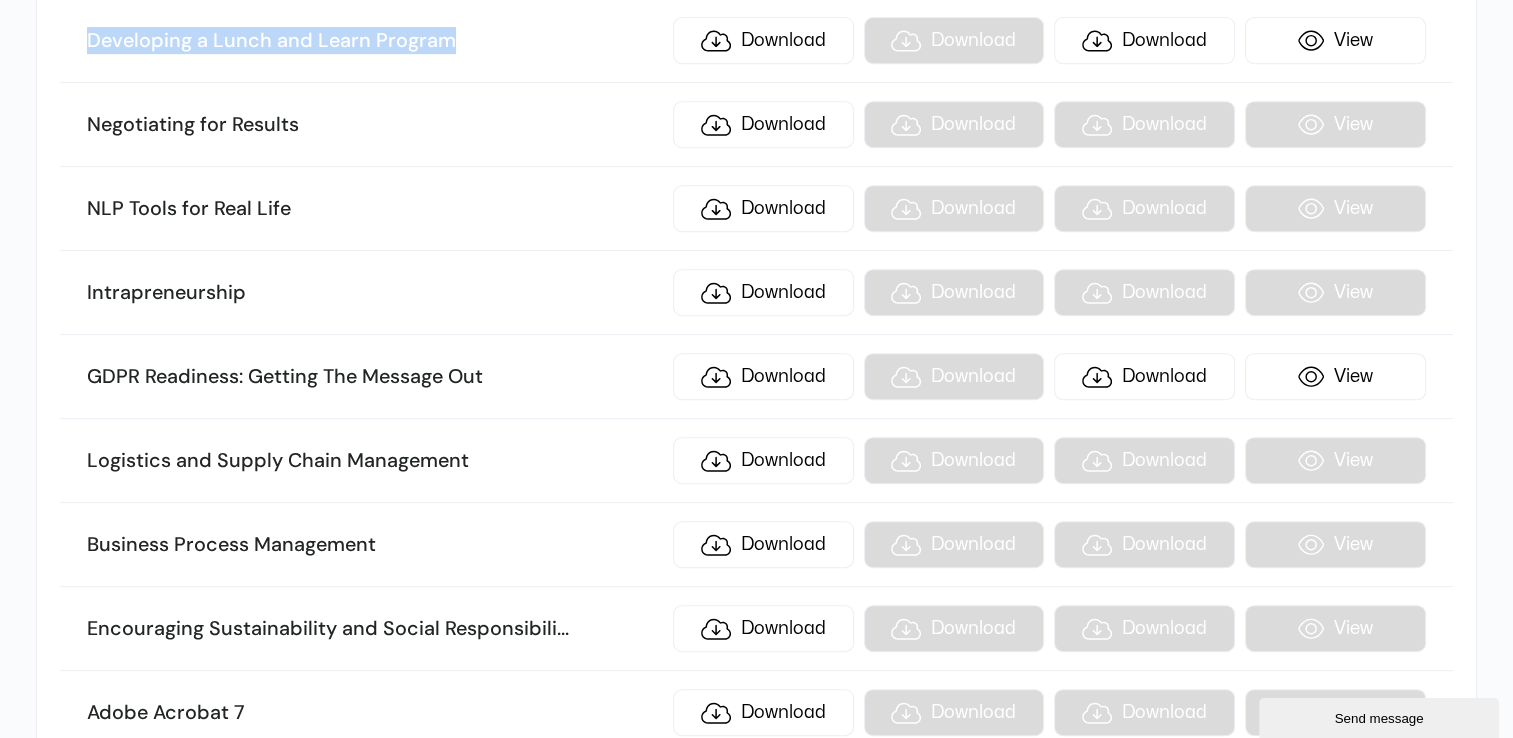 scroll, scrollTop: 16018, scrollLeft: 0, axis: vertical 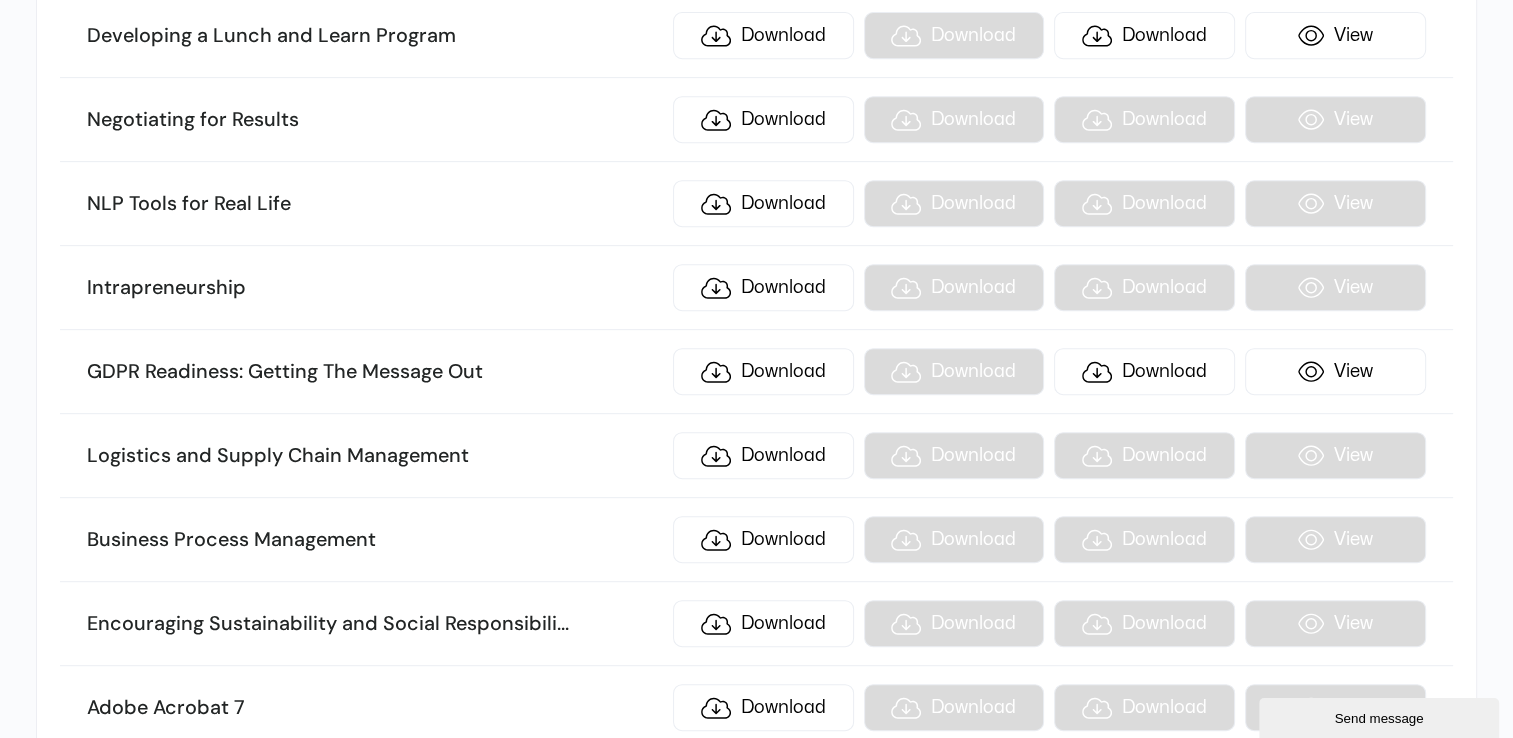 click on "GDPR Readiness: Getting The Message Out" at bounding box center [374, 372] 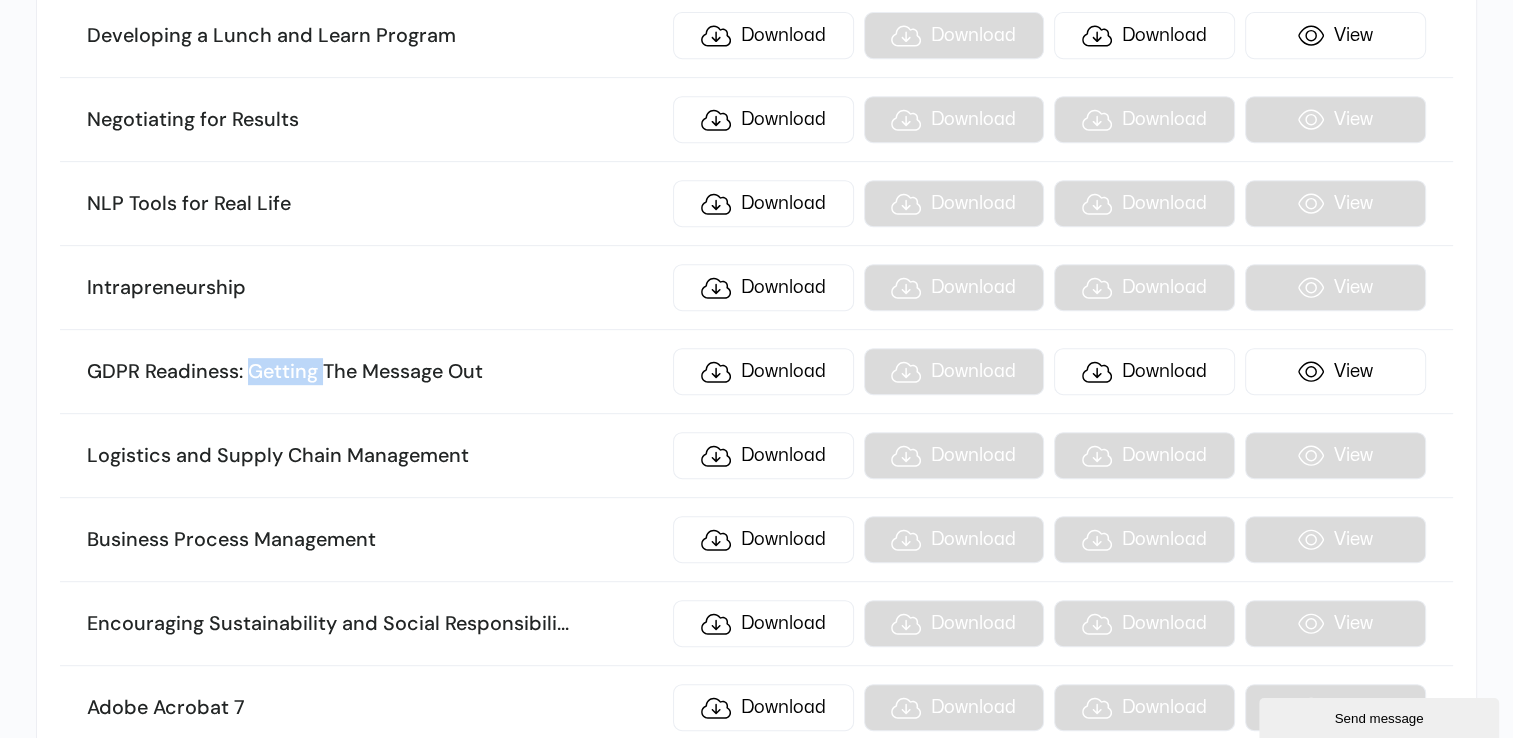 click on "GDPR Readiness: Getting The Message Out" at bounding box center (374, 372) 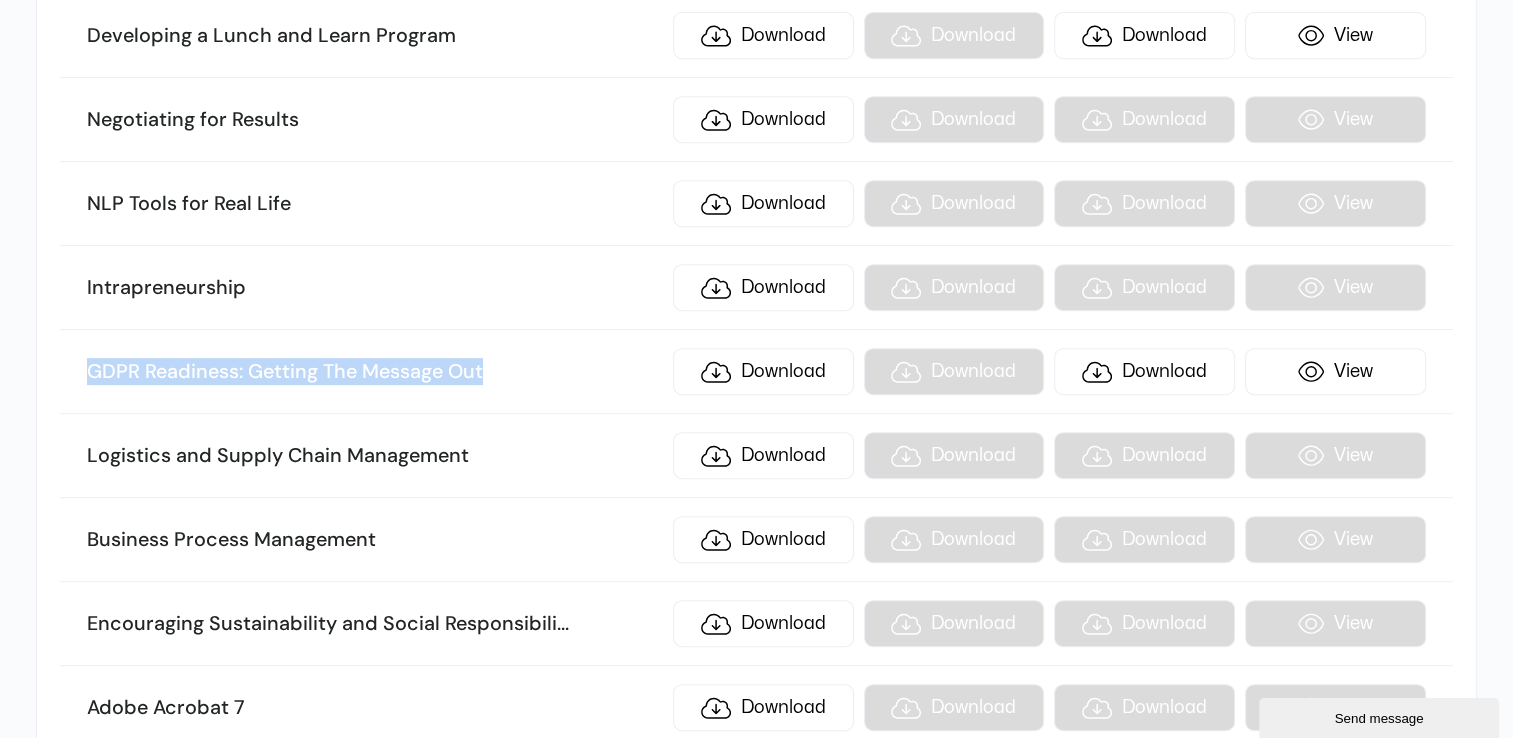 click on "GDPR Readiness: Getting The Message Out" at bounding box center [374, 372] 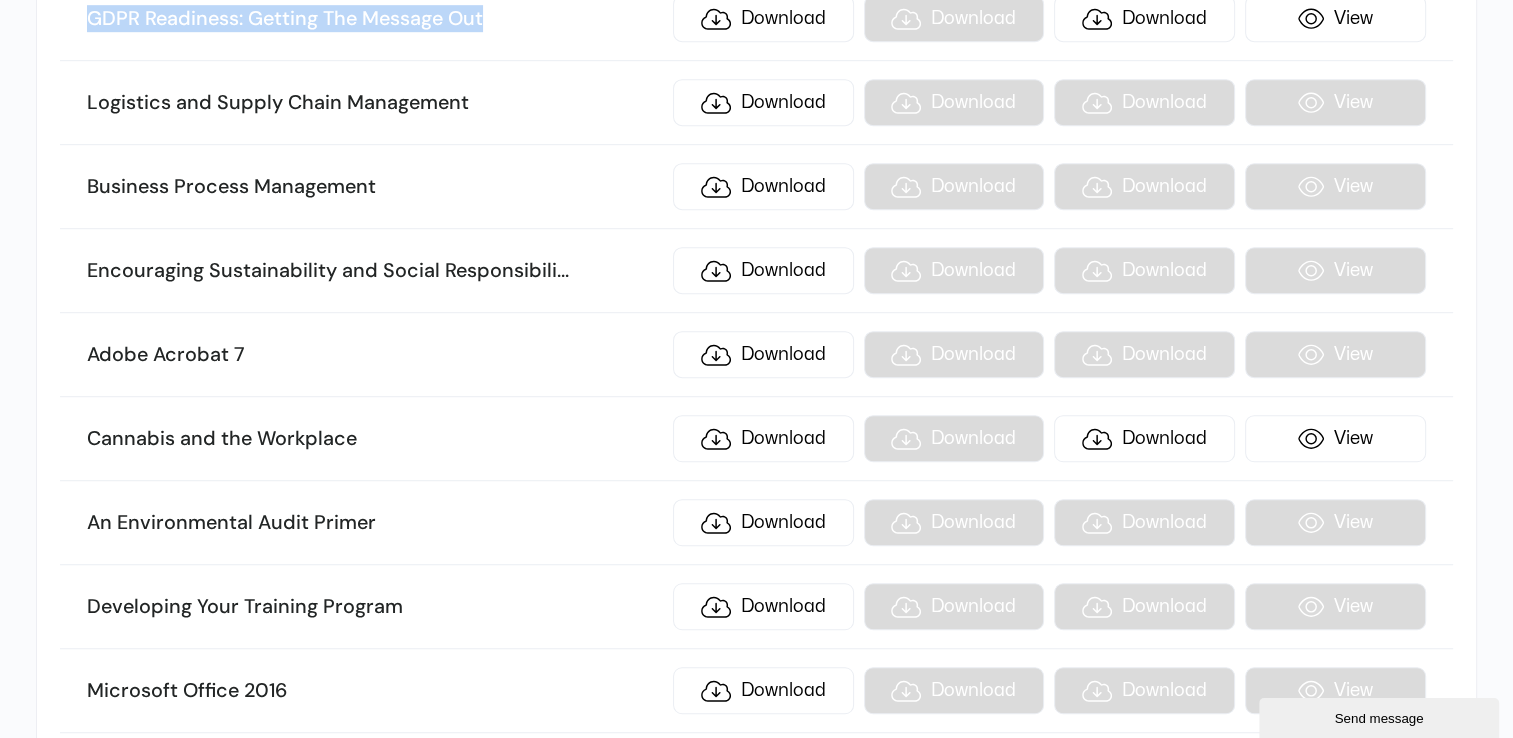 scroll, scrollTop: 16418, scrollLeft: 0, axis: vertical 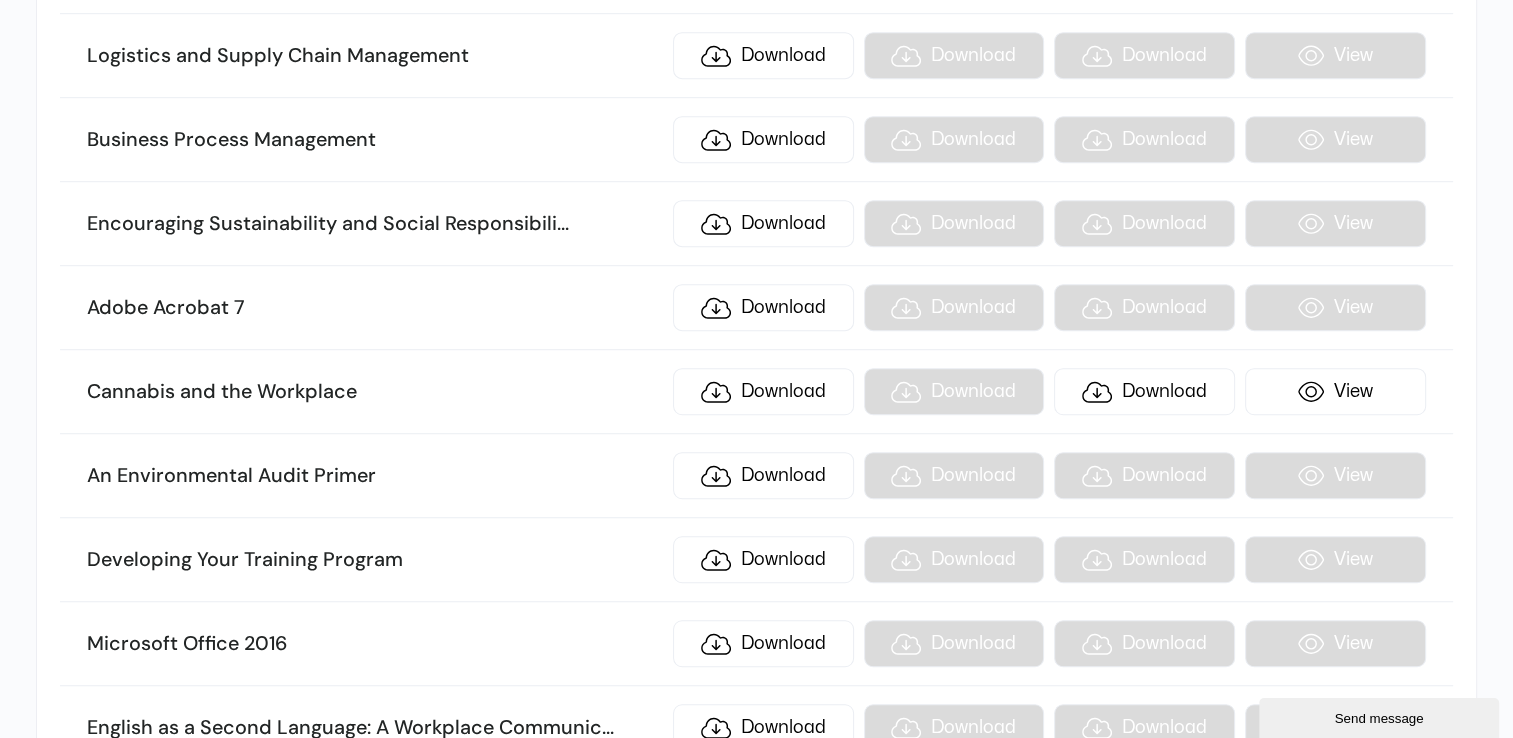 click on "Cannabis and the Workplace" at bounding box center (374, 392) 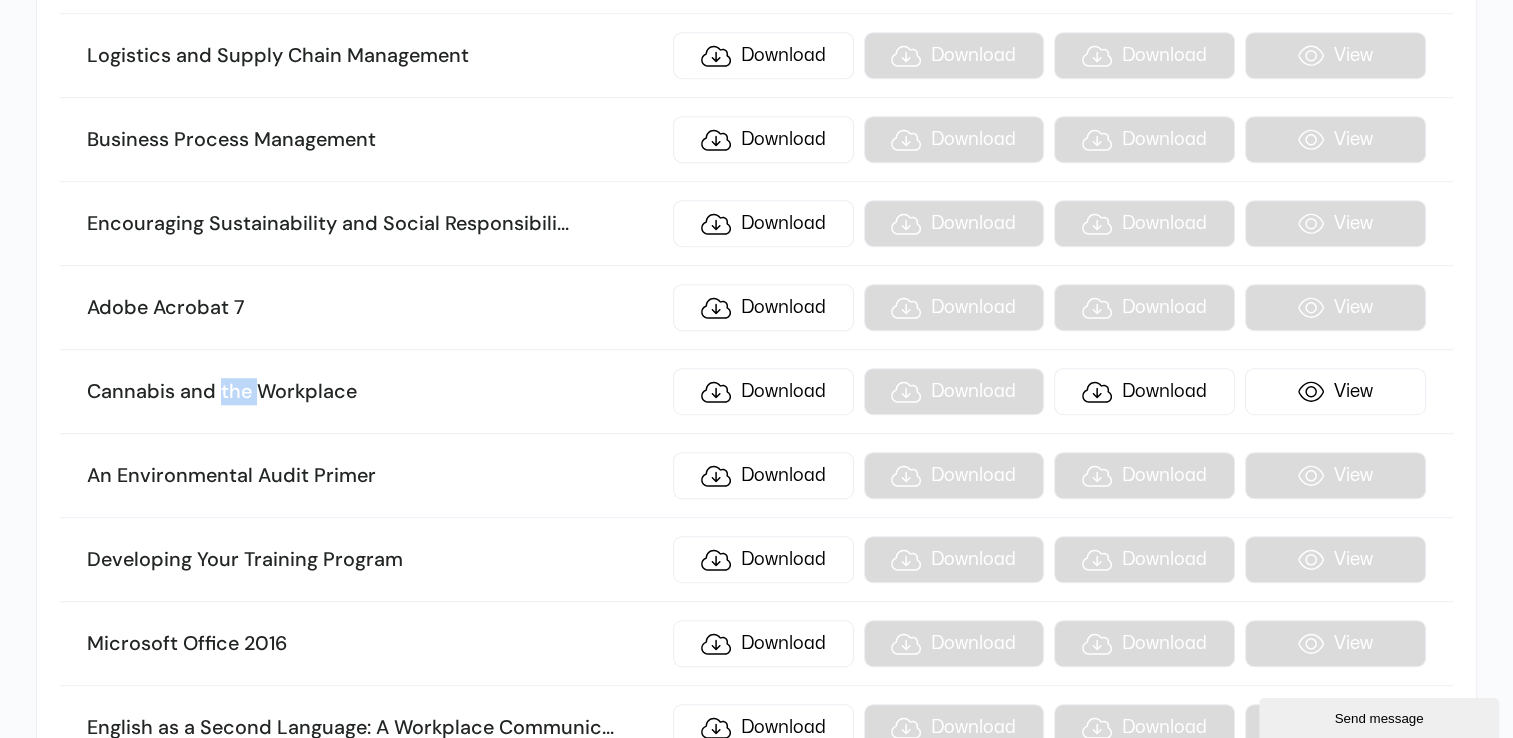 click on "Cannabis and the Workplace" at bounding box center (374, 392) 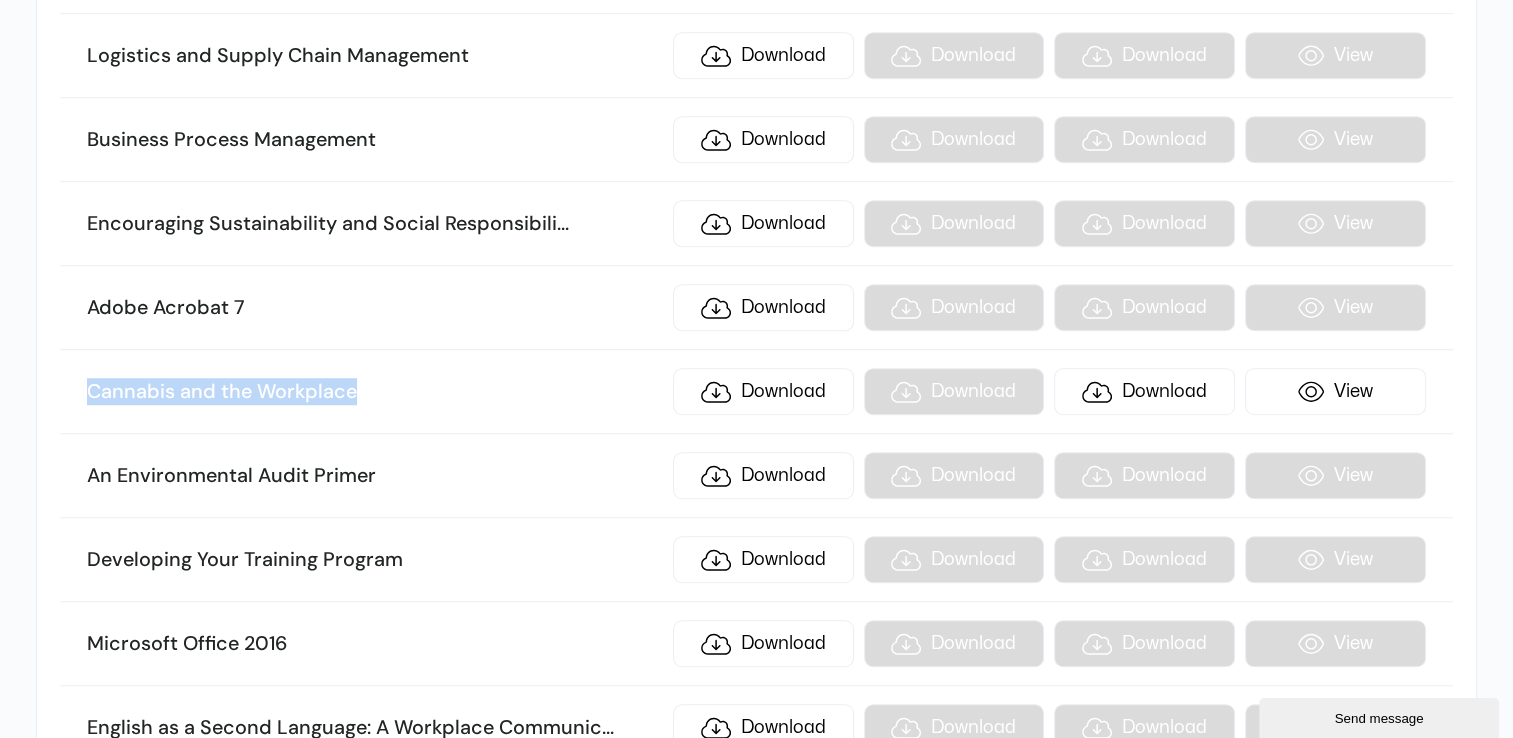 click on "Cannabis and the Workplace" at bounding box center (374, 392) 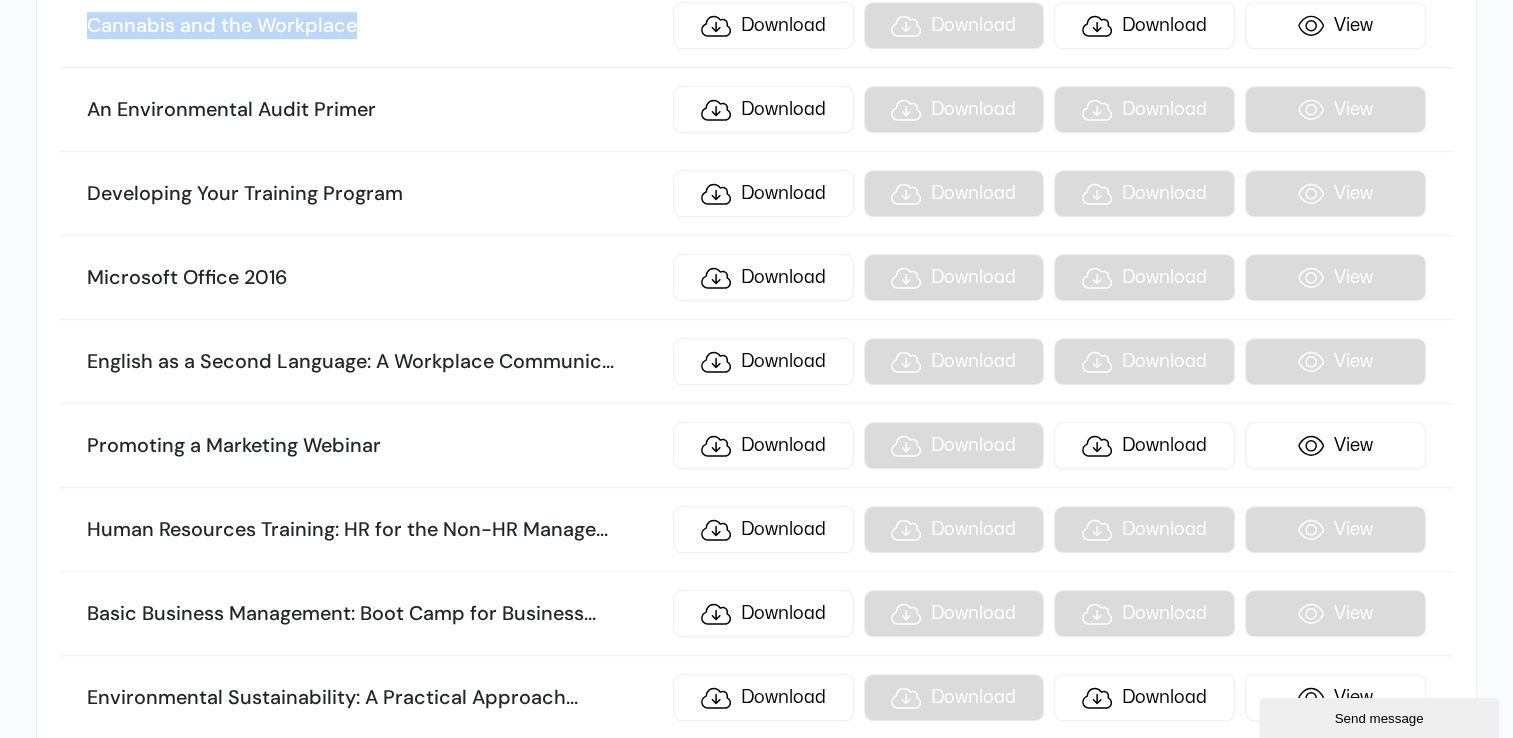 scroll, scrollTop: 16818, scrollLeft: 0, axis: vertical 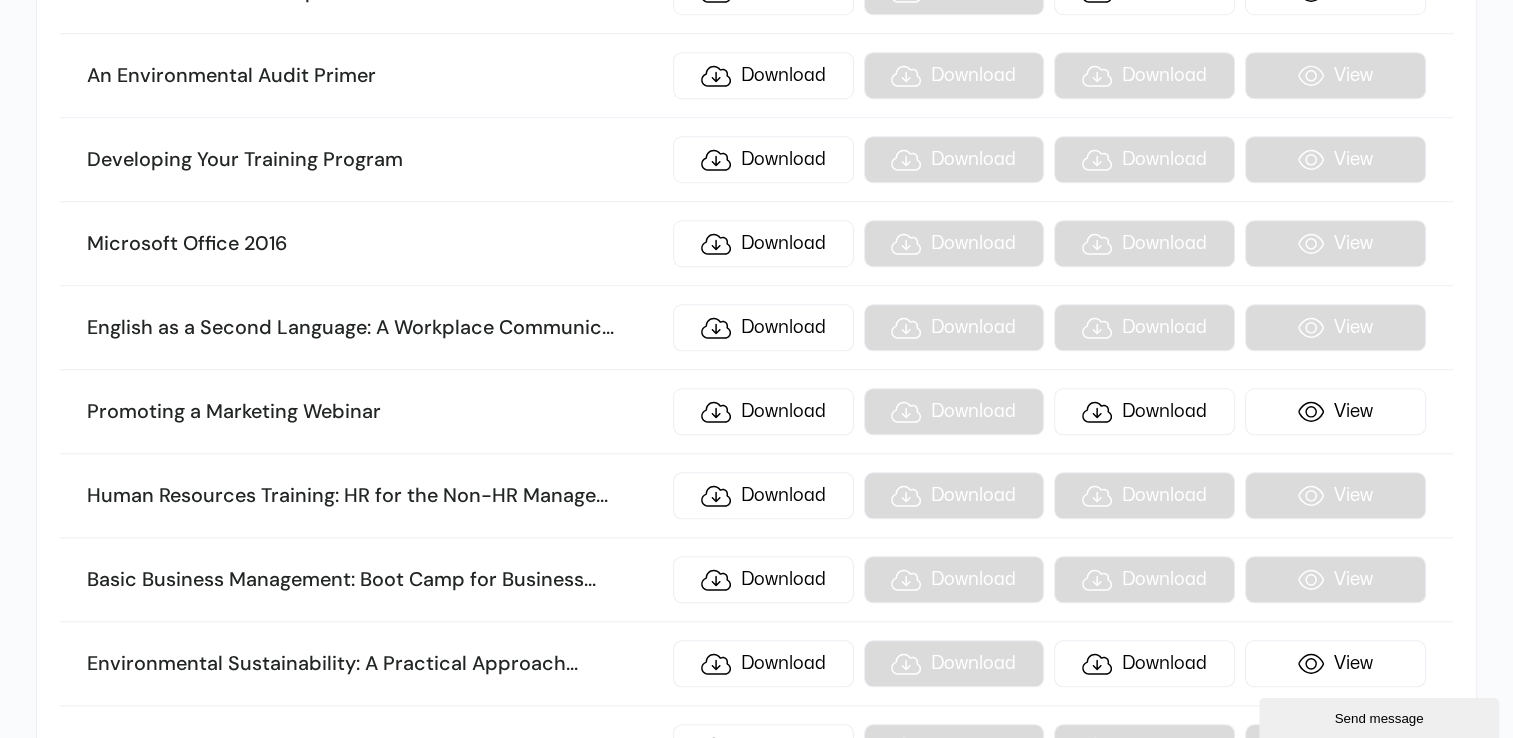 click on "Promoting a Marketing Webinar" at bounding box center (374, 412) 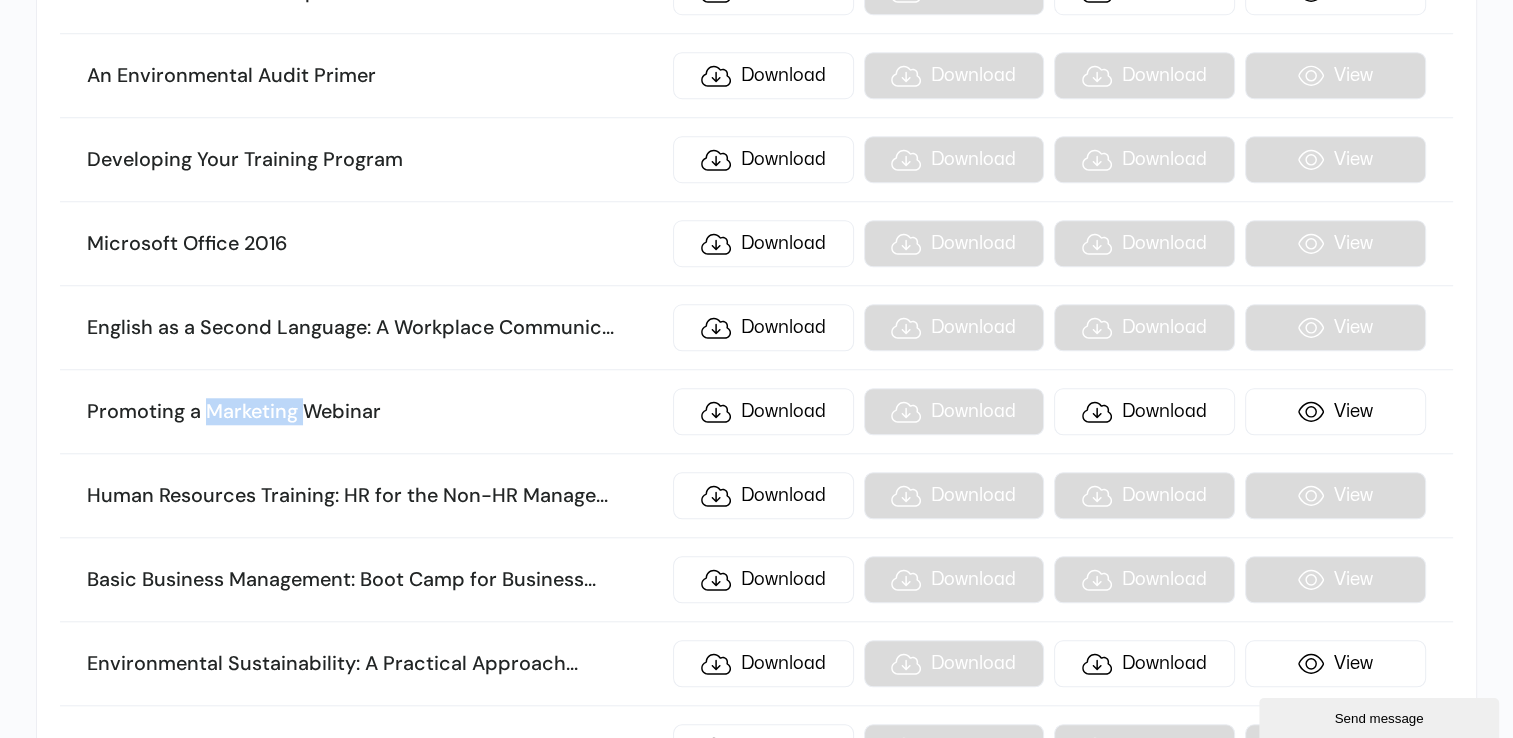 click on "Promoting a Marketing Webinar" at bounding box center [374, 412] 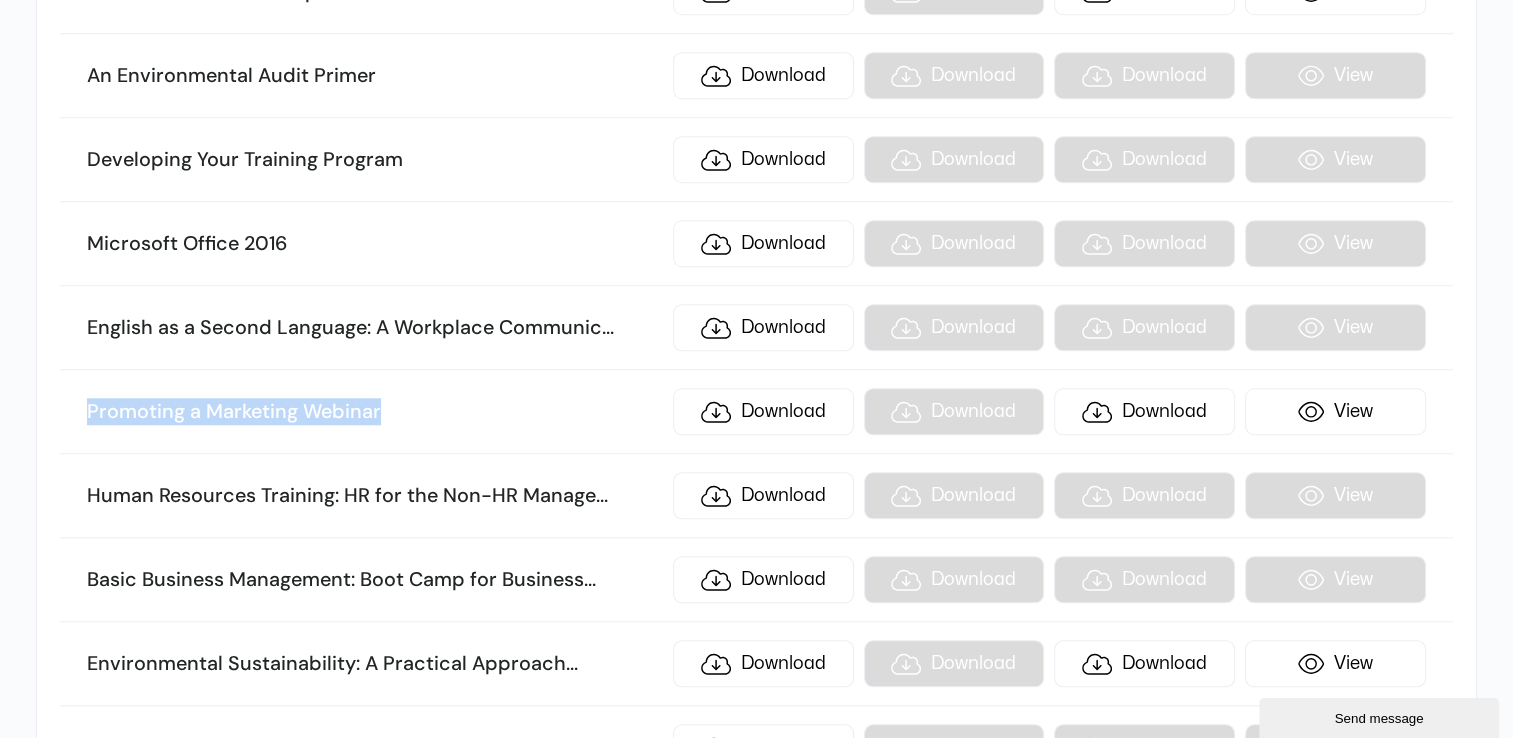 click on "Promoting a Marketing Webinar" at bounding box center [374, 412] 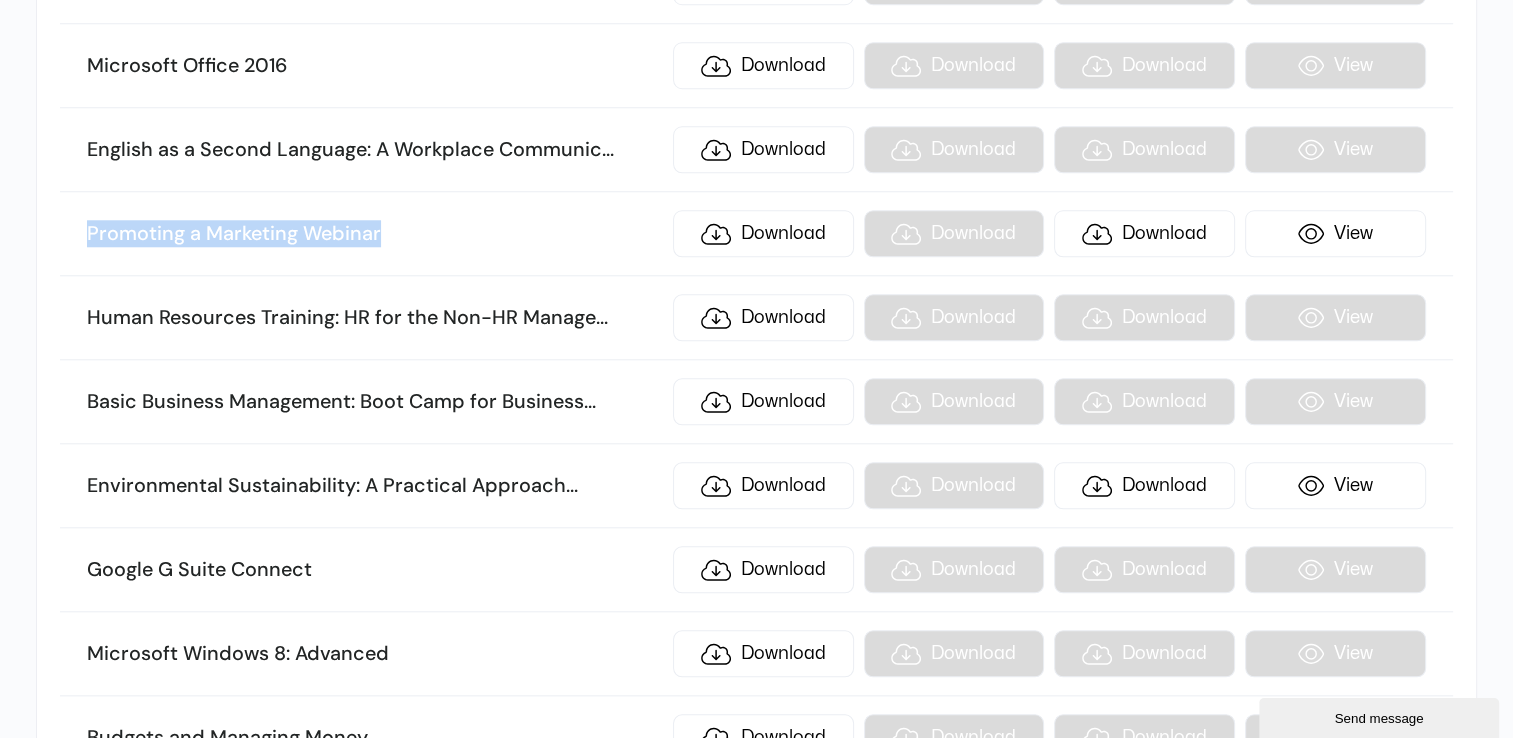 scroll, scrollTop: 17018, scrollLeft: 0, axis: vertical 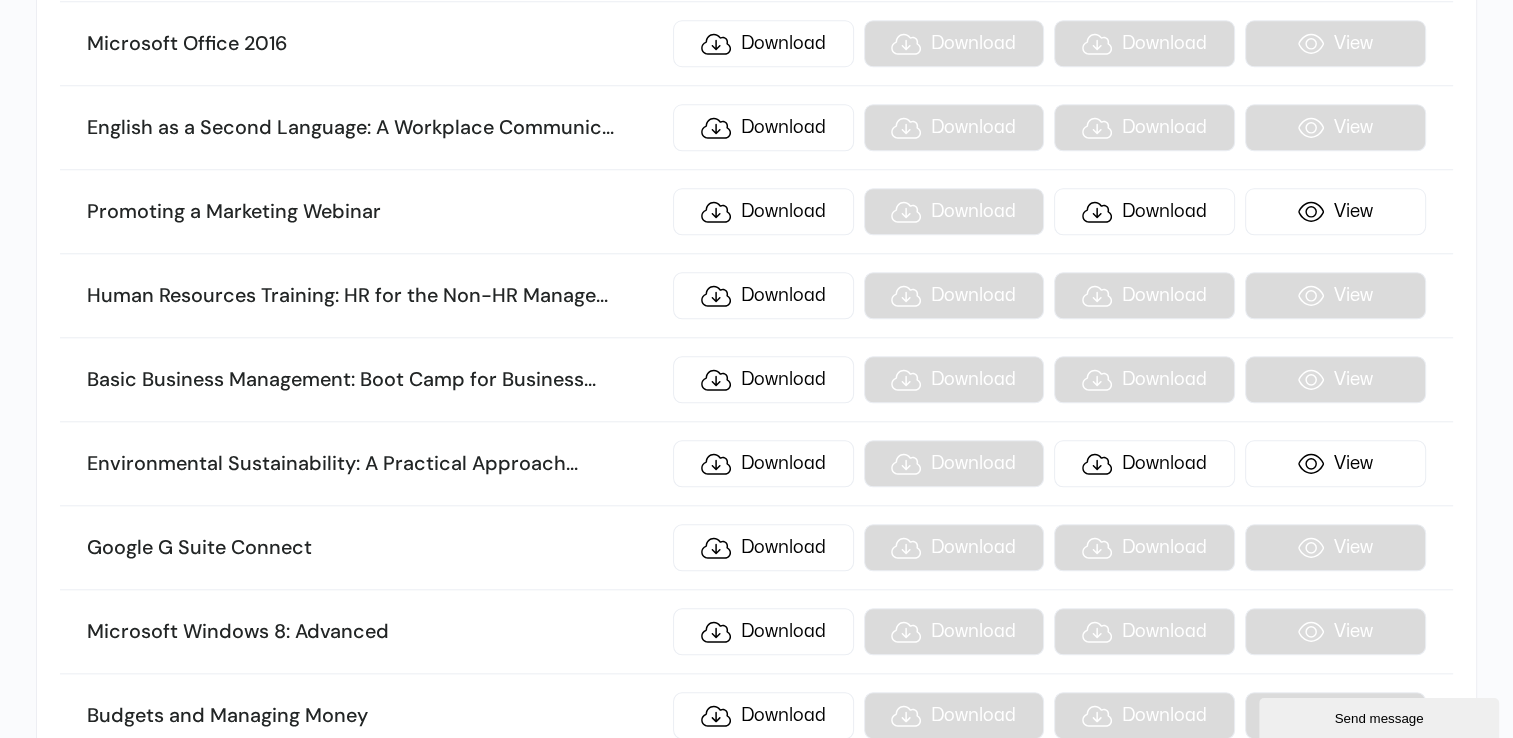 click on "Environmental Sustainability: A Practical Approach ...  to Greening Your Organization" at bounding box center [374, 464] 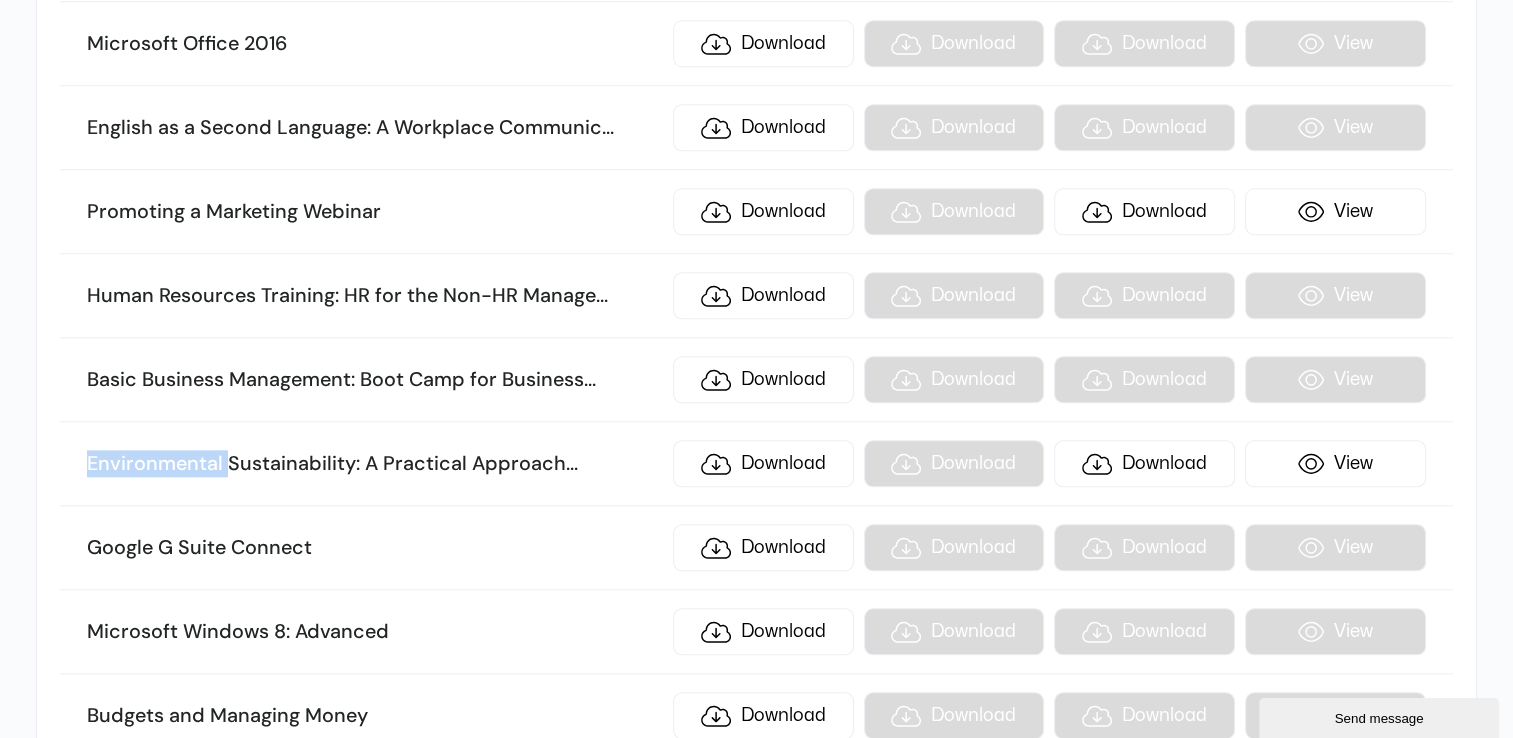 click on "Environmental Sustainability: A Practical Approach ...  to Greening Your Organization" at bounding box center (374, 464) 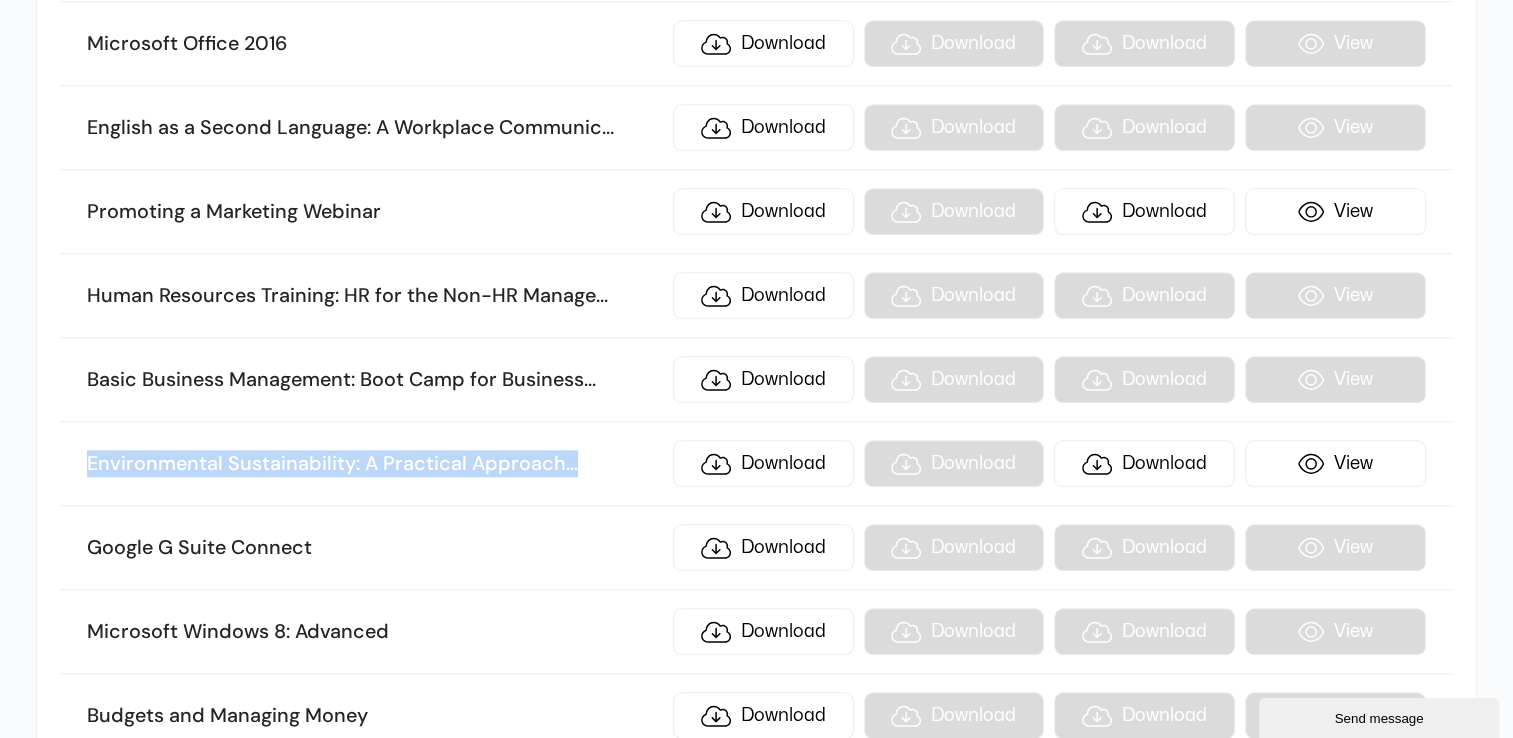 click on "Environmental Sustainability: A Practical Approach ...  to Greening Your Organization" at bounding box center (374, 464) 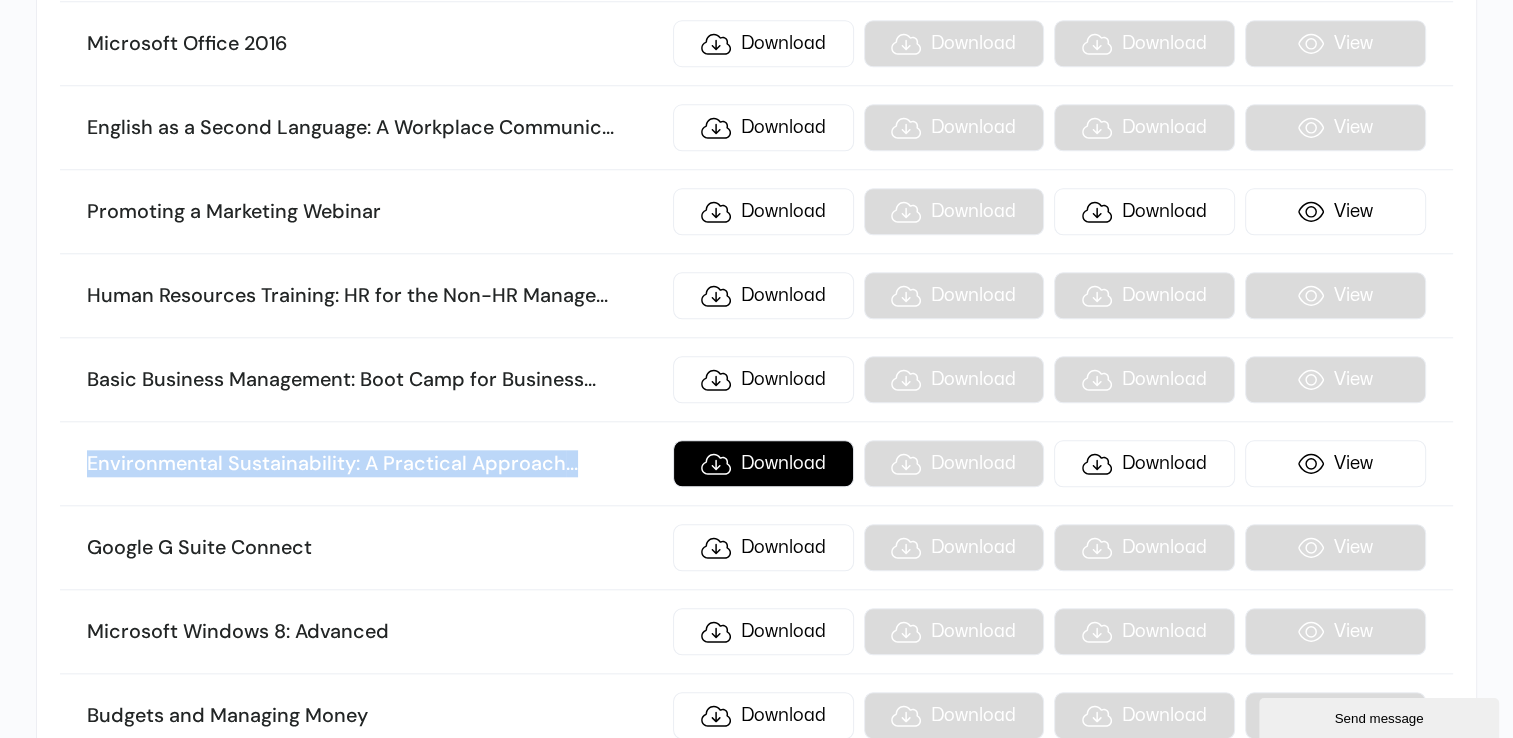 click on "Download" at bounding box center [763, 463] 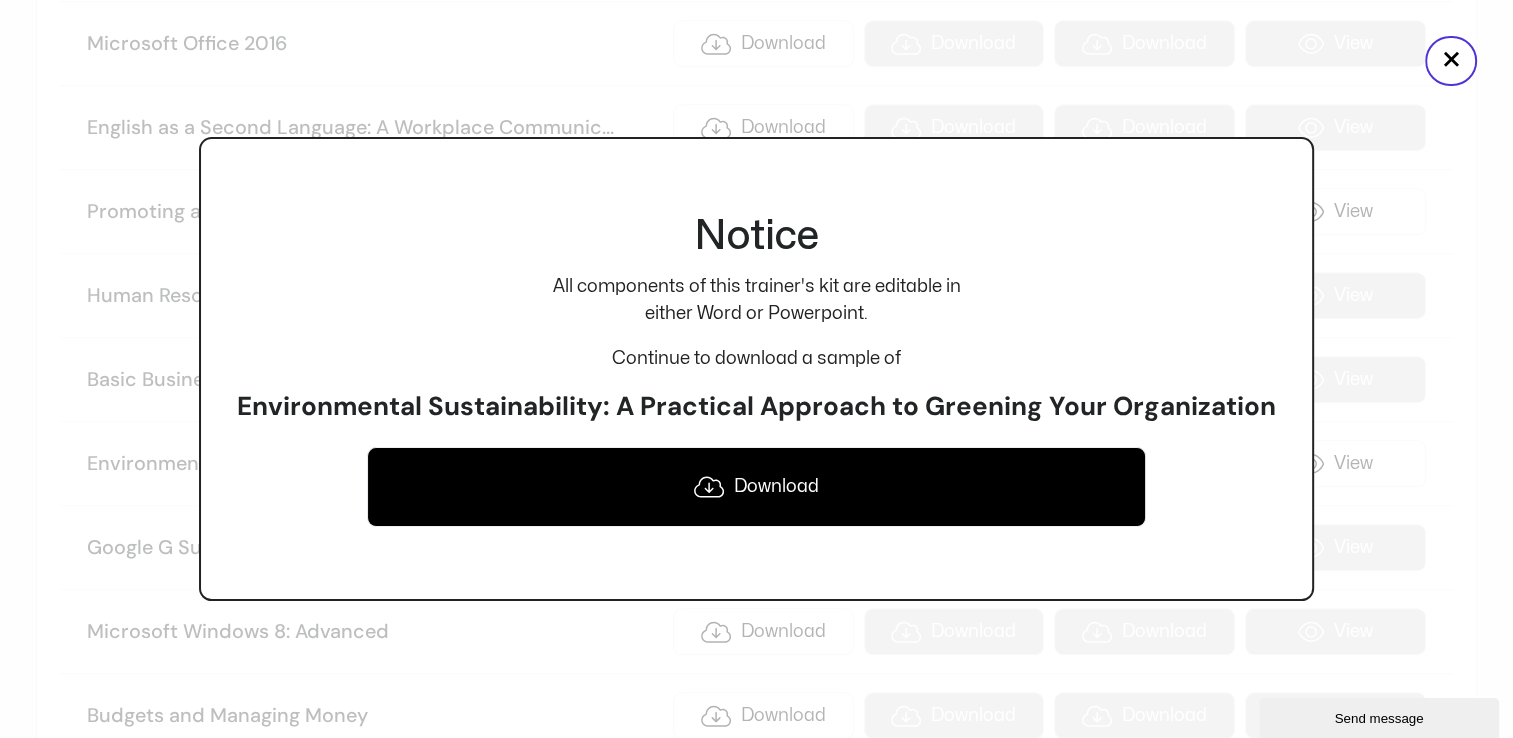 click on "Notice
All components of this trainer's kit are editable in  either Word or Powerpoint.
Continue to download a sample of
Environmental Sustainability: A Practical Approach to Greening Your Organization
Download" at bounding box center [756, 368] 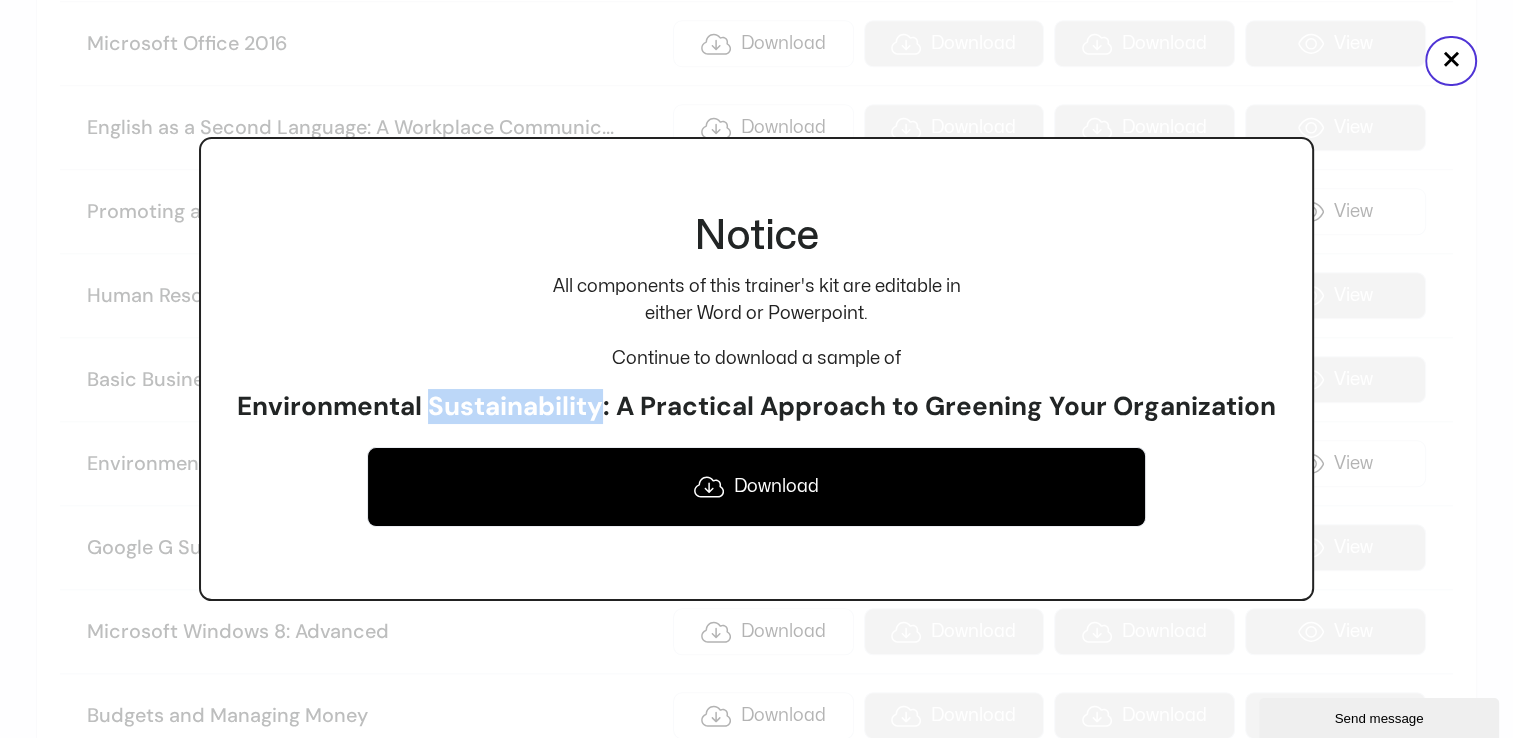 click on "Notice
All components of this trainer's kit are editable in  either Word or Powerpoint.
Continue to download a sample of
Environmental Sustainability: A Practical Approach to Greening Your Organization
Download" at bounding box center [756, 368] 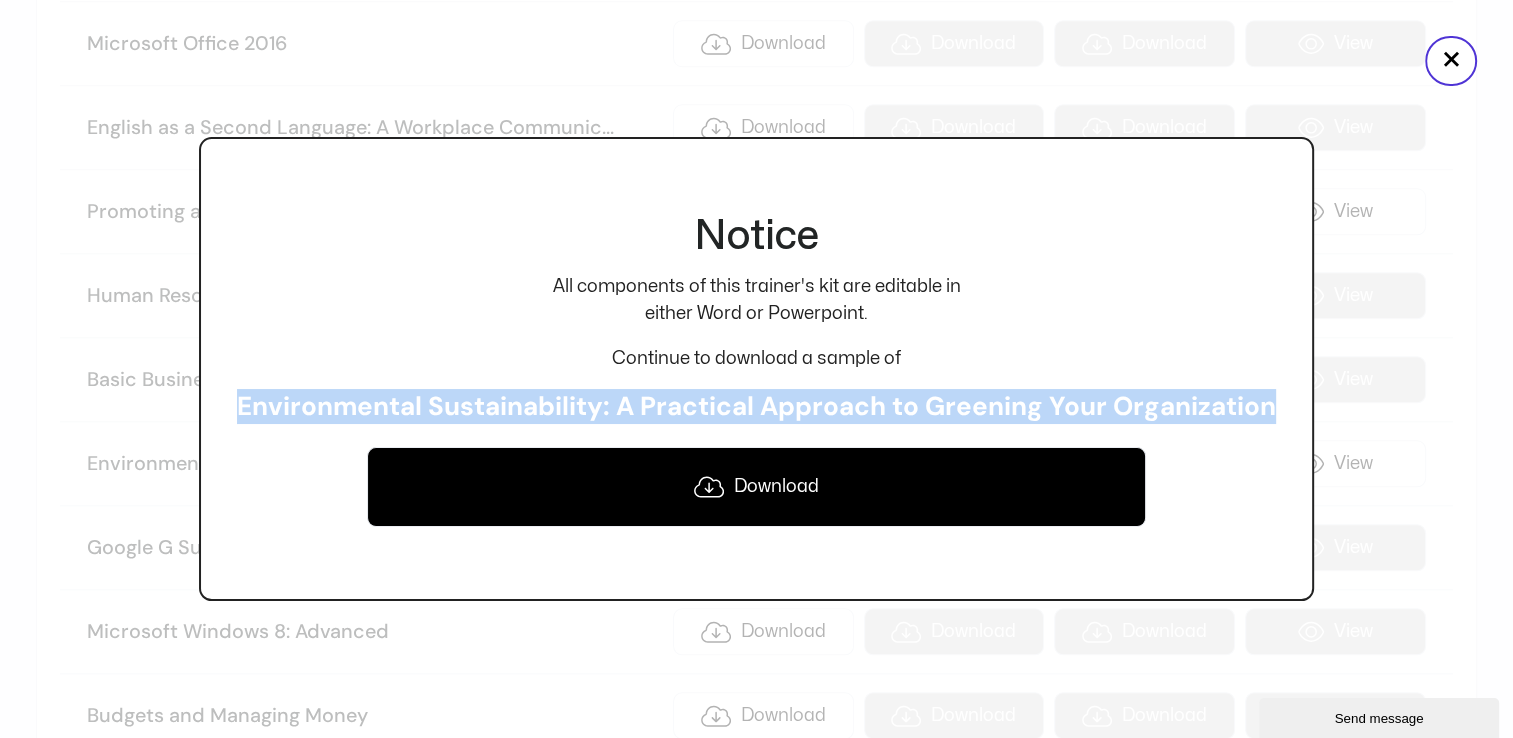 click on "Notice
All components of this trainer's kit are editable in  either Word or Powerpoint.
Continue to download a sample of
Environmental Sustainability: A Practical Approach to Greening Your Organization
Download" at bounding box center [756, 368] 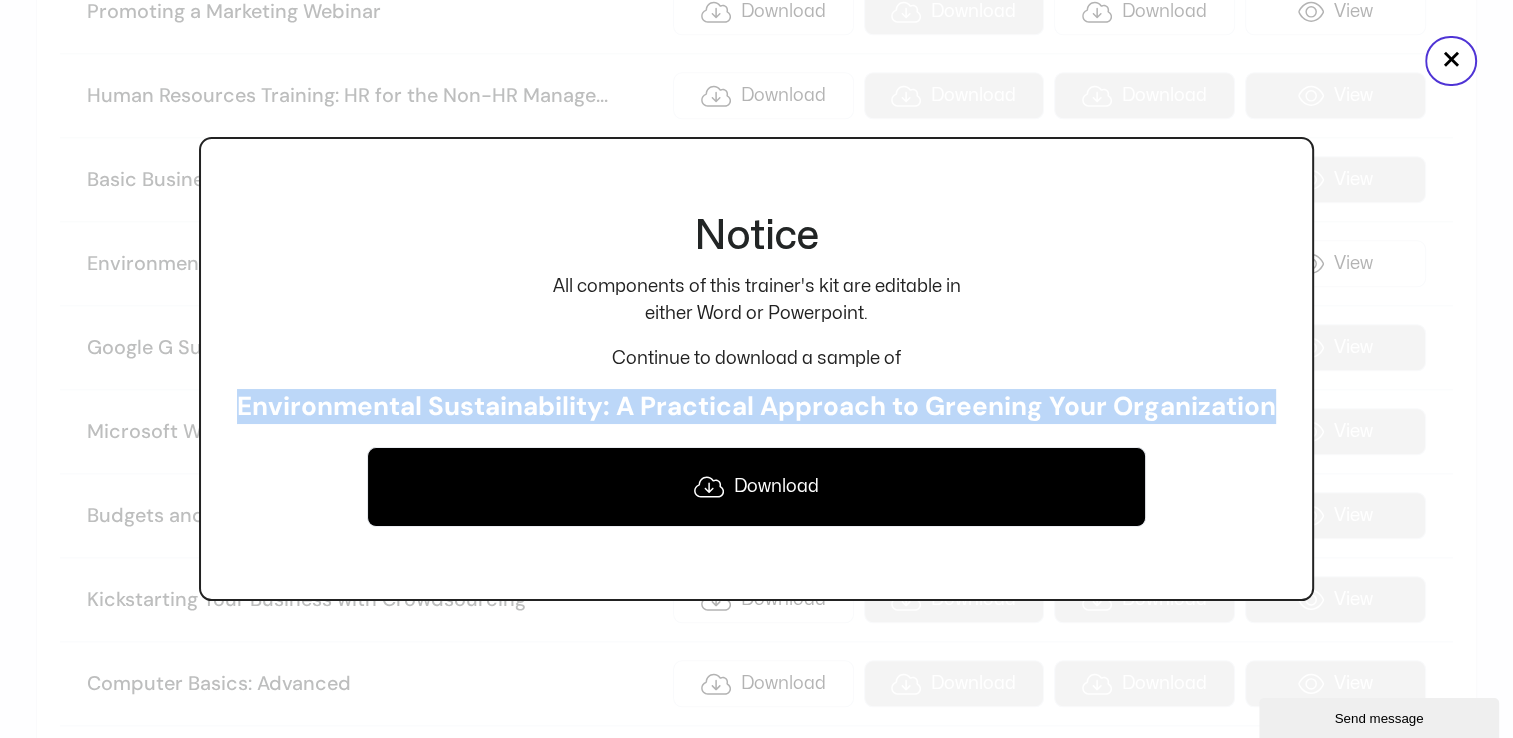 scroll, scrollTop: 17118, scrollLeft: 0, axis: vertical 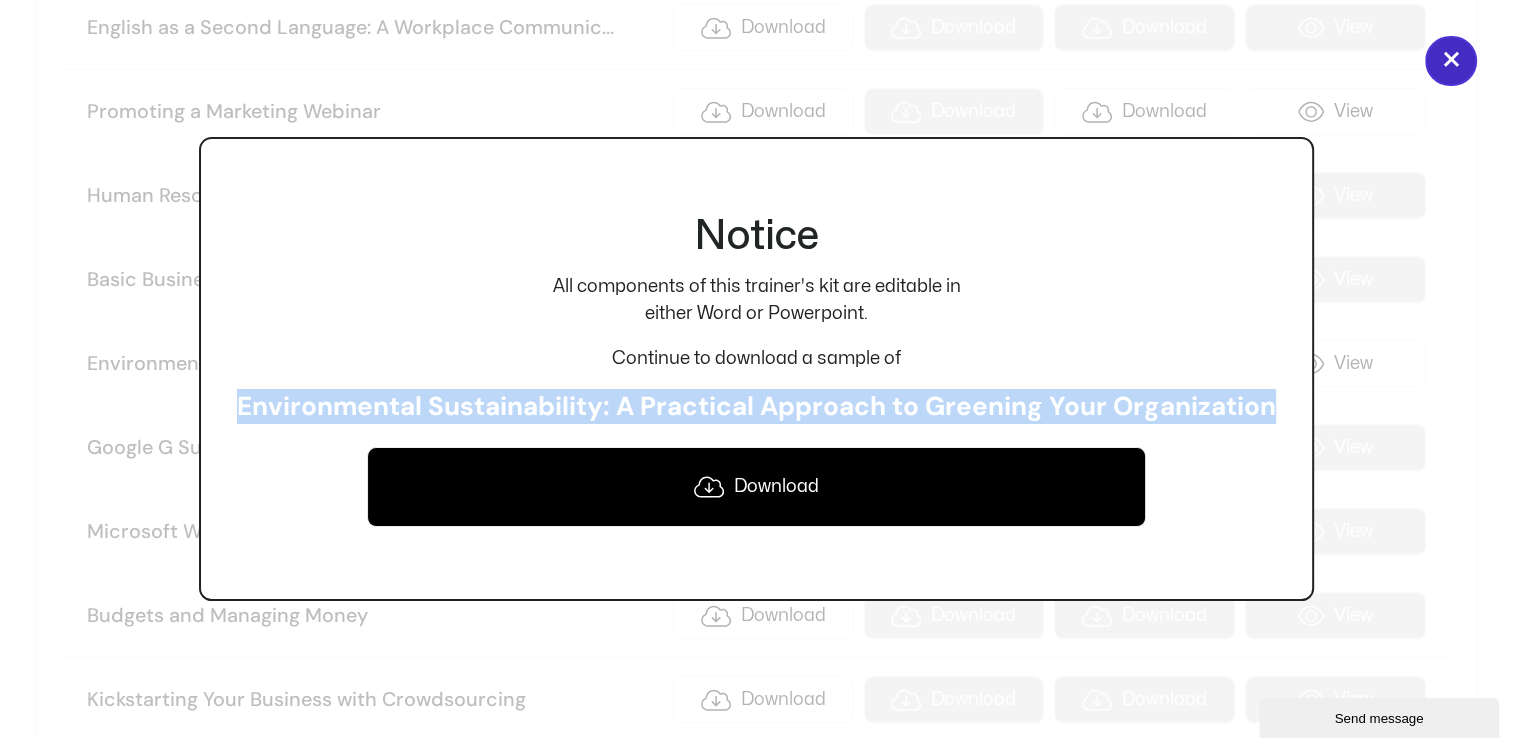 click on "×" at bounding box center (1451, 61) 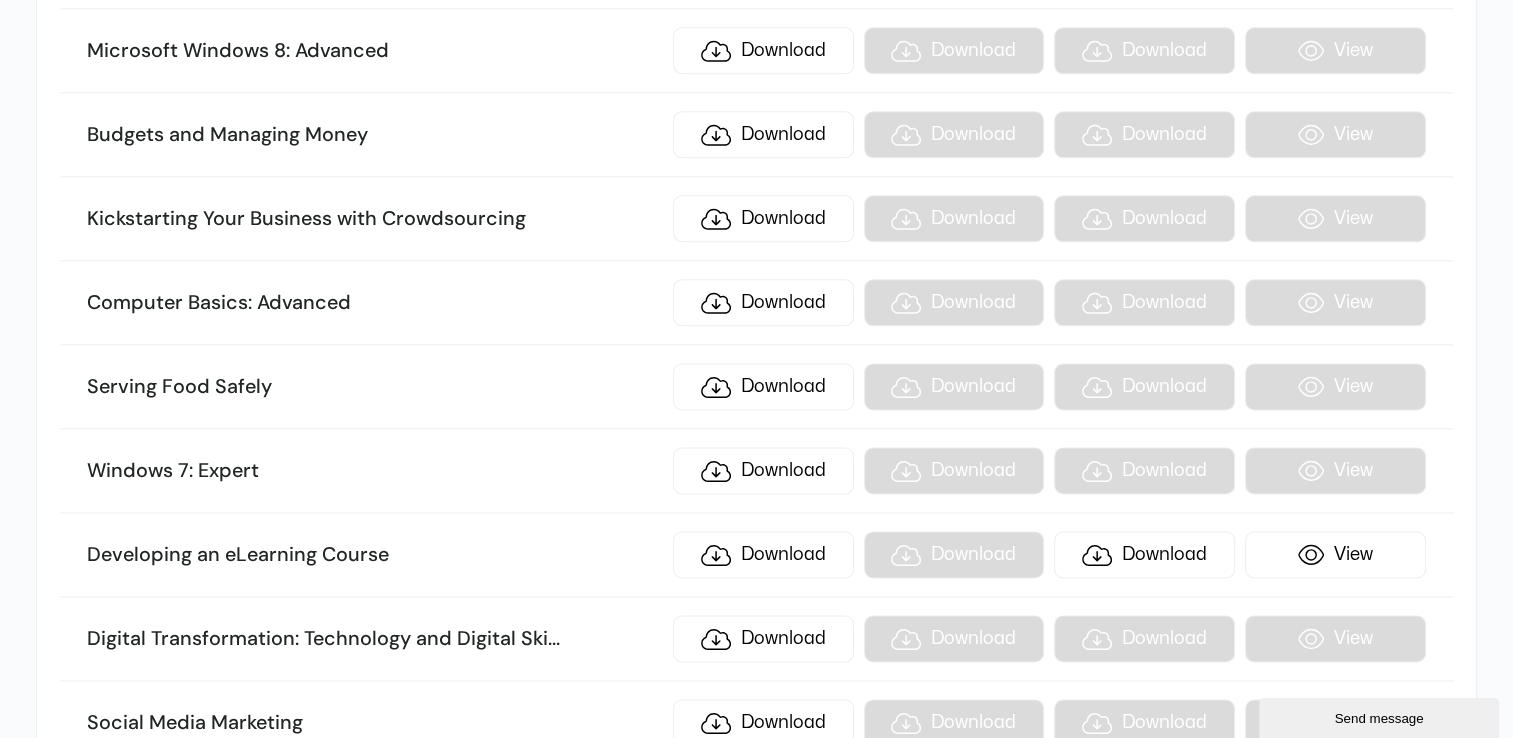 scroll, scrollTop: 17718, scrollLeft: 0, axis: vertical 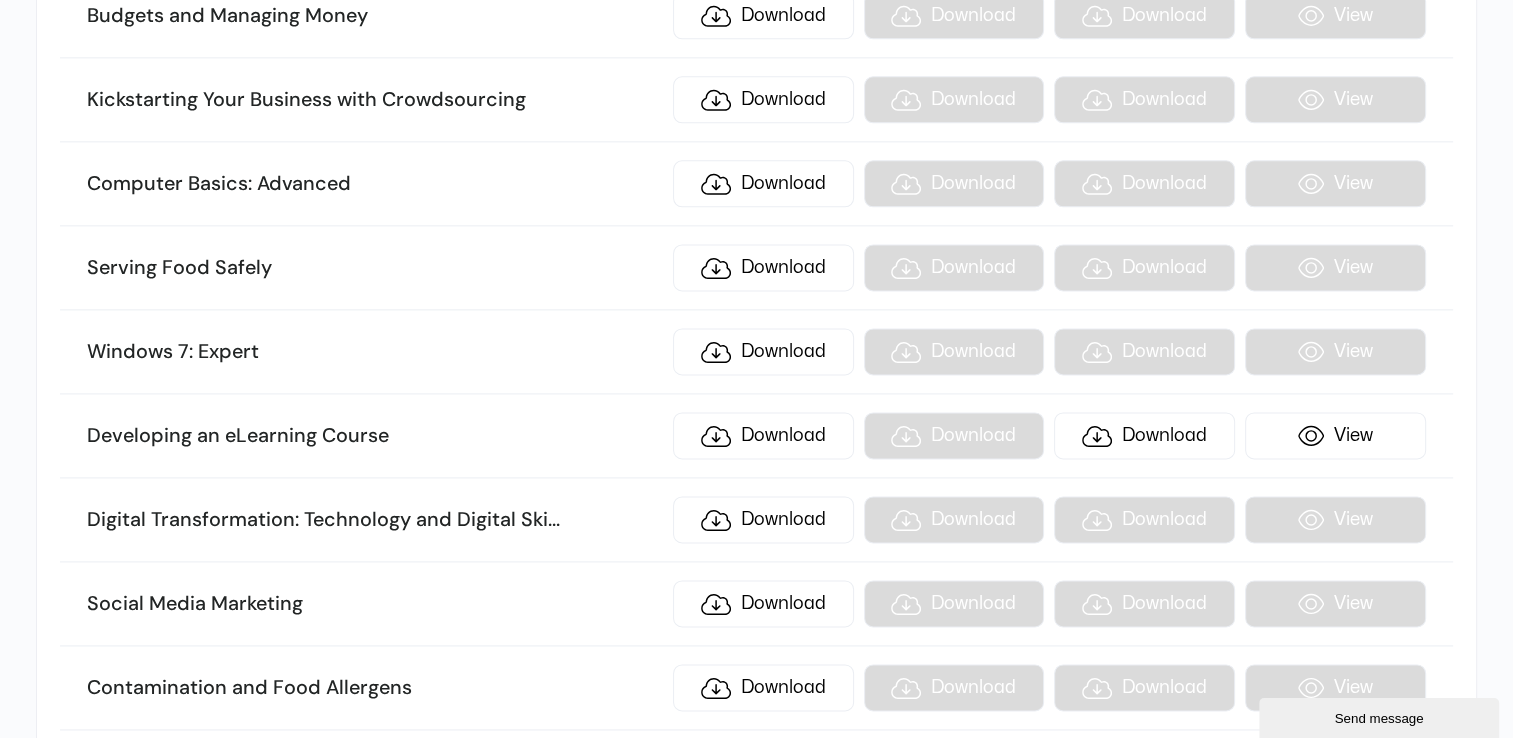 click on "Developing an eLearning Course" at bounding box center (374, 436) 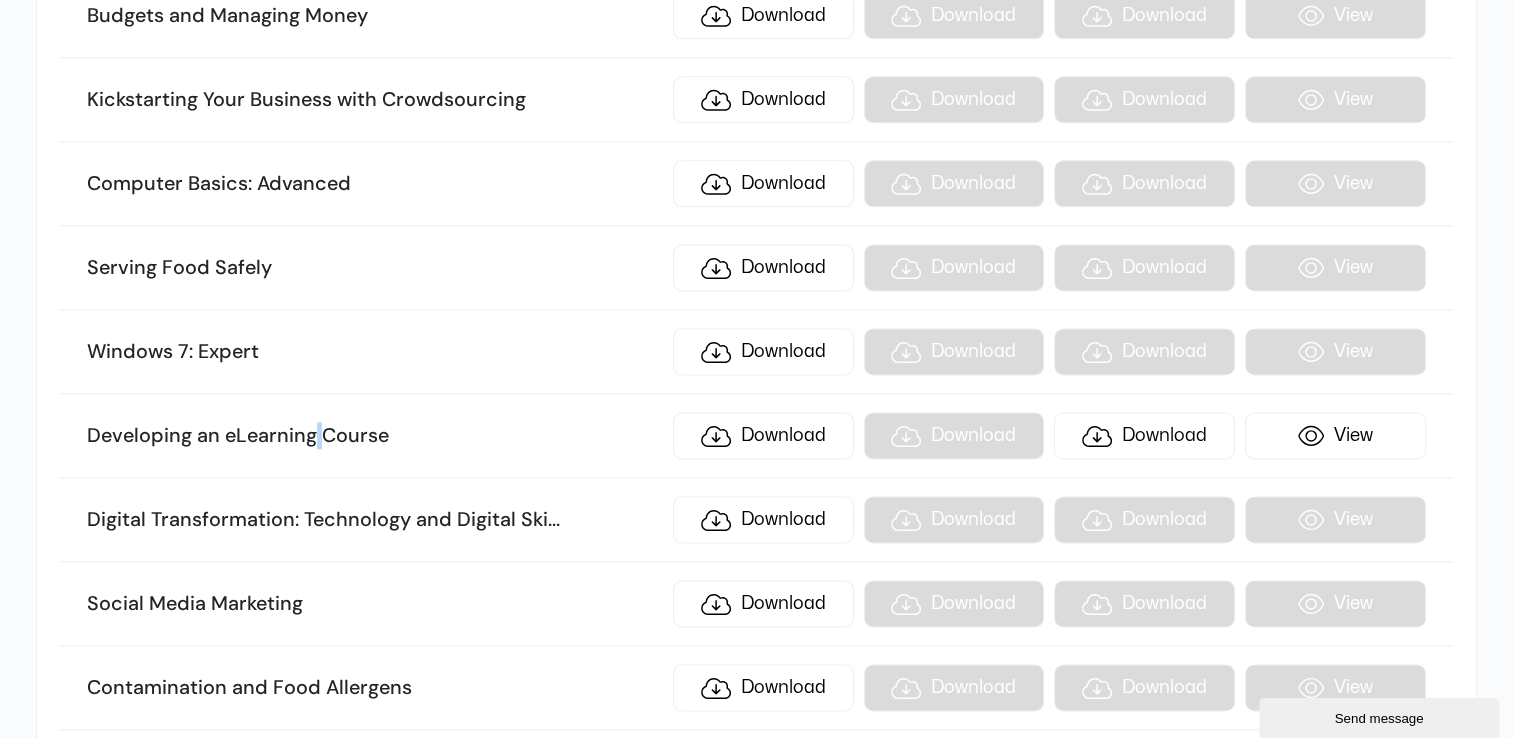 click on "Developing an eLearning Course" at bounding box center (374, 436) 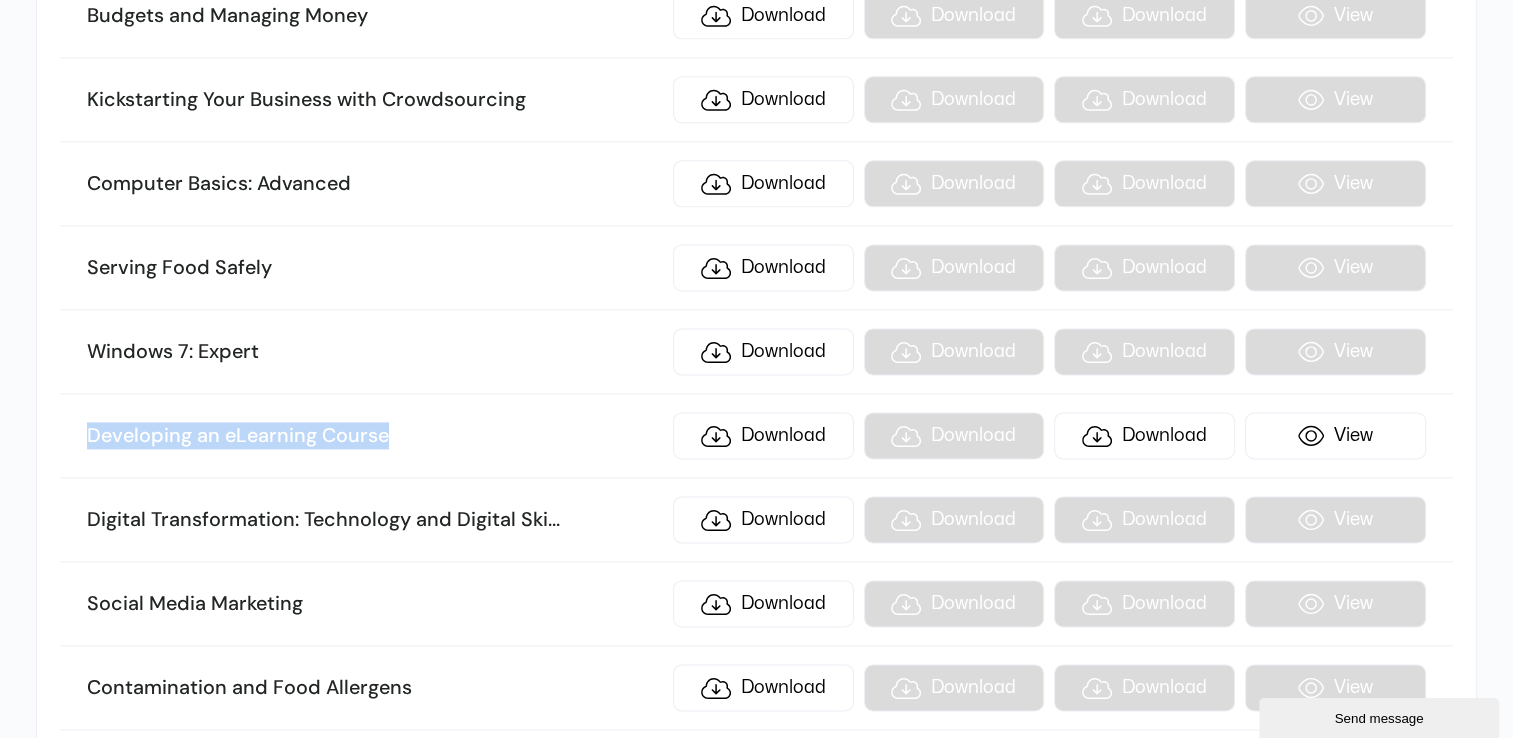 click on "Developing an eLearning Course" at bounding box center [374, 436] 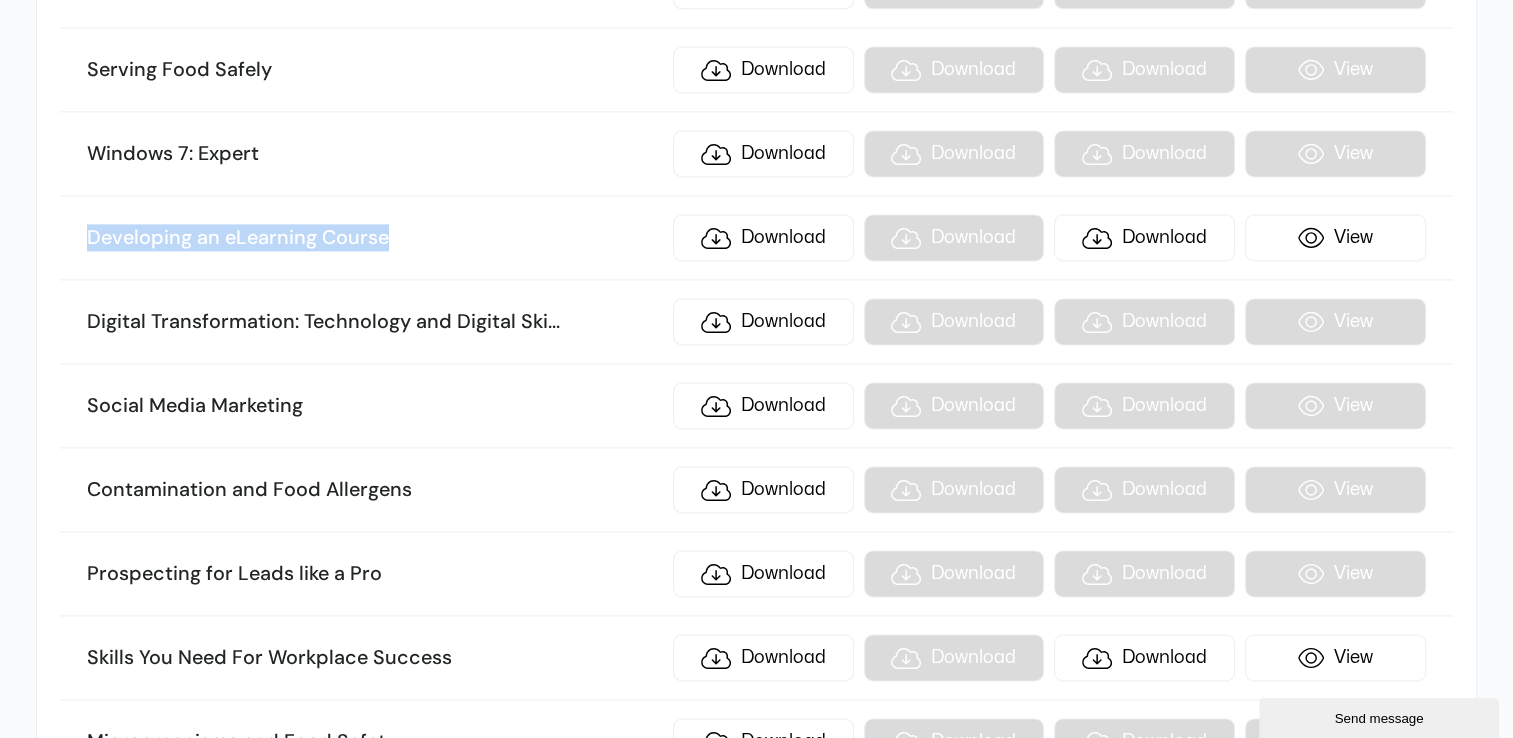 scroll, scrollTop: 18118, scrollLeft: 0, axis: vertical 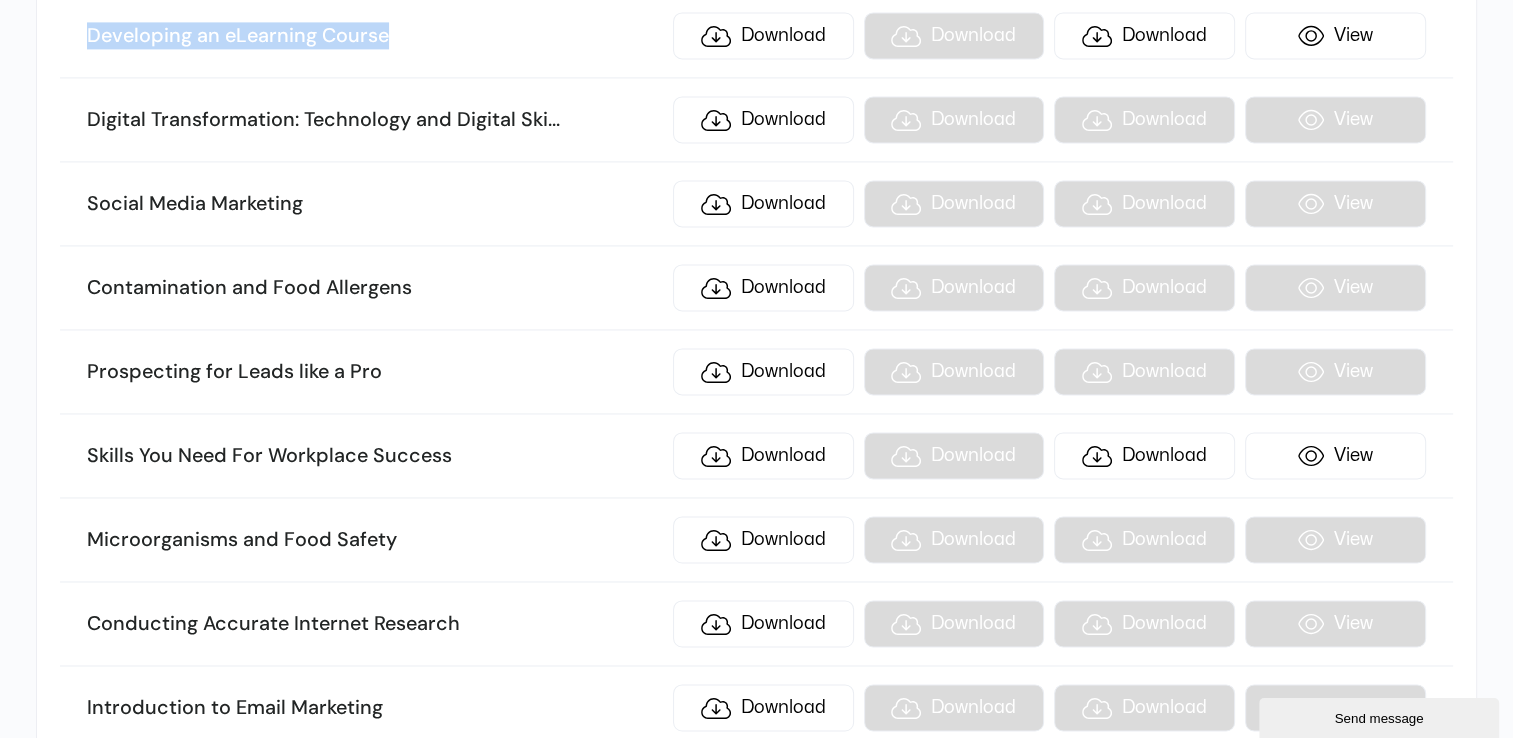 click on "Skills You Need For Workplace Success" at bounding box center (374, 456) 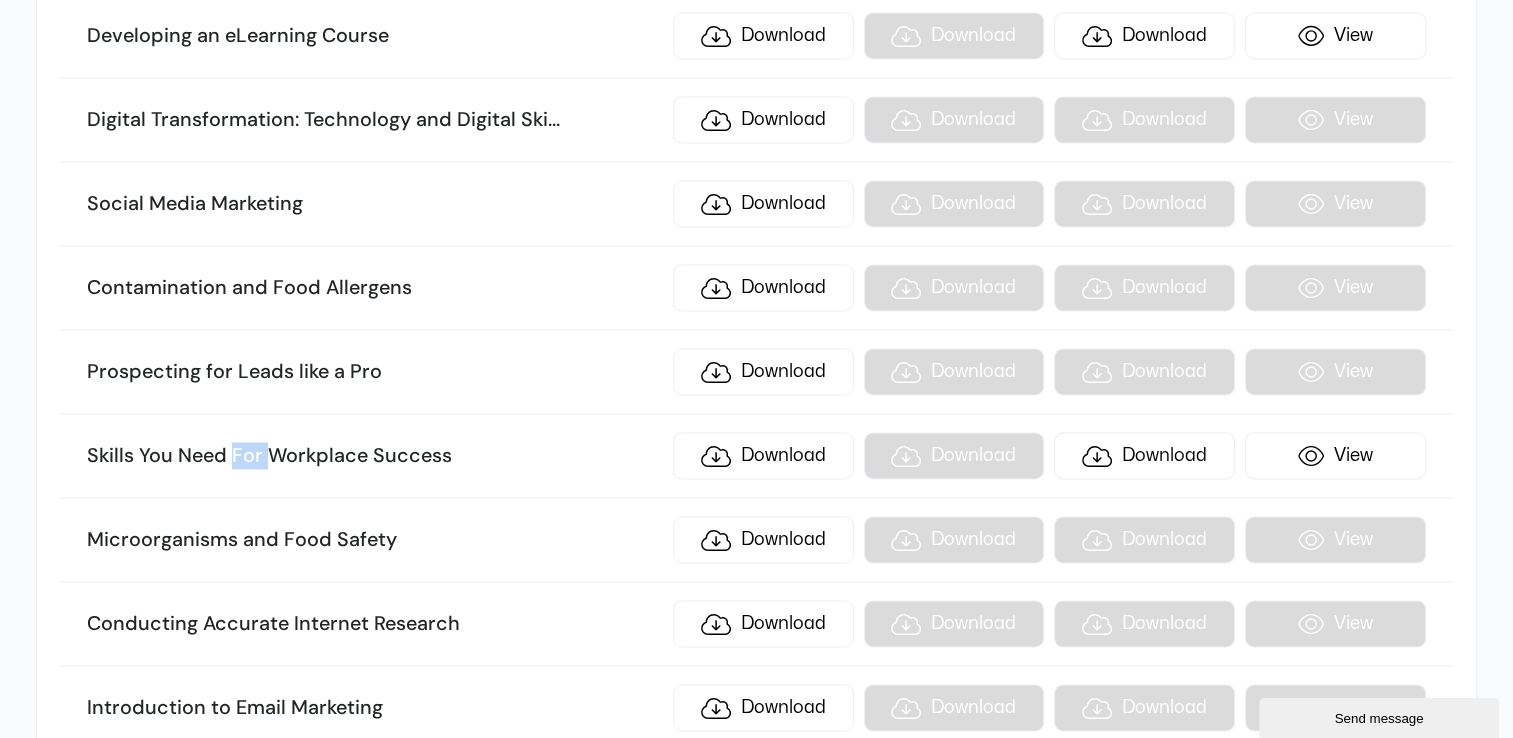 click on "Skills You Need For Workplace Success" at bounding box center (374, 456) 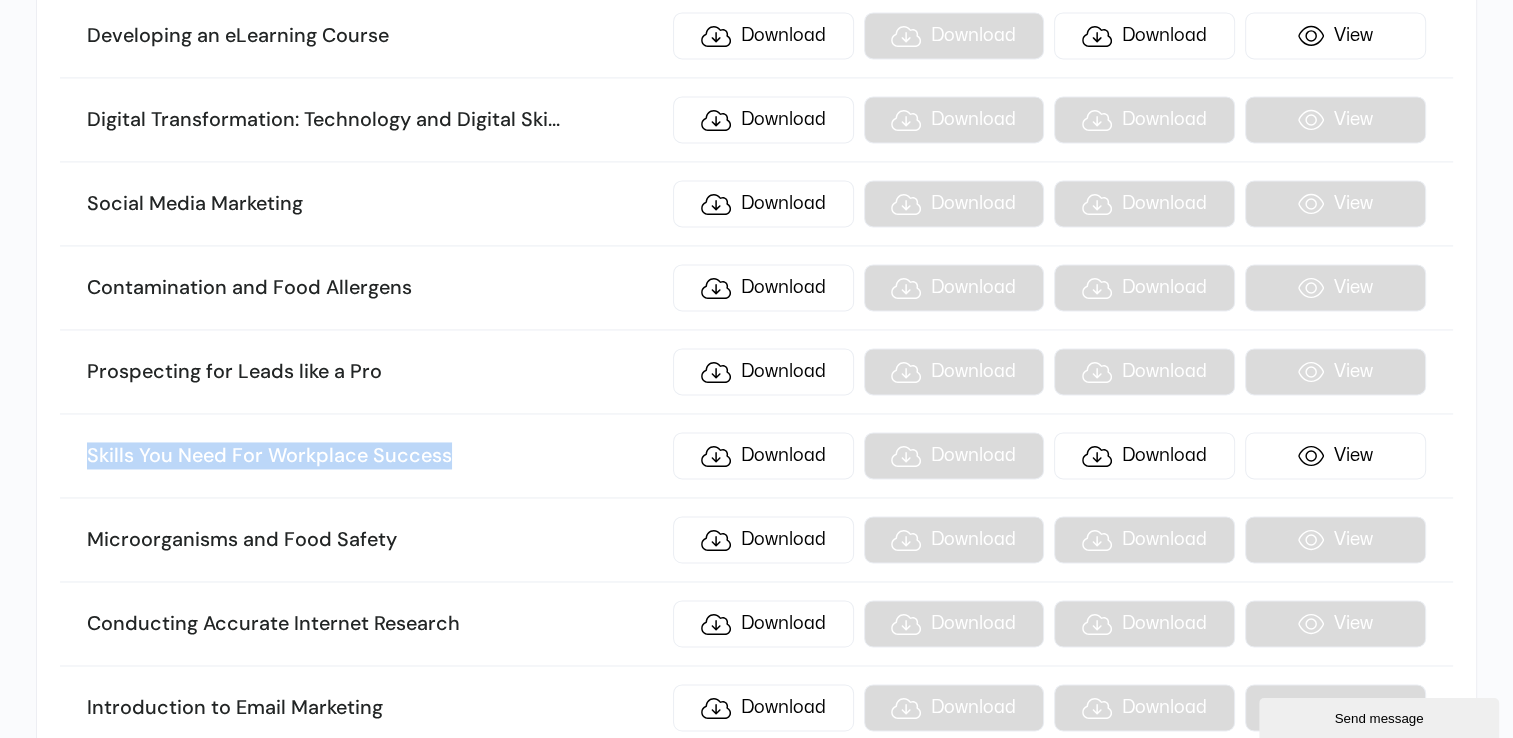 click on "Skills You Need For Workplace Success" at bounding box center [374, 456] 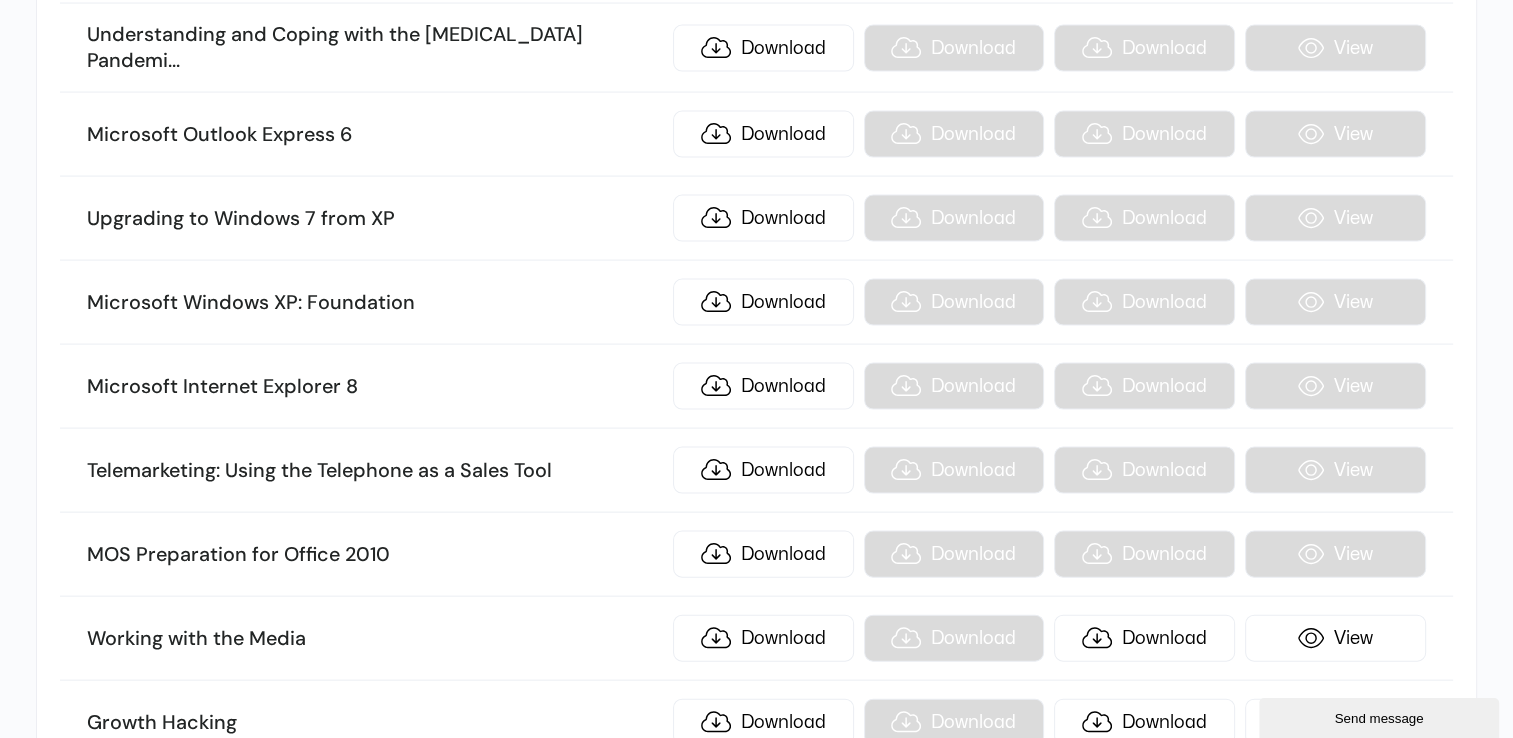 scroll, scrollTop: 19518, scrollLeft: 0, axis: vertical 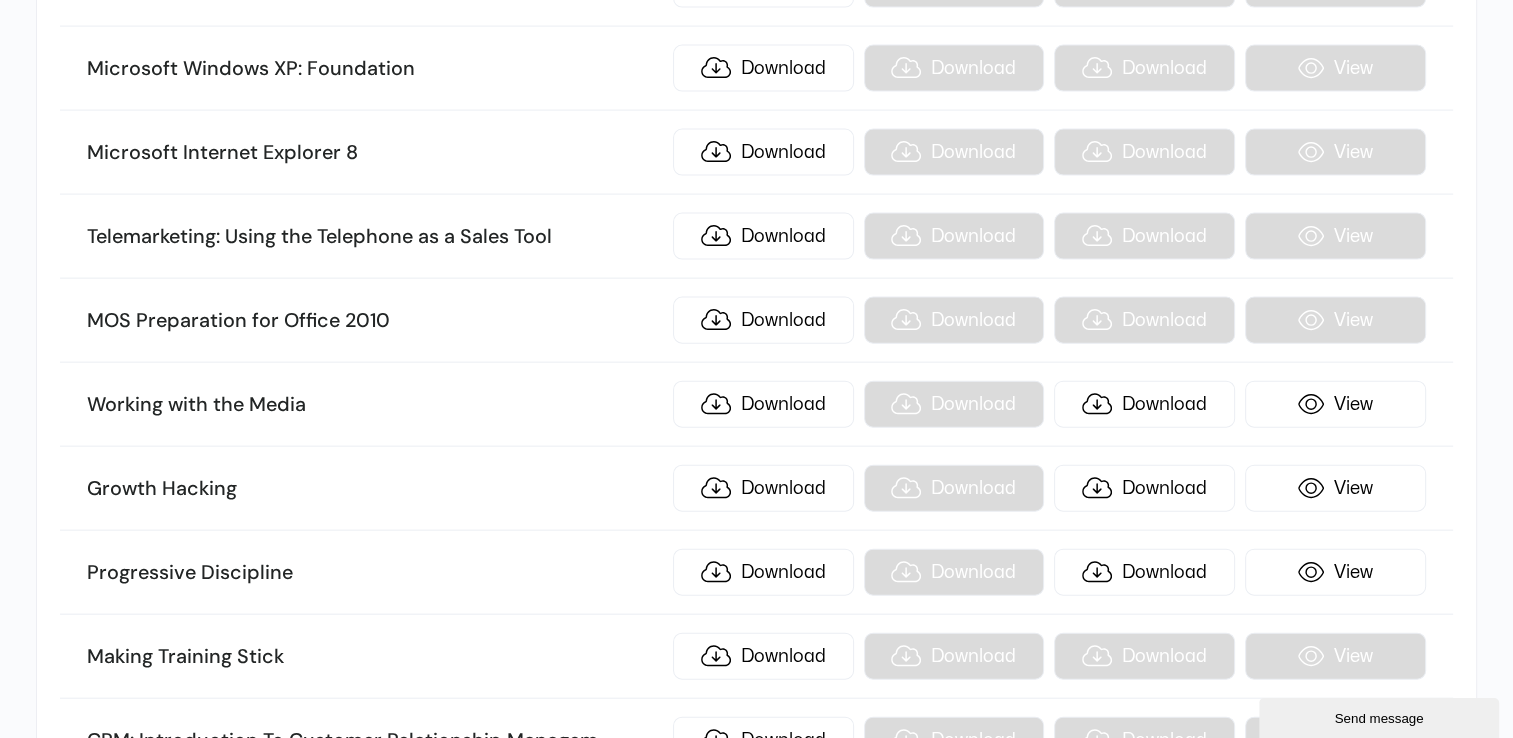 click on "Working with the Media Download Download Download View" at bounding box center (756, 405) 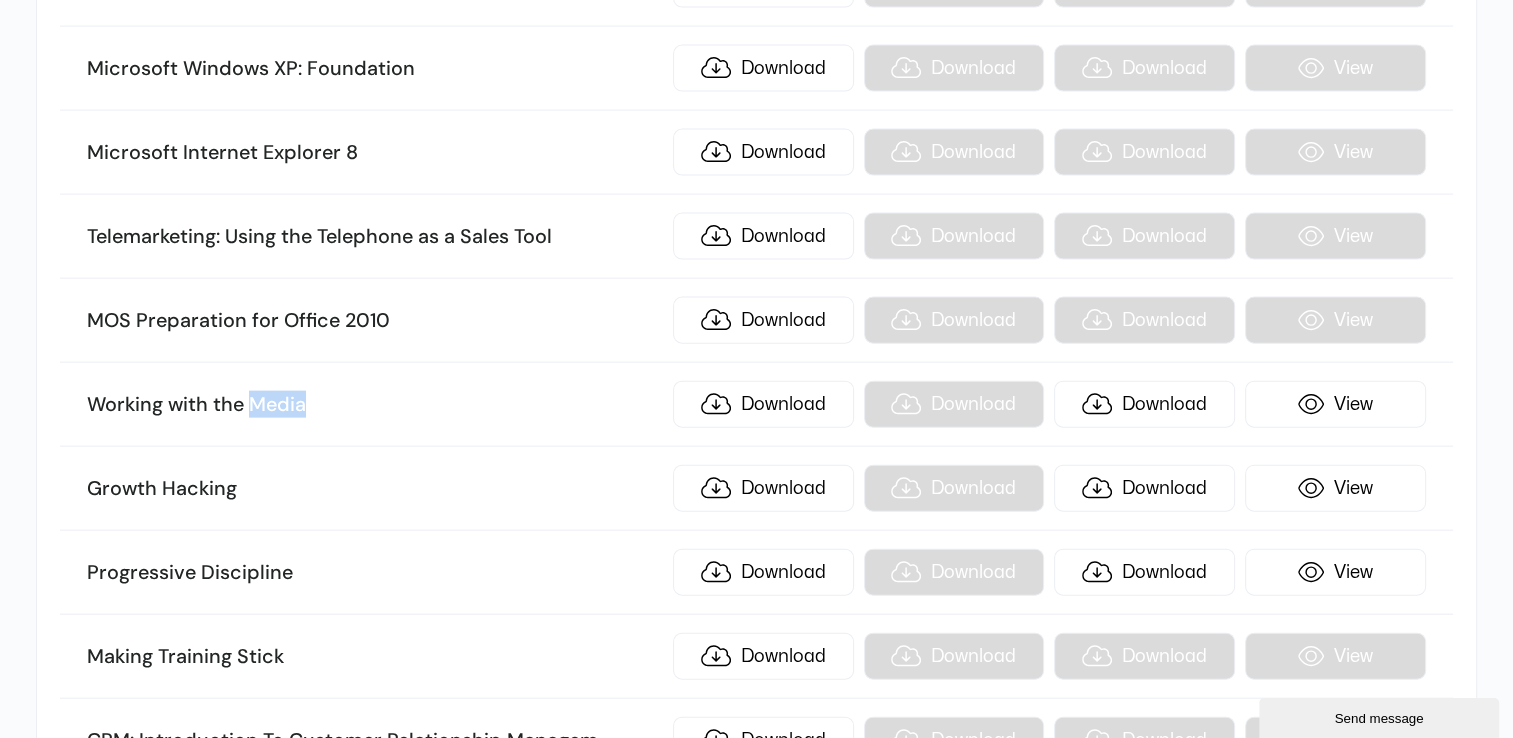click on "Working with the Media Download Download Download View" at bounding box center [756, 405] 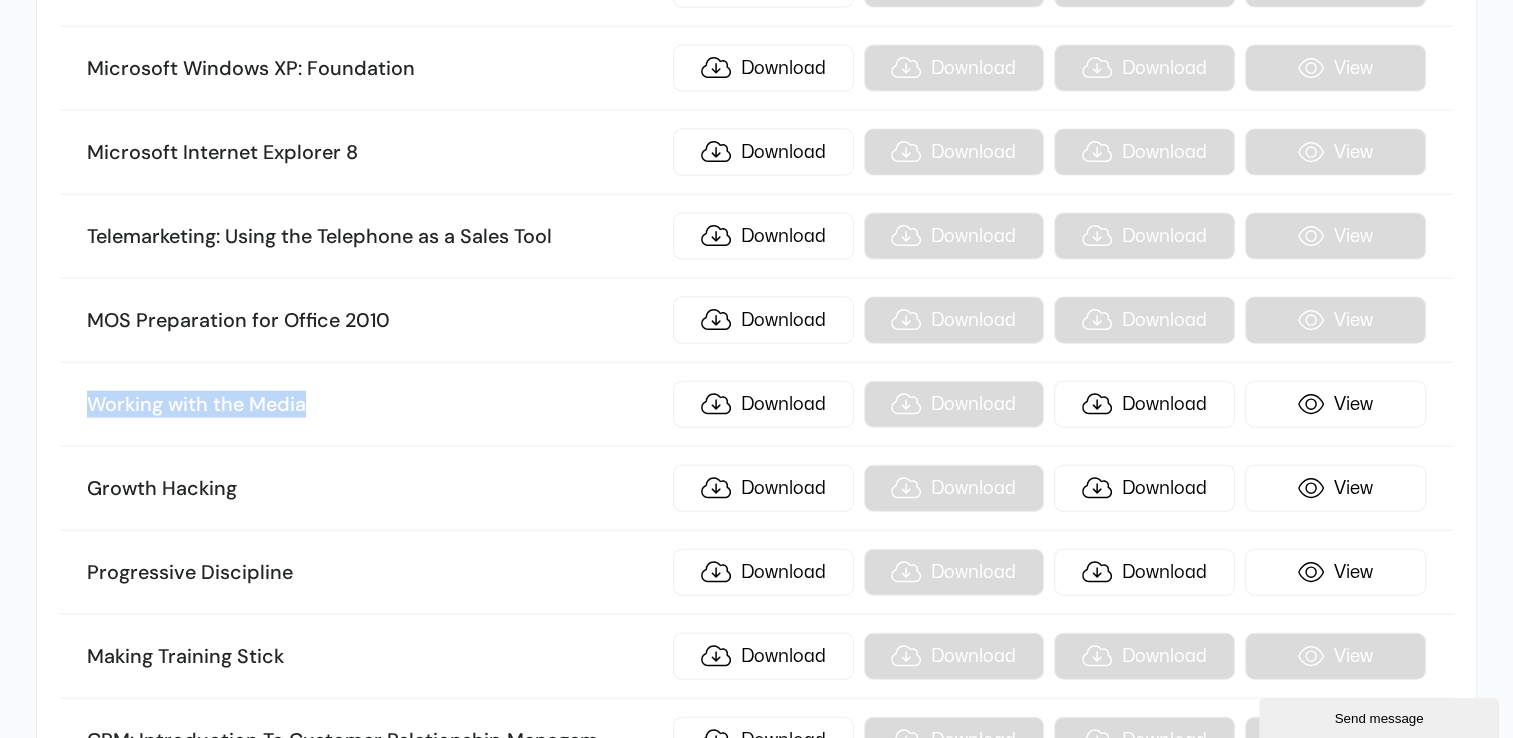 click on "Working with the Media Download Download Download View" at bounding box center (756, 405) 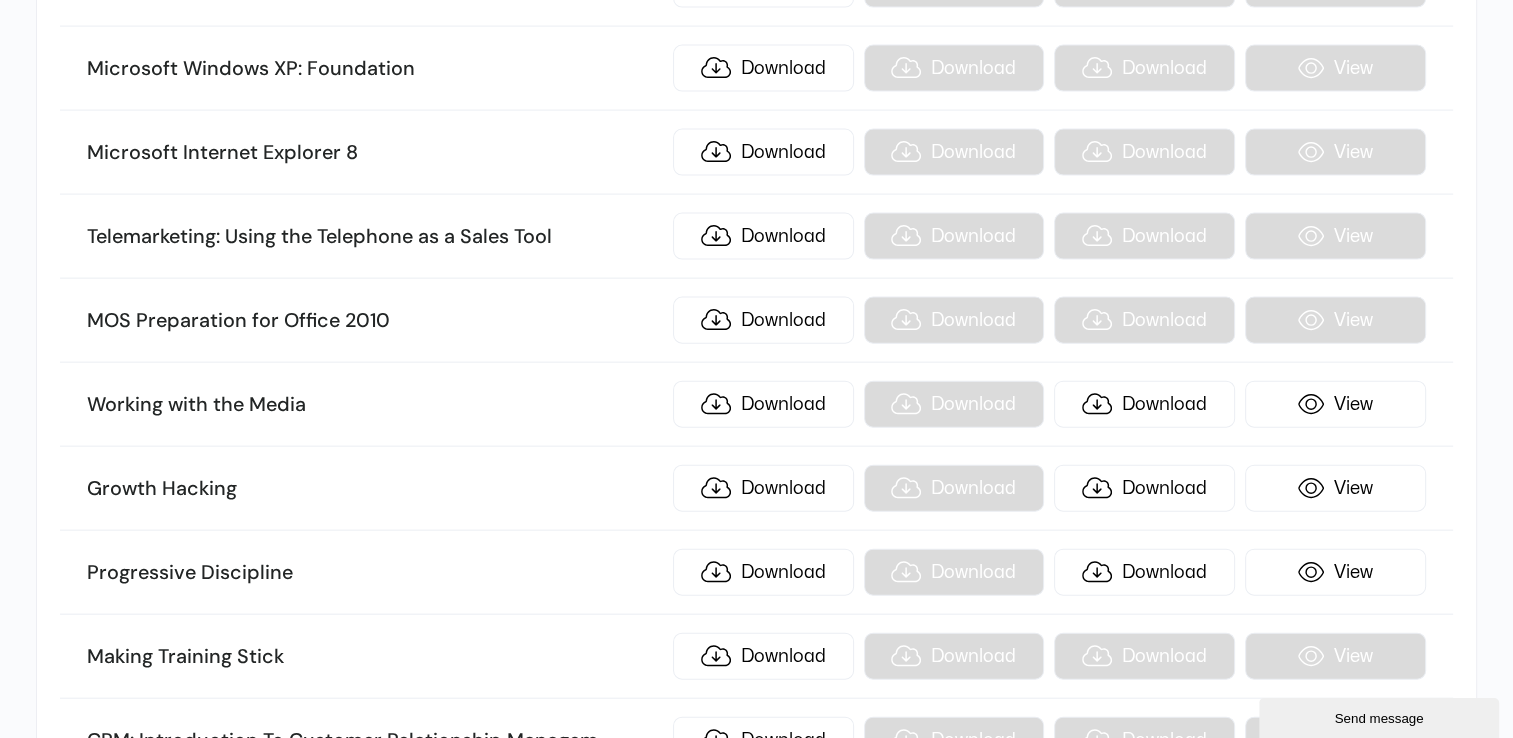 click on "Growth Hacking" at bounding box center (374, 489) 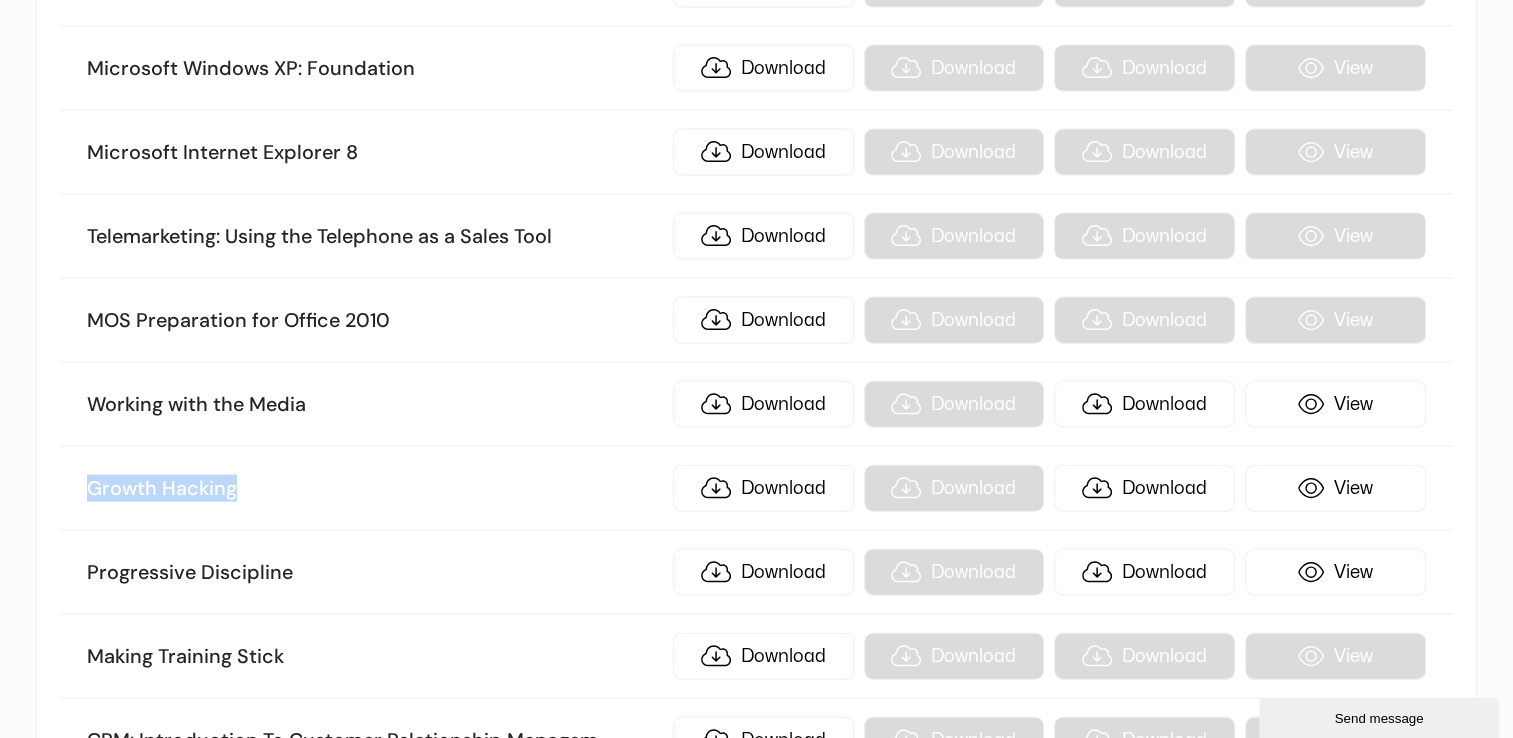 click on "Growth Hacking" at bounding box center [374, 489] 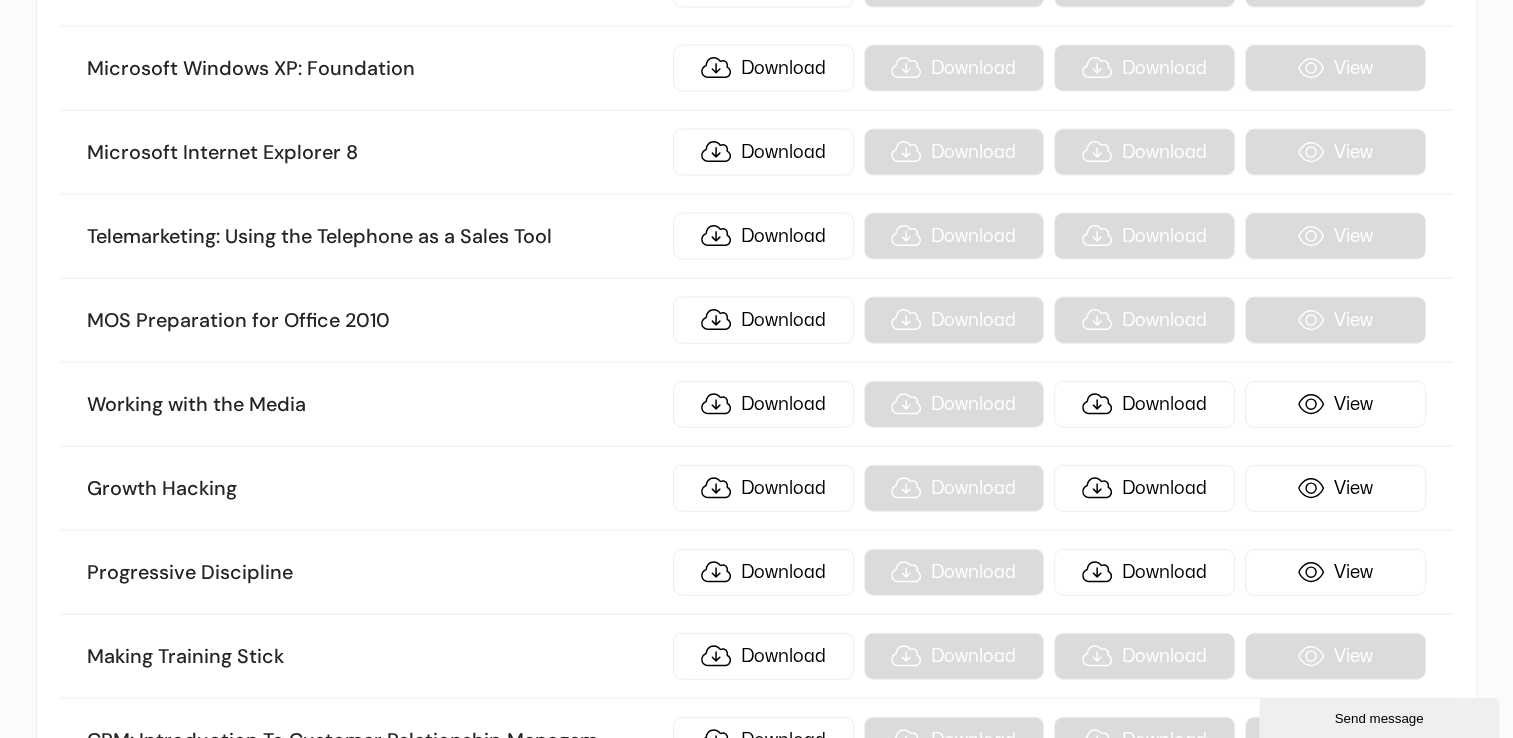 click on "Progressive Discipline" at bounding box center (374, 573) 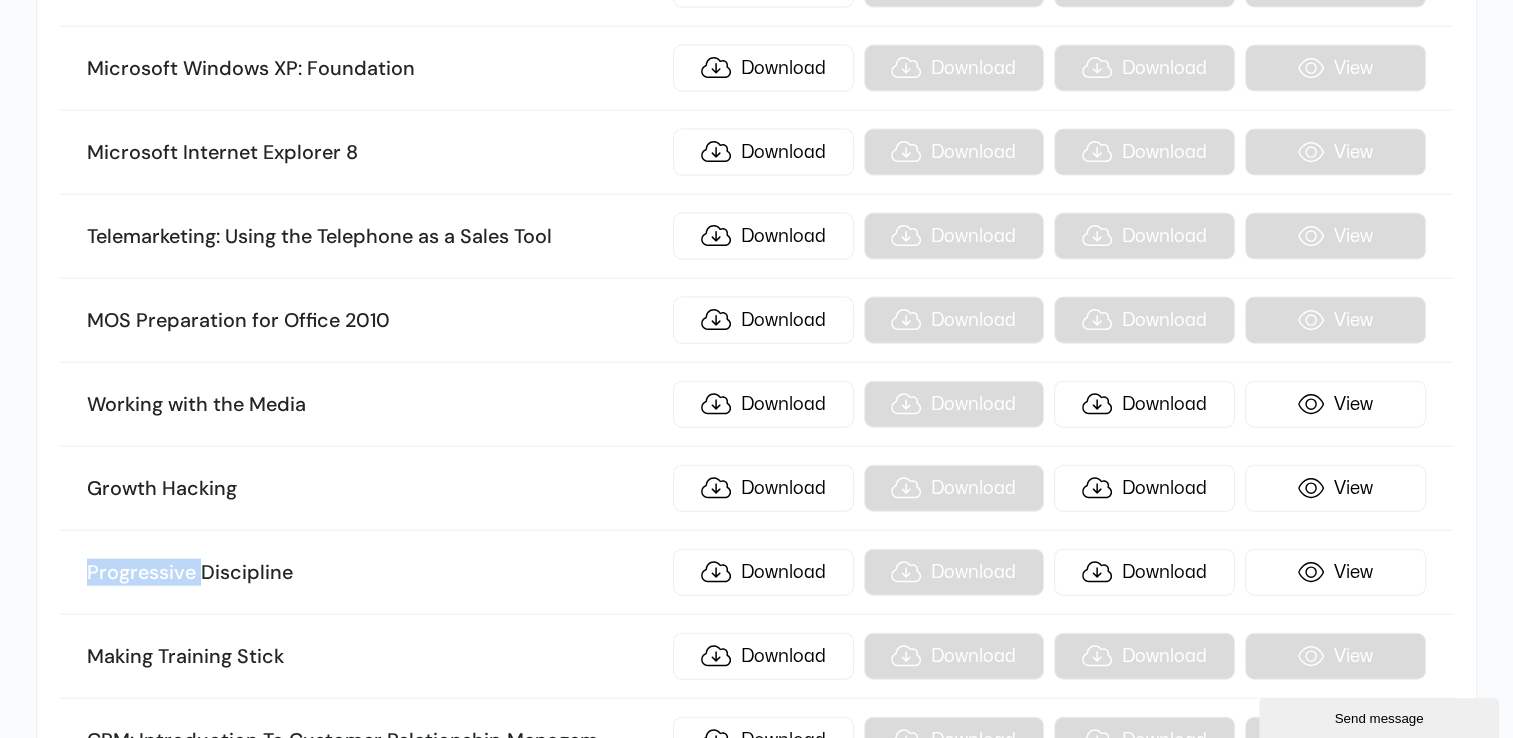 click on "Progressive Discipline" at bounding box center [374, 573] 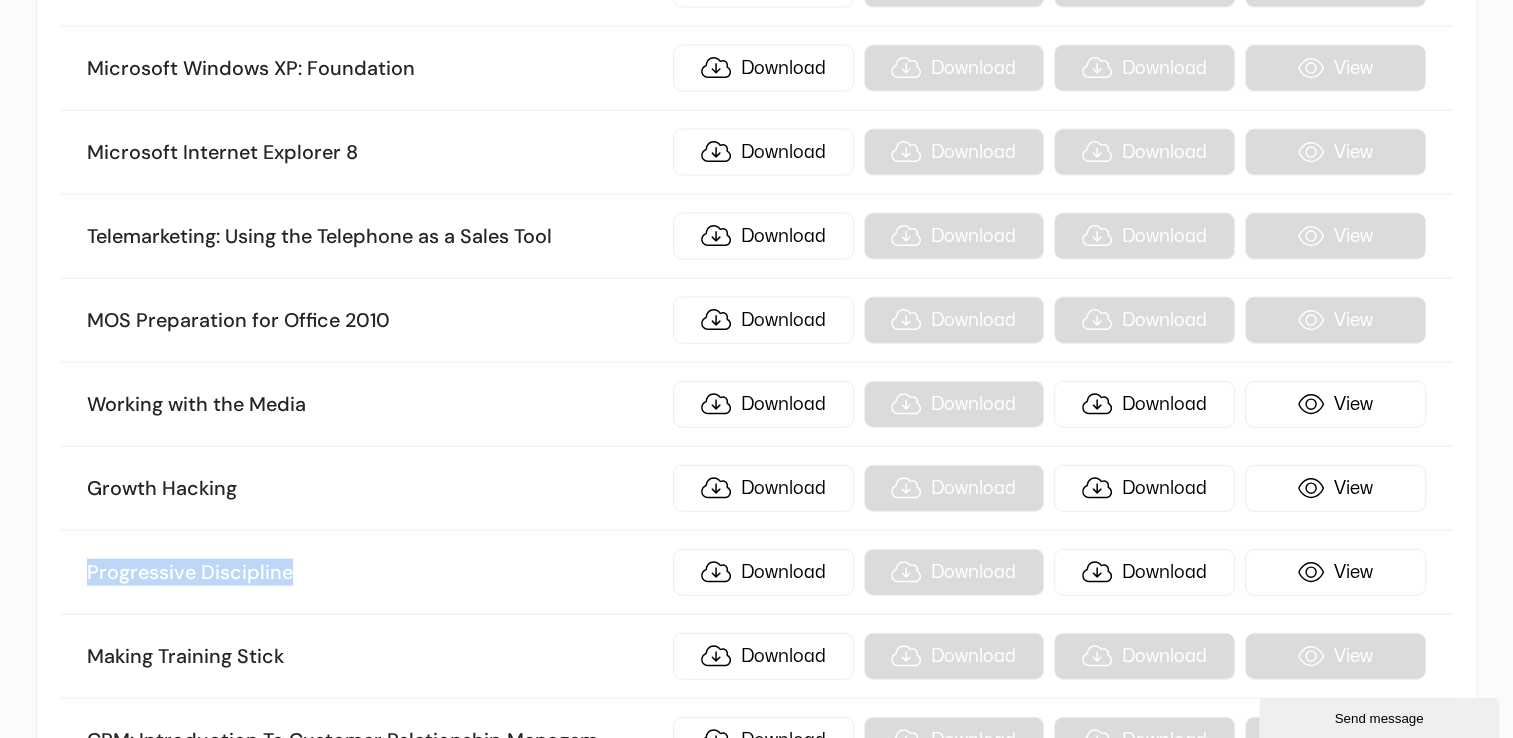 click on "Progressive Discipline" at bounding box center [374, 573] 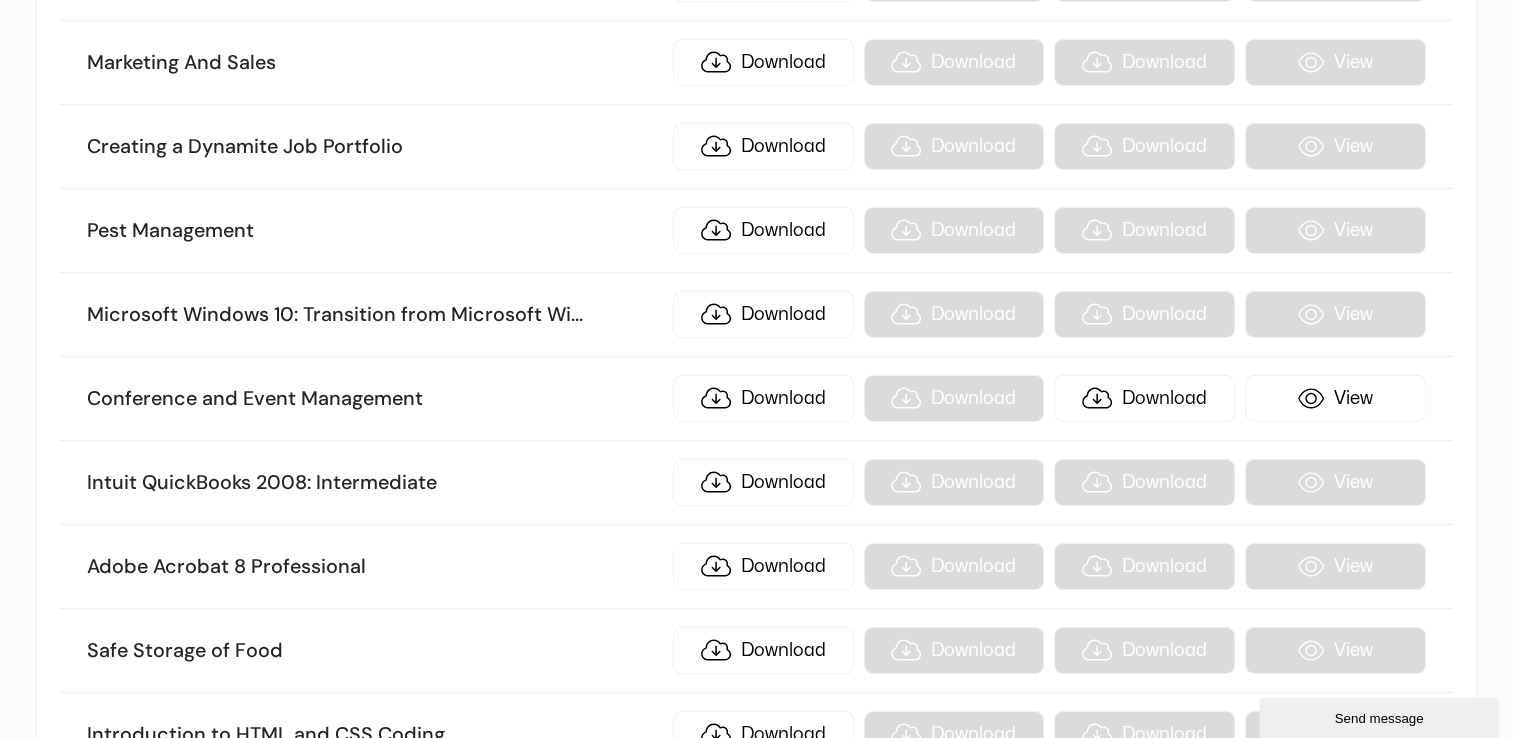 scroll, scrollTop: 22218, scrollLeft: 0, axis: vertical 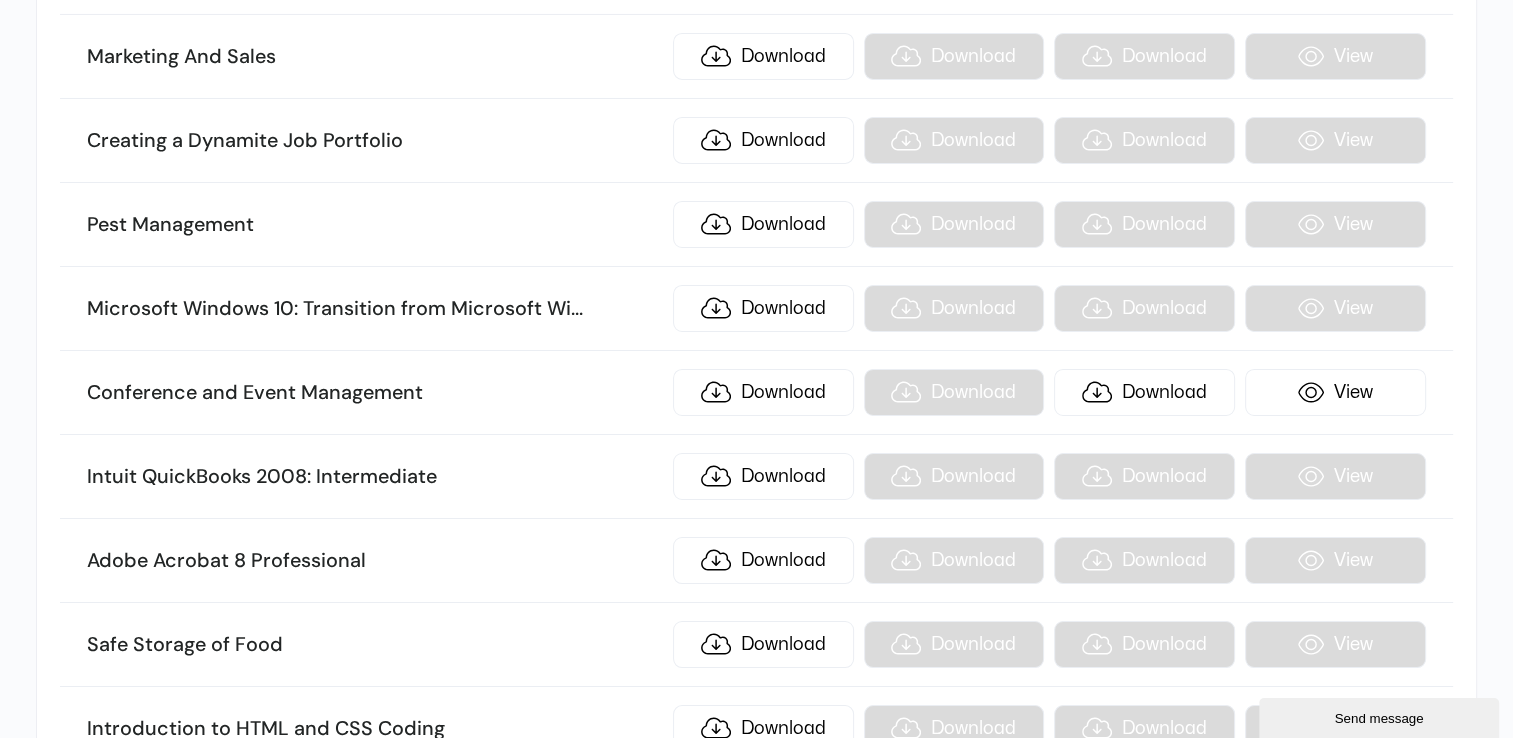 click on "Conference and Event Management" at bounding box center (374, 393) 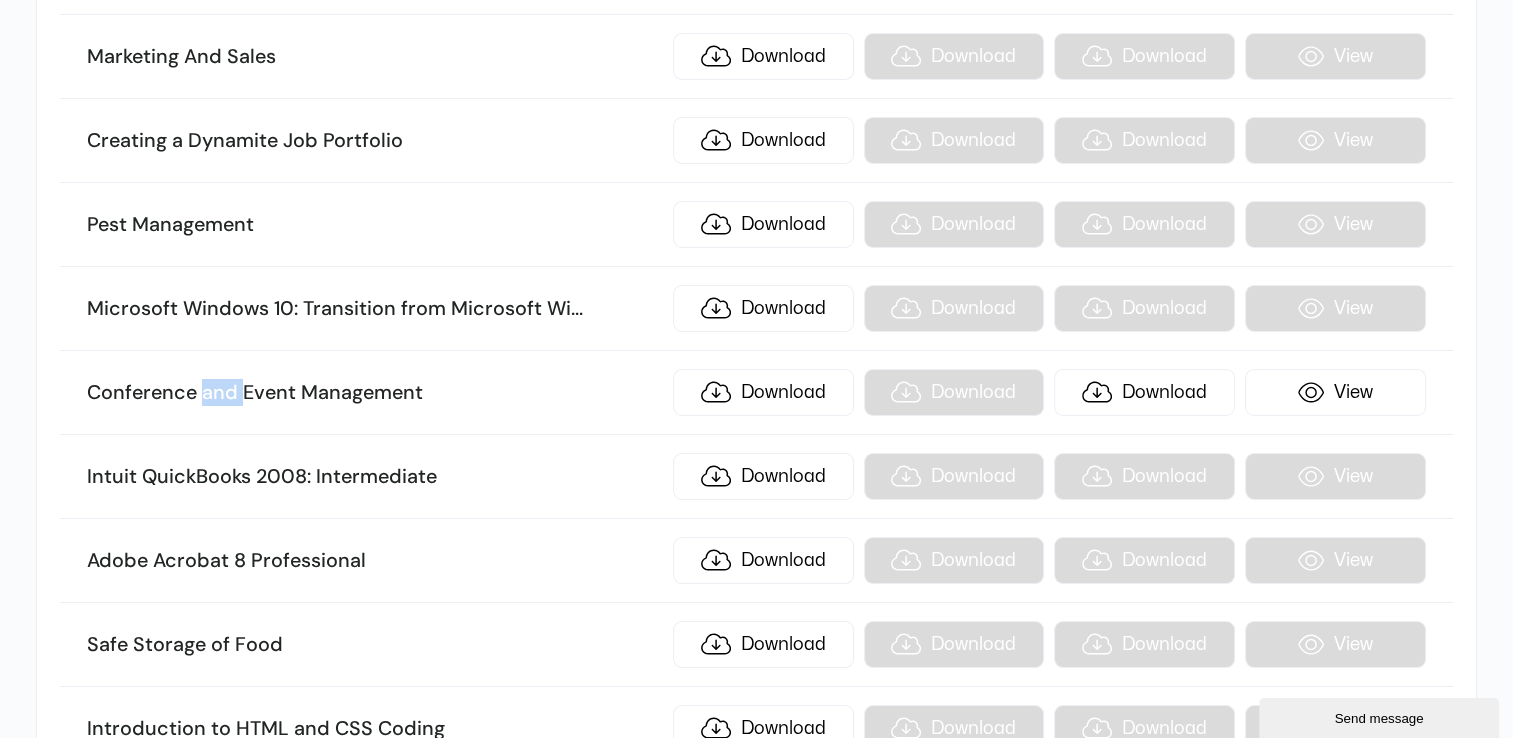 click on "Conference and Event Management" at bounding box center (374, 393) 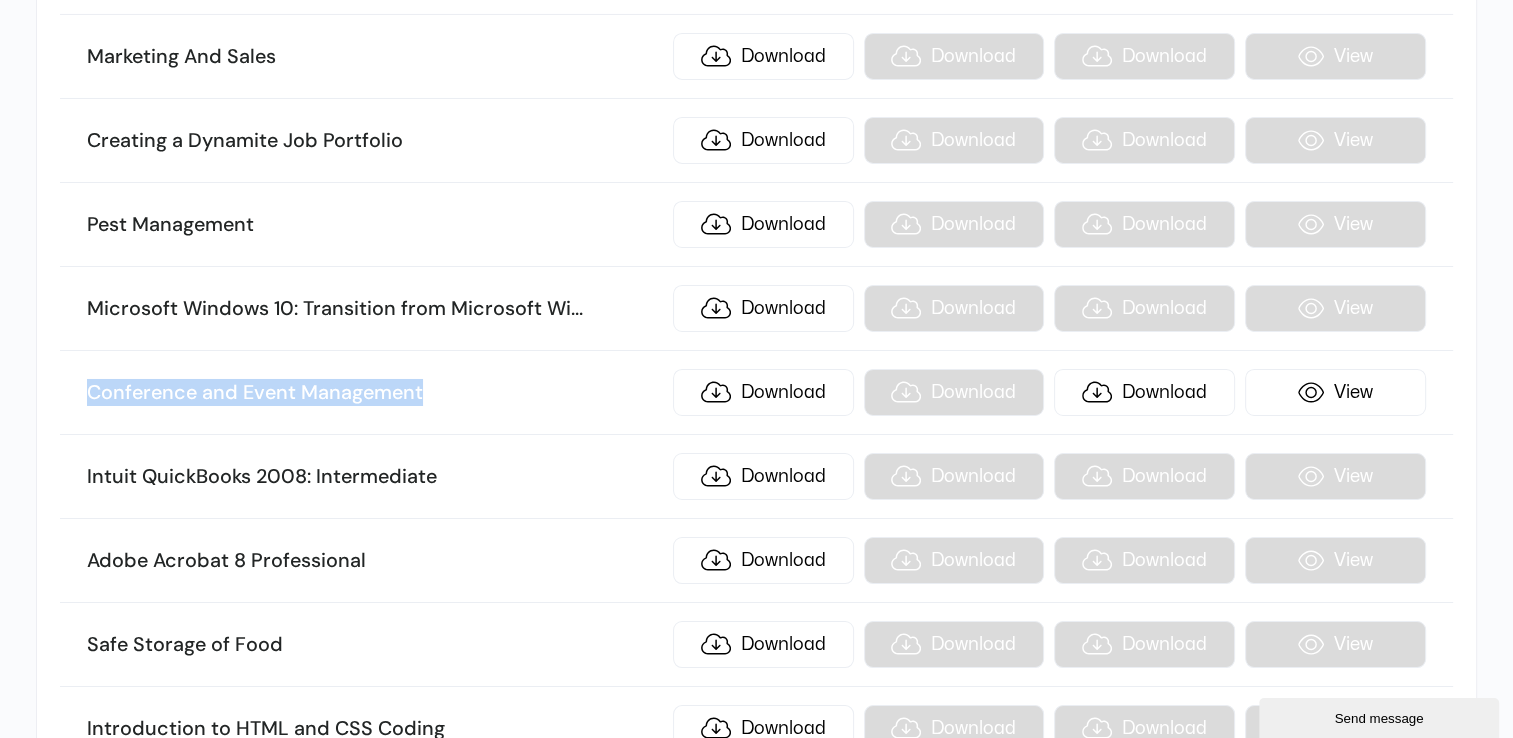 click on "Conference and Event Management" at bounding box center (374, 393) 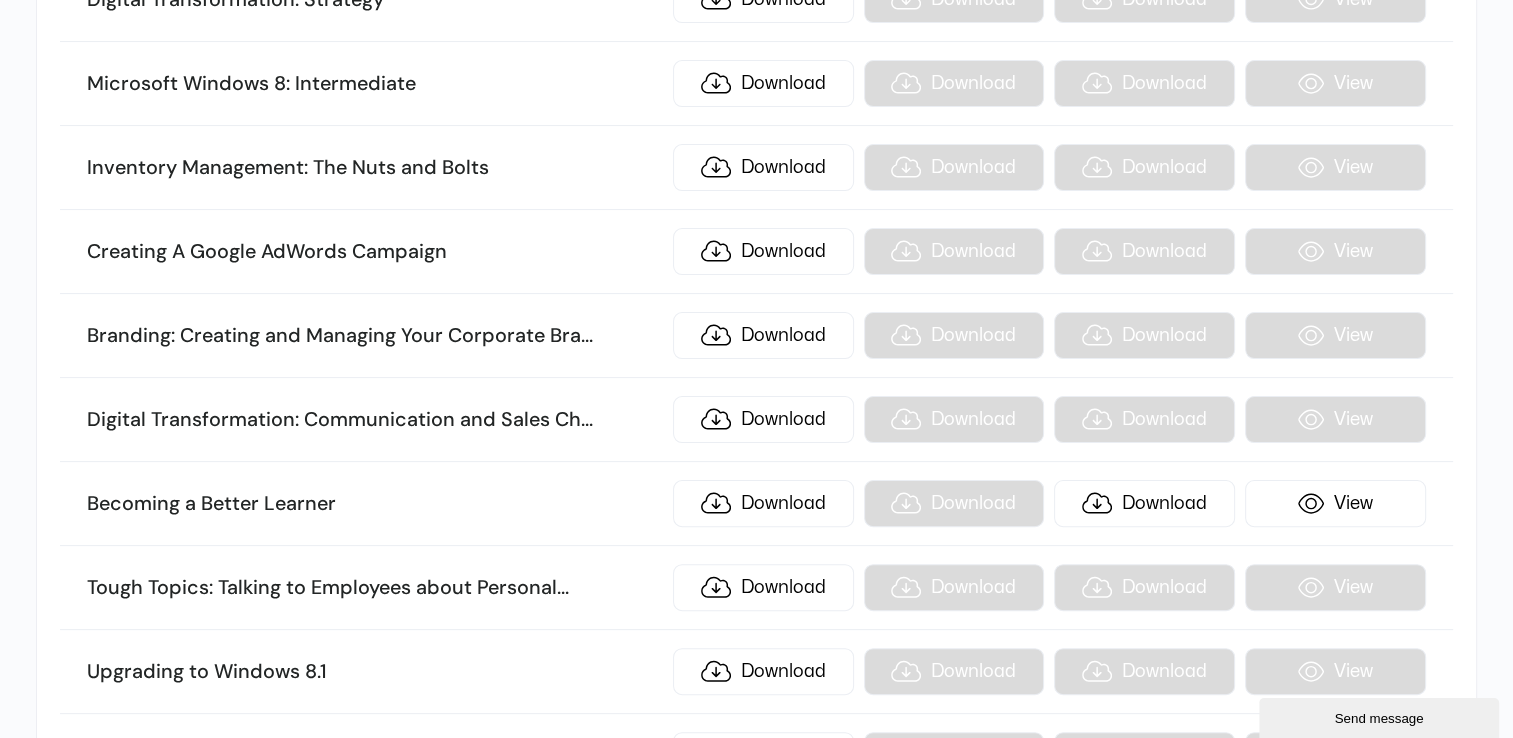 scroll, scrollTop: 23118, scrollLeft: 0, axis: vertical 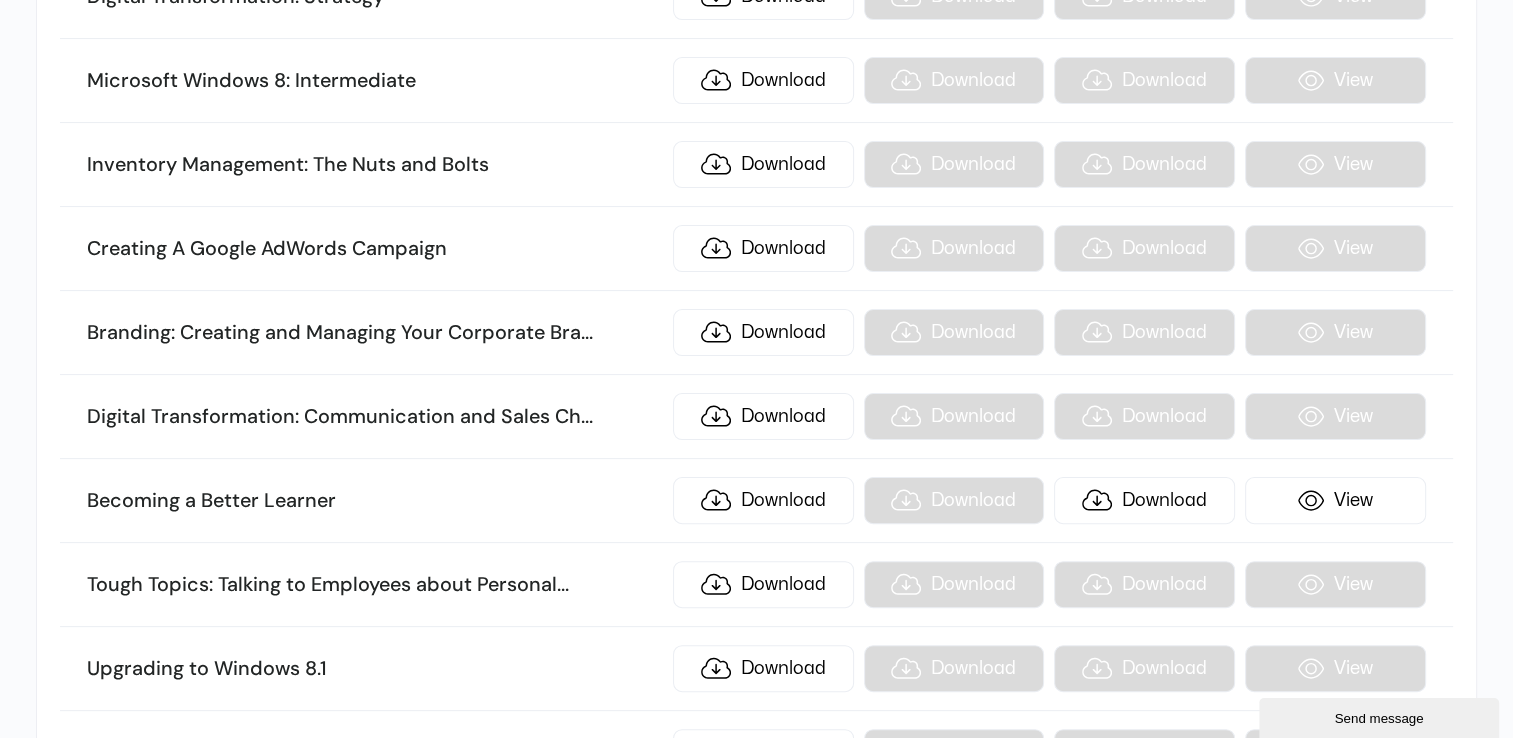 click on "Becoming a Better Learner" at bounding box center (374, 501) 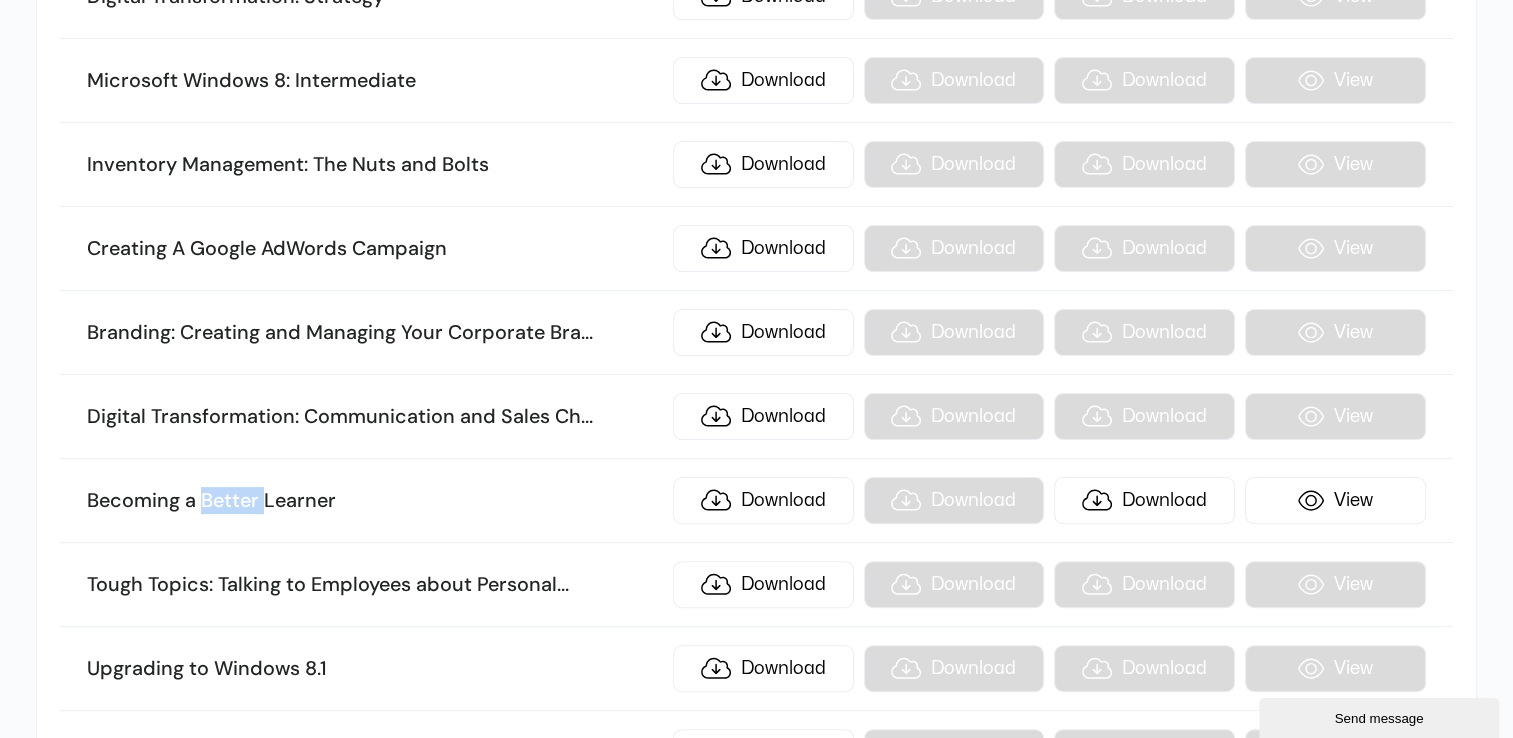 click on "Becoming a Better Learner" at bounding box center [374, 501] 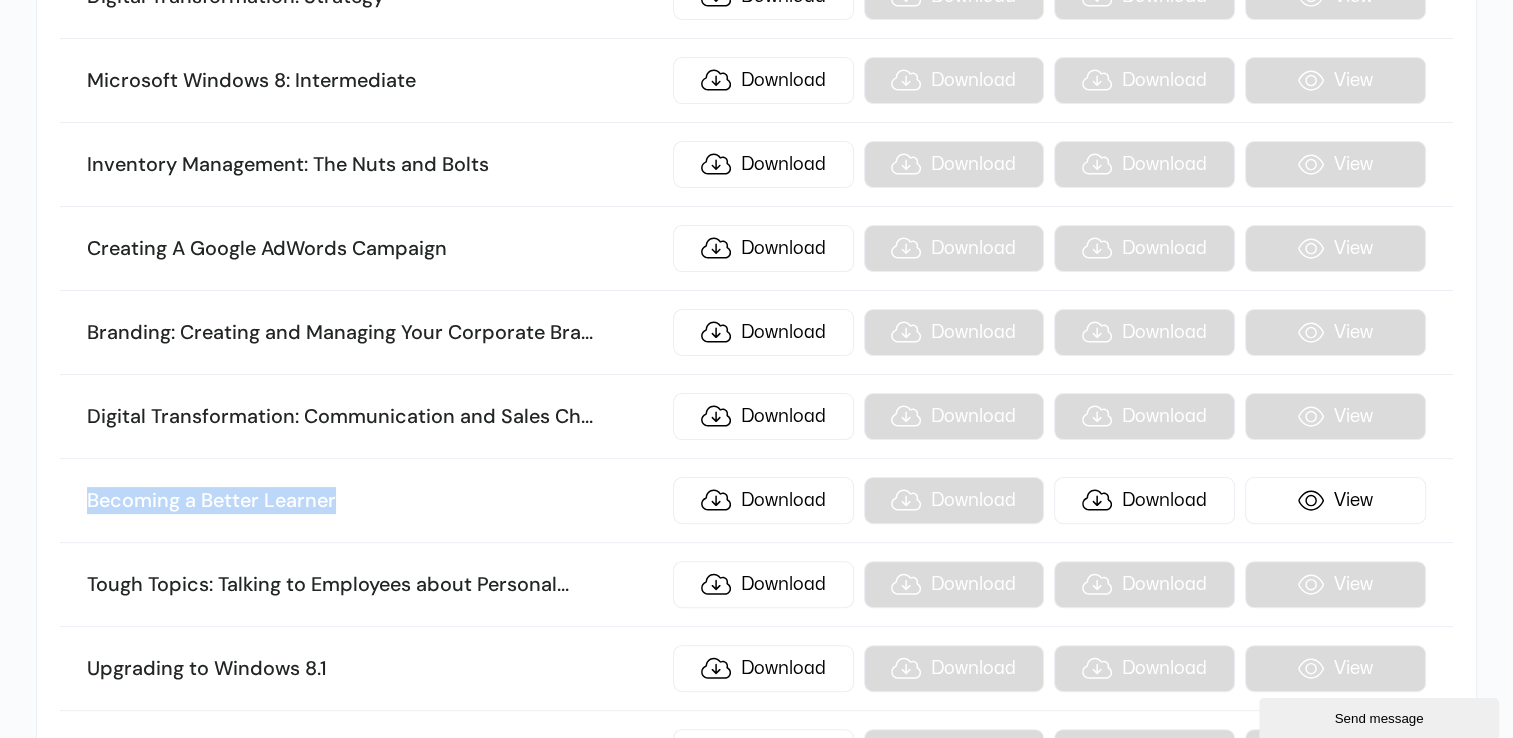 click on "Becoming a Better Learner" at bounding box center (374, 501) 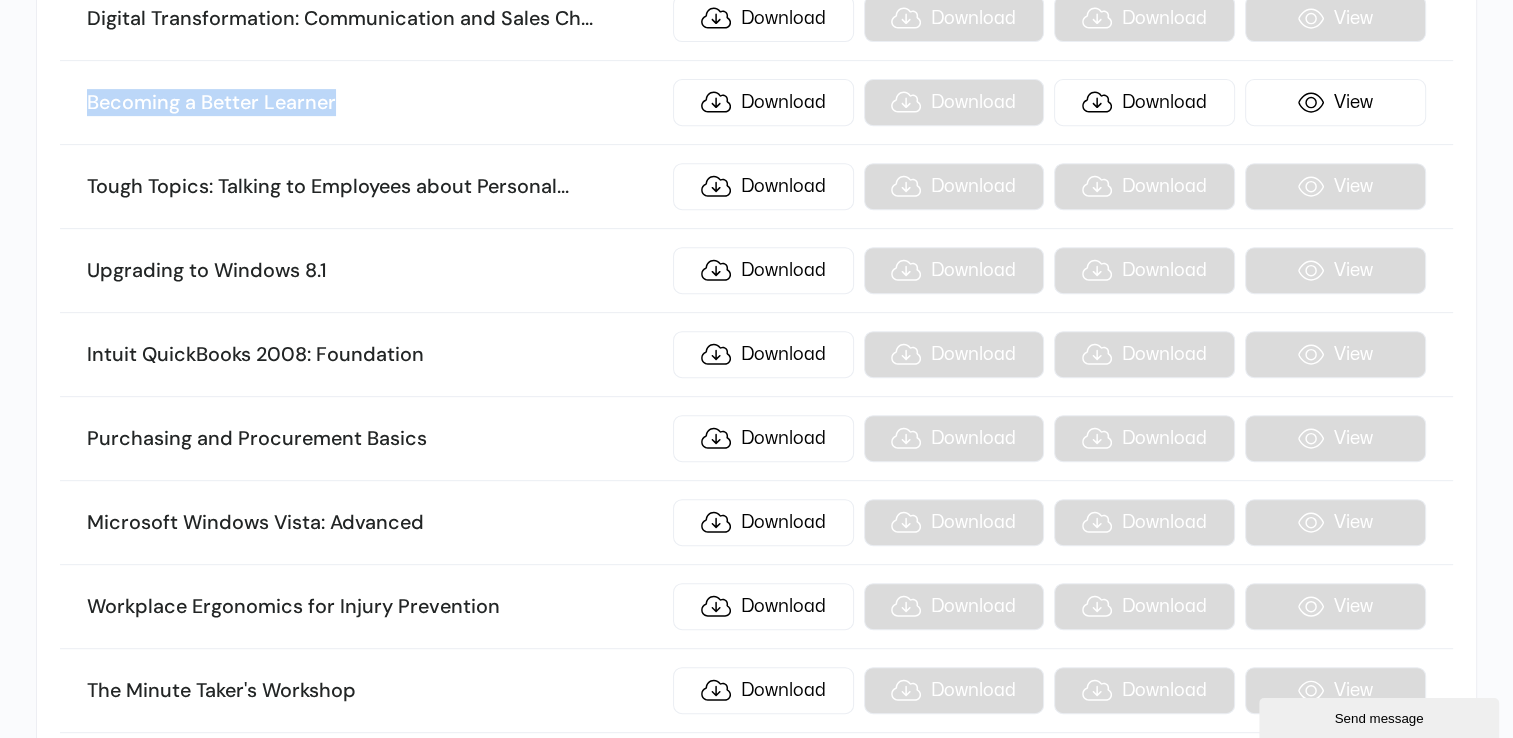 scroll, scrollTop: 23518, scrollLeft: 0, axis: vertical 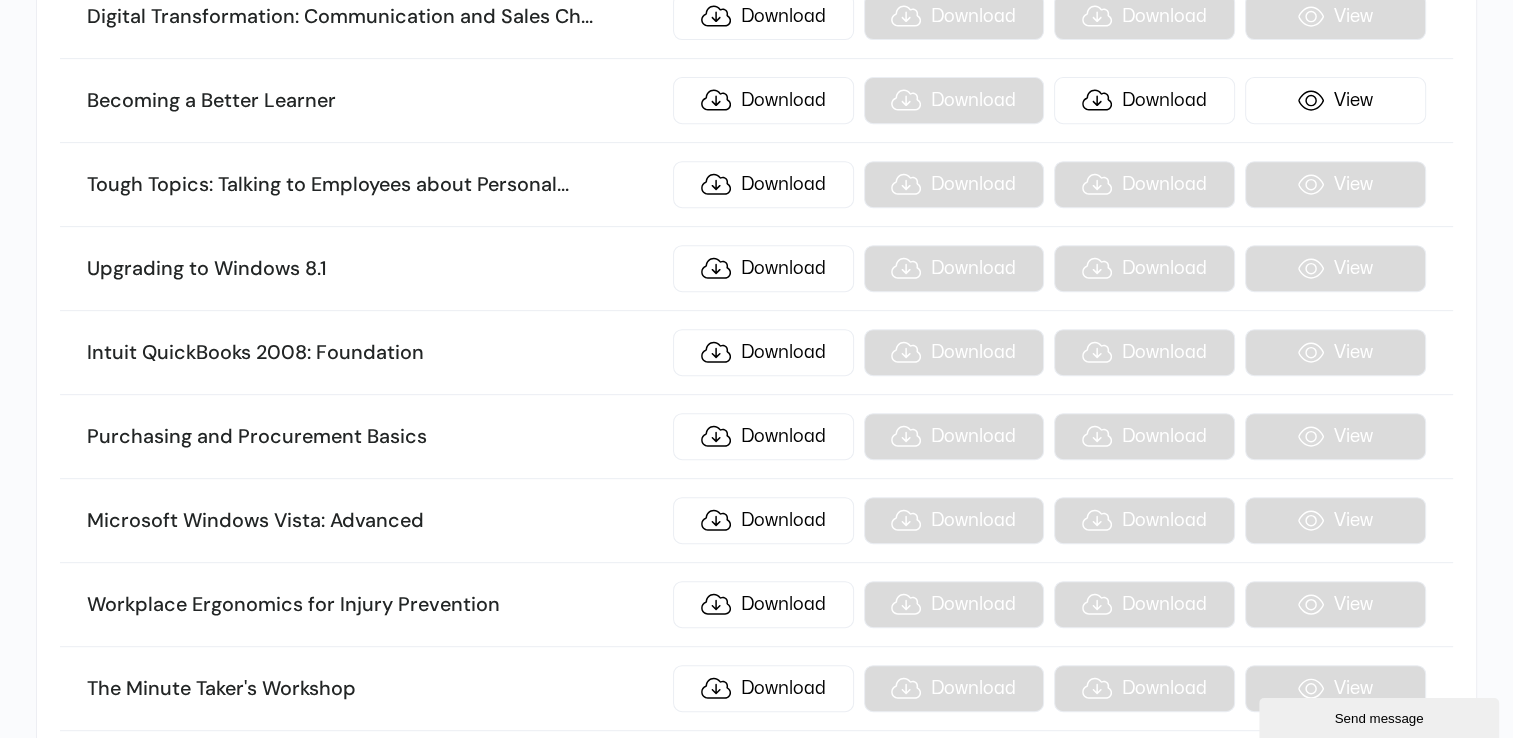 click on "Trade Shows: Getting the Most out of Your Trade Sh ... ow Experience Download Download Download View" at bounding box center (756, 773) 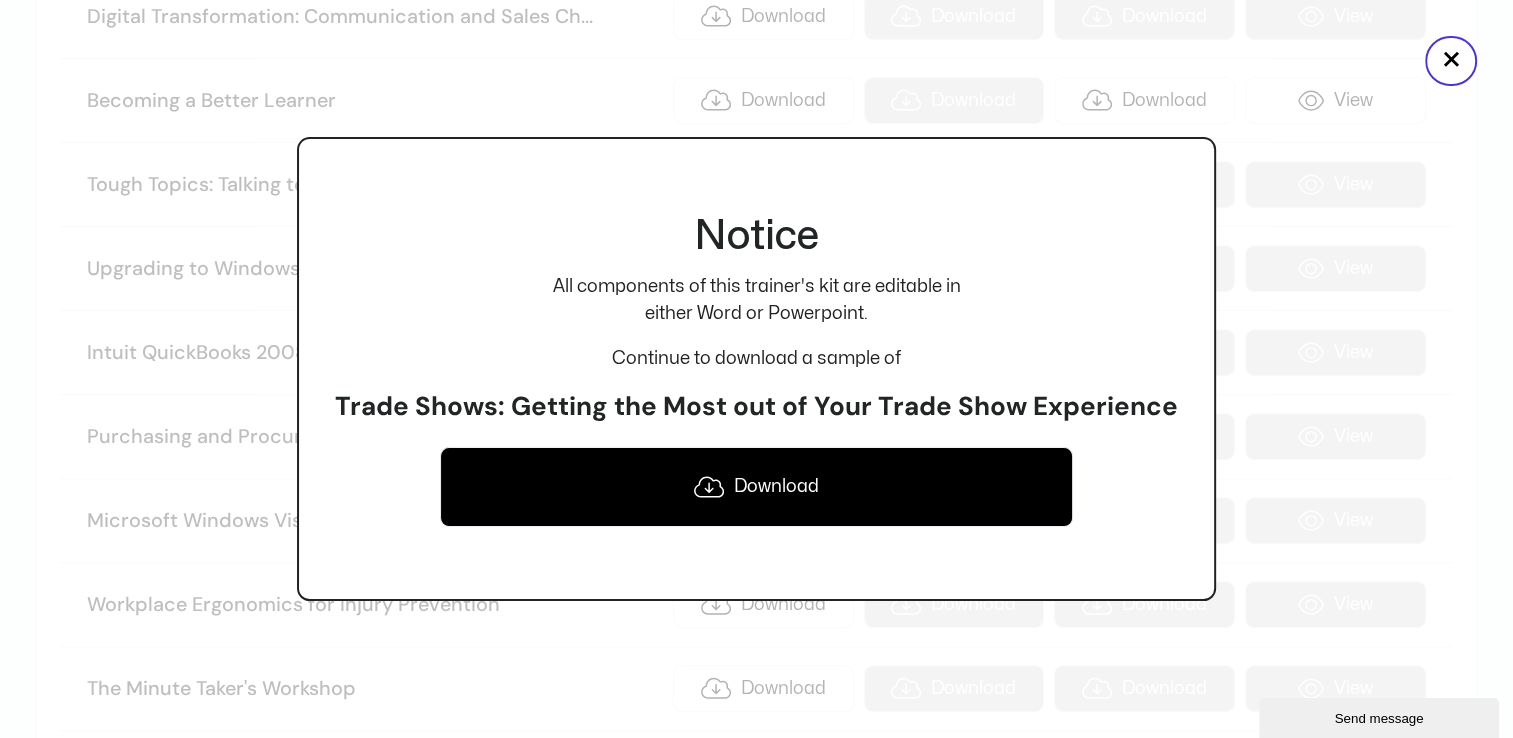 click on "Trade Shows: Getting the Most out of Your Trade Show Experience" at bounding box center [756, 407] 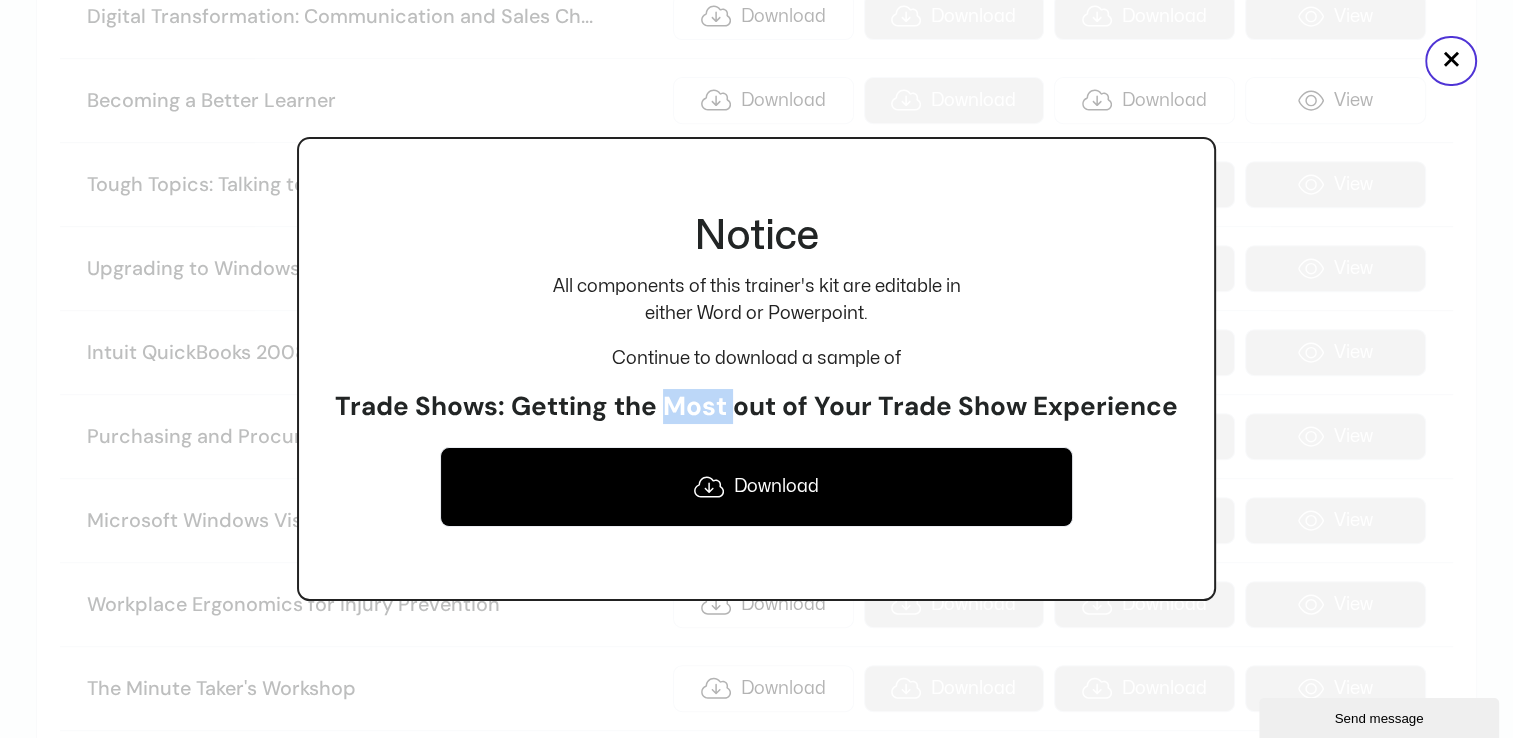 click on "Trade Shows: Getting the Most out of Your Trade Show Experience" at bounding box center (756, 407) 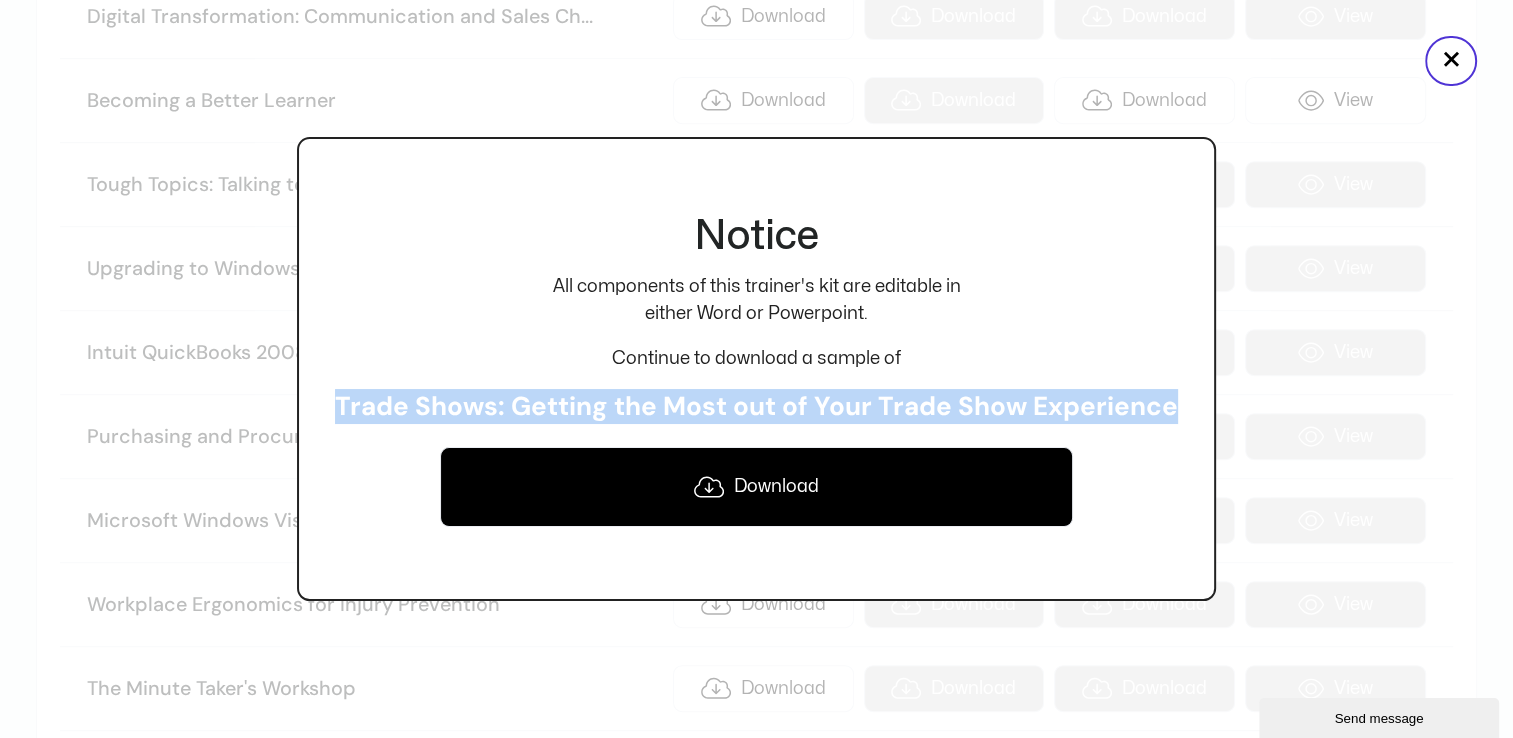 click on "Trade Shows: Getting the Most out of Your Trade Show Experience" at bounding box center (756, 407) 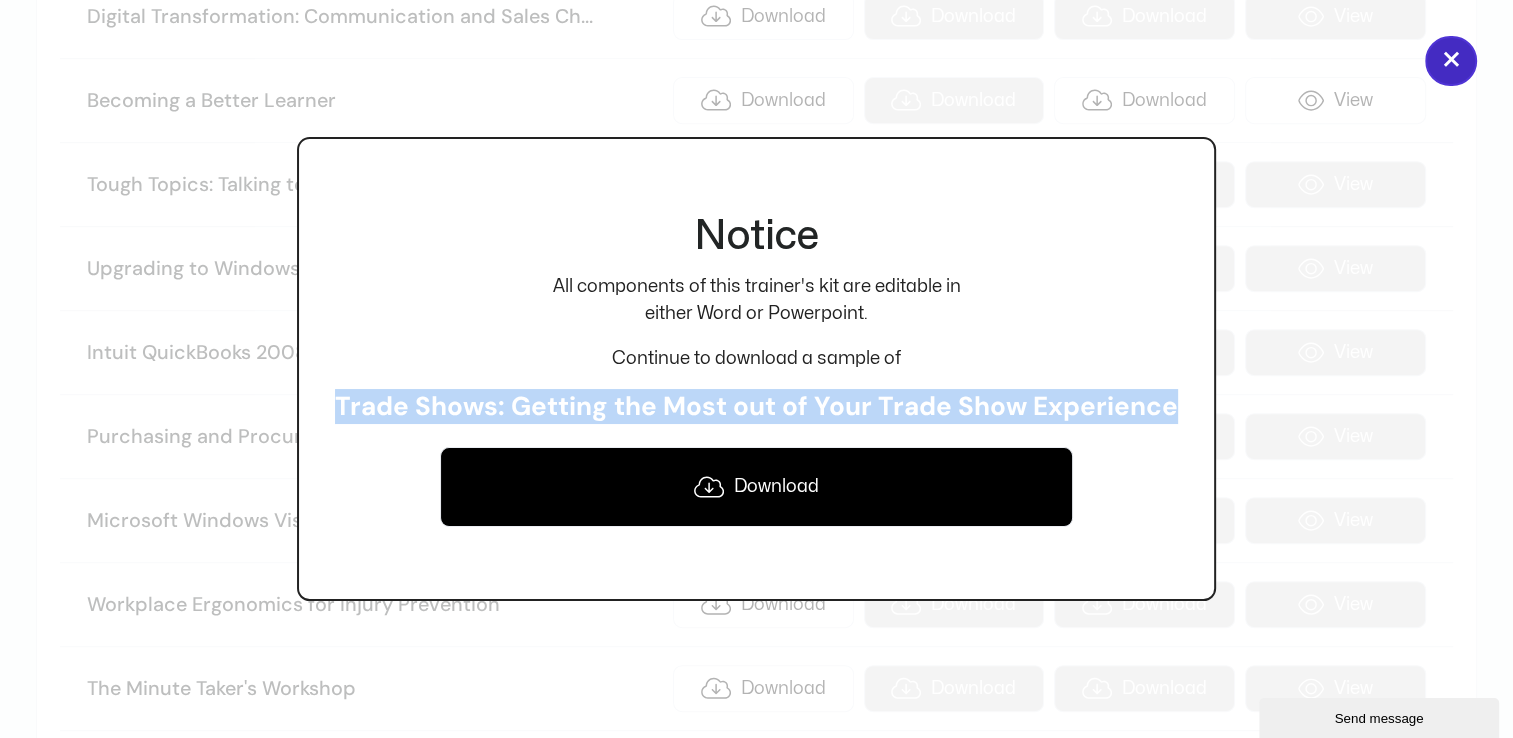 click on "×" at bounding box center [1451, 61] 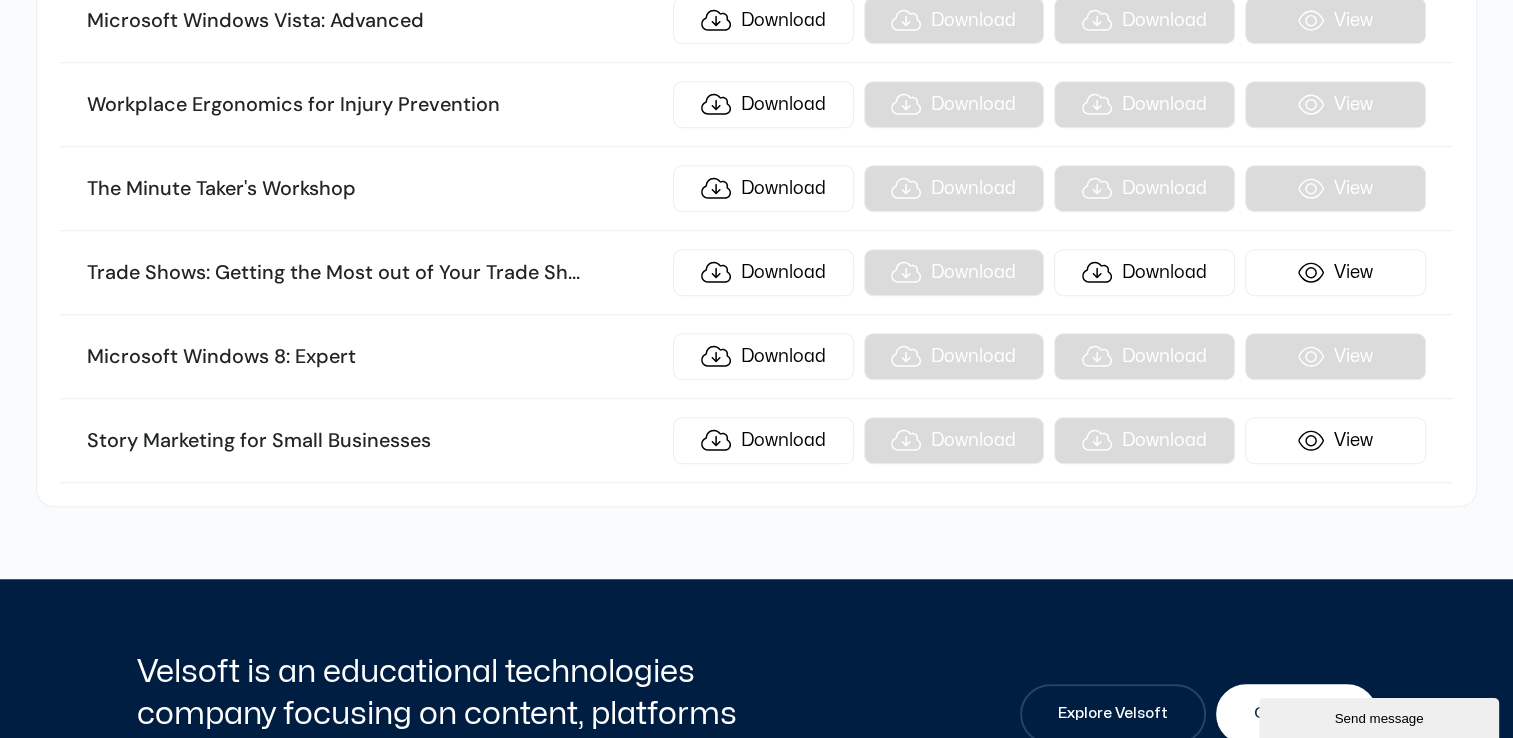 scroll, scrollTop: 1306, scrollLeft: 0, axis: vertical 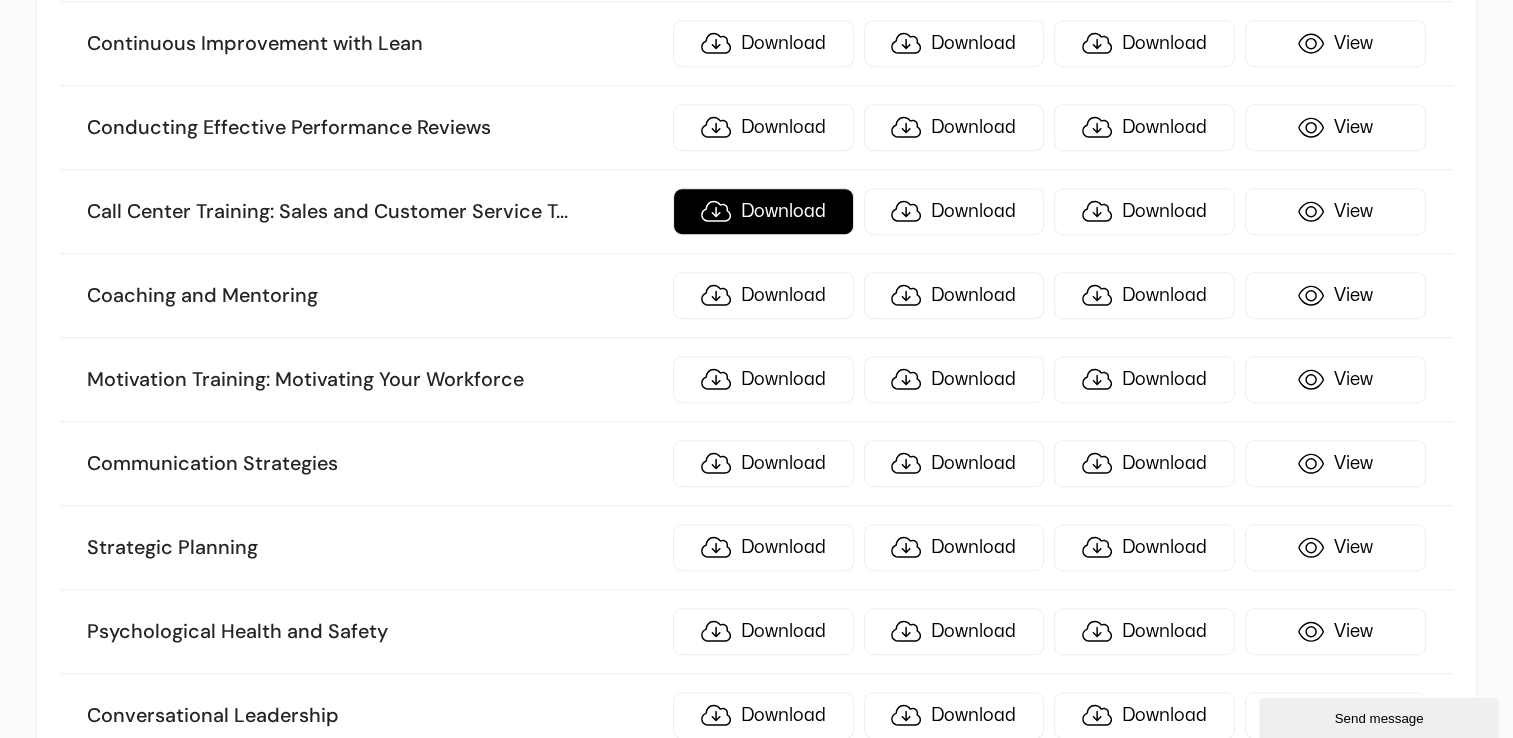 click on "Download" at bounding box center (763, 211) 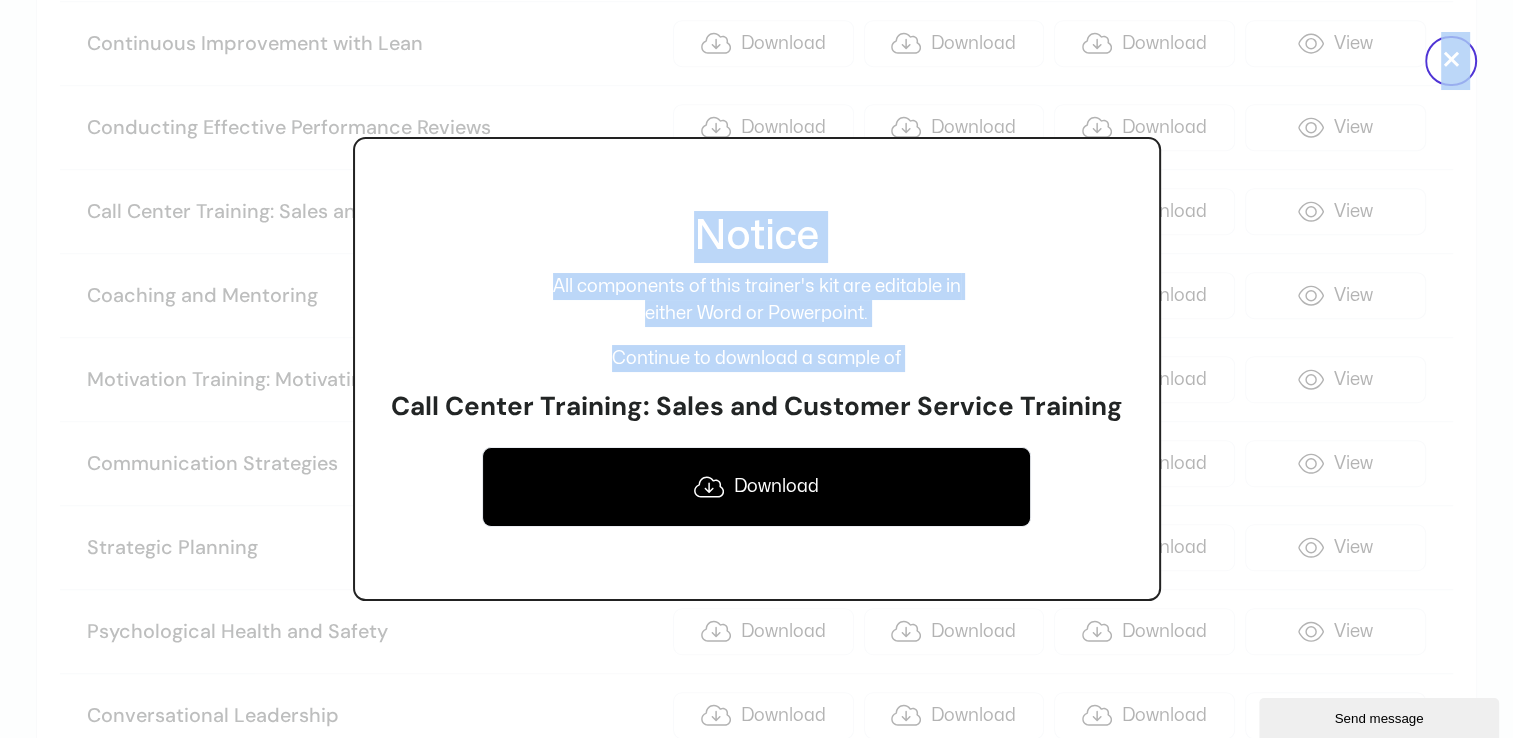 drag, startPoint x: 385, startPoint y: 397, endPoint x: 1168, endPoint y: 398, distance: 783.0006 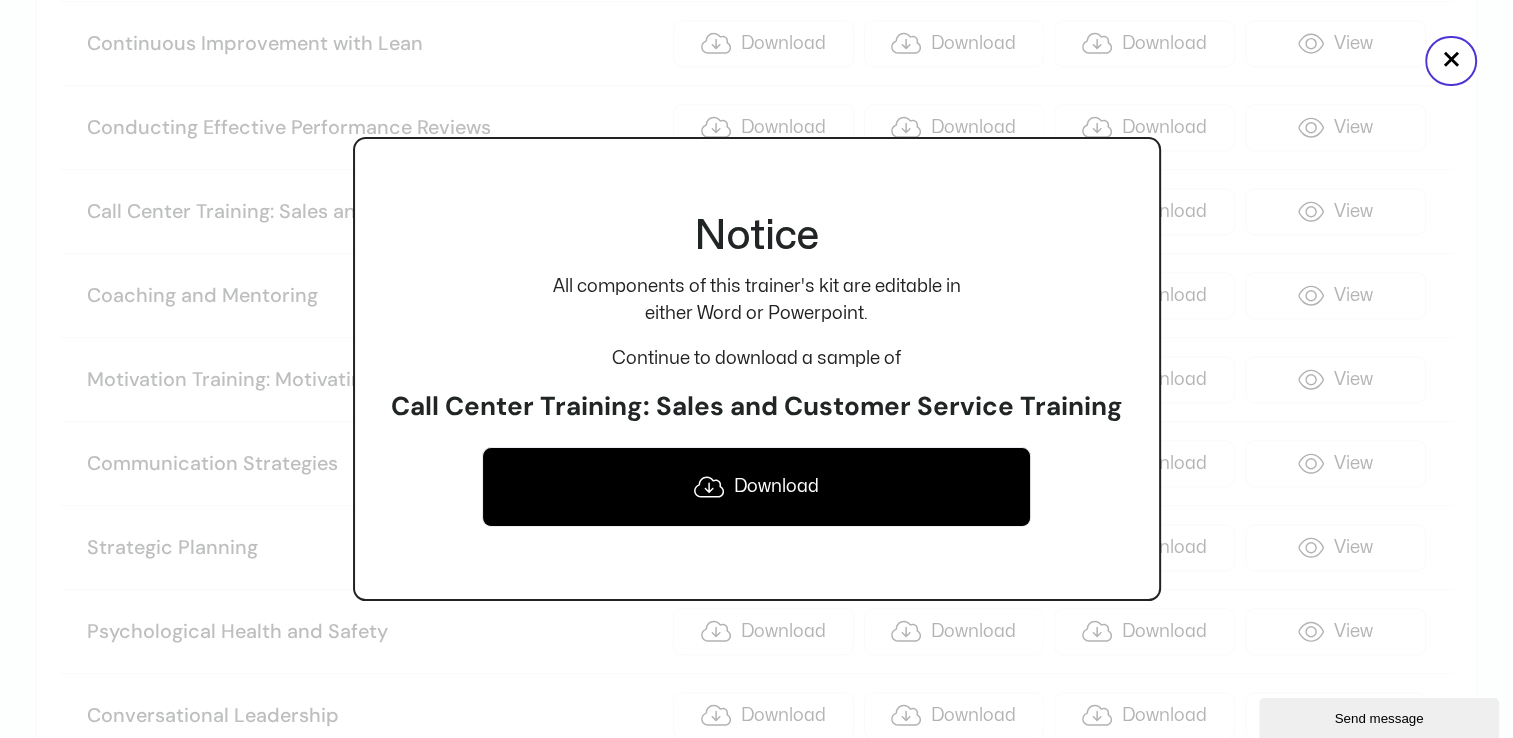 click on "Call Center Training: Sales and Customer Service Training" at bounding box center (757, 407) 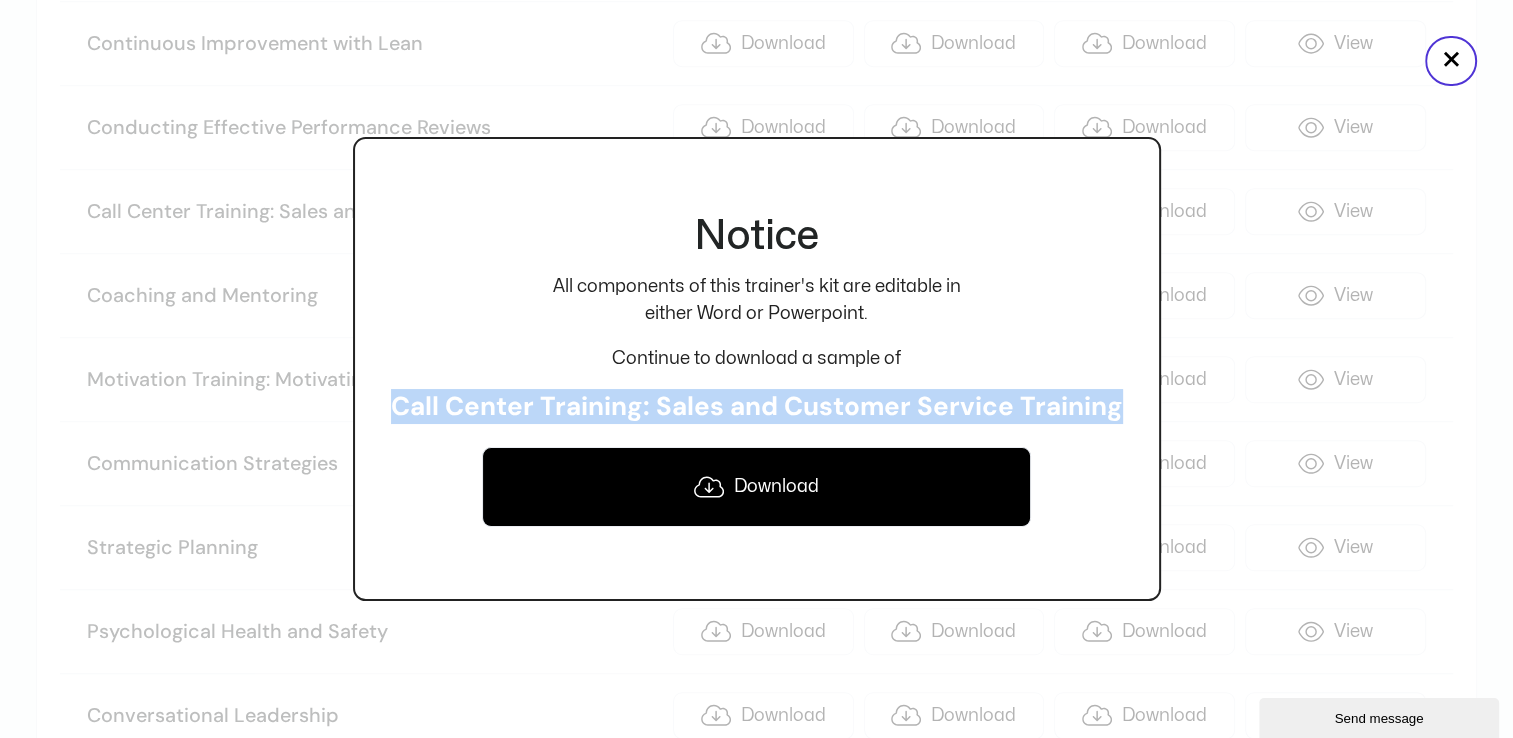 drag, startPoint x: 424, startPoint y: 406, endPoint x: 1124, endPoint y: 405, distance: 700.00073 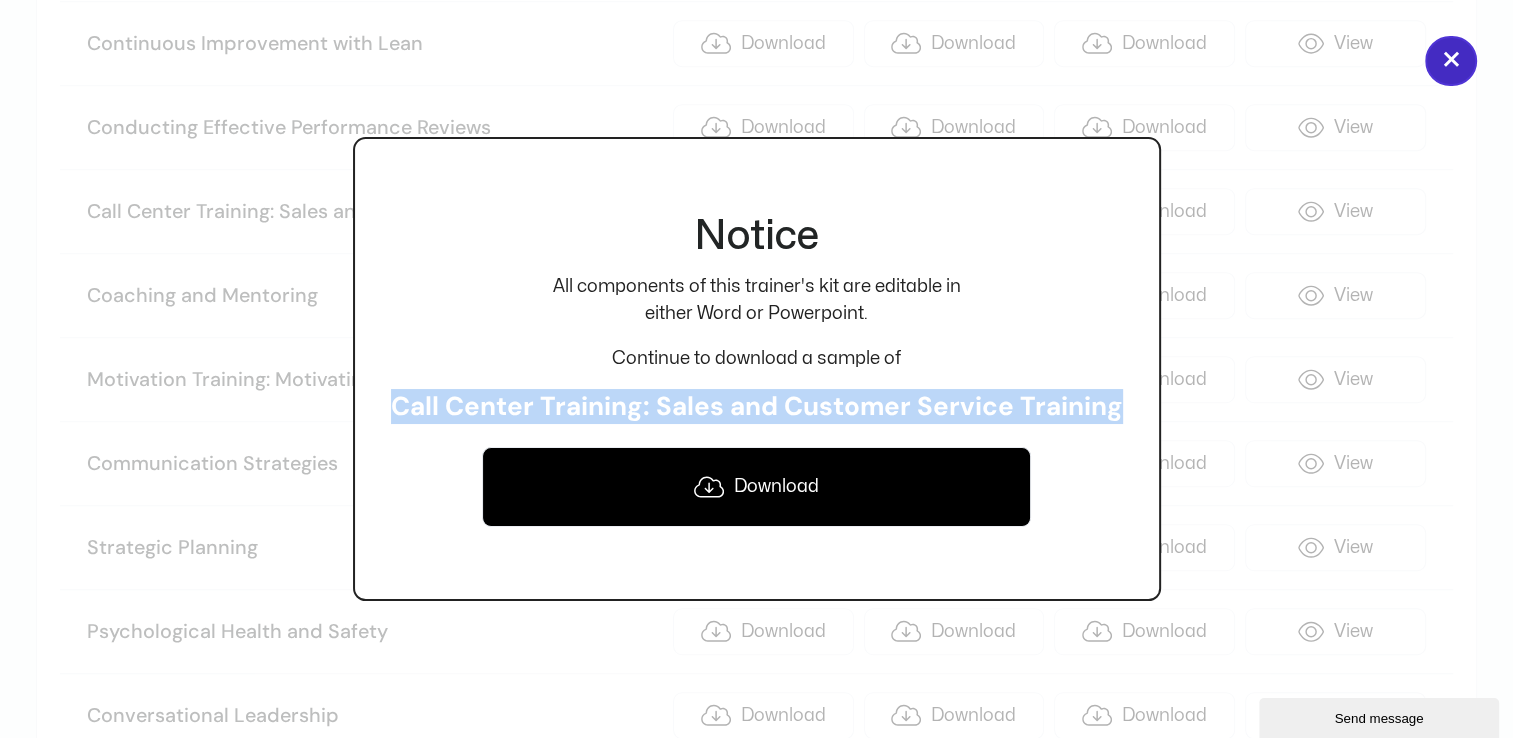 click on "×" at bounding box center (1451, 61) 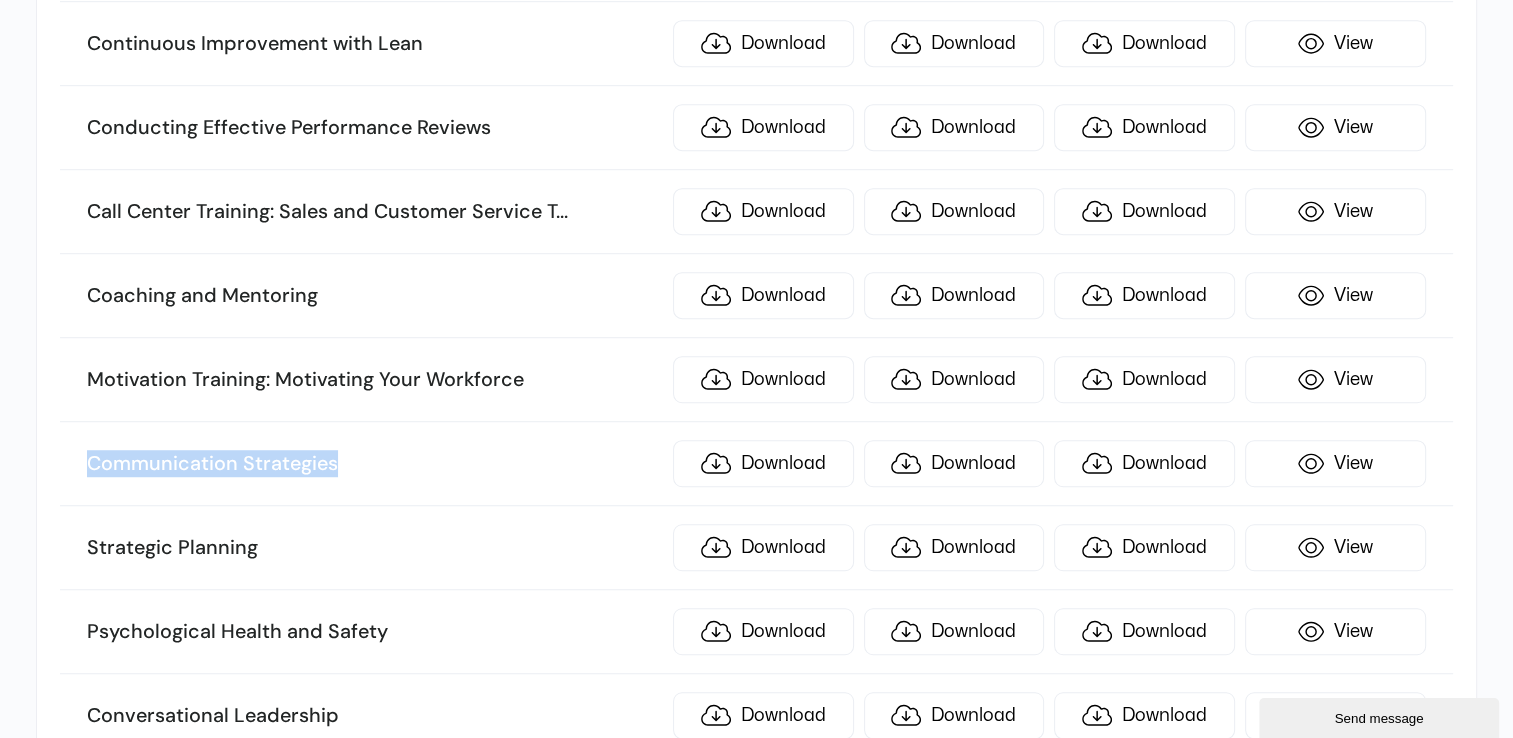 drag, startPoint x: 368, startPoint y: 466, endPoint x: 67, endPoint y: 465, distance: 301.00165 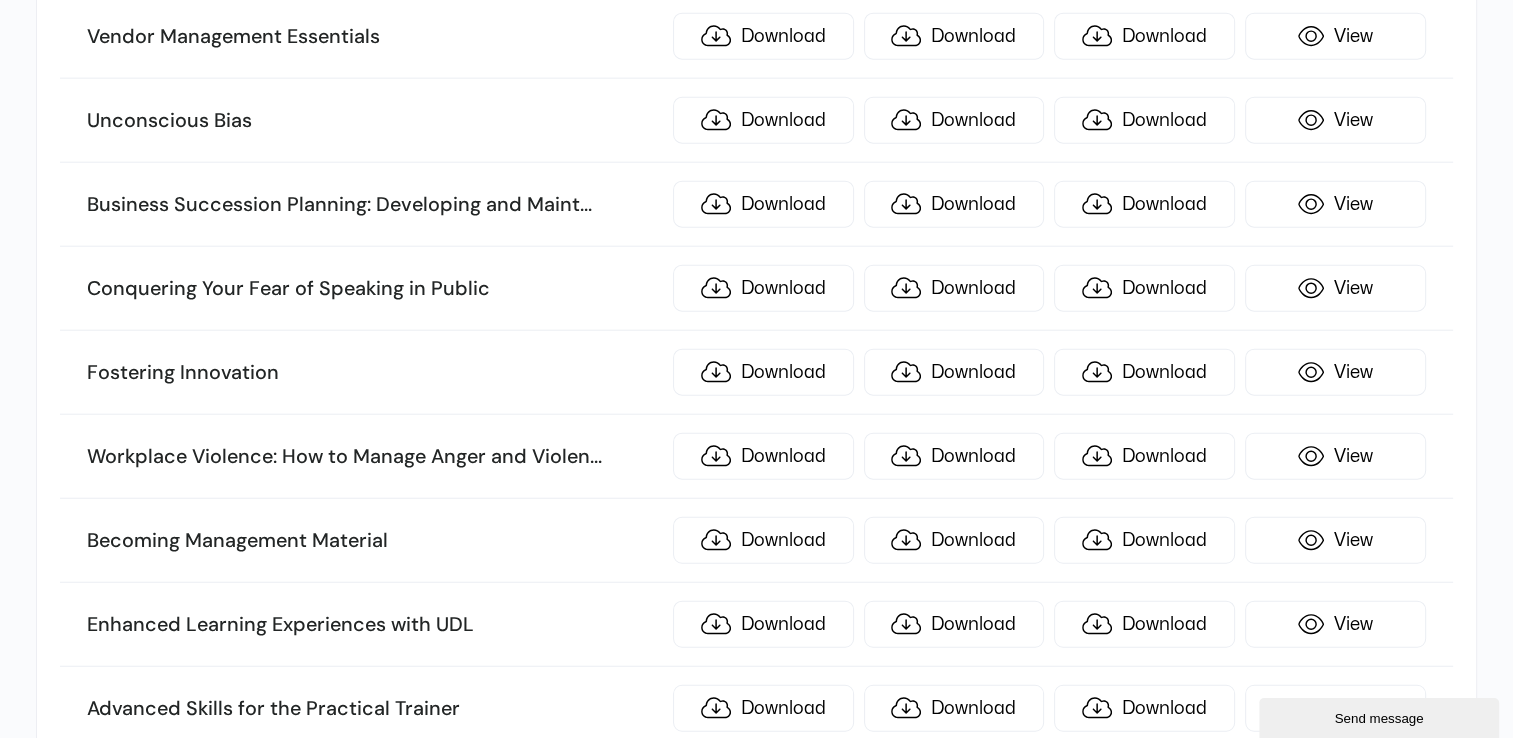 scroll, scrollTop: 4908, scrollLeft: 0, axis: vertical 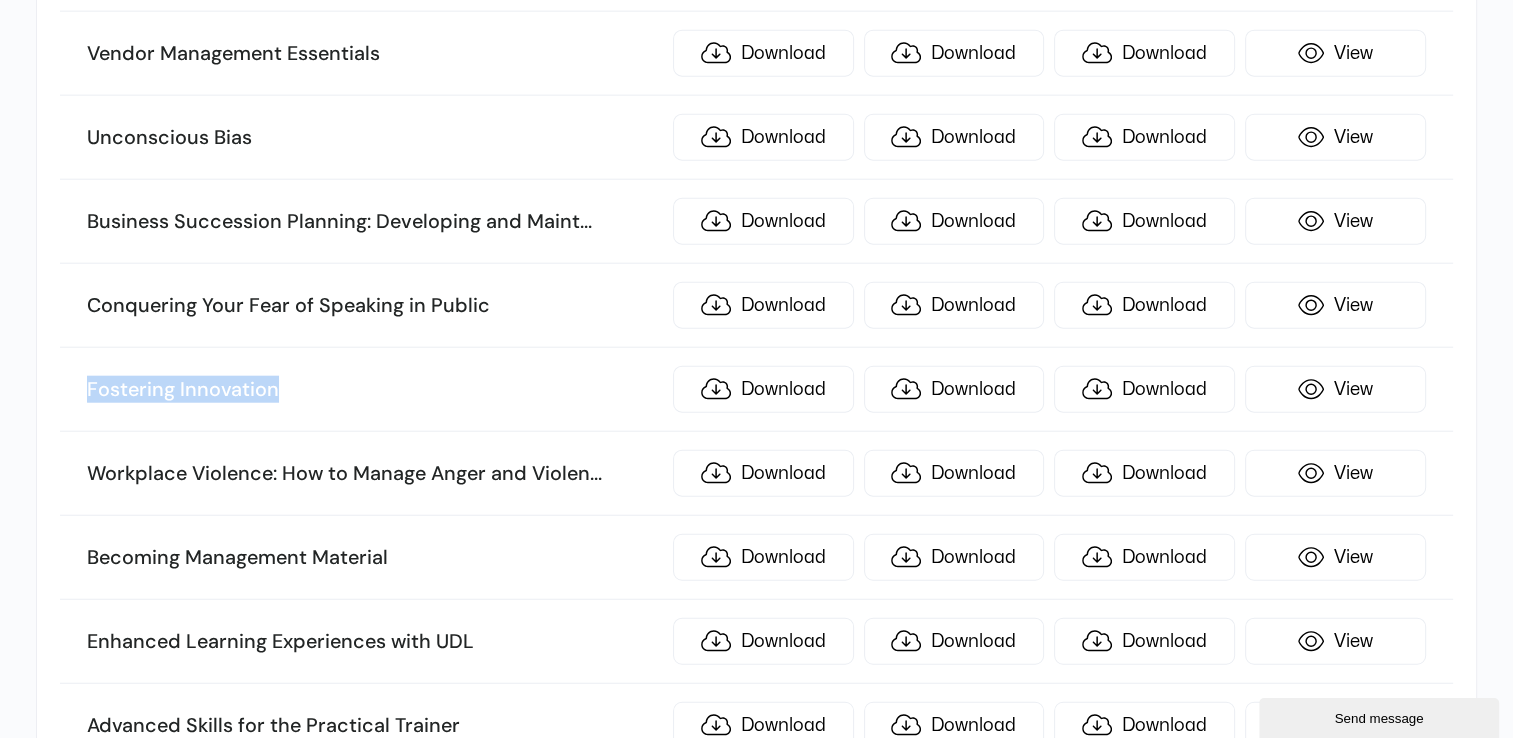 drag, startPoint x: 344, startPoint y: 344, endPoint x: 55, endPoint y: 347, distance: 289.01556 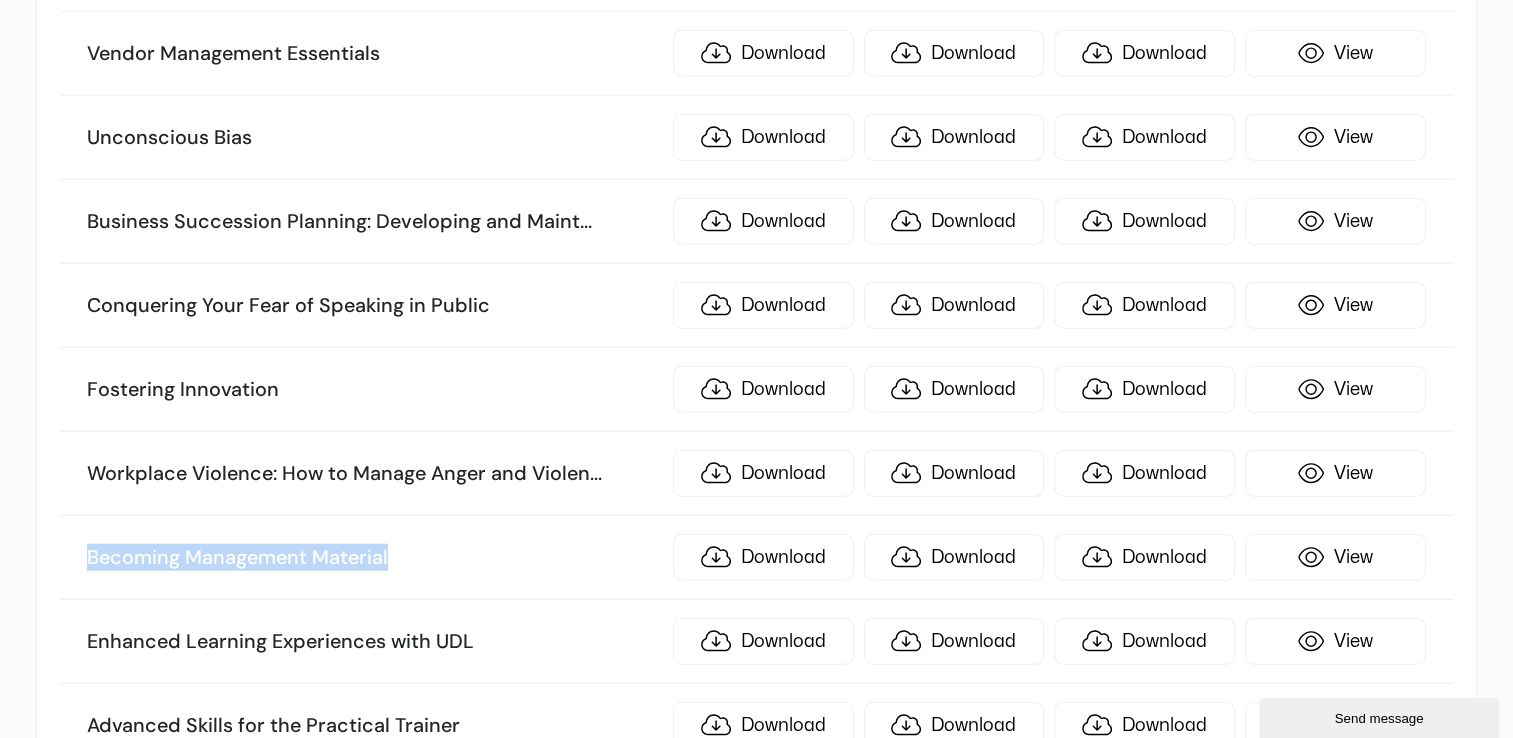 drag, startPoint x: 434, startPoint y: 518, endPoint x: 58, endPoint y: 519, distance: 376.00134 